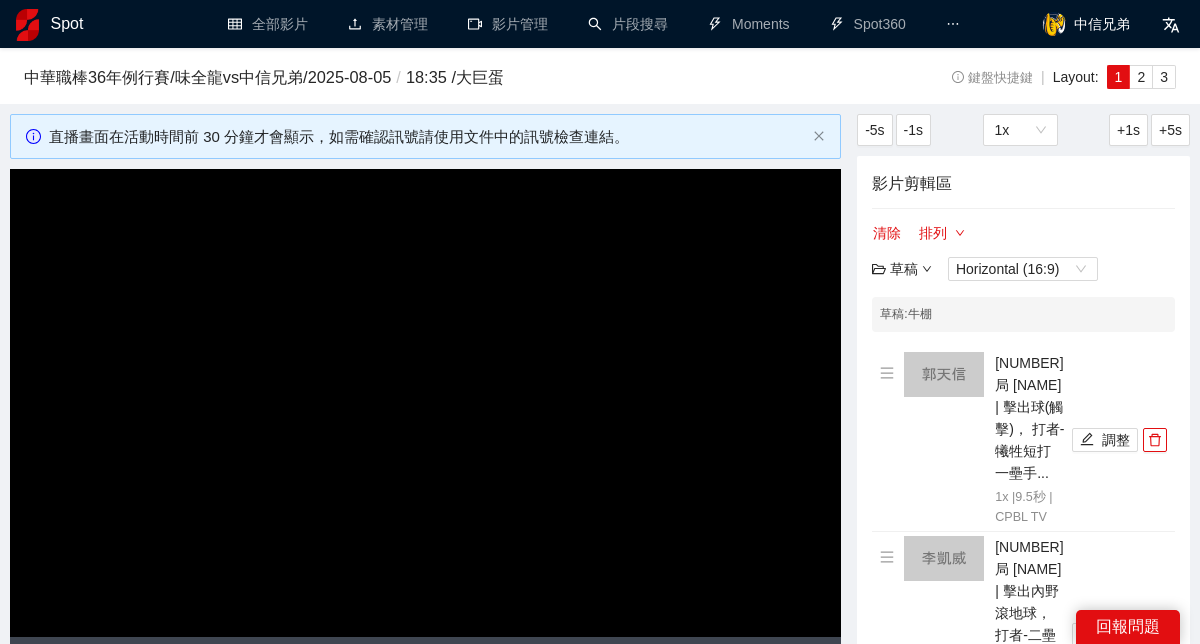 scroll, scrollTop: 0, scrollLeft: 0, axis: both 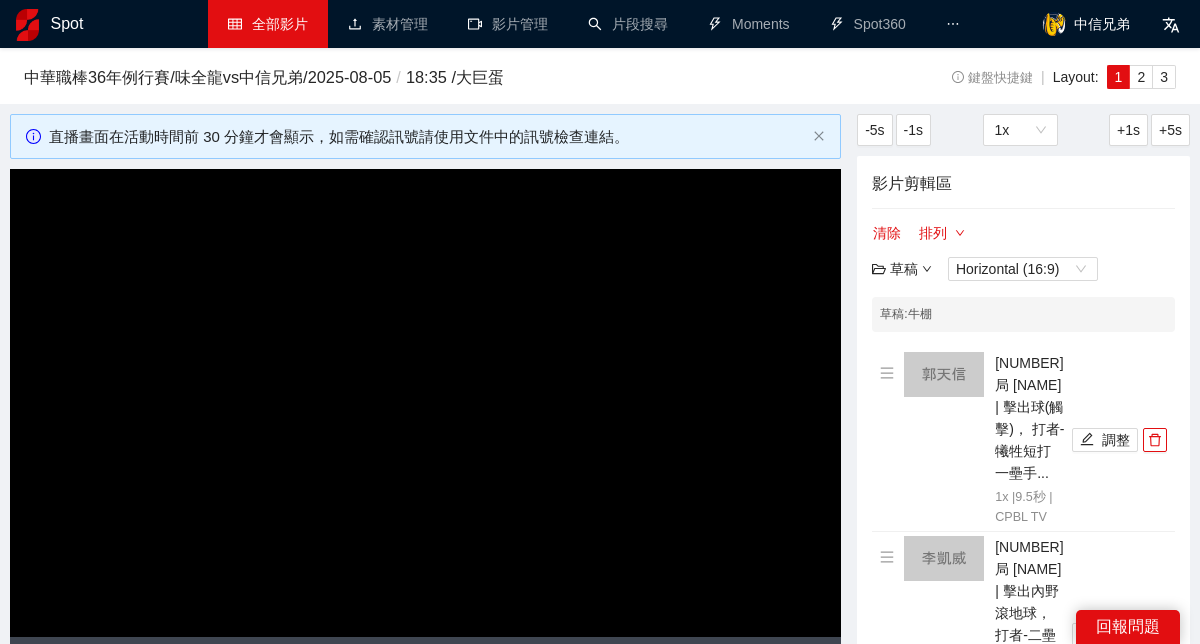click on "全部影片" at bounding box center (268, 24) 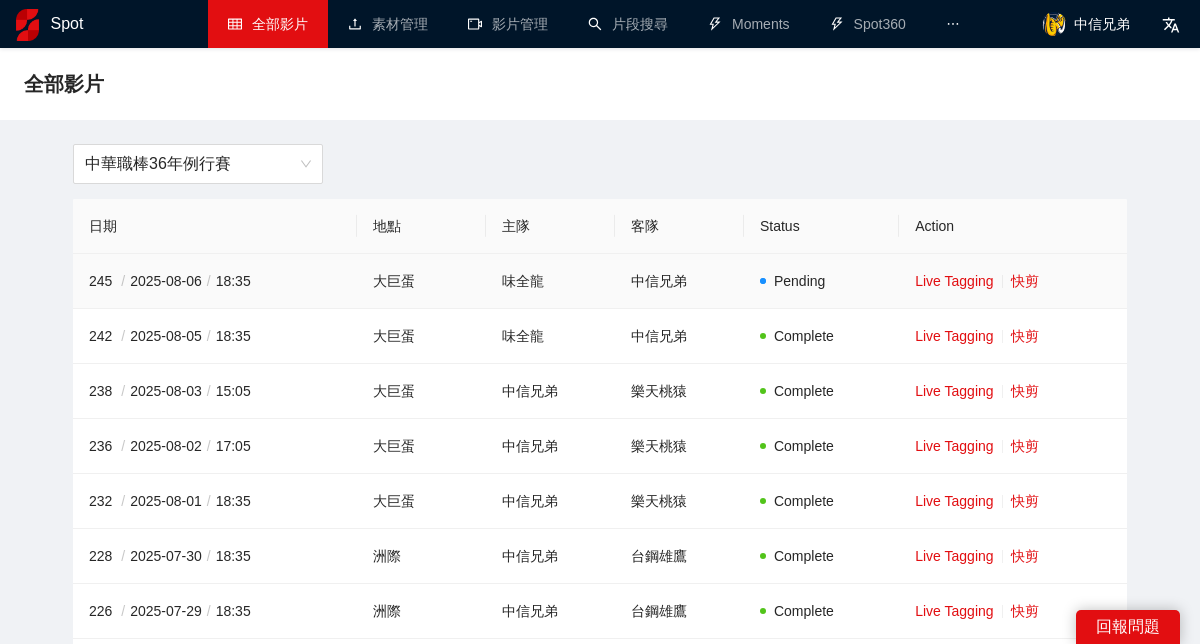 scroll, scrollTop: 44, scrollLeft: 0, axis: vertical 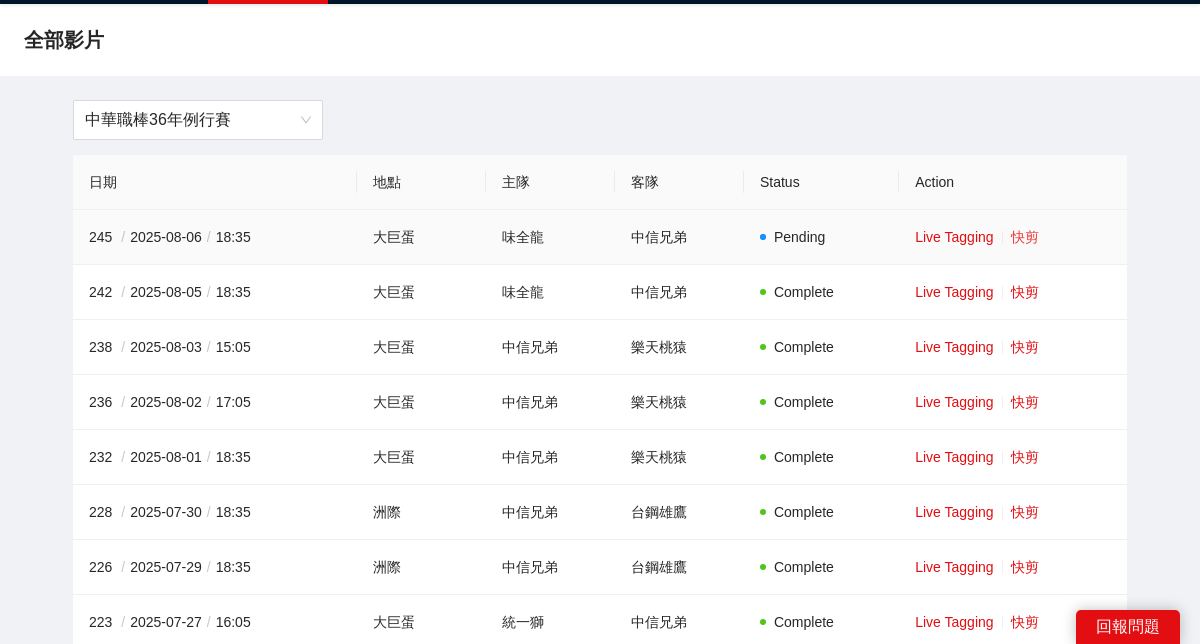 click on "快剪" at bounding box center [1025, 237] 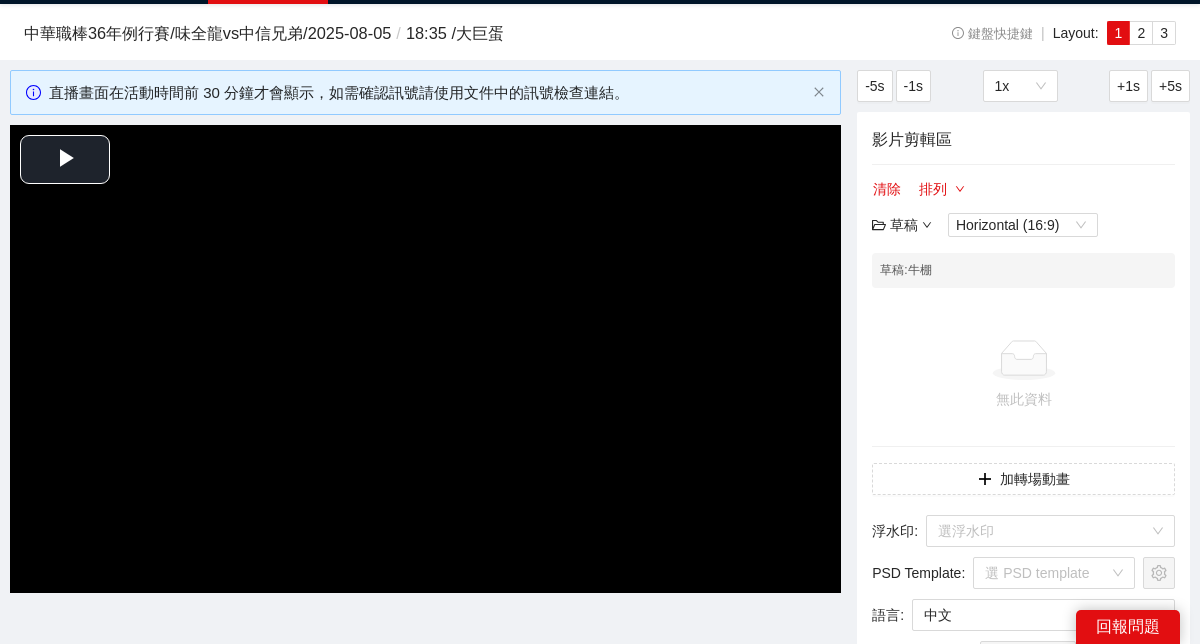 type 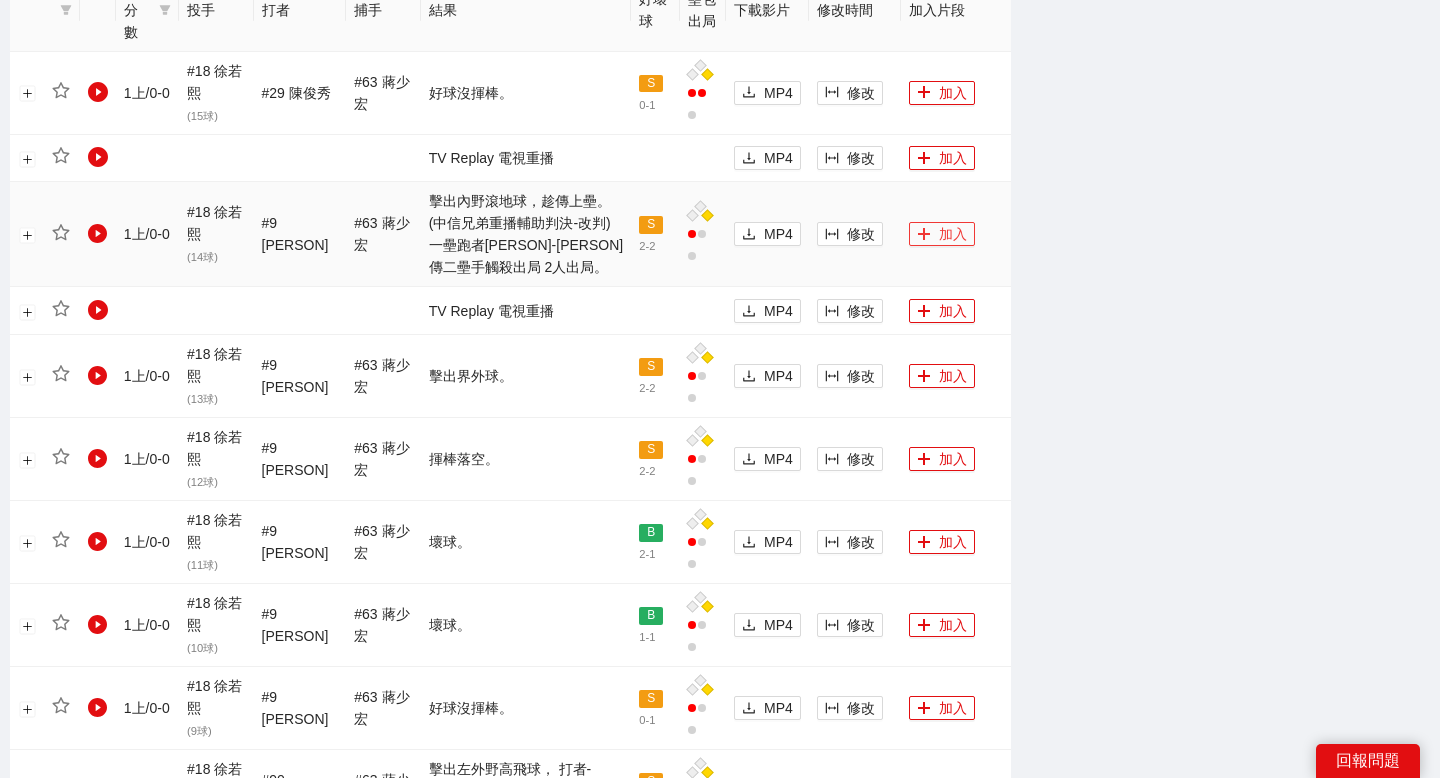 scroll, scrollTop: 1073, scrollLeft: 0, axis: vertical 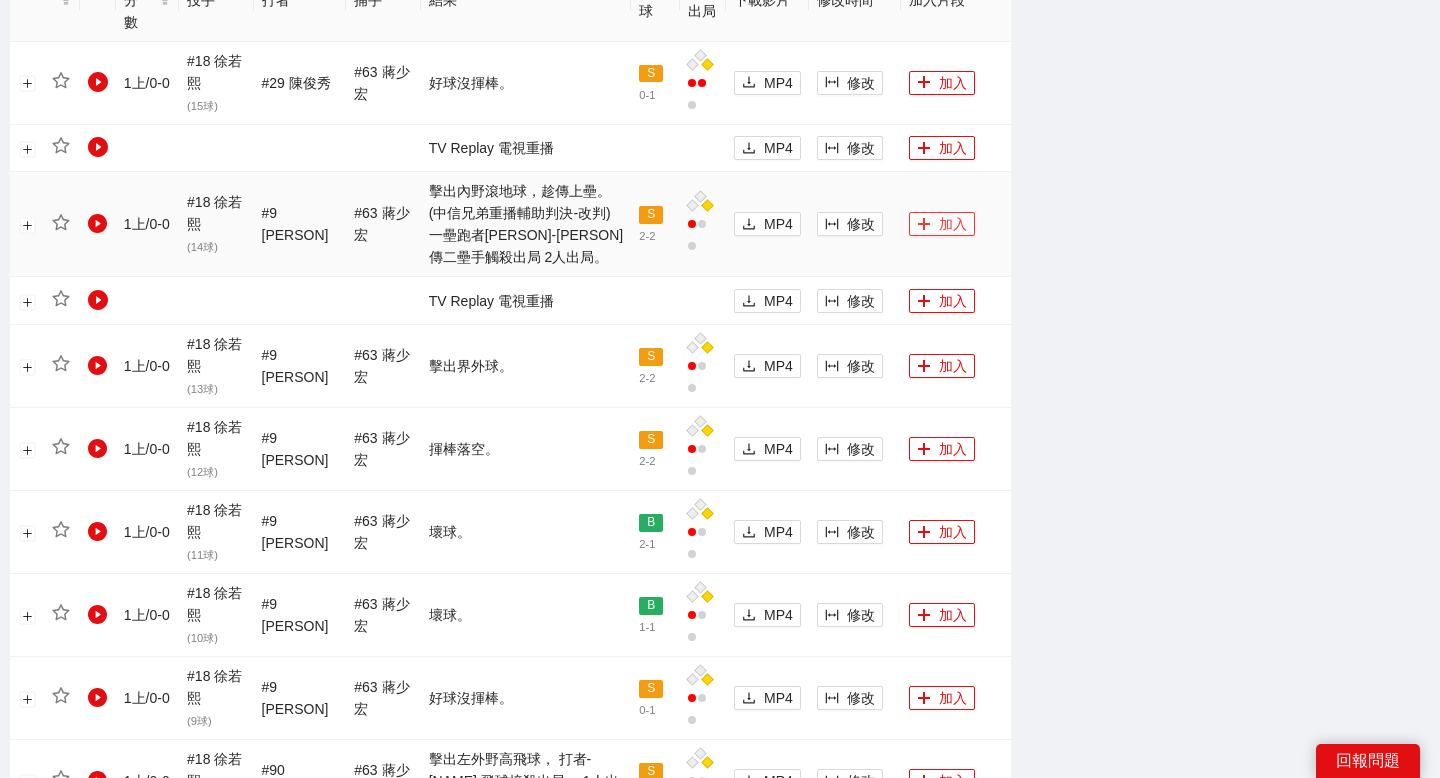 click on "加入" at bounding box center [942, 224] 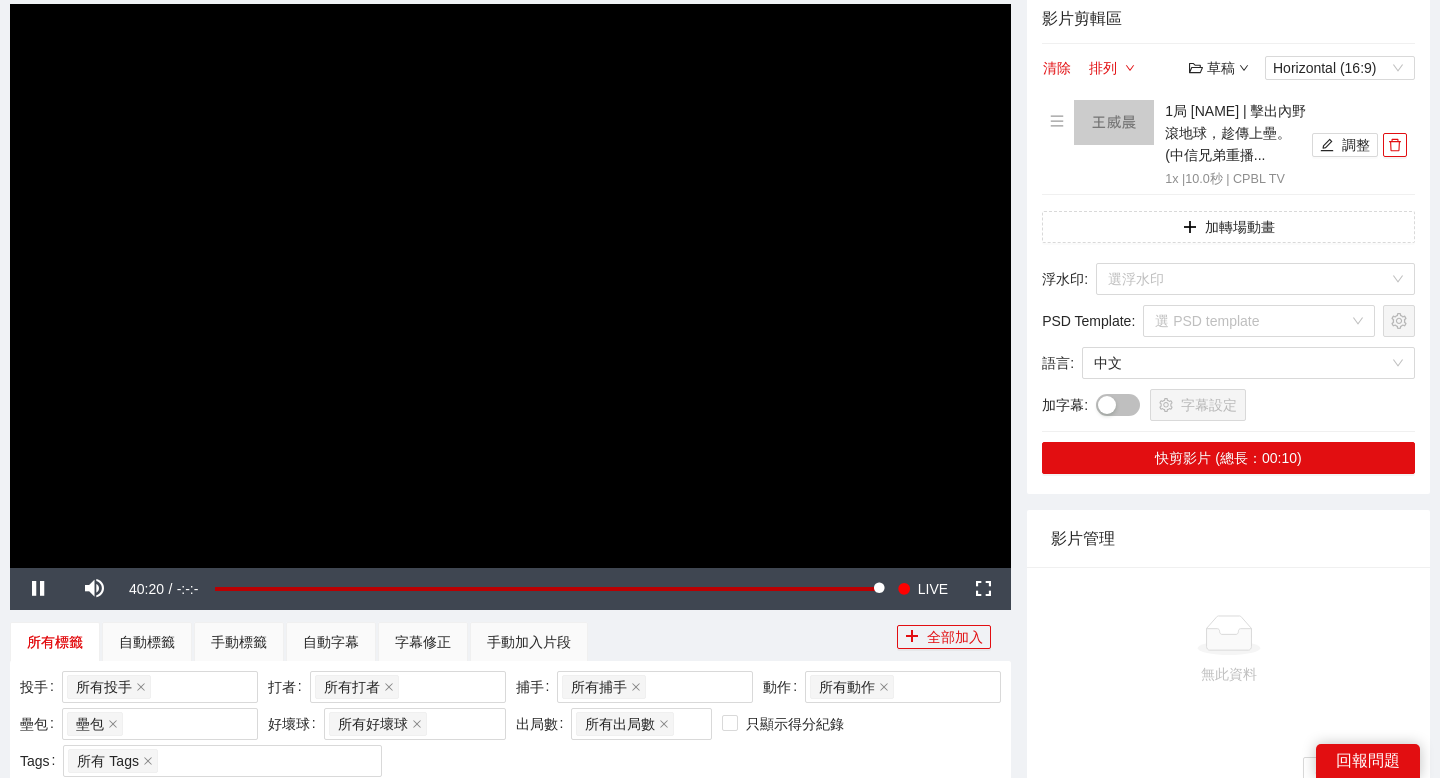 scroll, scrollTop: 162, scrollLeft: 0, axis: vertical 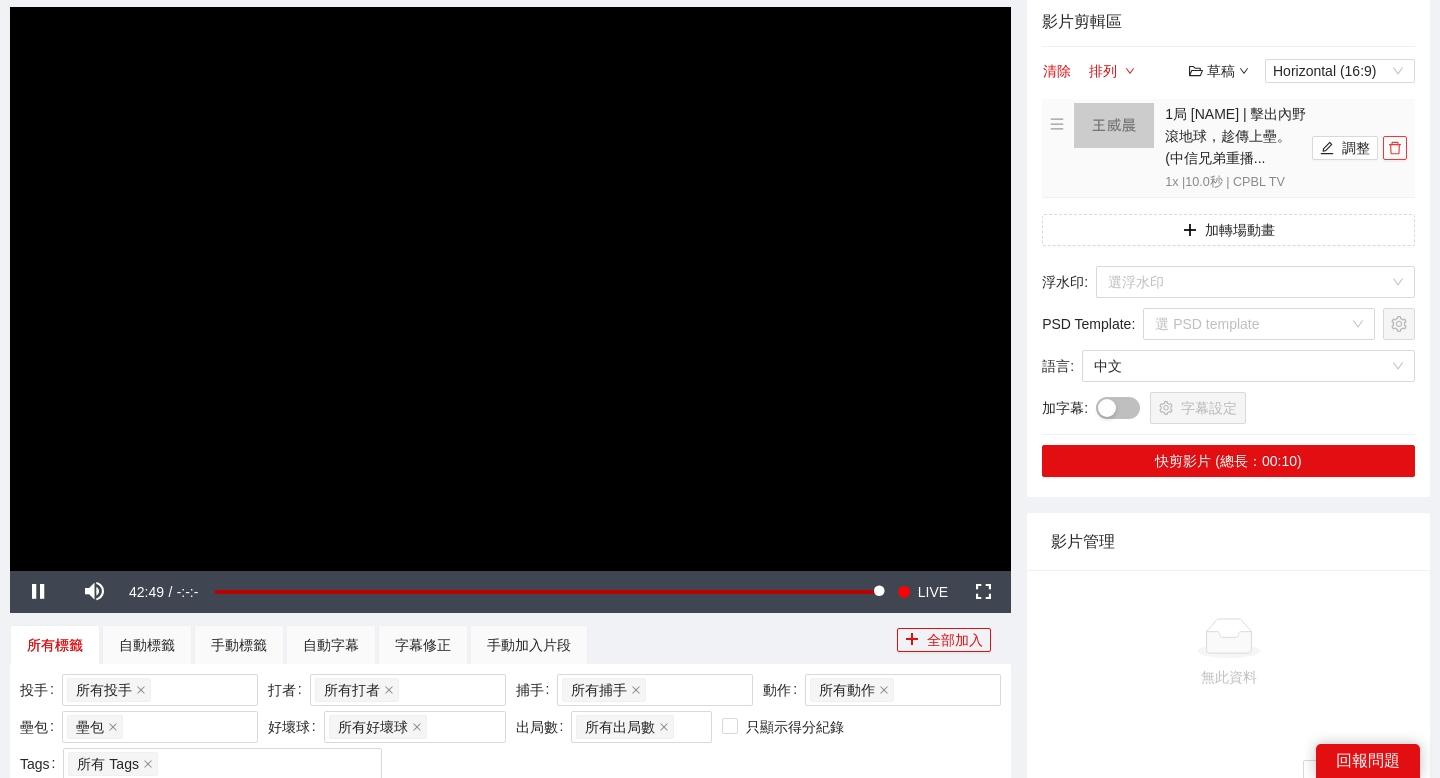 click at bounding box center [1395, 148] 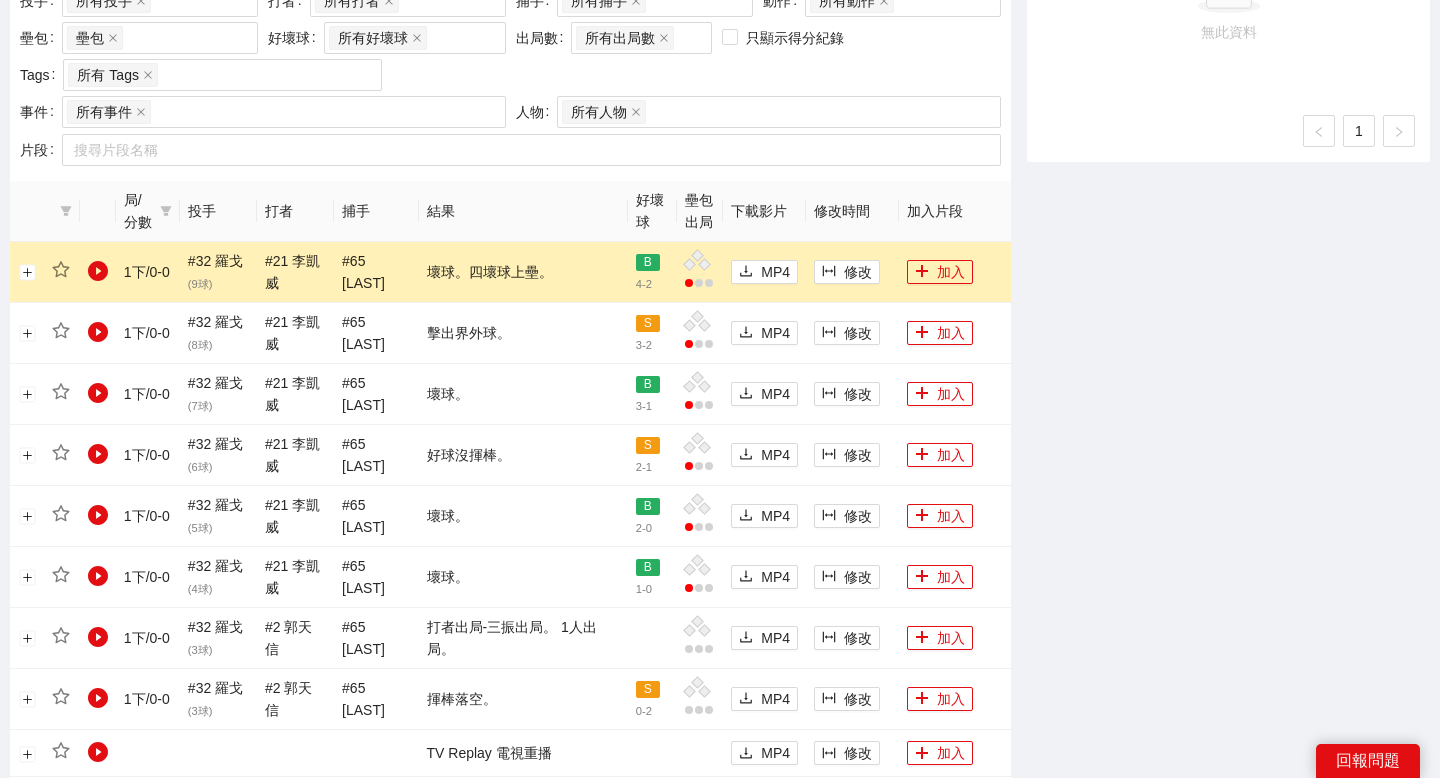 scroll, scrollTop: 858, scrollLeft: 0, axis: vertical 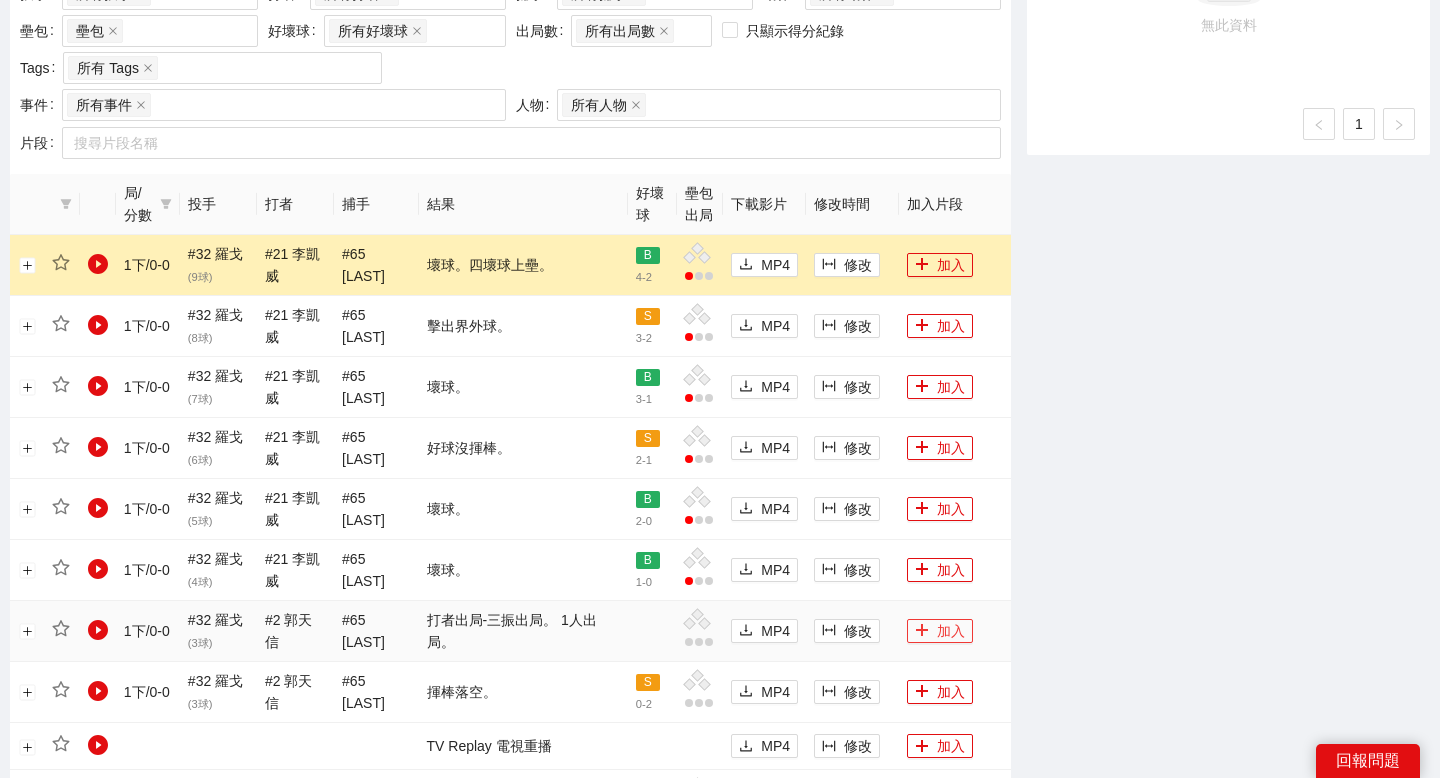 click on "加入" at bounding box center (940, 631) 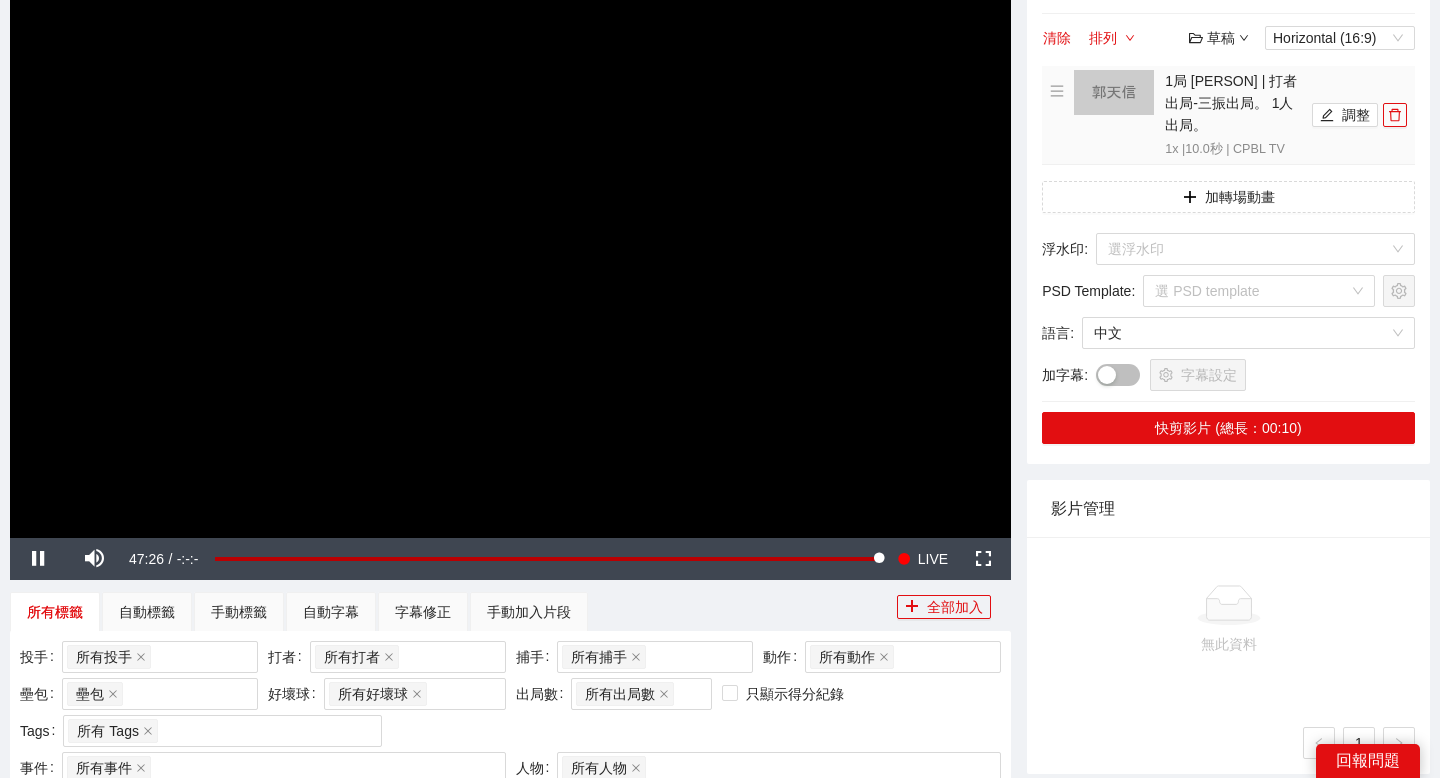 scroll, scrollTop: 53, scrollLeft: 0, axis: vertical 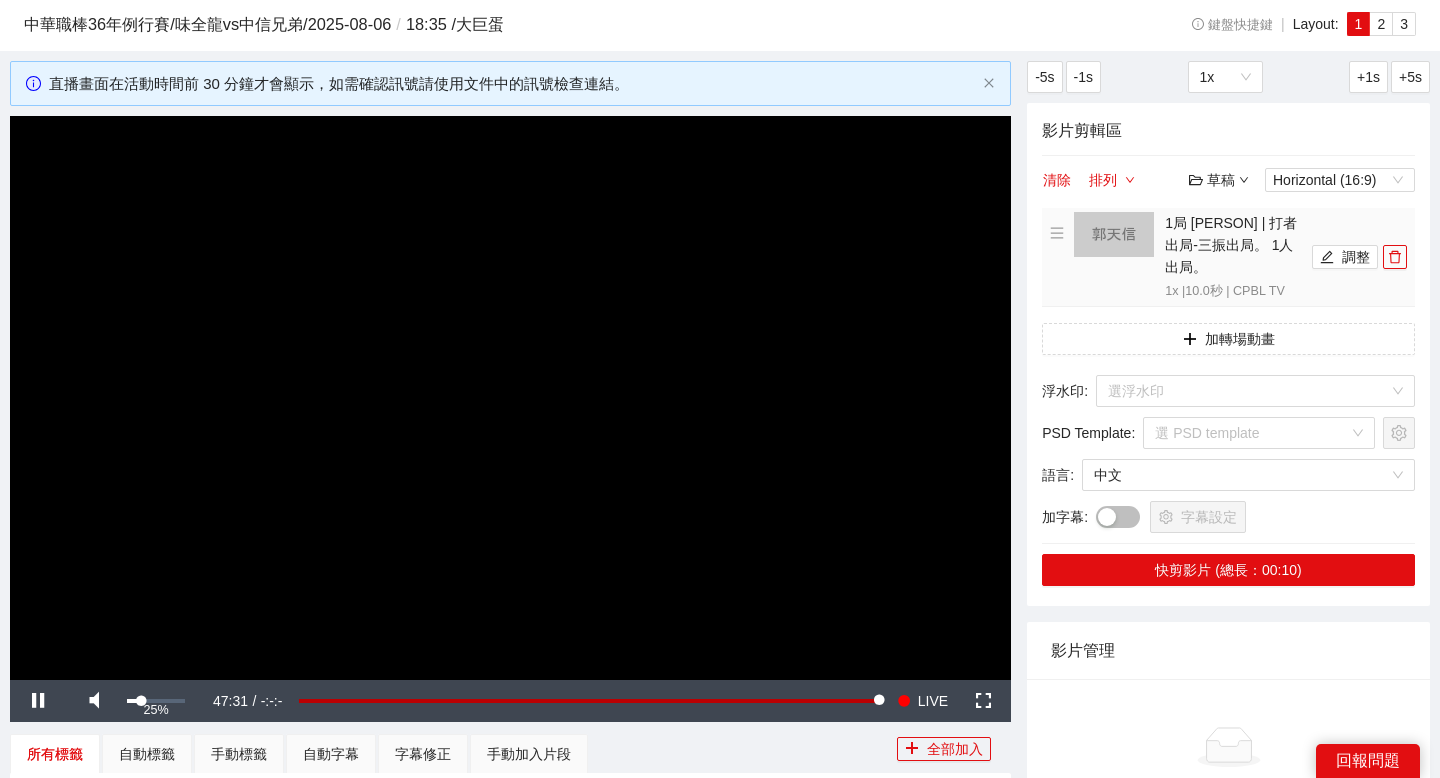 click at bounding box center [134, 701] 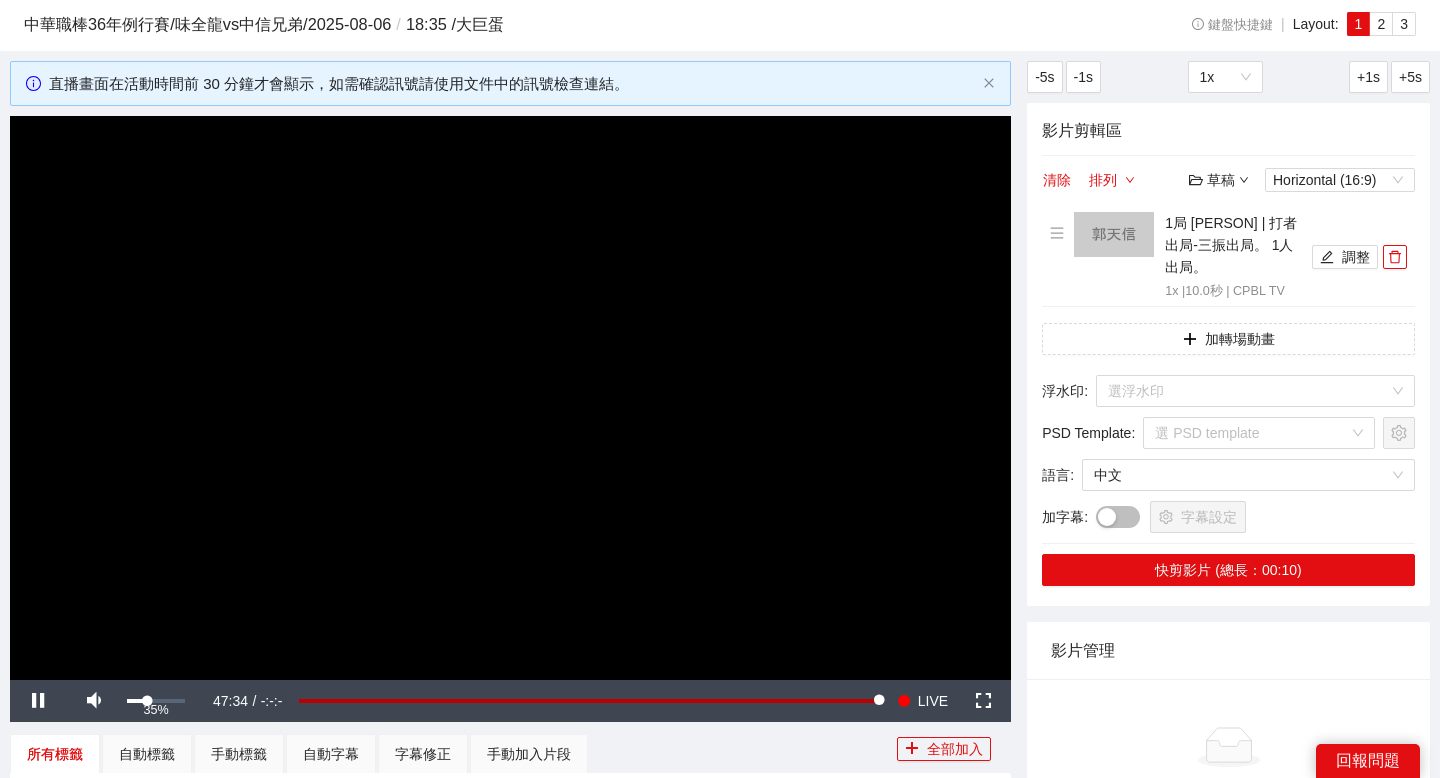 click at bounding box center (137, 701) 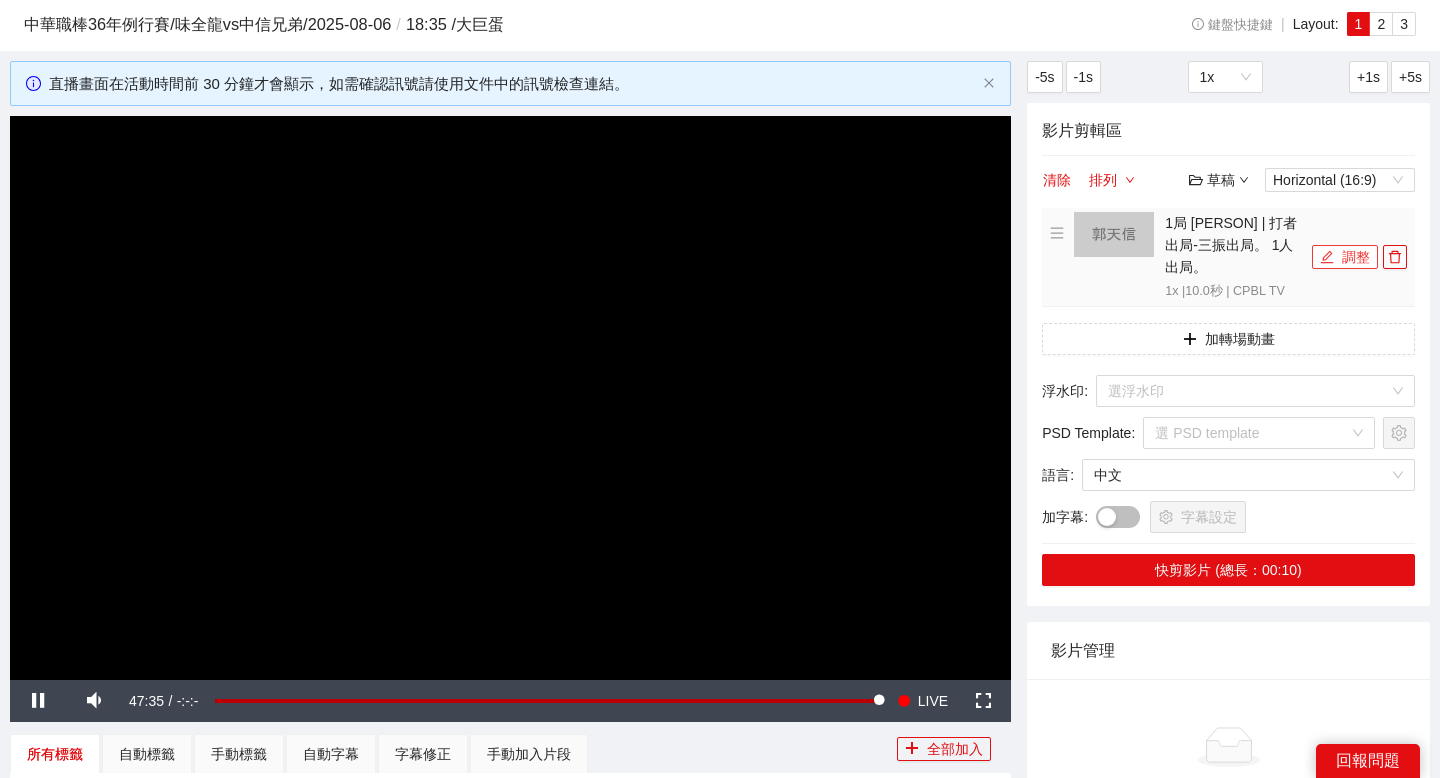 click 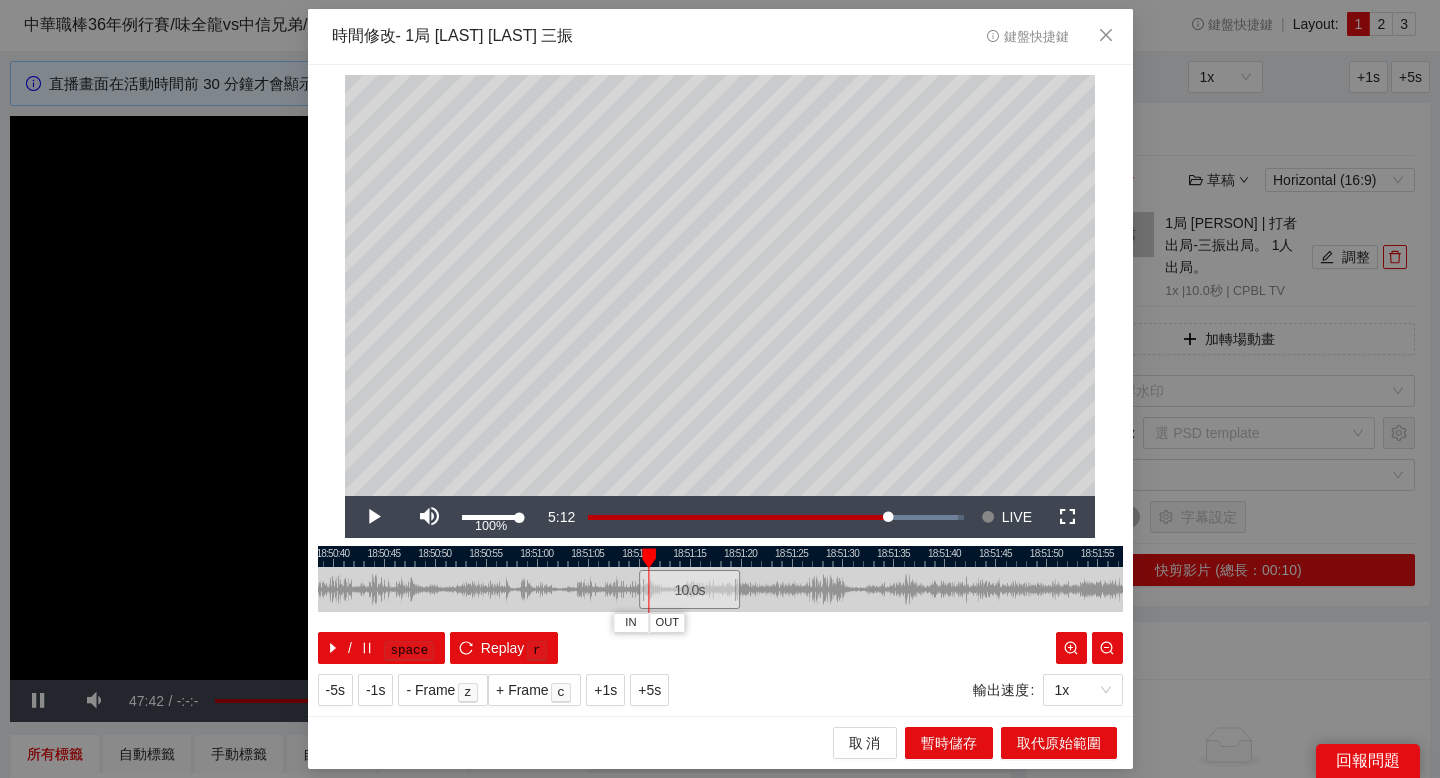 drag, startPoint x: 520, startPoint y: 513, endPoint x: 557, endPoint y: 513, distance: 37 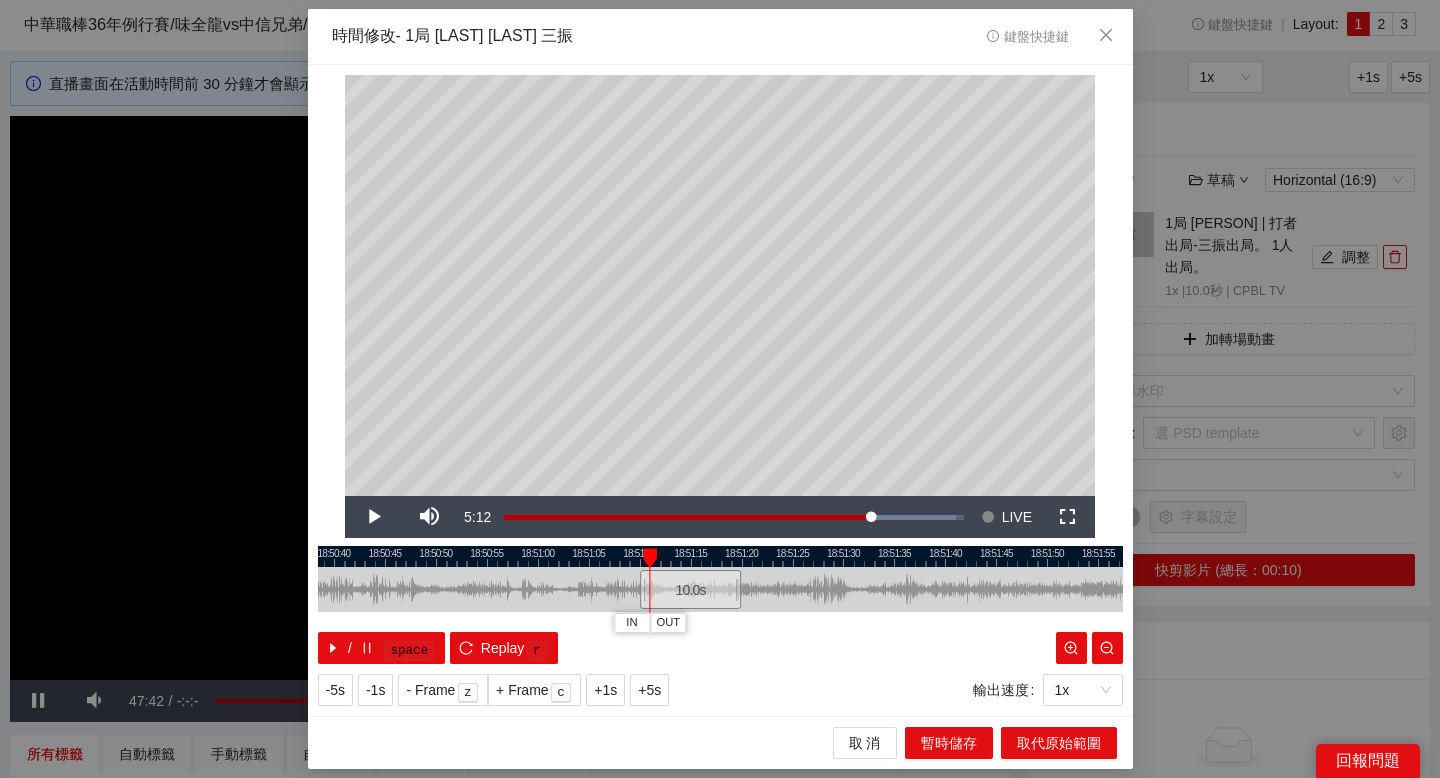 click at bounding box center [721, 556] 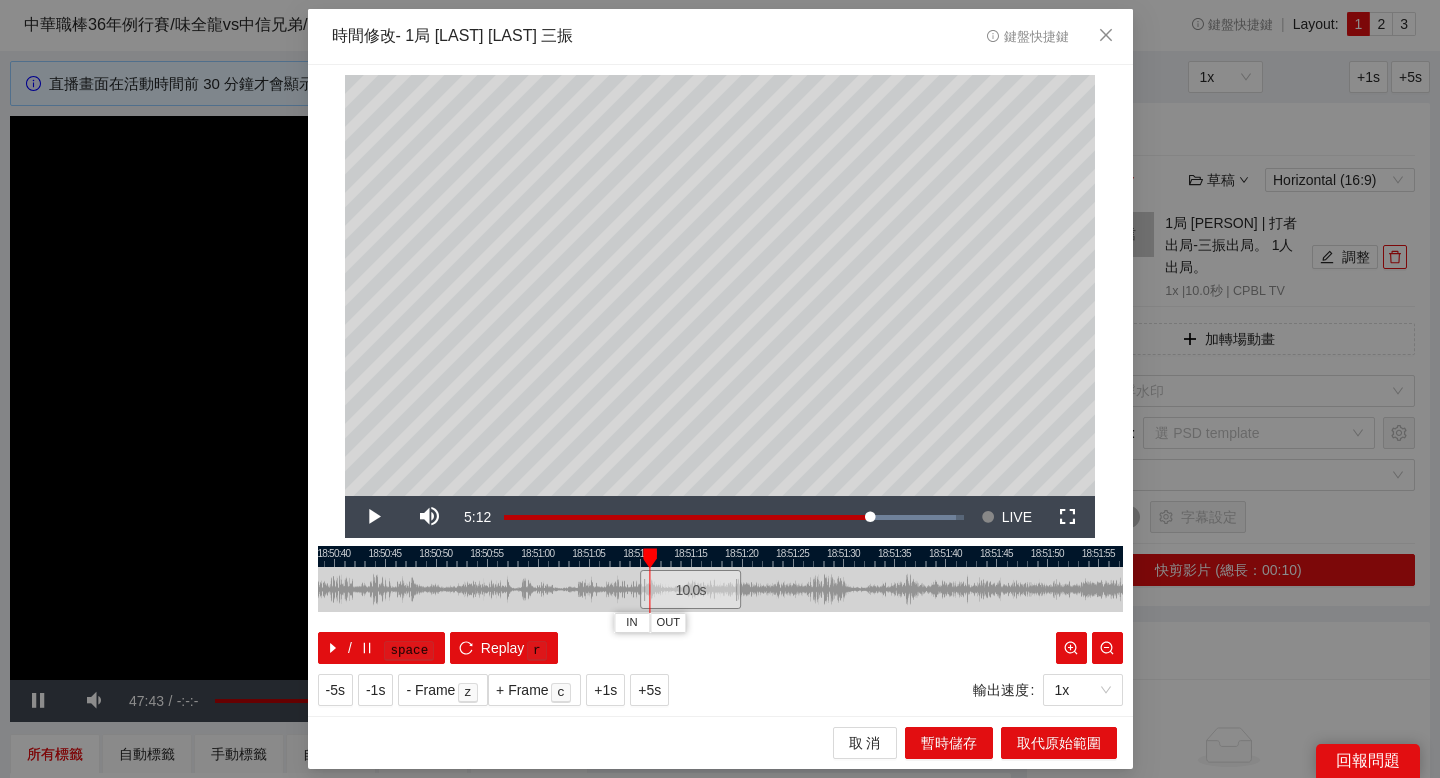 click at bounding box center (720, 556) 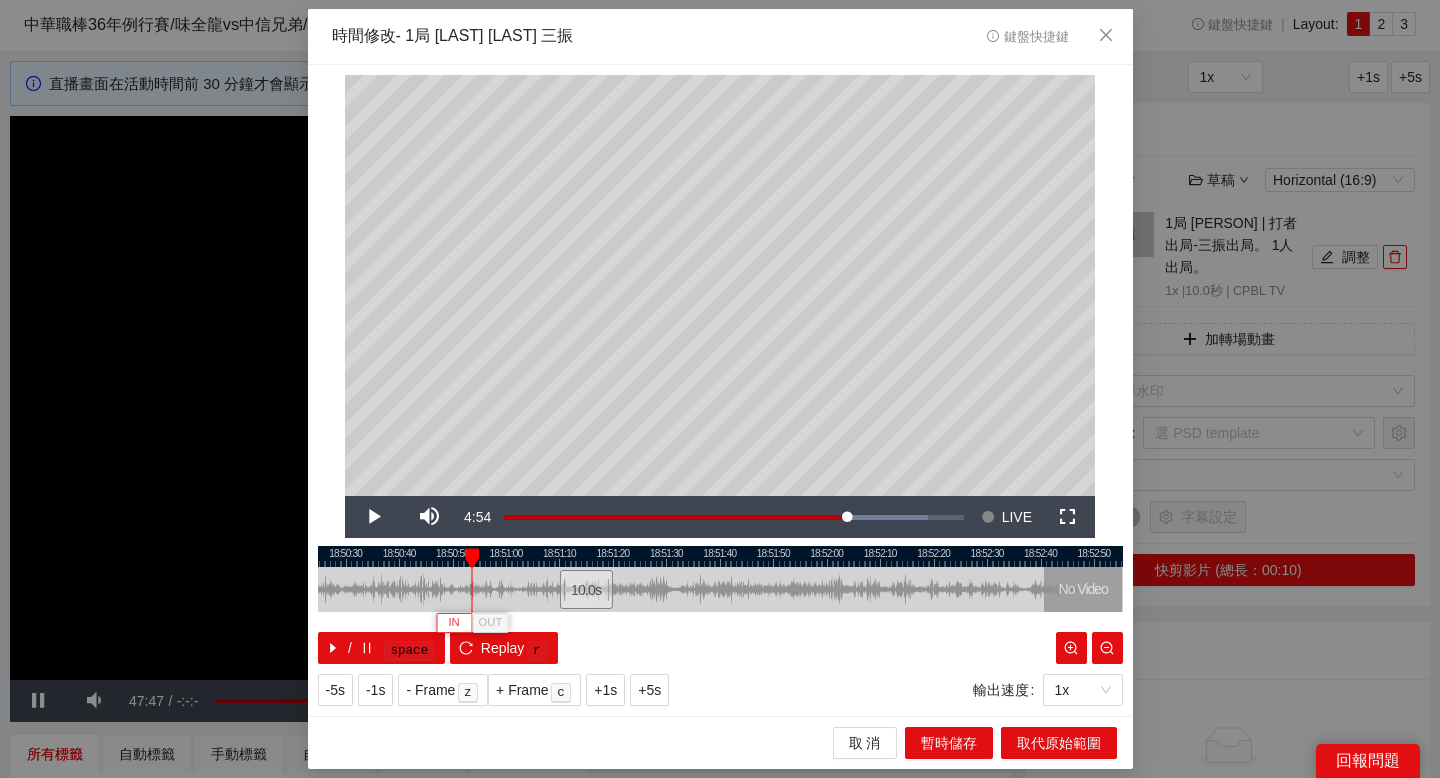 click on "IN" at bounding box center (453, 623) 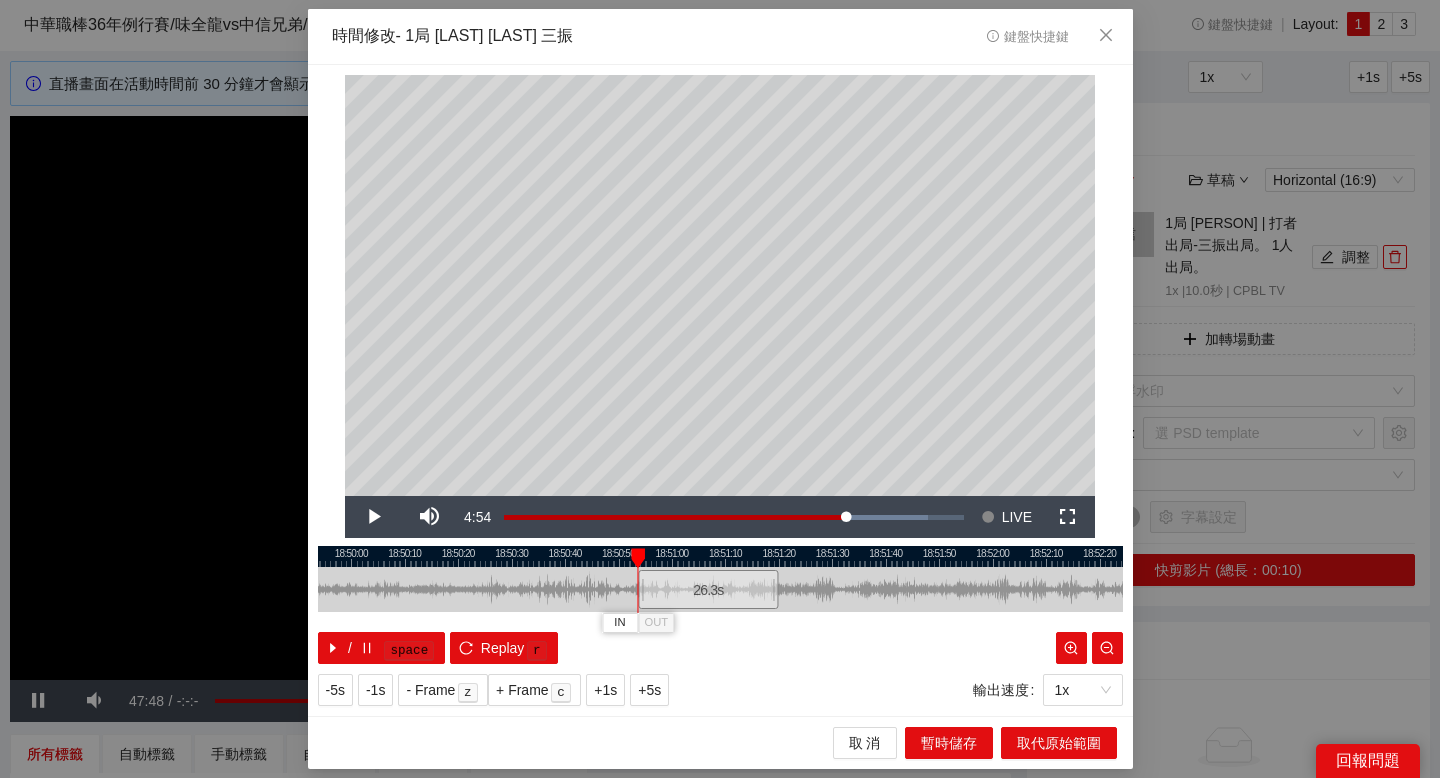 drag, startPoint x: 544, startPoint y: 561, endPoint x: 722, endPoint y: 553, distance: 178.17969 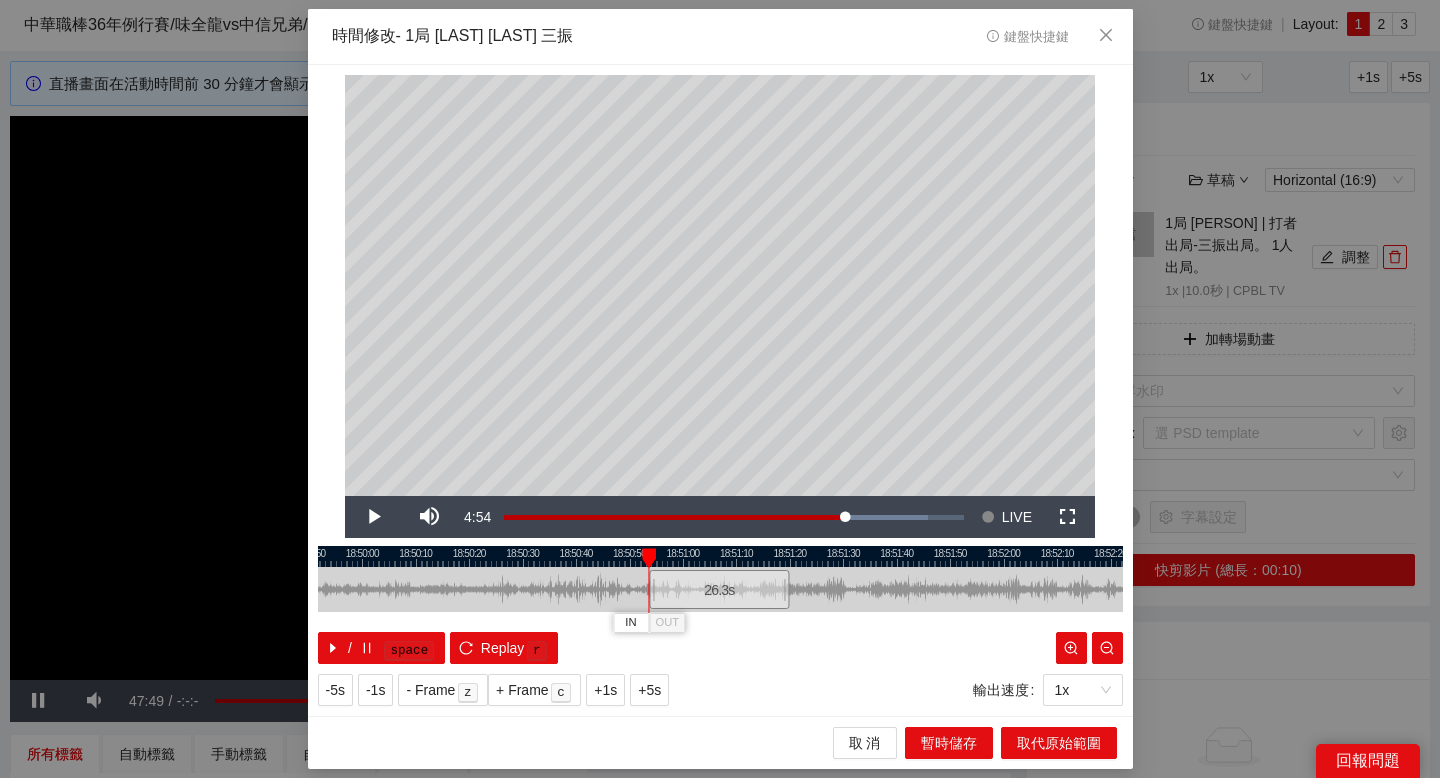 click at bounding box center [720, 556] 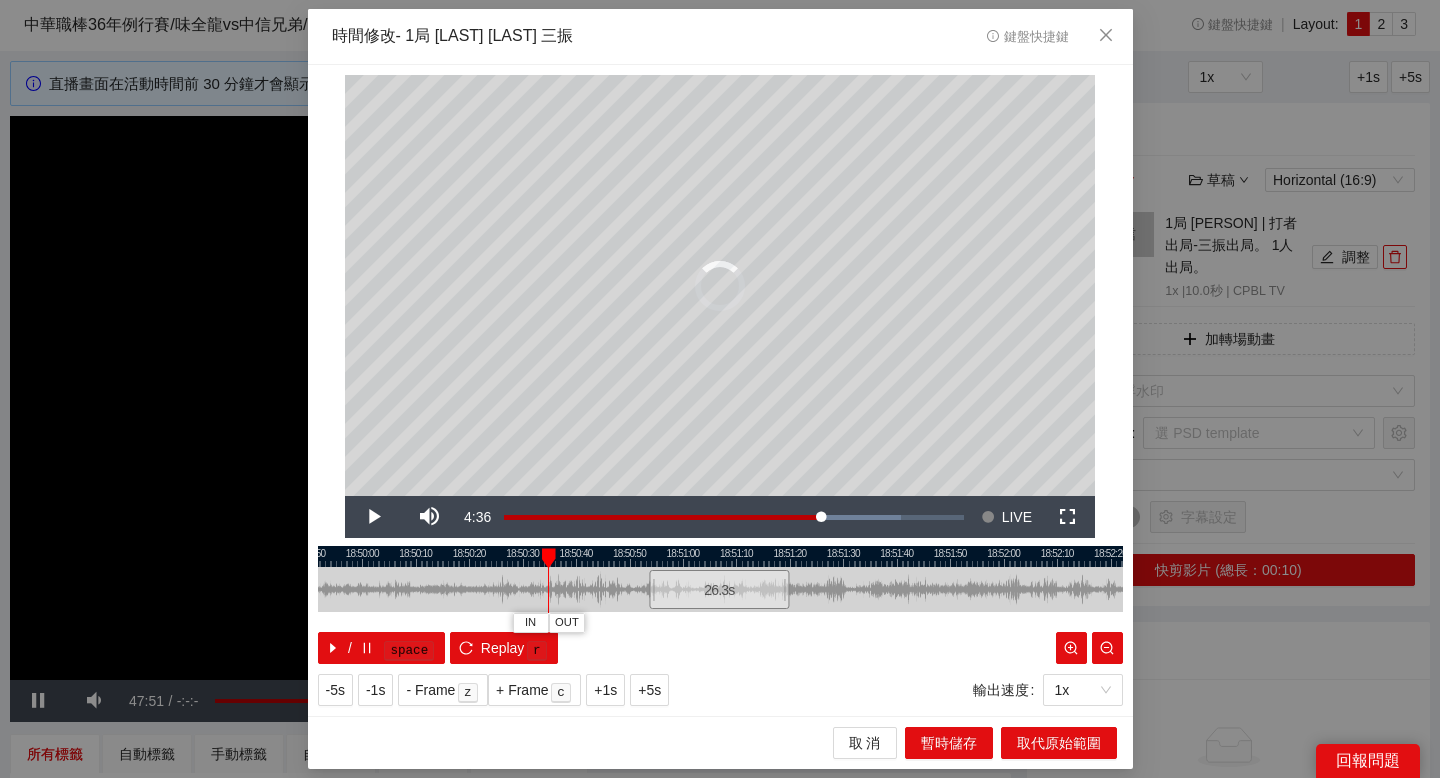 drag, startPoint x: 563, startPoint y: 558, endPoint x: 542, endPoint y: 558, distance: 21 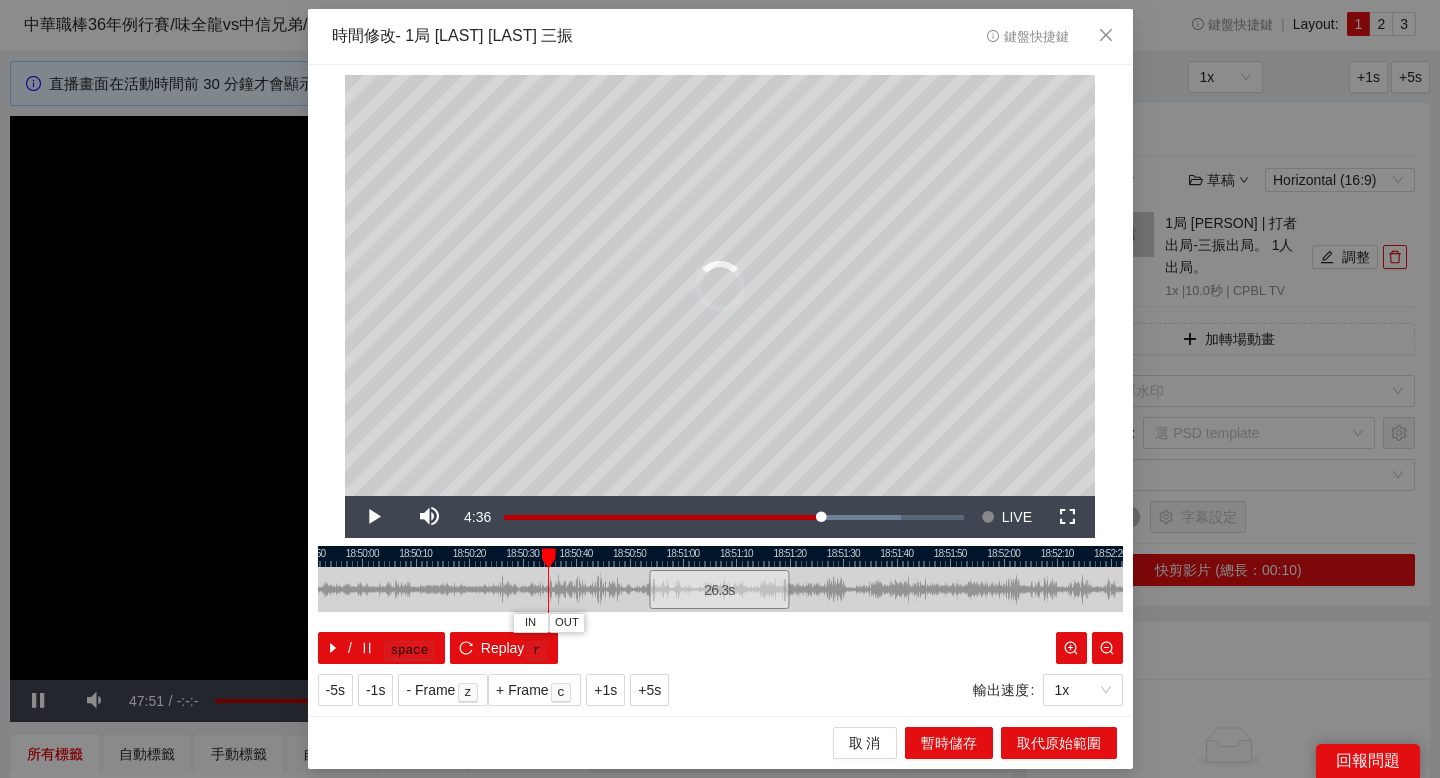click at bounding box center [549, 558] 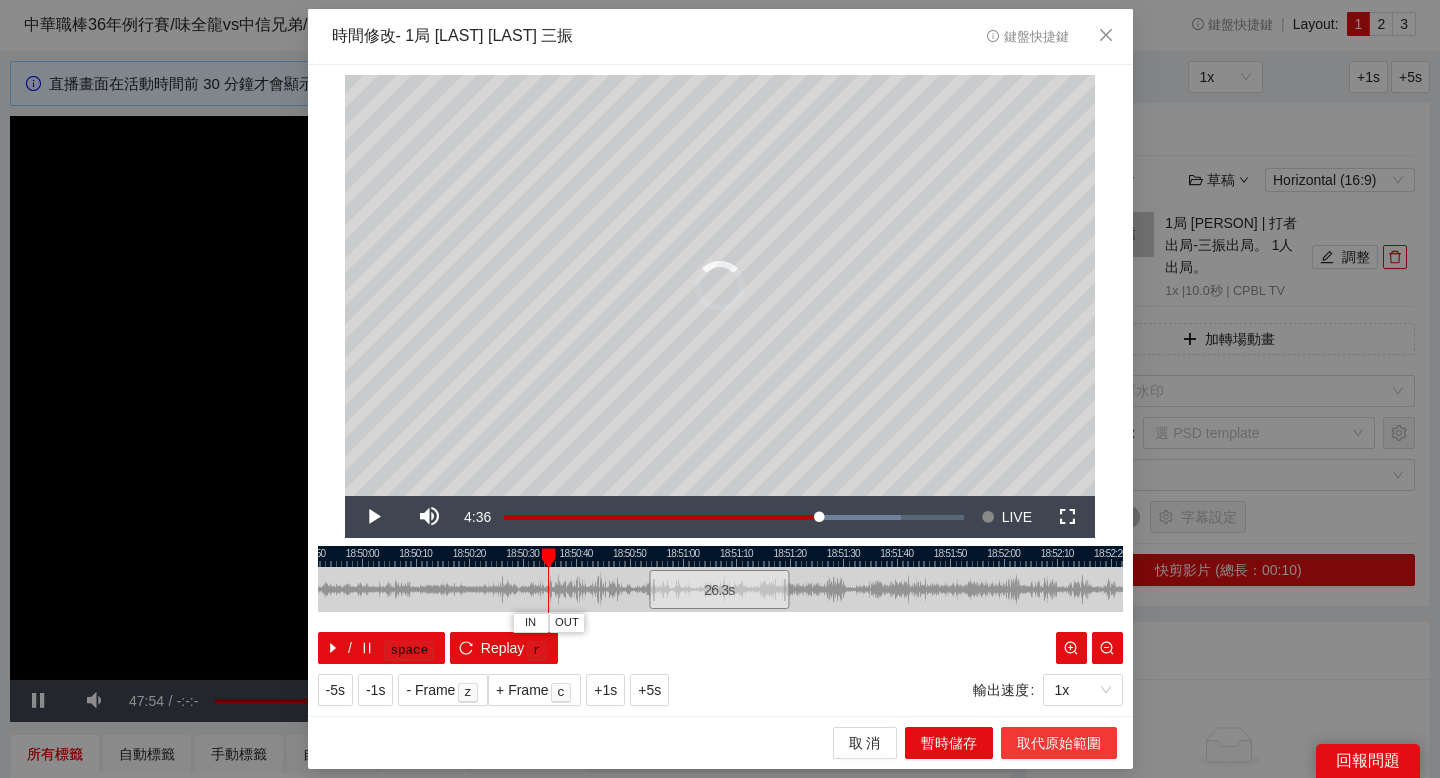 click on "取代原始範圍" at bounding box center [1059, 743] 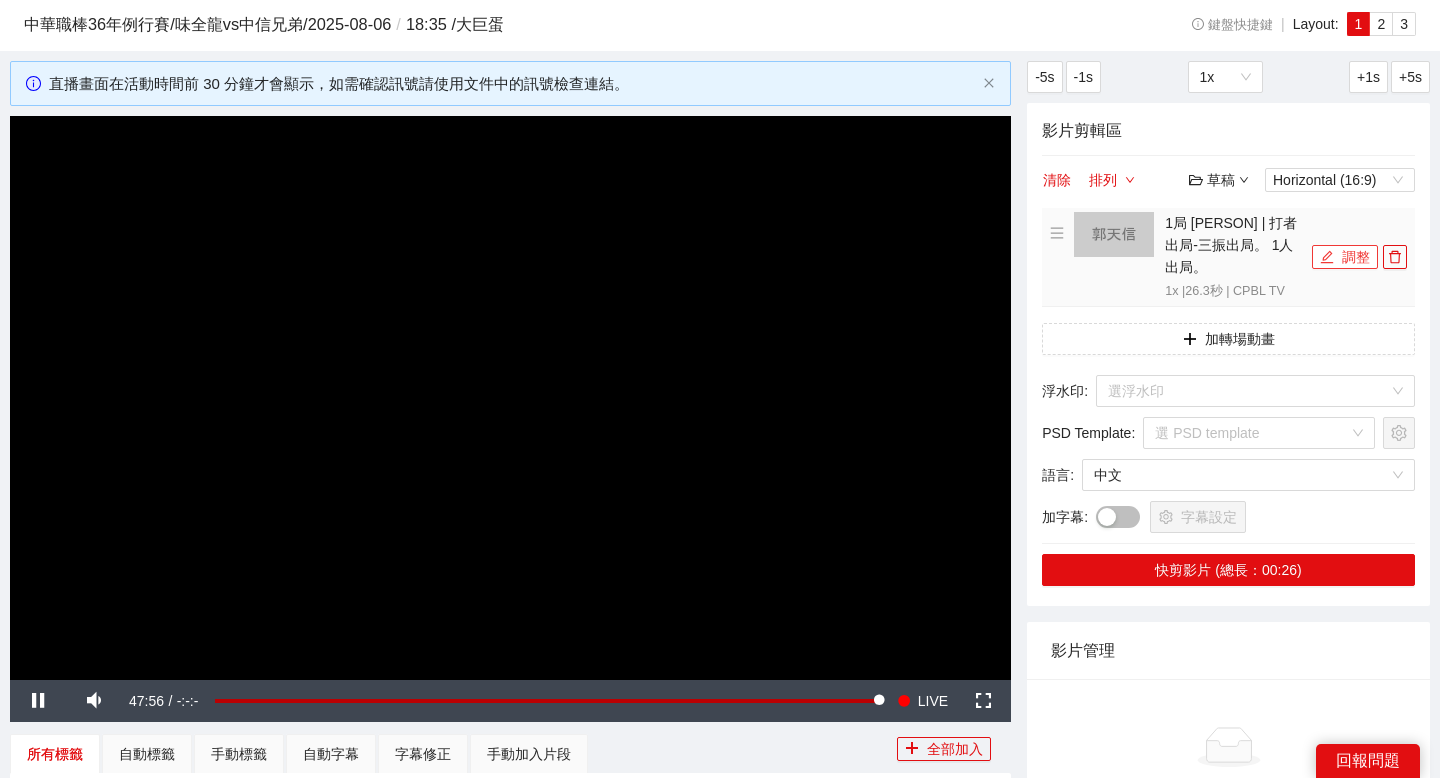 click on "調整" at bounding box center [1345, 257] 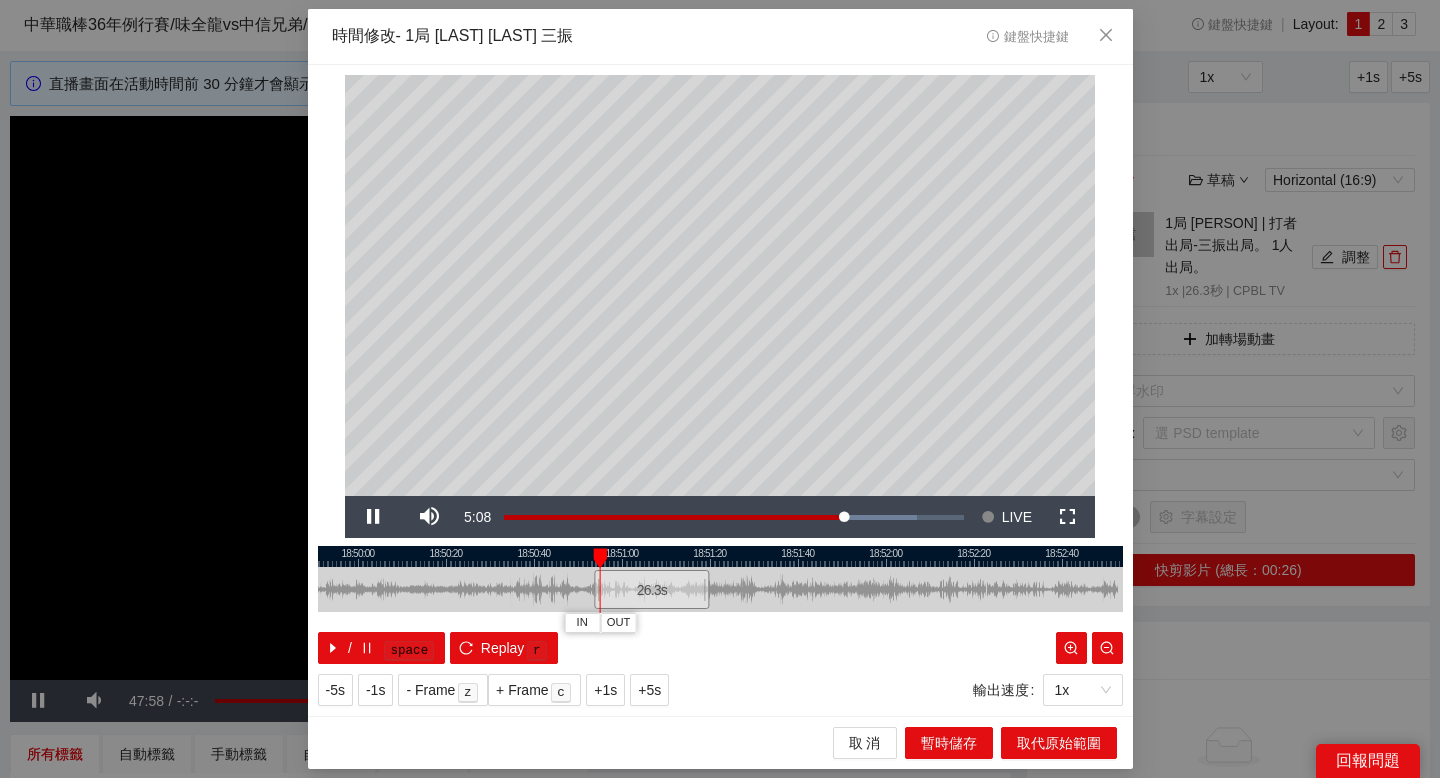 click at bounding box center (720, 556) 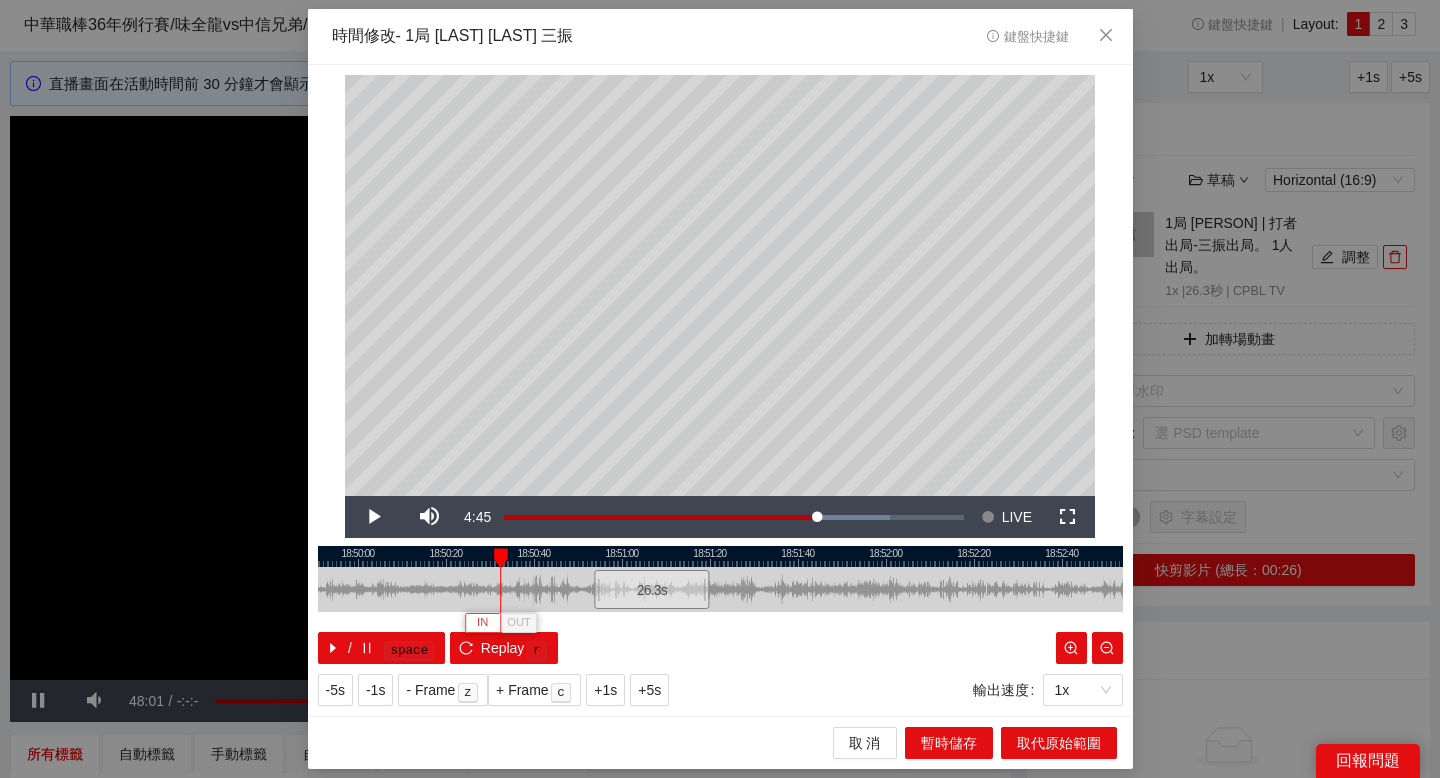 click on "IN" at bounding box center (483, 622) 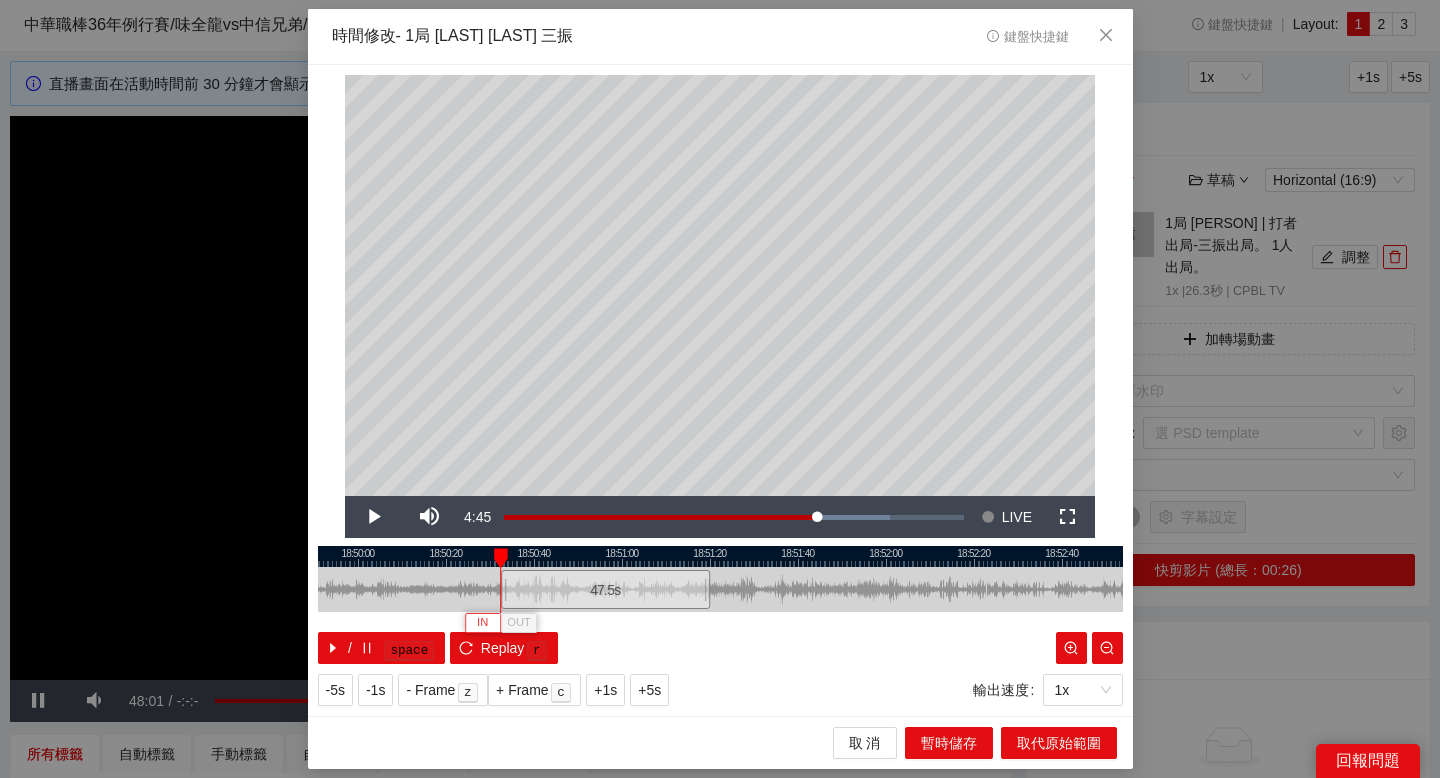 type 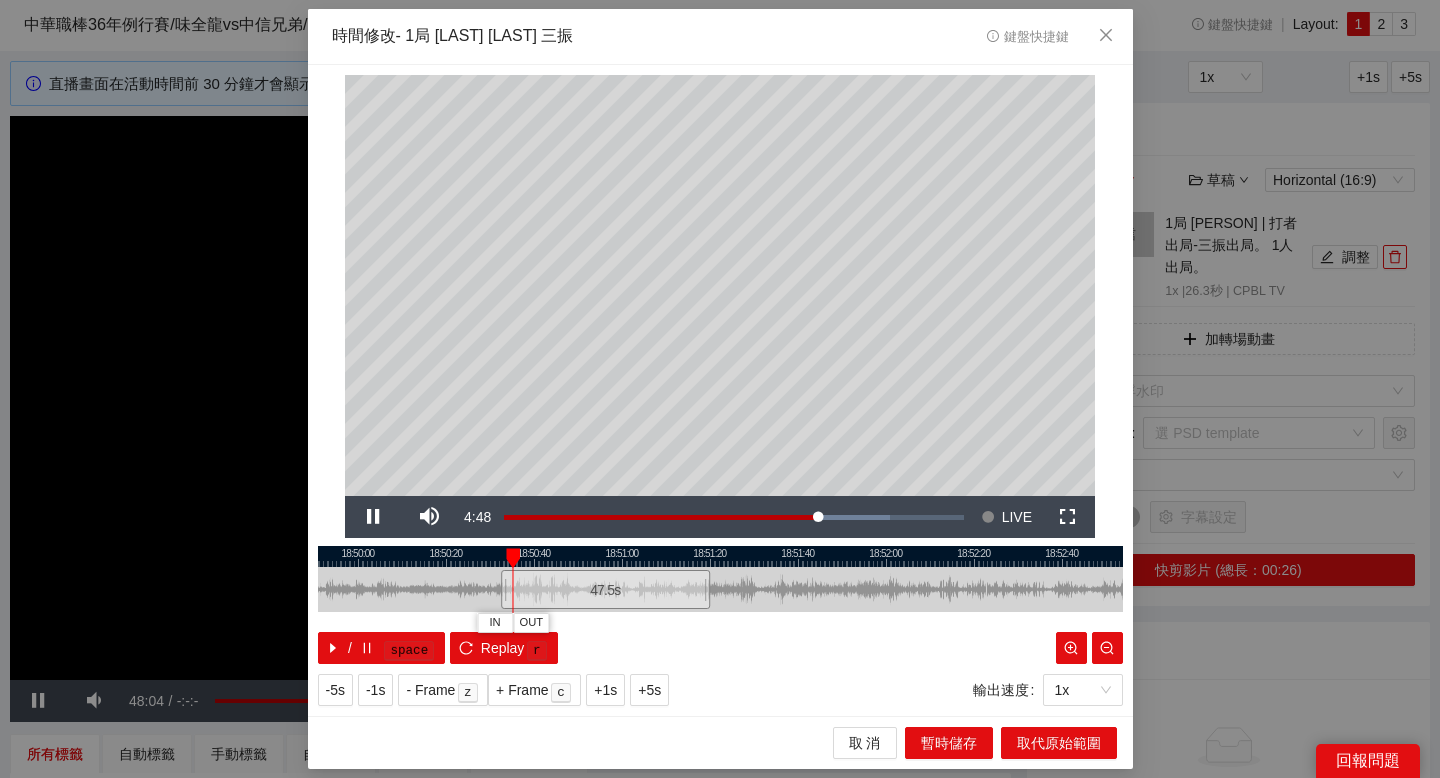 click at bounding box center [720, 556] 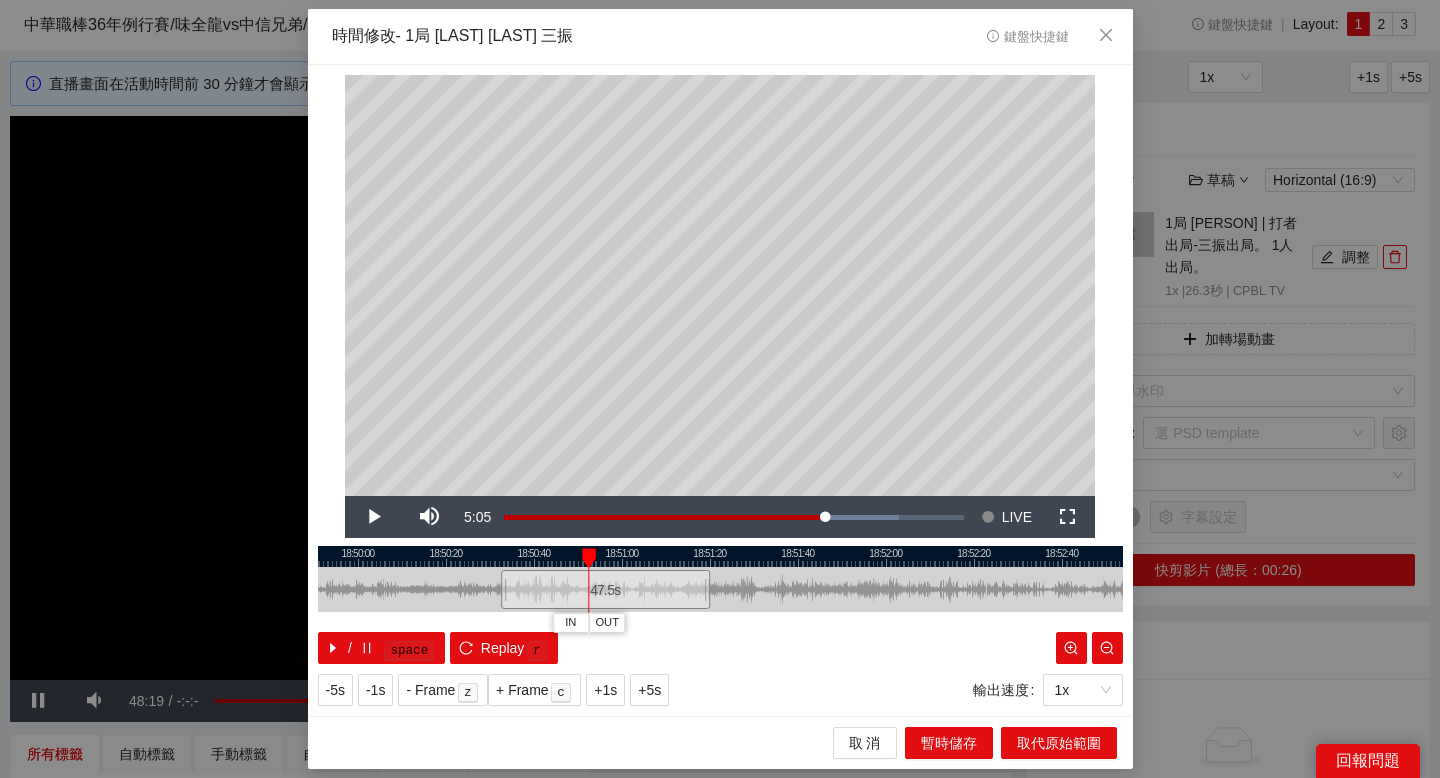 click at bounding box center (589, 558) 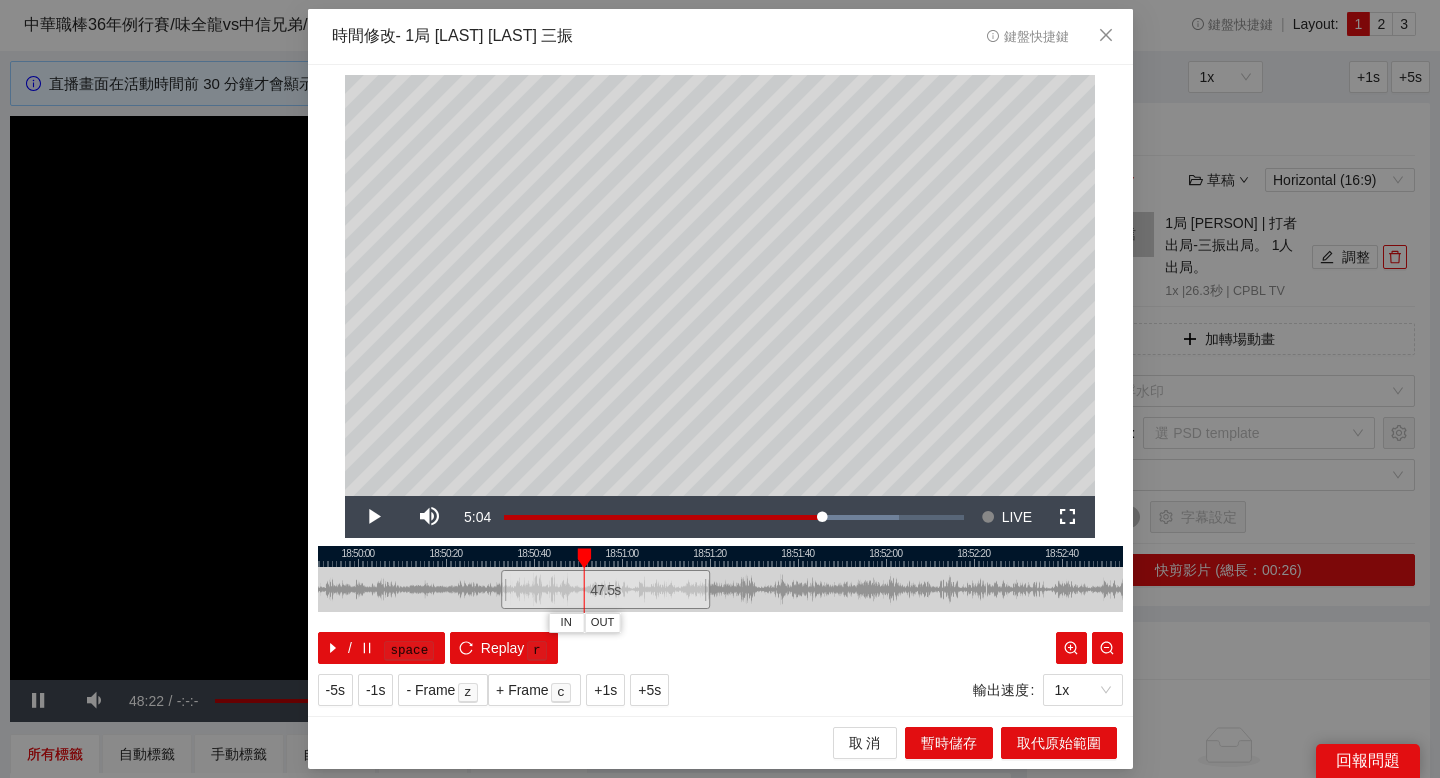 click at bounding box center (584, 558) 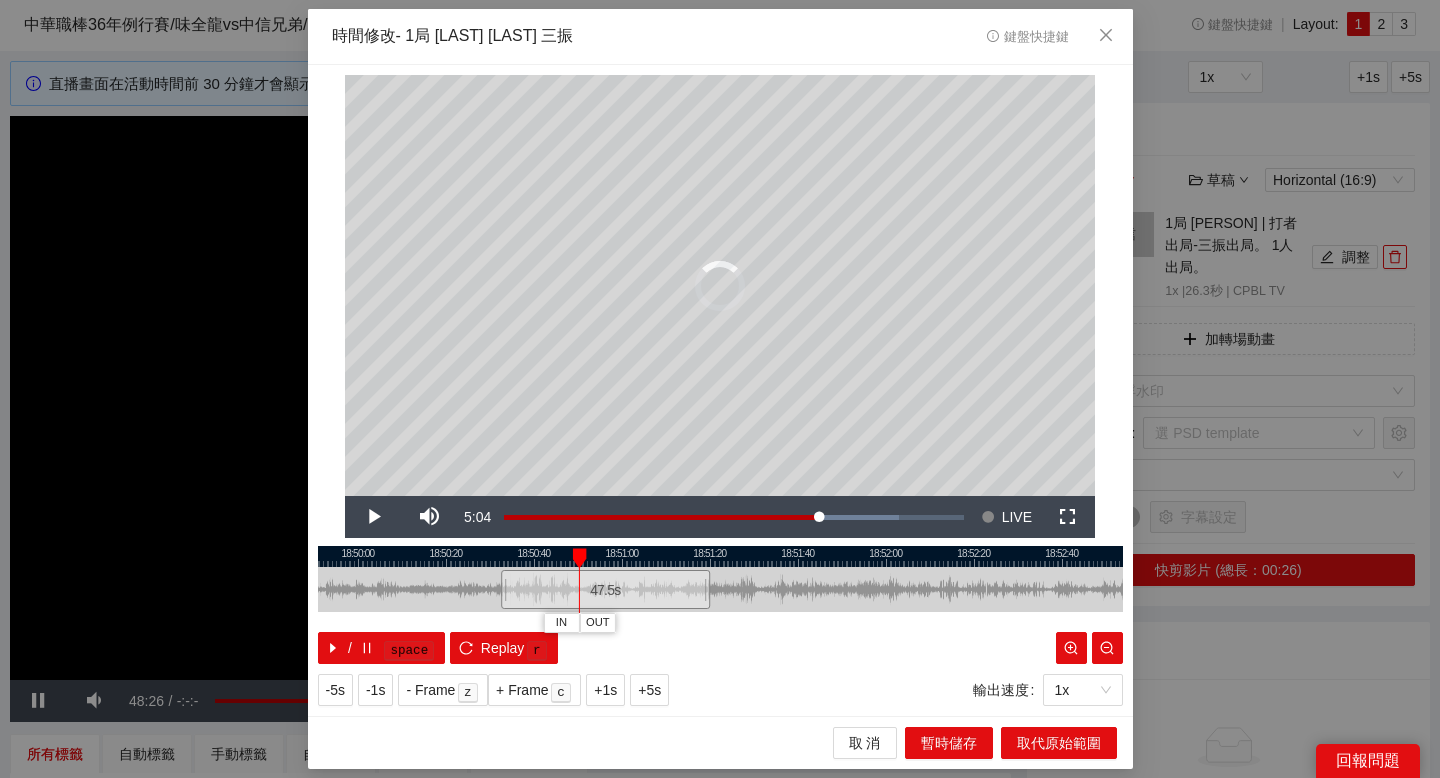 drag, startPoint x: 587, startPoint y: 557, endPoint x: 575, endPoint y: 558, distance: 12.0415945 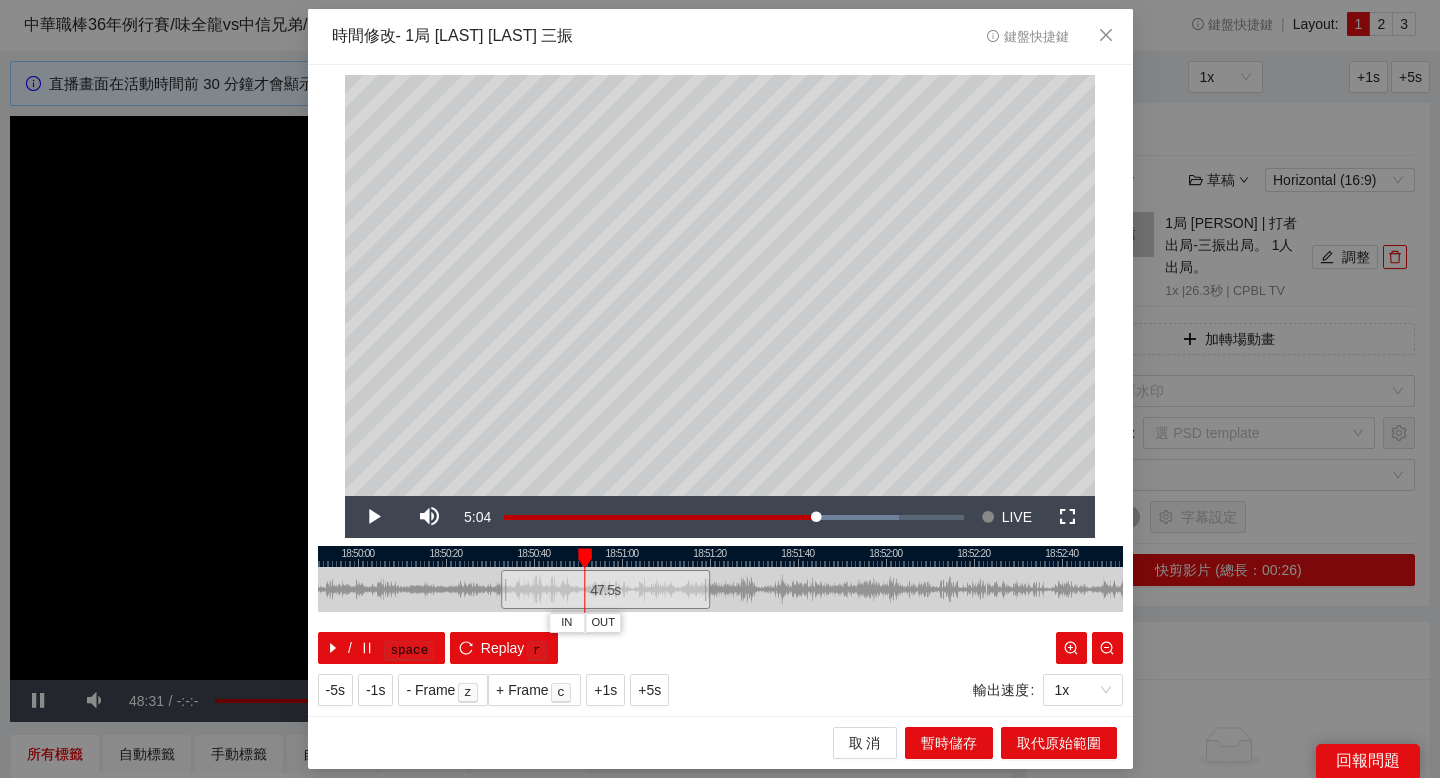 click at bounding box center [585, 558] 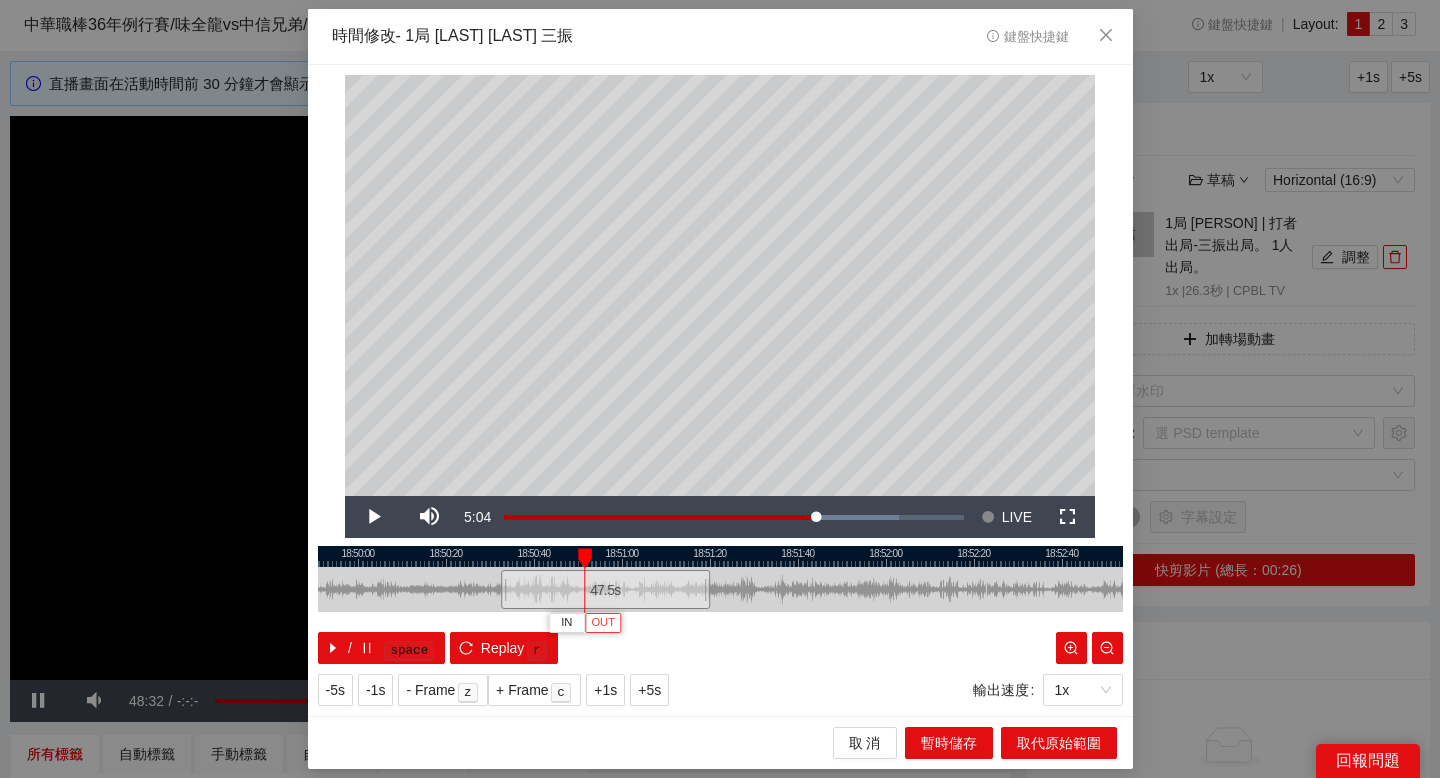 click on "OUT" at bounding box center (603, 623) 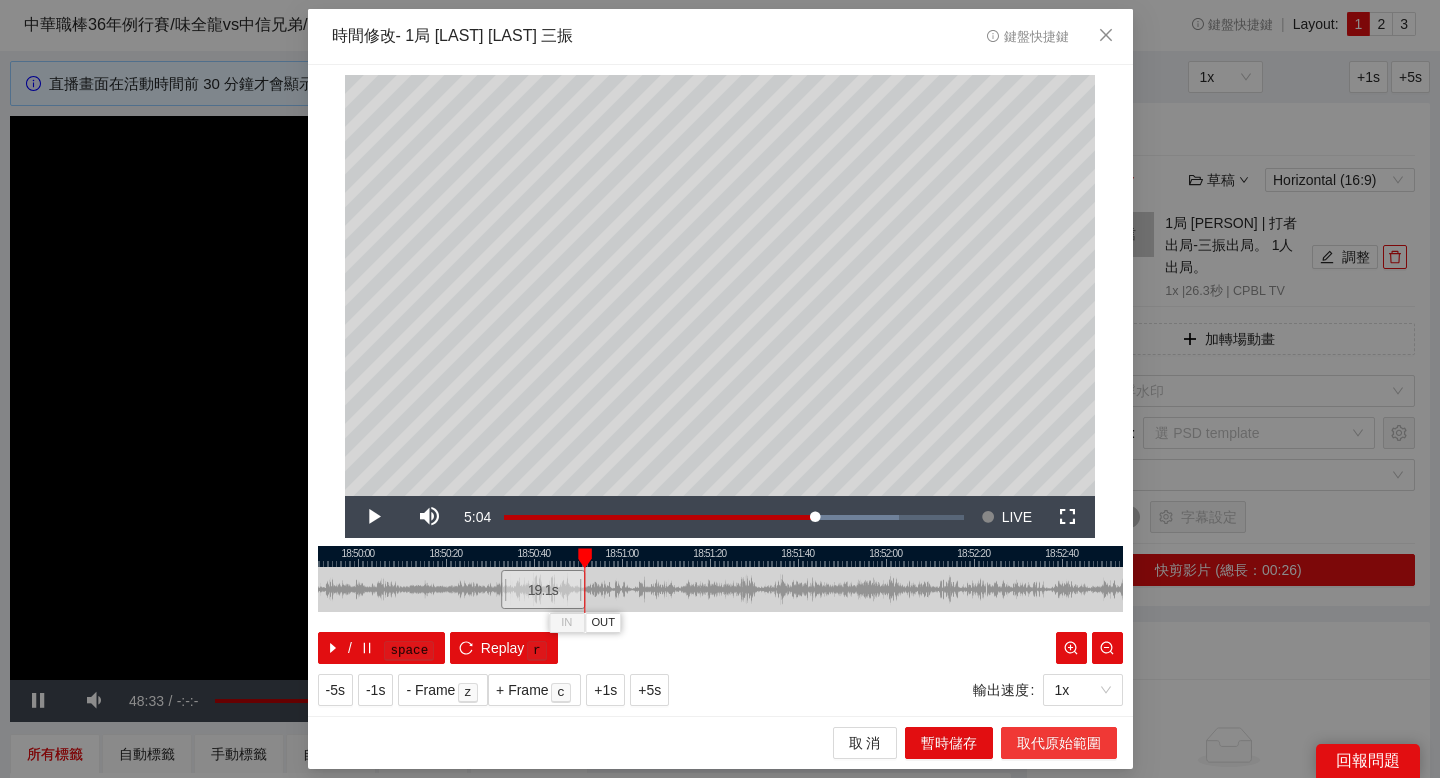 click on "取代原始範圍" at bounding box center (1059, 743) 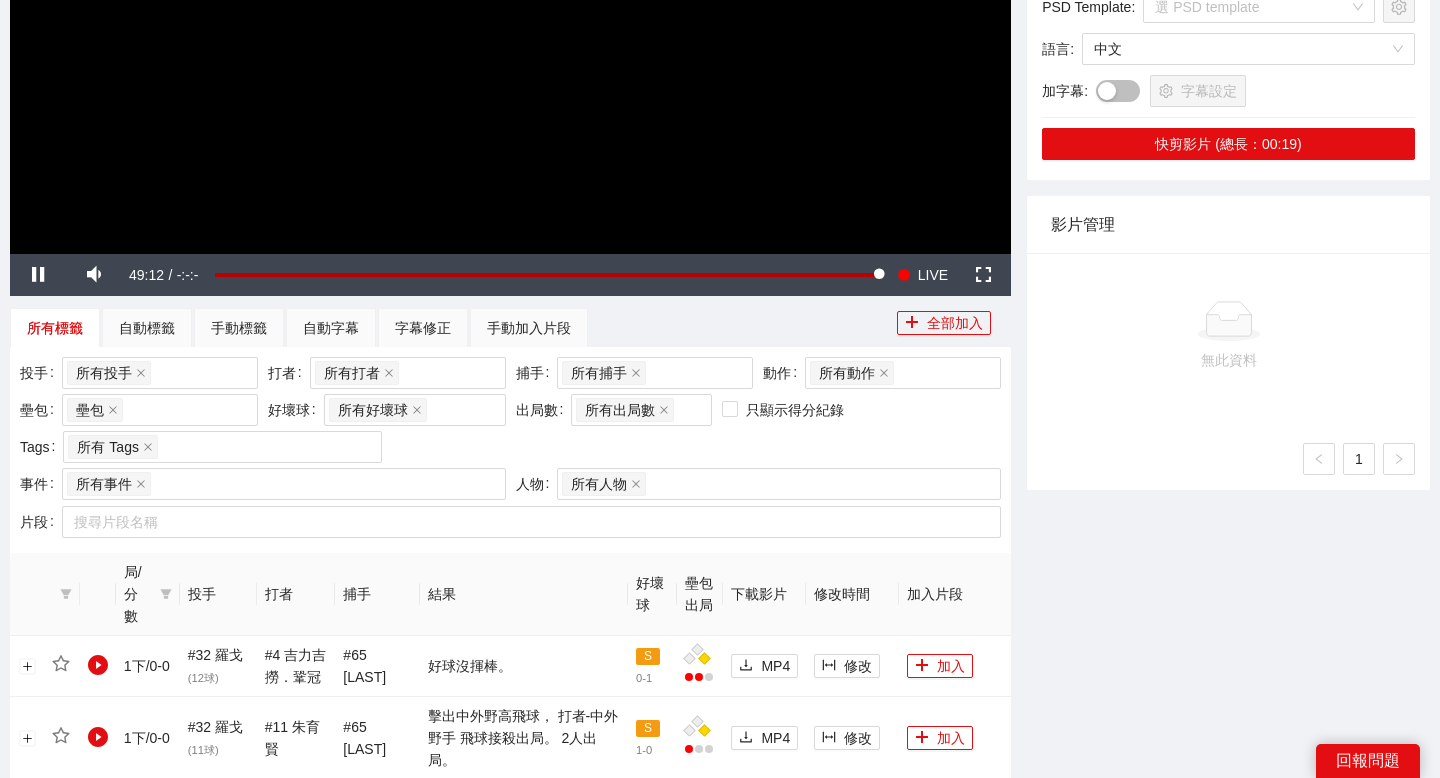 scroll, scrollTop: 496, scrollLeft: 0, axis: vertical 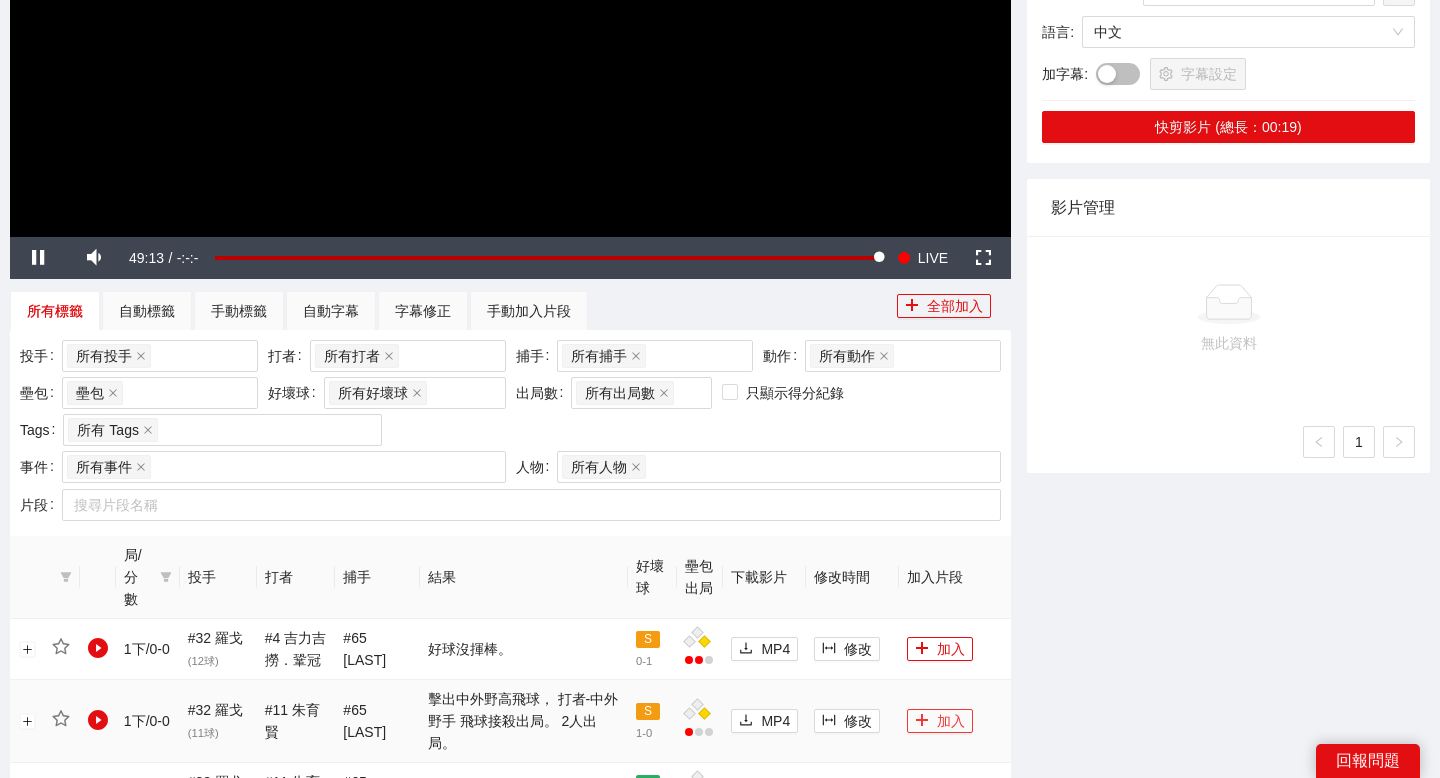 click on "加入" at bounding box center [940, 721] 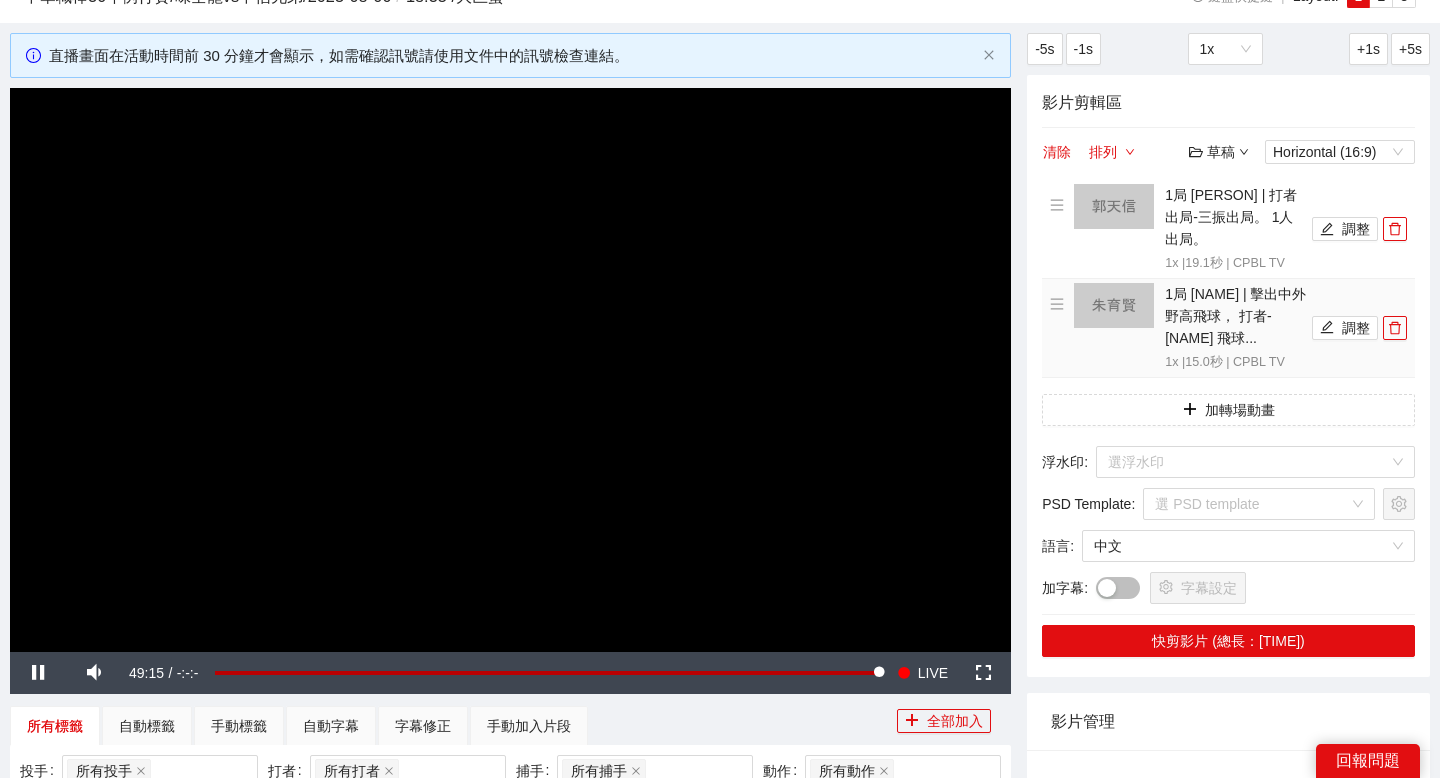 scroll, scrollTop: 109, scrollLeft: 0, axis: vertical 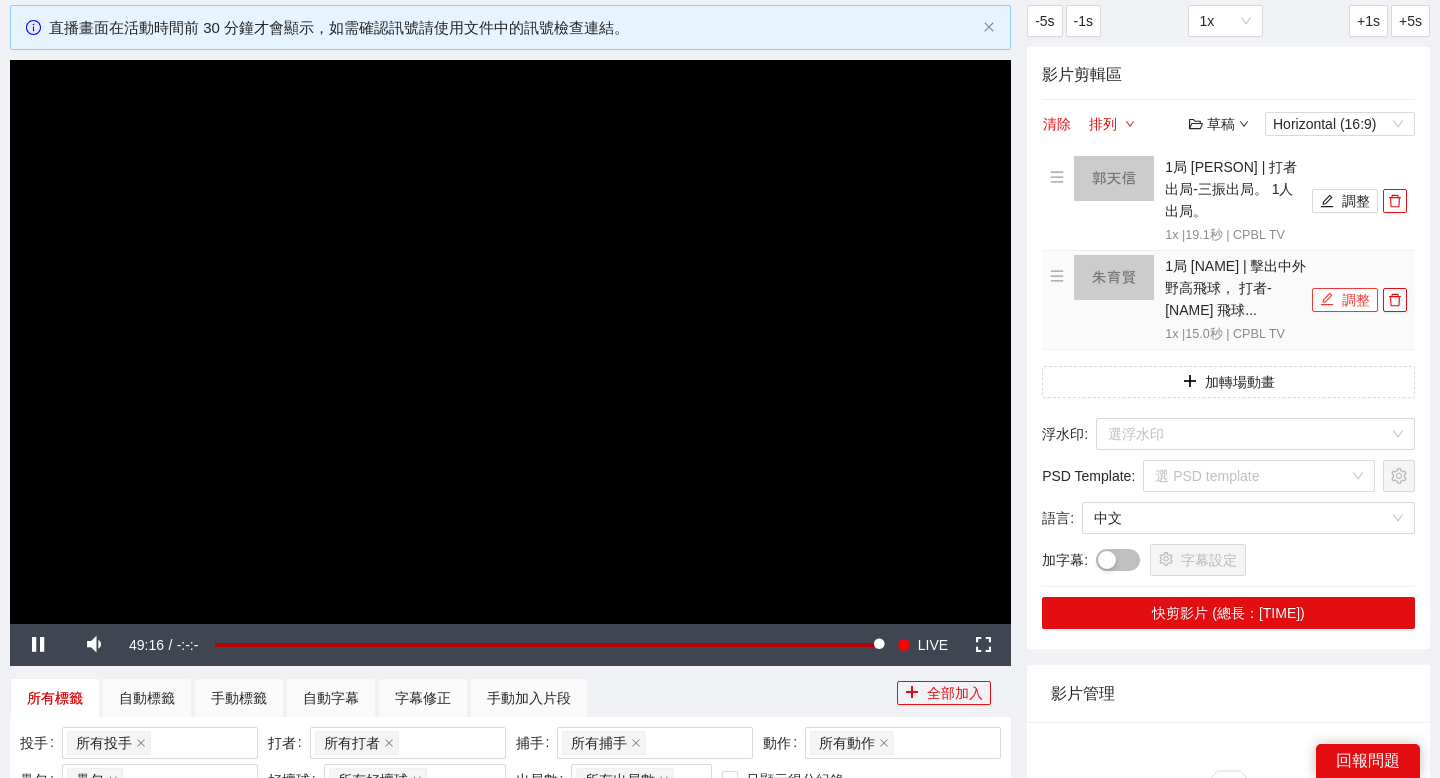 click on "調整" at bounding box center [1345, 300] 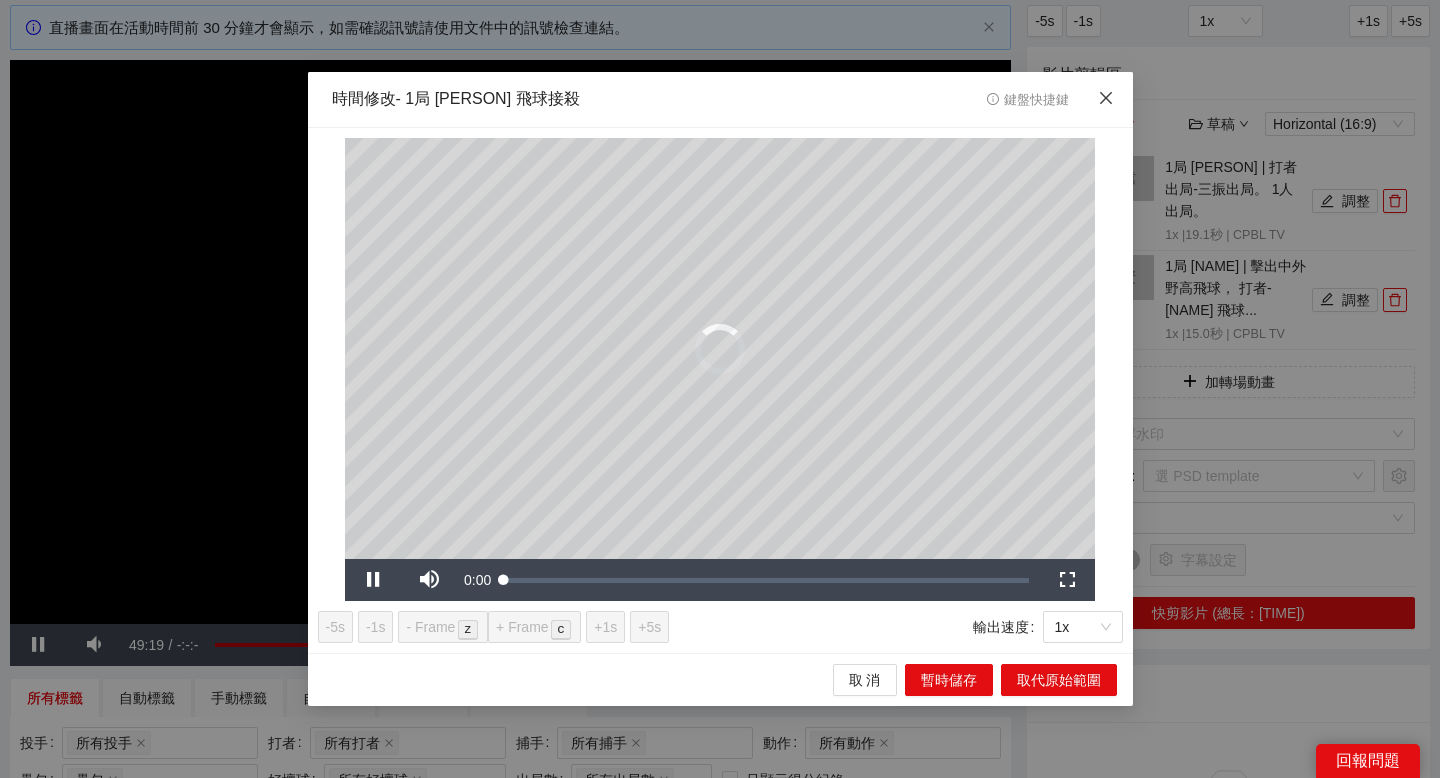 click 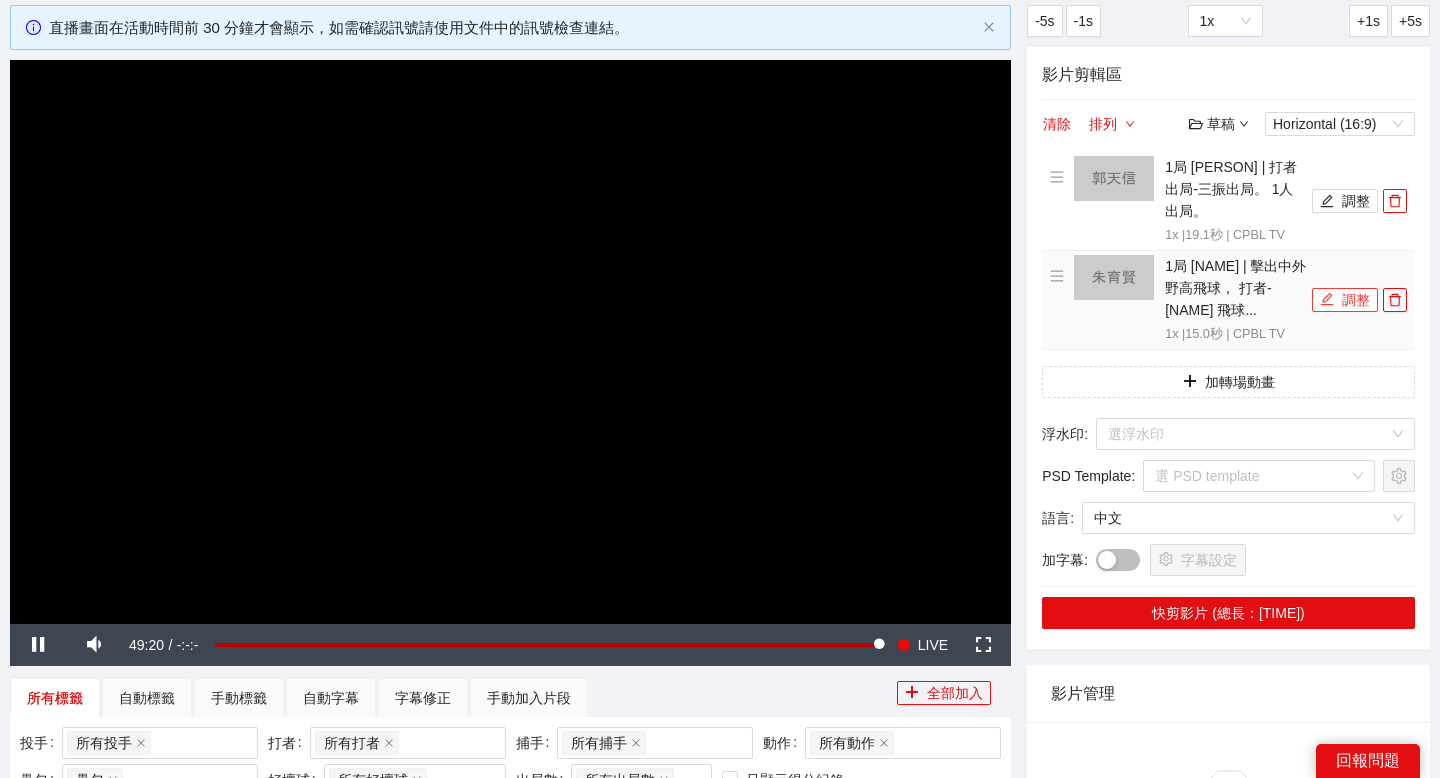click 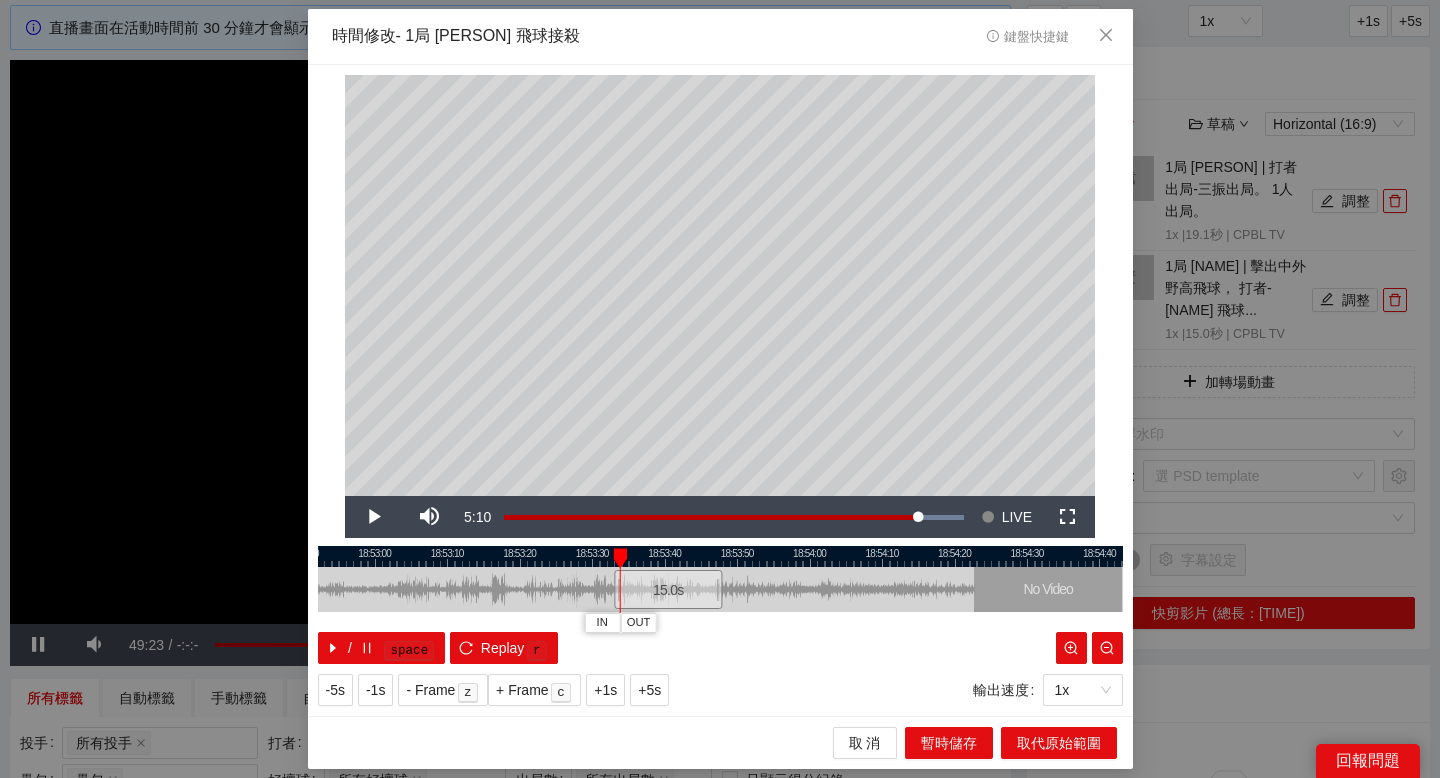 click at bounding box center [720, 556] 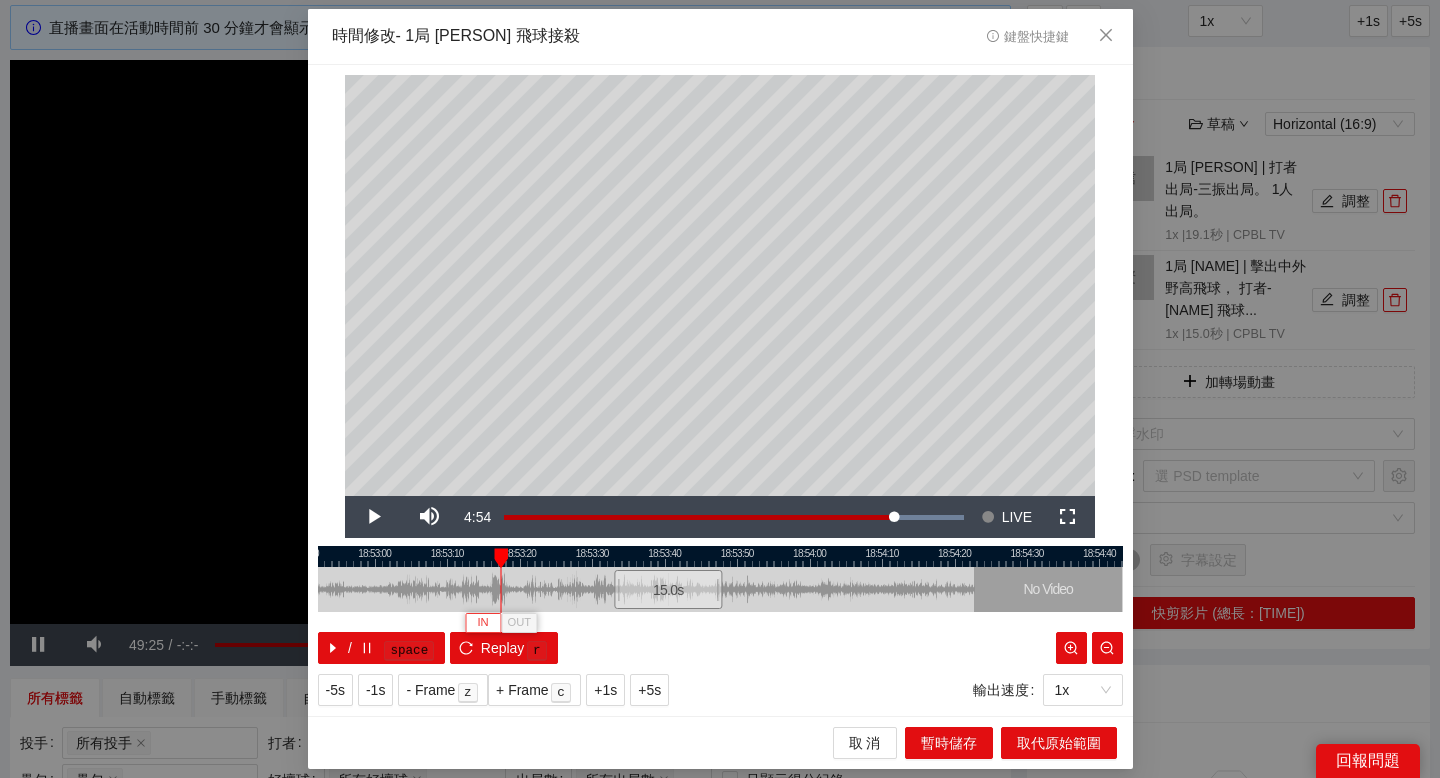 click on "IN" at bounding box center (482, 623) 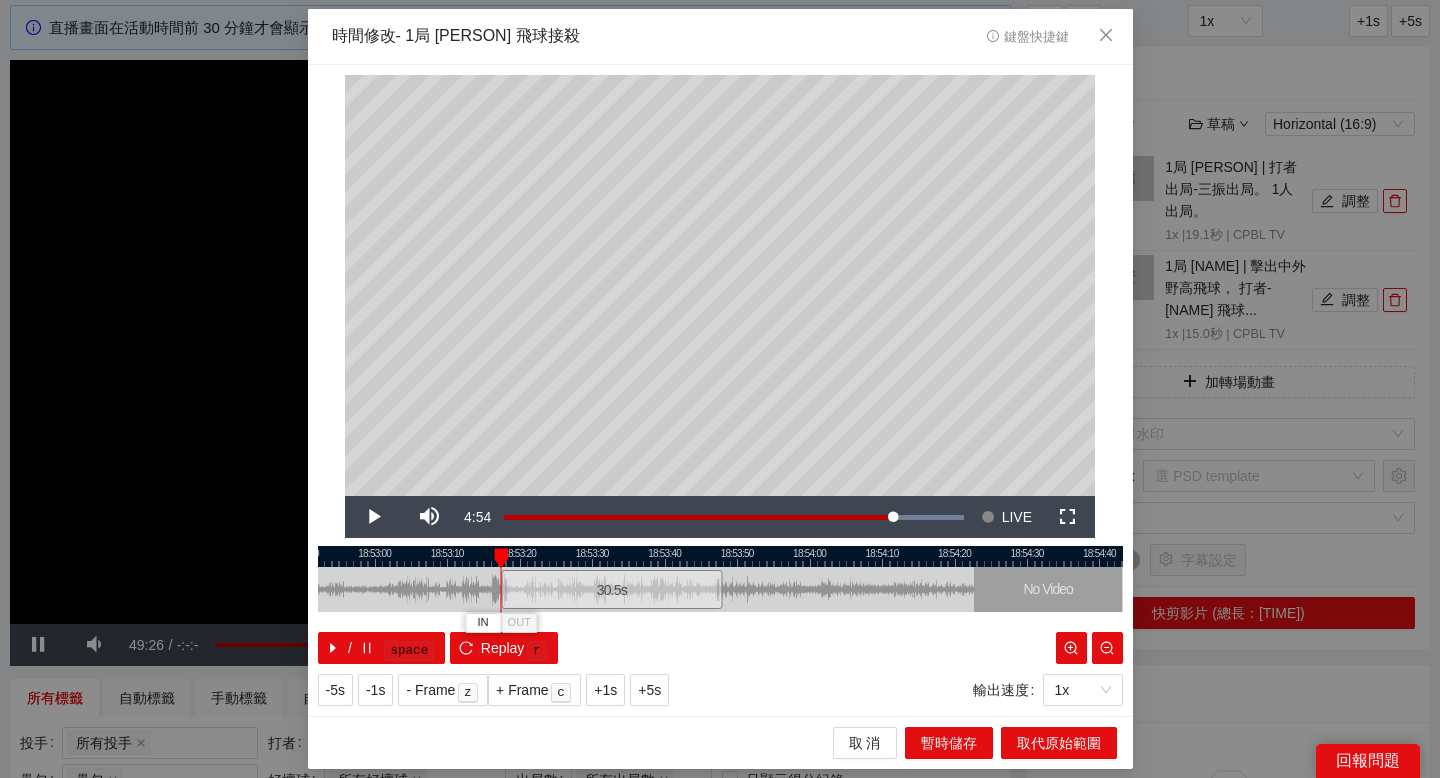 click at bounding box center (720, 556) 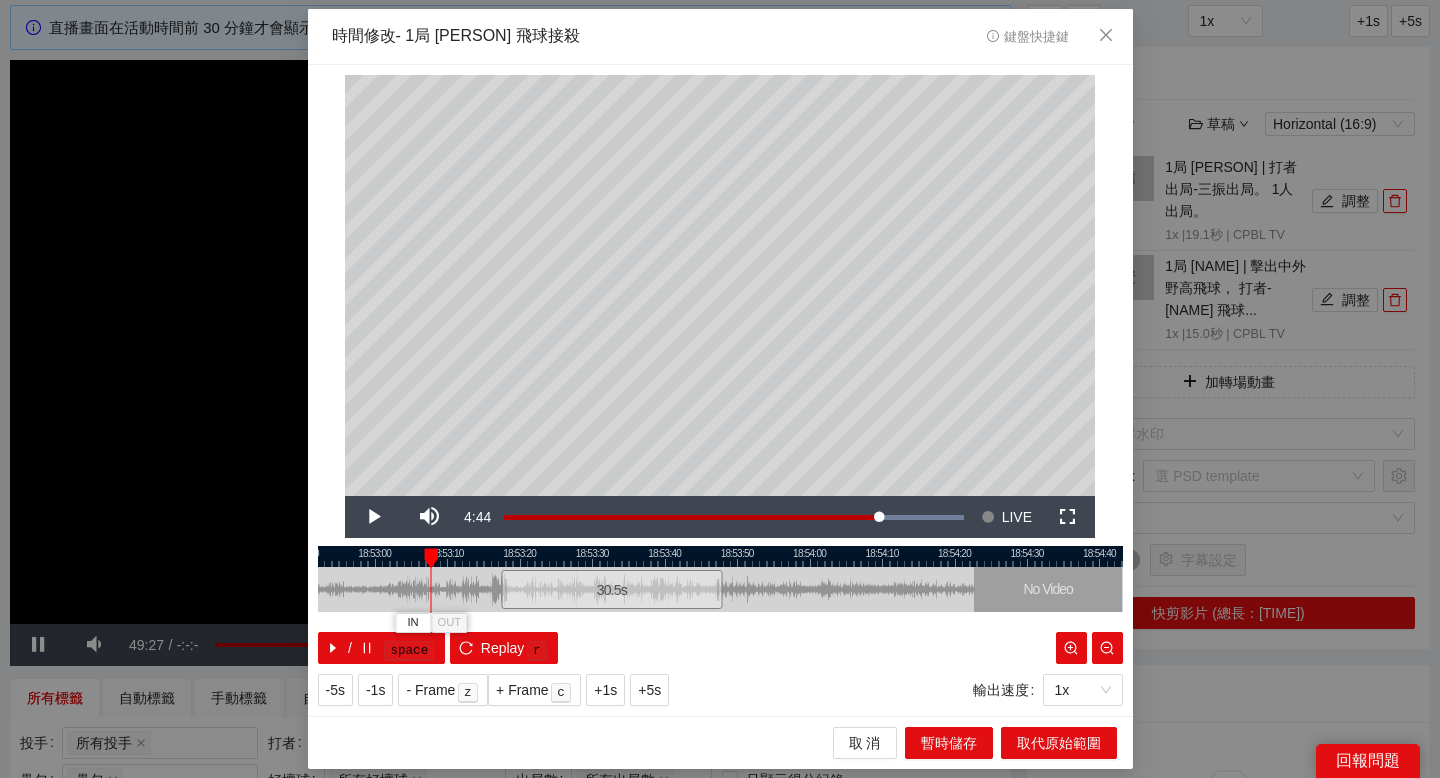 click at bounding box center [720, 556] 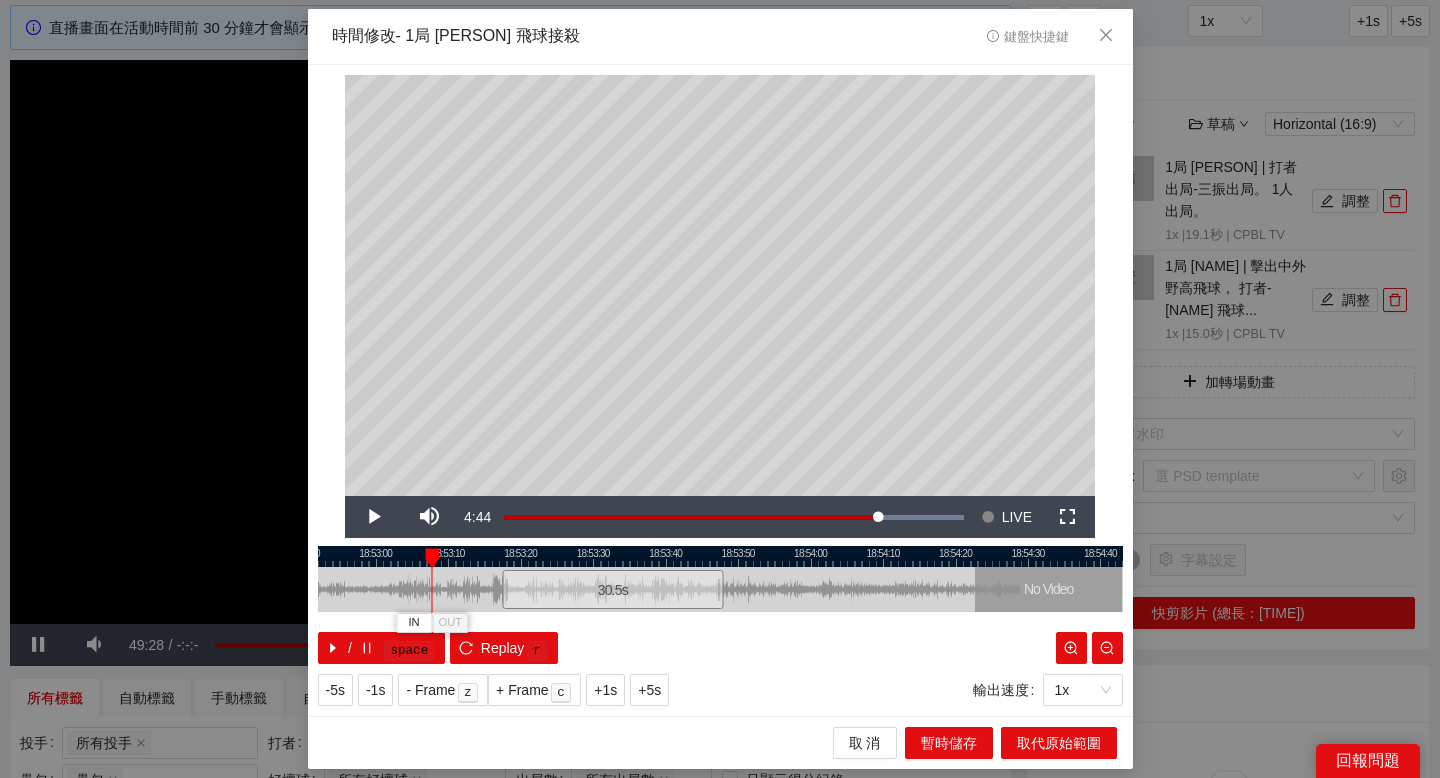 click at bounding box center [720, 556] 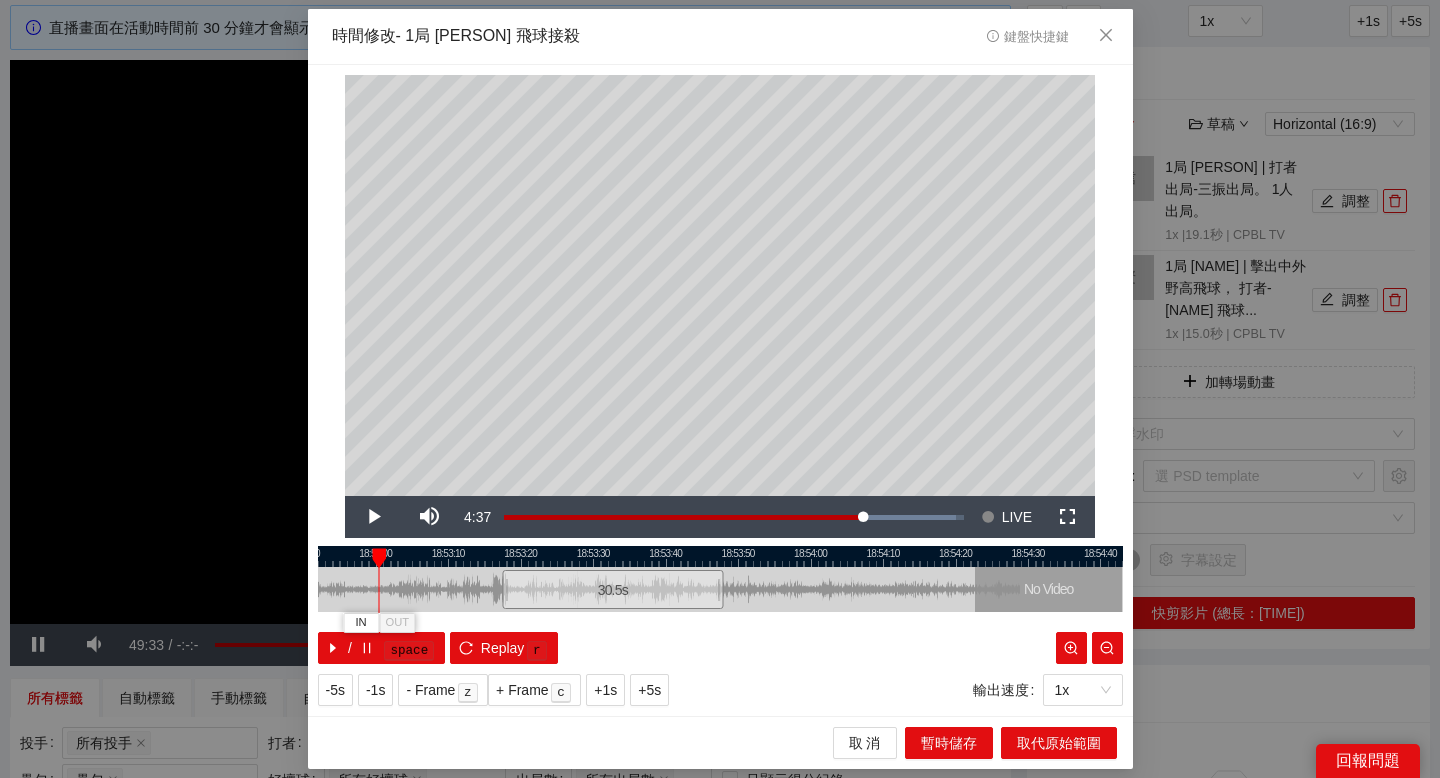 drag, startPoint x: 392, startPoint y: 548, endPoint x: 379, endPoint y: 549, distance: 13.038404 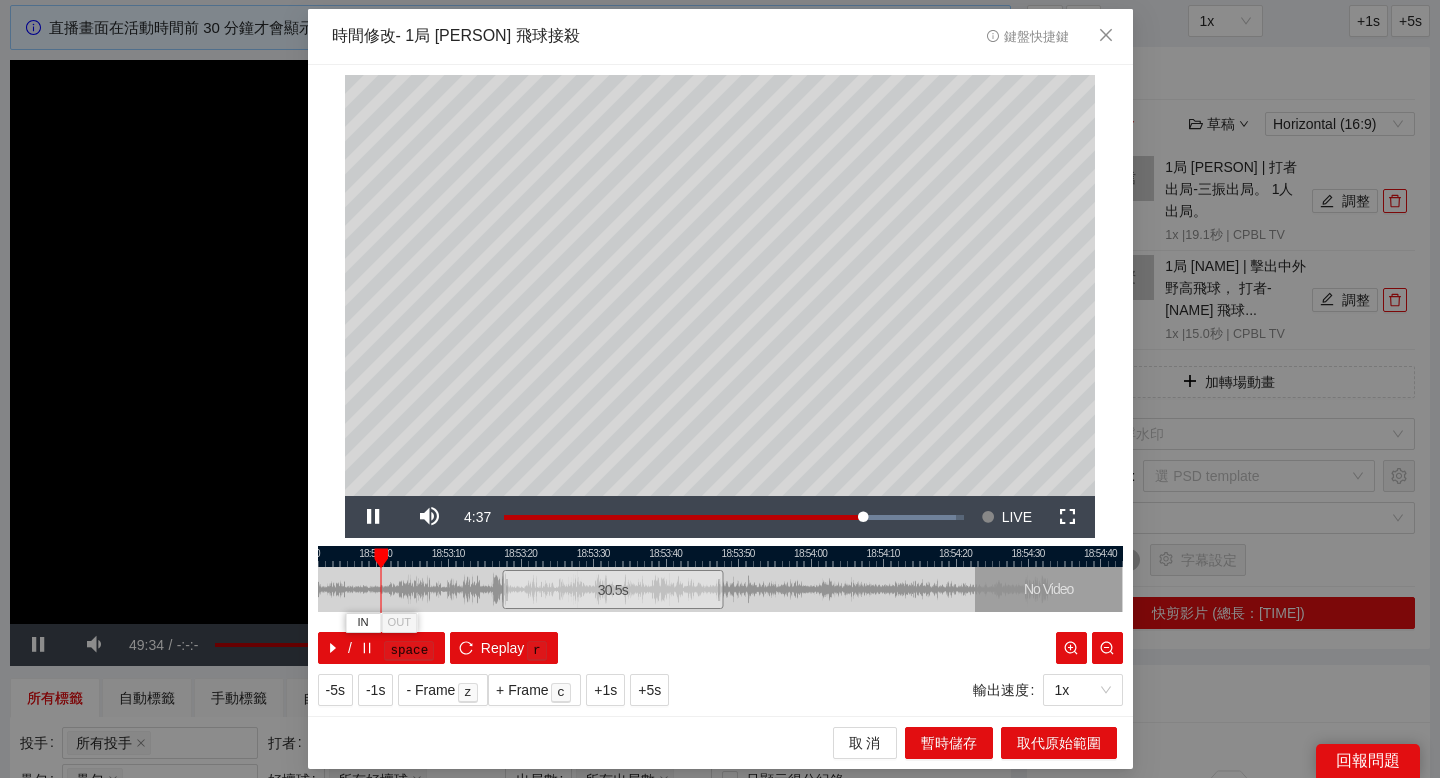 click at bounding box center [381, 558] 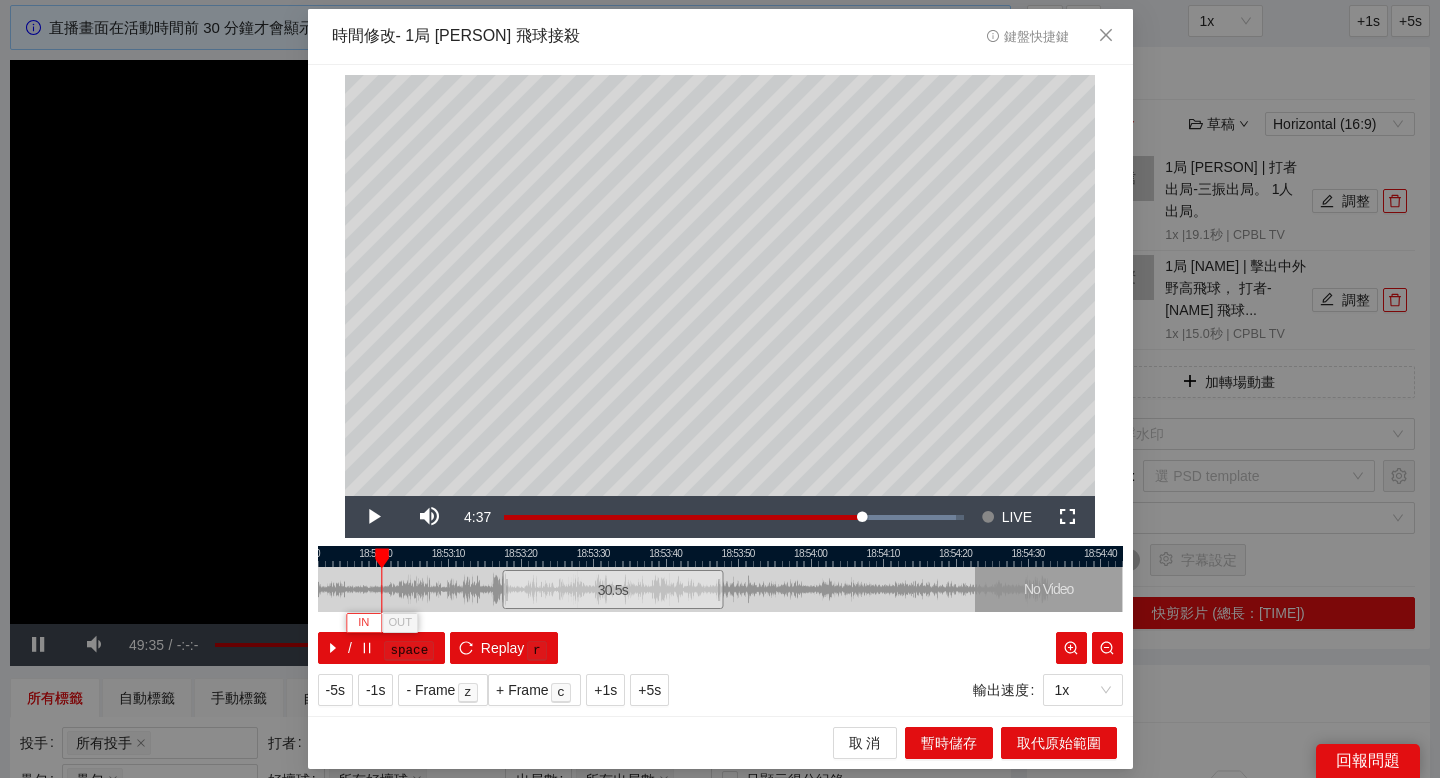 click on "IN" at bounding box center [363, 623] 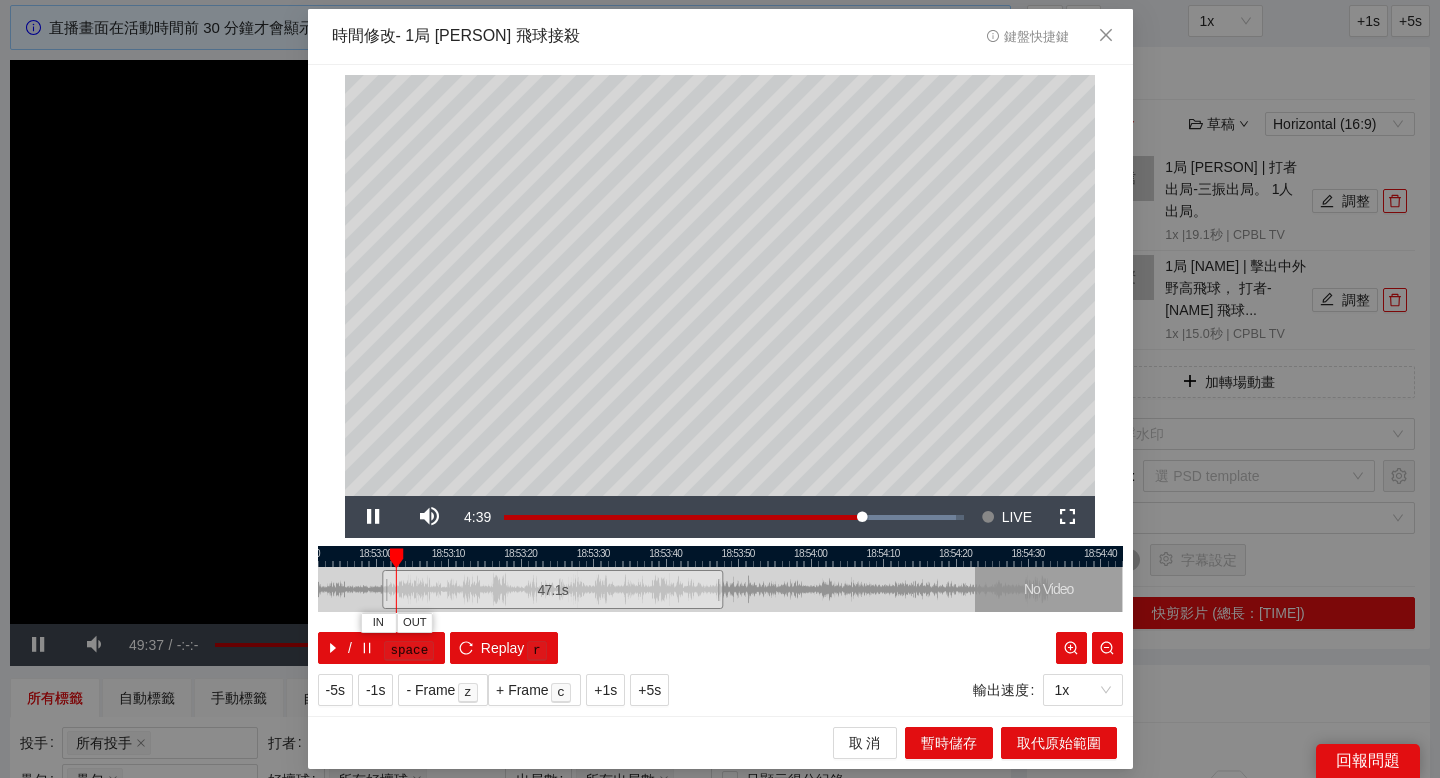 click at bounding box center [720, 556] 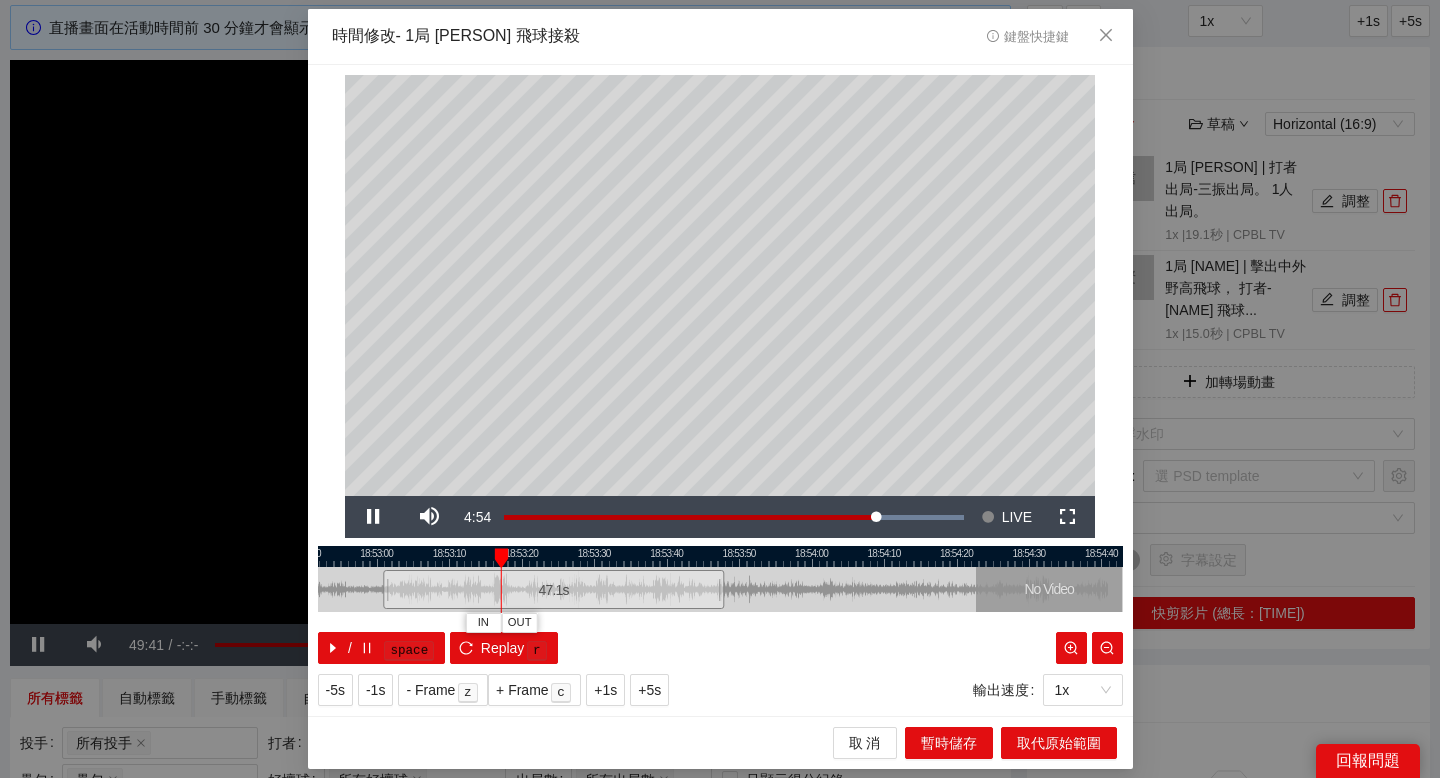 click at bounding box center [721, 556] 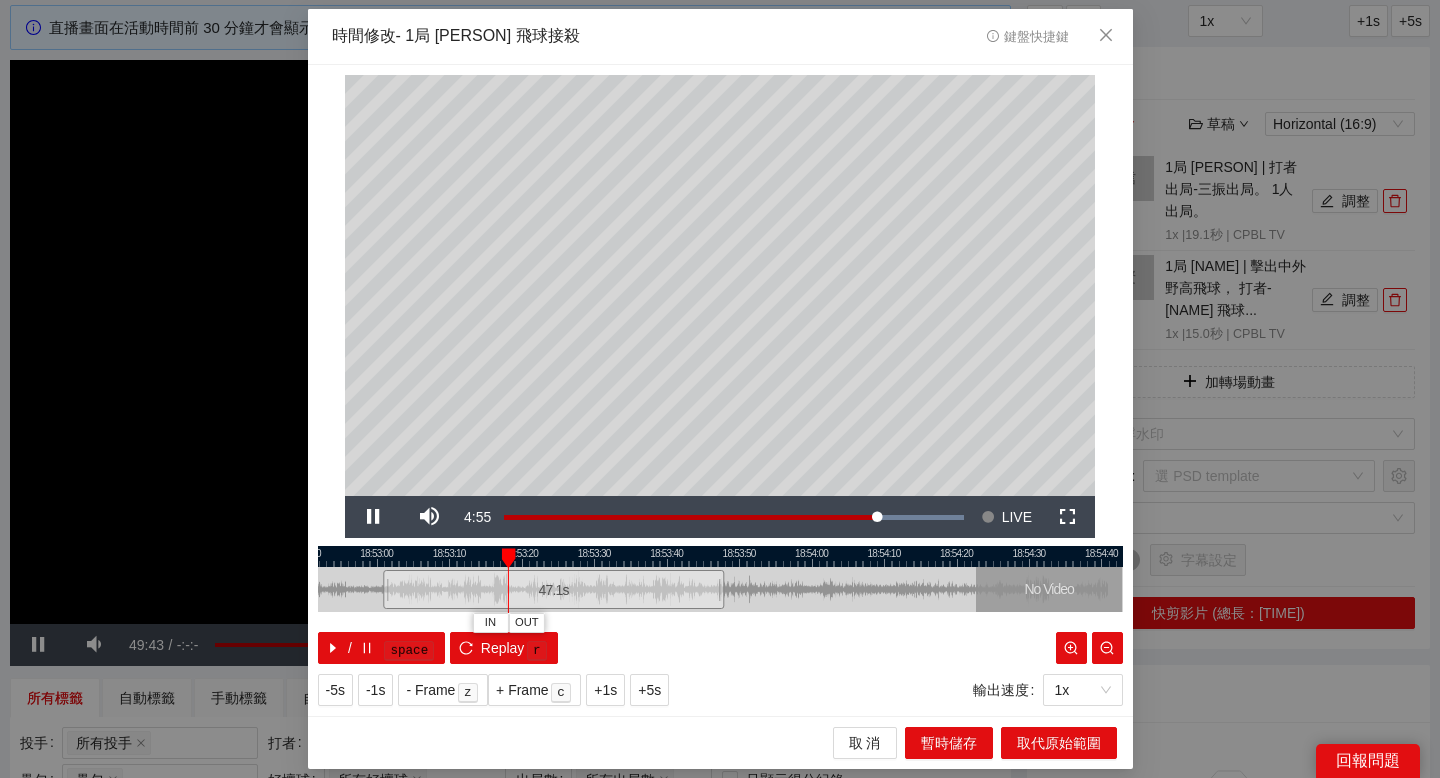 click at bounding box center (720, 556) 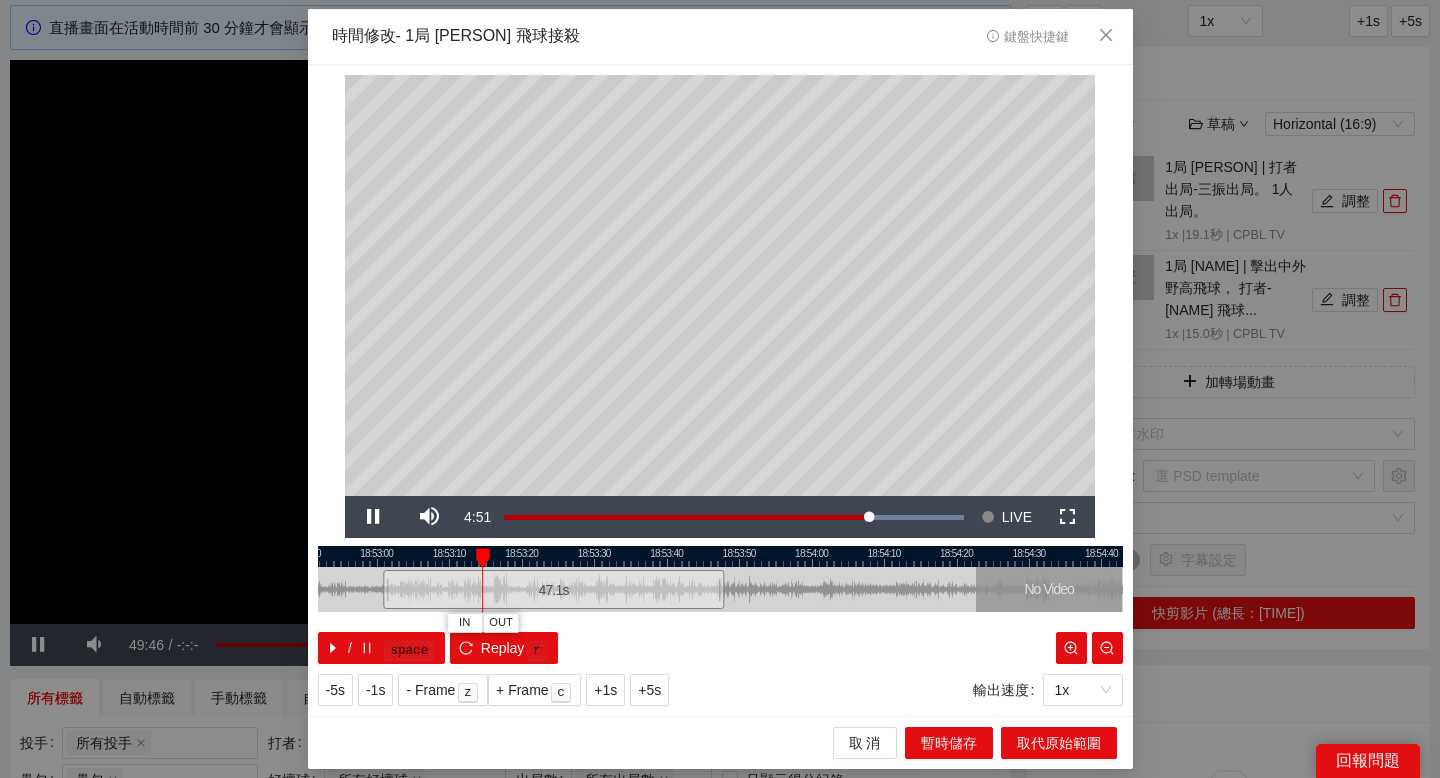 click at bounding box center (720, 556) 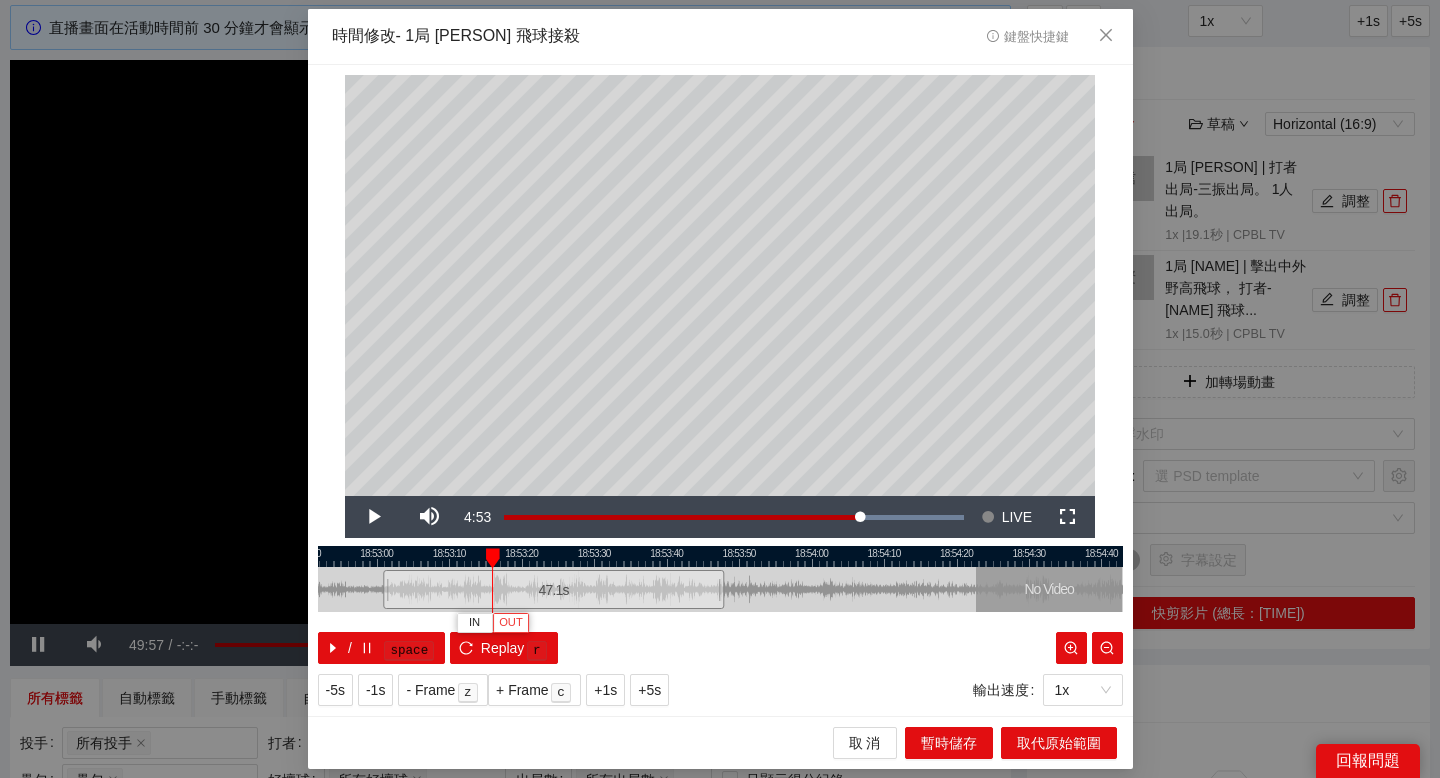 click on "OUT" at bounding box center (511, 623) 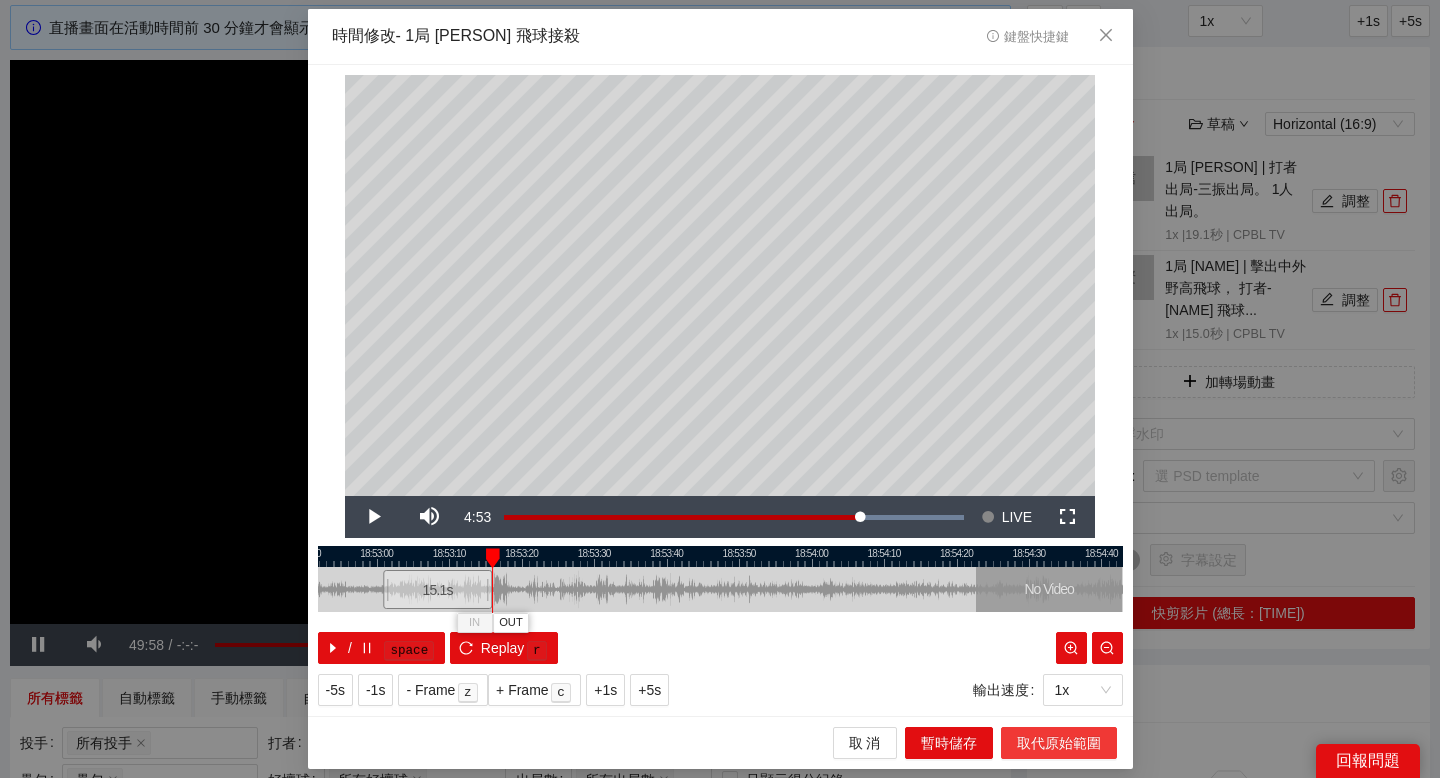 click on "取代原始範圍" at bounding box center (1059, 743) 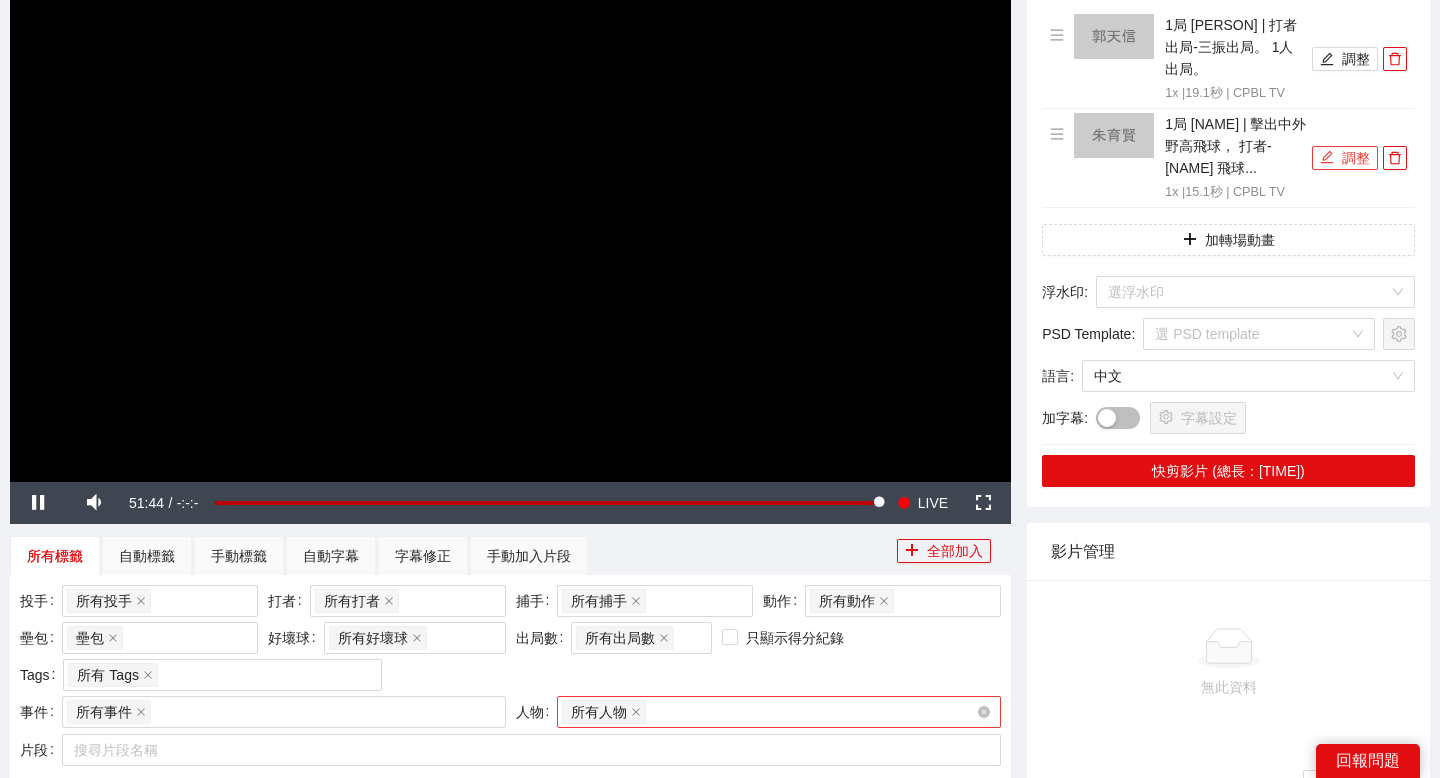scroll, scrollTop: 249, scrollLeft: 0, axis: vertical 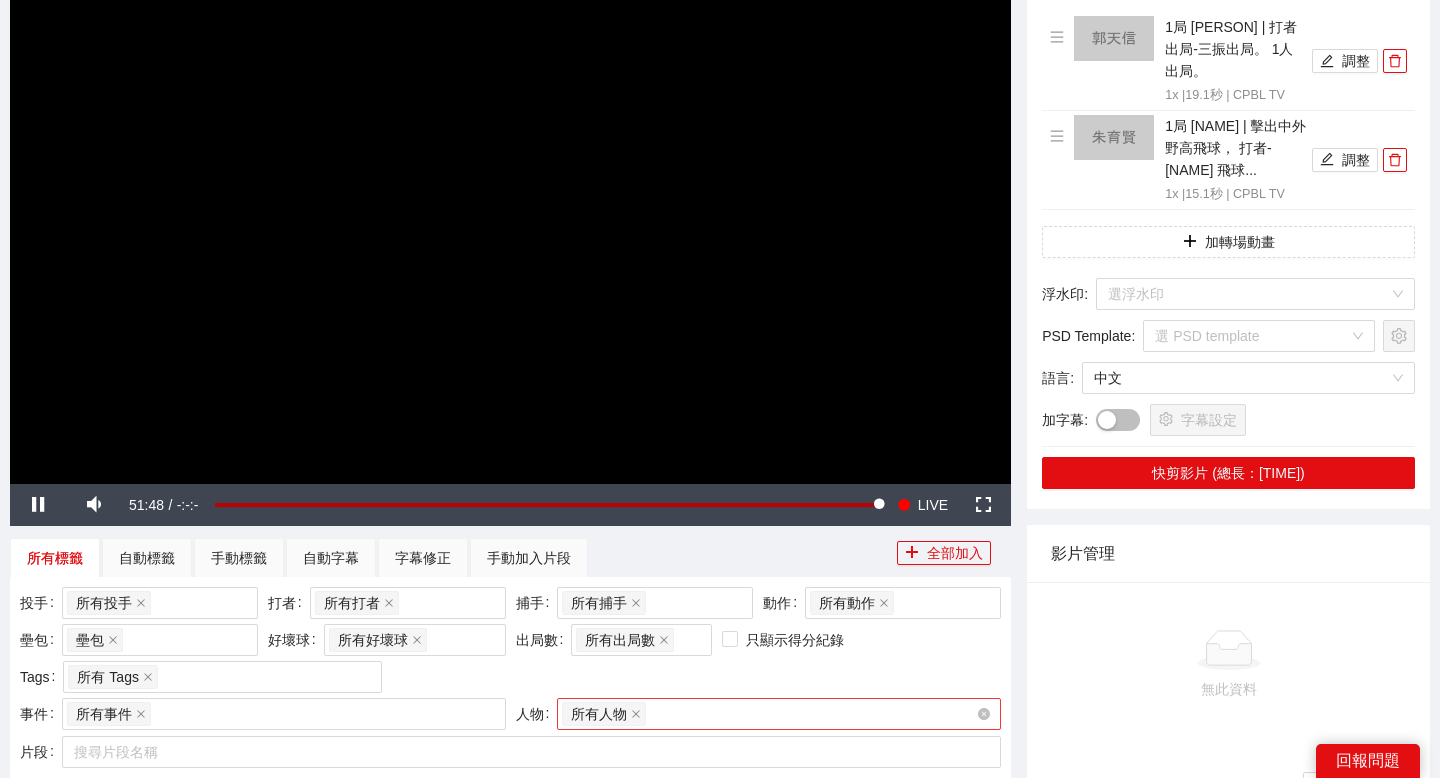 click at bounding box center [510, 201] 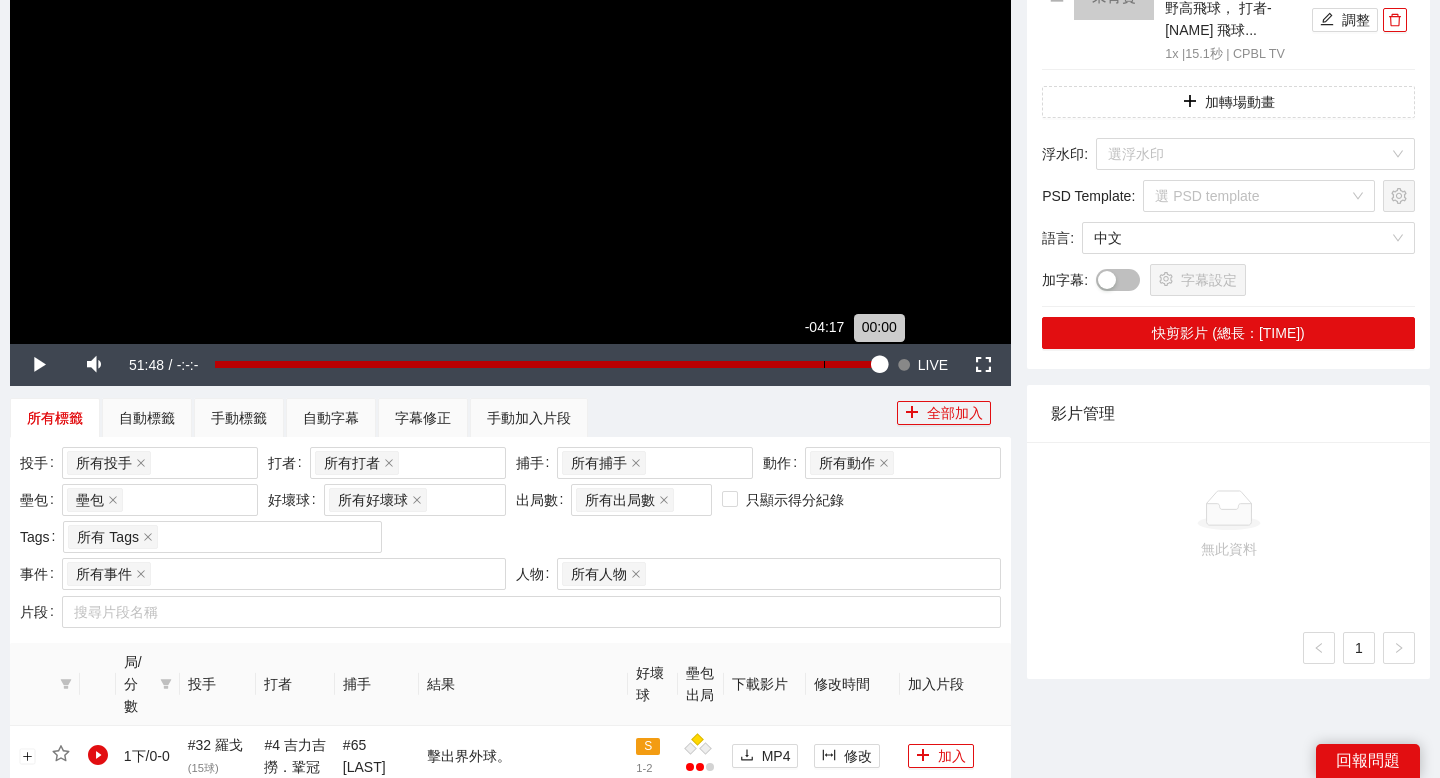 scroll, scrollTop: 383, scrollLeft: 0, axis: vertical 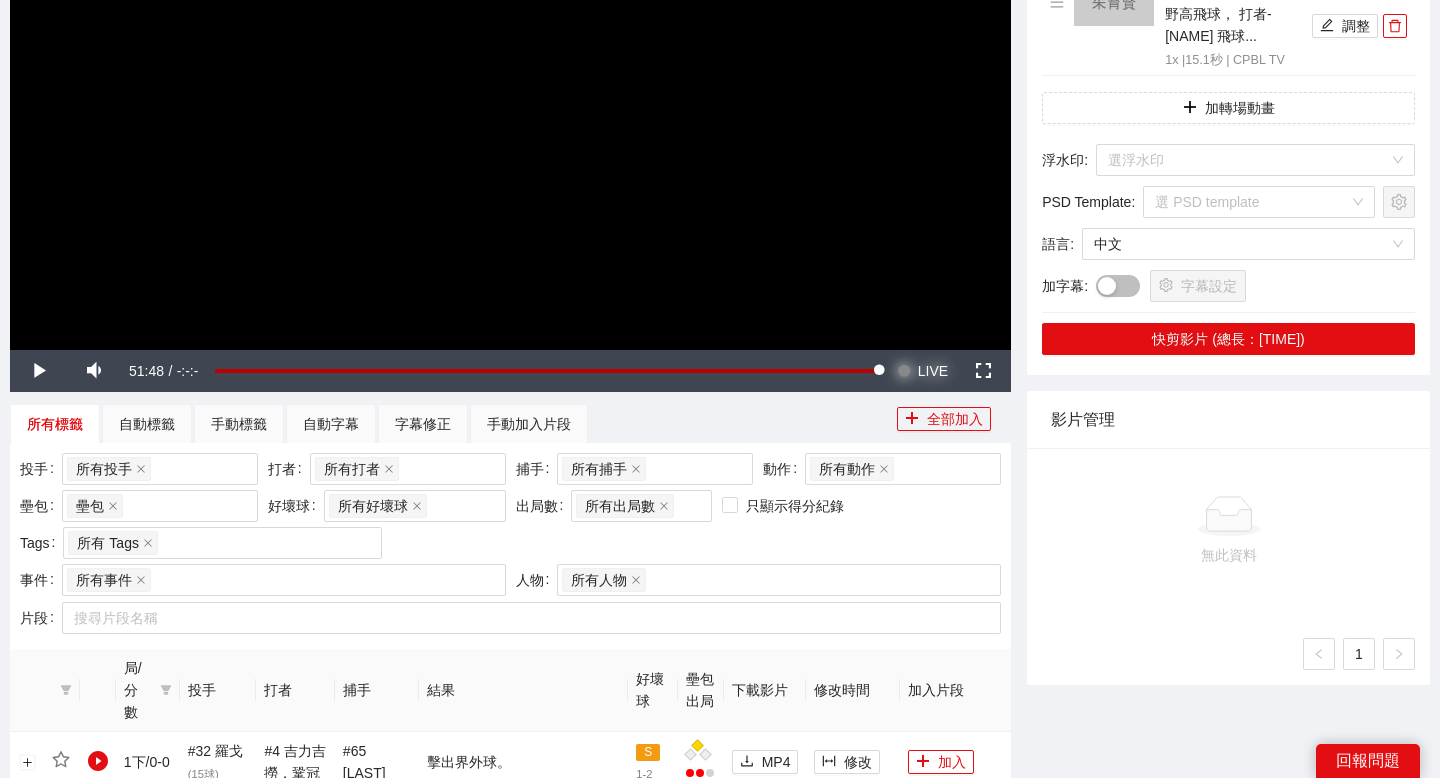 click at bounding box center (904, 371) 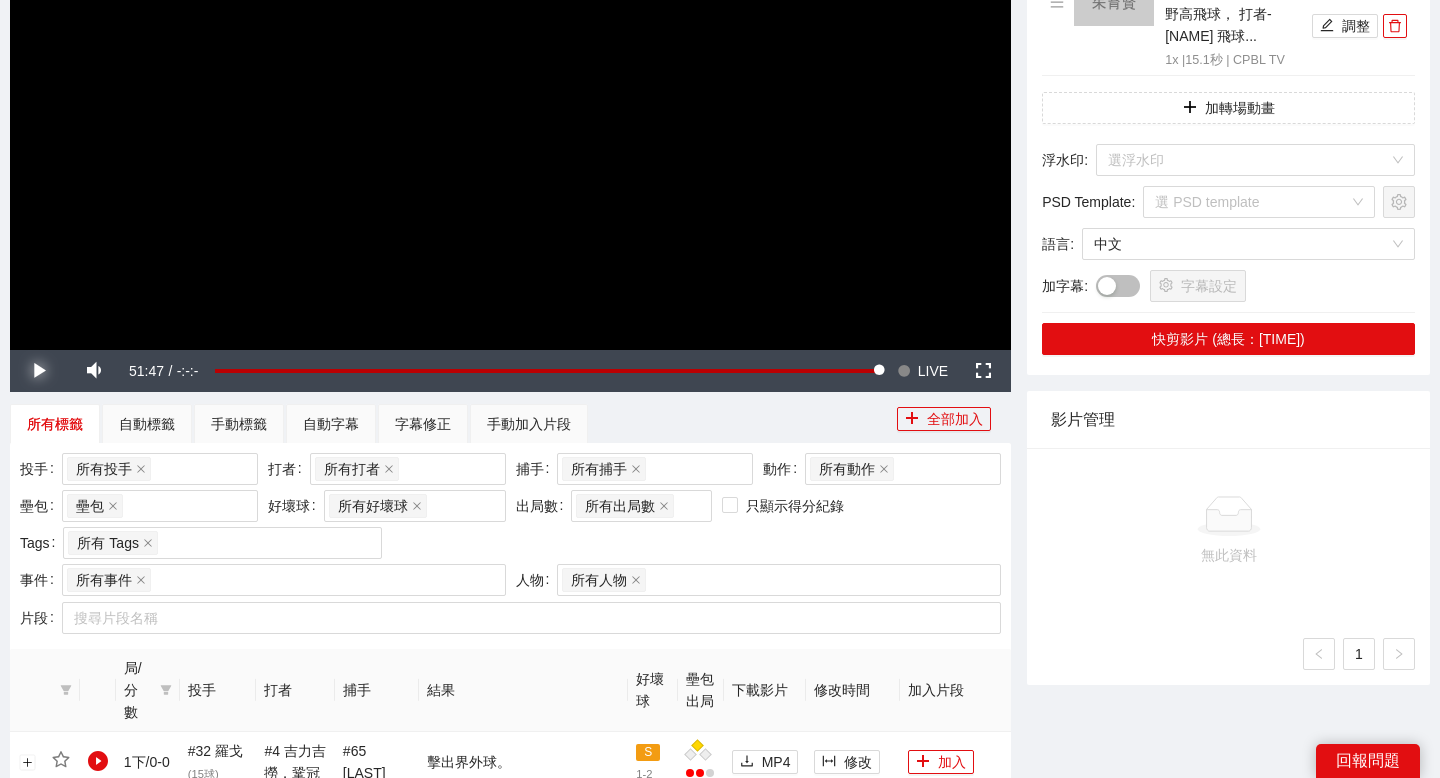 click at bounding box center [38, 371] 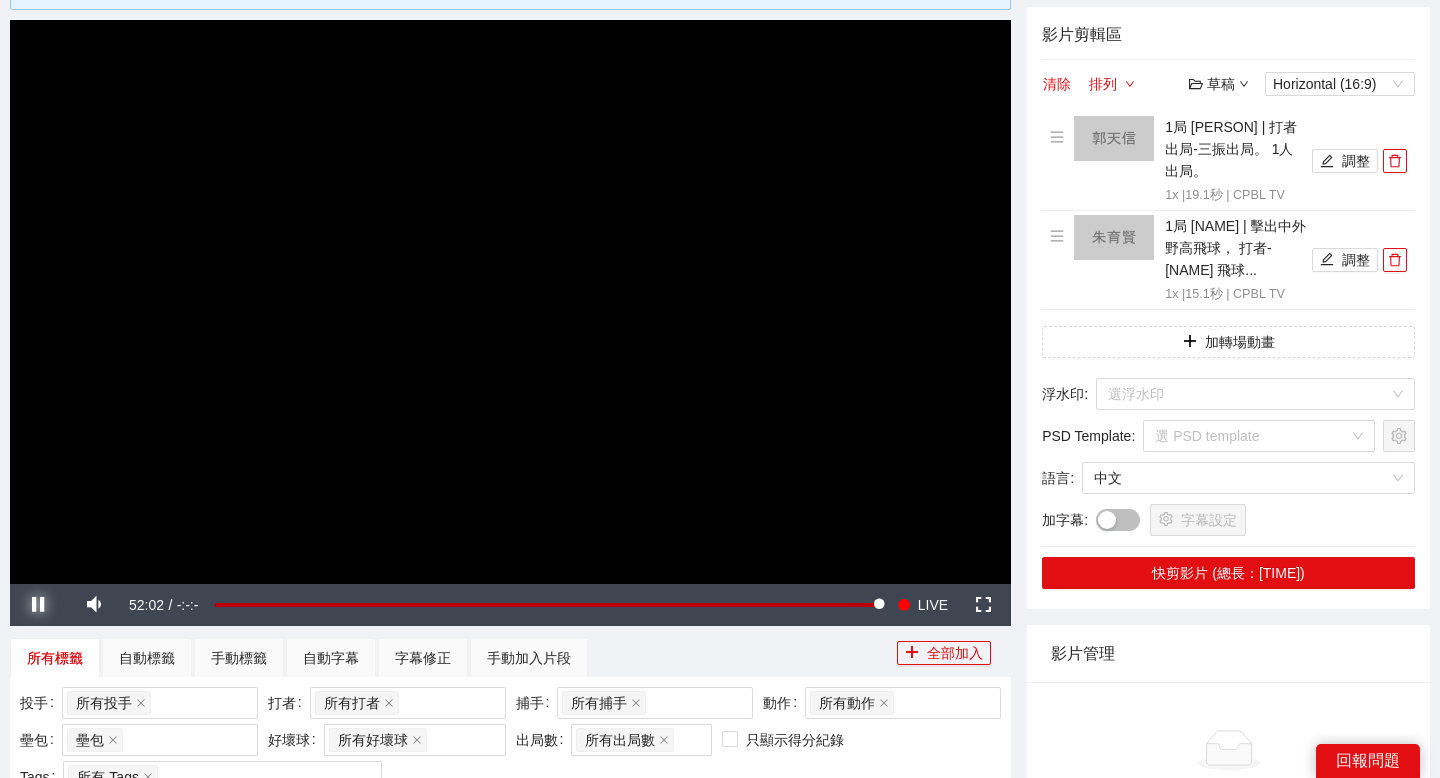 scroll, scrollTop: 139, scrollLeft: 0, axis: vertical 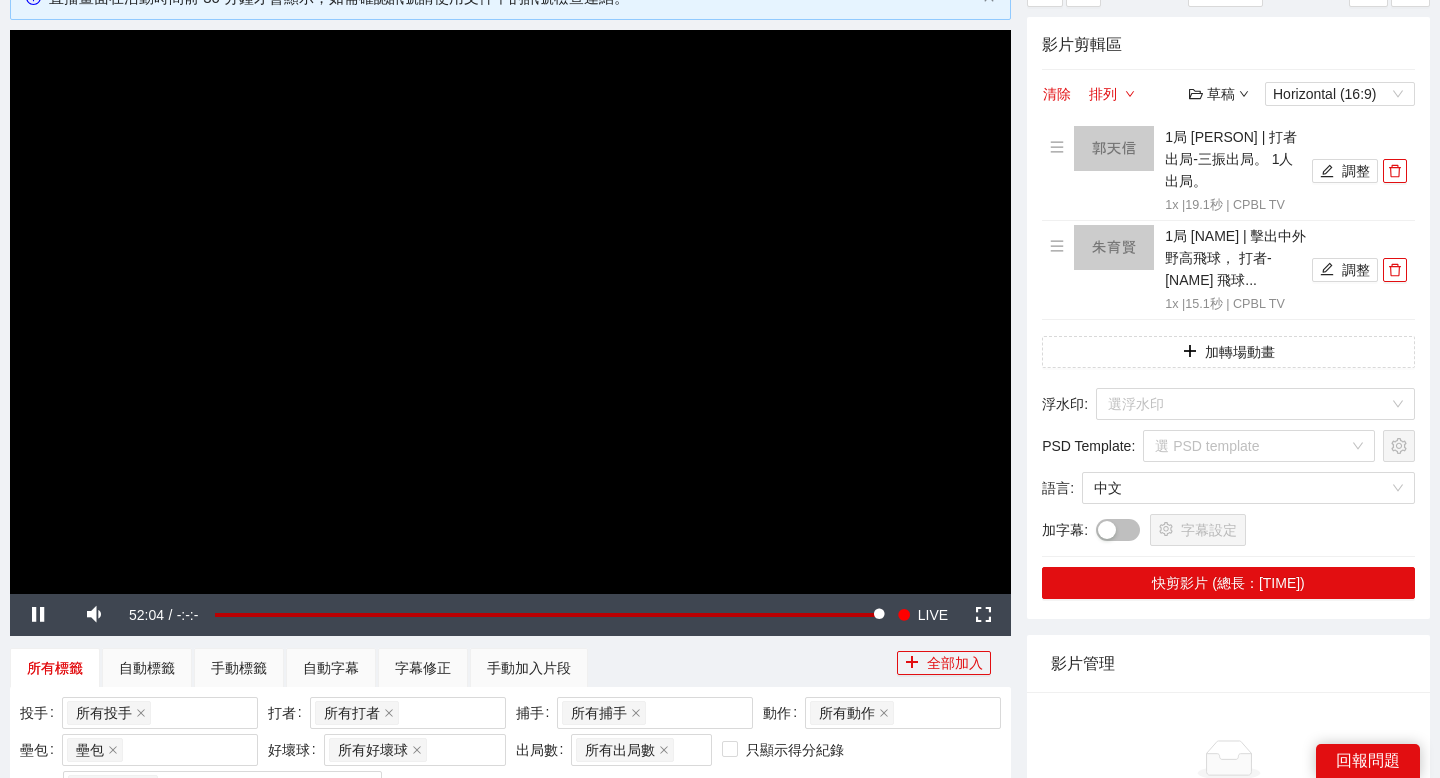 click on "草稿" at bounding box center [1219, 94] 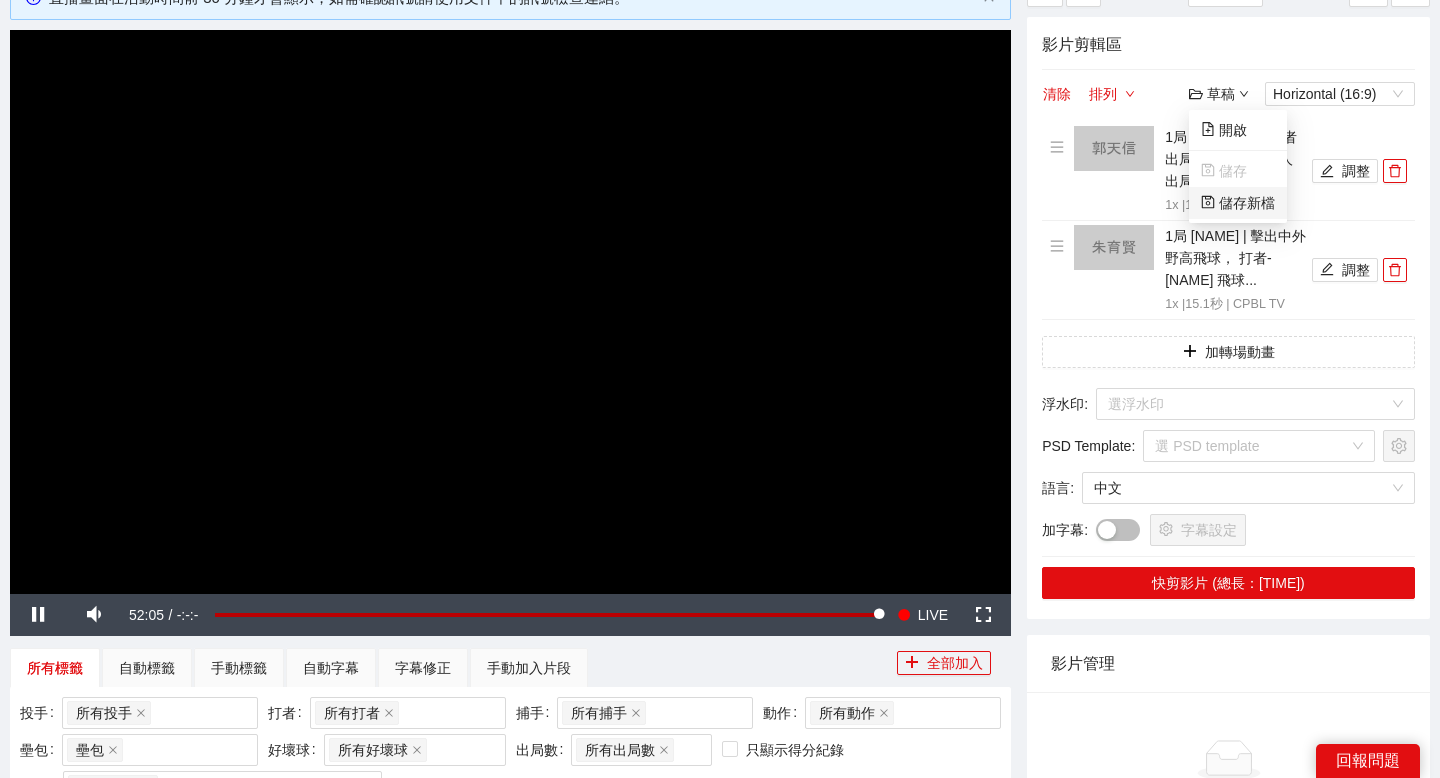 click on "儲存新檔" at bounding box center (1238, 203) 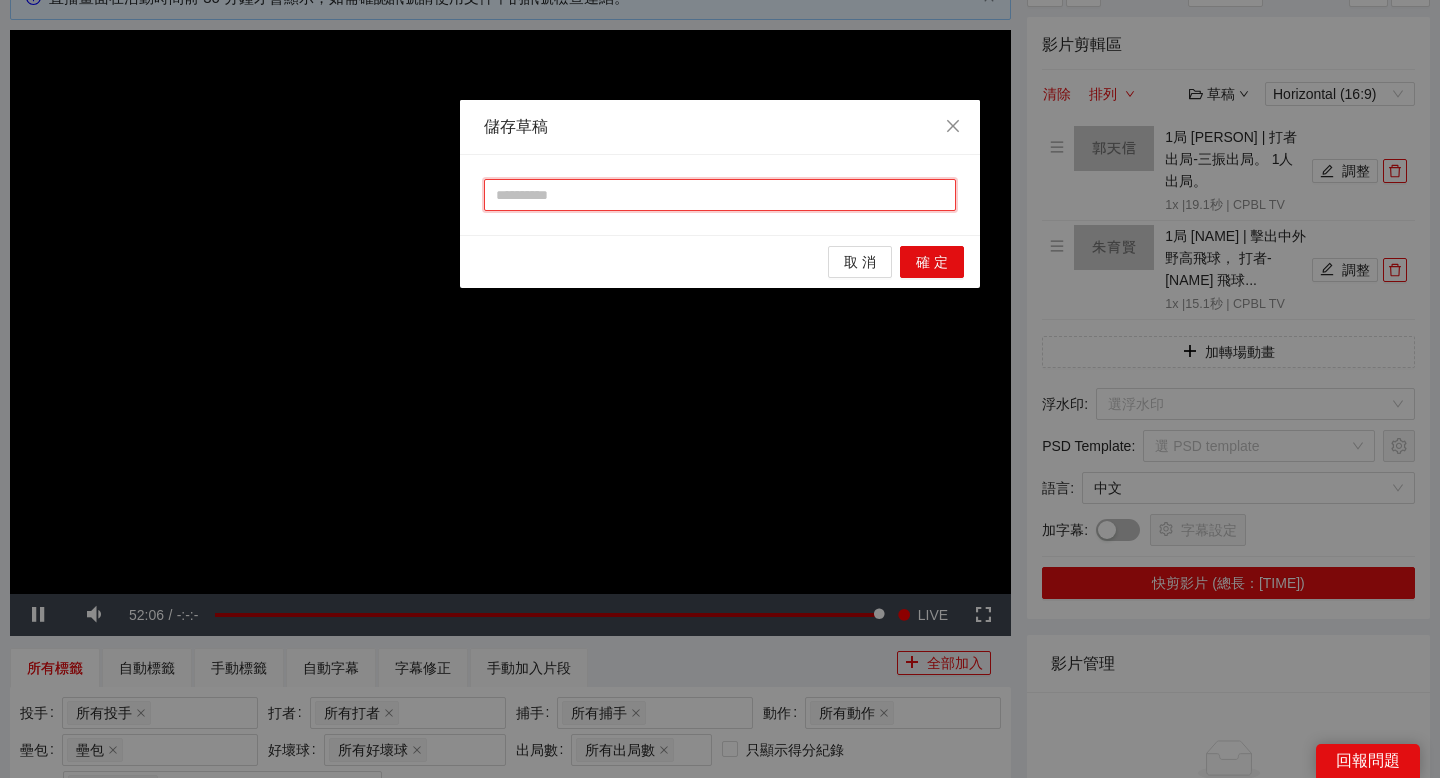 click at bounding box center (720, 195) 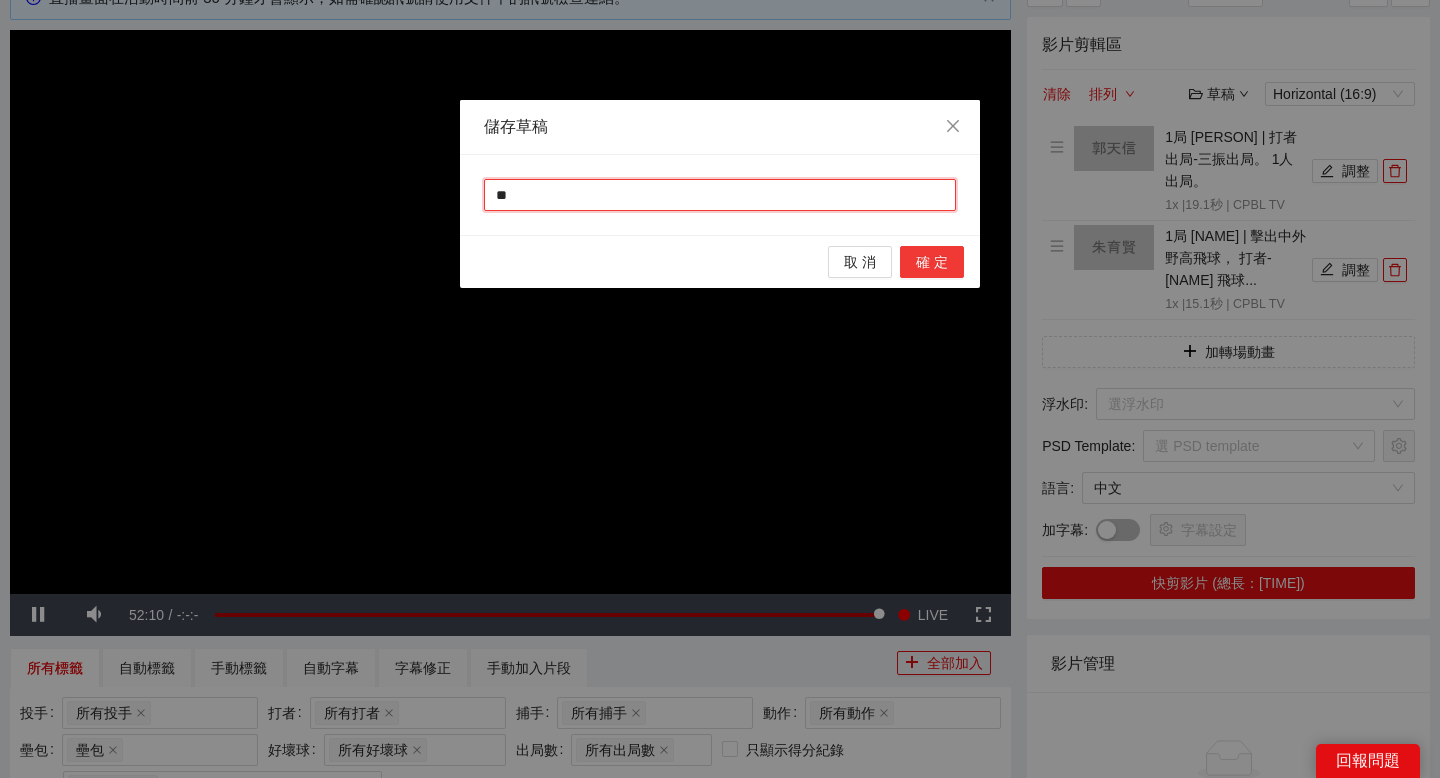 type on "**" 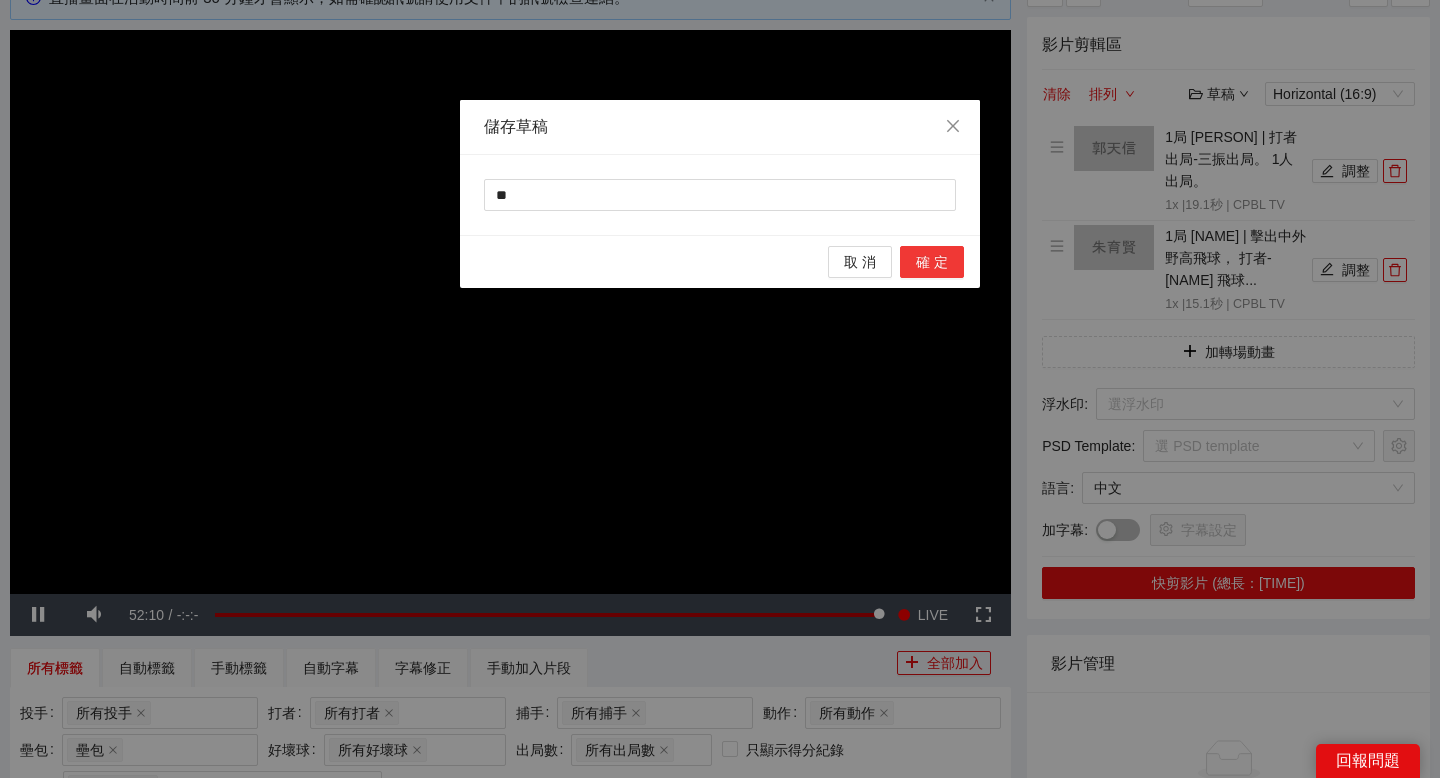 click on "確 定" at bounding box center [932, 262] 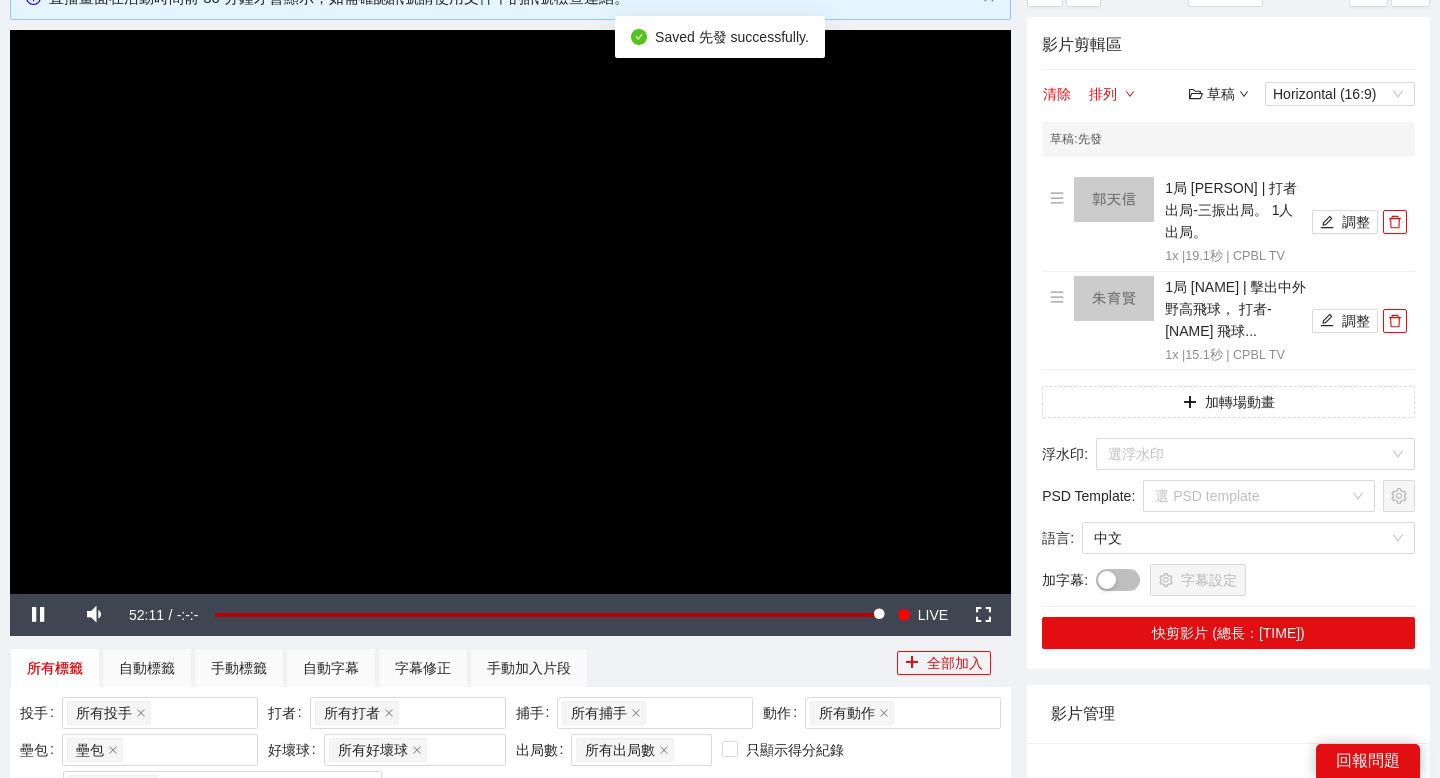 click on "草稿   Horizontal (16:9)" at bounding box center (1302, 94) 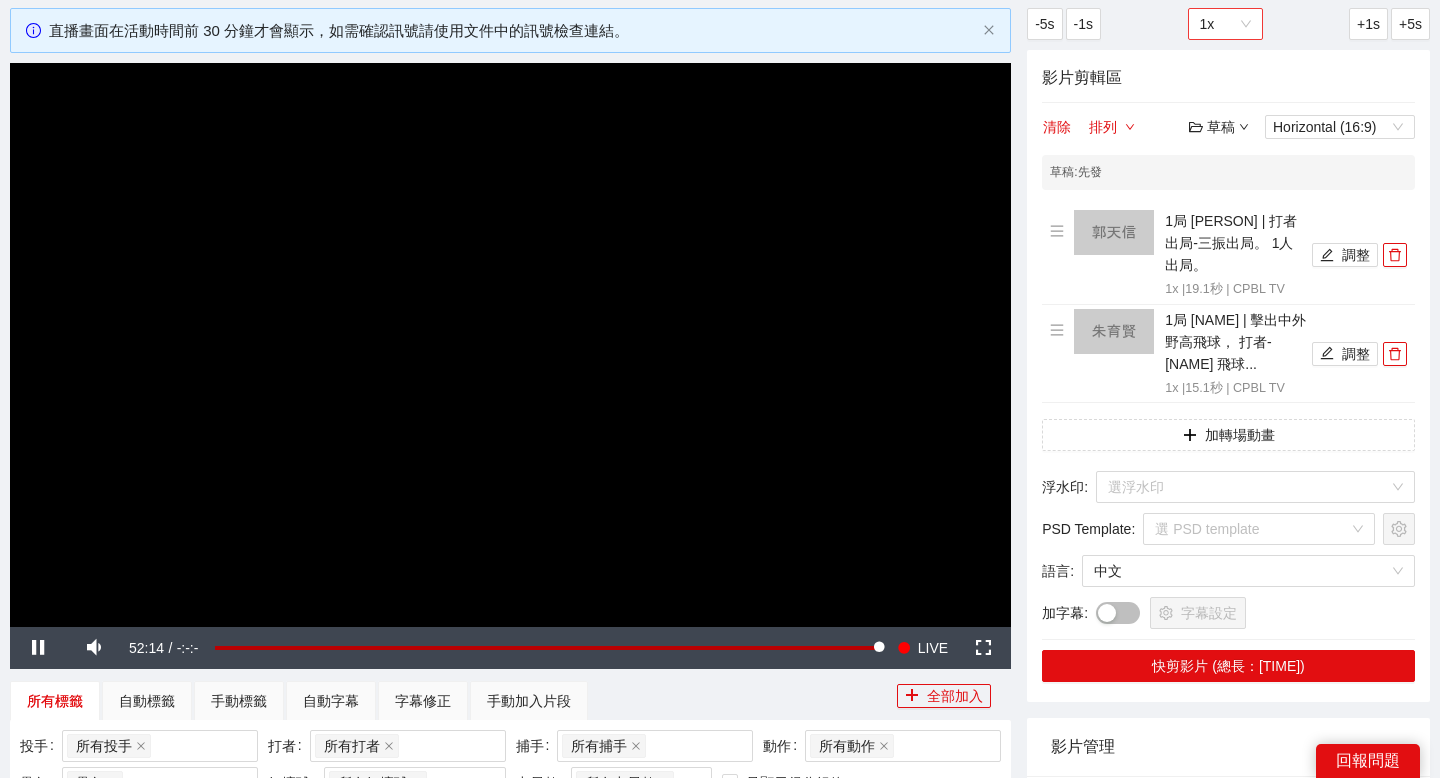 scroll, scrollTop: 73, scrollLeft: 0, axis: vertical 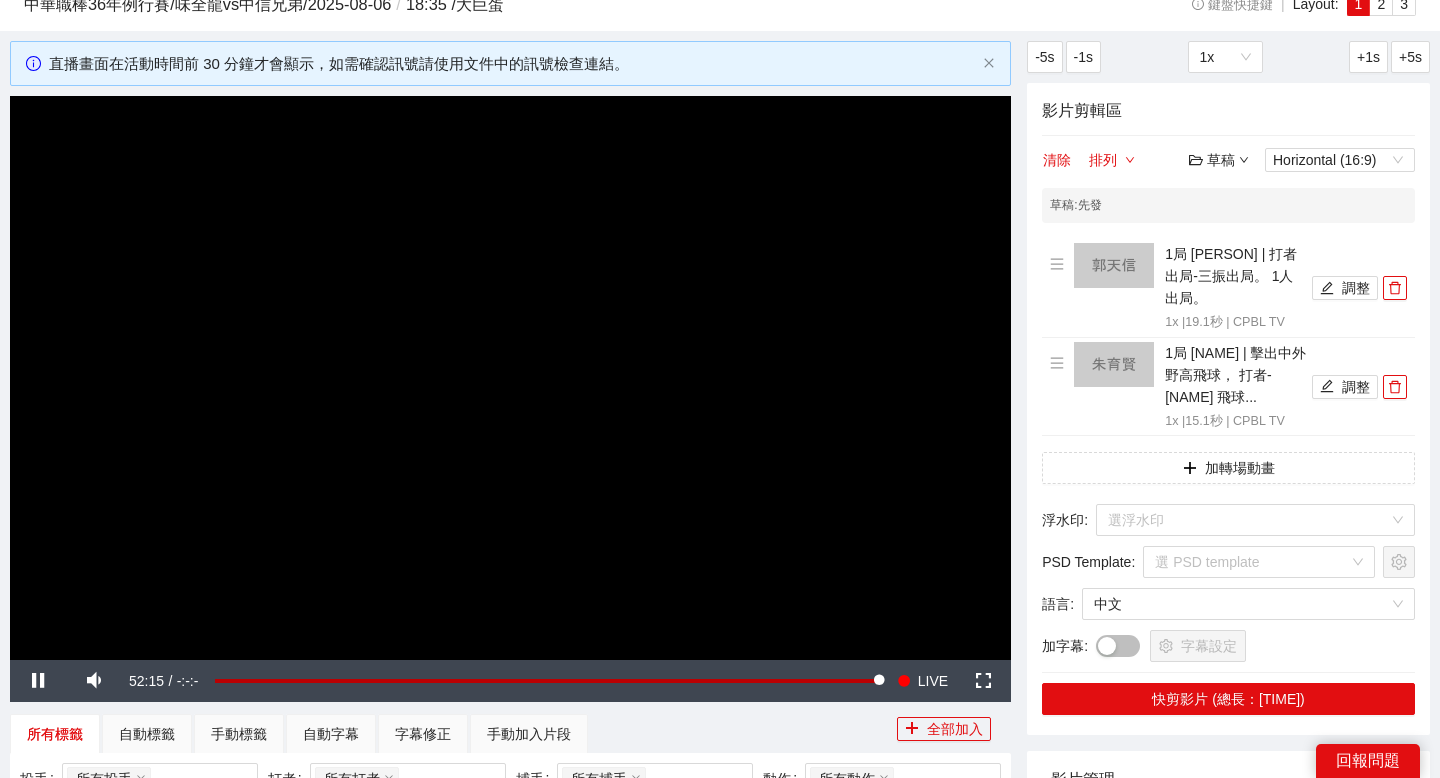 click on "草稿" at bounding box center (1219, 160) 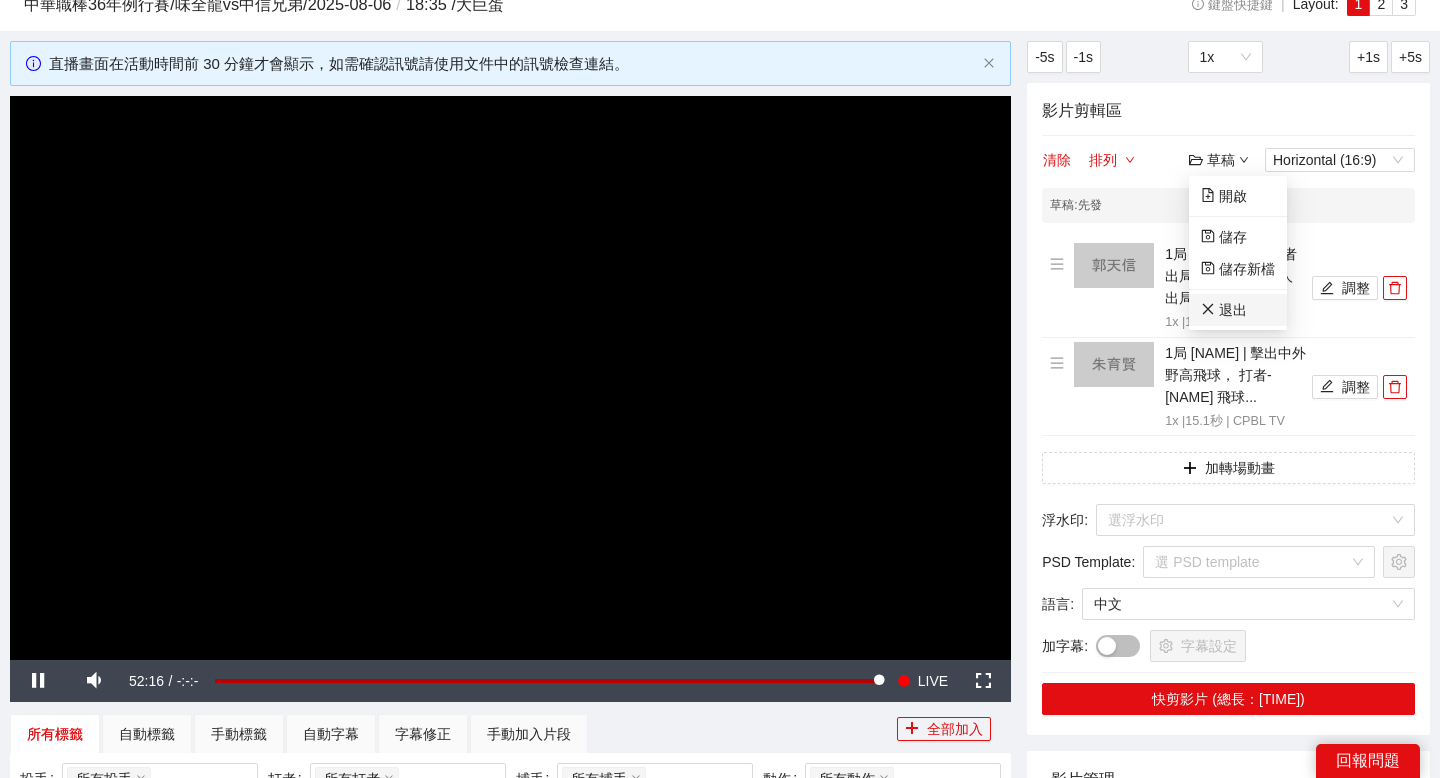 click on "退出" at bounding box center [1224, 310] 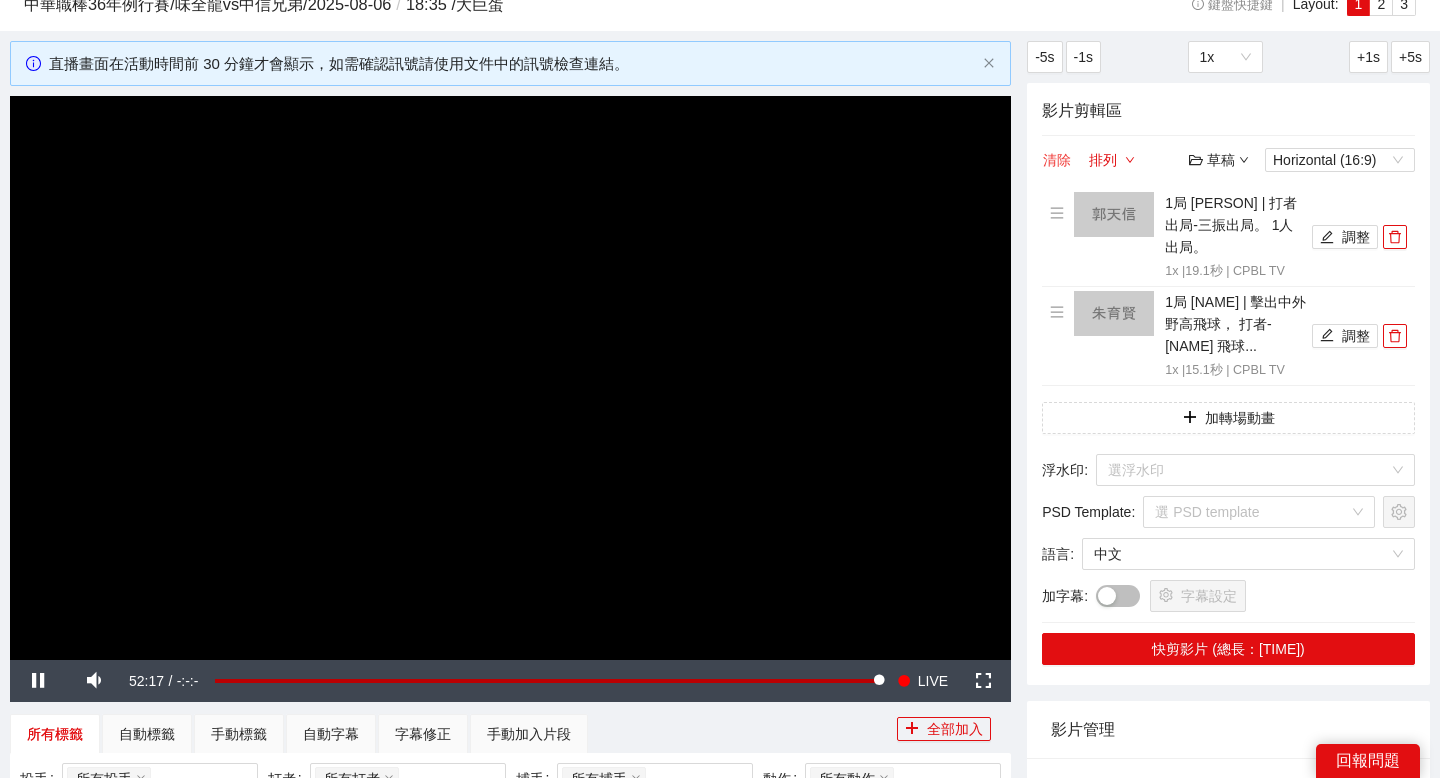 click on "清除" at bounding box center [1057, 160] 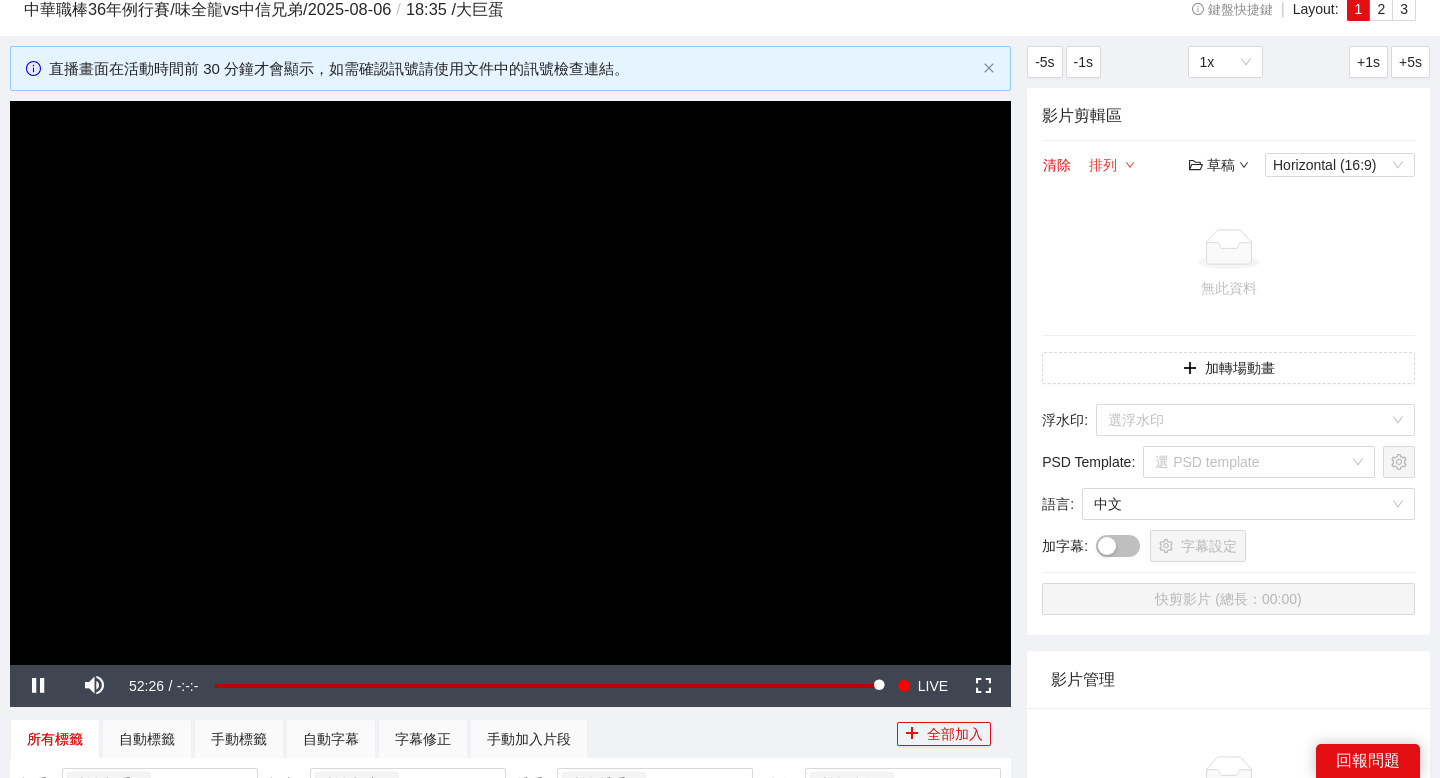 scroll, scrollTop: 60, scrollLeft: 0, axis: vertical 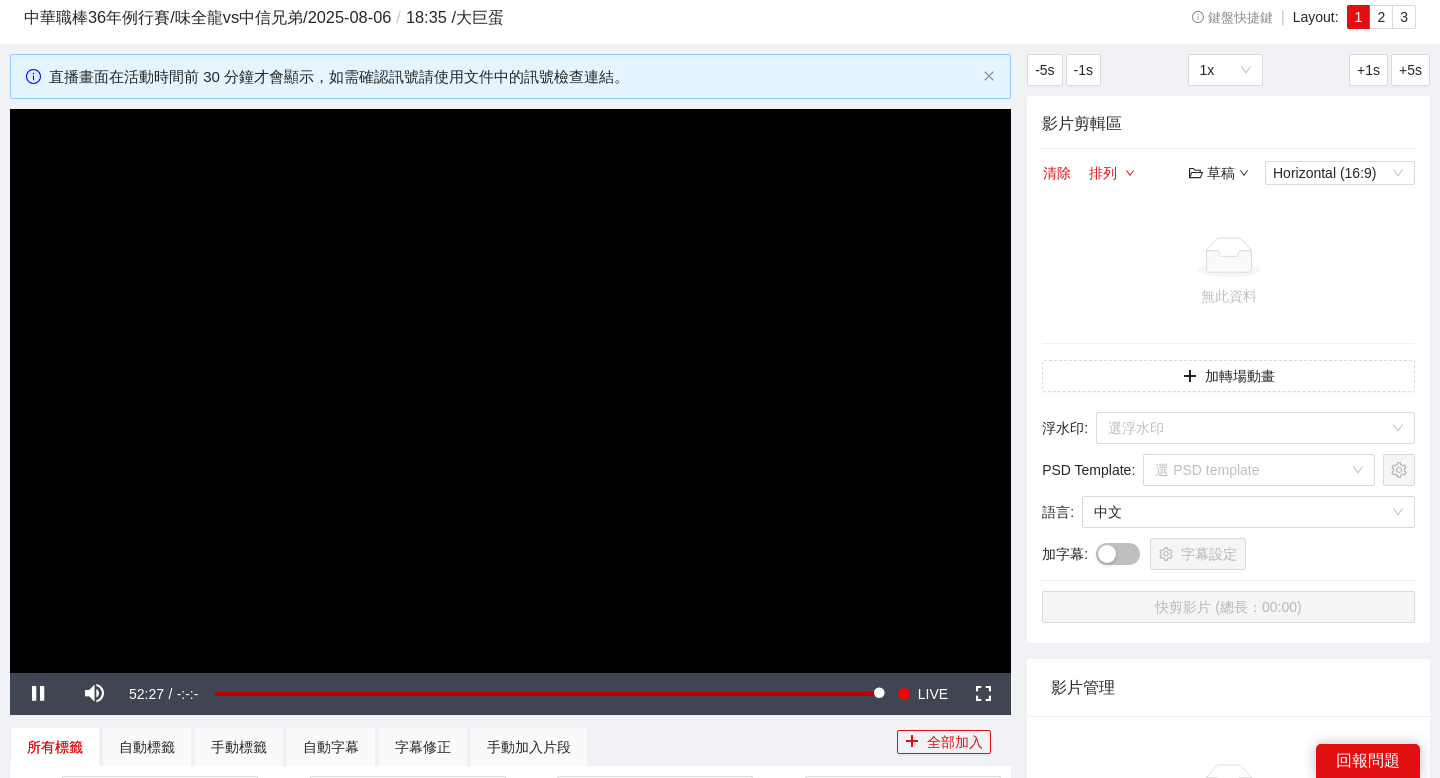click on "草稿" at bounding box center (1219, 173) 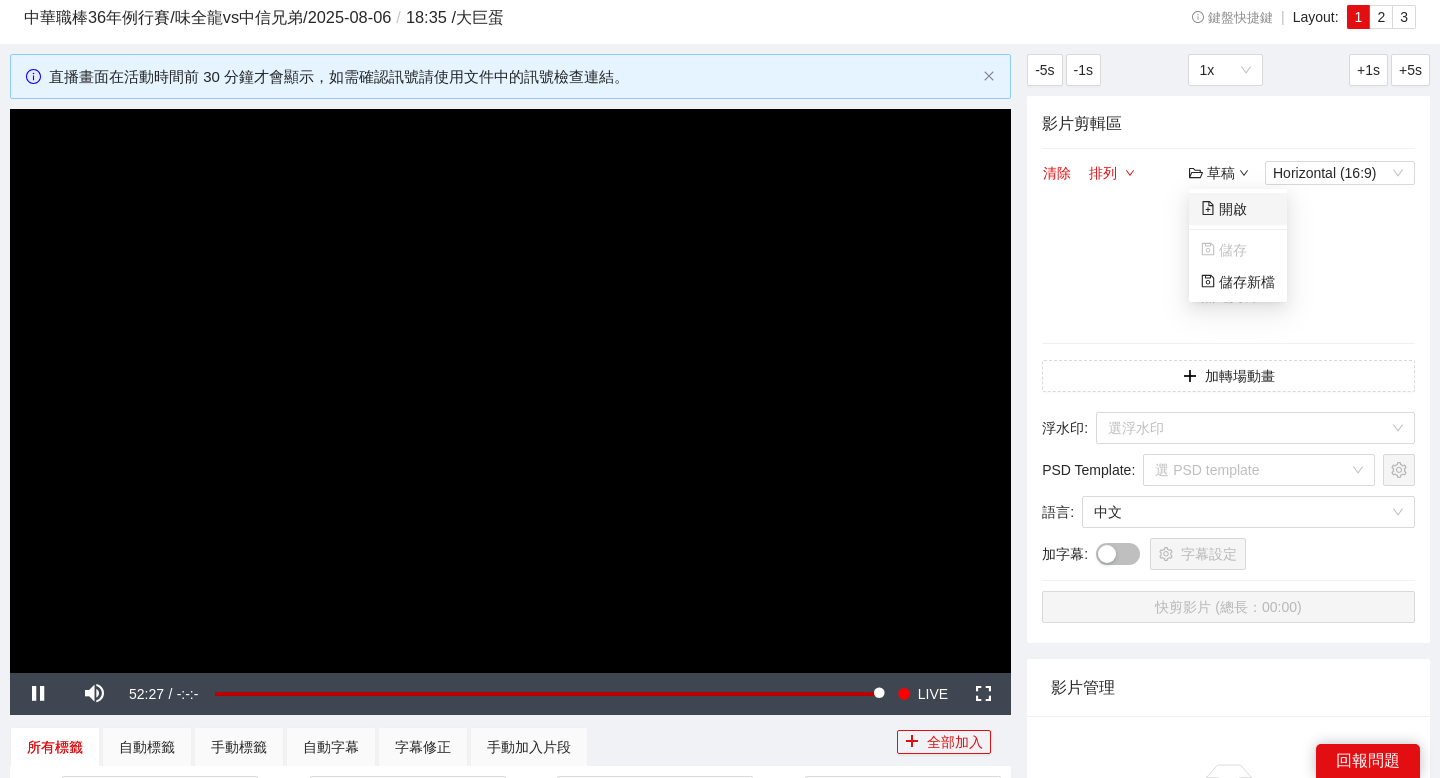 click on "開啟" at bounding box center (1224, 209) 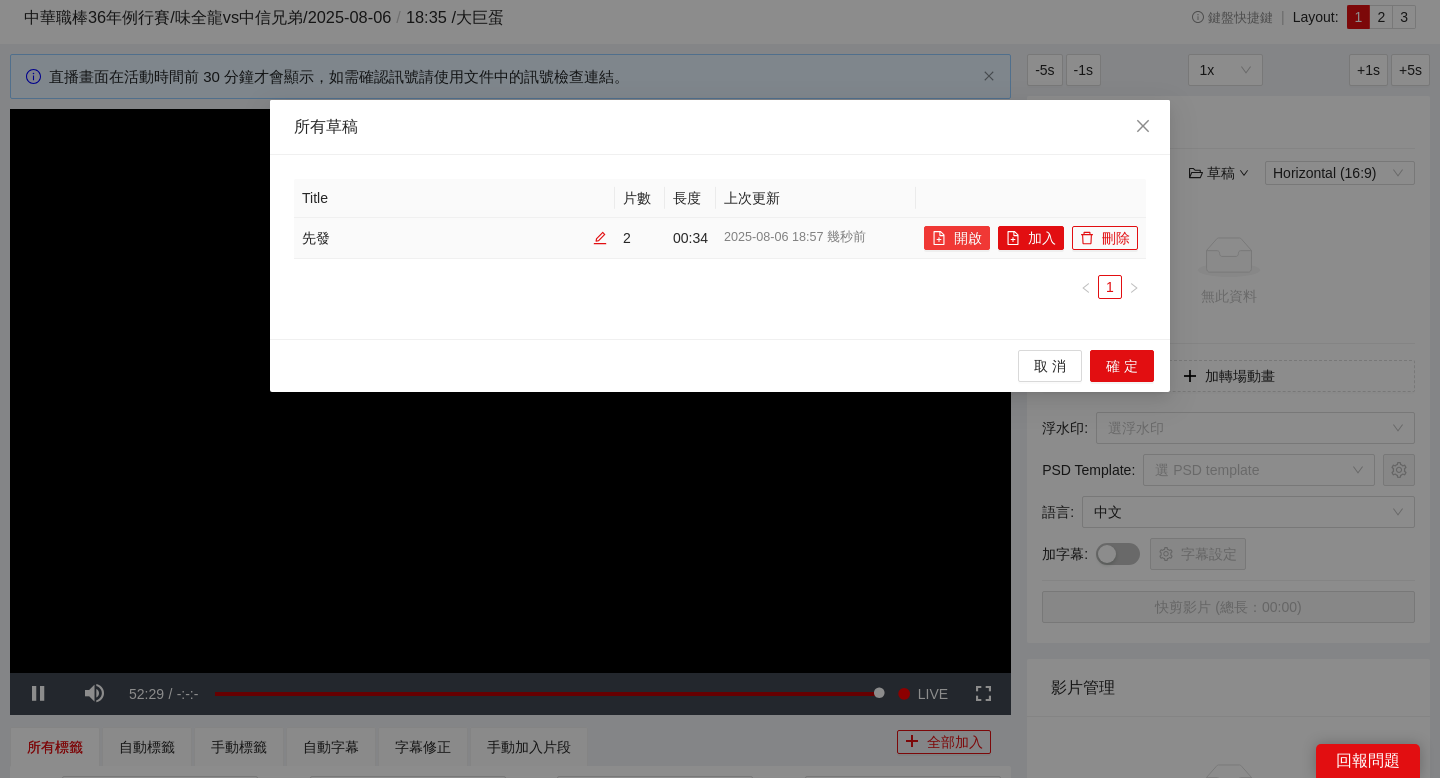 click on "開啟" at bounding box center (957, 238) 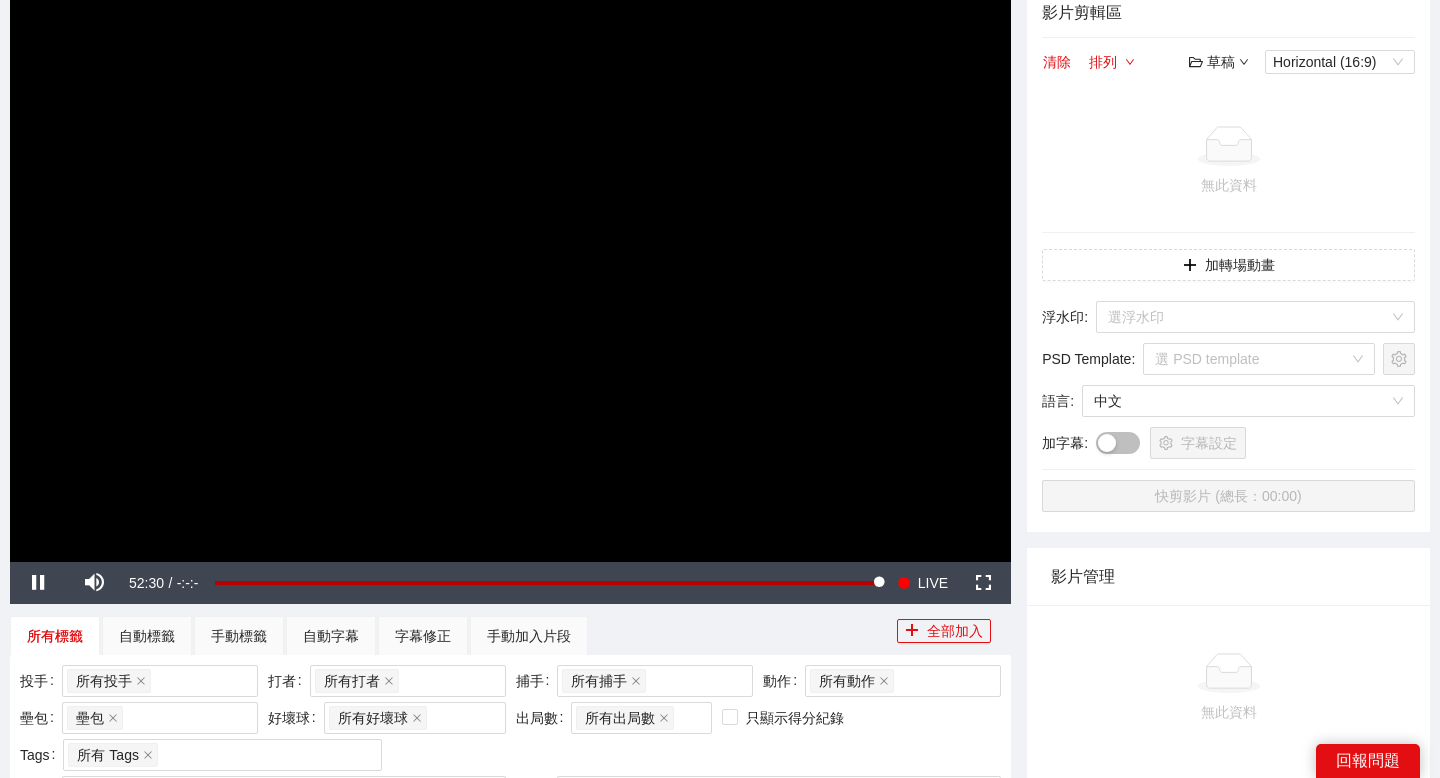 scroll, scrollTop: 181, scrollLeft: 0, axis: vertical 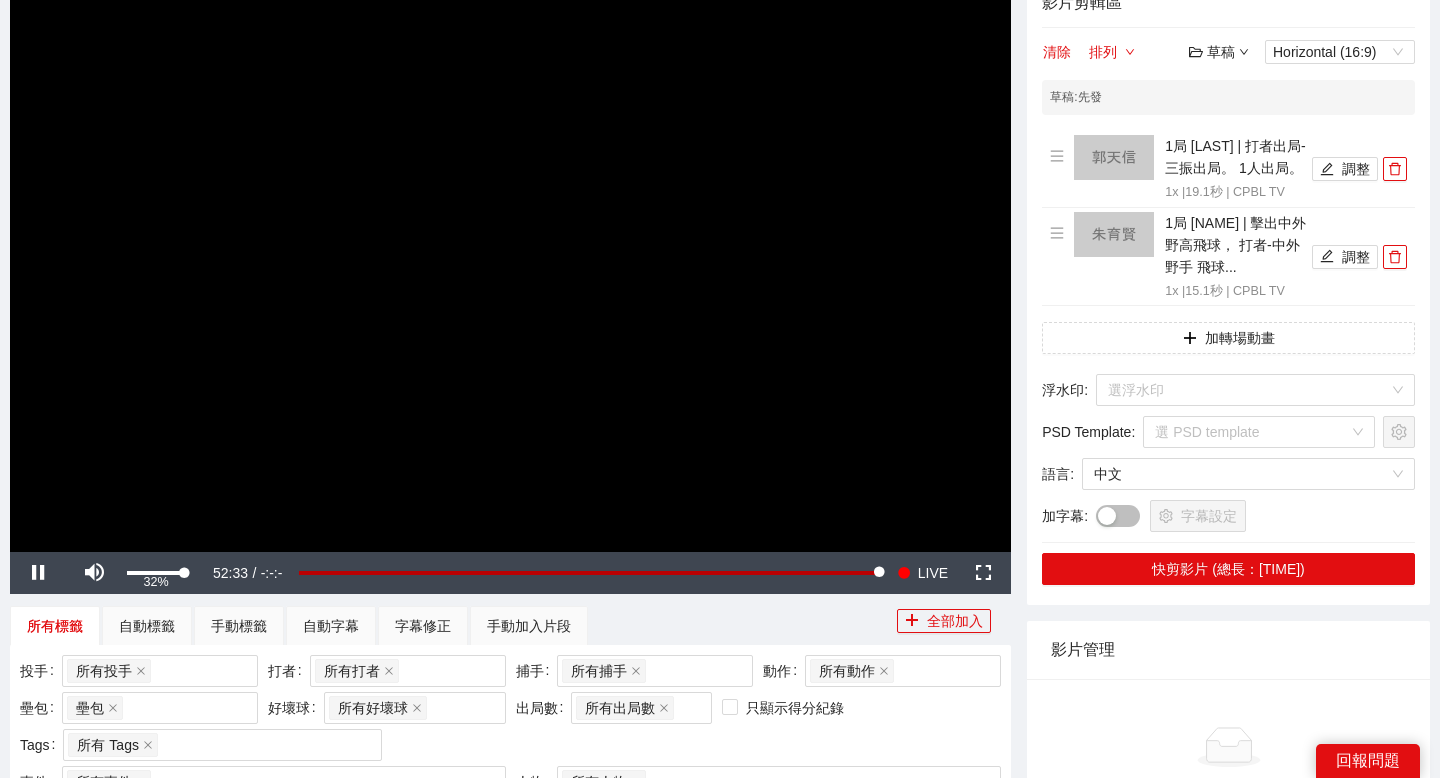 click at bounding box center (155, 573) 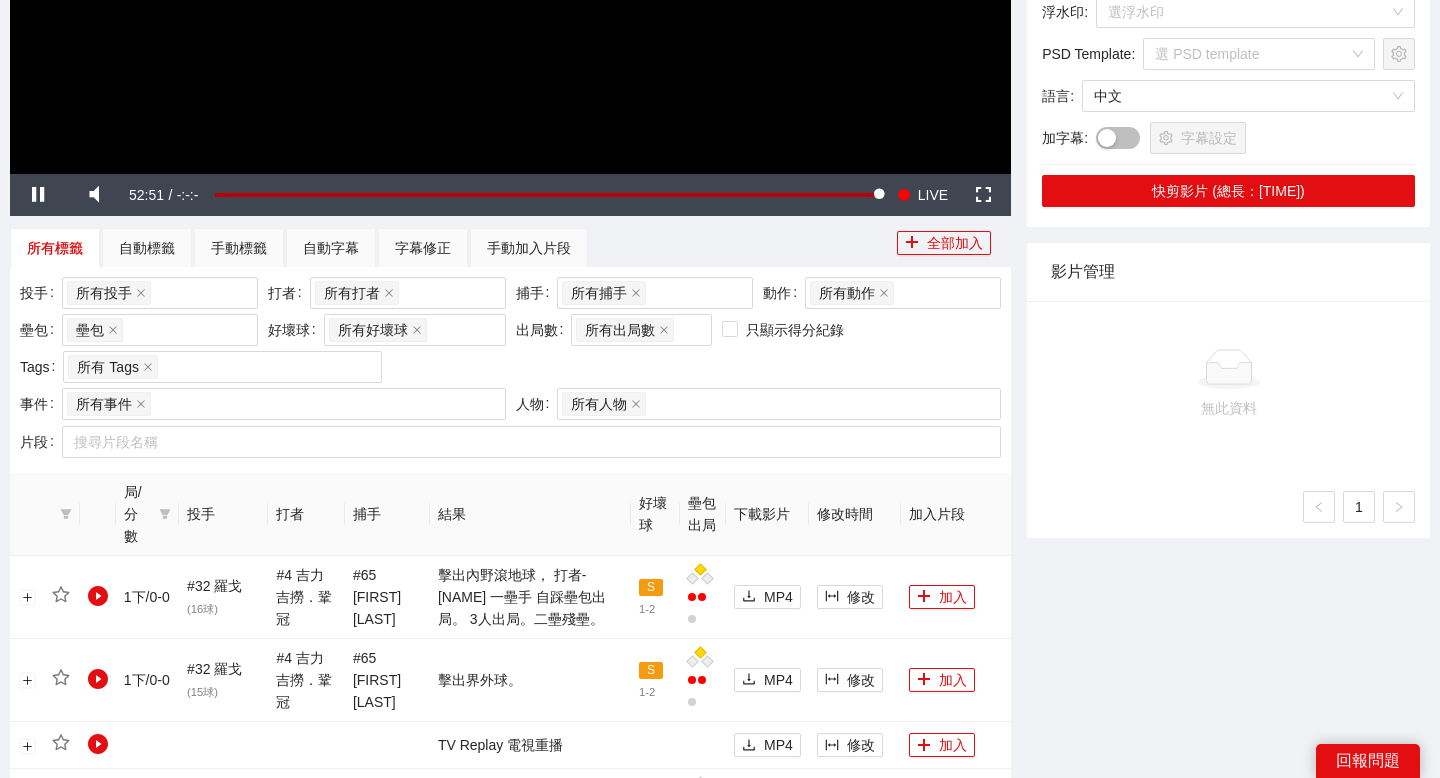 scroll, scrollTop: 648, scrollLeft: 0, axis: vertical 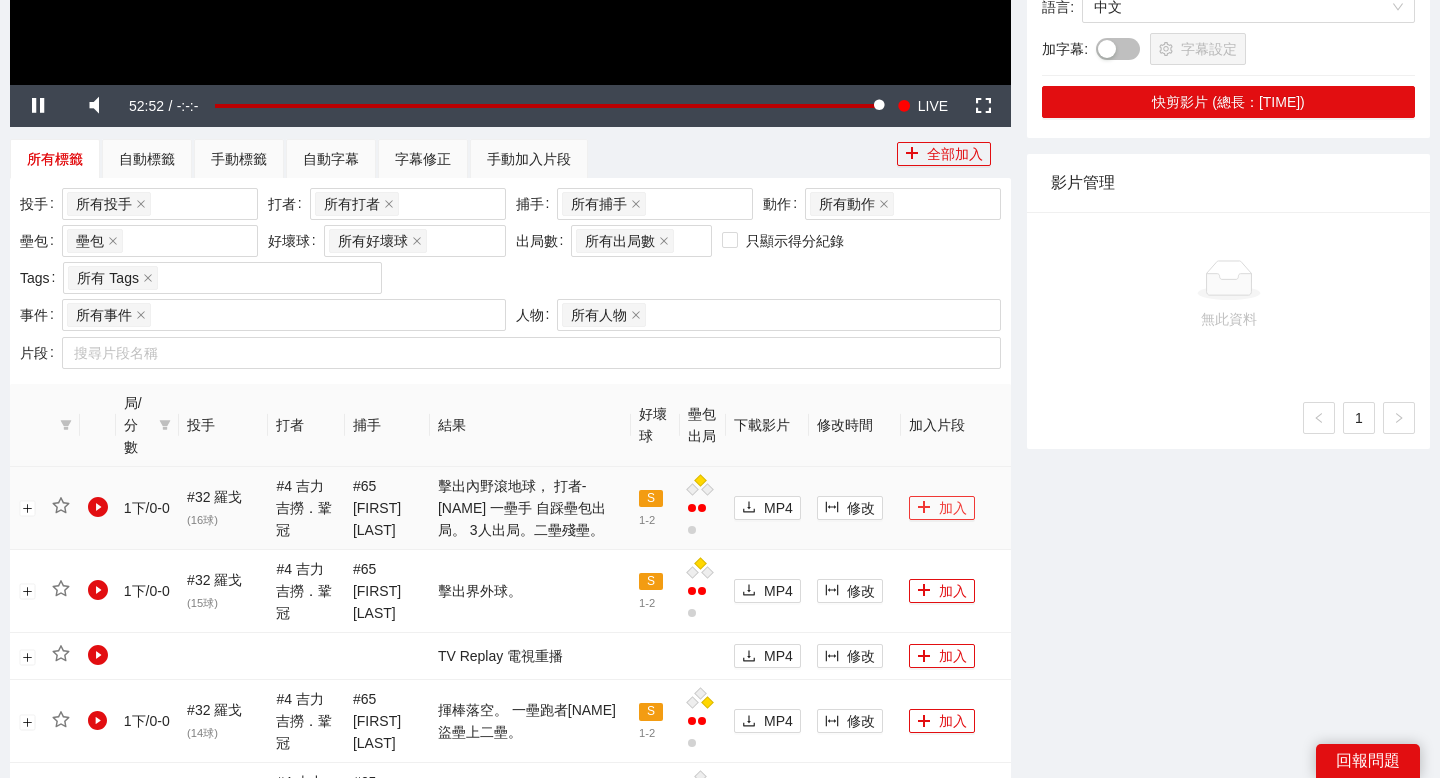 click on "加入" at bounding box center [942, 508] 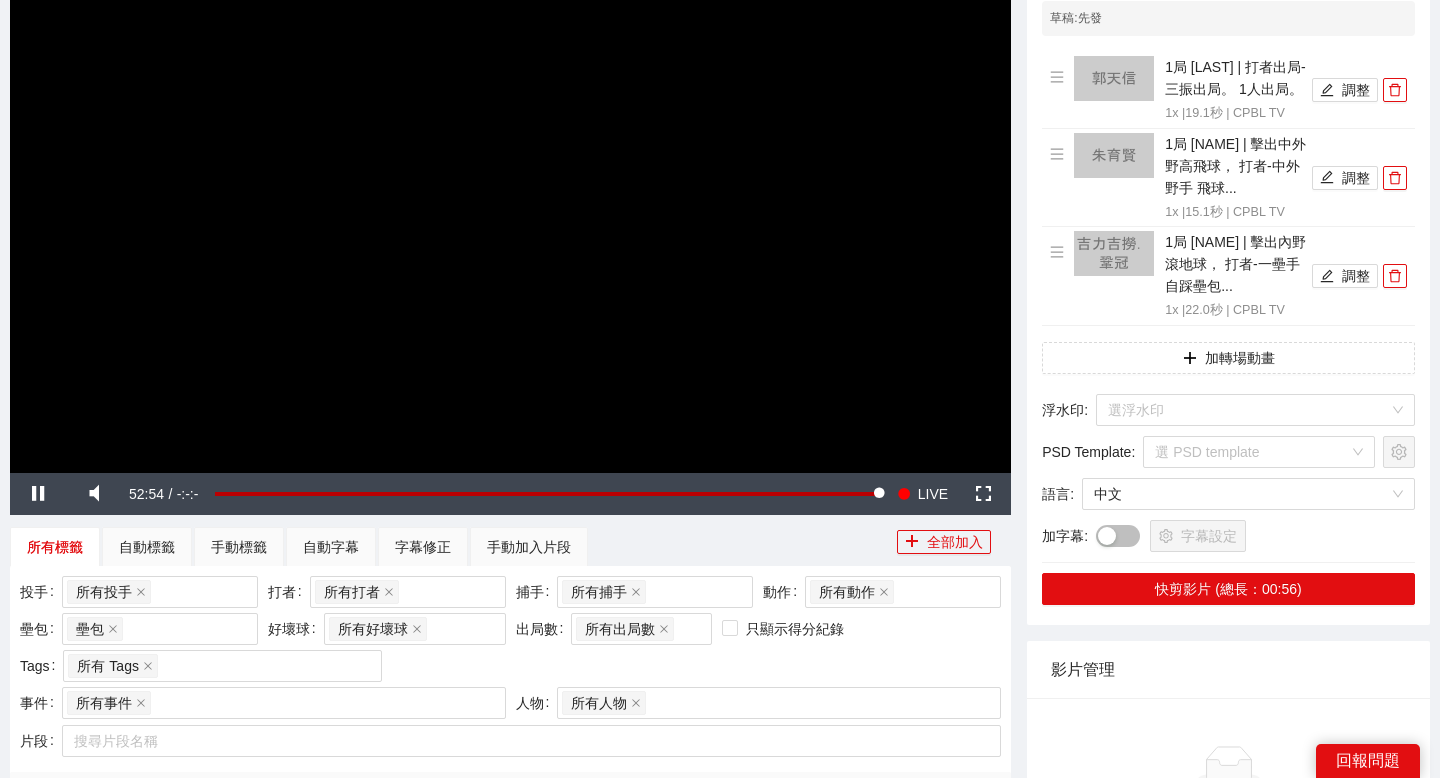 scroll, scrollTop: 253, scrollLeft: 0, axis: vertical 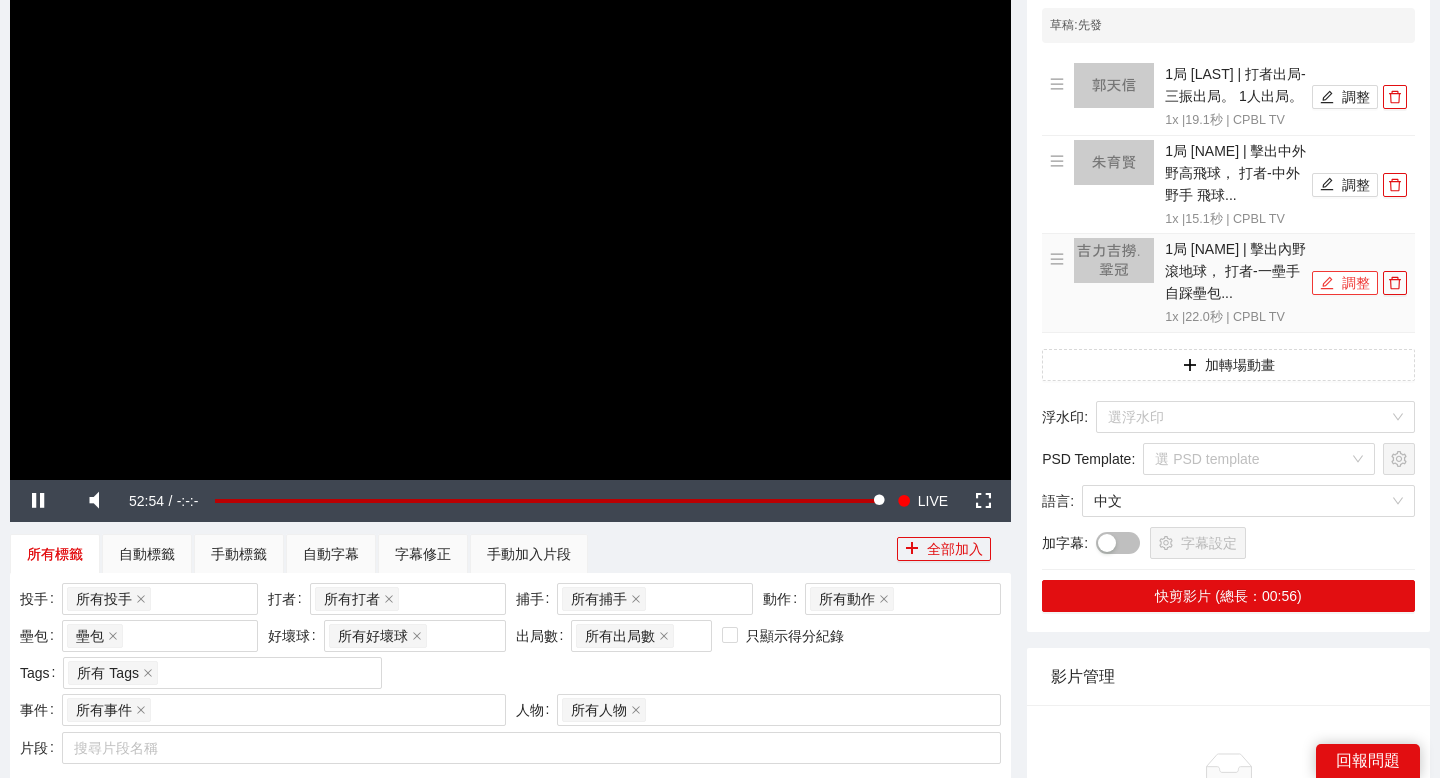 click on "調整" at bounding box center (1345, 283) 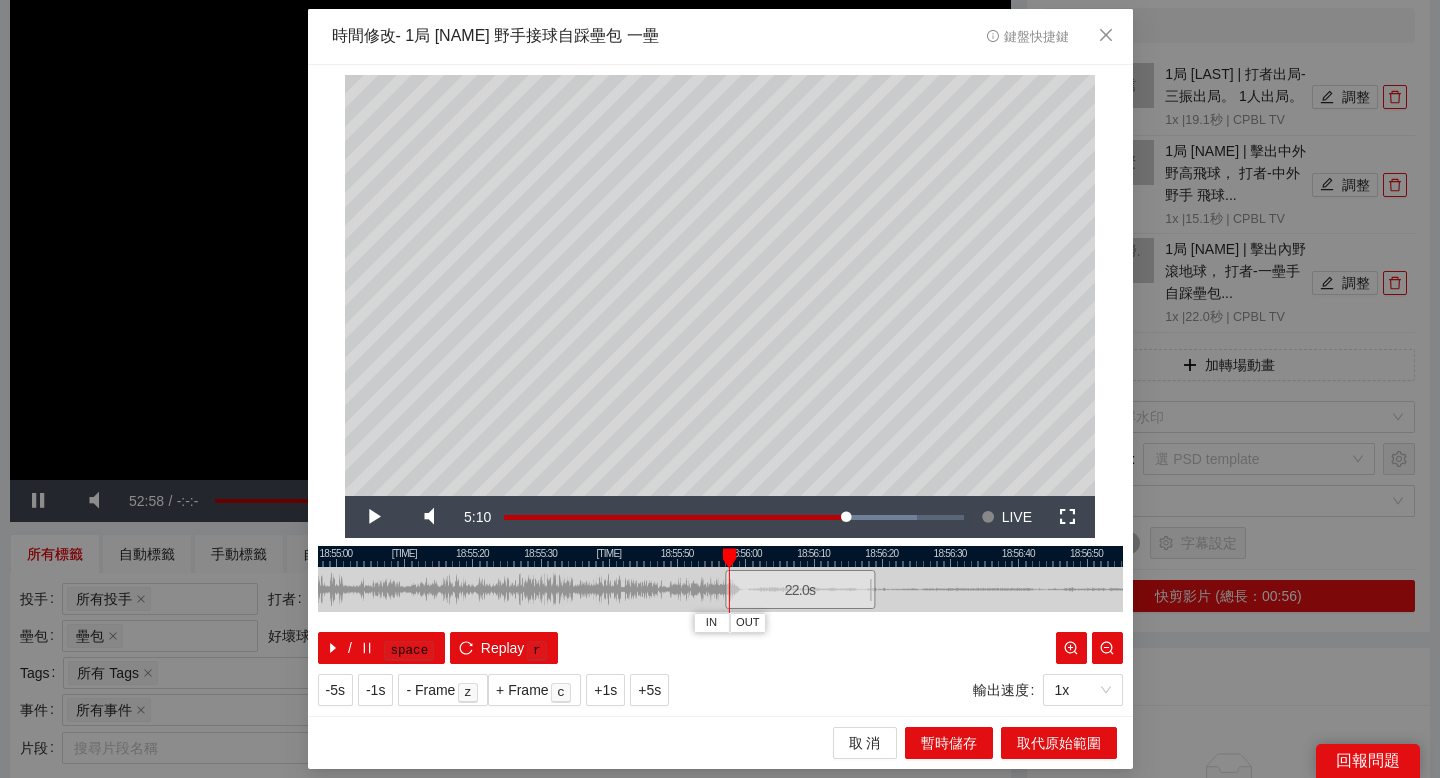 drag, startPoint x: 667, startPoint y: 555, endPoint x: 794, endPoint y: 555, distance: 127 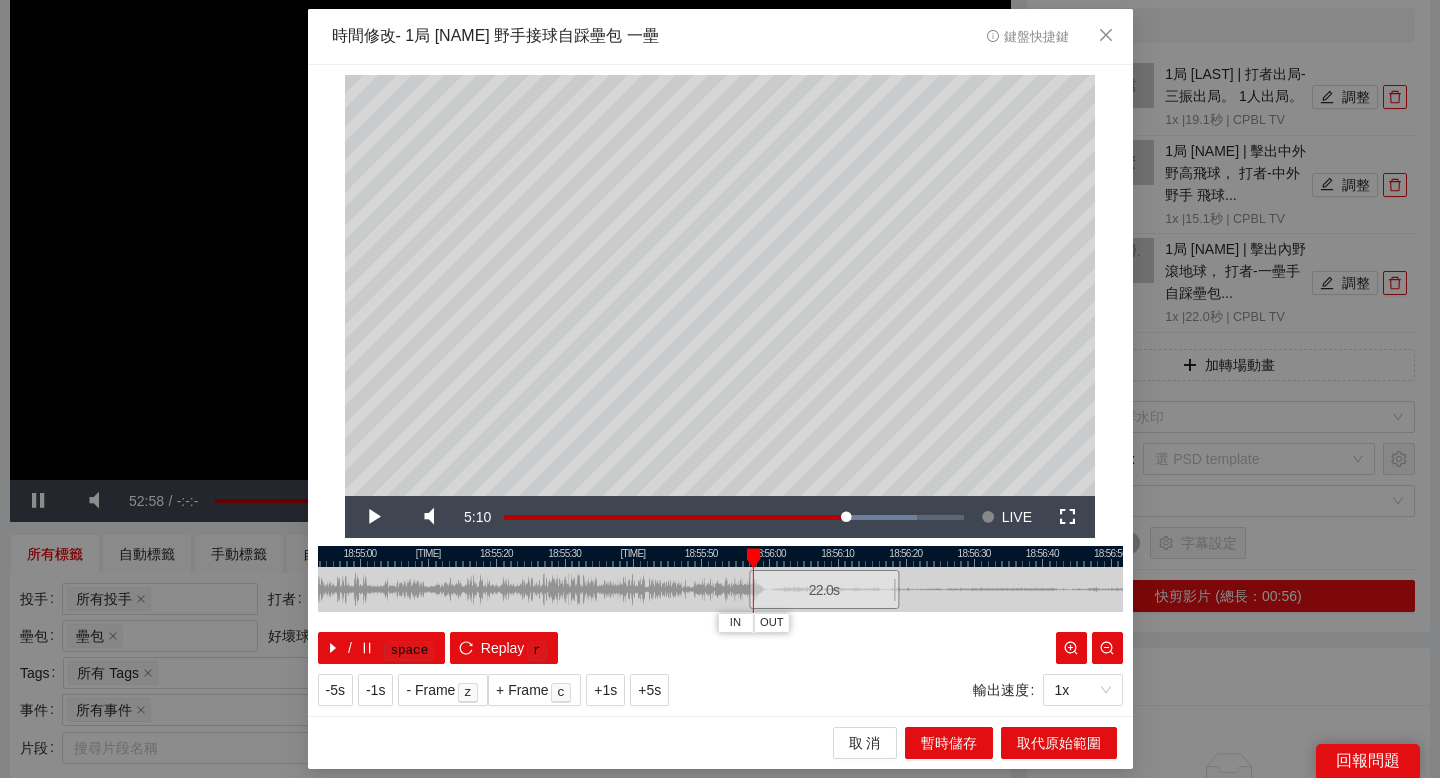 click at bounding box center [720, 556] 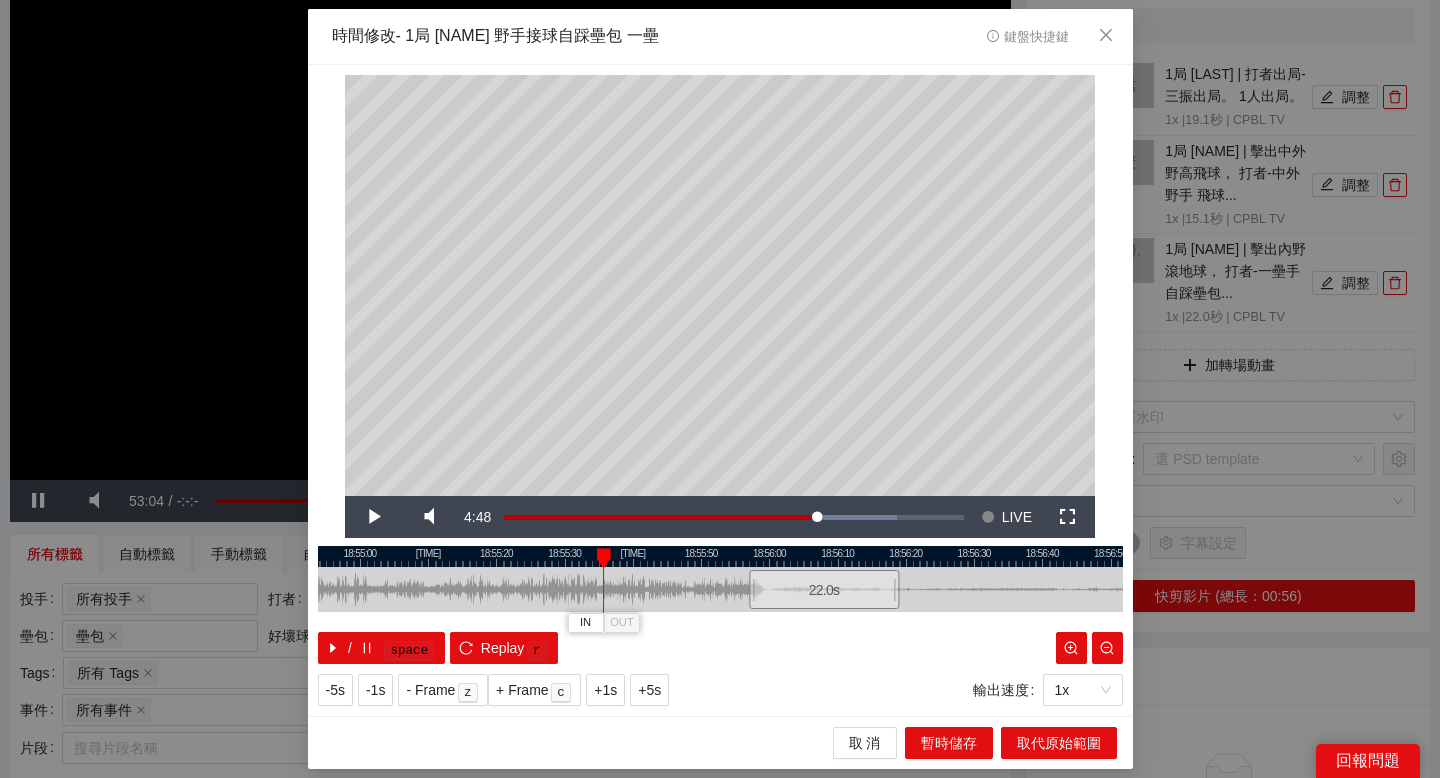 drag, startPoint x: 615, startPoint y: 558, endPoint x: 601, endPoint y: 559, distance: 14.035668 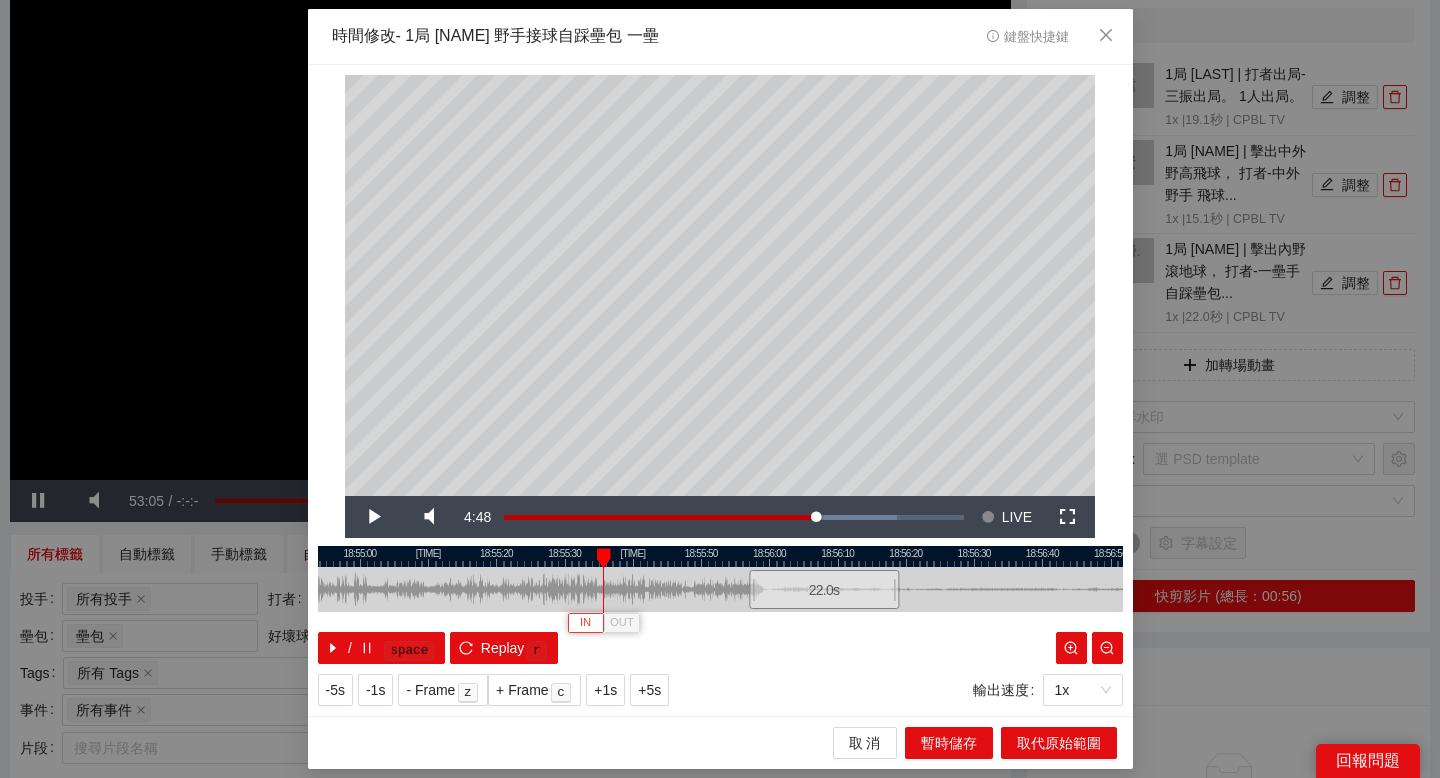 click on "IN" at bounding box center (585, 623) 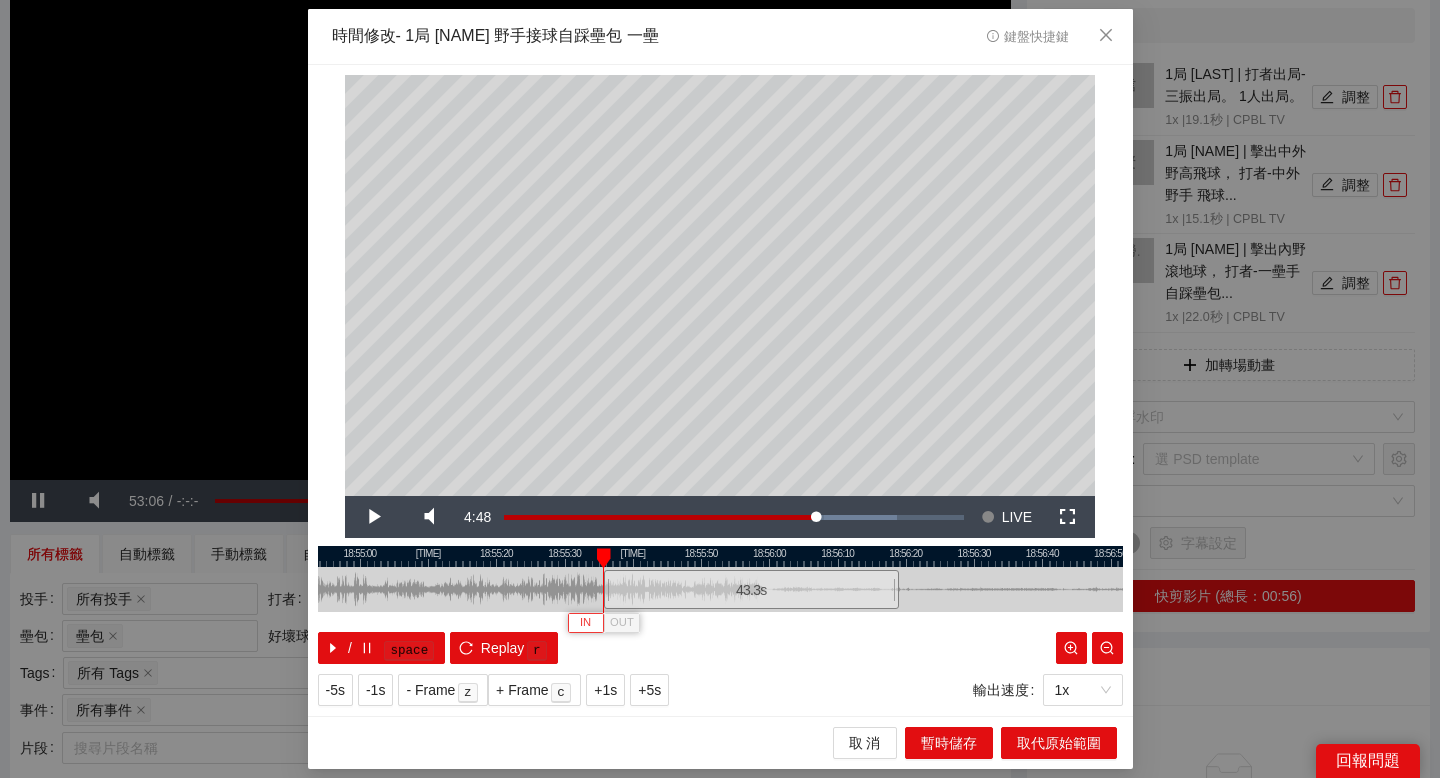 type 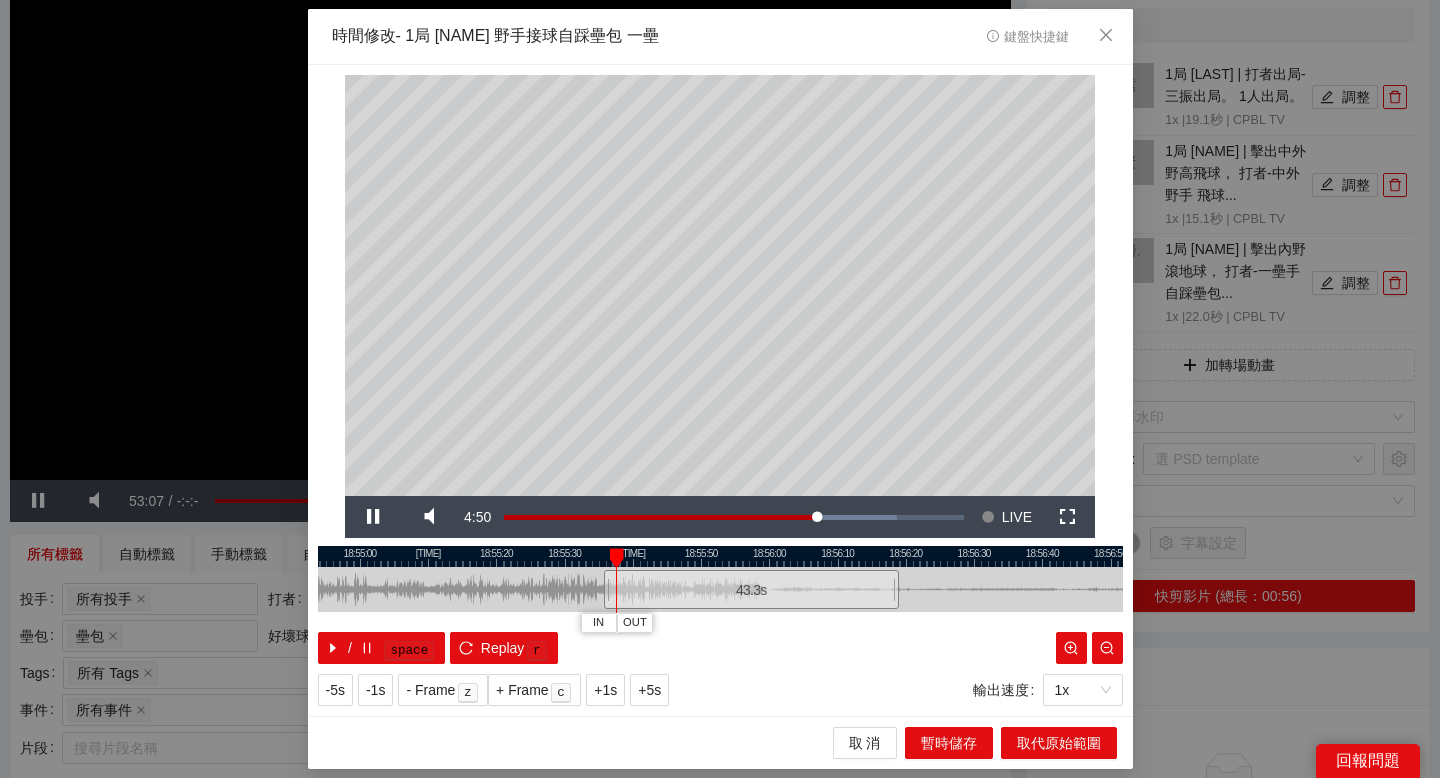 click at bounding box center (720, 556) 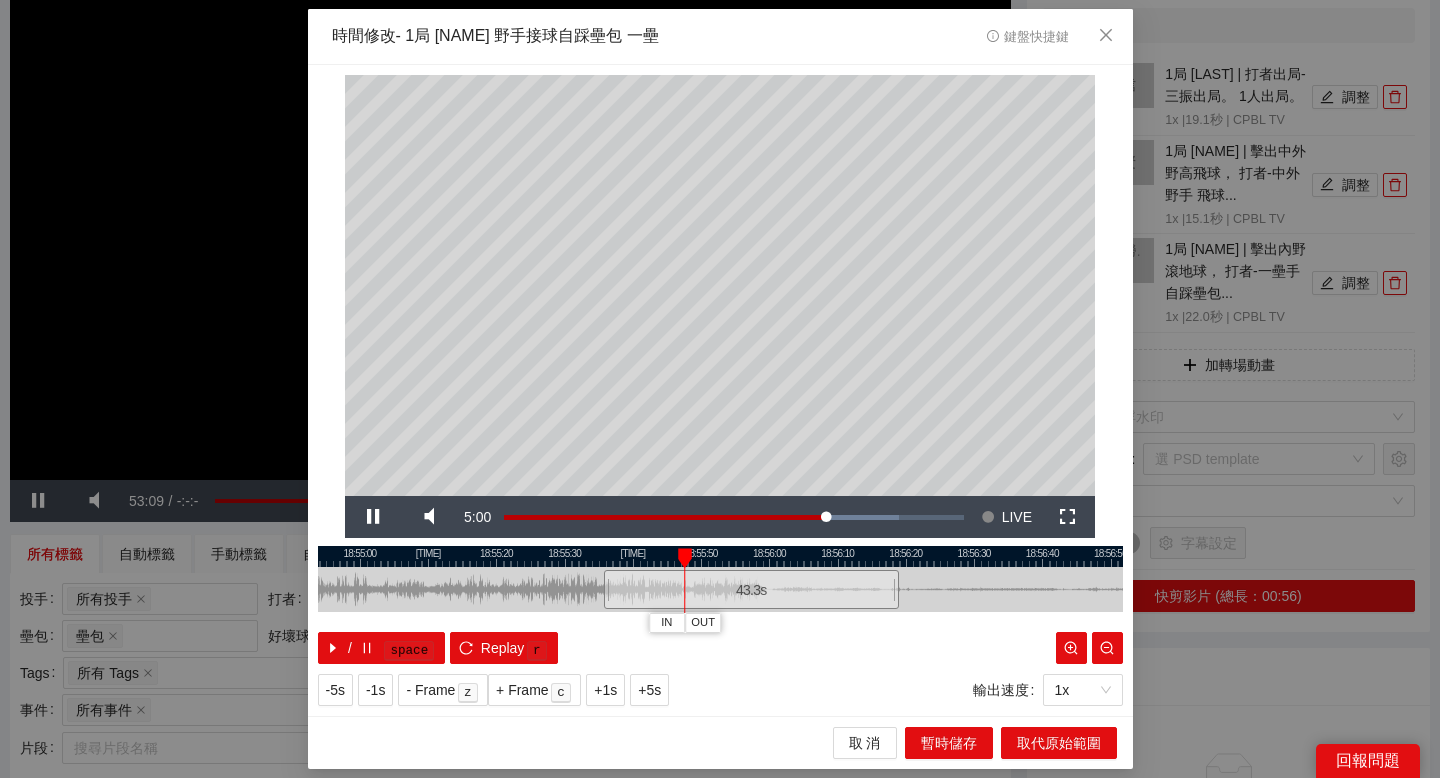 click at bounding box center [720, 556] 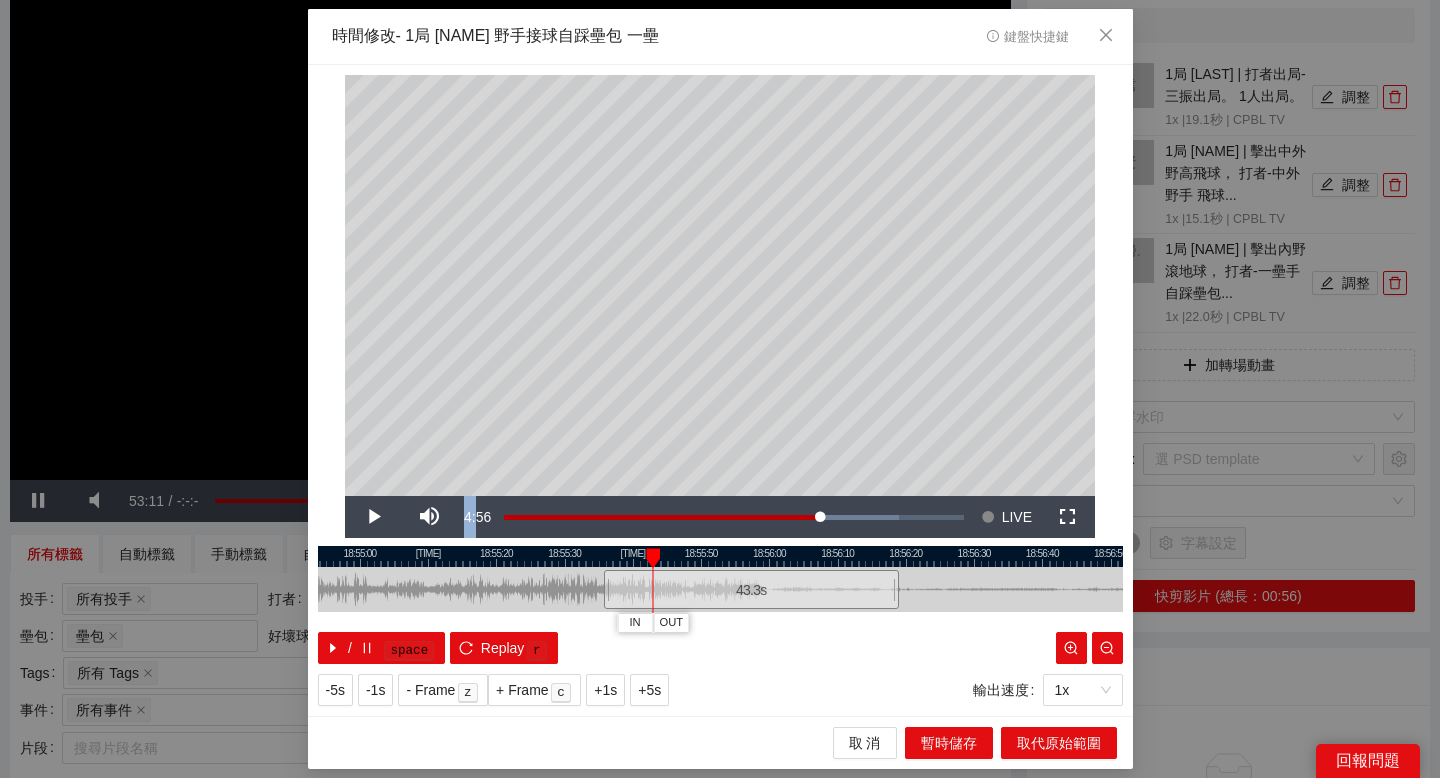 drag, startPoint x: 509, startPoint y: 511, endPoint x: 558, endPoint y: 507, distance: 49.162994 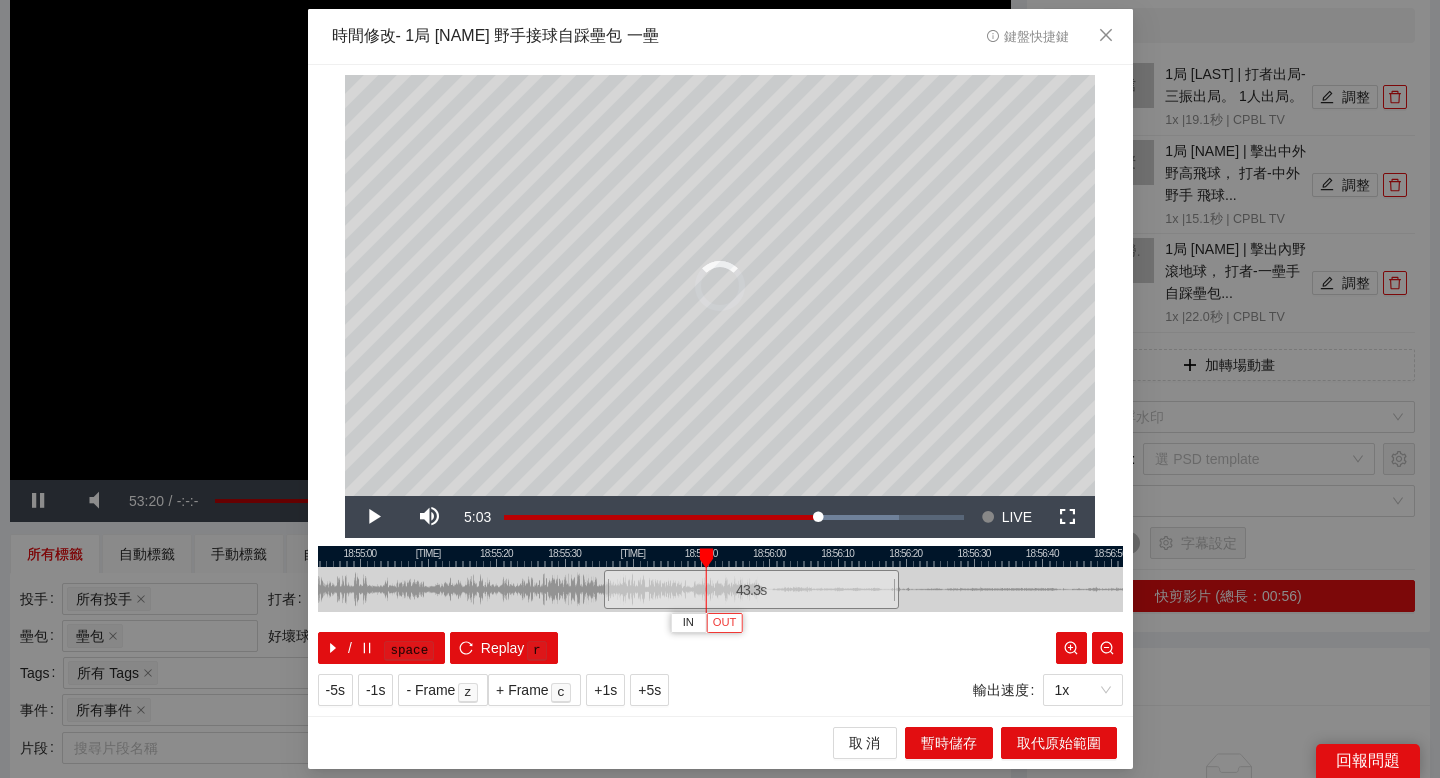 click on "OUT" at bounding box center (725, 623) 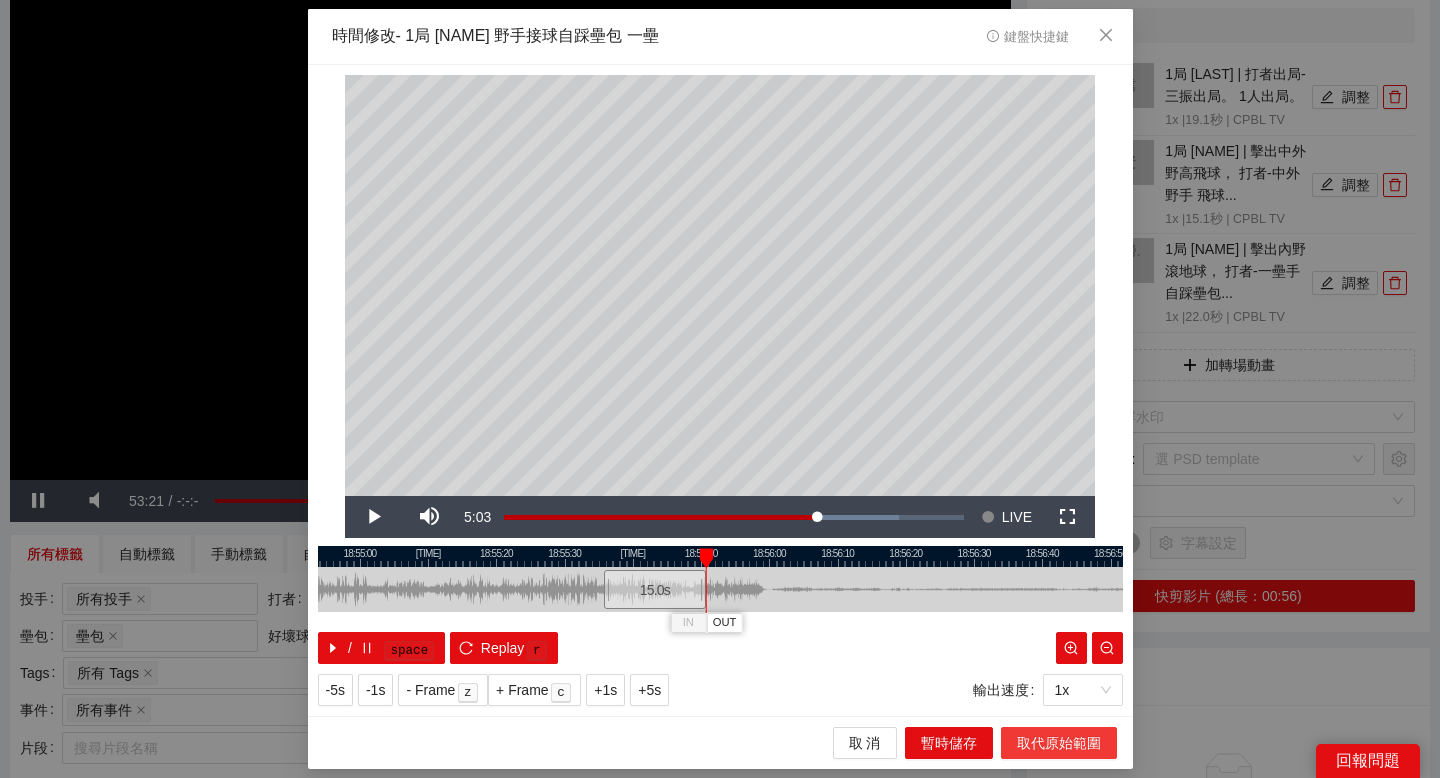 click on "取代原始範圍" at bounding box center (1059, 743) 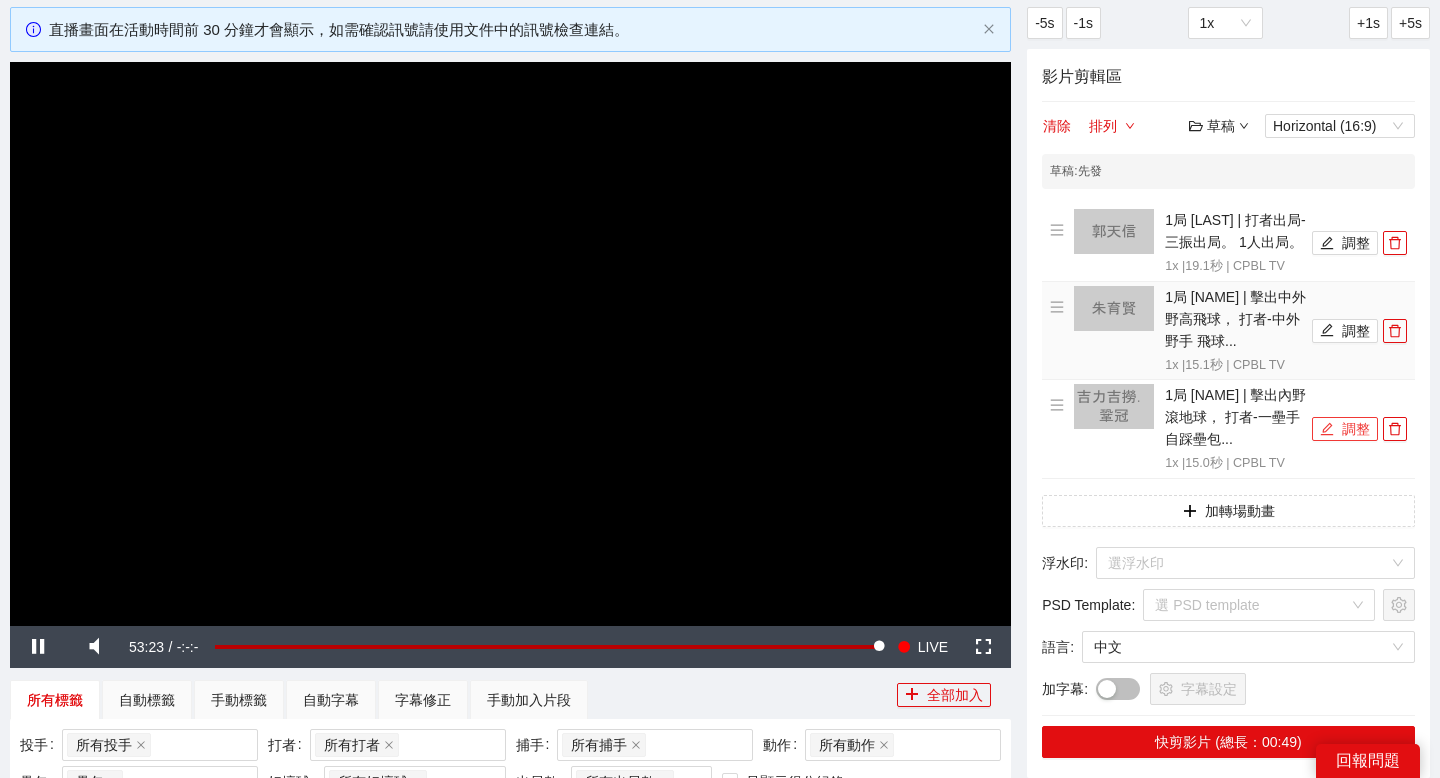 scroll, scrollTop: 84, scrollLeft: 0, axis: vertical 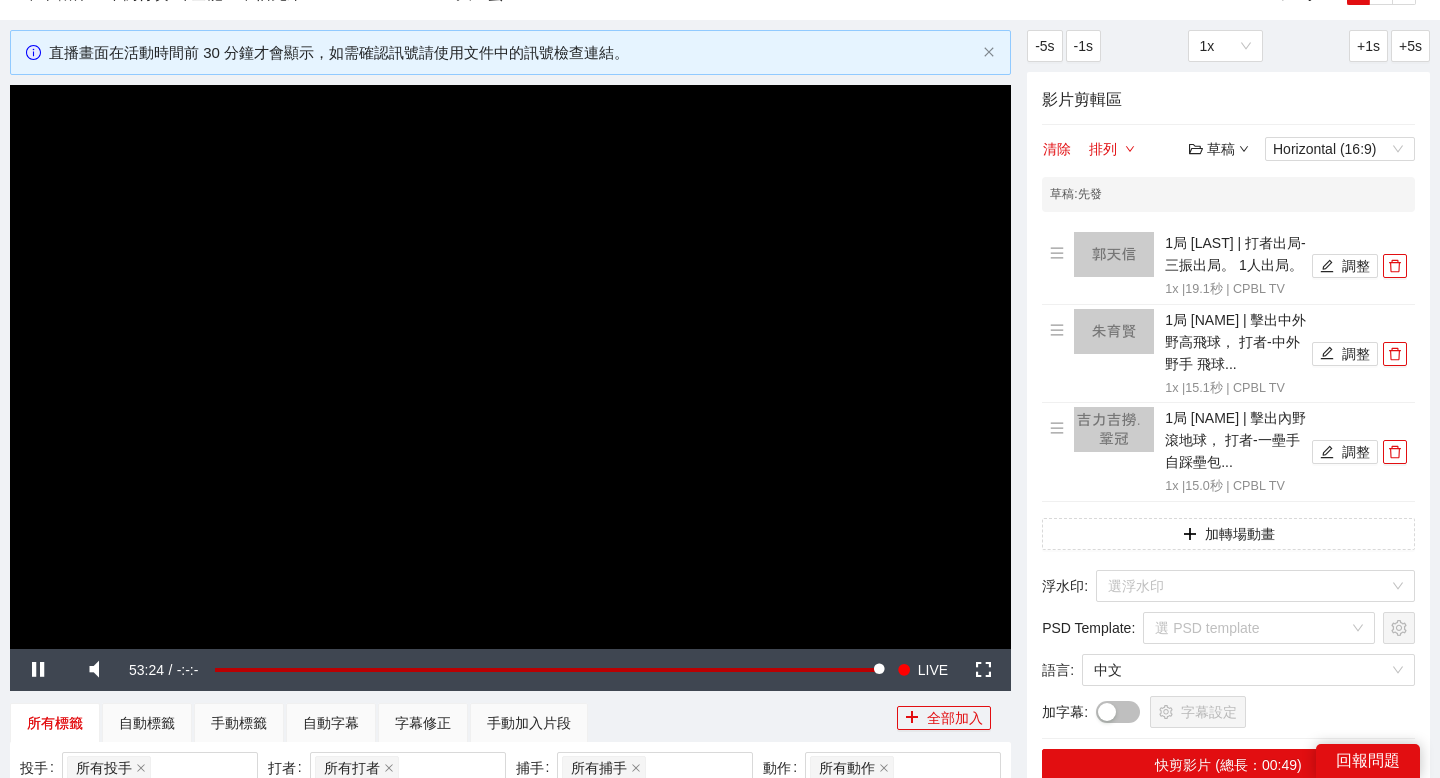 click on "草稿" at bounding box center [1219, 149] 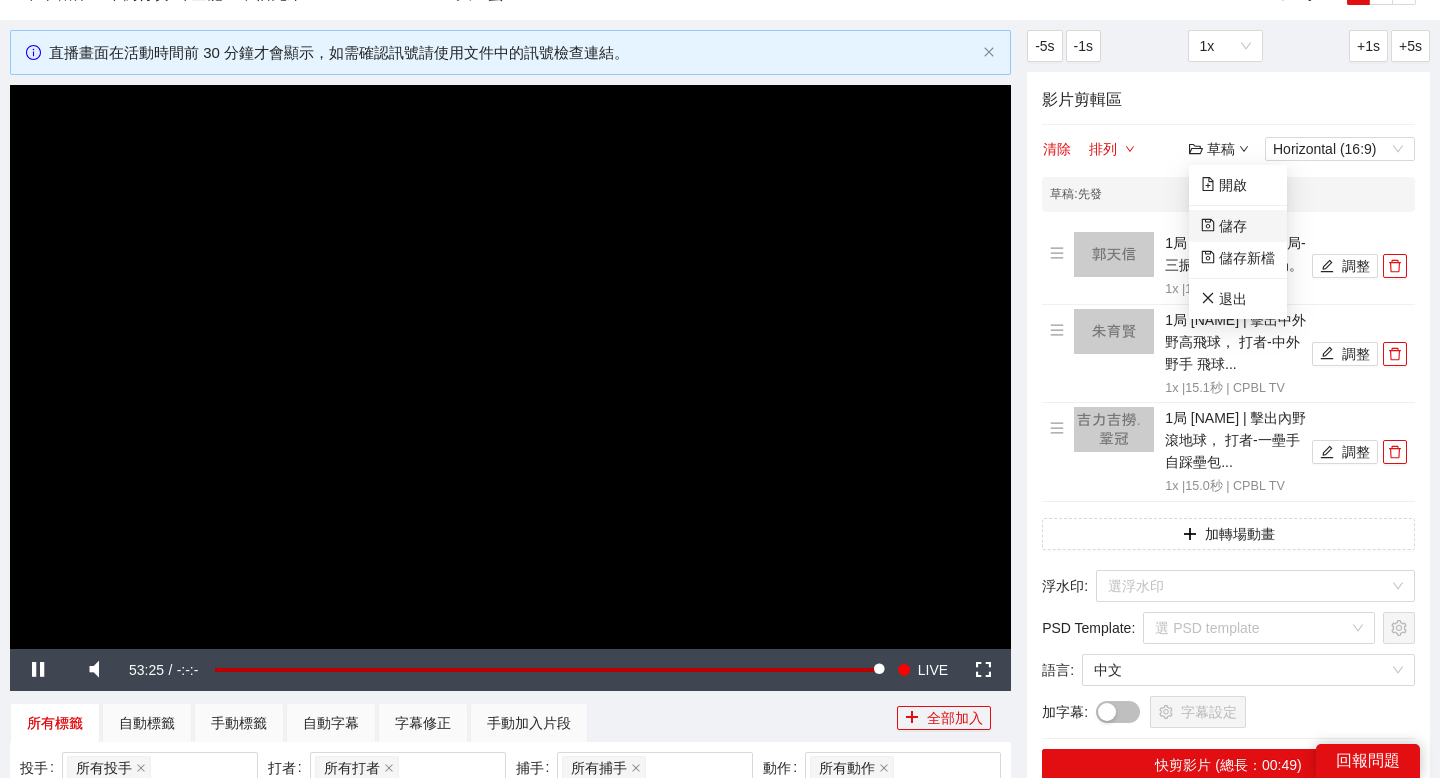 click on "儲存" at bounding box center (1224, 226) 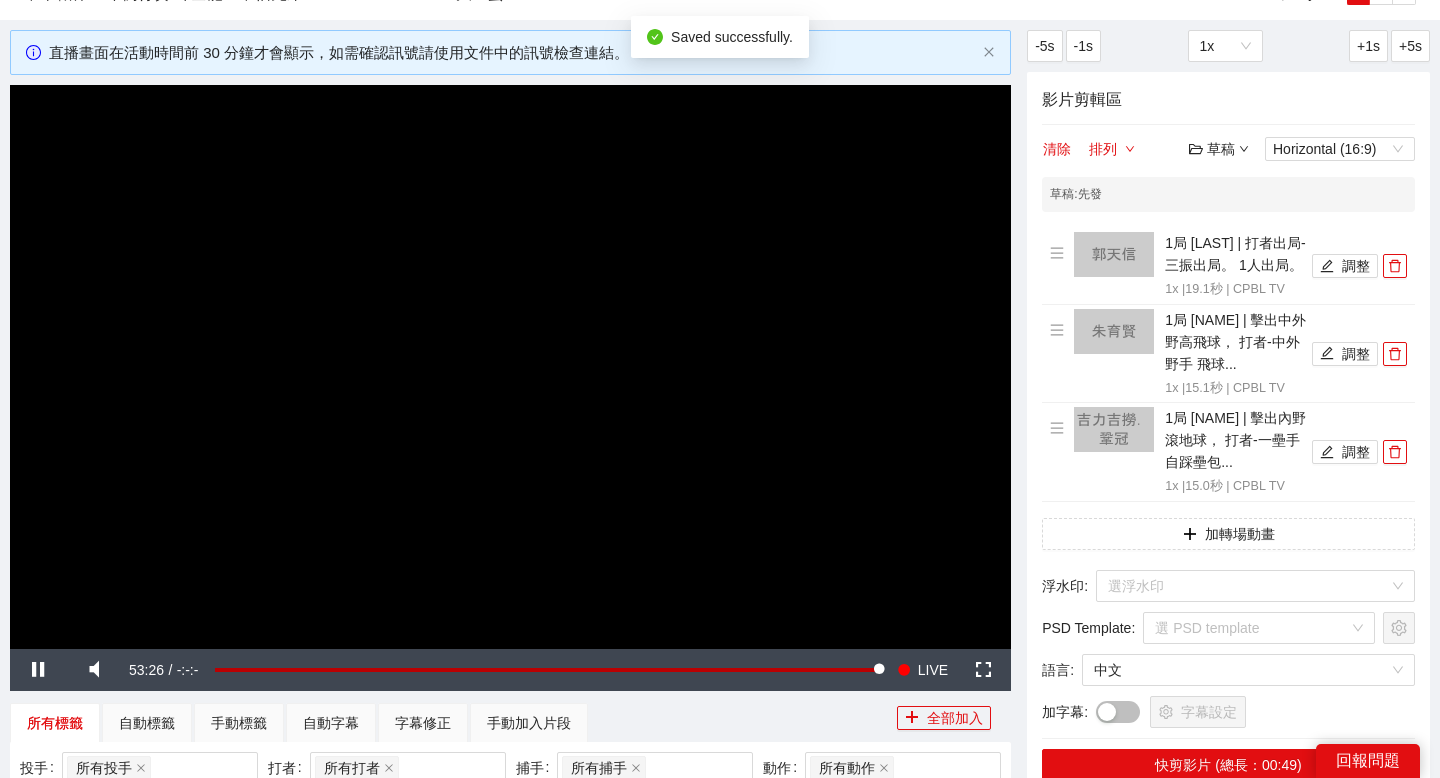 click on "草稿" at bounding box center [1219, 149] 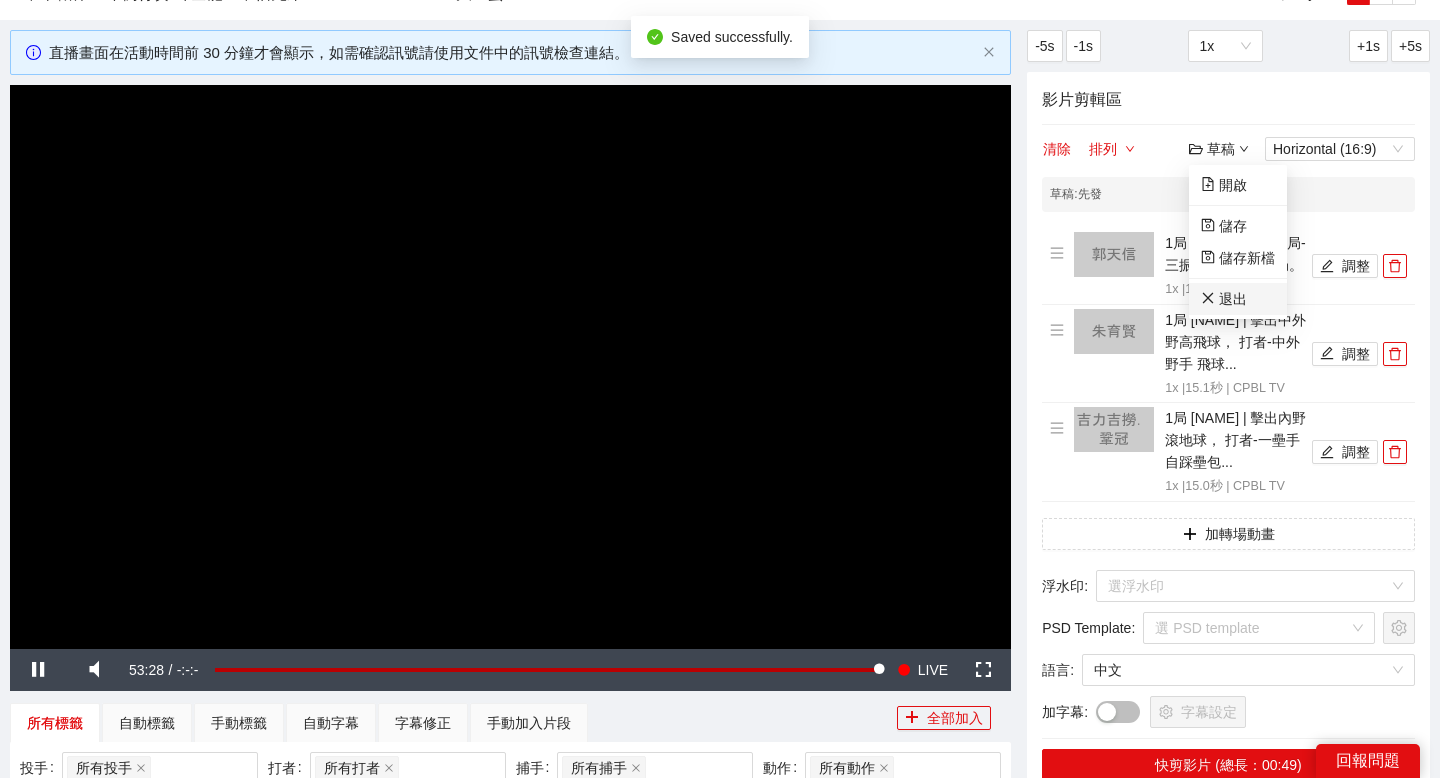 click on "退出" at bounding box center (1224, 299) 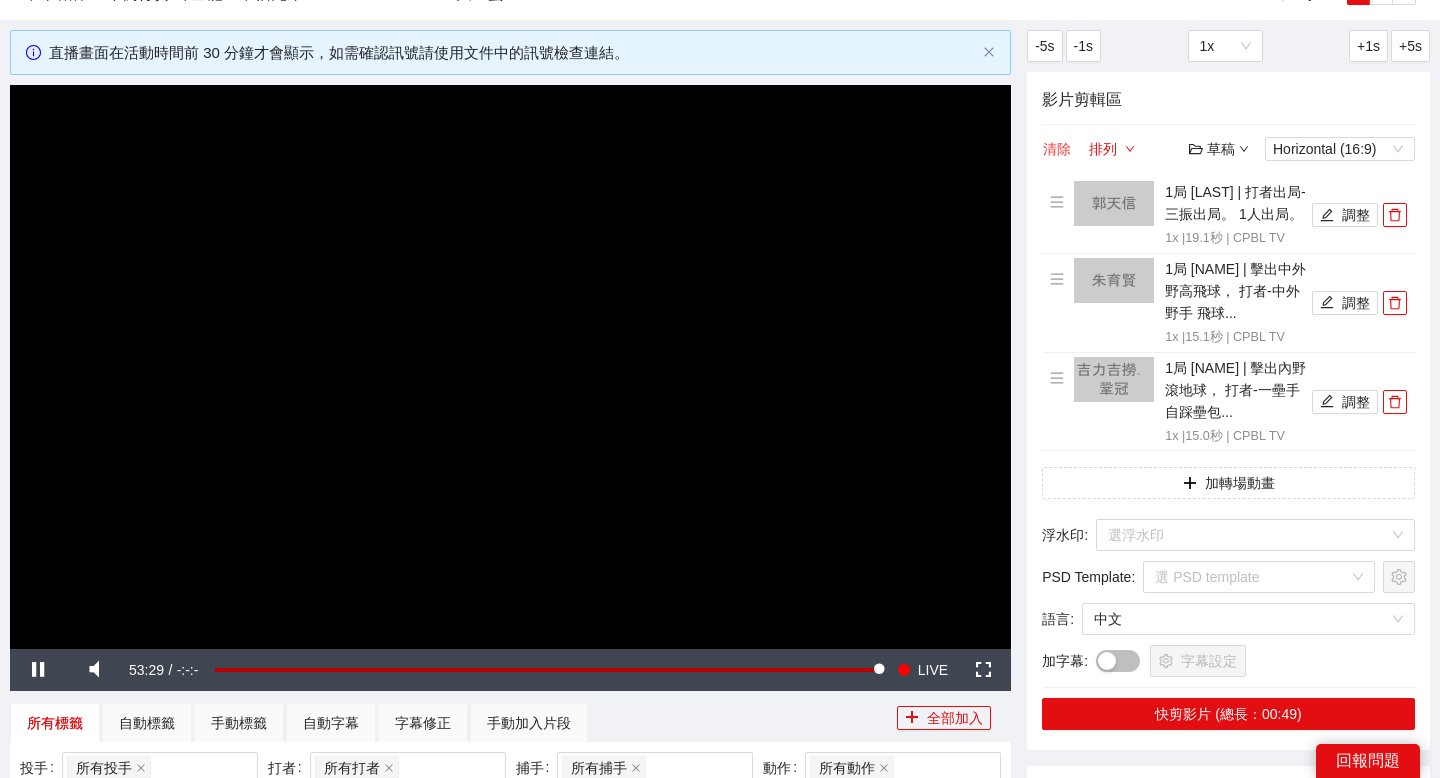 click on "清除" at bounding box center (1057, 149) 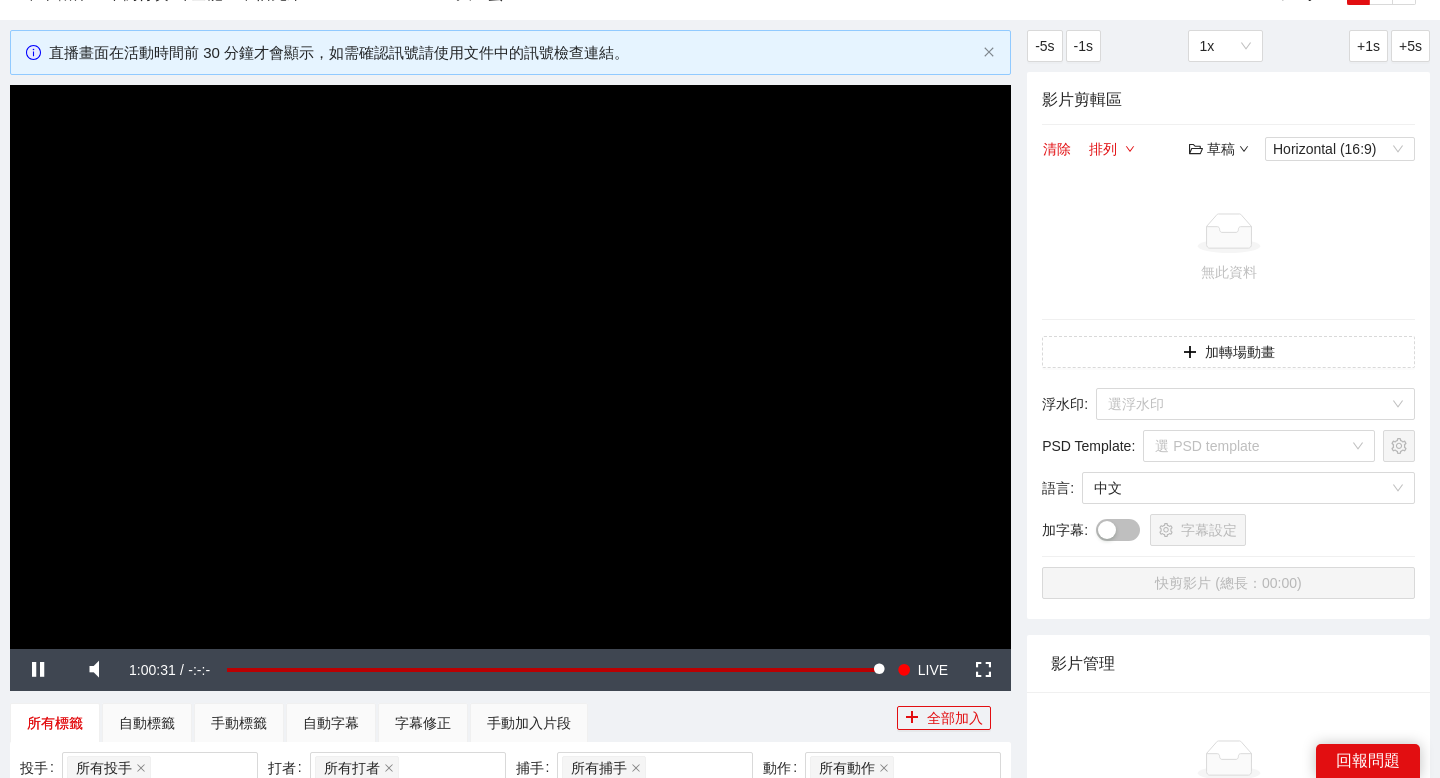 click on "草稿" at bounding box center (1219, 149) 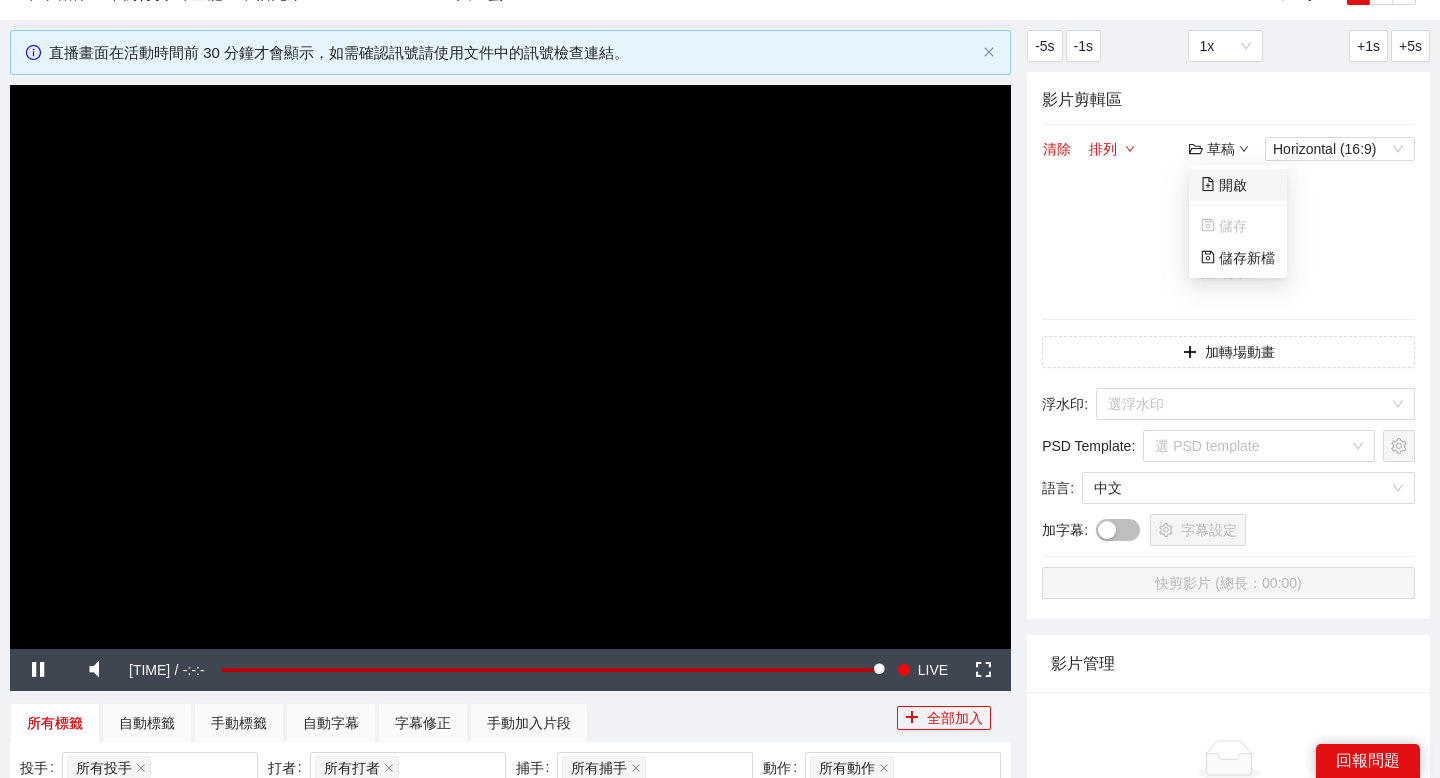 click on "開啟" at bounding box center (1224, 185) 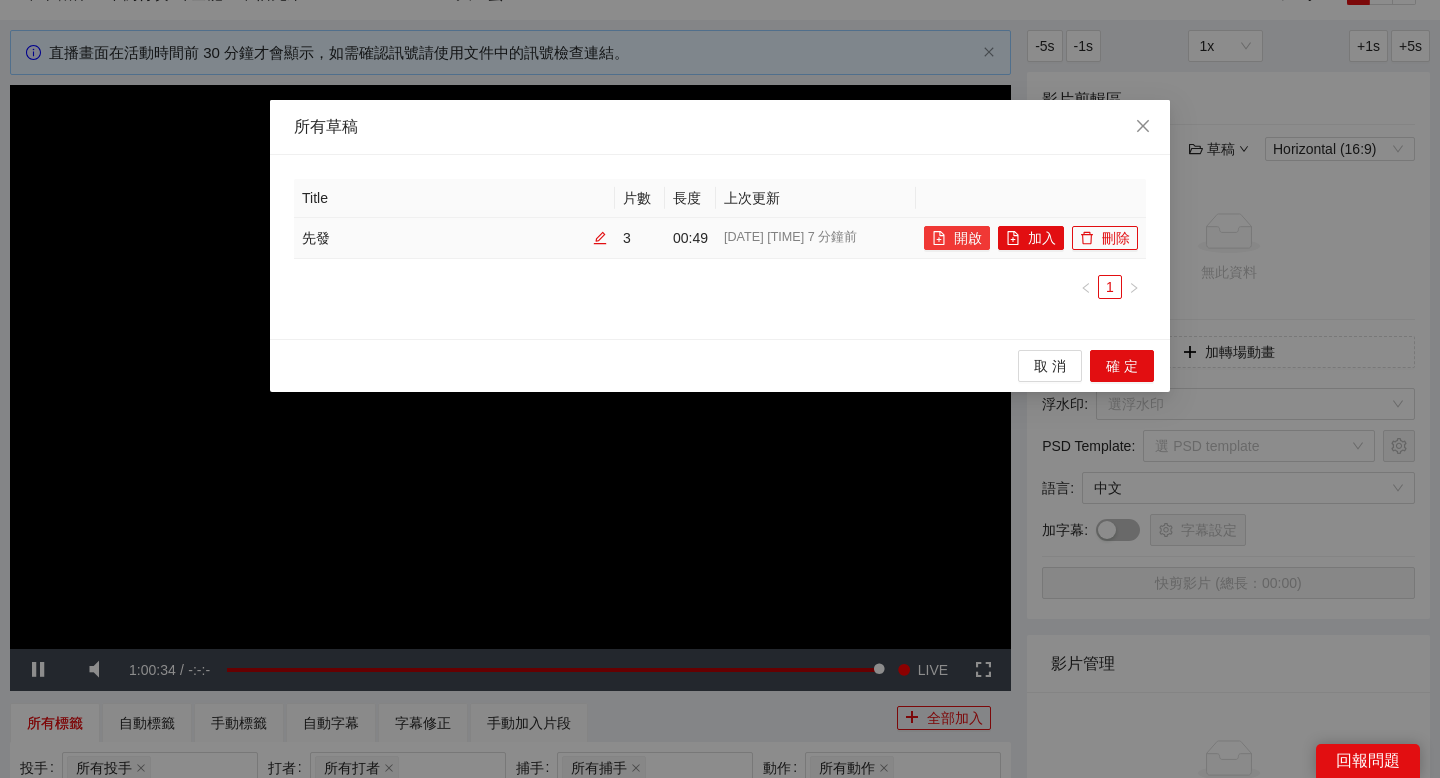 click on "開啟" at bounding box center (957, 238) 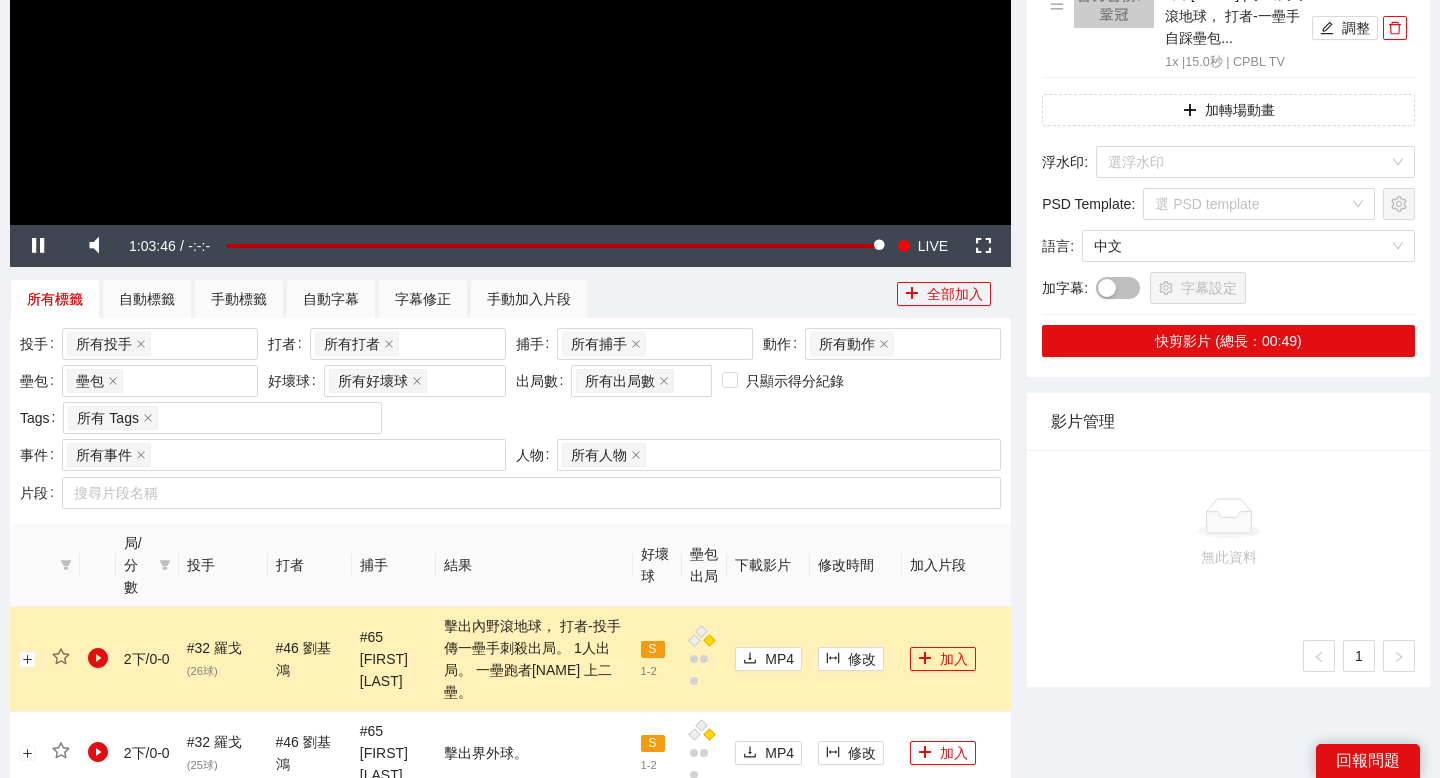 scroll, scrollTop: 523, scrollLeft: 0, axis: vertical 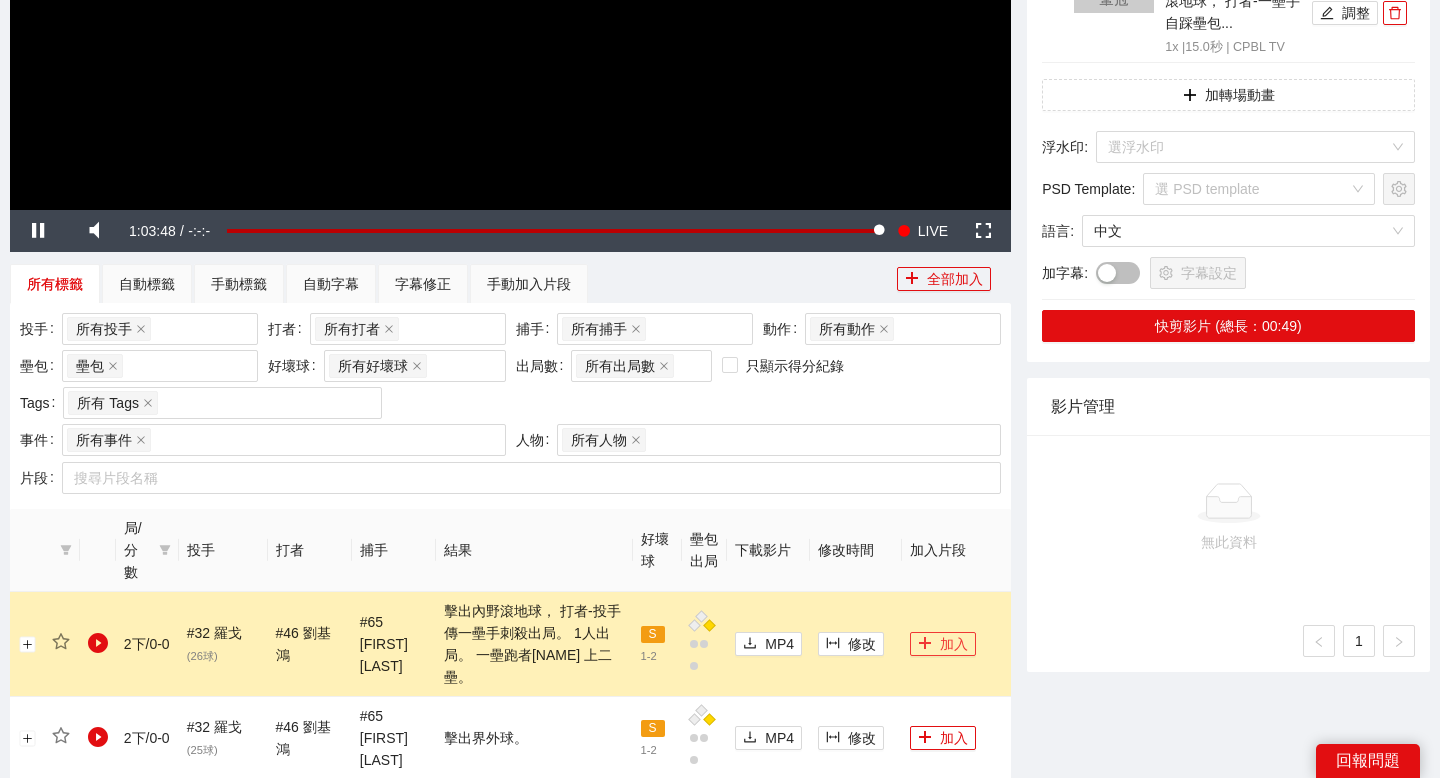 click on "加入" at bounding box center (943, 644) 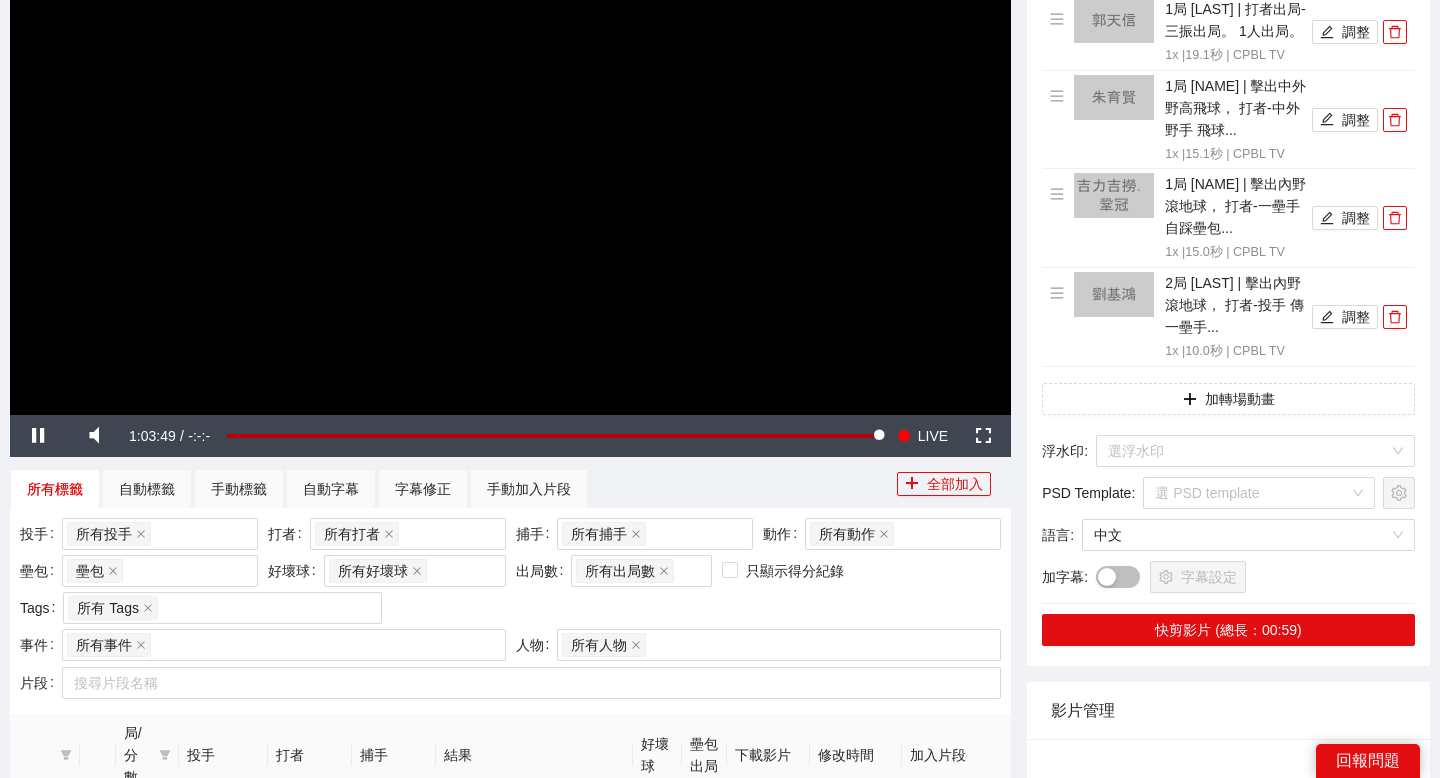 scroll, scrollTop: 276, scrollLeft: 0, axis: vertical 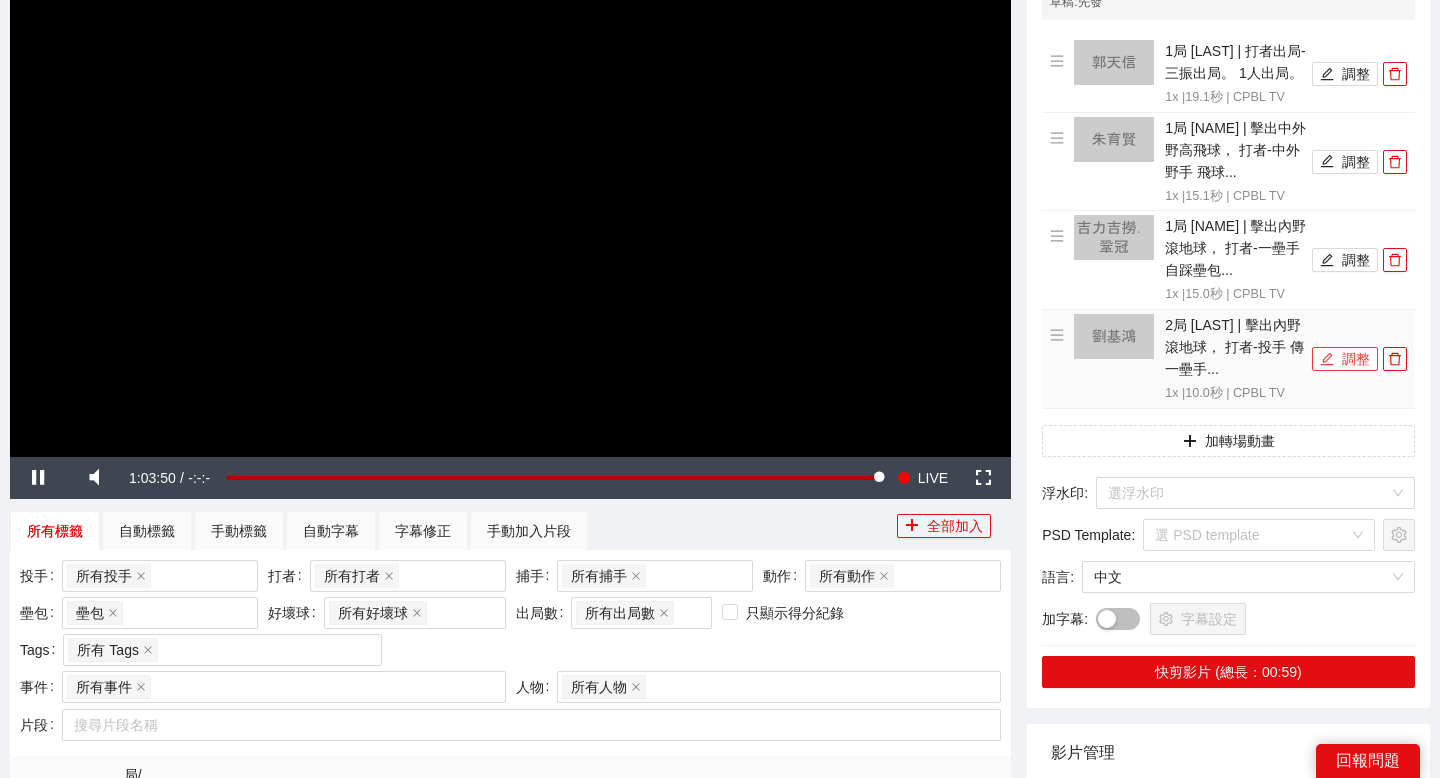 click on "調整" at bounding box center (1345, 359) 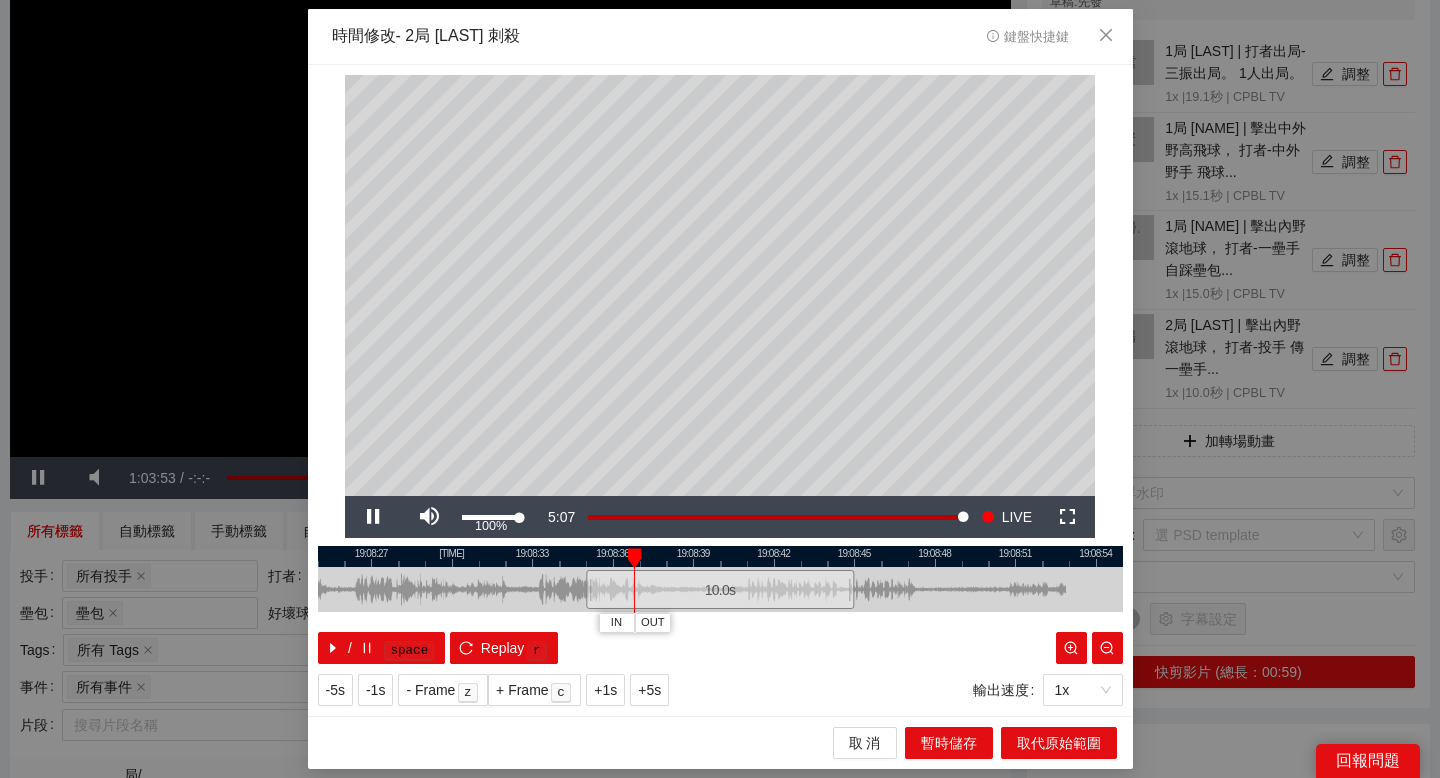 drag, startPoint x: 515, startPoint y: 520, endPoint x: 575, endPoint y: 520, distance: 60 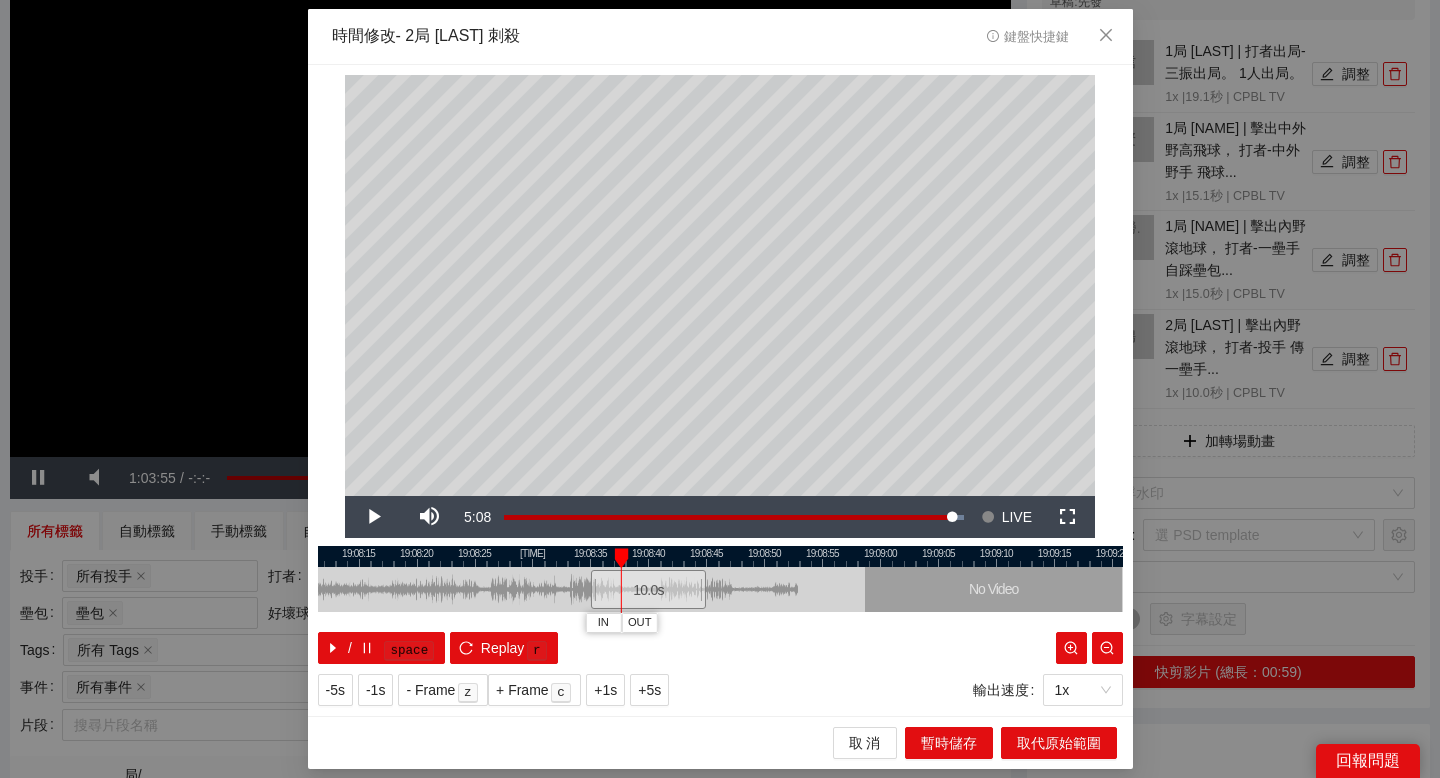 click at bounding box center (720, 556) 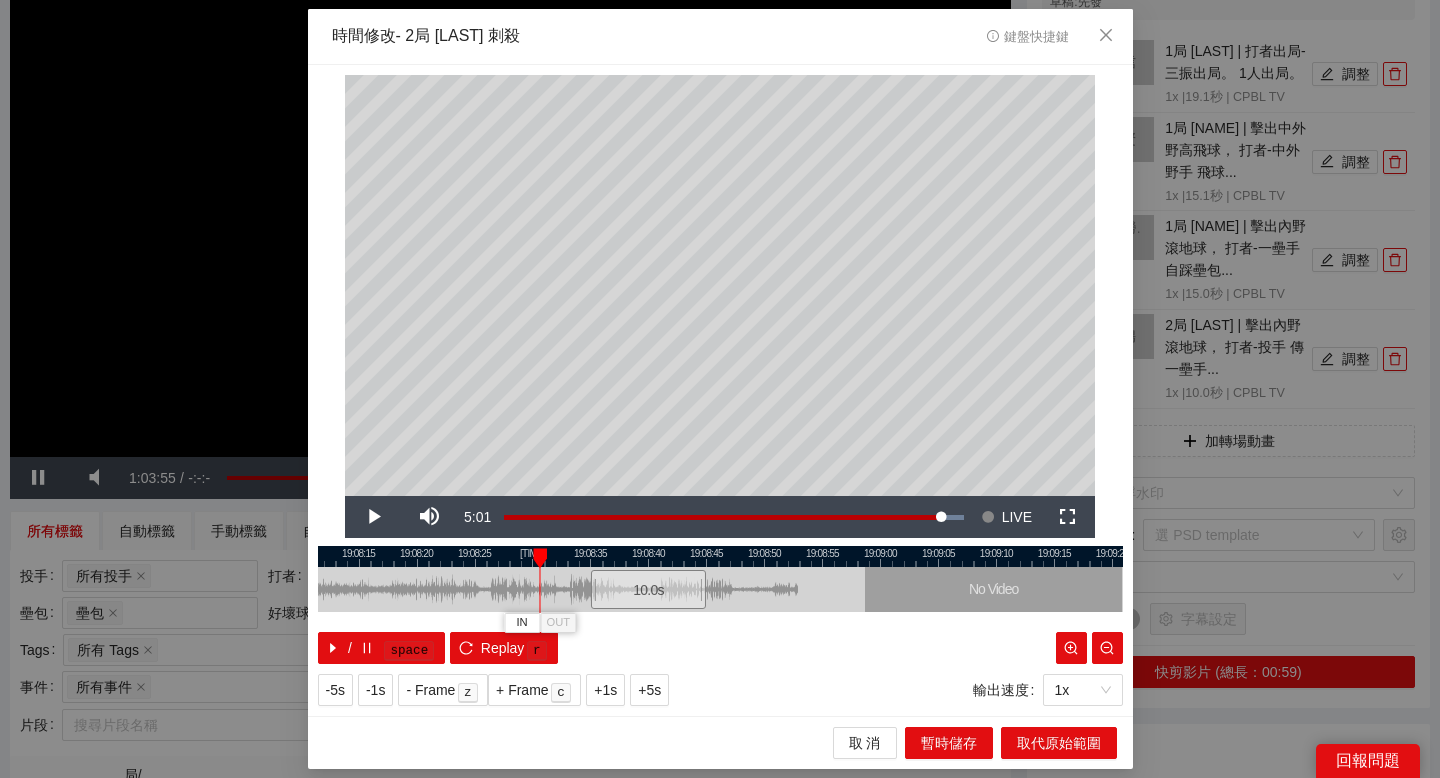 click at bounding box center [720, 556] 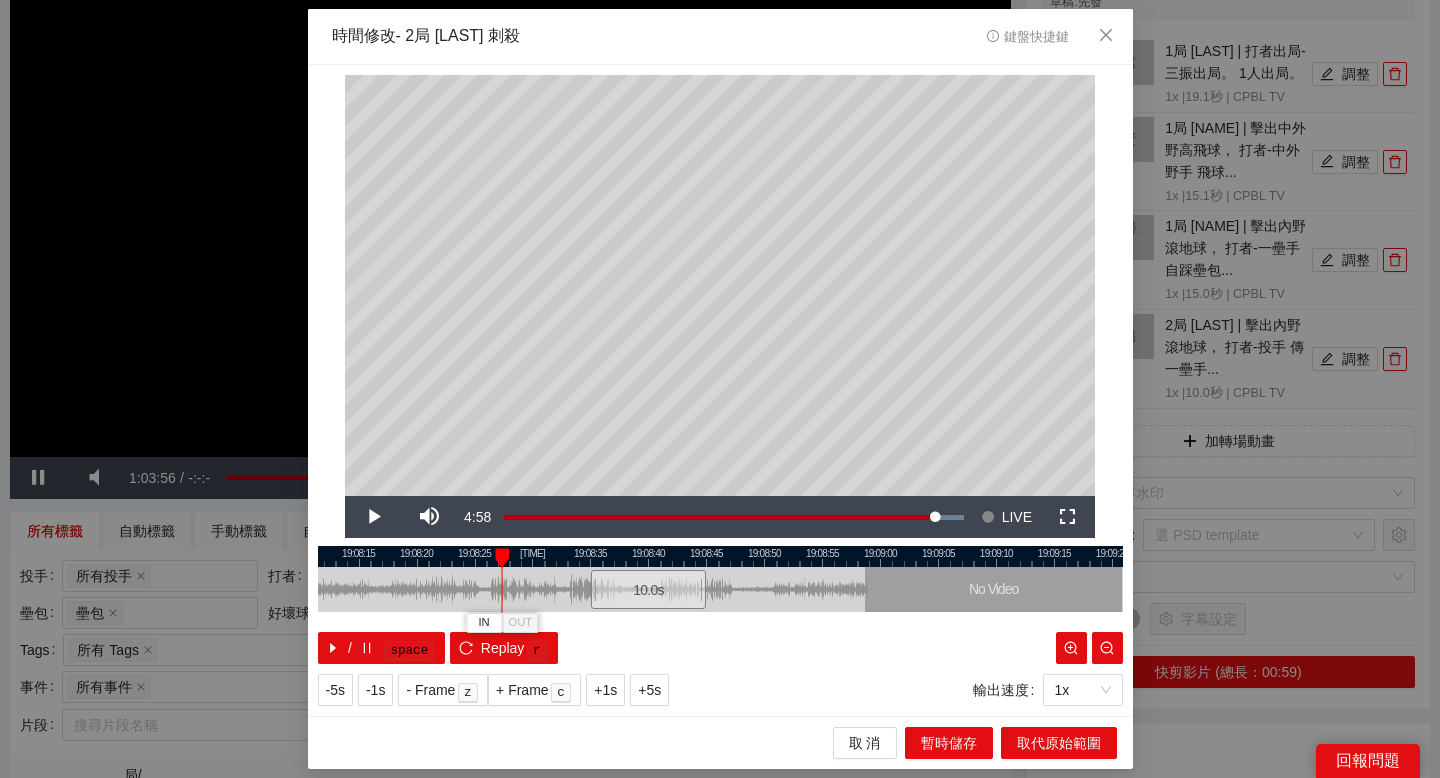 click at bounding box center [720, 556] 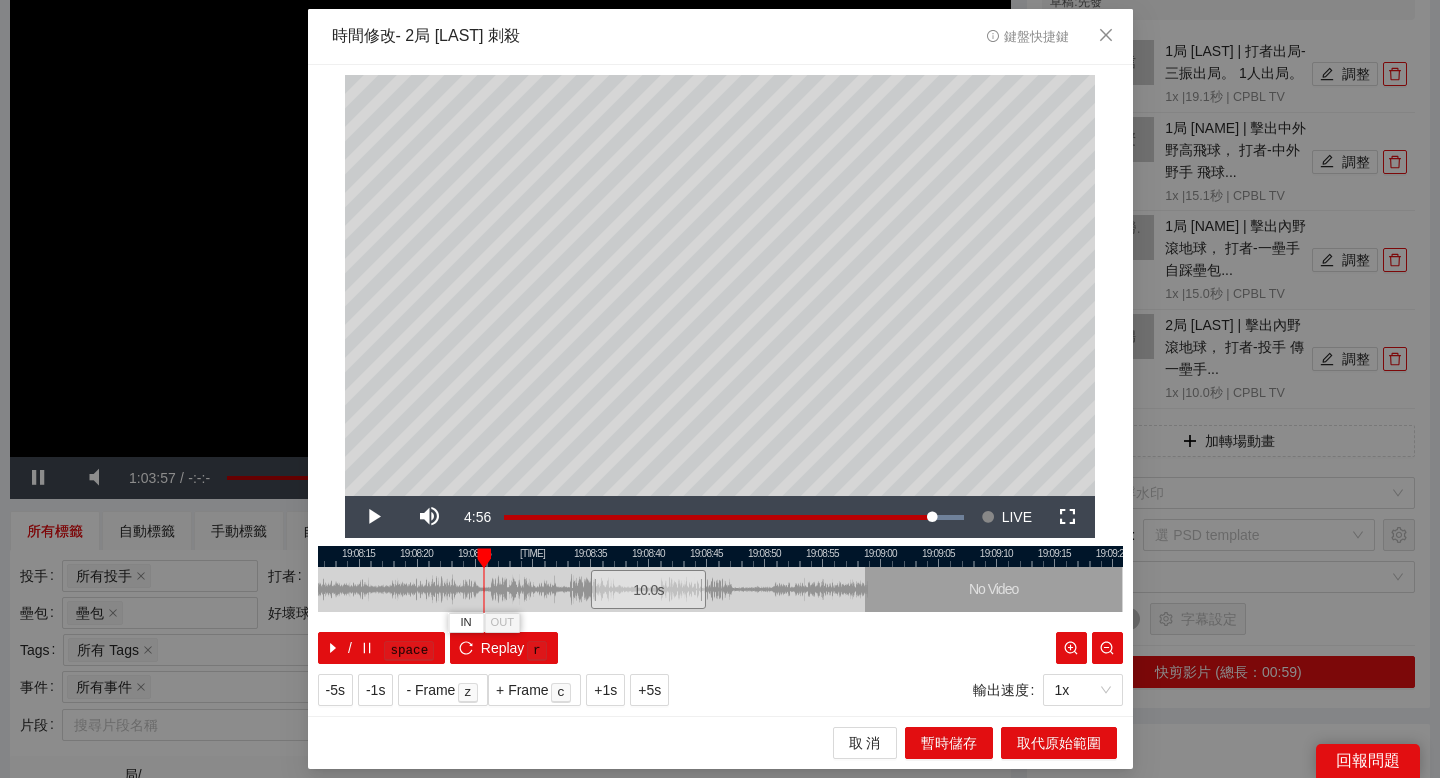 click at bounding box center [720, 556] 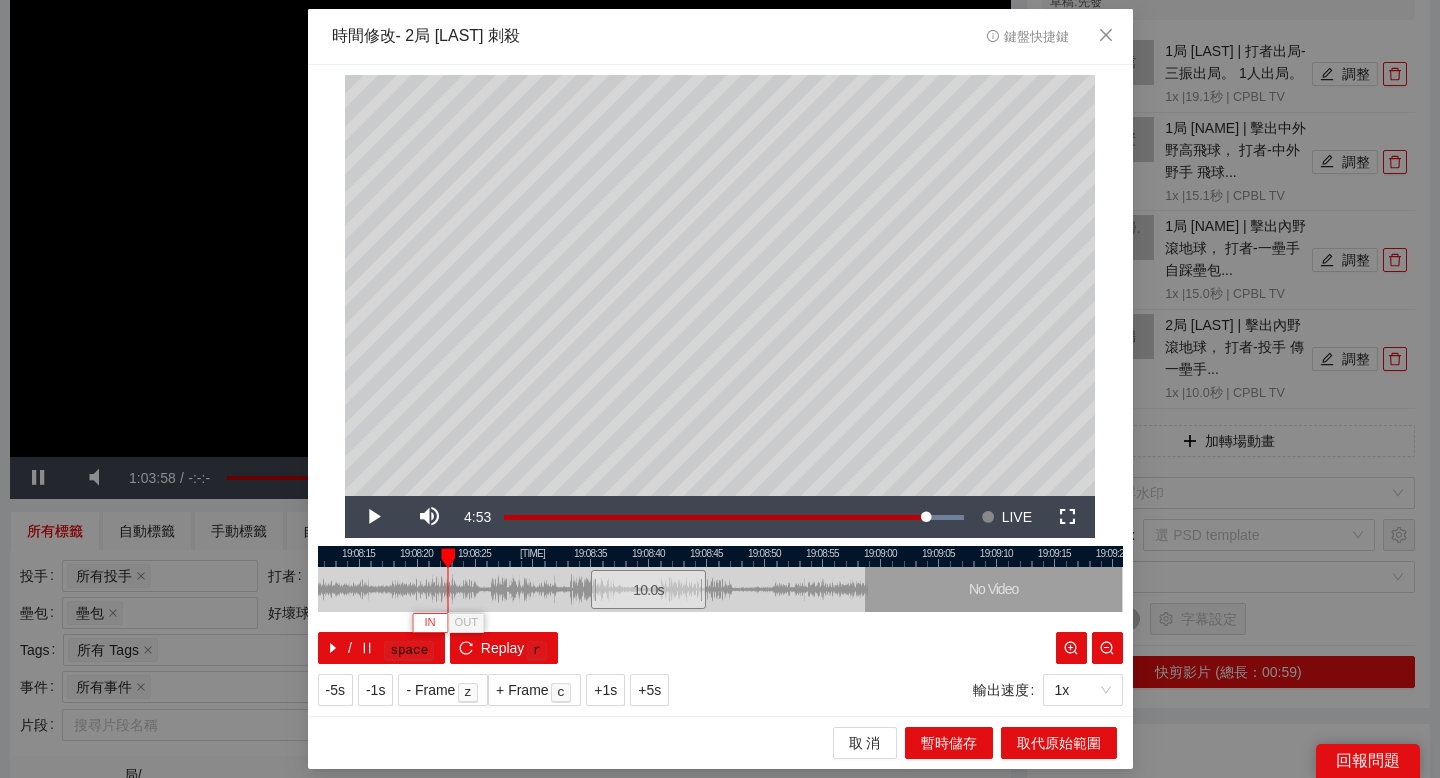 click on "IN" at bounding box center (429, 623) 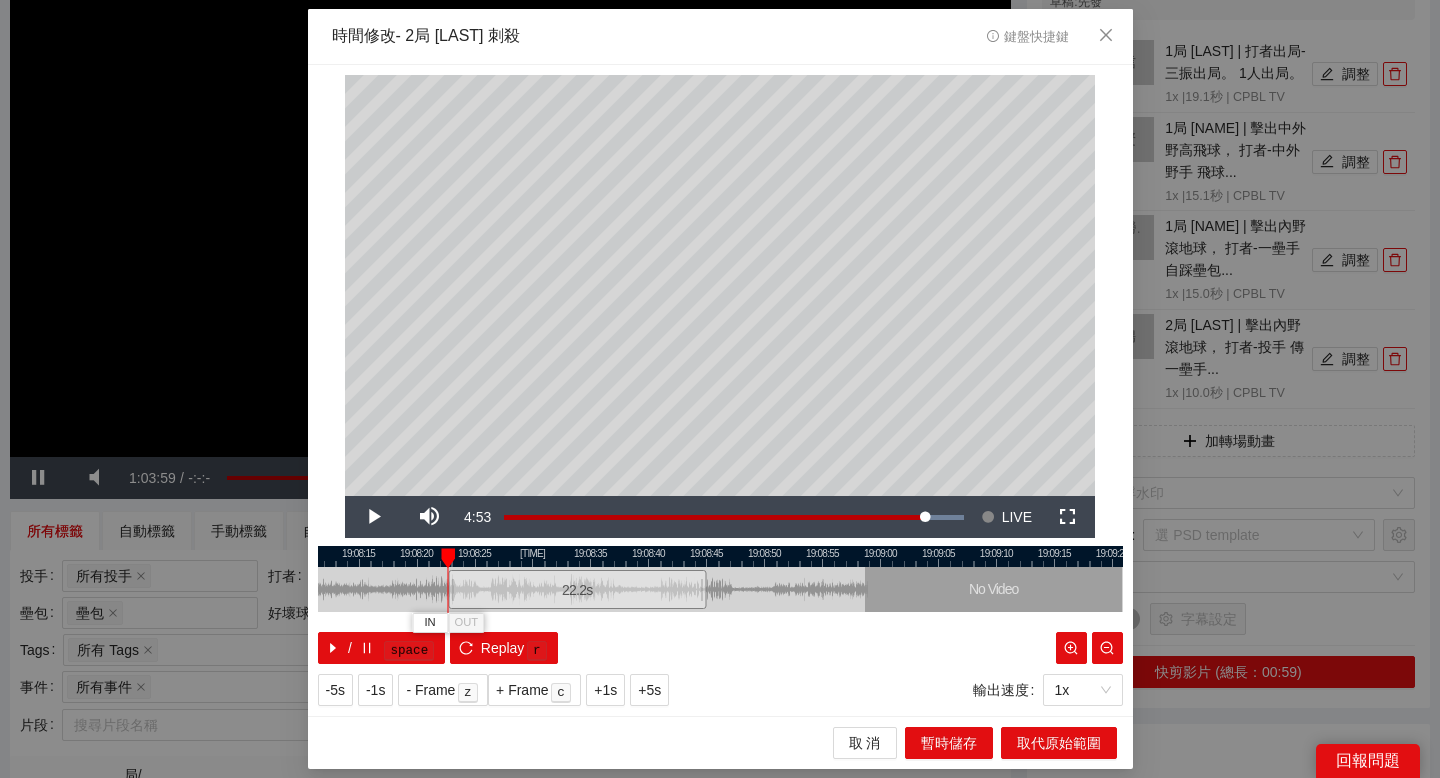 drag, startPoint x: 502, startPoint y: 556, endPoint x: 606, endPoint y: 556, distance: 104 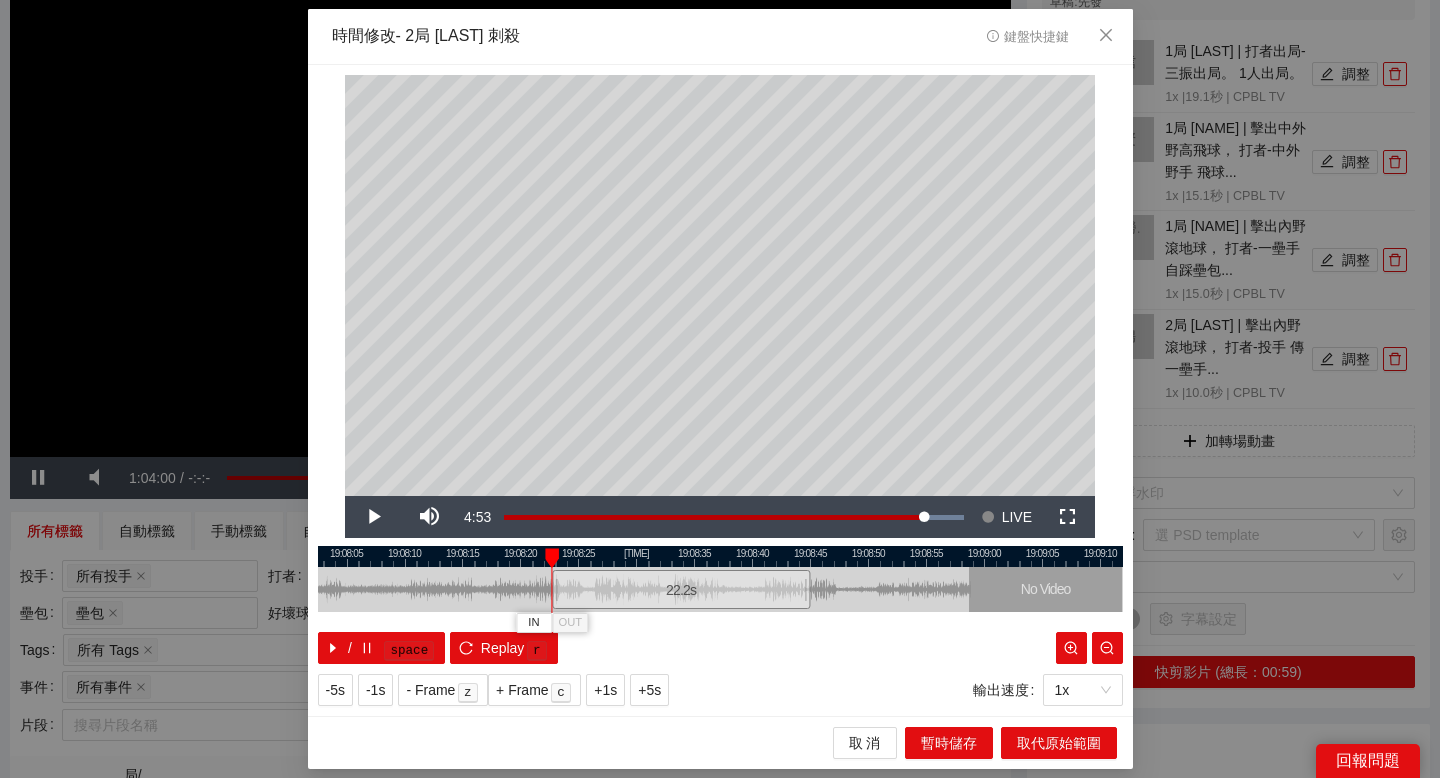 click at bounding box center [720, 556] 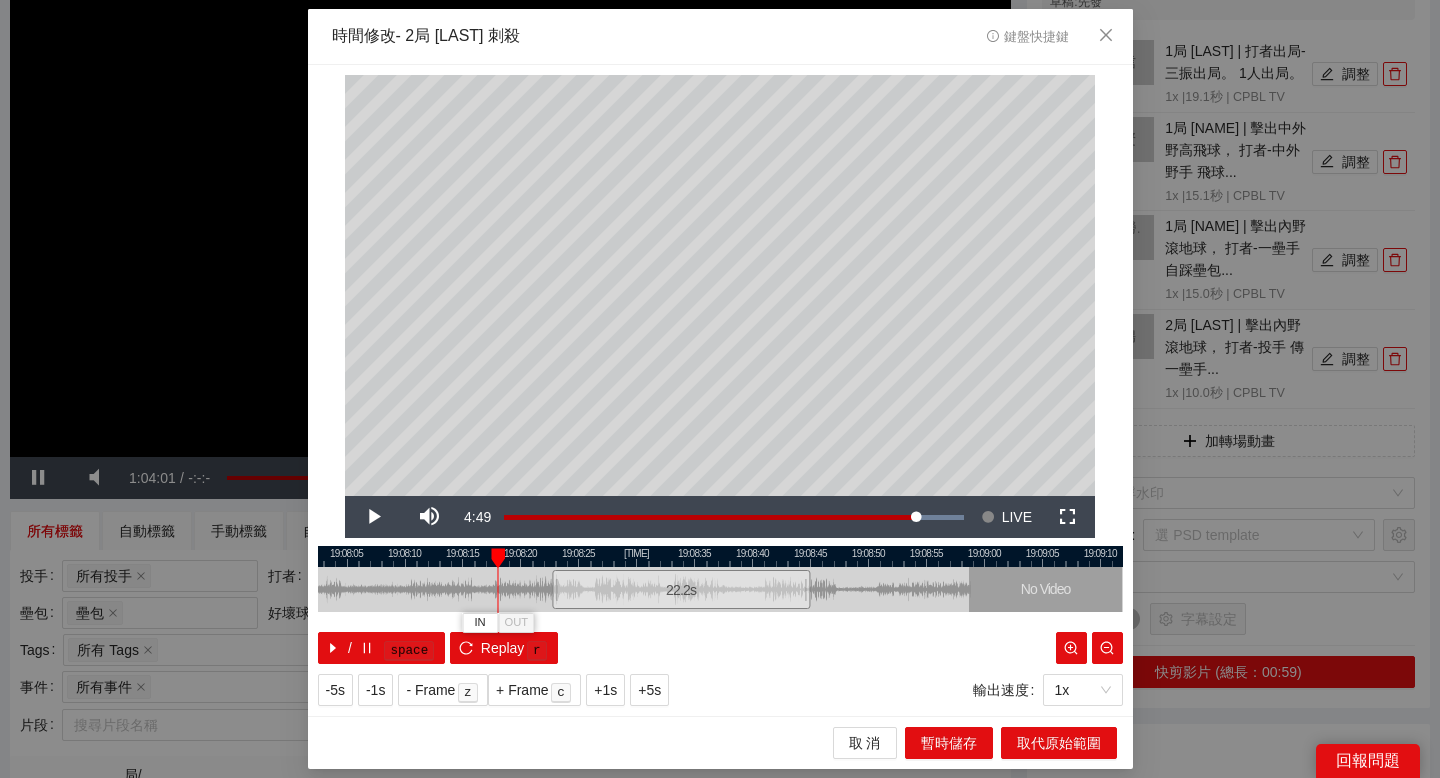 click at bounding box center (720, 556) 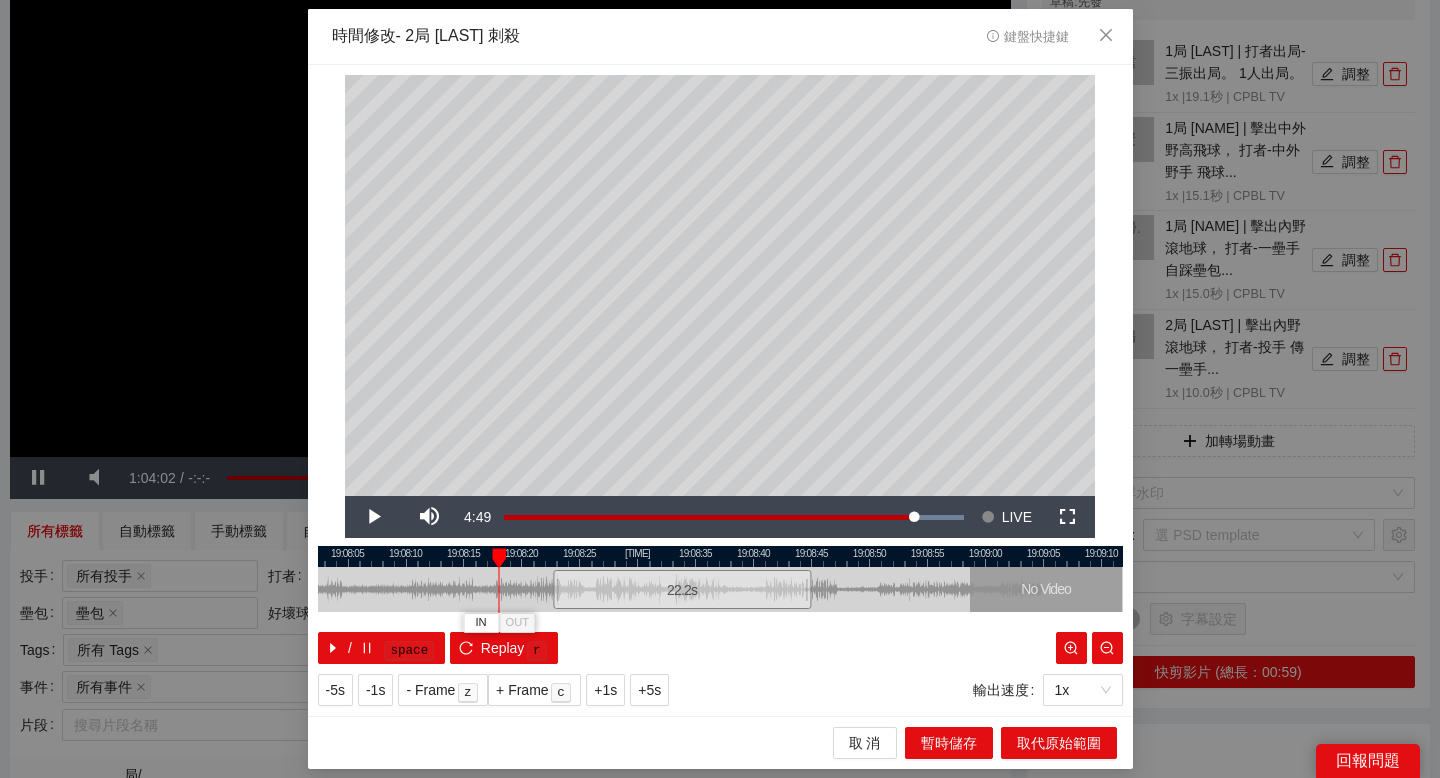 click at bounding box center [720, 556] 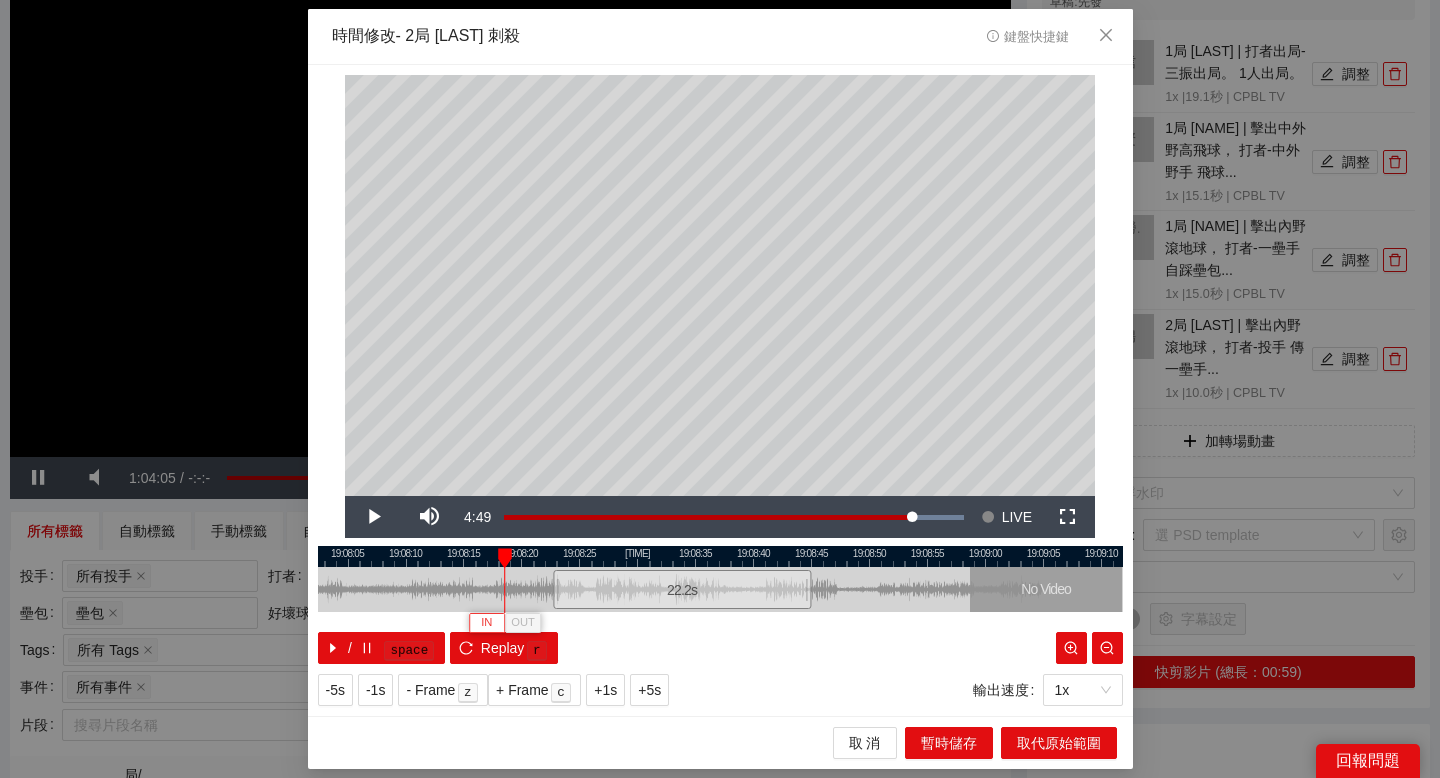 click on "IN" at bounding box center [486, 623] 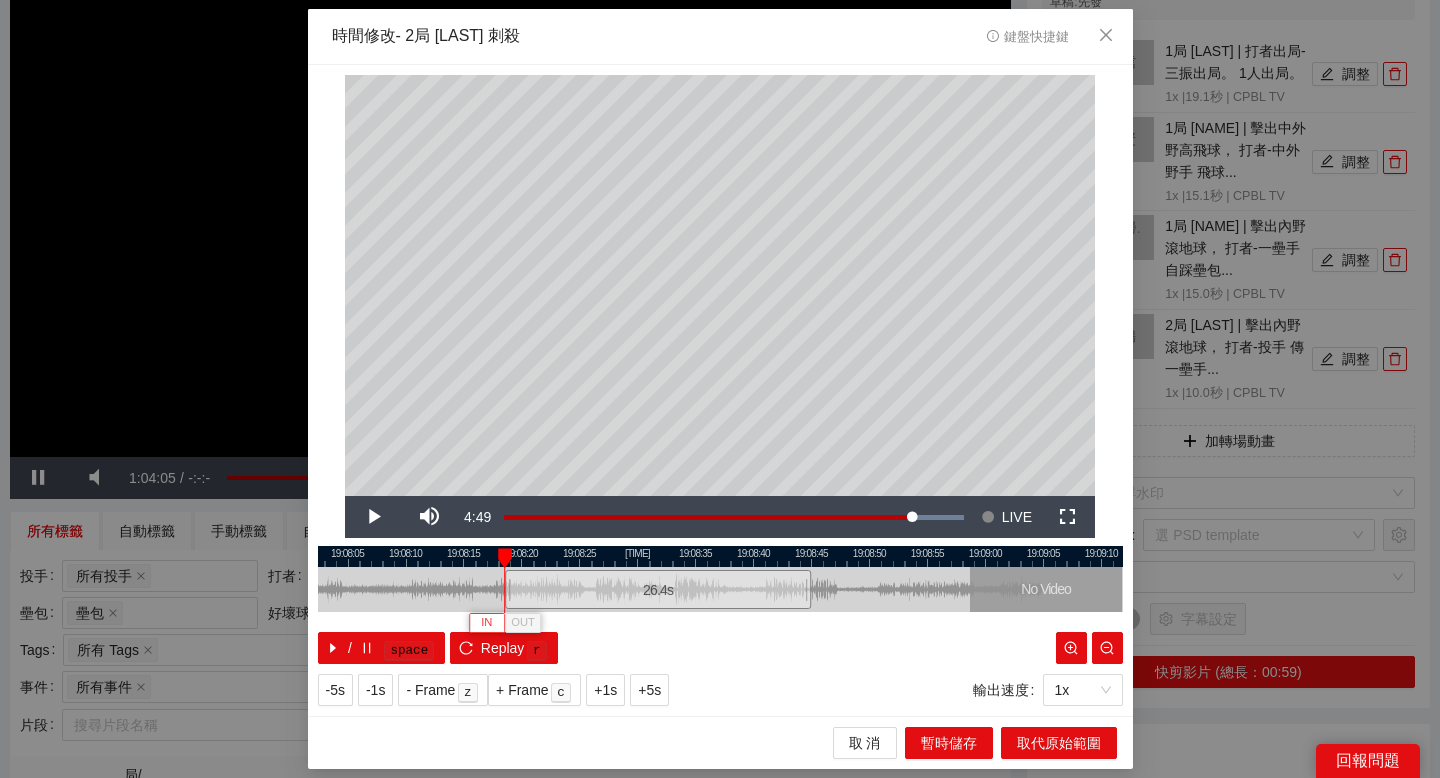 type 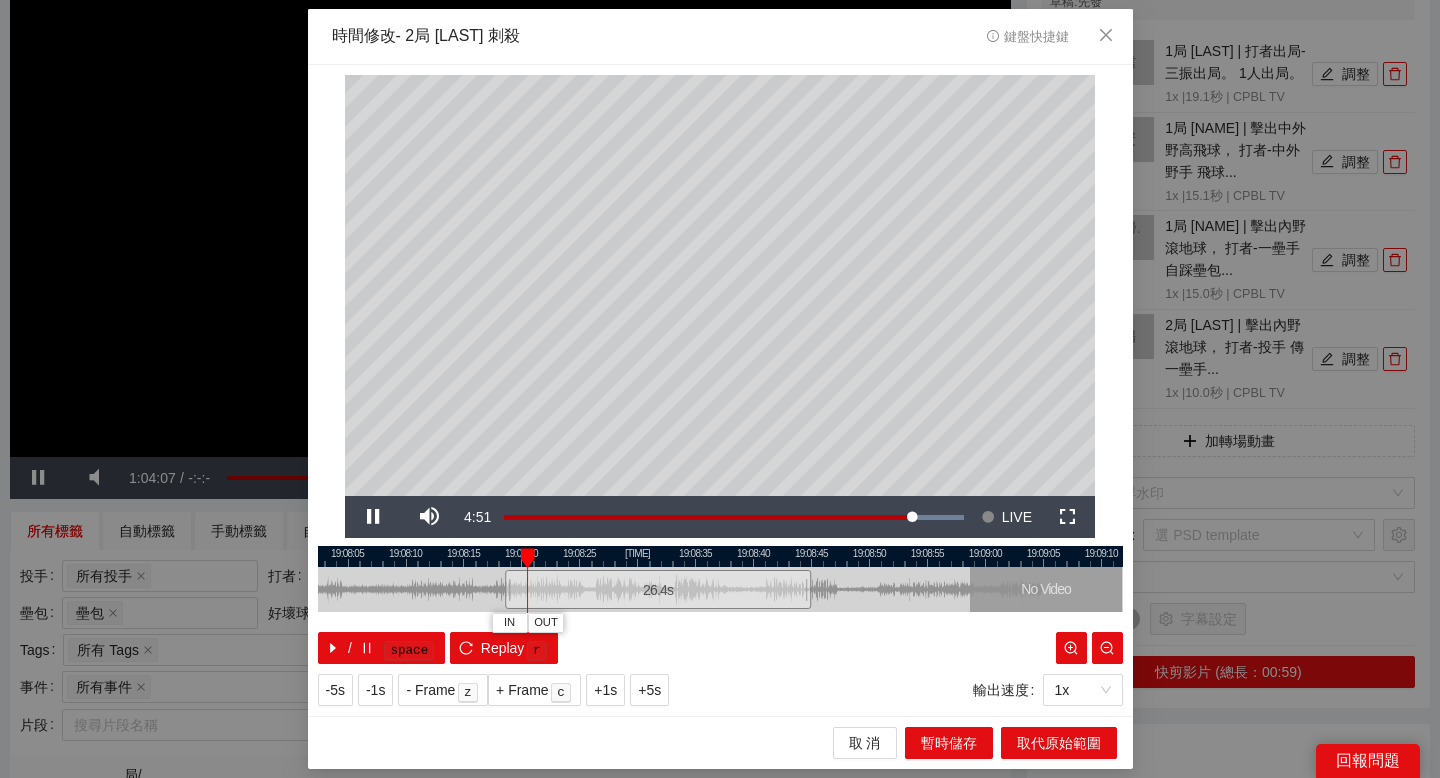 click at bounding box center (720, 556) 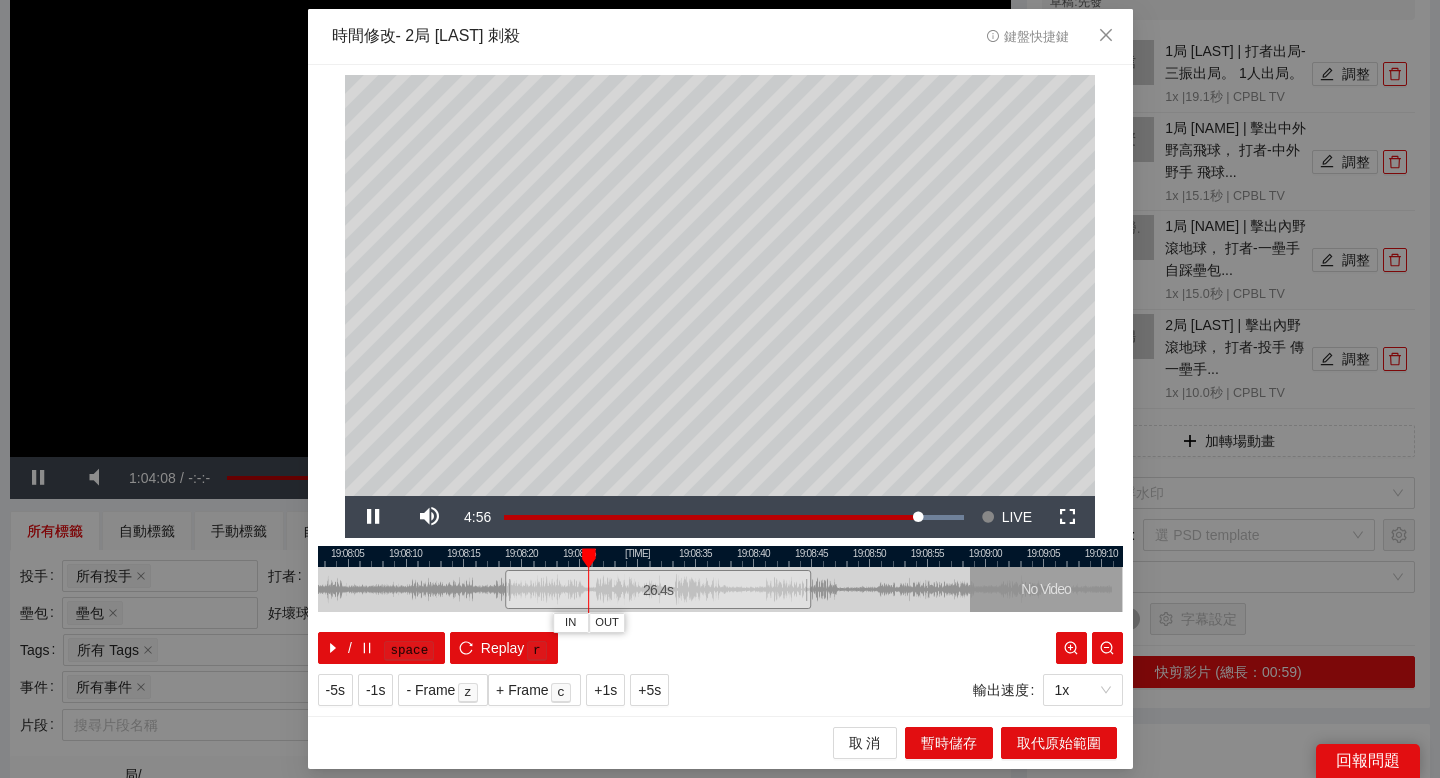click at bounding box center [720, 556] 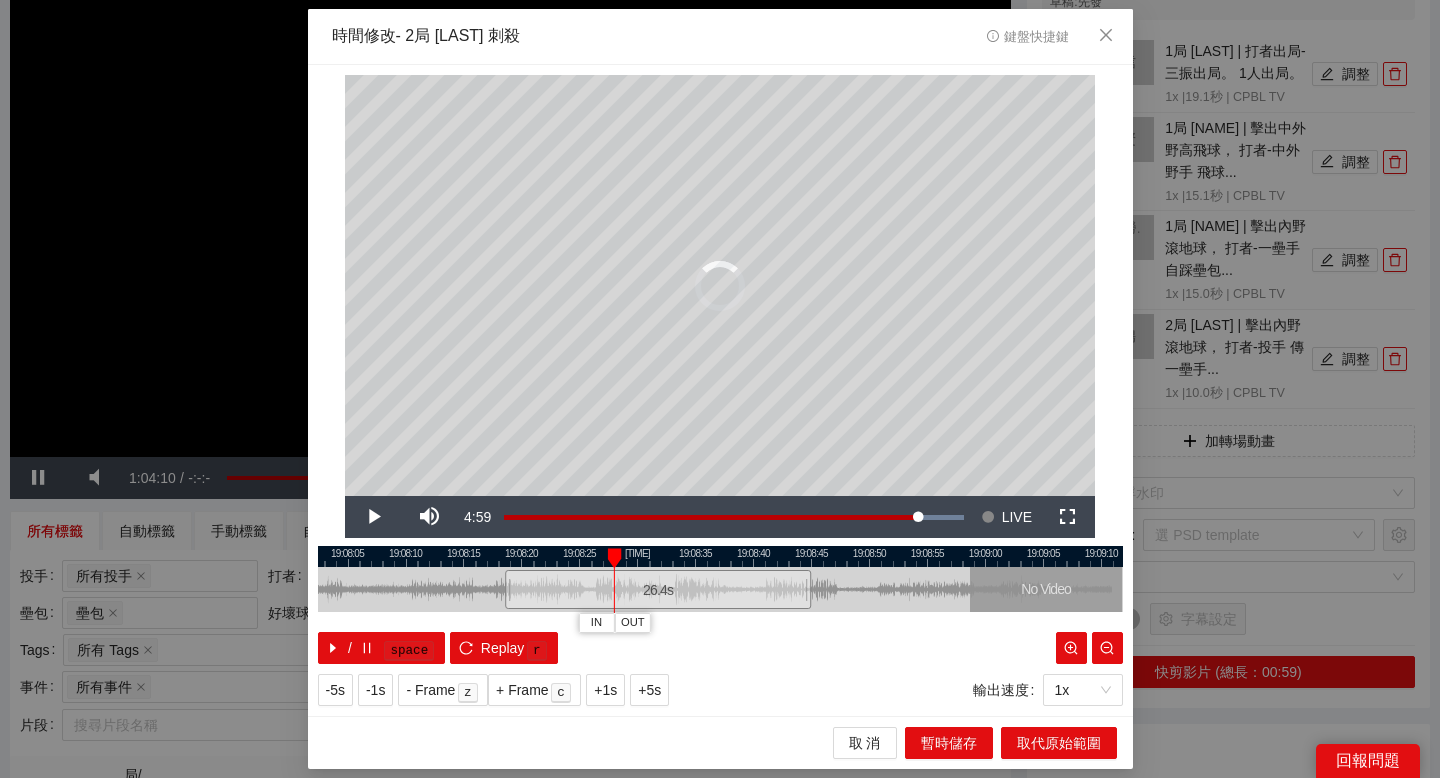 drag, startPoint x: 627, startPoint y: 555, endPoint x: 598, endPoint y: 558, distance: 29.15476 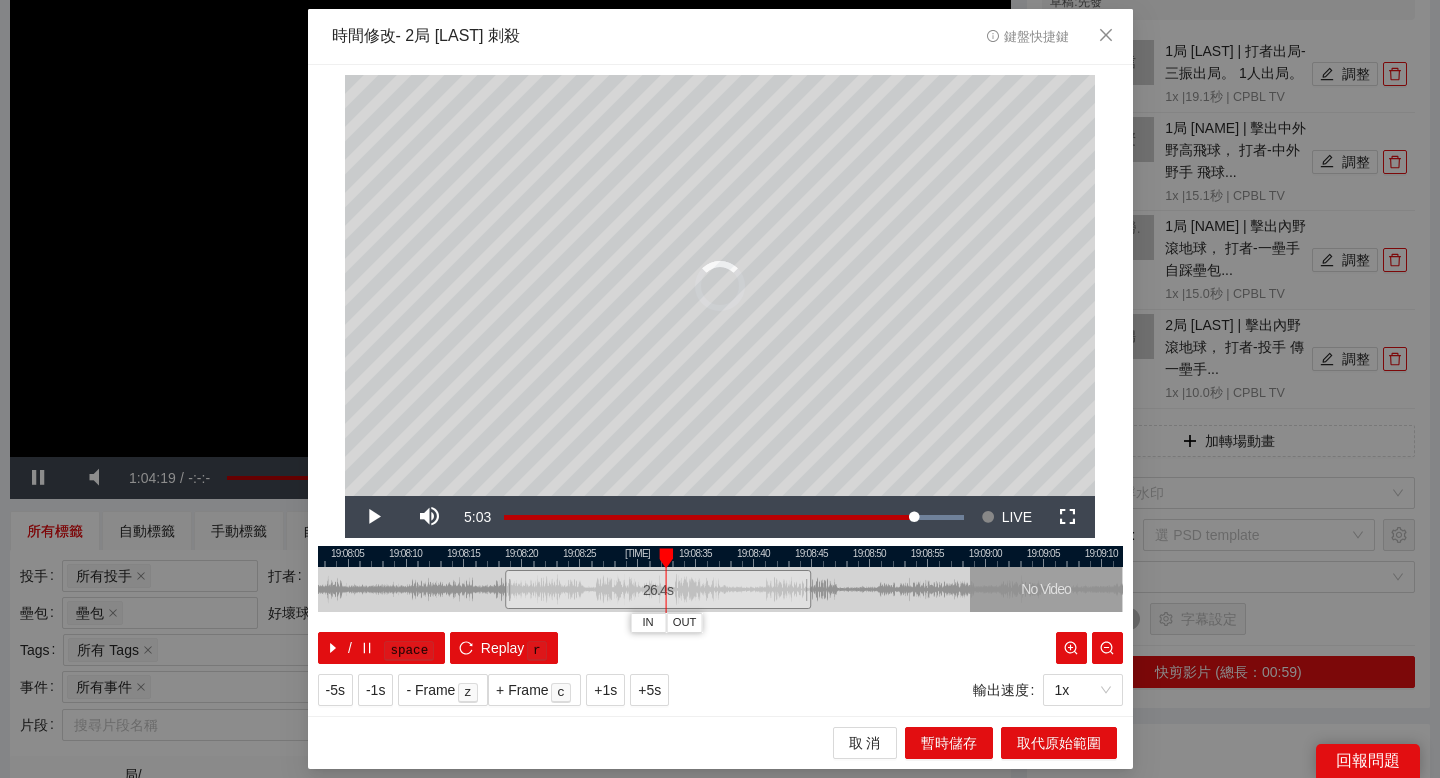 drag, startPoint x: 673, startPoint y: 558, endPoint x: 662, endPoint y: 560, distance: 11.18034 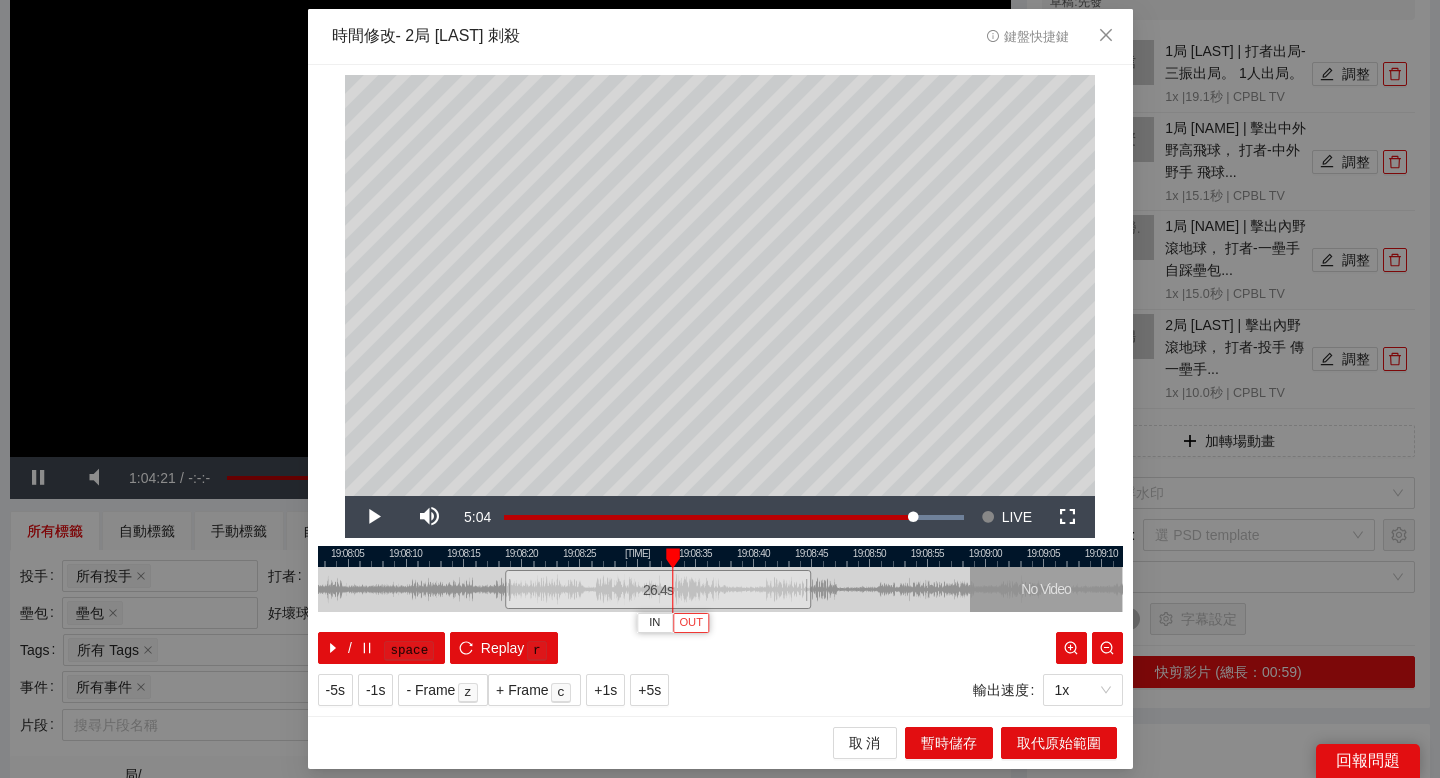 click on "OUT" at bounding box center (691, 623) 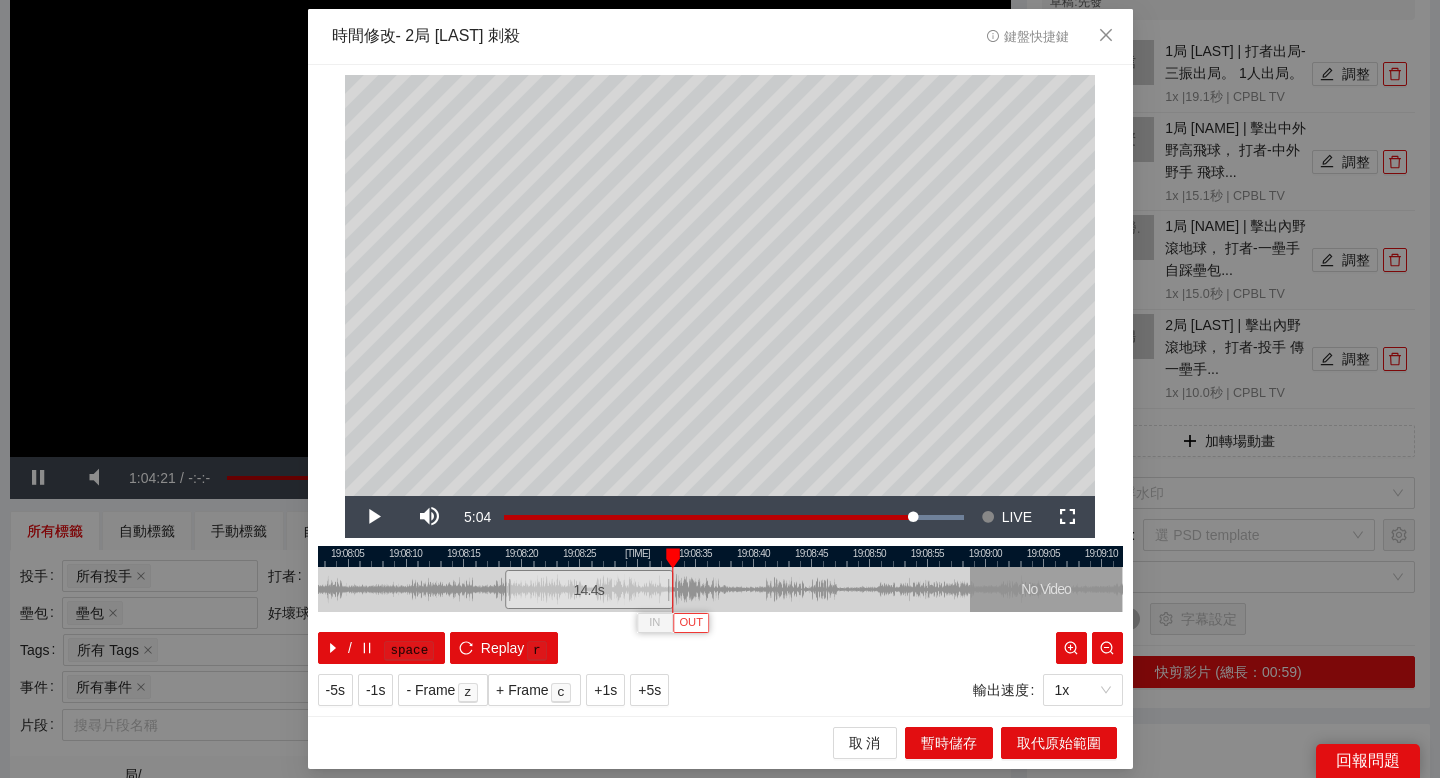 type 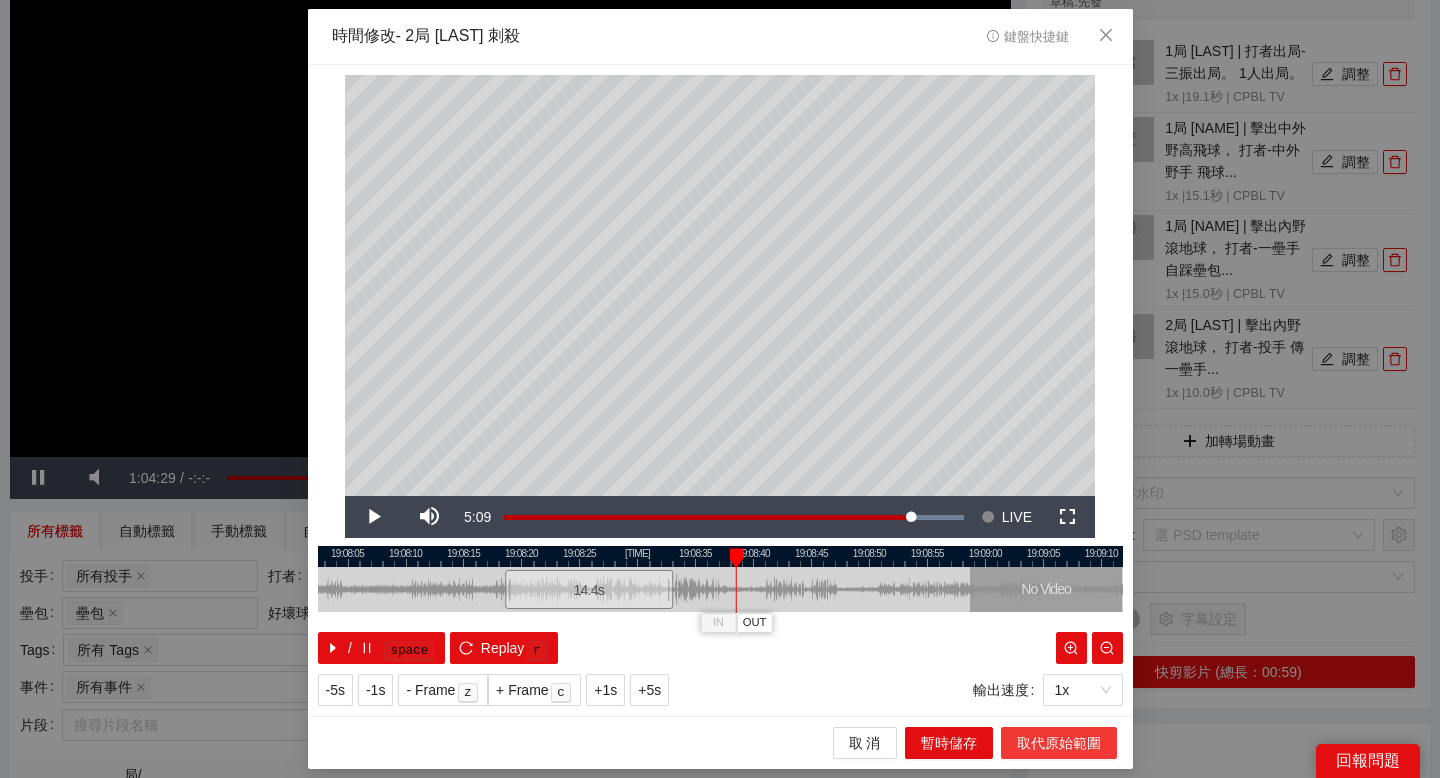 click on "取代原始範圍" at bounding box center (1059, 743) 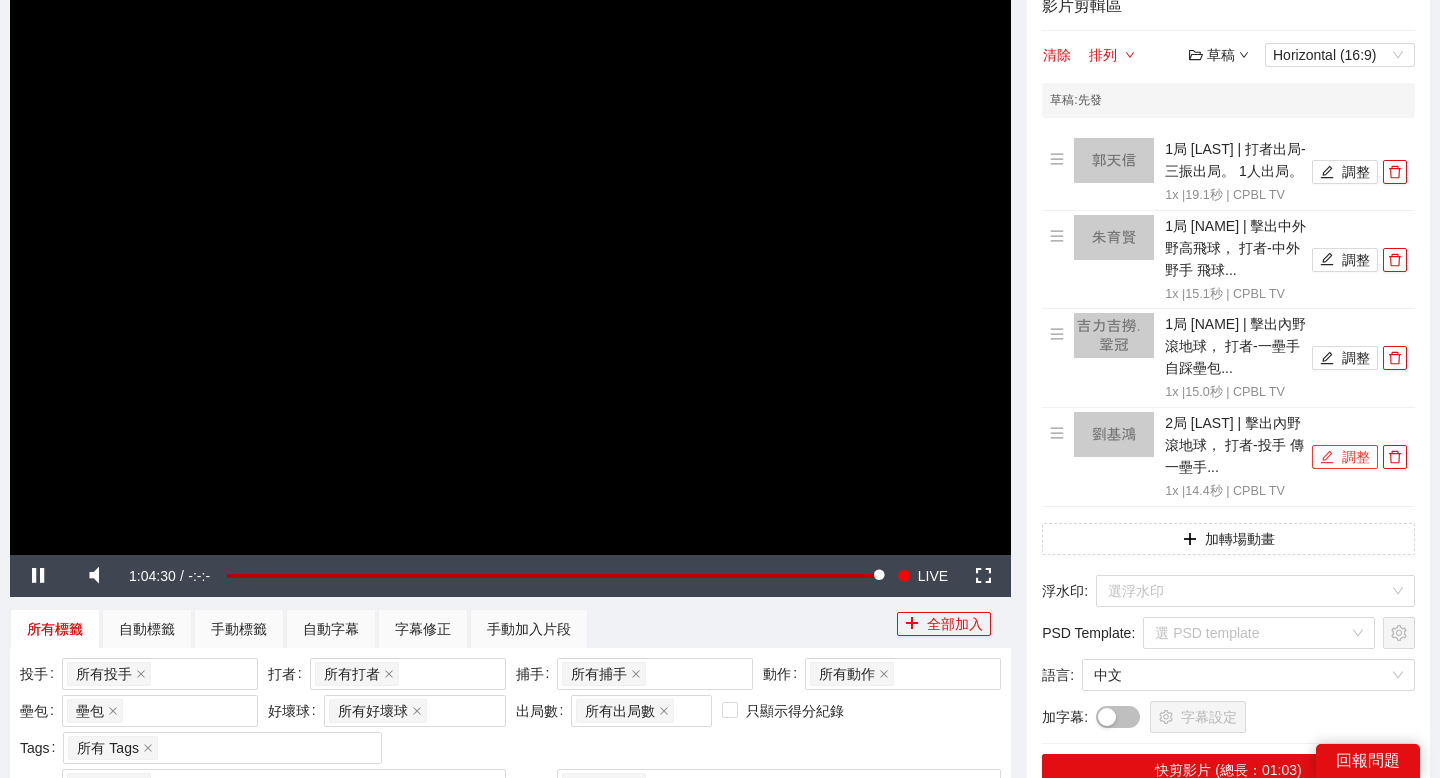 scroll, scrollTop: 168, scrollLeft: 0, axis: vertical 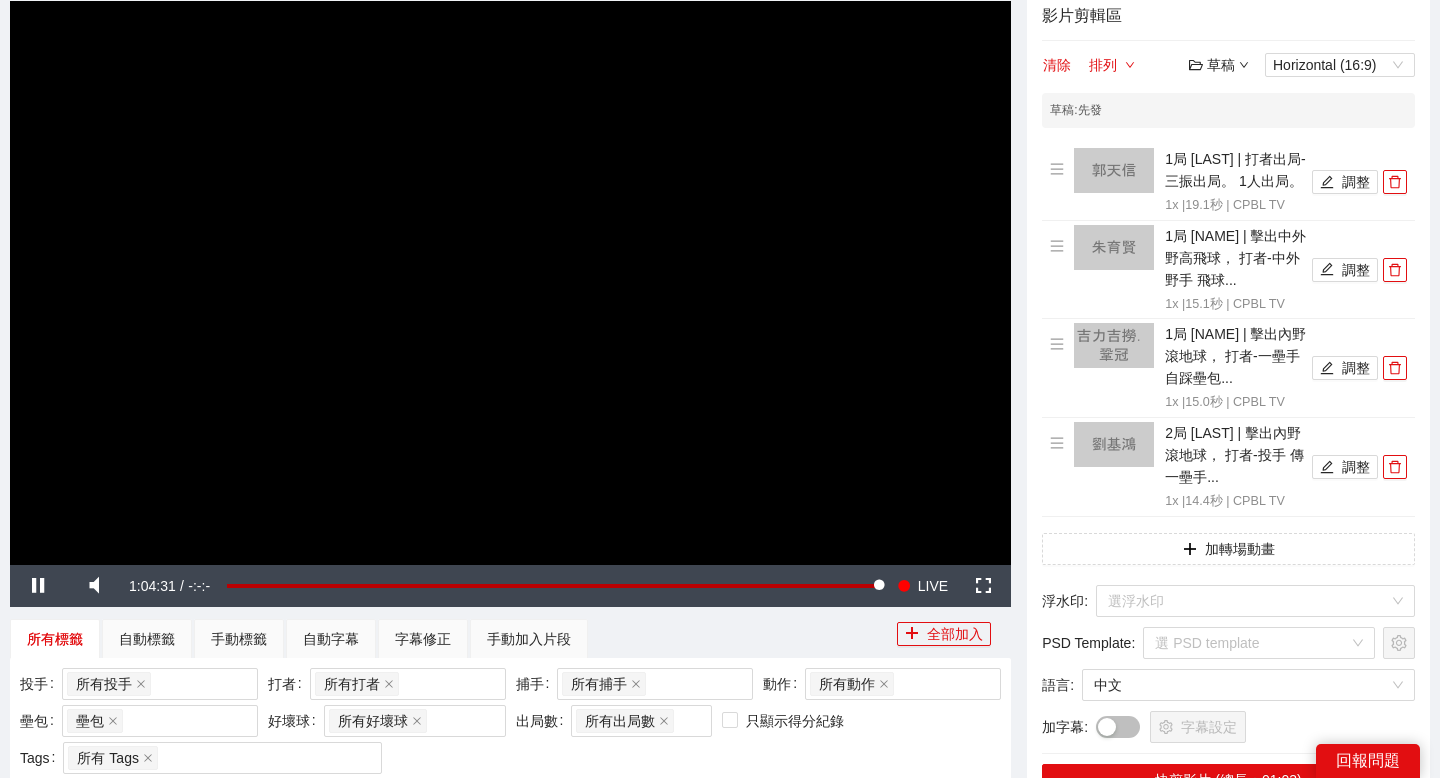 click on "草稿" at bounding box center (1219, 65) 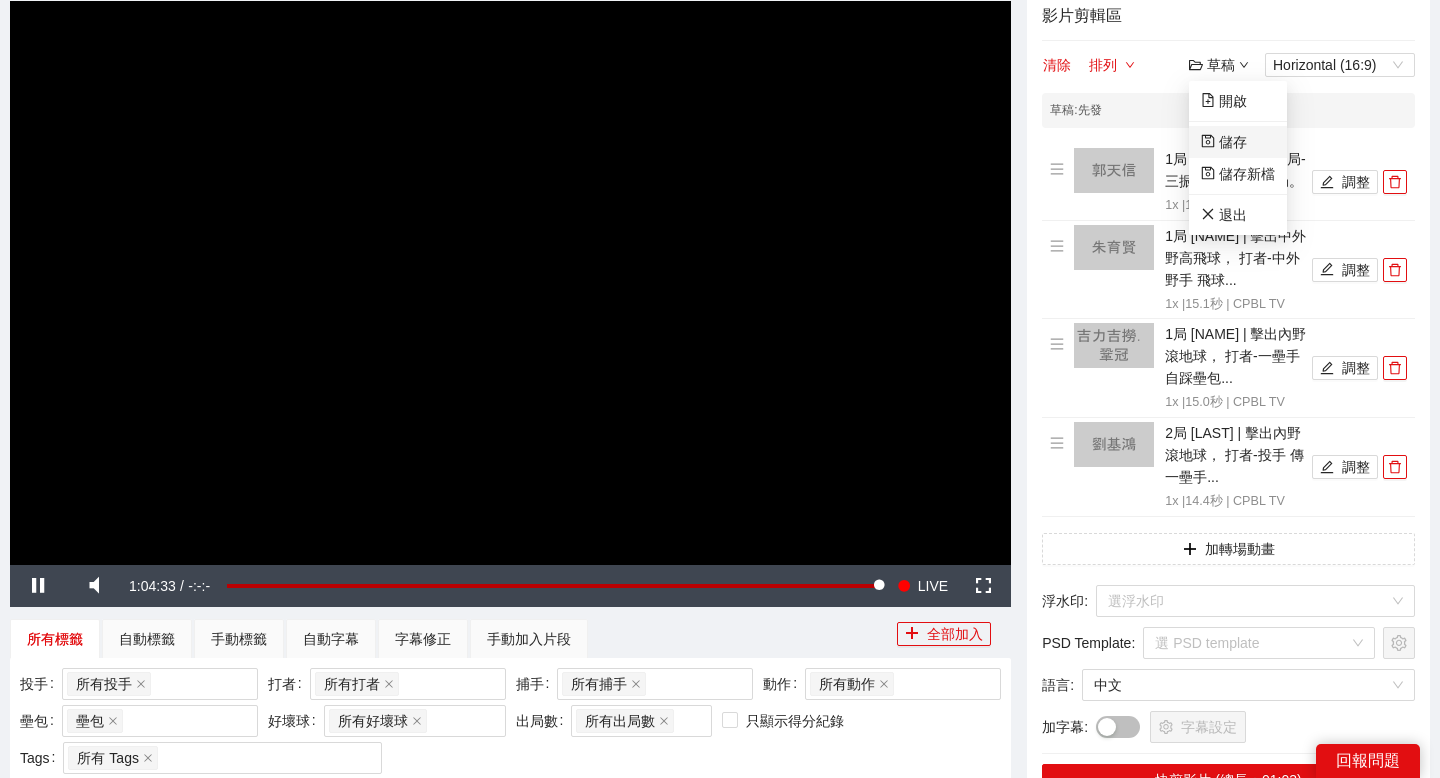 click on "儲存" at bounding box center [1224, 142] 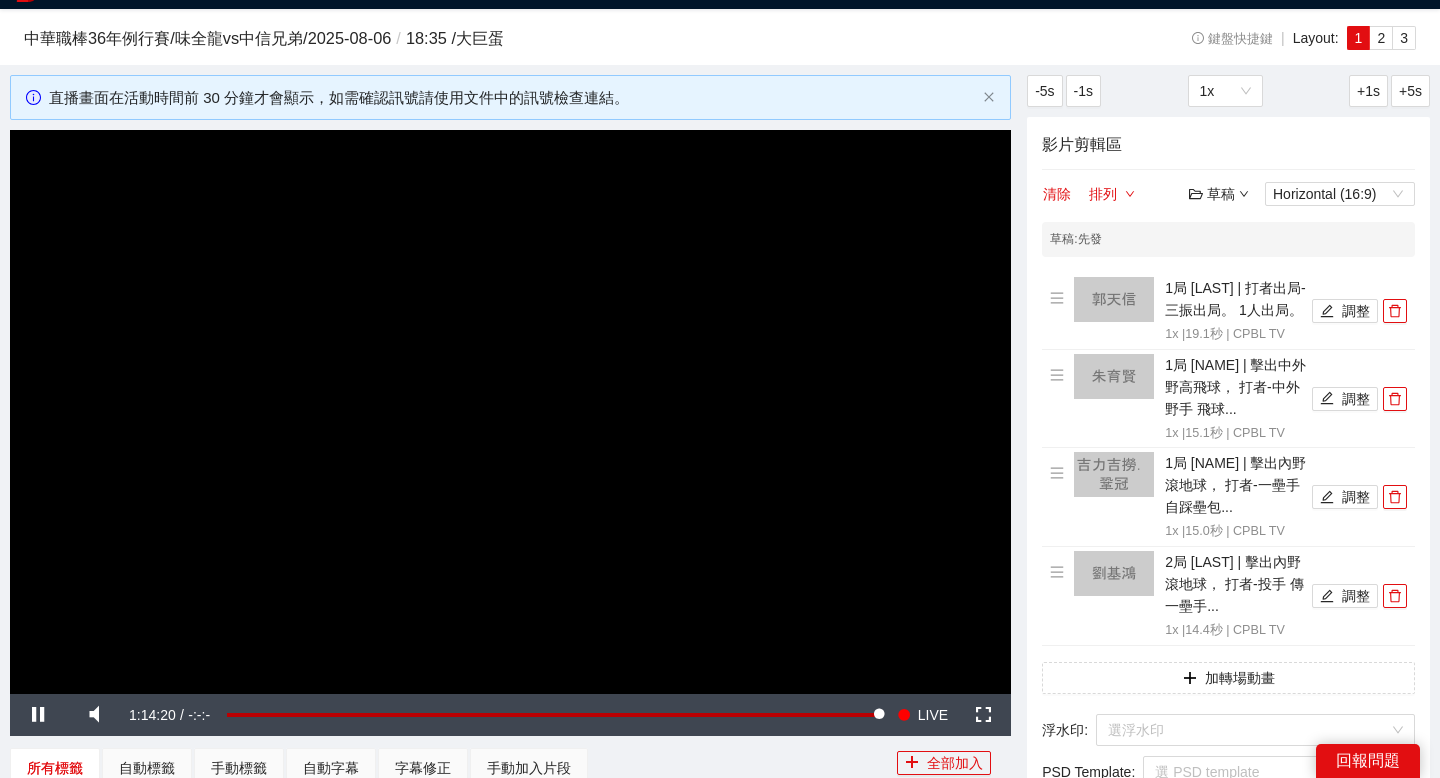 scroll, scrollTop: 3, scrollLeft: 0, axis: vertical 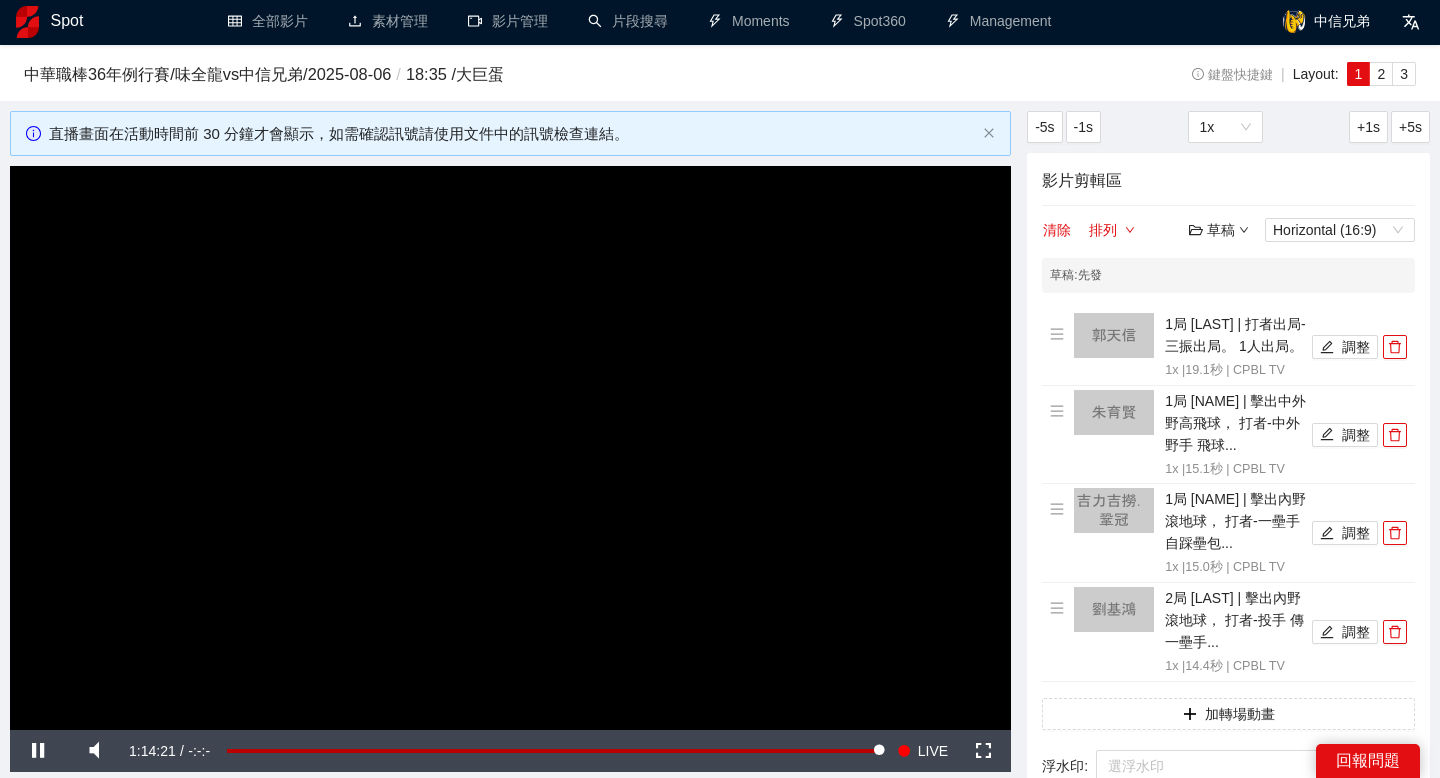click on "草稿" at bounding box center [1219, 230] 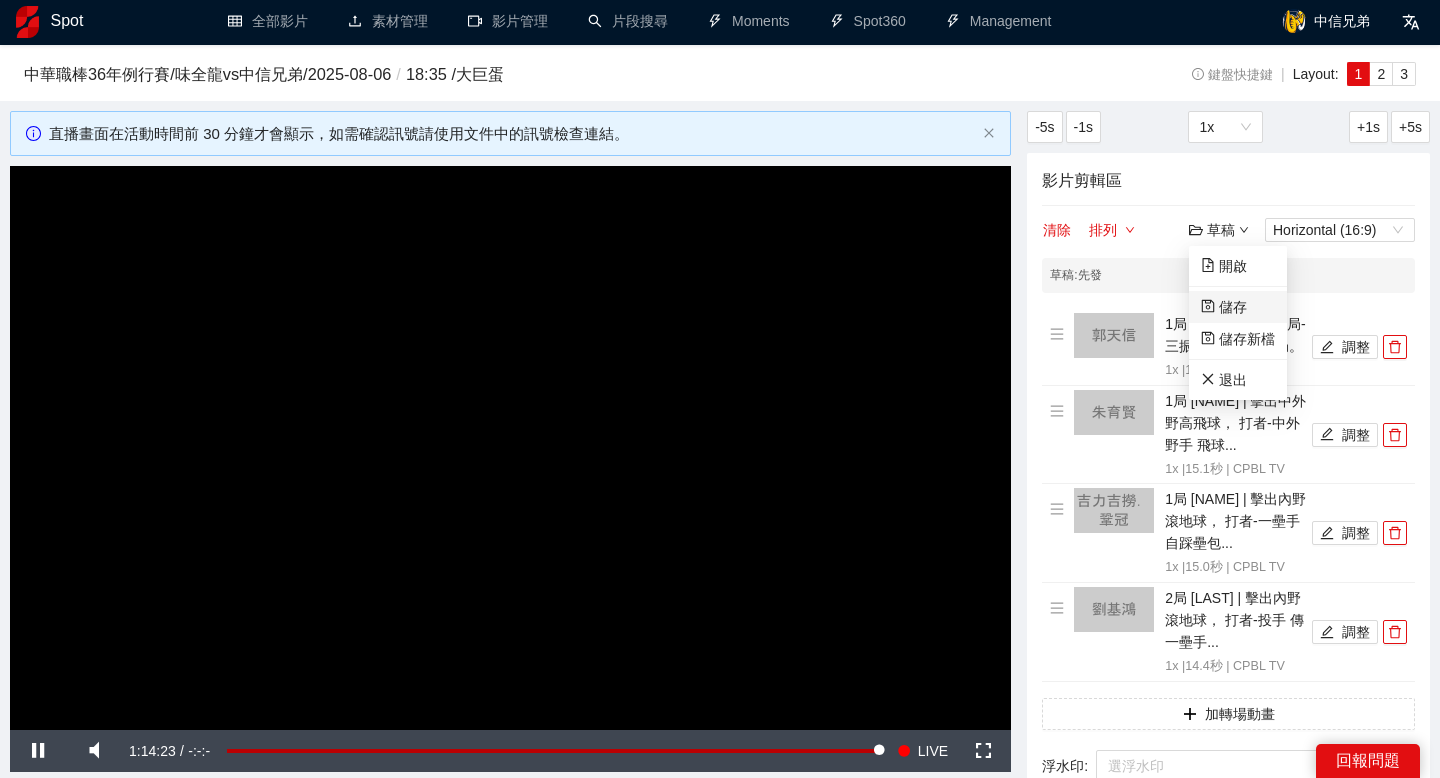 click on "儲存" at bounding box center (1224, 307) 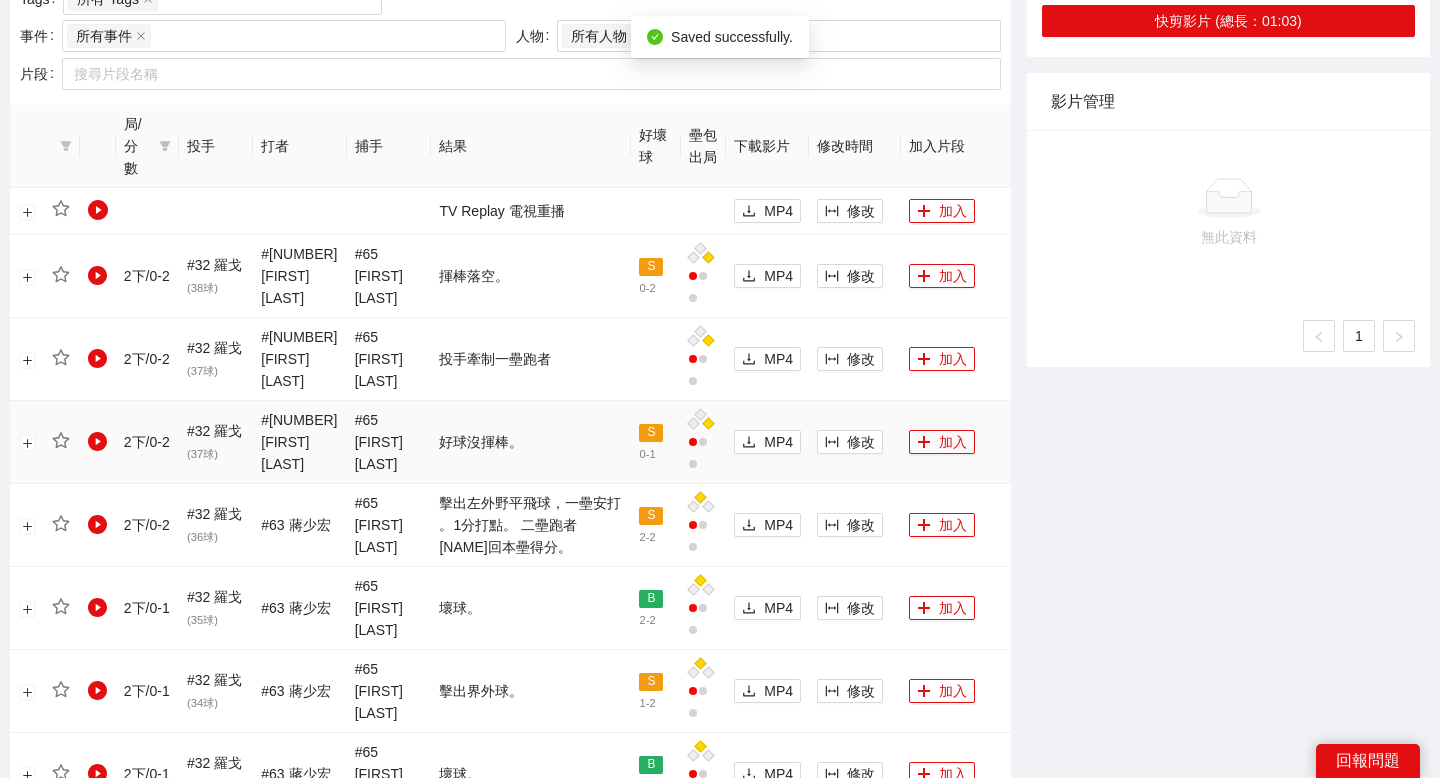 scroll, scrollTop: 932, scrollLeft: 0, axis: vertical 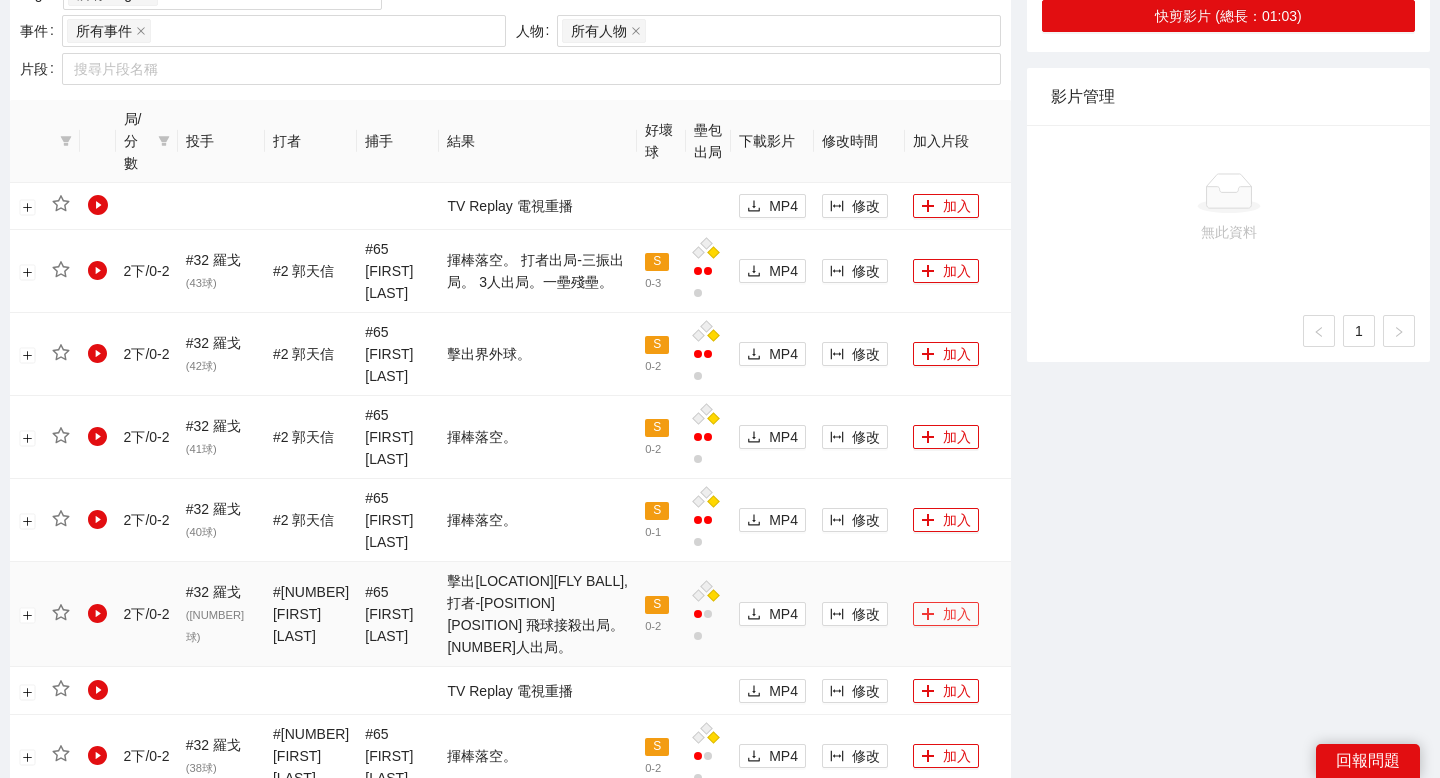 click on "加入" at bounding box center [946, 614] 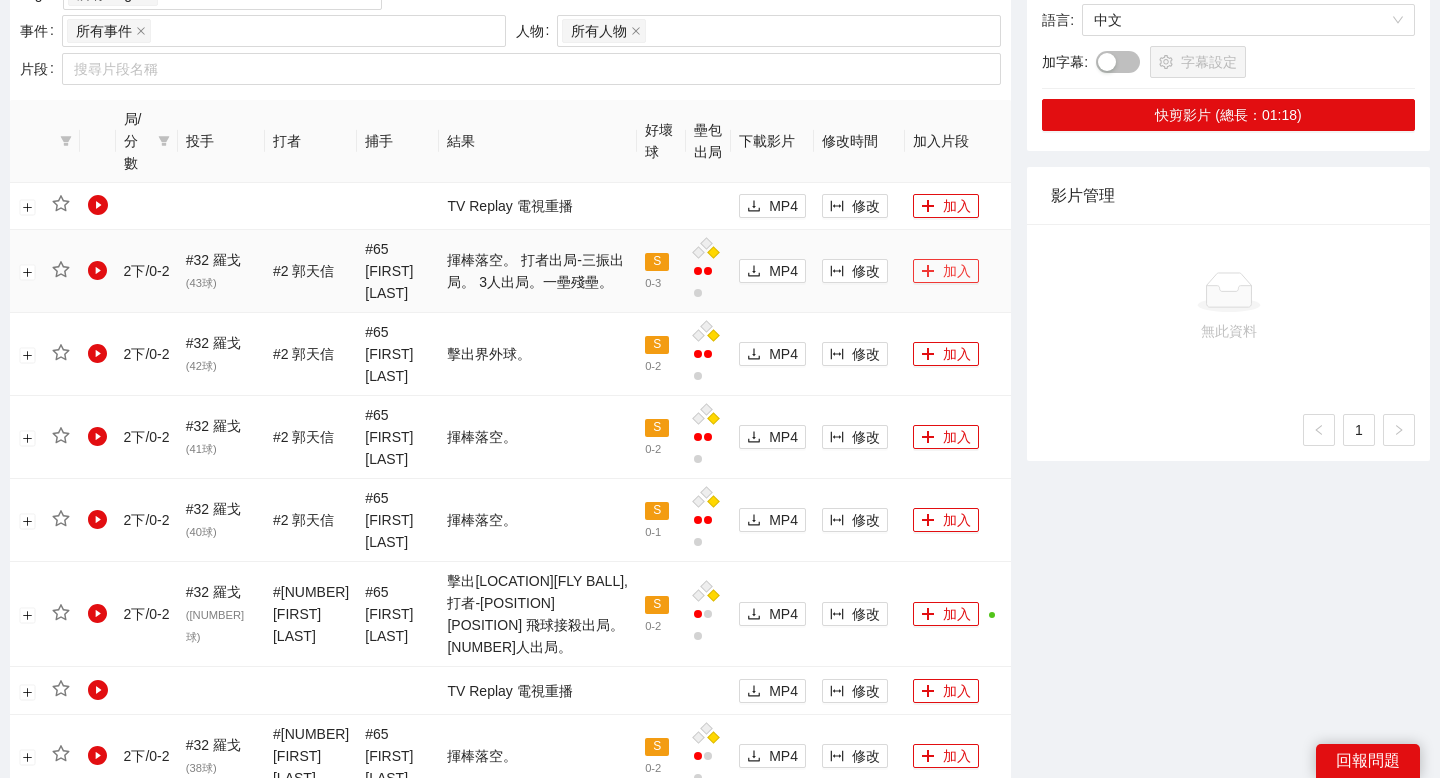 click on "加入" at bounding box center (946, 271) 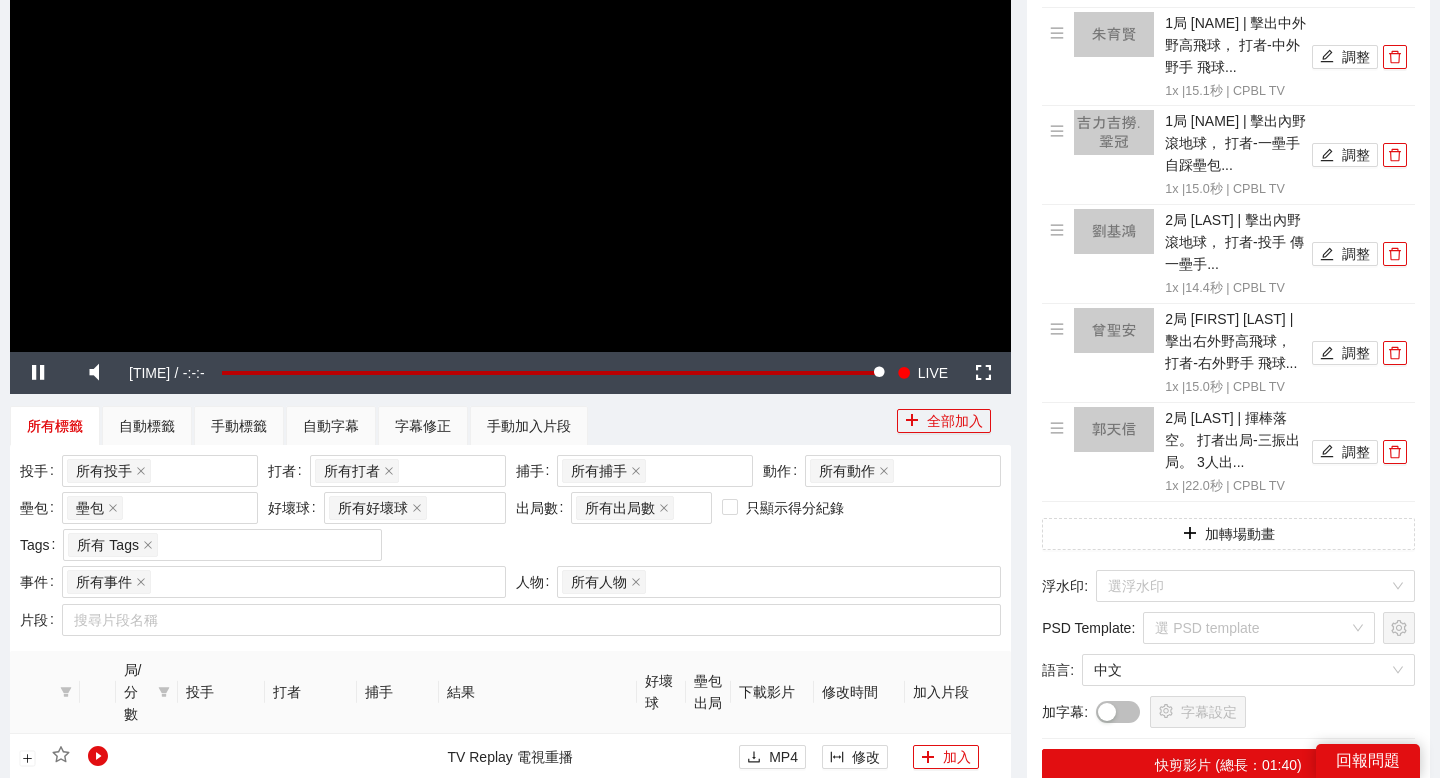 scroll, scrollTop: 309, scrollLeft: 0, axis: vertical 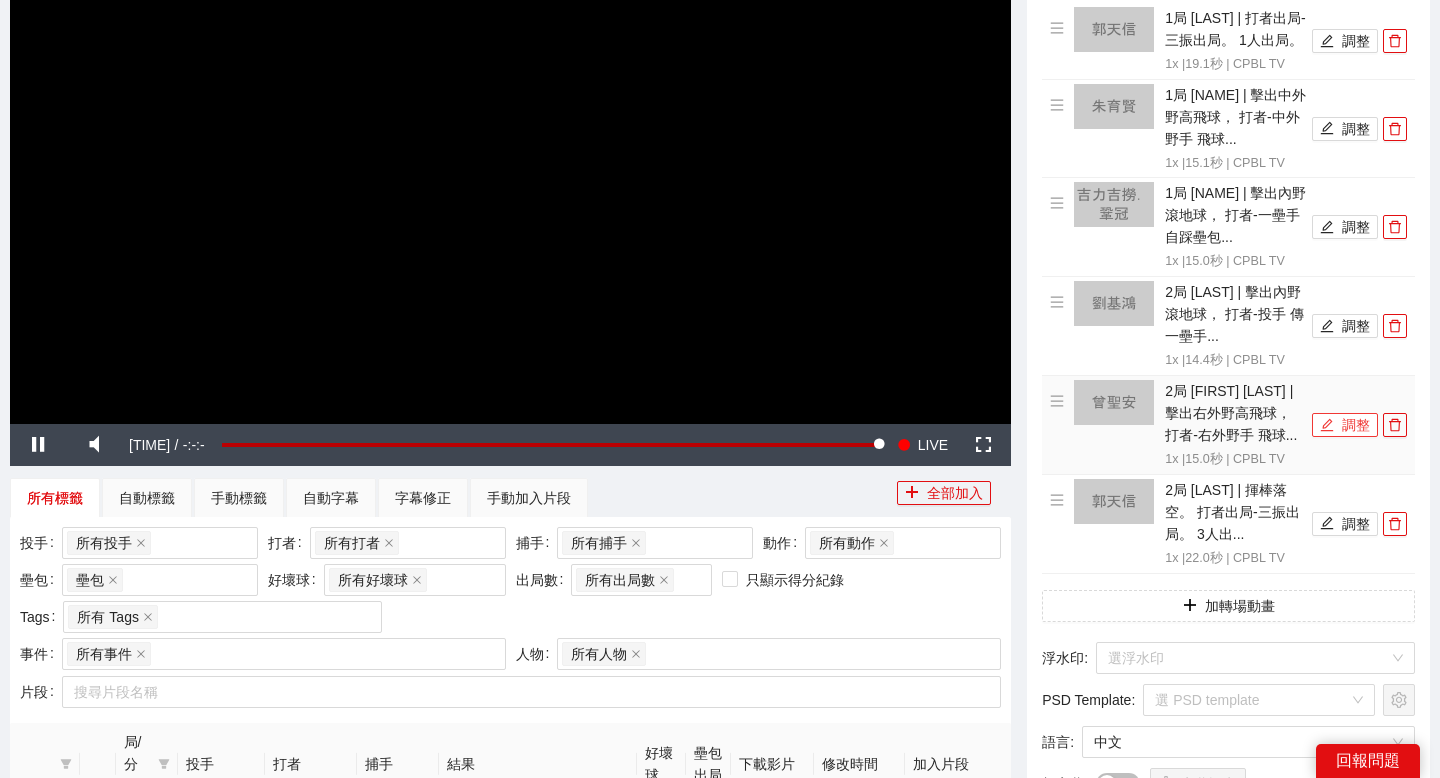 click on "調整" at bounding box center [1345, 425] 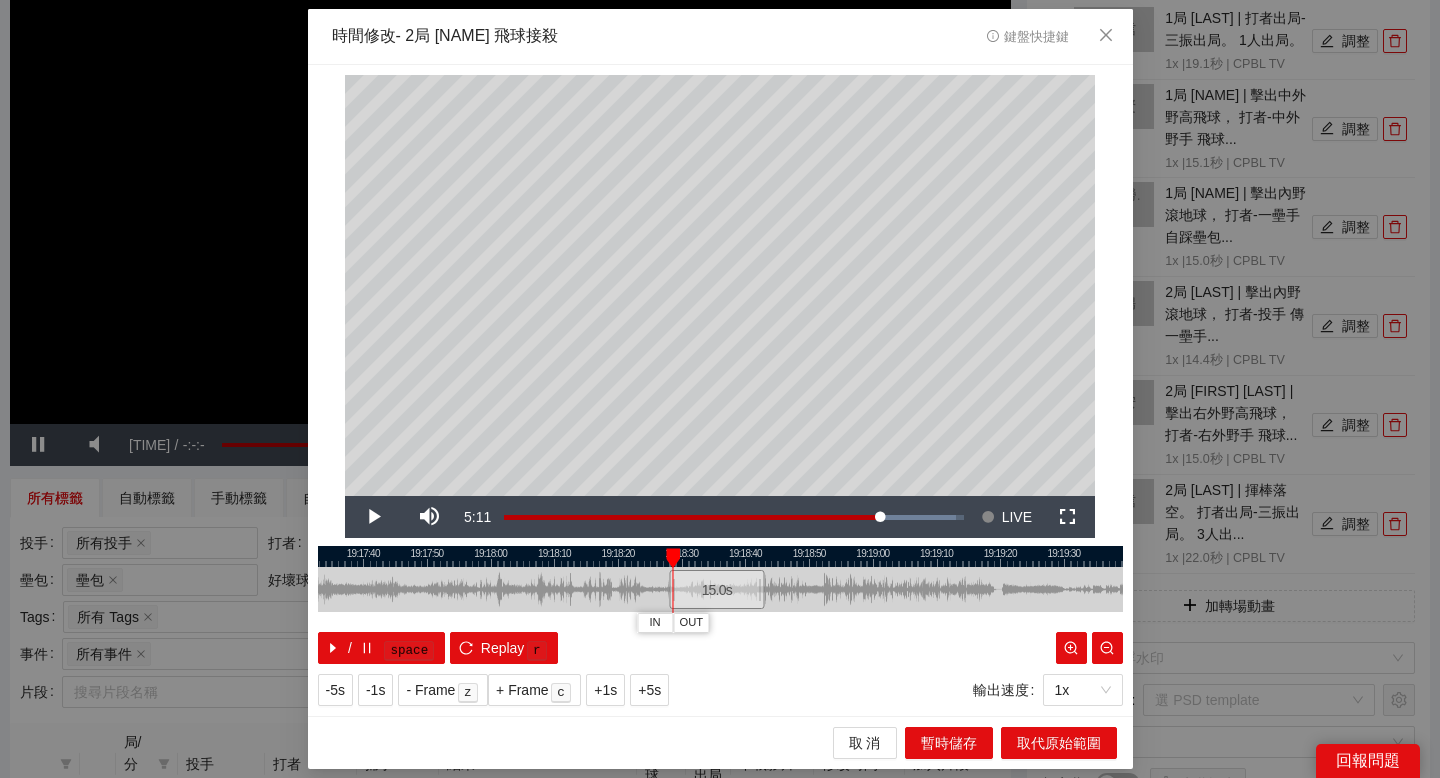 drag, startPoint x: 715, startPoint y: 559, endPoint x: 795, endPoint y: 559, distance: 80 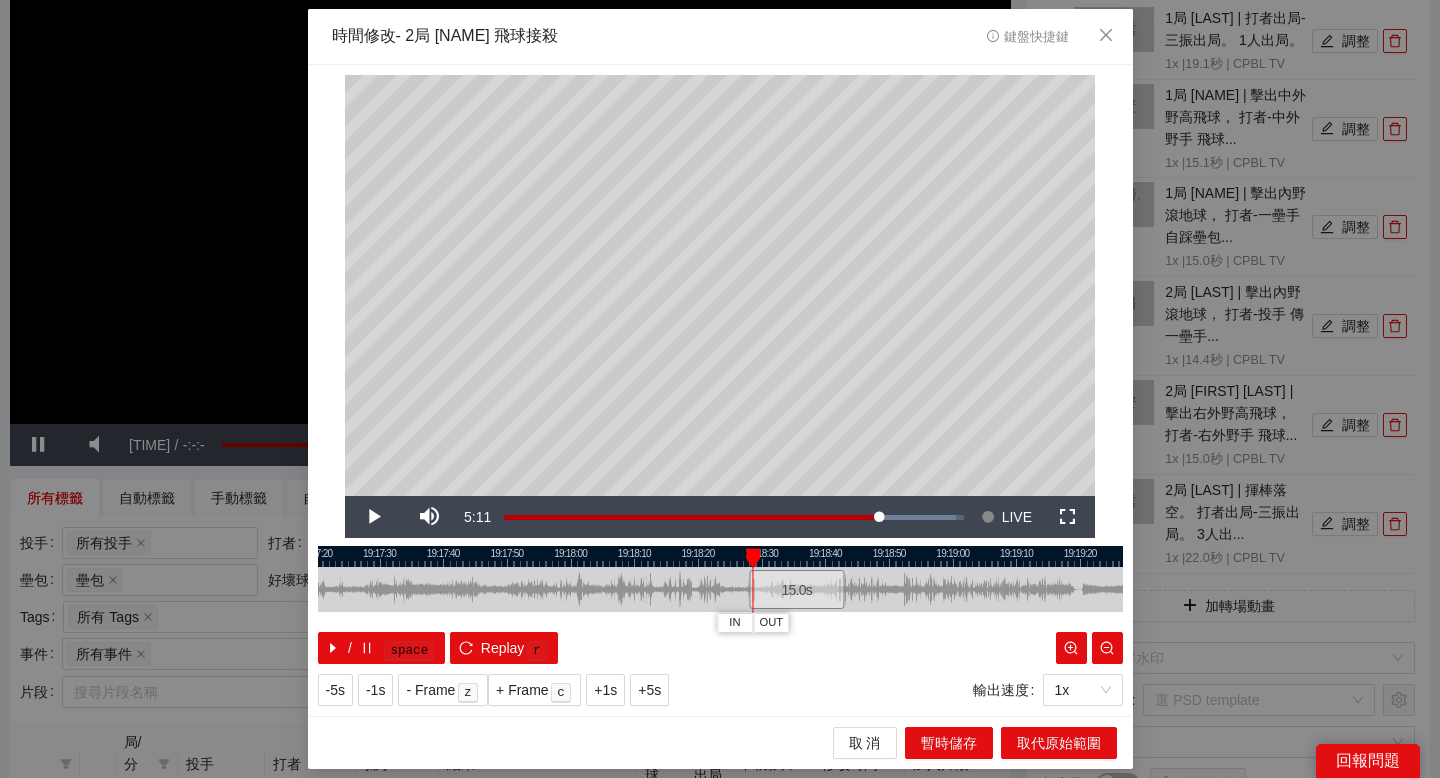 click at bounding box center [720, 556] 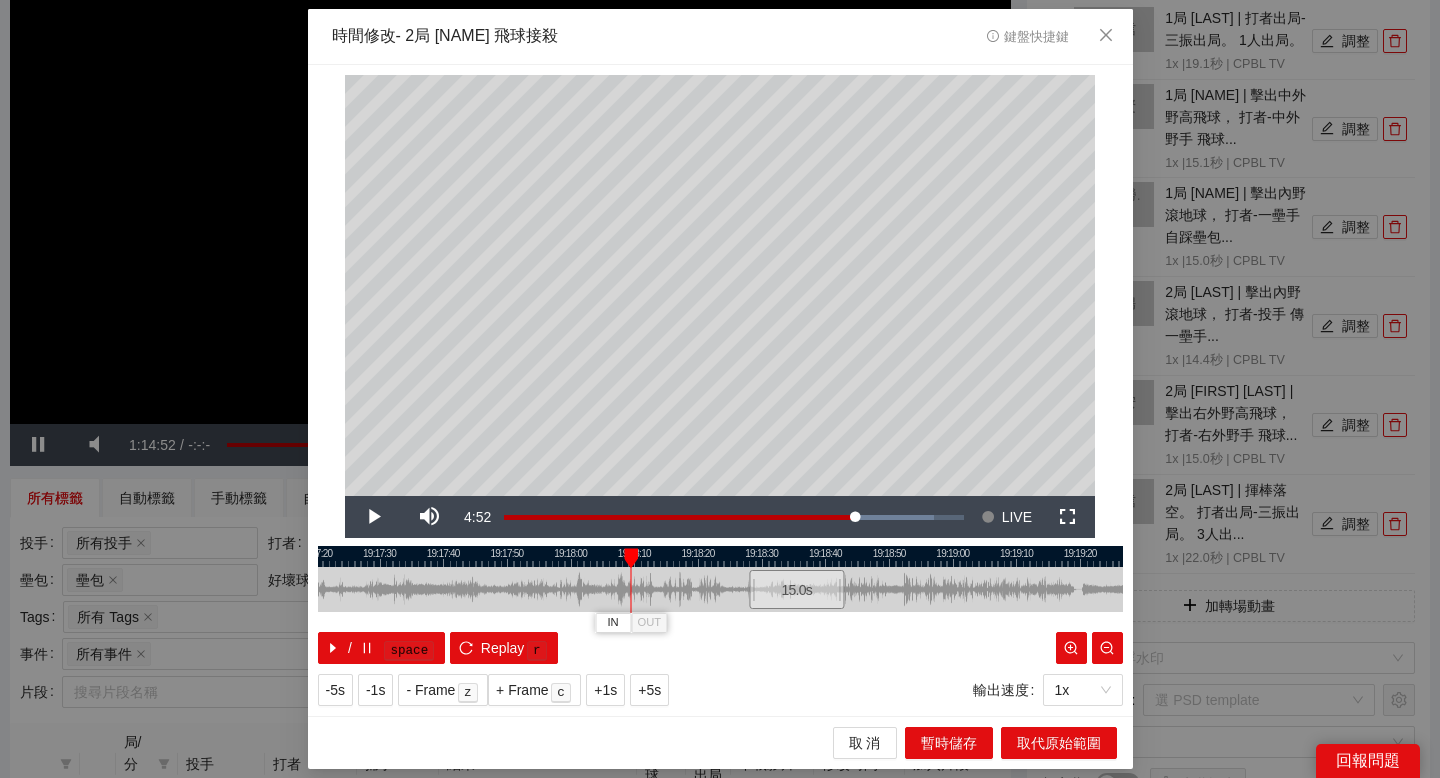 click at bounding box center [720, 556] 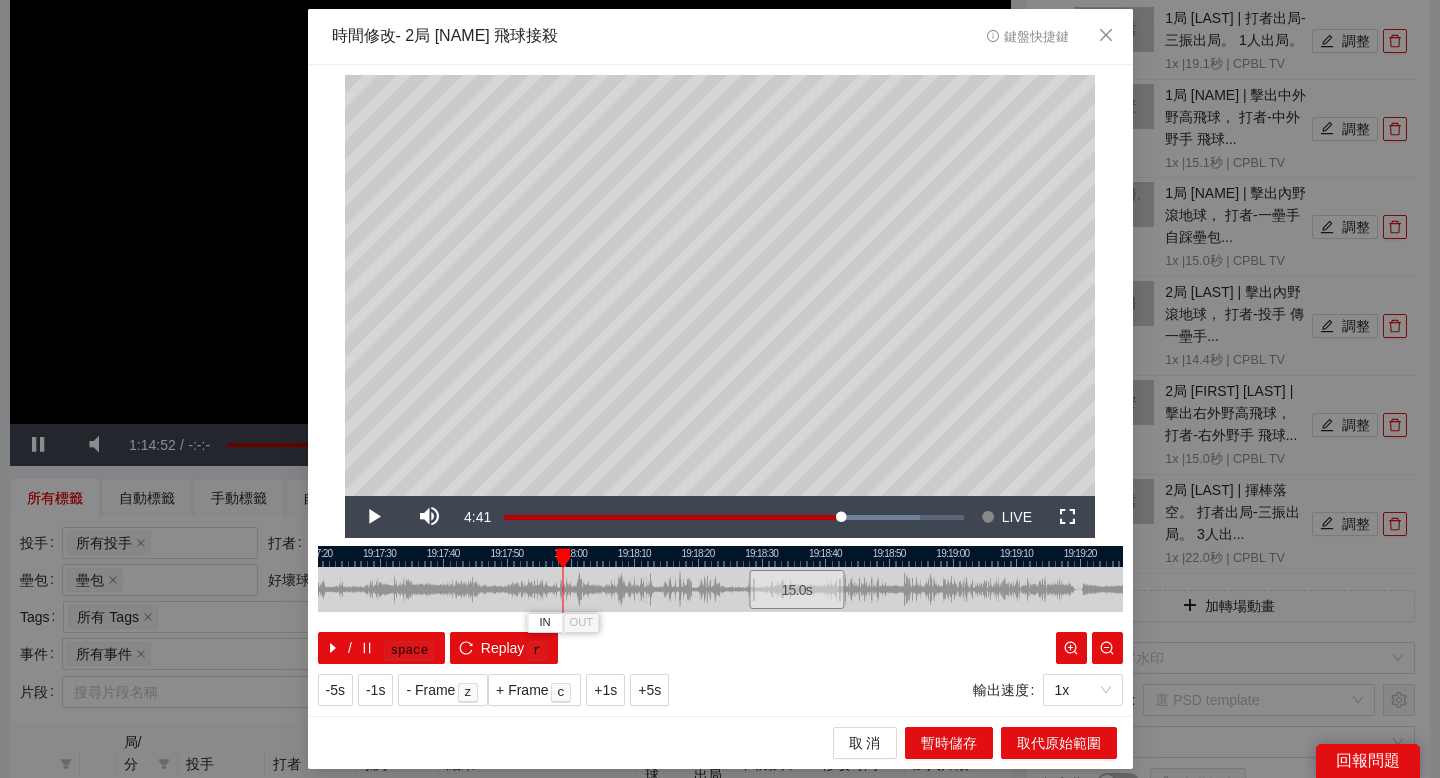 click at bounding box center [720, 556] 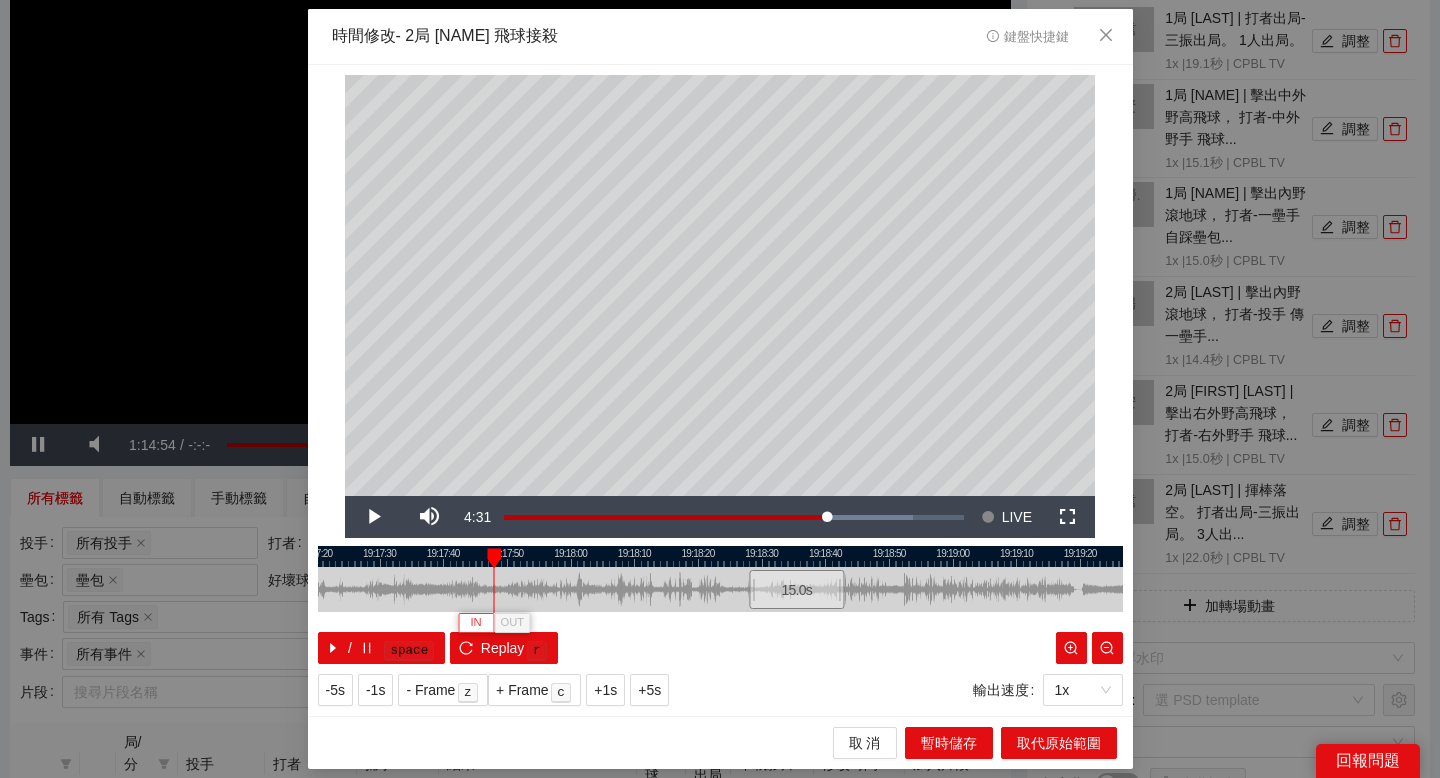 click on "IN" at bounding box center (475, 623) 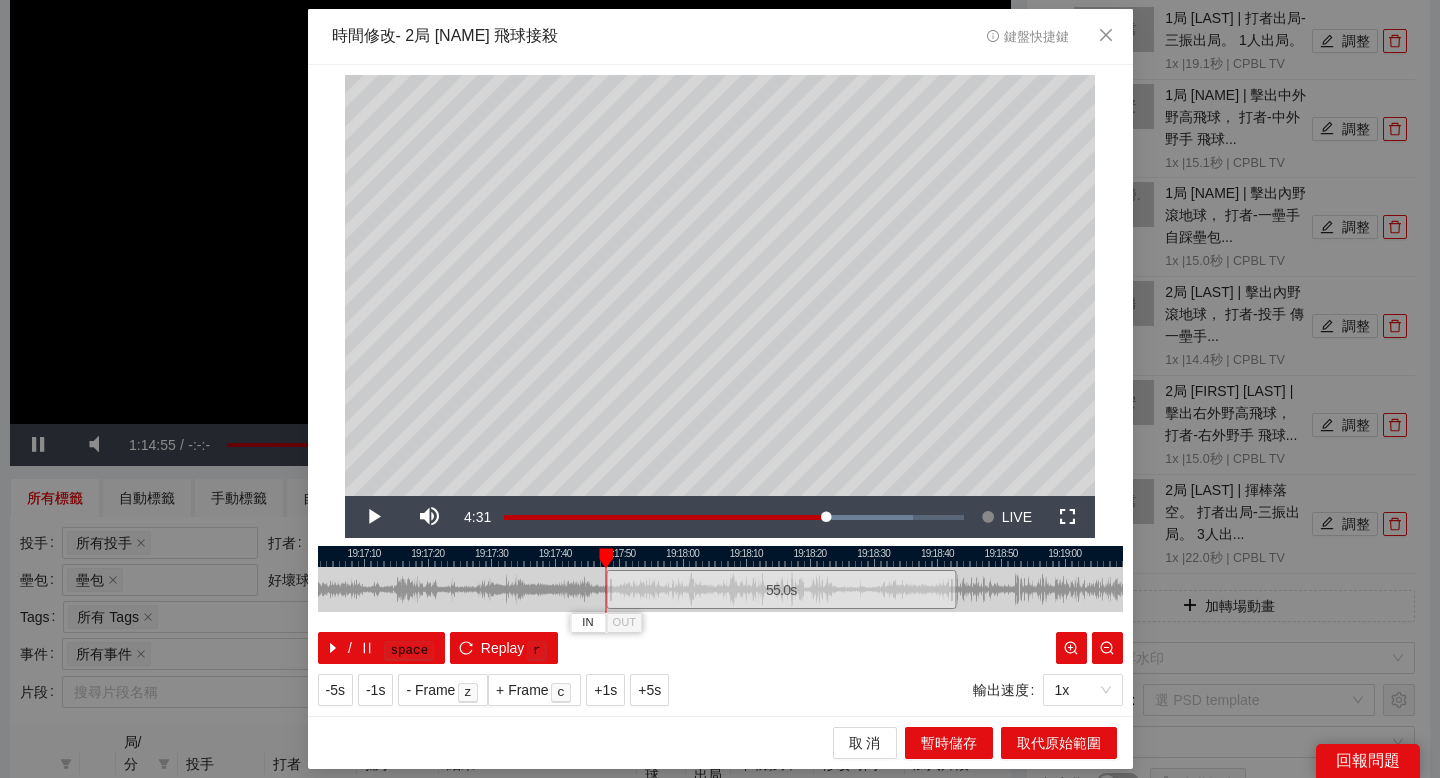 drag, startPoint x: 562, startPoint y: 551, endPoint x: 720, endPoint y: 551, distance: 158 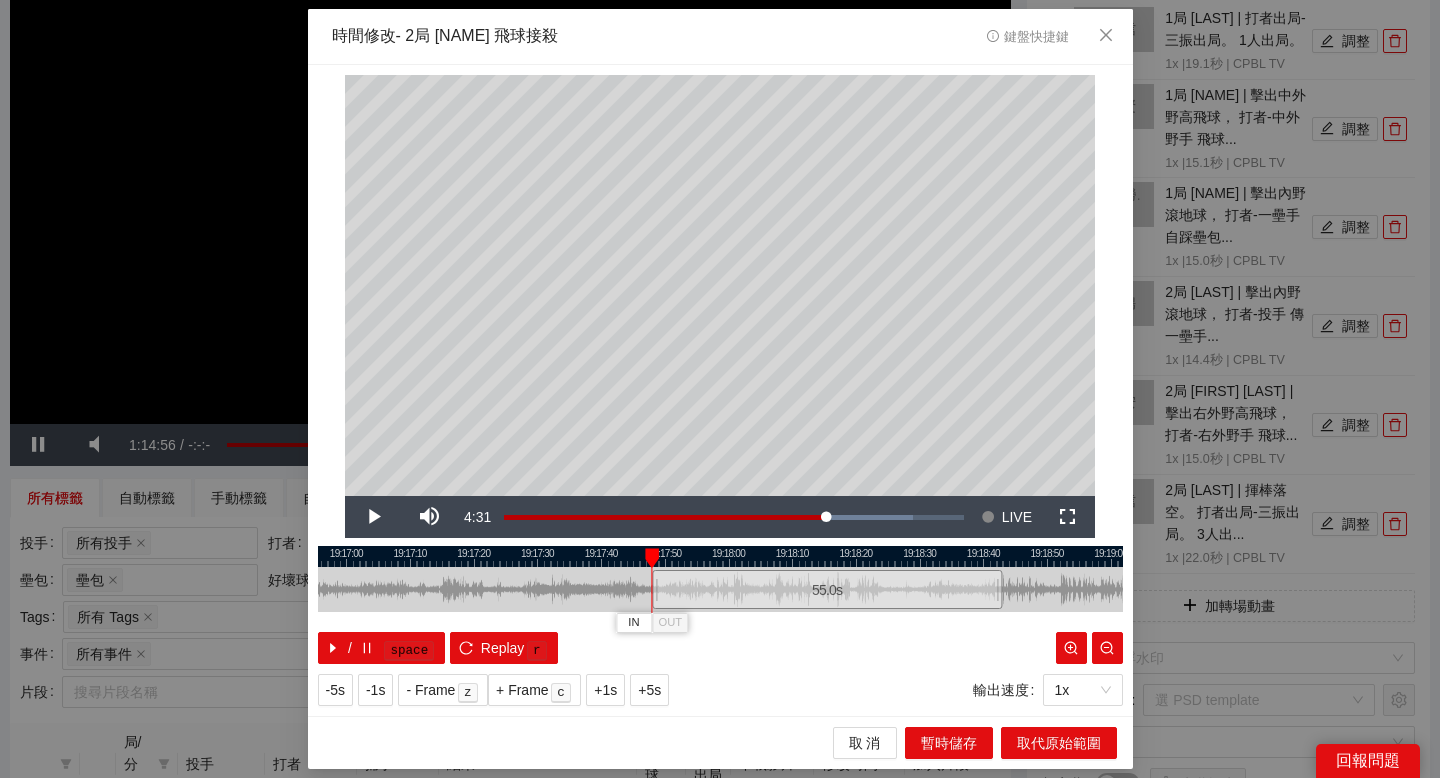 click at bounding box center (720, 556) 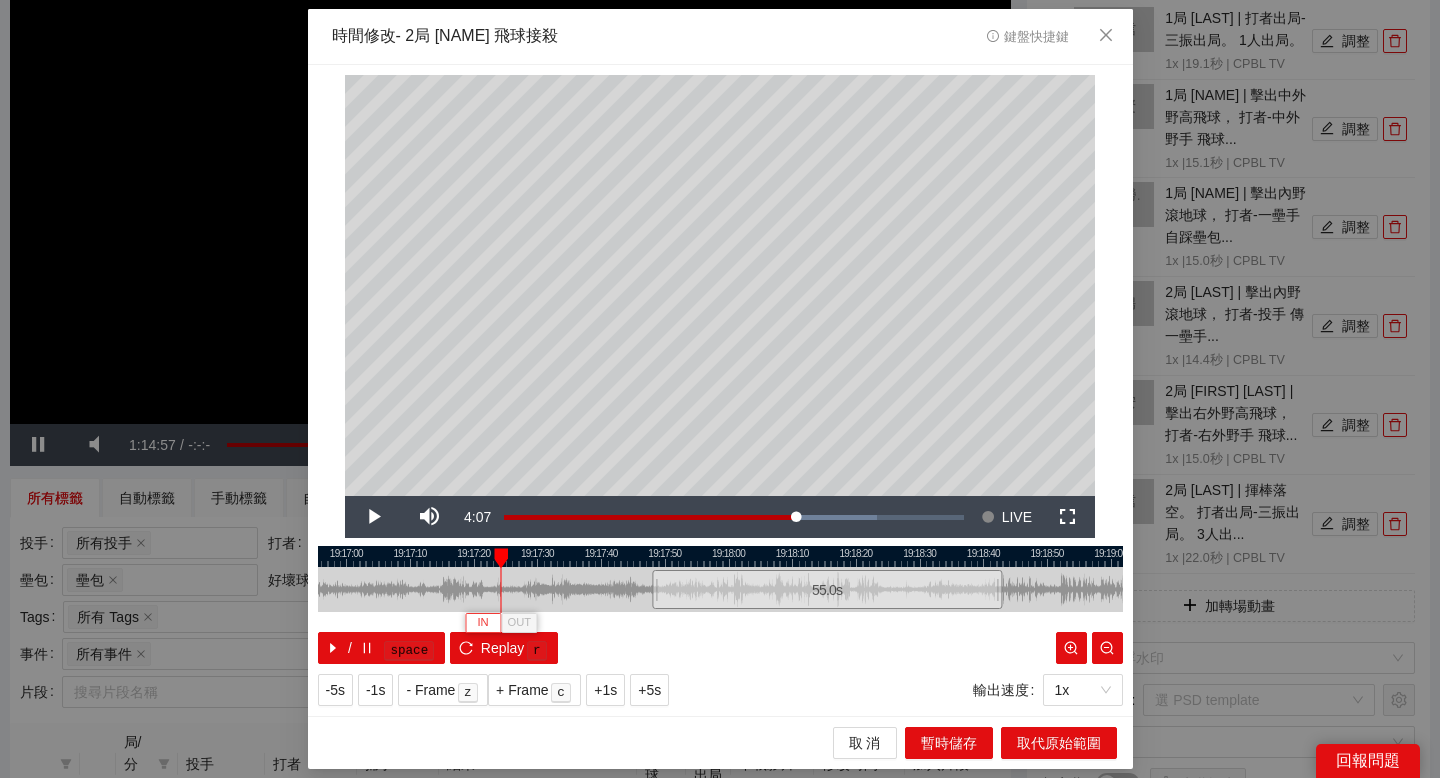 click on "IN" at bounding box center (482, 623) 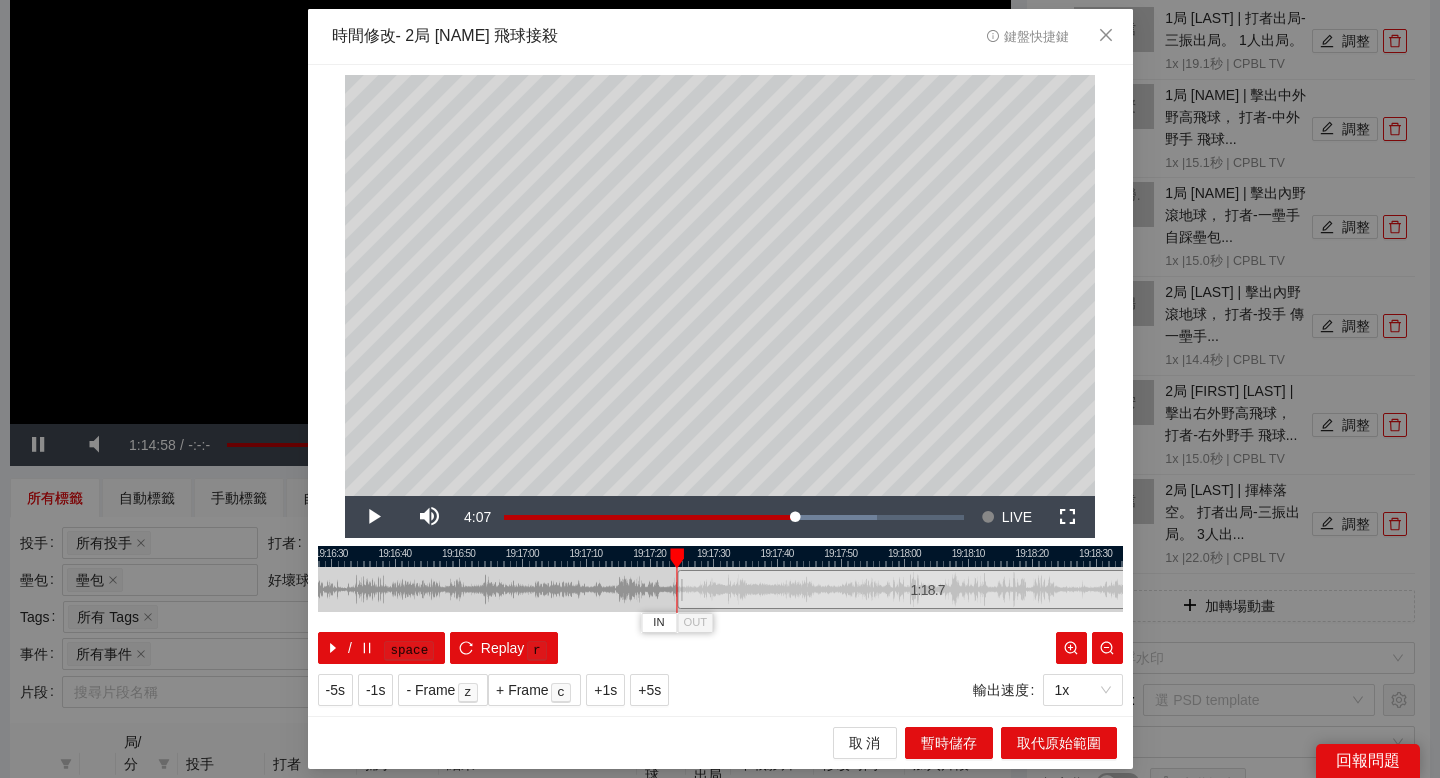 drag, startPoint x: 562, startPoint y: 552, endPoint x: 752, endPoint y: 552, distance: 190 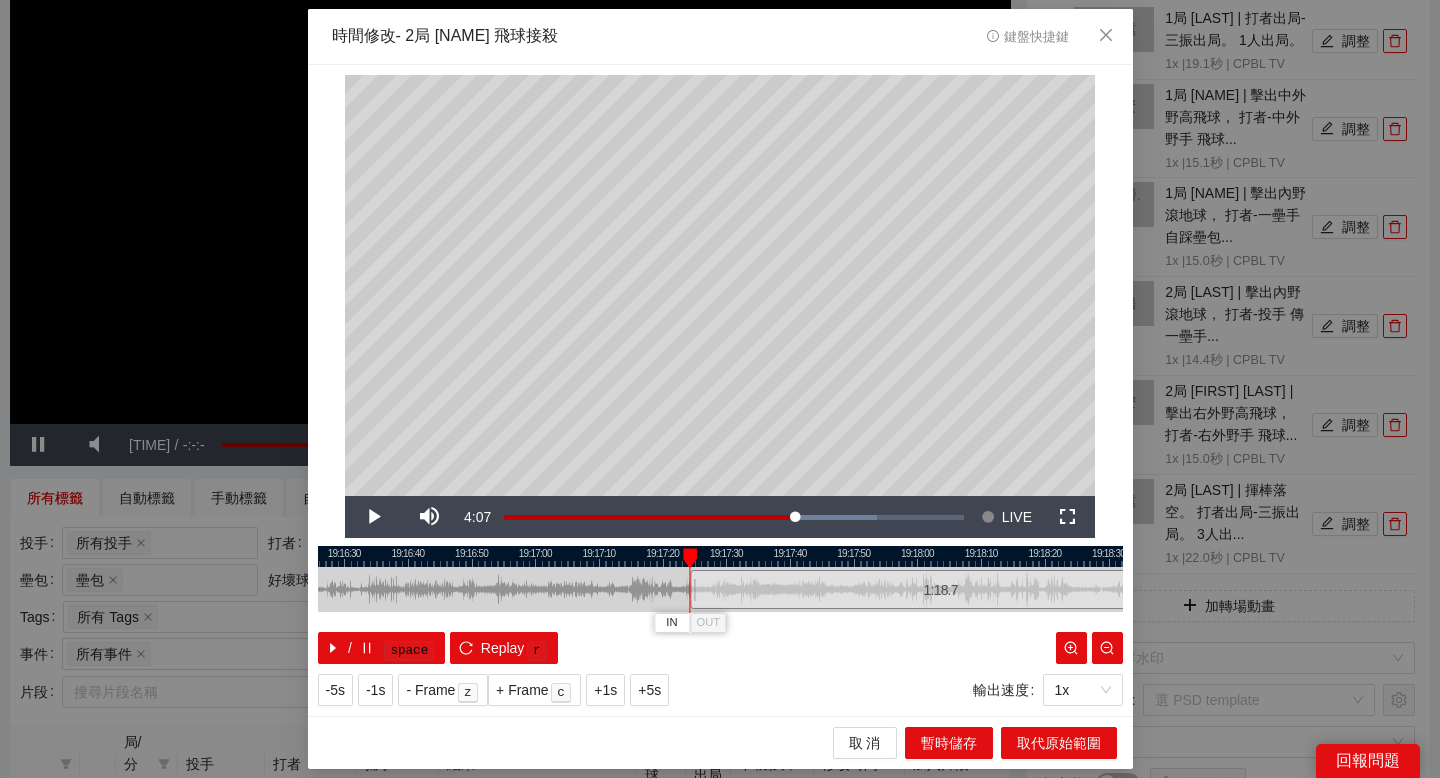 click at bounding box center (720, 556) 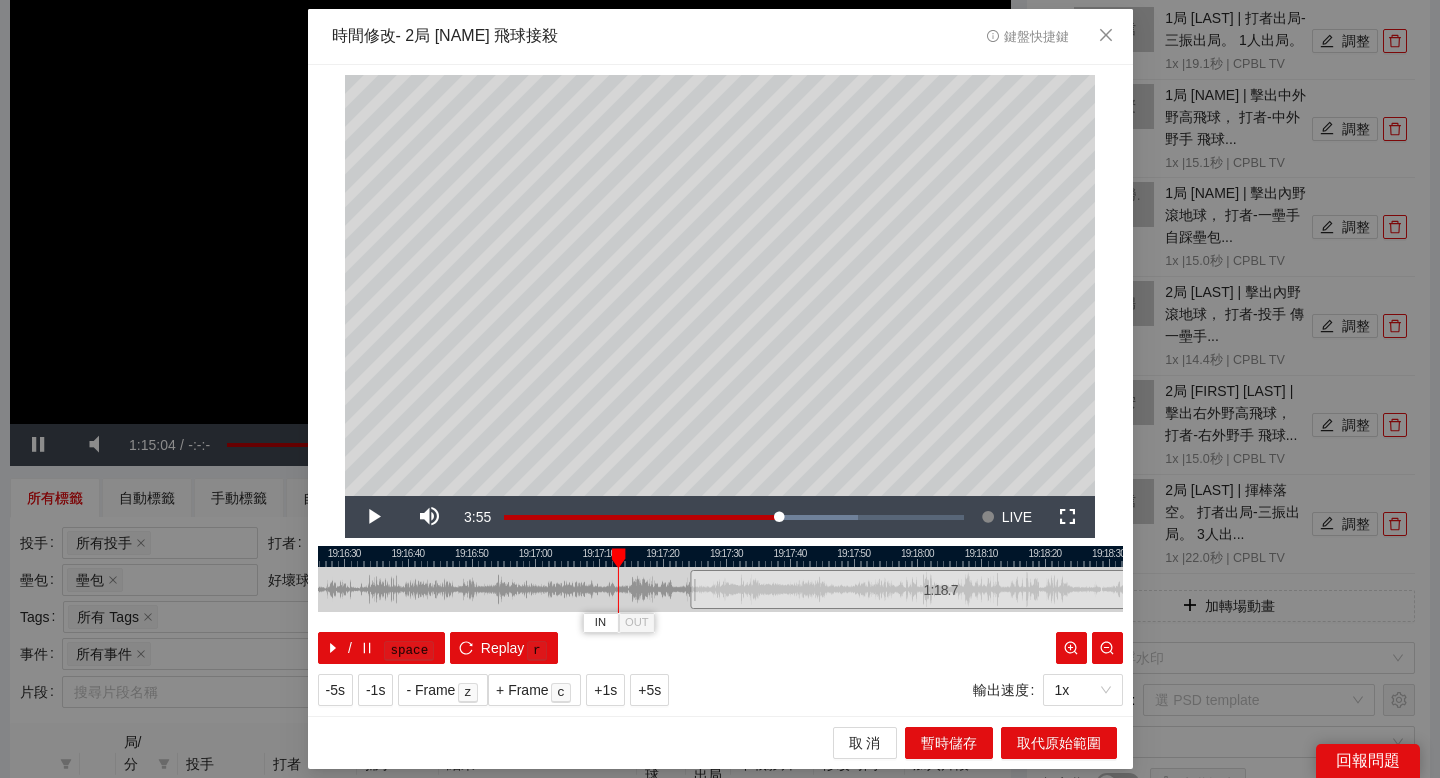 drag, startPoint x: 560, startPoint y: 554, endPoint x: 623, endPoint y: 565, distance: 63.953106 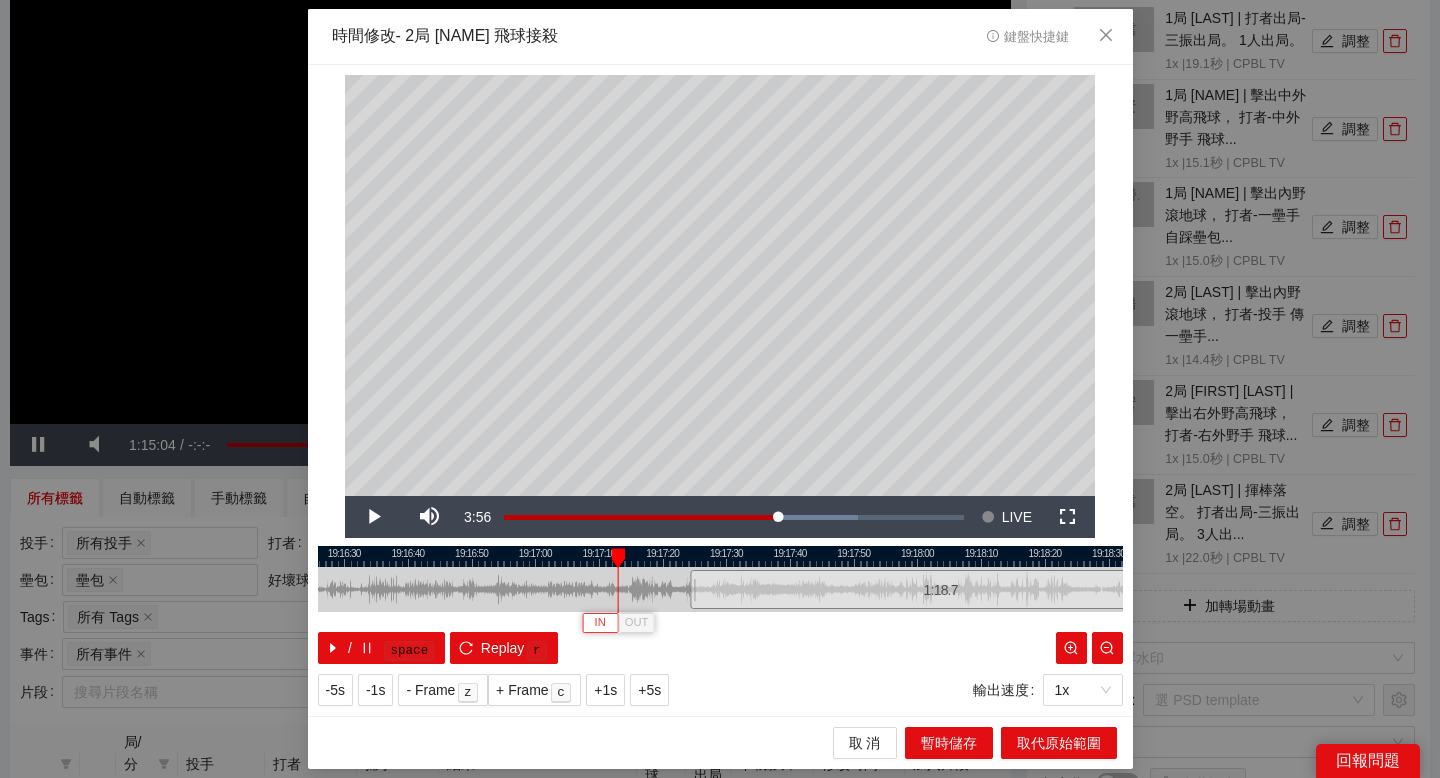 click on "IN" at bounding box center (600, 623) 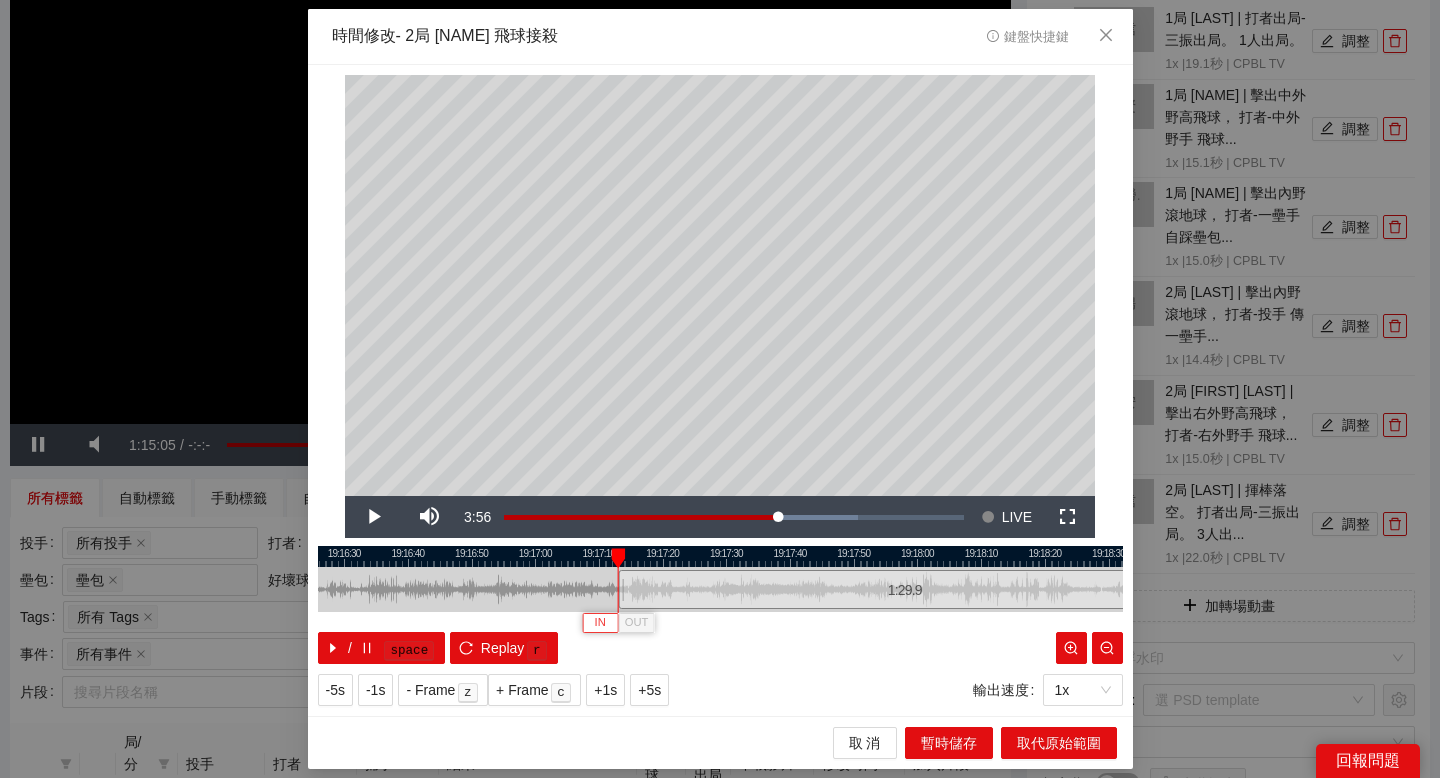 type 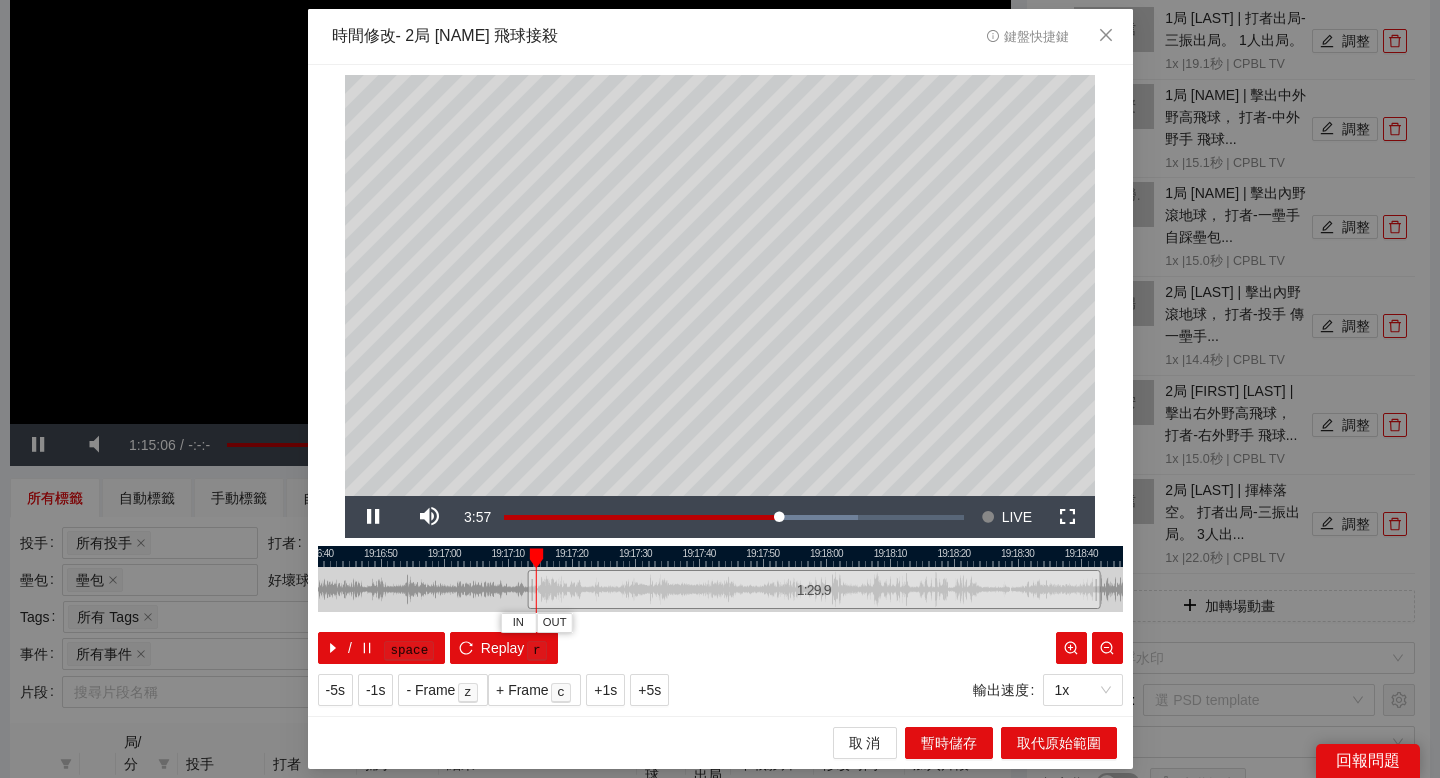 drag, startPoint x: 751, startPoint y: 560, endPoint x: 660, endPoint y: 560, distance: 91 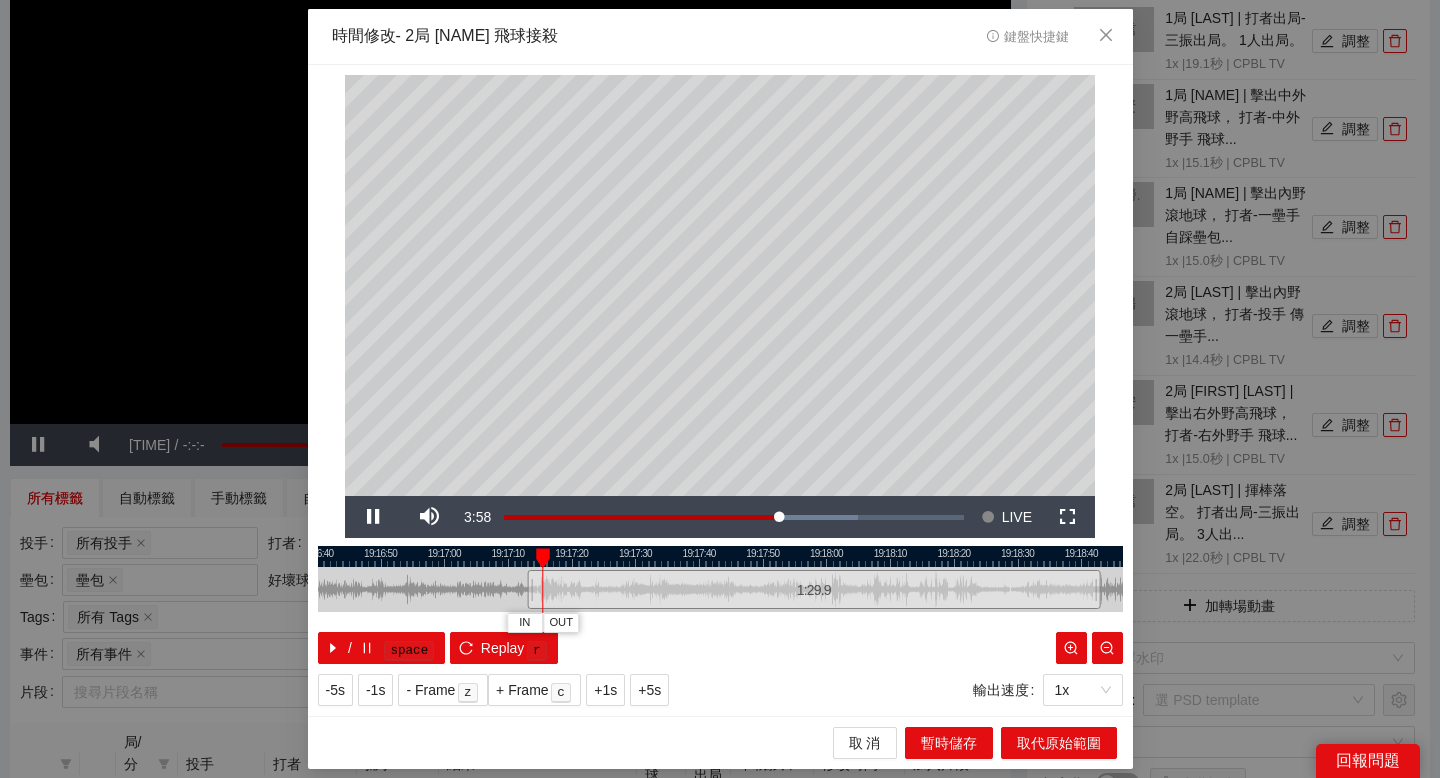 click at bounding box center (720, 556) 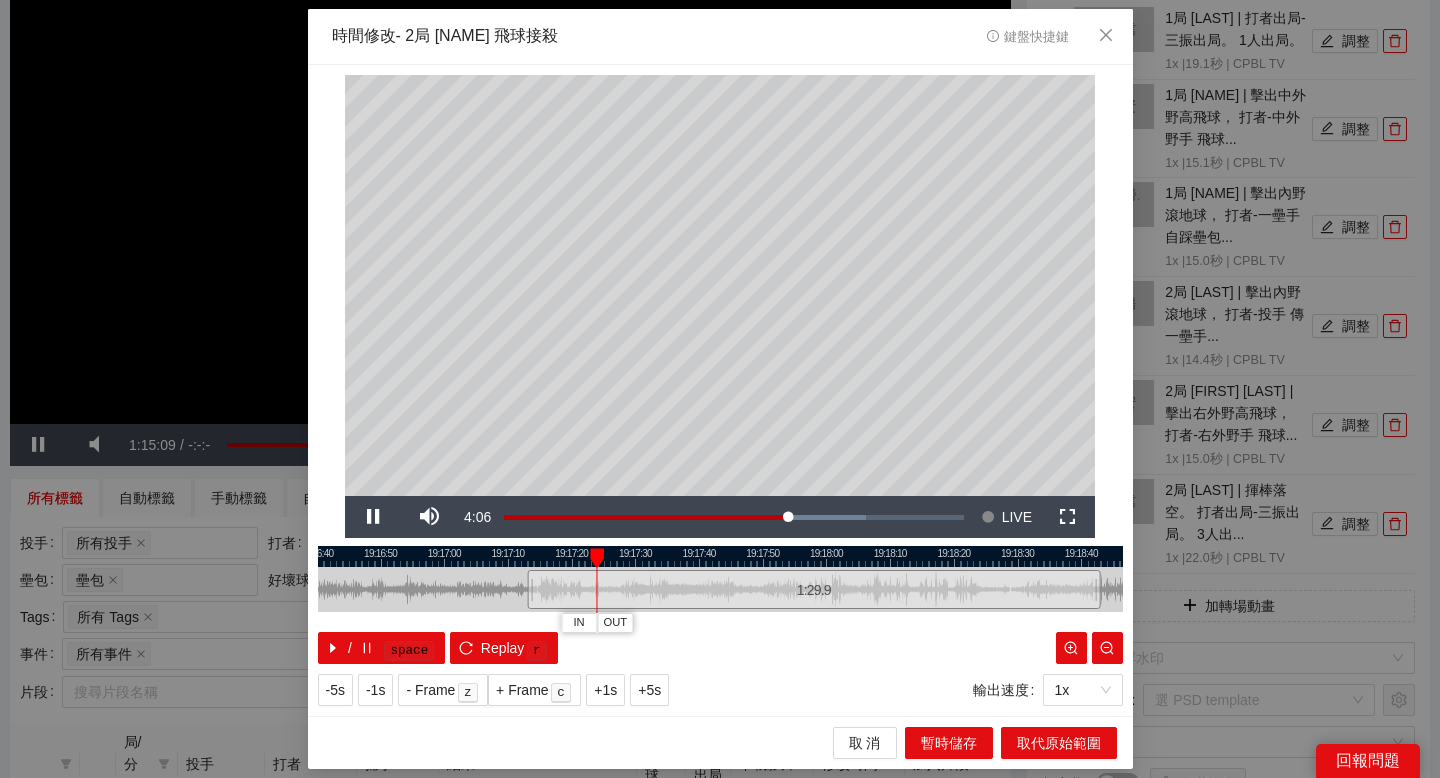 click on "**********" at bounding box center (720, 391) 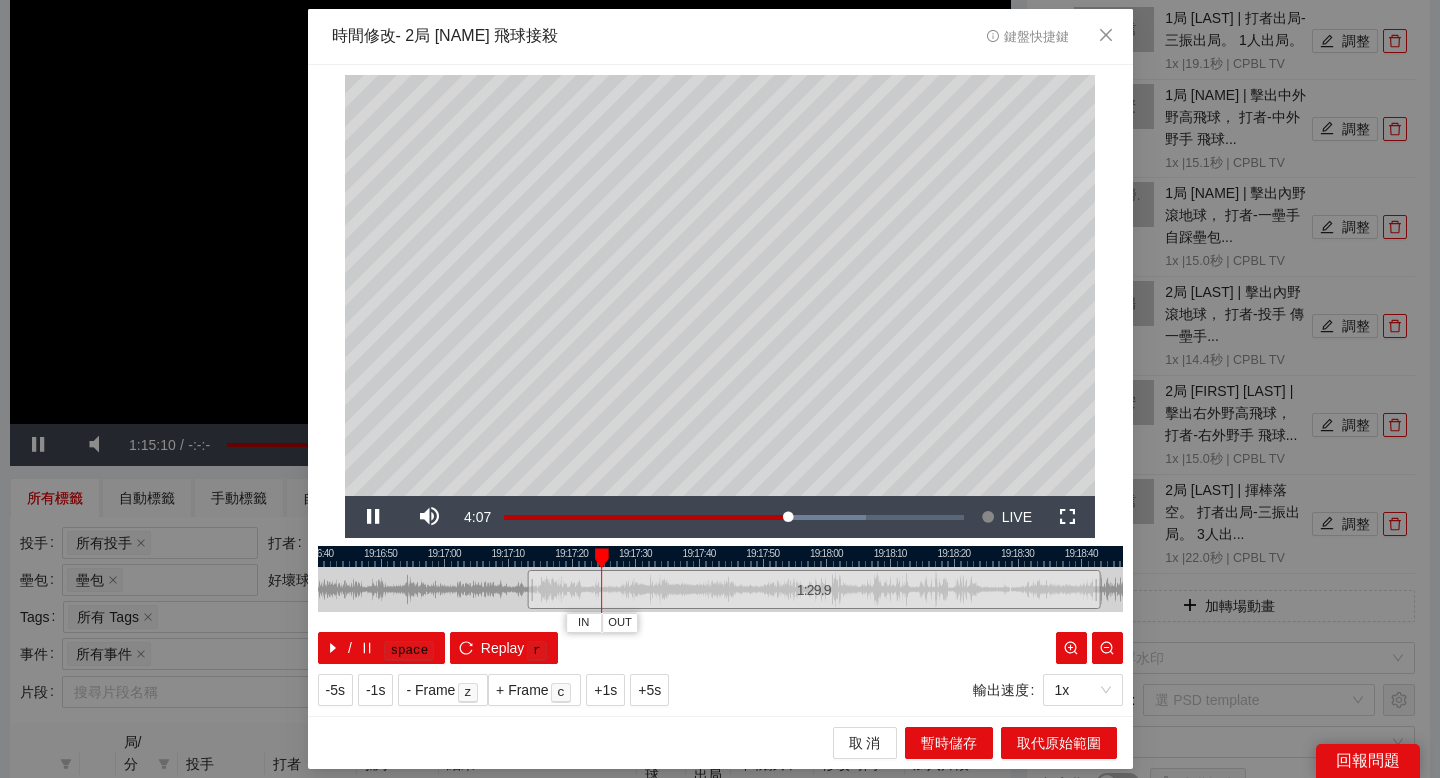 click at bounding box center (720, 556) 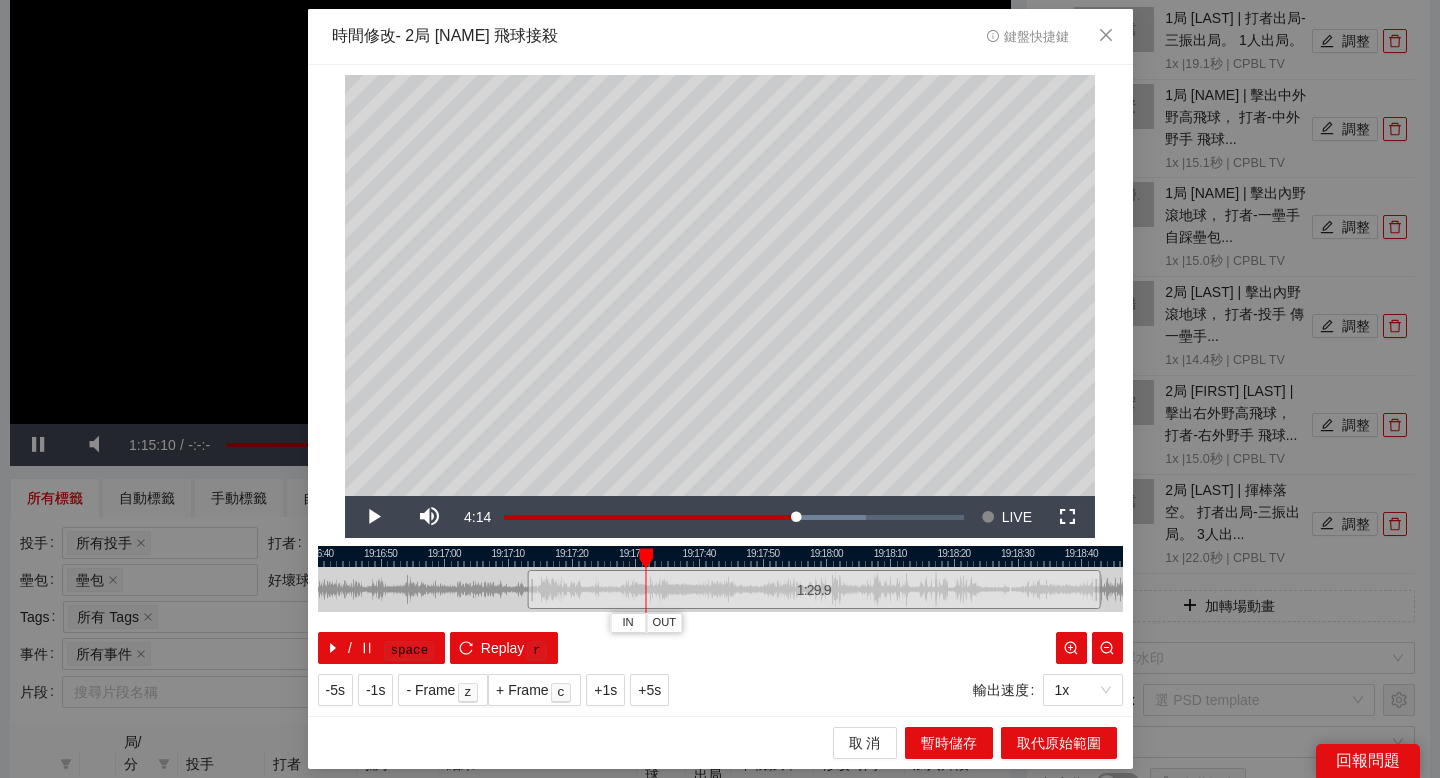 click at bounding box center (720, 556) 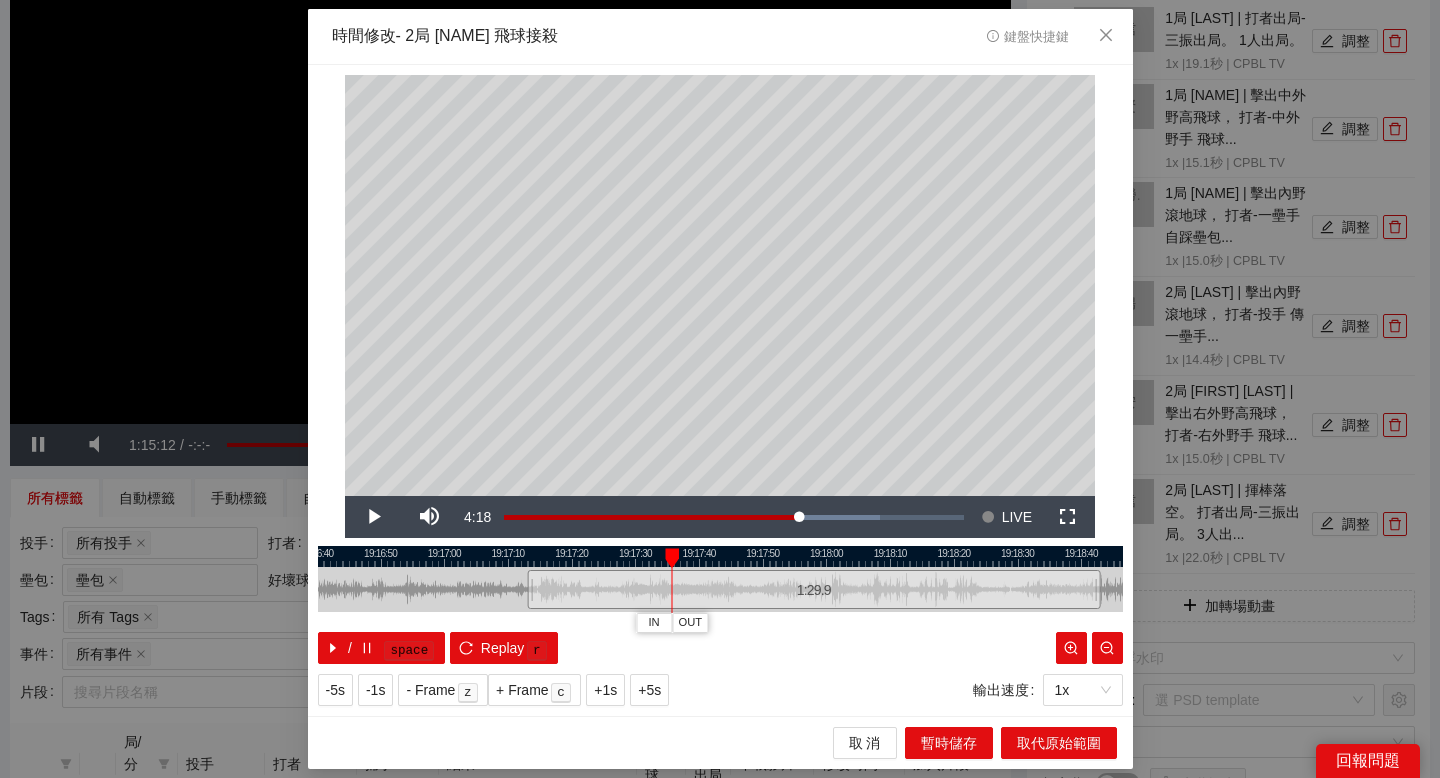 click at bounding box center (720, 556) 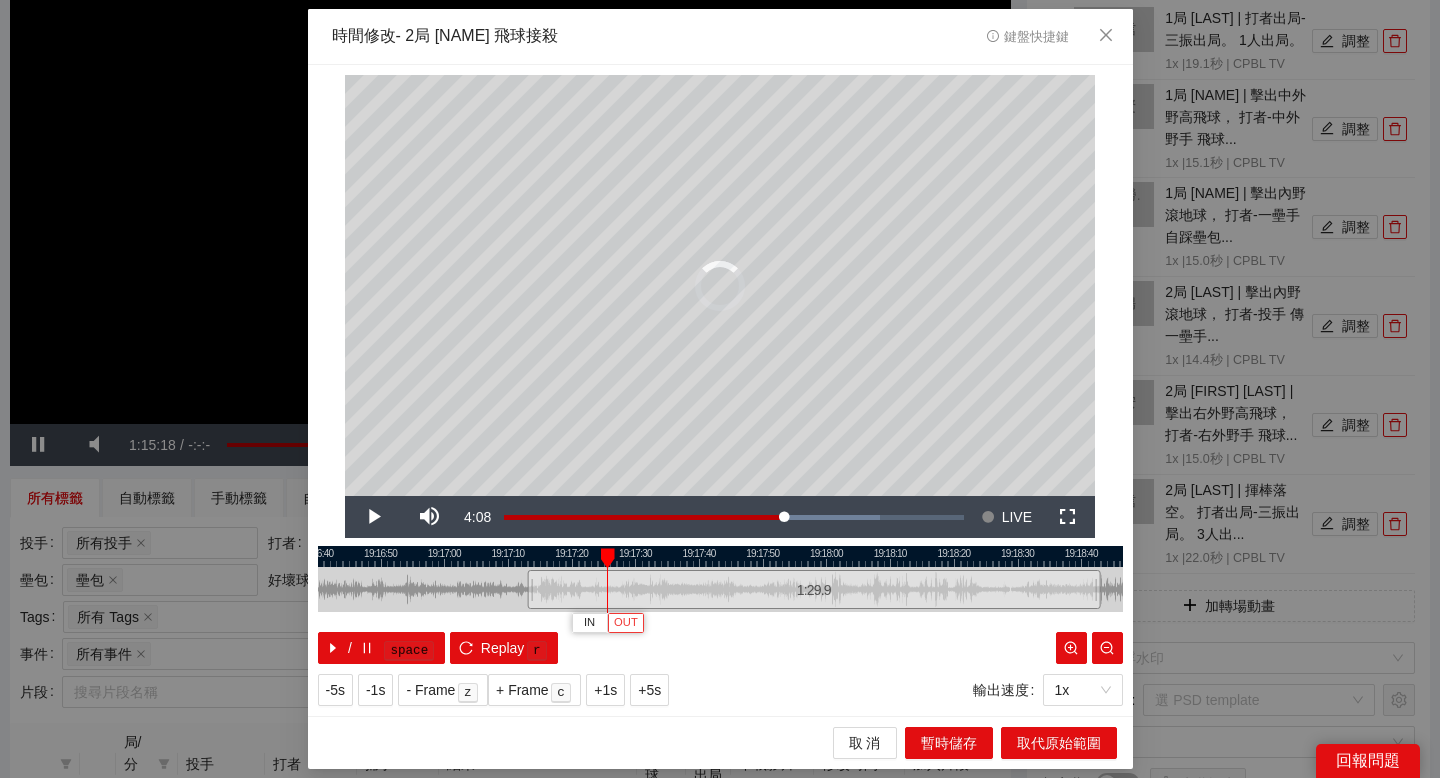 click on "OUT" at bounding box center (626, 623) 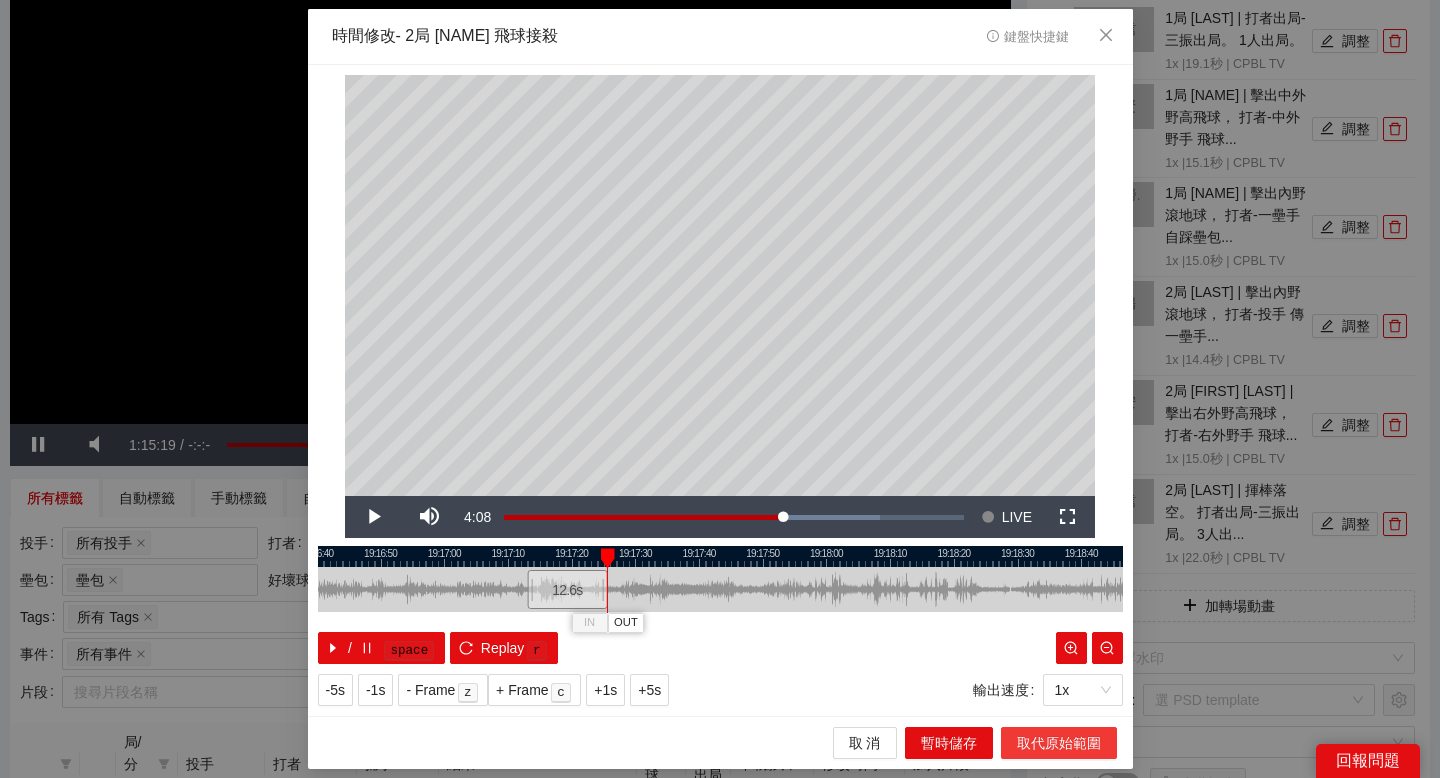 click on "取代原始範圍" at bounding box center [1059, 743] 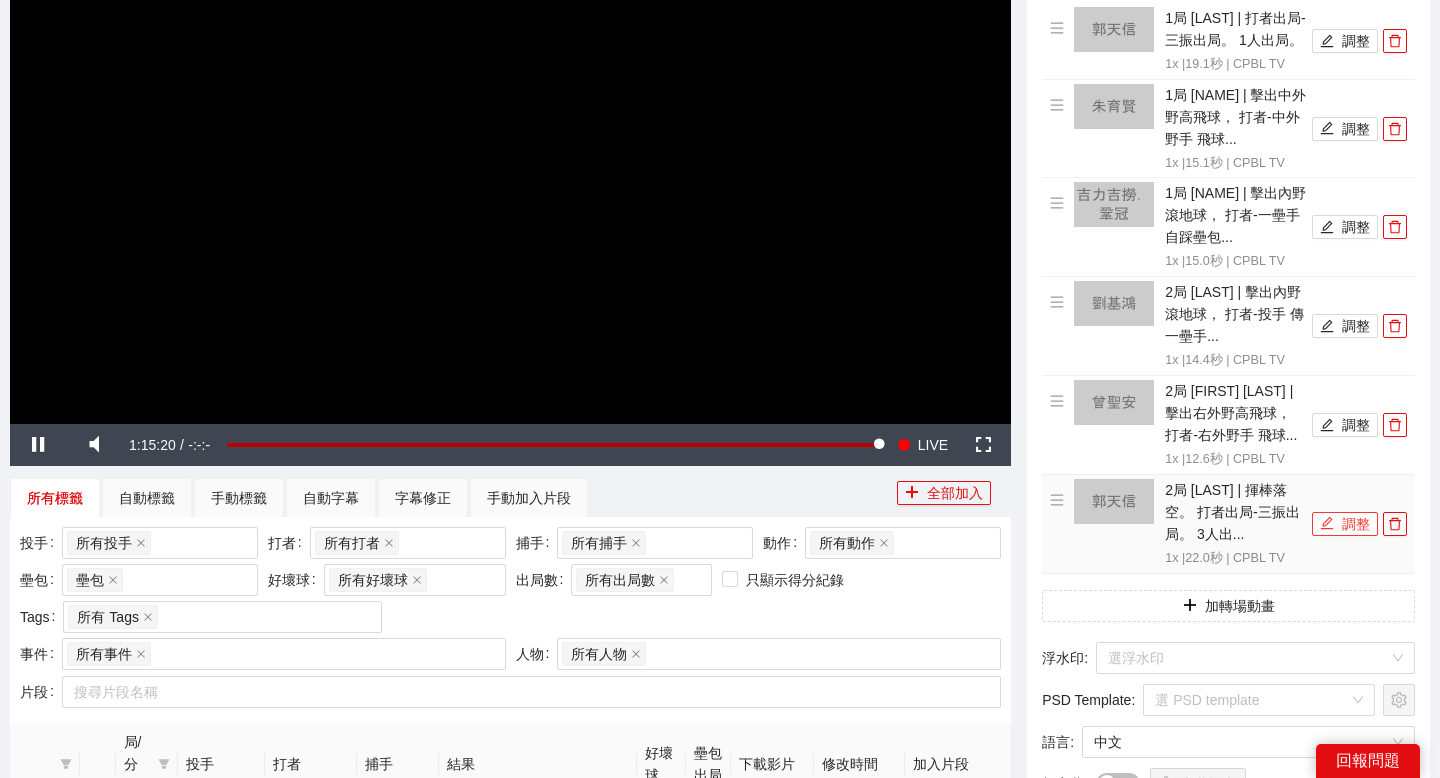 click 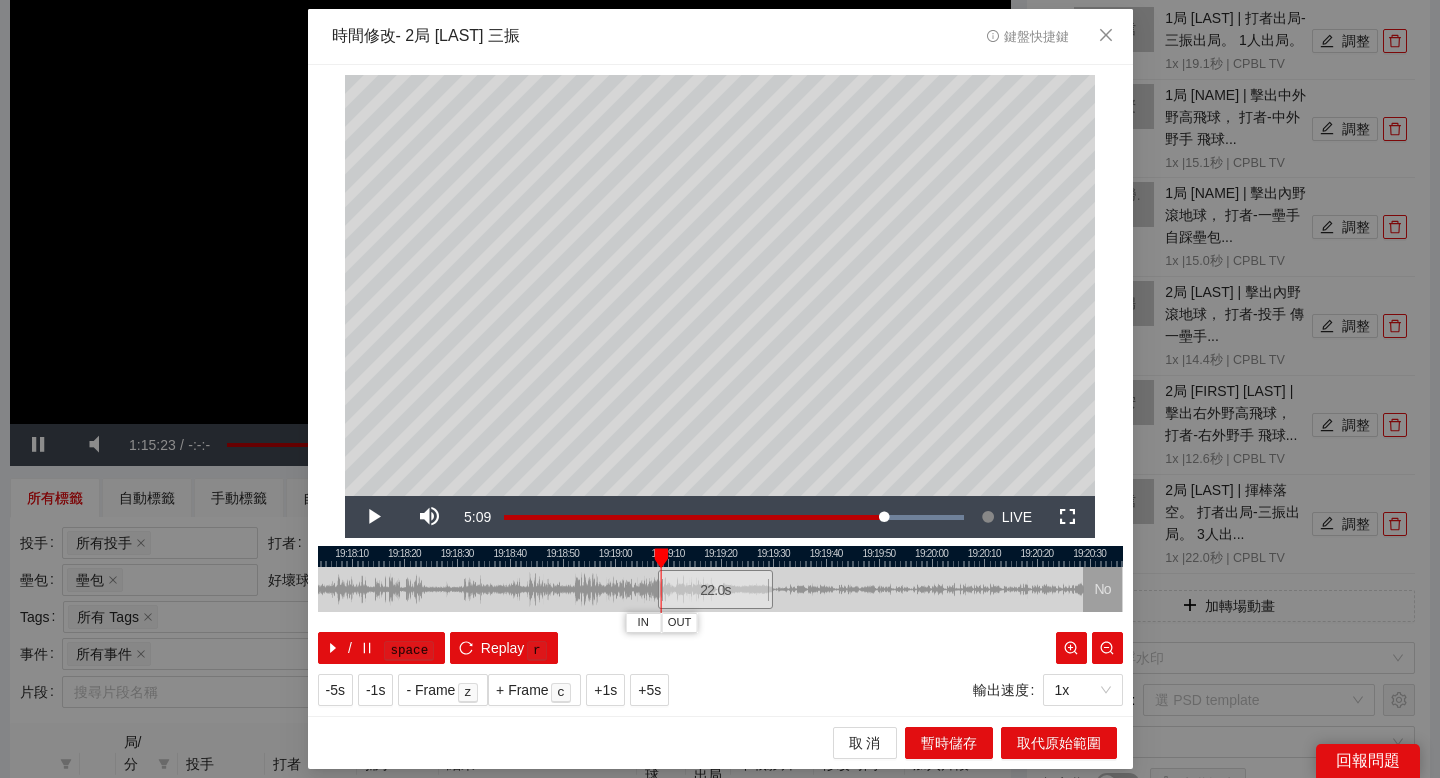 drag, startPoint x: 706, startPoint y: 553, endPoint x: 821, endPoint y: 553, distance: 115 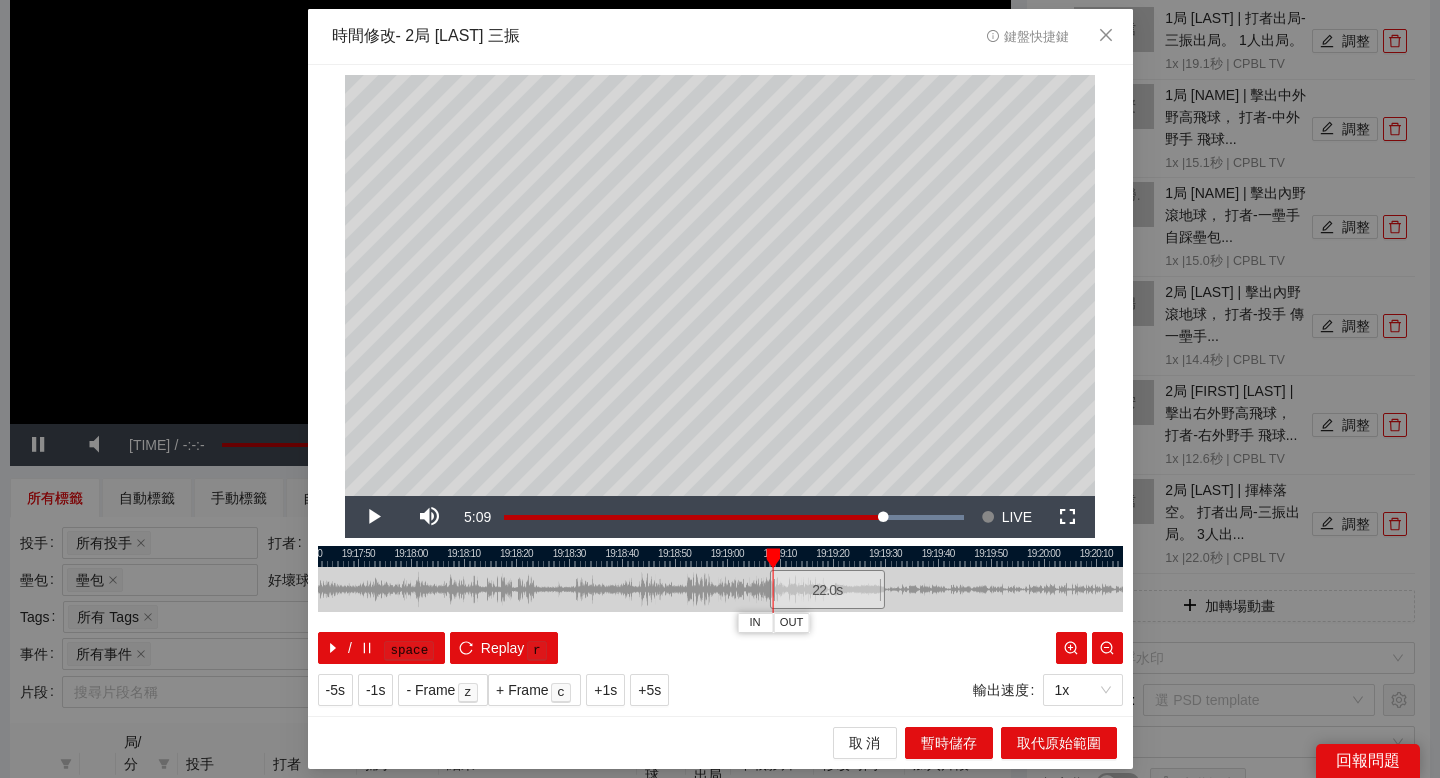 click at bounding box center [720, 556] 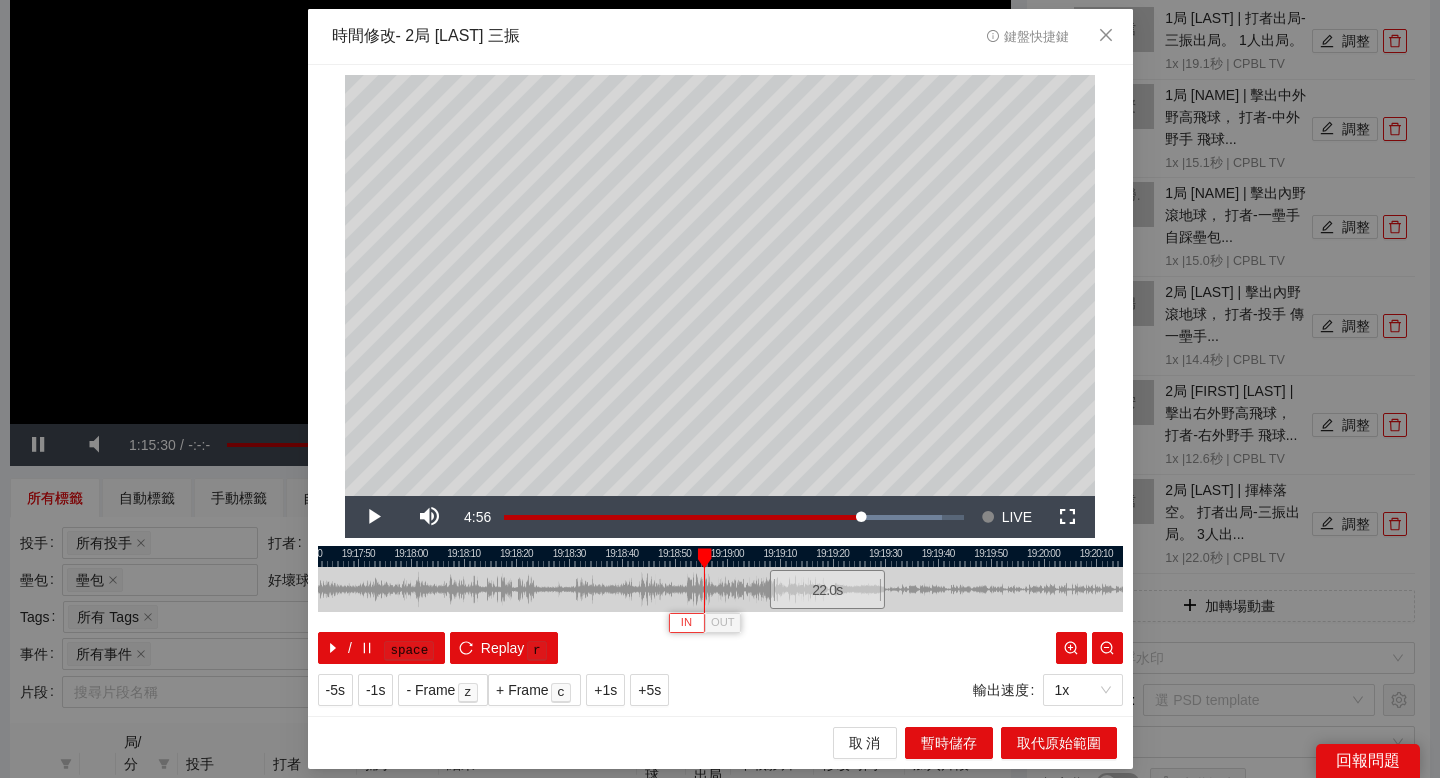 click on "IN" at bounding box center [686, 623] 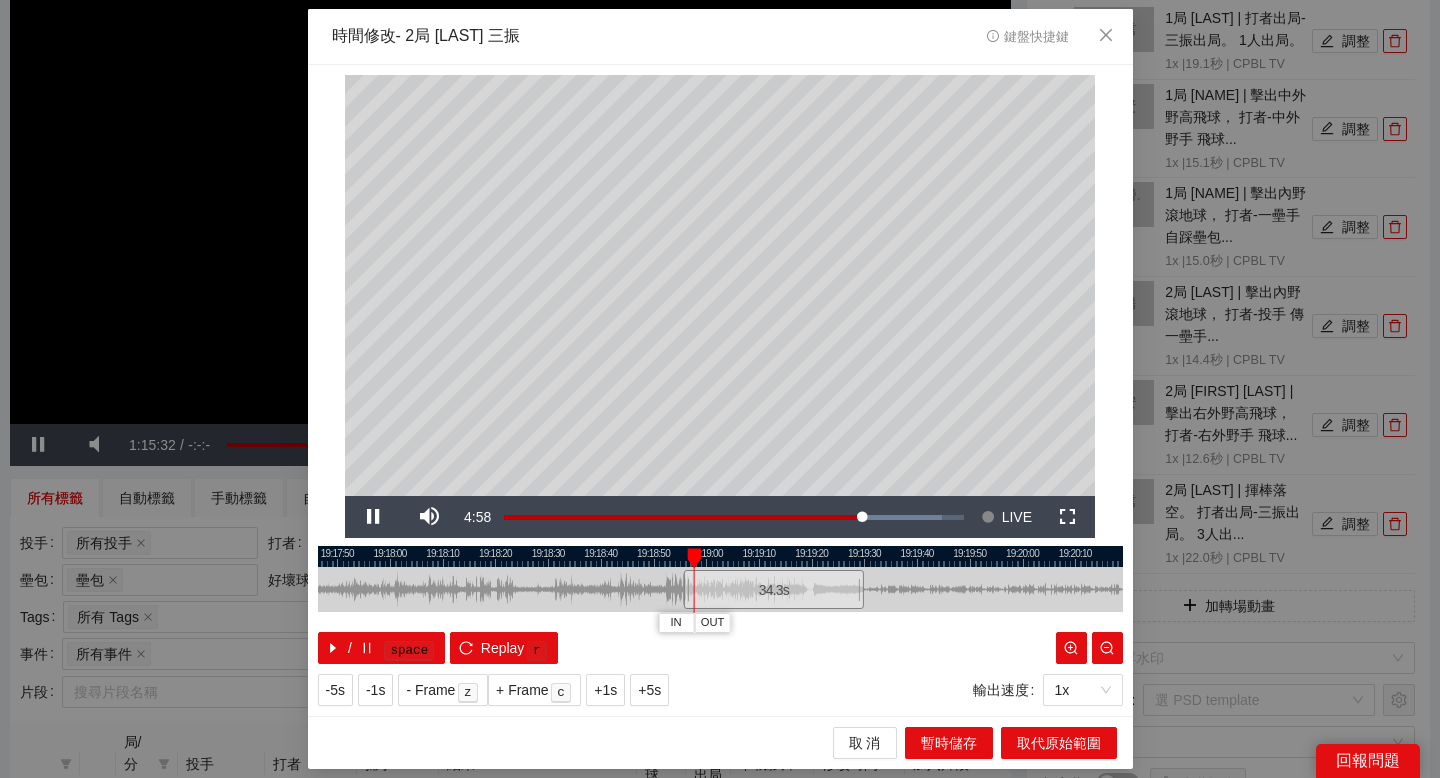 drag, startPoint x: 820, startPoint y: 558, endPoint x: 797, endPoint y: 563, distance: 23.537205 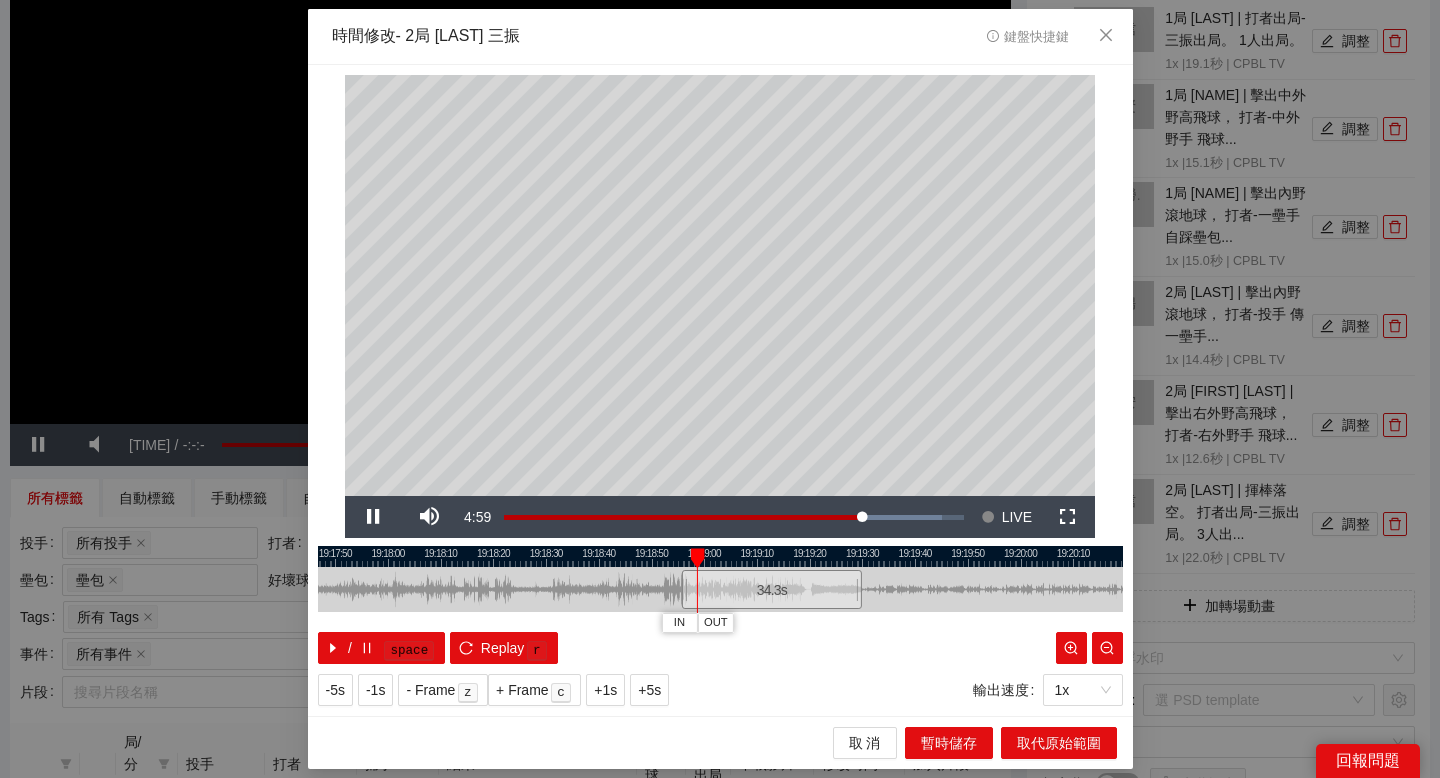 click at bounding box center [720, 556] 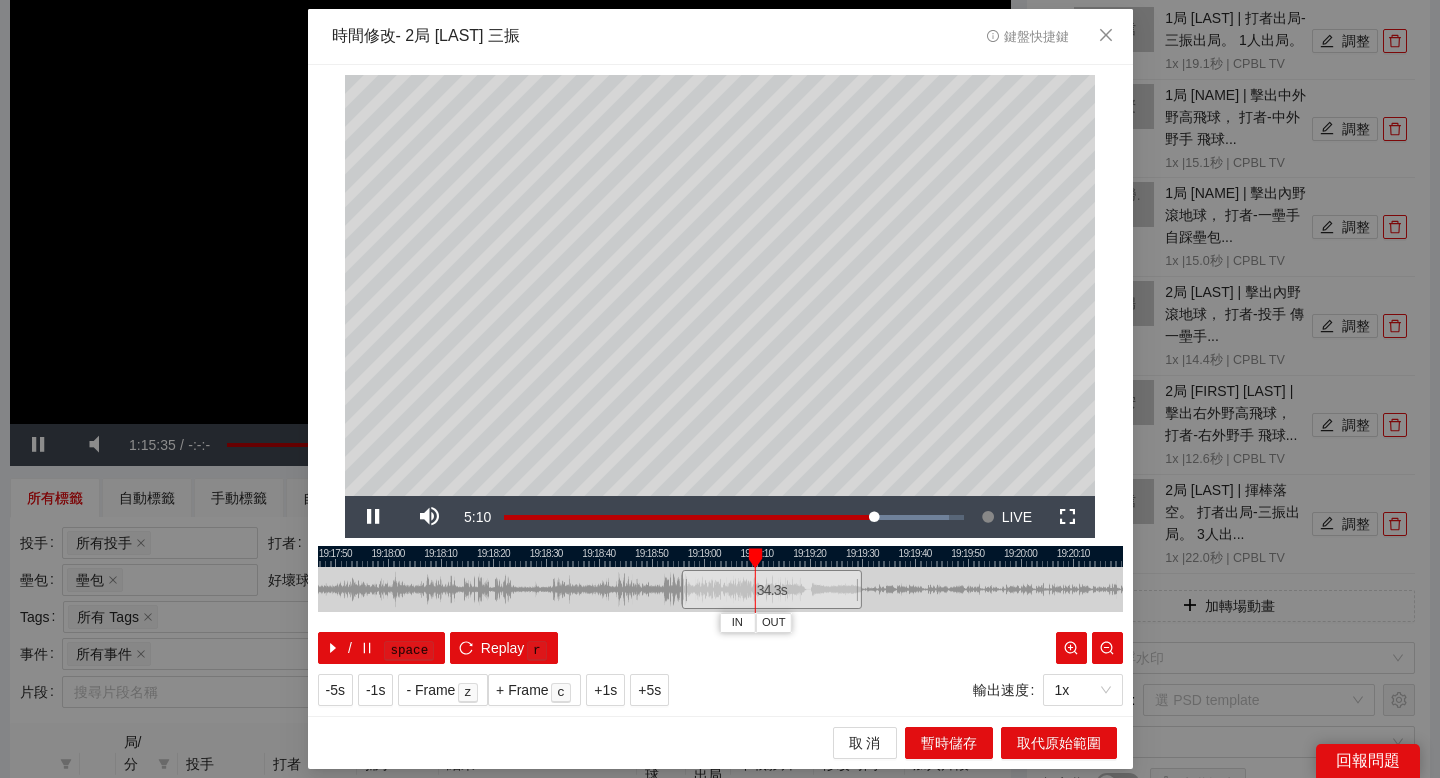 click at bounding box center (720, 556) 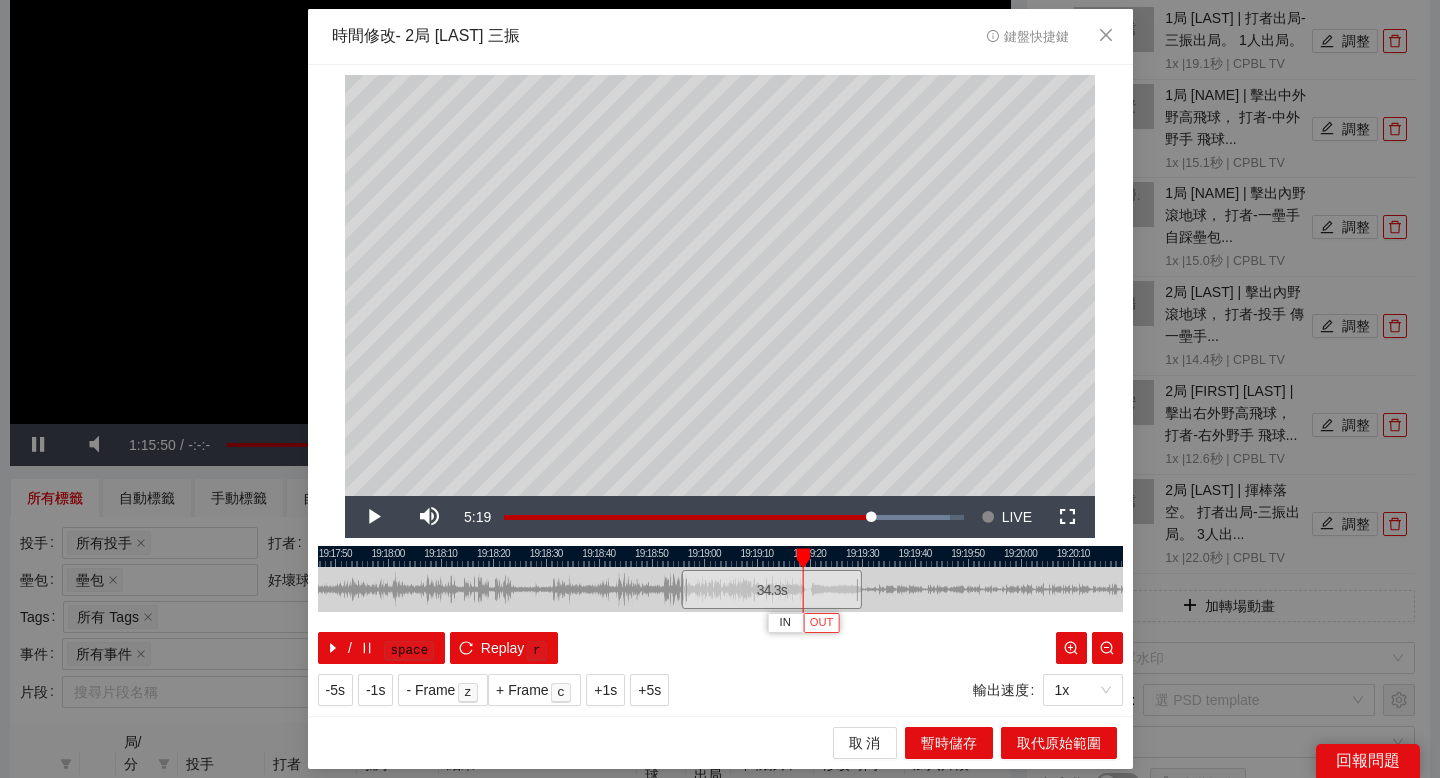 click on "OUT" at bounding box center (822, 623) 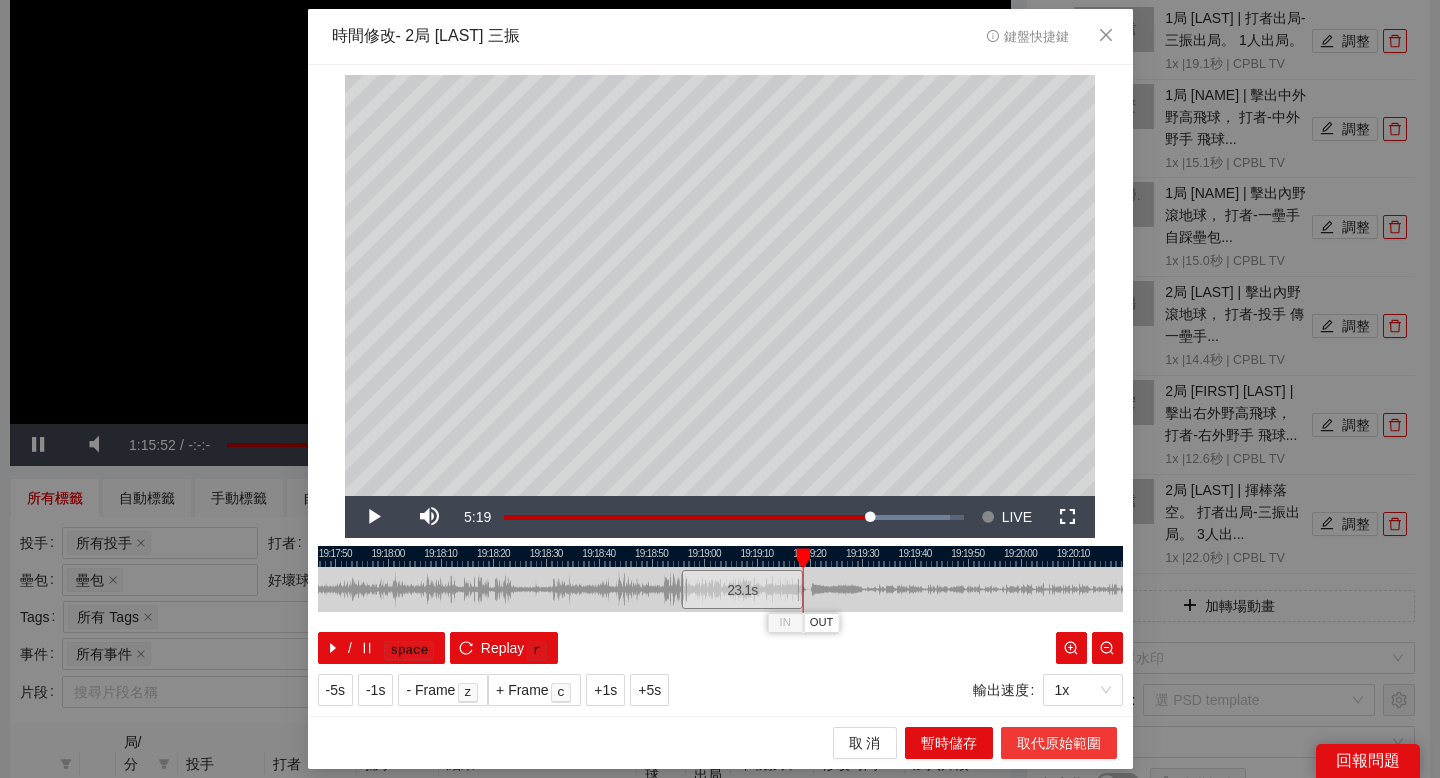 click on "取代原始範圍" at bounding box center (1059, 743) 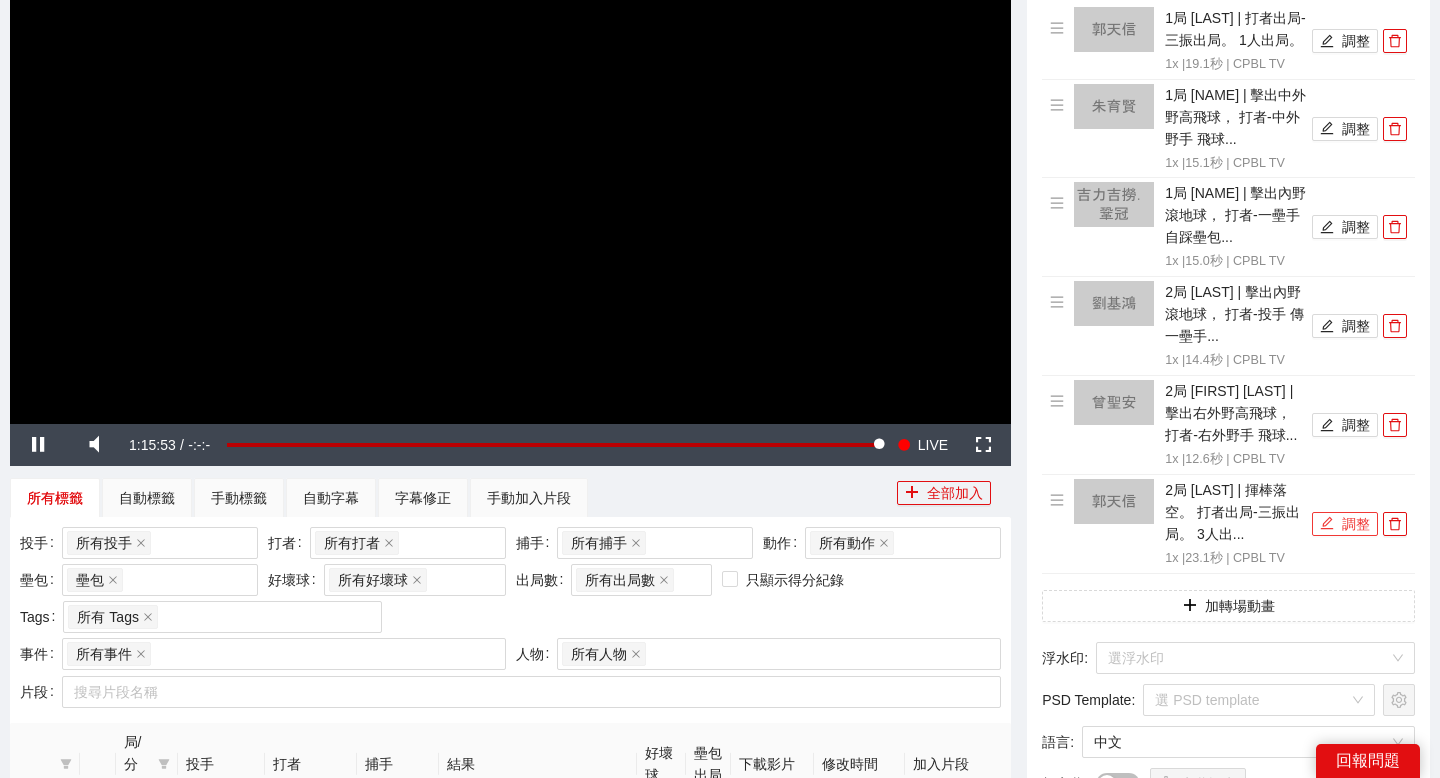 scroll, scrollTop: 0, scrollLeft: 0, axis: both 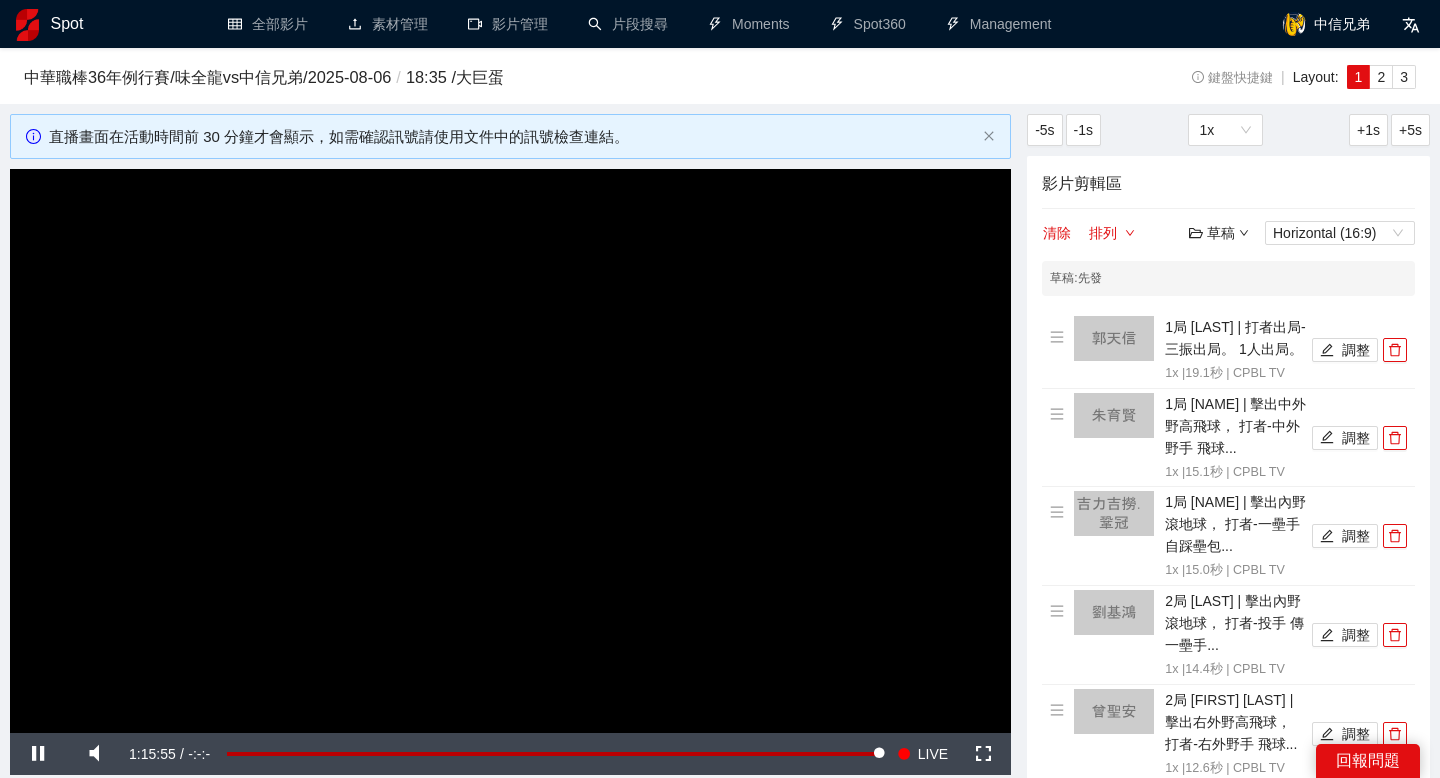 click 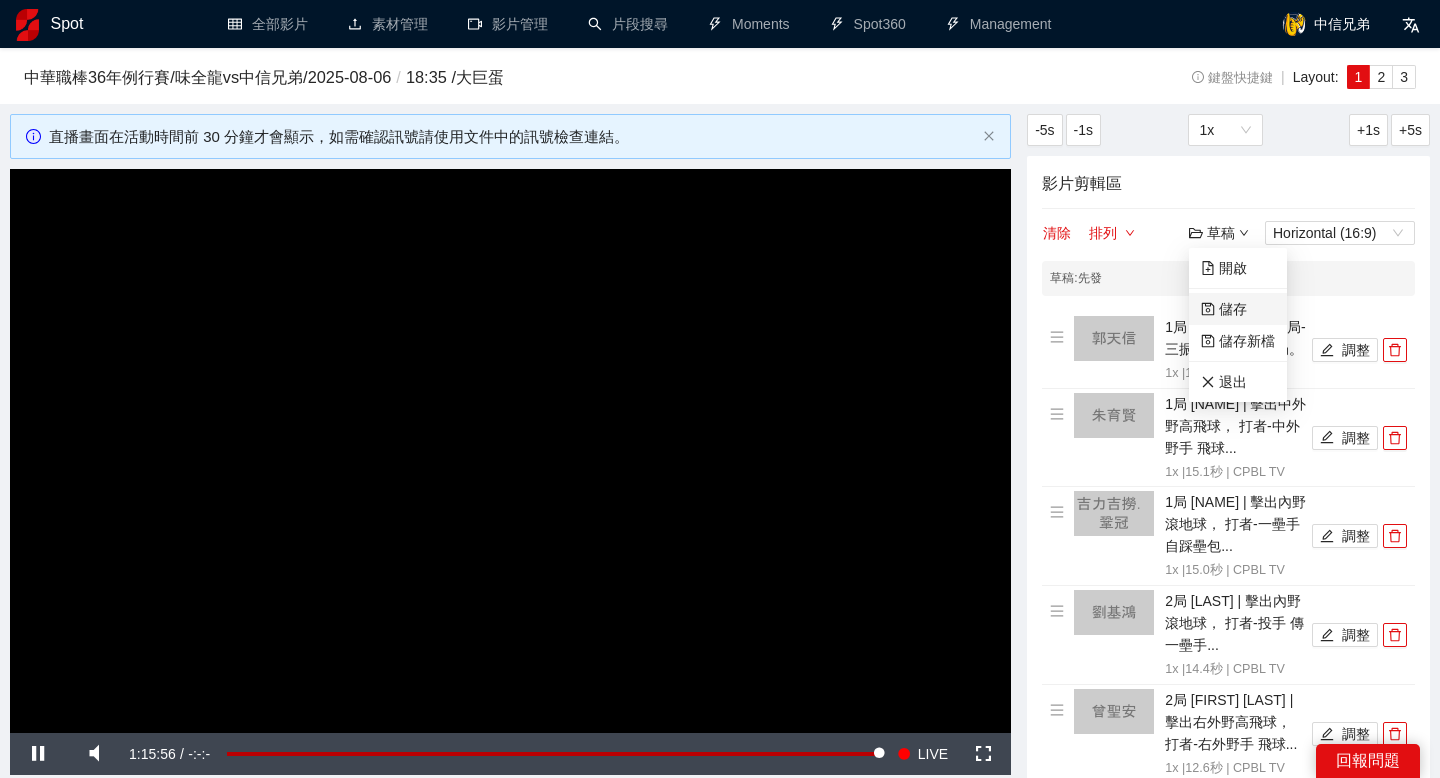 click on "儲存" at bounding box center (1224, 309) 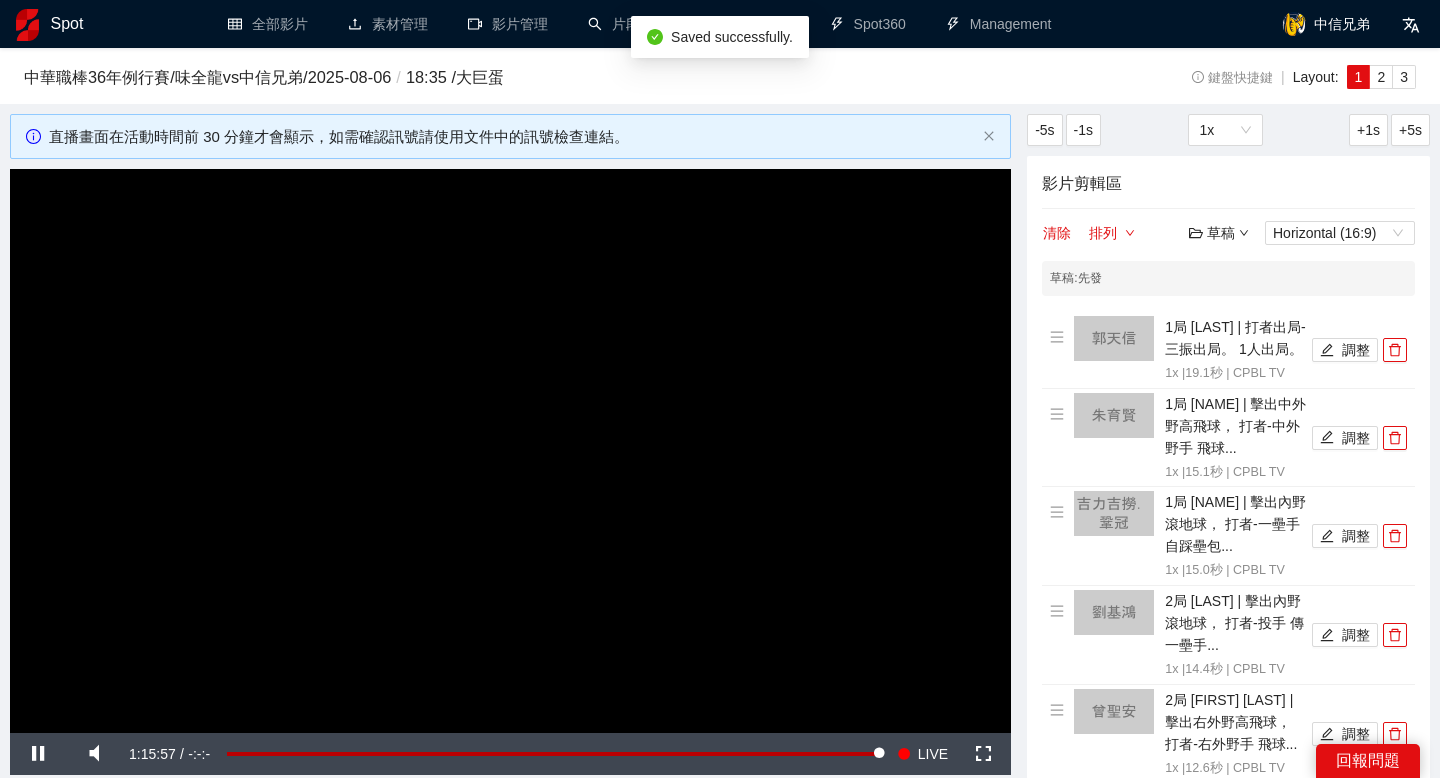 click on "草稿" at bounding box center (1219, 233) 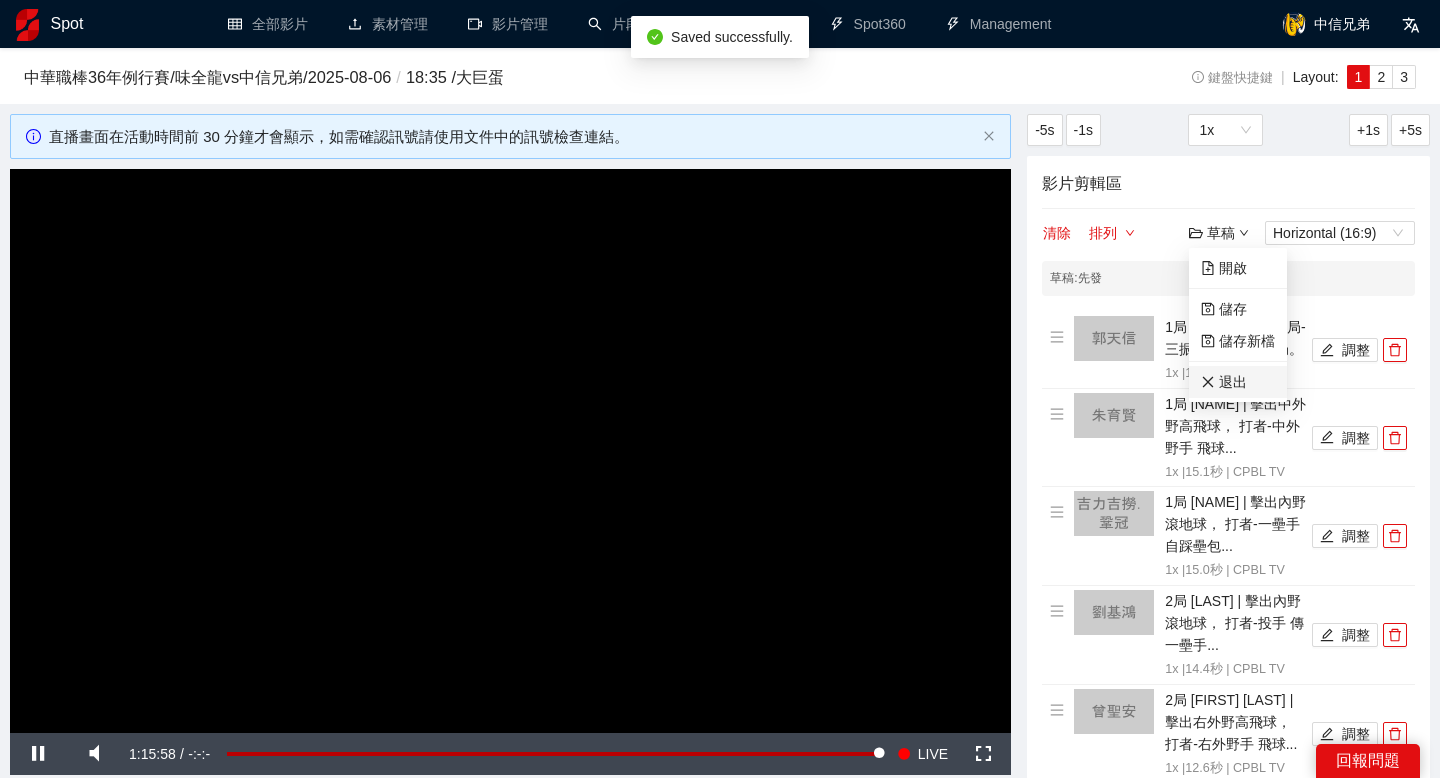 click on "退出" at bounding box center [1224, 382] 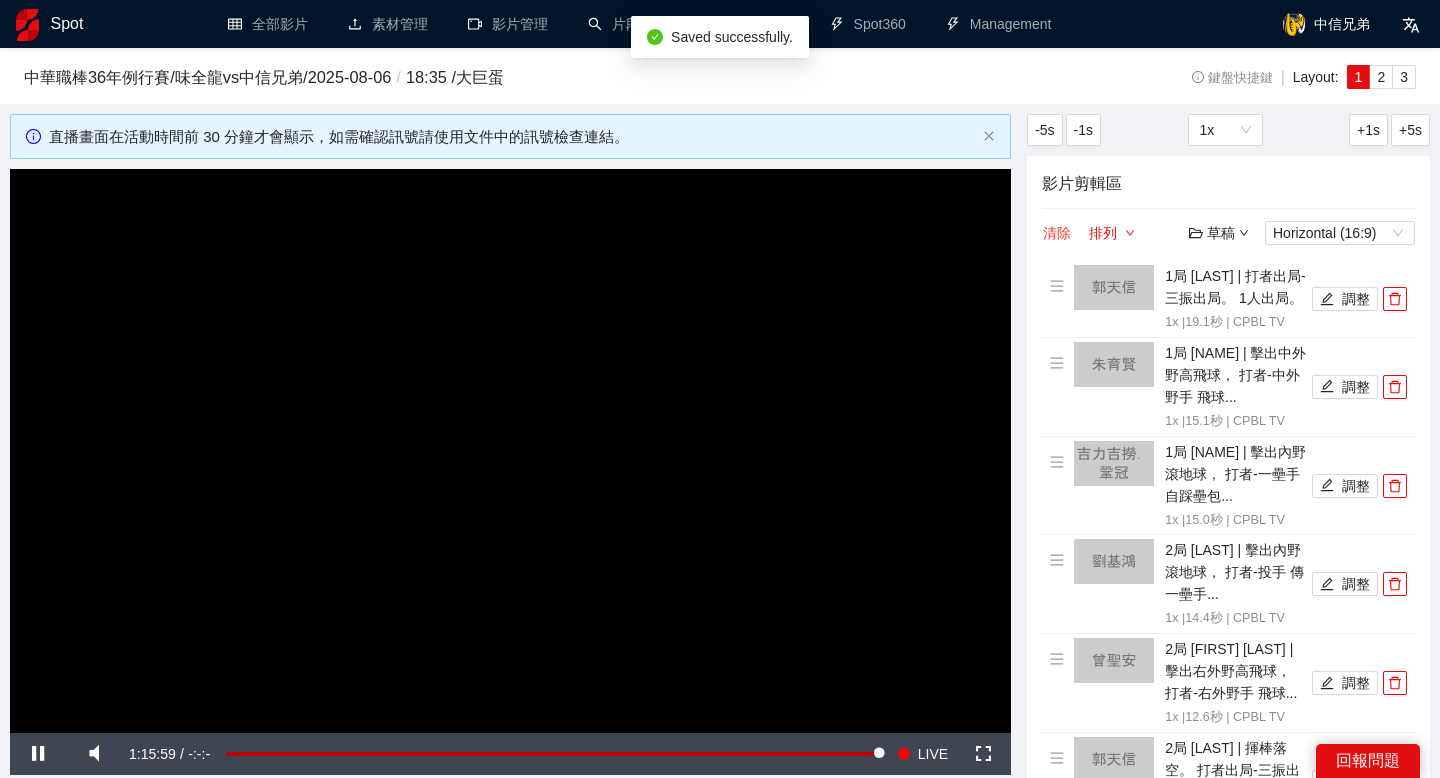 click on "清除" at bounding box center (1057, 233) 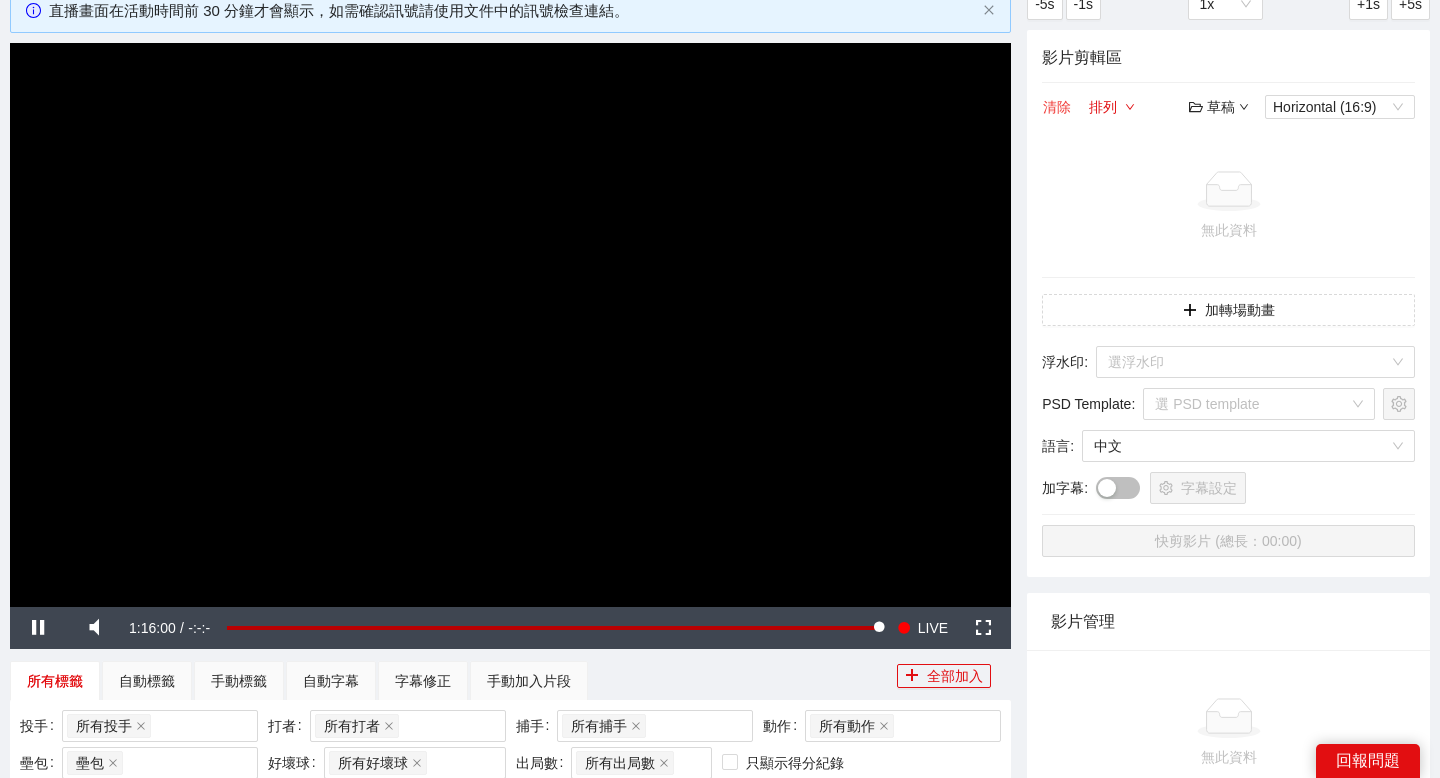 scroll, scrollTop: 127, scrollLeft: 0, axis: vertical 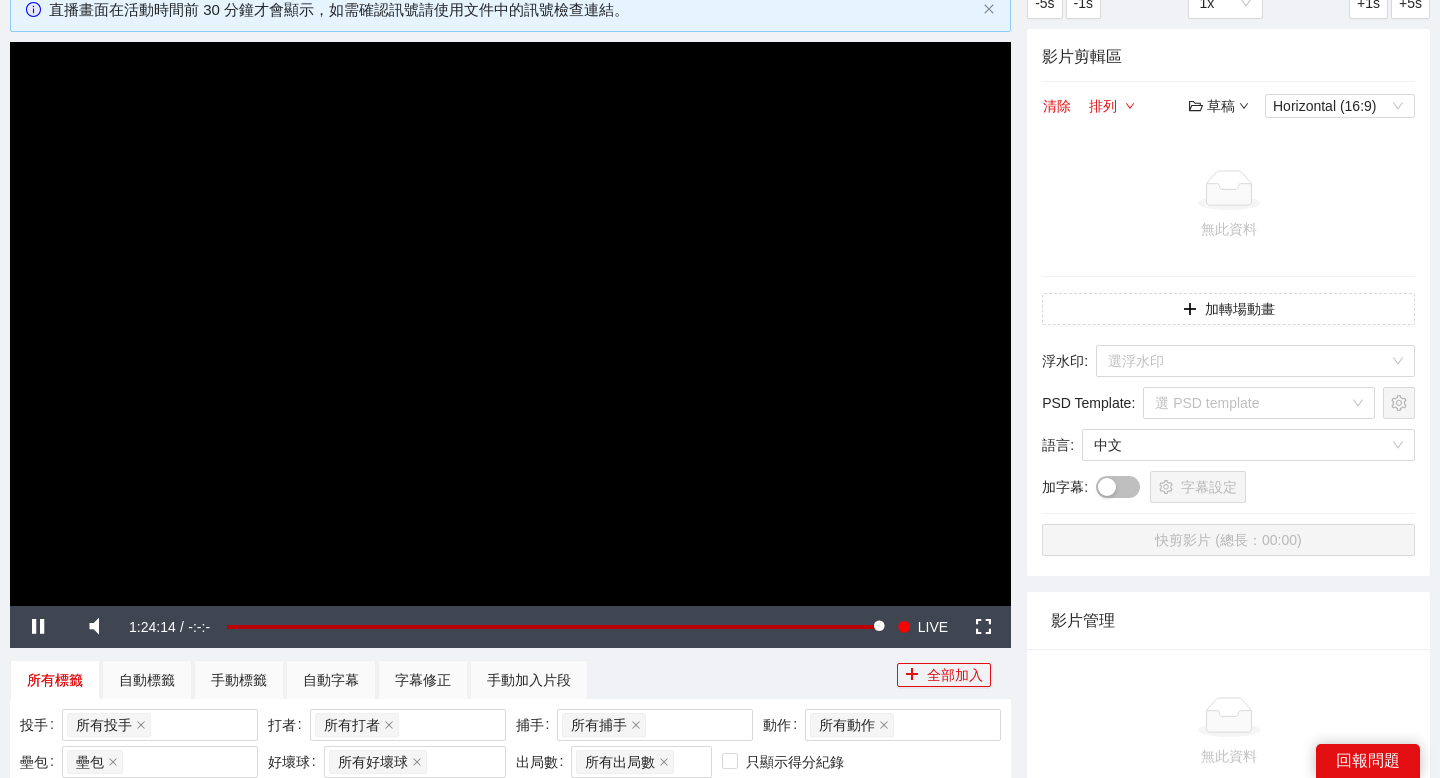 click on "草稿" at bounding box center [1219, 106] 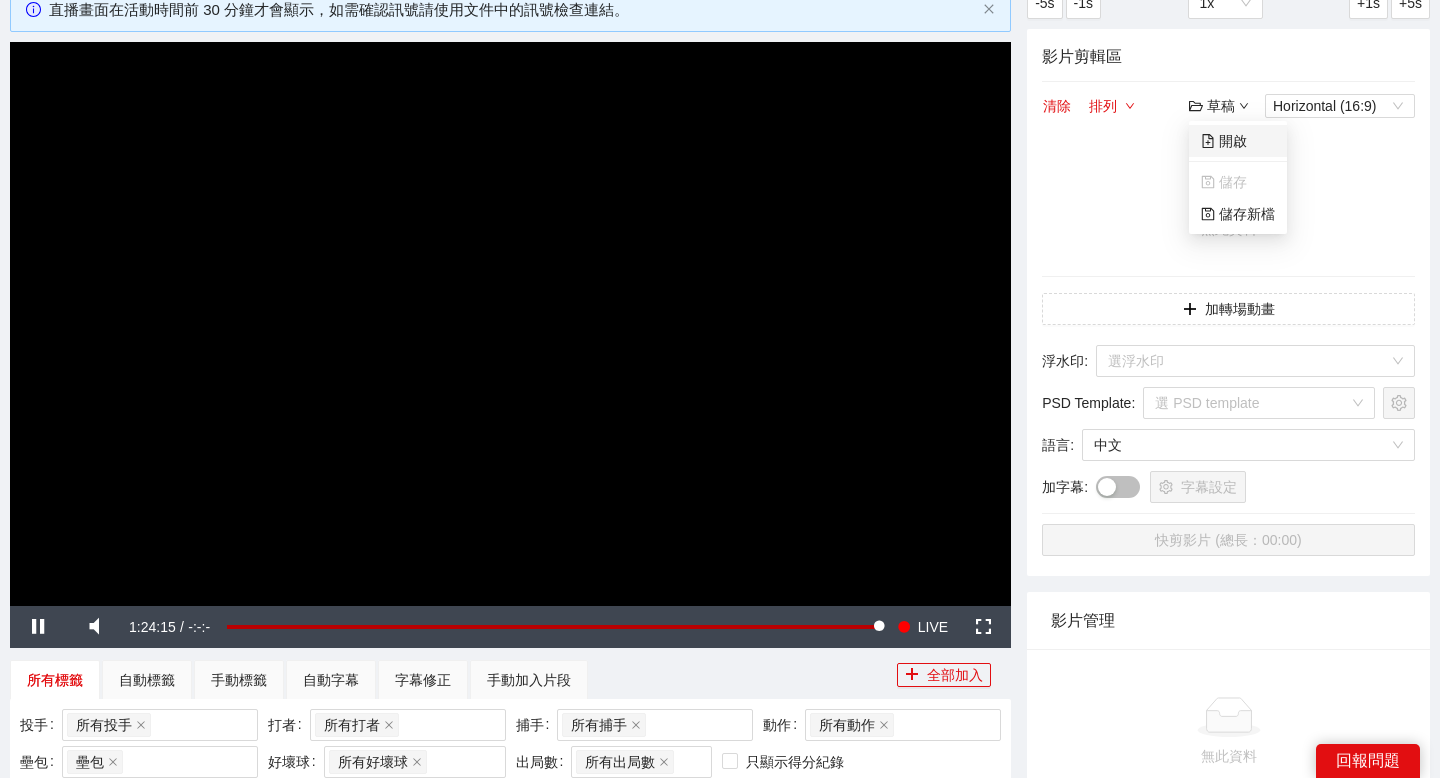 click on "開啟" at bounding box center (1224, 141) 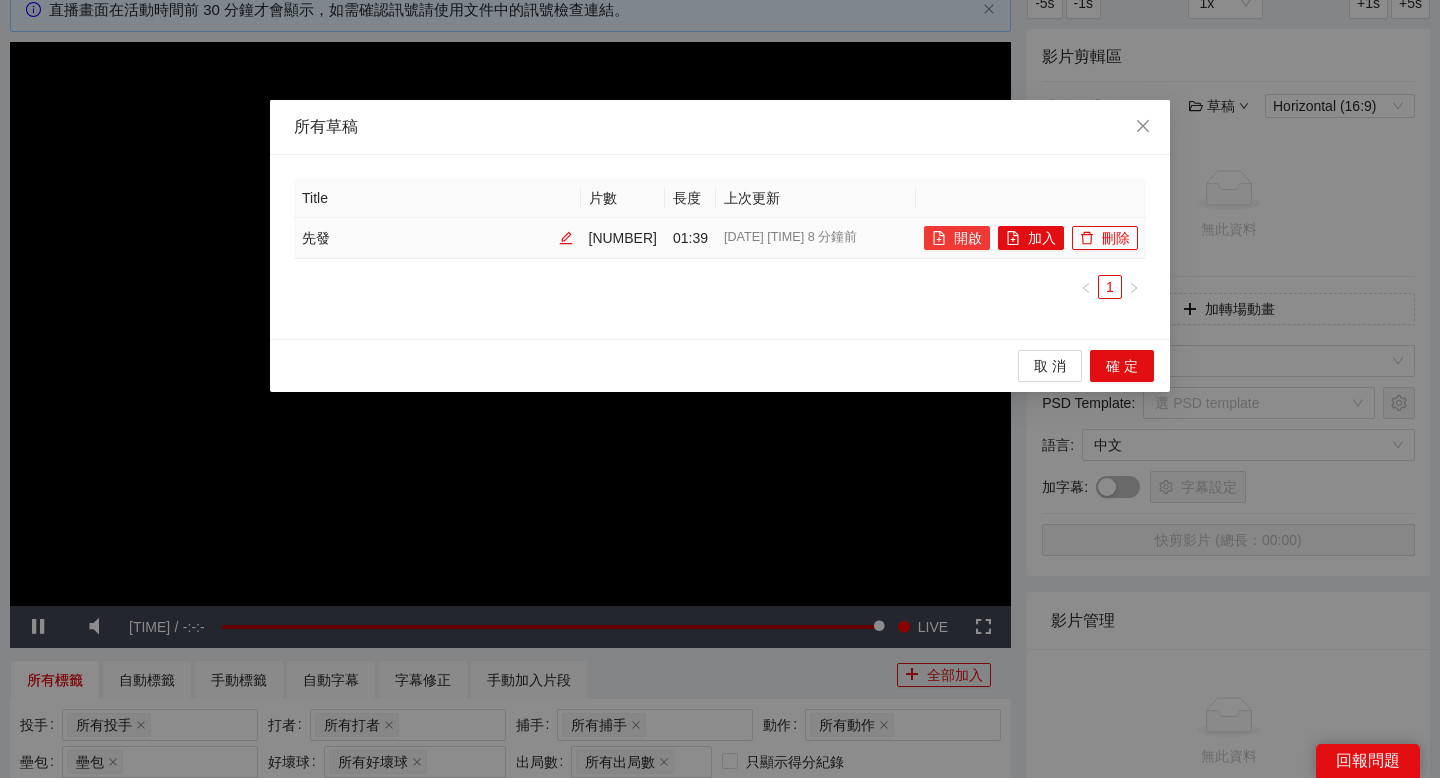 click 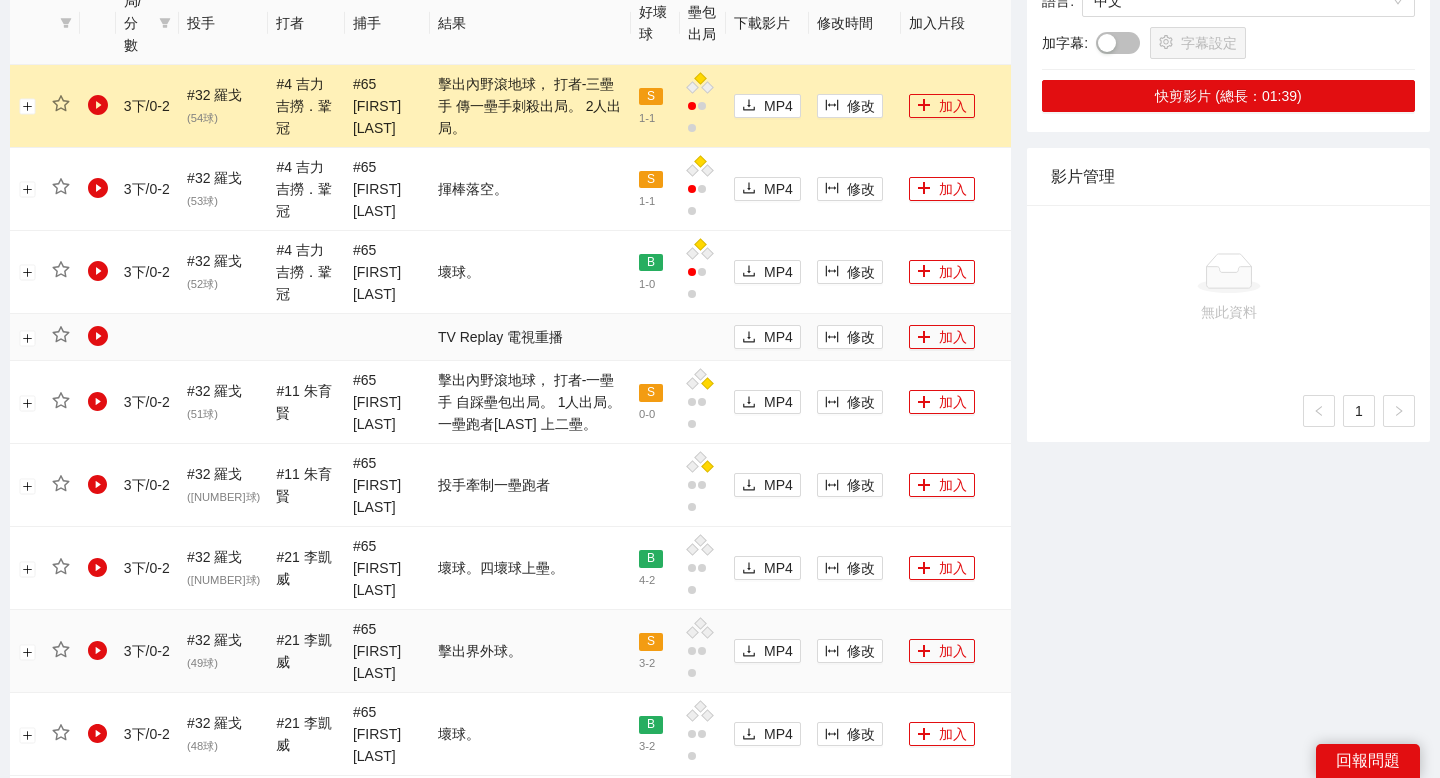 scroll, scrollTop: 1043, scrollLeft: 0, axis: vertical 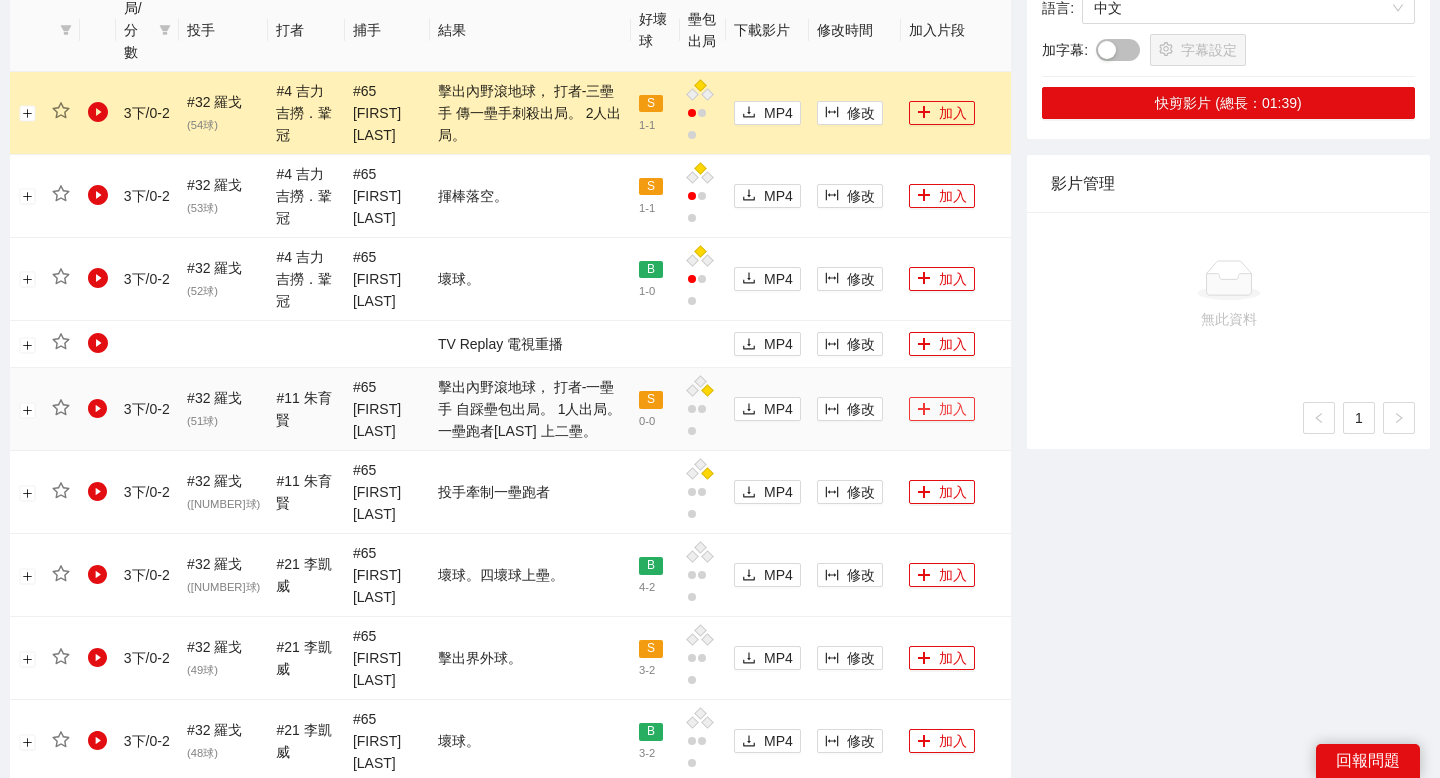 click on "加入" at bounding box center (942, 409) 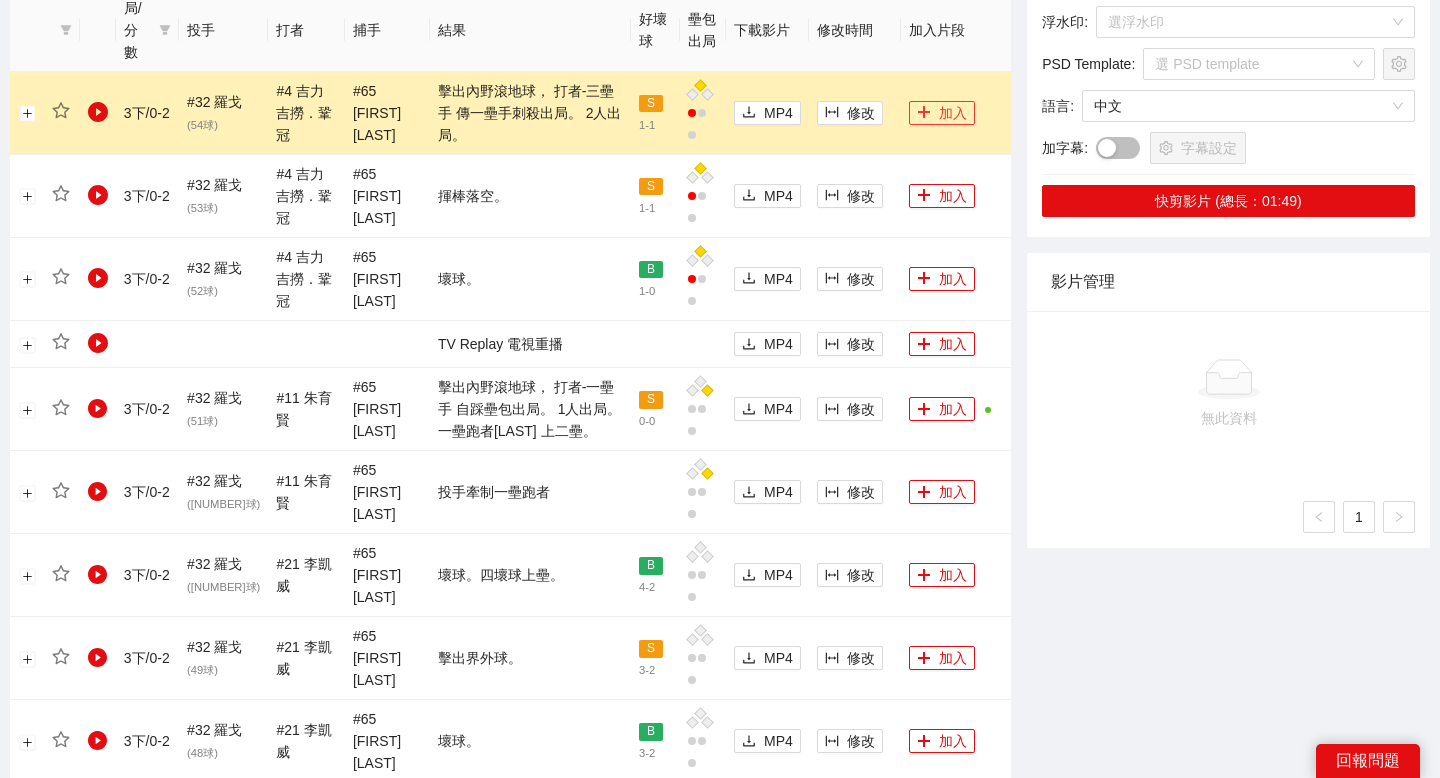 click on "加入" at bounding box center (942, 113) 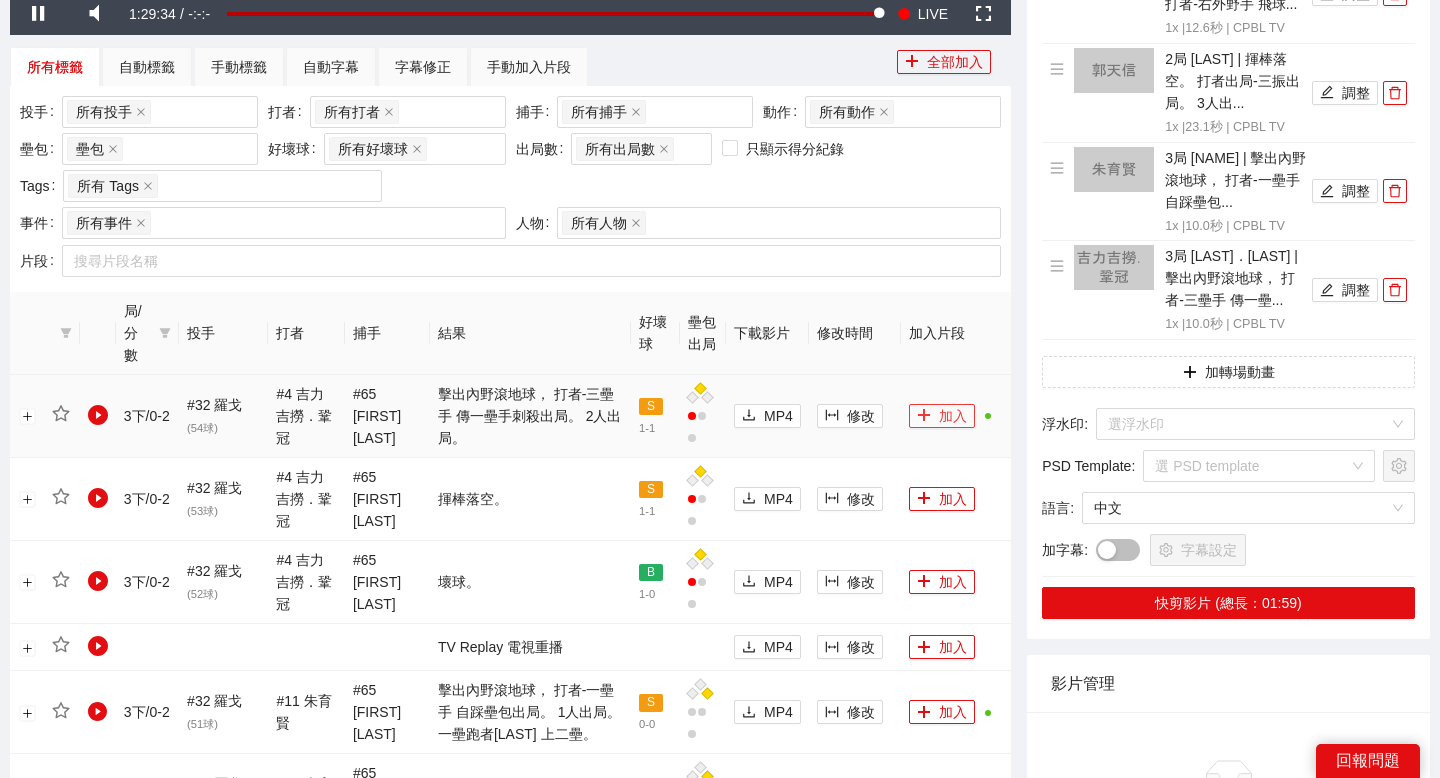 scroll, scrollTop: 508, scrollLeft: 0, axis: vertical 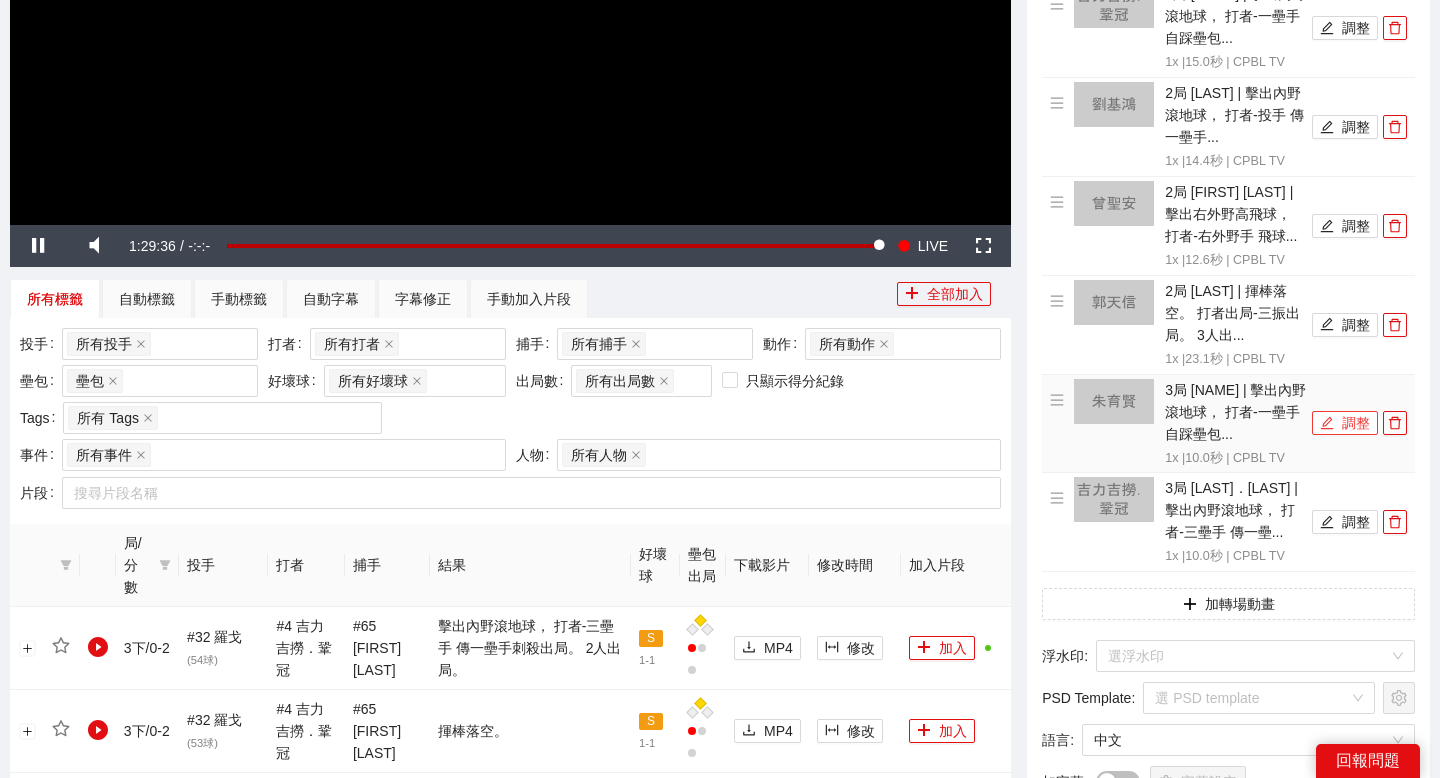 click on "調整" at bounding box center (1345, 423) 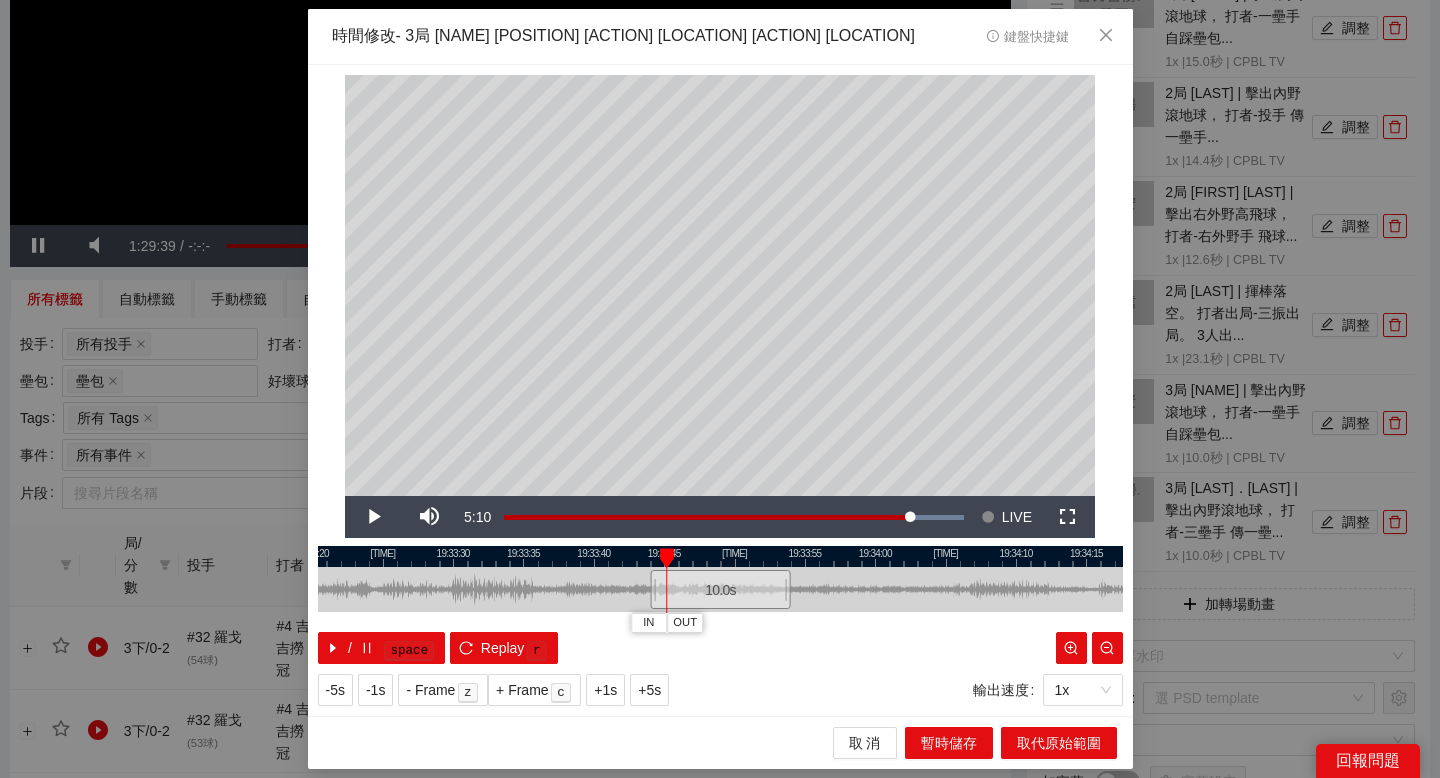 drag, startPoint x: 721, startPoint y: 552, endPoint x: 951, endPoint y: 552, distance: 230 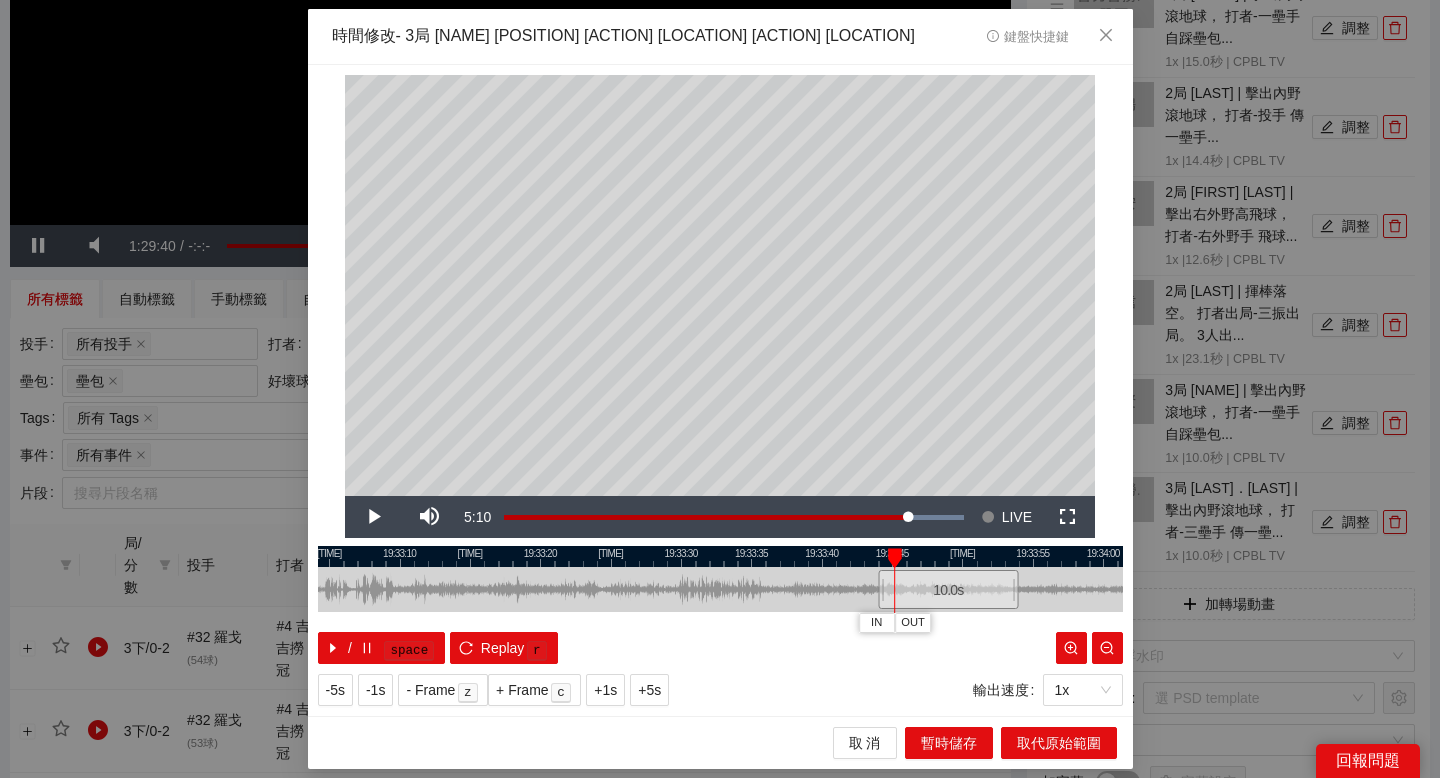 click at bounding box center [720, 556] 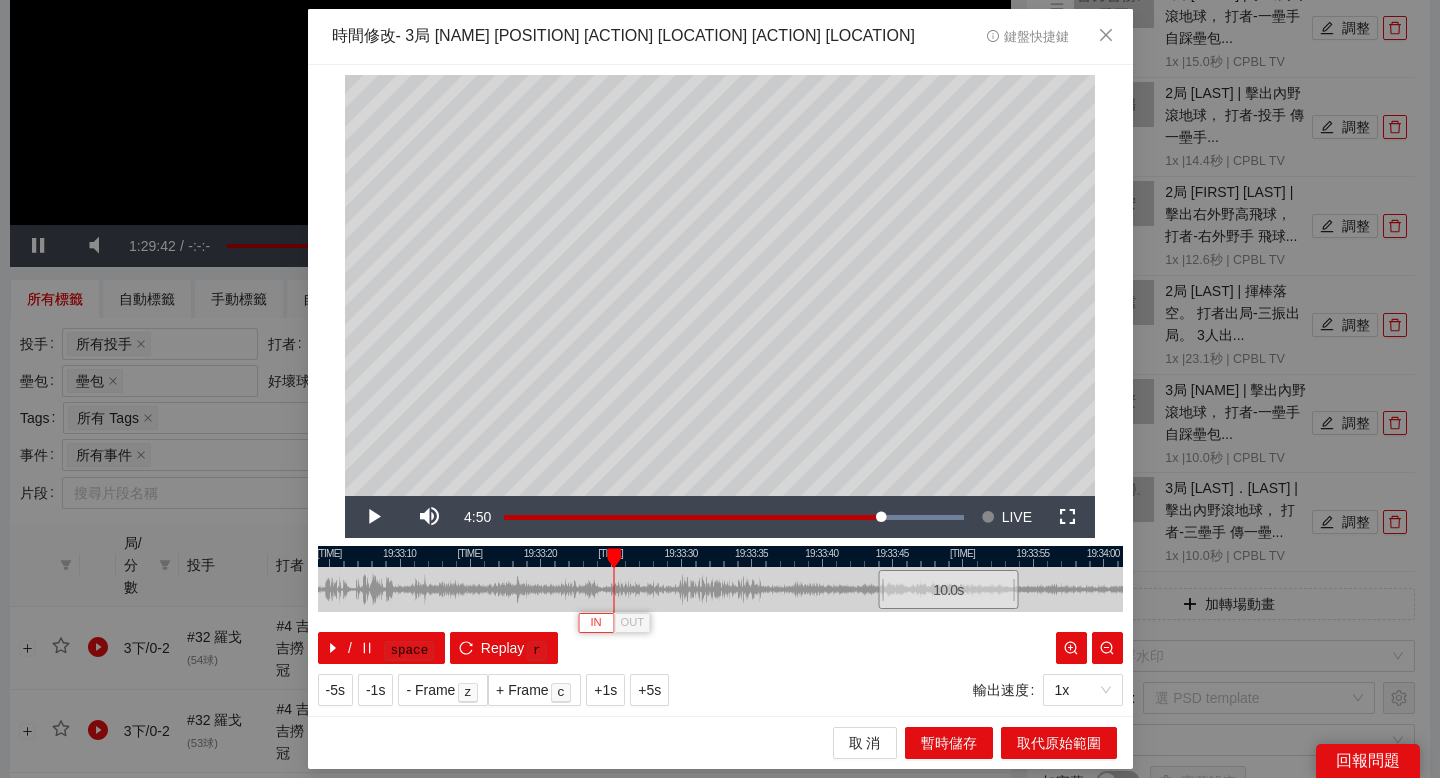 click on "IN" at bounding box center [596, 622] 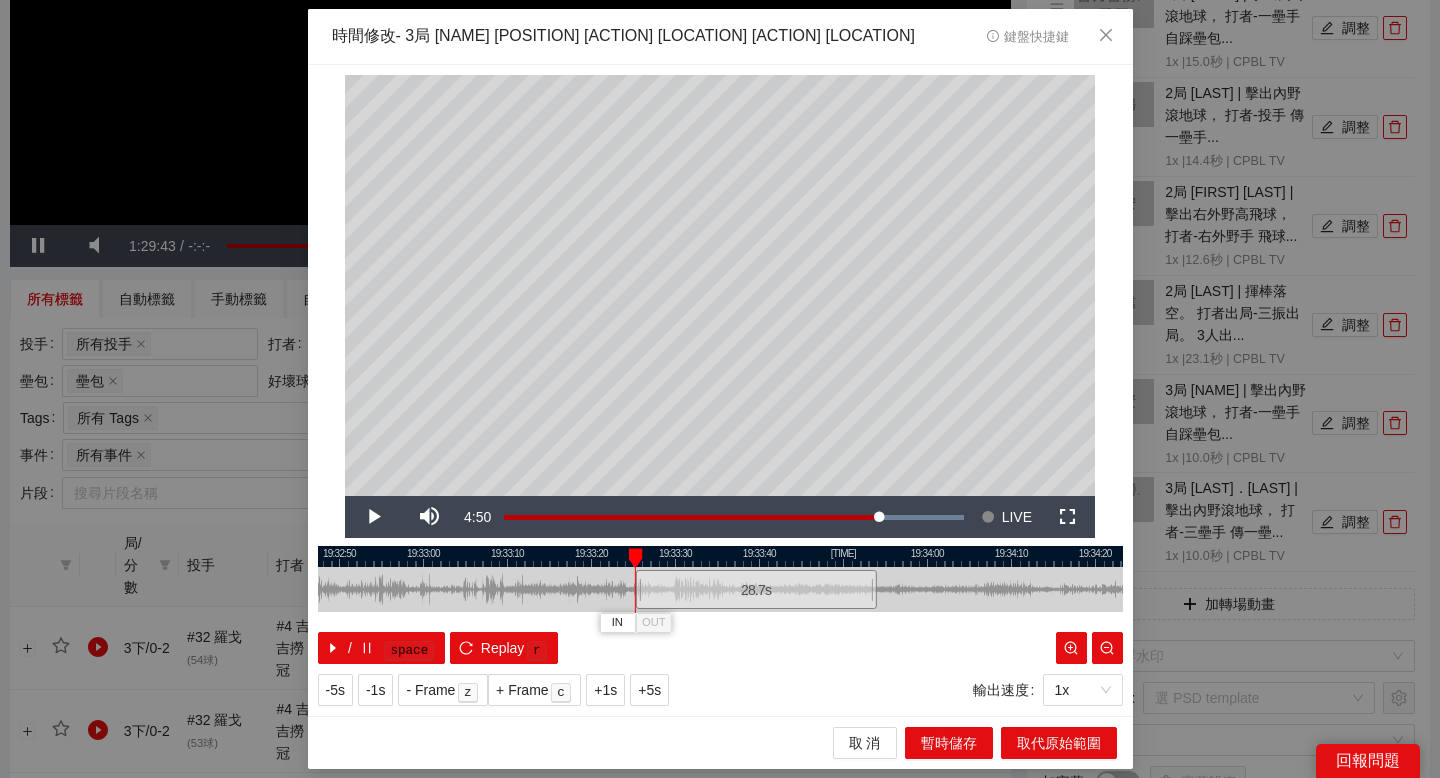 drag, startPoint x: 685, startPoint y: 550, endPoint x: 805, endPoint y: 550, distance: 120 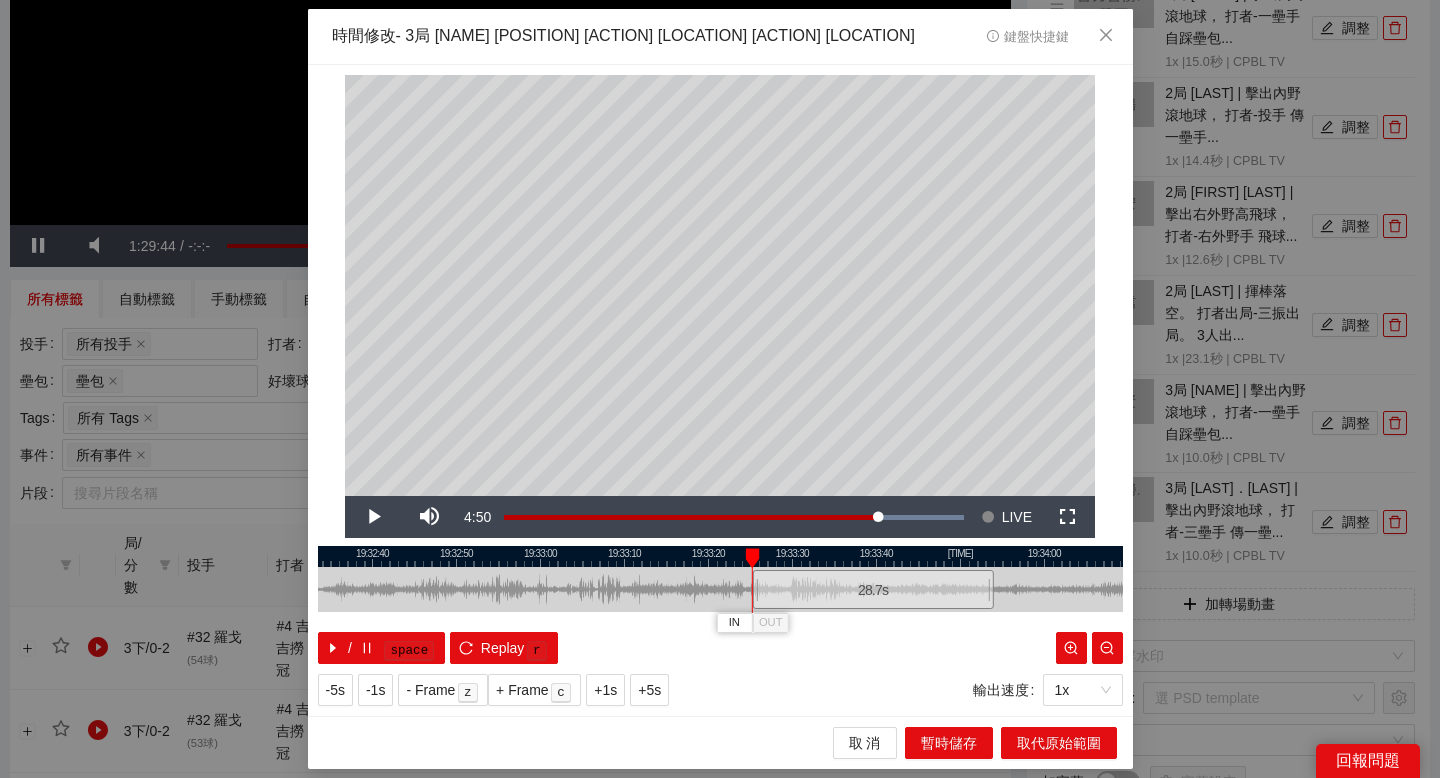 click at bounding box center (720, 556) 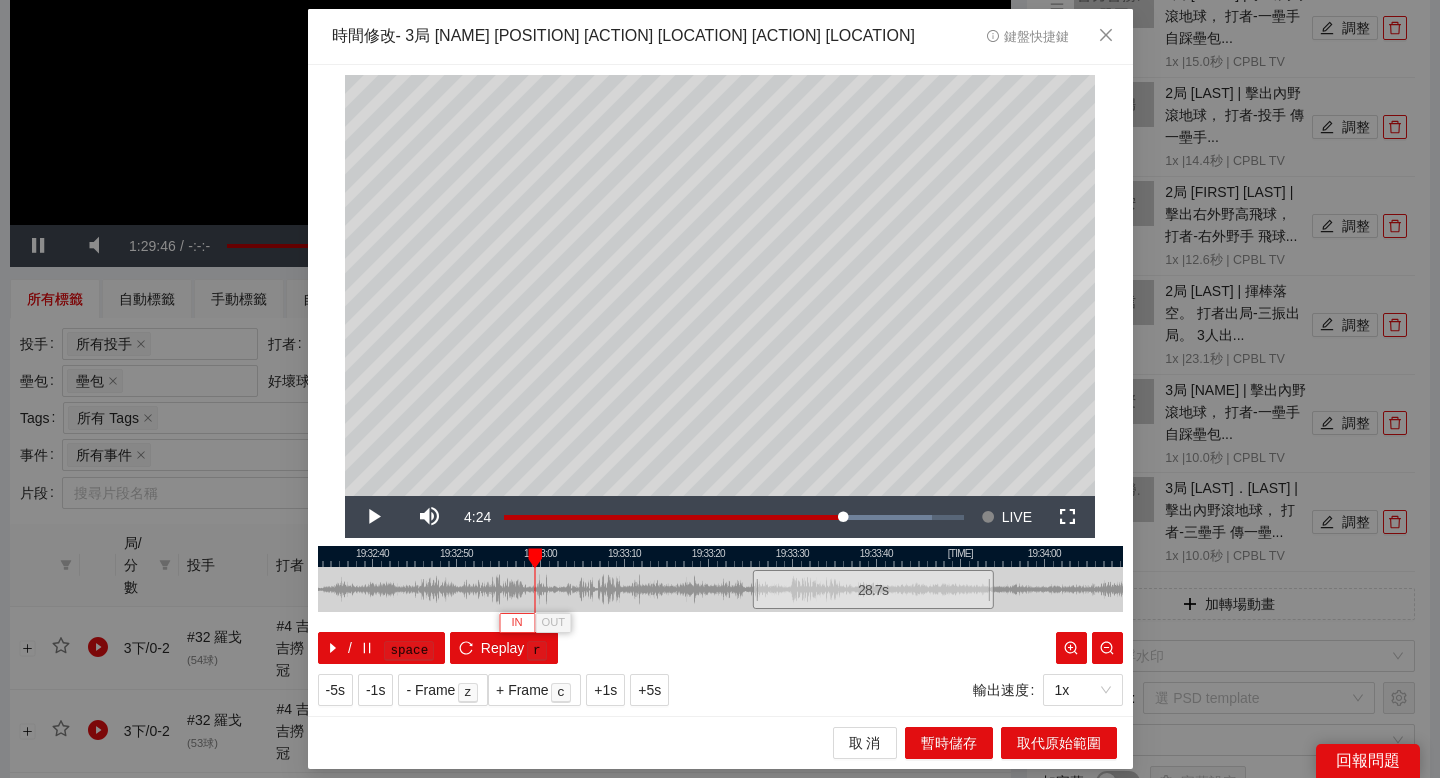 click on "IN" at bounding box center [516, 623] 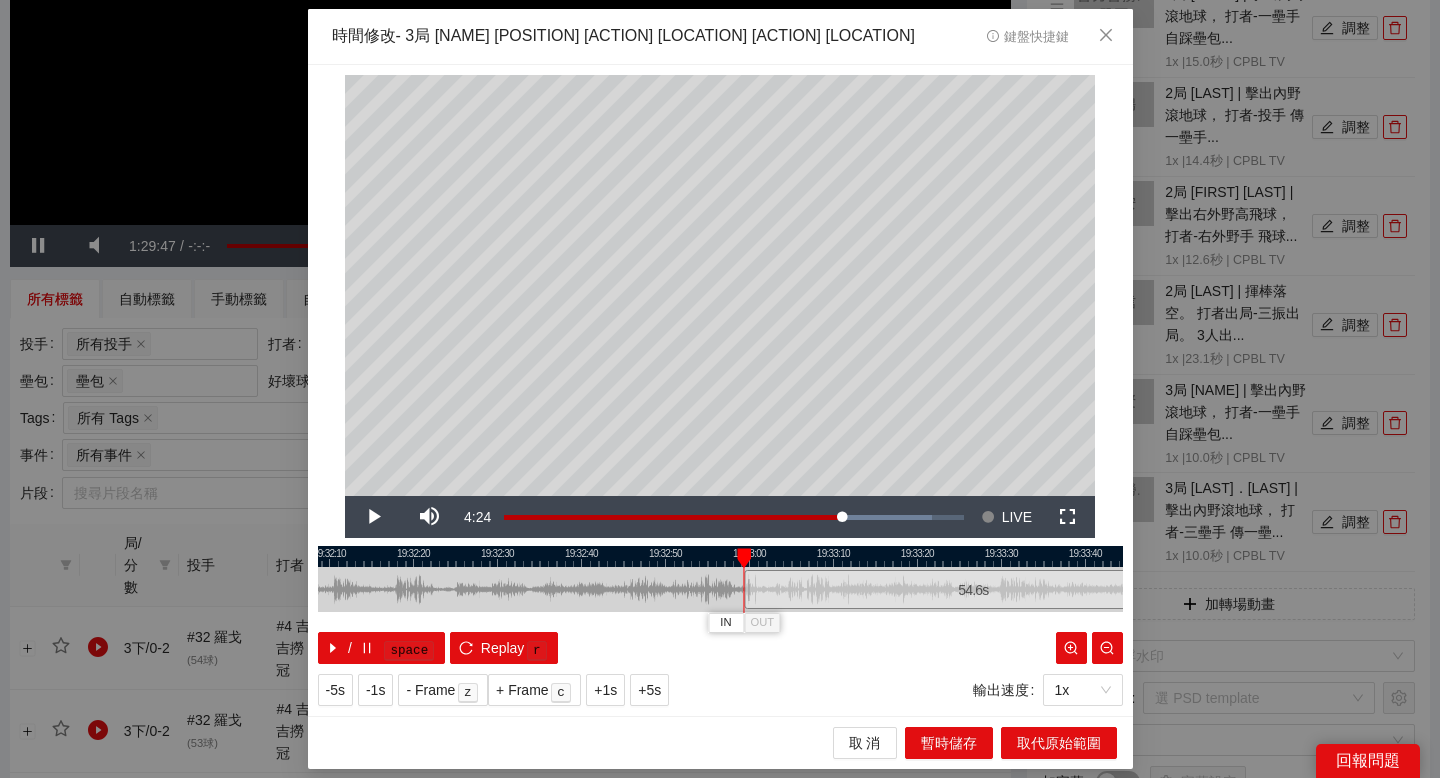 drag, startPoint x: 663, startPoint y: 556, endPoint x: 817, endPoint y: 559, distance: 154.02922 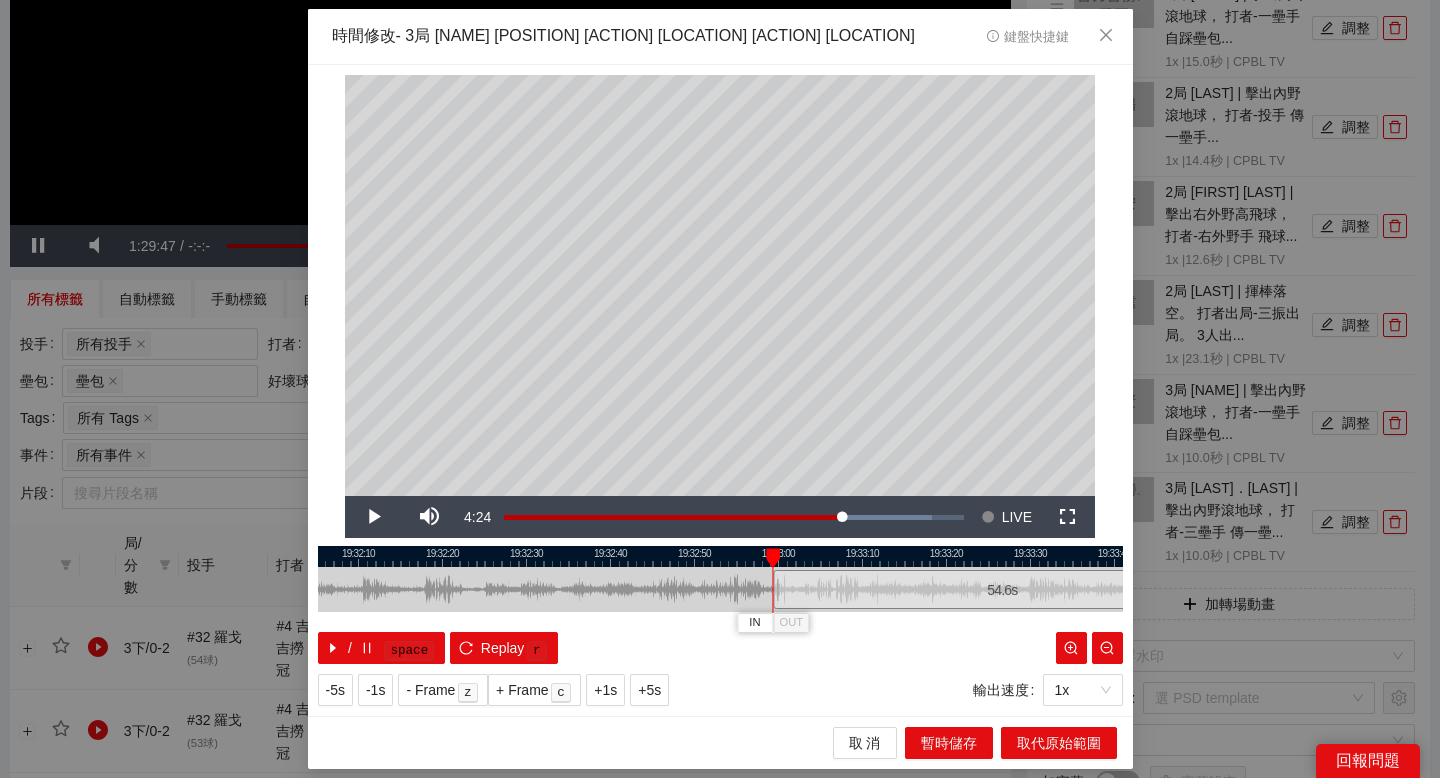 click at bounding box center (720, 556) 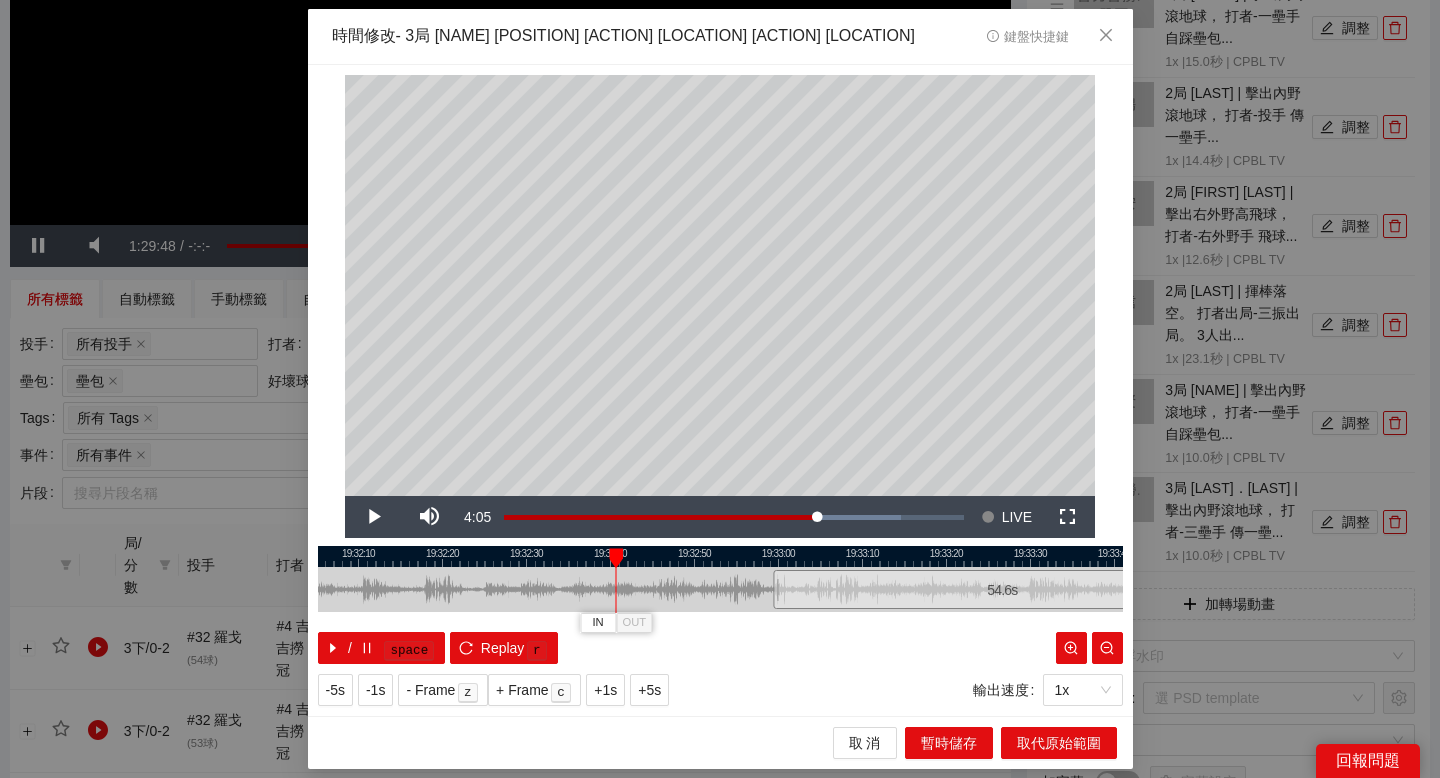 click at bounding box center (720, 556) 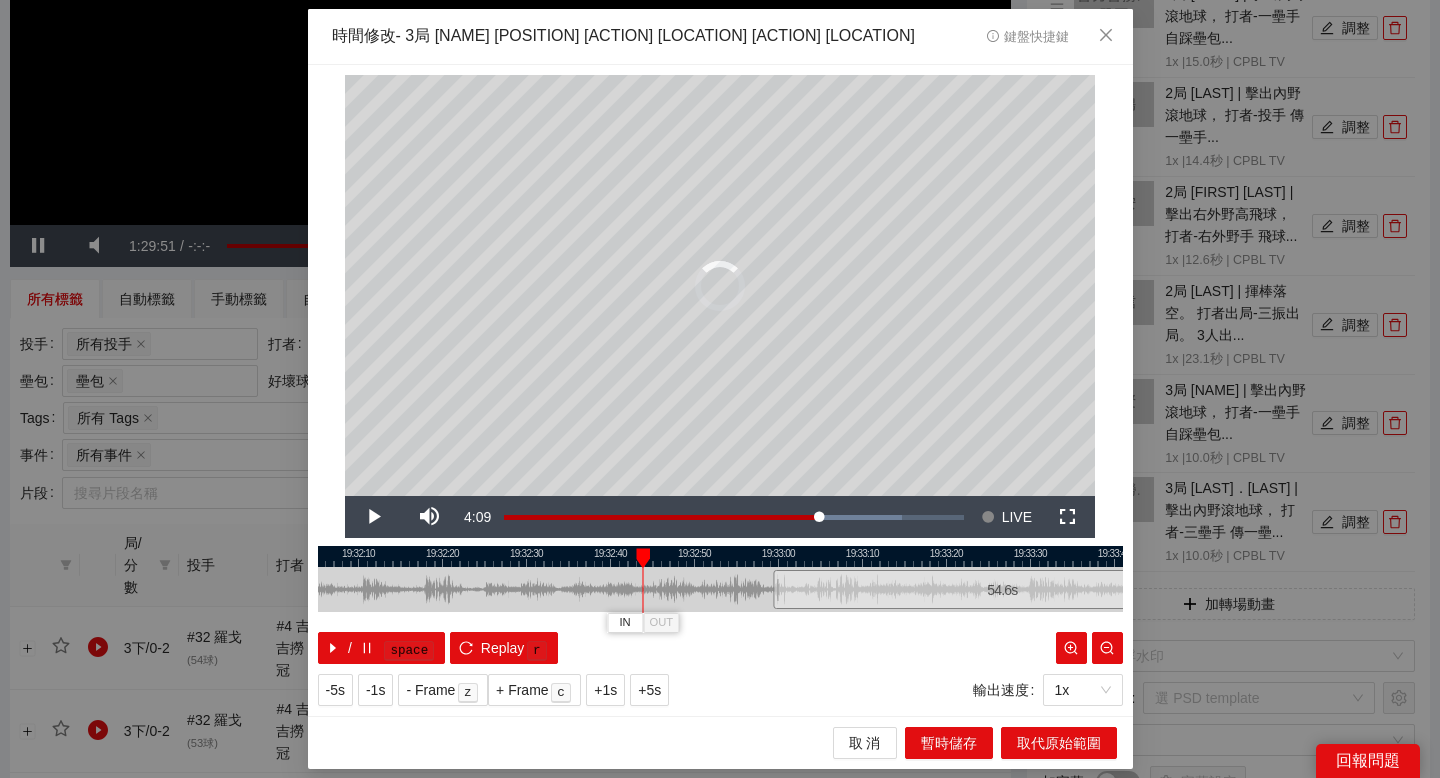 drag, startPoint x: 656, startPoint y: 554, endPoint x: 642, endPoint y: 559, distance: 14.866069 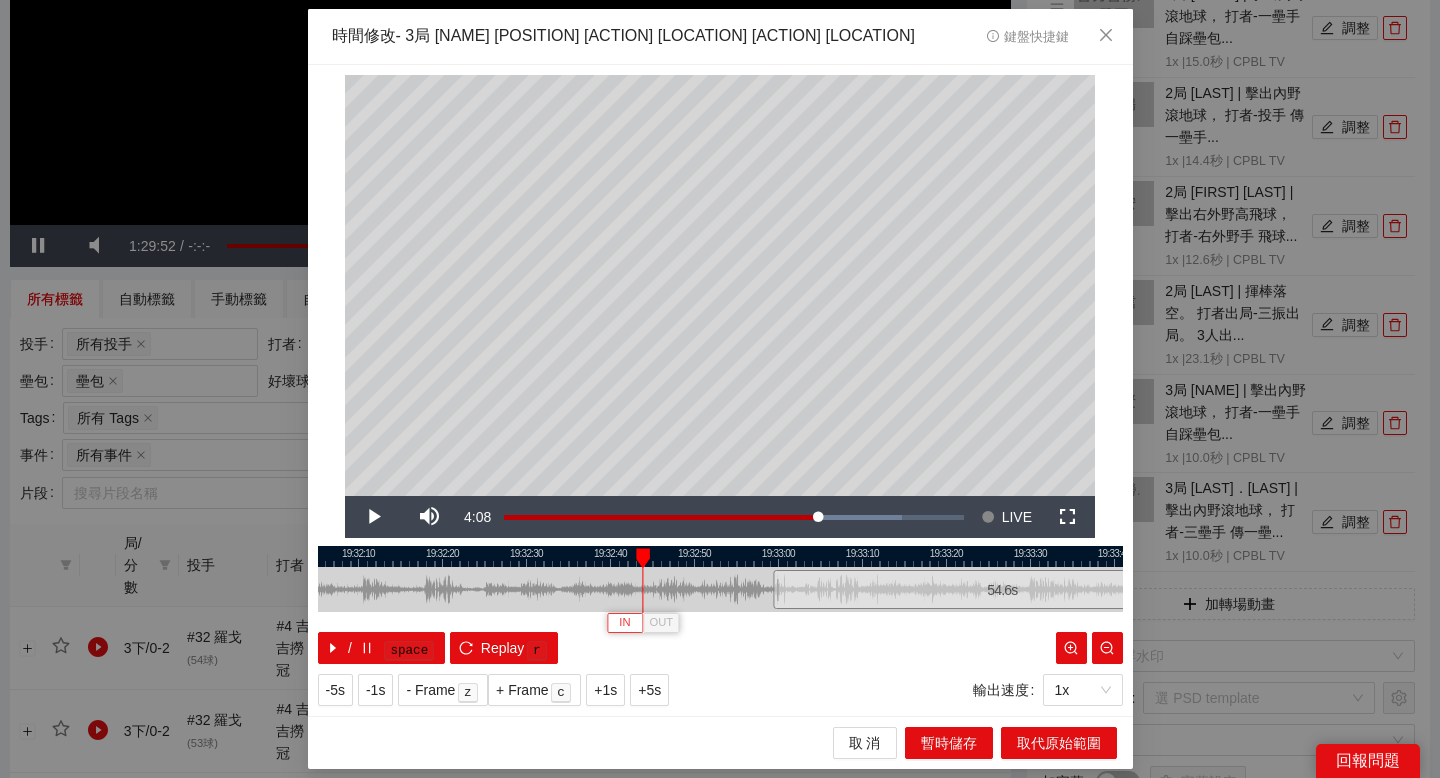 click on "IN" at bounding box center [624, 623] 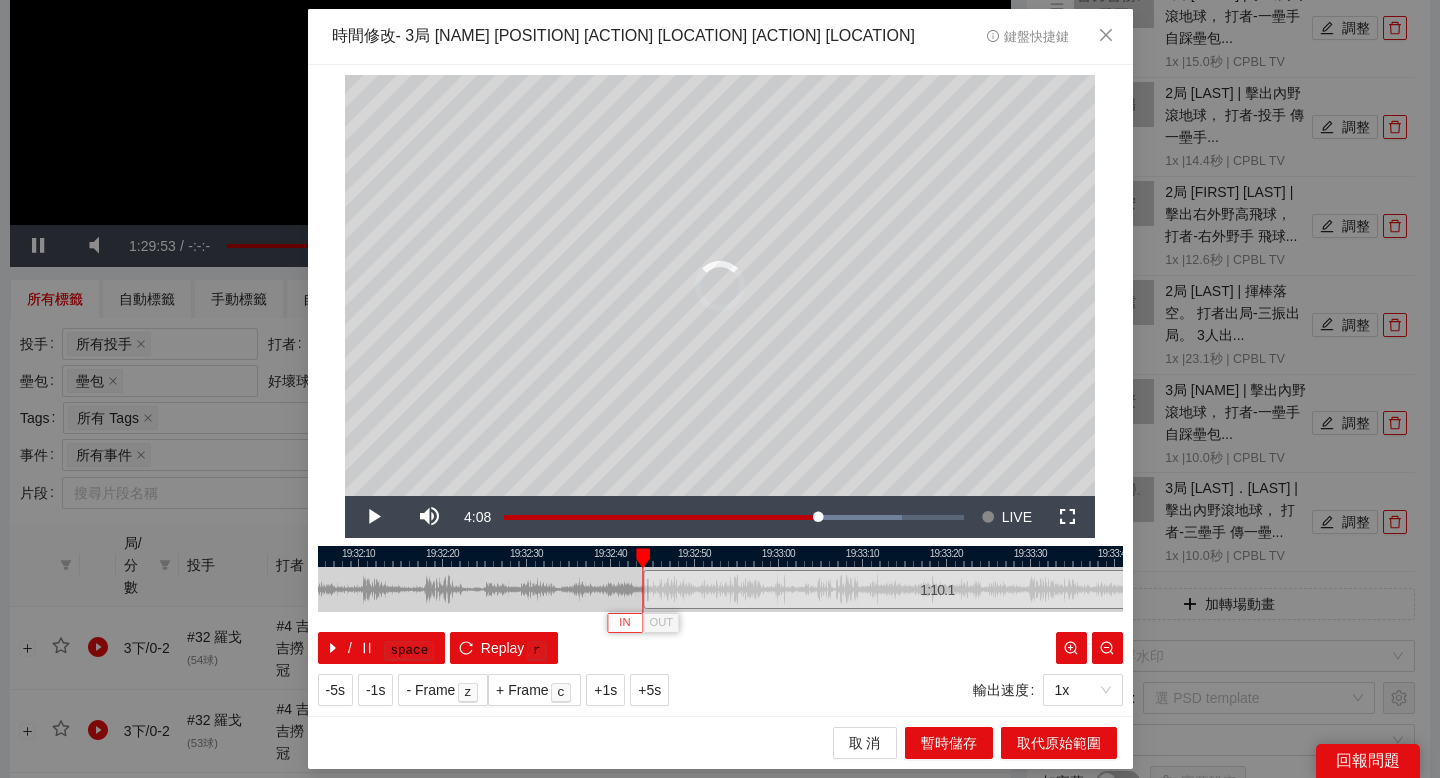 type 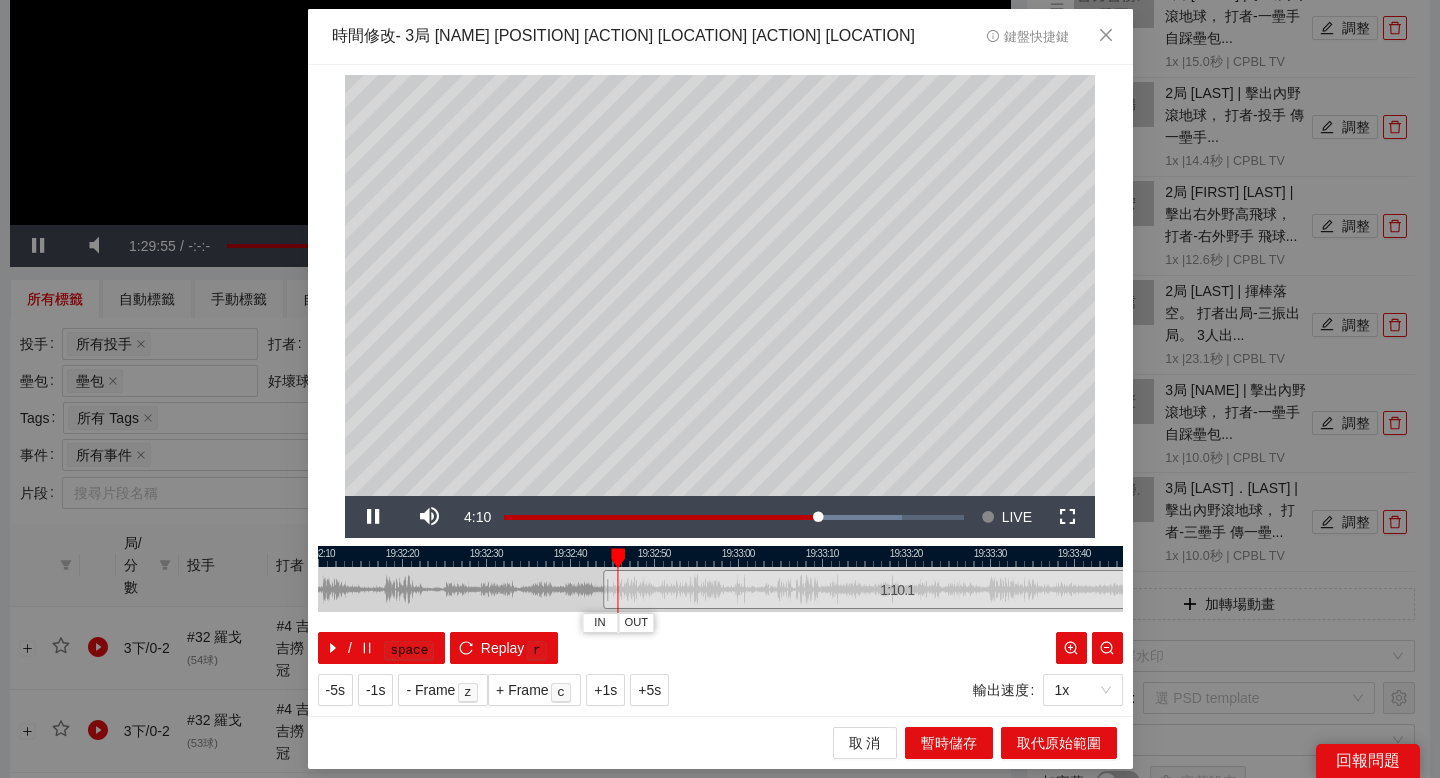 drag, startPoint x: 811, startPoint y: 557, endPoint x: 772, endPoint y: 556, distance: 39.012817 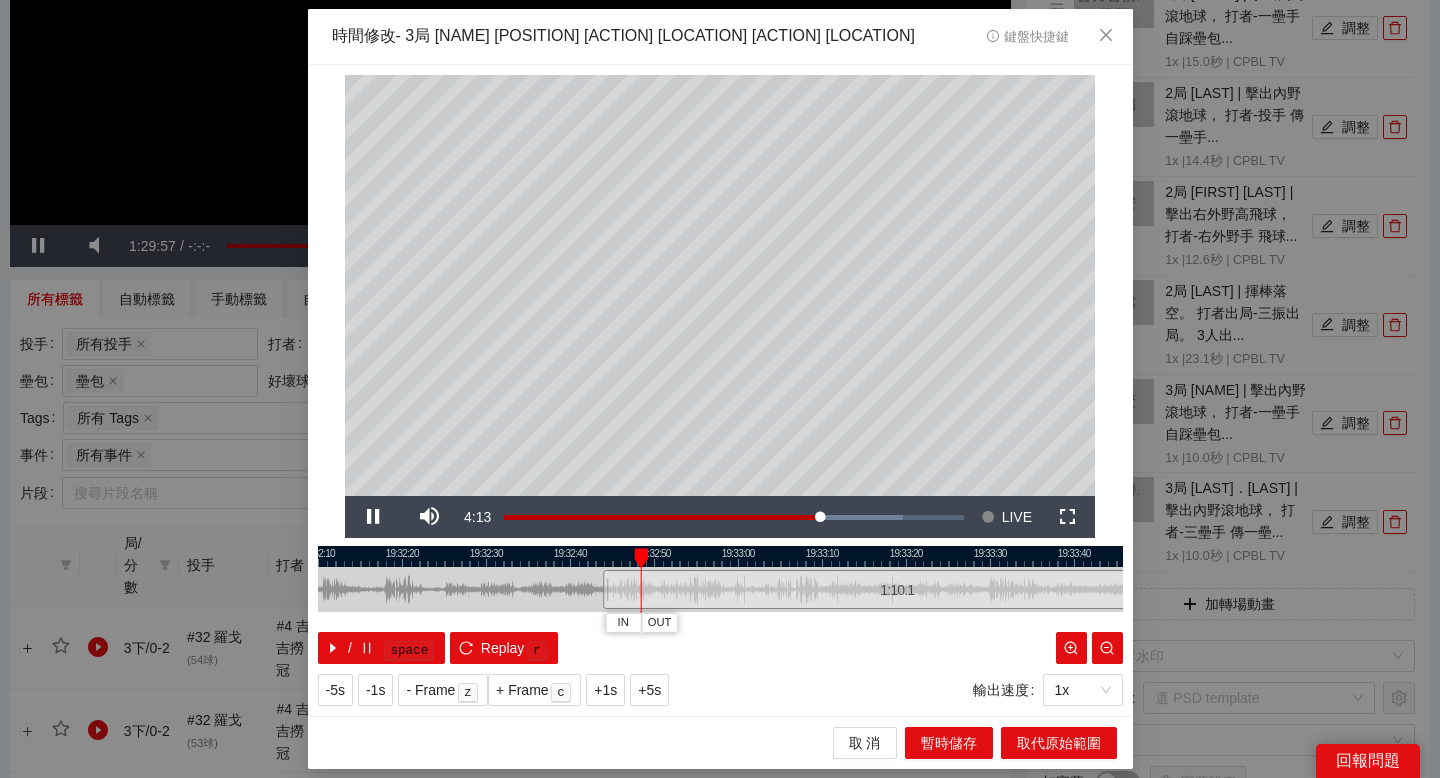 click at bounding box center (720, 556) 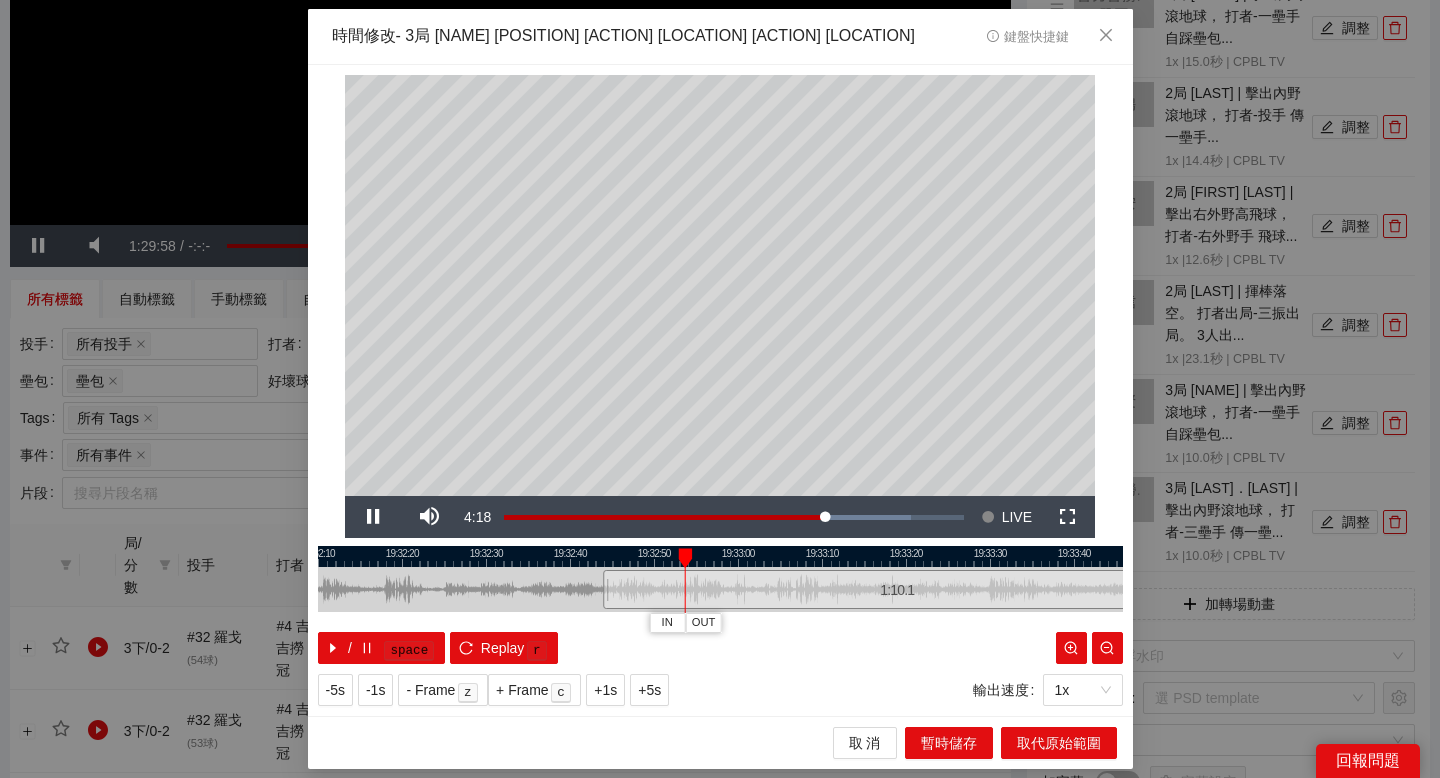 click at bounding box center (720, 556) 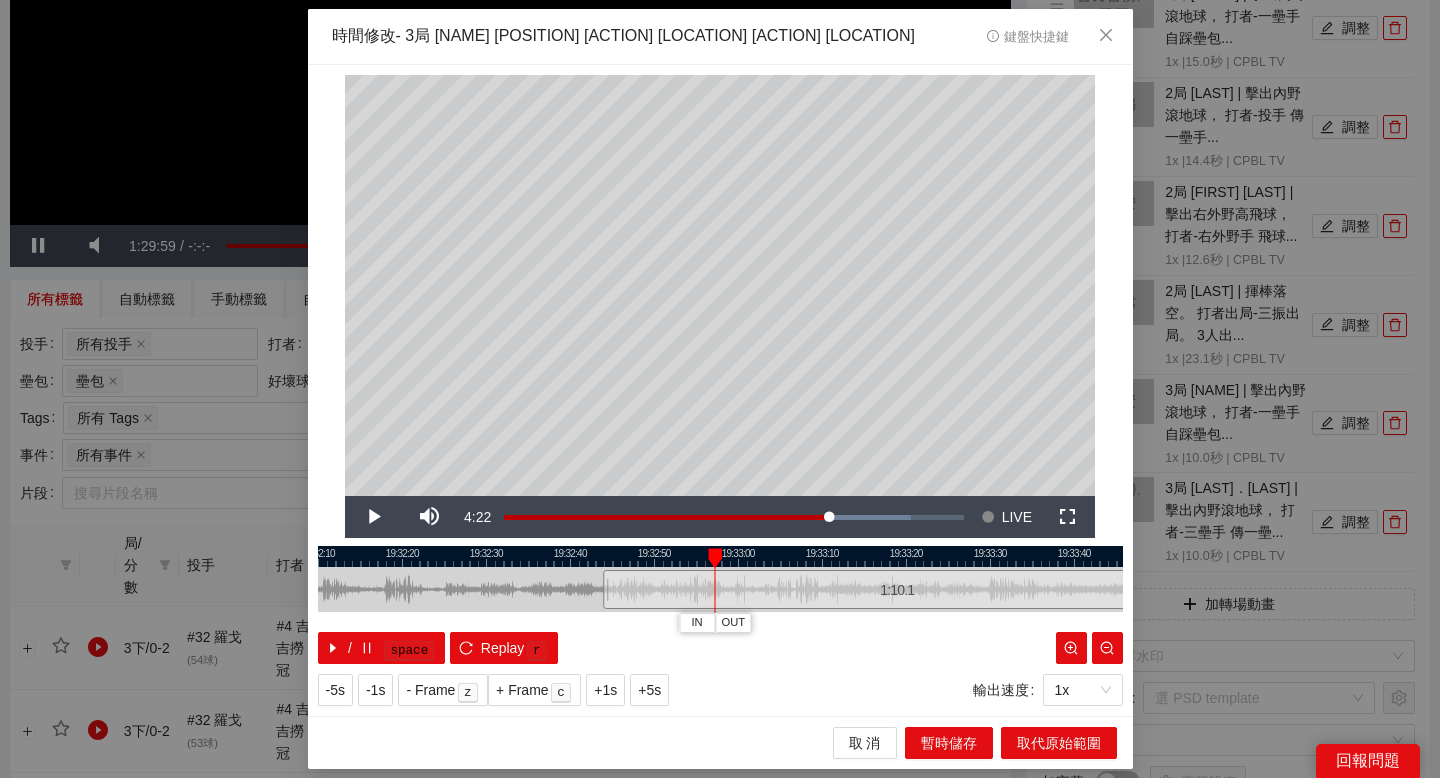 click at bounding box center (720, 556) 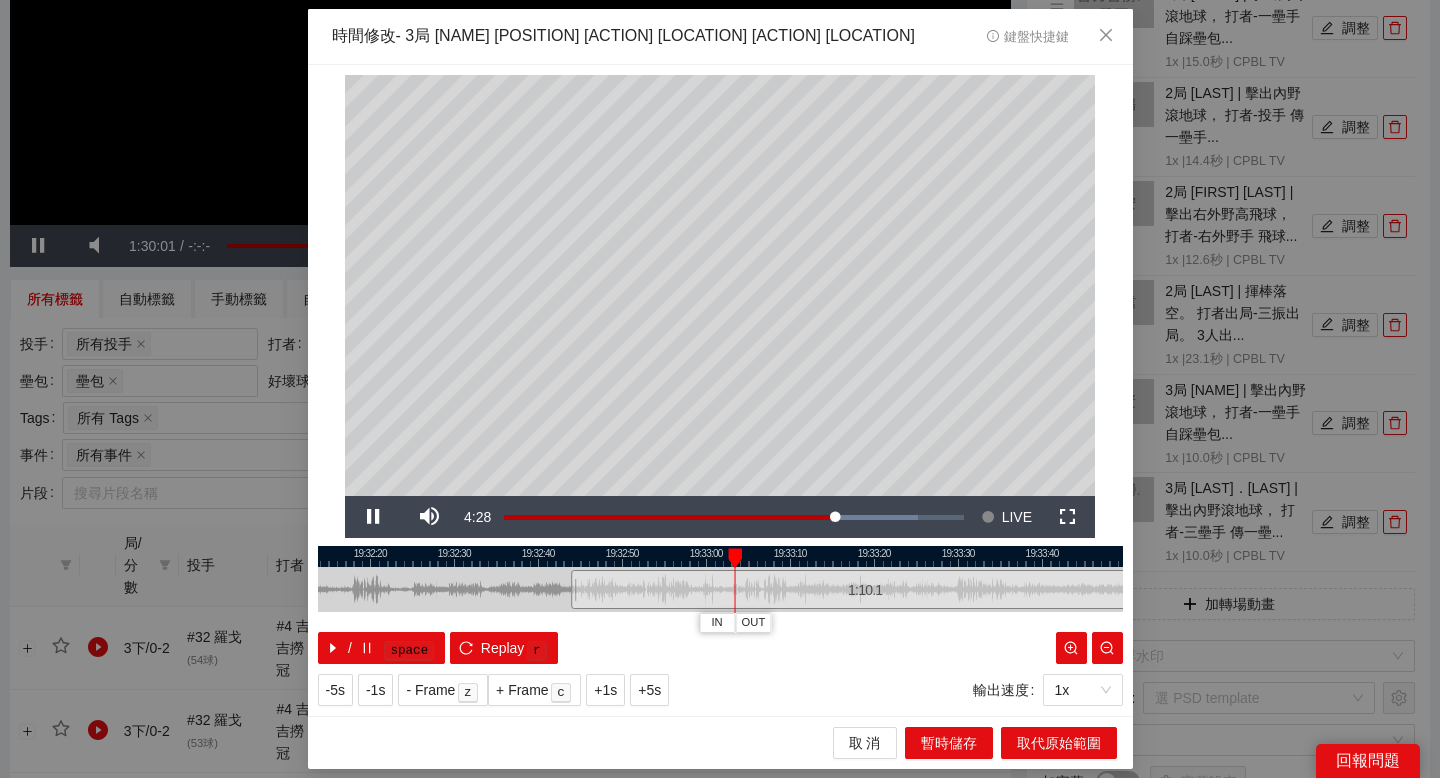 drag, startPoint x: 844, startPoint y: 552, endPoint x: 781, endPoint y: 552, distance: 63 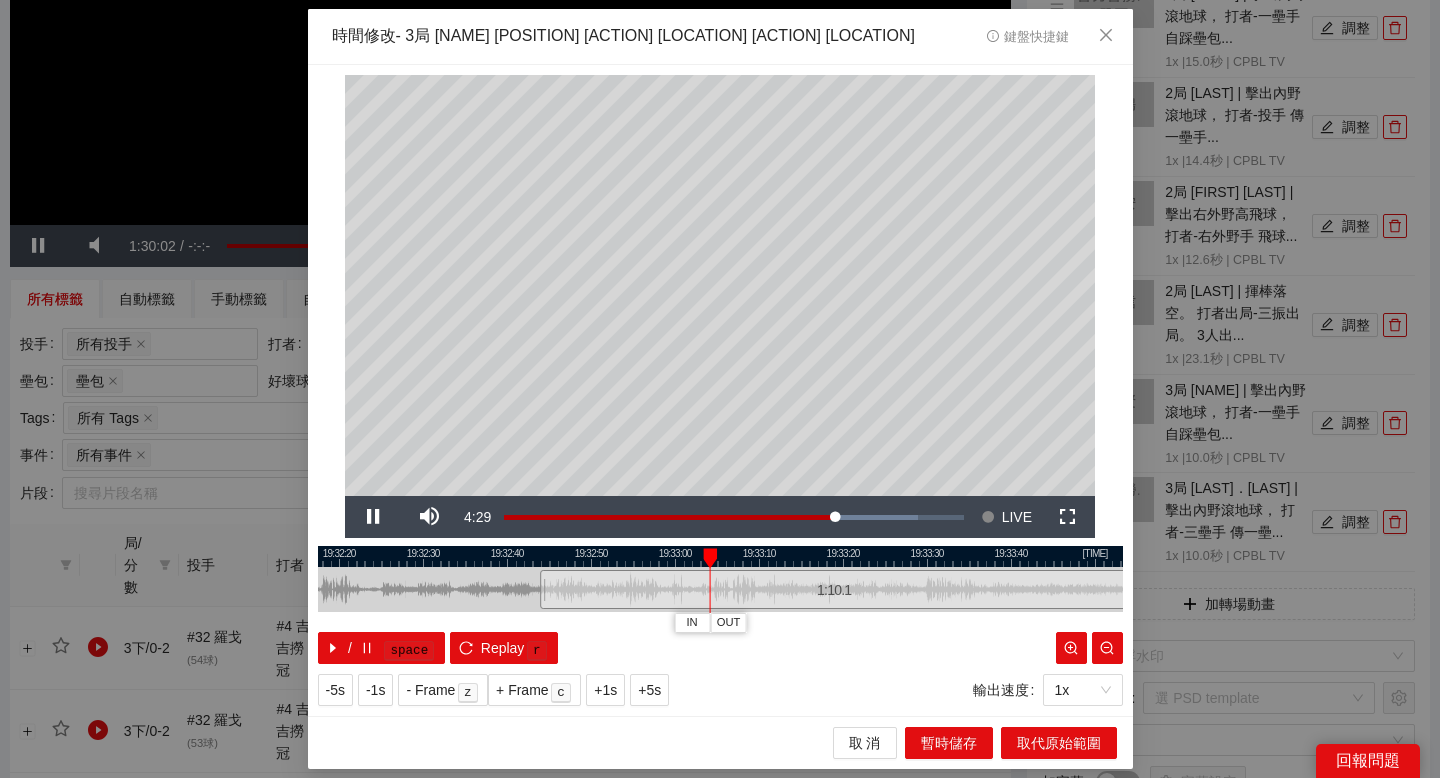 click at bounding box center (720, 556) 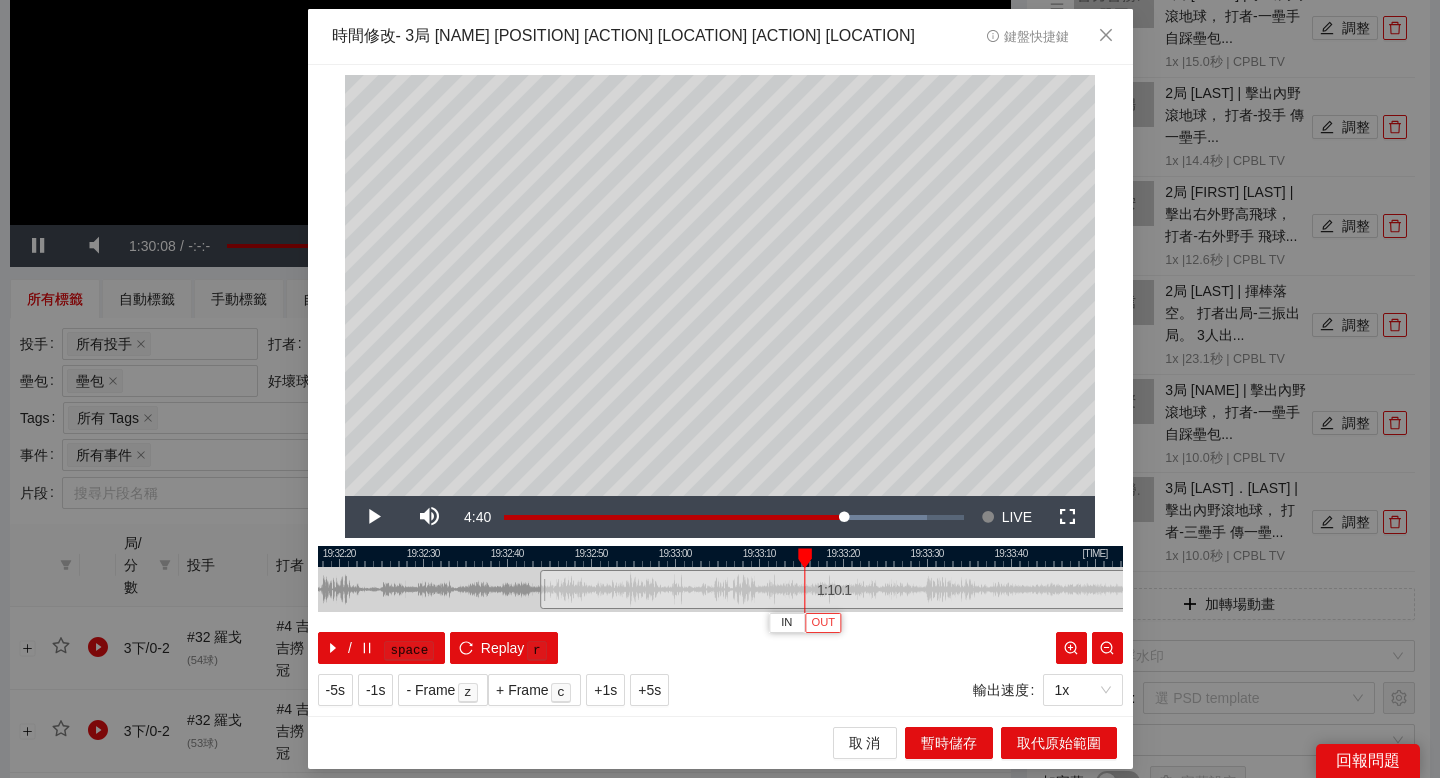 click on "OUT" at bounding box center (823, 623) 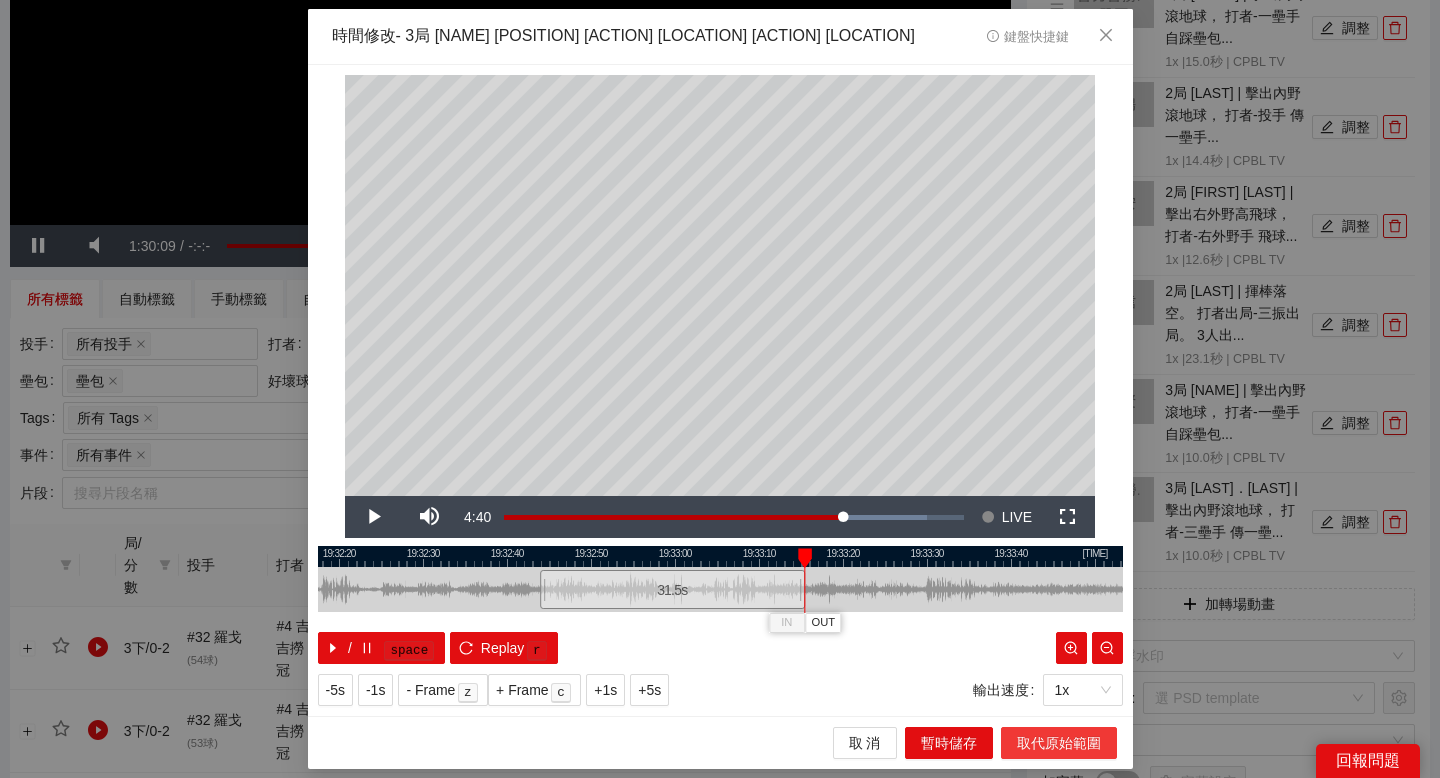 click on "取代原始範圍" at bounding box center [1059, 743] 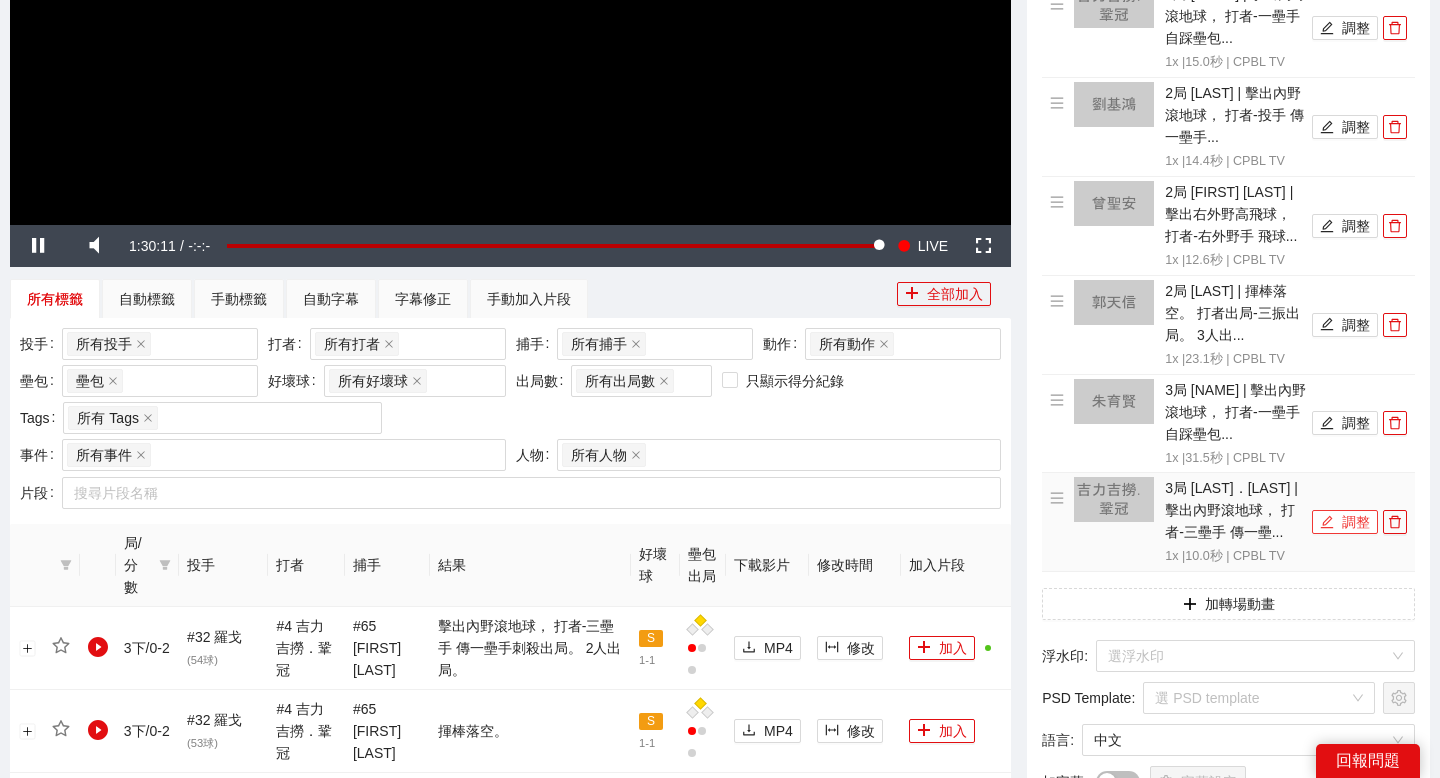 click on "調整" at bounding box center [1345, 522] 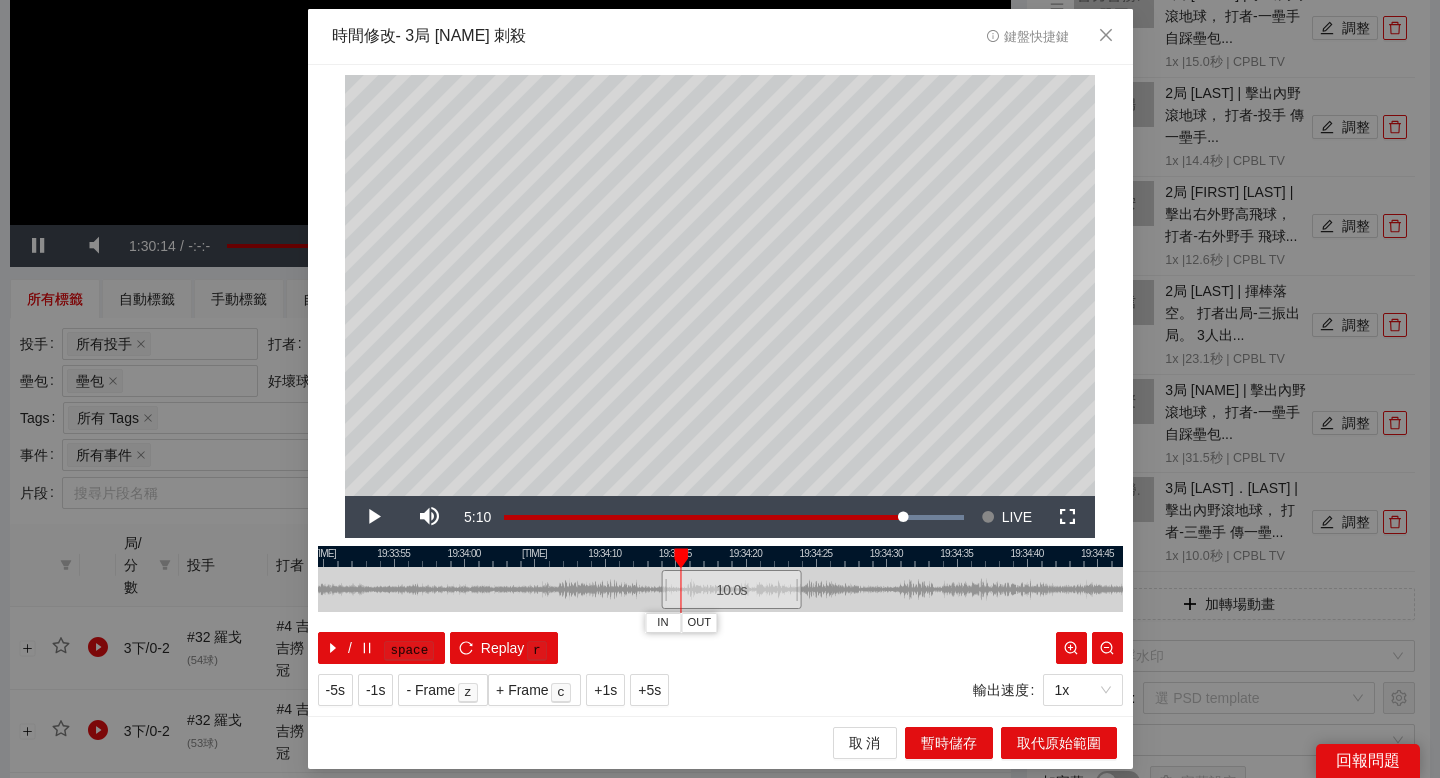 drag, startPoint x: 723, startPoint y: 556, endPoint x: 848, endPoint y: 556, distance: 125 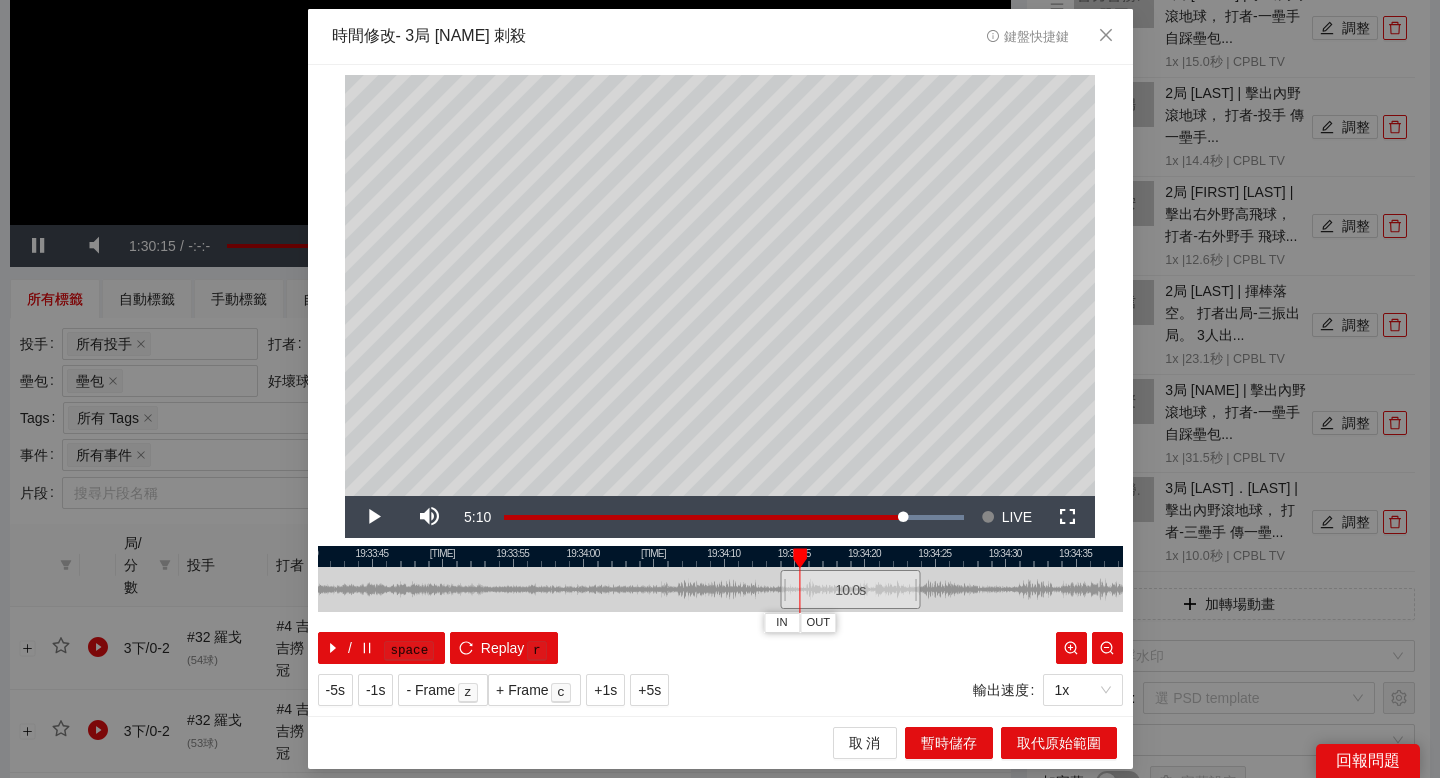 click at bounding box center (720, 556) 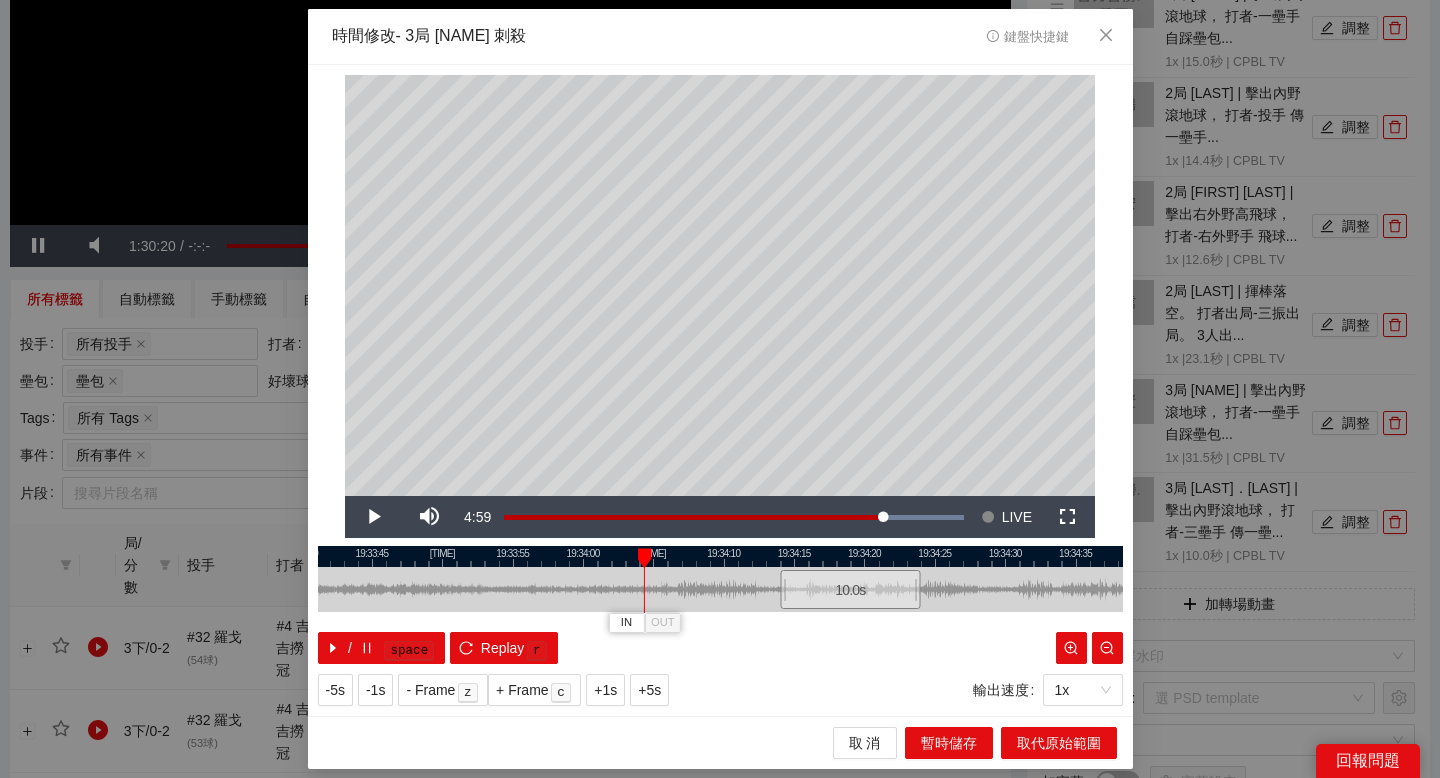 drag, startPoint x: 585, startPoint y: 549, endPoint x: 637, endPoint y: 560, distance: 53.15073 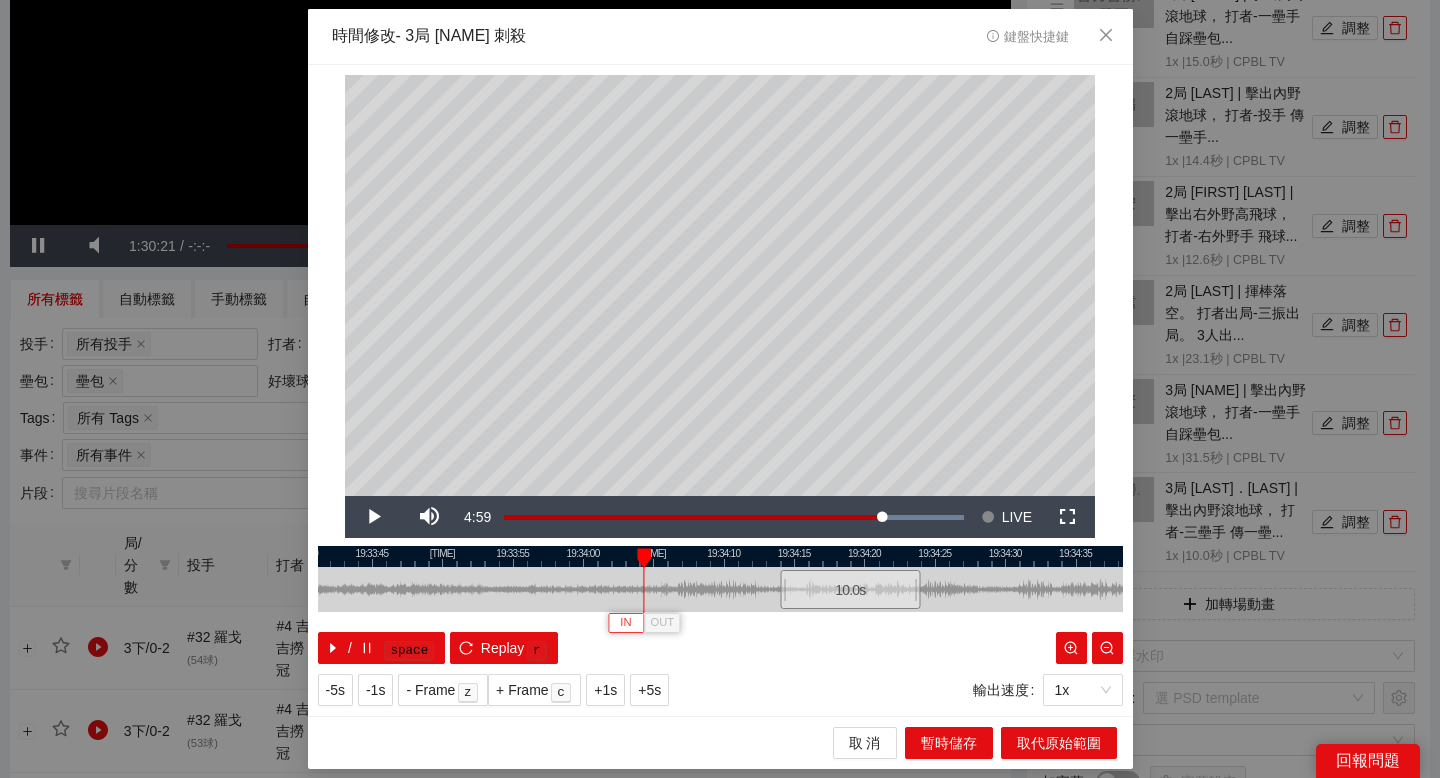 click on "IN" at bounding box center [625, 623] 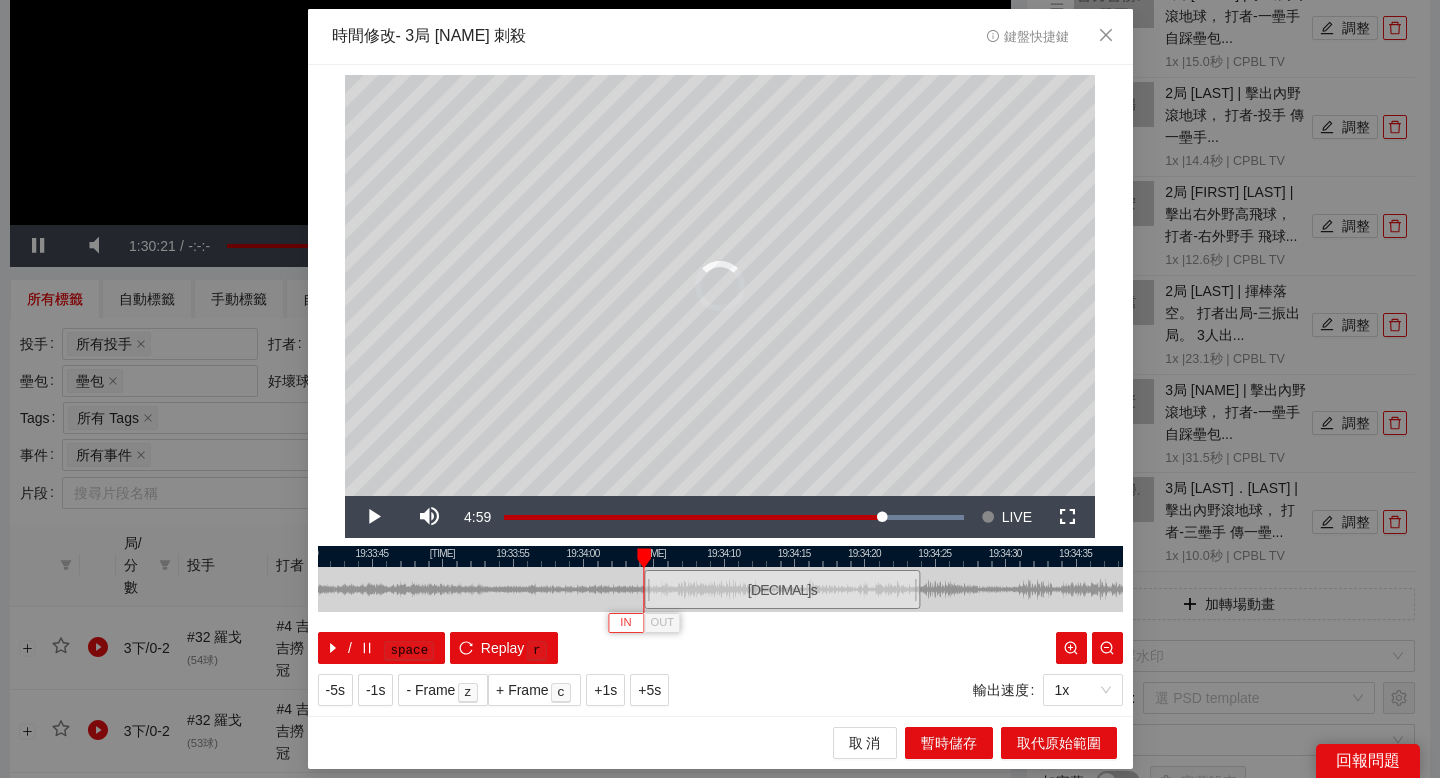 type 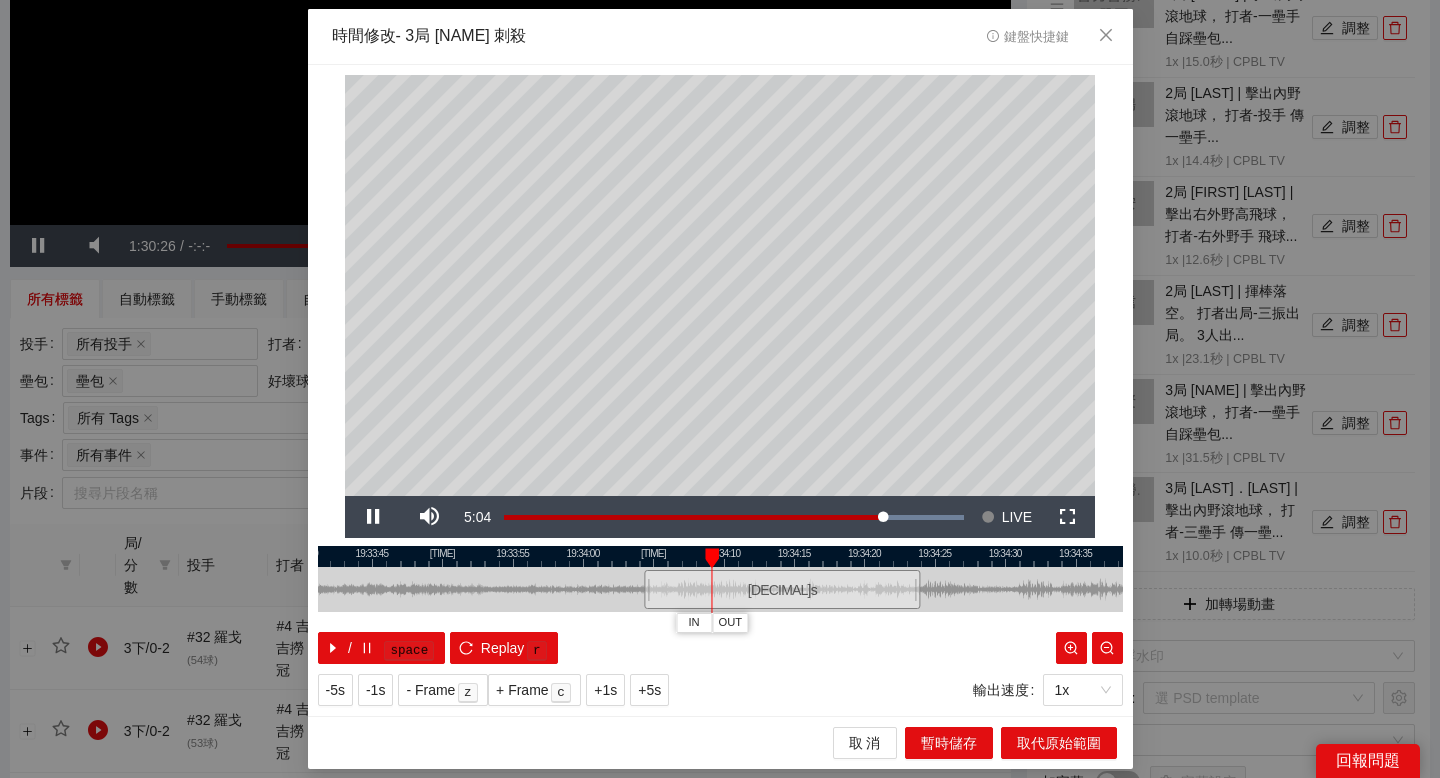 click at bounding box center (720, 556) 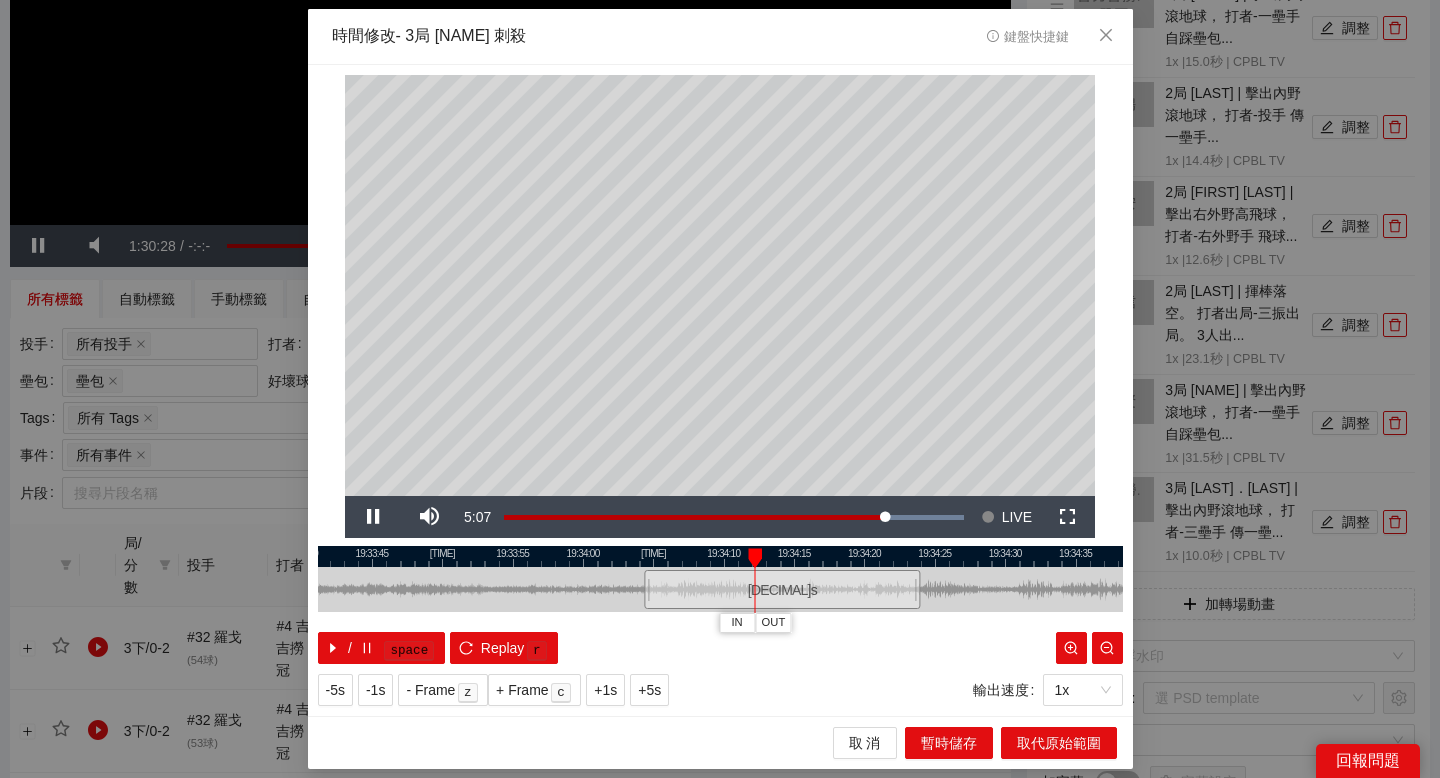 click at bounding box center (720, 556) 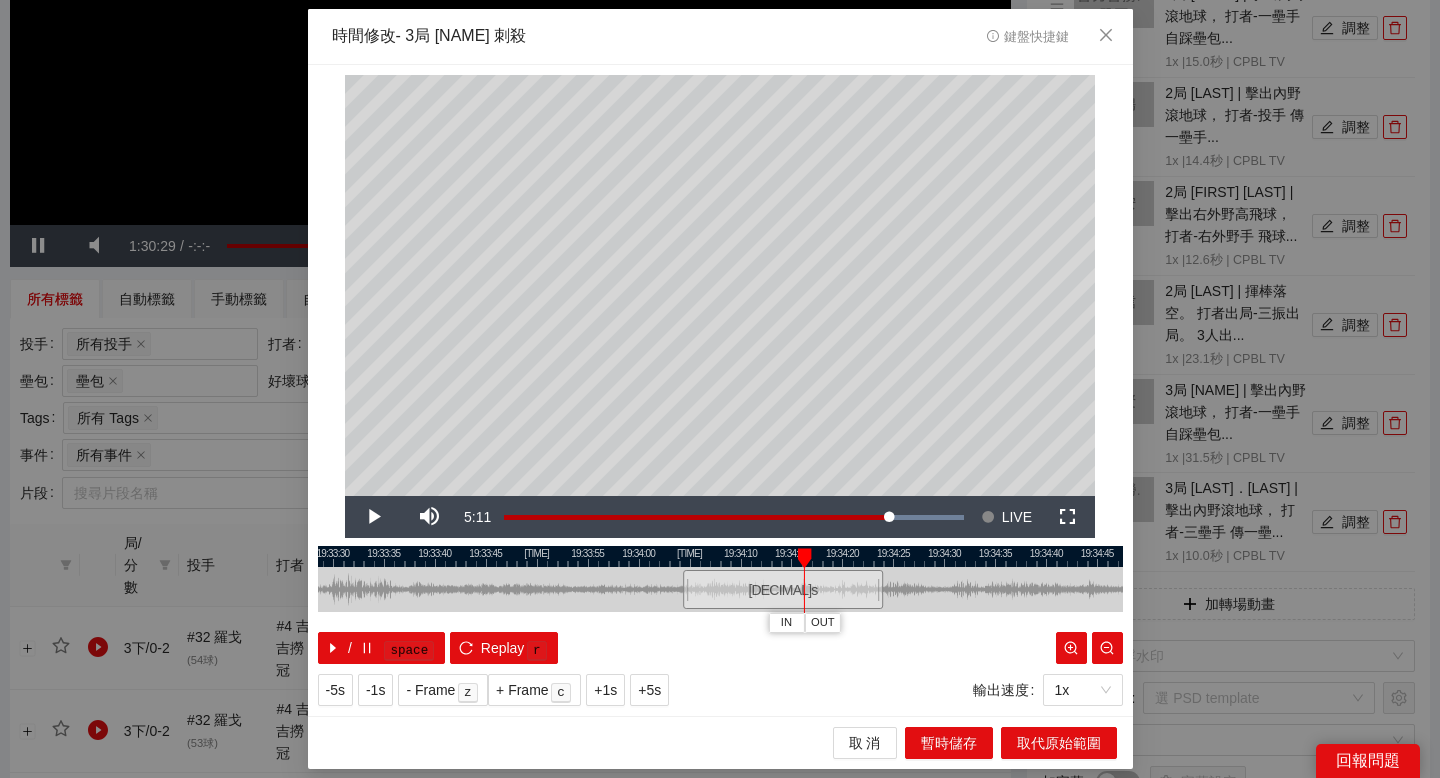drag, startPoint x: 884, startPoint y: 550, endPoint x: 799, endPoint y: 550, distance: 85 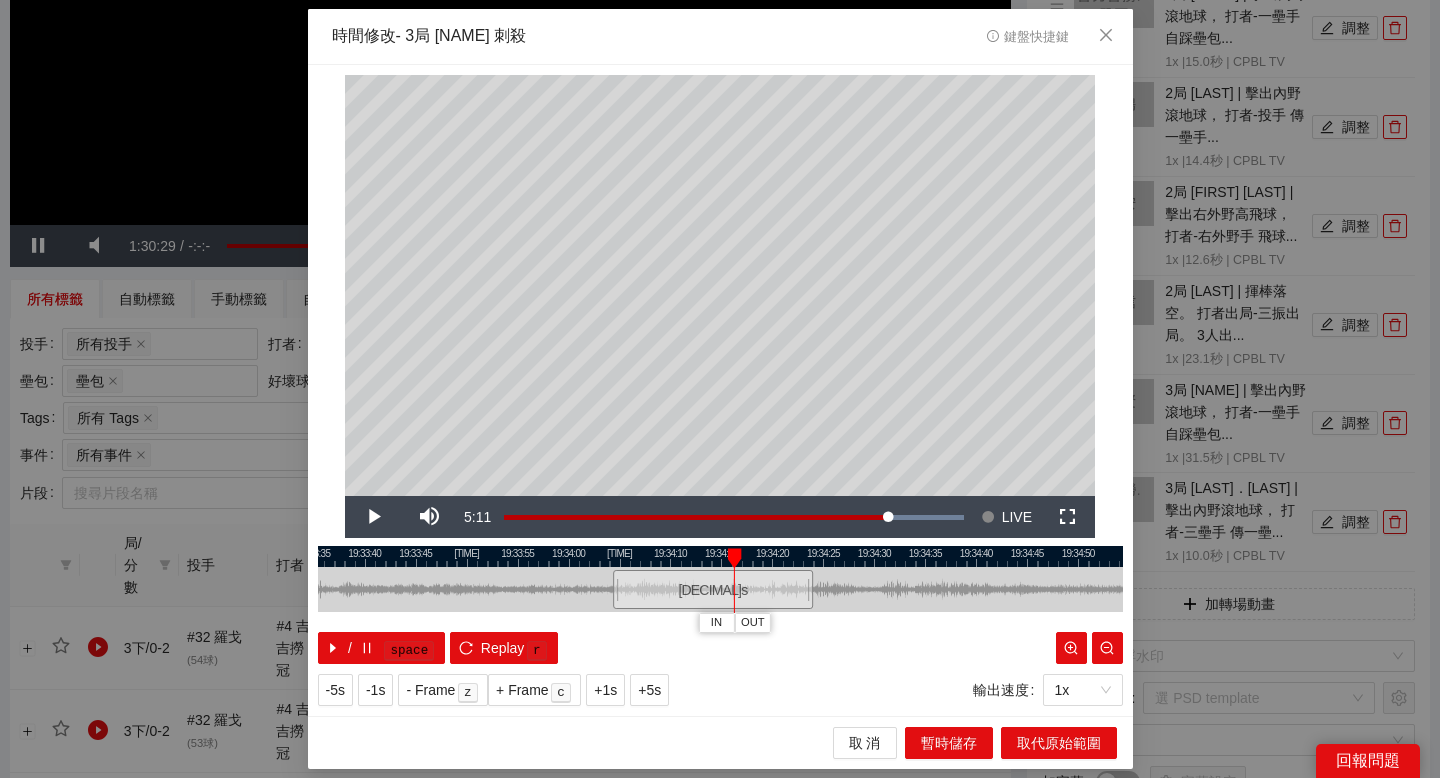 click at bounding box center [720, 556] 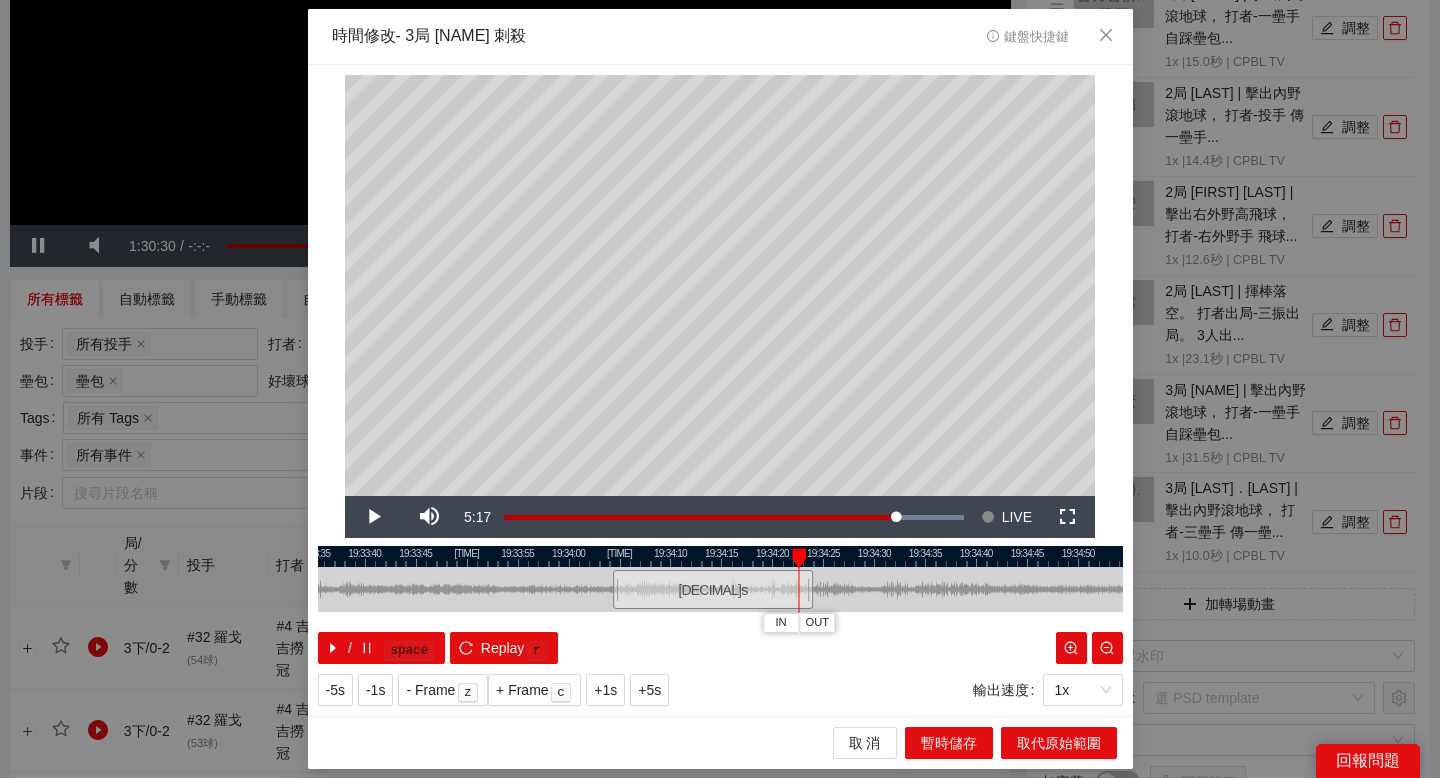 click at bounding box center (720, 556) 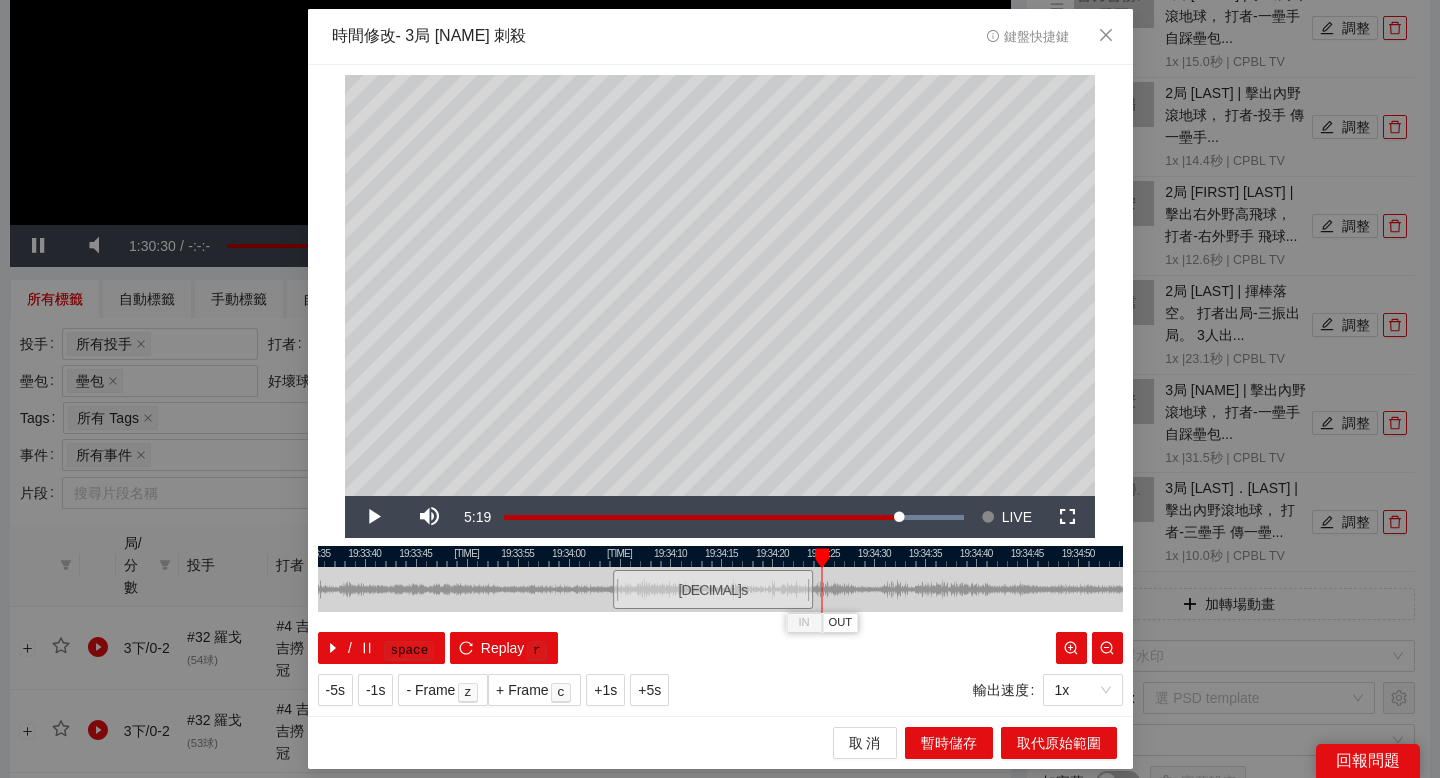 click at bounding box center (720, 556) 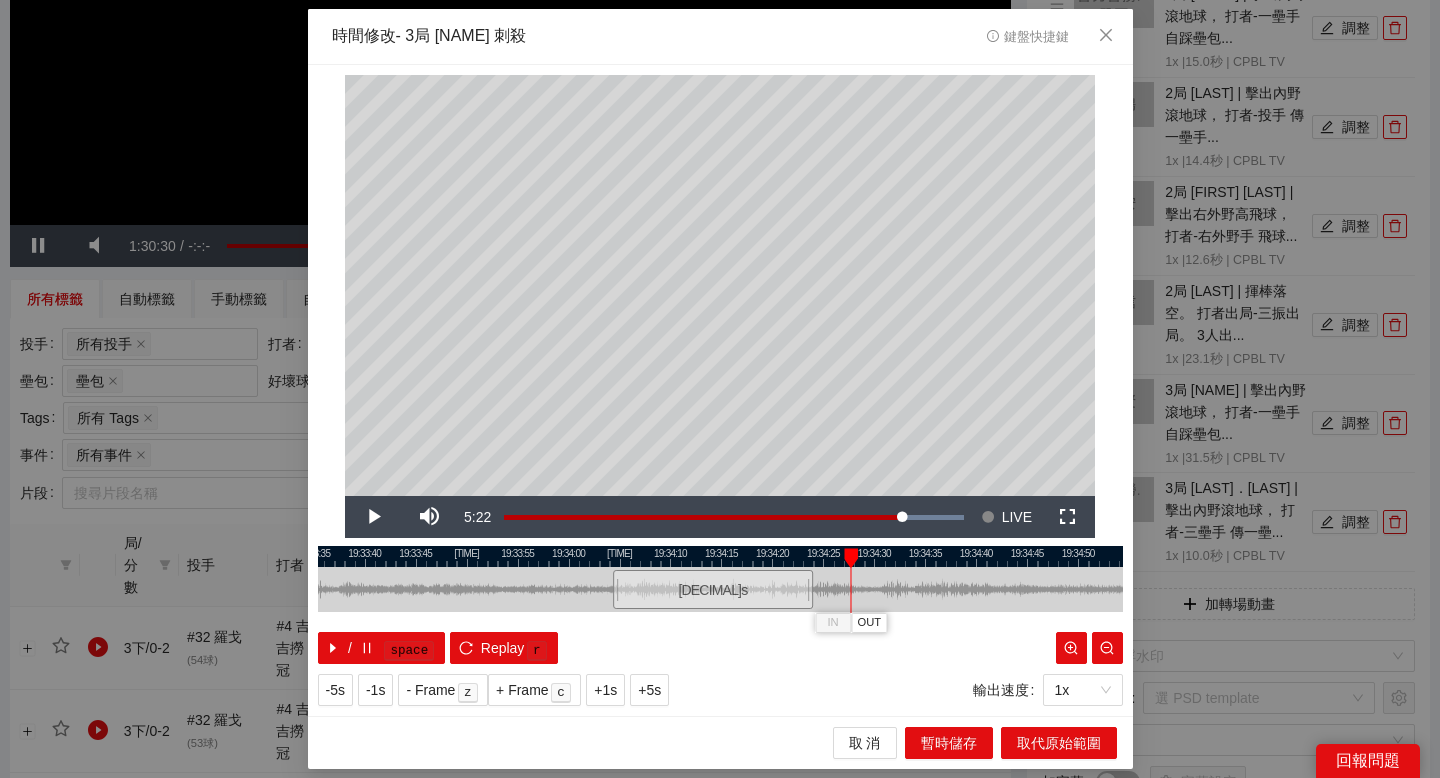 click at bounding box center (720, 556) 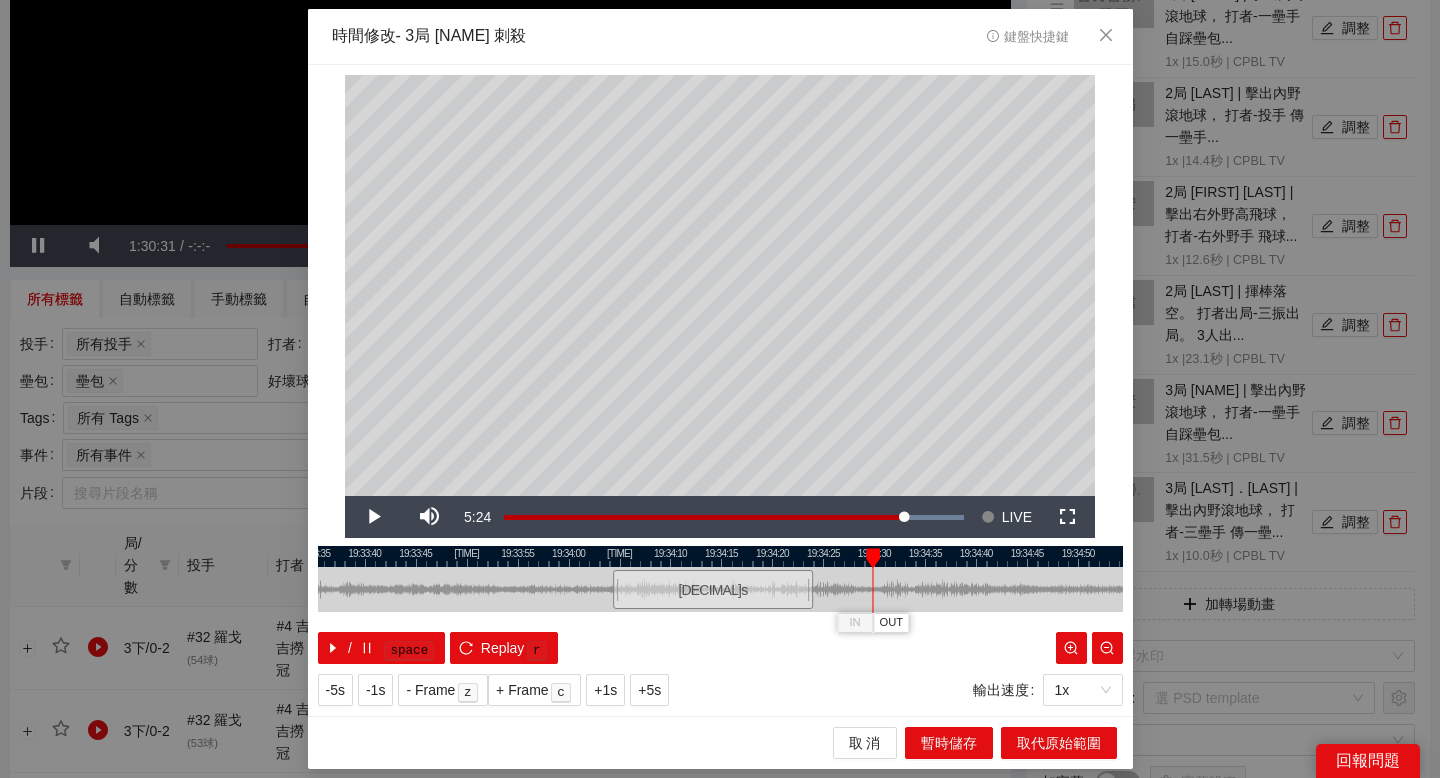 click at bounding box center (720, 556) 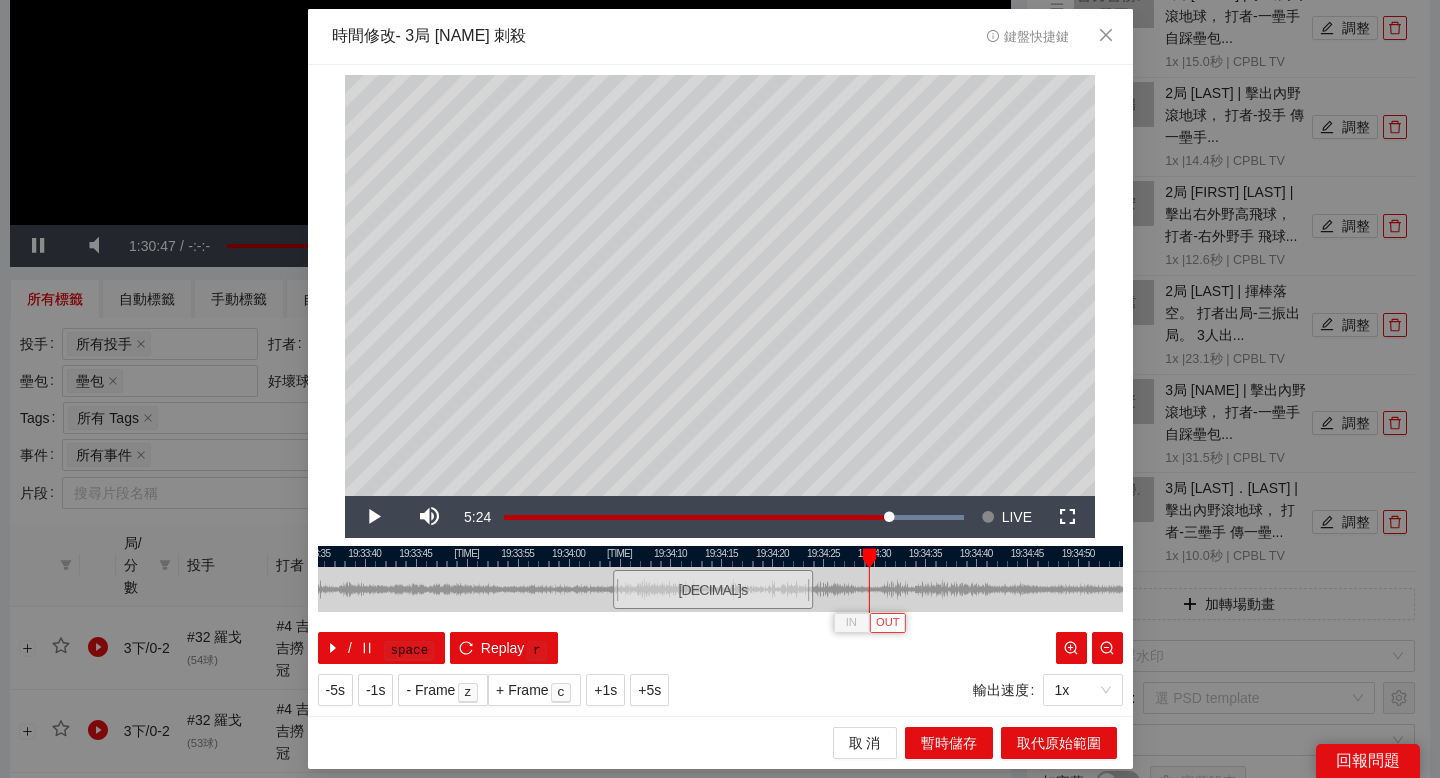 click on "OUT" at bounding box center (888, 623) 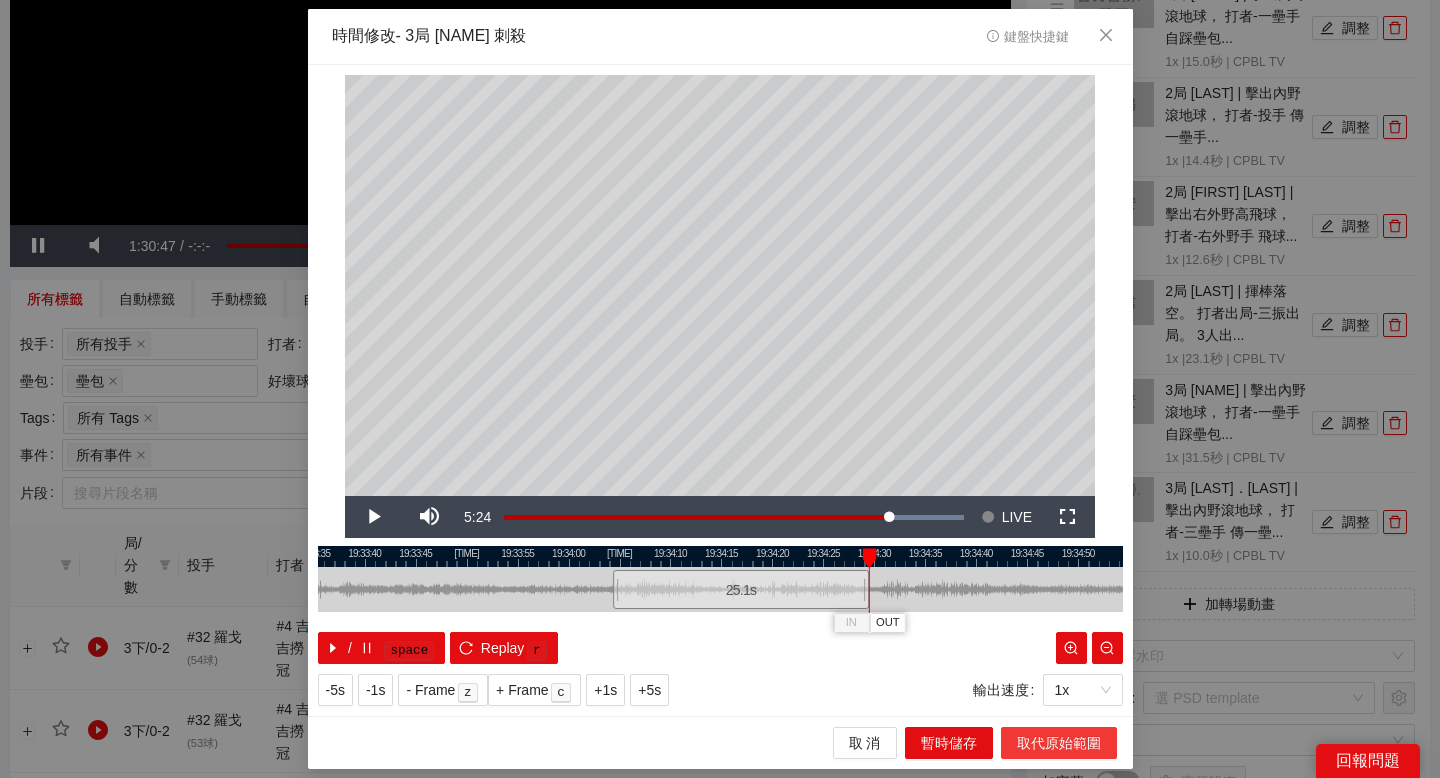 click on "取代原始範圍" at bounding box center [1059, 743] 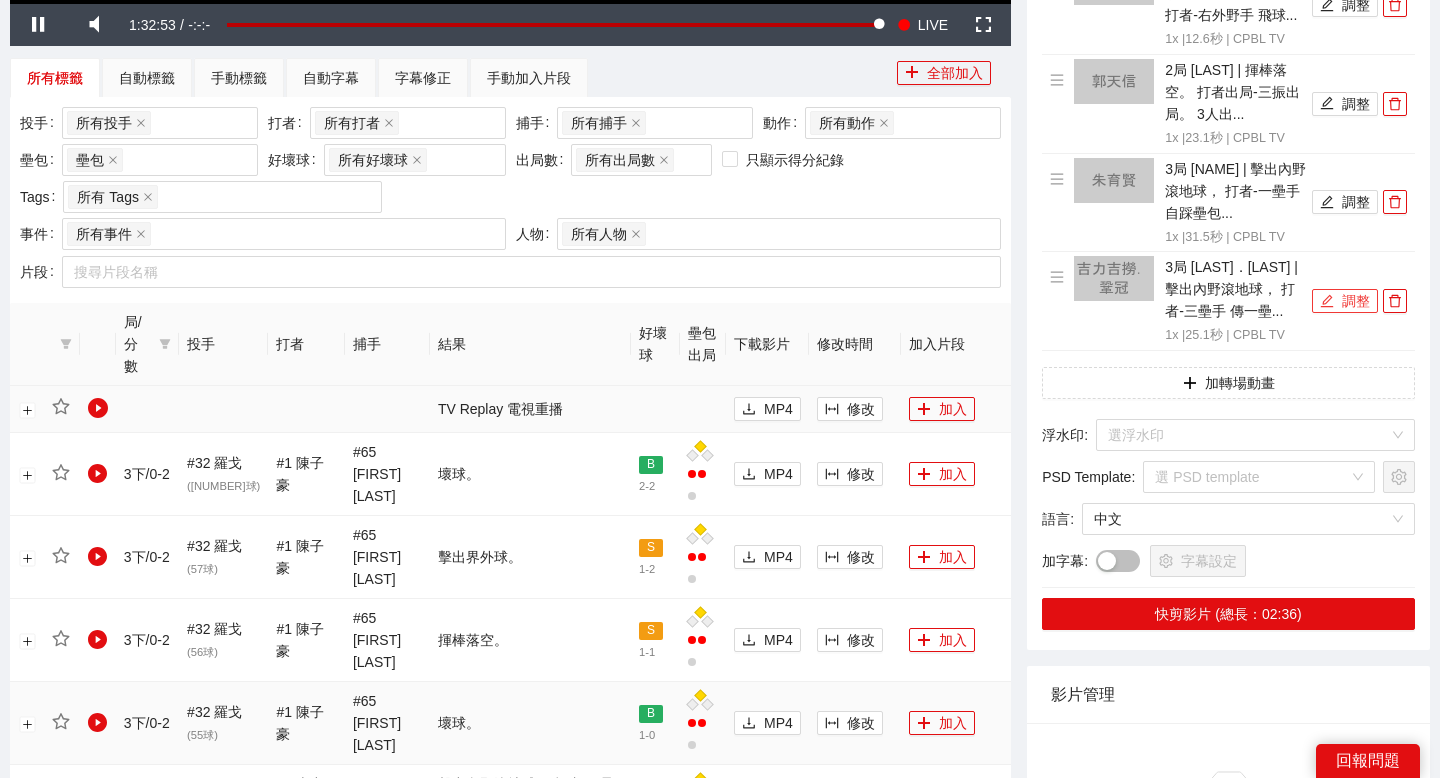 scroll, scrollTop: 723, scrollLeft: 0, axis: vertical 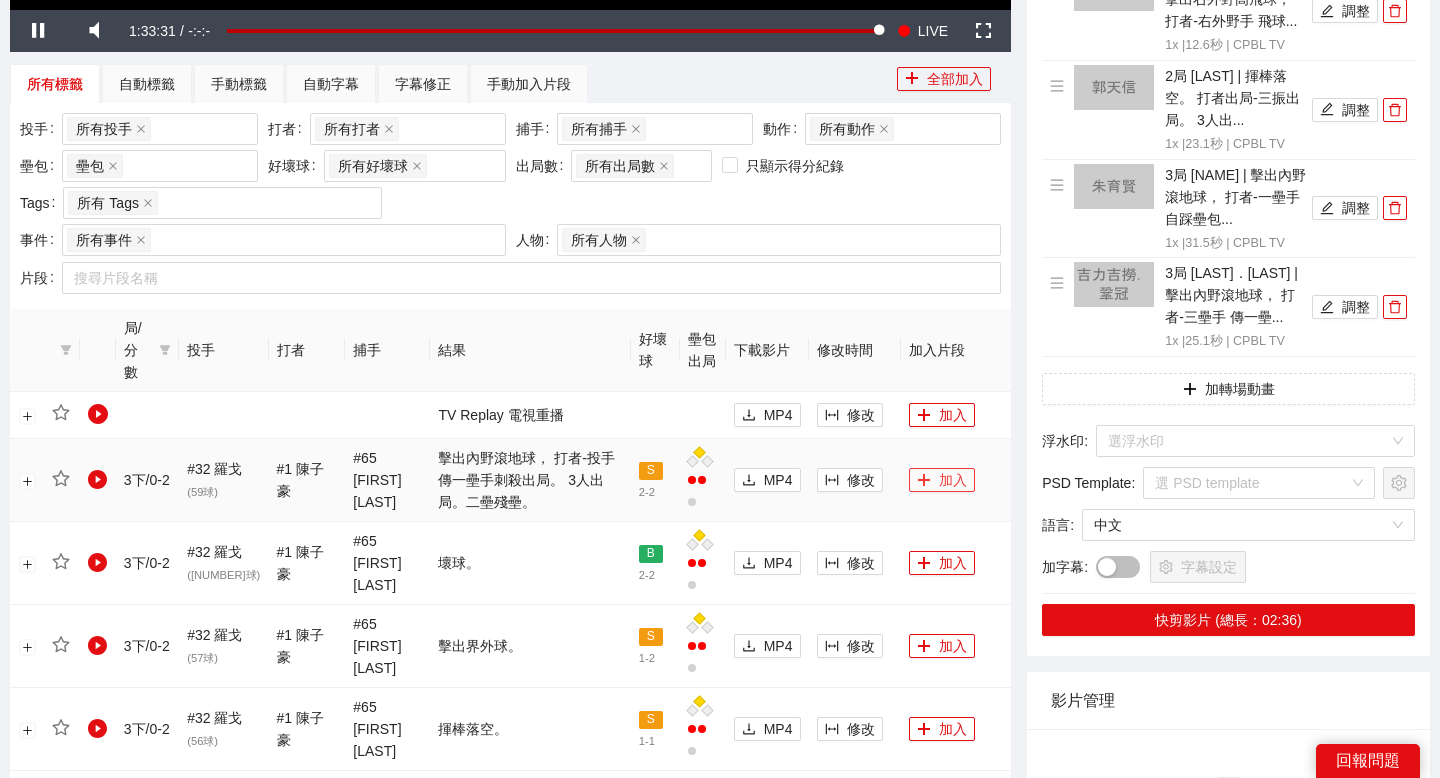 click on "加入" at bounding box center [942, 480] 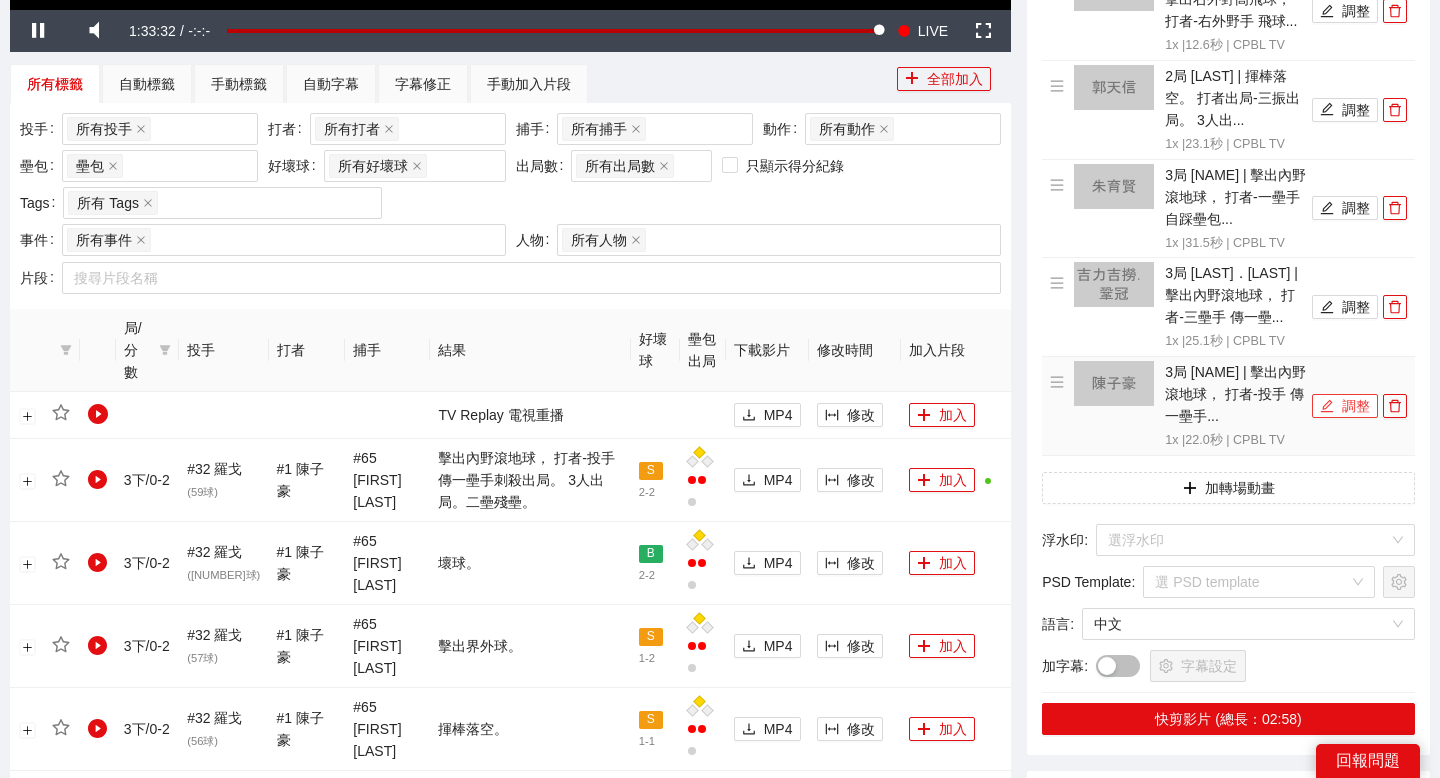 click on "調整" at bounding box center (1345, 406) 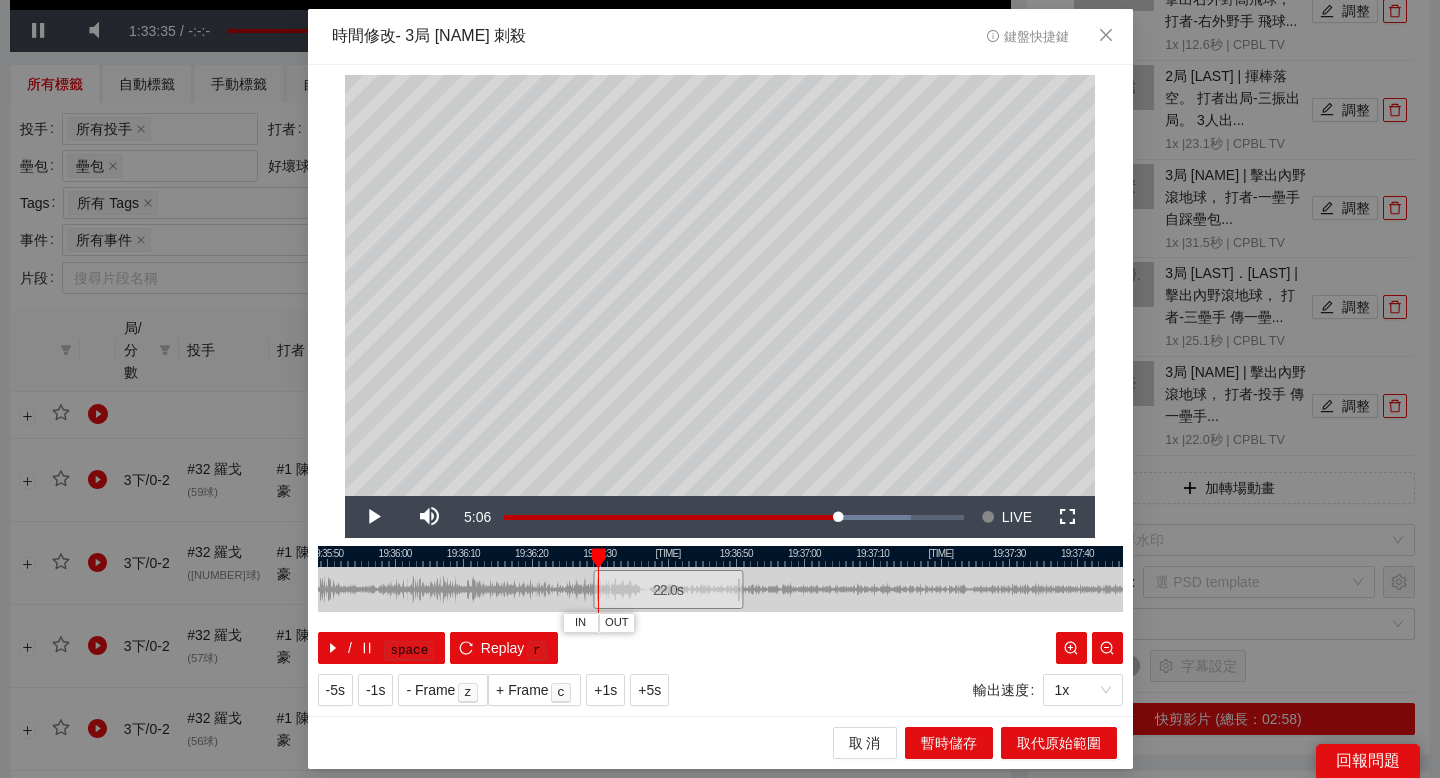 click at bounding box center (720, 556) 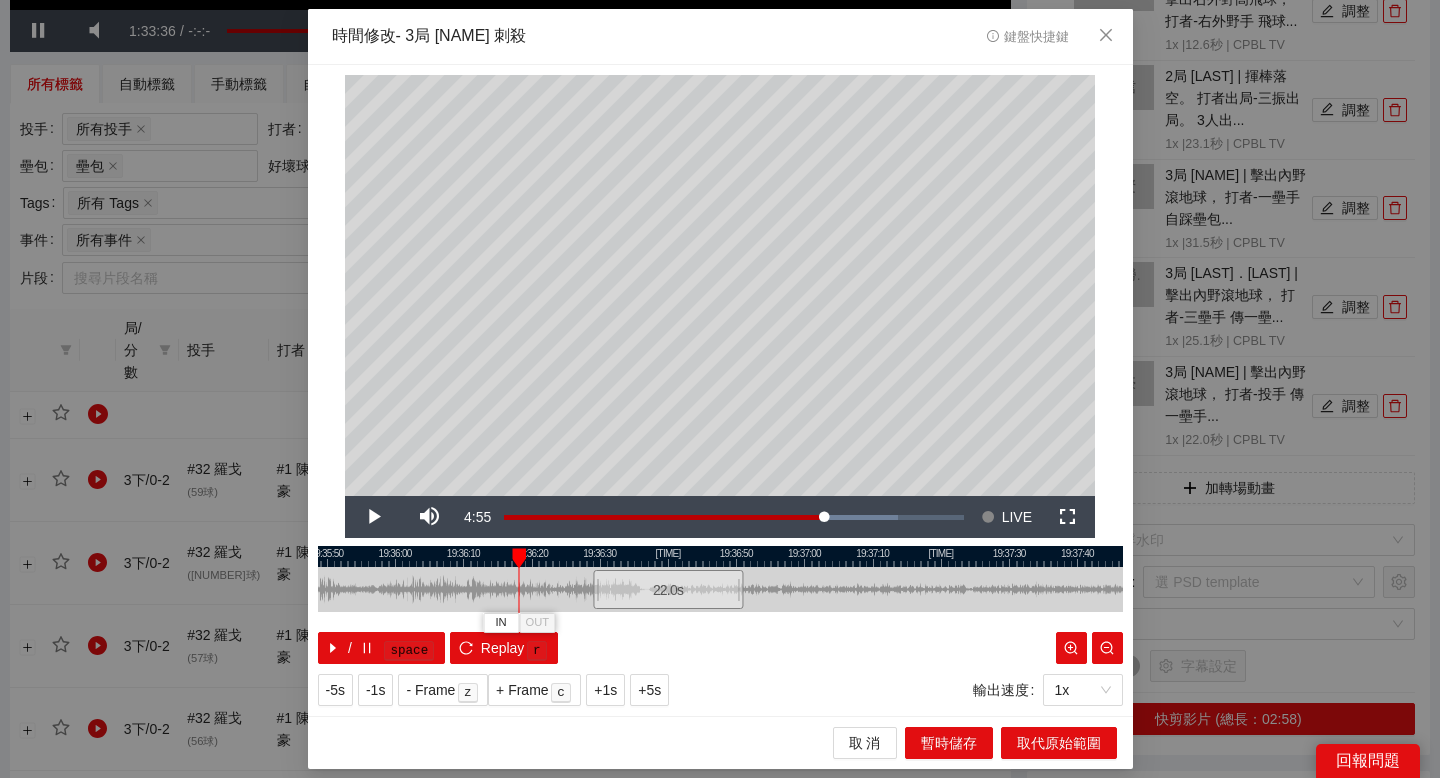 click at bounding box center (720, 556) 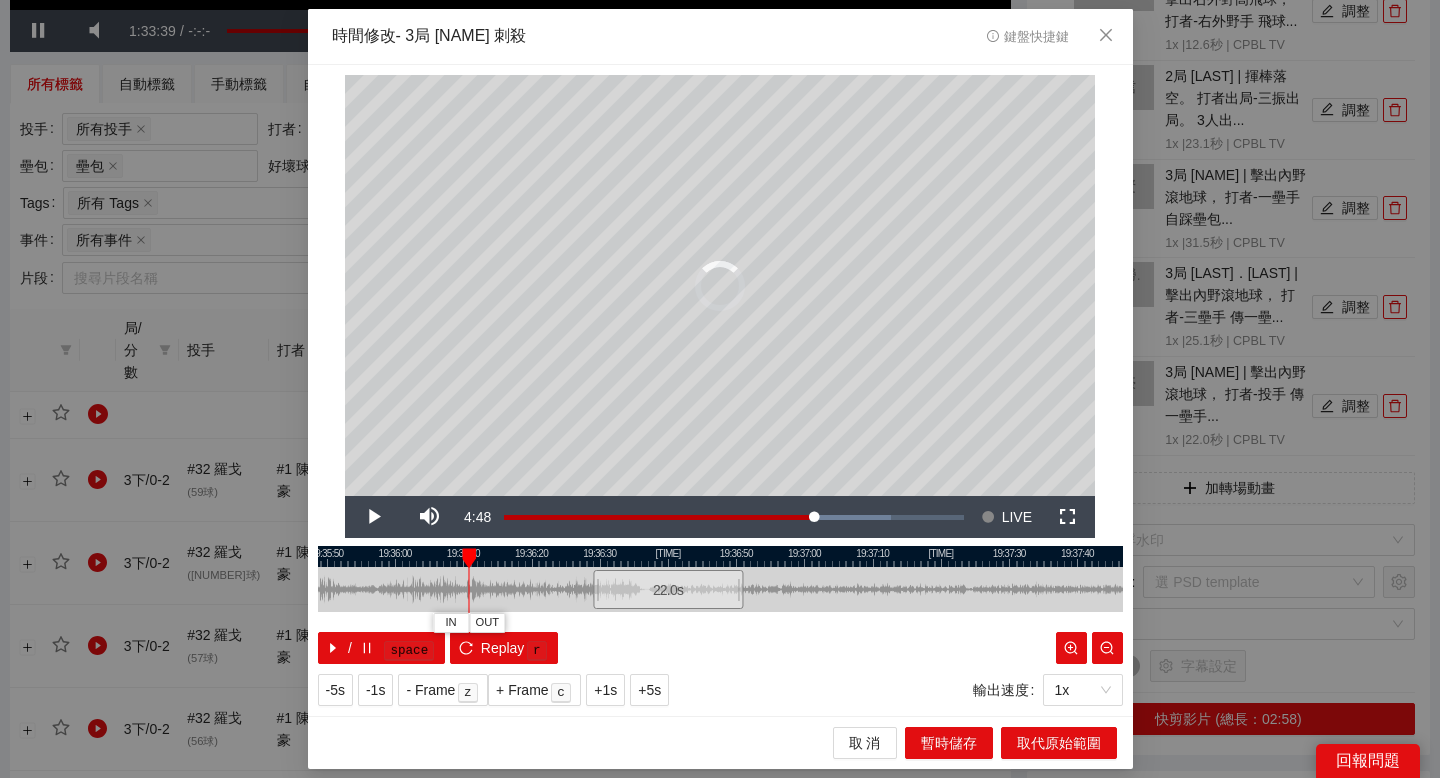 click on "19:35:40 19:35:50 19:36:00 19:36:10 19:36:20 19:36:30 19:36:40 19:36:50 19:37:00 19:37:10 19:37:20 19:37:30 19:37:40 IN OUT 22.0 s /   space  Replay  r" at bounding box center [720, 605] 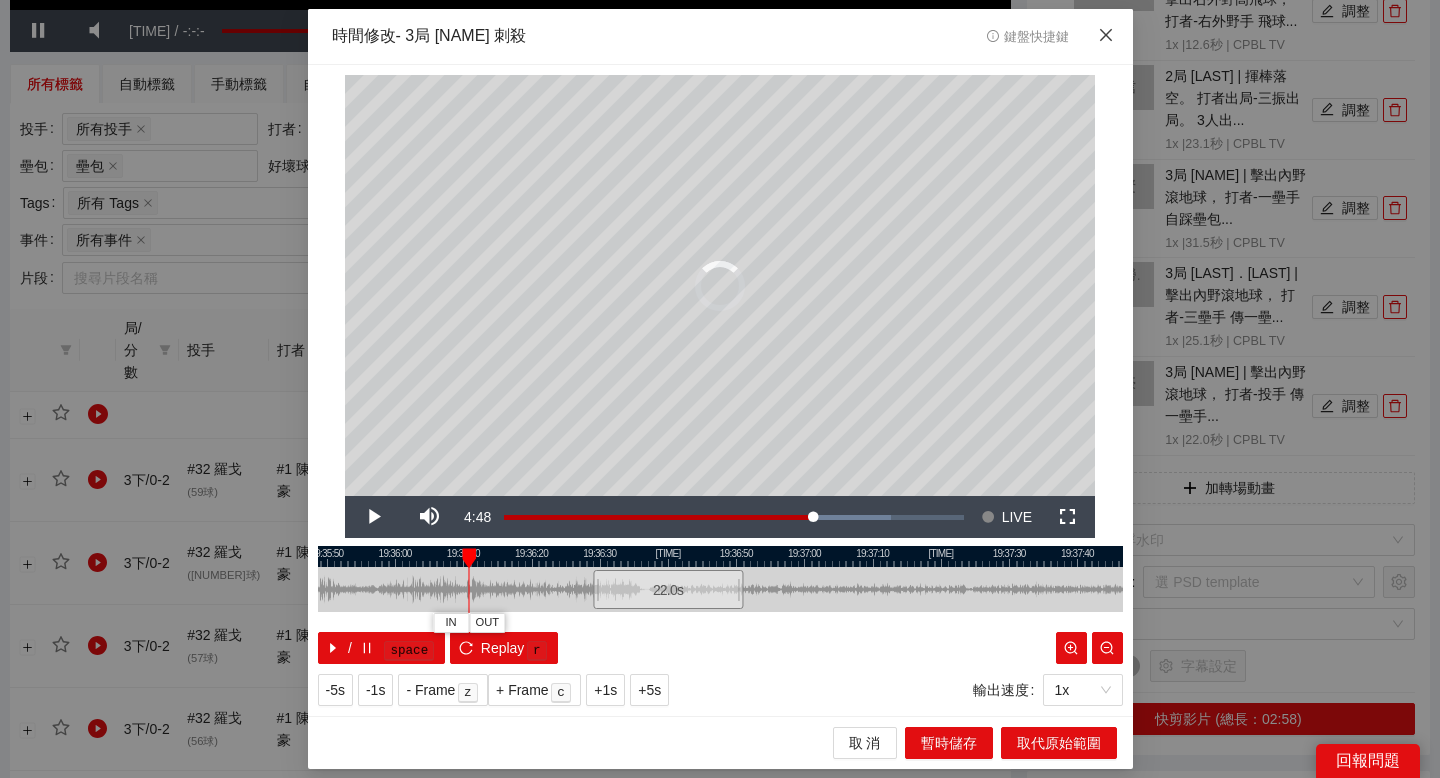 click 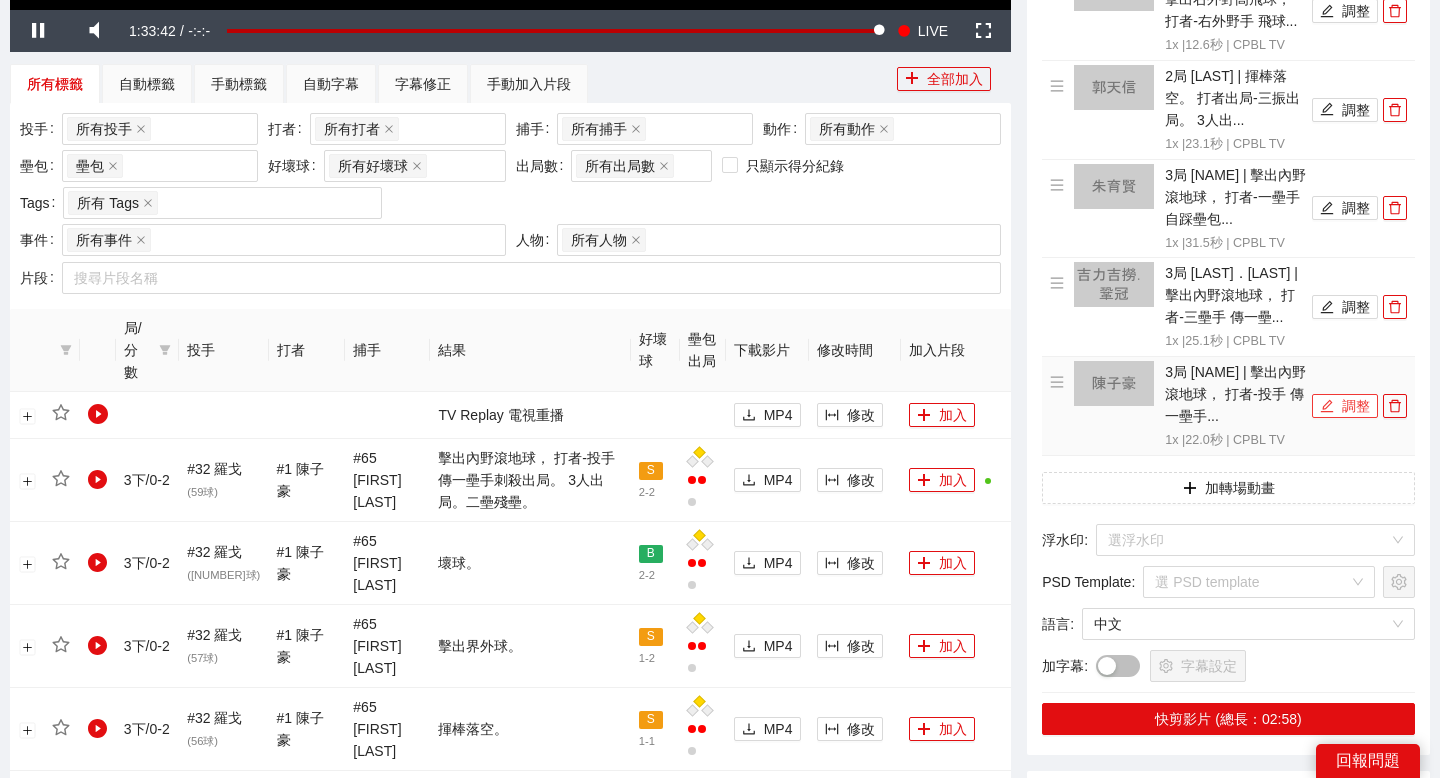 click on "調整" at bounding box center (1345, 406) 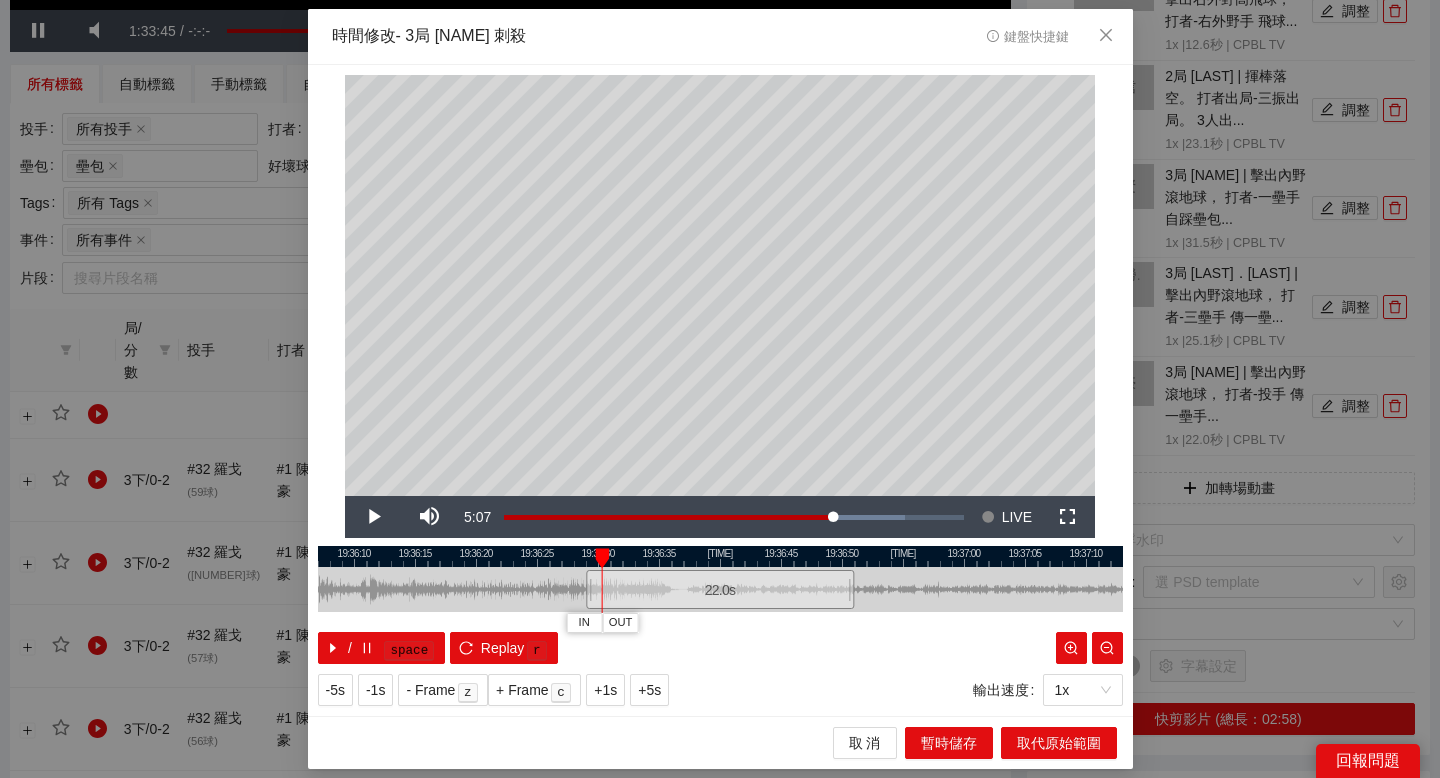 click at bounding box center (720, 556) 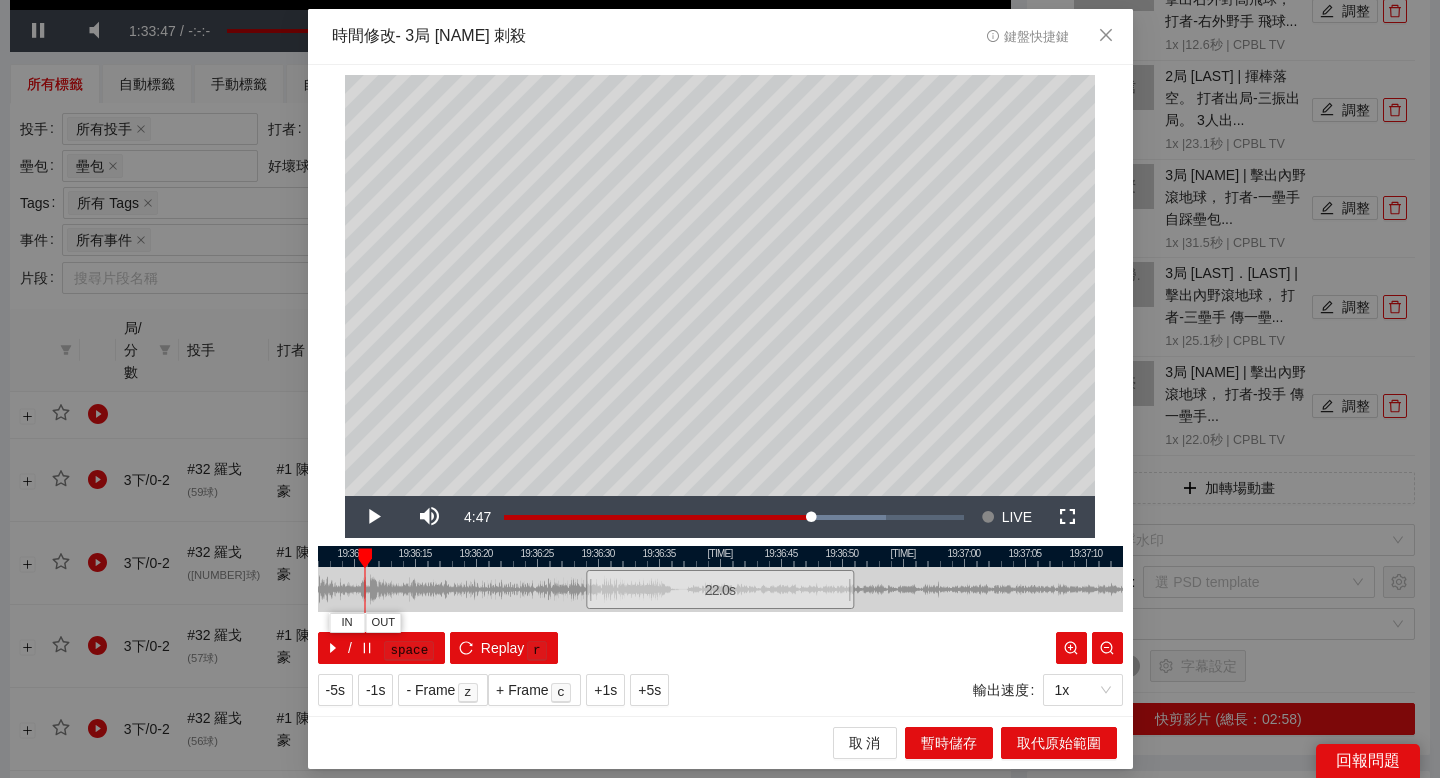 click at bounding box center [365, 558] 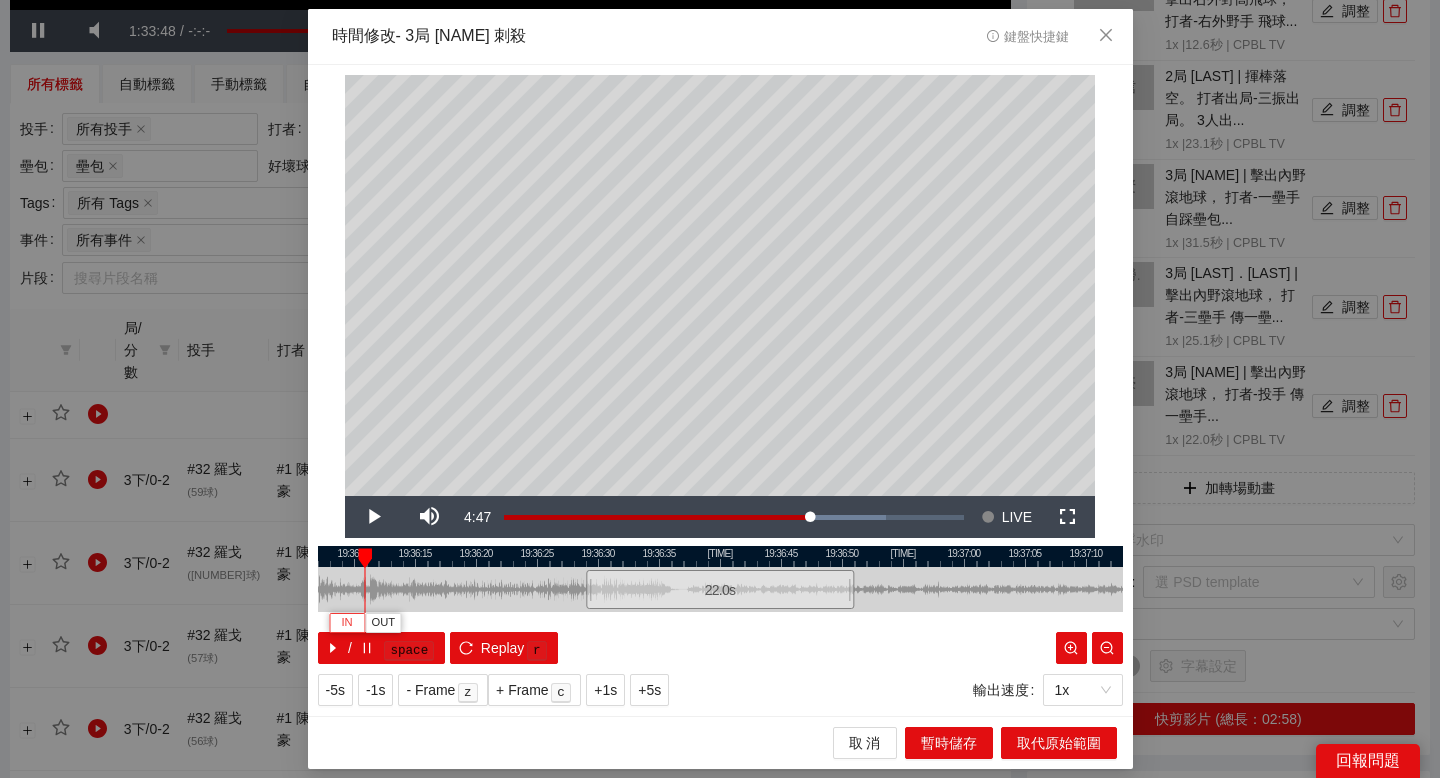 click on "IN" at bounding box center (346, 623) 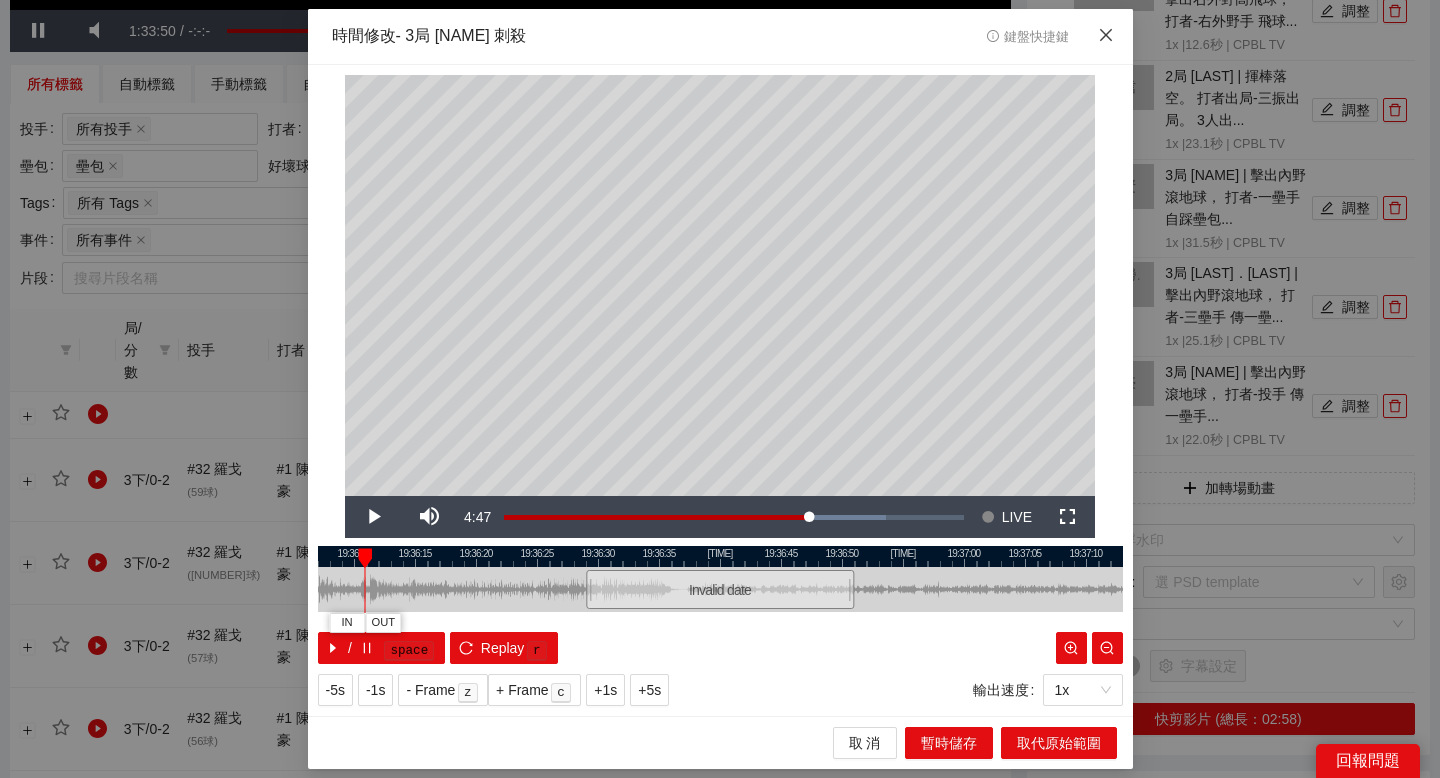 click 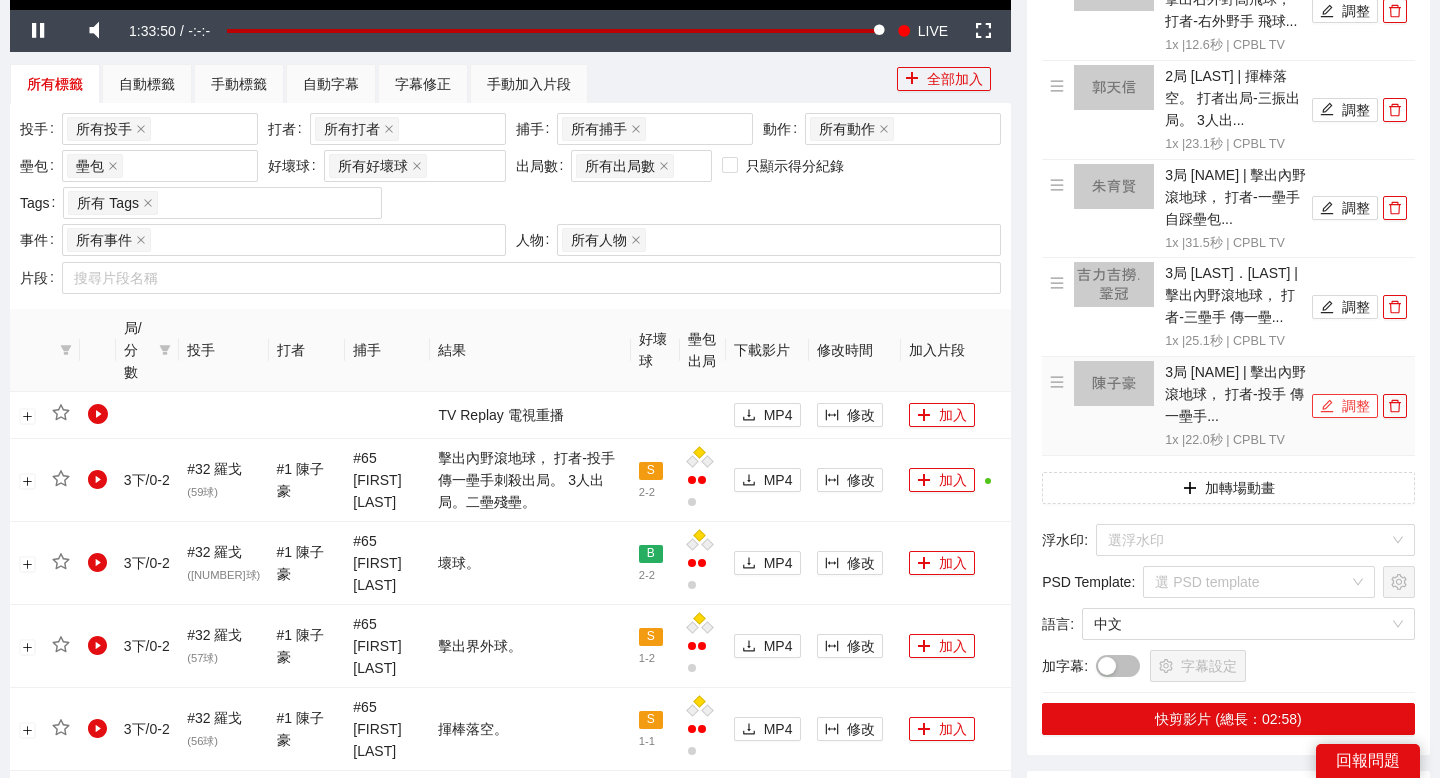 click 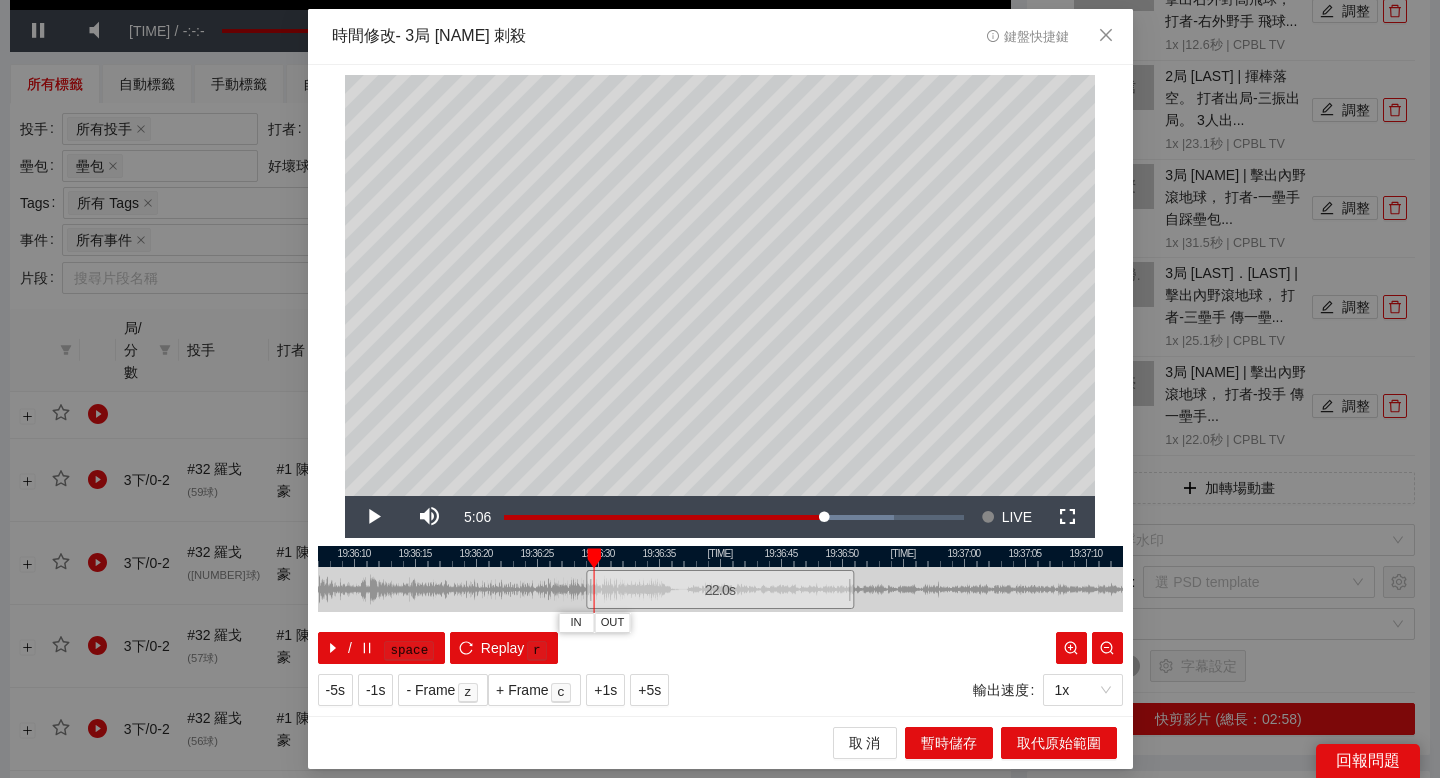 click at bounding box center [720, 556] 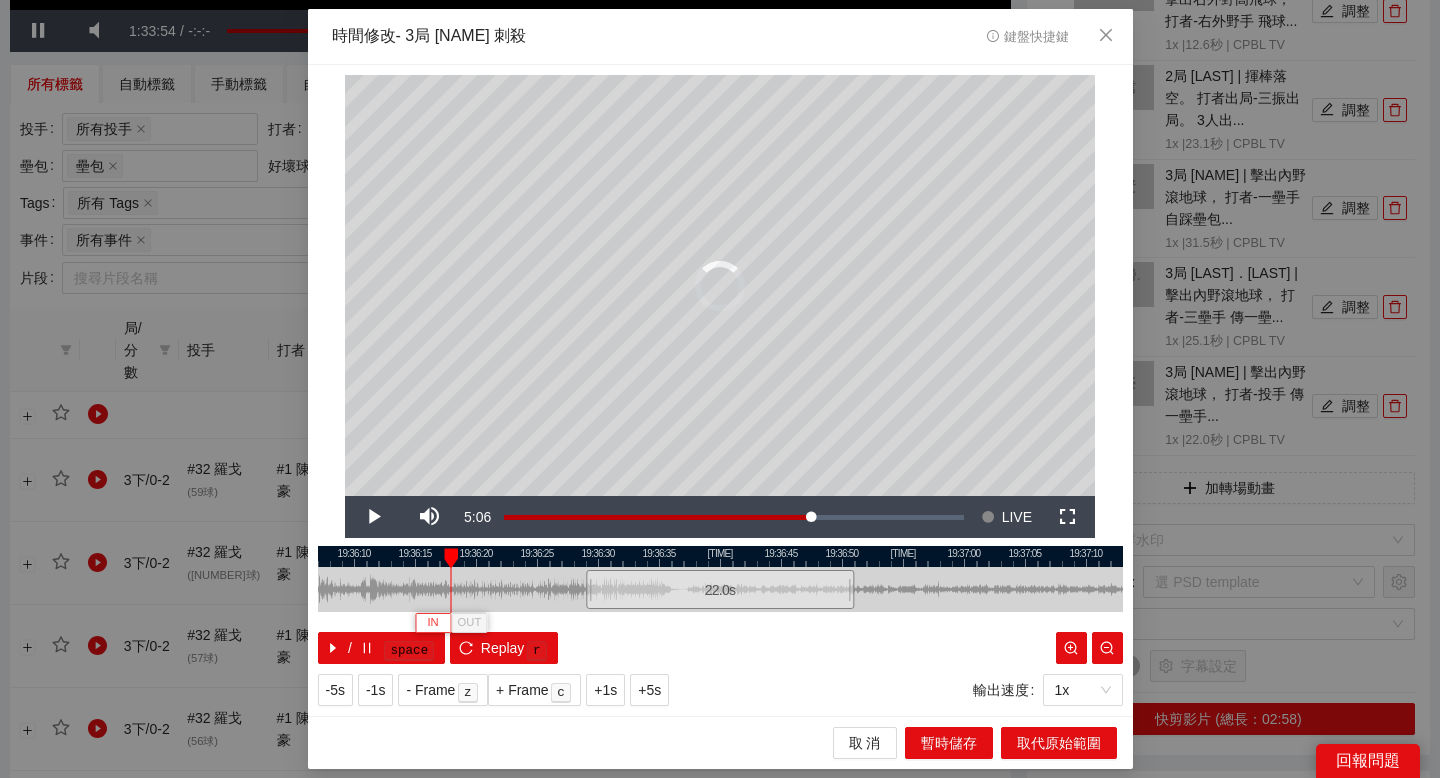 click on "IN" at bounding box center (432, 623) 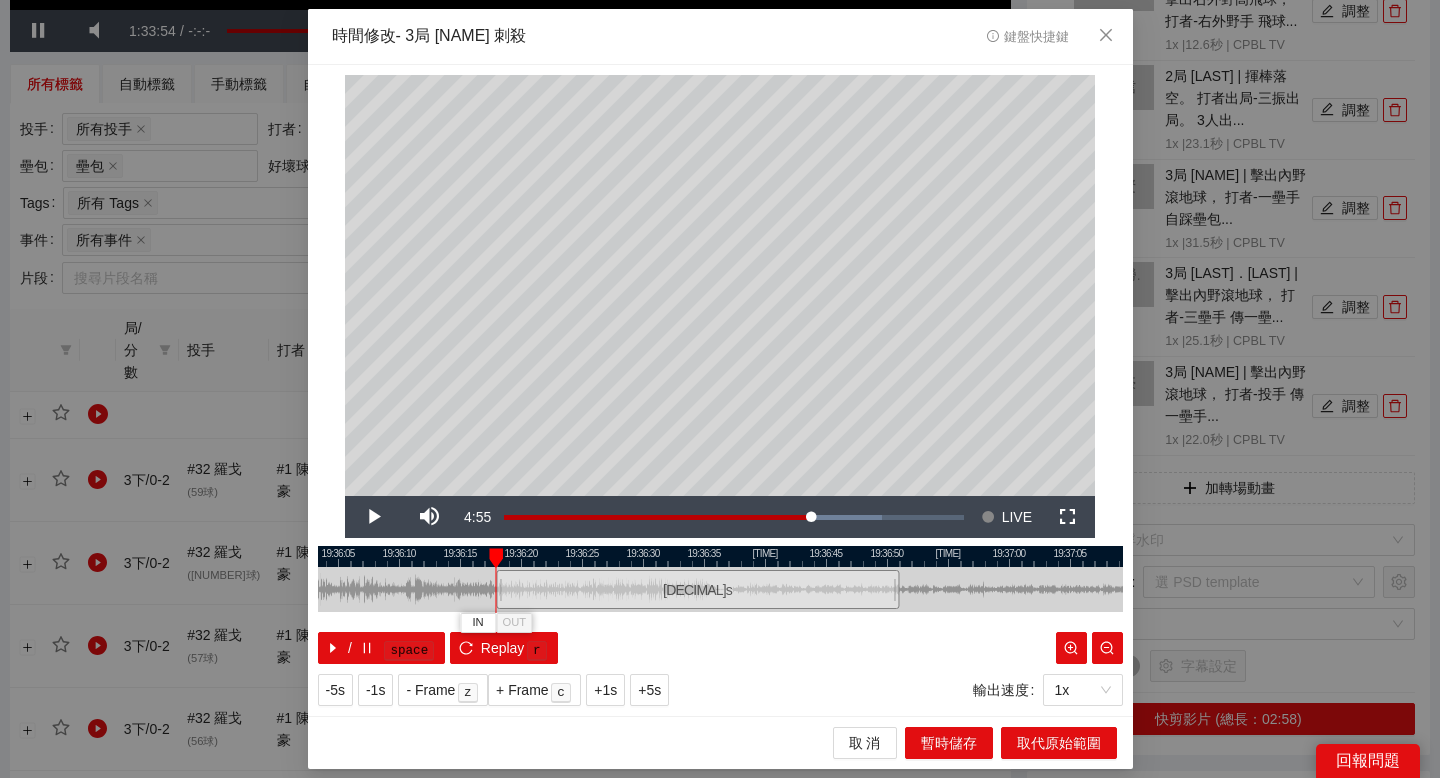 drag, startPoint x: 571, startPoint y: 556, endPoint x: 686, endPoint y: 556, distance: 115 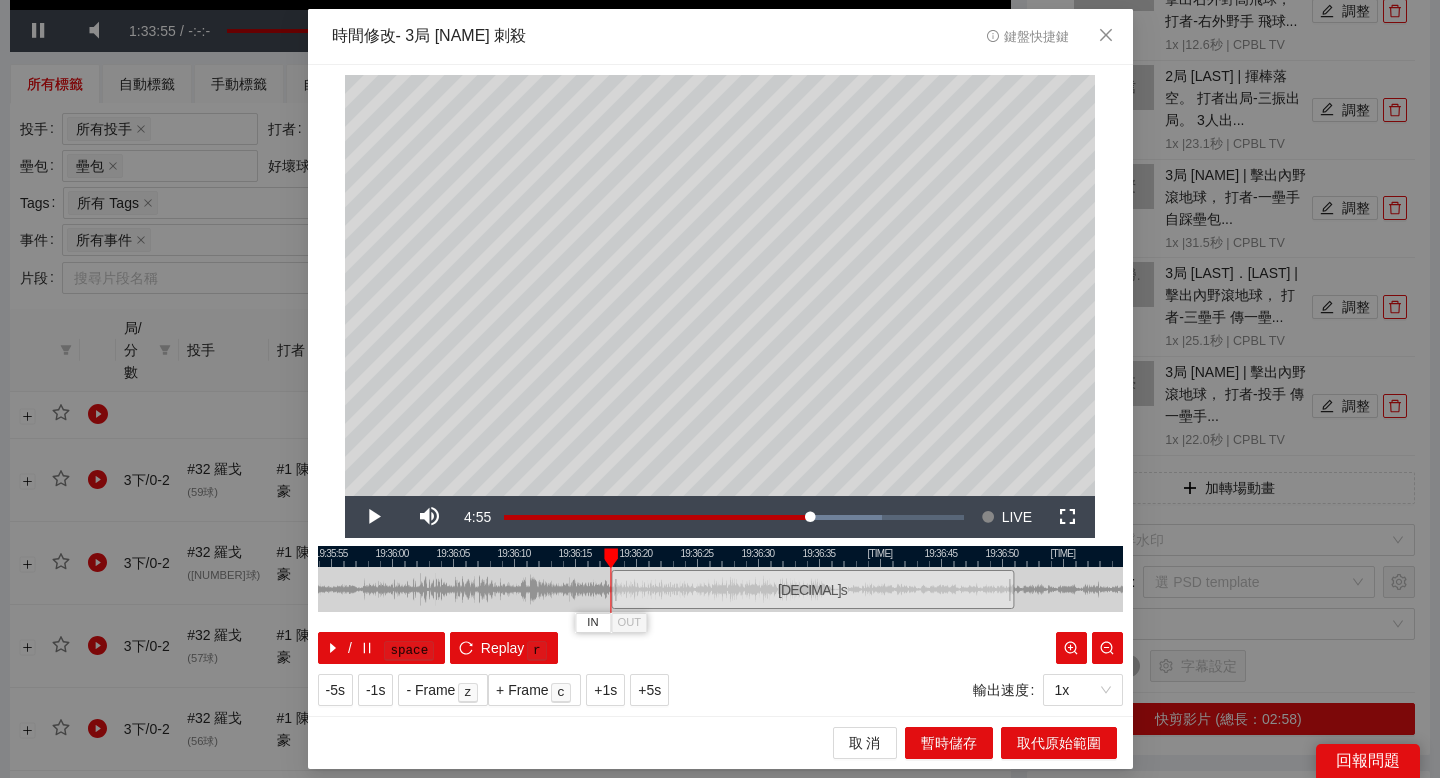 click at bounding box center (720, 556) 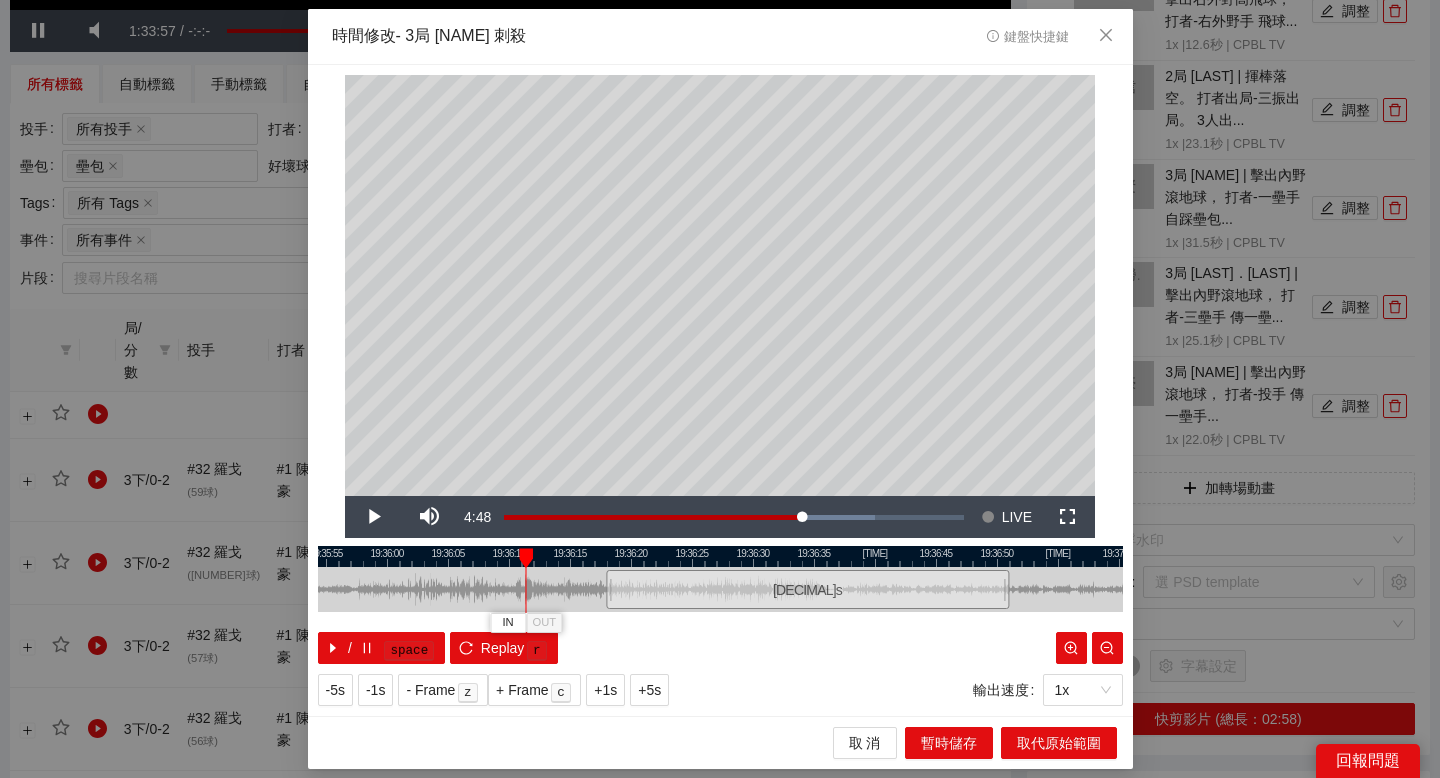 click on "19:35:50 19:35:55 19:36:00 19:36:05 19:36:10 19:36:15 19:36:20 19:36:25 19:36:30 19:36:35 19:36:40 19:36:45 19:36:50 19:36:55 19:37:00 IN OUT 33.0 s /   space  Replay  r" at bounding box center (720, 605) 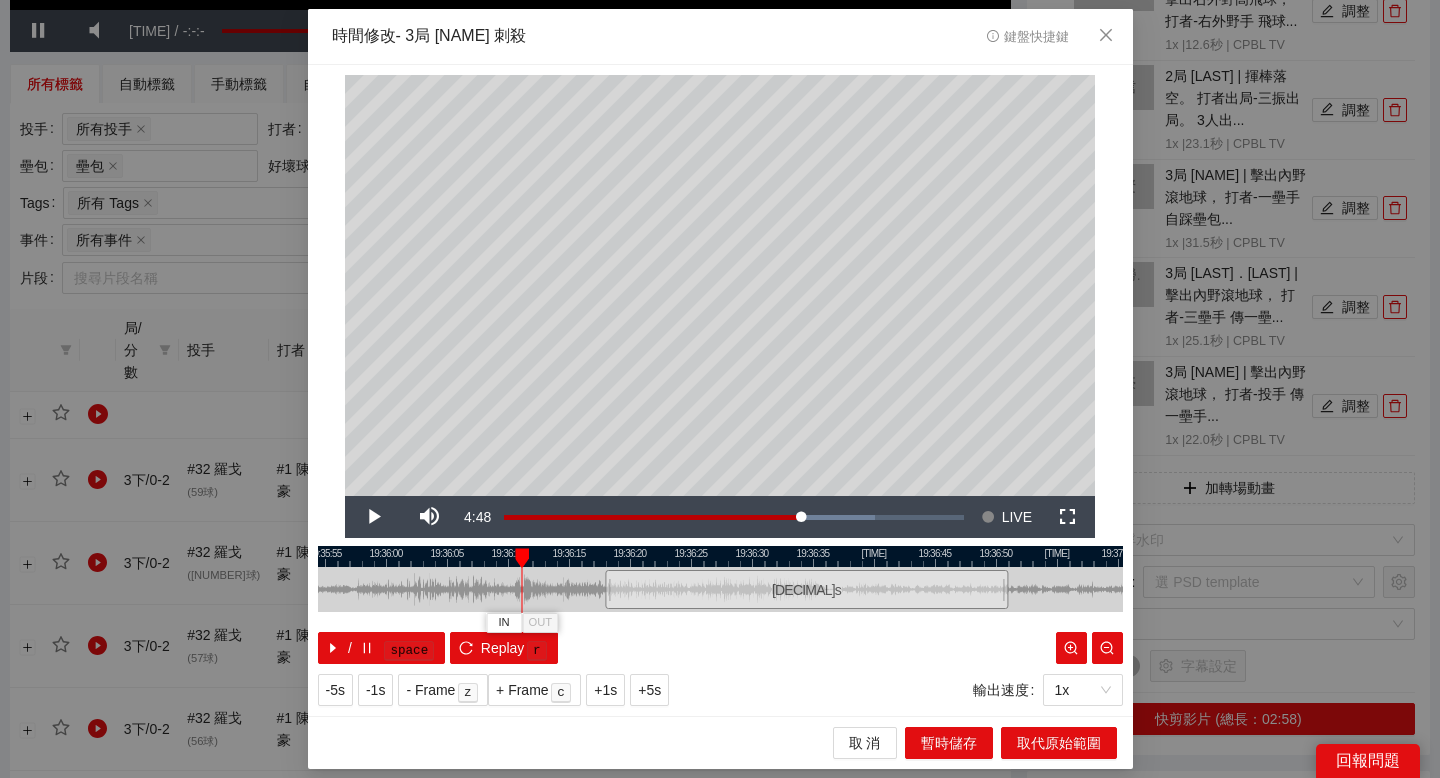 click at bounding box center [522, 558] 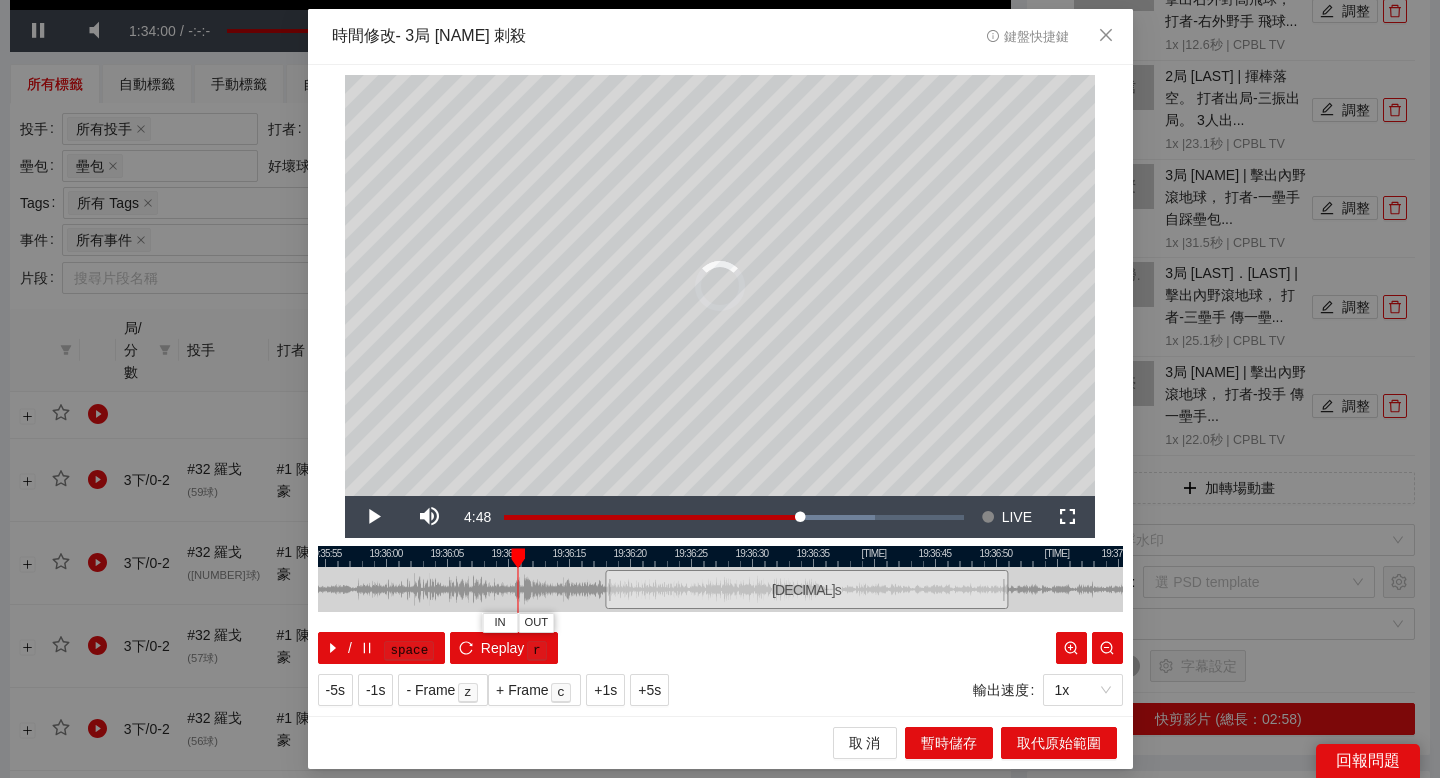 click at bounding box center (518, 558) 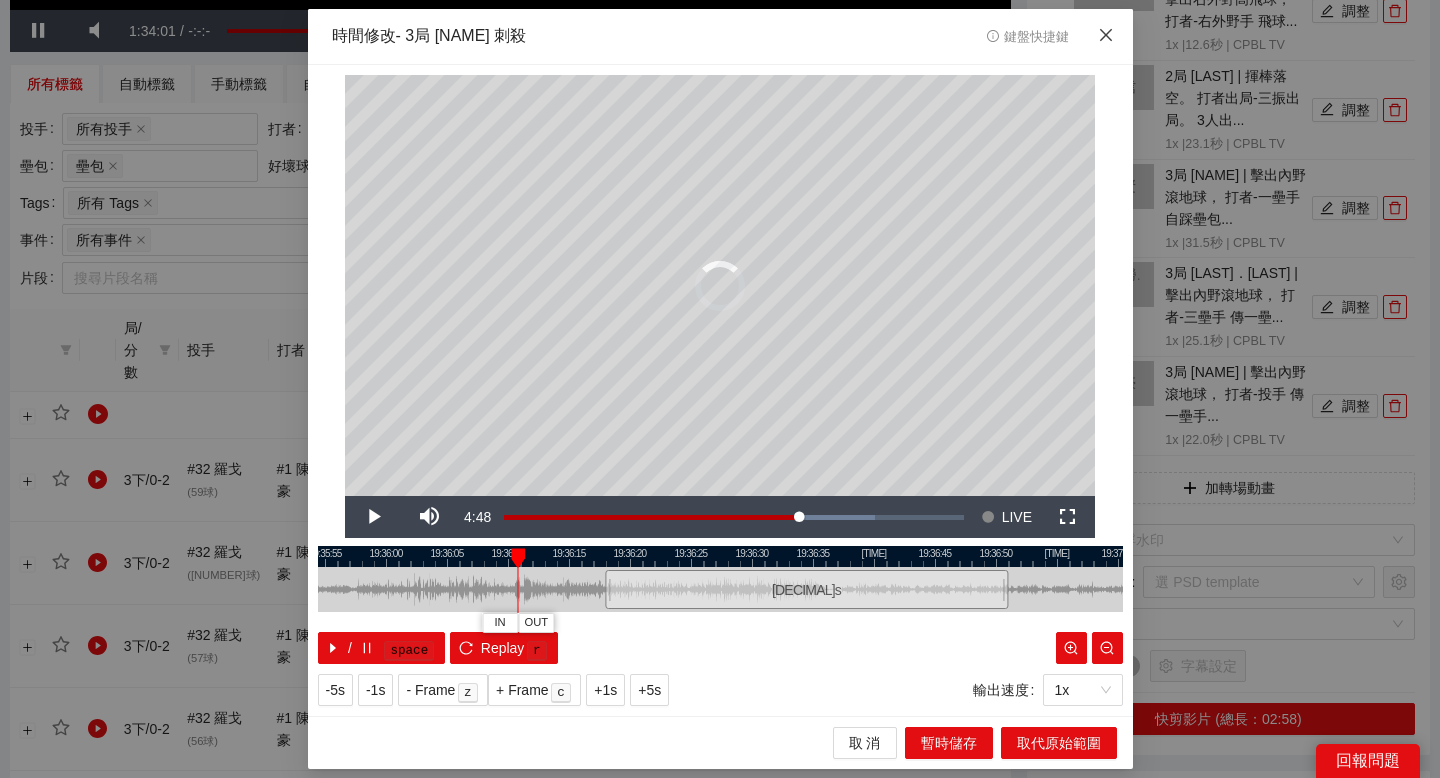 click 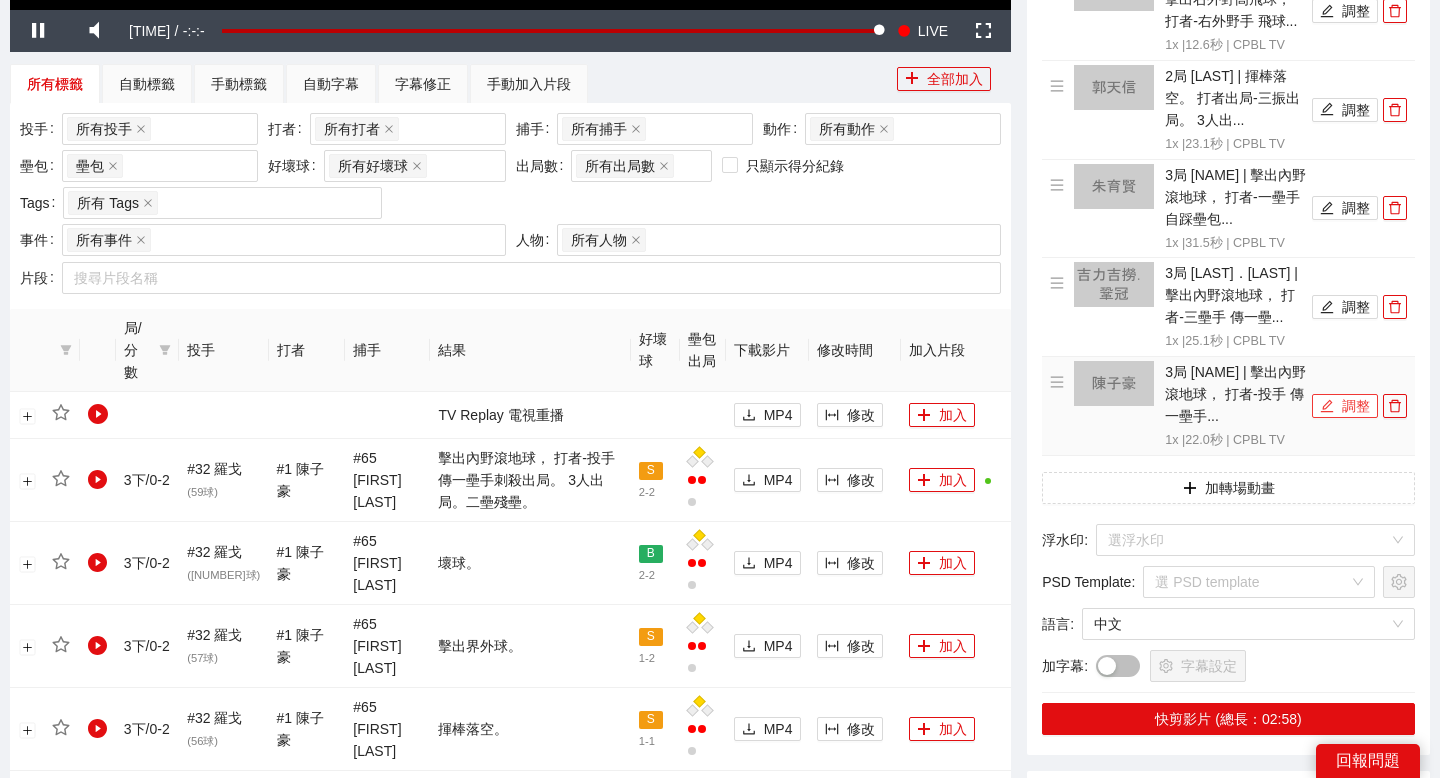 click on "調整" at bounding box center (1345, 406) 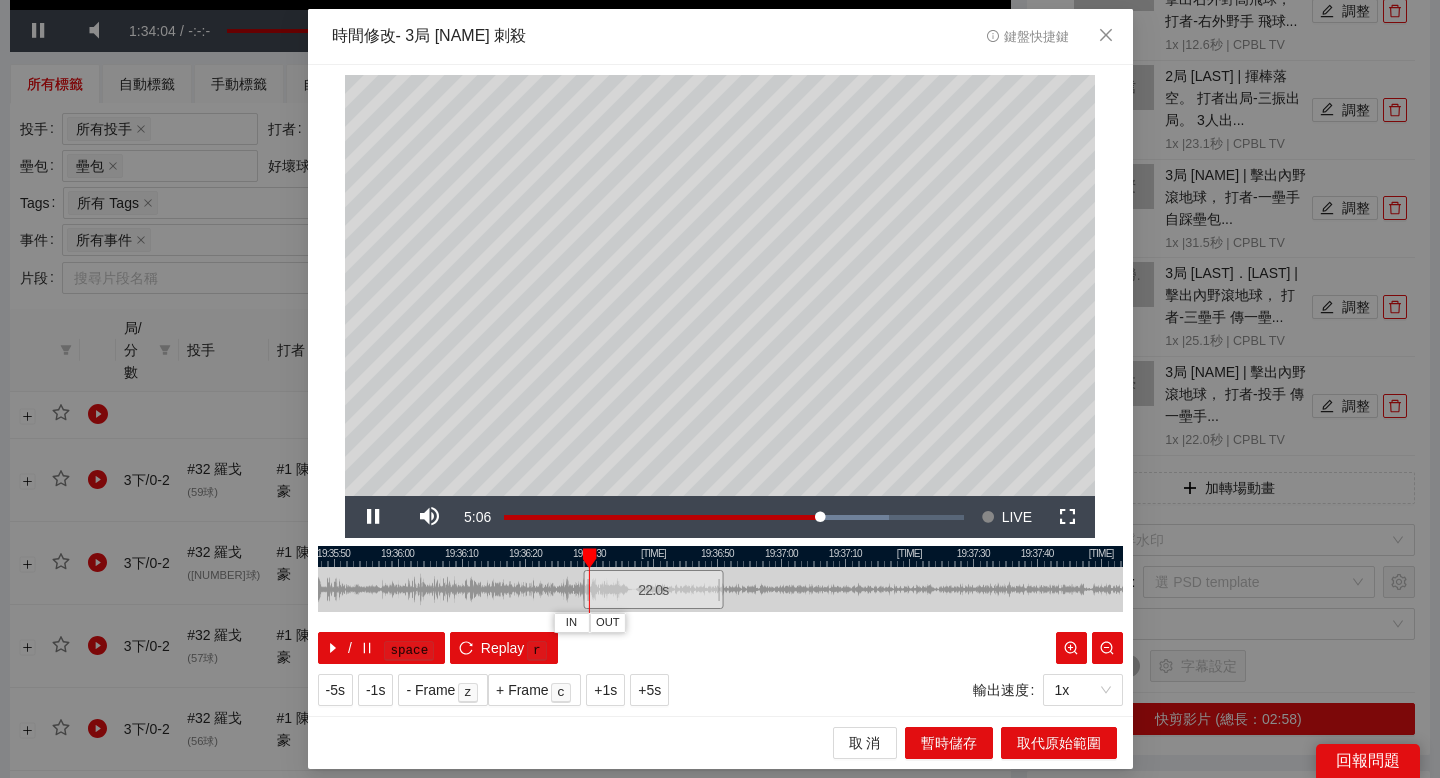 drag, startPoint x: 644, startPoint y: 553, endPoint x: 737, endPoint y: 553, distance: 93 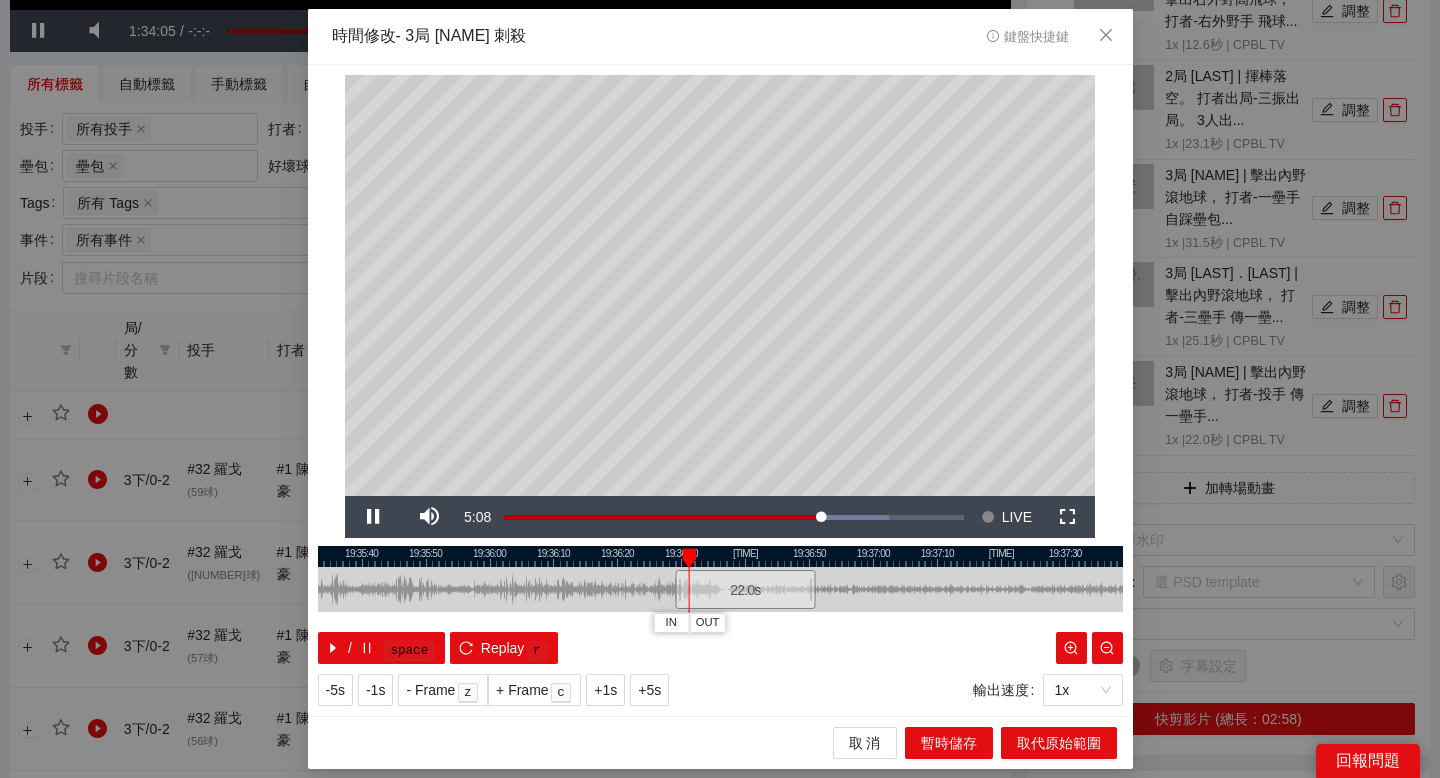 click at bounding box center [720, 556] 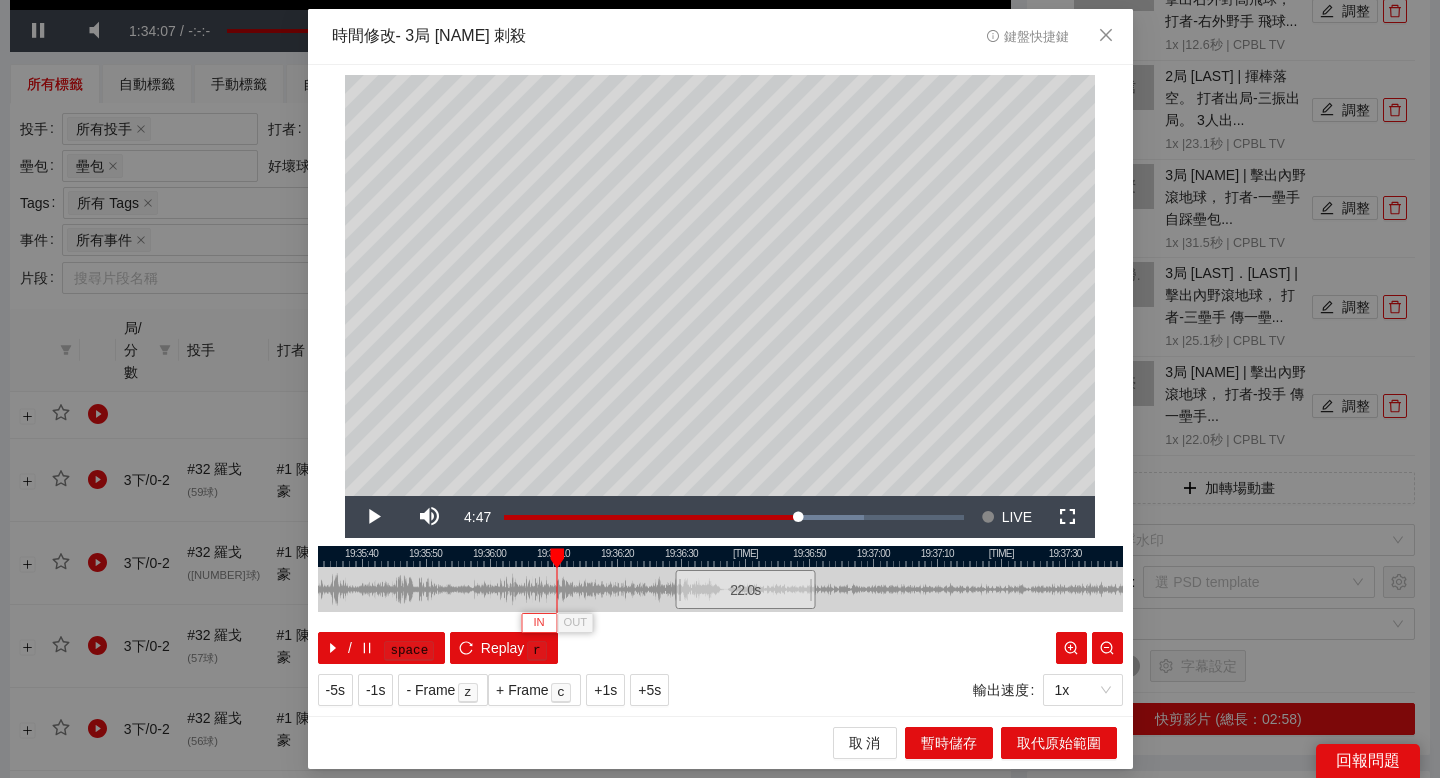 click on "IN" at bounding box center [538, 623] 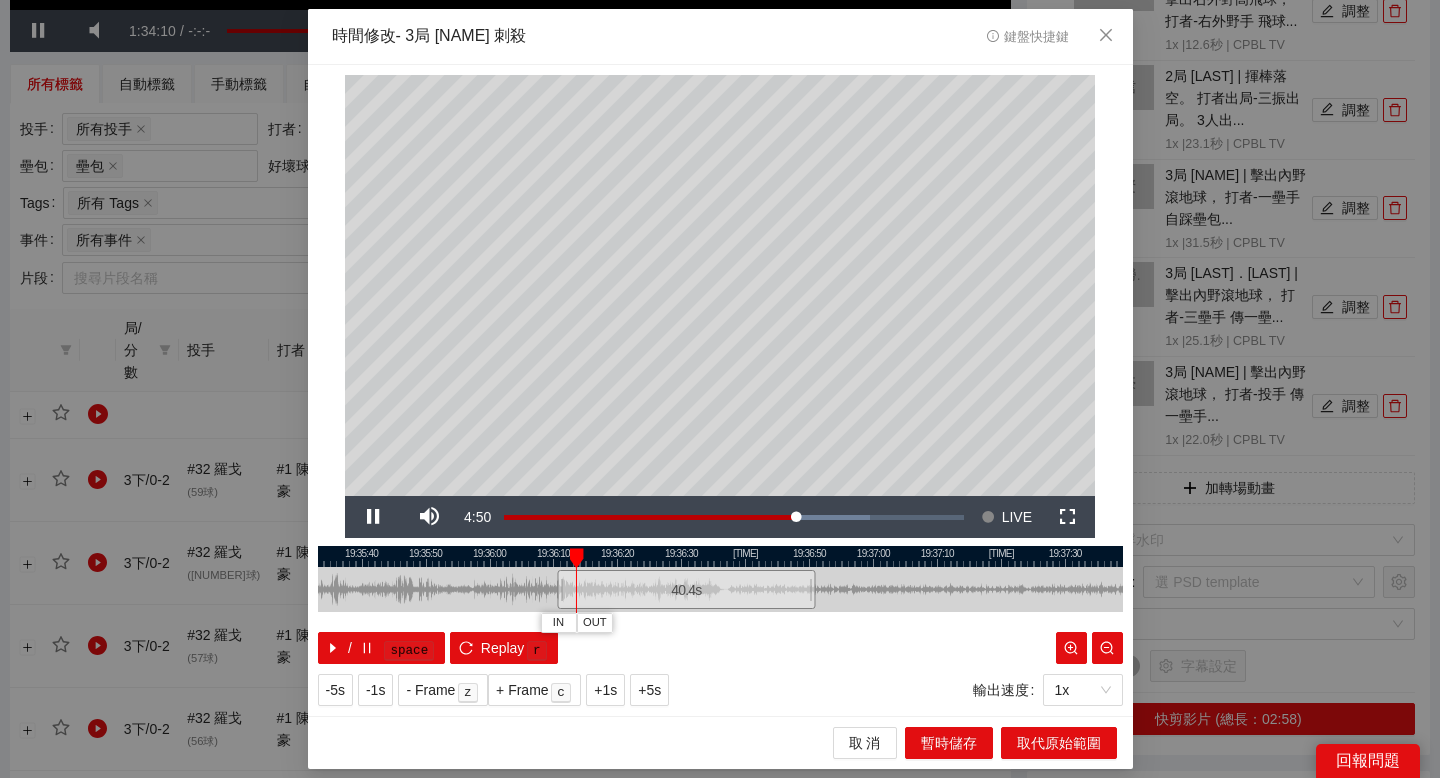 click at bounding box center [720, 556] 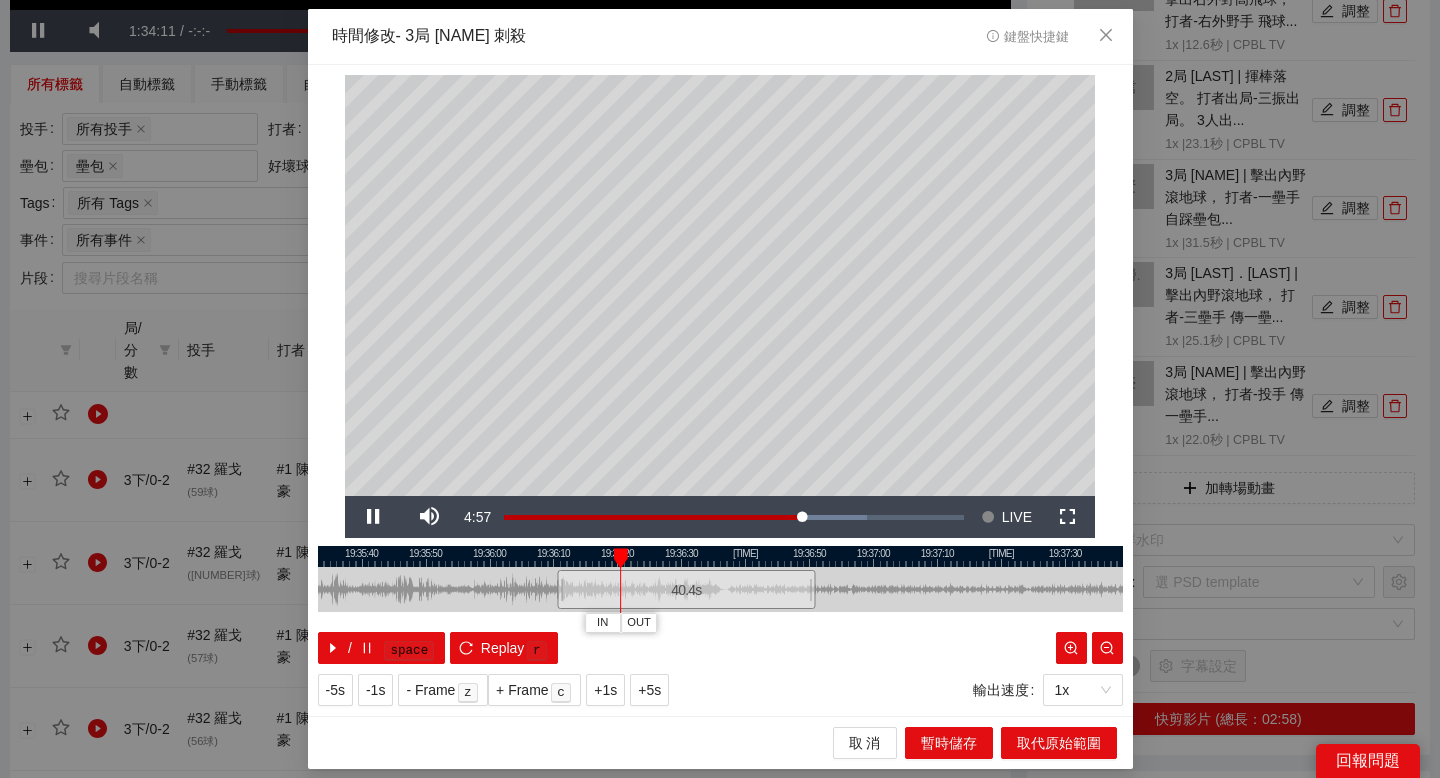 click at bounding box center (720, 556) 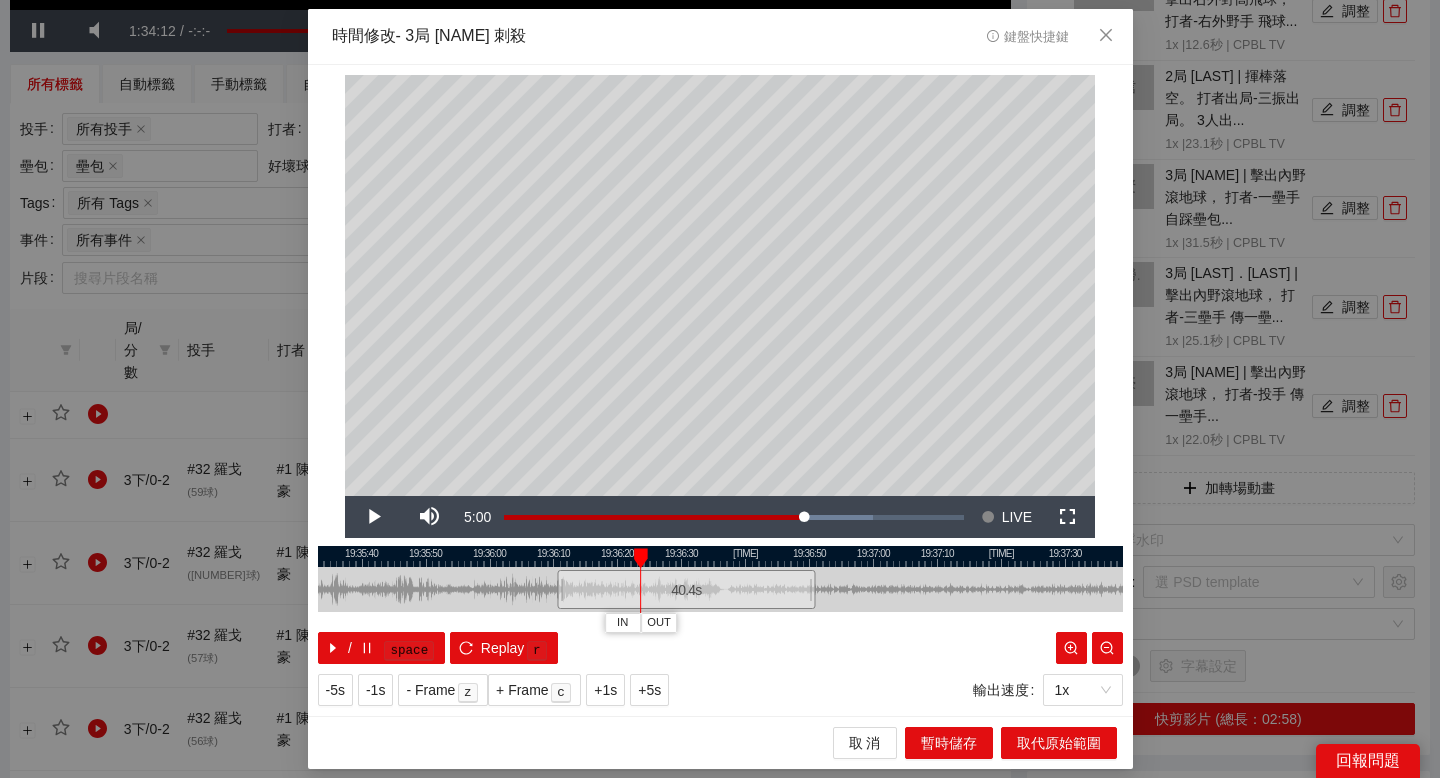 drag, startPoint x: 651, startPoint y: 555, endPoint x: 633, endPoint y: 555, distance: 18 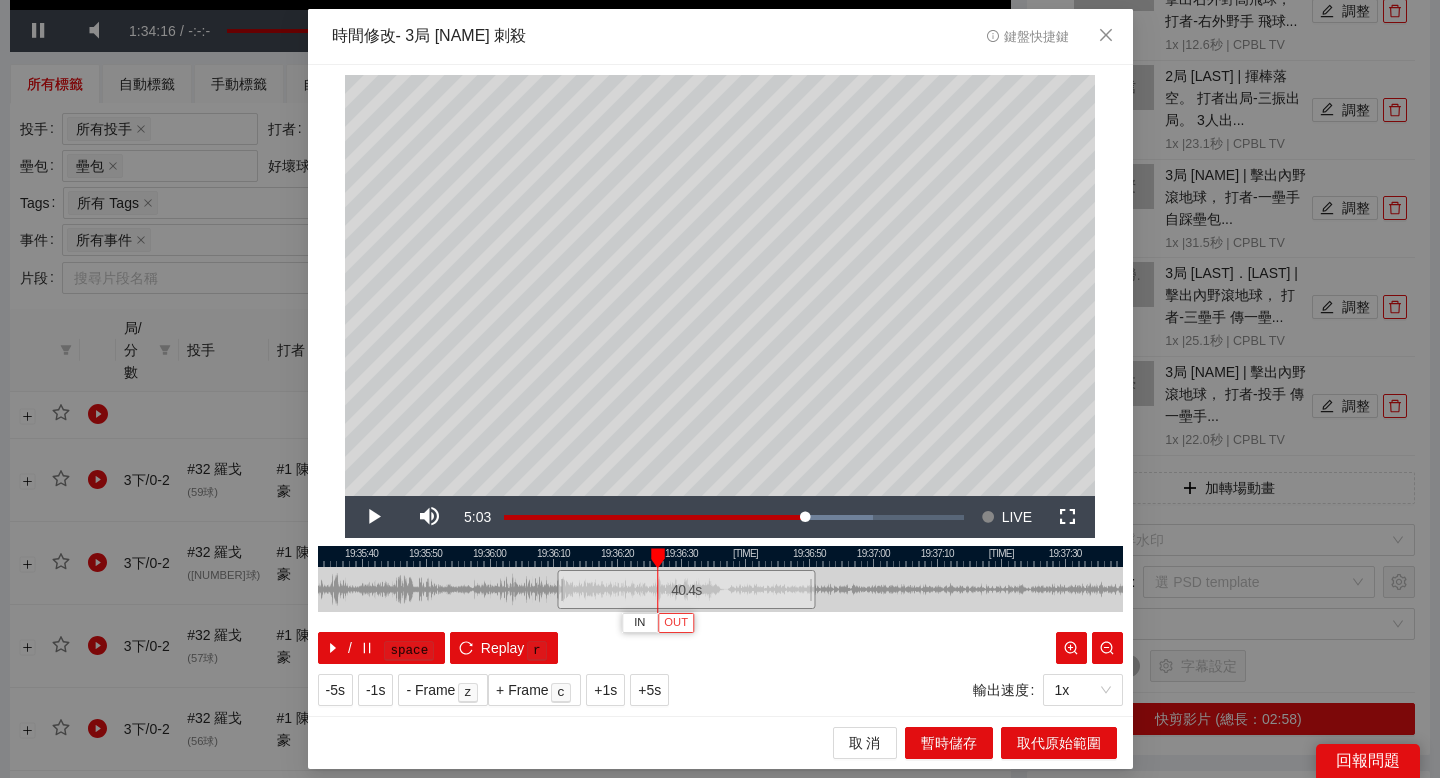 click on "OUT" at bounding box center (676, 623) 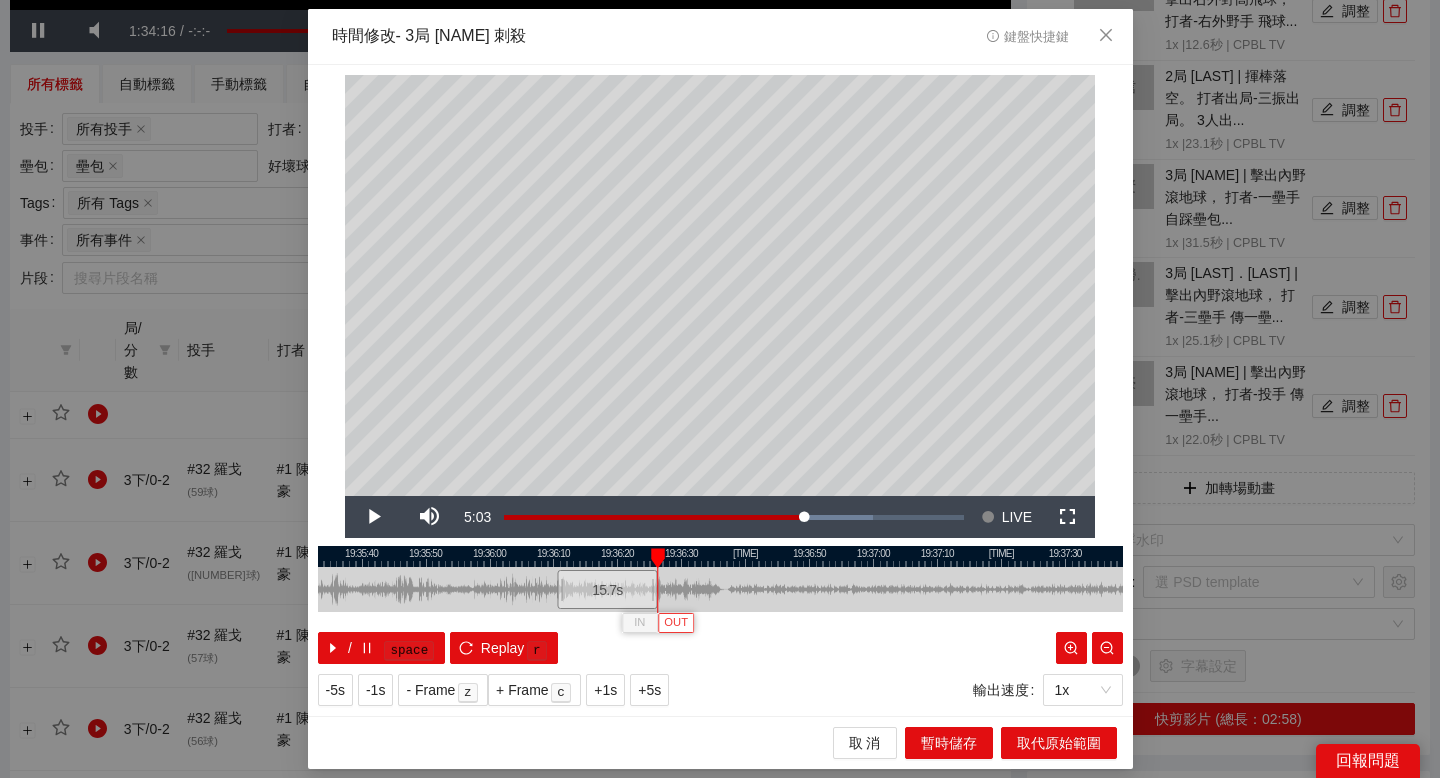 type 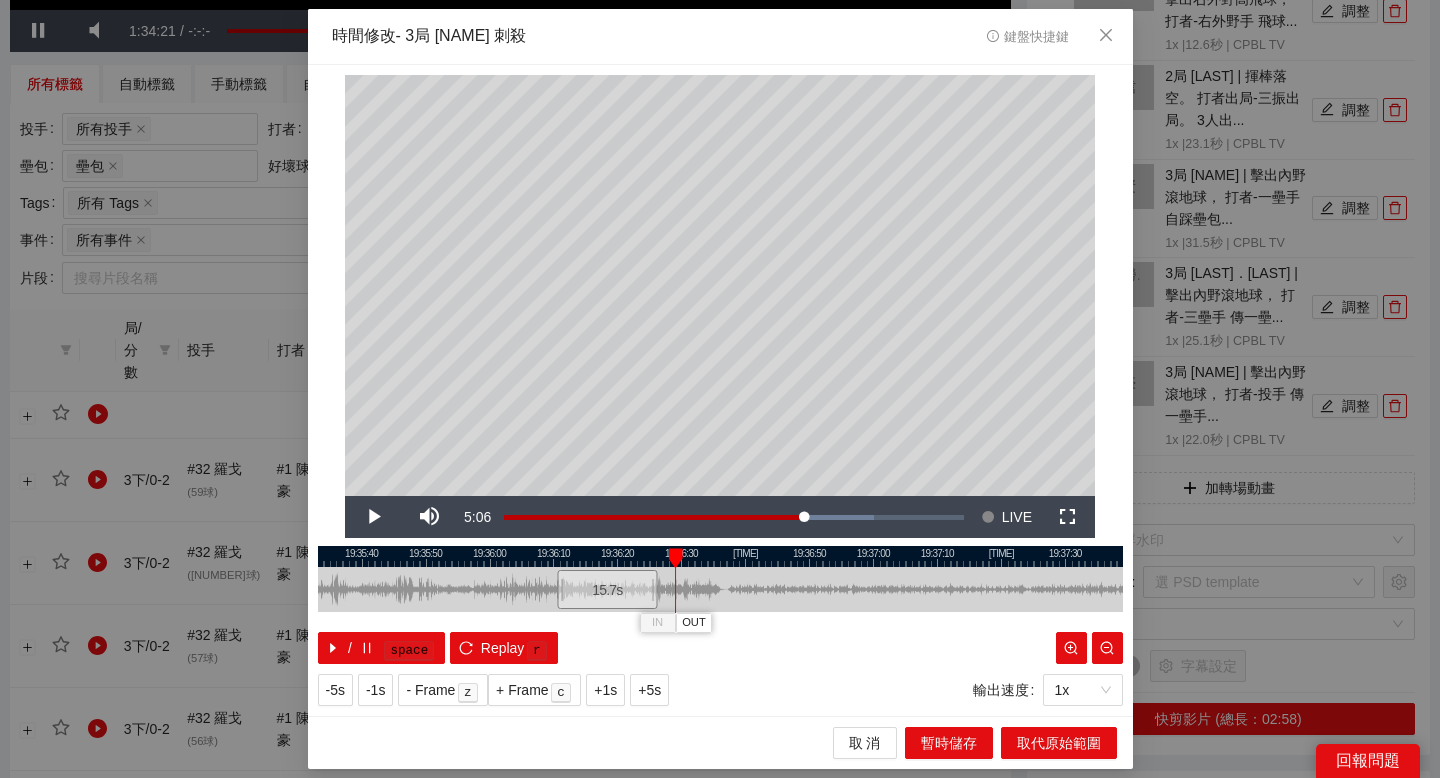 click at bounding box center (720, 556) 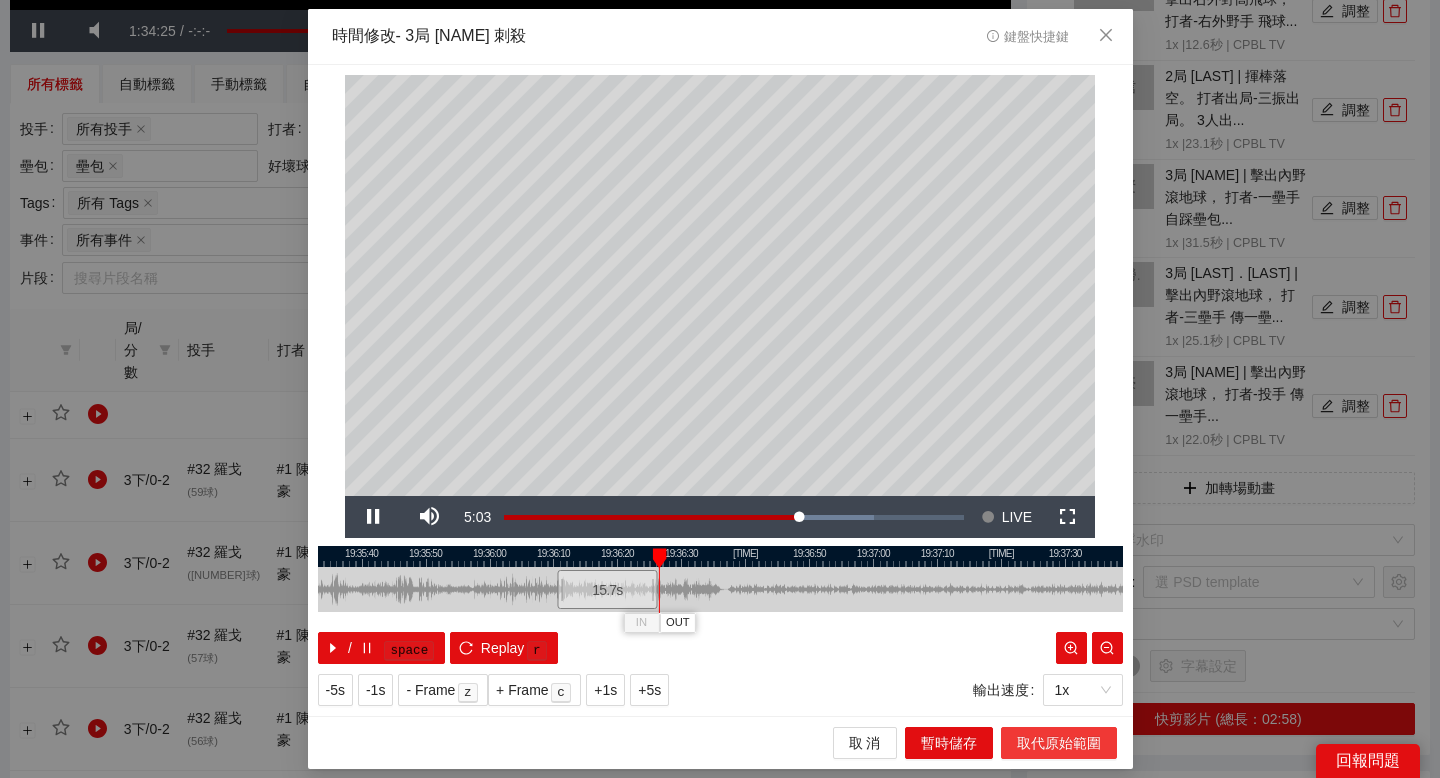 click on "取代原始範圍" at bounding box center (1059, 743) 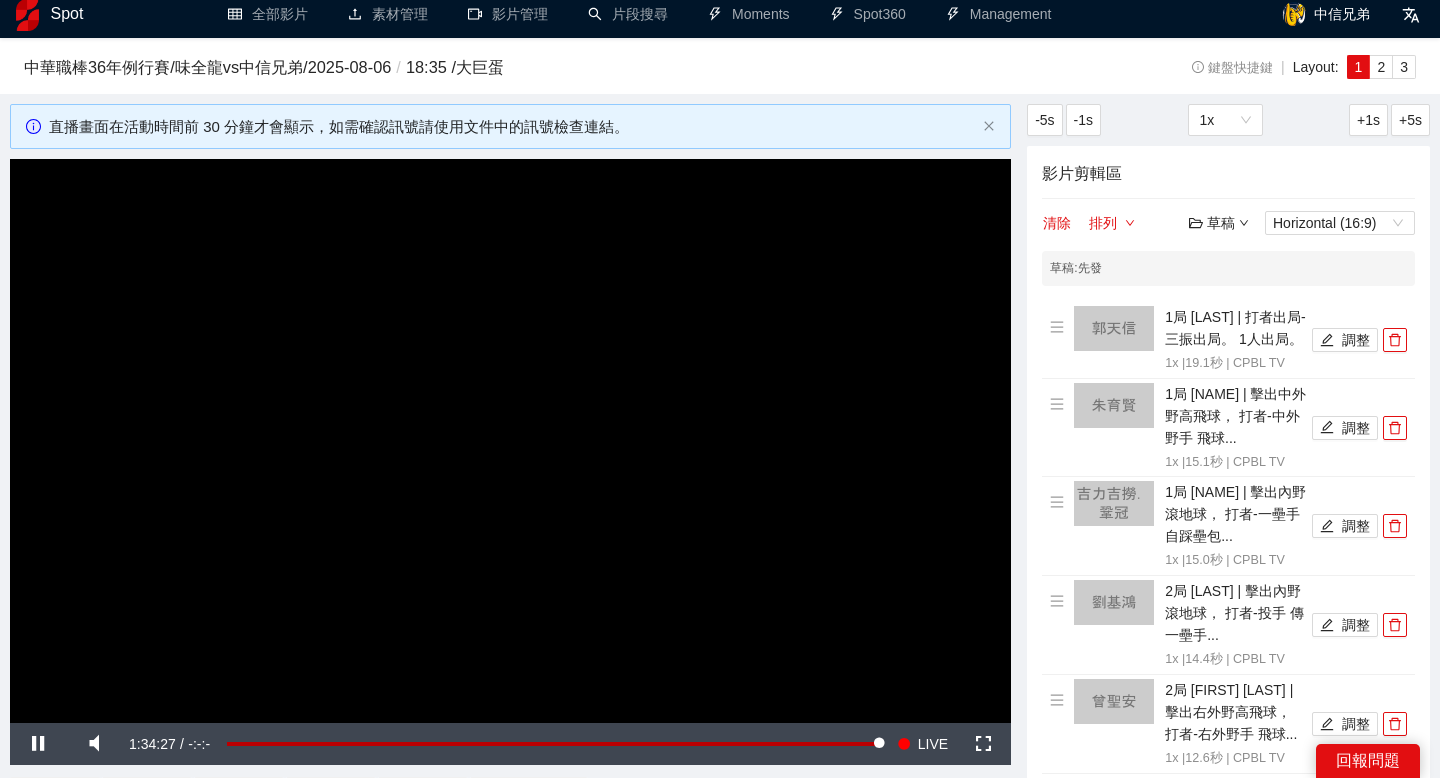 scroll, scrollTop: 5, scrollLeft: 0, axis: vertical 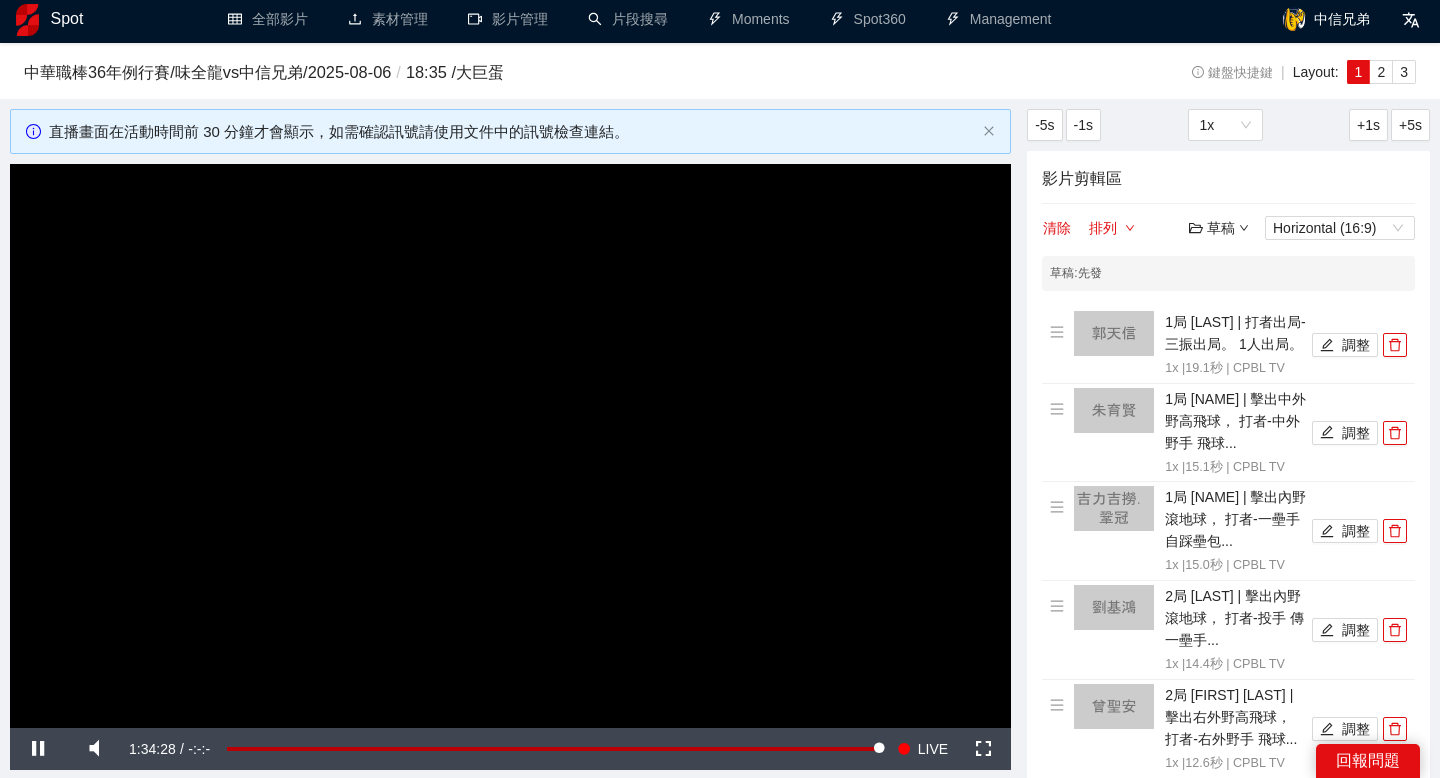 click on "草稿" at bounding box center [1219, 228] 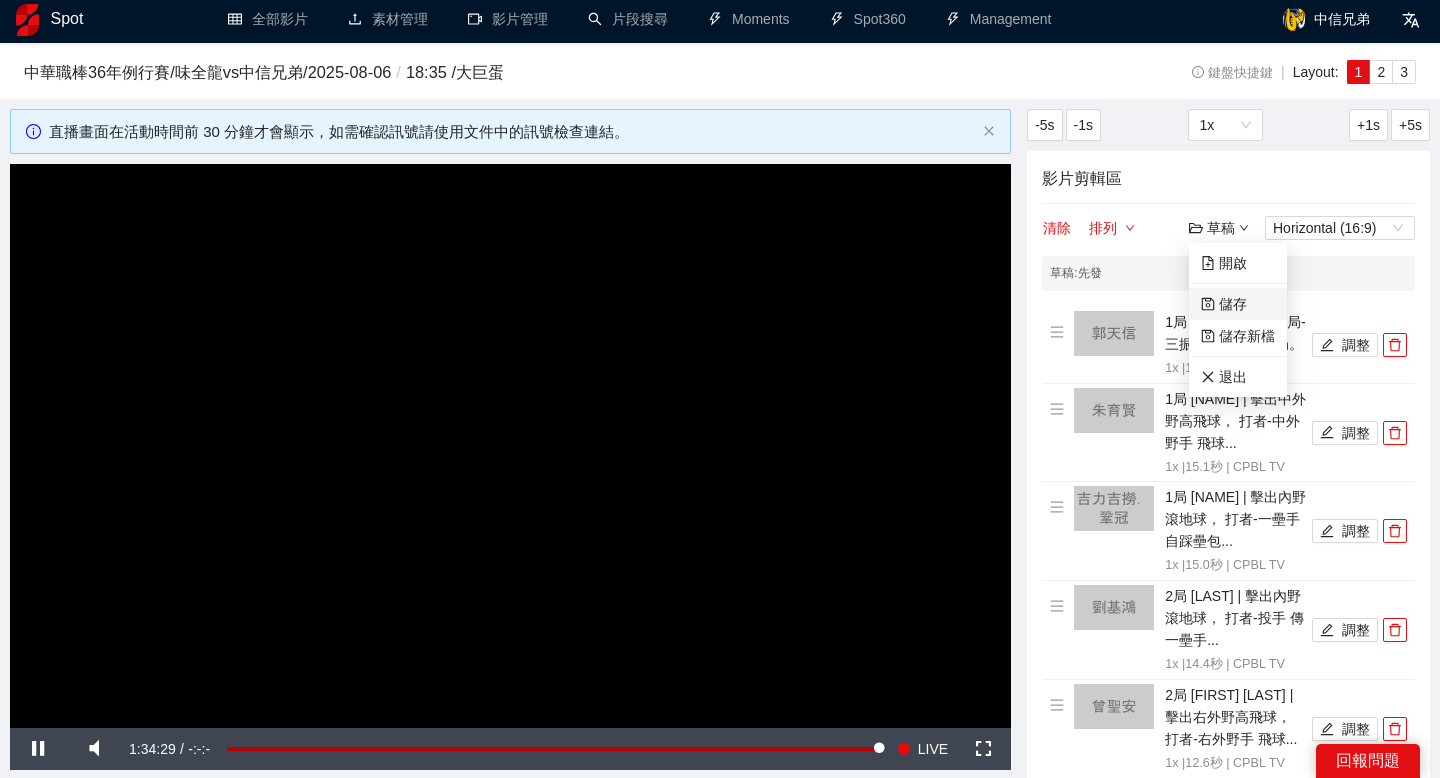 click on "儲存" at bounding box center [1224, 304] 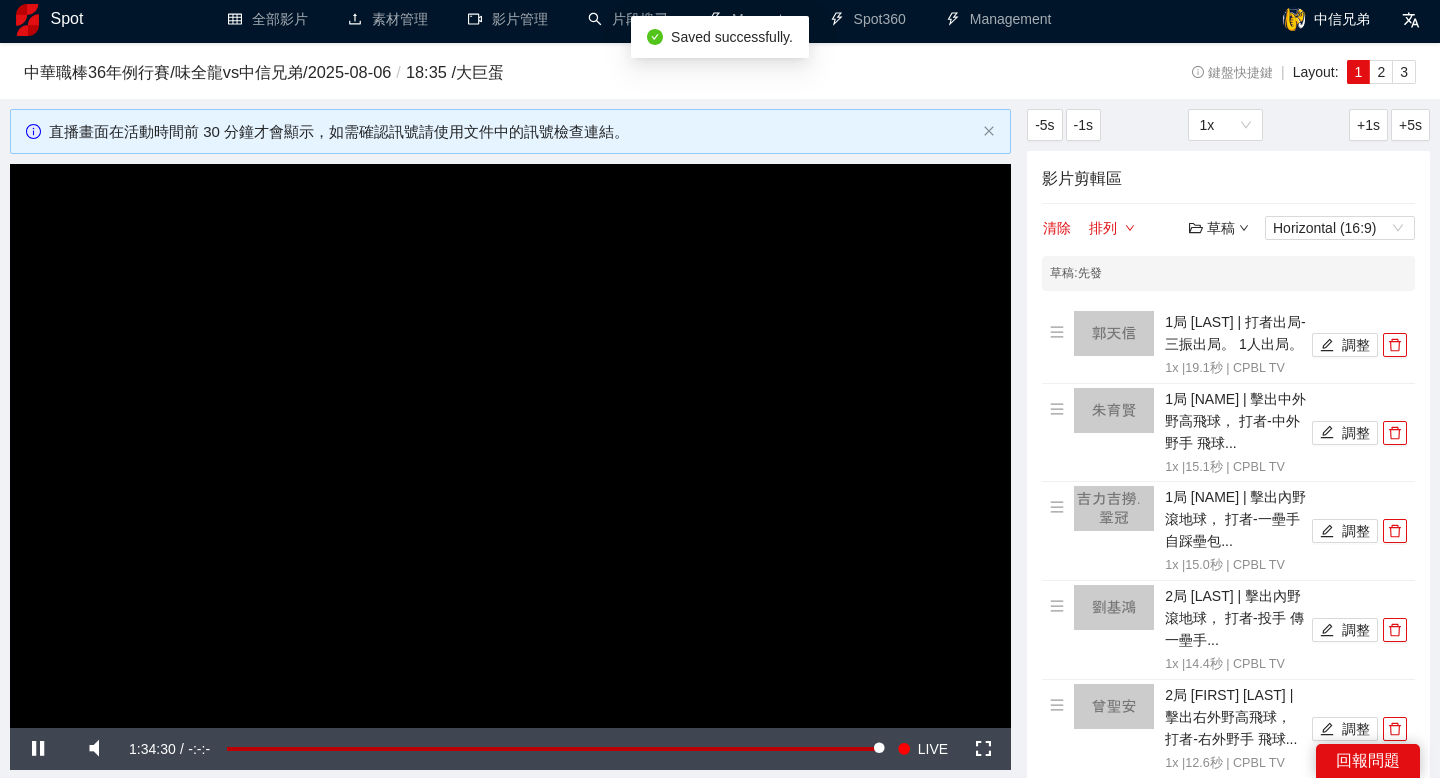 click on "草稿" at bounding box center (1219, 228) 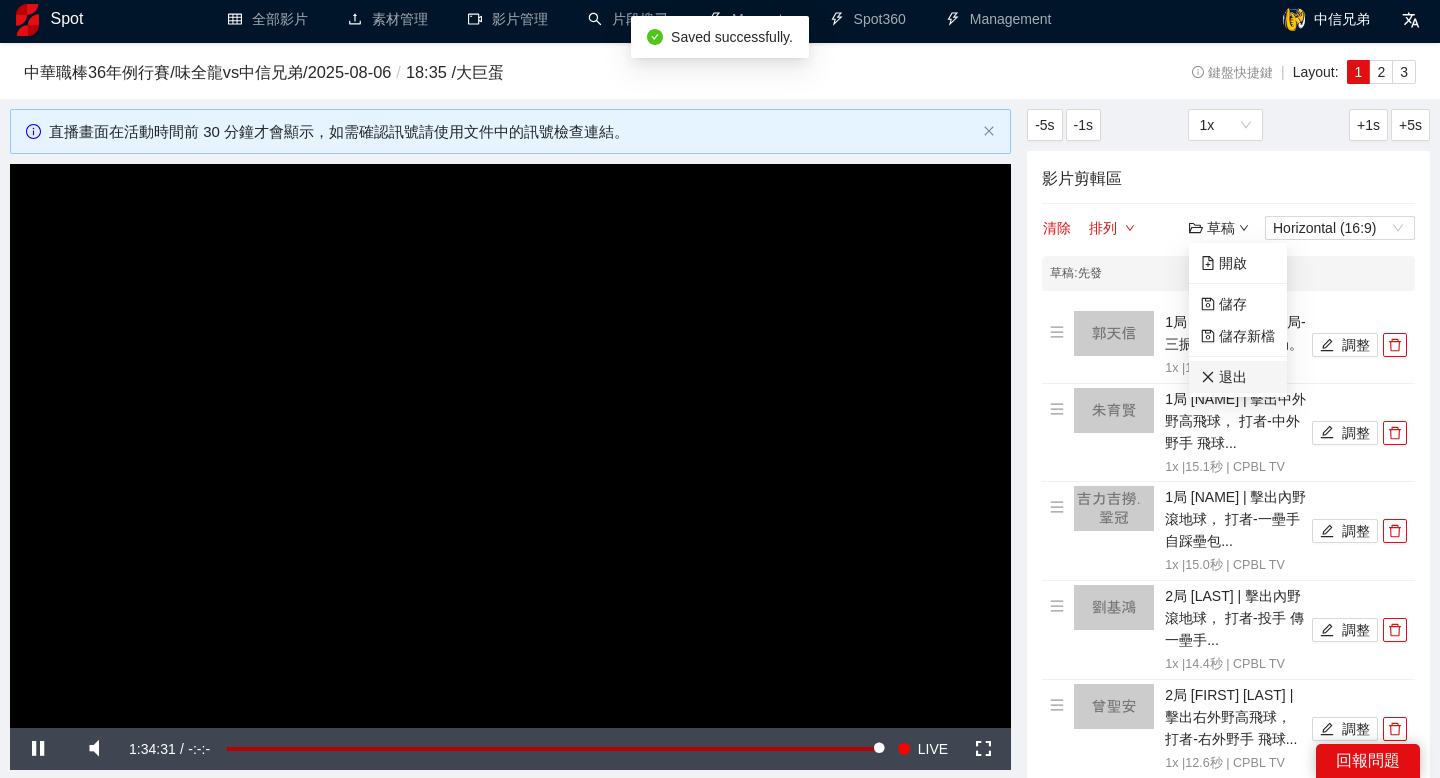 click on "退出" at bounding box center (1224, 377) 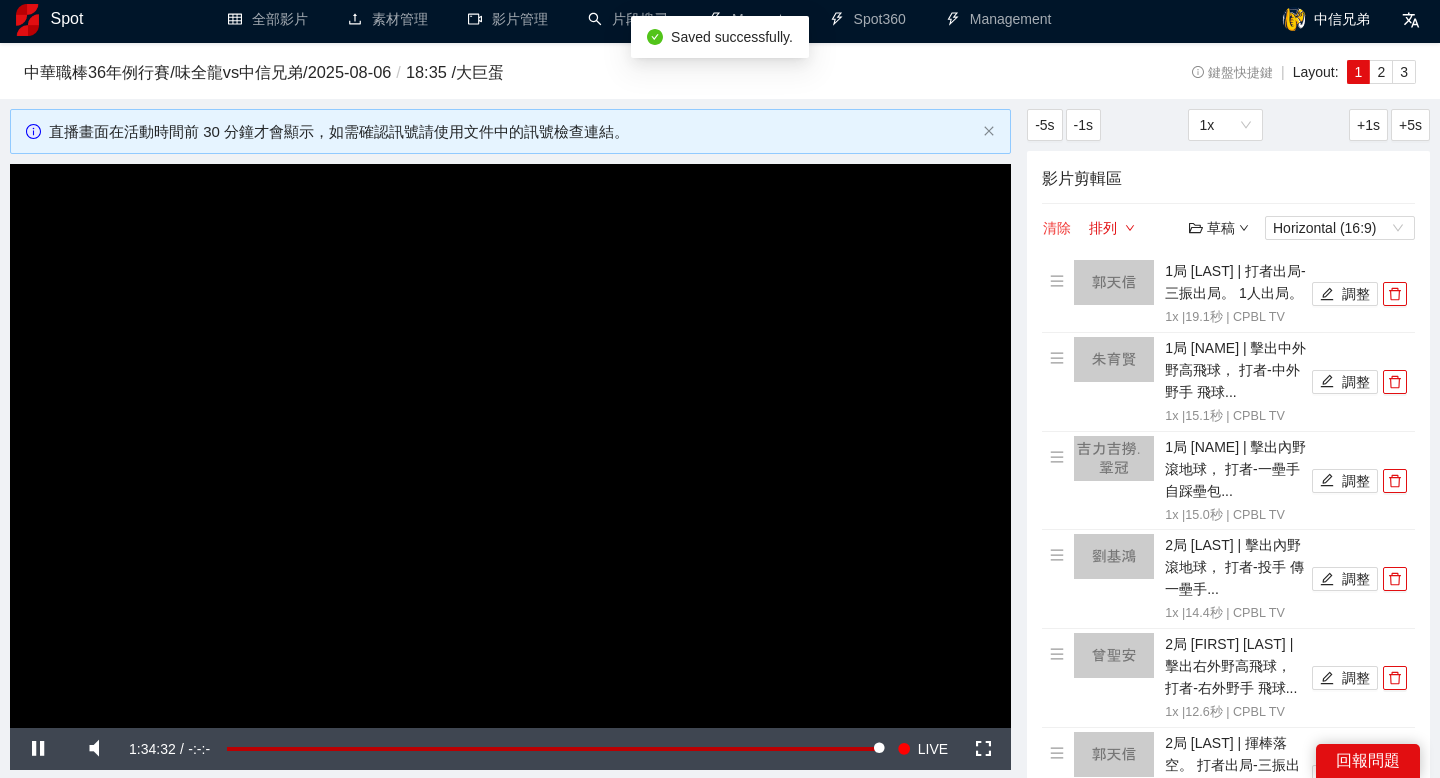 click on "清除" at bounding box center [1057, 228] 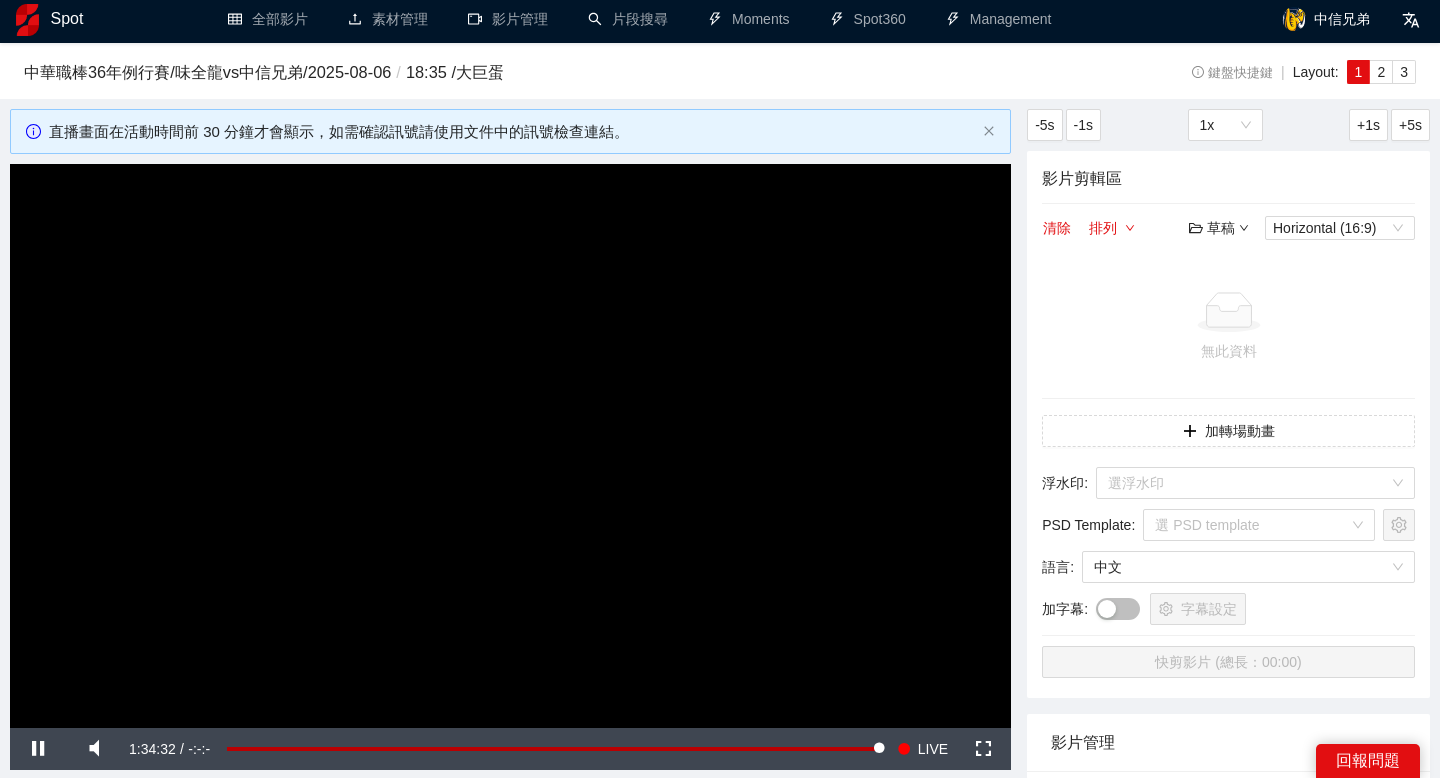 click on "草稿" at bounding box center (1219, 228) 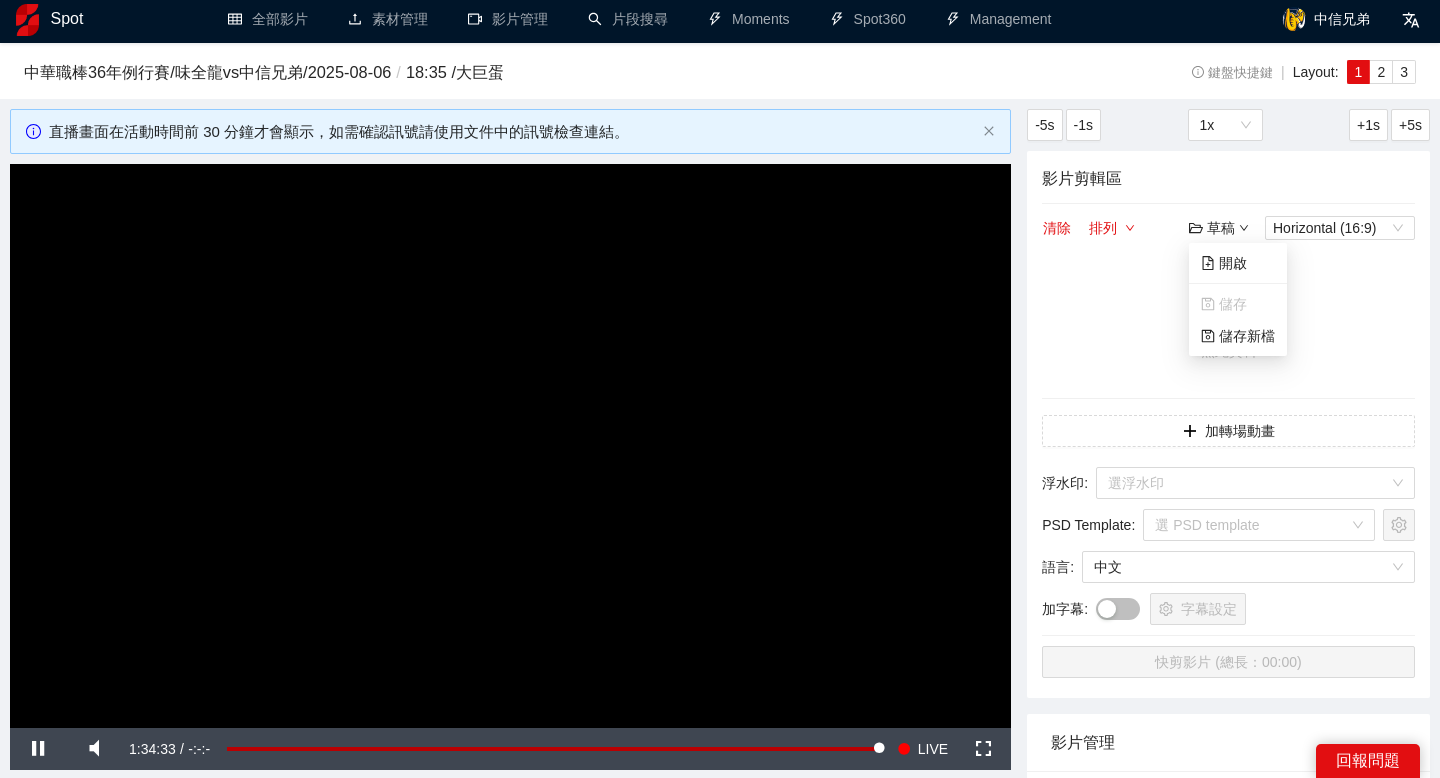 click on "影片剪輯區 清除 排列     草稿   Horizontal (16:9) 無此資料   加轉場動畫 浮水印 : 選浮水印 PSD Template : 選 PSD template 語言 : 中文 加字幕 :   字幕設定 快剪影片 (總長：00:00)" at bounding box center [1228, 424] 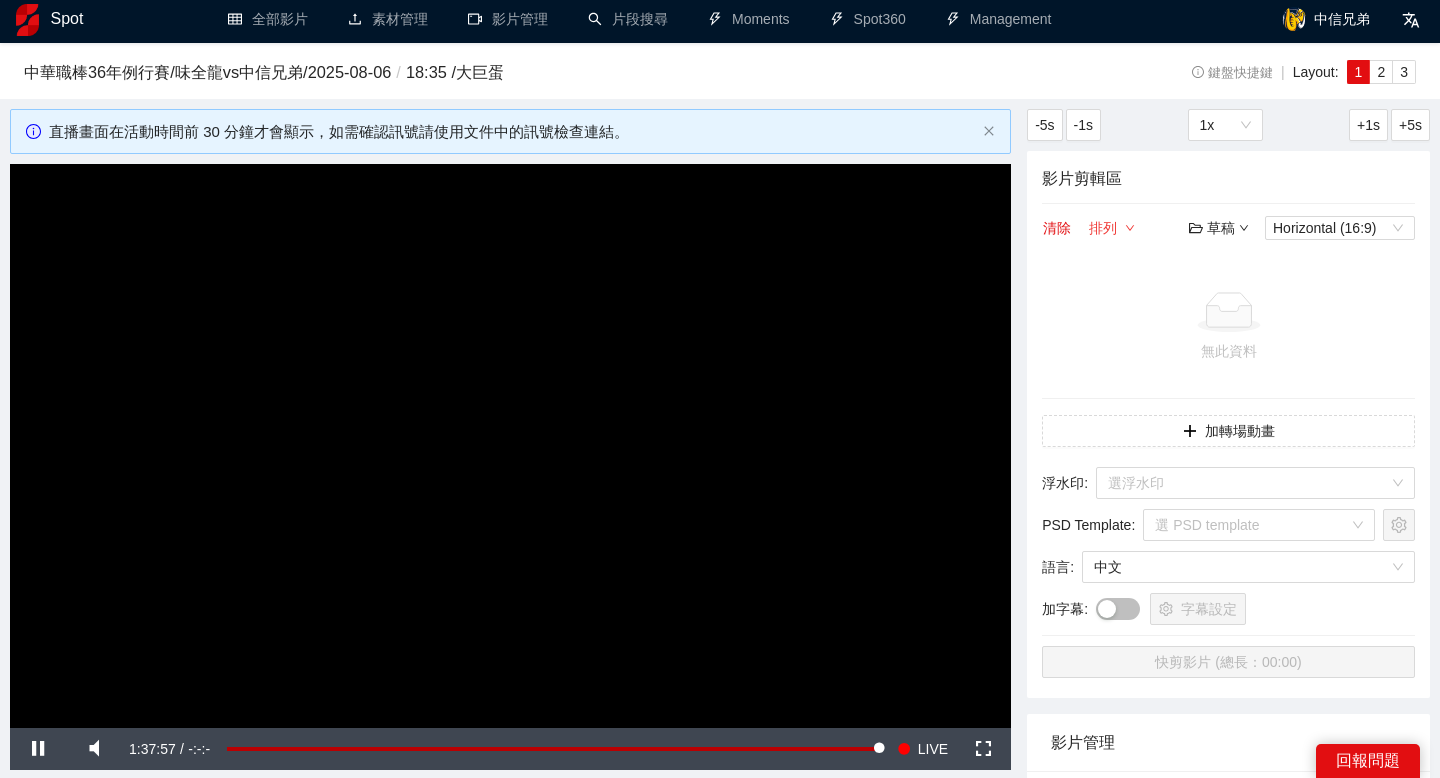 click on "排列" at bounding box center [1112, 228] 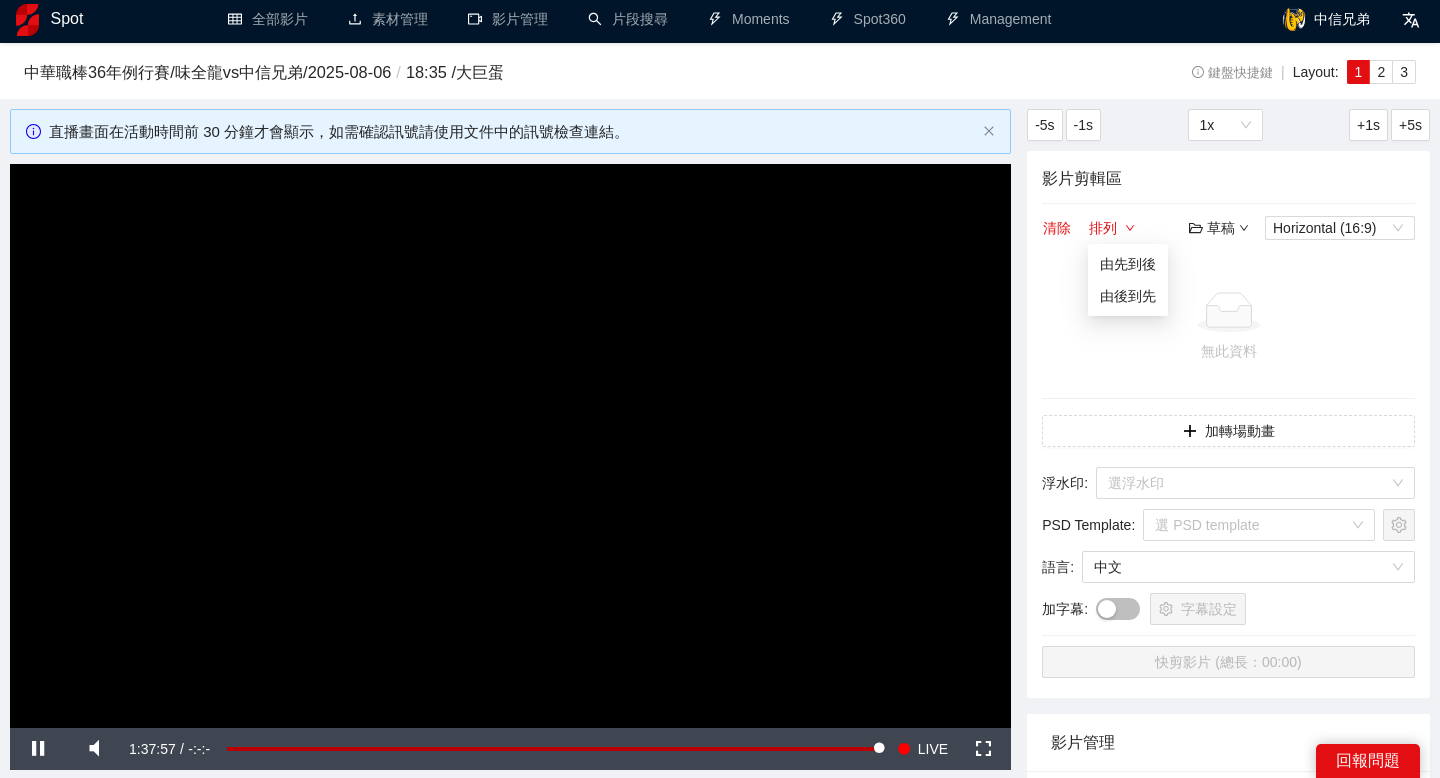 click on "清除 排列     草稿   Horizontal (16:9)" at bounding box center (1228, 228) 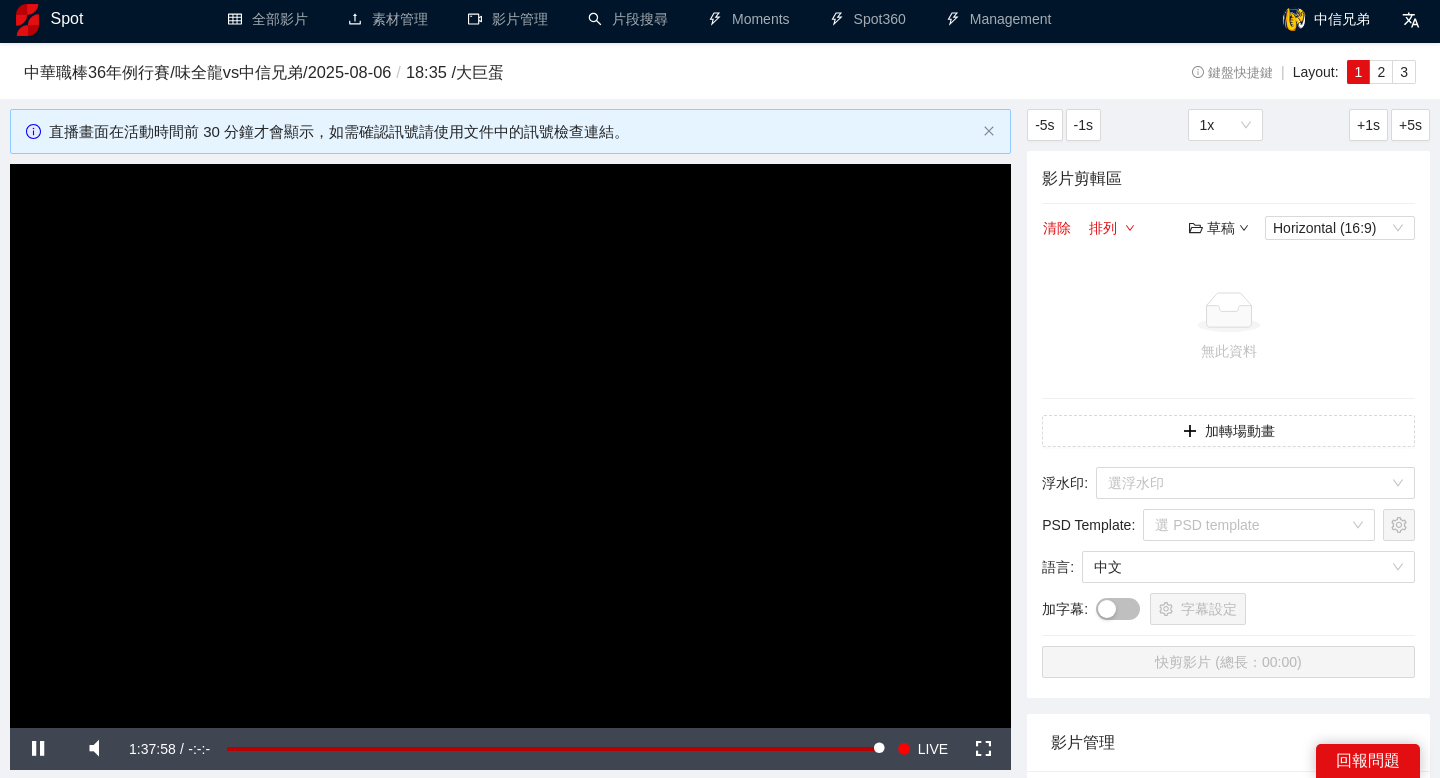 click on "草稿" at bounding box center [1219, 228] 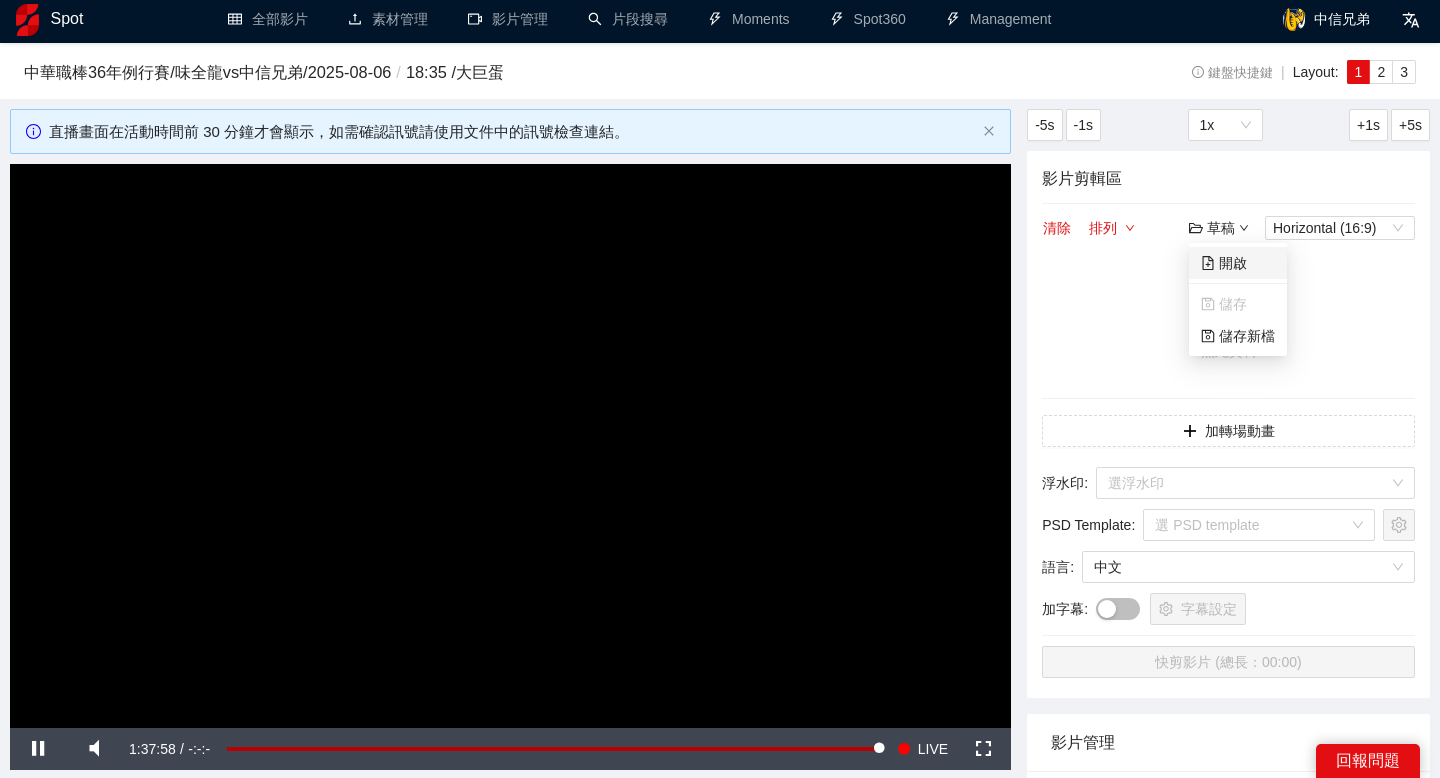 click on "開啟" at bounding box center [1224, 263] 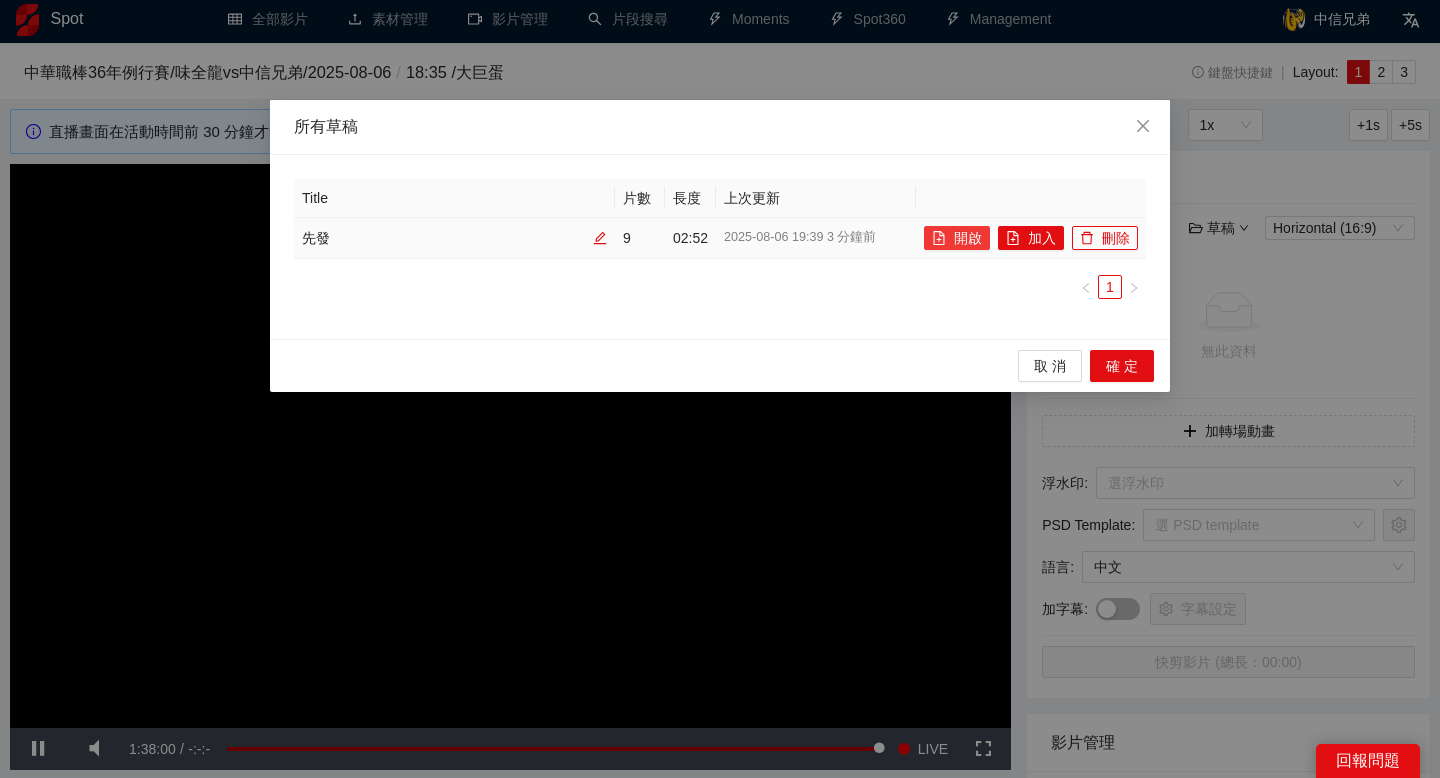 click on "開啟" at bounding box center (957, 238) 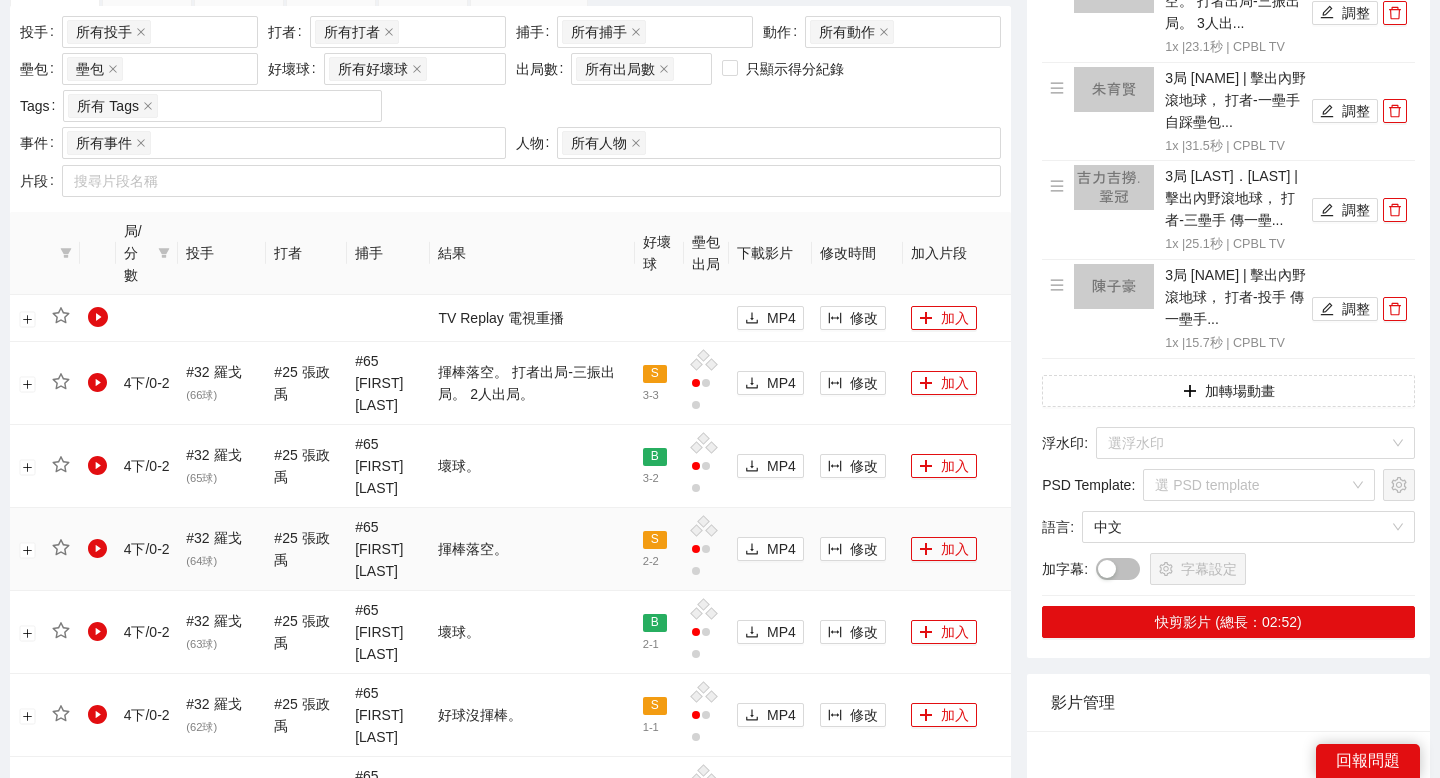 scroll, scrollTop: 831, scrollLeft: 0, axis: vertical 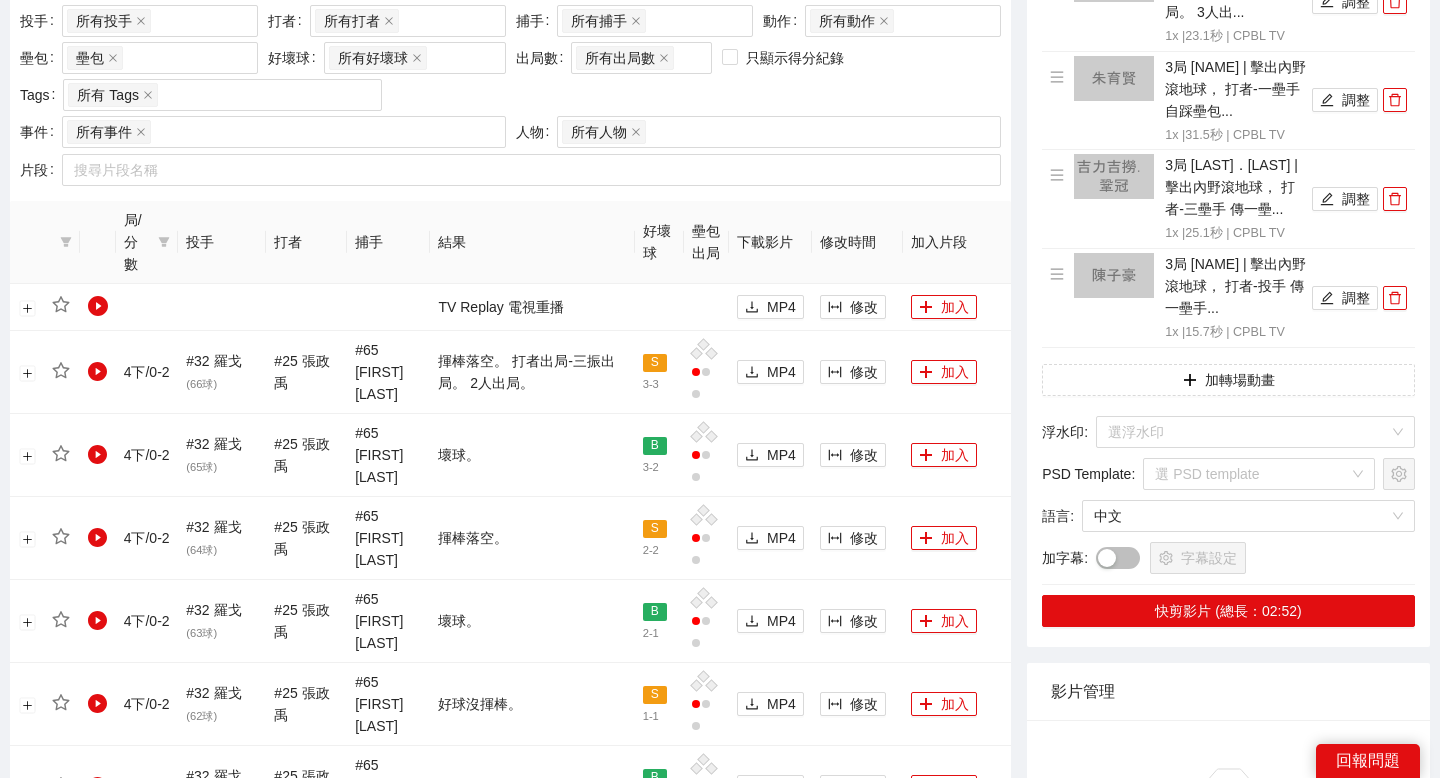 click 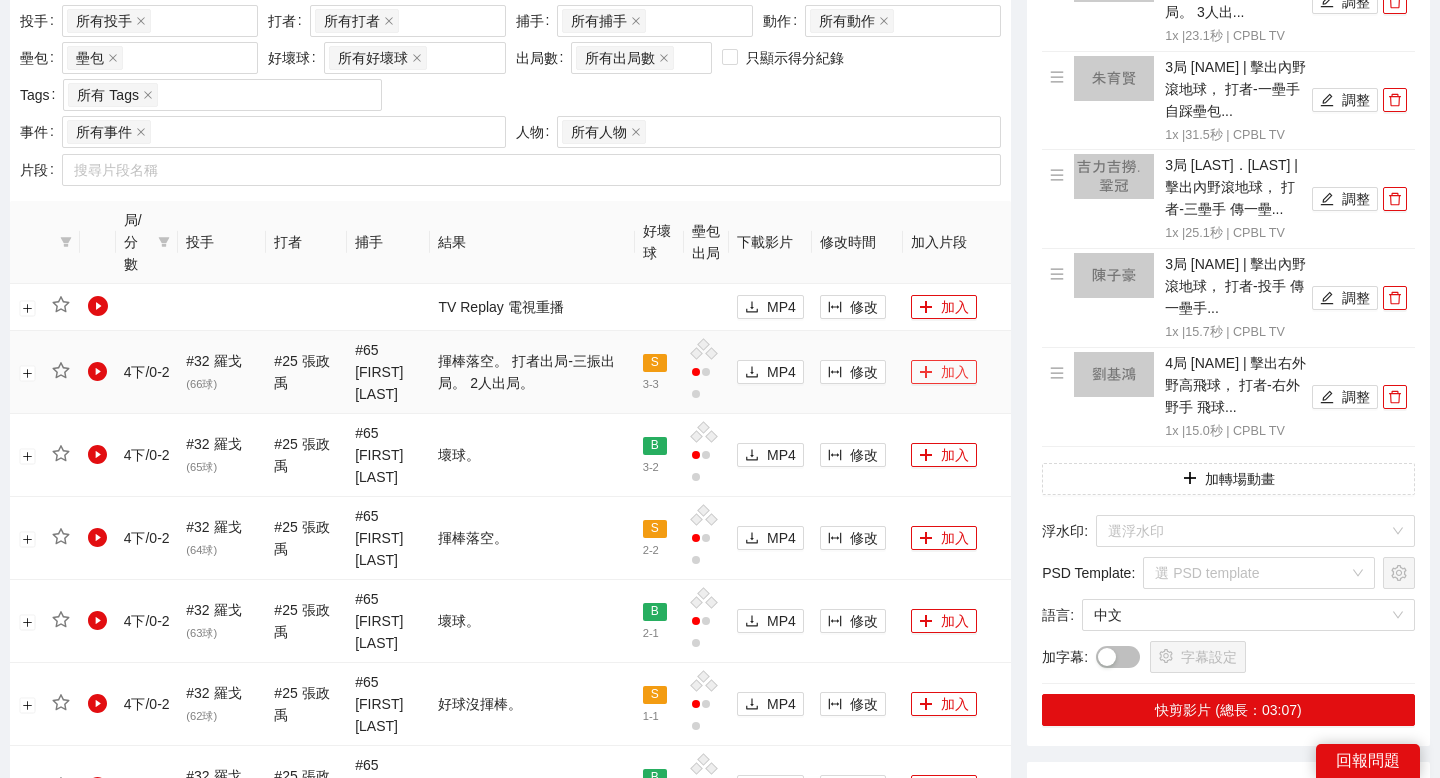 click on "加入" at bounding box center [944, 372] 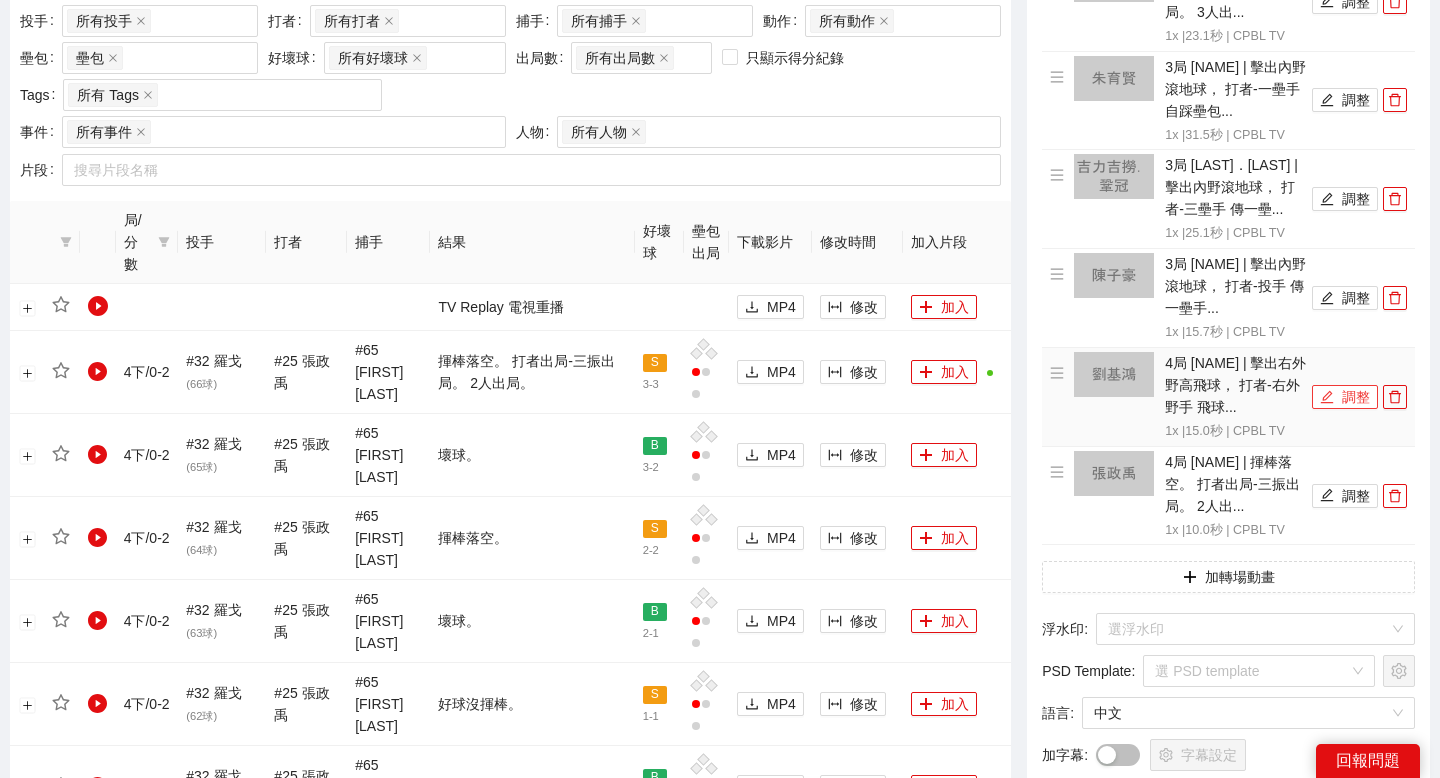 click on "調整" at bounding box center (1345, 397) 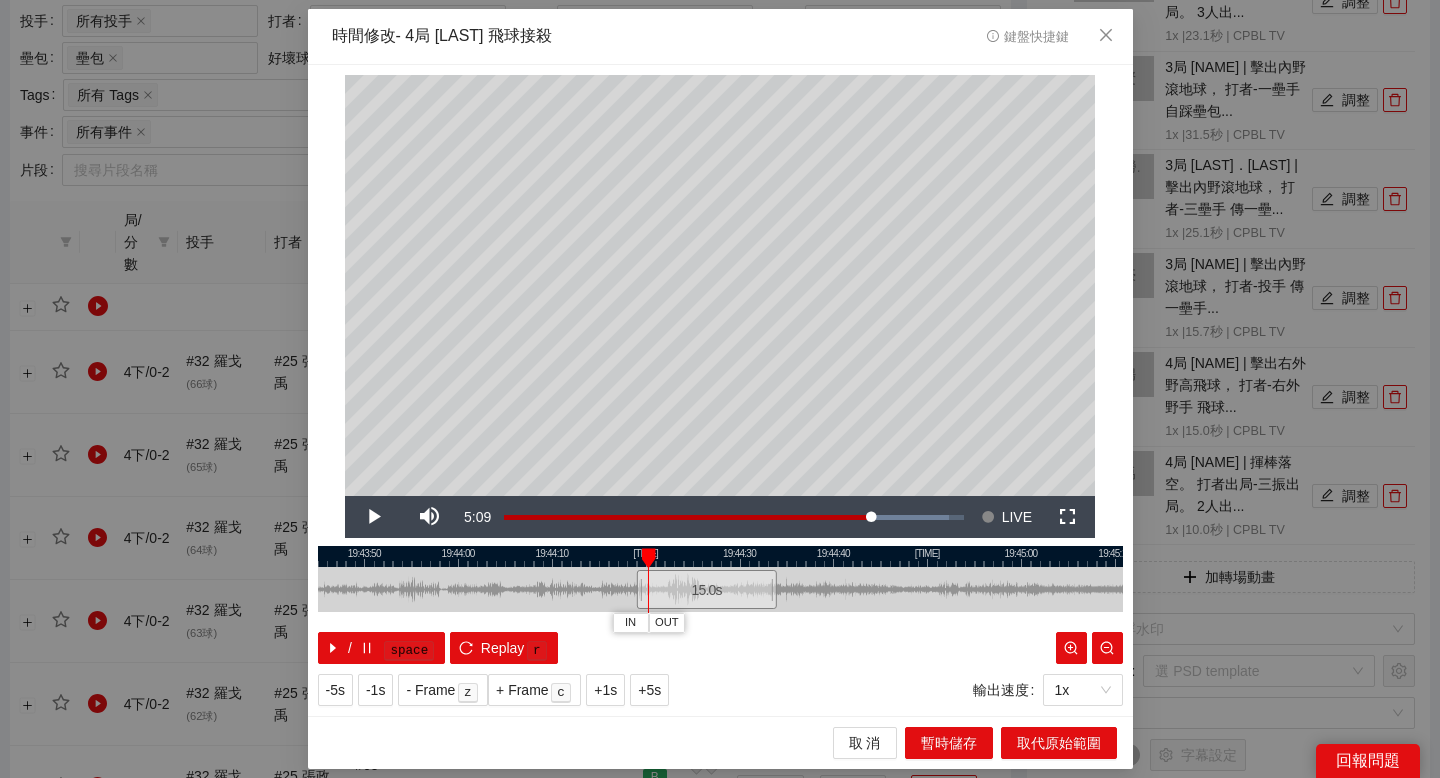 drag, startPoint x: 693, startPoint y: 555, endPoint x: 810, endPoint y: 556, distance: 117.00427 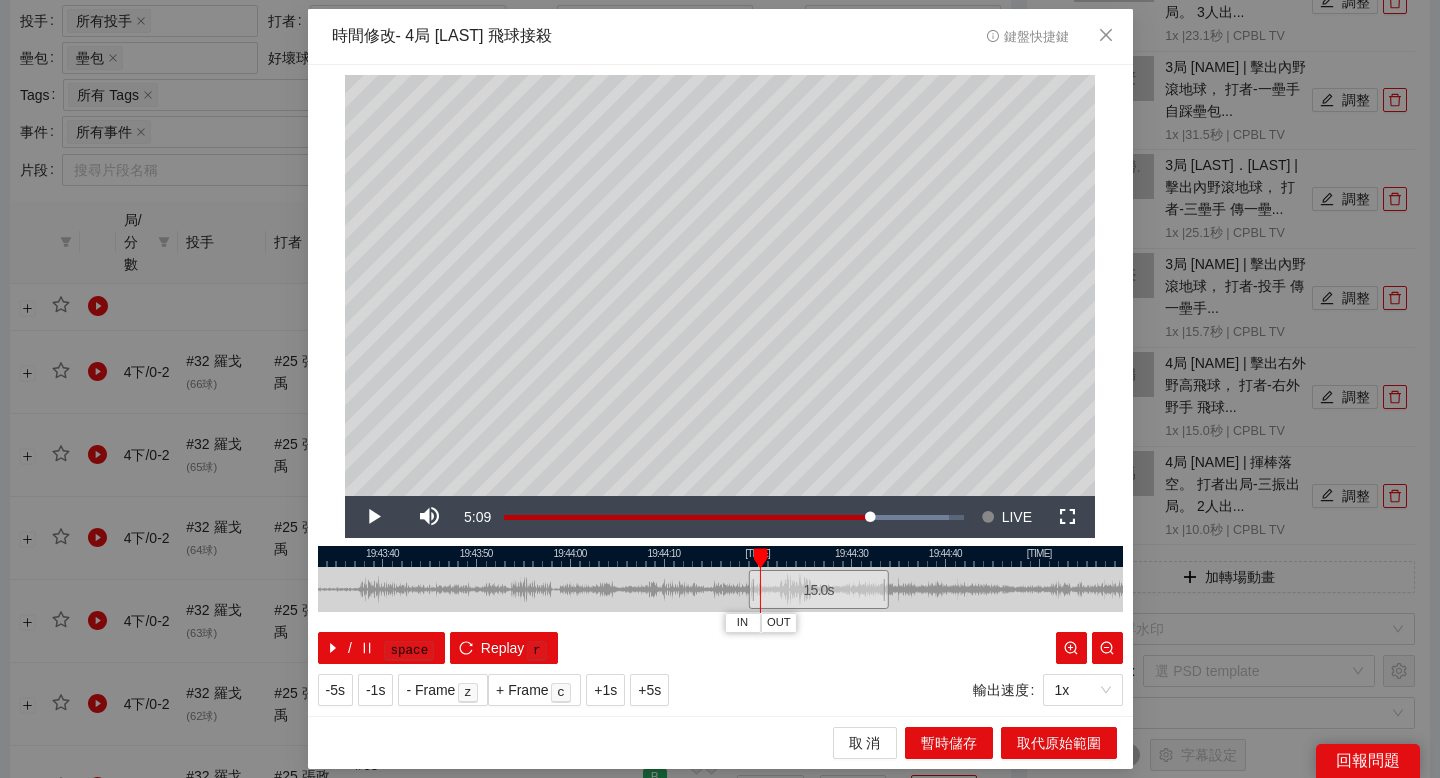 click at bounding box center [720, 556] 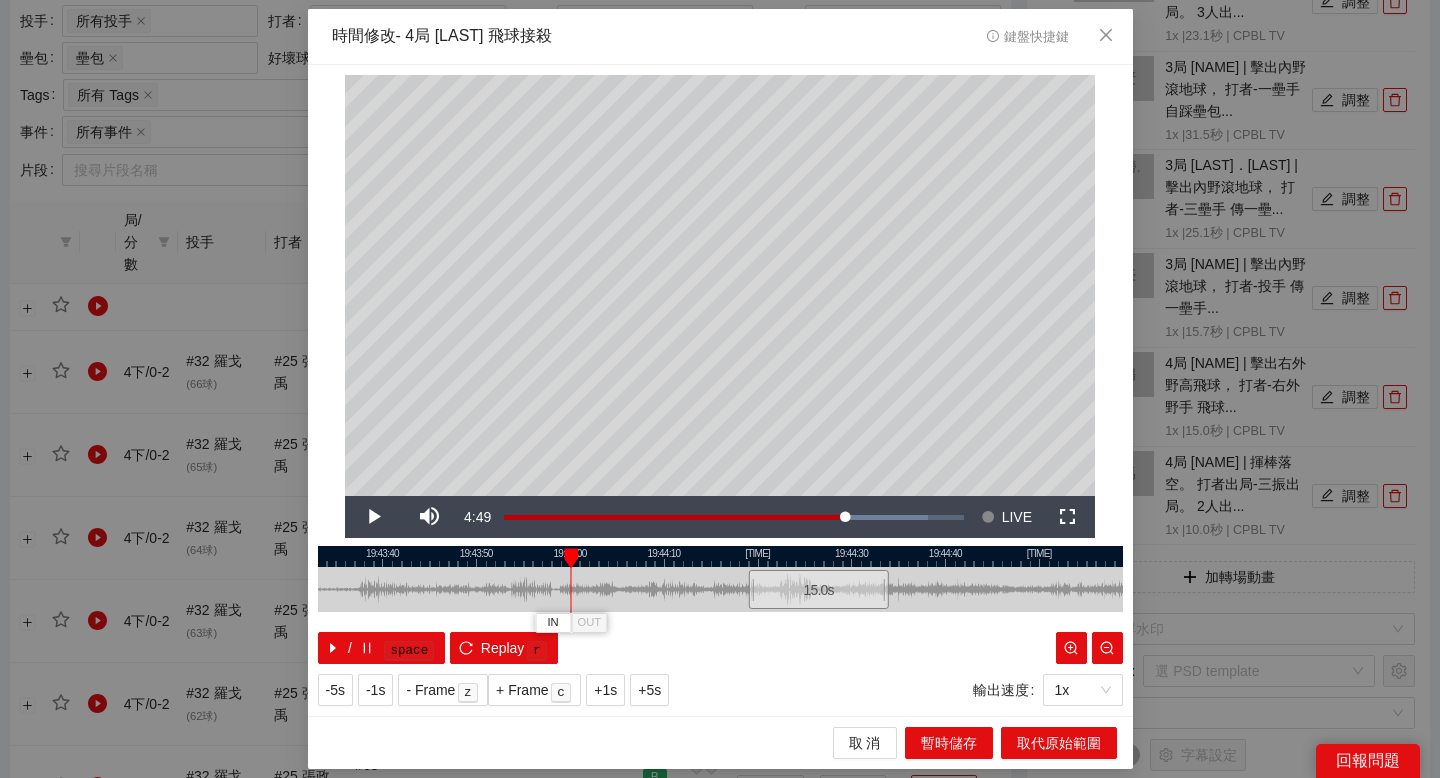 click at bounding box center [720, 556] 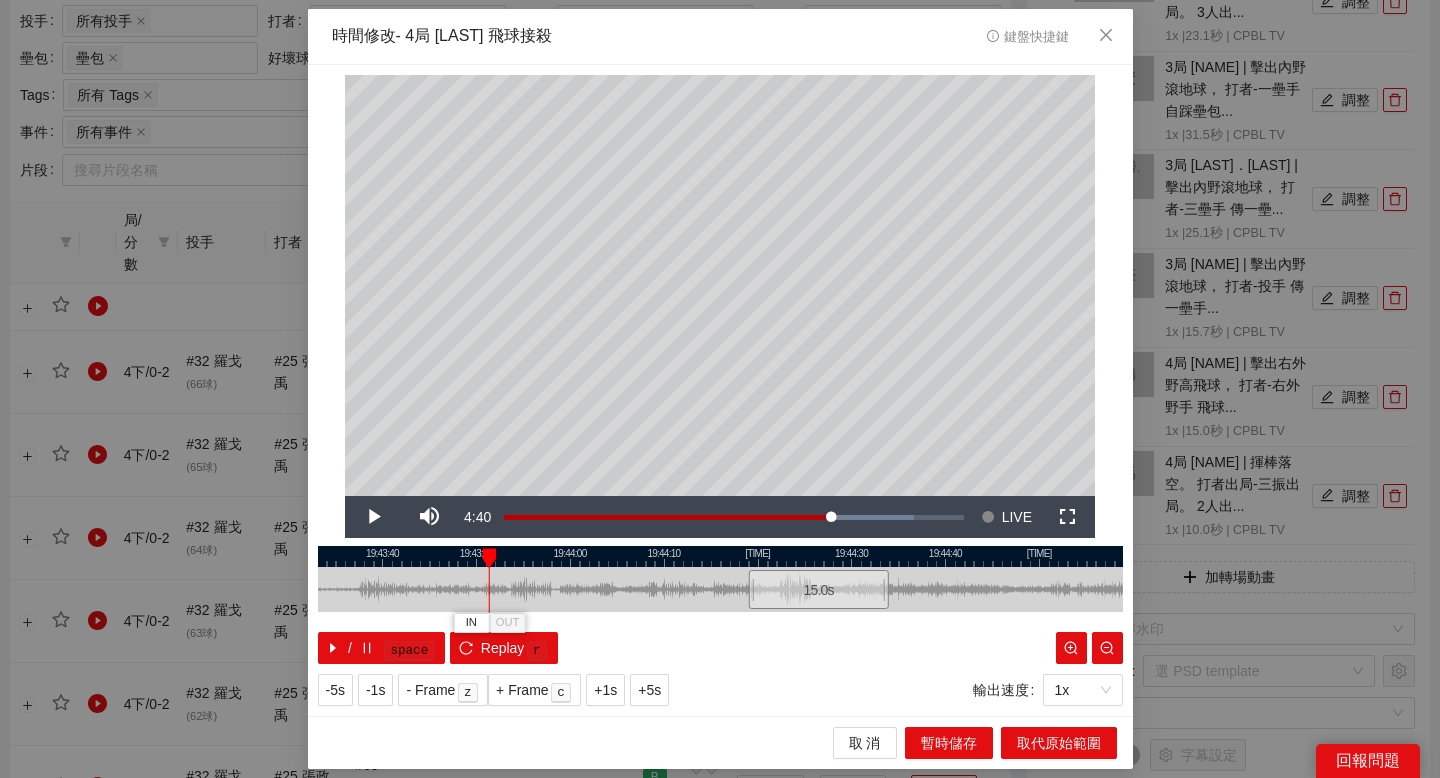 drag, startPoint x: 476, startPoint y: 554, endPoint x: 488, endPoint y: 560, distance: 13.416408 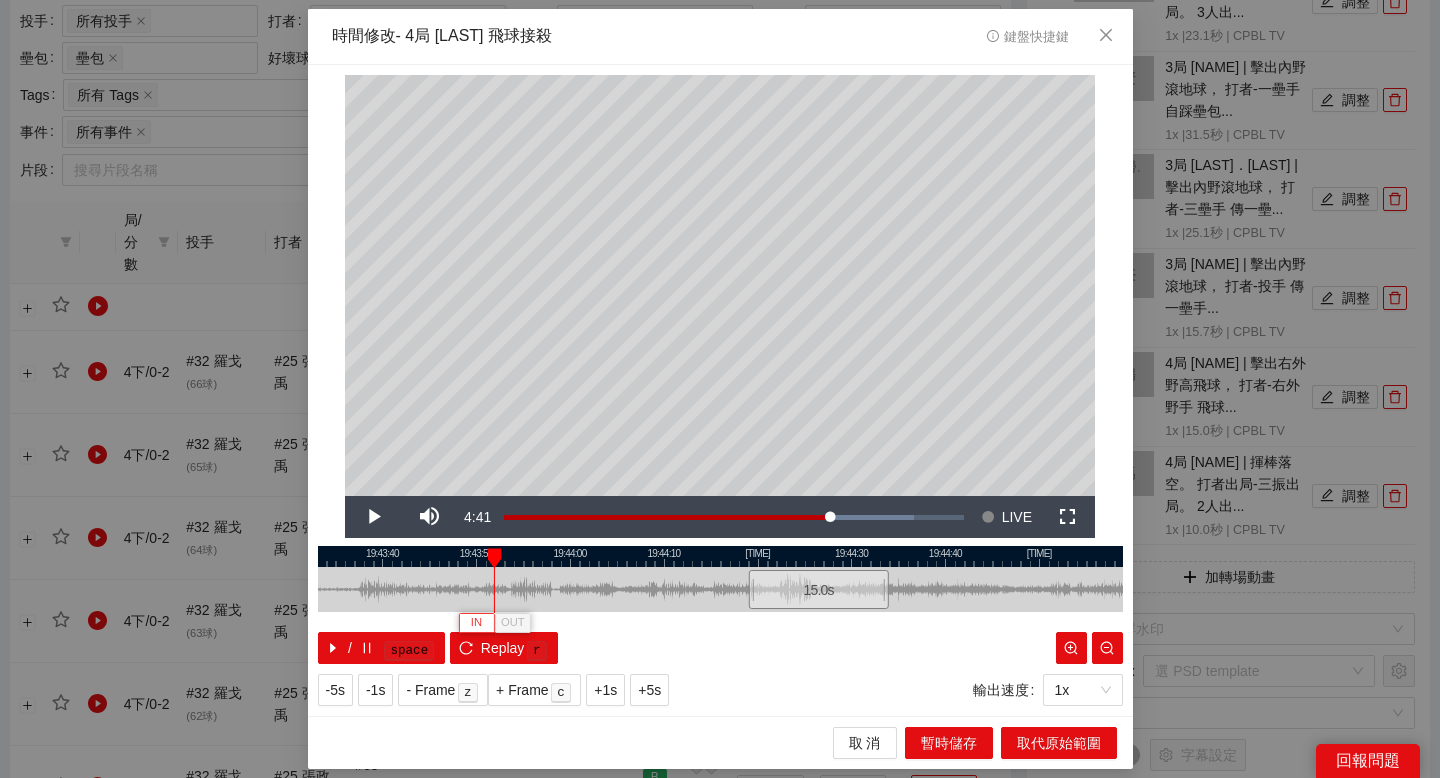 click on "IN" at bounding box center (476, 622) 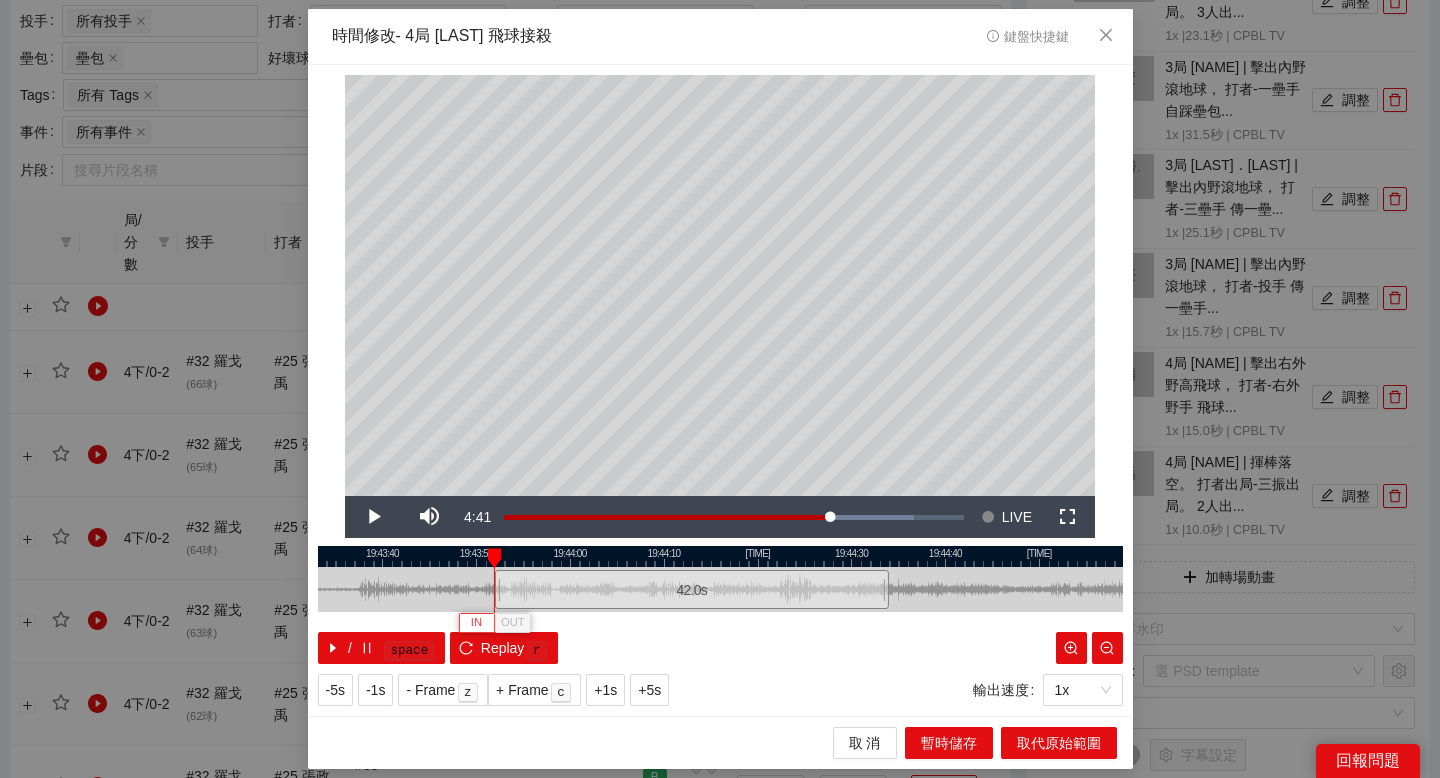 type 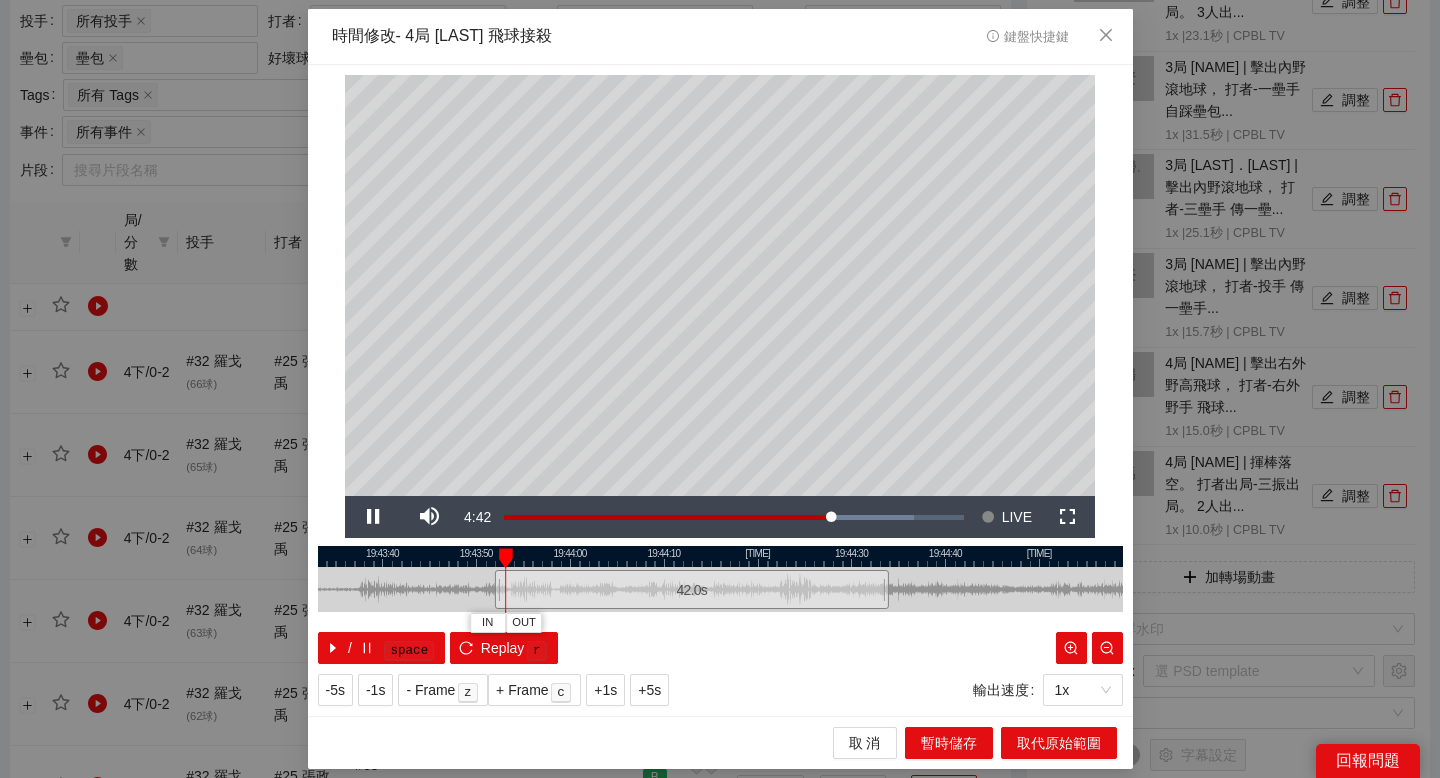 click at bounding box center (720, 556) 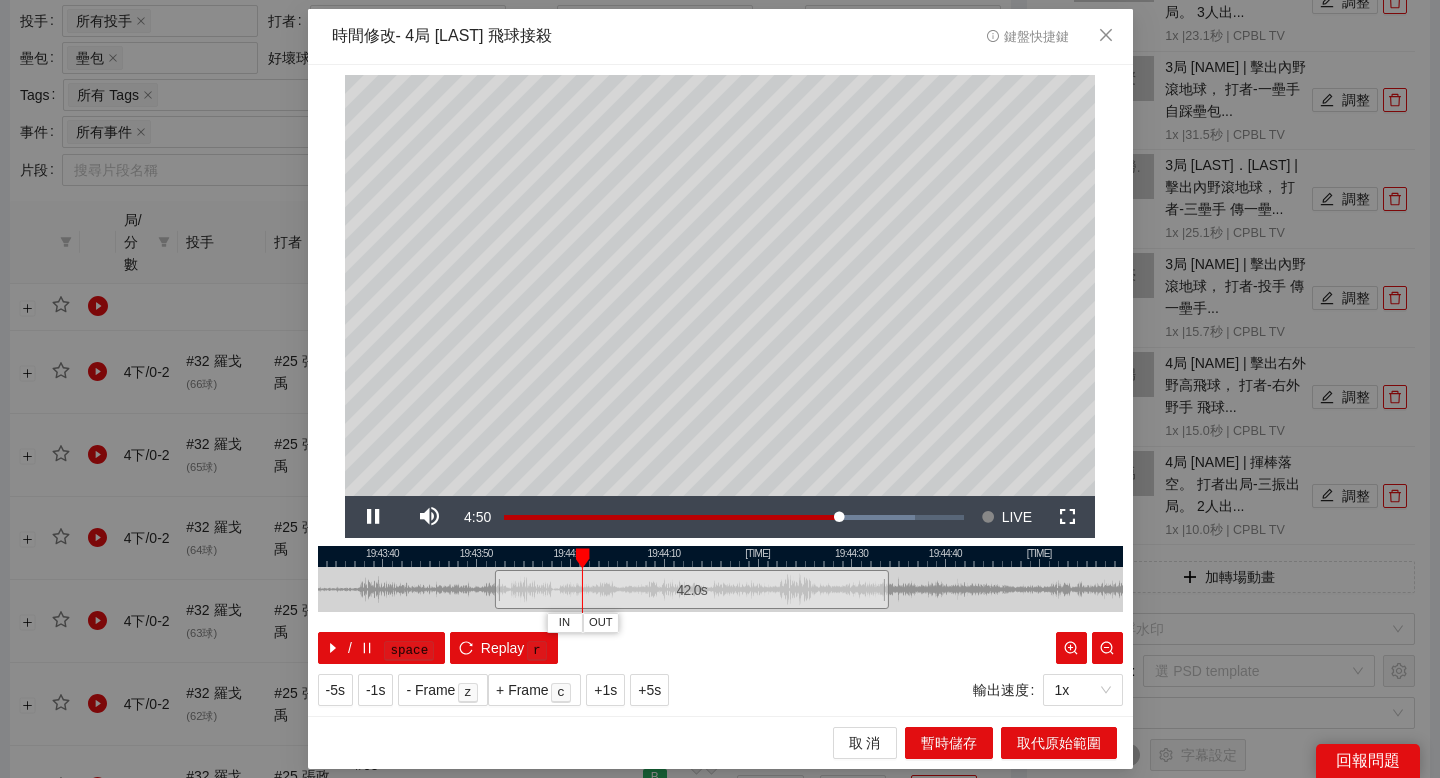click at bounding box center (720, 556) 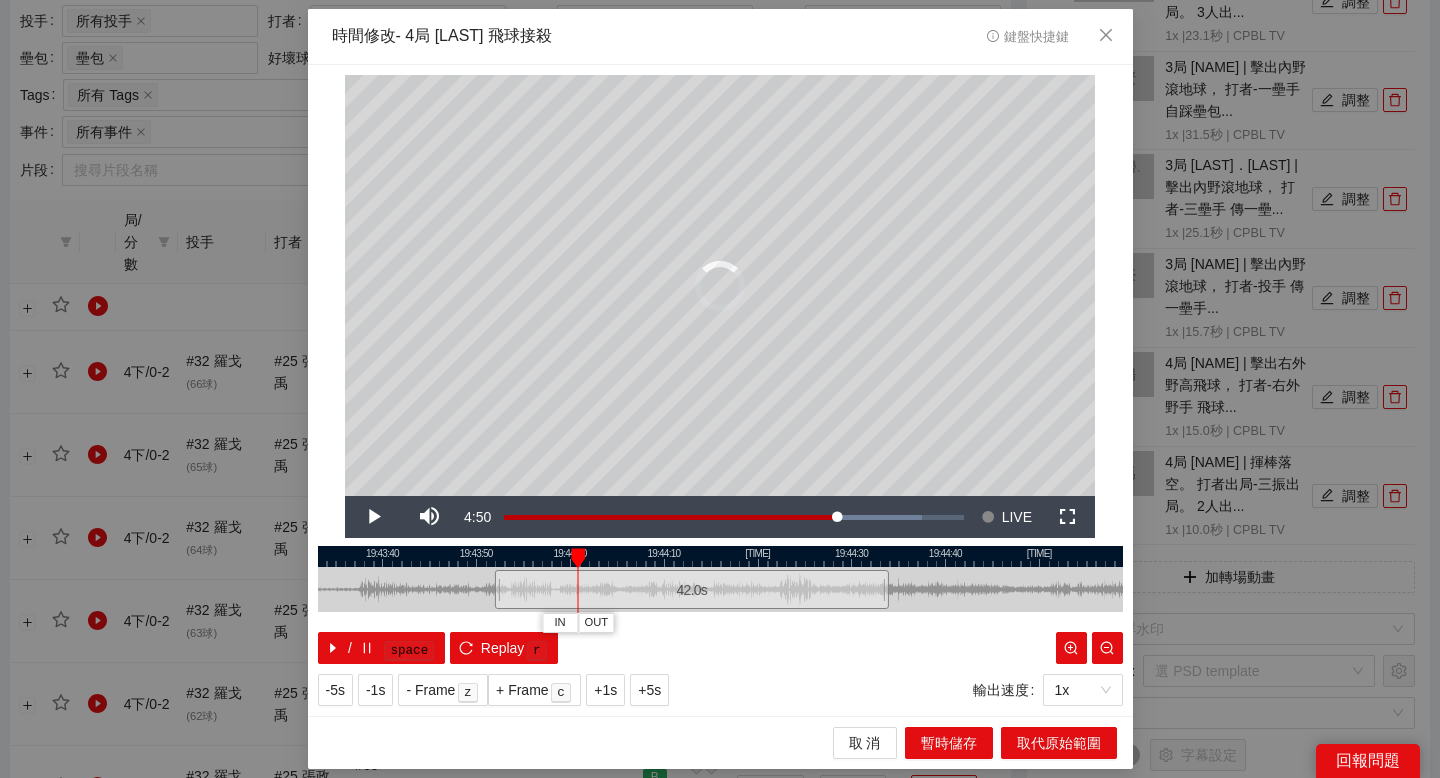 drag, startPoint x: 620, startPoint y: 558, endPoint x: 578, endPoint y: 558, distance: 42 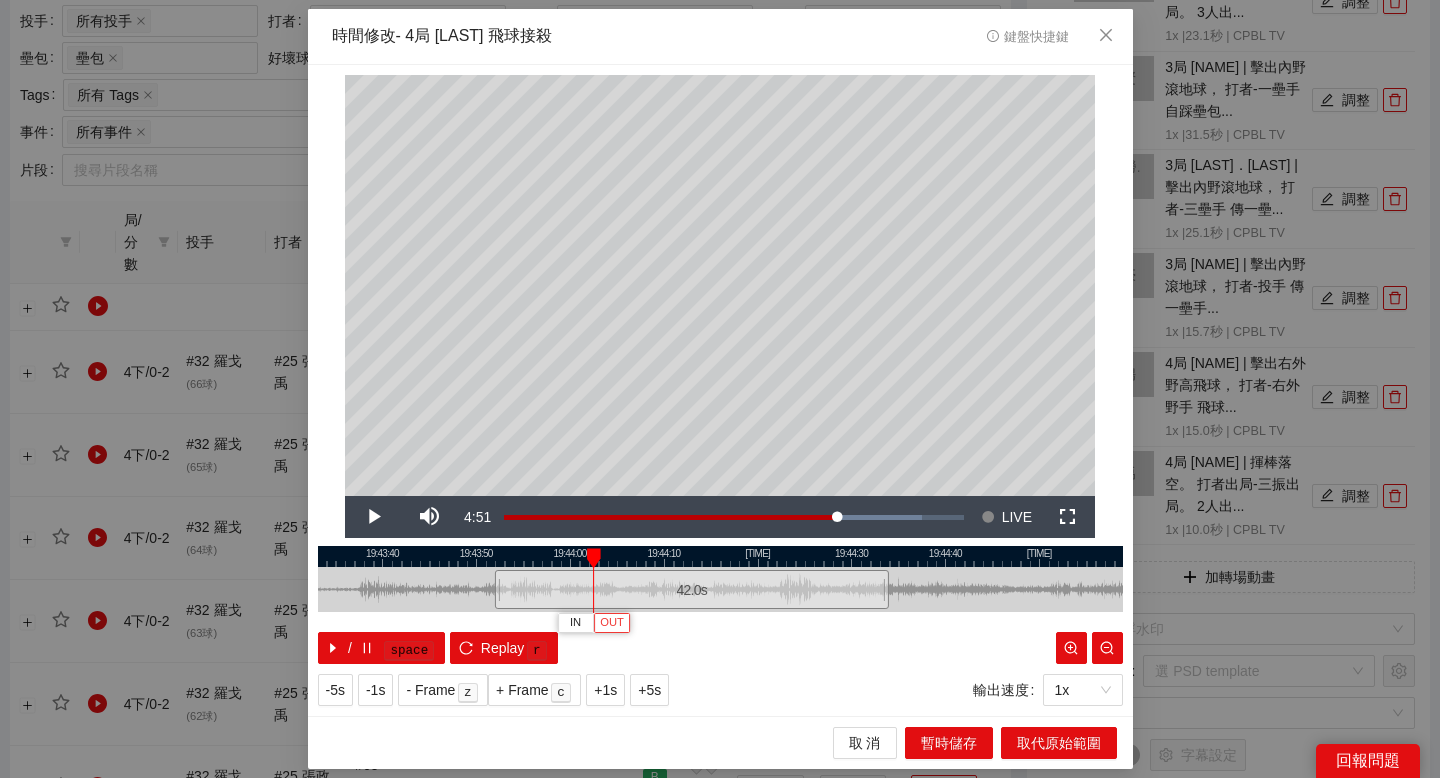 click on "OUT" at bounding box center (612, 623) 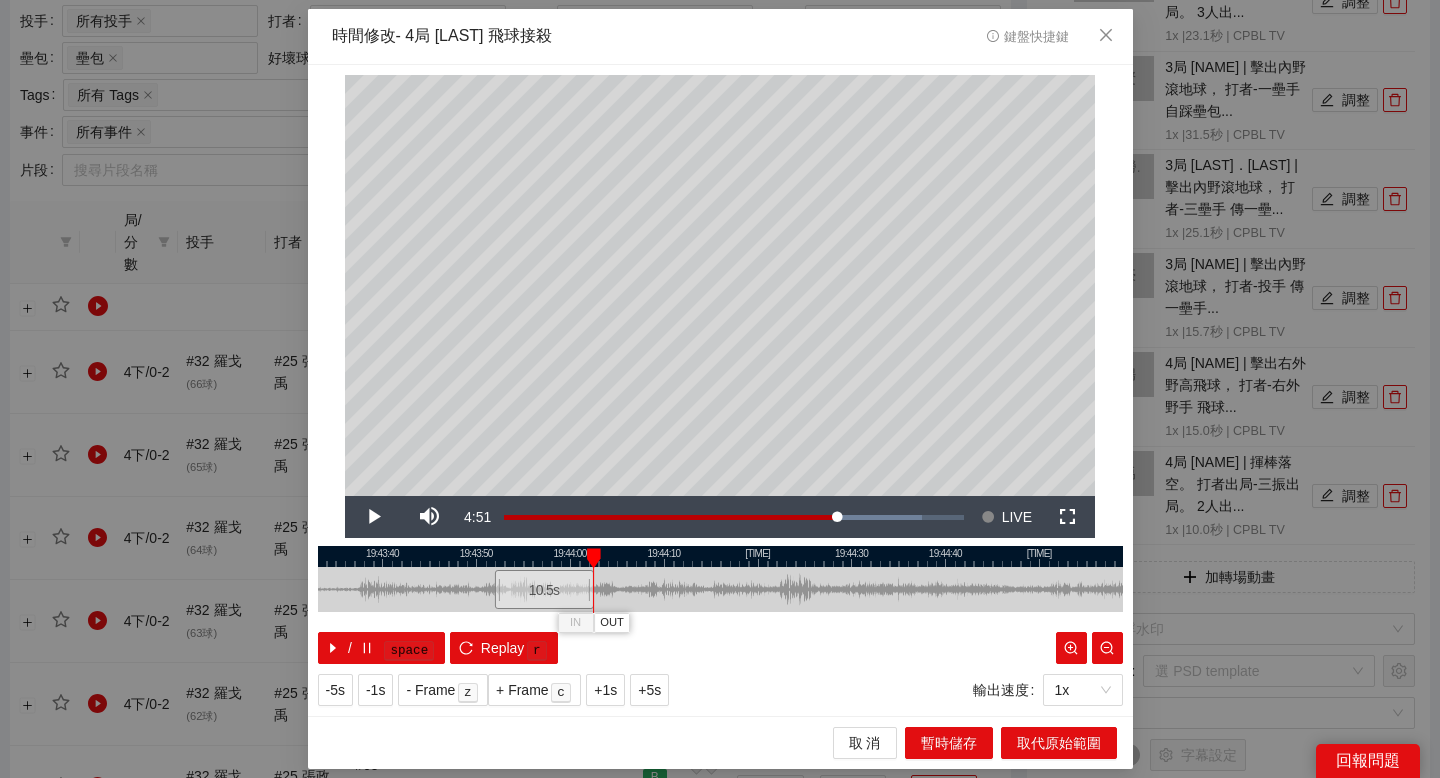 click at bounding box center (720, 556) 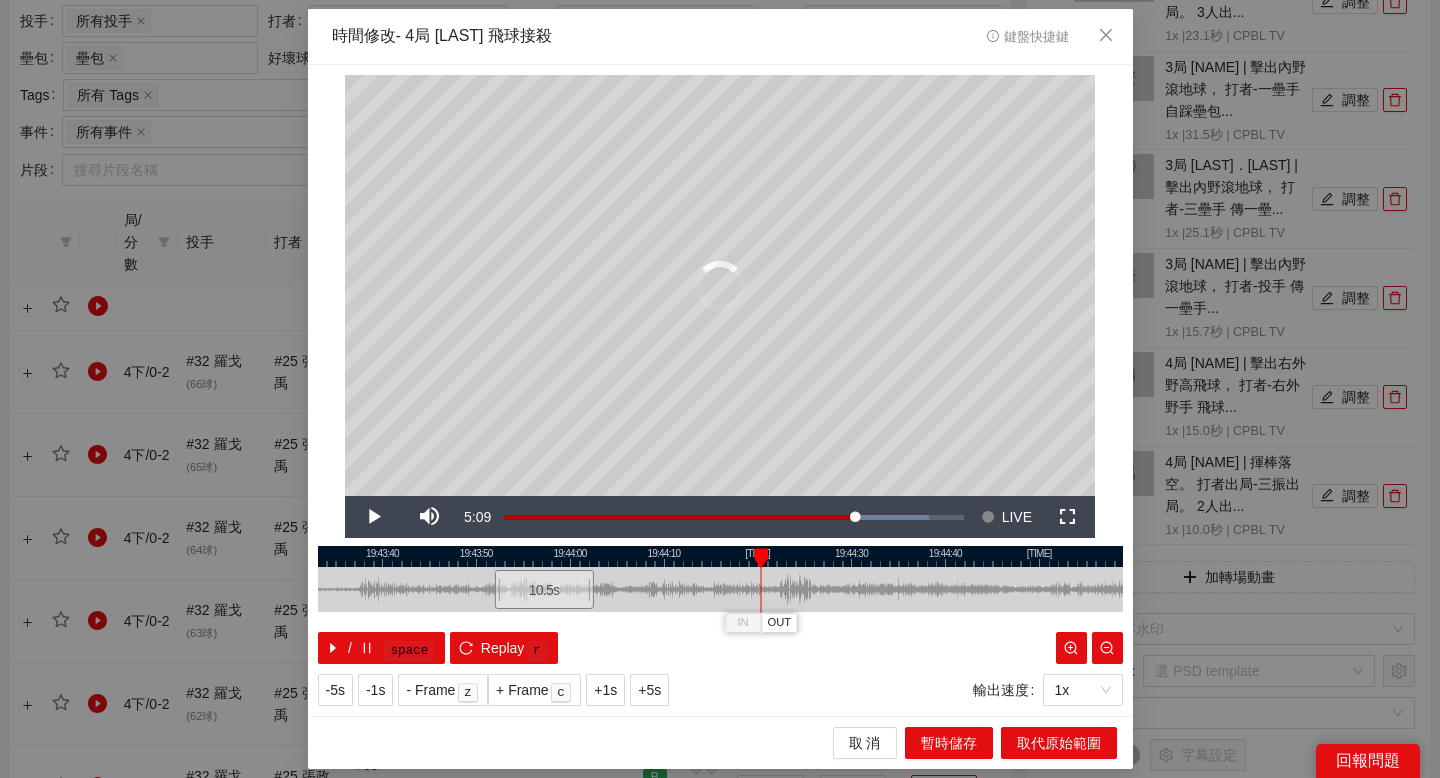 drag, startPoint x: 623, startPoint y: 550, endPoint x: 765, endPoint y: 543, distance: 142.17242 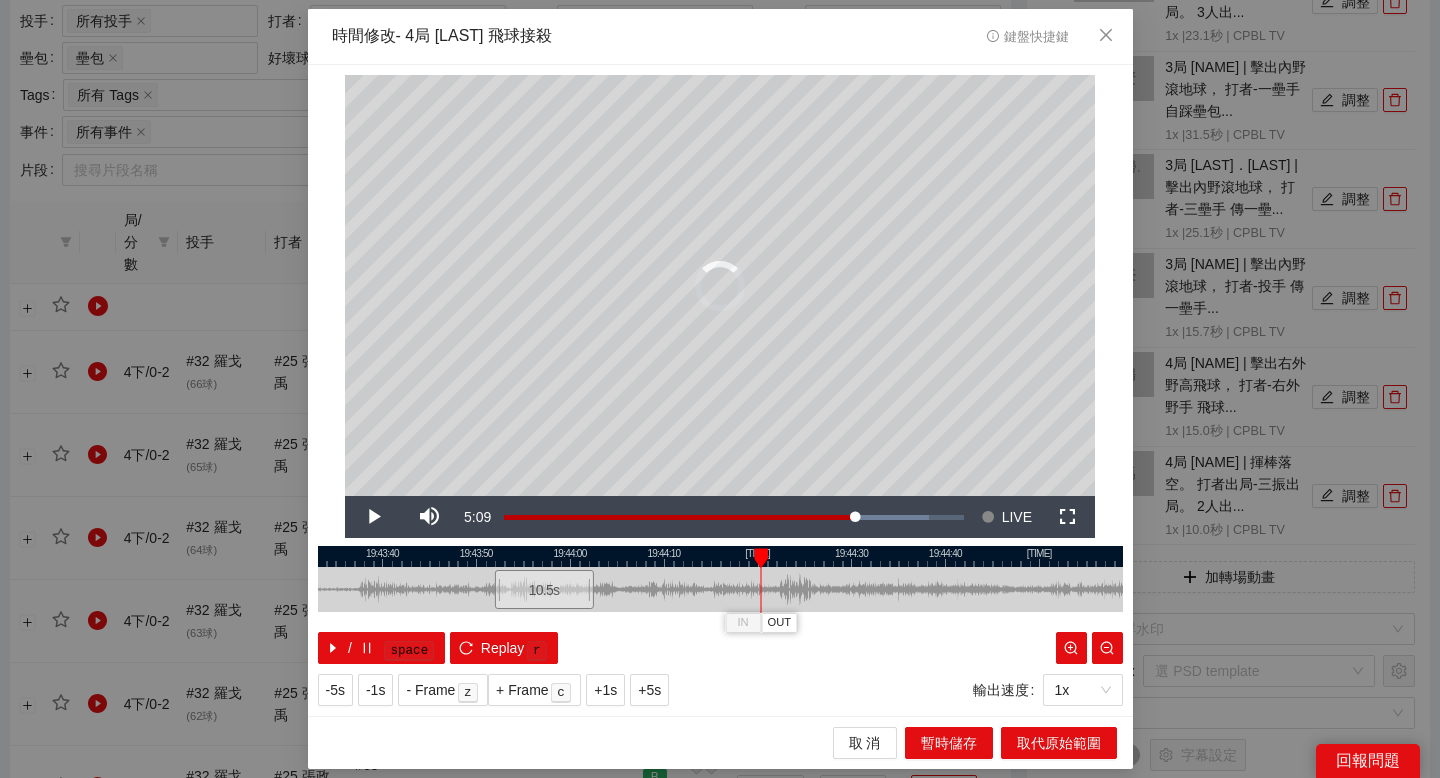 click on "**********" at bounding box center [720, 391] 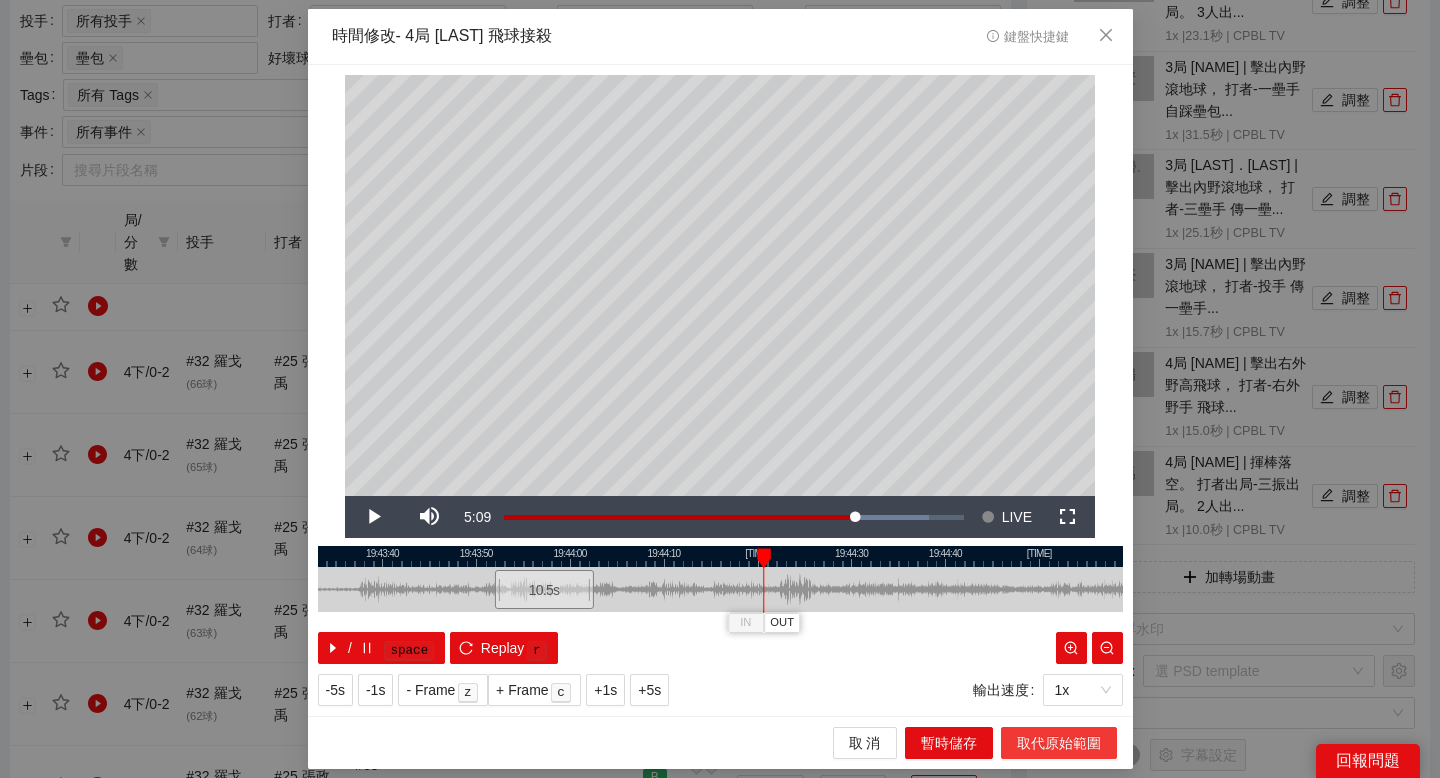 click on "取代原始範圍" at bounding box center (1059, 743) 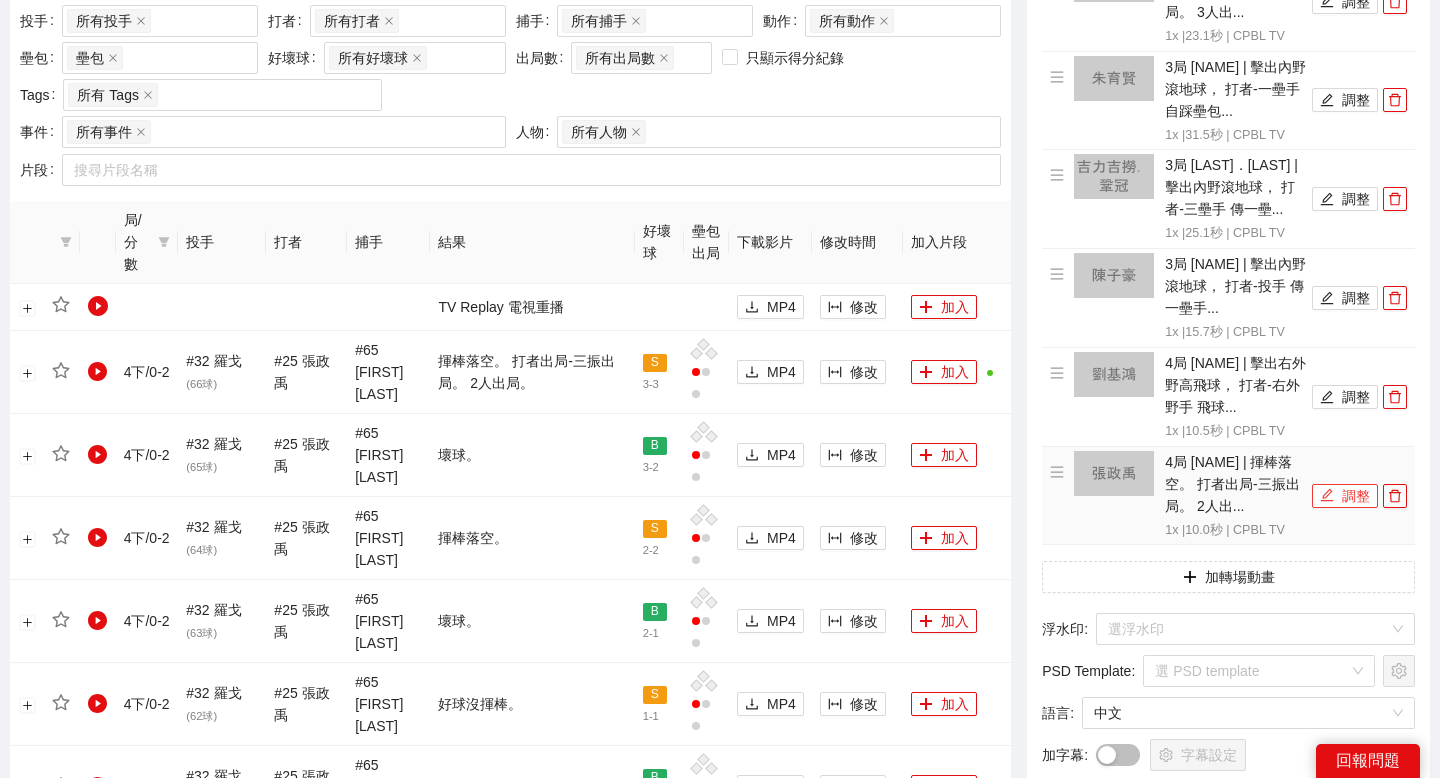 click on "調整" at bounding box center (1345, 496) 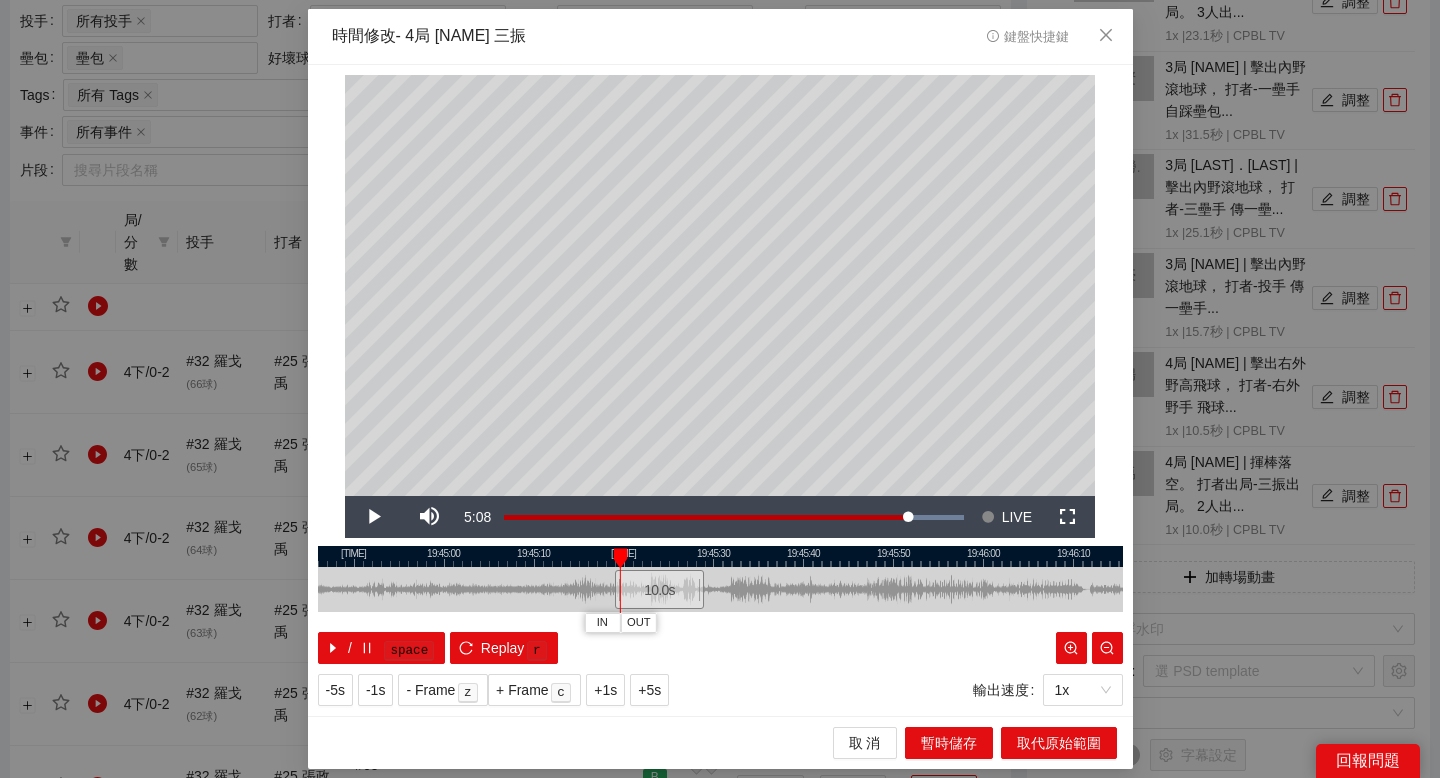 click at bounding box center [720, 556] 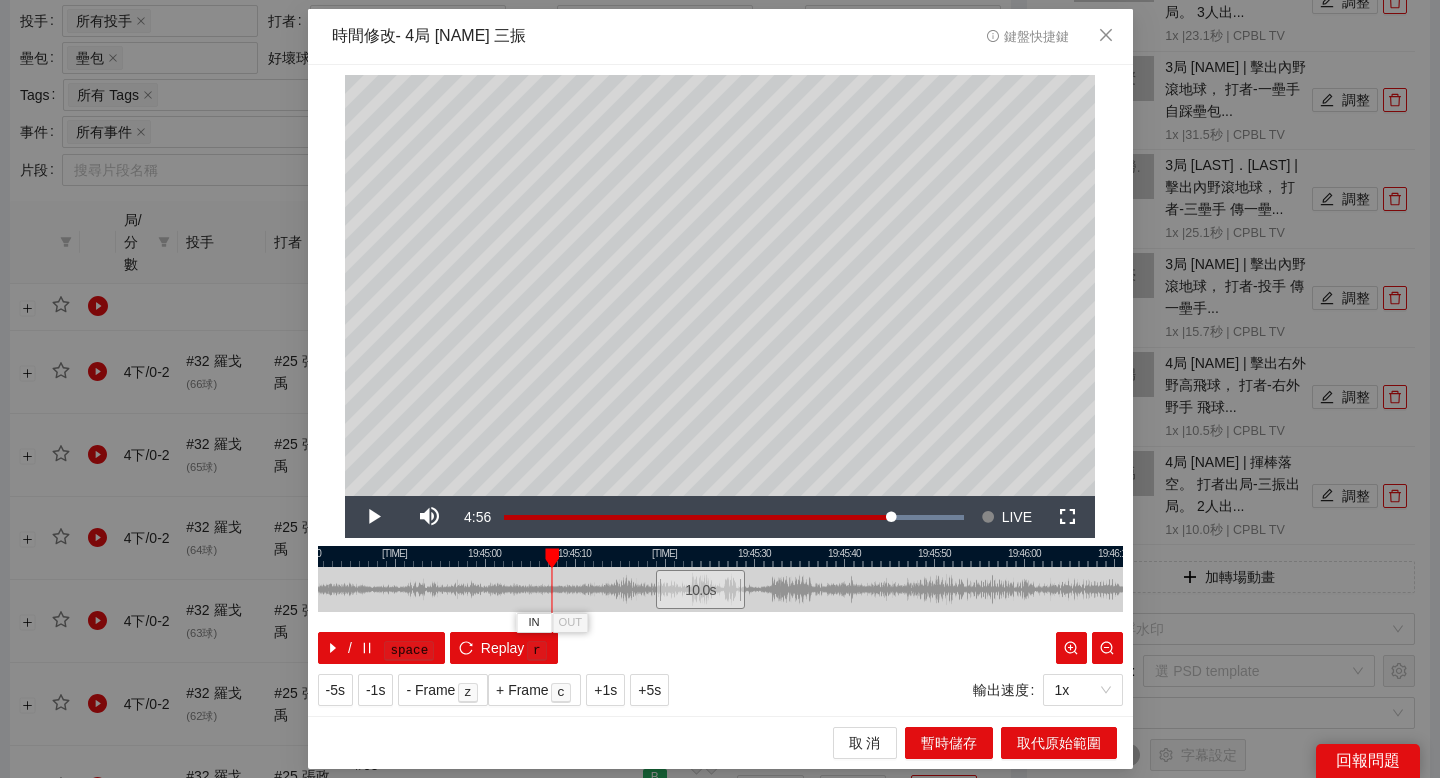 drag, startPoint x: 563, startPoint y: 555, endPoint x: 682, endPoint y: 555, distance: 119 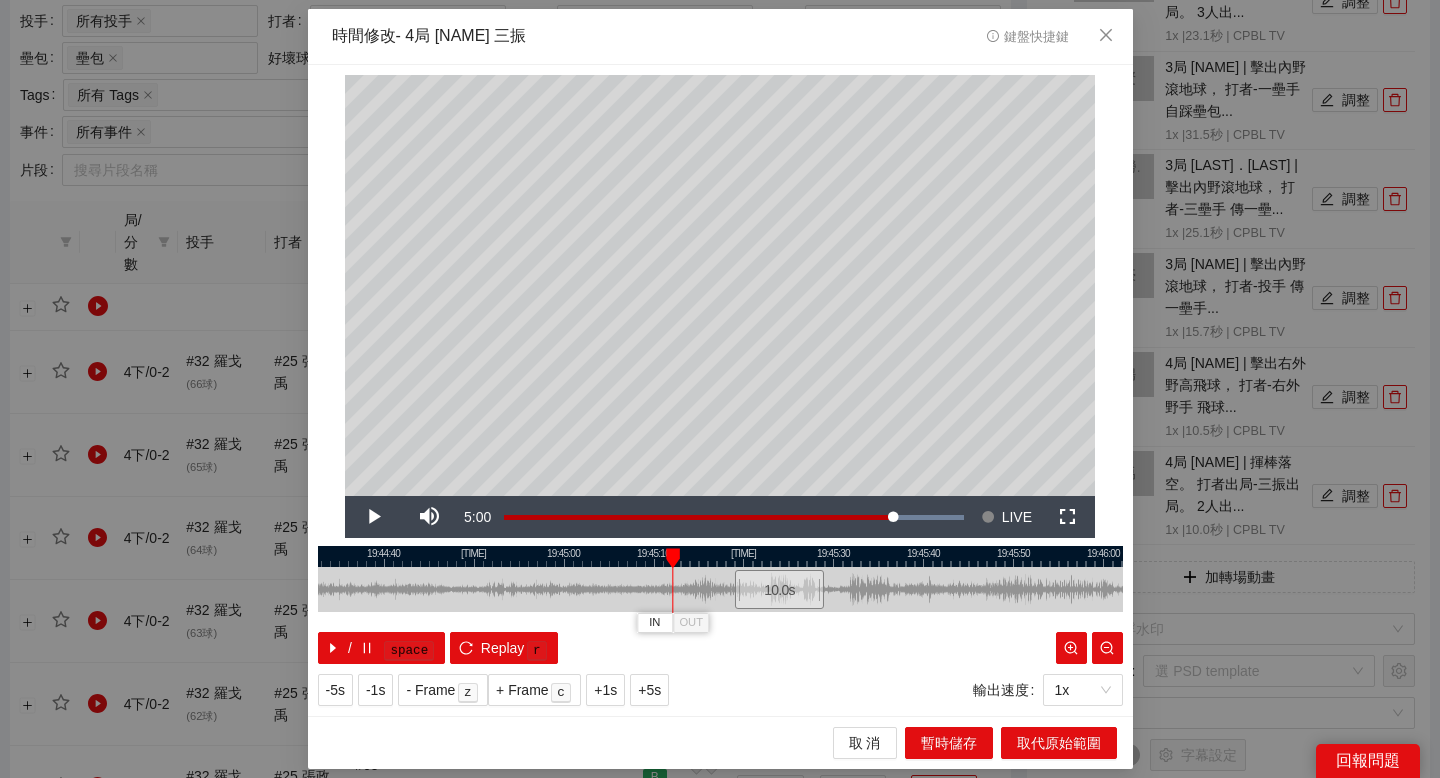 drag, startPoint x: 646, startPoint y: 555, endPoint x: 678, endPoint y: 559, distance: 32.24903 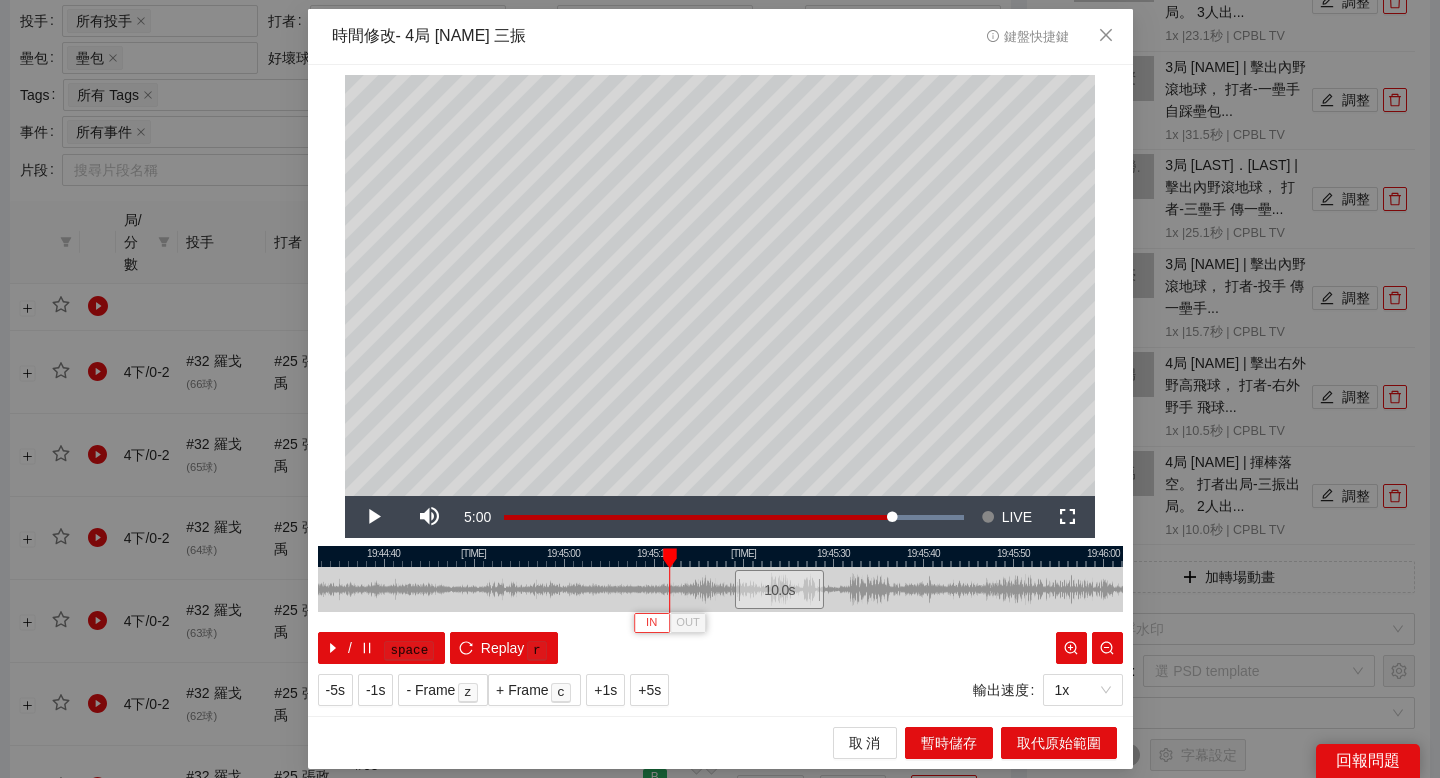 click on "IN" at bounding box center [651, 623] 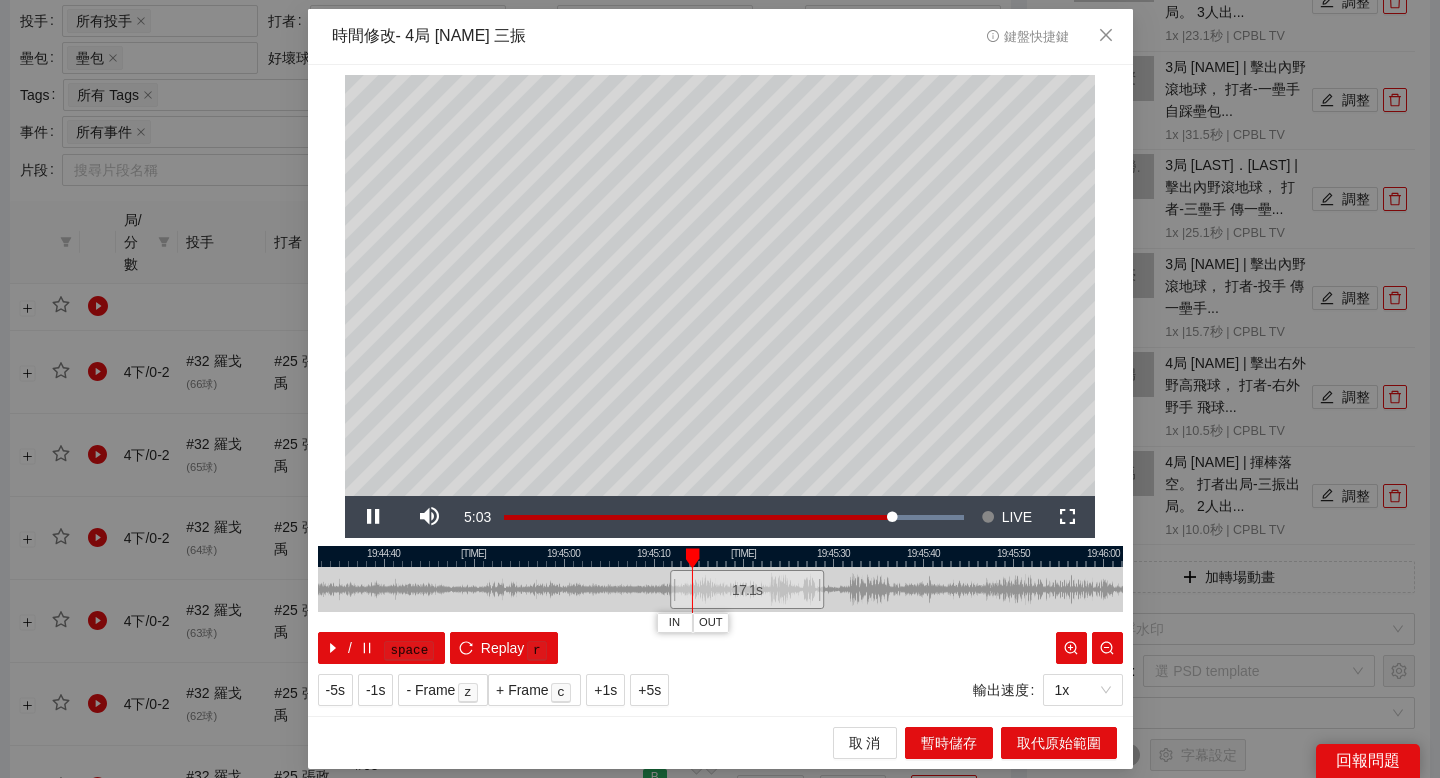 click at bounding box center [720, 556] 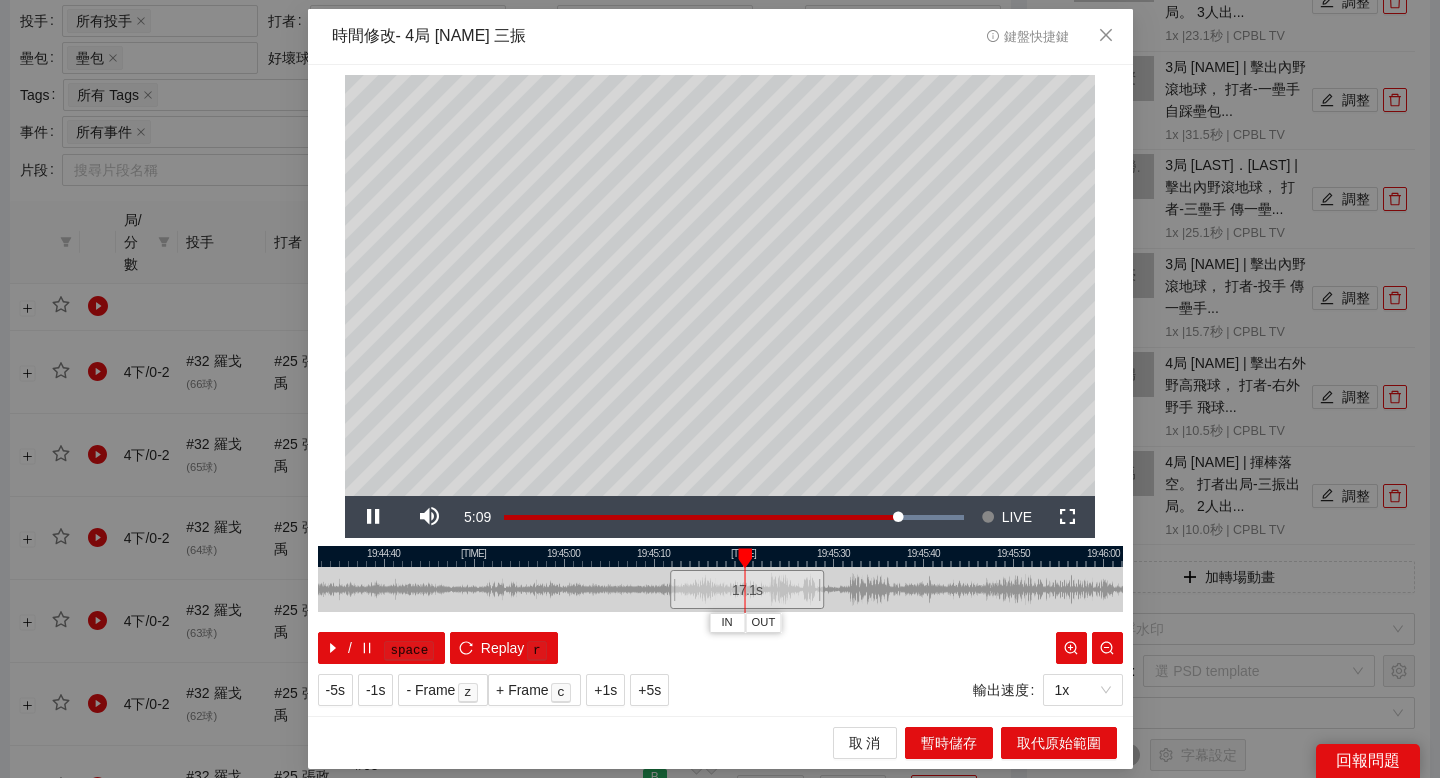 click at bounding box center [720, 556] 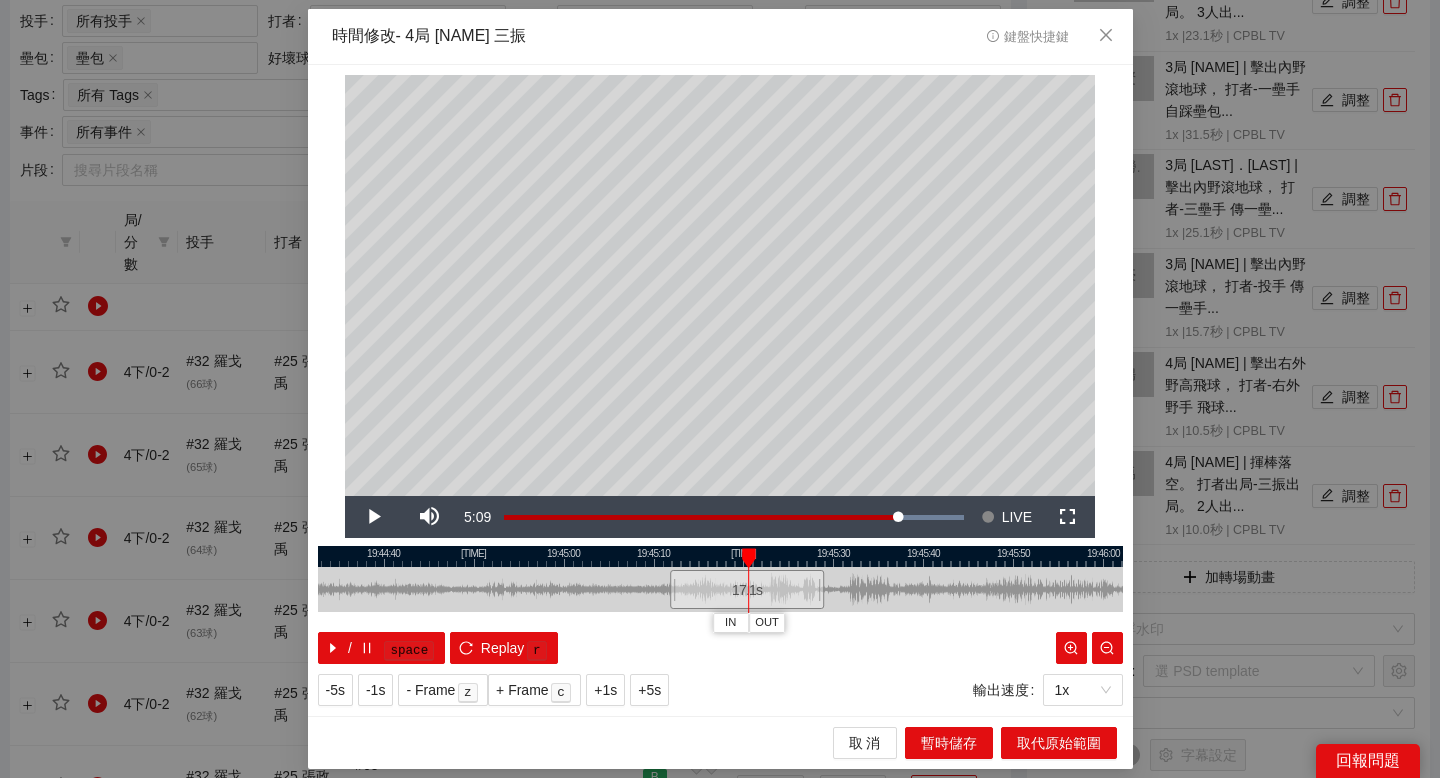 click at bounding box center [720, 556] 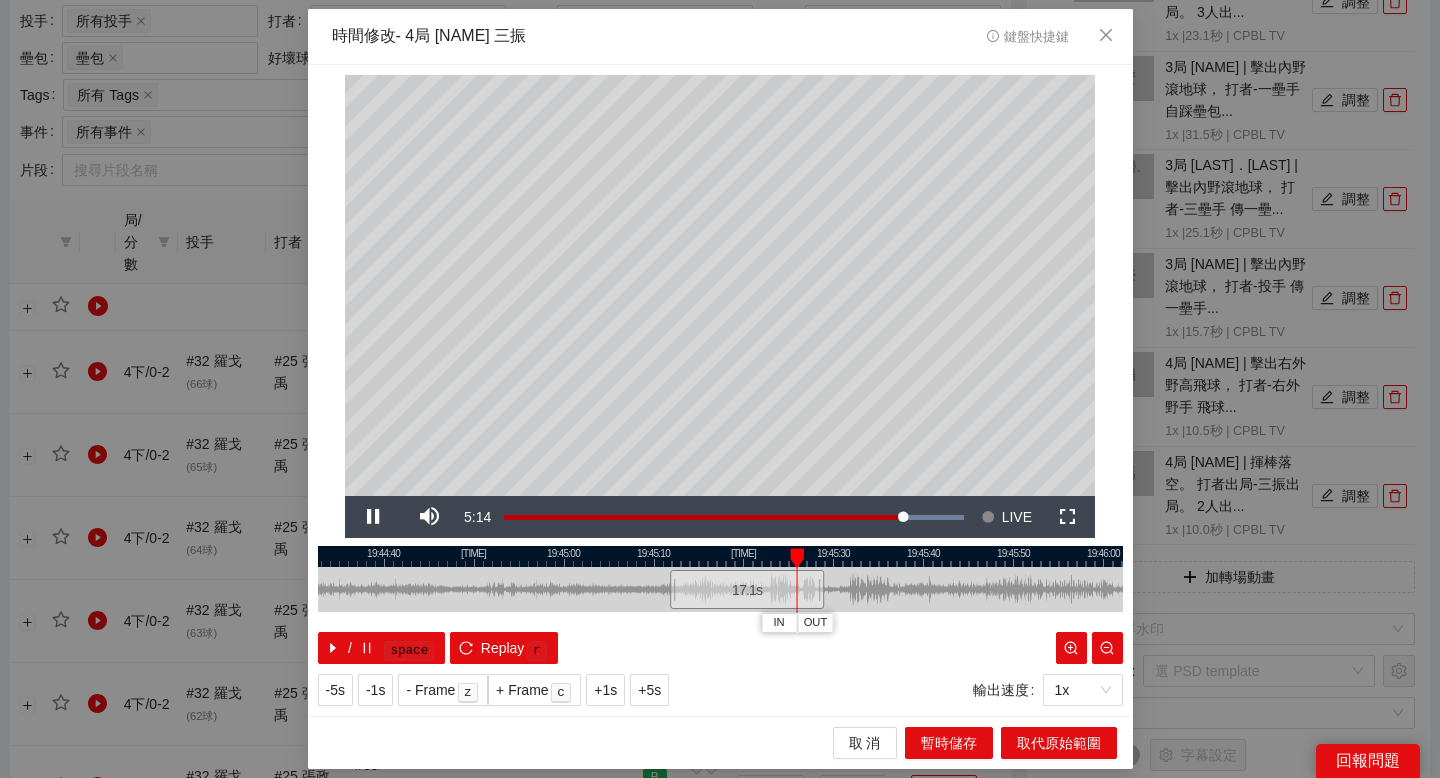 click at bounding box center [720, 556] 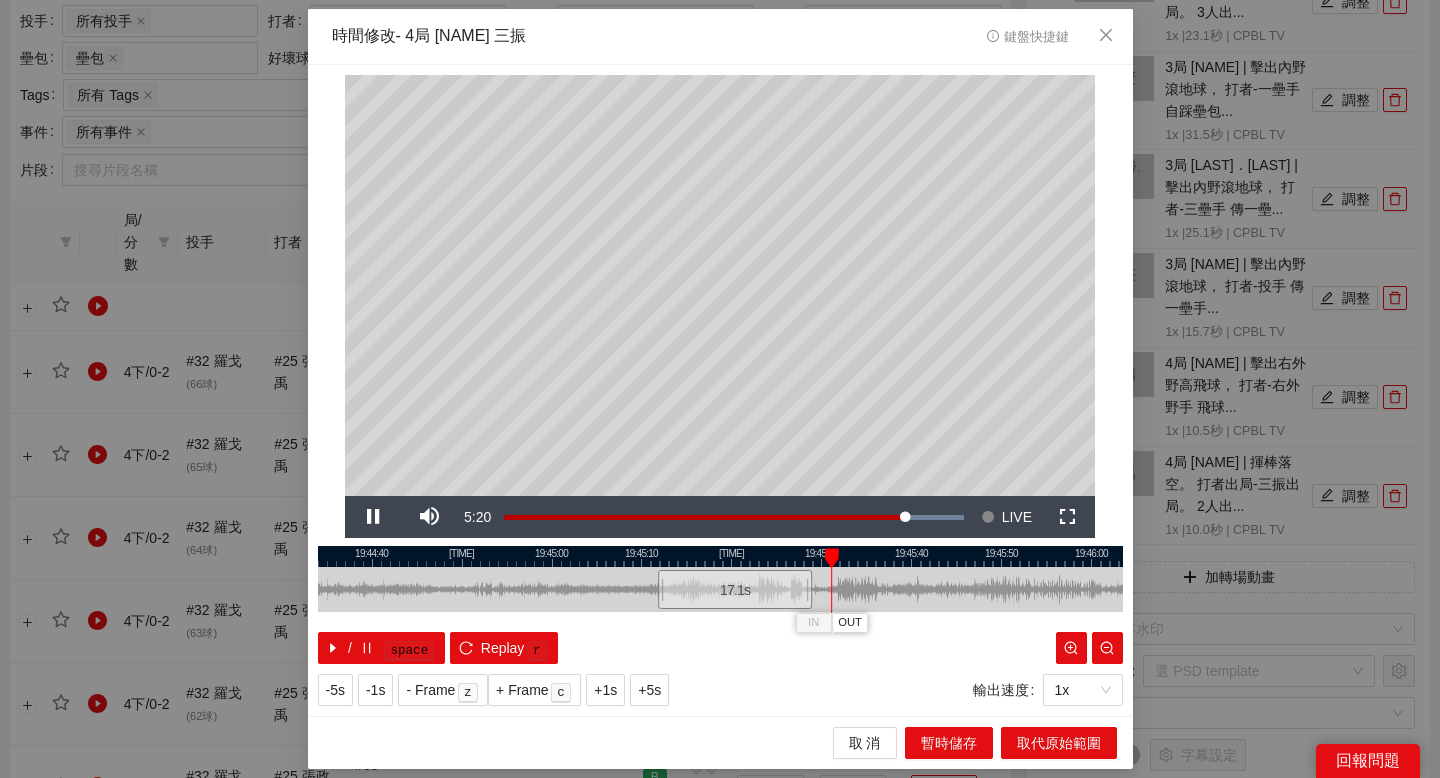 drag, startPoint x: 890, startPoint y: 556, endPoint x: 785, endPoint y: 556, distance: 105 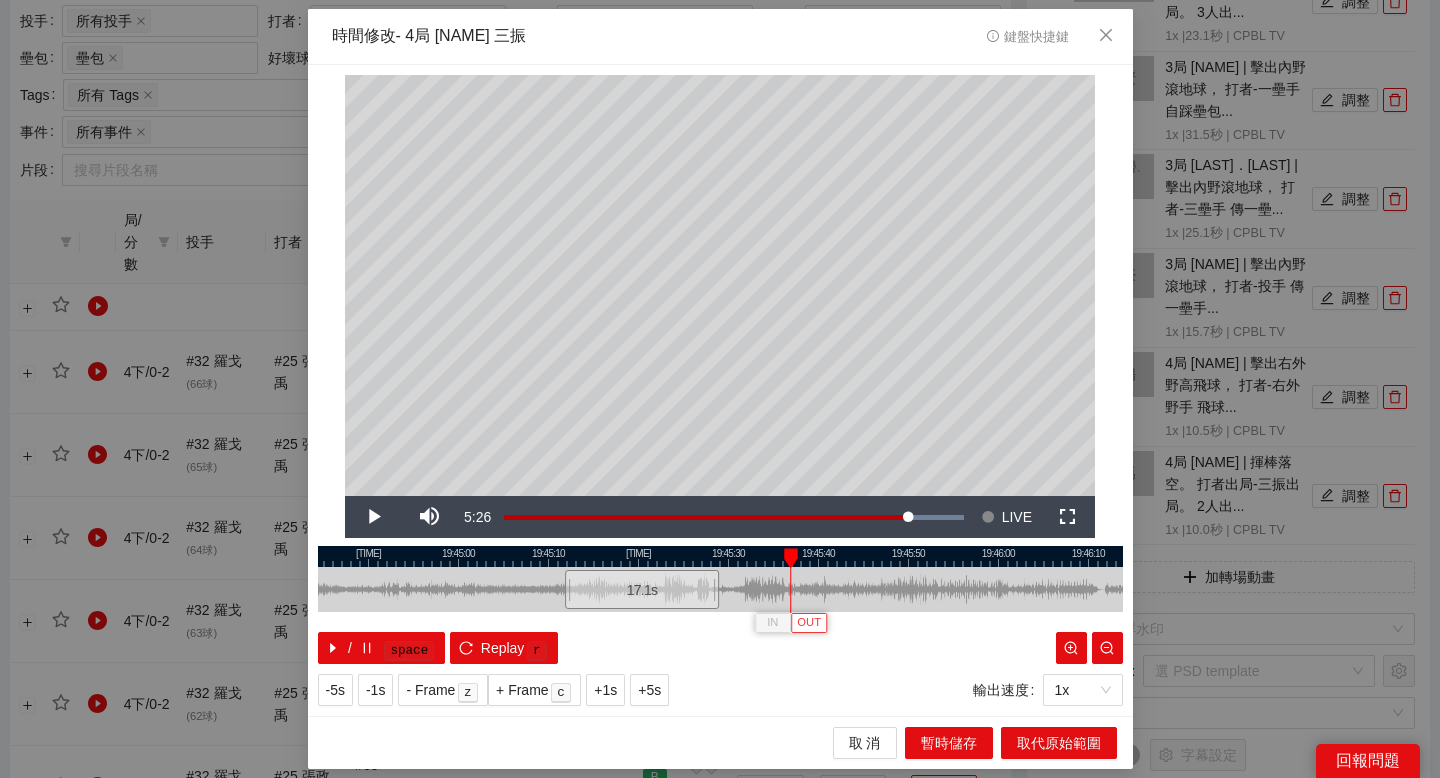 click on "OUT" at bounding box center [809, 623] 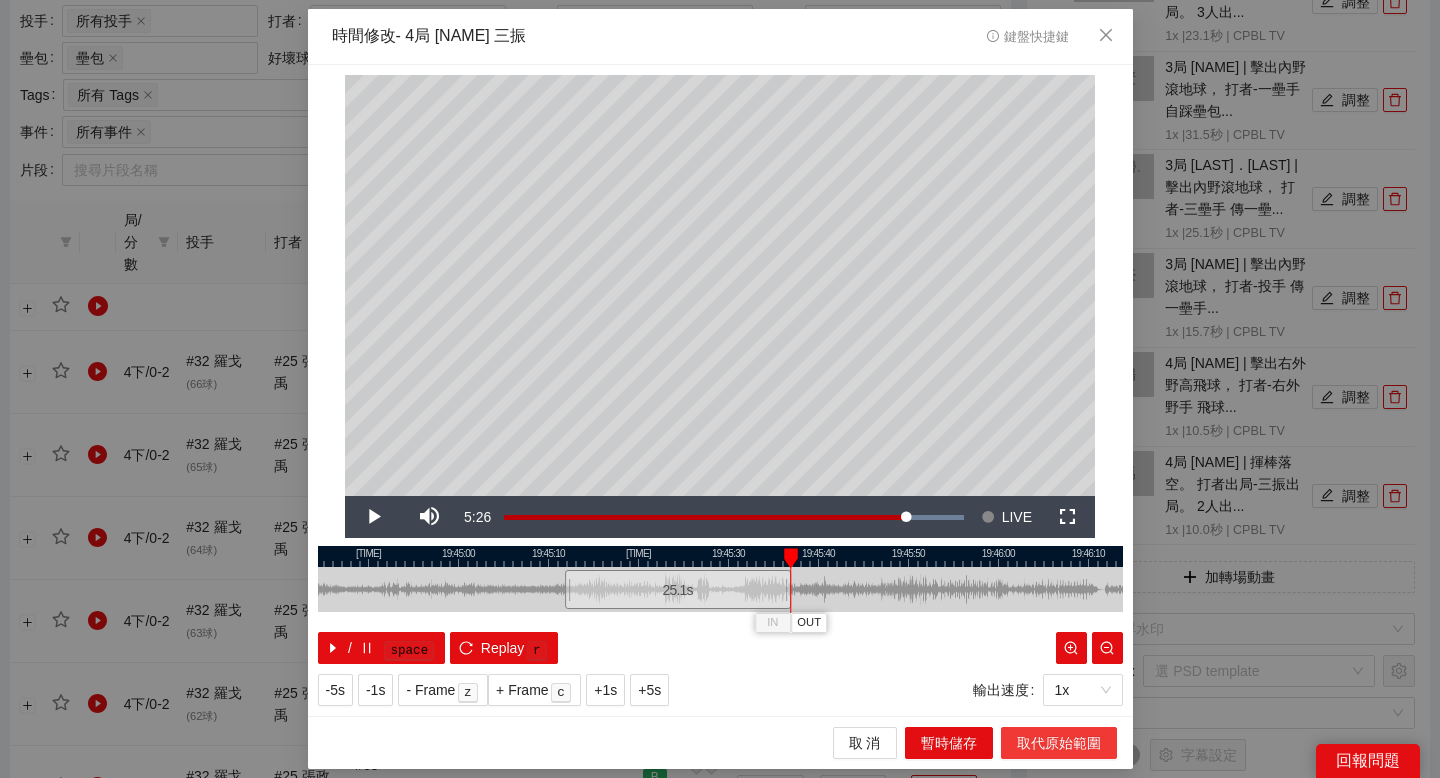 click on "取代原始範圍" at bounding box center [1059, 743] 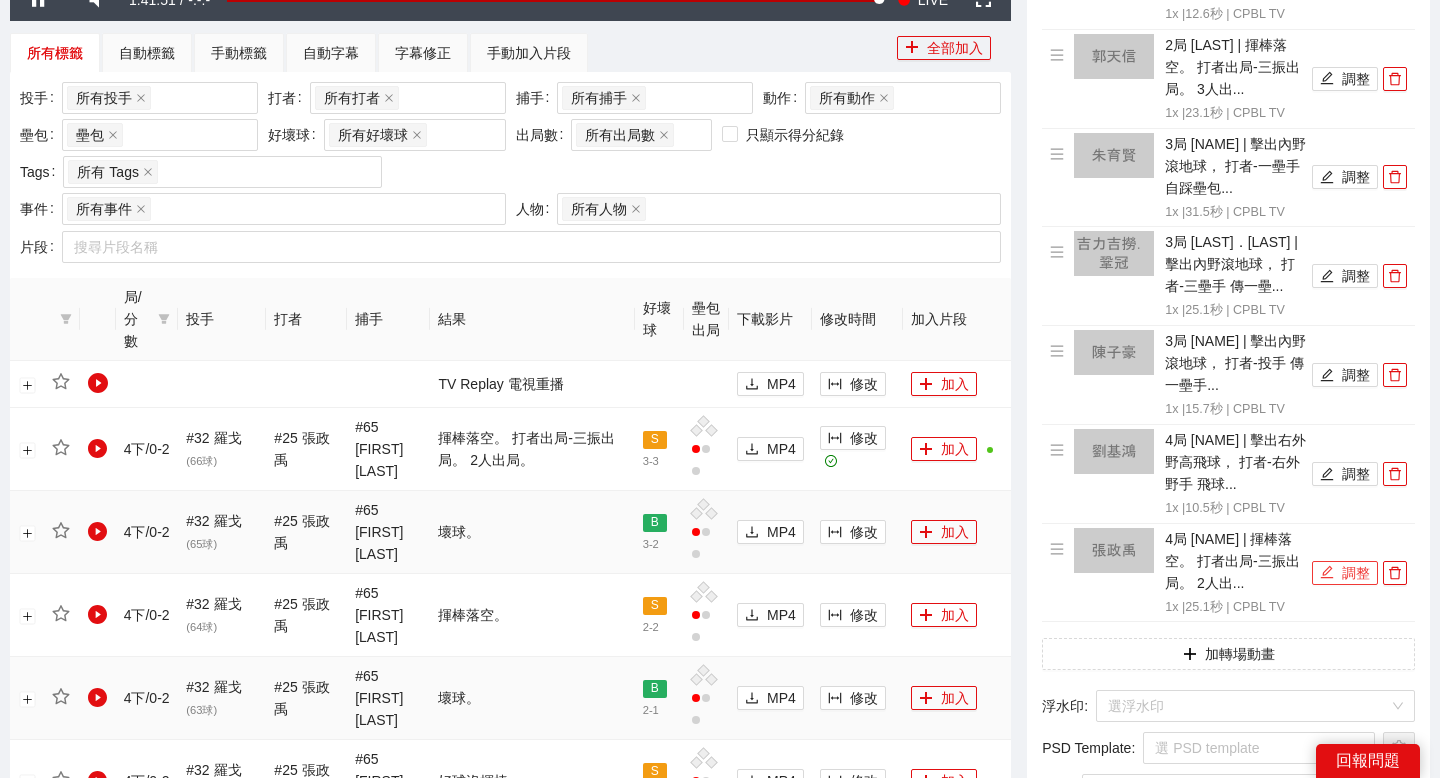 scroll, scrollTop: 763, scrollLeft: 0, axis: vertical 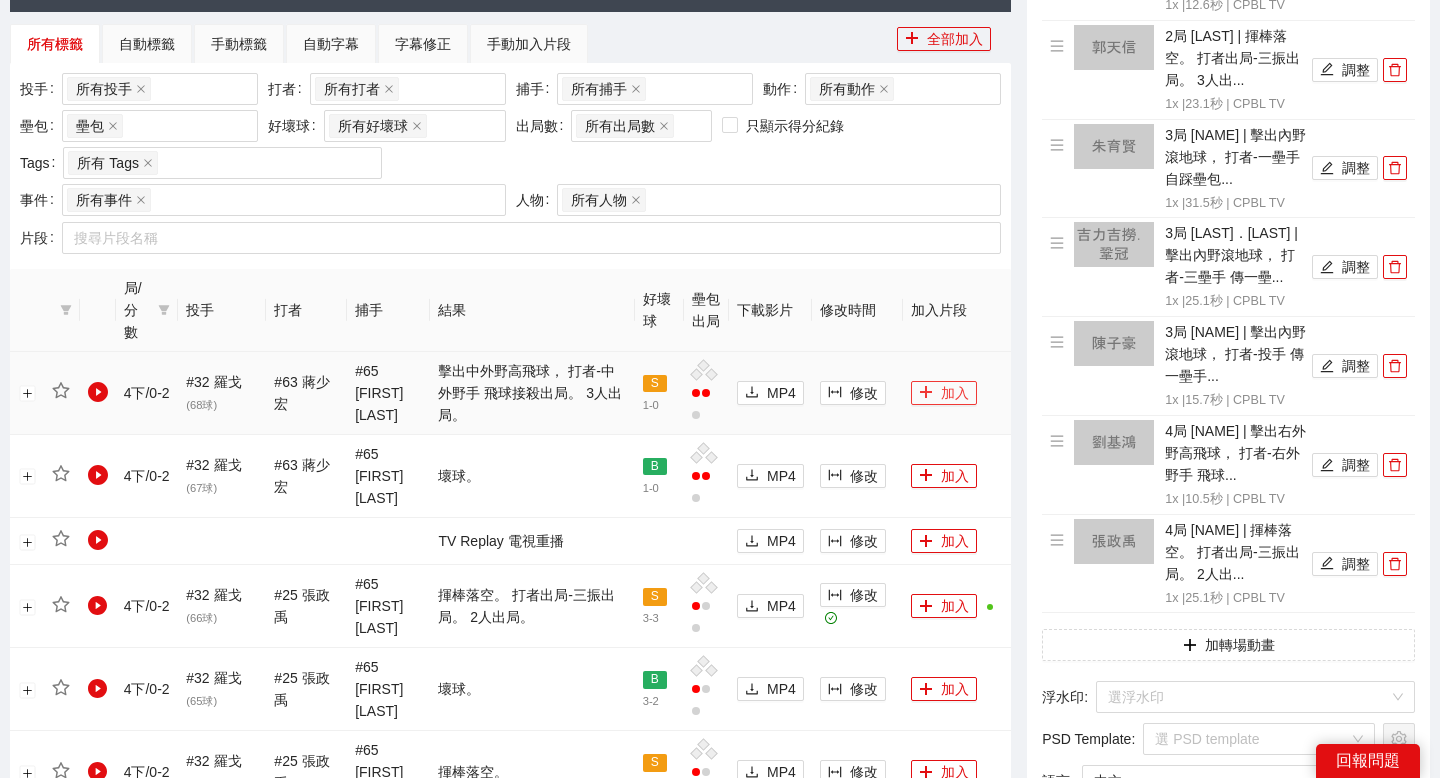 click on "加入" at bounding box center (944, 393) 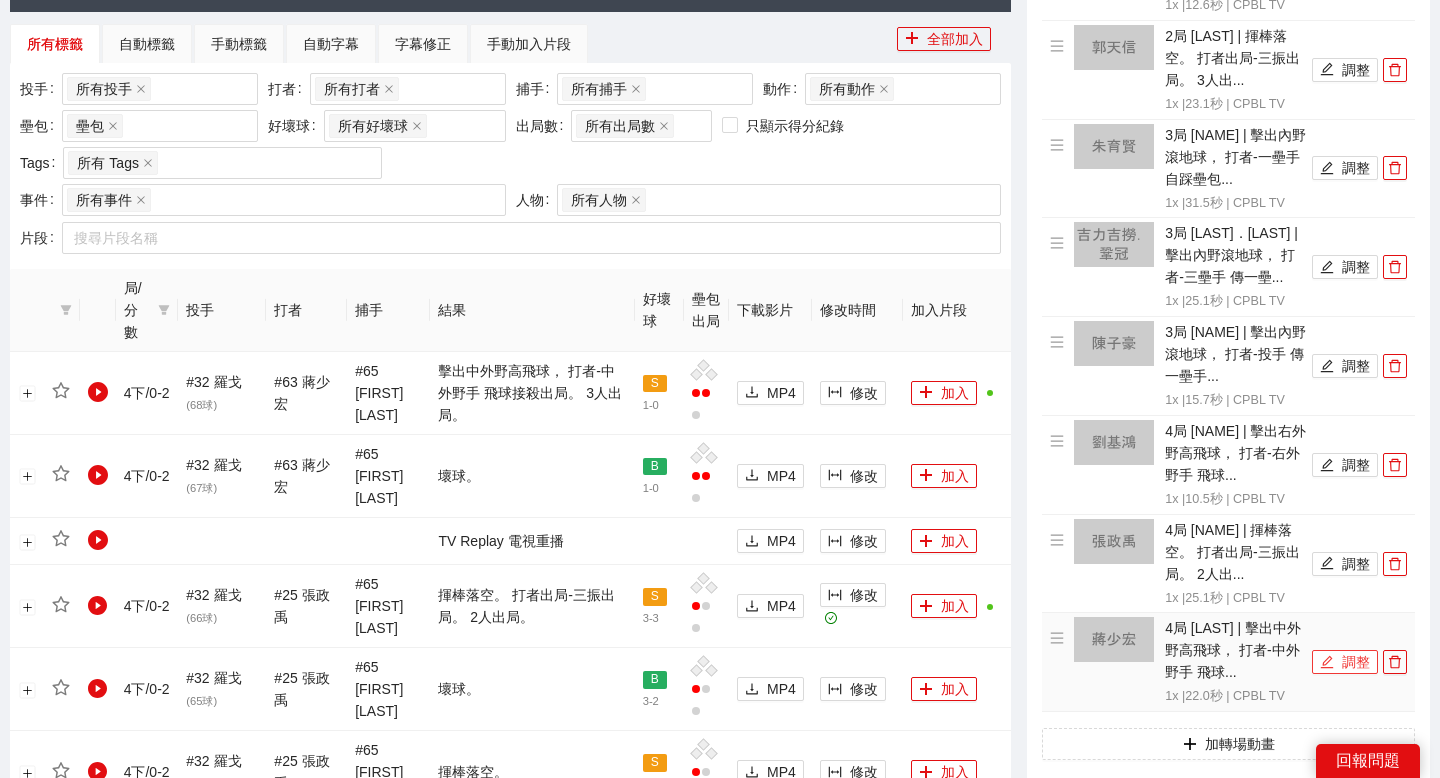 click on "調整" at bounding box center (1345, 662) 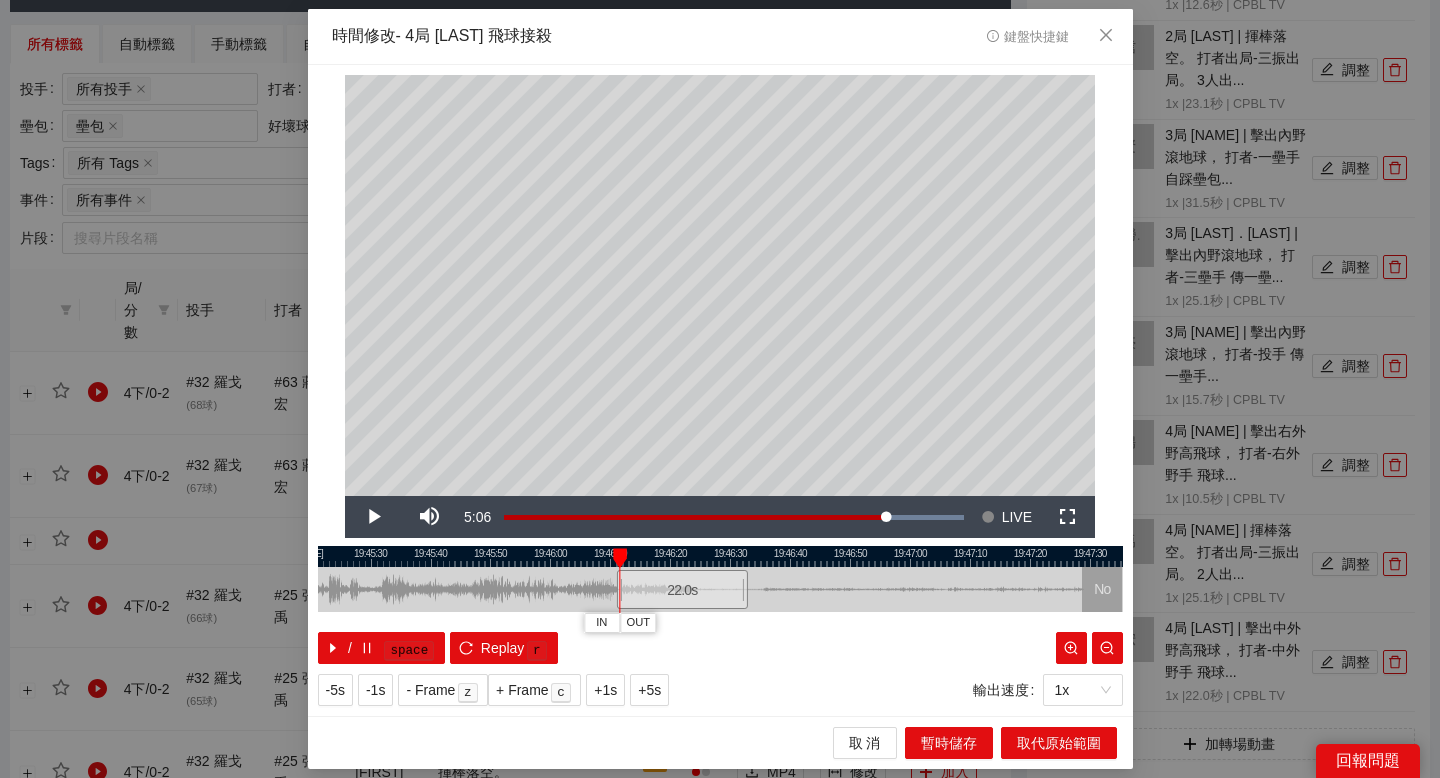 click at bounding box center [720, 556] 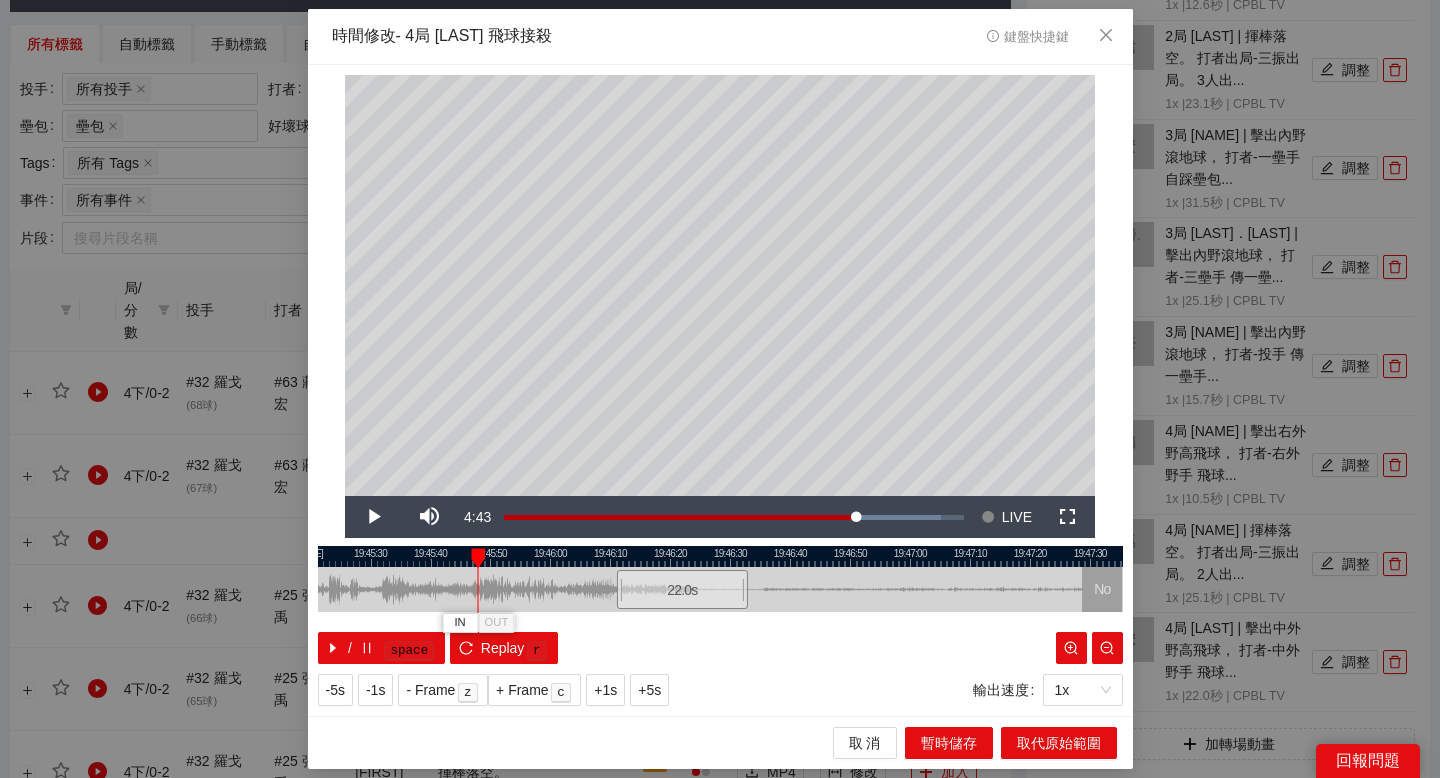 click at bounding box center [720, 556] 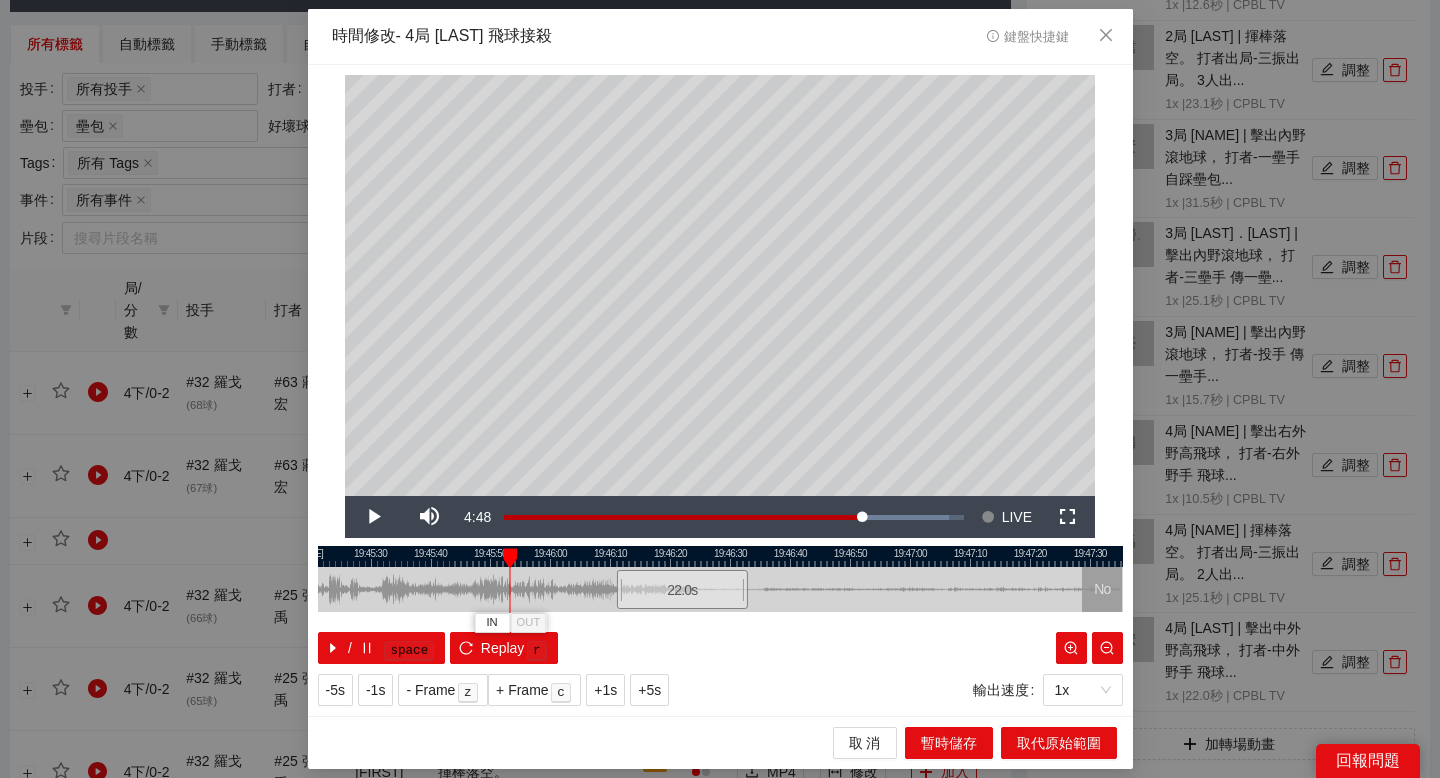 click at bounding box center [720, 556] 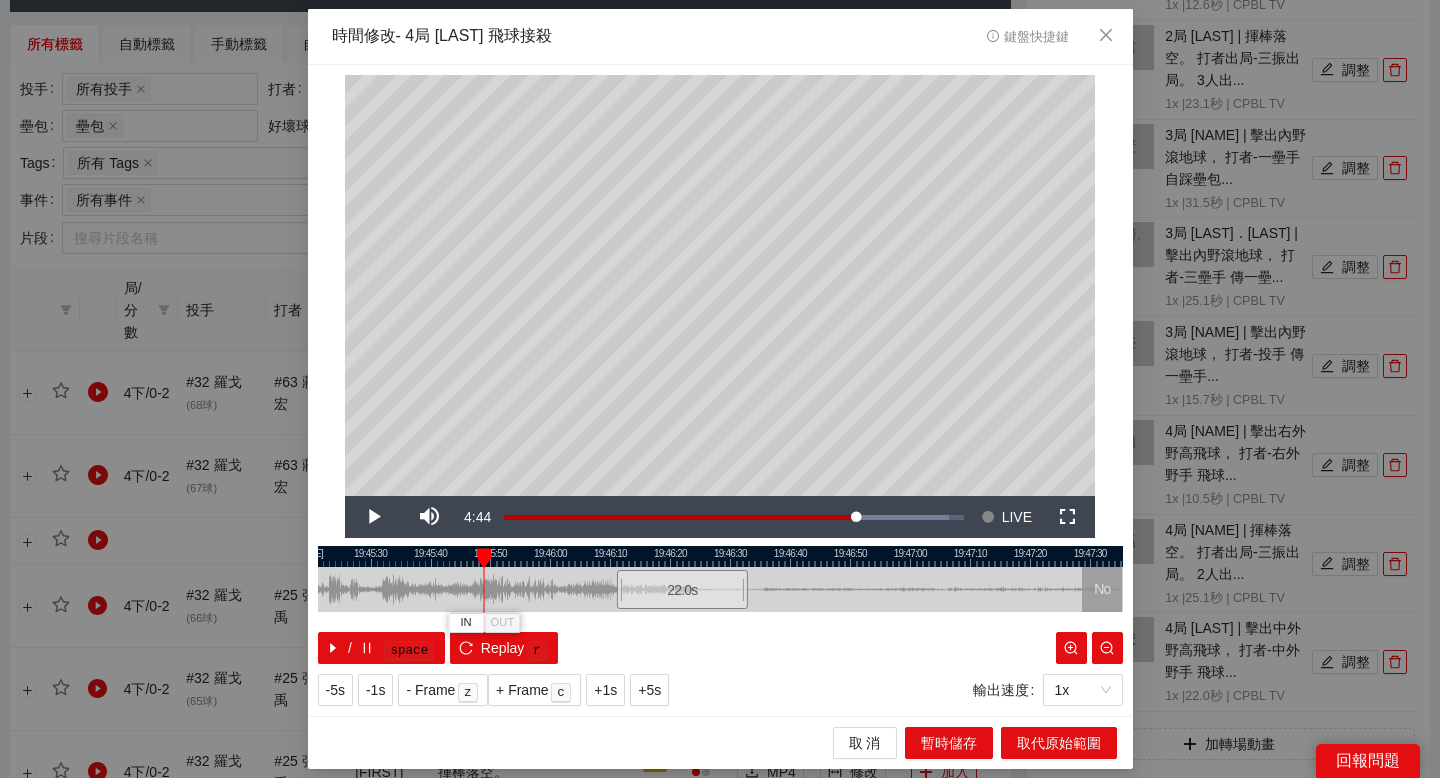 click at bounding box center (720, 556) 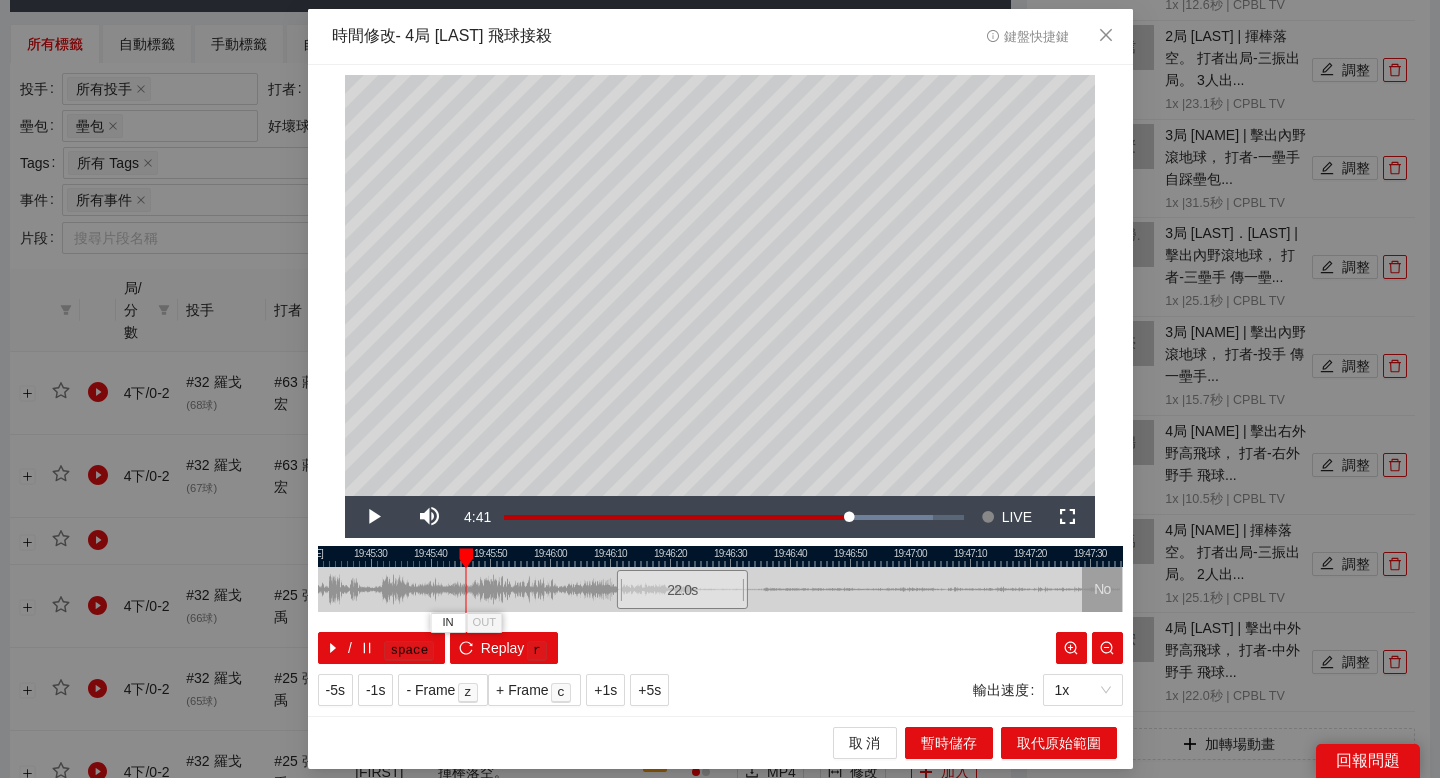 drag, startPoint x: 473, startPoint y: 552, endPoint x: 463, endPoint y: 553, distance: 10.049875 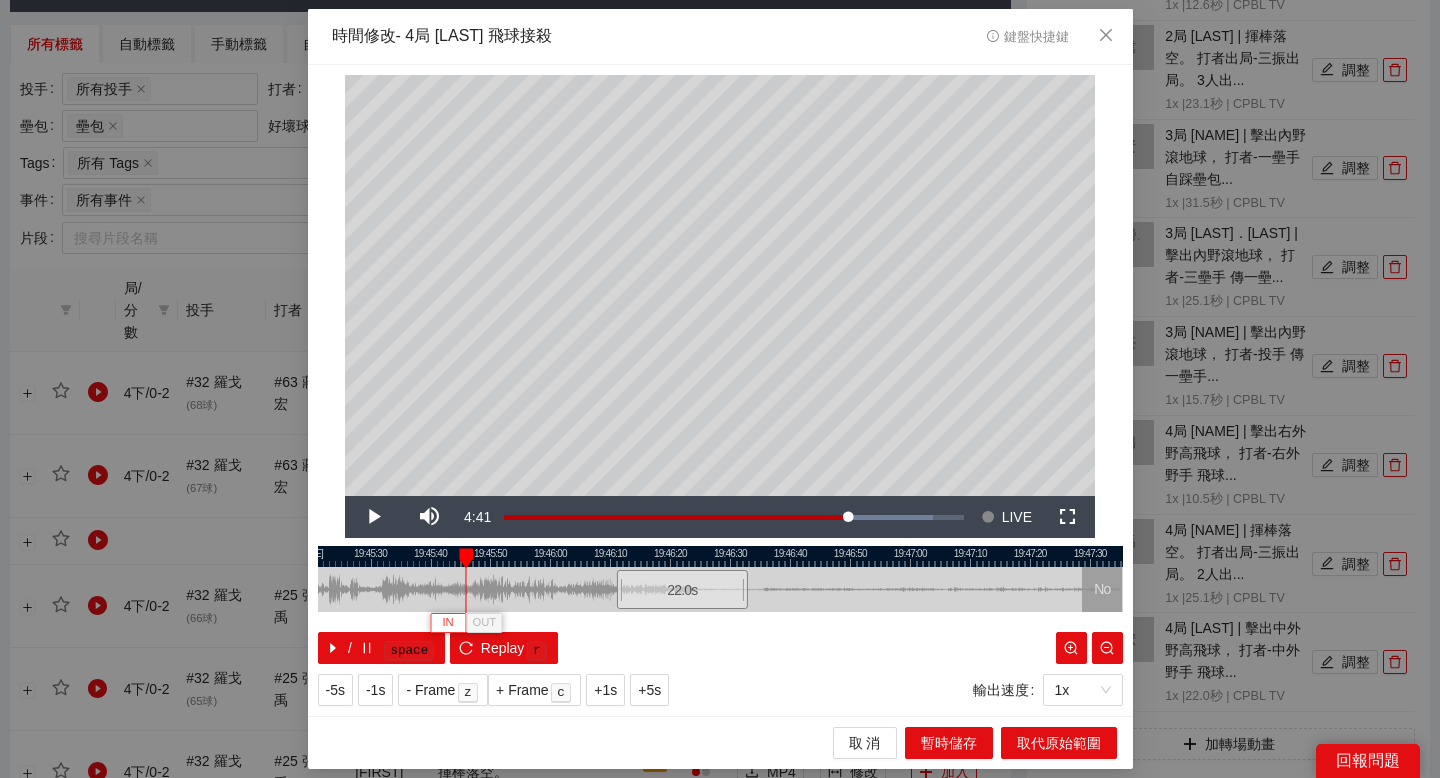 click on "IN" at bounding box center [447, 623] 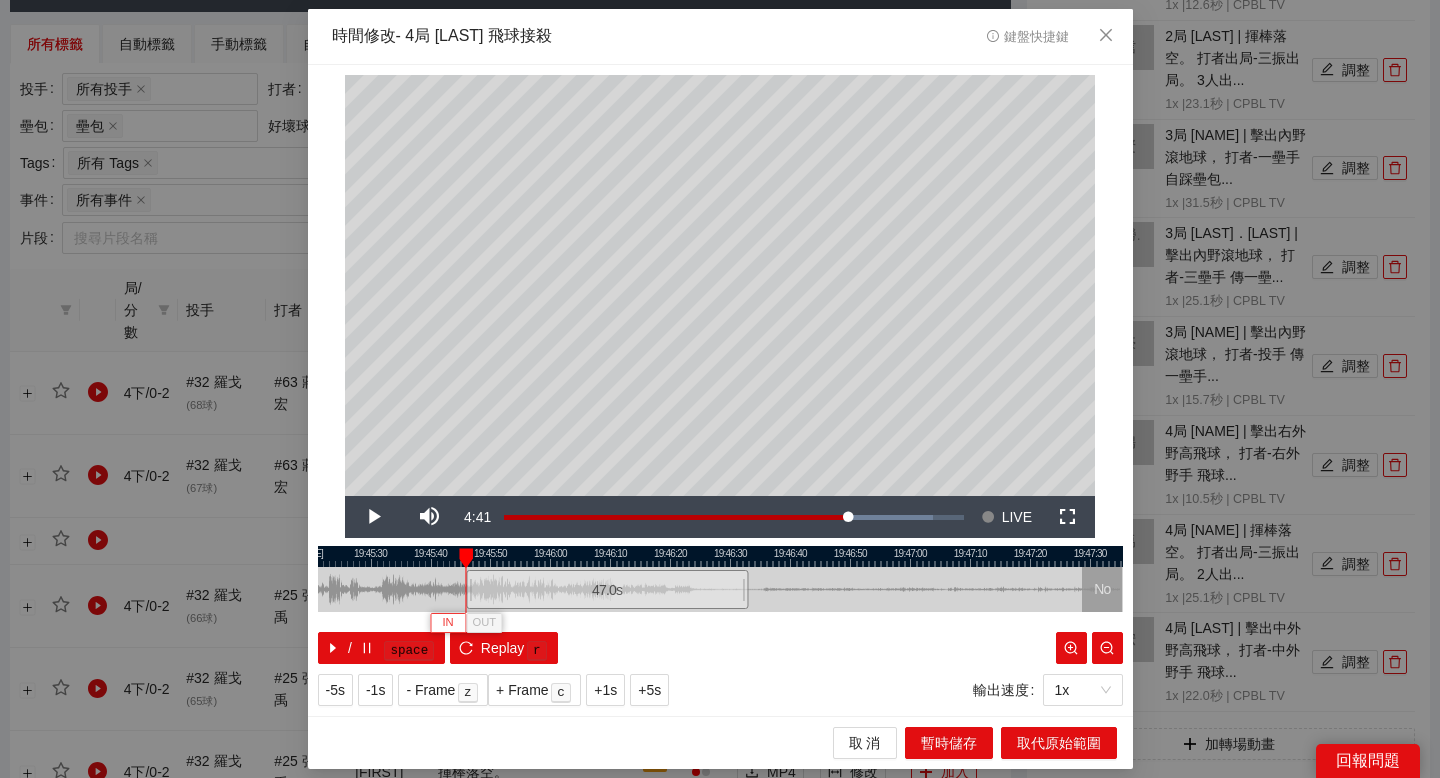 type 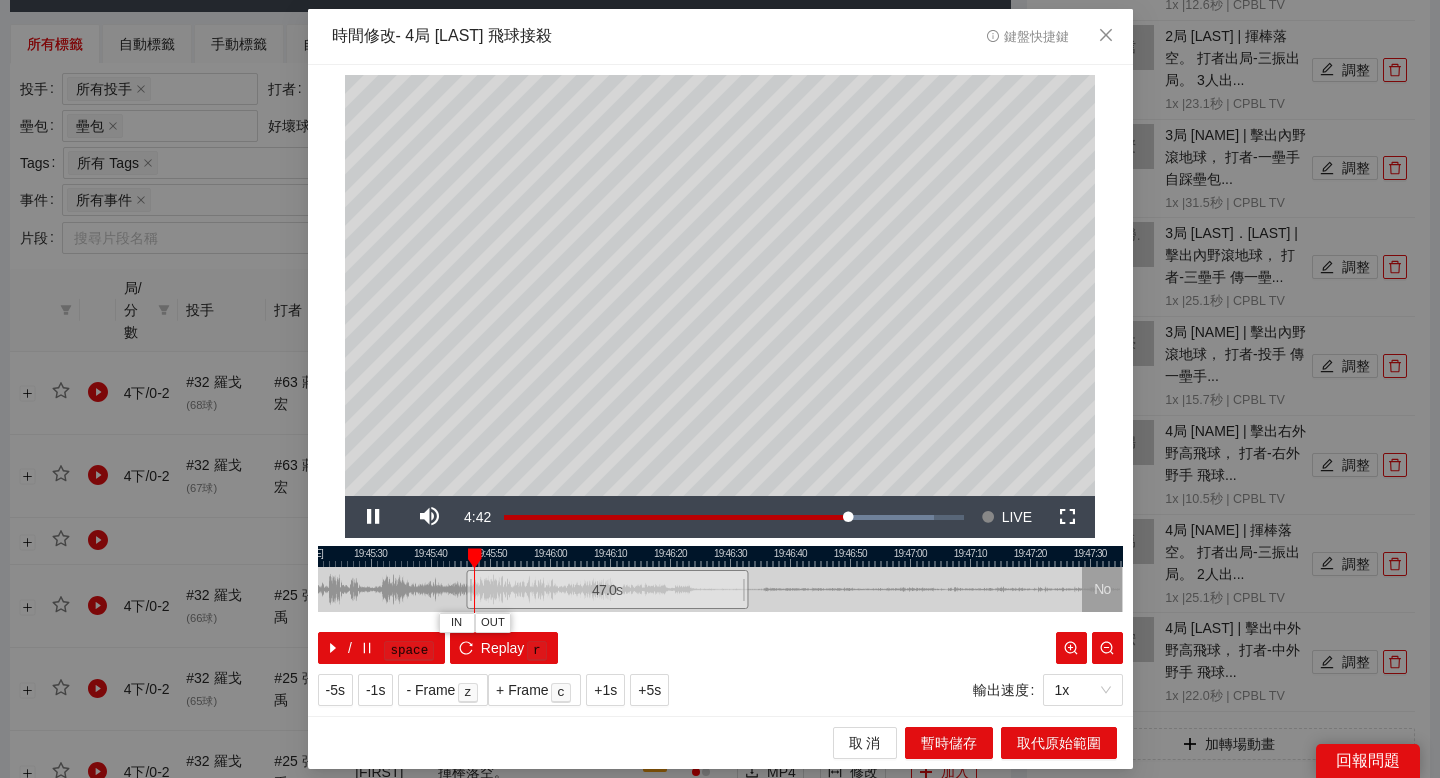 click at bounding box center [720, 556] 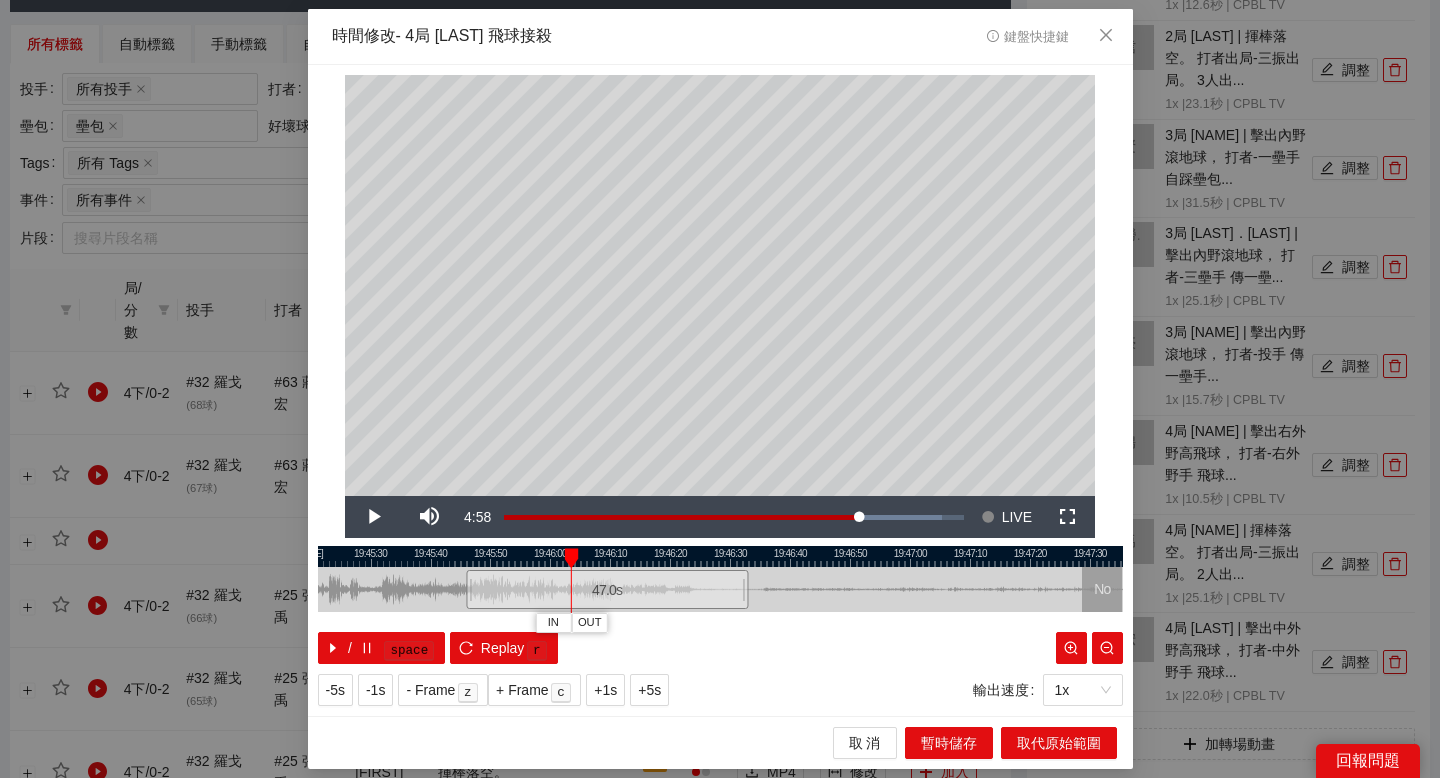 click at bounding box center (571, 558) 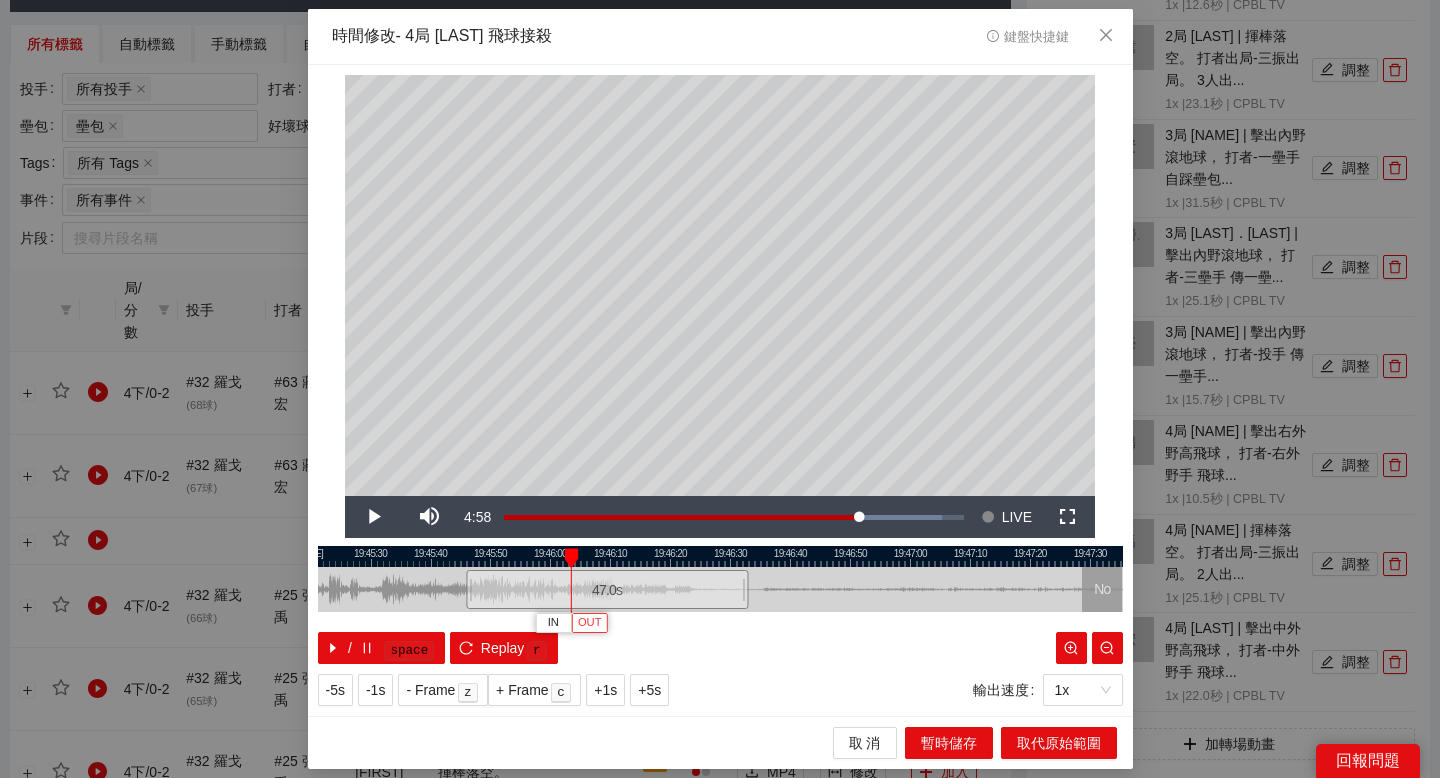 click on "OUT" at bounding box center (590, 623) 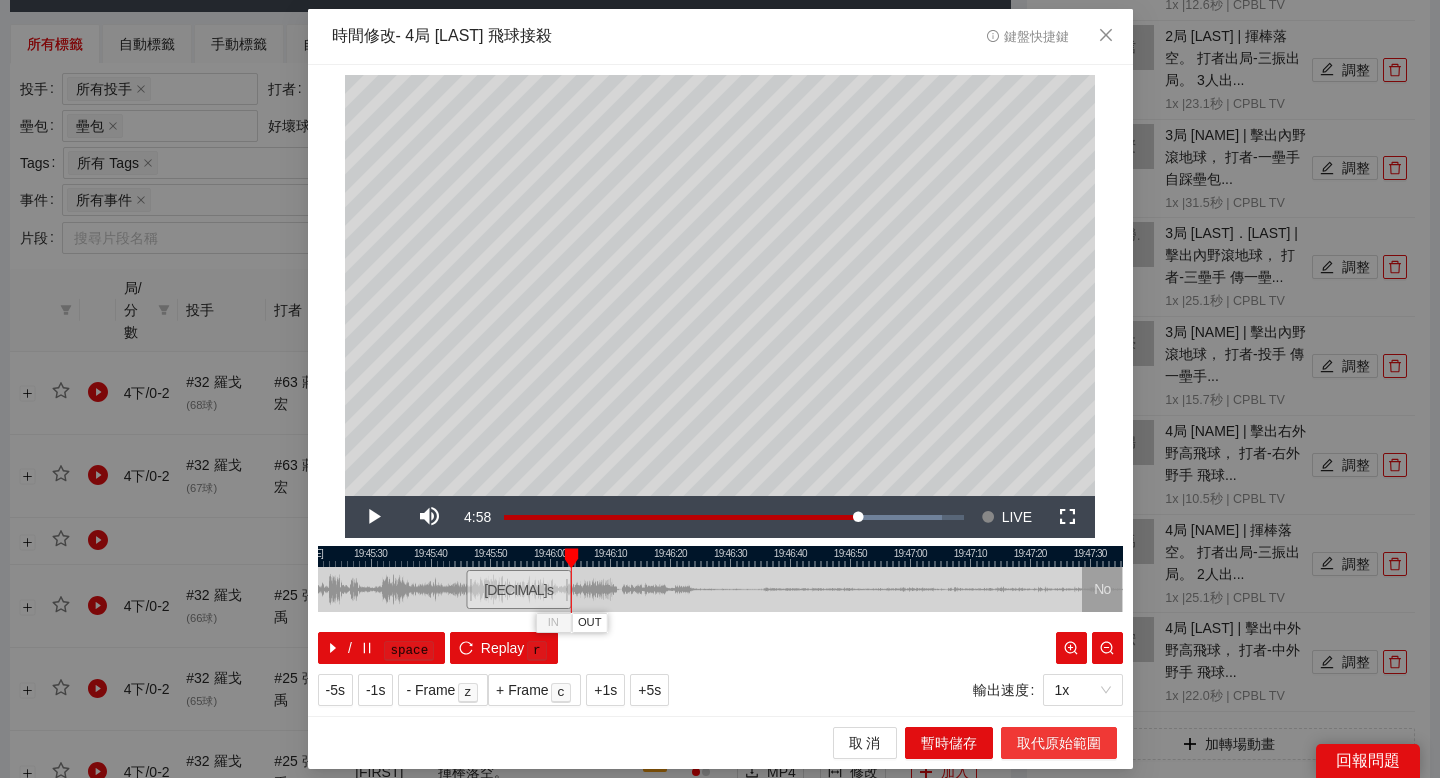 click on "取代原始範圍" at bounding box center [1059, 743] 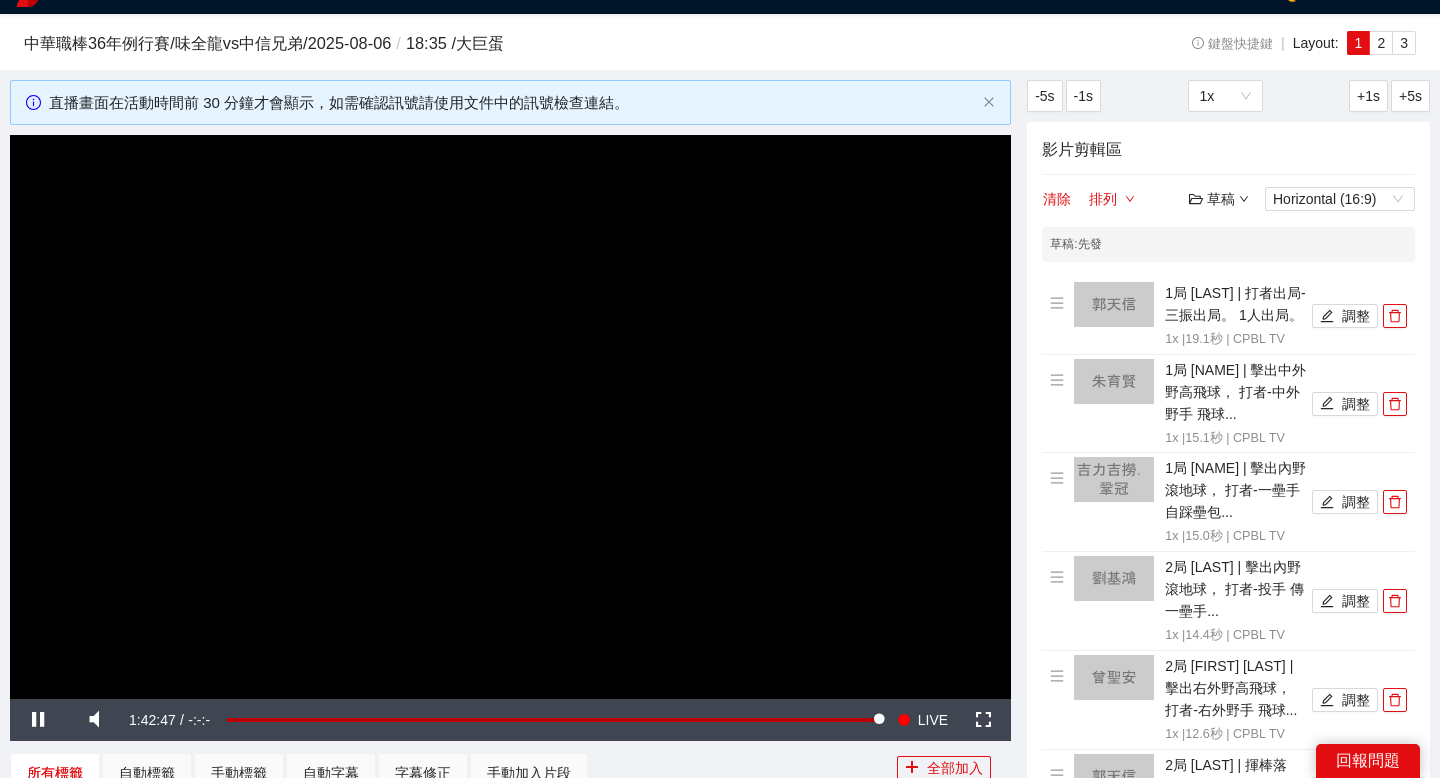 scroll, scrollTop: 28, scrollLeft: 0, axis: vertical 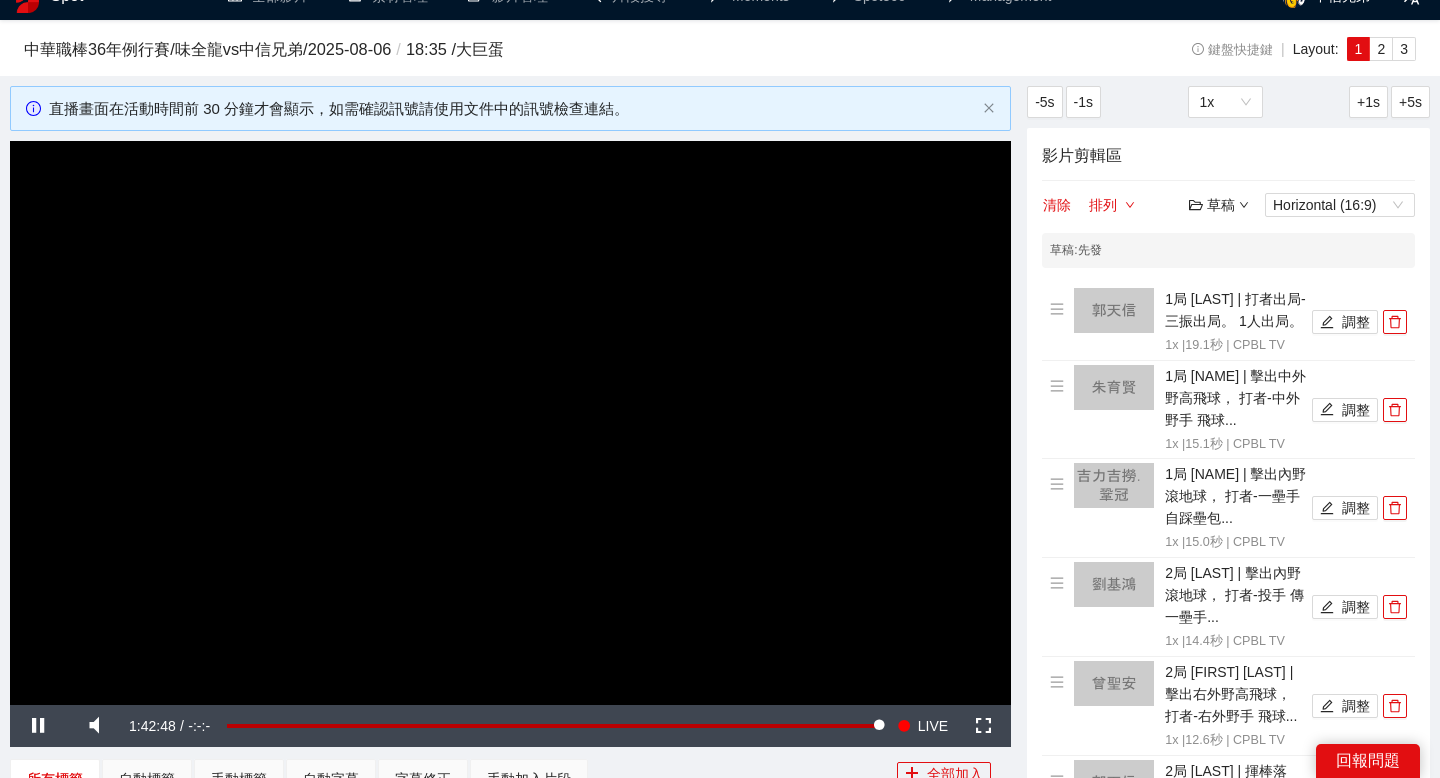 click on "草稿" at bounding box center [1219, 205] 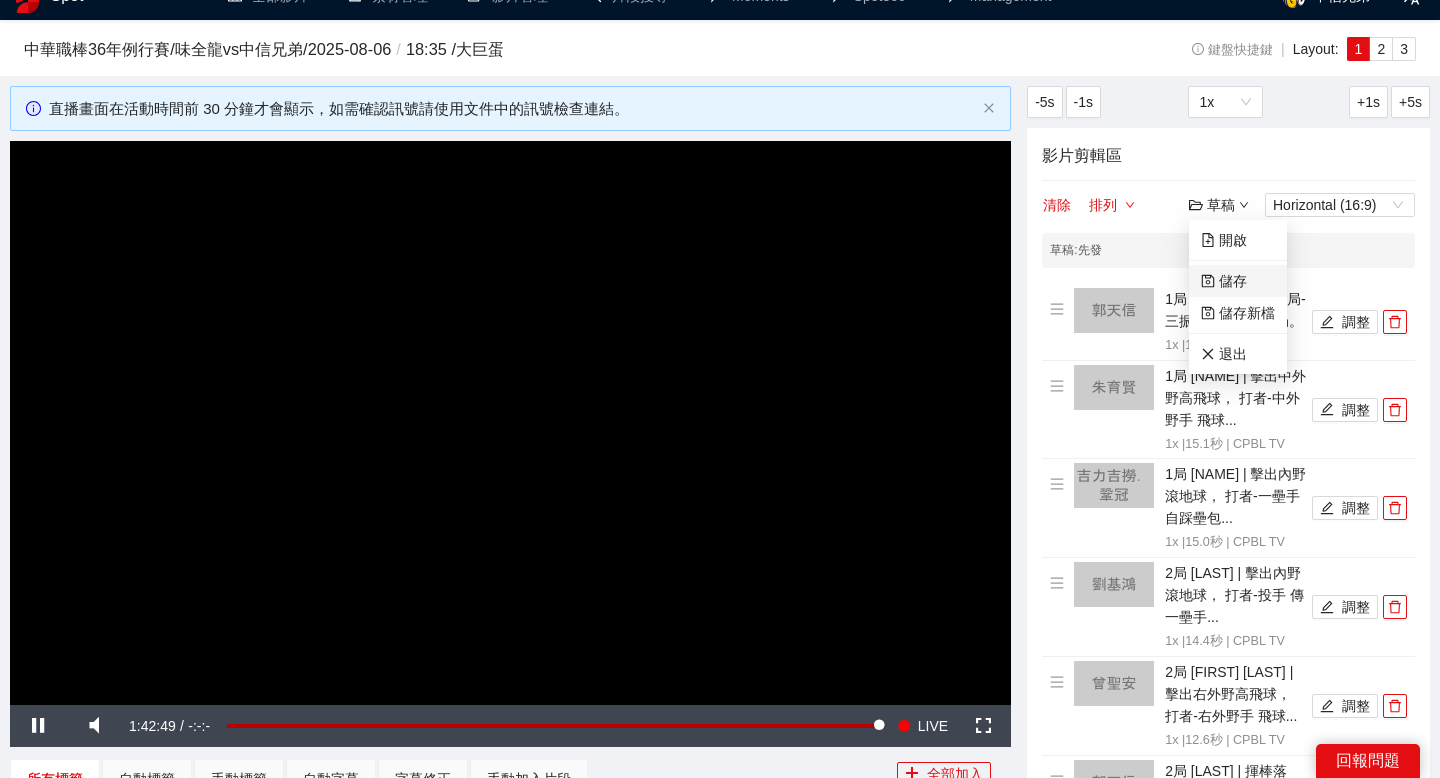 click on "儲存" at bounding box center [1224, 281] 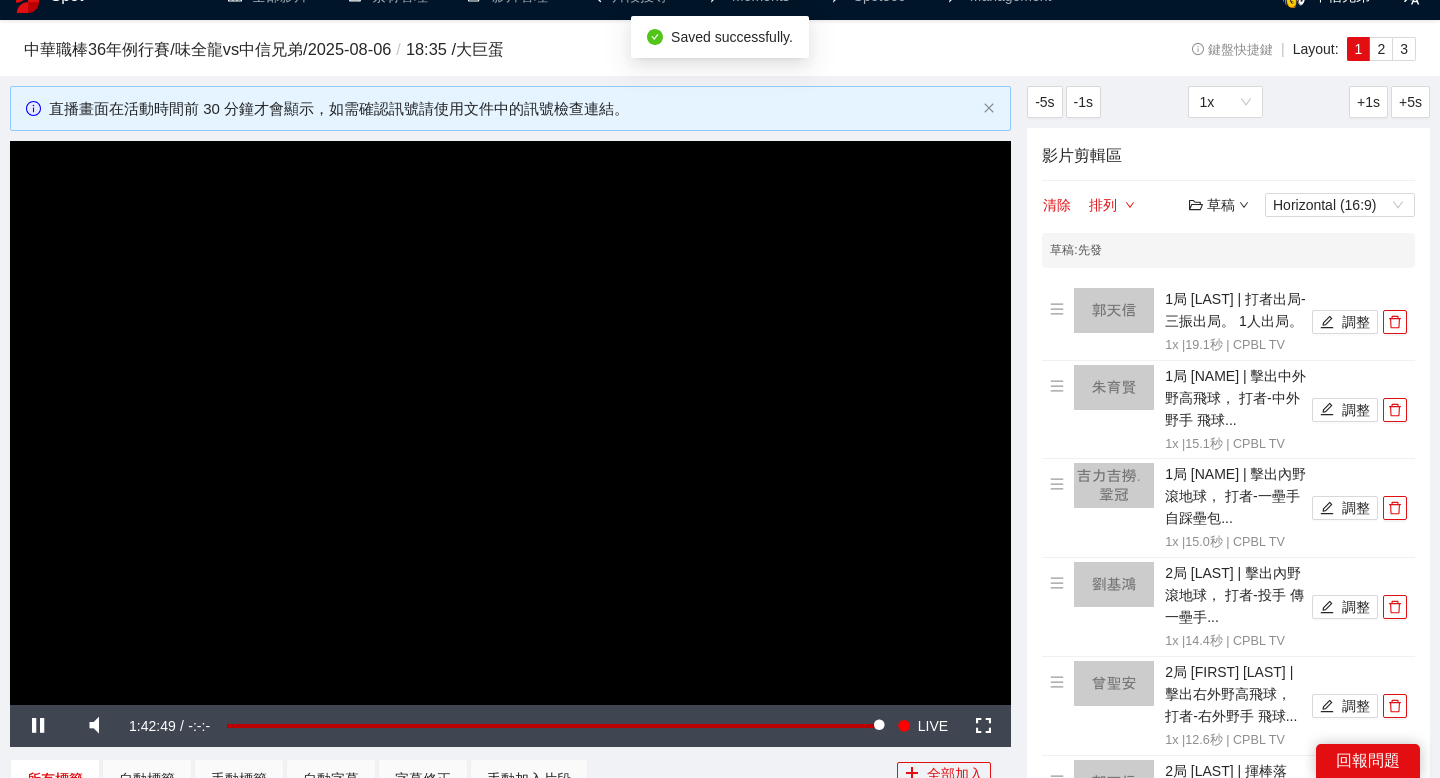 click on "草稿" at bounding box center (1219, 205) 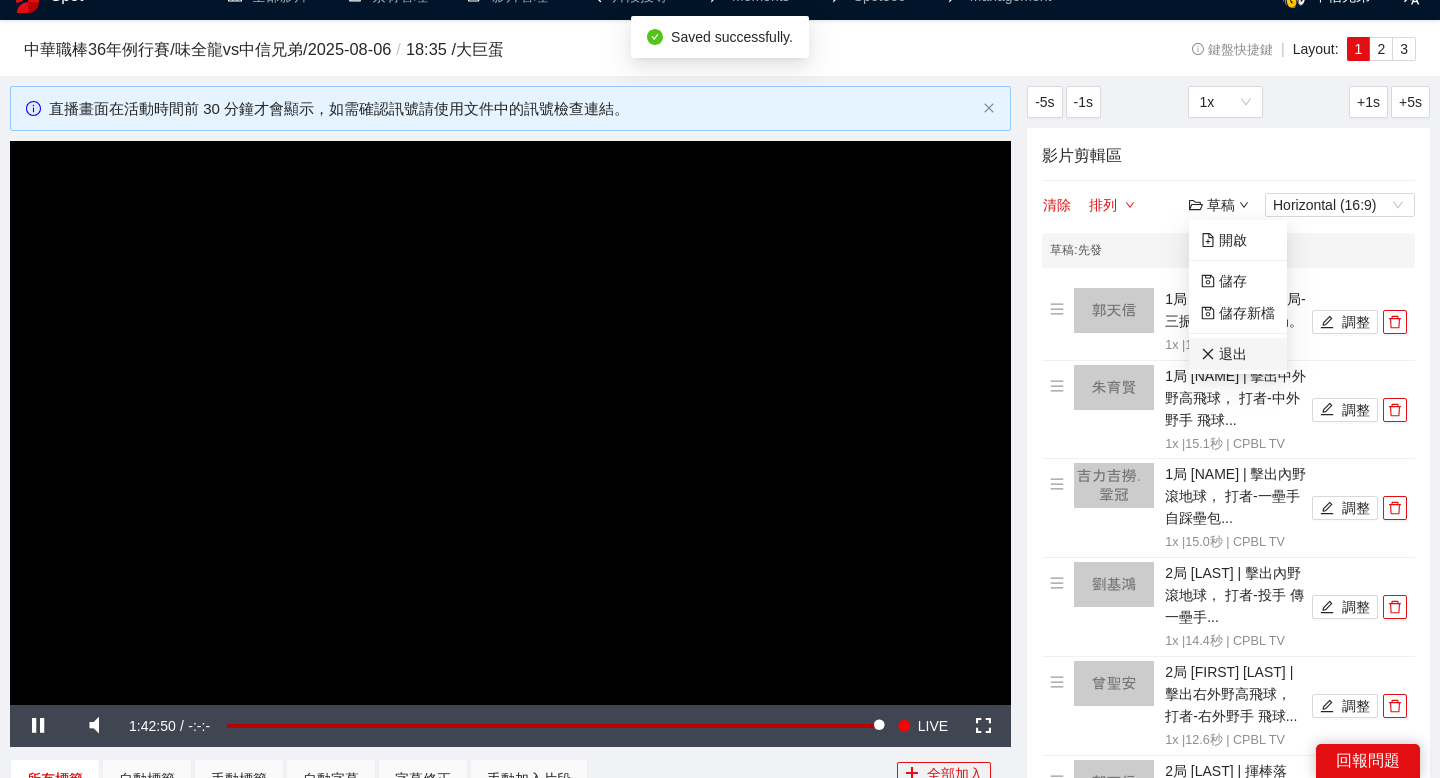 click on "退出" at bounding box center [1224, 354] 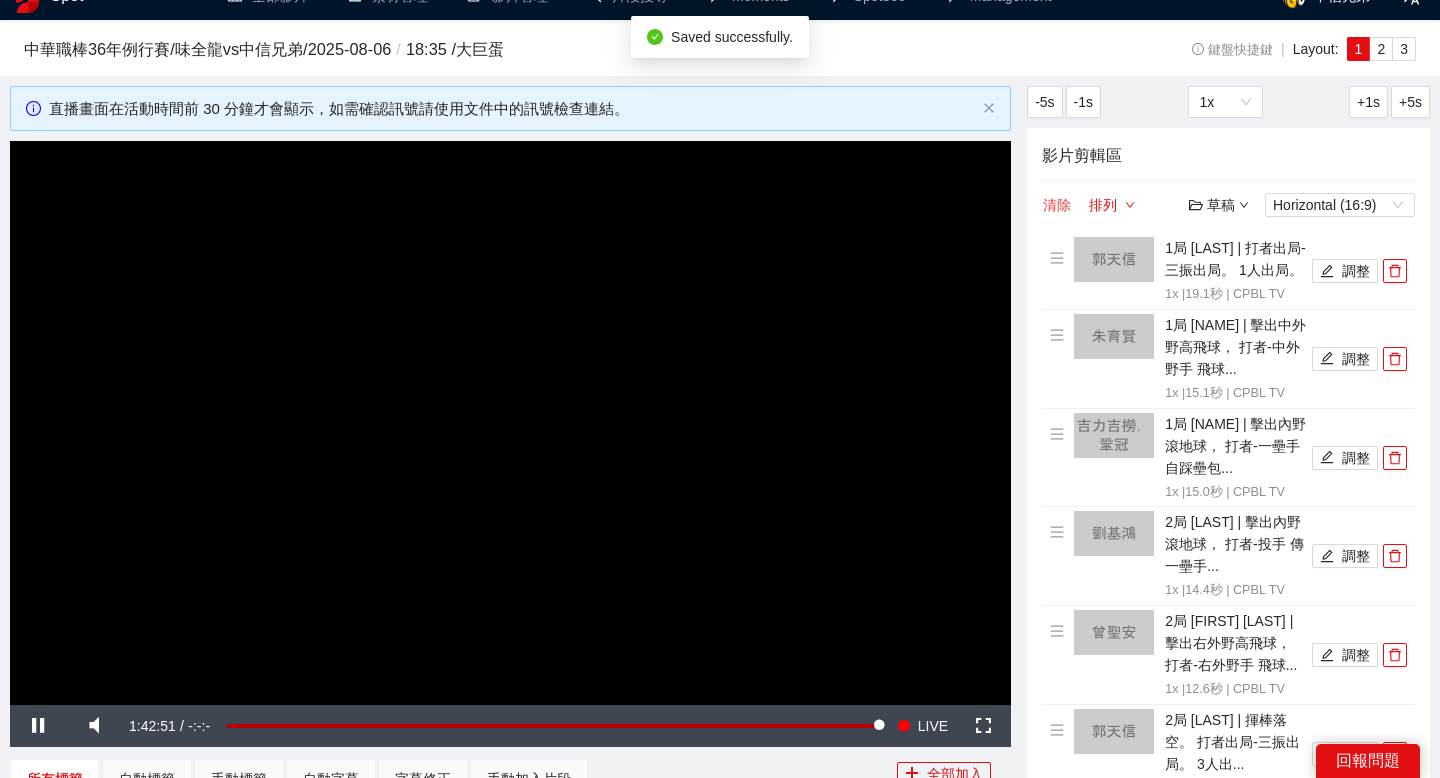 click on "清除" at bounding box center (1057, 205) 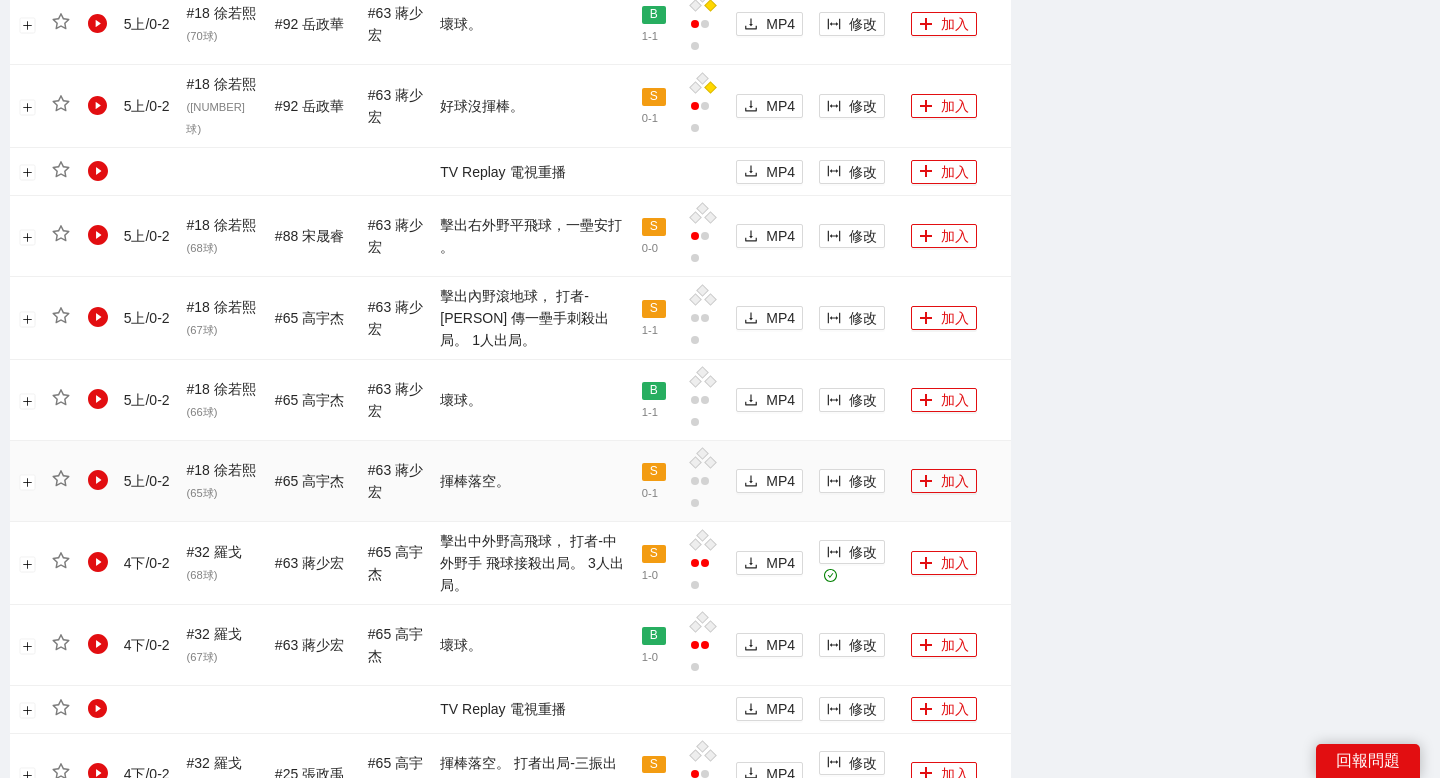 scroll, scrollTop: 1640, scrollLeft: 0, axis: vertical 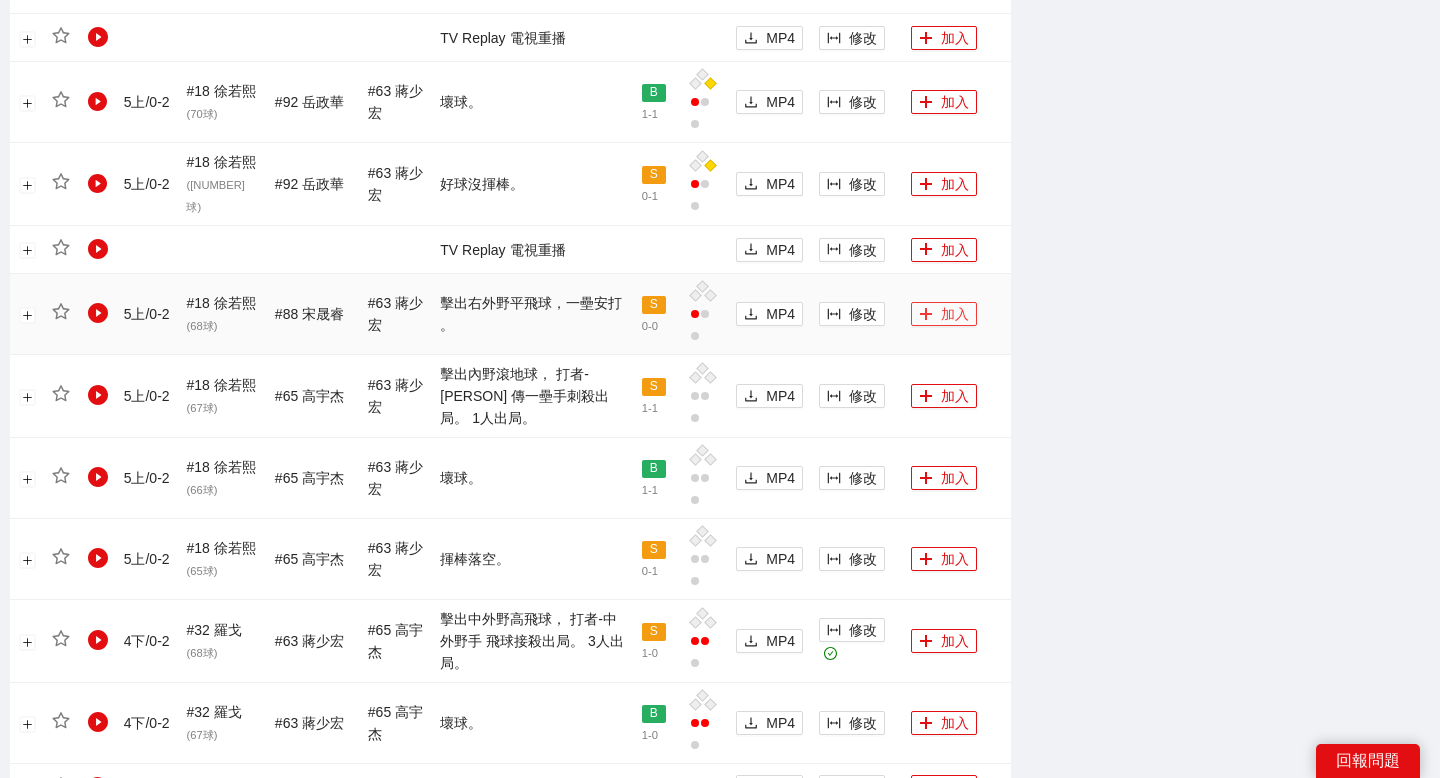 click on "加入" at bounding box center [944, 314] 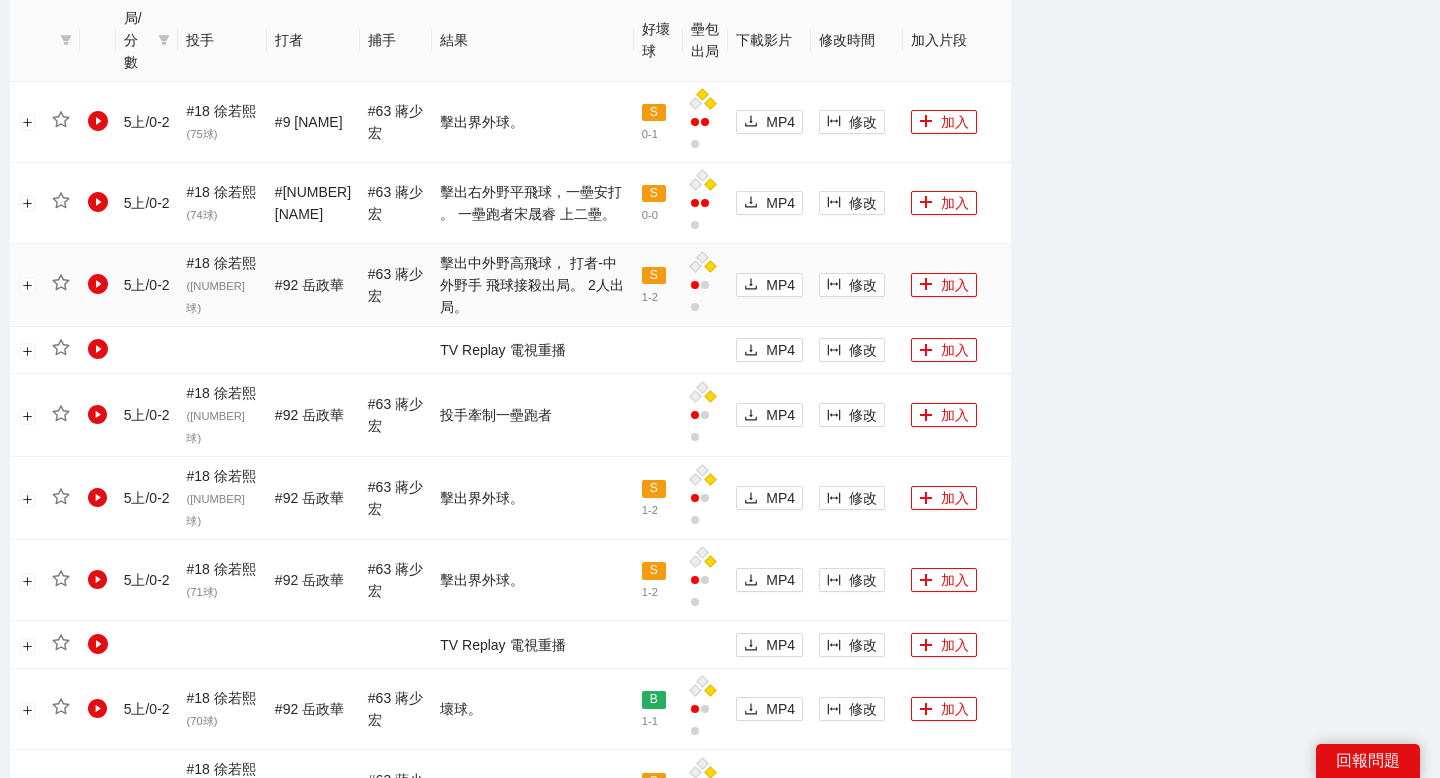 scroll, scrollTop: 955, scrollLeft: 0, axis: vertical 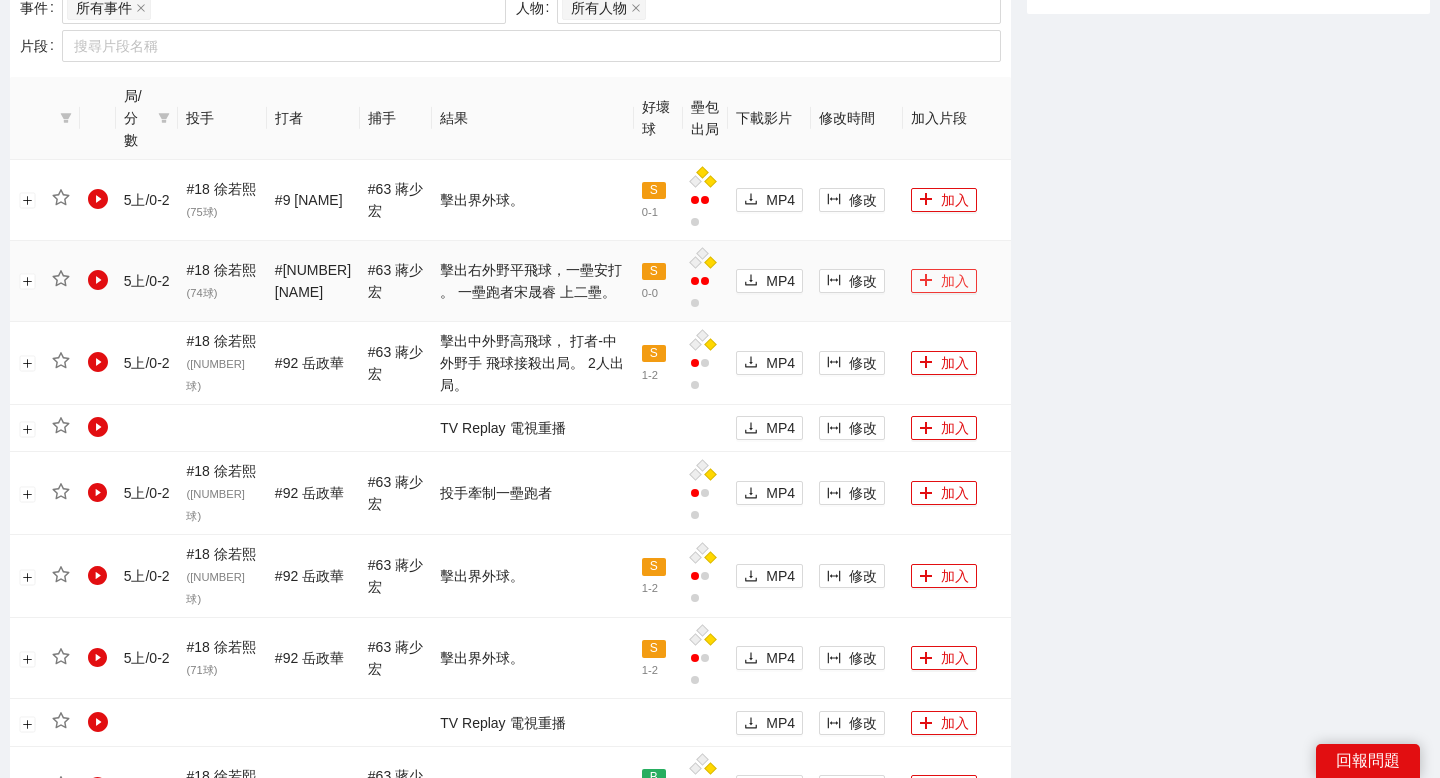 click on "加入" at bounding box center [944, 281] 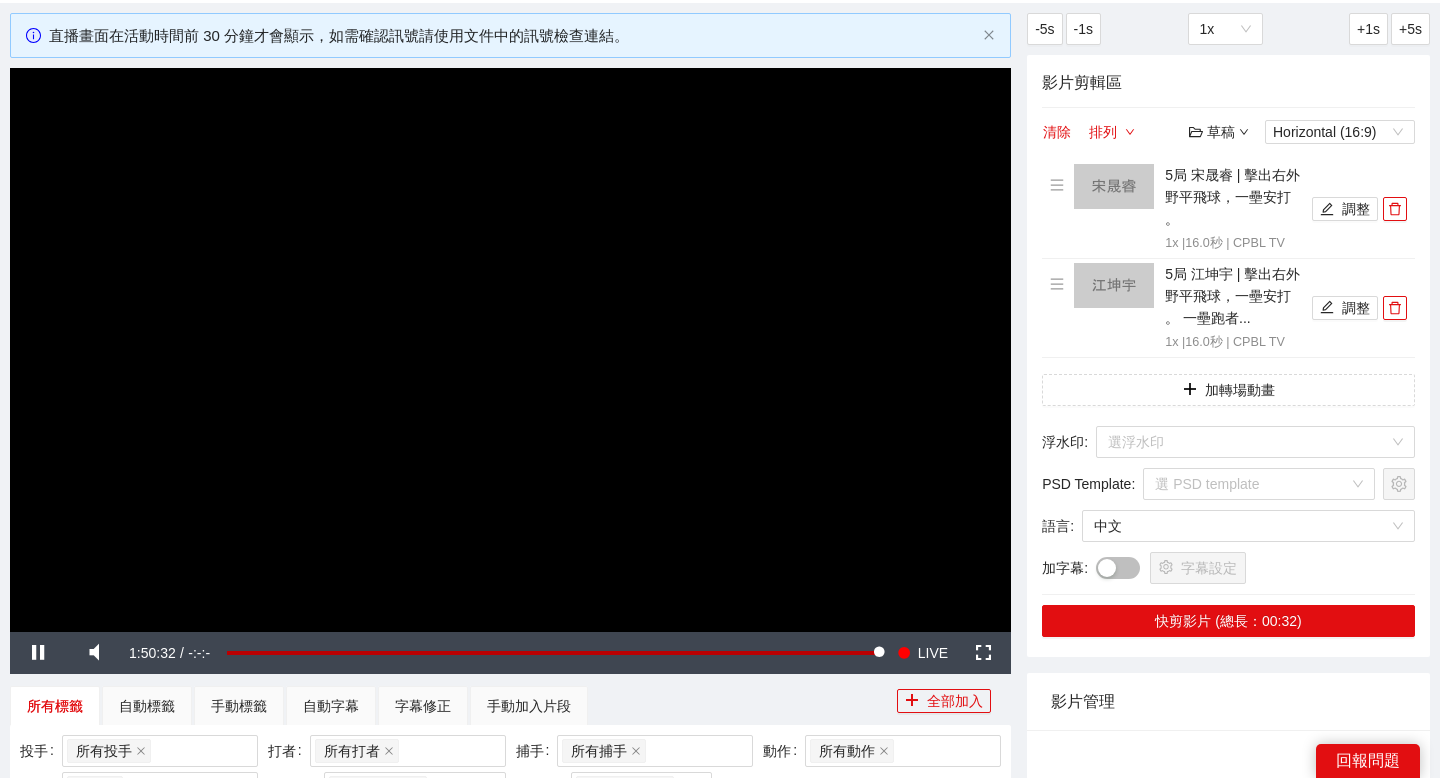 scroll, scrollTop: 146, scrollLeft: 0, axis: vertical 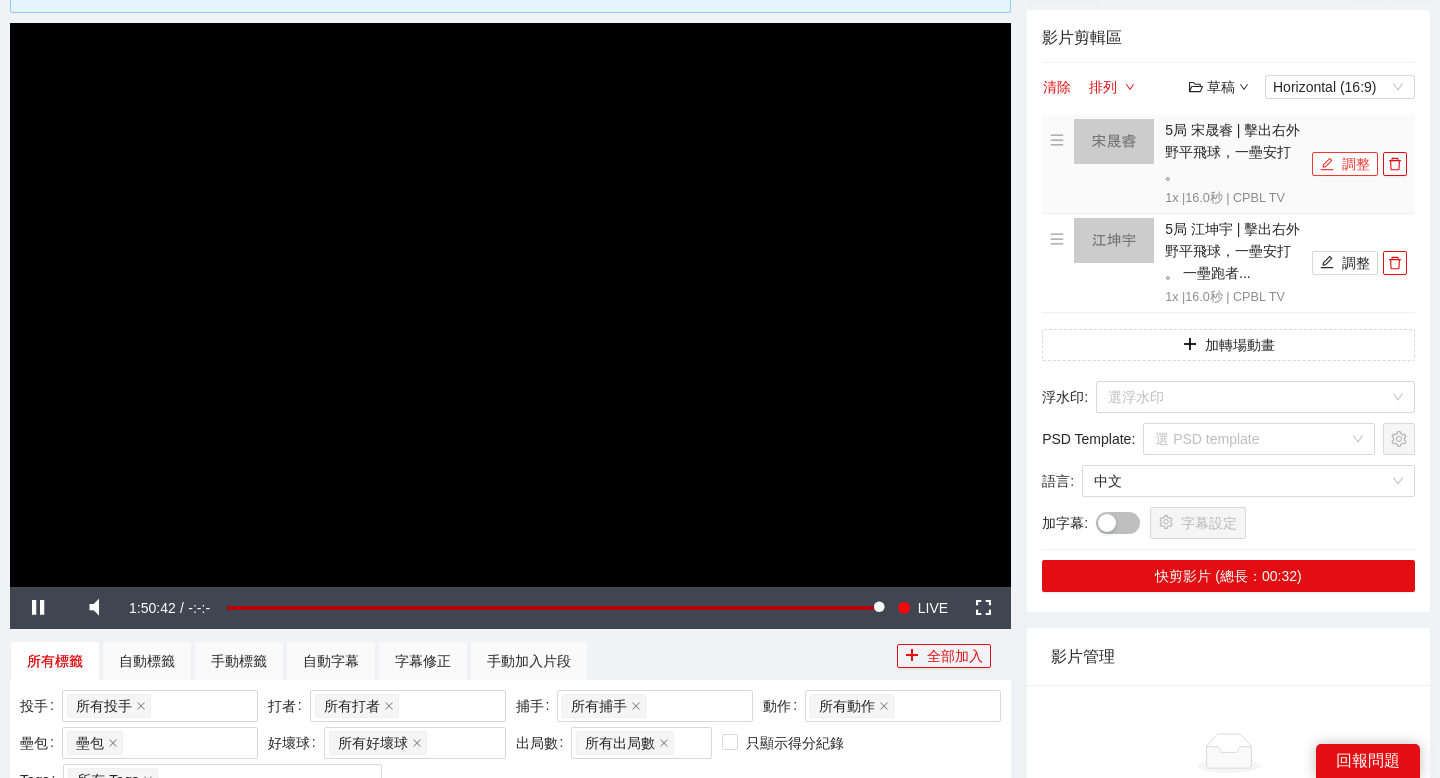 click on "調整" at bounding box center (1345, 164) 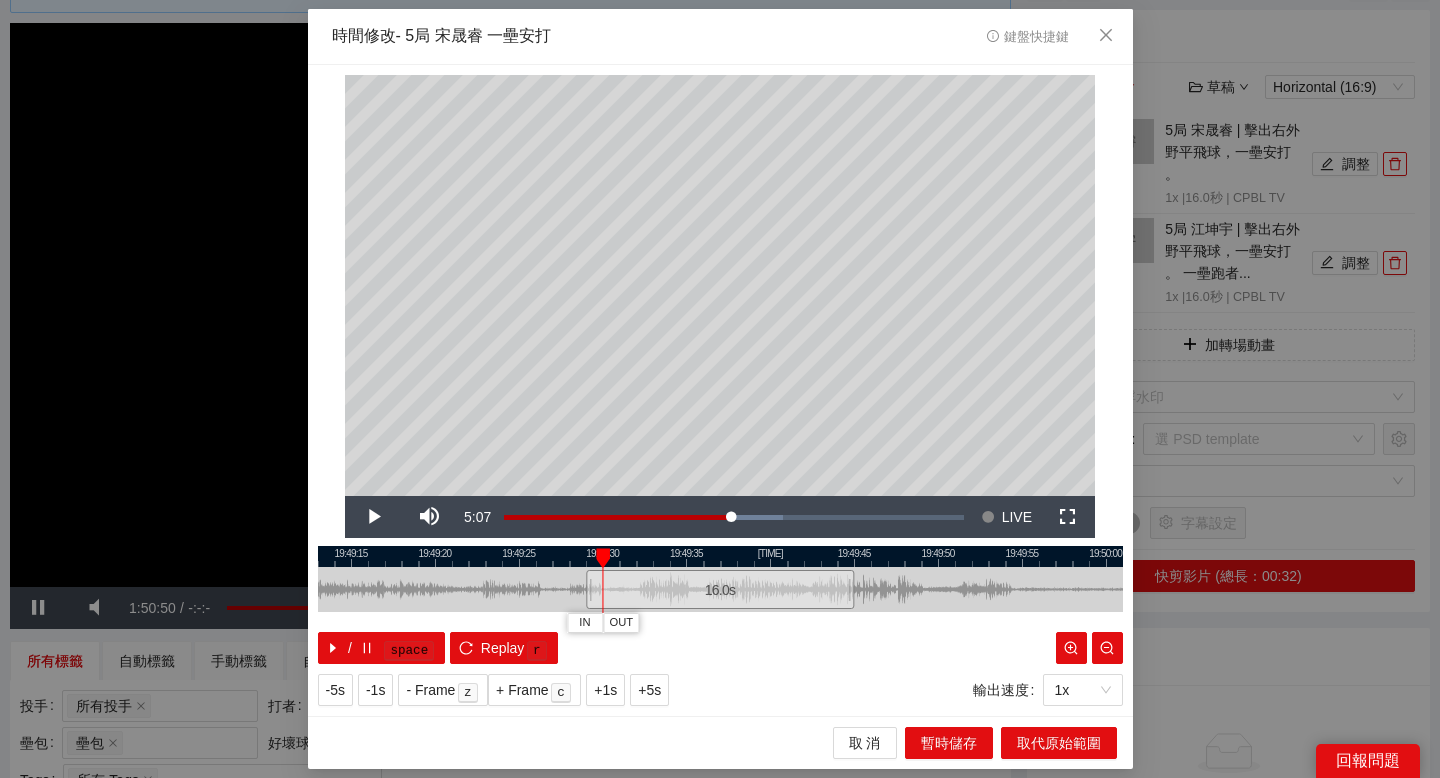 drag, startPoint x: 658, startPoint y: 552, endPoint x: 602, endPoint y: 556, distance: 56.142673 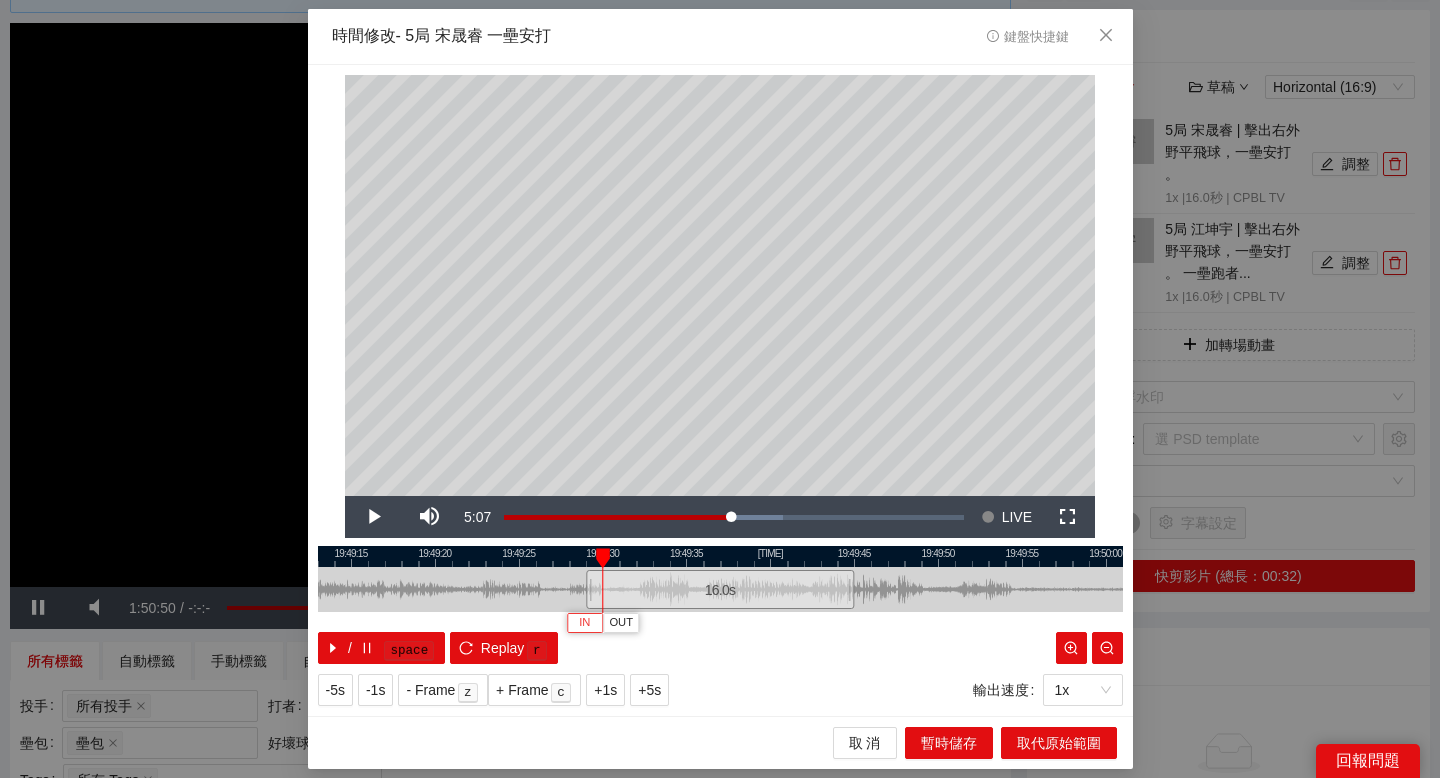 click on "IN" at bounding box center [584, 623] 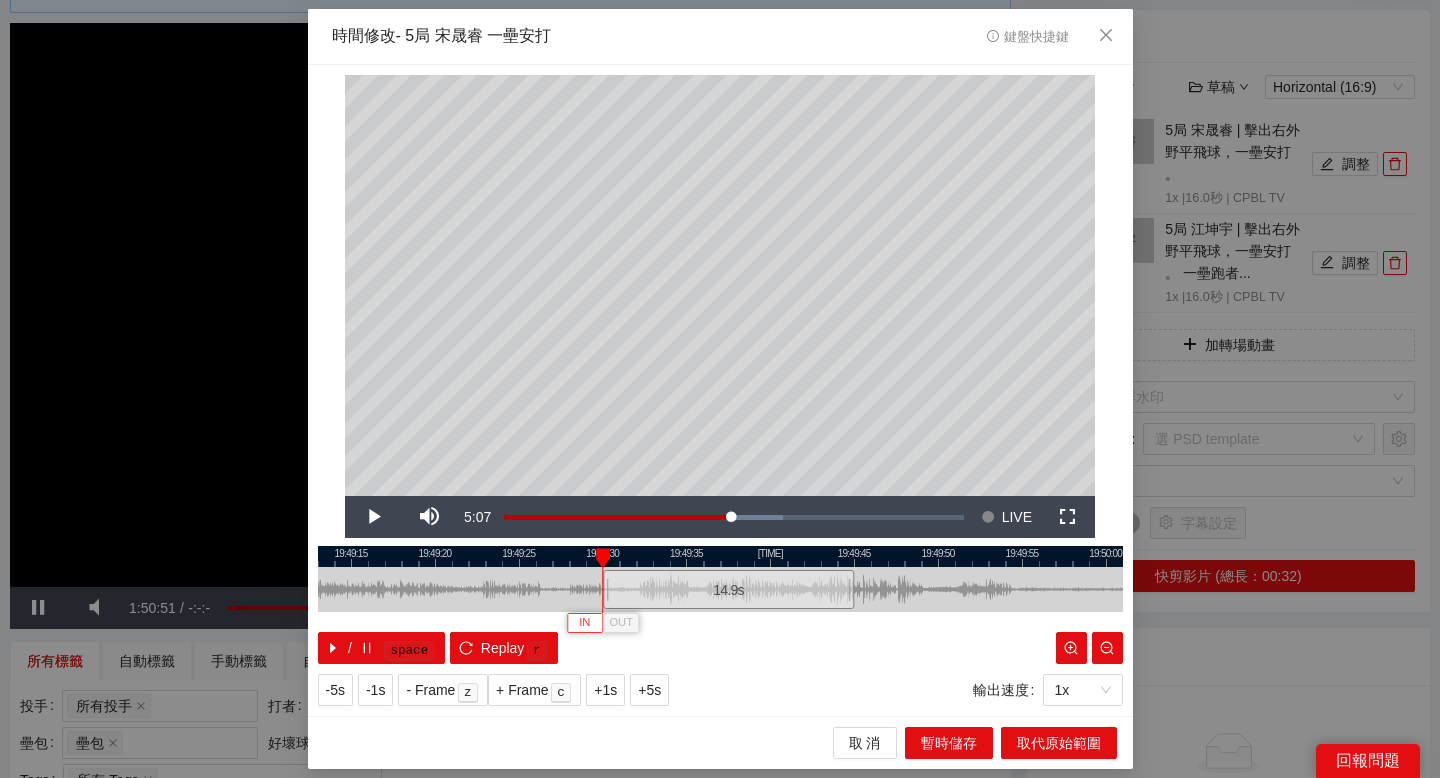 type 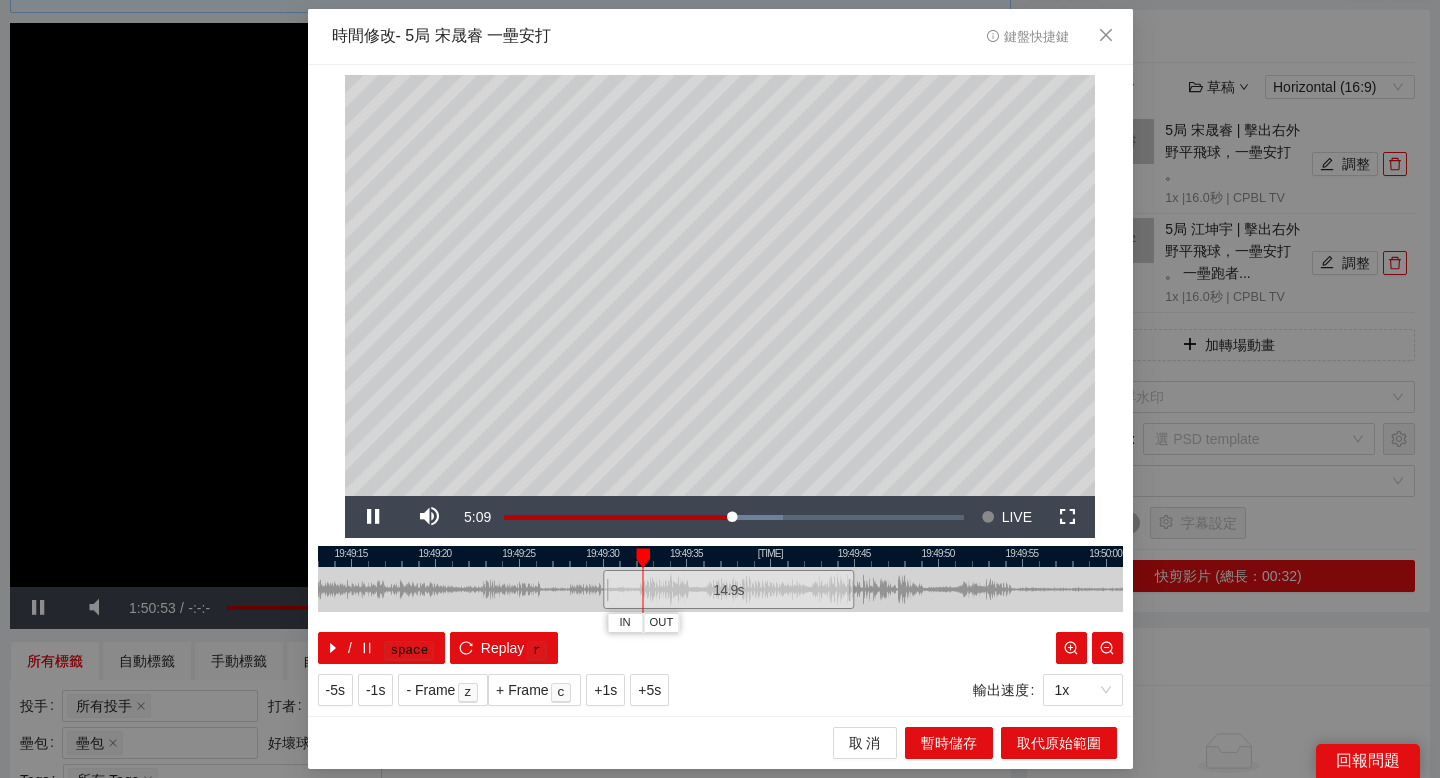 click at bounding box center (720, 556) 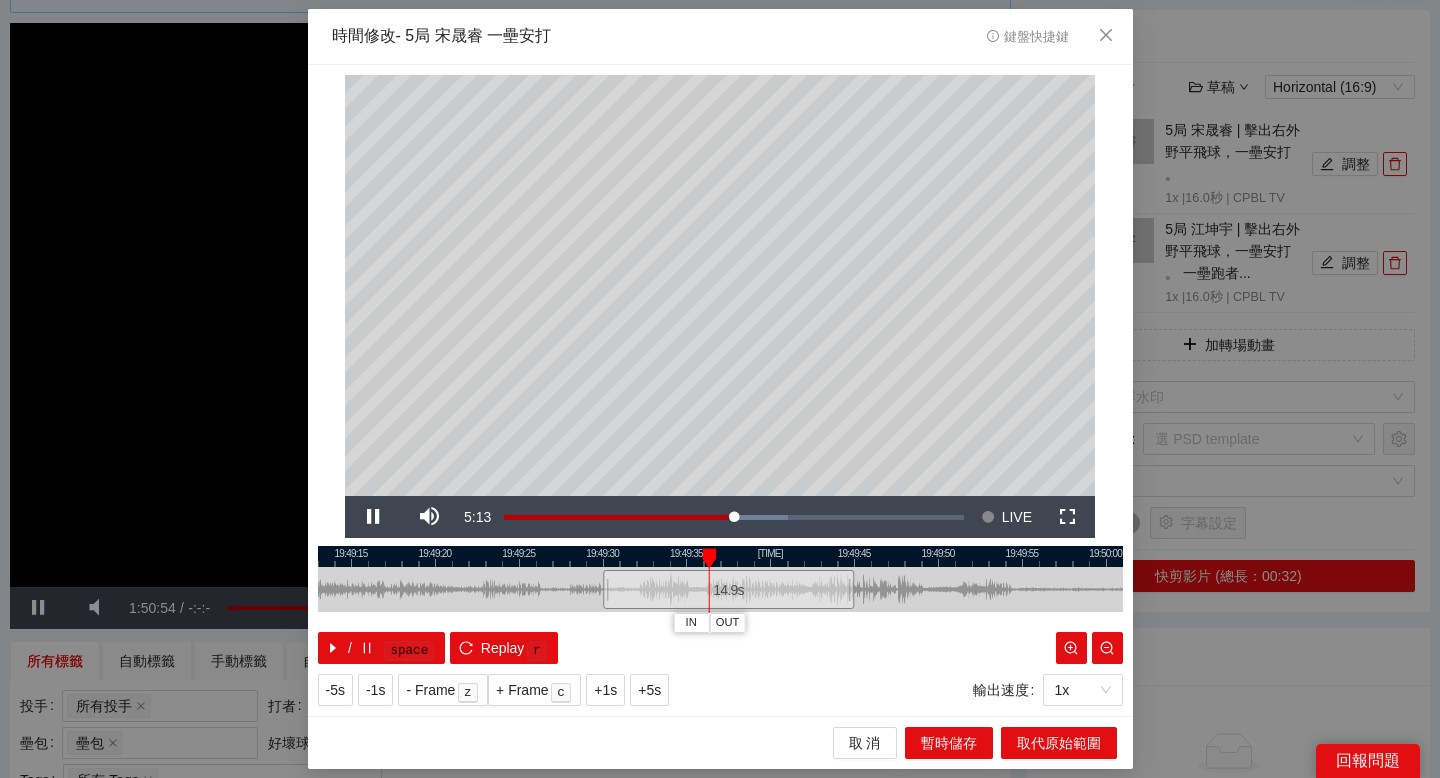click at bounding box center [720, 556] 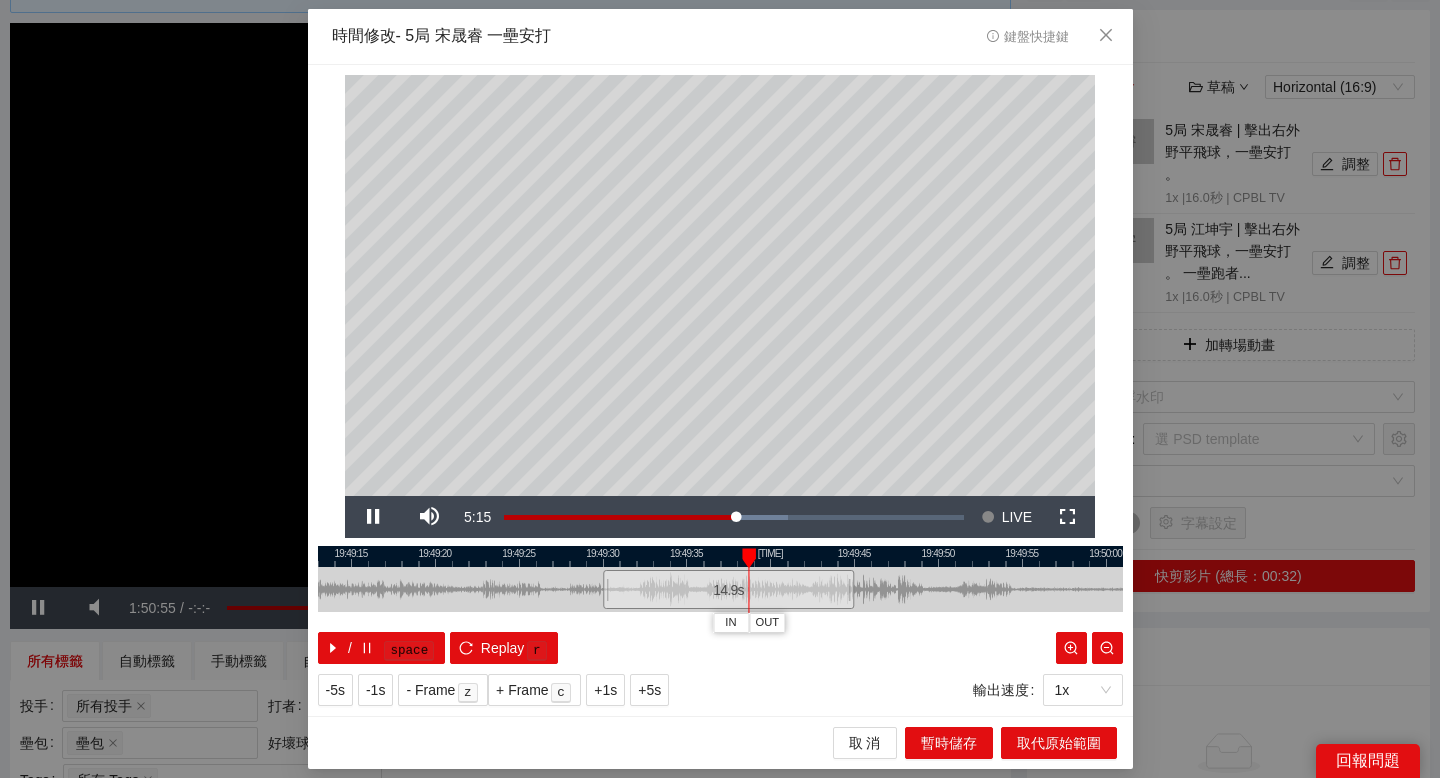 click at bounding box center [720, 556] 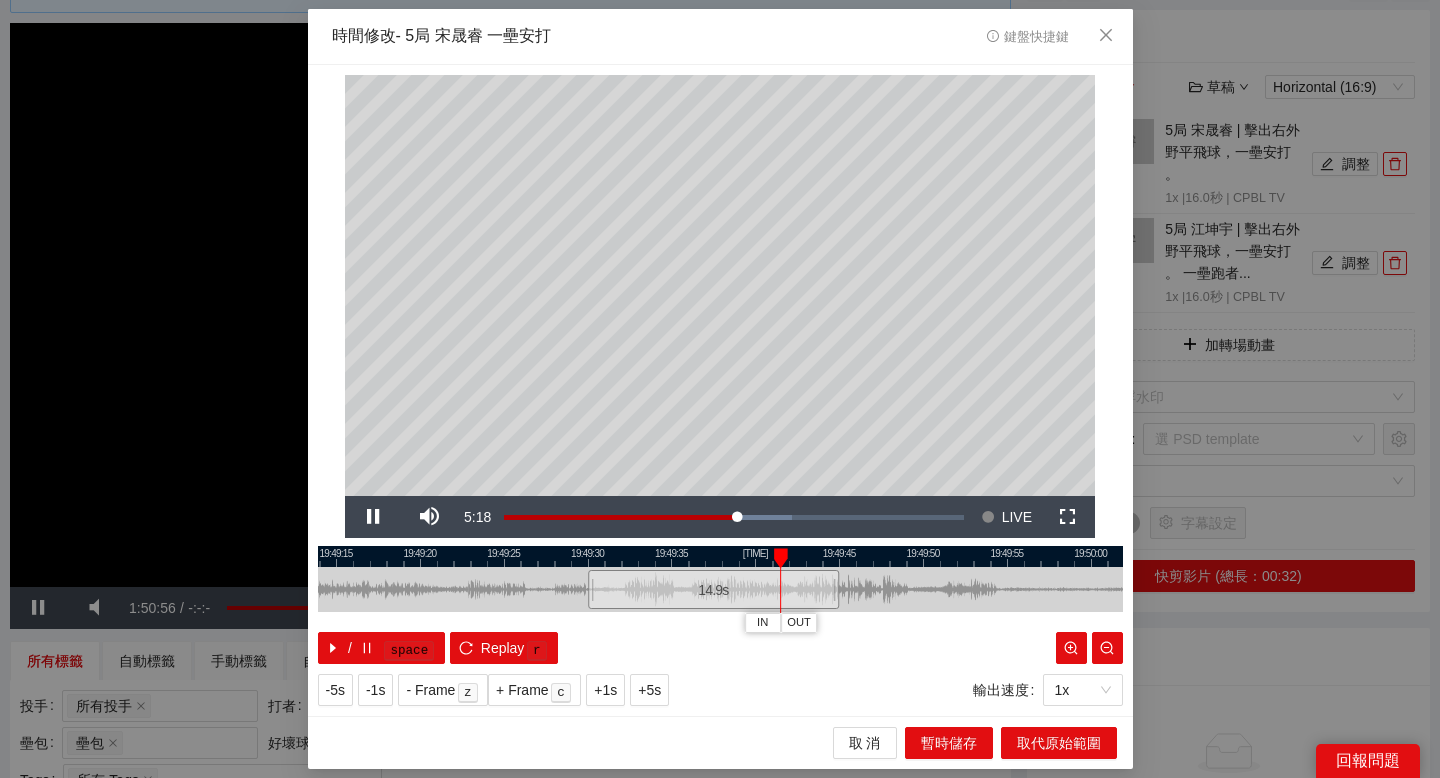 drag, startPoint x: 850, startPoint y: 557, endPoint x: 770, endPoint y: 557, distance: 80 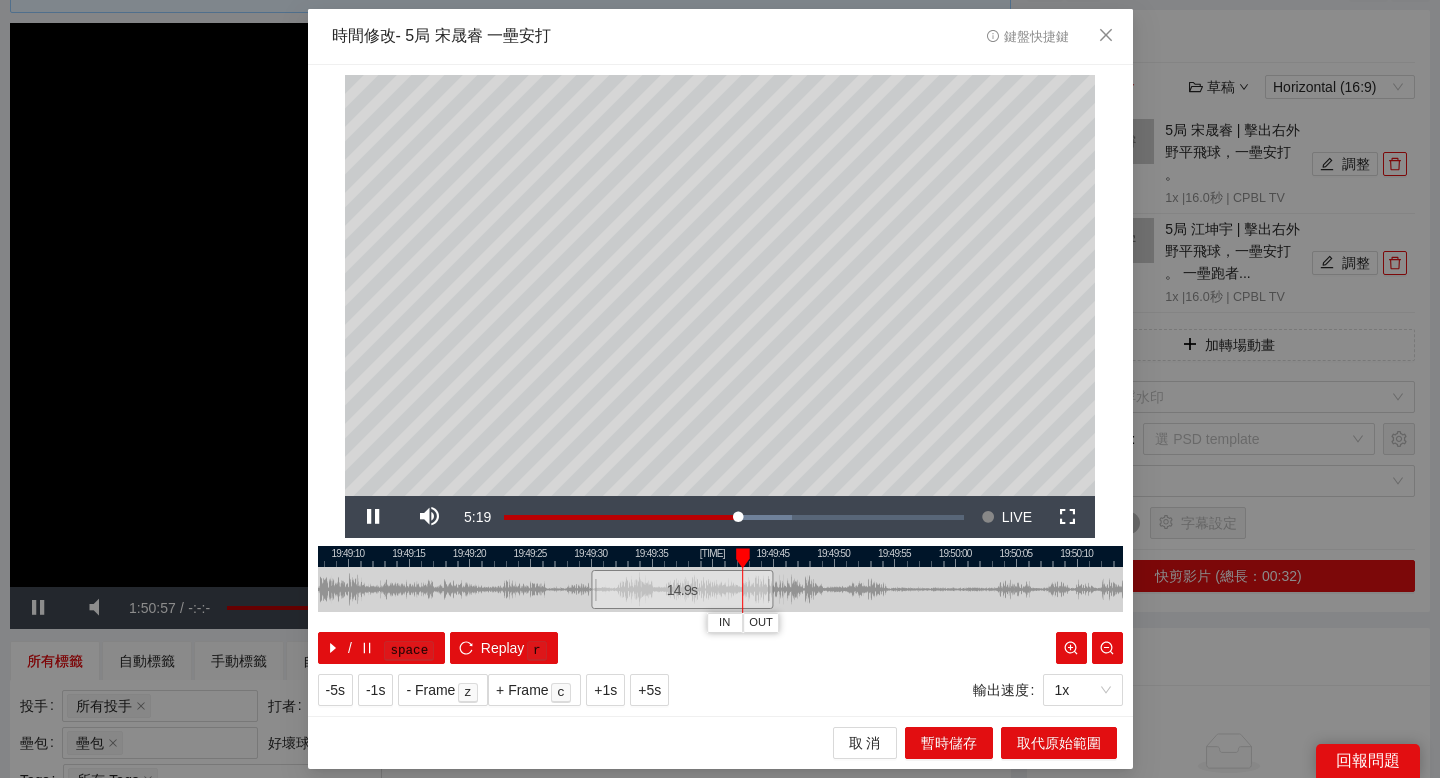 click at bounding box center [720, 556] 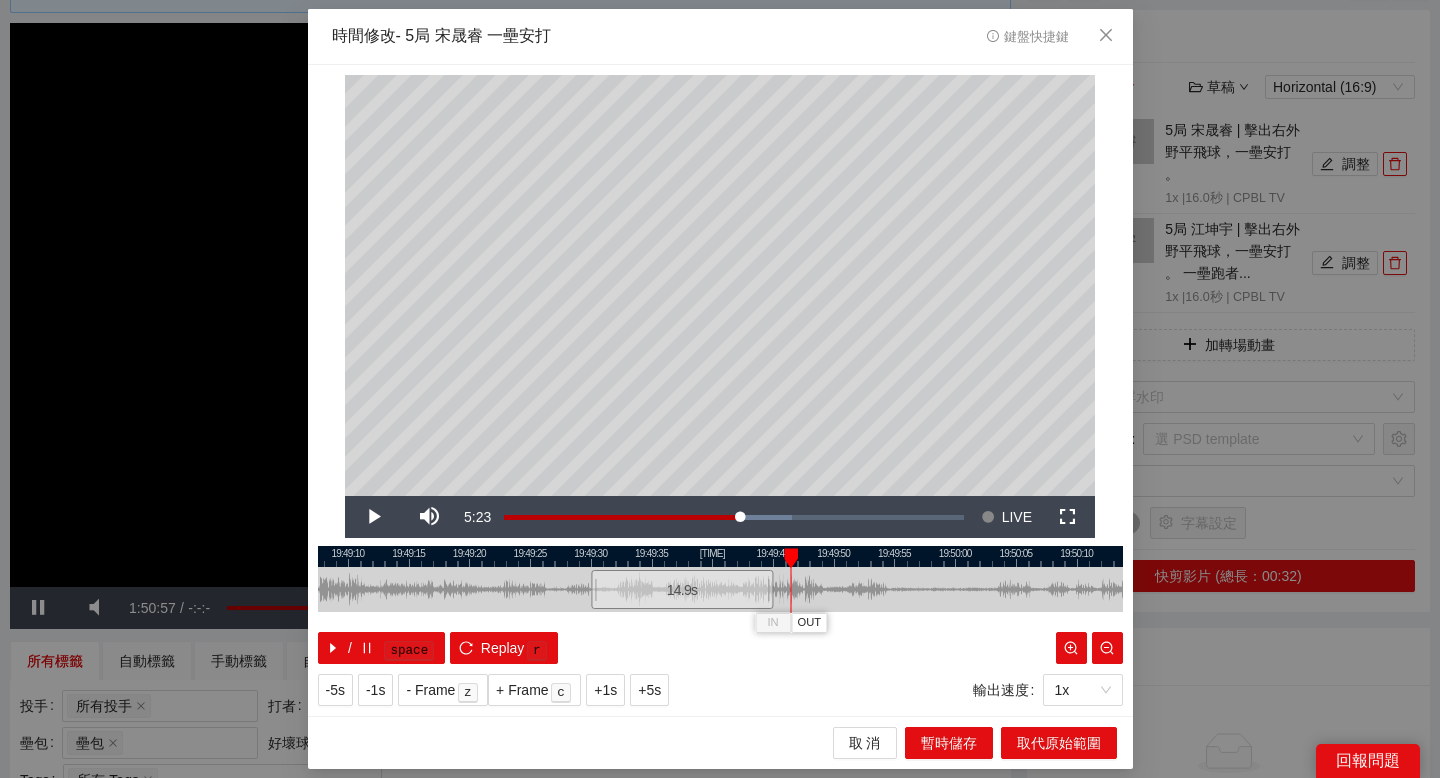 click at bounding box center (720, 556) 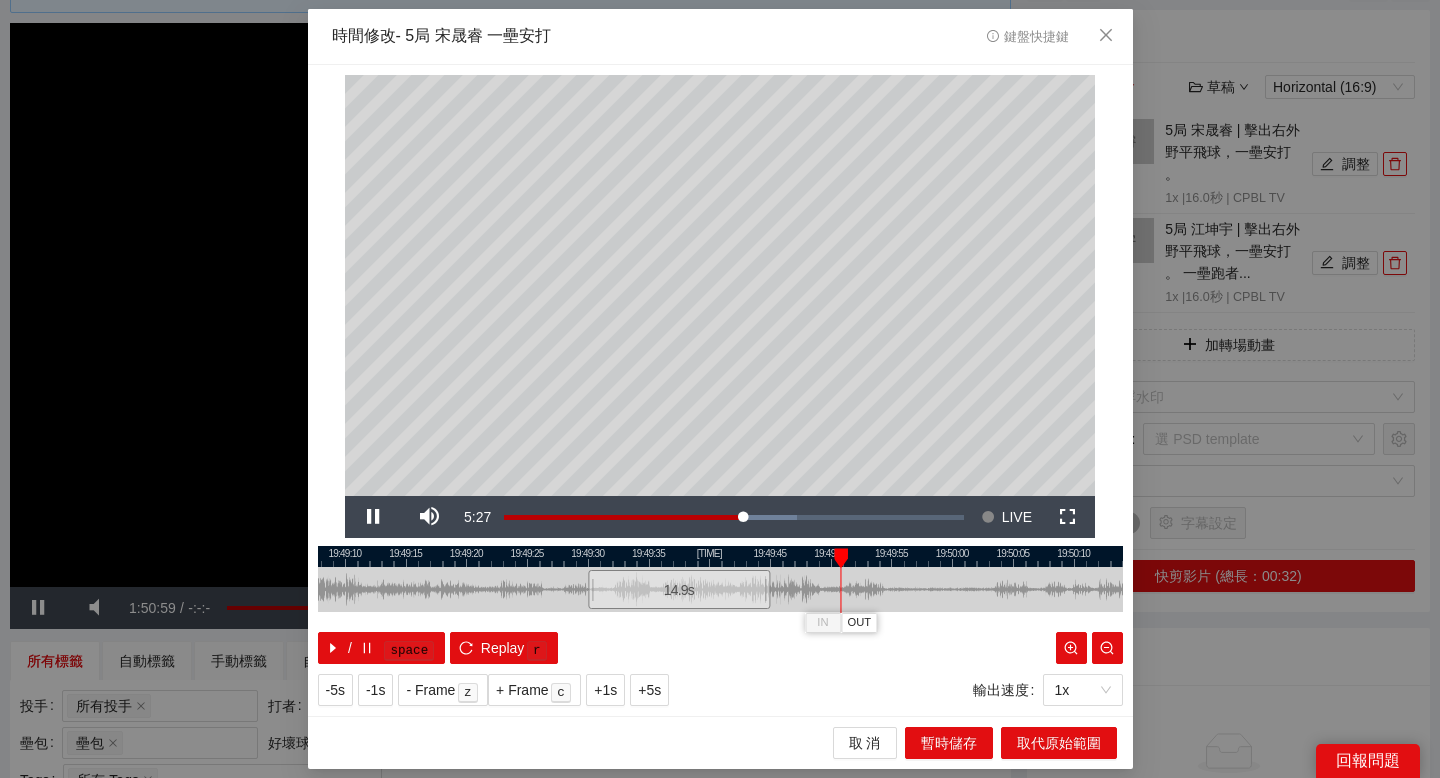 drag, startPoint x: 883, startPoint y: 553, endPoint x: 814, endPoint y: 554, distance: 69.00725 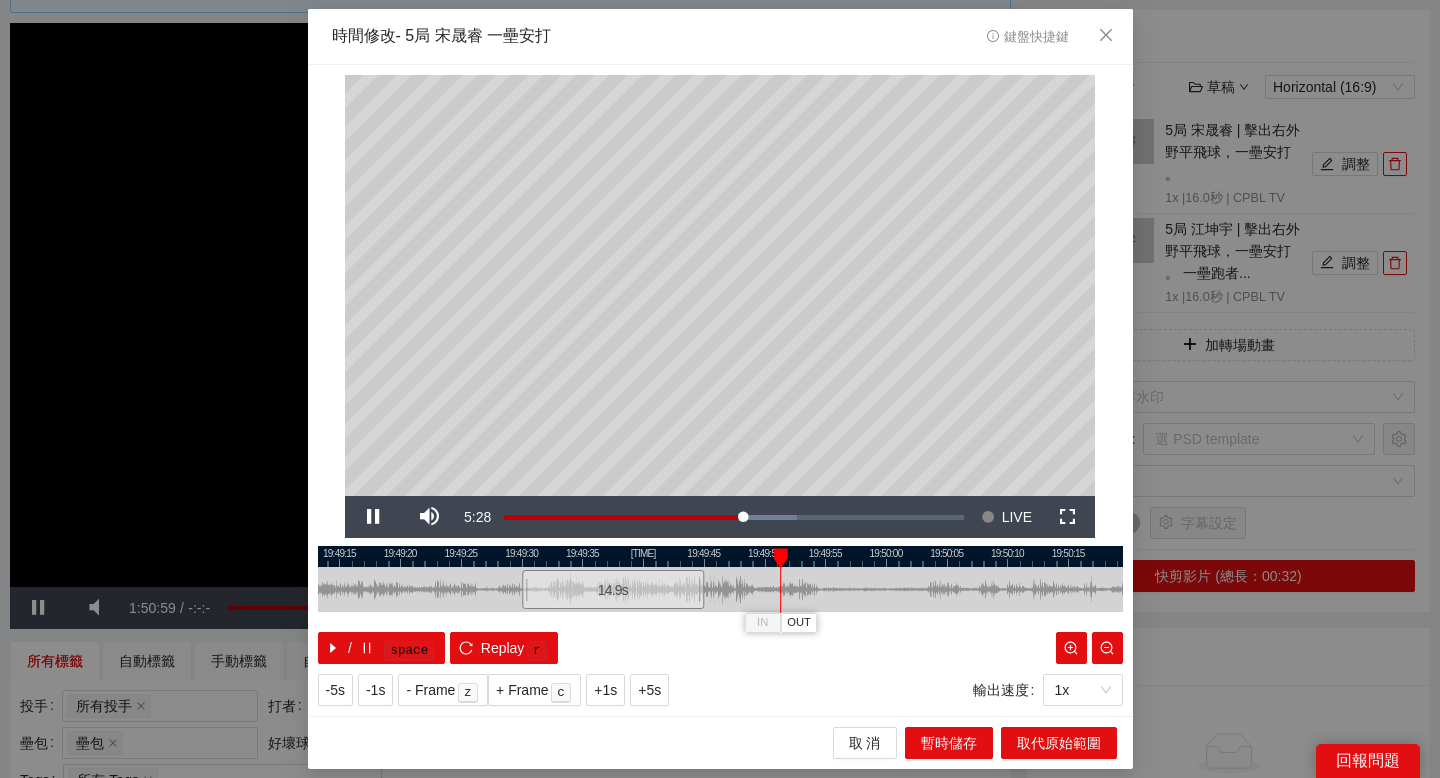 click at bounding box center (720, 556) 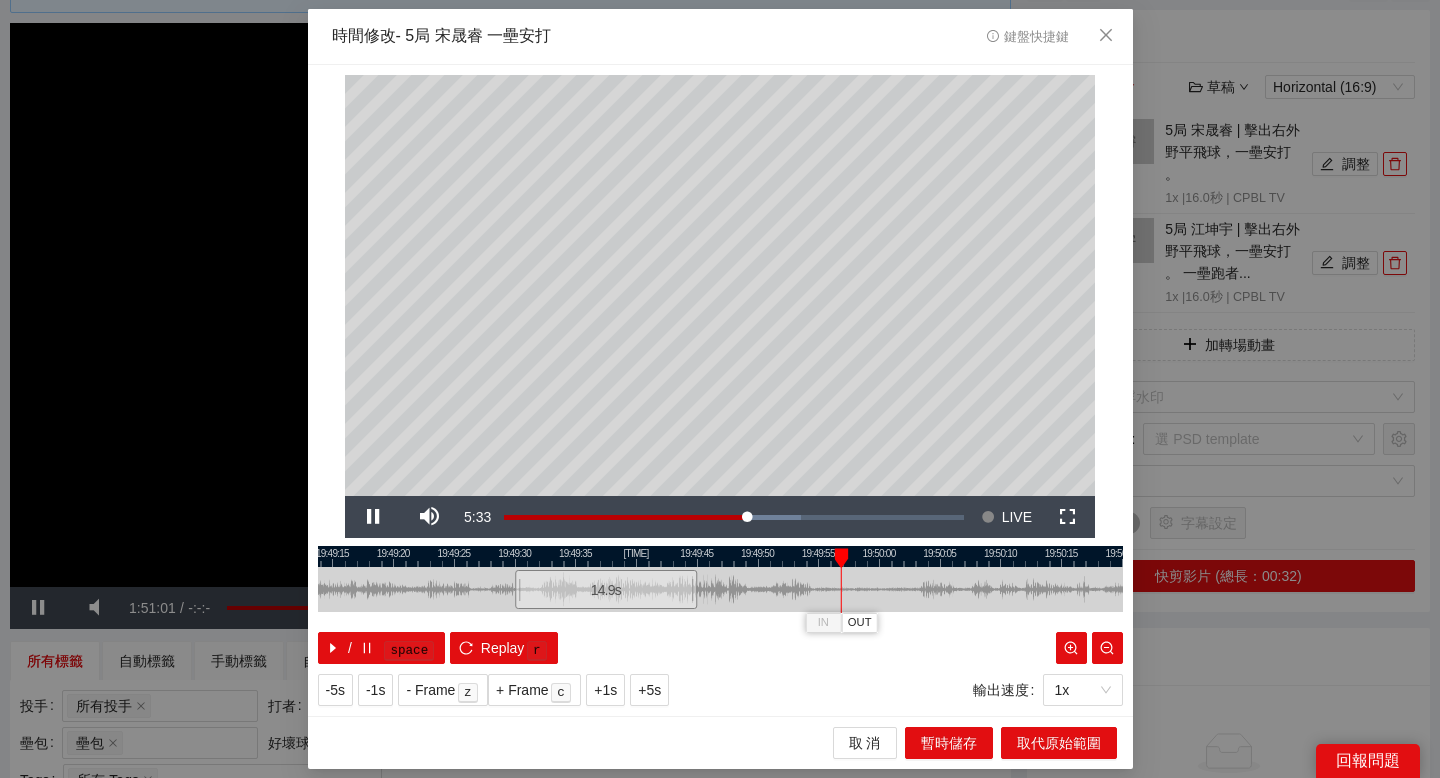click at bounding box center (713, 556) 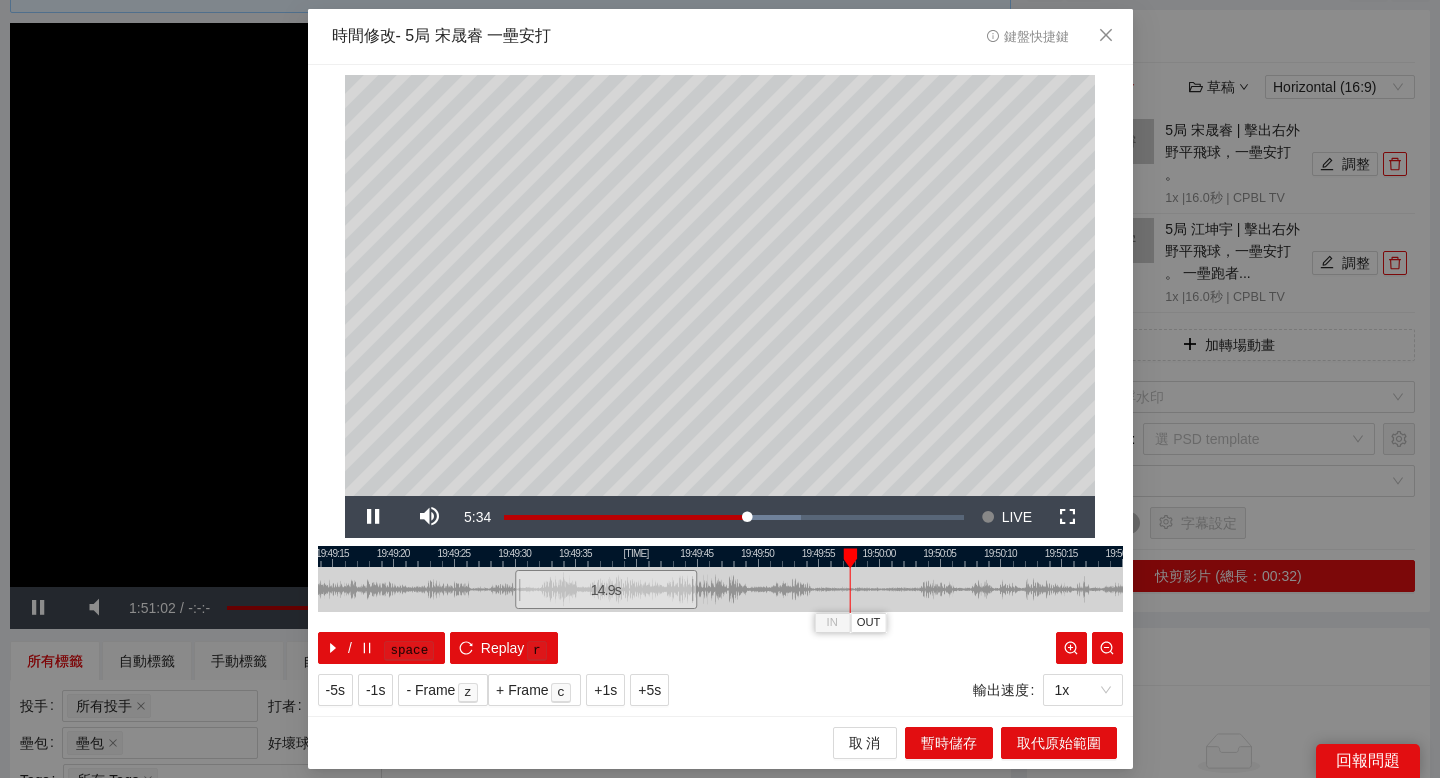 click at bounding box center (720, 589) 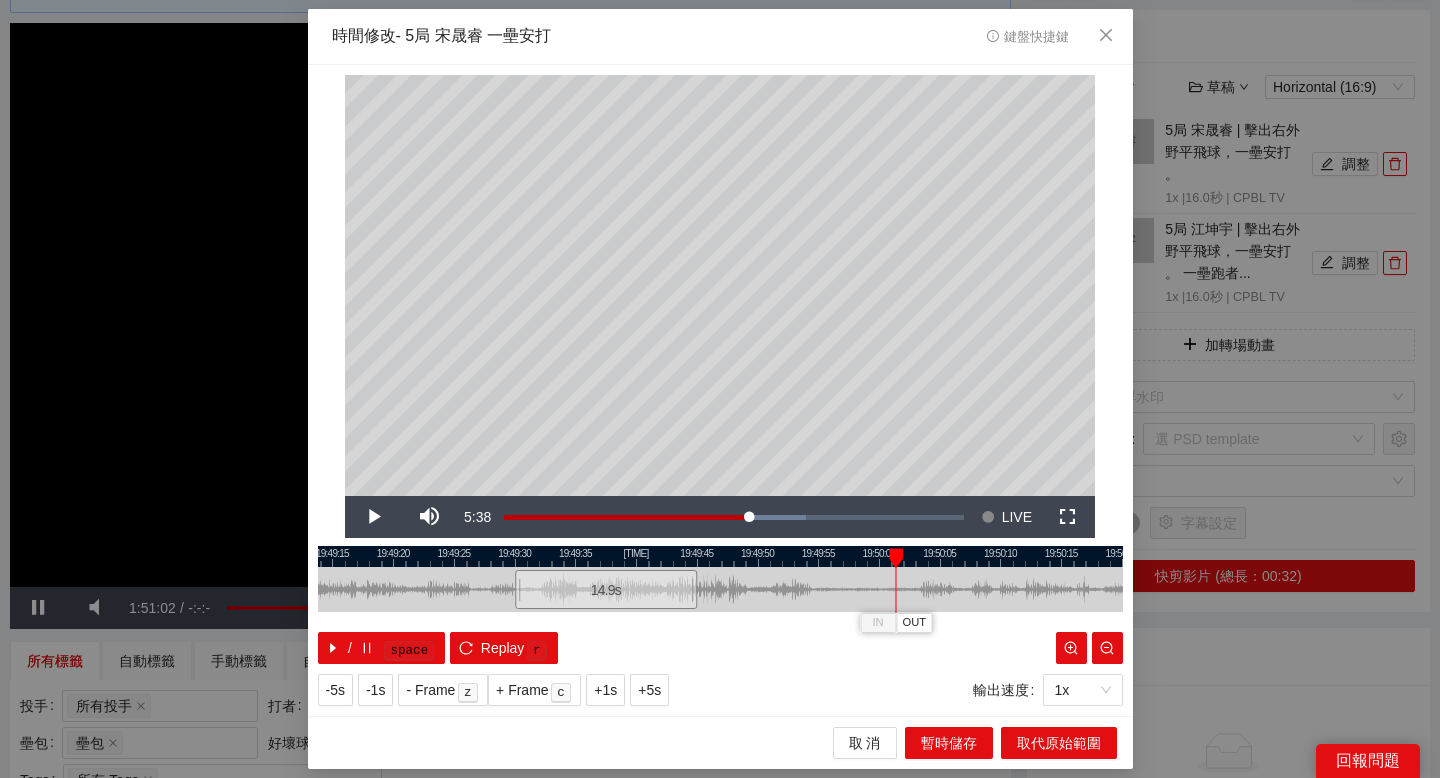 click at bounding box center [720, 556] 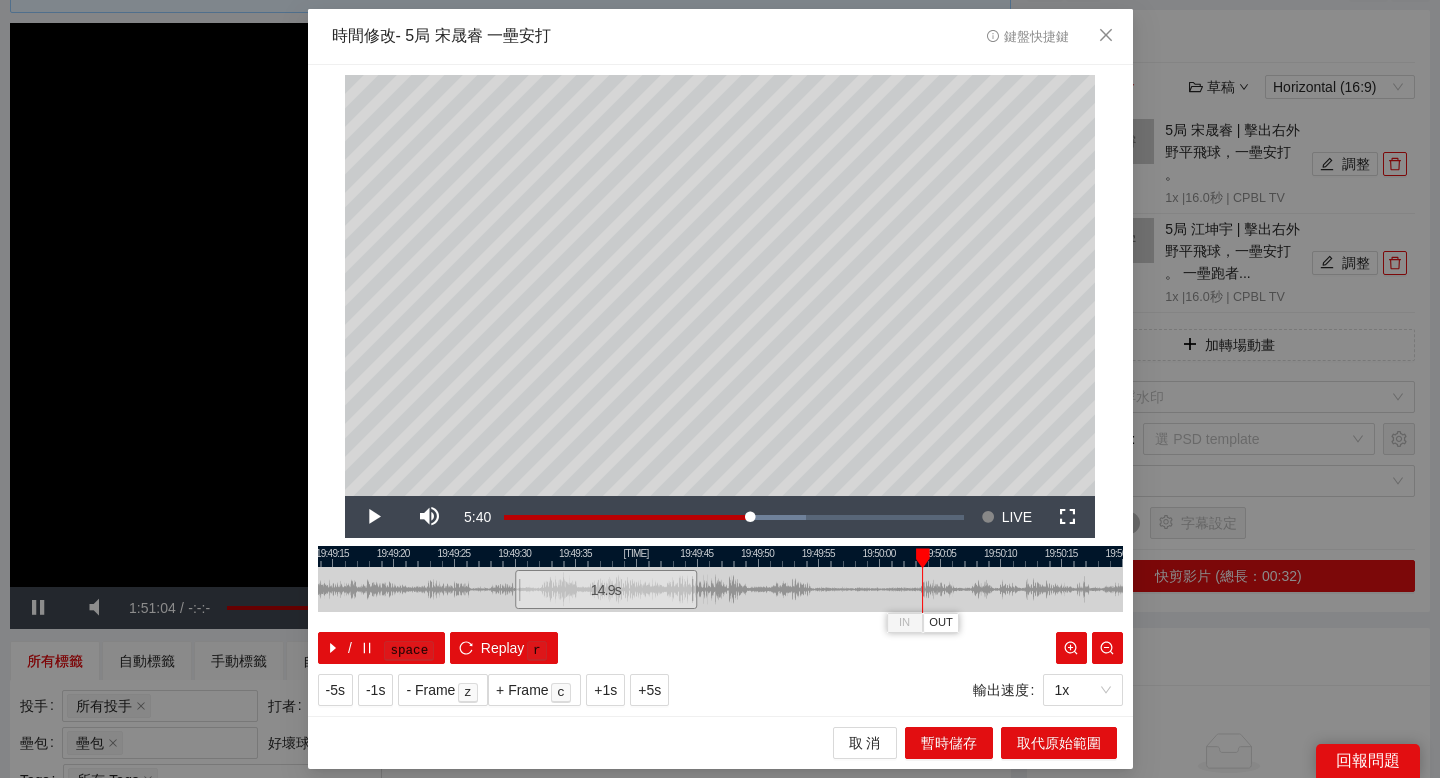 click at bounding box center (720, 556) 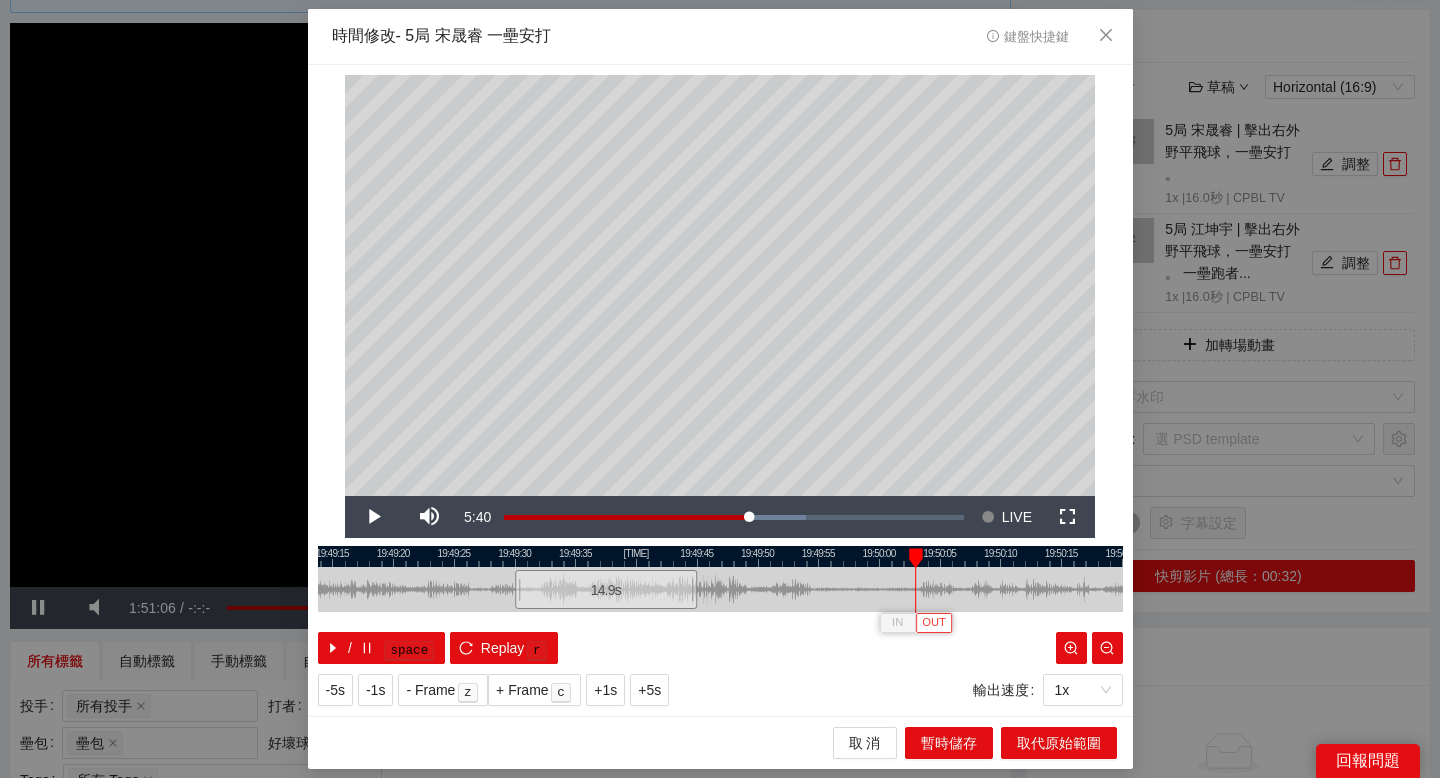 click on "OUT" at bounding box center [934, 623] 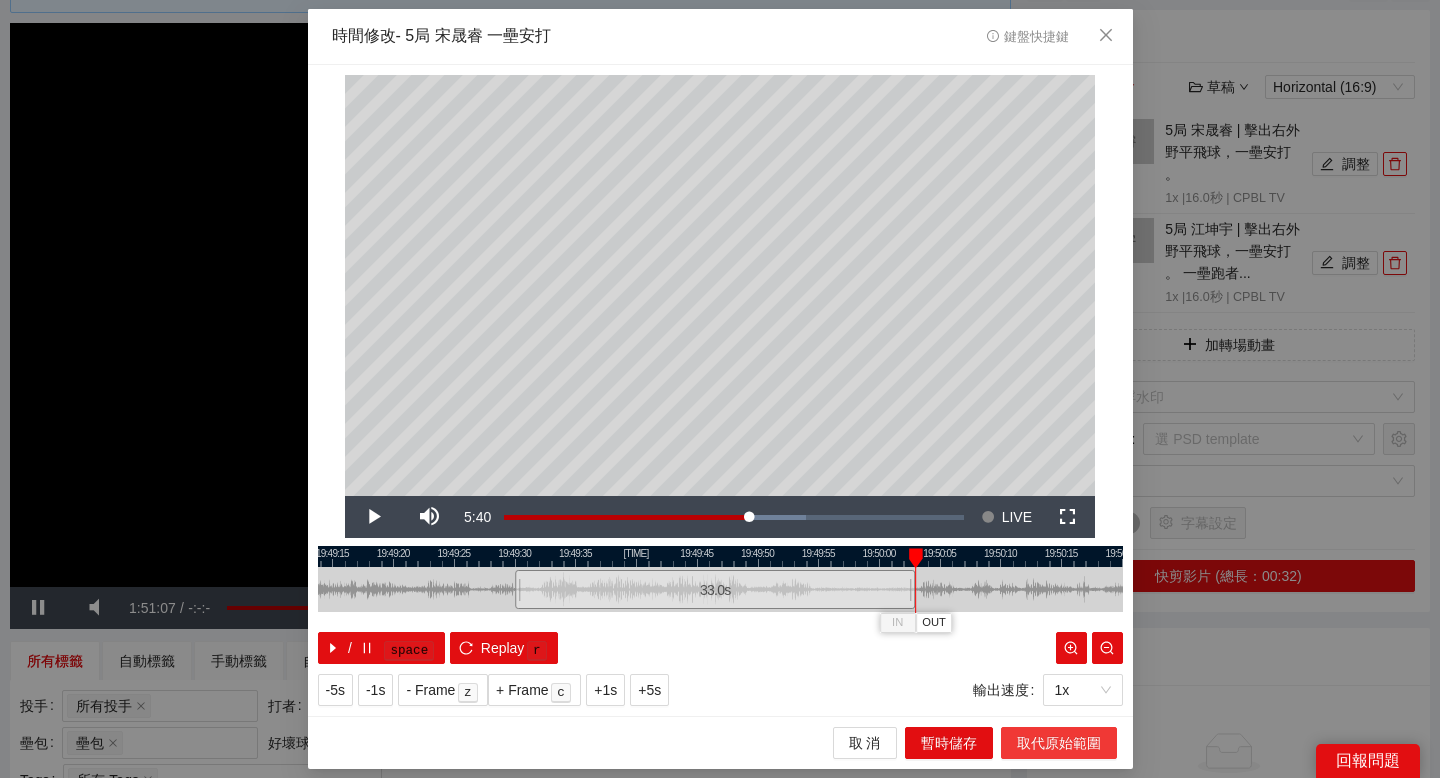 click on "取代原始範圍" at bounding box center (1059, 743) 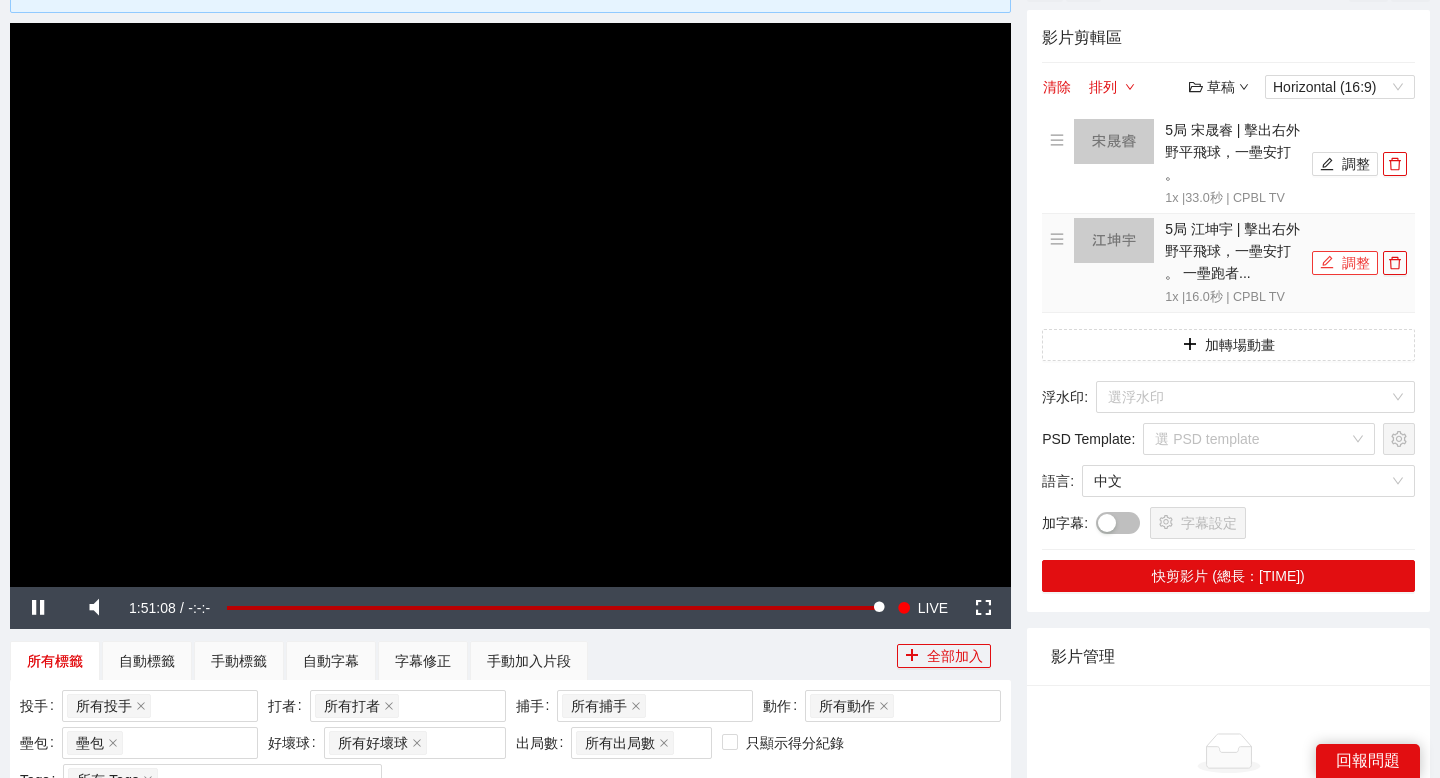 click on "調整" at bounding box center (1345, 263) 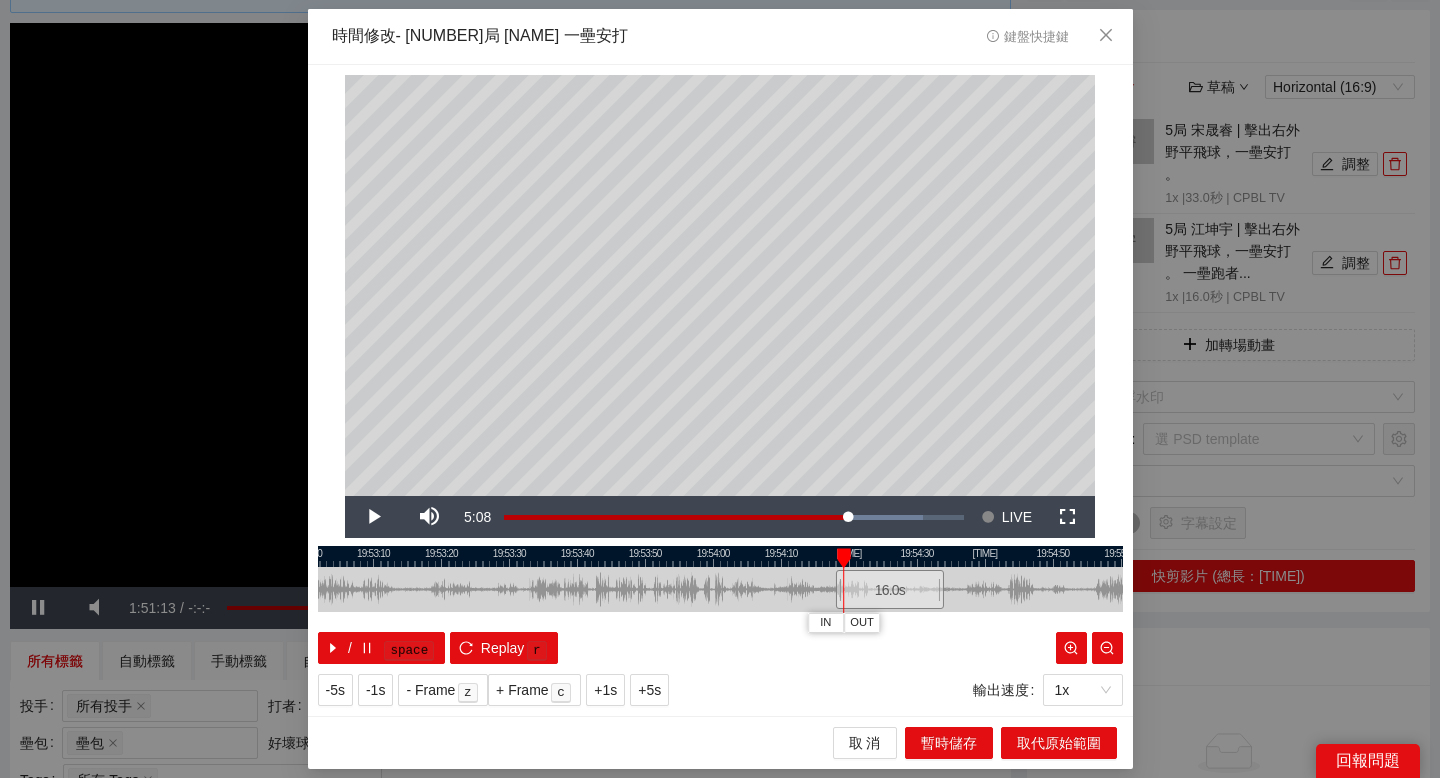 drag, startPoint x: 707, startPoint y: 559, endPoint x: 890, endPoint y: 564, distance: 183.0683 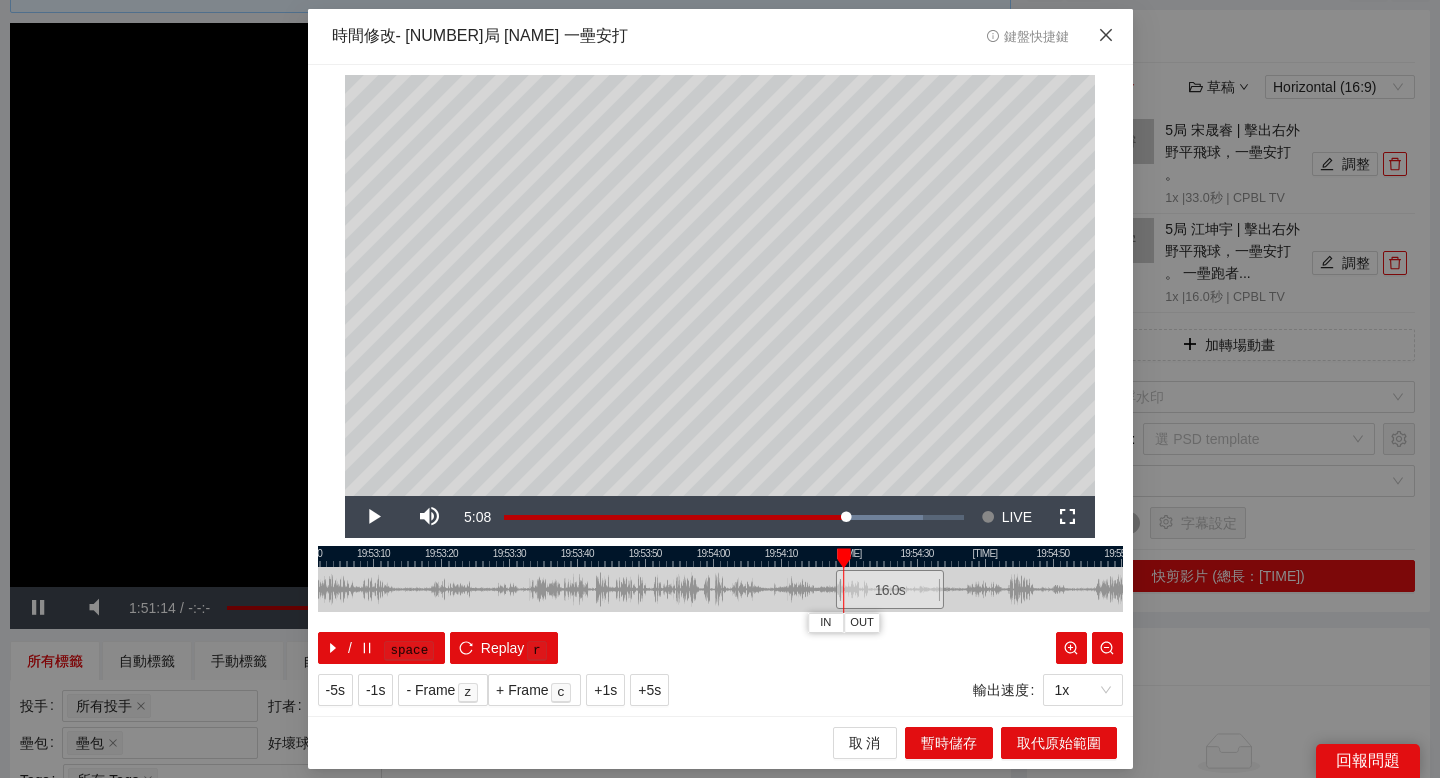 click 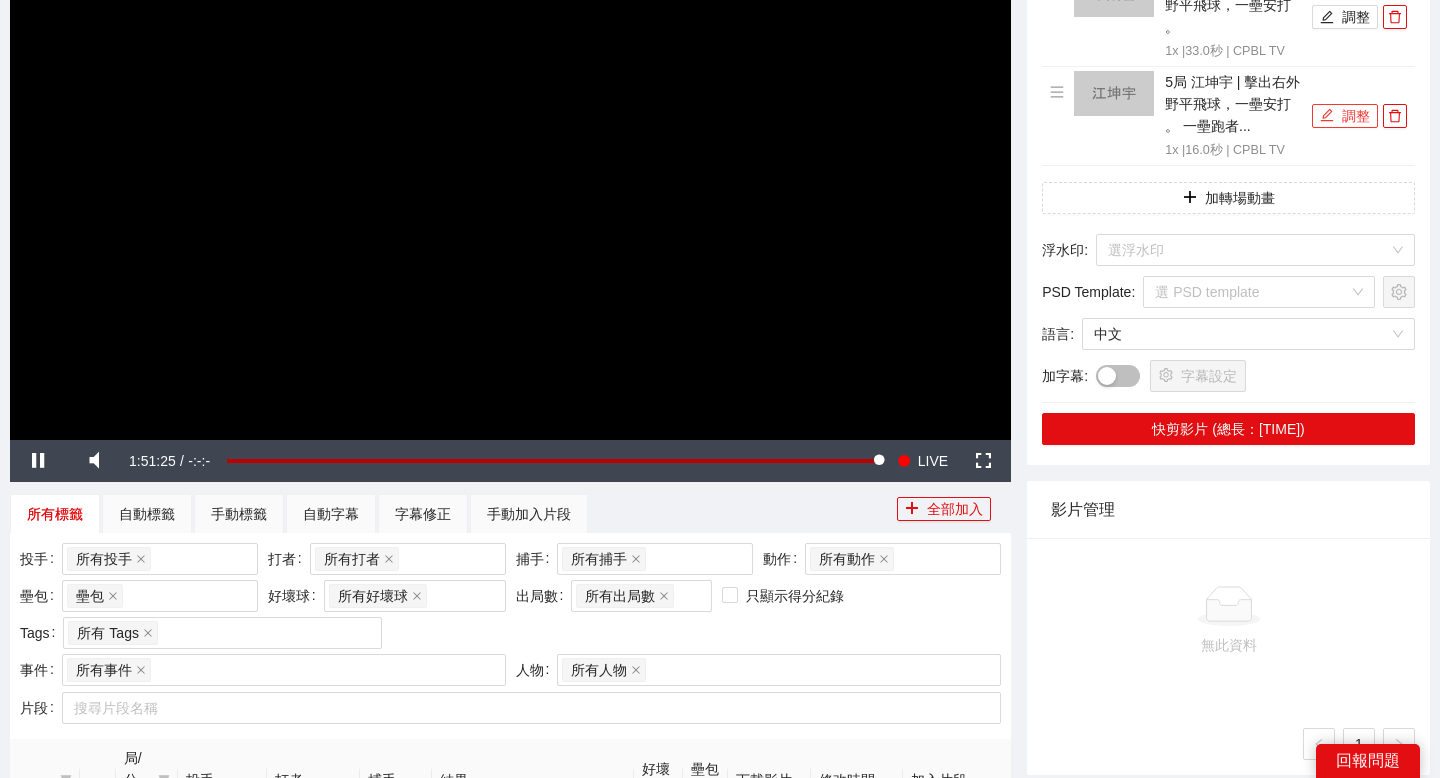 scroll, scrollTop: 272, scrollLeft: 0, axis: vertical 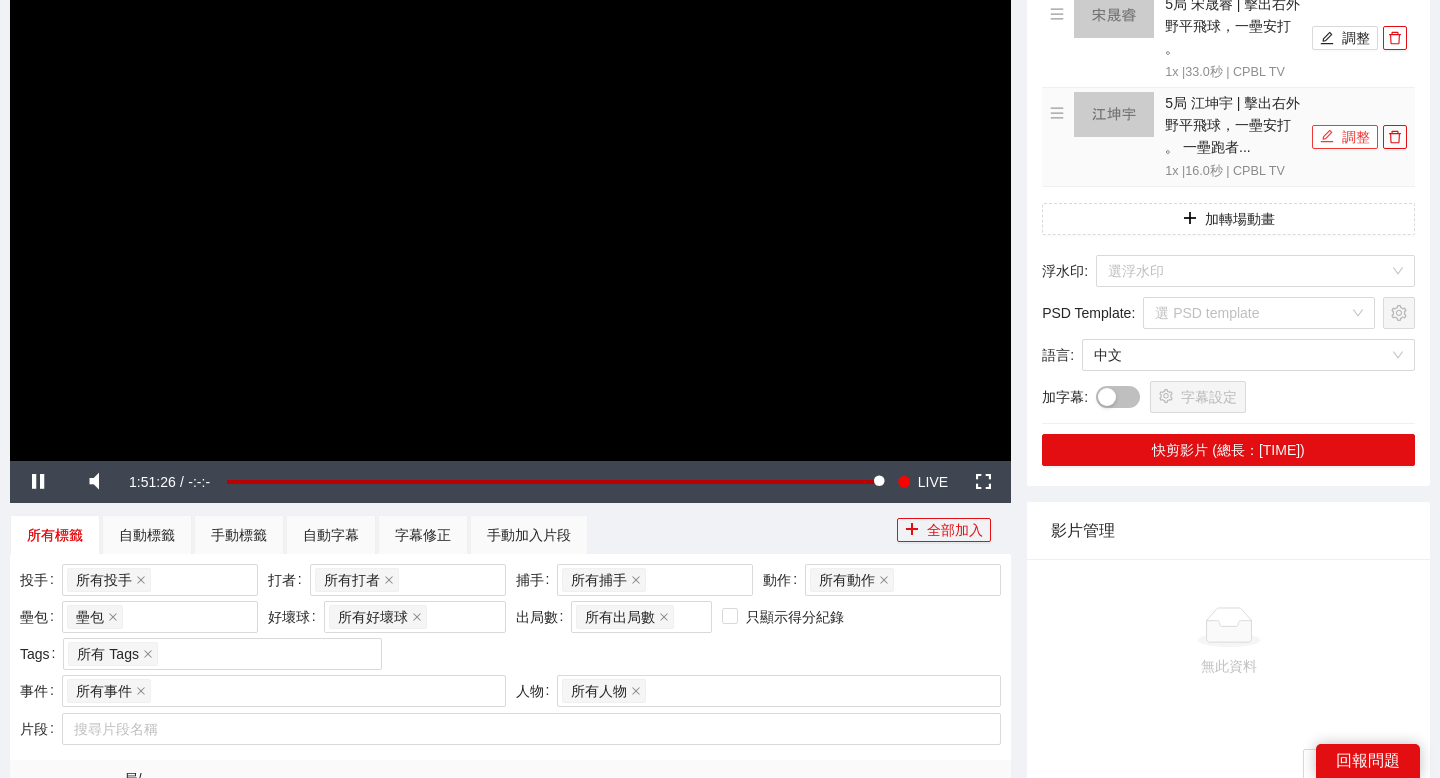 click on "調整" at bounding box center (1345, 137) 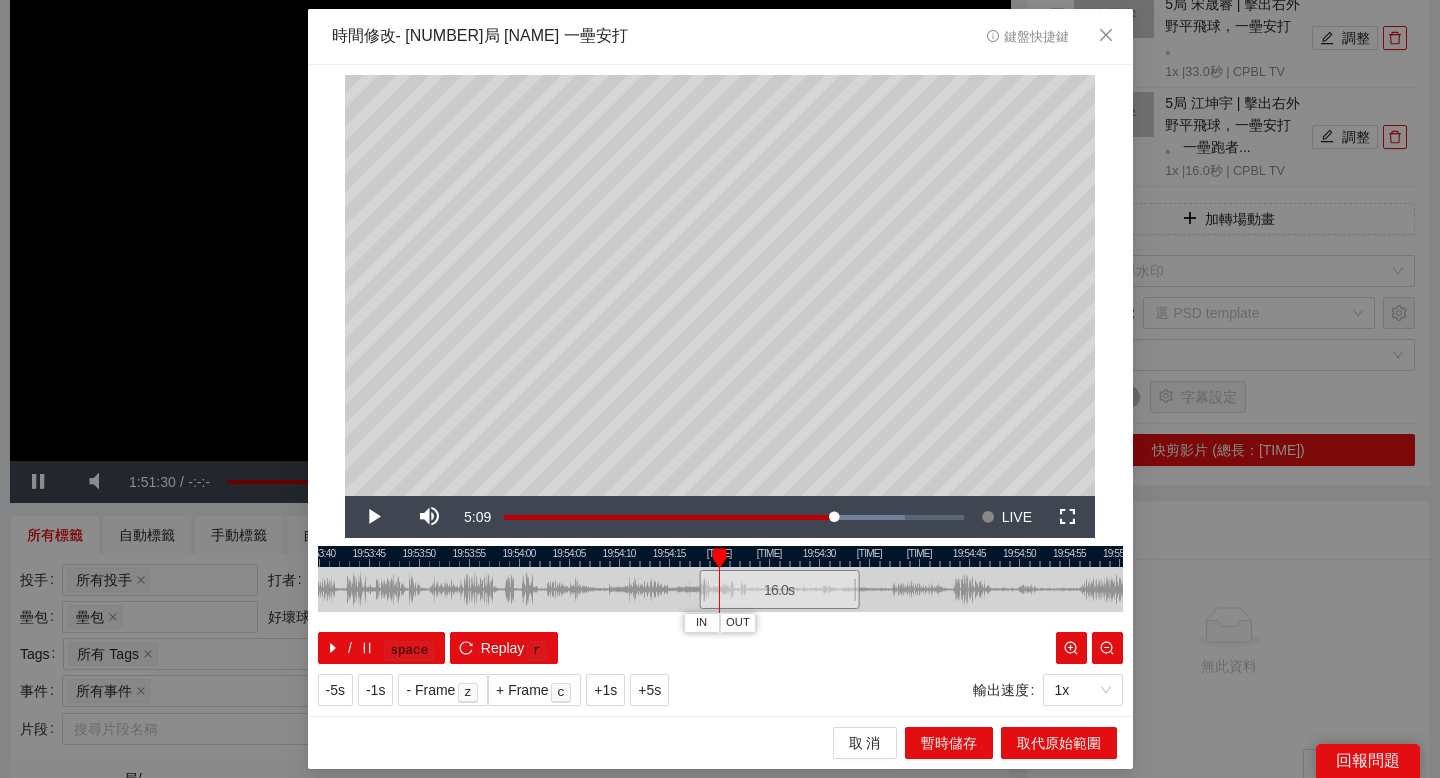 drag, startPoint x: 667, startPoint y: 553, endPoint x: 844, endPoint y: 553, distance: 177 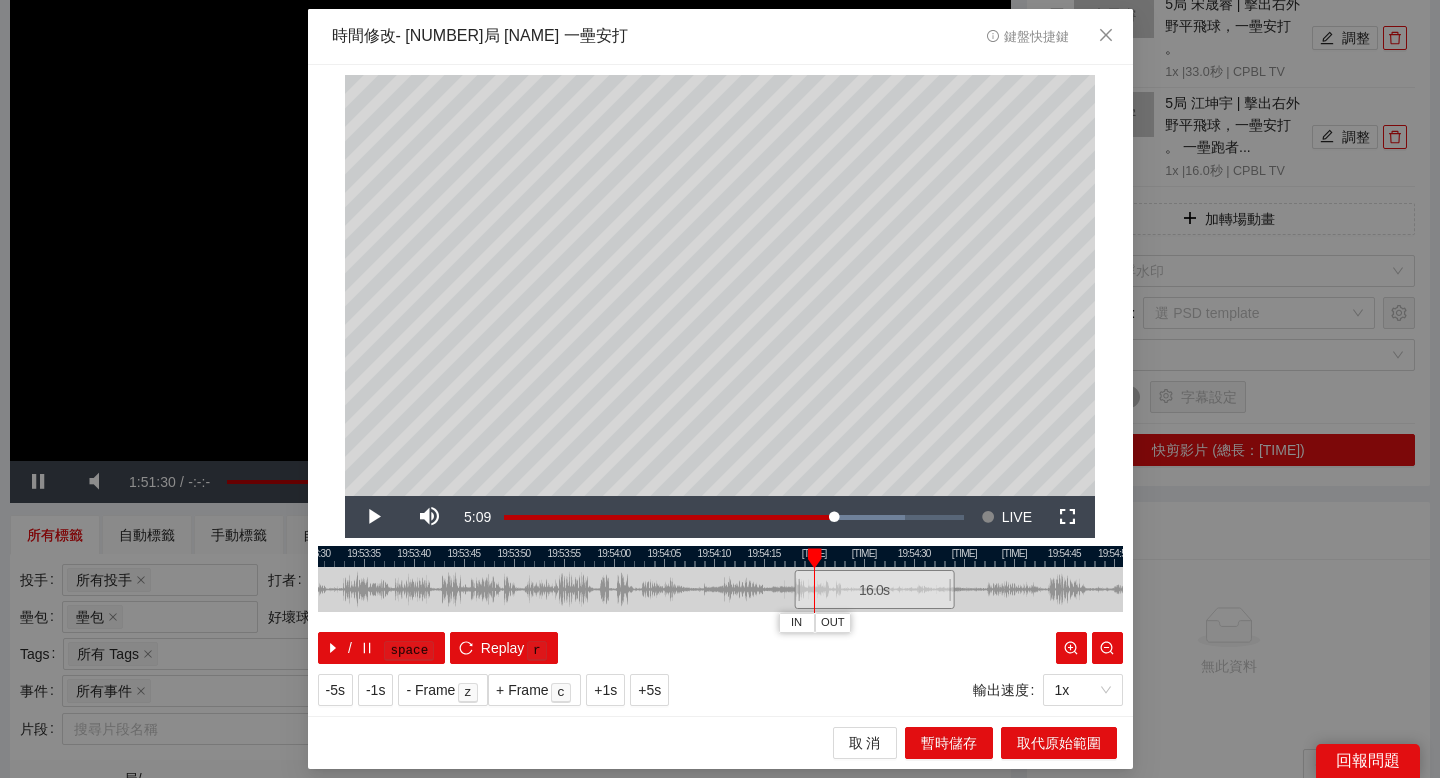 click at bounding box center [720, 556] 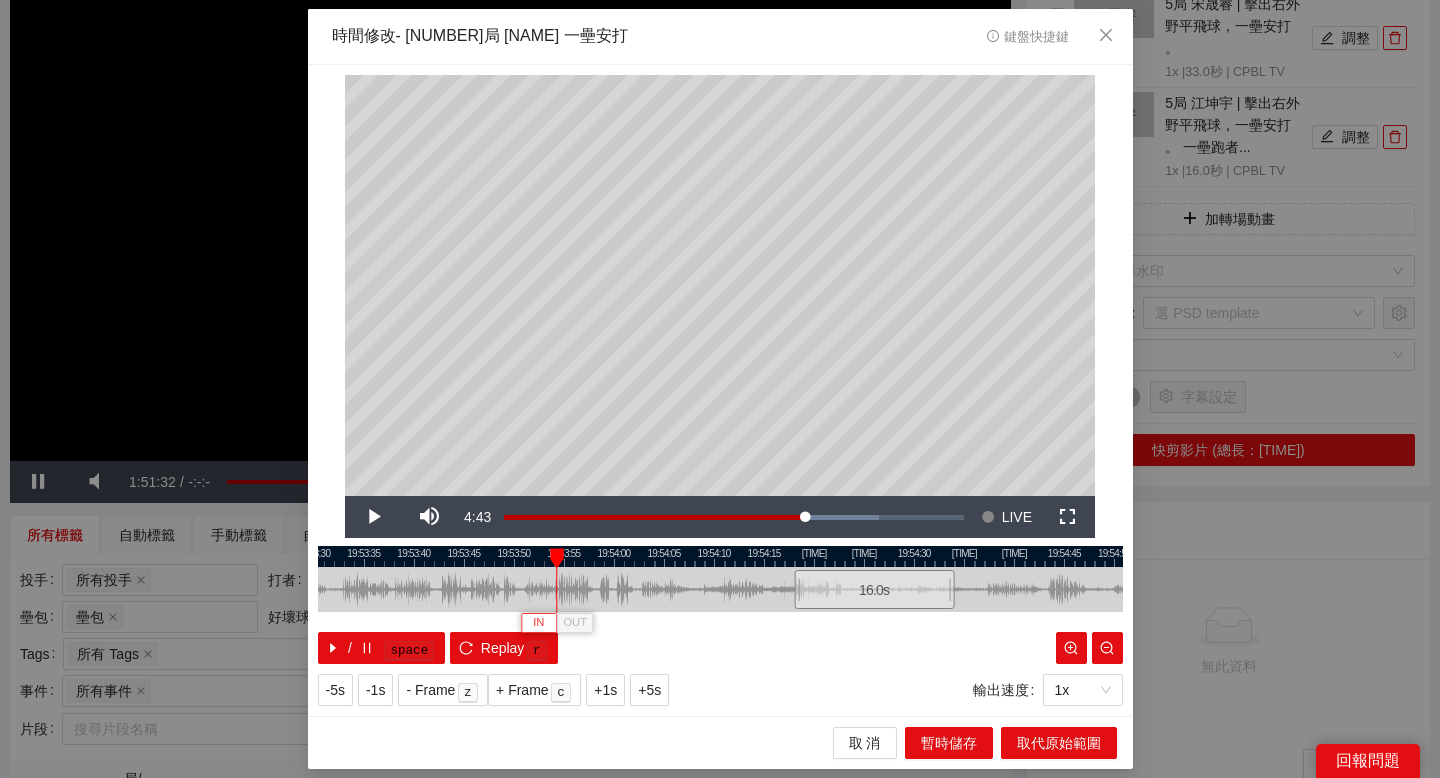 click on "IN" at bounding box center (538, 623) 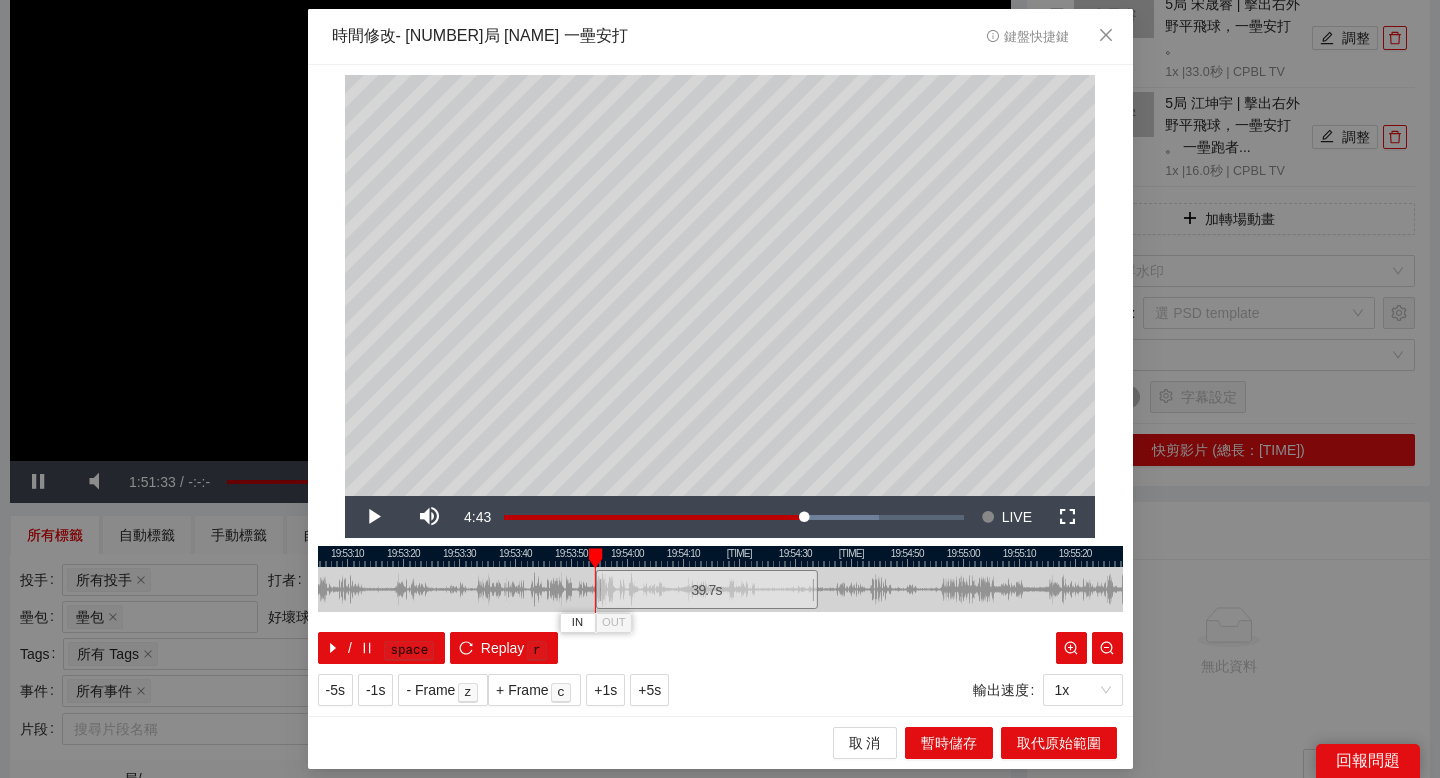 drag, startPoint x: 619, startPoint y: 563, endPoint x: 765, endPoint y: 563, distance: 146 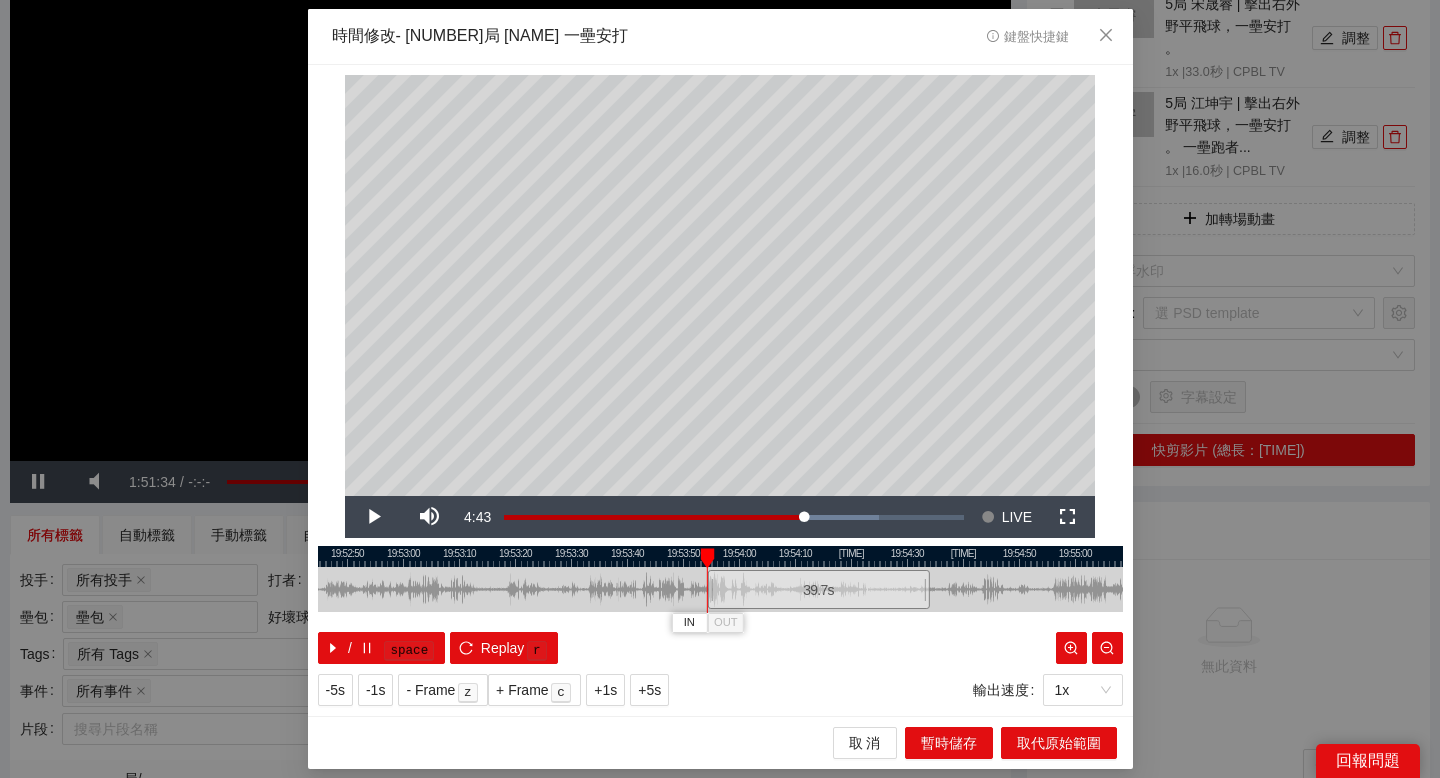 click at bounding box center (720, 556) 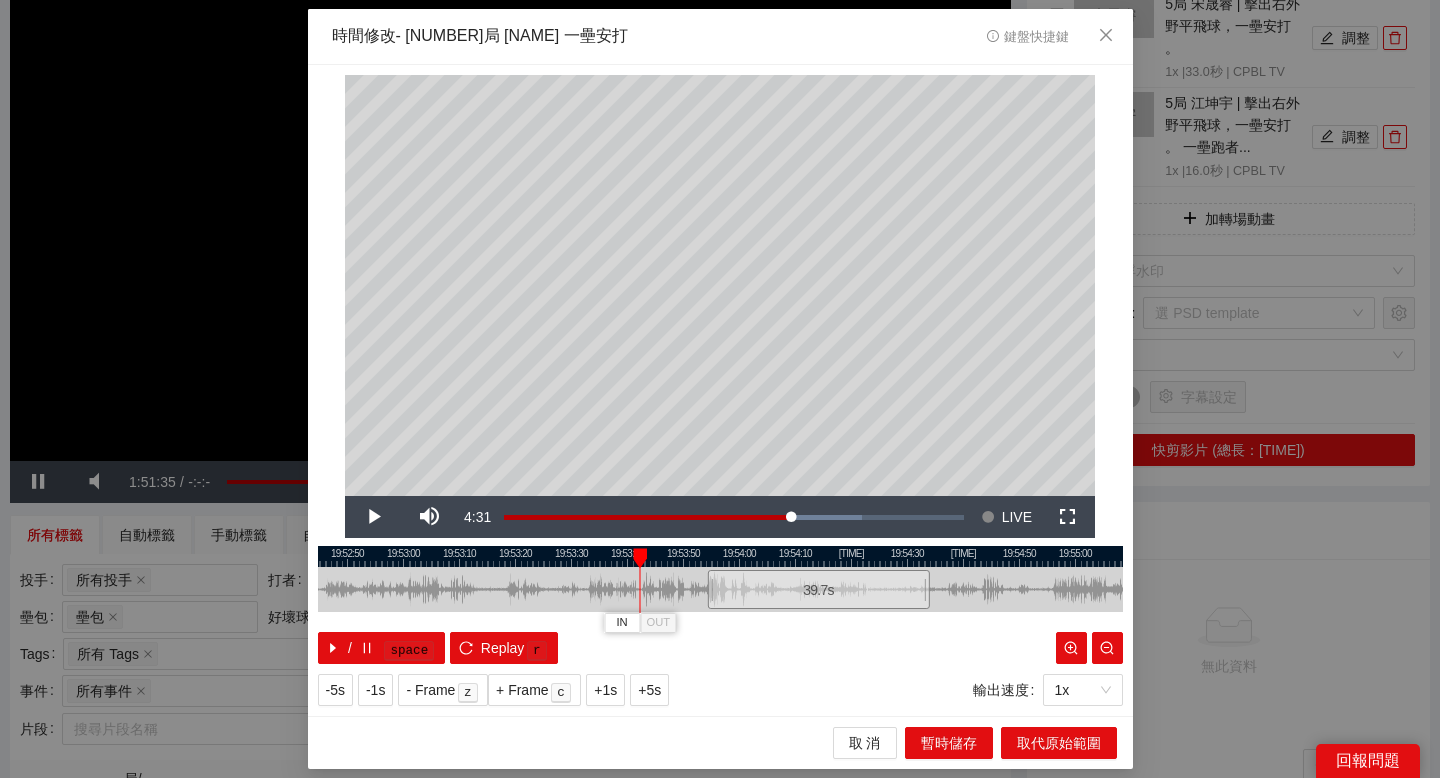 click at bounding box center [720, 556] 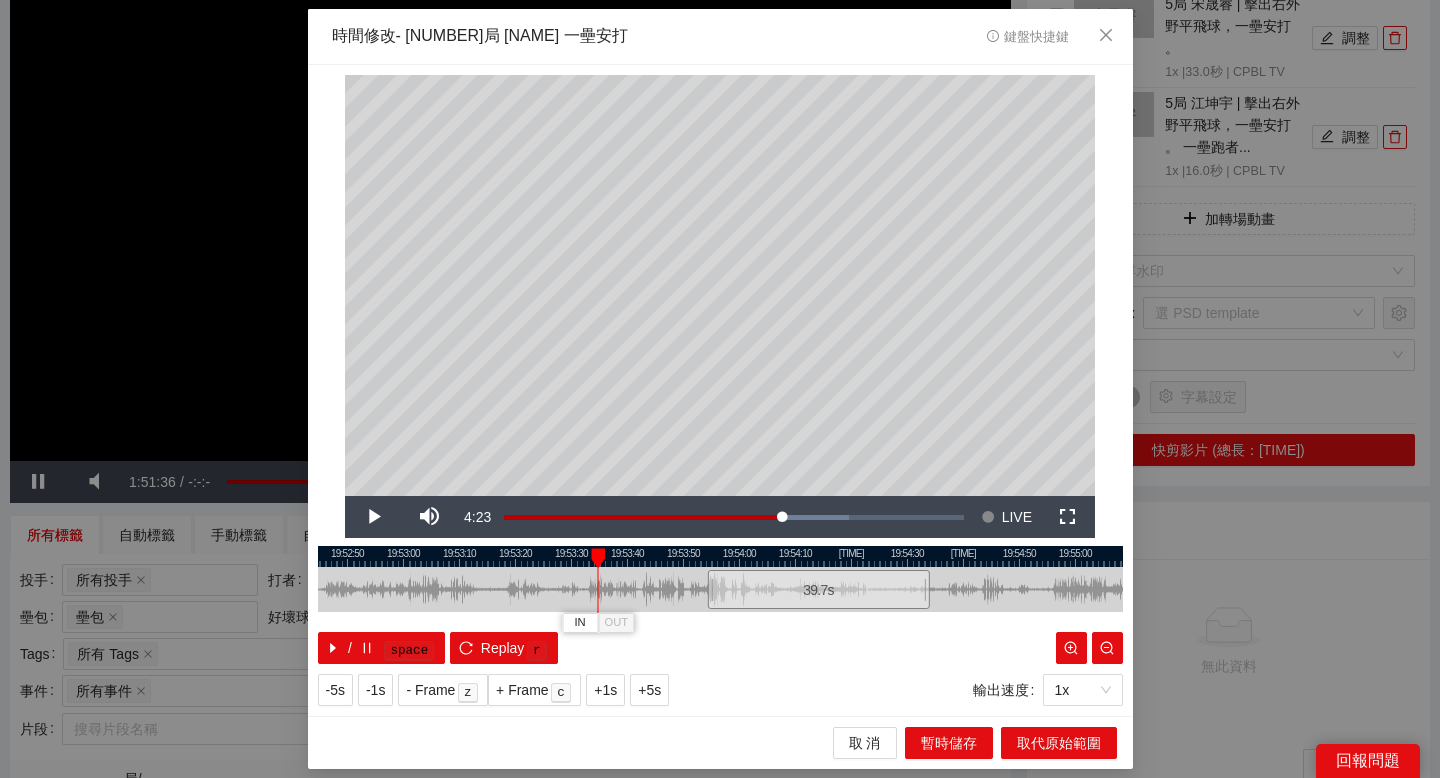 click on "**********" at bounding box center [720, 391] 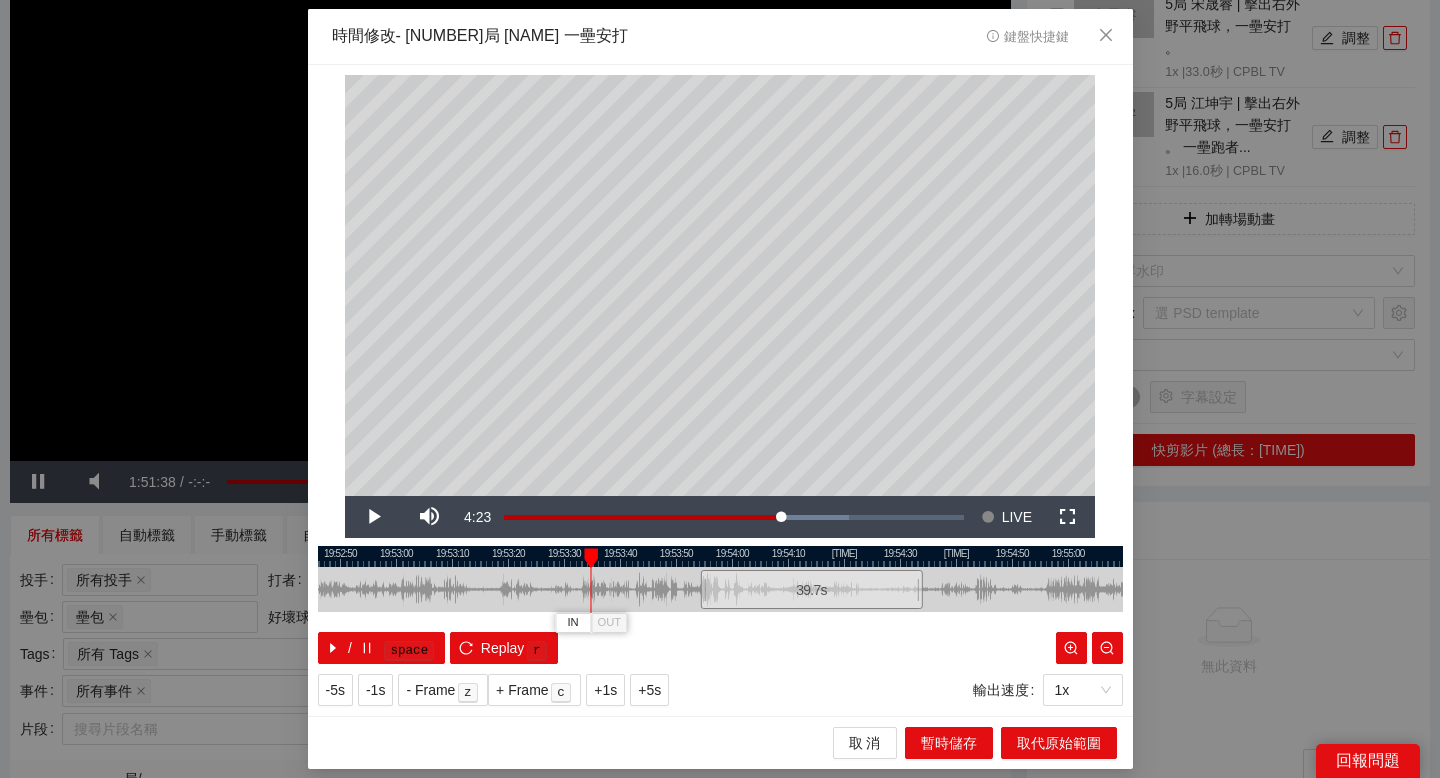 click on "19:52:40 19:52:50 19:53:00 19:53:10 19:53:20 19:53:30 19:53:40 19:53:50 19:54:00 19:54:10 19:54:20 19:54:30 19:54:40 19:54:50 19:55:00 IN OUT 39.7 s /   space  Replay  r" at bounding box center (720, 605) 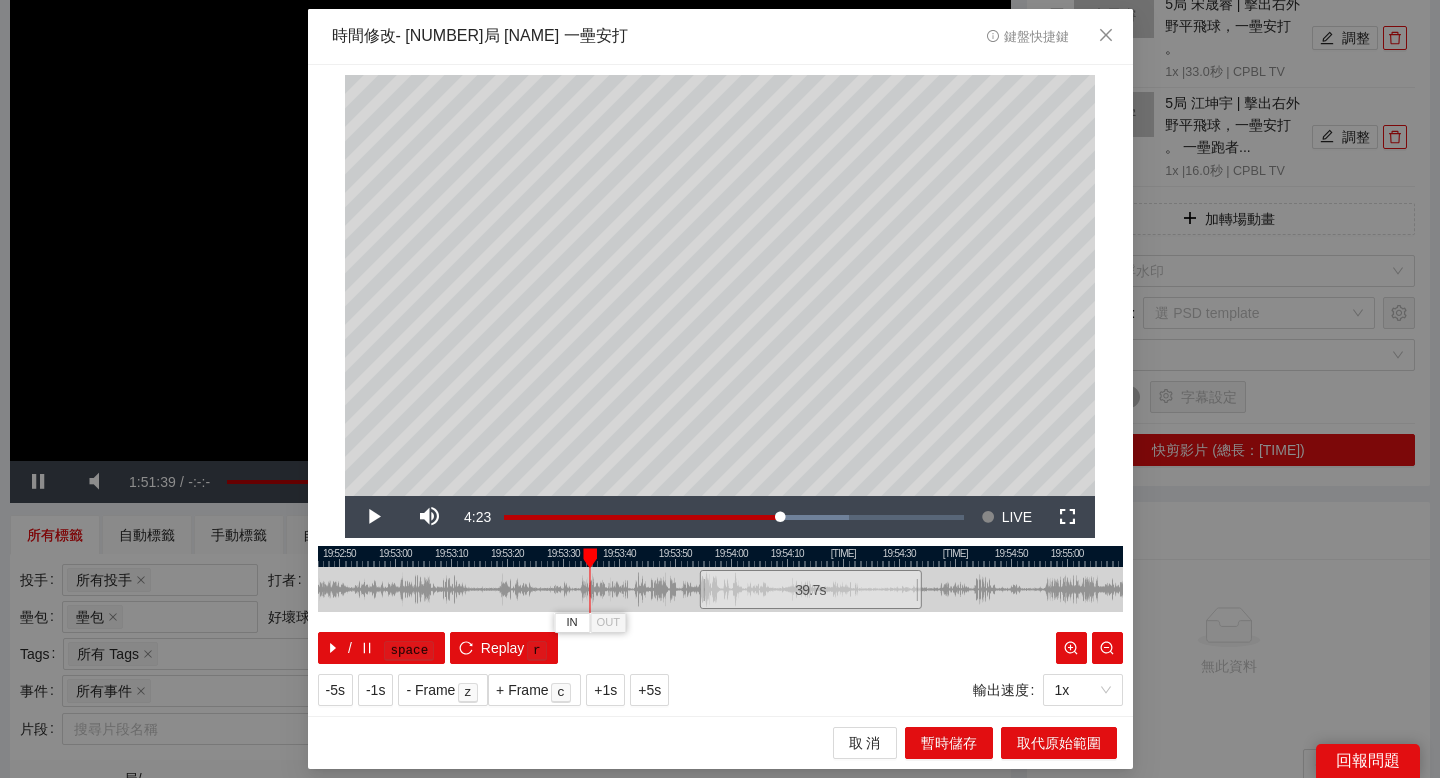 click at bounding box center (720, 556) 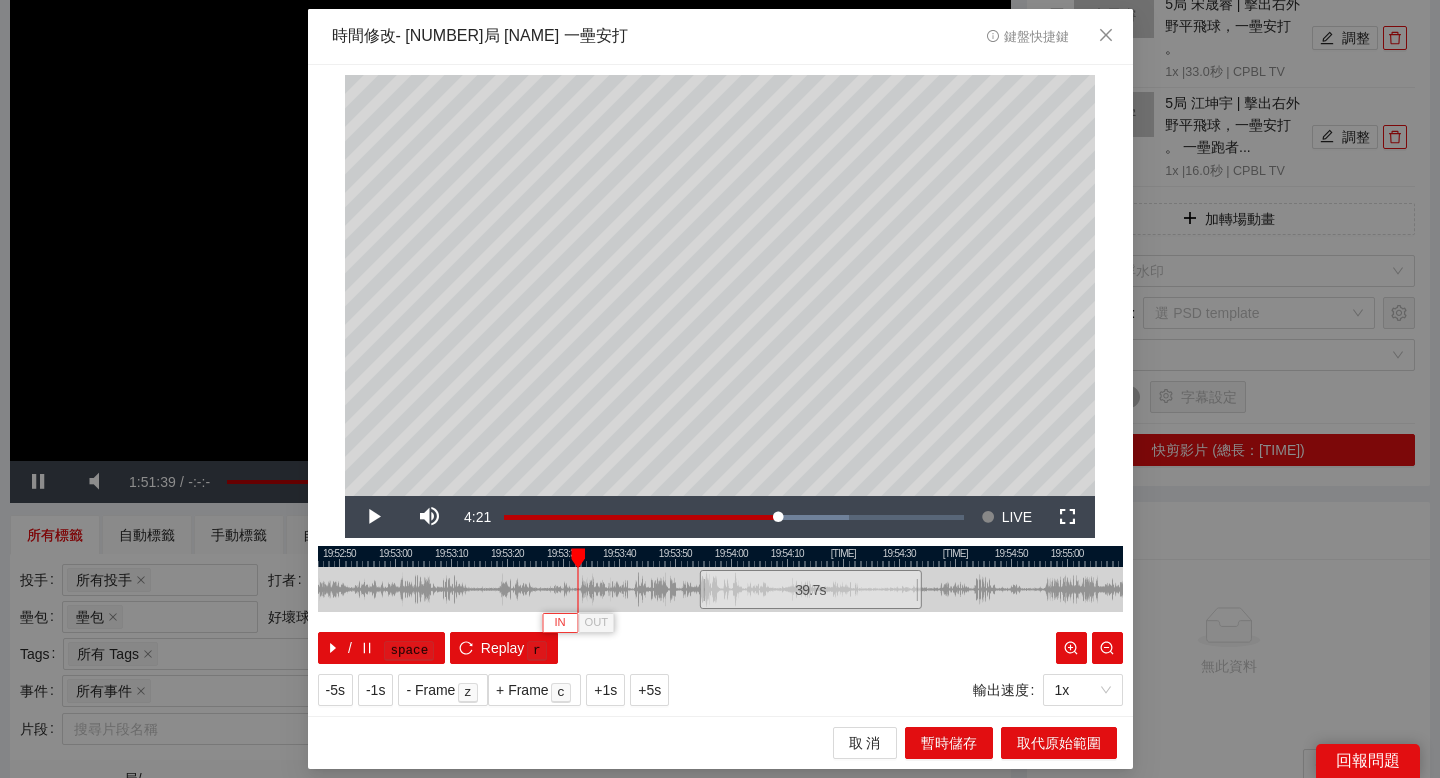 click on "IN" at bounding box center [559, 623] 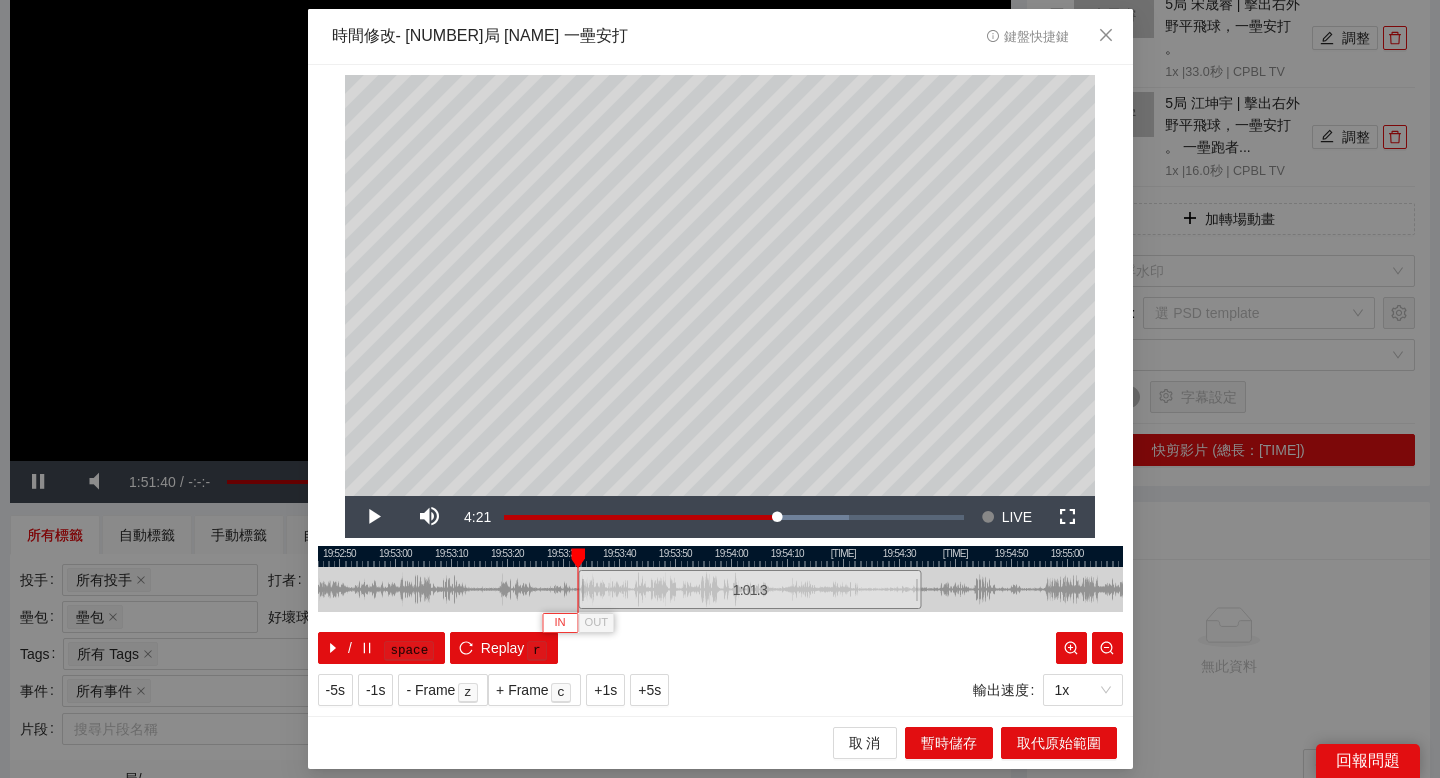type 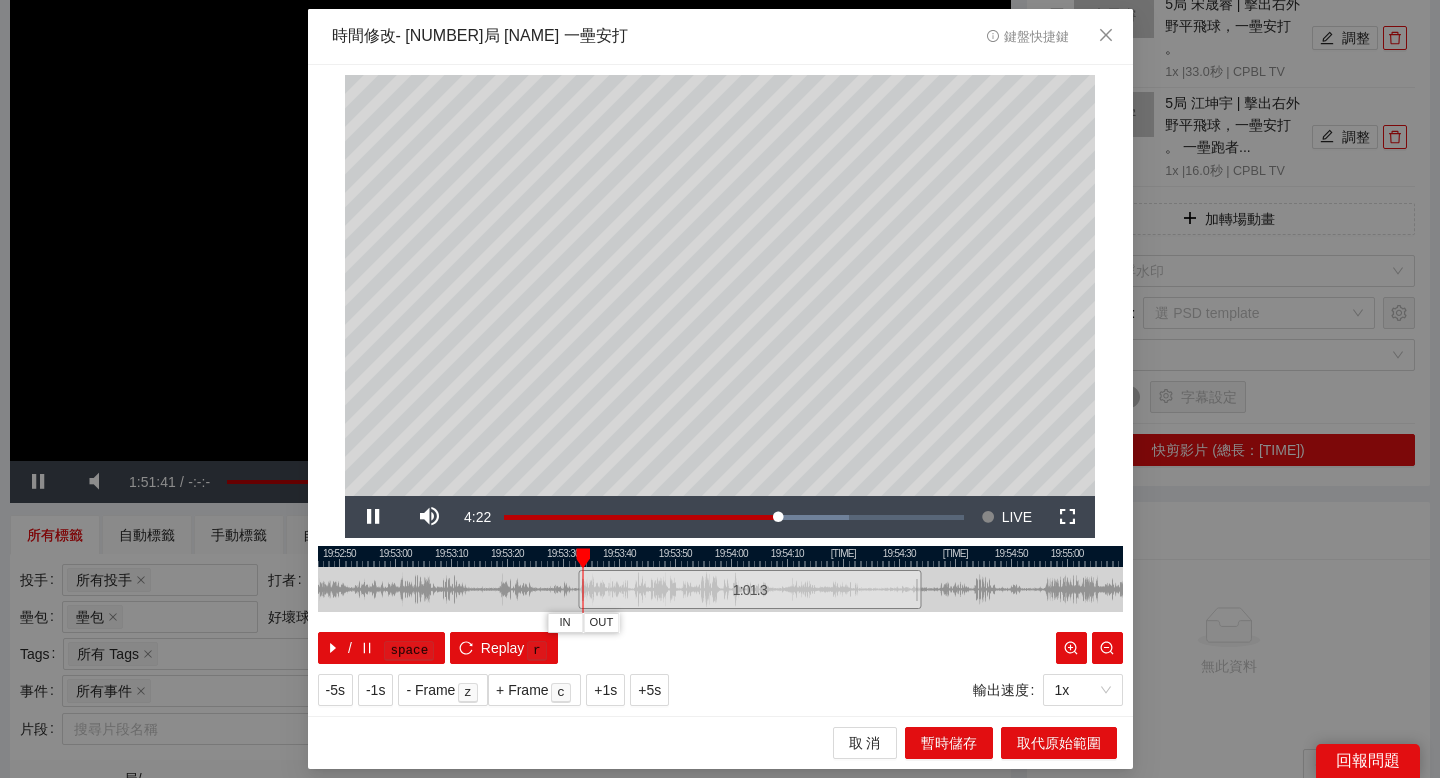 click at bounding box center [720, 556] 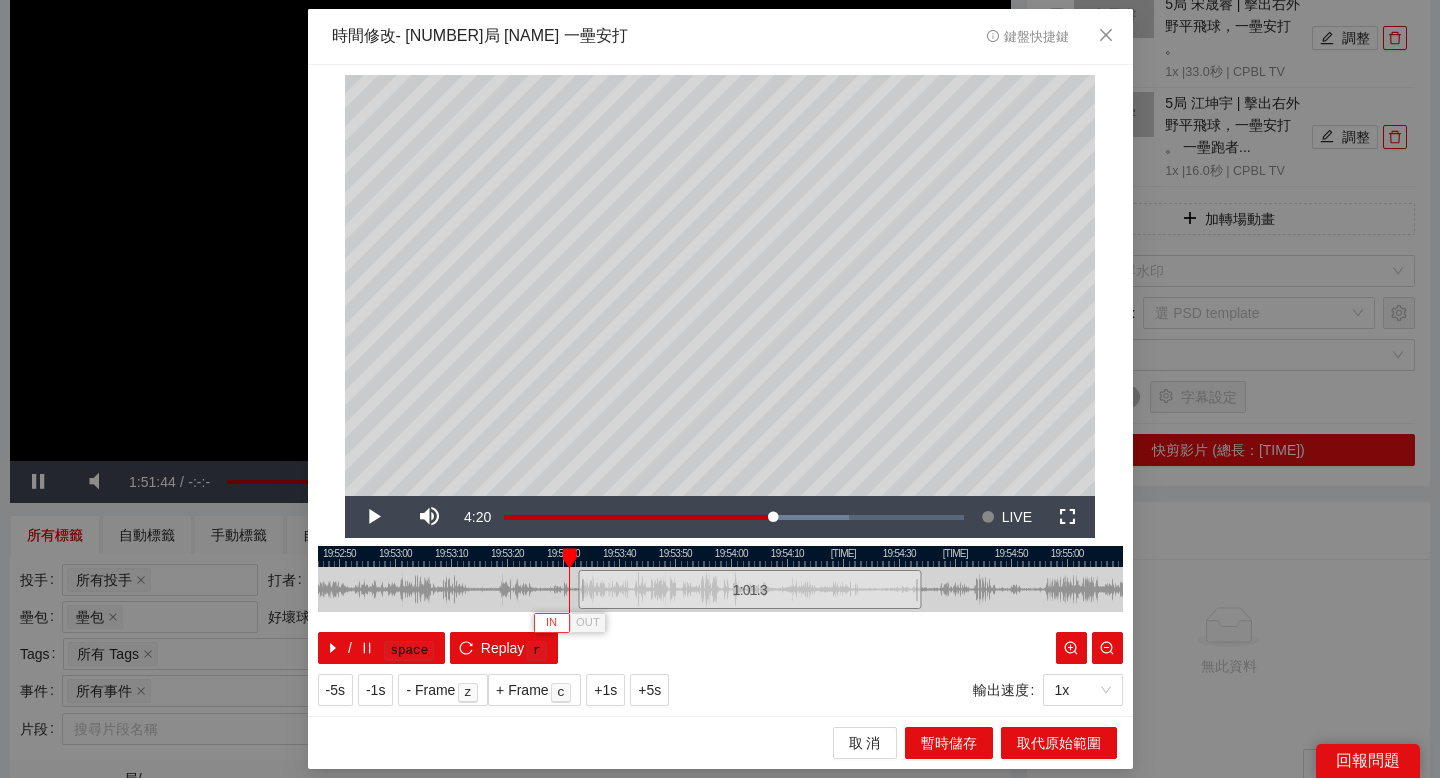 click on "IN" at bounding box center [551, 623] 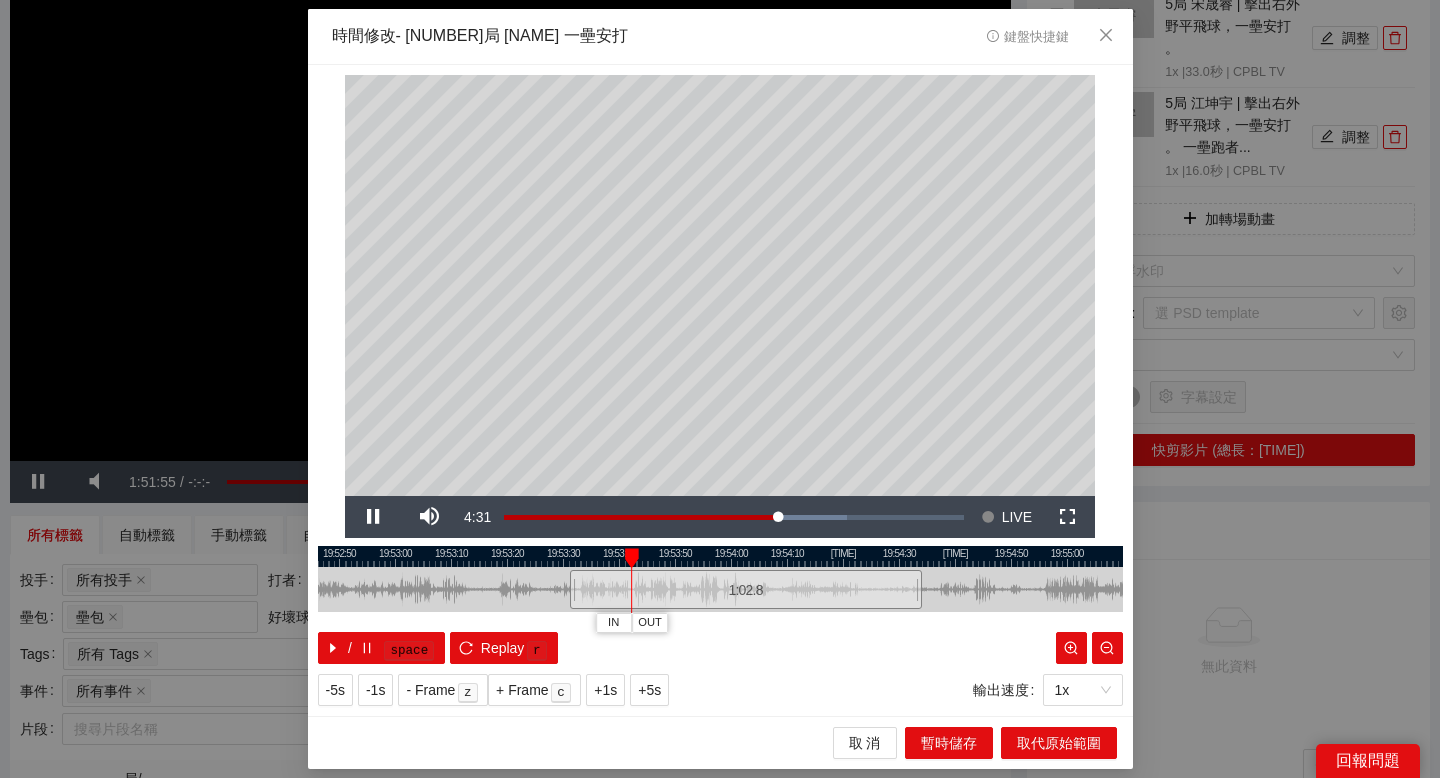 click at bounding box center (720, 556) 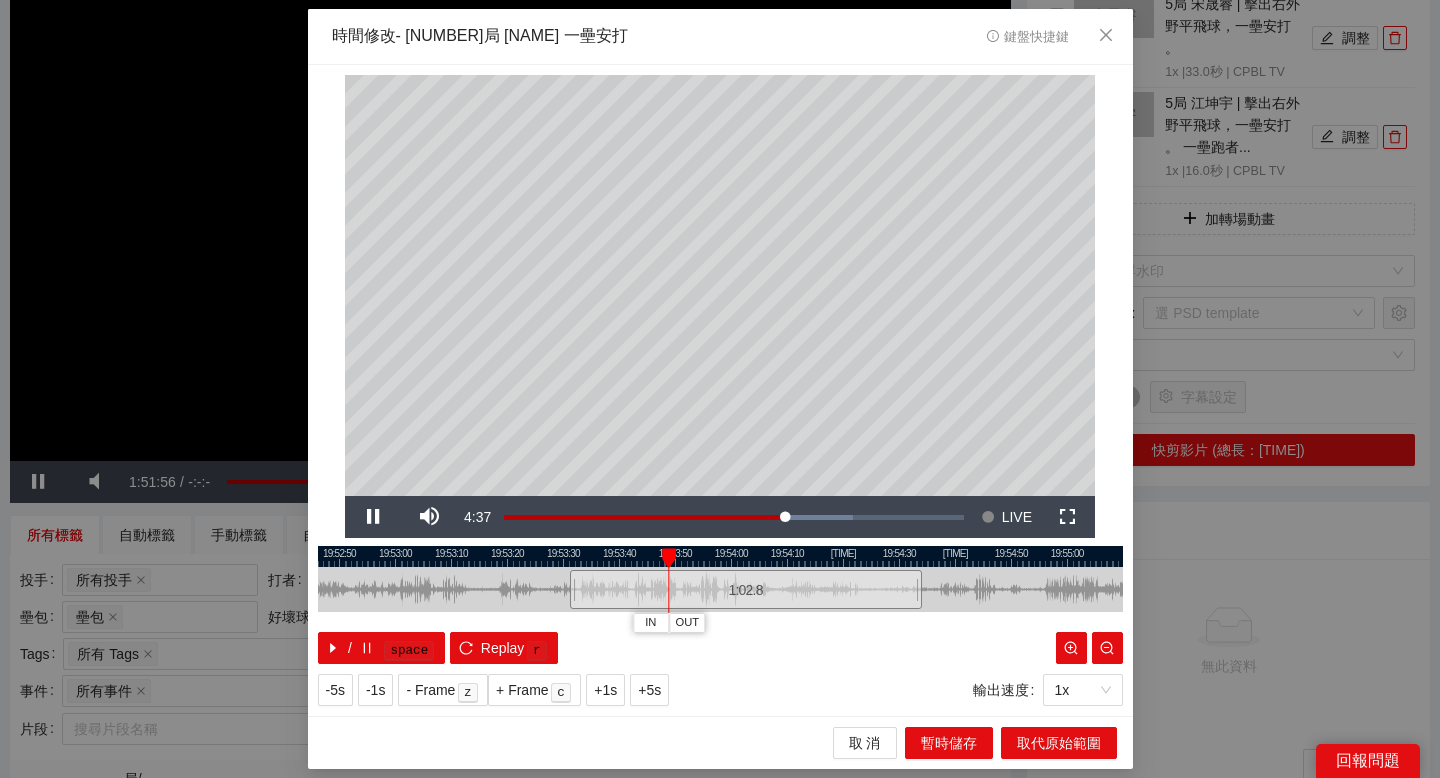click at bounding box center [720, 556] 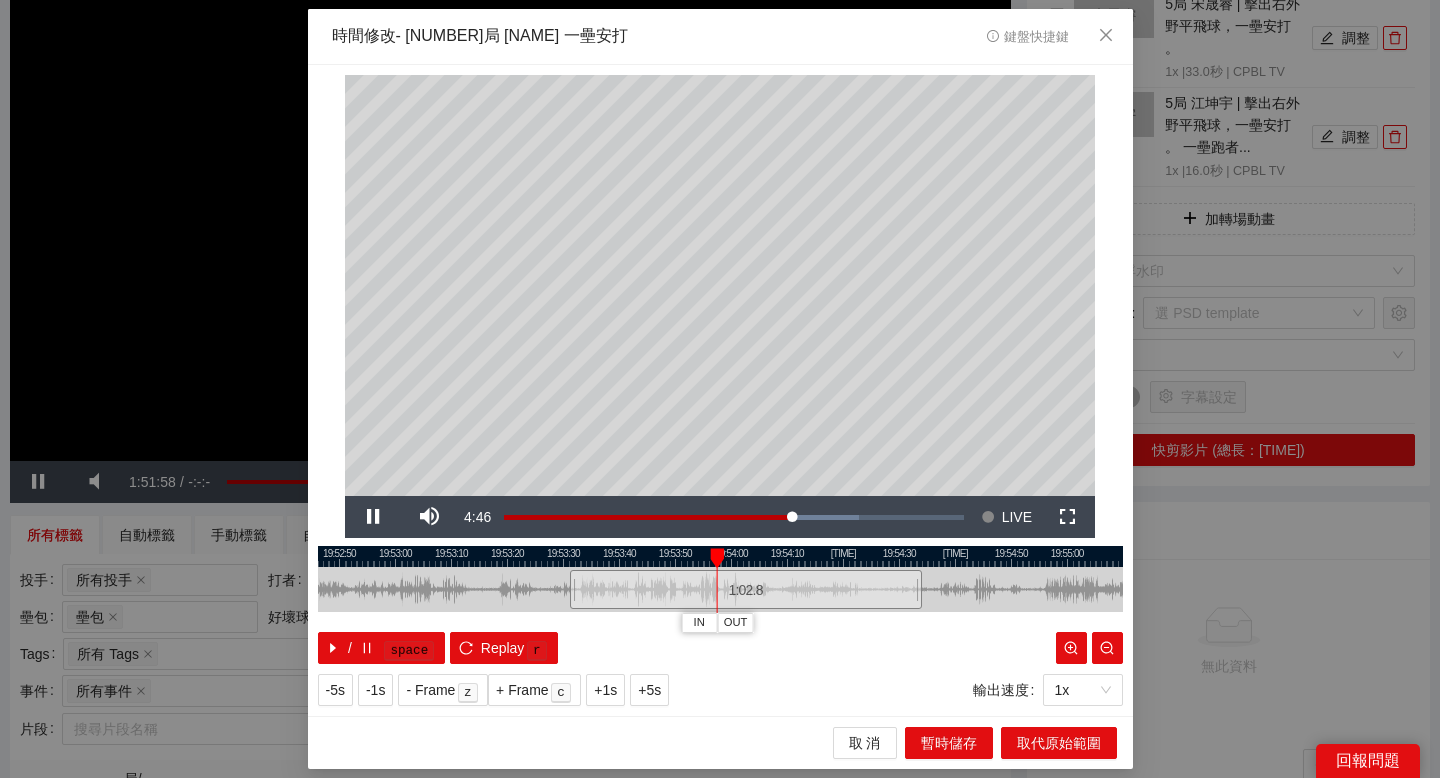click at bounding box center [720, 556] 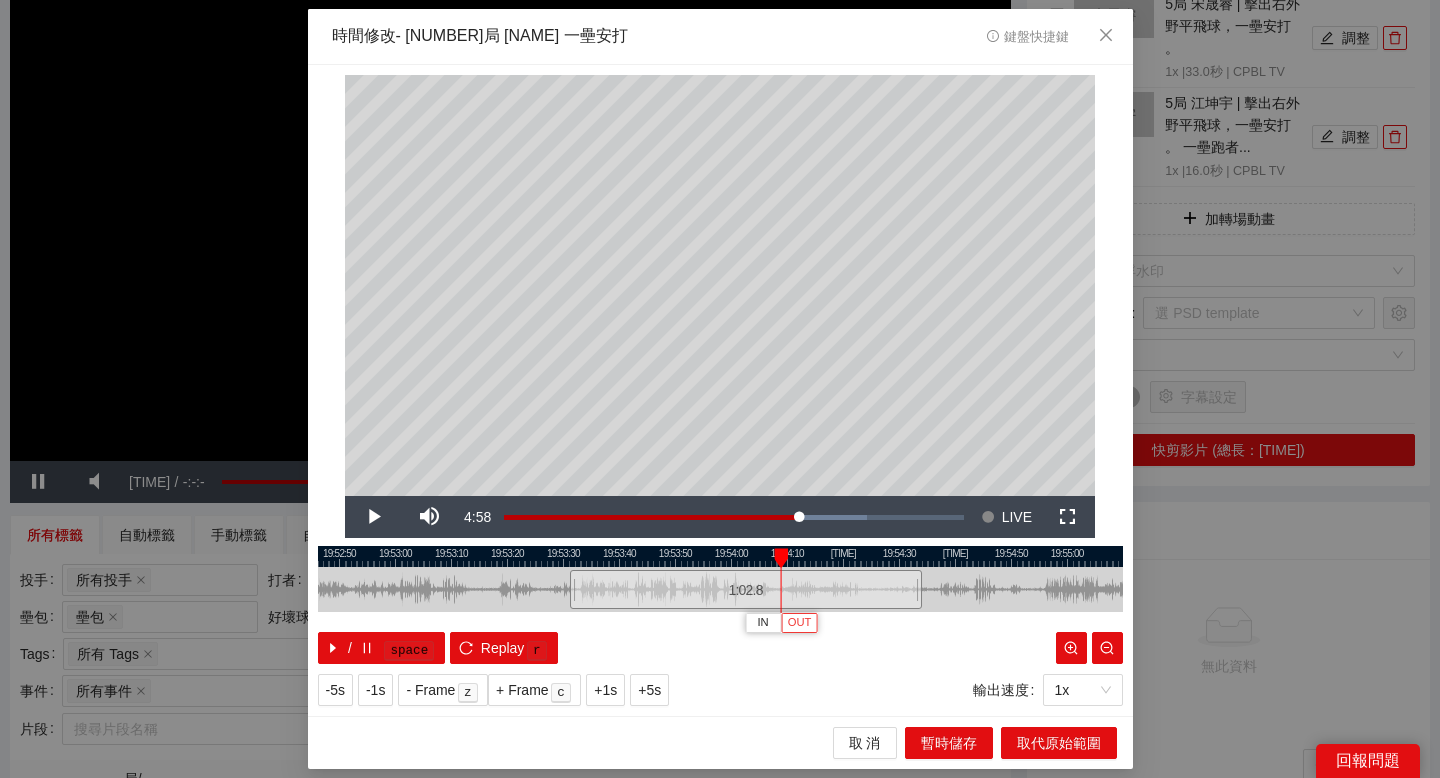 click on "OUT" at bounding box center (800, 623) 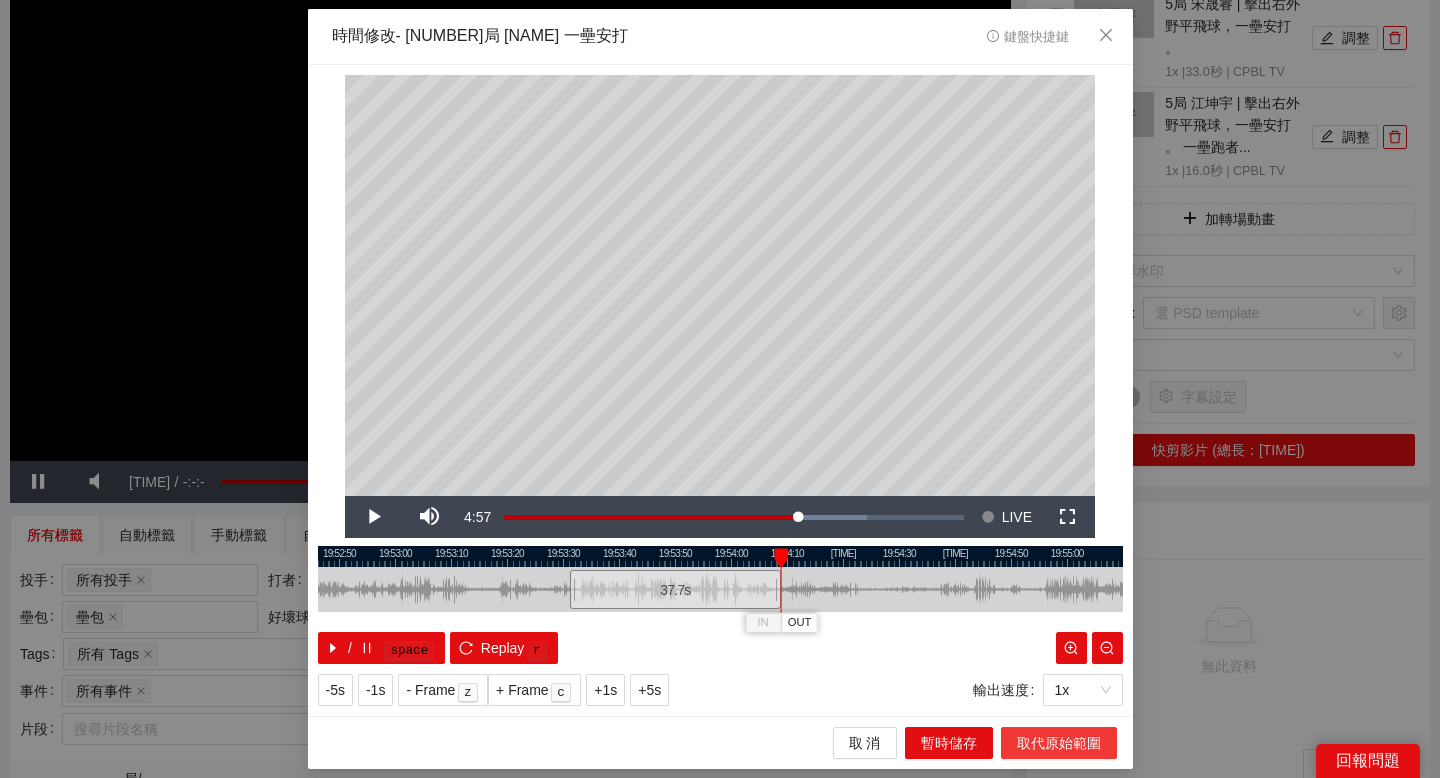 click on "取代原始範圍" at bounding box center [1059, 743] 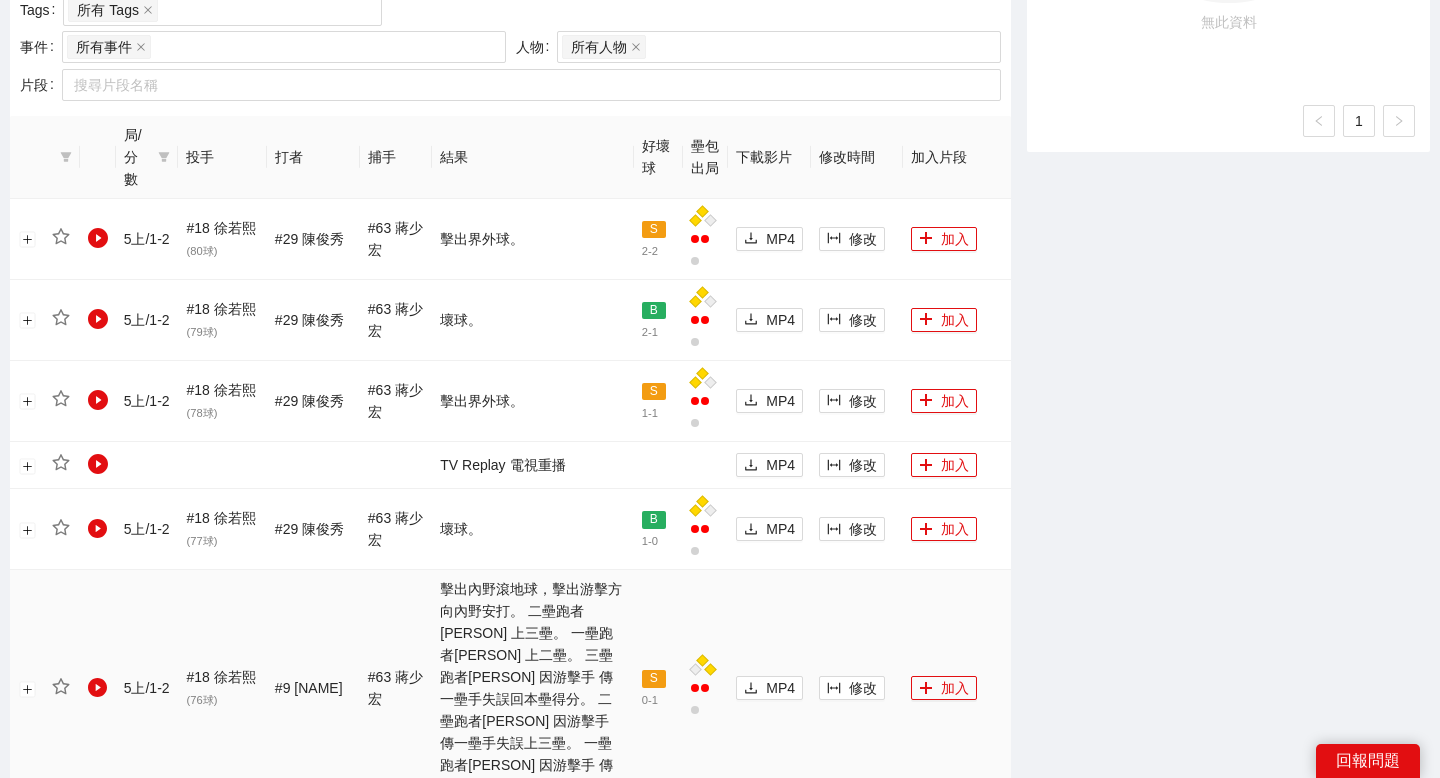 scroll, scrollTop: 918, scrollLeft: 0, axis: vertical 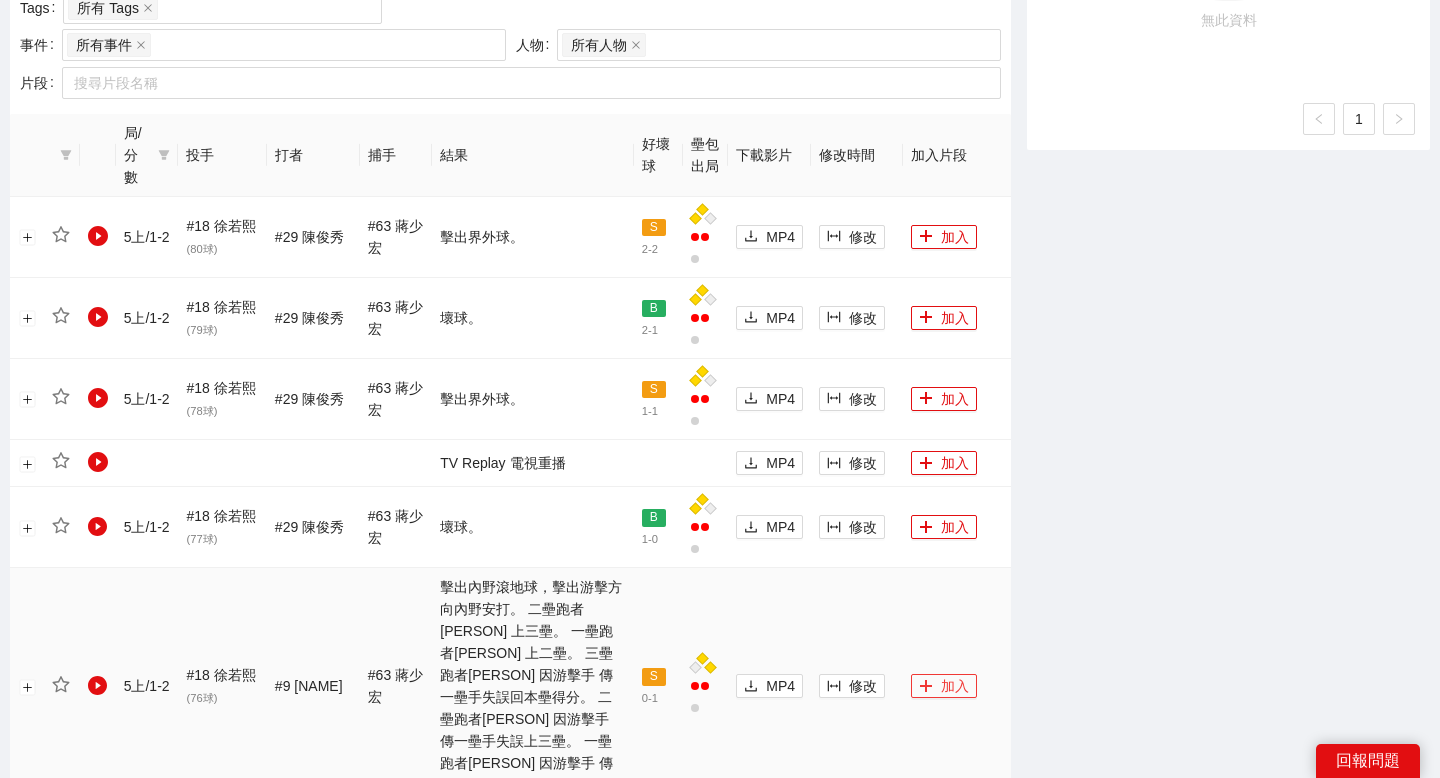 click on "加入" at bounding box center (944, 686) 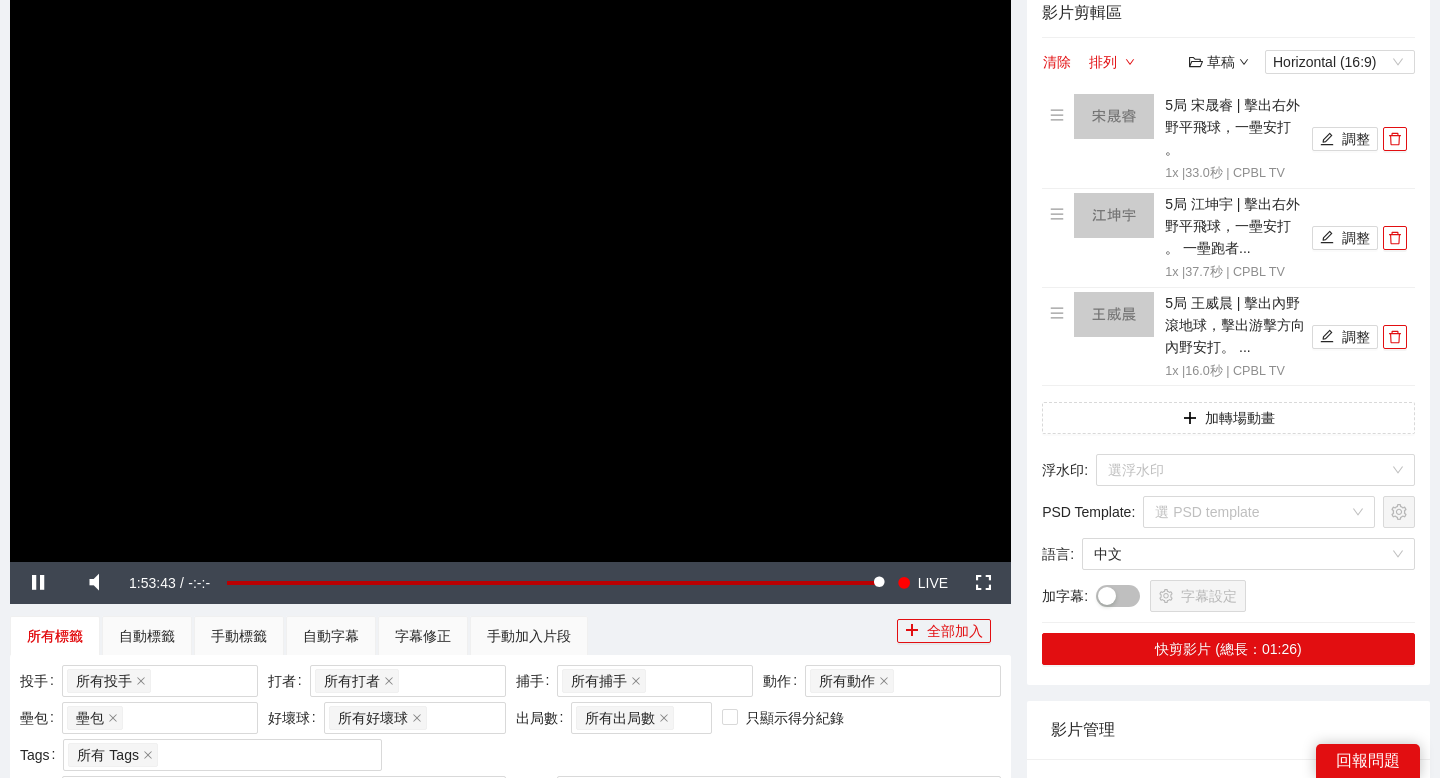 scroll, scrollTop: 97, scrollLeft: 0, axis: vertical 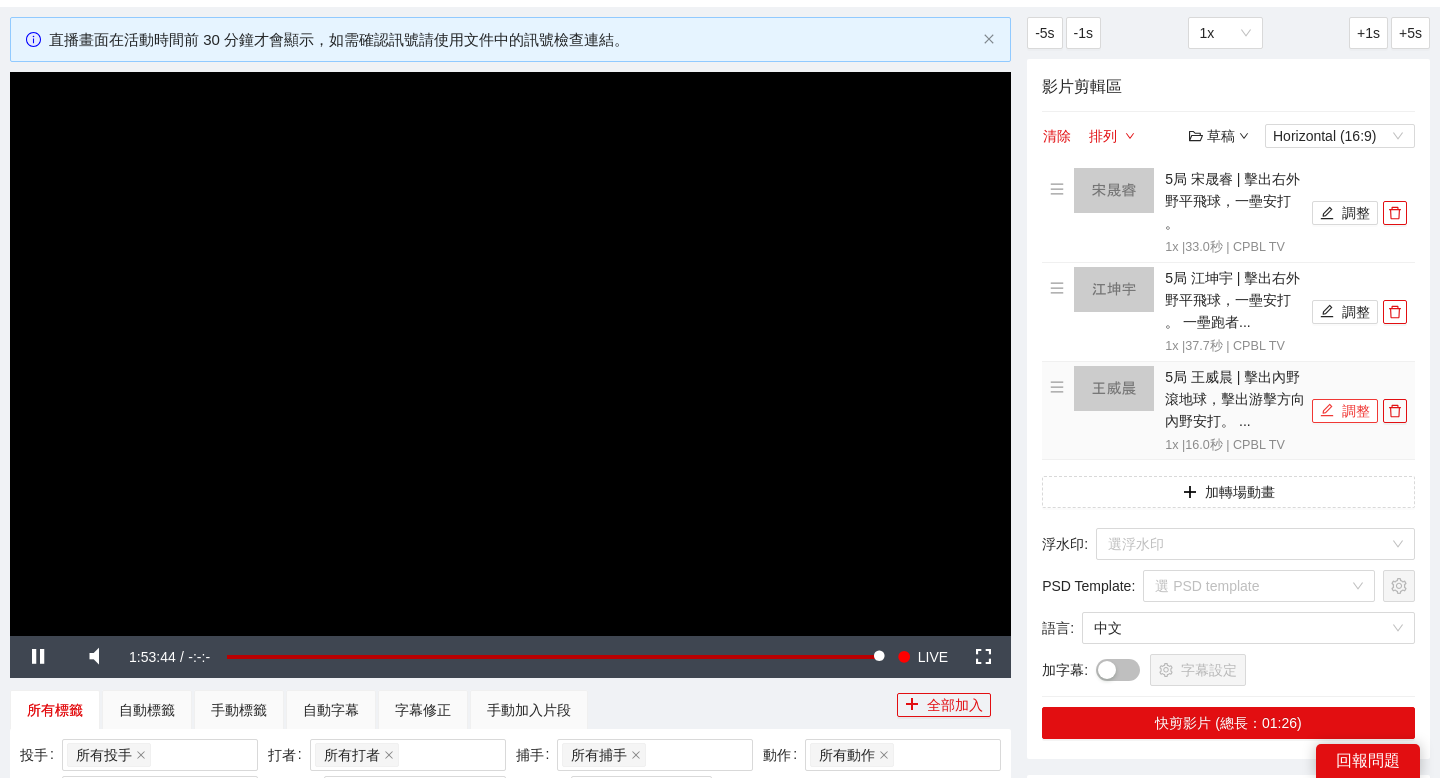 click on "調整" at bounding box center [1345, 411] 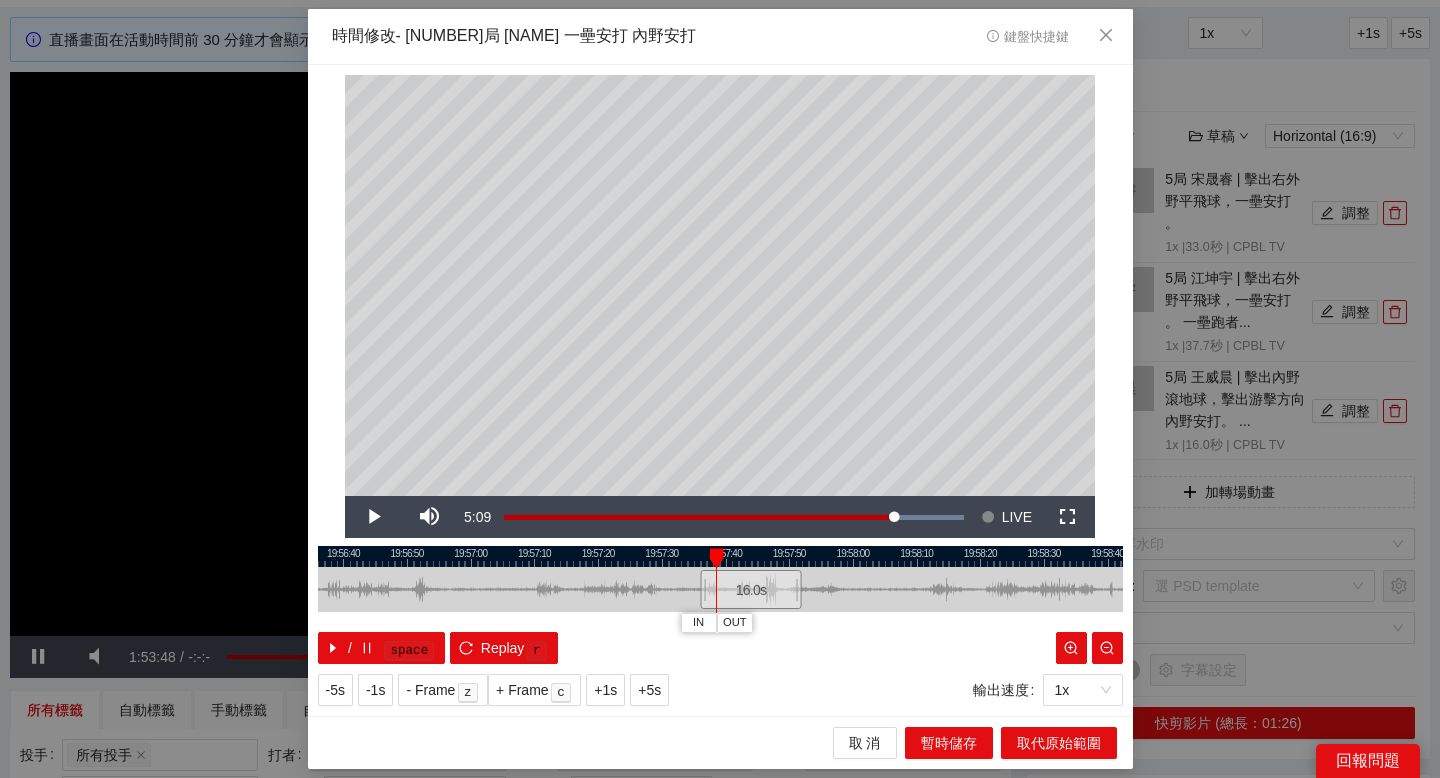 click at bounding box center (720, 556) 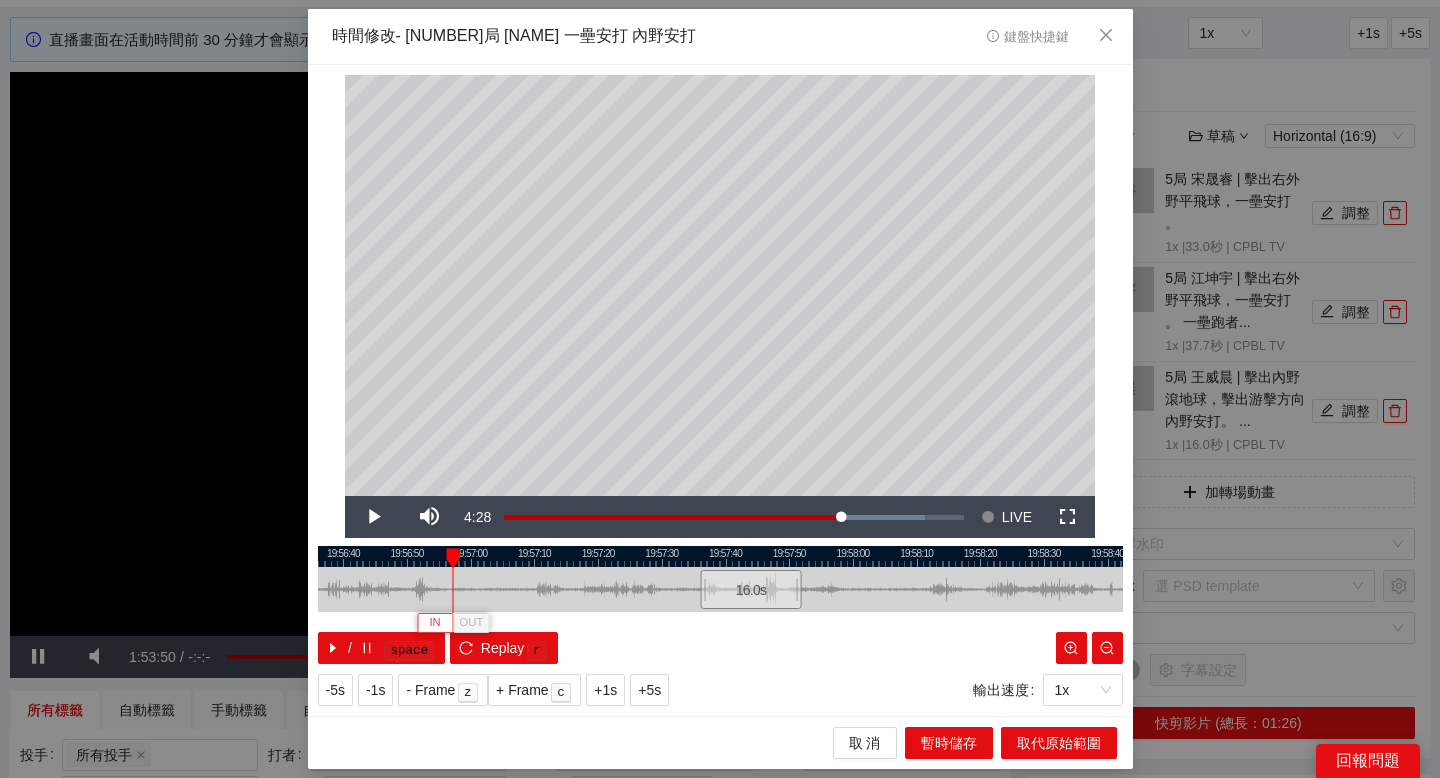 click on "IN" at bounding box center (434, 623) 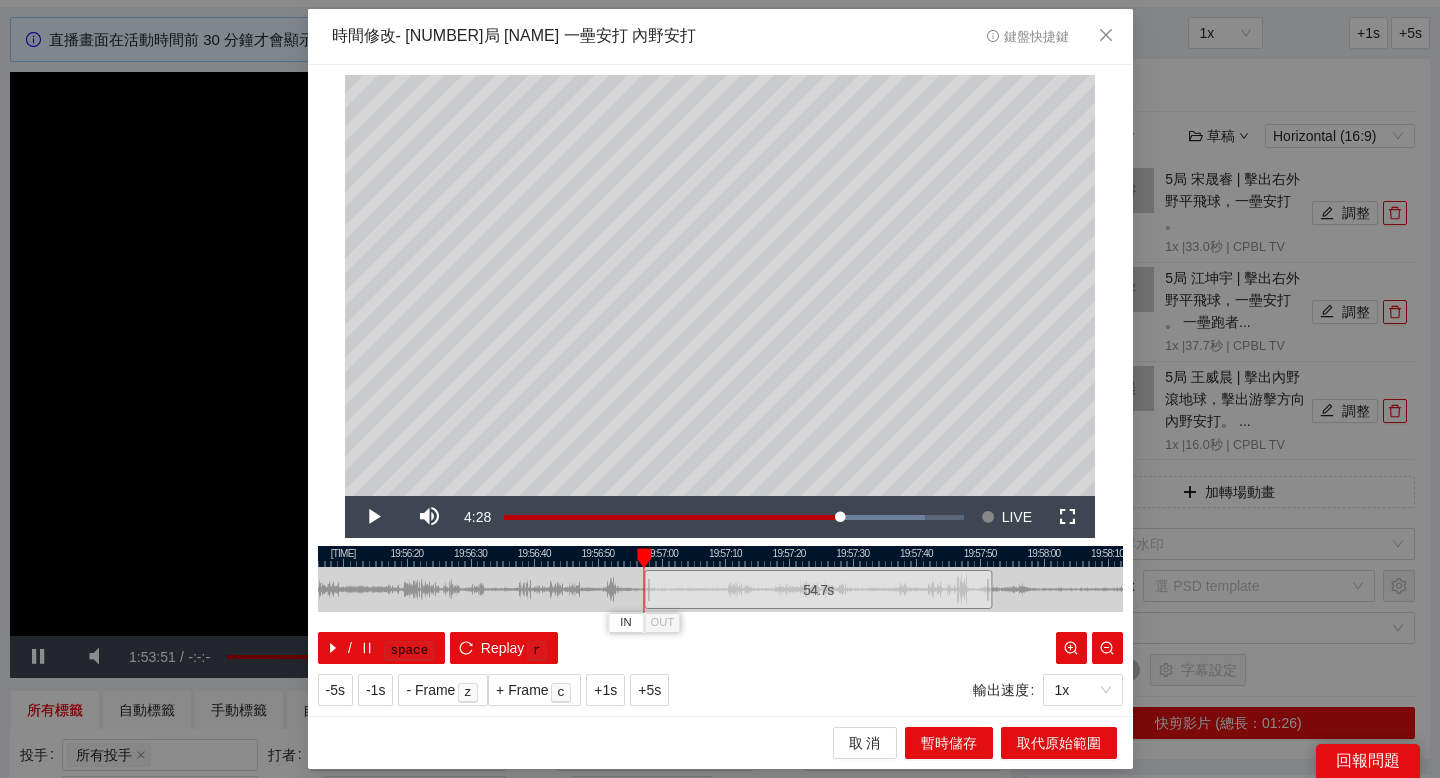 drag, startPoint x: 528, startPoint y: 549, endPoint x: 903, endPoint y: 586, distance: 376.82092 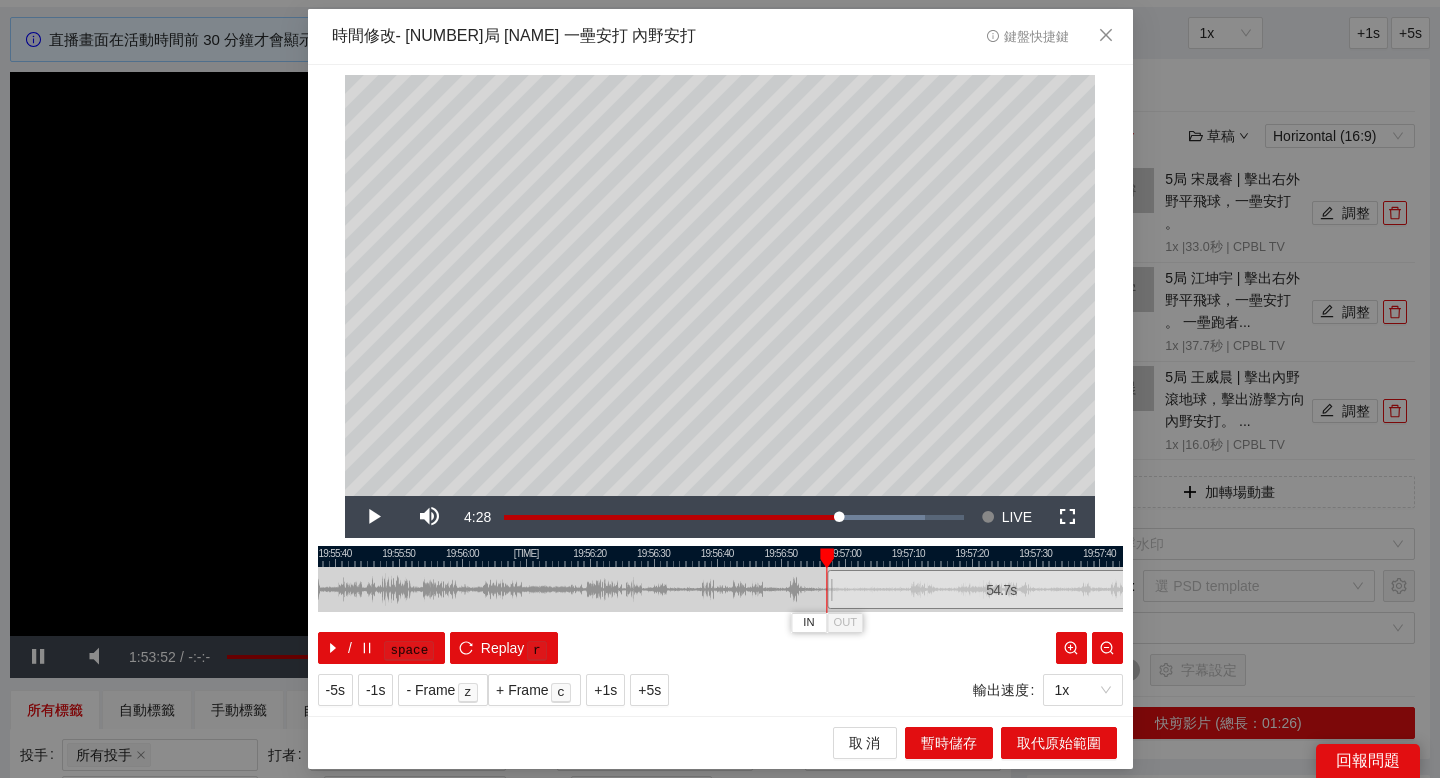 click at bounding box center (720, 556) 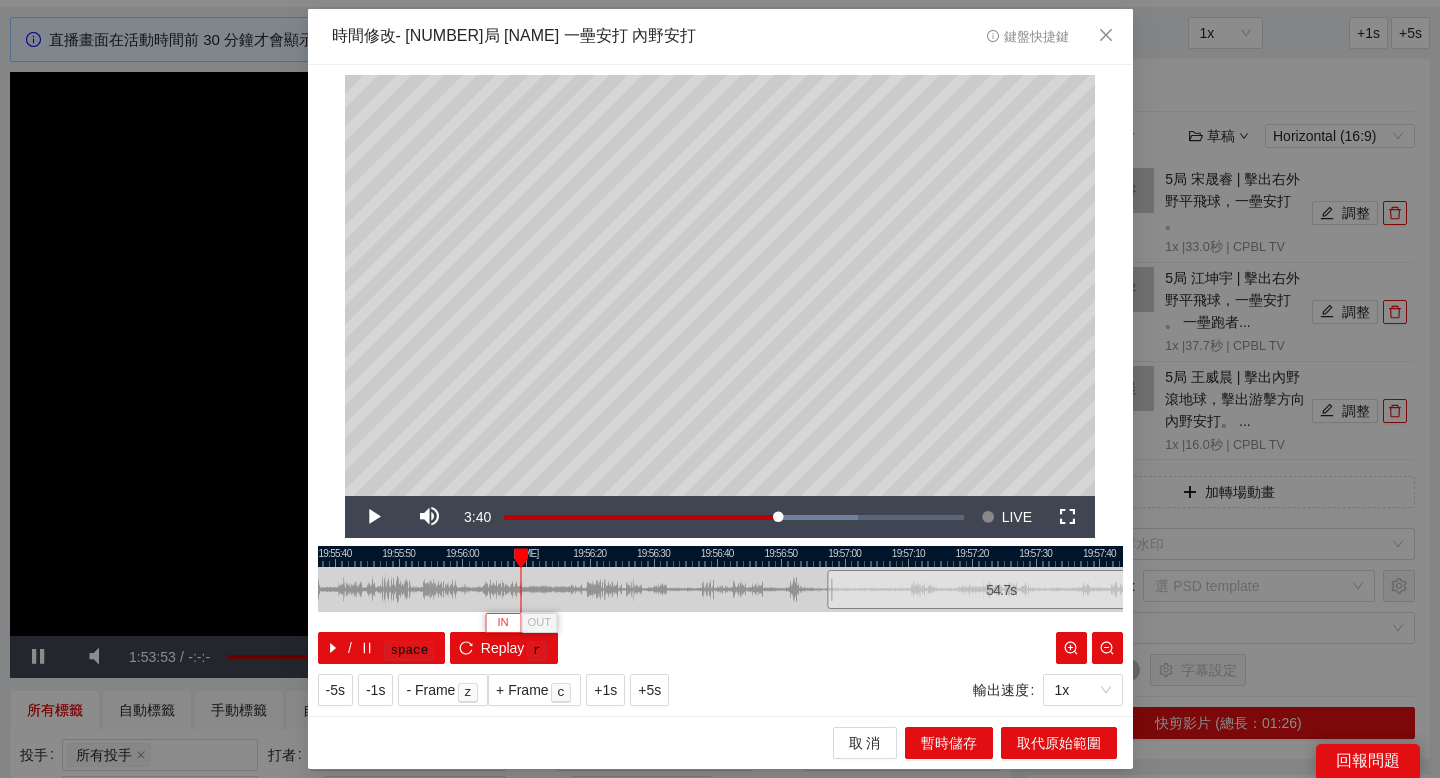 click on "IN" at bounding box center [503, 622] 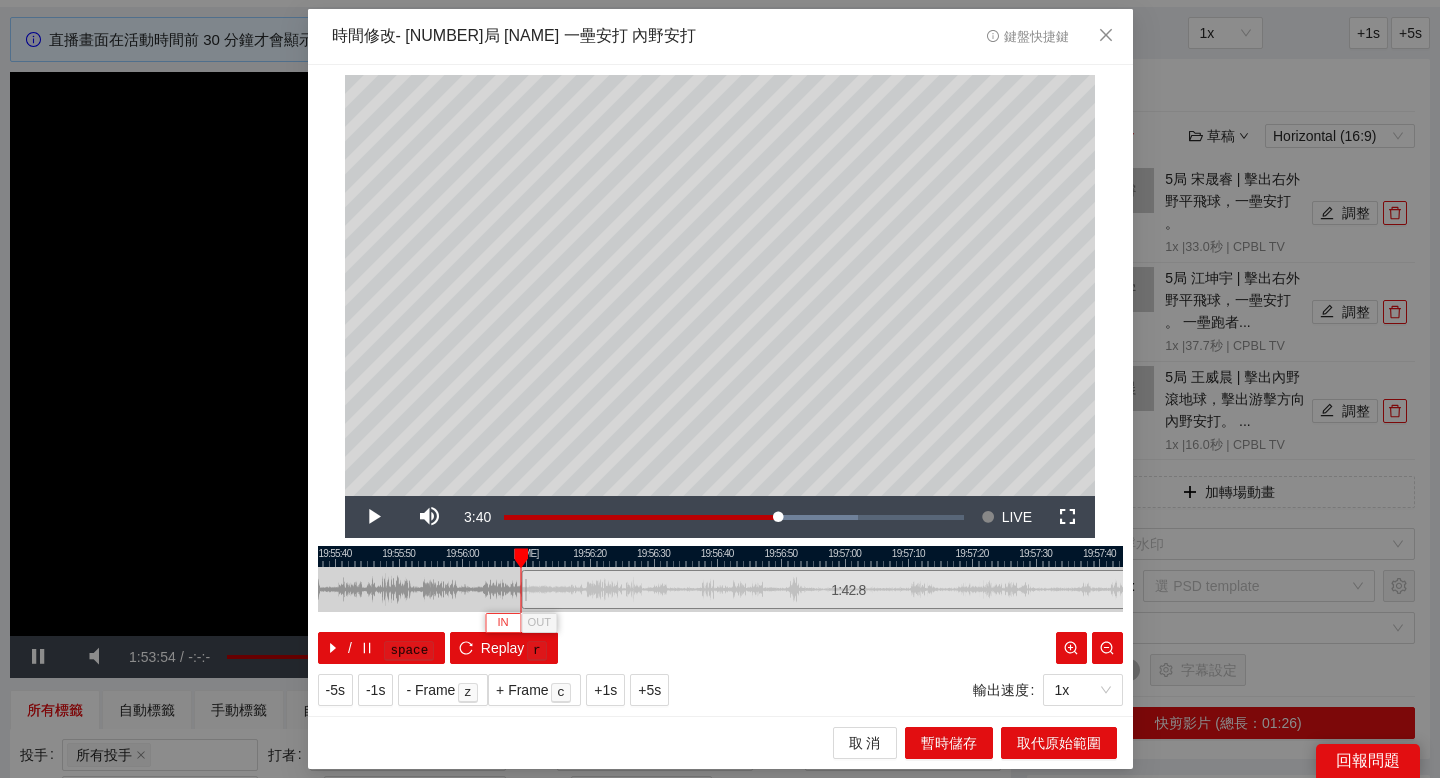 type 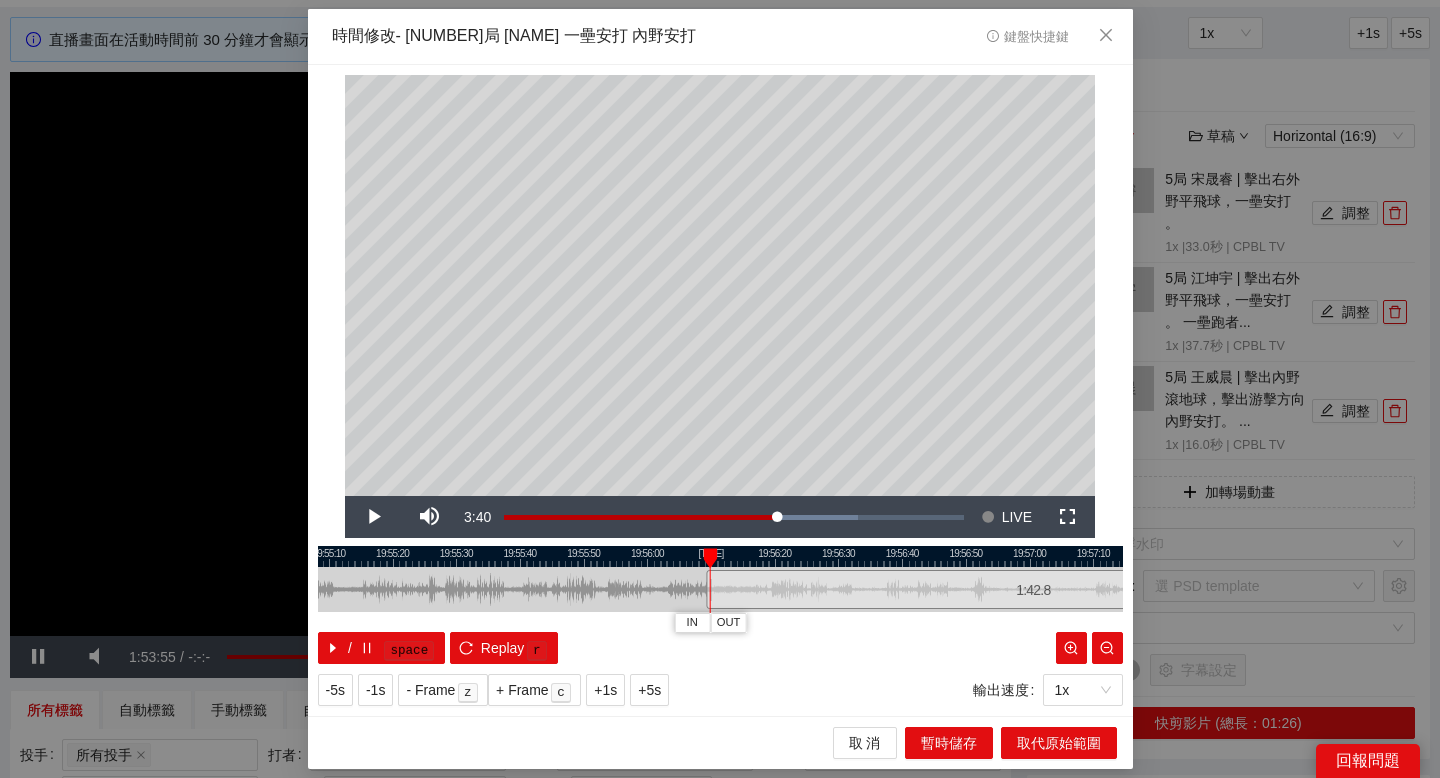 drag, startPoint x: 571, startPoint y: 560, endPoint x: 792, endPoint y: 561, distance: 221.00226 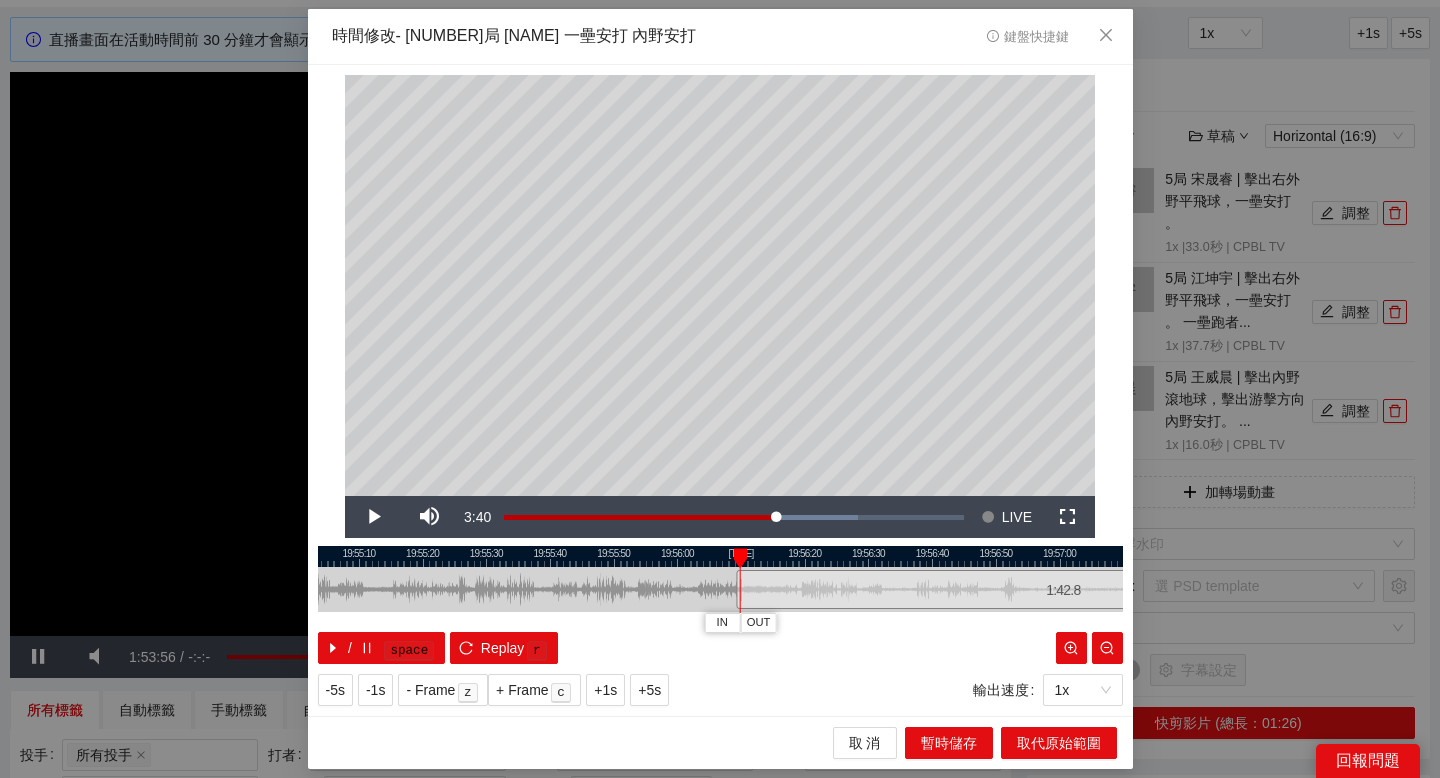 click at bounding box center [720, 556] 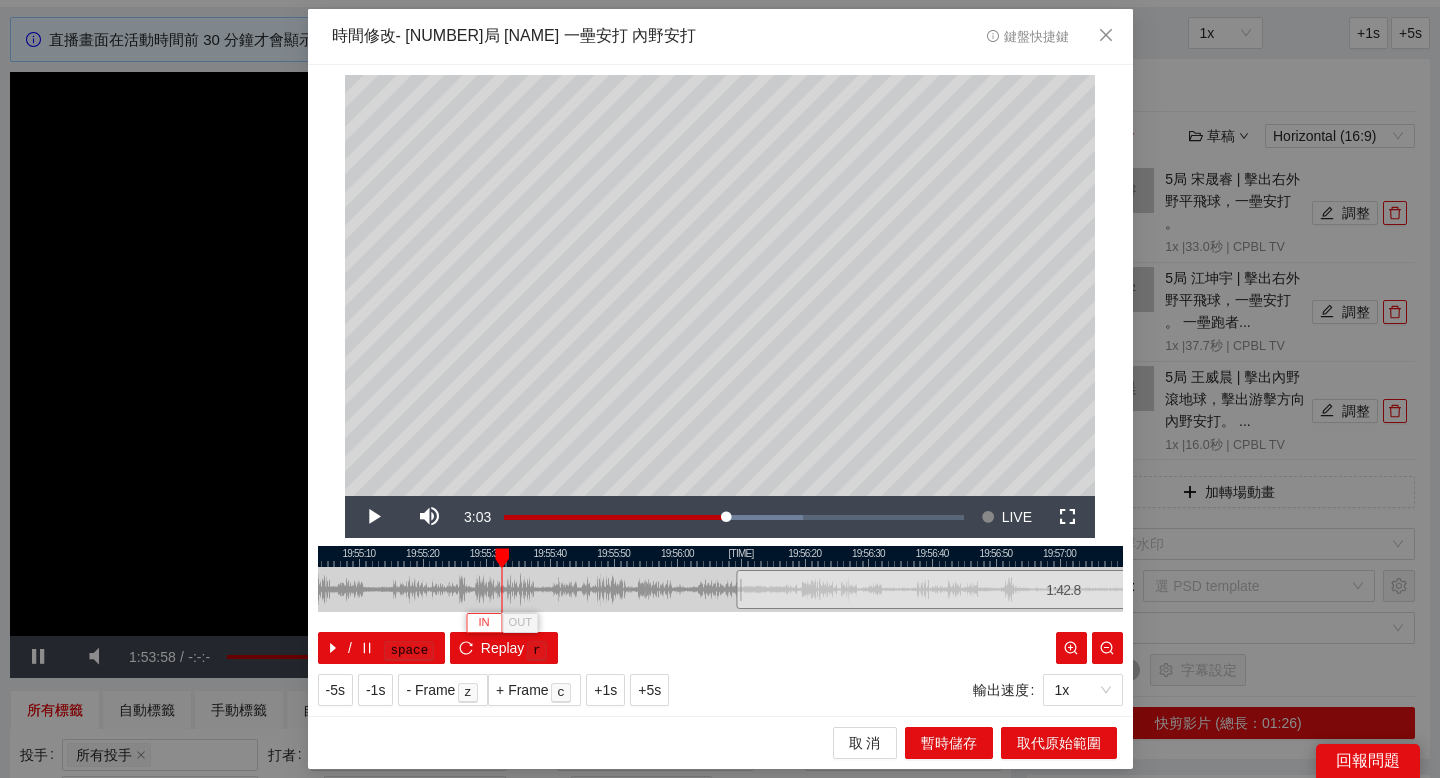 click on "IN" at bounding box center [483, 623] 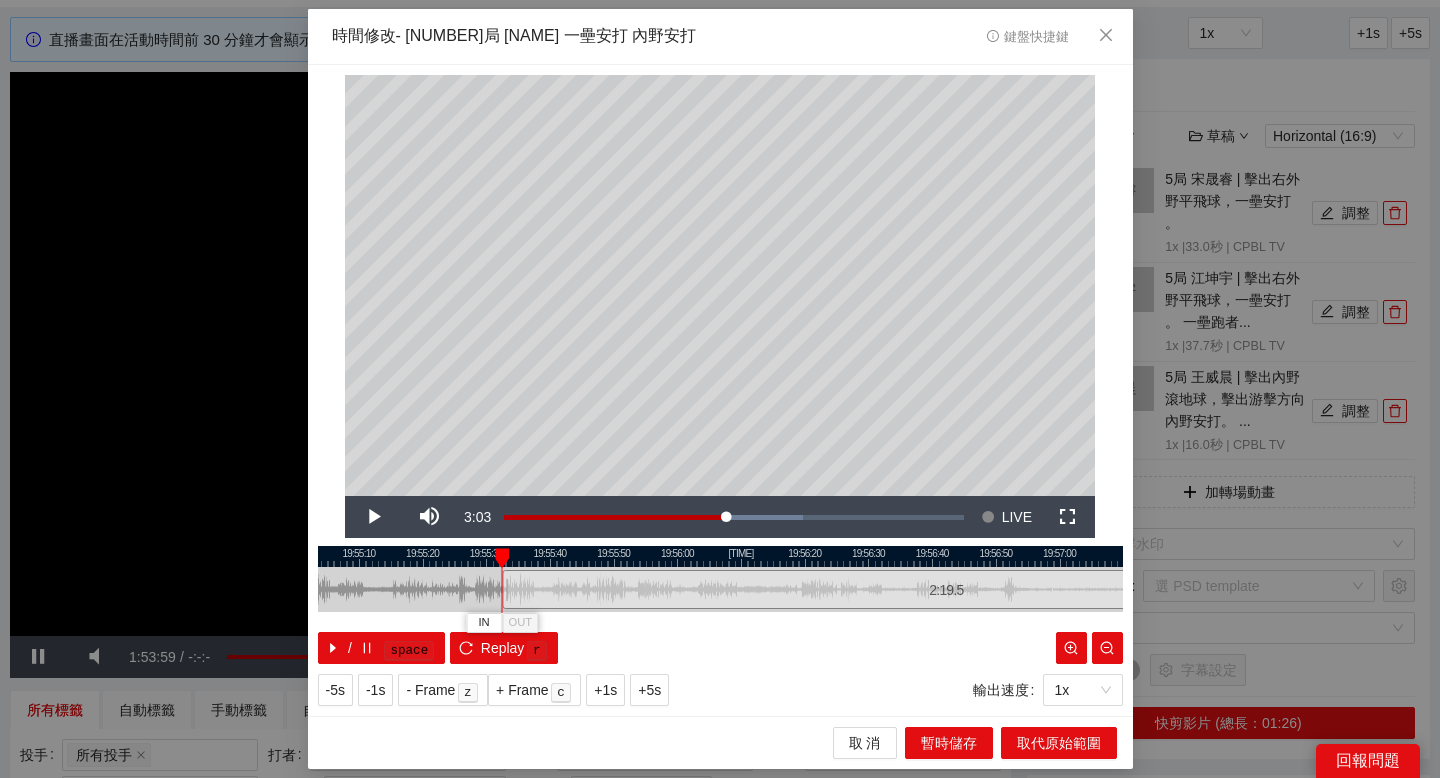 drag, startPoint x: 540, startPoint y: 559, endPoint x: 878, endPoint y: 557, distance: 338.00592 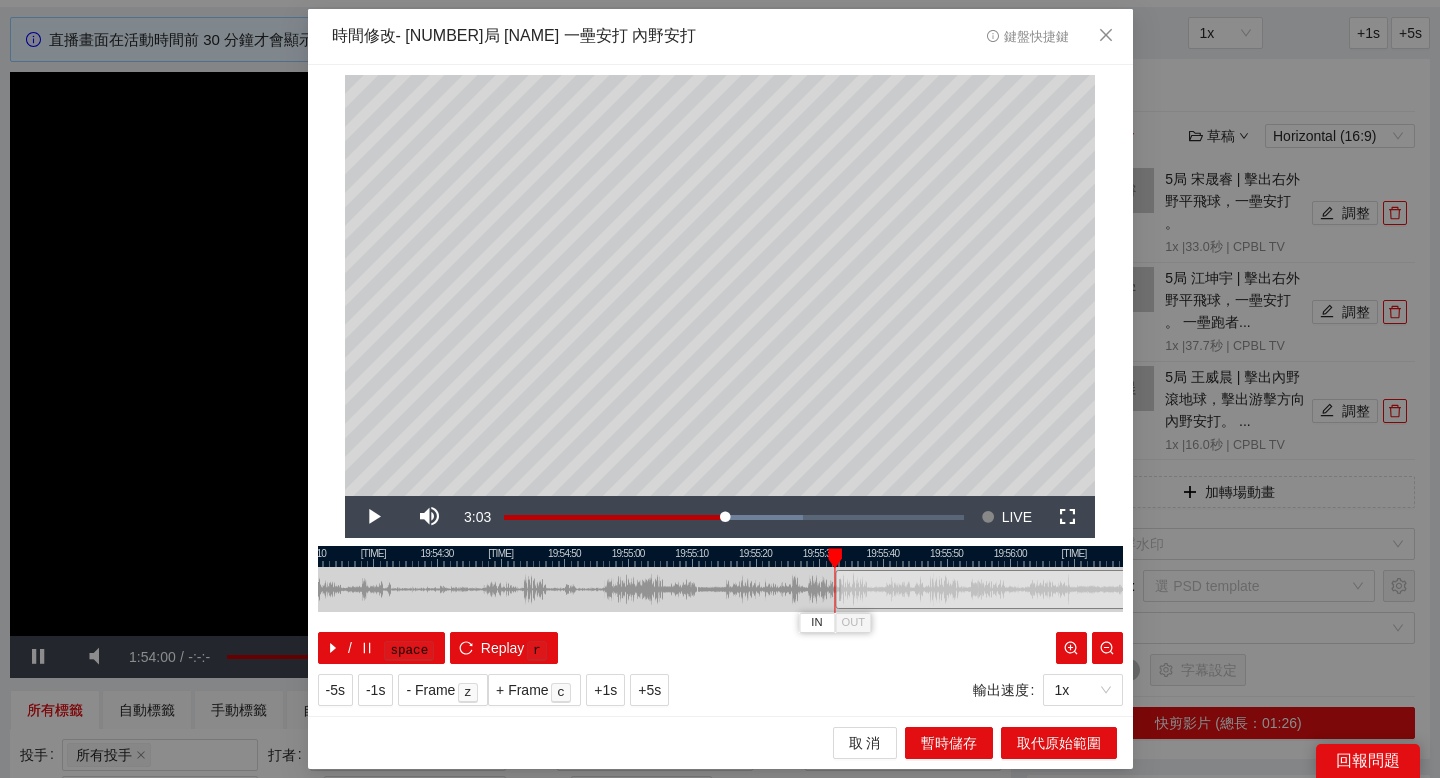 click at bounding box center (720, 556) 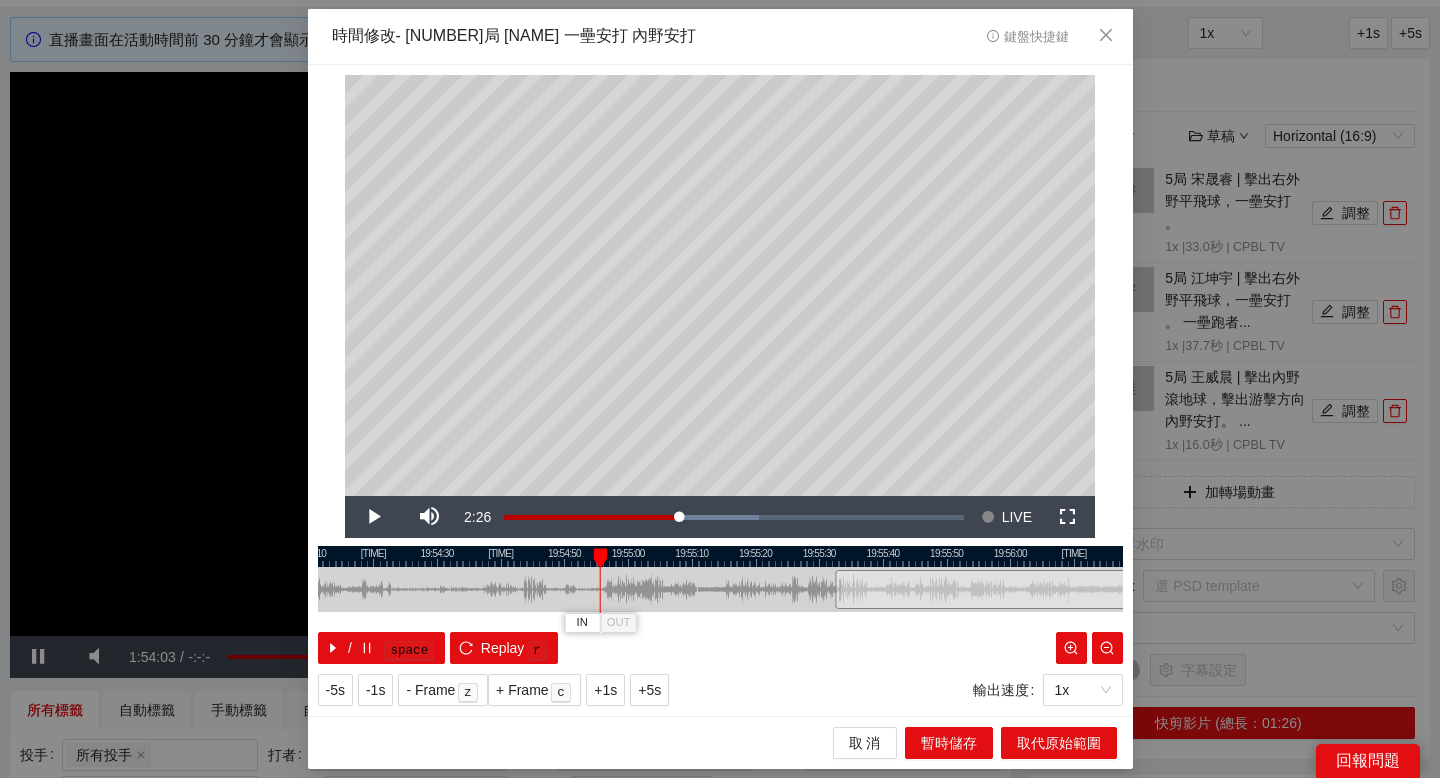 click at bounding box center [720, 556] 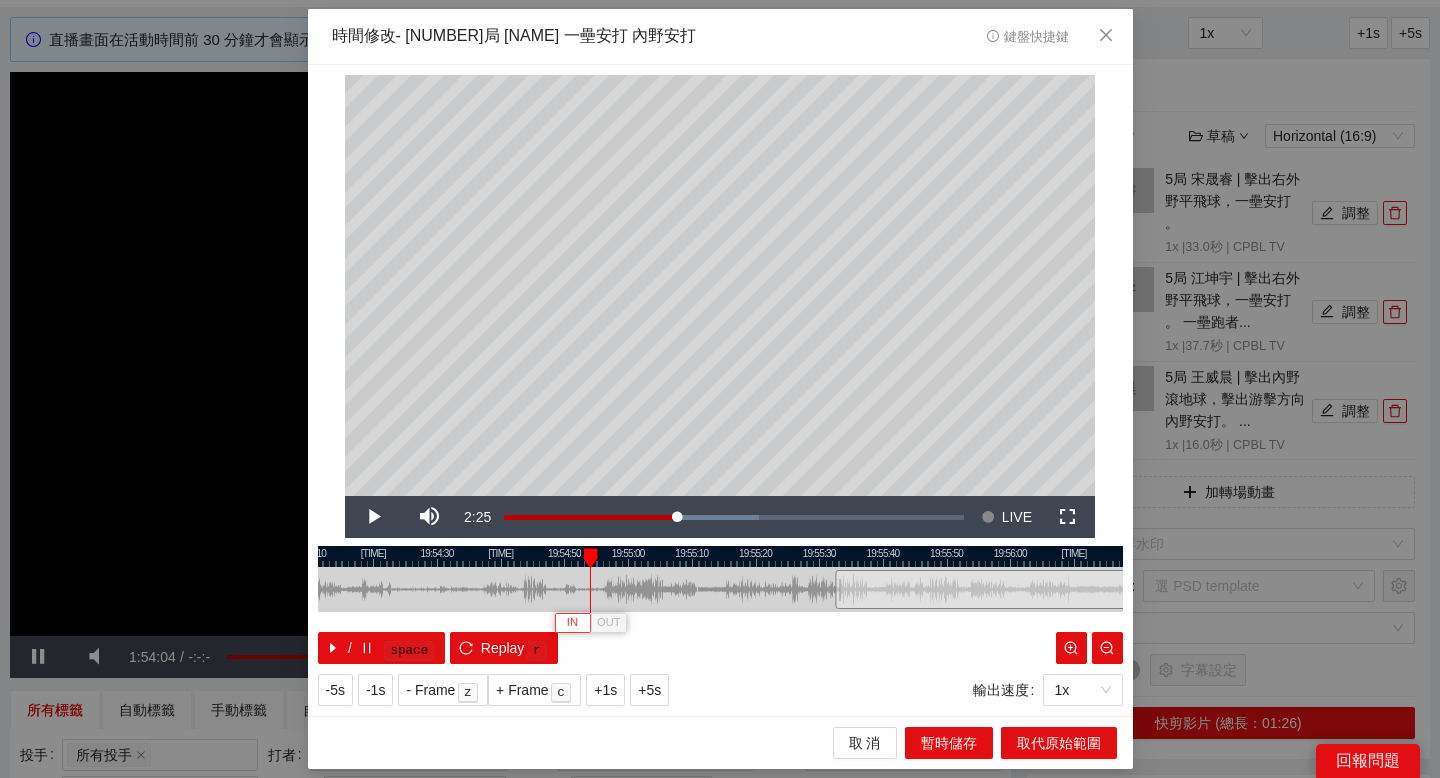 click on "IN" at bounding box center (572, 623) 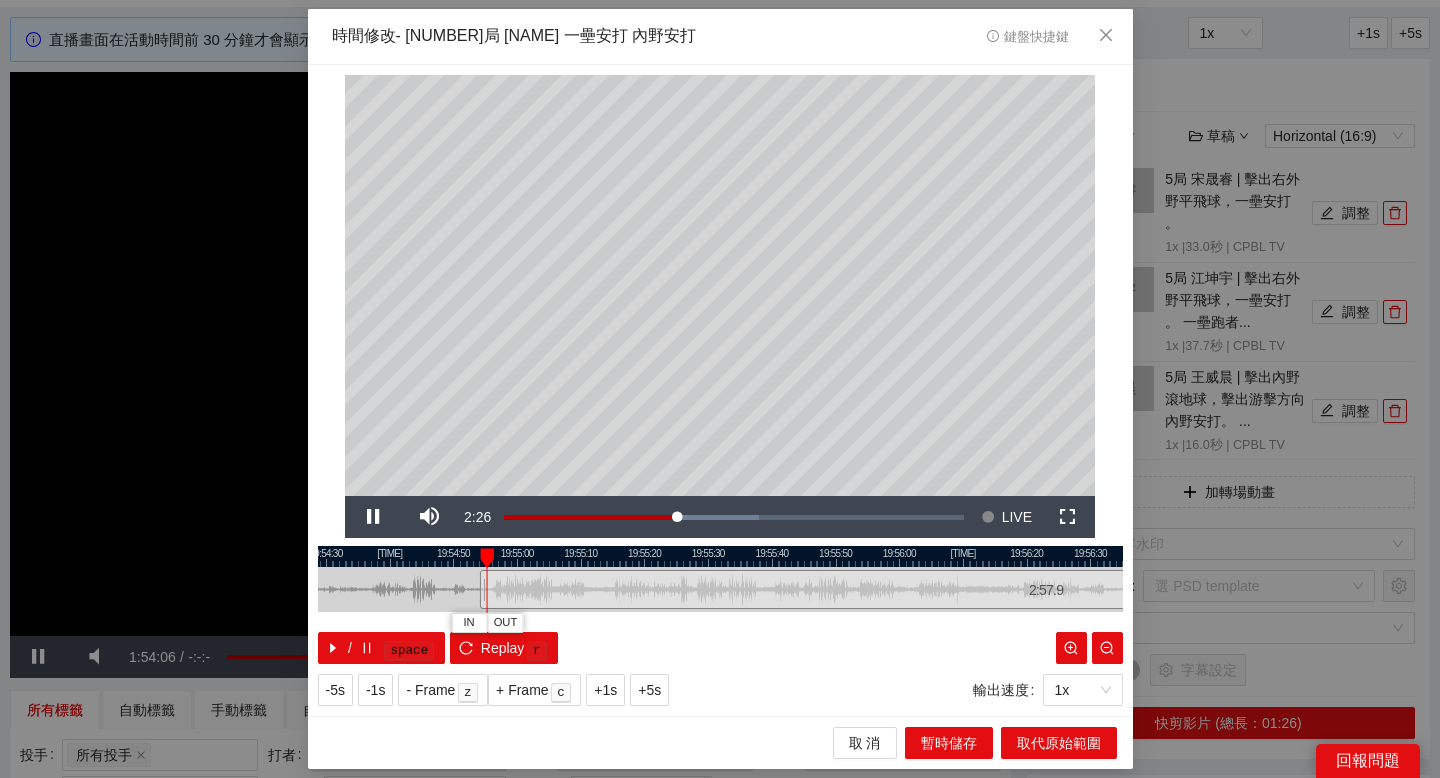 drag, startPoint x: 808, startPoint y: 552, endPoint x: 671, endPoint y: 557, distance: 137.09122 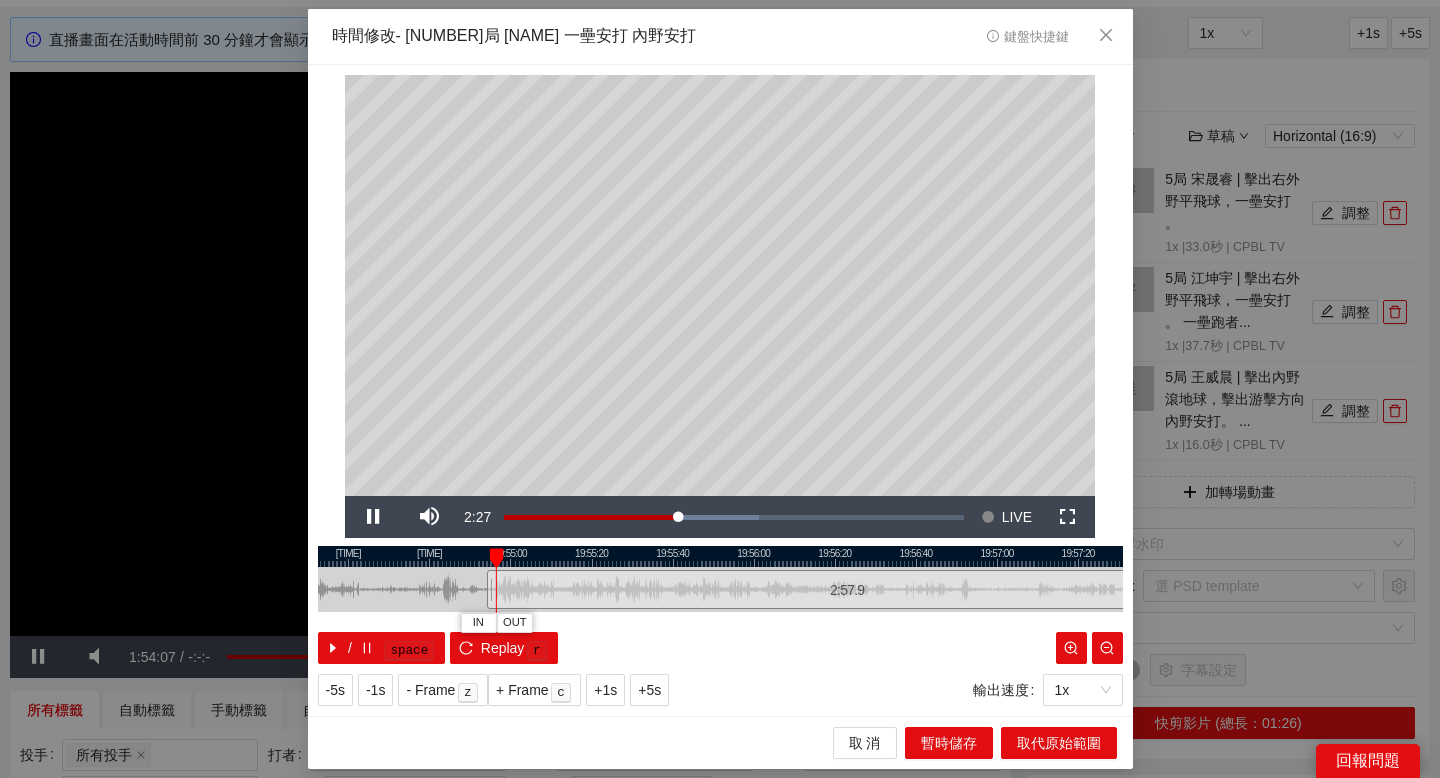drag, startPoint x: 693, startPoint y: 556, endPoint x: 640, endPoint y: 556, distance: 53 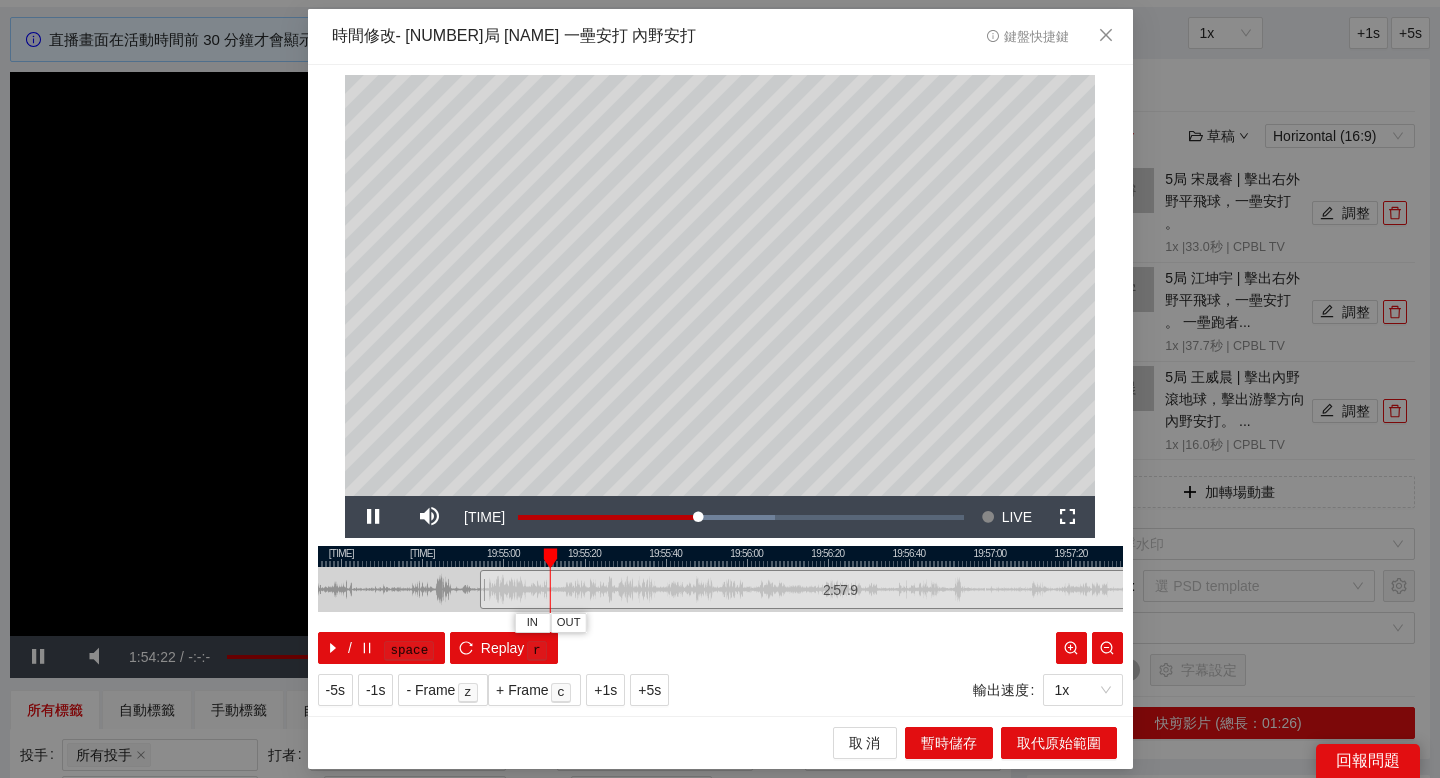 click at bounding box center (720, 556) 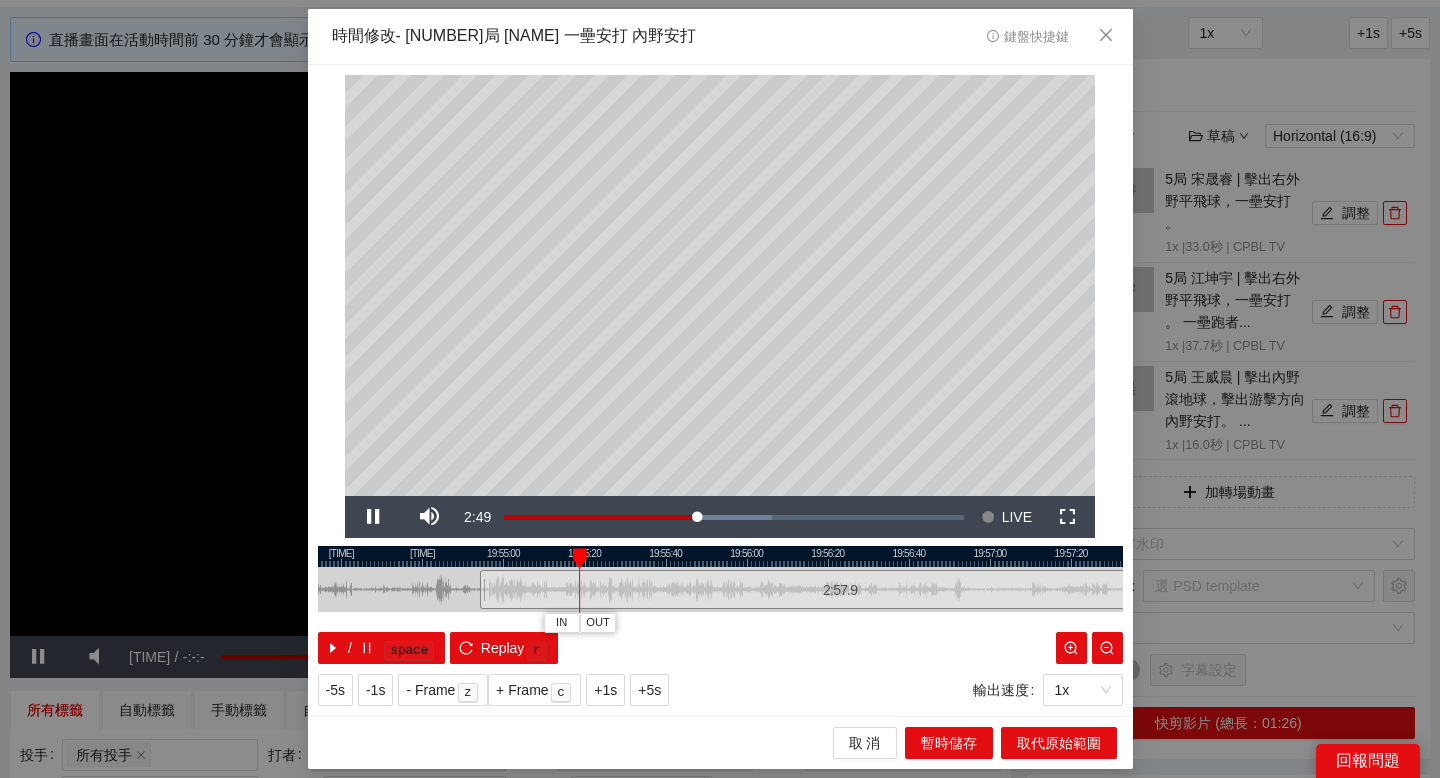 click at bounding box center (720, 556) 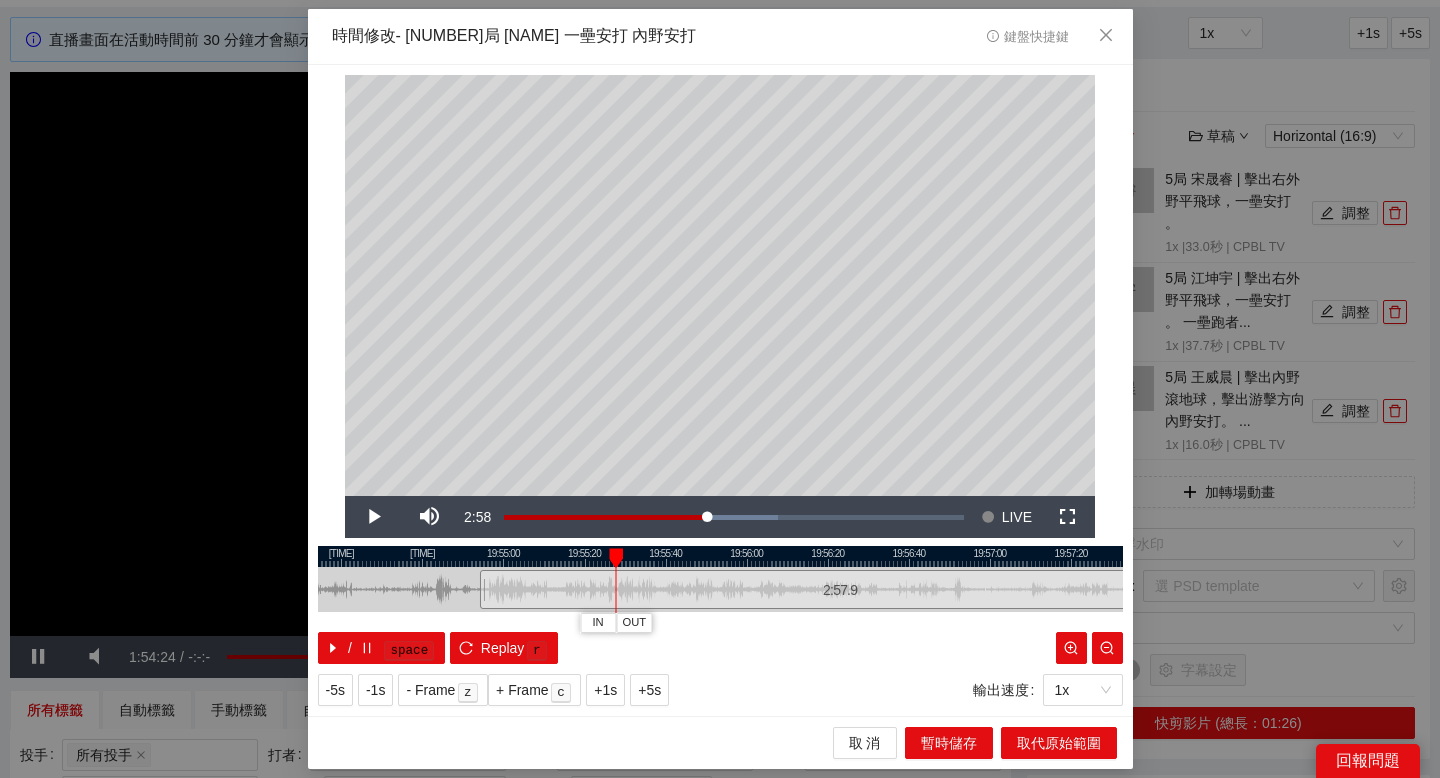 click at bounding box center [720, 556] 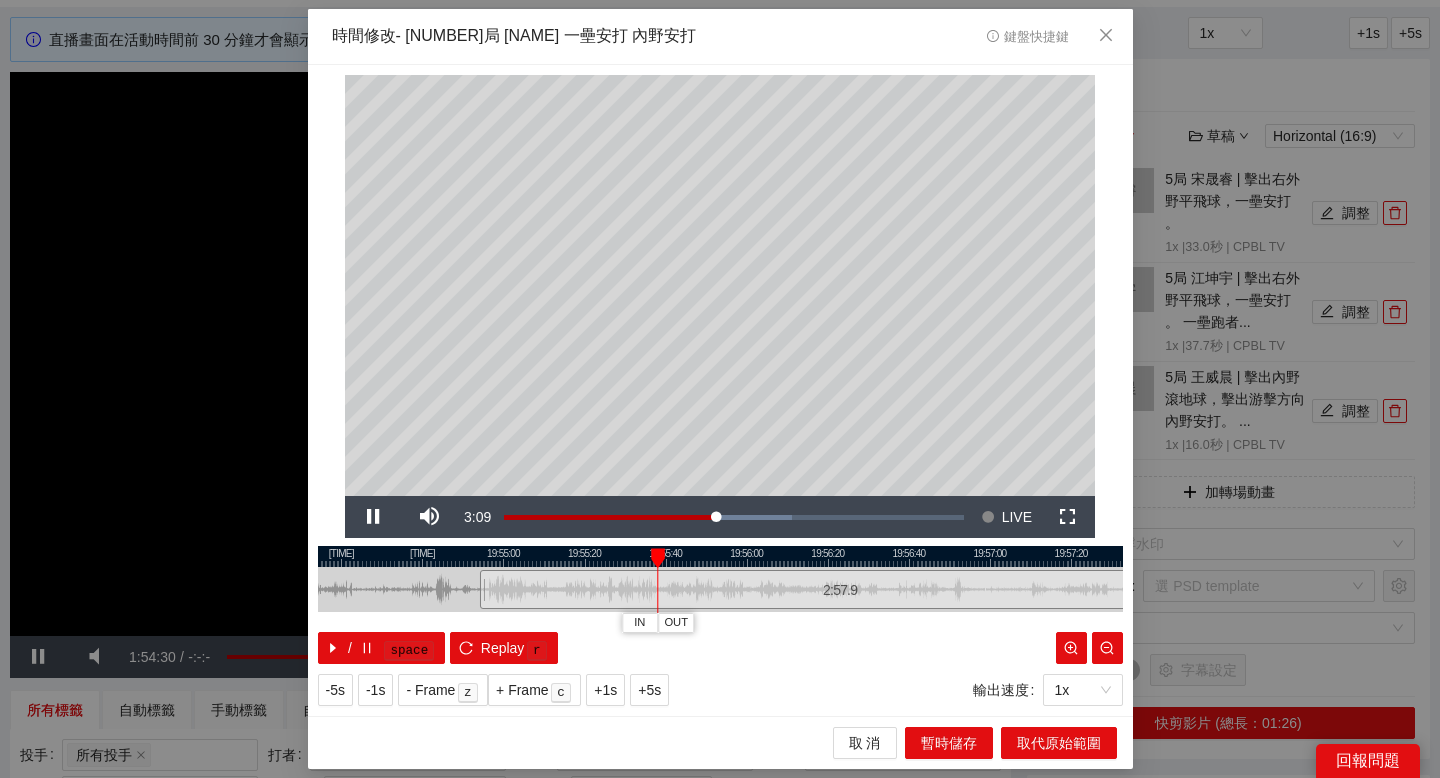 click at bounding box center (720, 556) 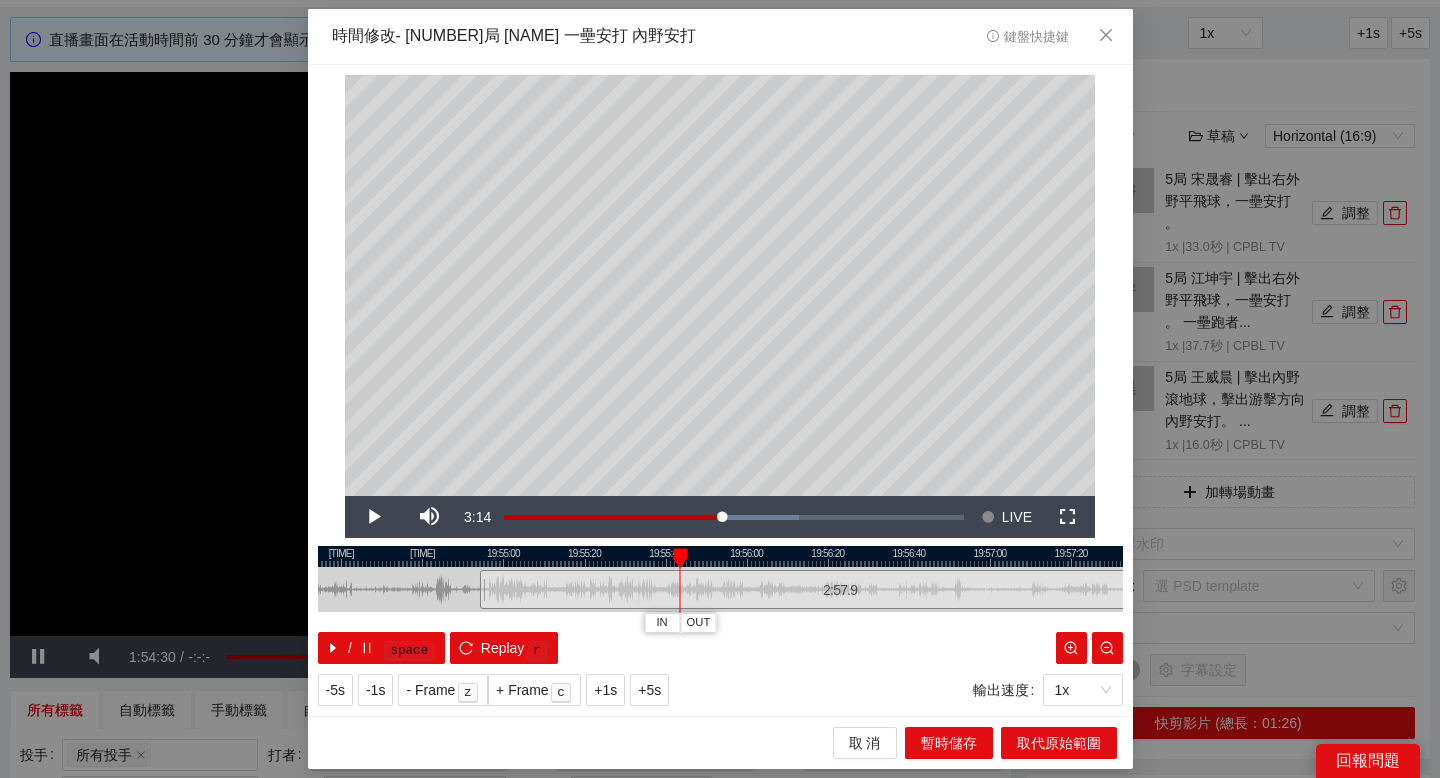 click at bounding box center (720, 556) 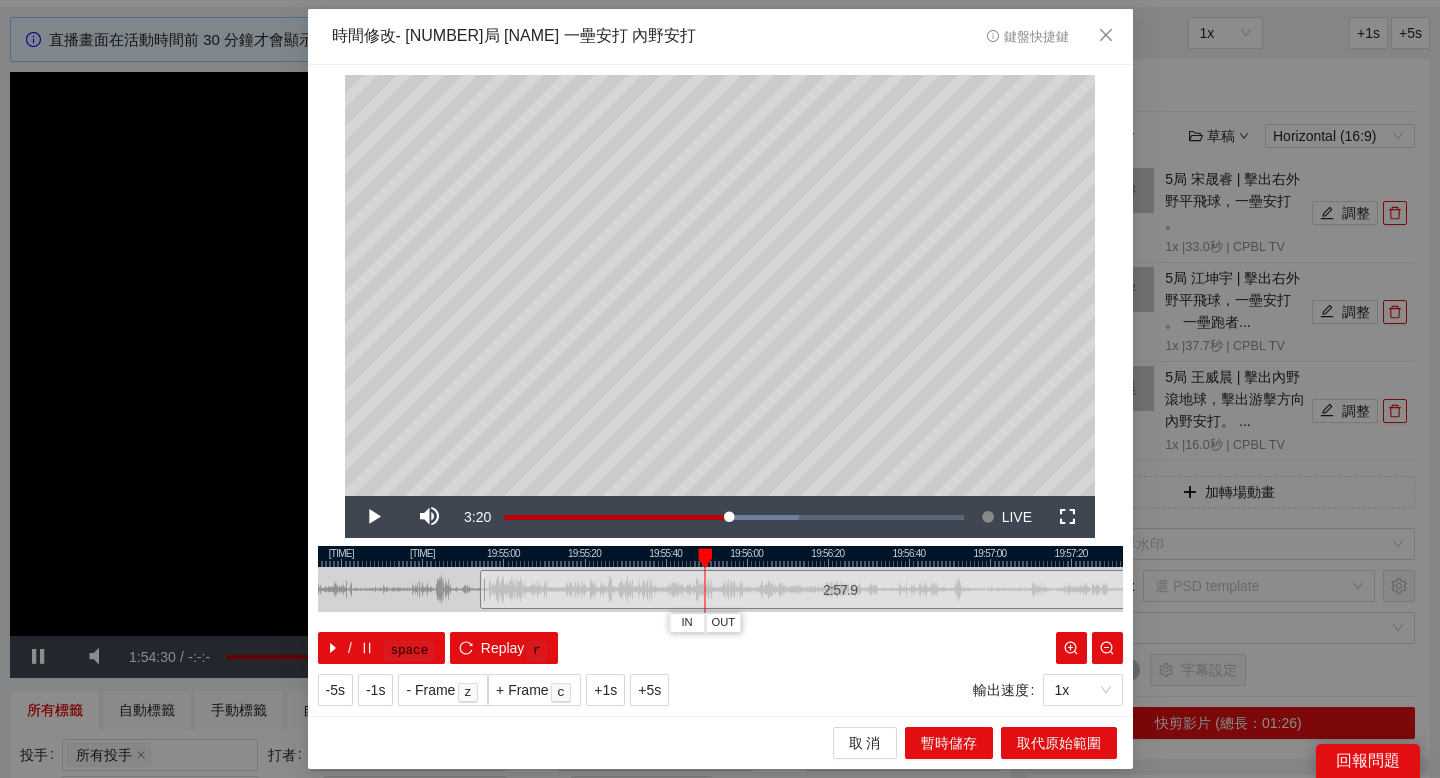 click at bounding box center [720, 556] 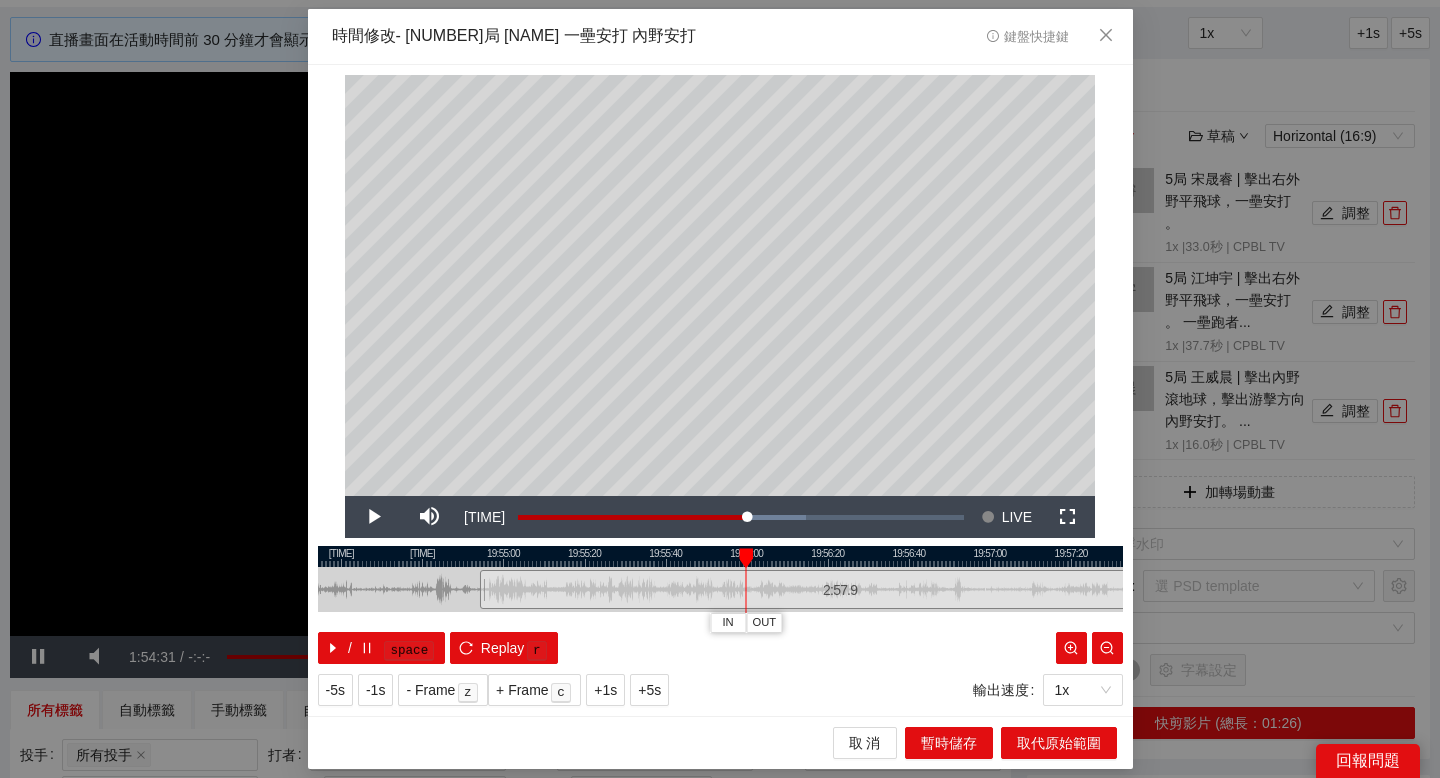 click at bounding box center [720, 556] 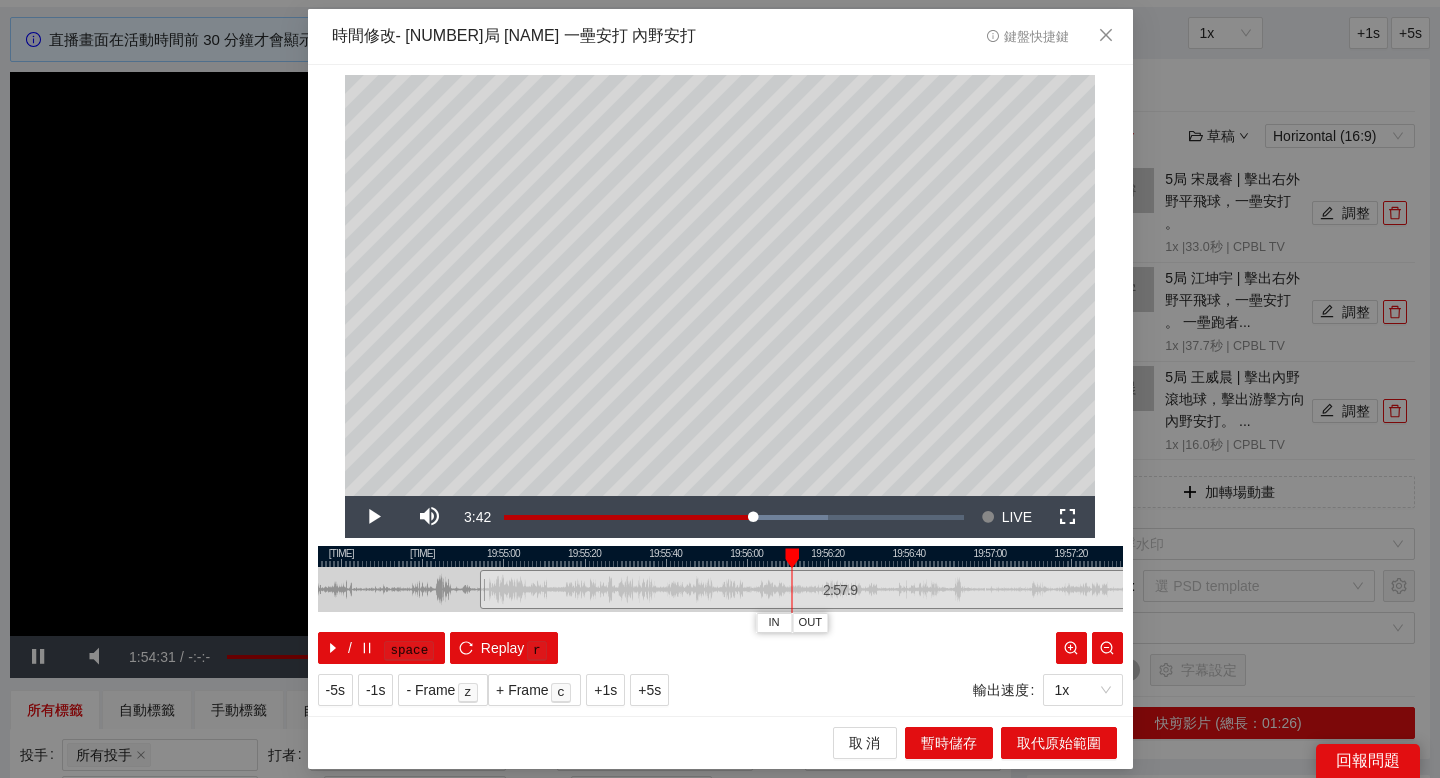 click at bounding box center [720, 556] 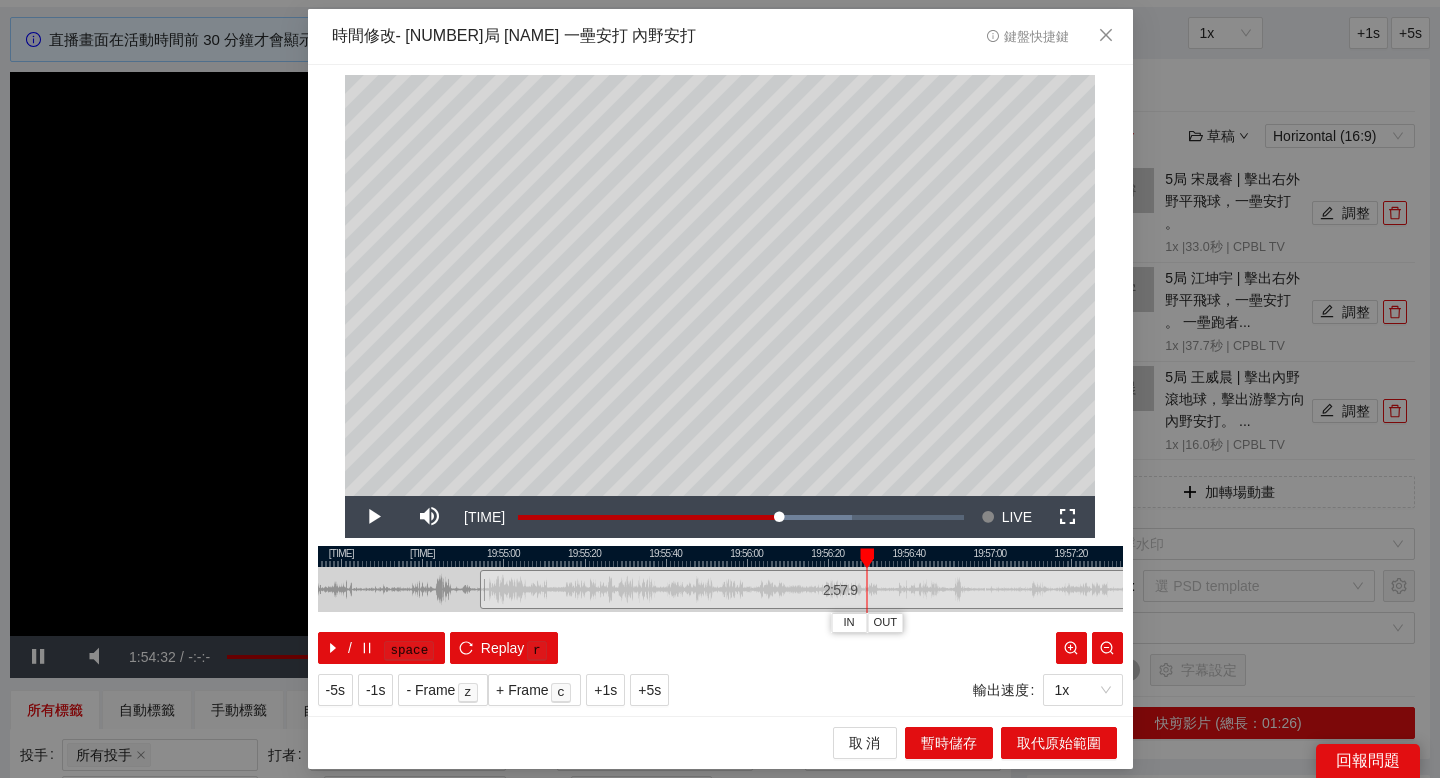 click at bounding box center [720, 556] 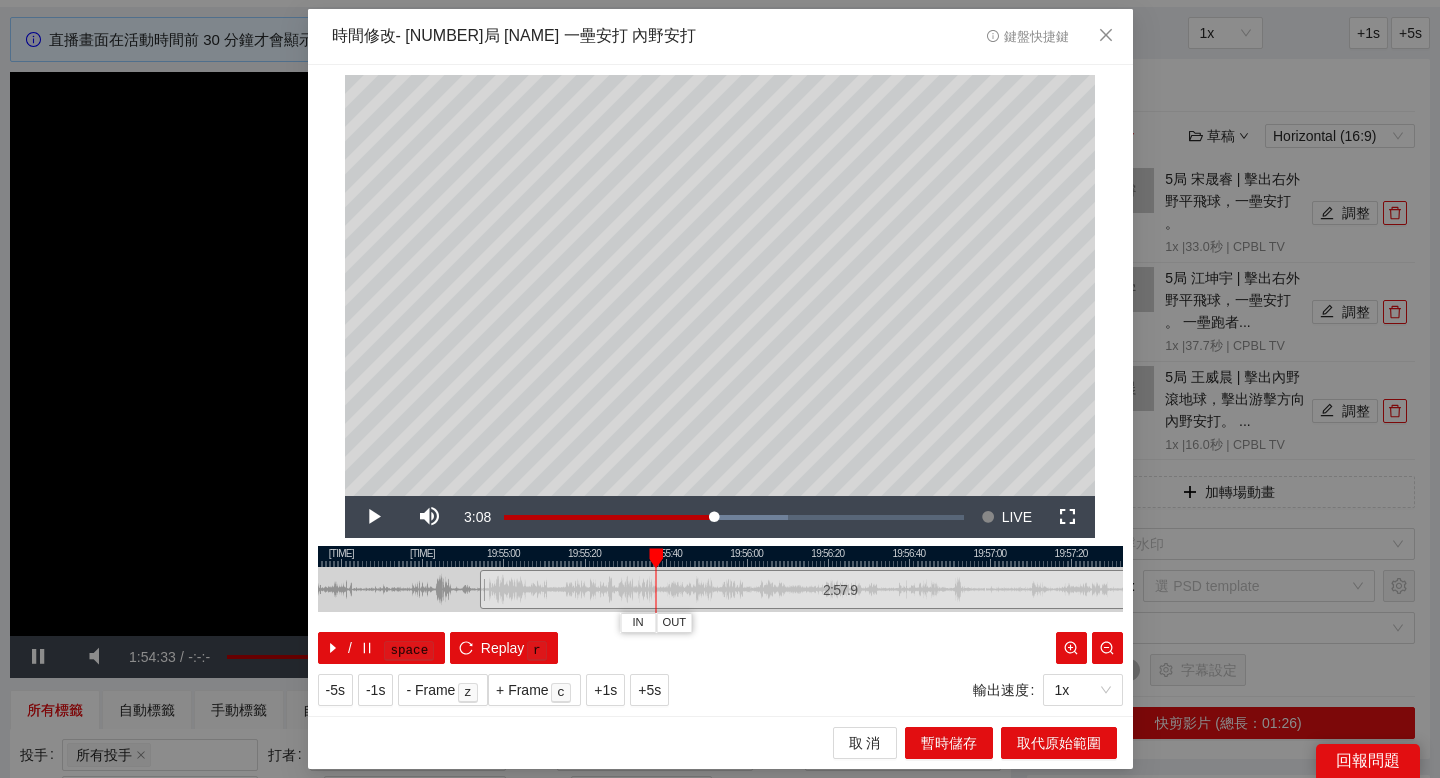 click at bounding box center (720, 556) 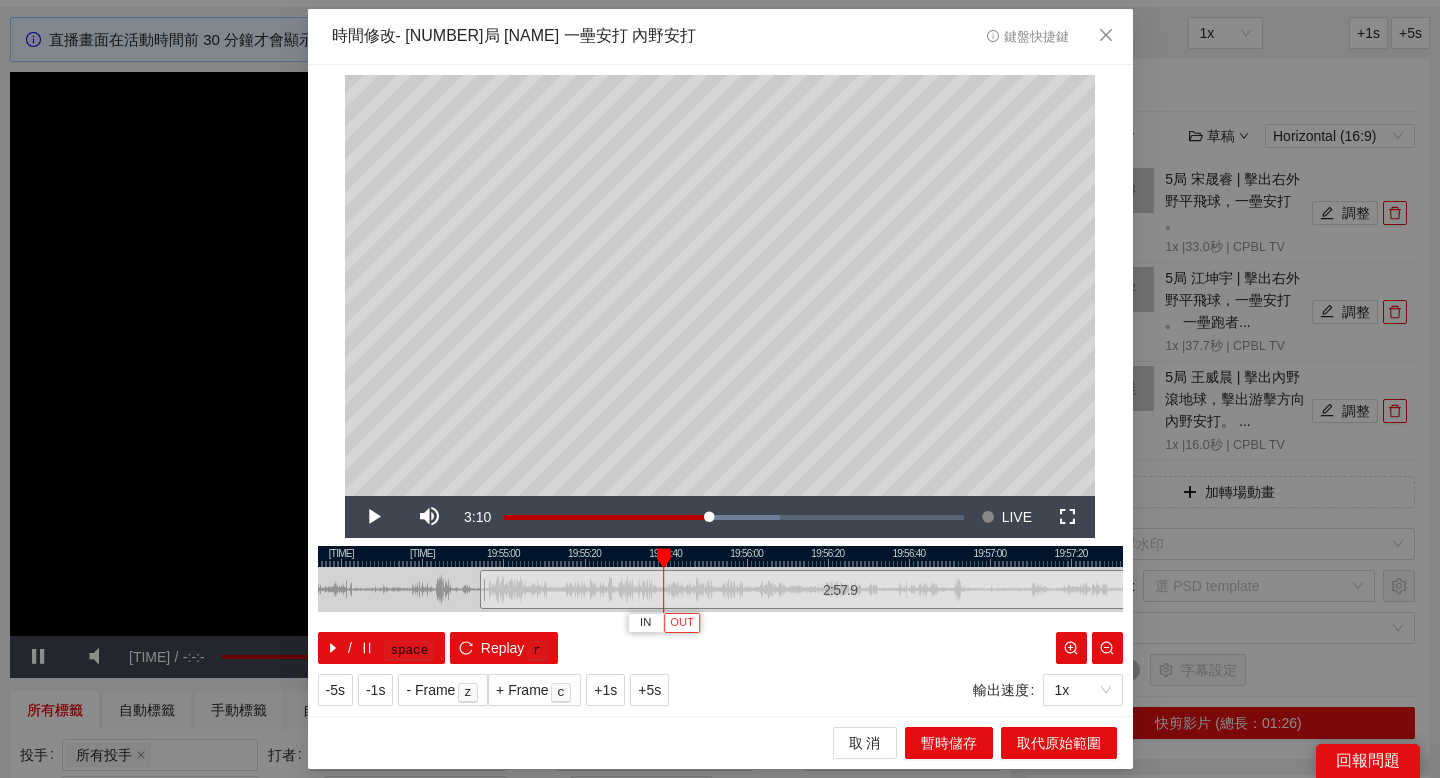 click on "OUT" at bounding box center [682, 623] 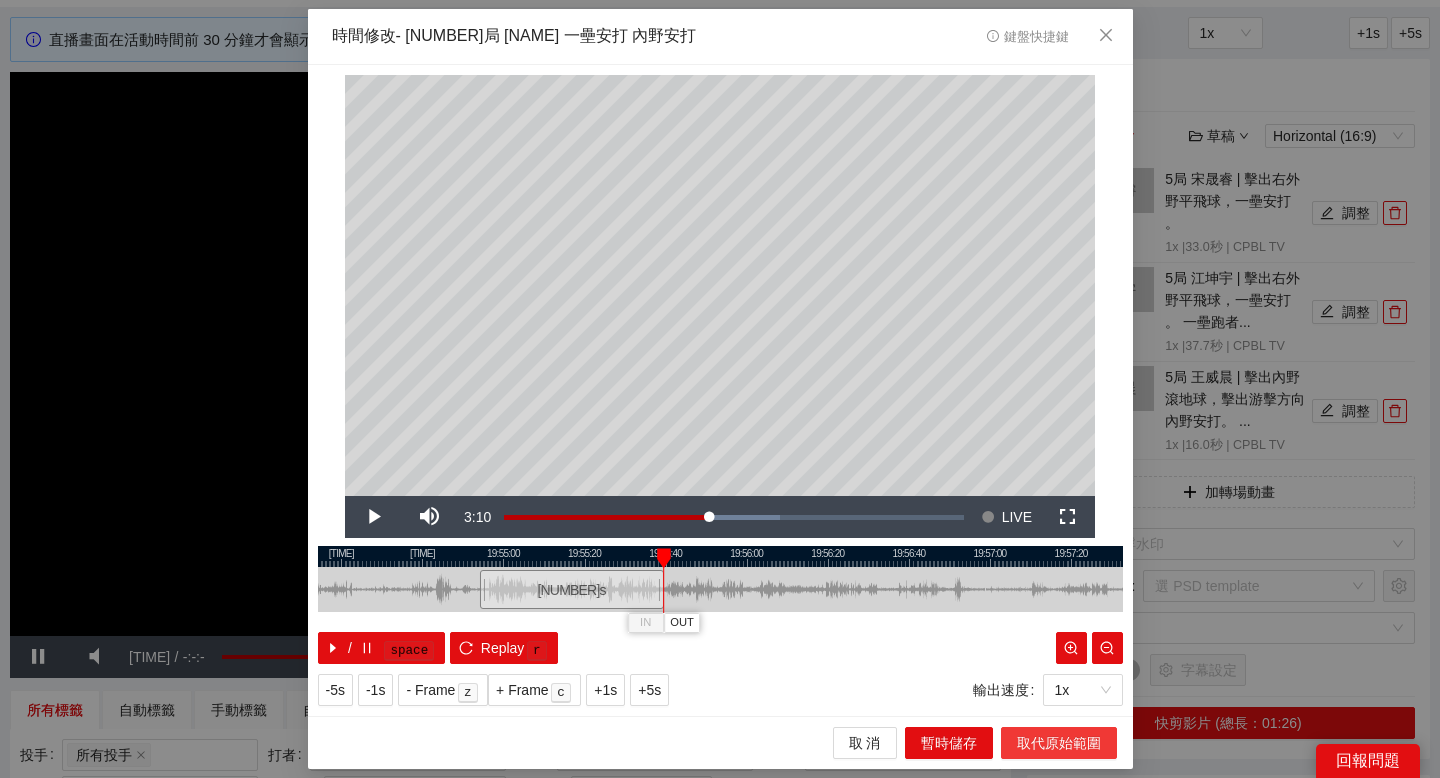 click on "取代原始範圍" at bounding box center [1059, 743] 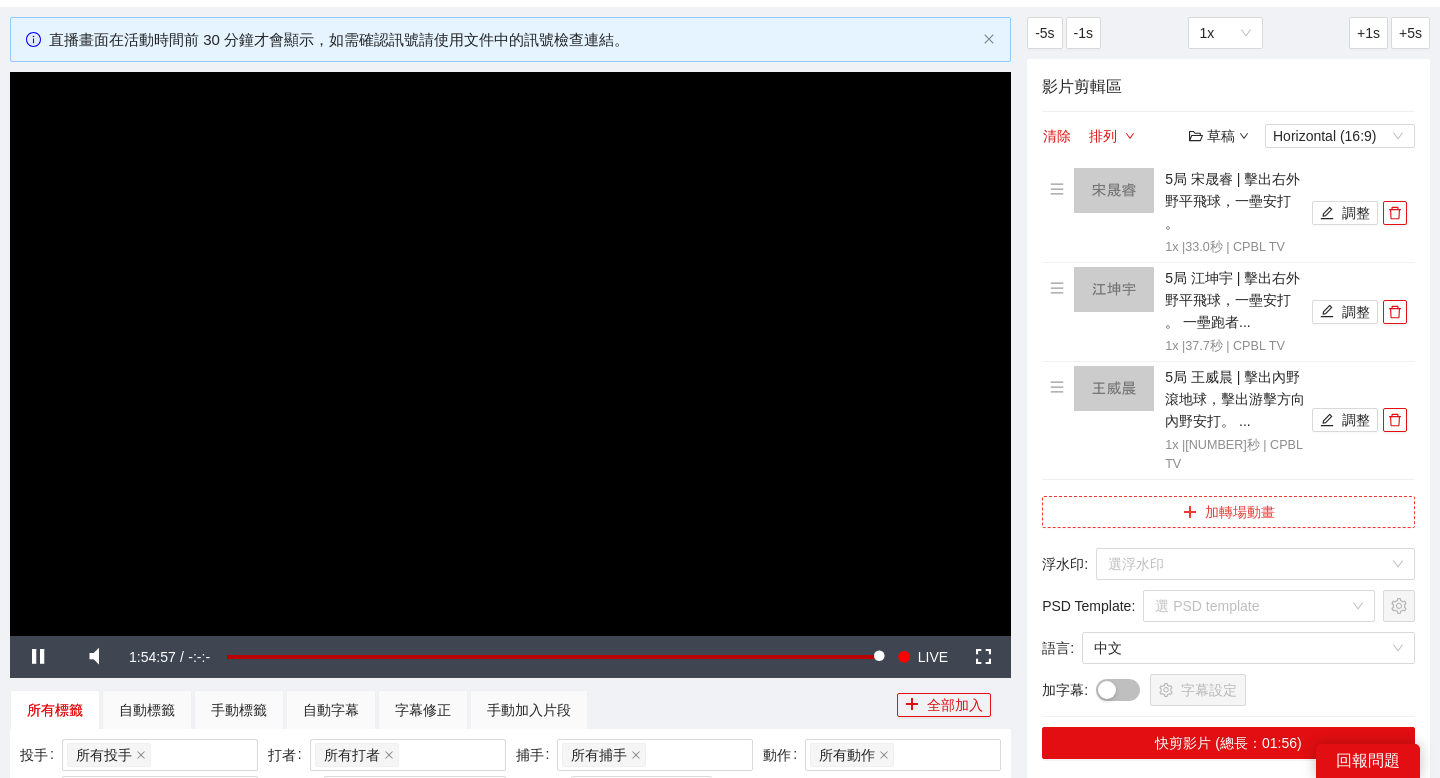 click on "加轉場動畫" at bounding box center [1228, 512] 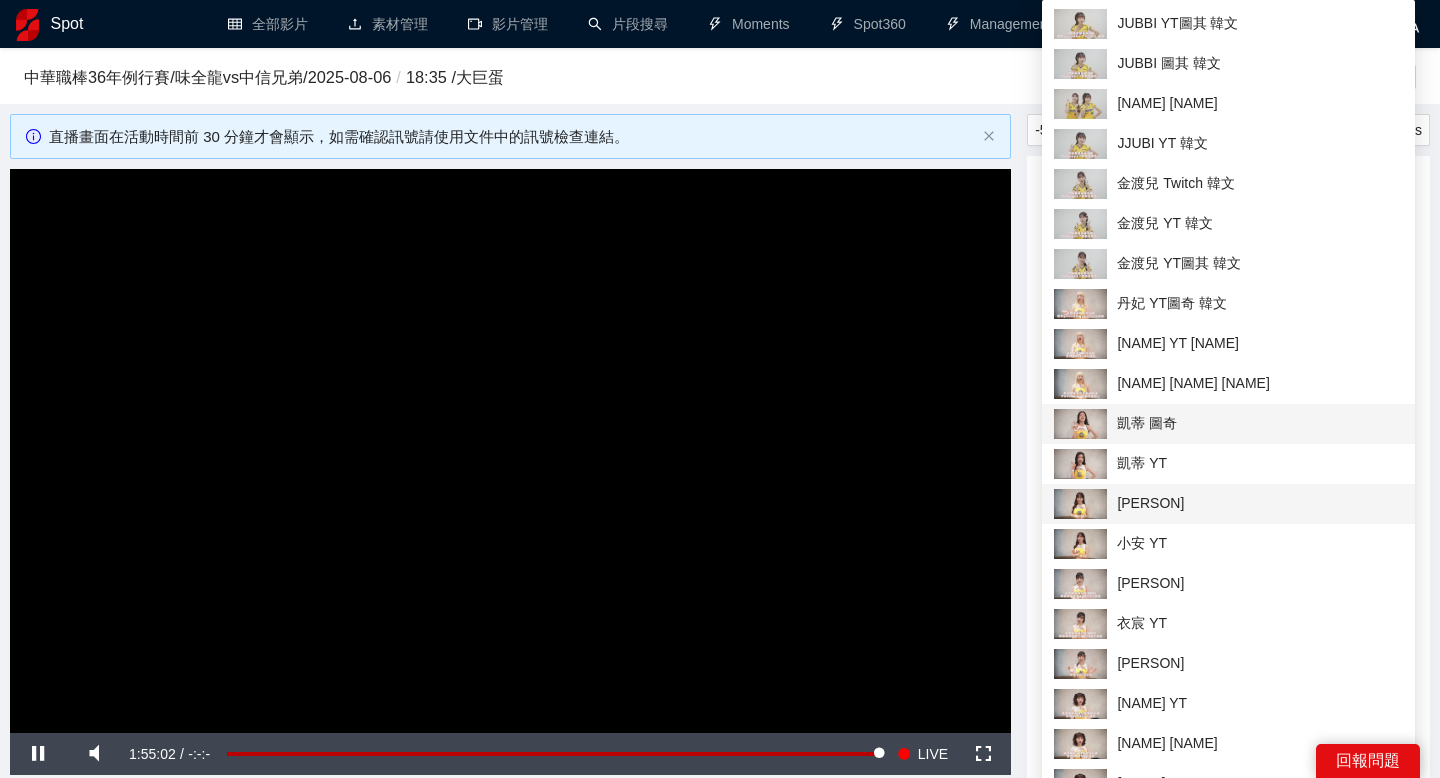 scroll, scrollTop: 0, scrollLeft: 0, axis: both 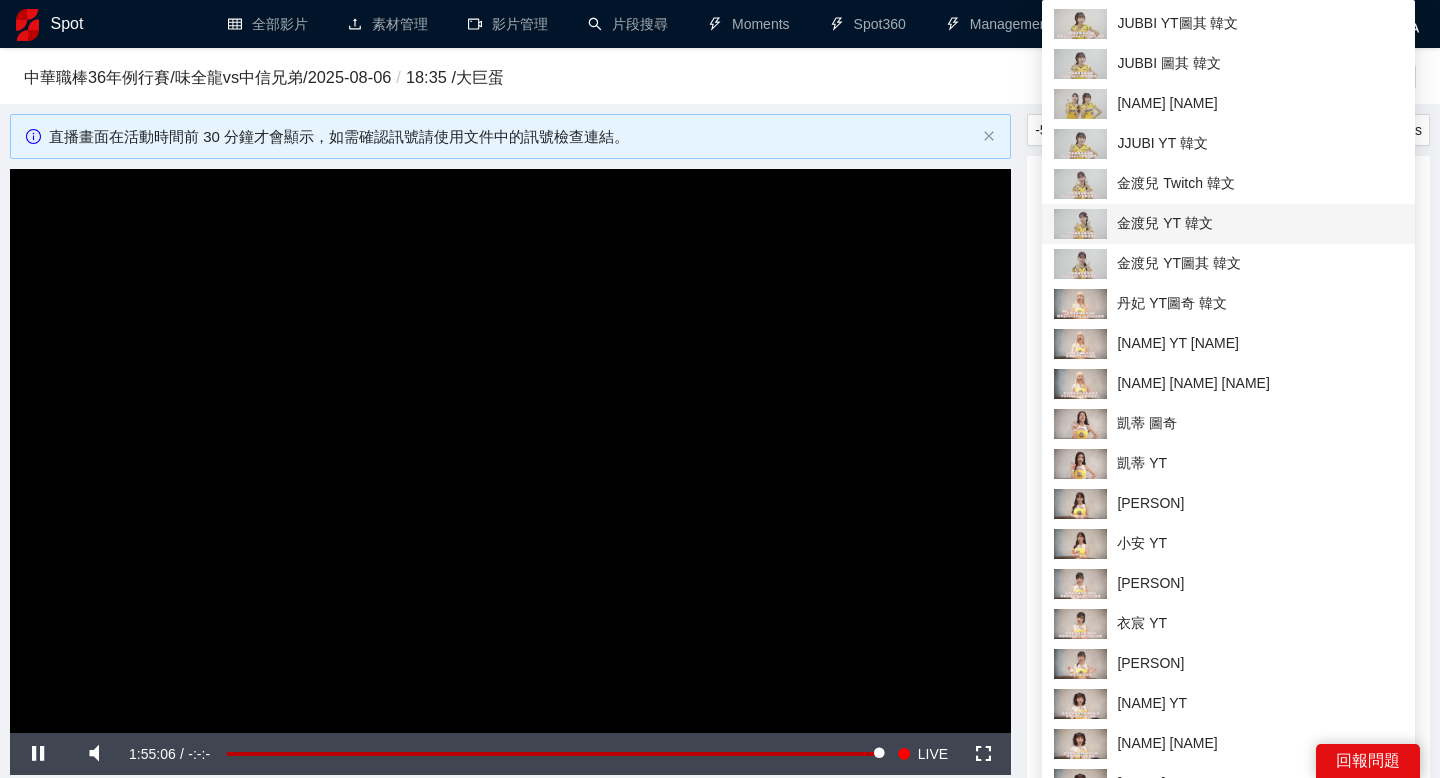 click on "金渡兒 YT 韓文" at bounding box center [1228, 224] 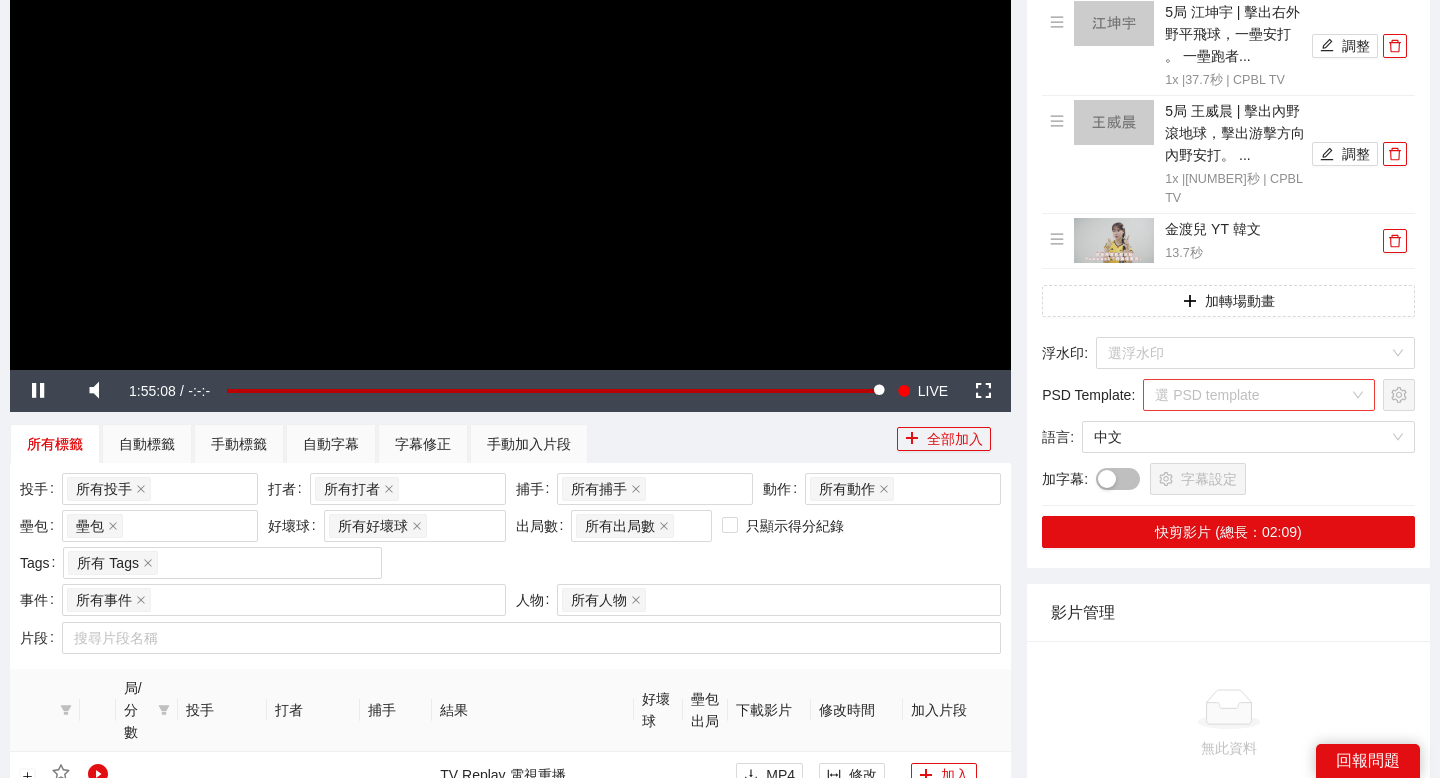 scroll, scrollTop: 298, scrollLeft: 0, axis: vertical 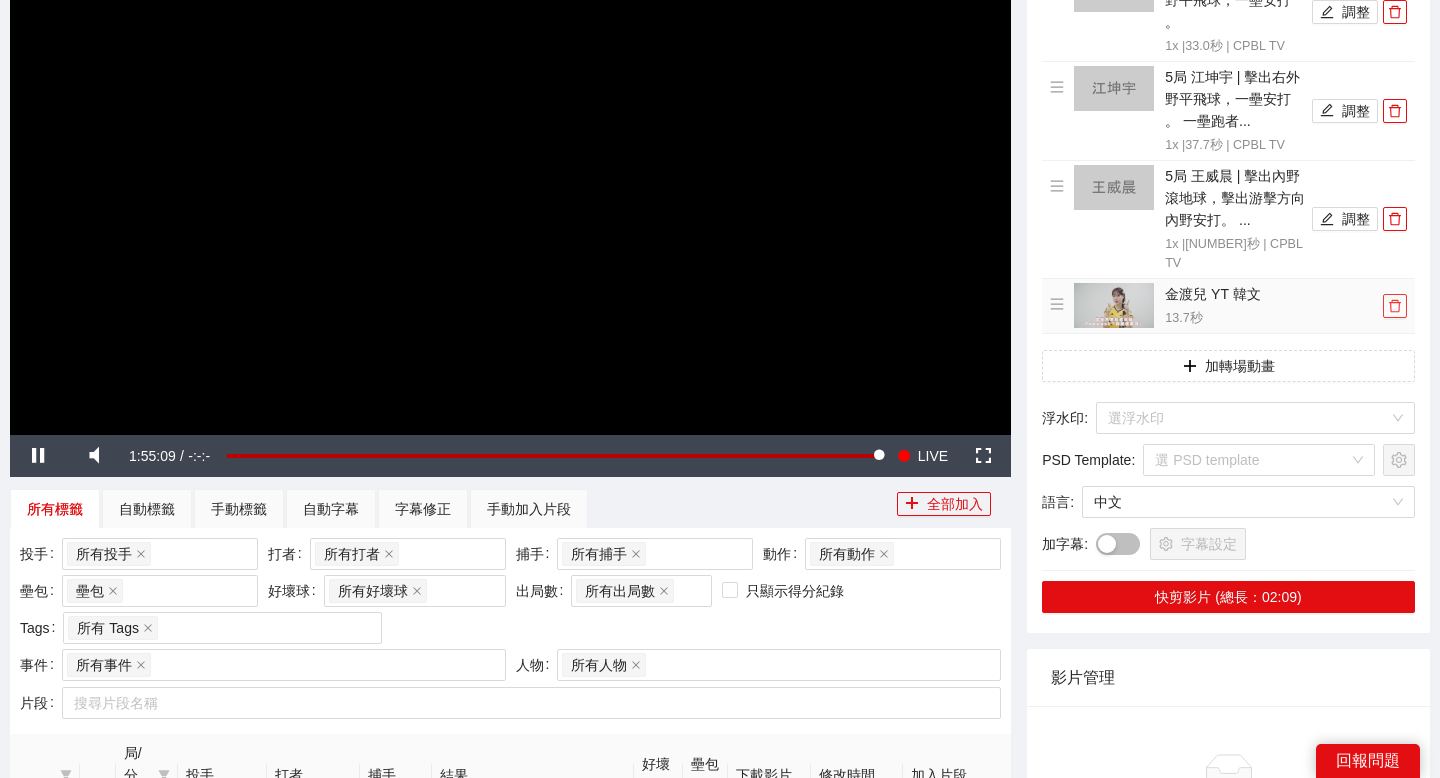 click at bounding box center [1395, 306] 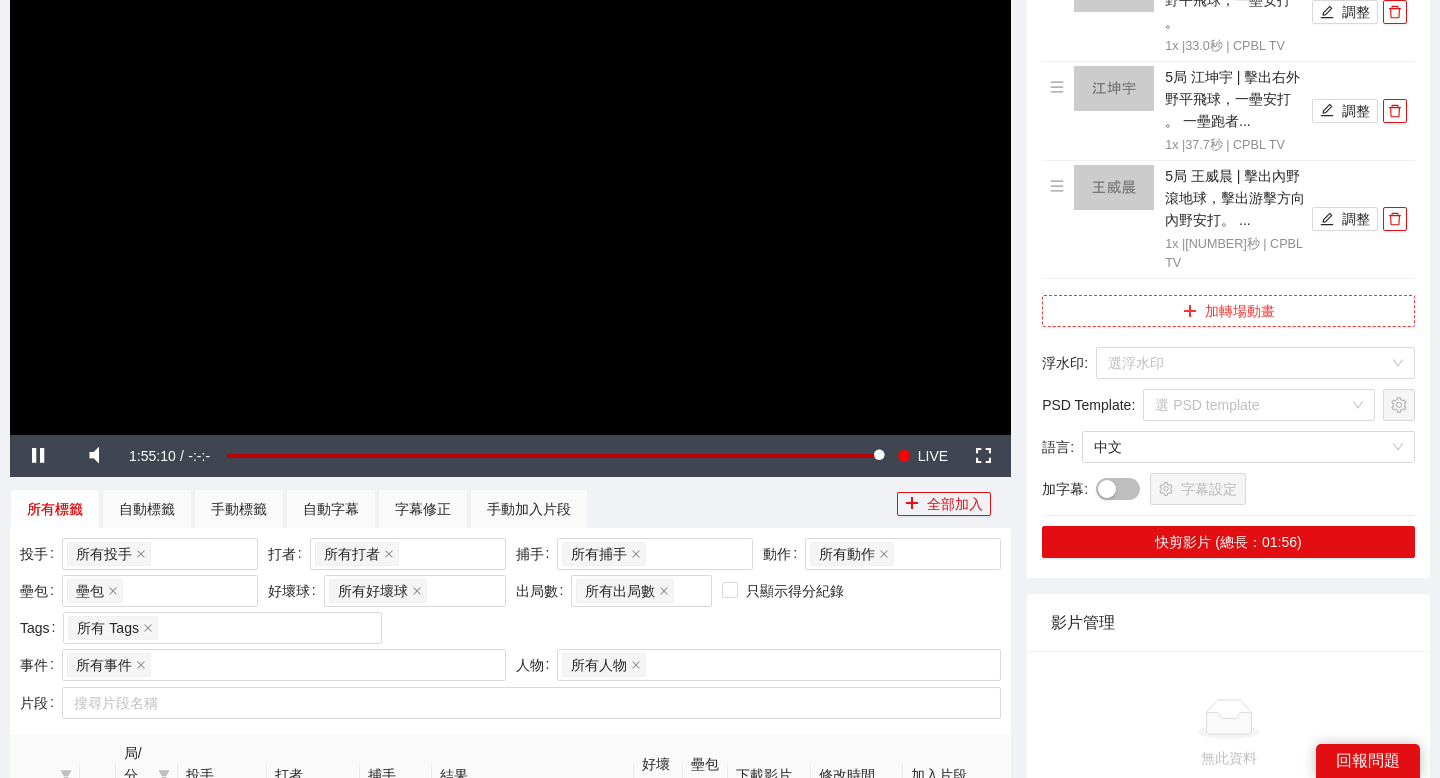click on "加轉場動畫" at bounding box center [1228, 311] 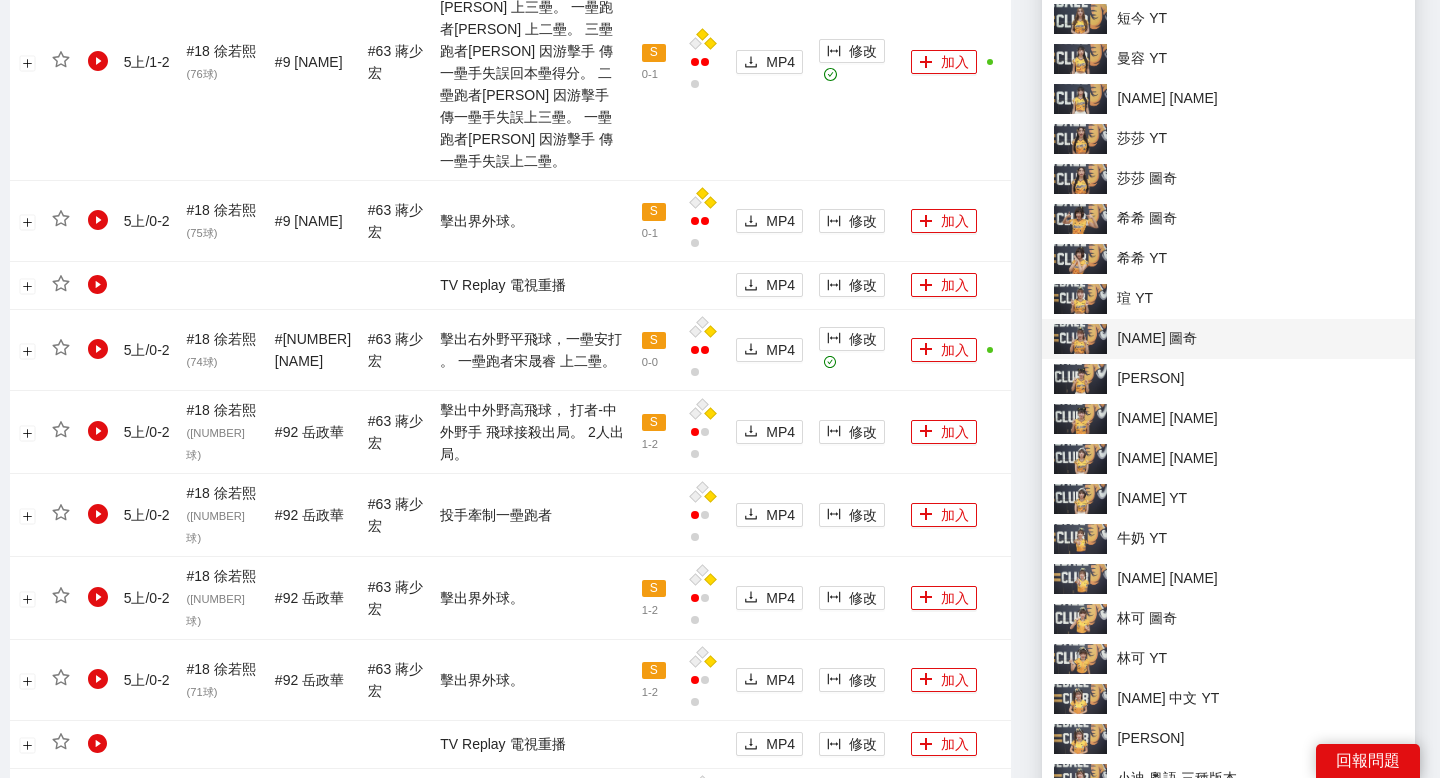 scroll, scrollTop: 1881, scrollLeft: 0, axis: vertical 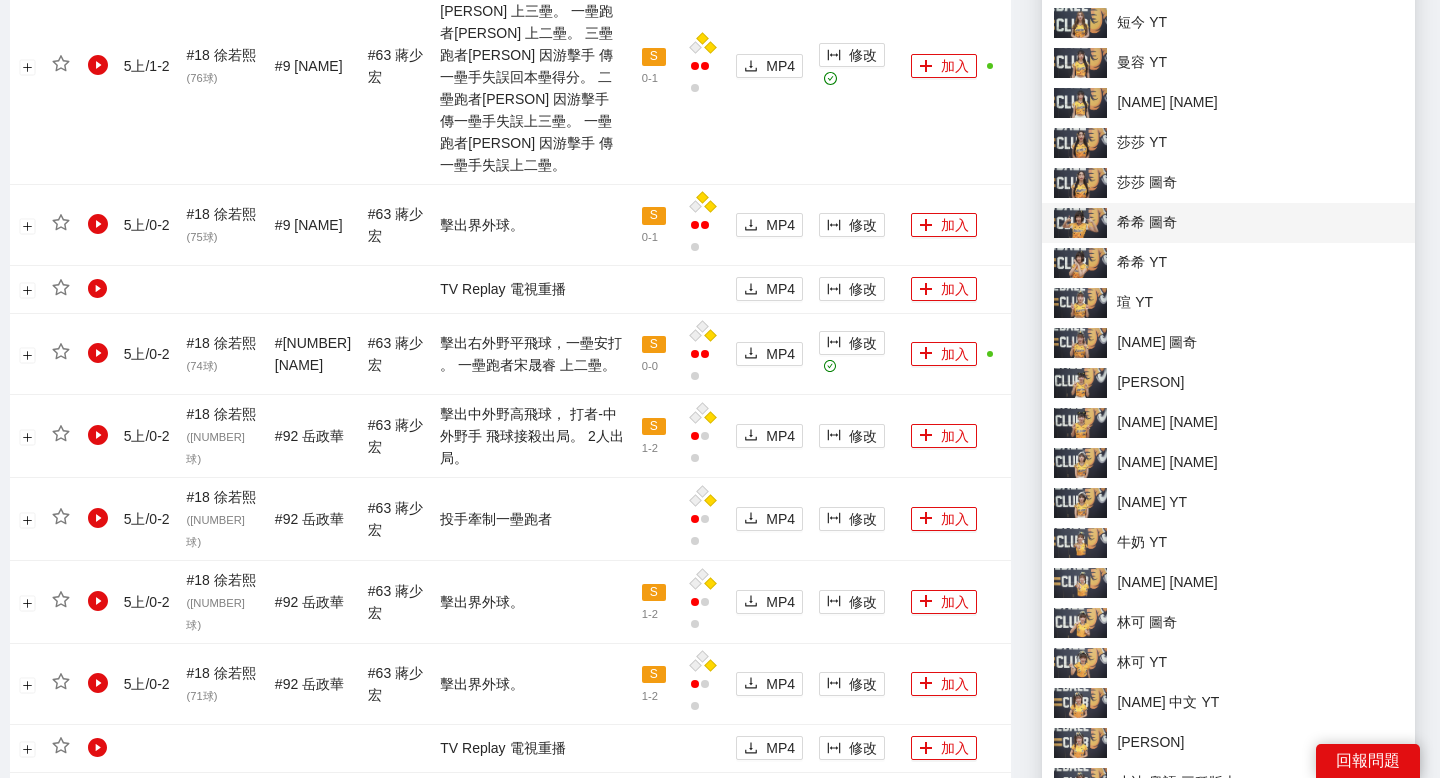 click on "希希 圖奇" at bounding box center (1228, 223) 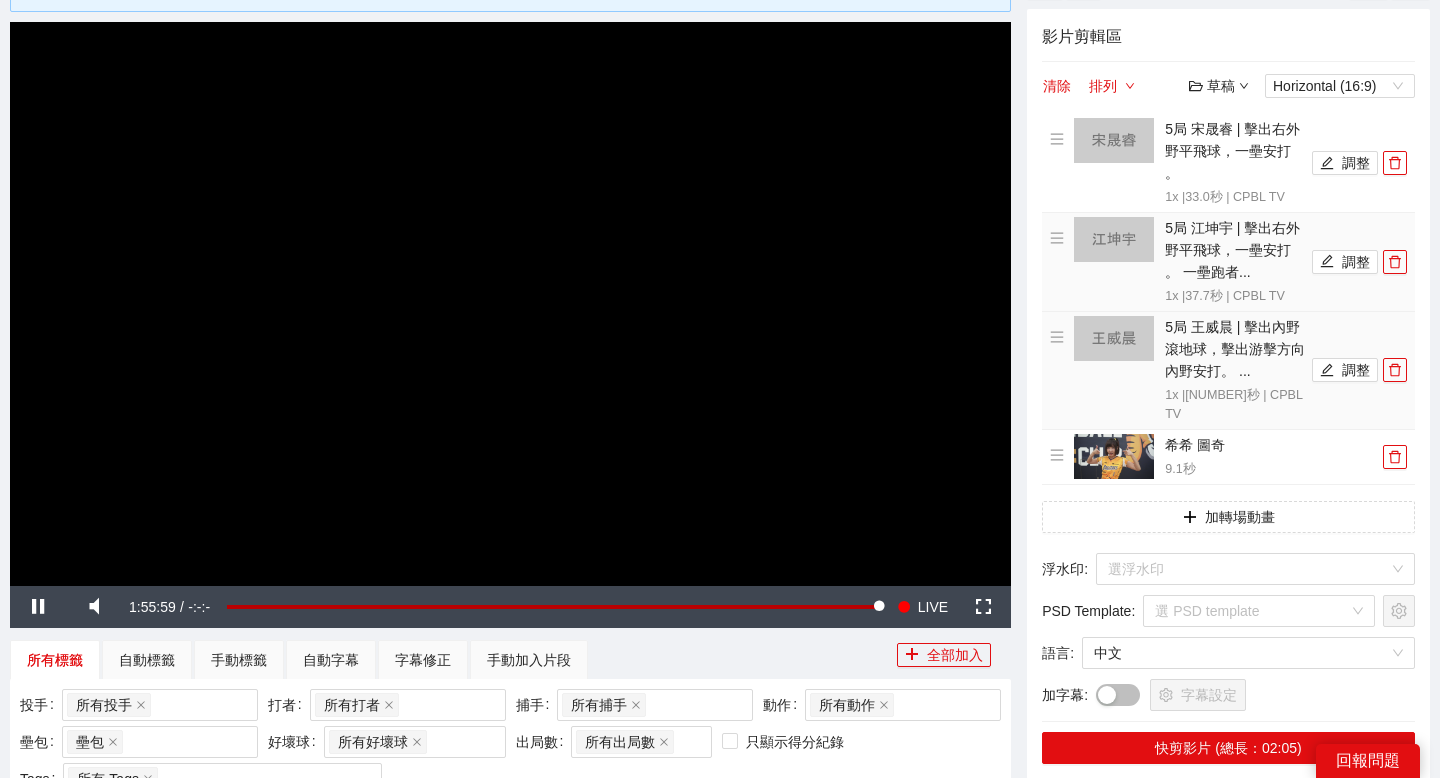 scroll, scrollTop: 128, scrollLeft: 0, axis: vertical 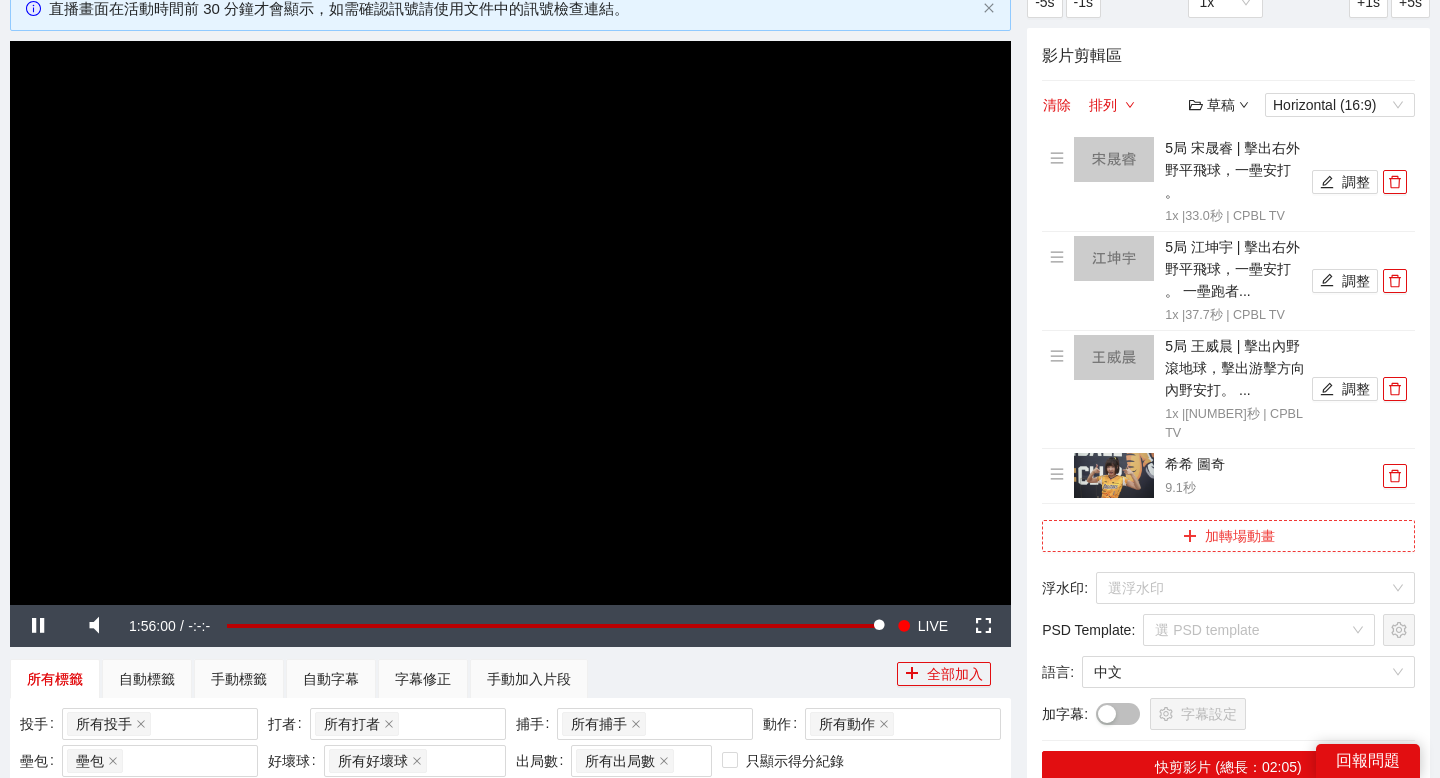 click on "加轉場動畫" at bounding box center [1228, 536] 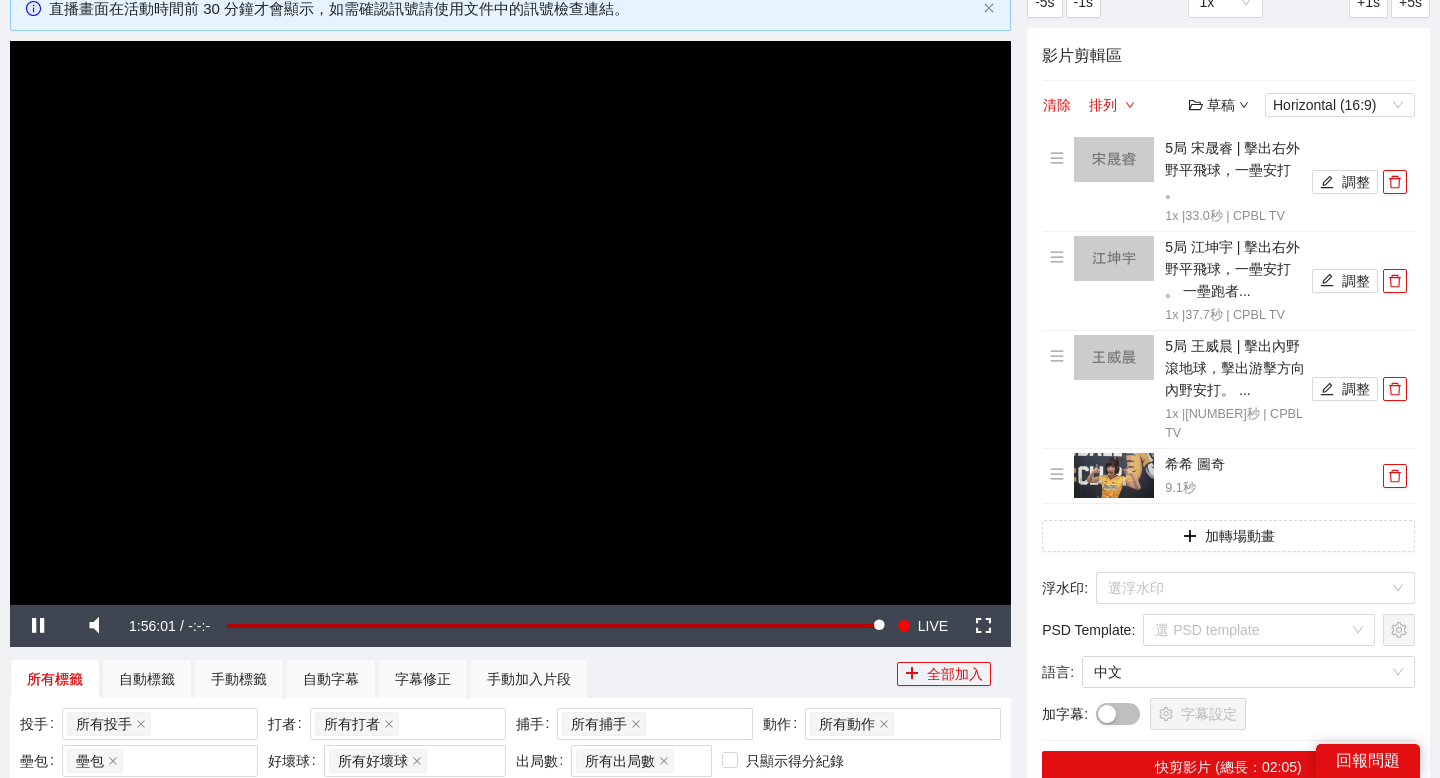 click at bounding box center [510, 322] 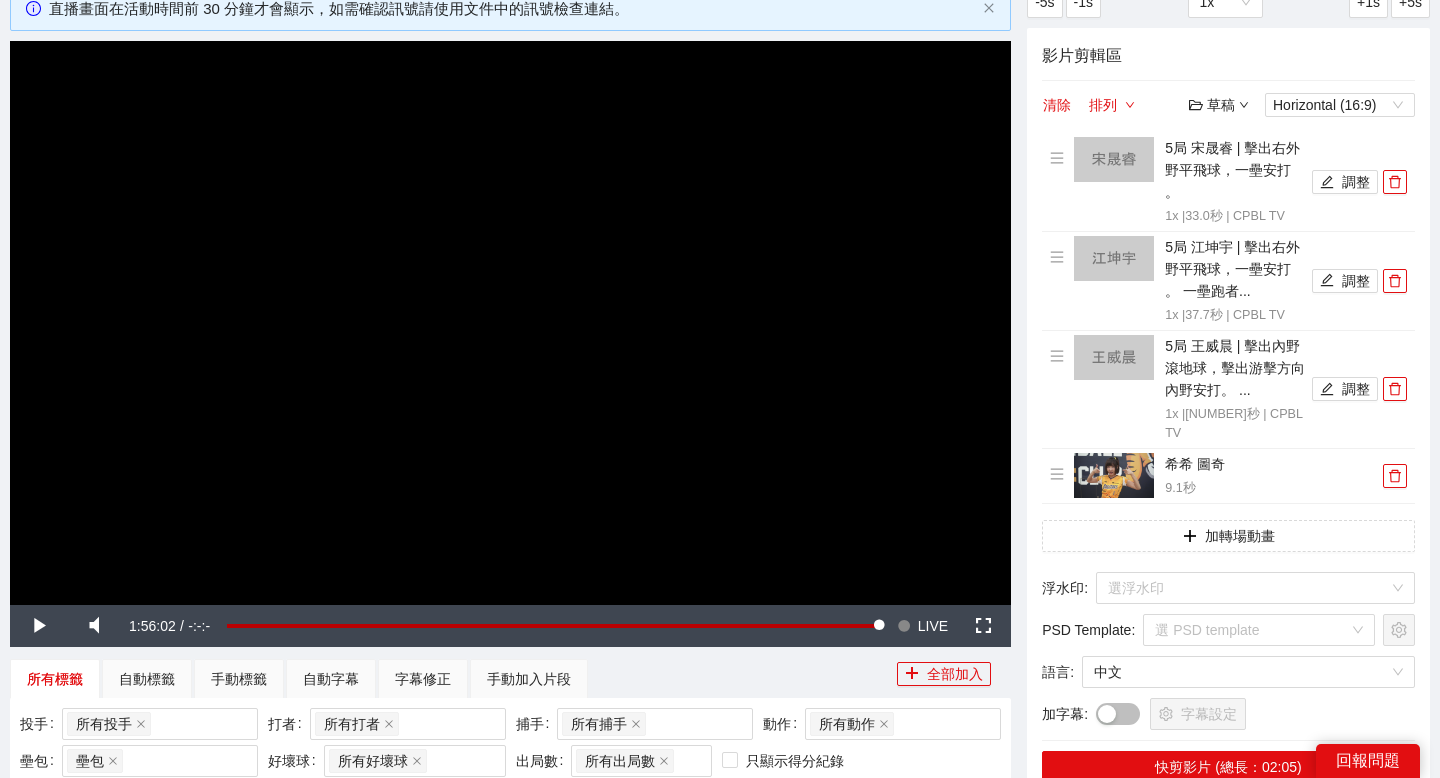 click at bounding box center [510, 322] 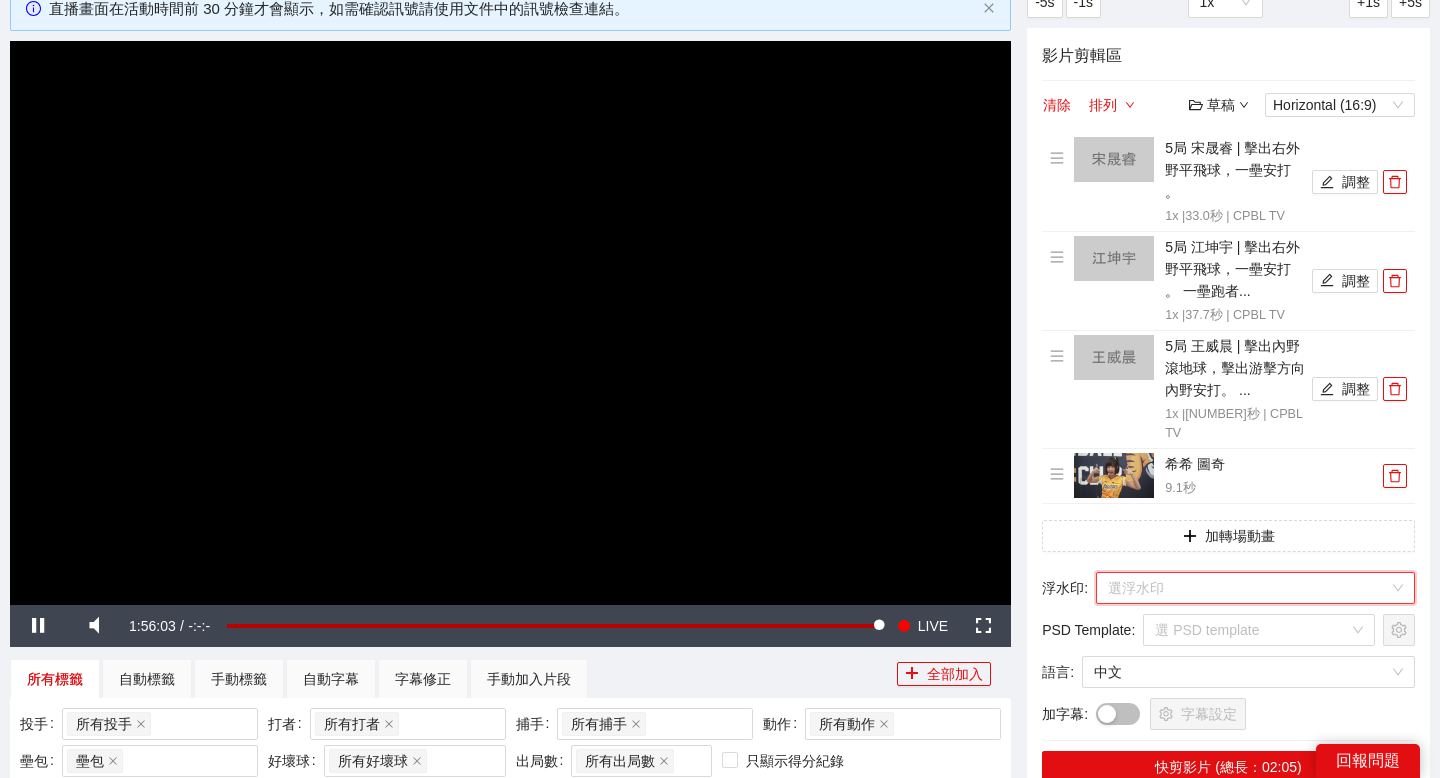 click at bounding box center [1248, 588] 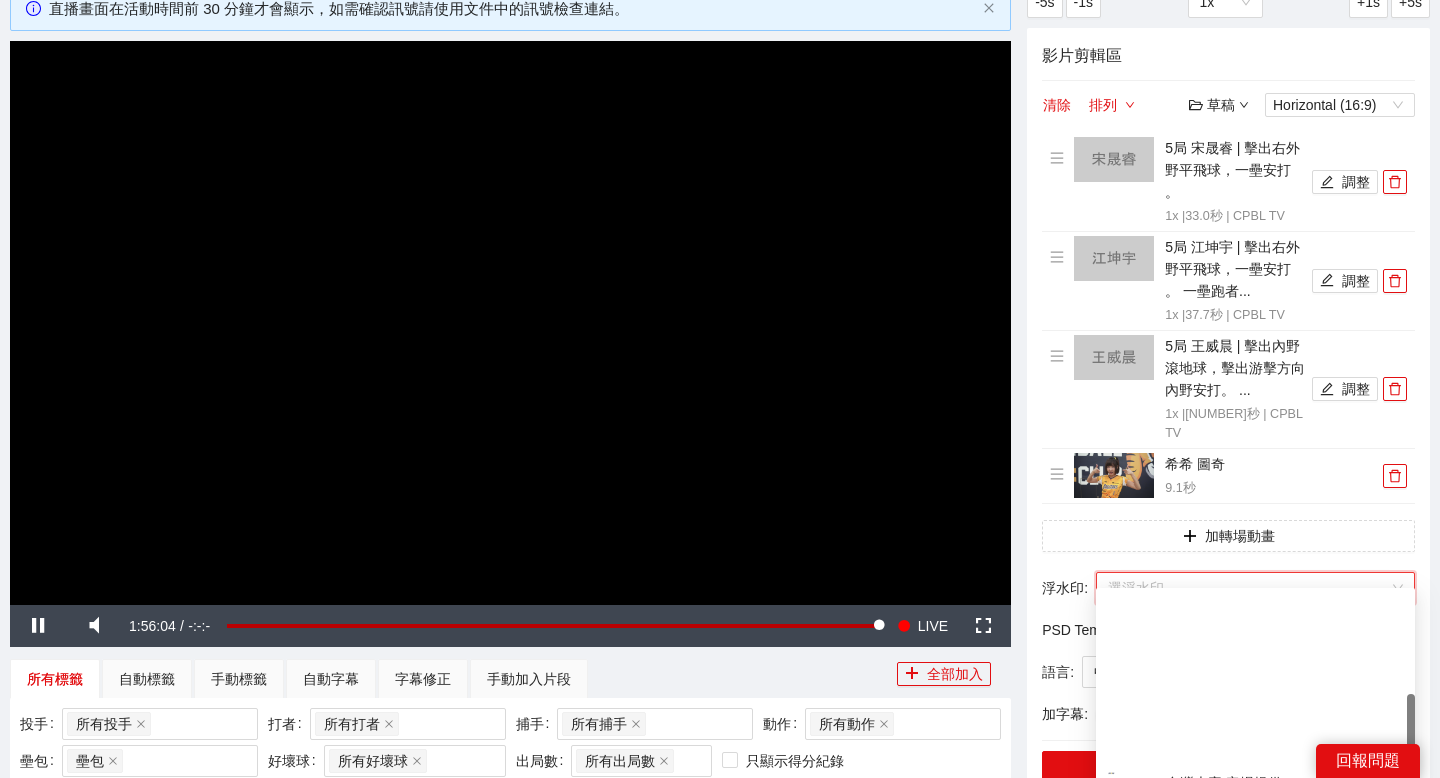 scroll, scrollTop: 181, scrollLeft: 0, axis: vertical 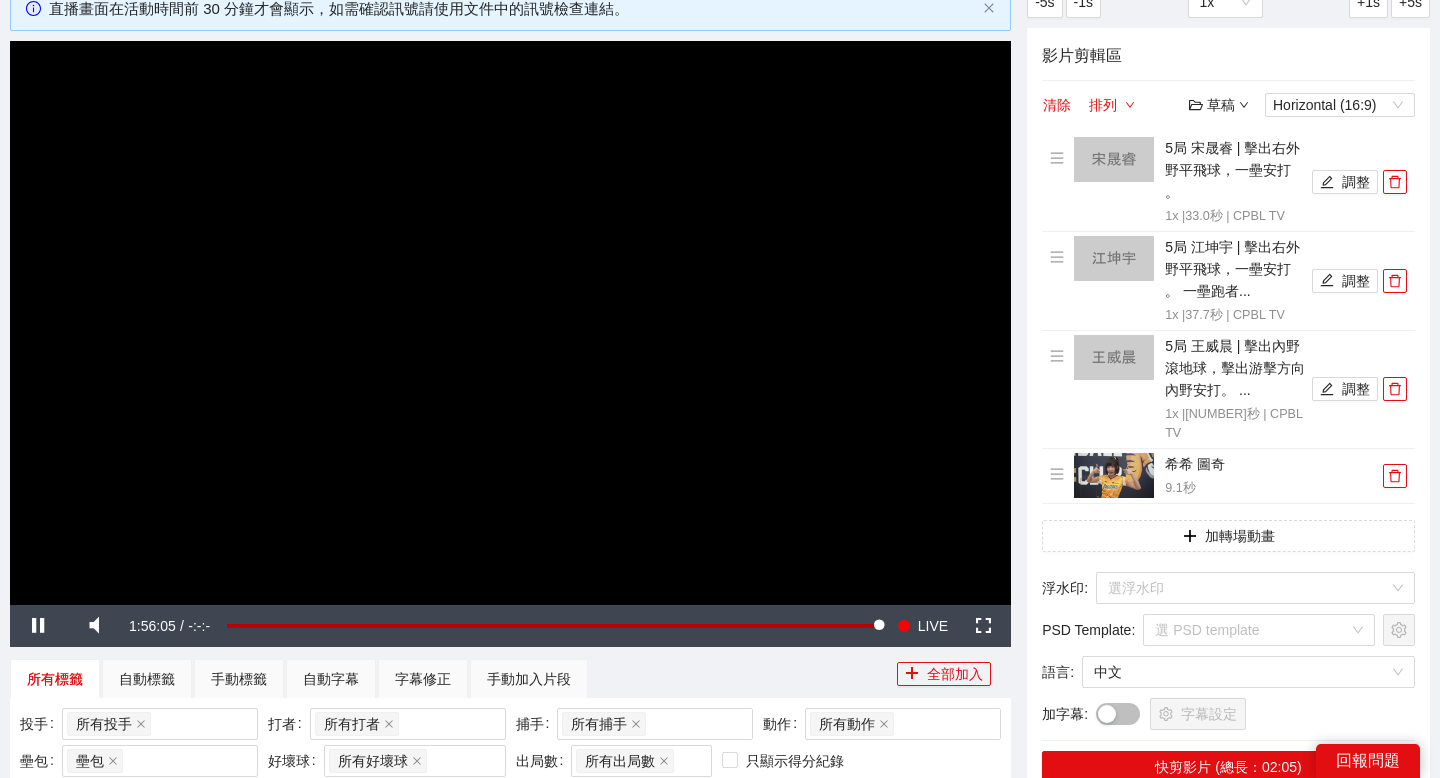 click on "影片剪輯區 清除 排列     草稿   Horizontal (16:9) 5局 宋晟睿 | 擊出右外野平飛球，一壘安打 。 1x |  33.0  秒    | CPBL TV   調整 5局 江坤宇 | 擊出右外野平飛球，一壘安打 。 一壘跑者... 1x |  37.7  秒    | CPBL TV   調整 5局 王威晨 | 擊出內野滾地球，擊出游擊方向內野安打。 ... 1x |  45.4  秒    | CPBL TV   調整 希希 圖奇 9.1  秒     加轉場動畫 浮水印 : 選浮水印 PSD Template : 選 PSD template 語言 : 中文 加字幕 :   字幕設定 快剪影片 (總長：02:05)" at bounding box center [1228, 415] 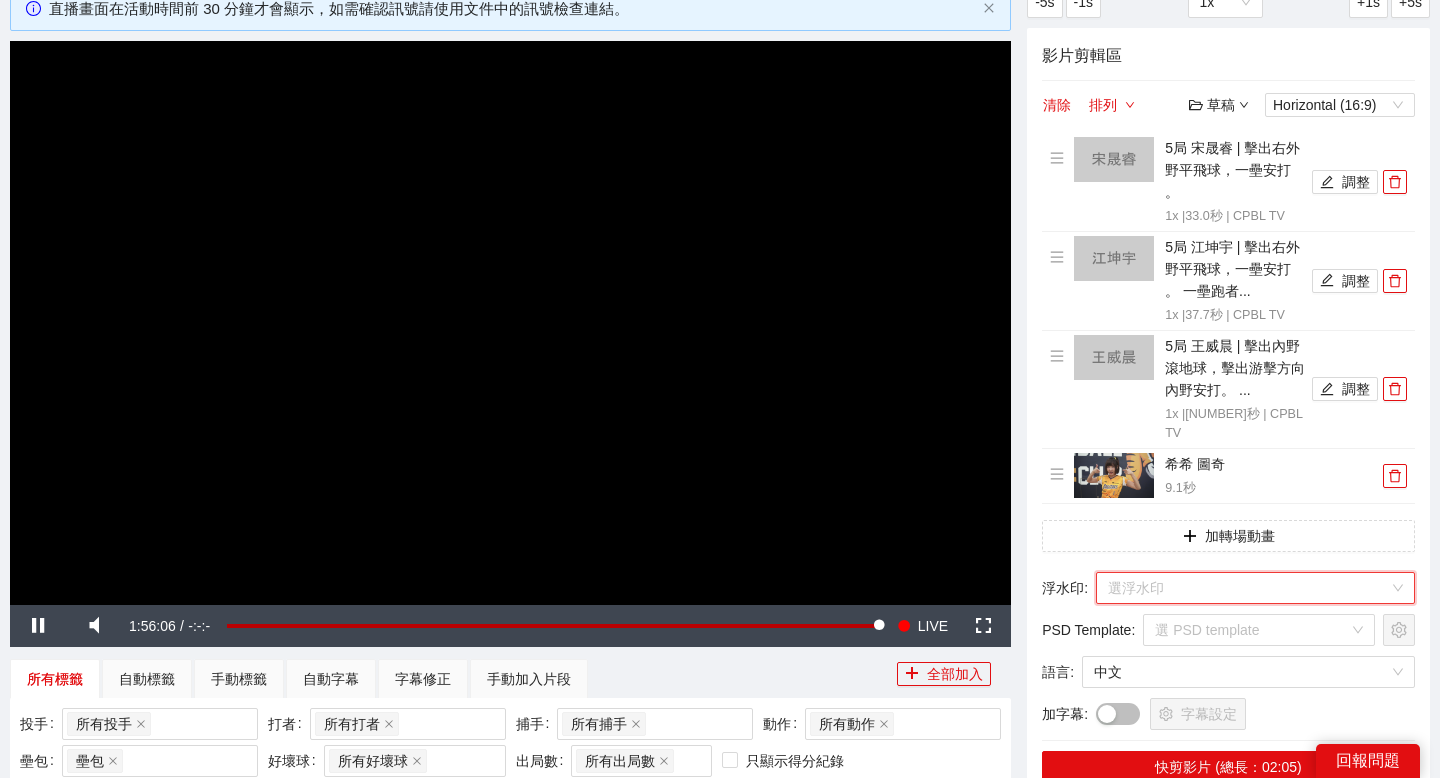 click at bounding box center [1248, 588] 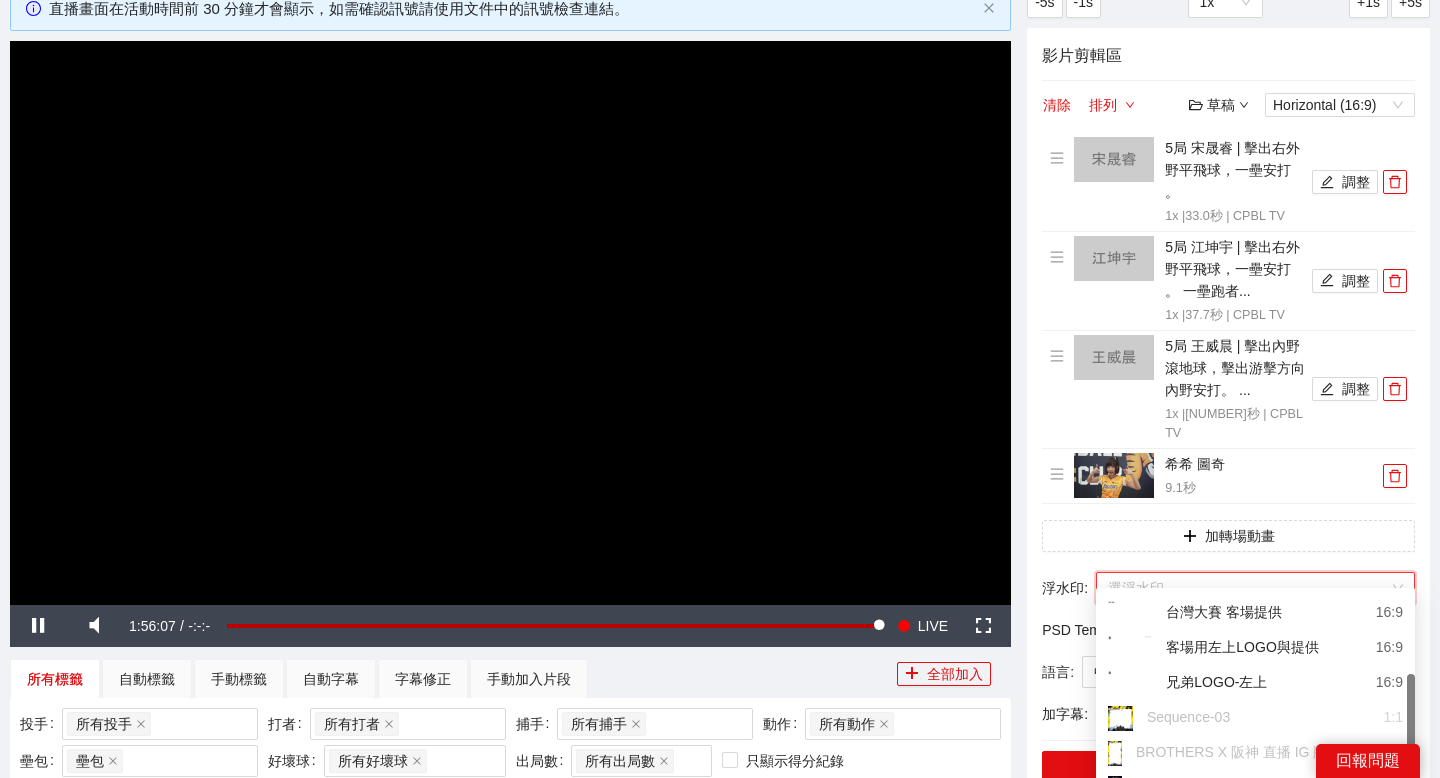 scroll, scrollTop: 171, scrollLeft: 0, axis: vertical 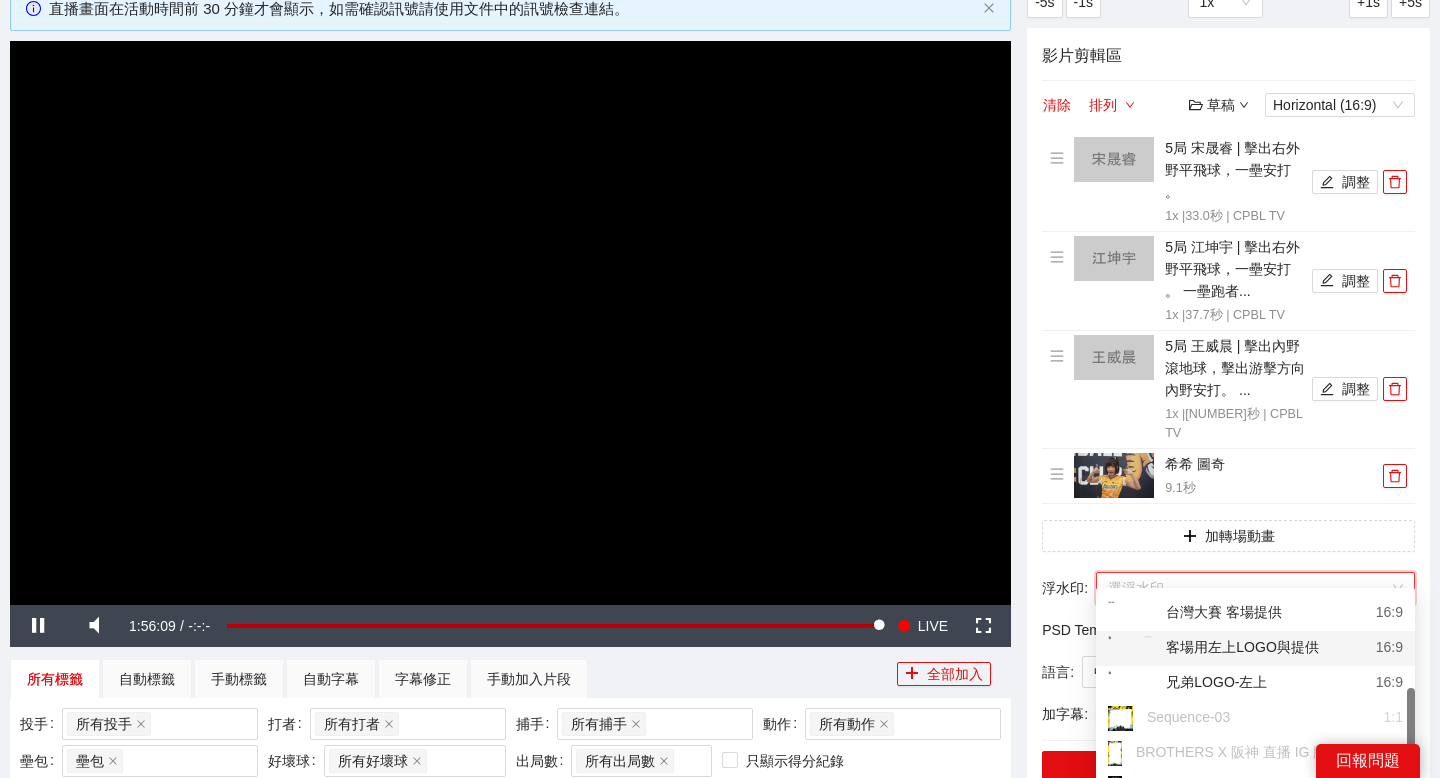 click on "客場用左上LOGO與提供" at bounding box center [1213, 648] 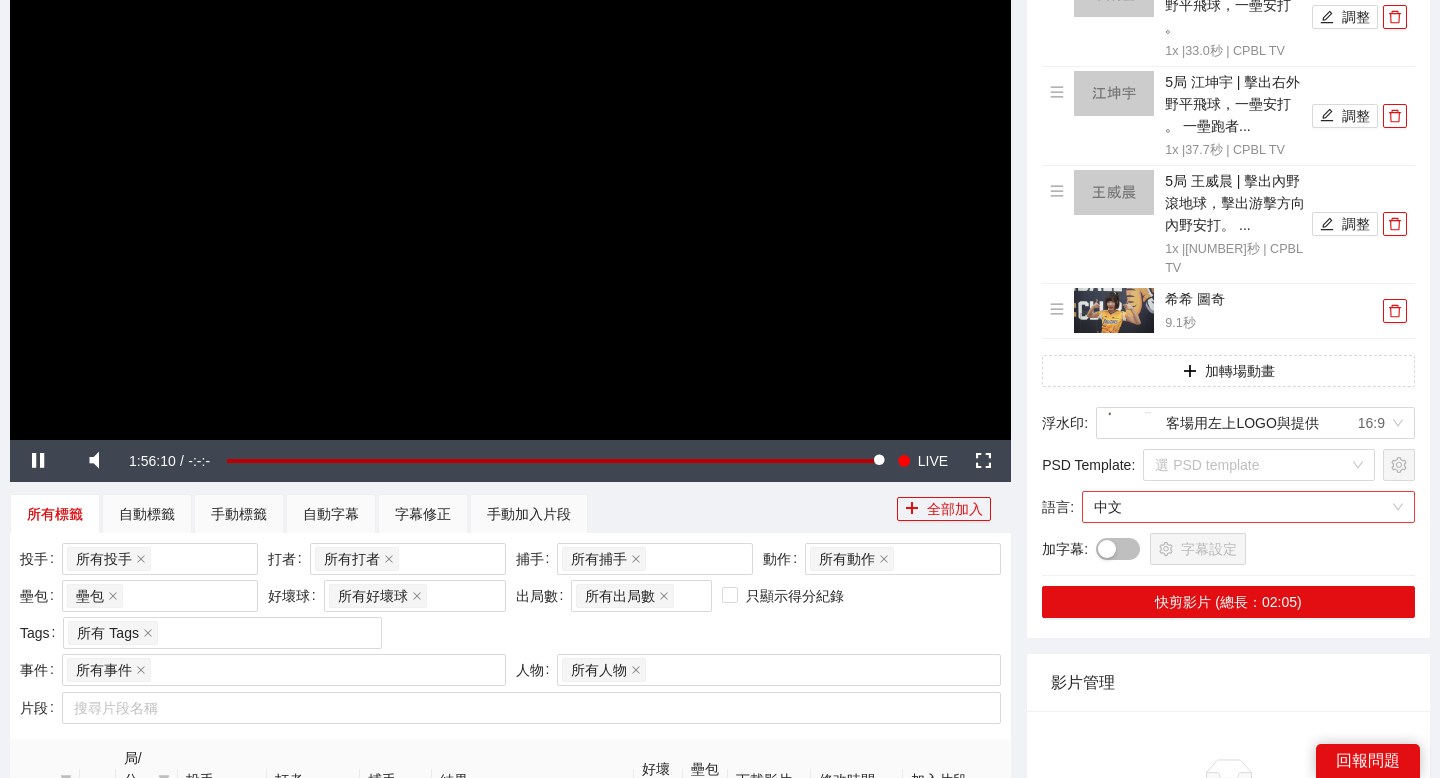 scroll, scrollTop: 300, scrollLeft: 0, axis: vertical 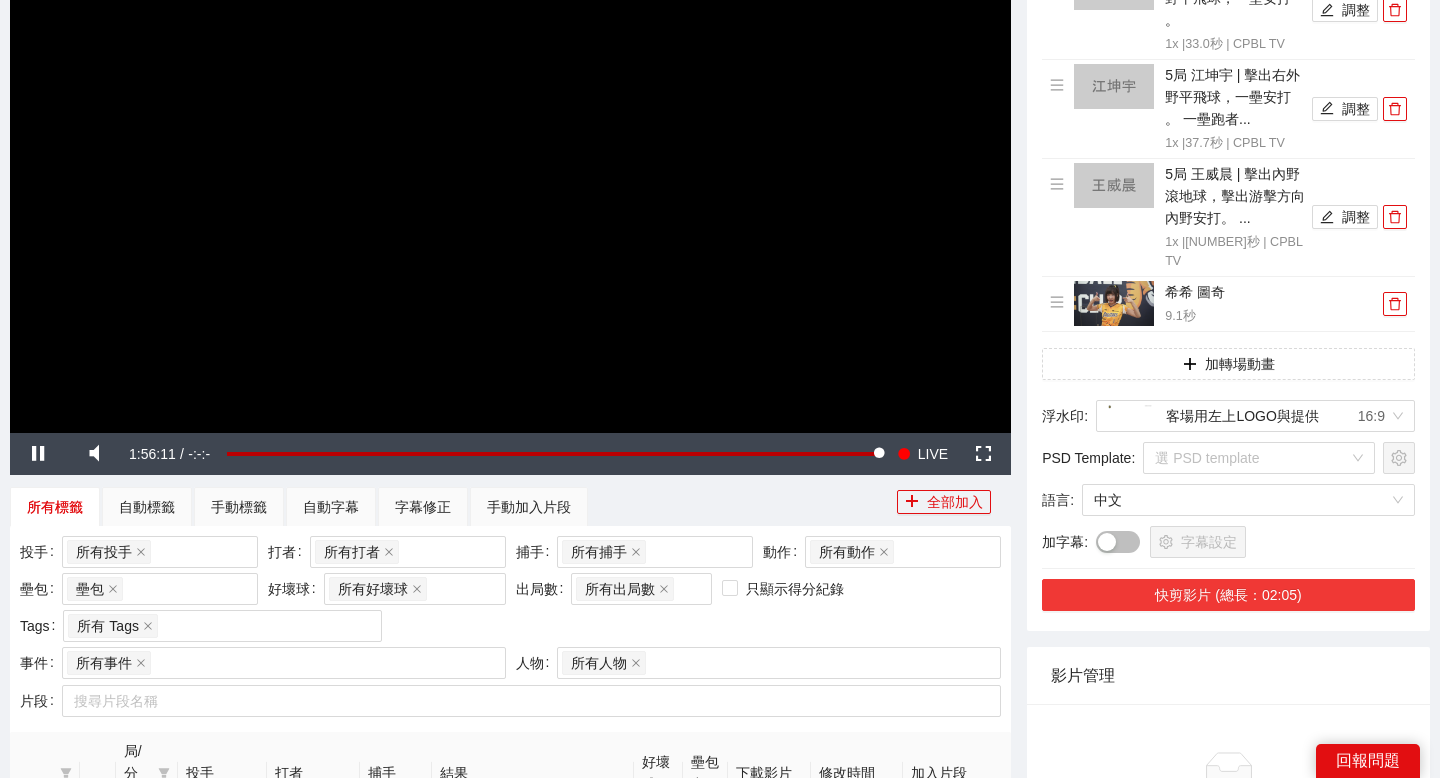 click on "快剪影片 (總長：02:05)" at bounding box center (1228, 595) 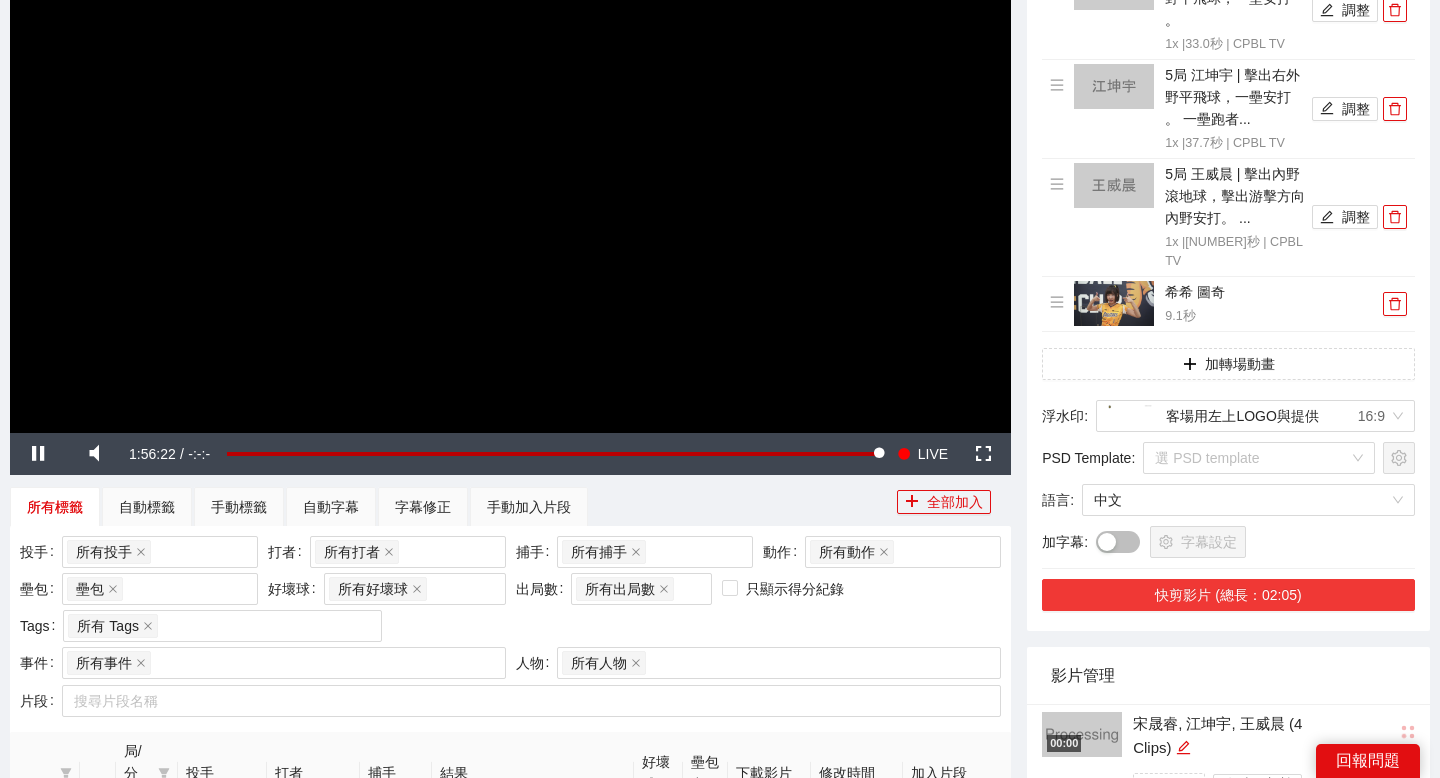 scroll, scrollTop: 517, scrollLeft: 0, axis: vertical 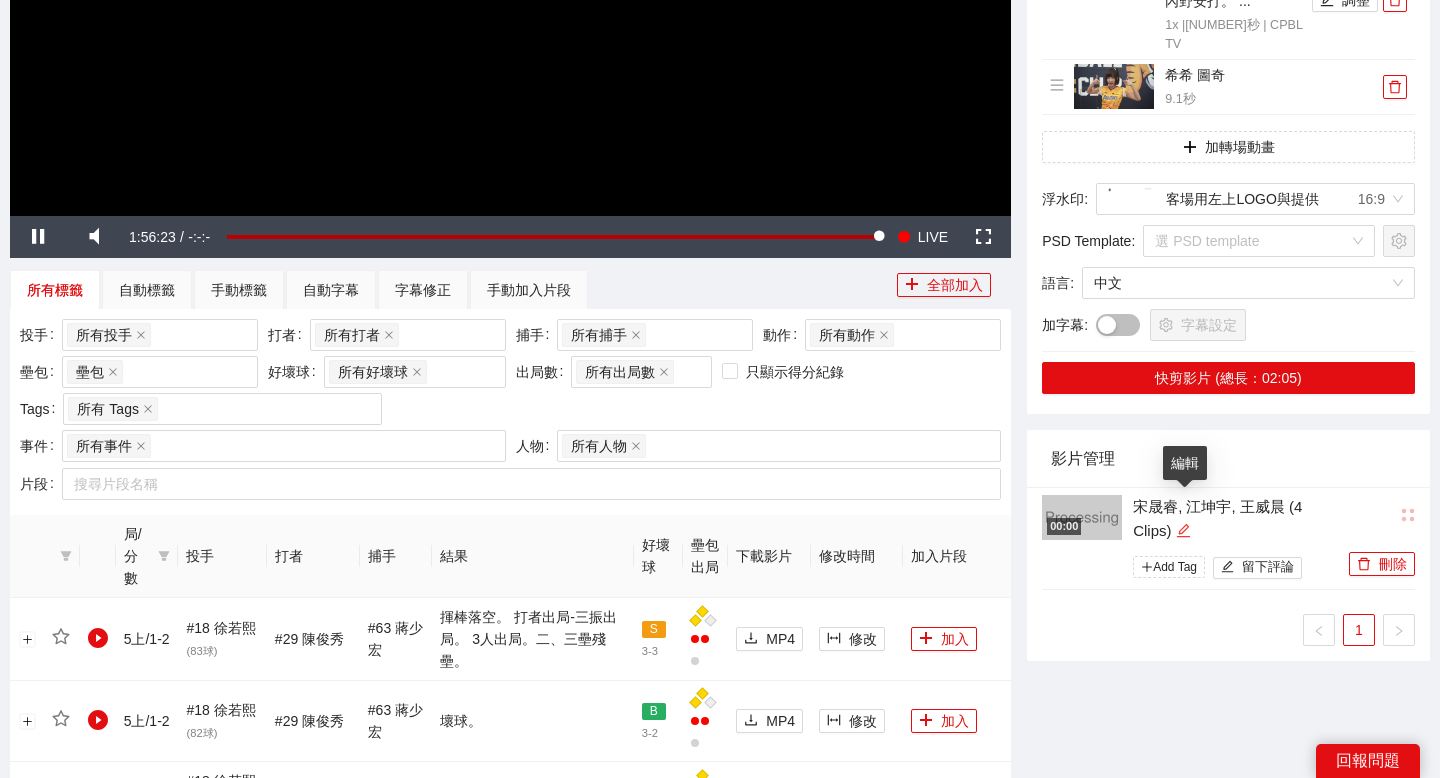 click 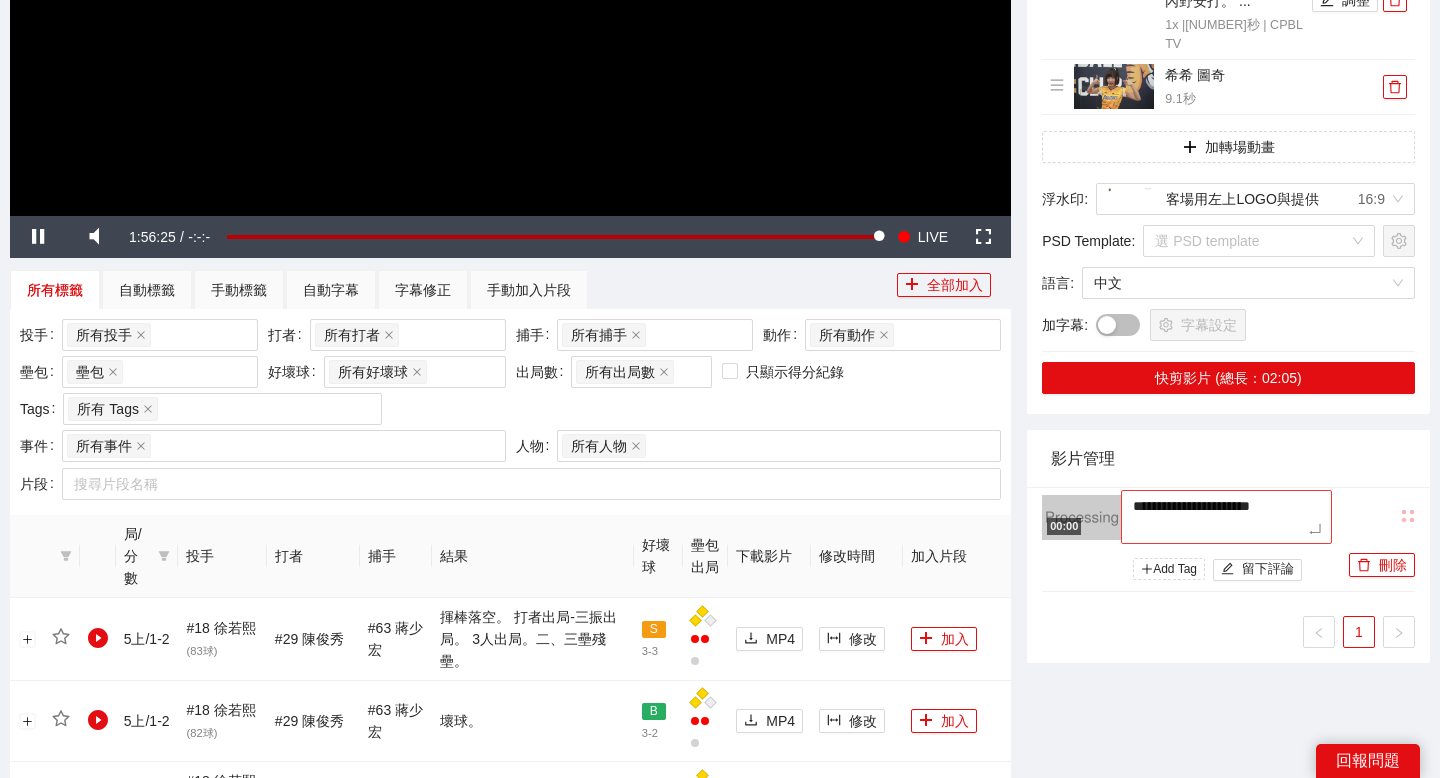 drag, startPoint x: 1187, startPoint y: 510, endPoint x: 1176, endPoint y: 485, distance: 27.313 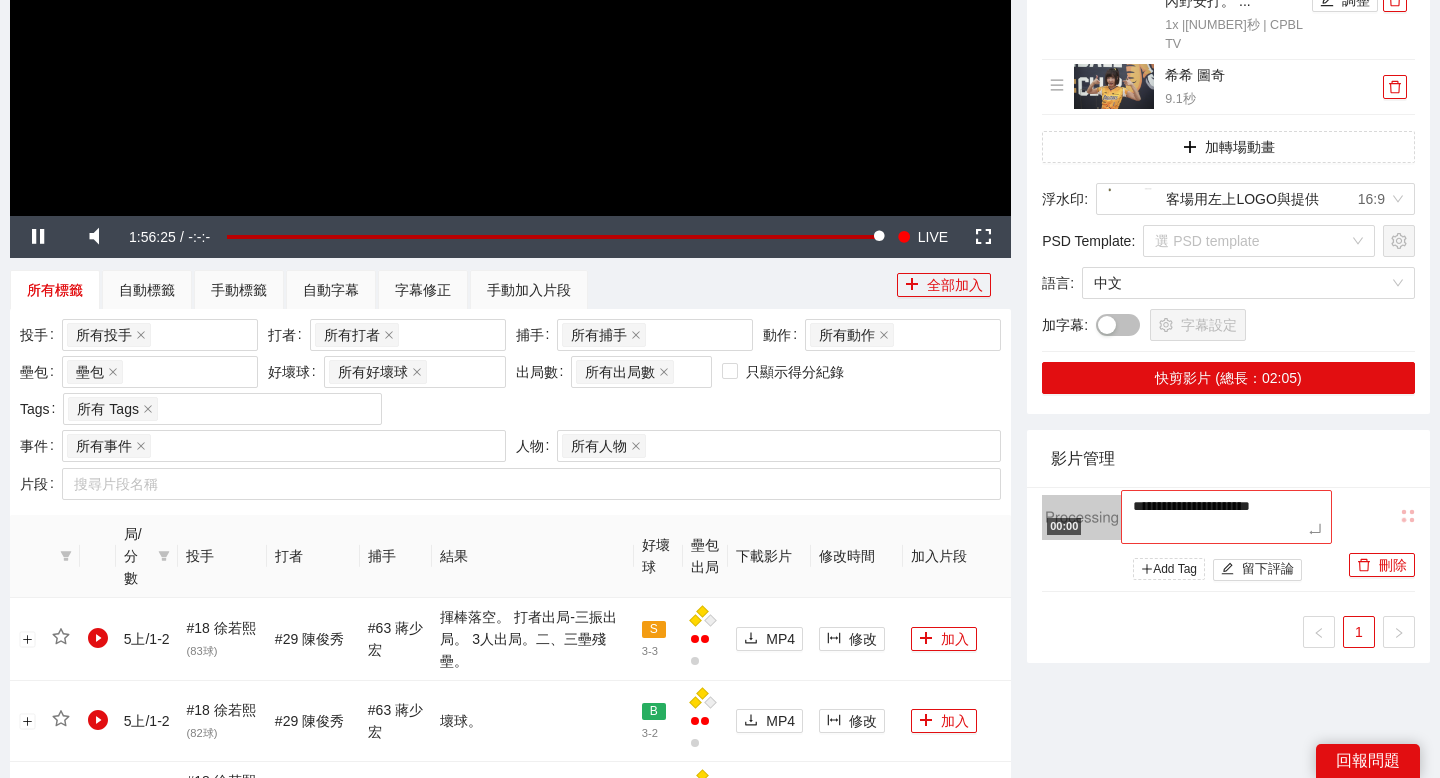 click on "**********" at bounding box center [1226, 517] 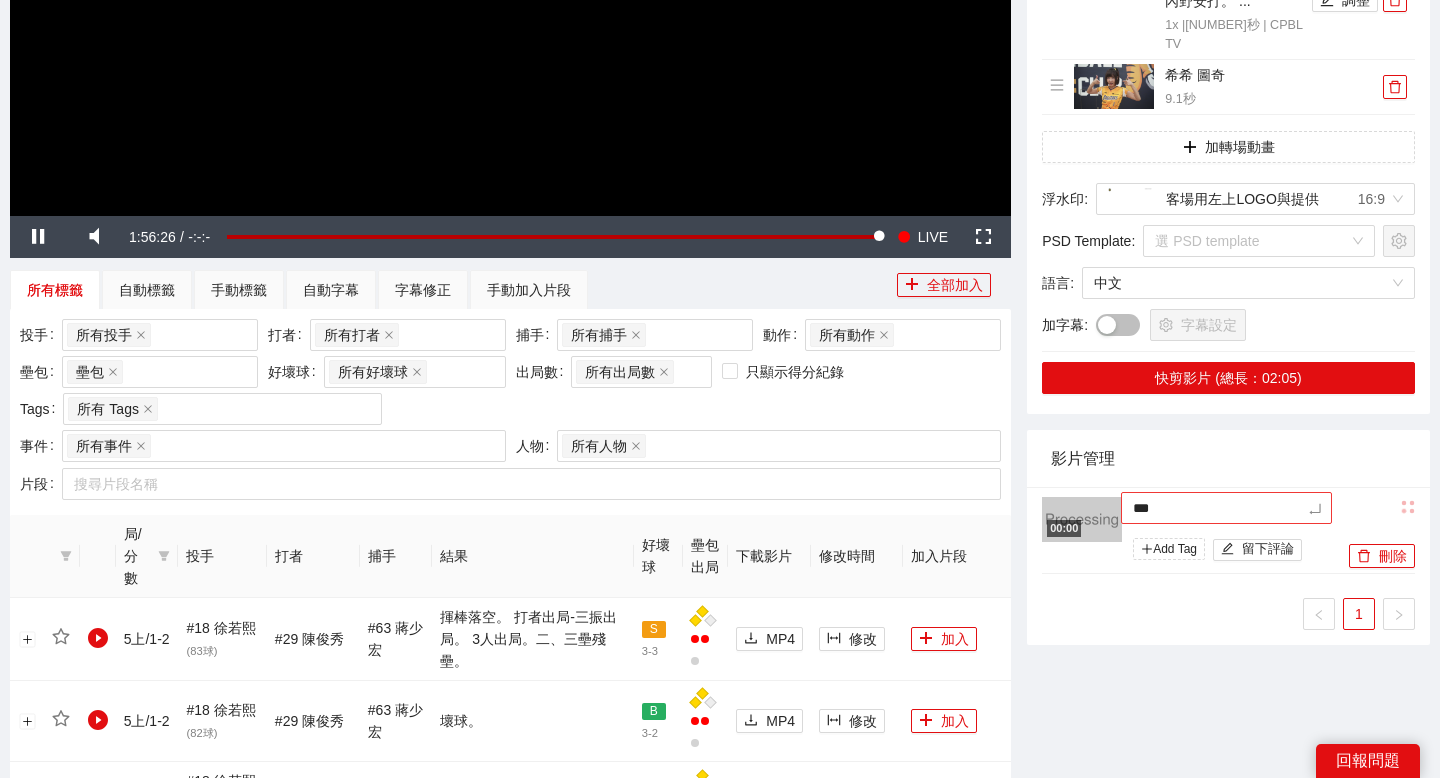 type on "****" 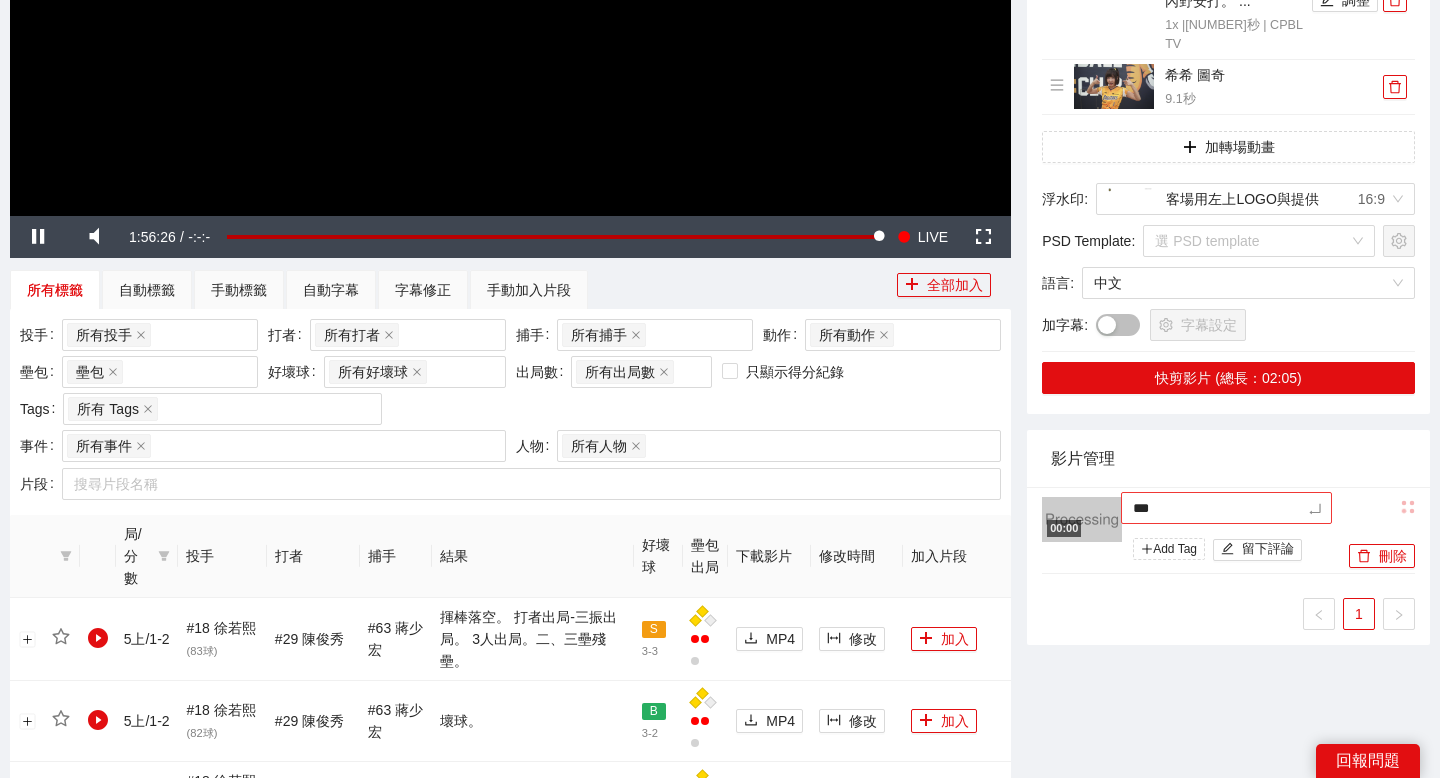 type on "****" 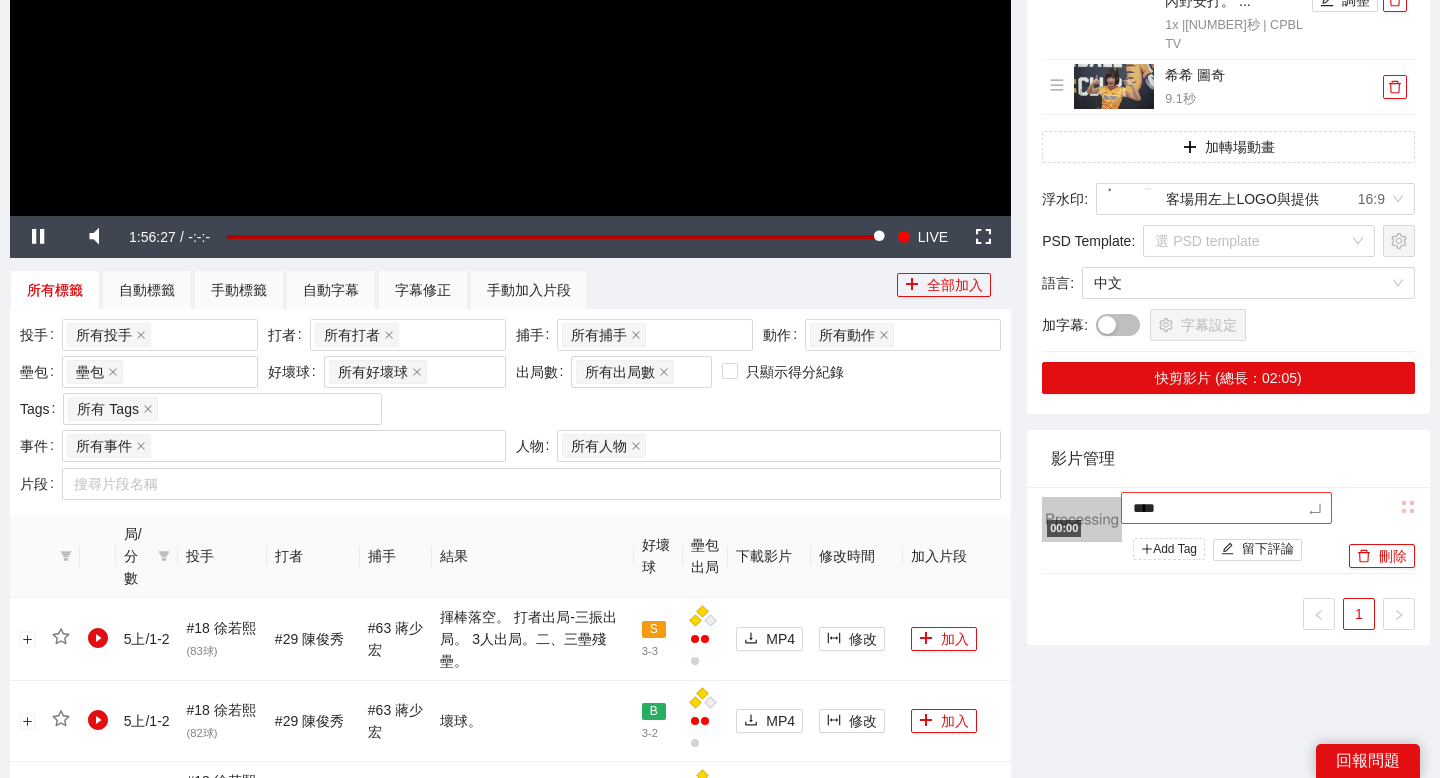 type on "****" 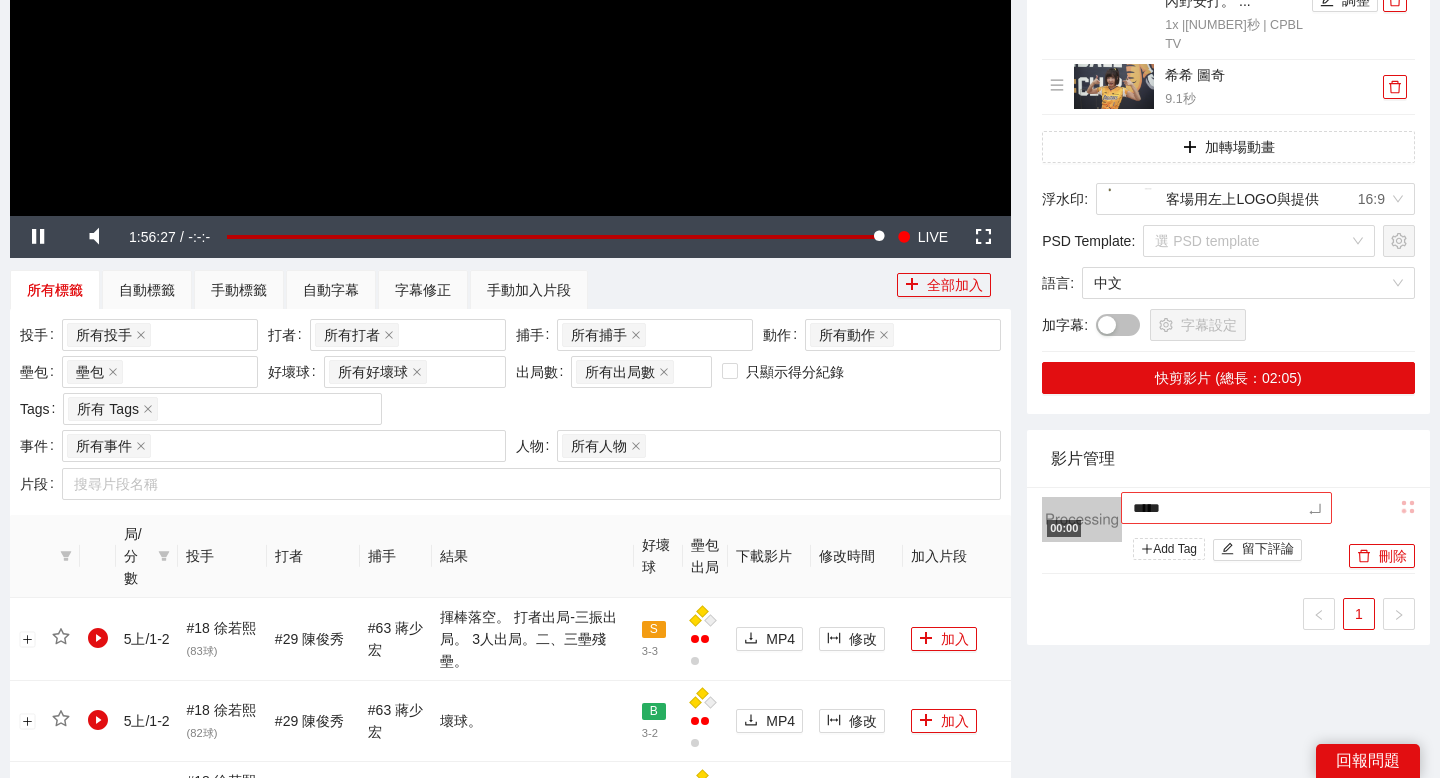type on "******" 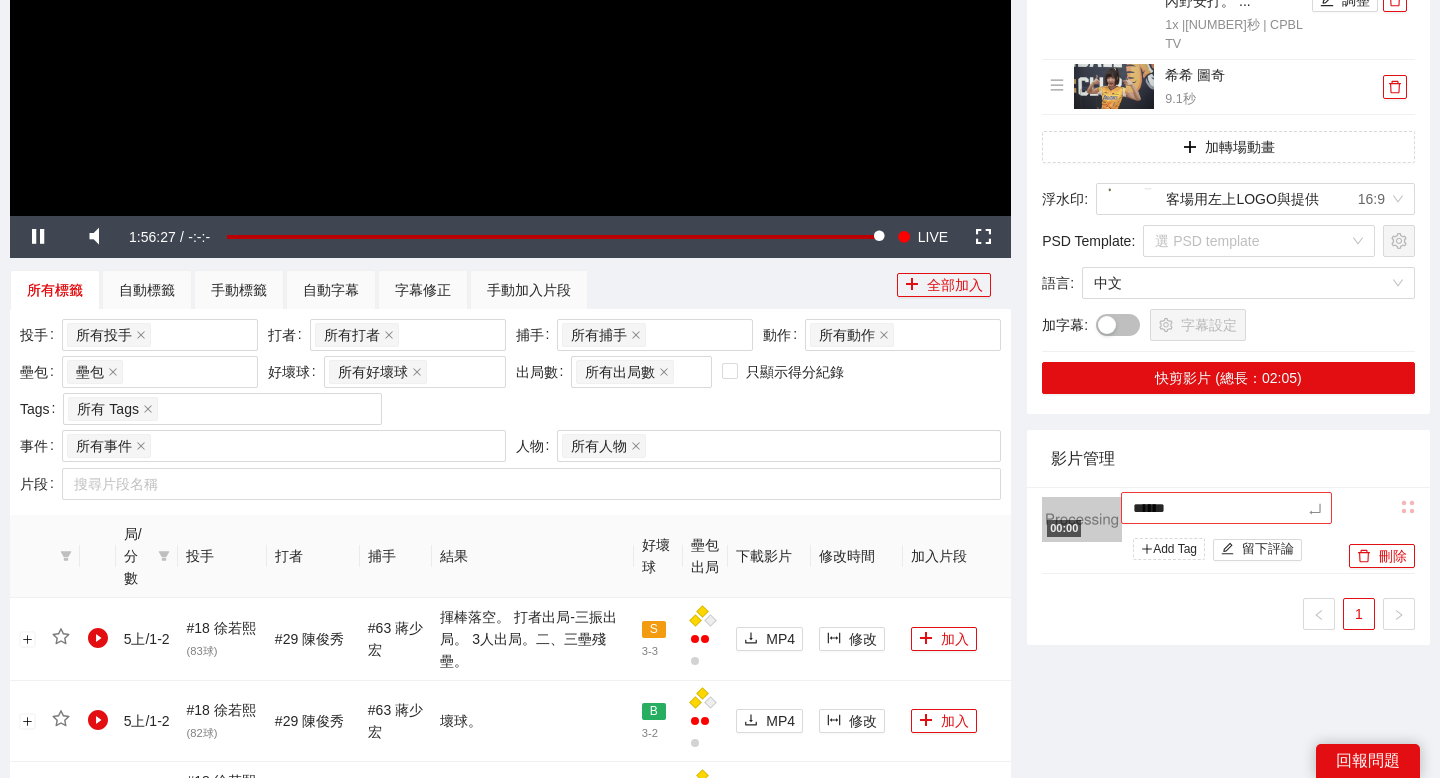 type on "*****" 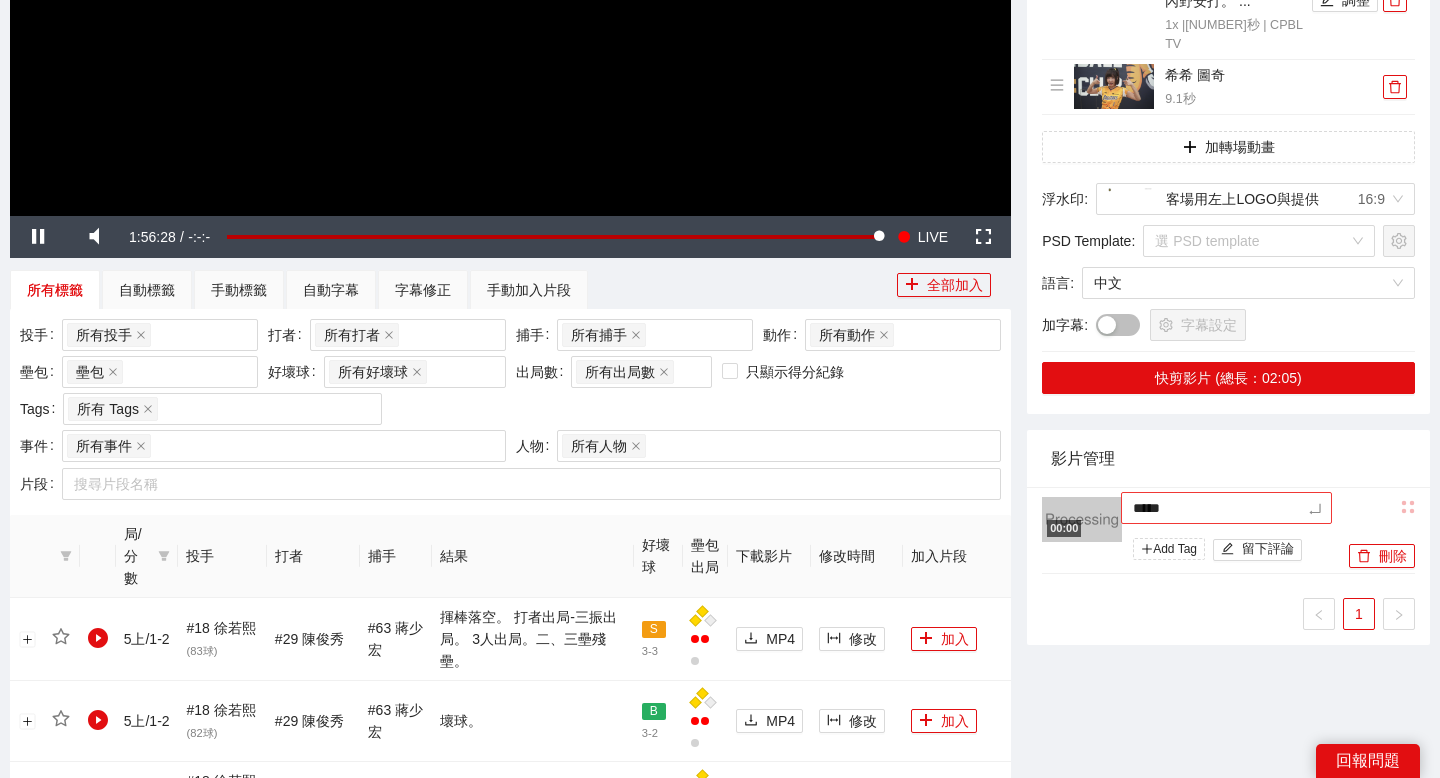 type on "******" 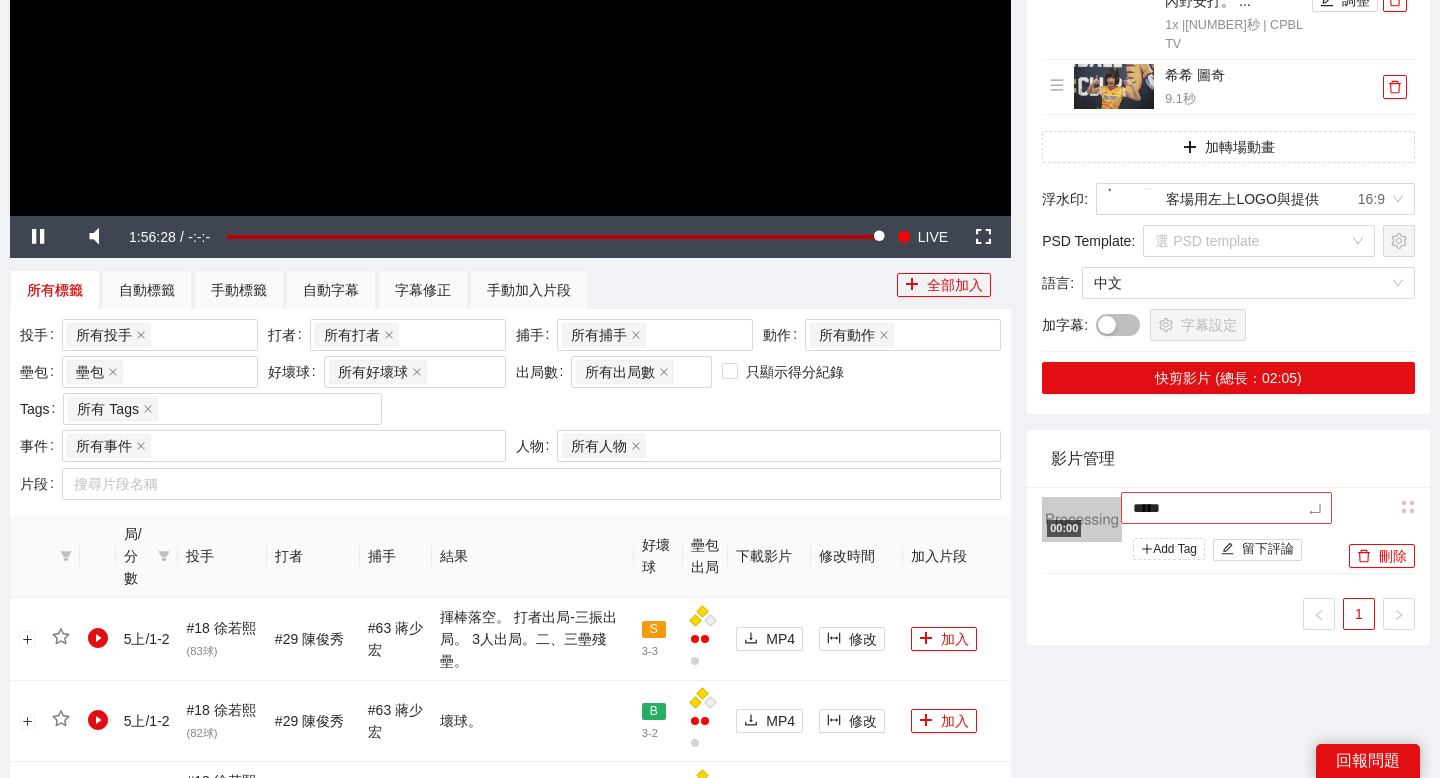 type on "******" 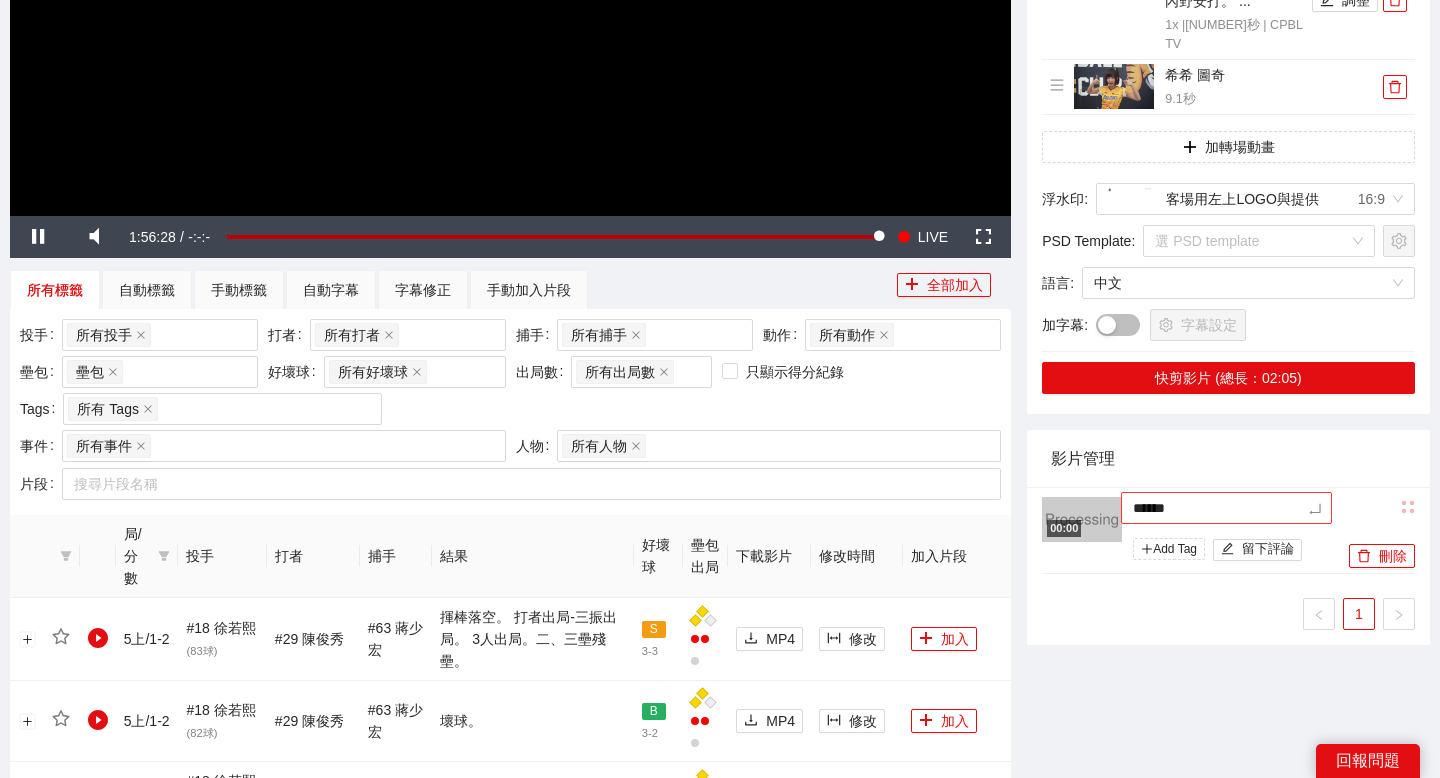 type on "*******" 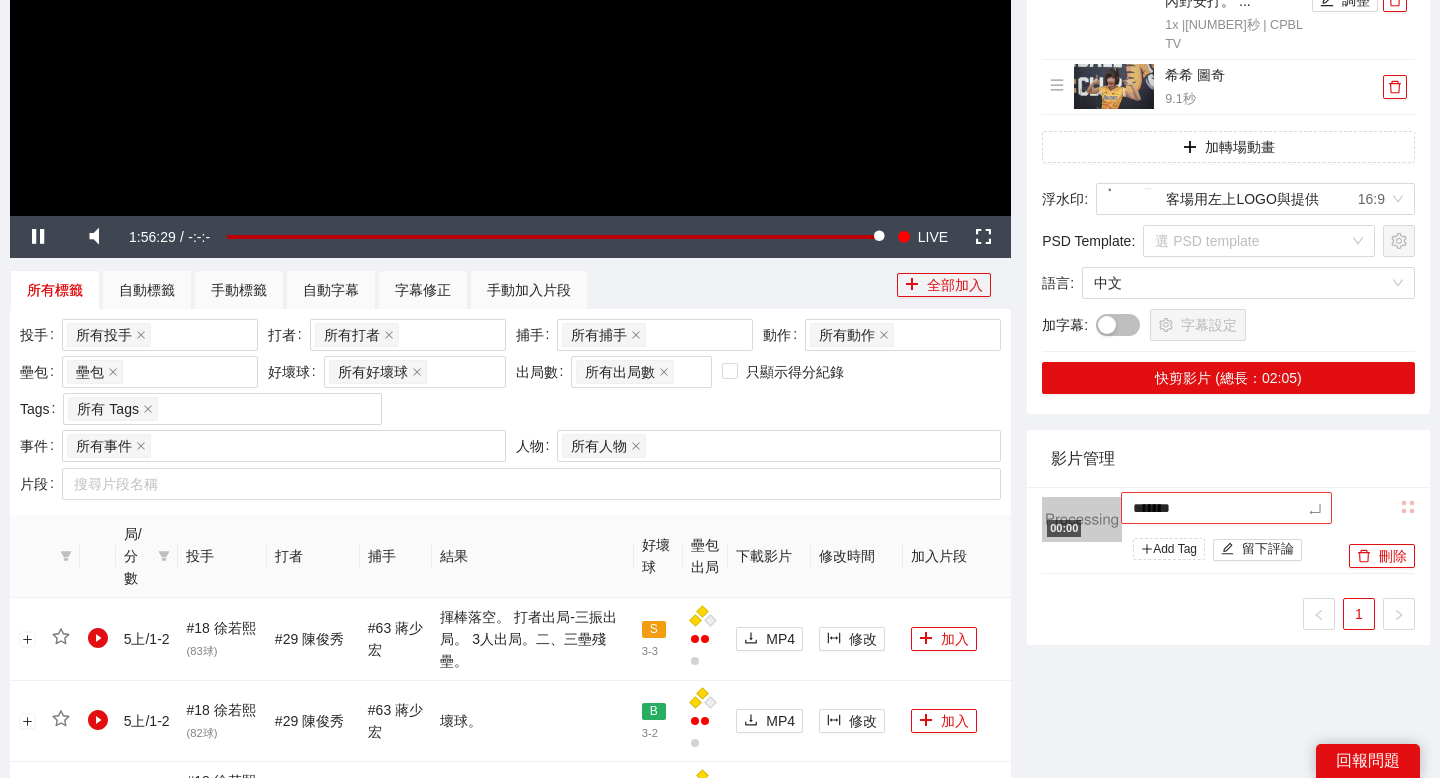 type on "******" 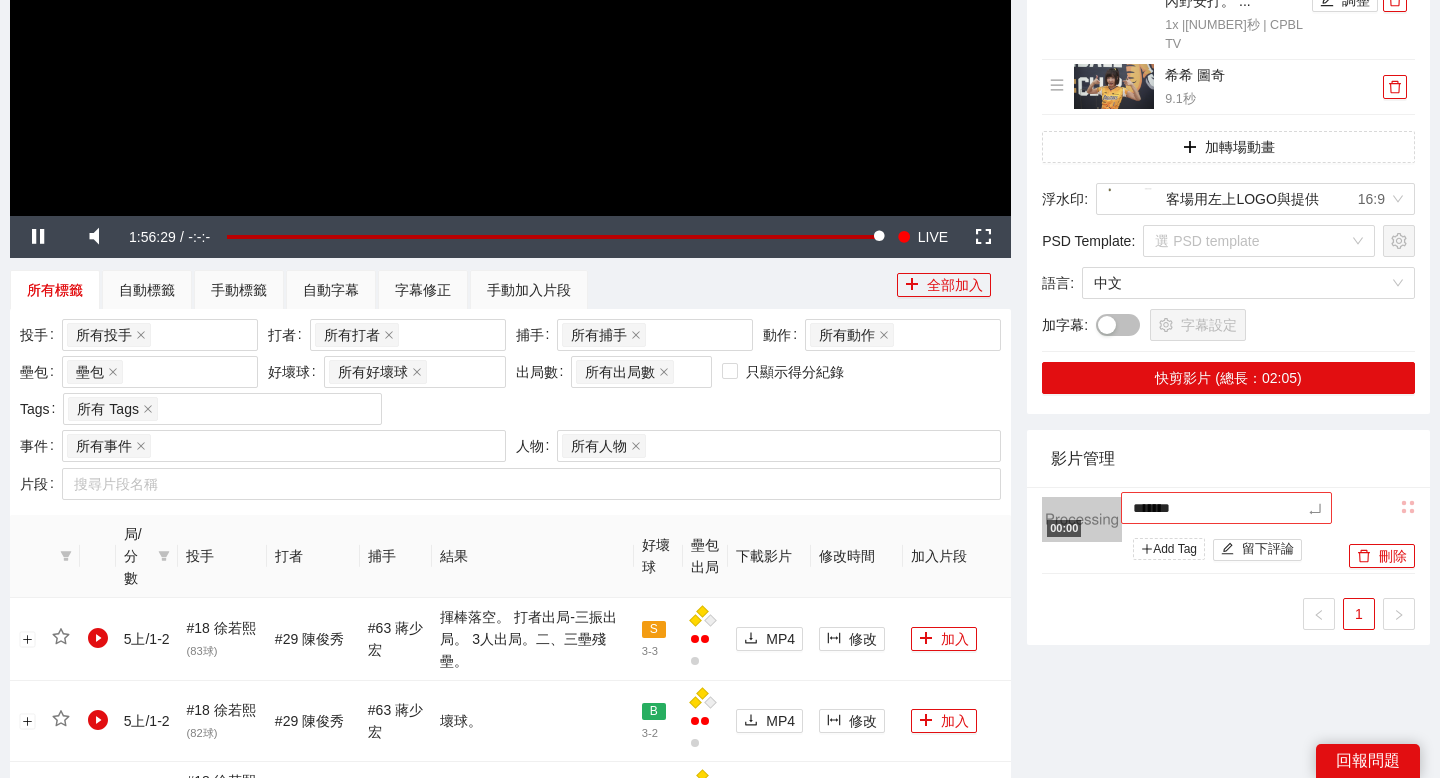 type on "******" 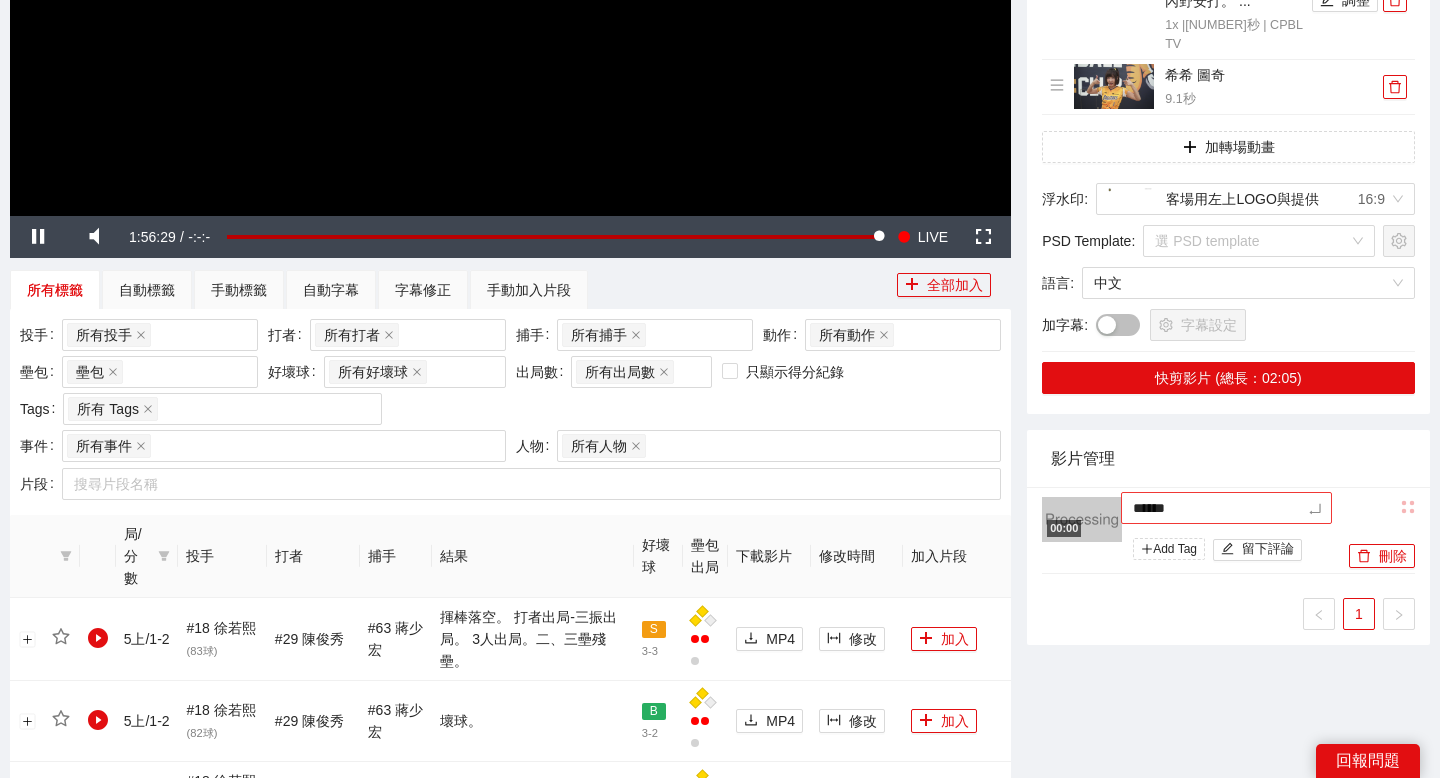 type on "*******" 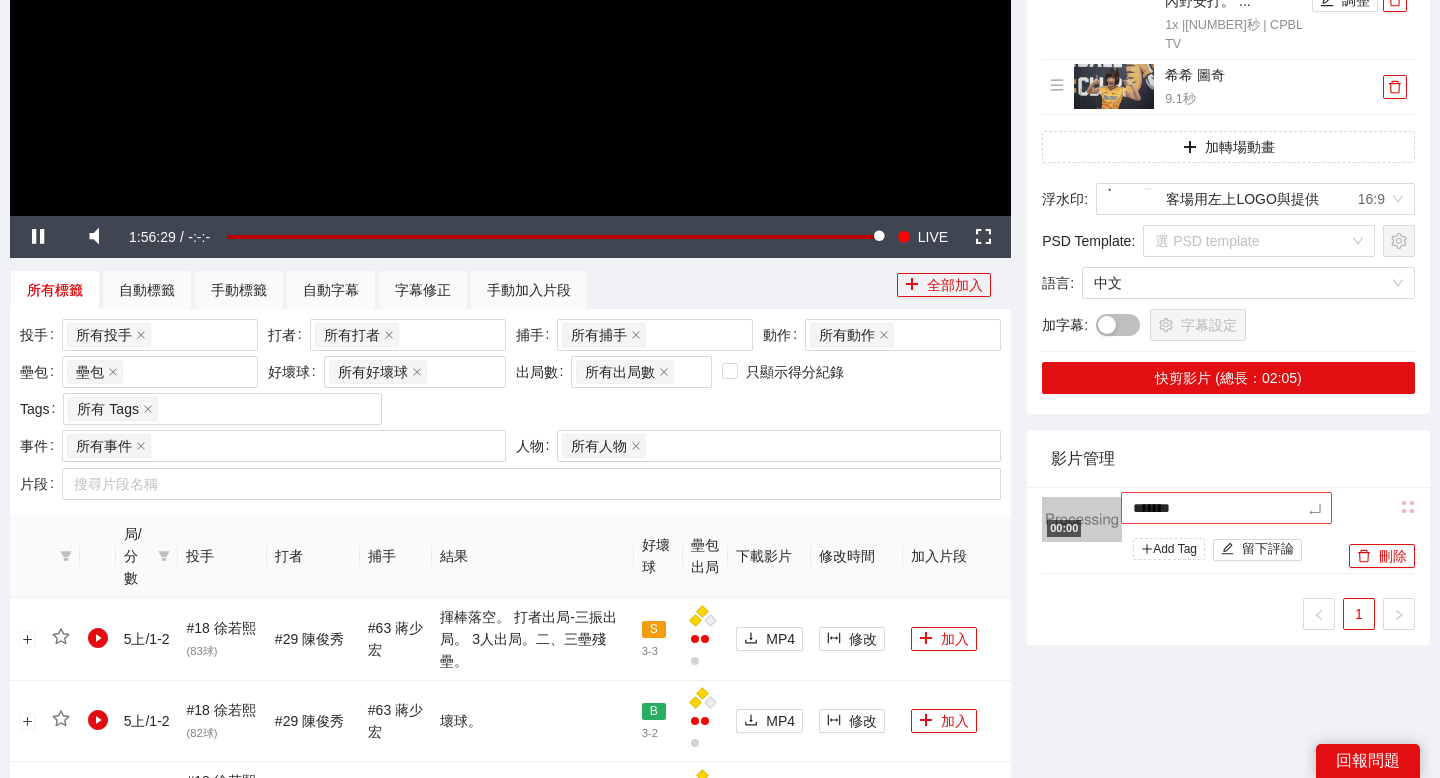 type on "********" 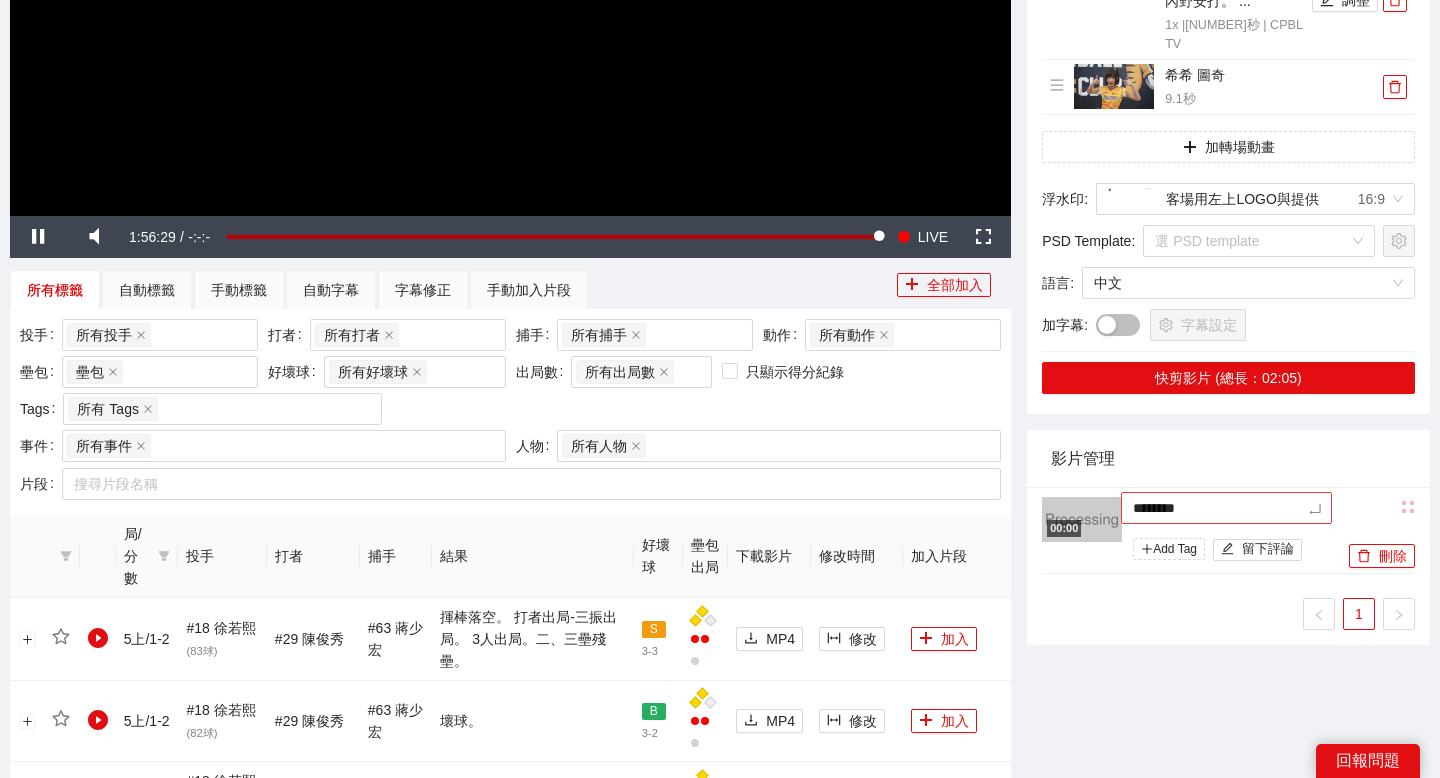 type on "*******" 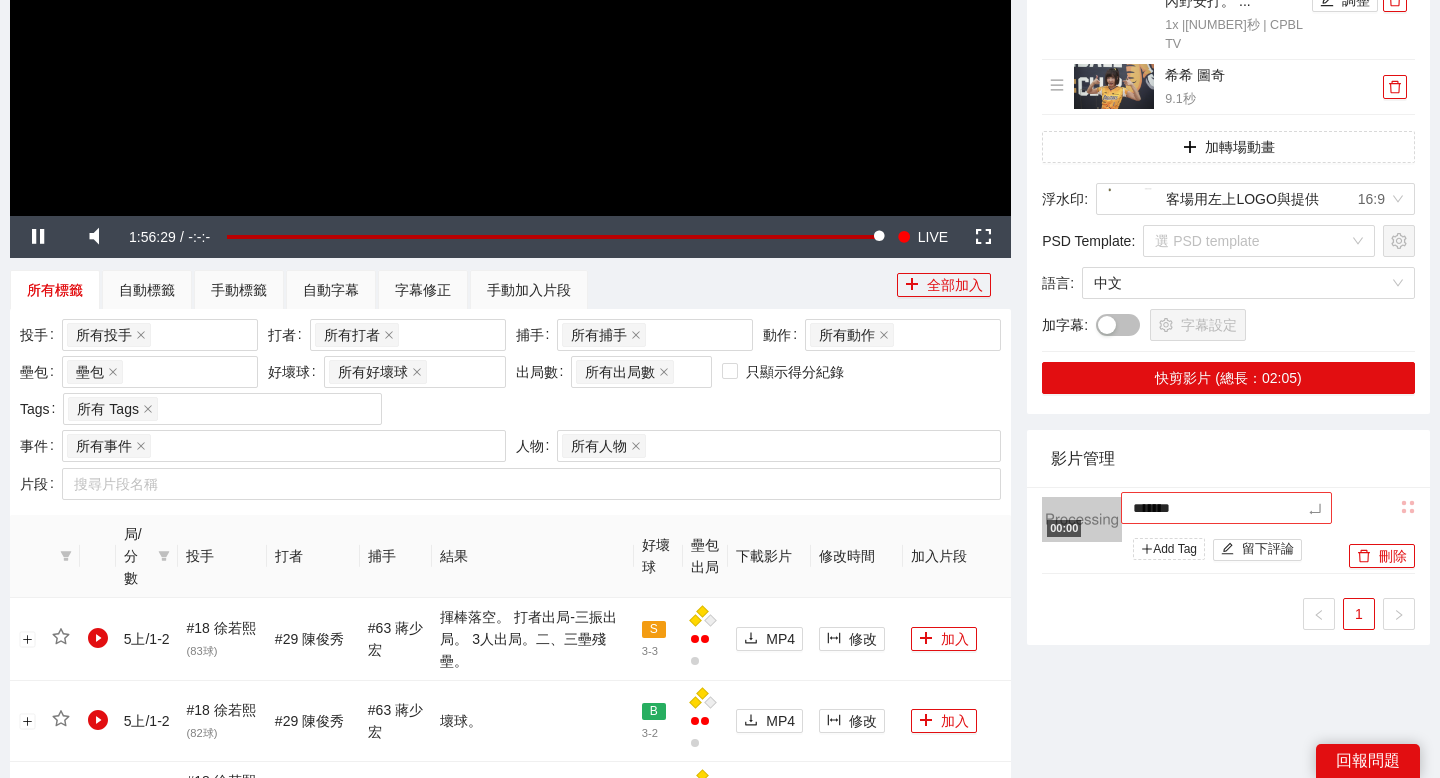 type on "********" 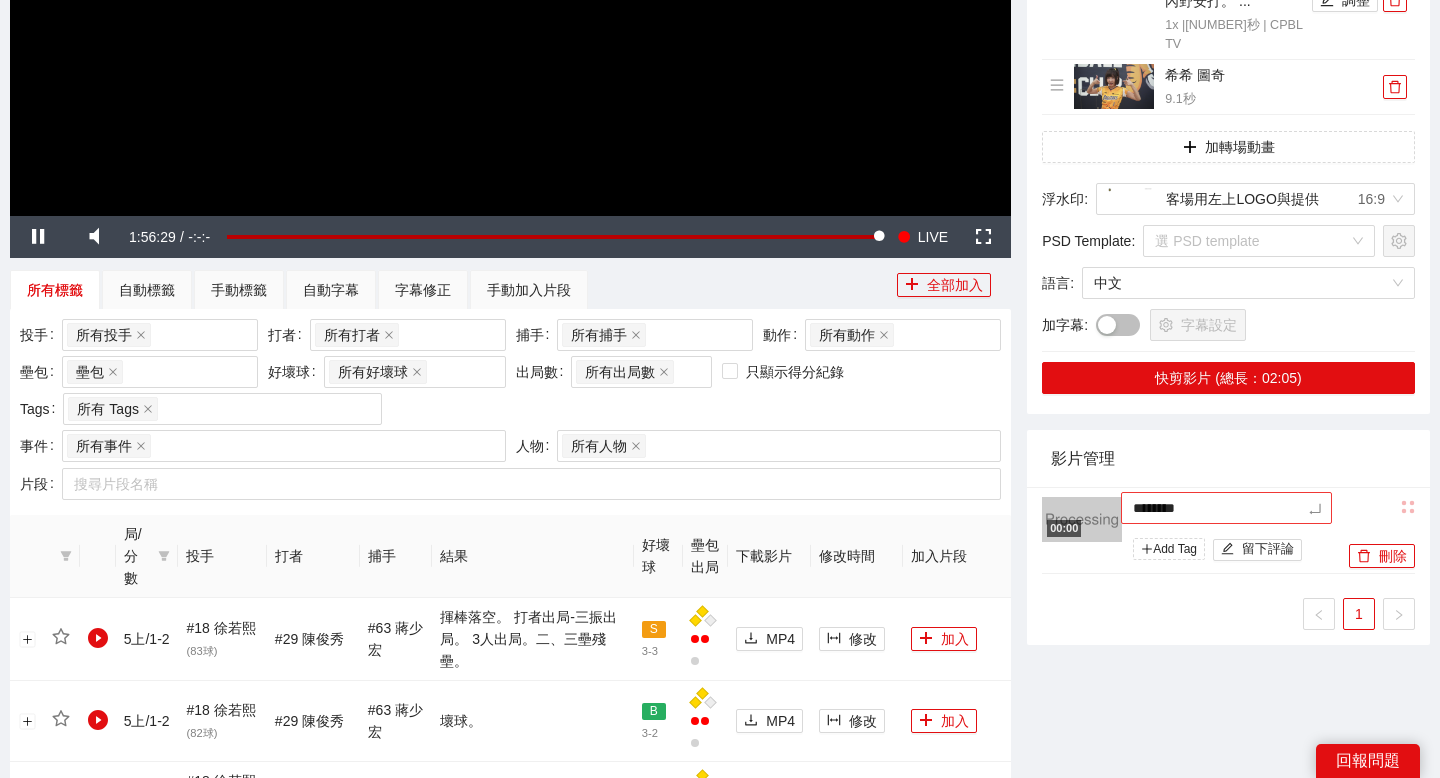 type on "*********" 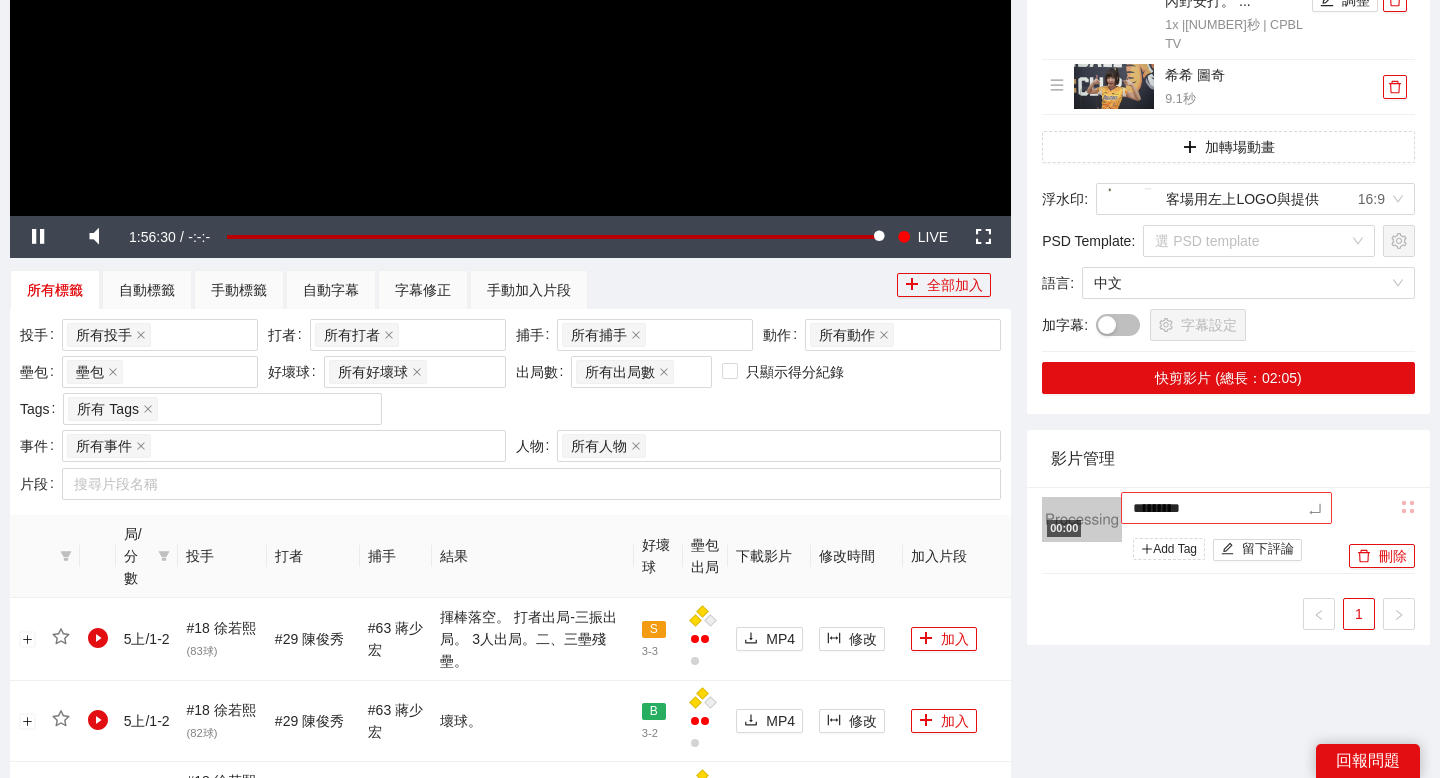 type on "**********" 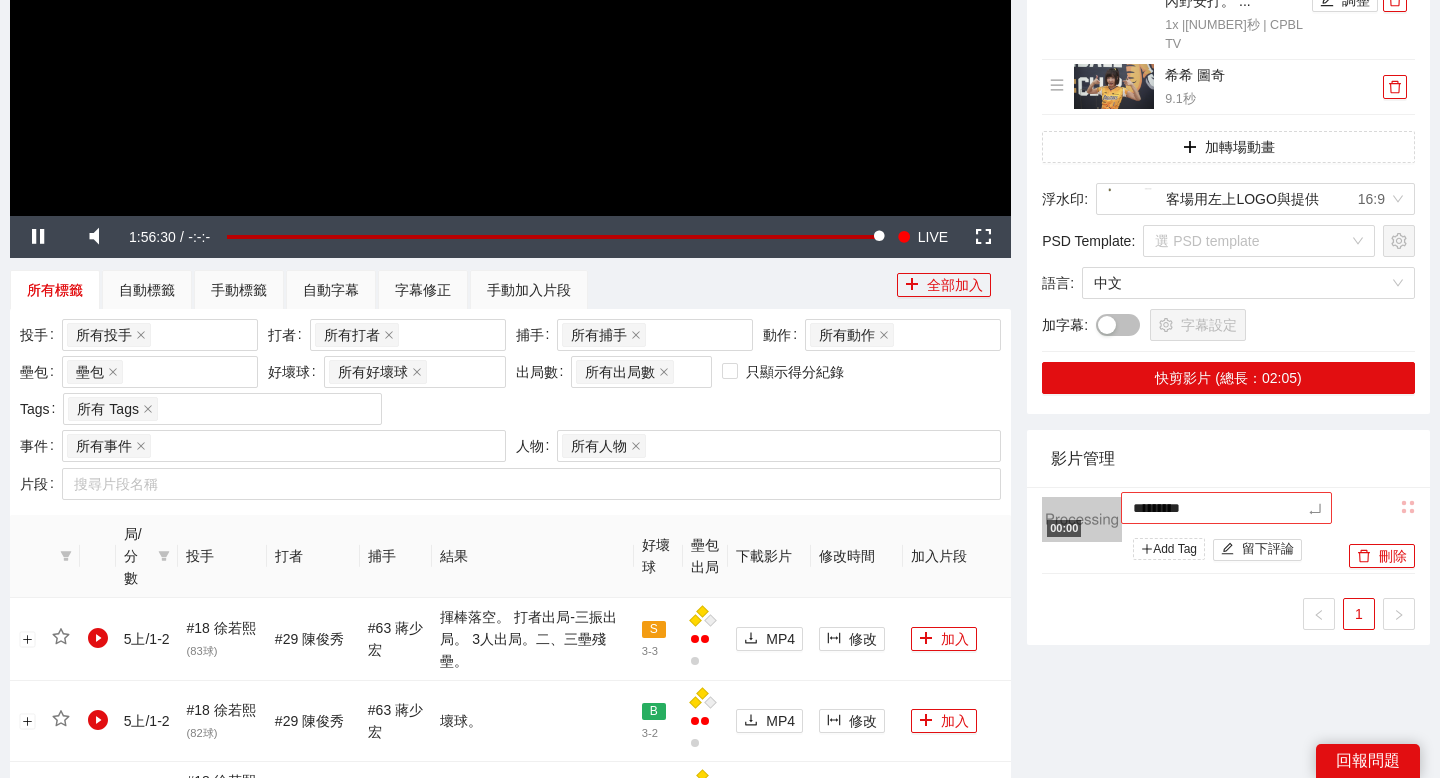 type on "**********" 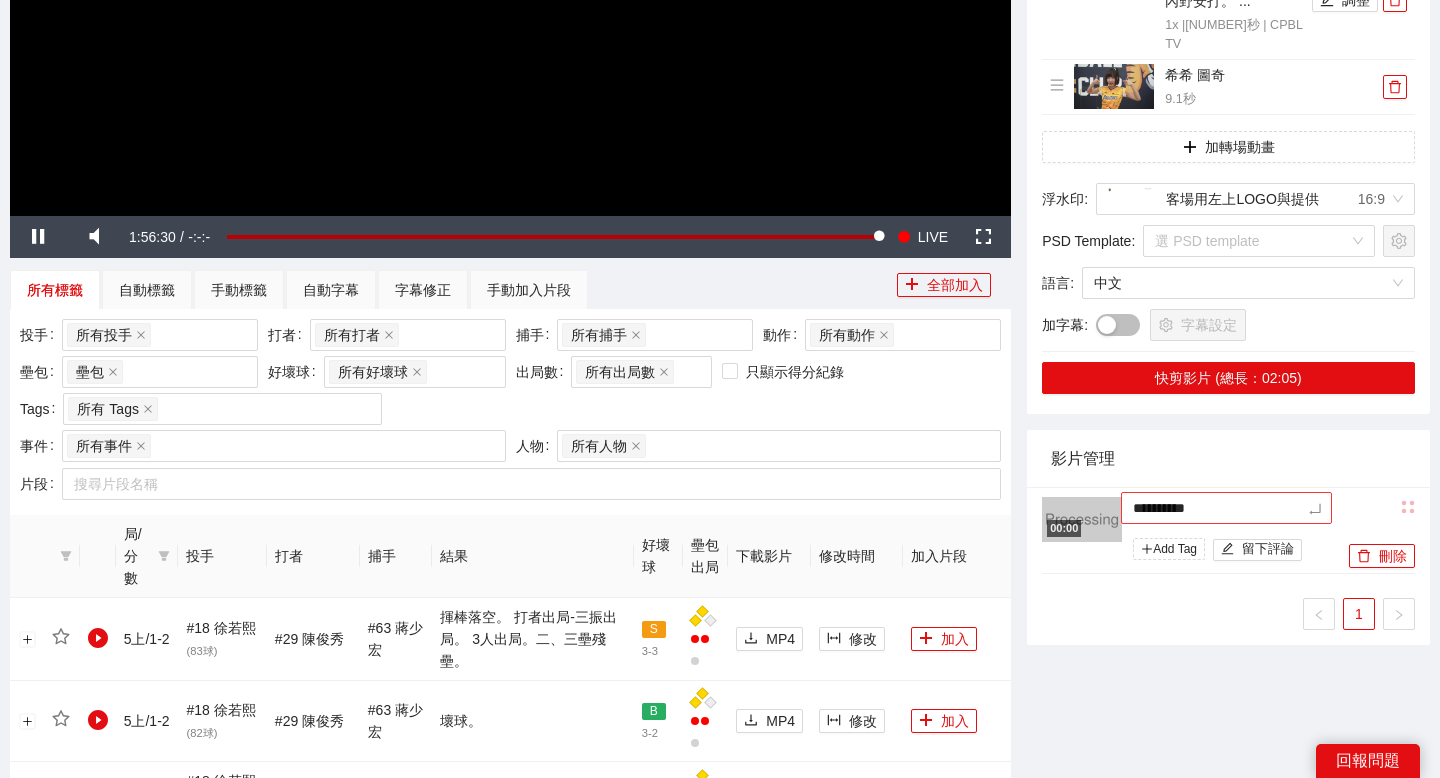type on "********" 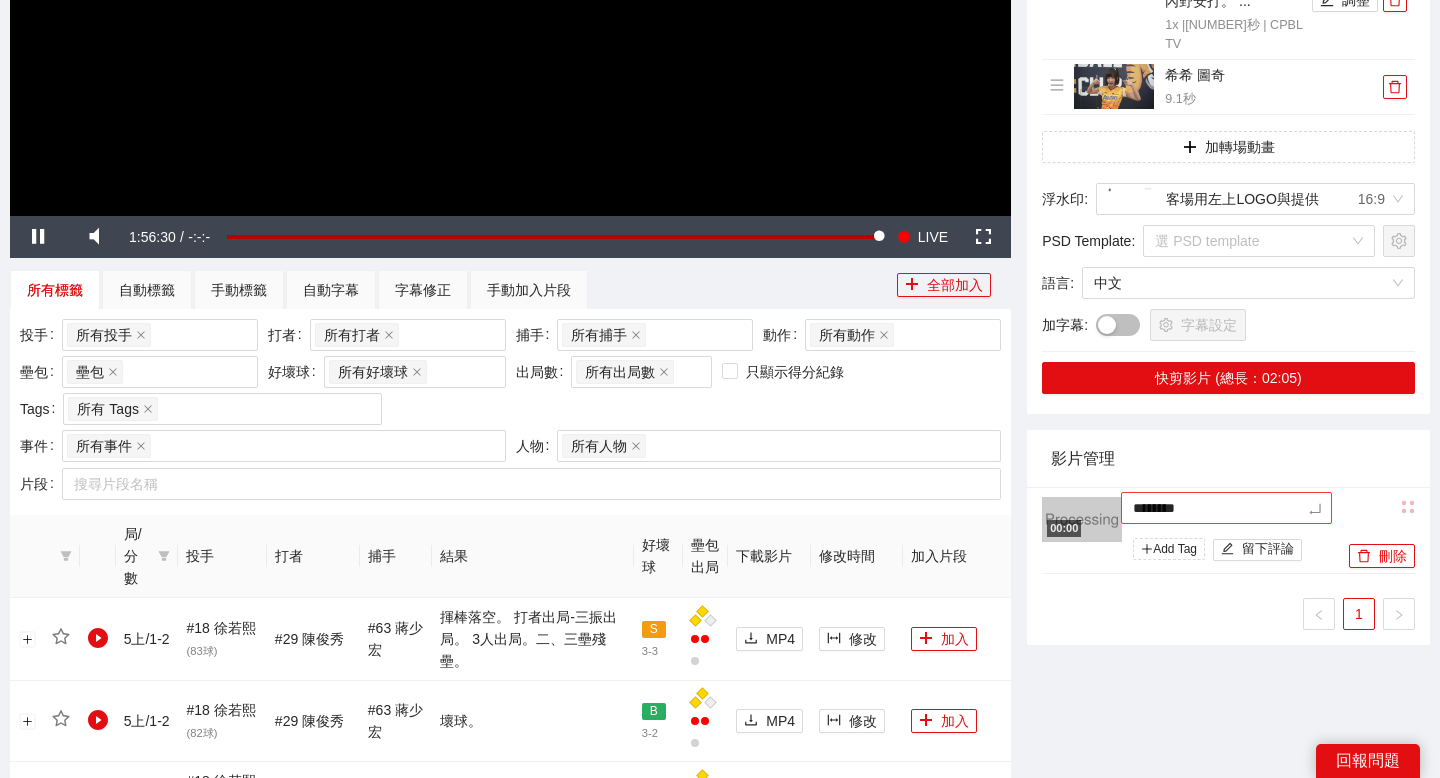 type on "*********" 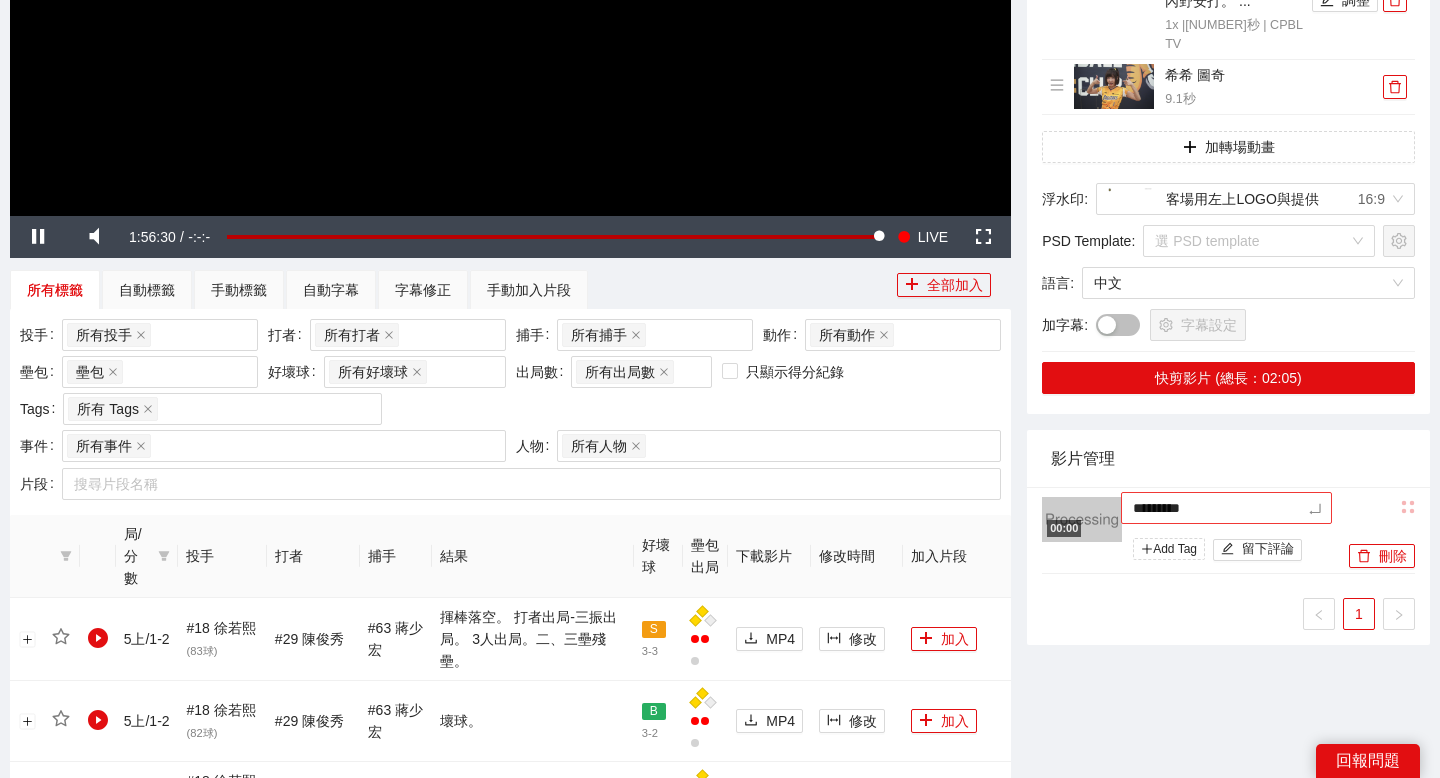 type on "*********" 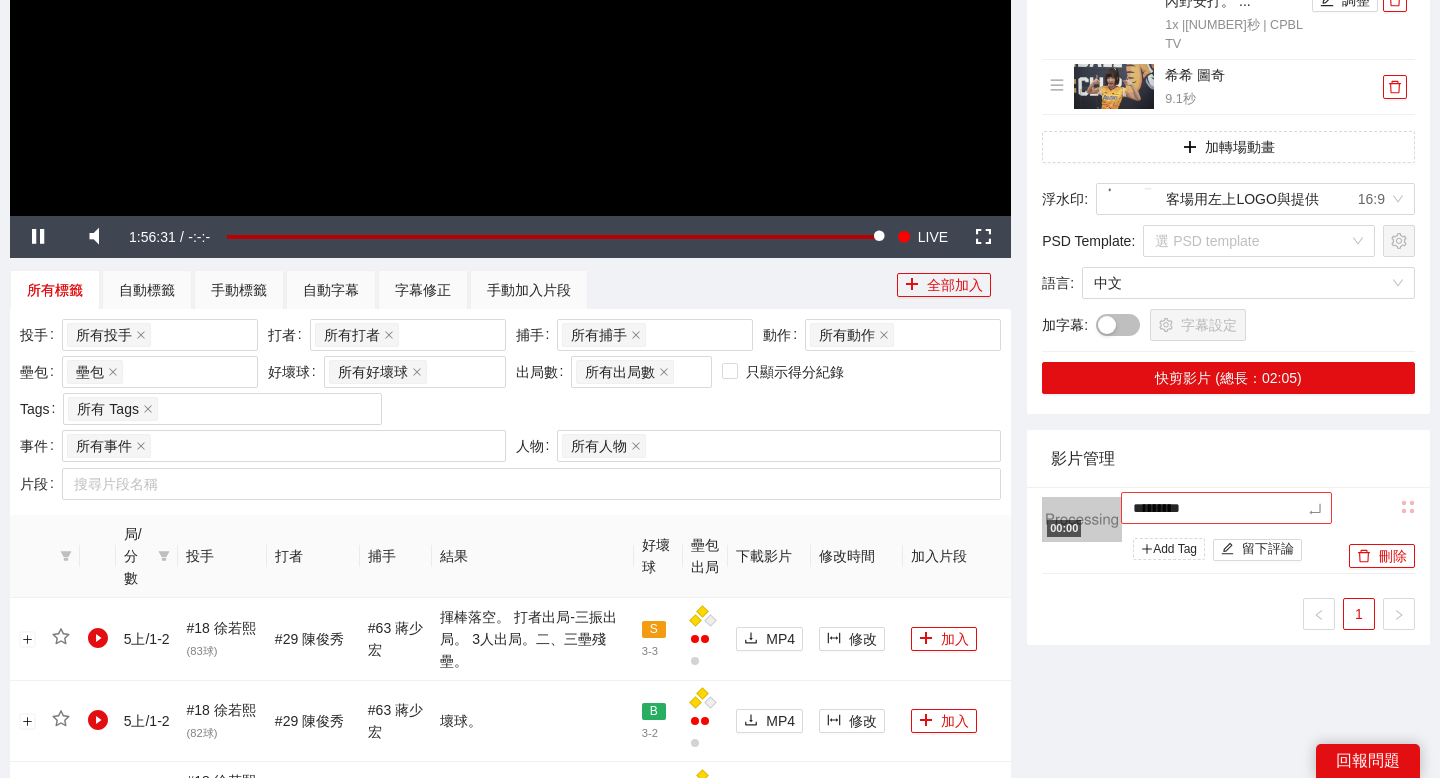 type on "**********" 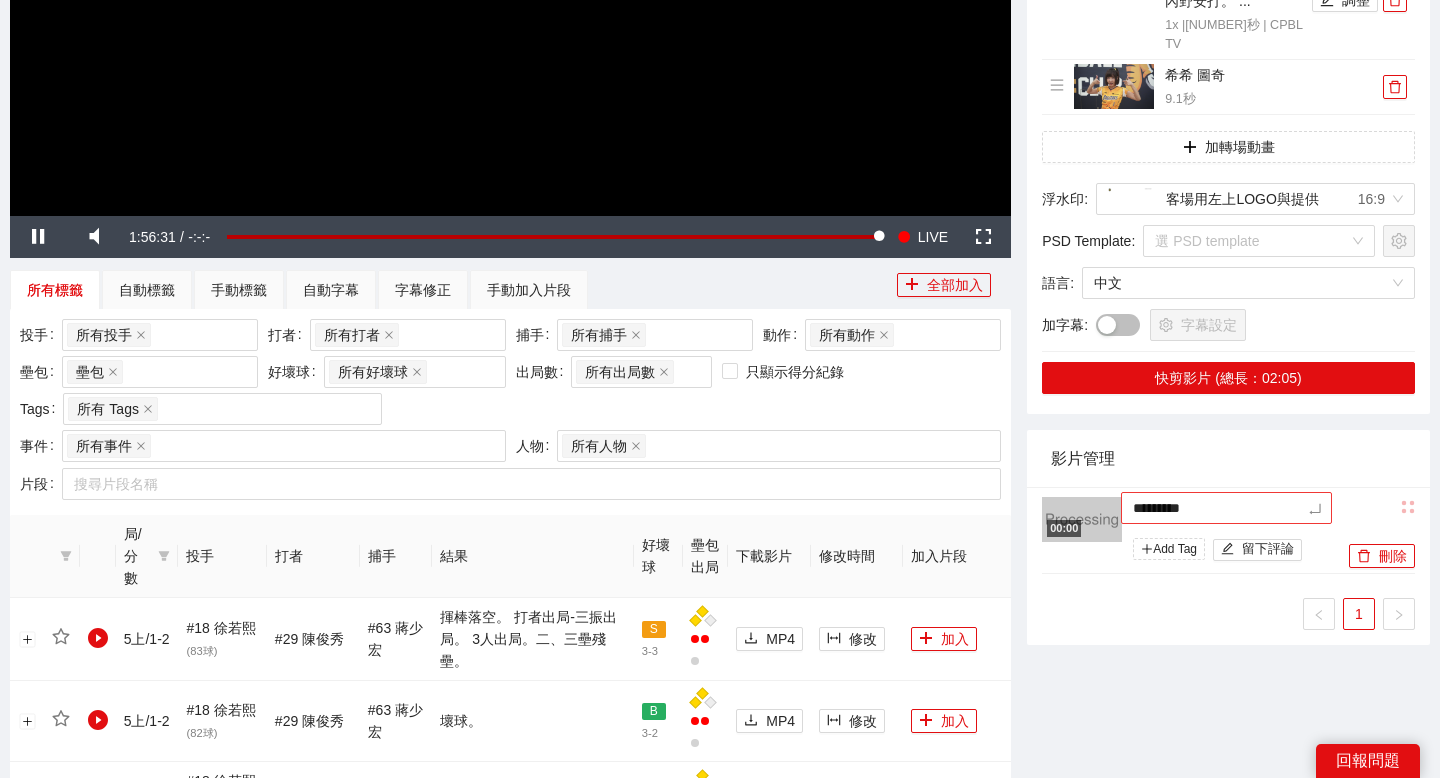 type on "**********" 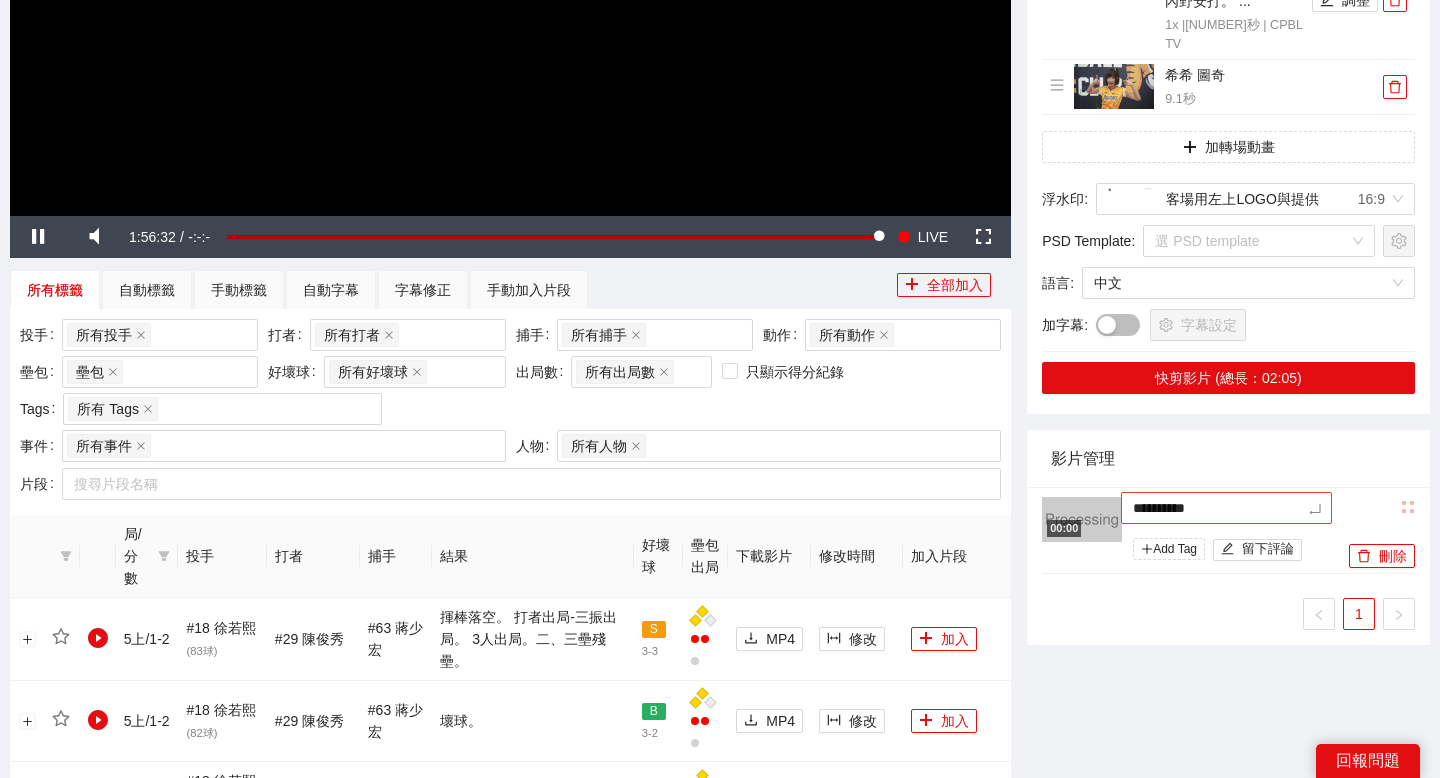type on "**********" 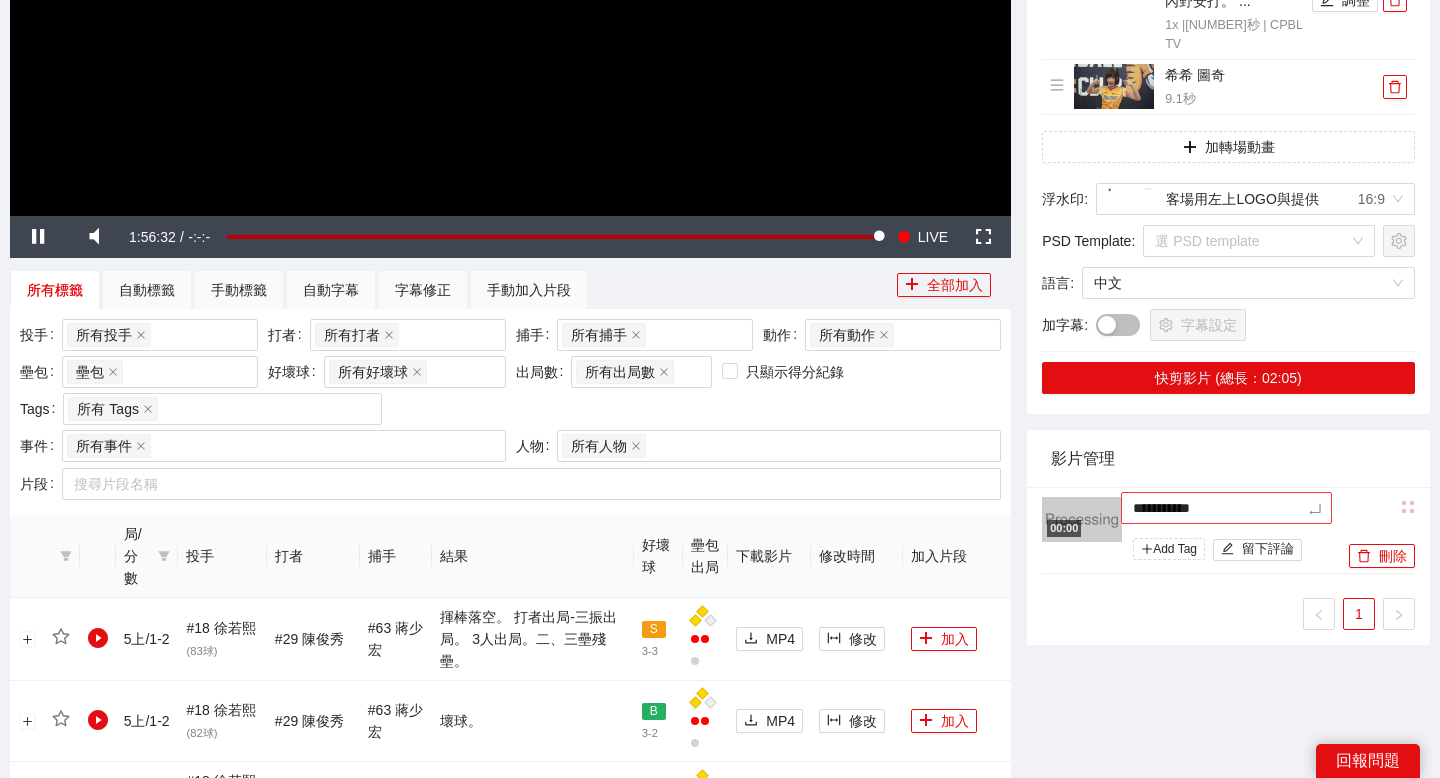 type on "**********" 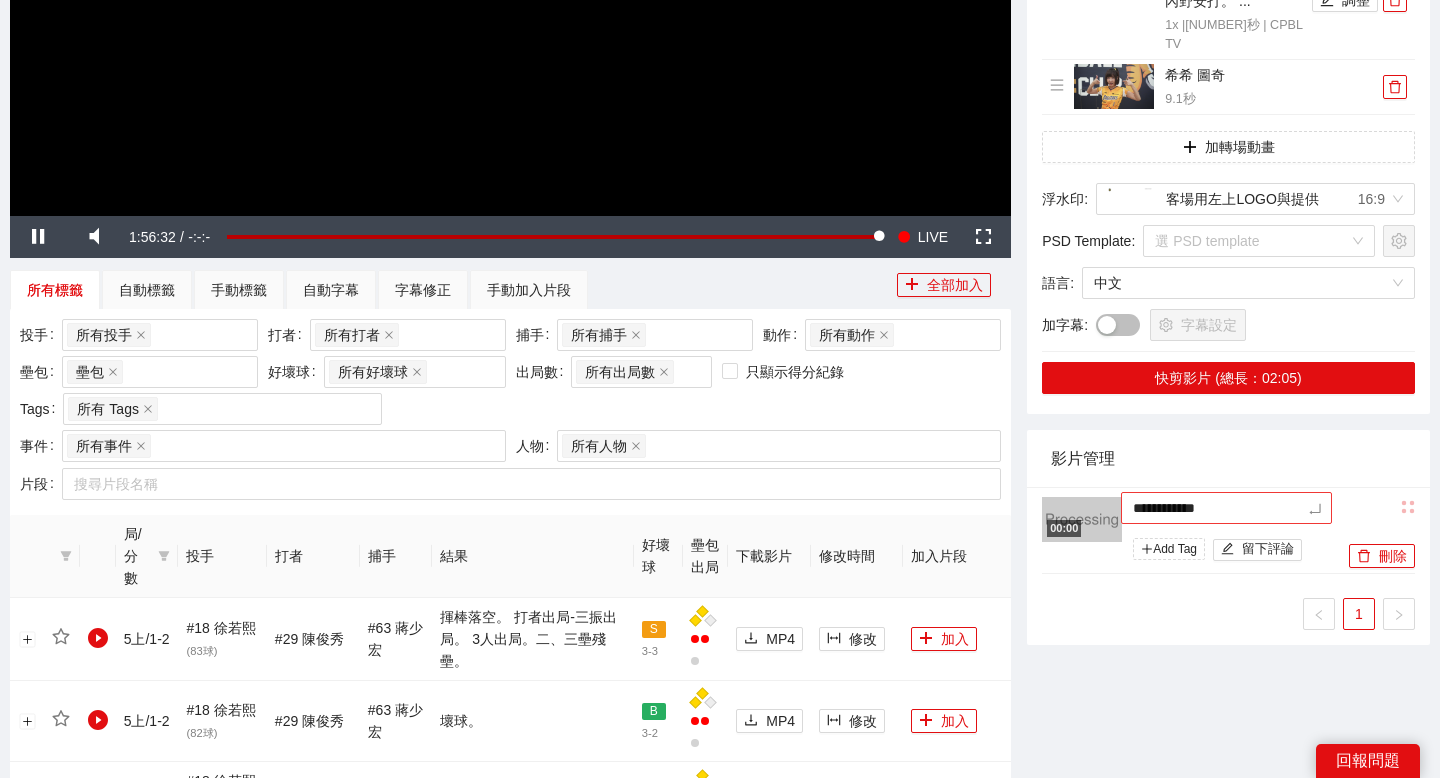type on "**********" 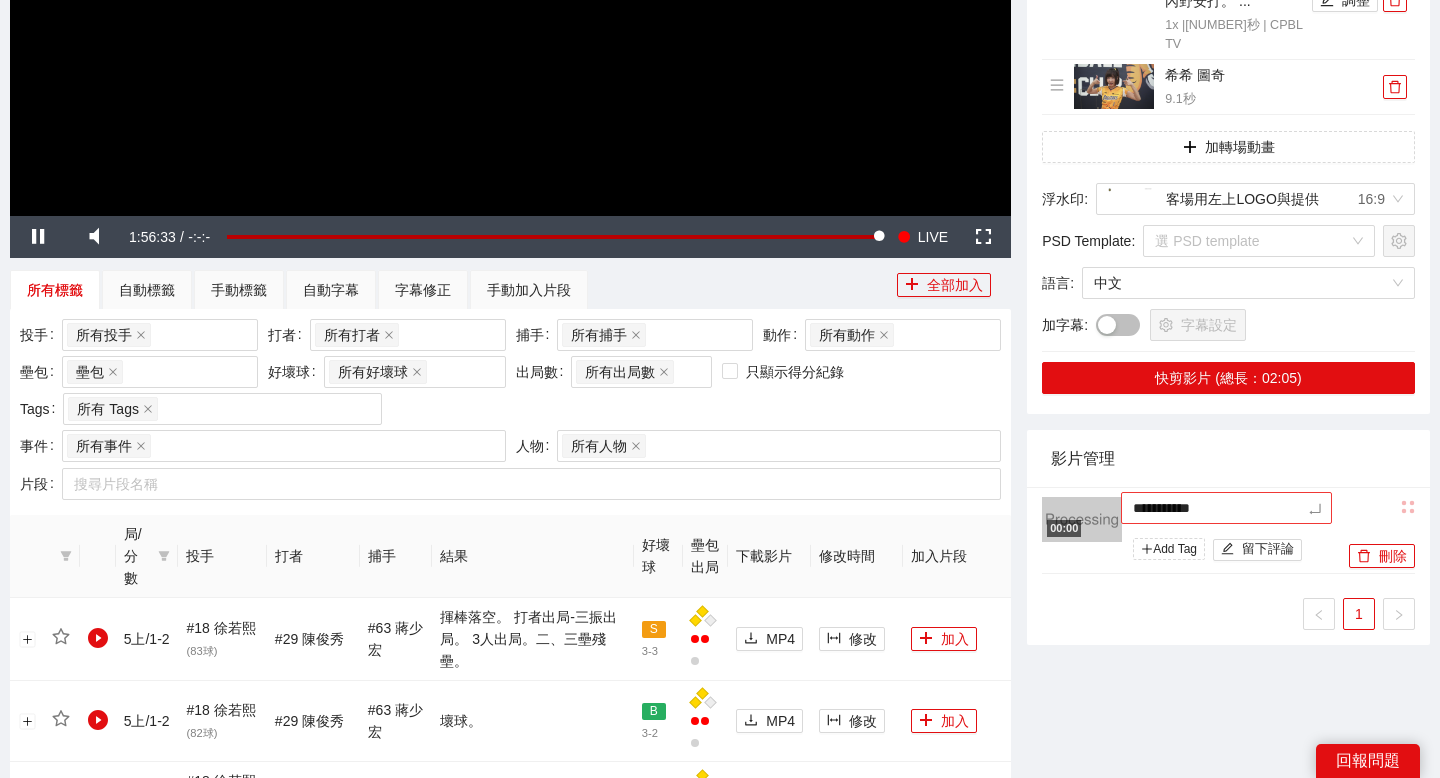 type on "**********" 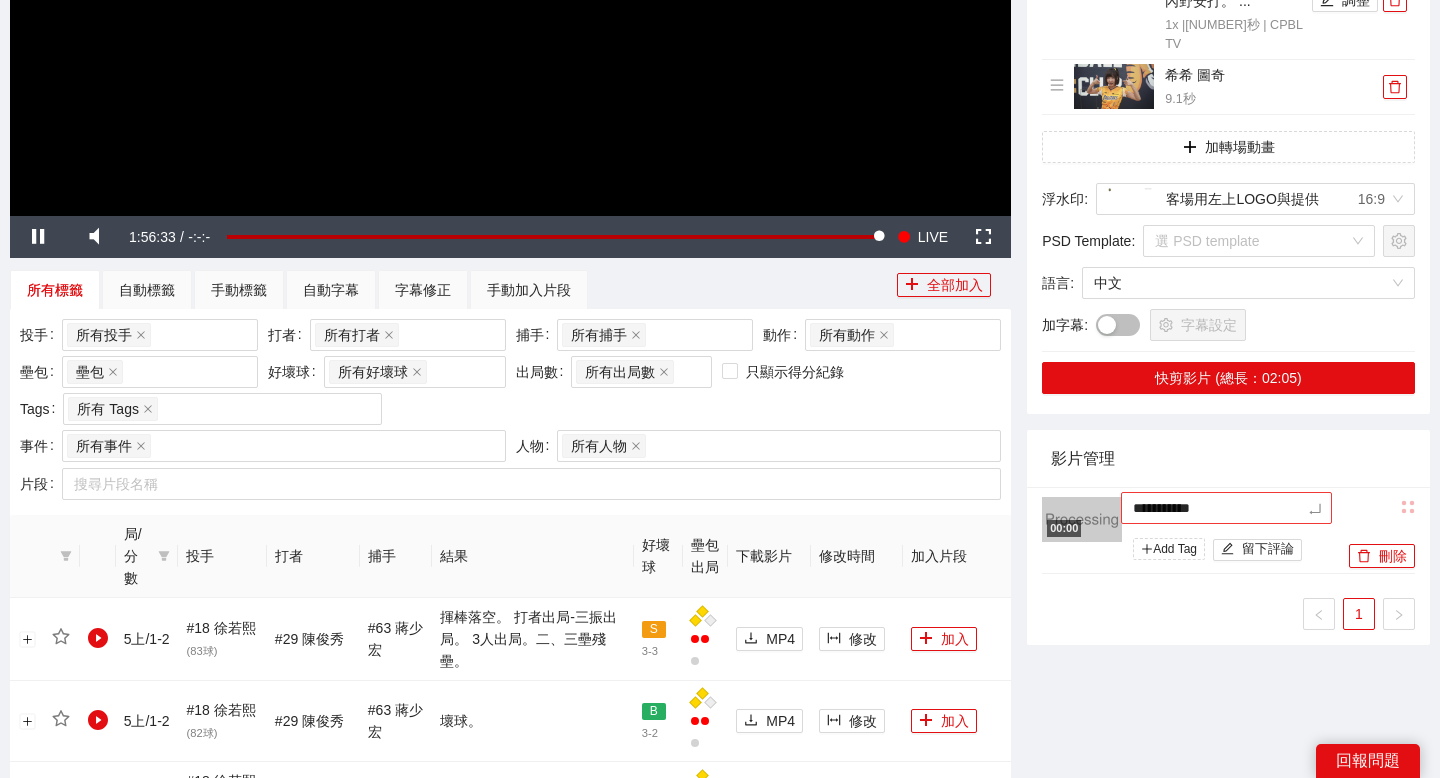 type on "**********" 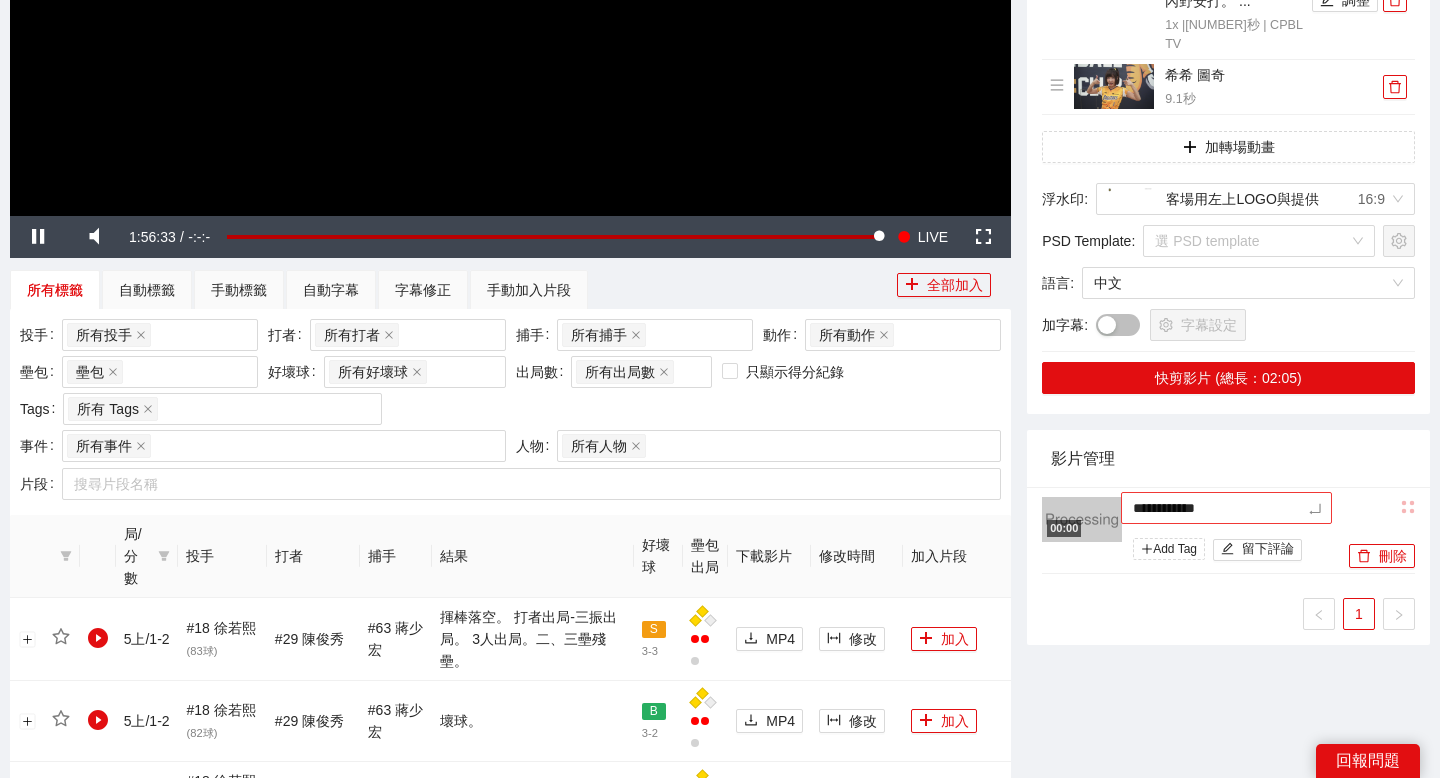 type on "**********" 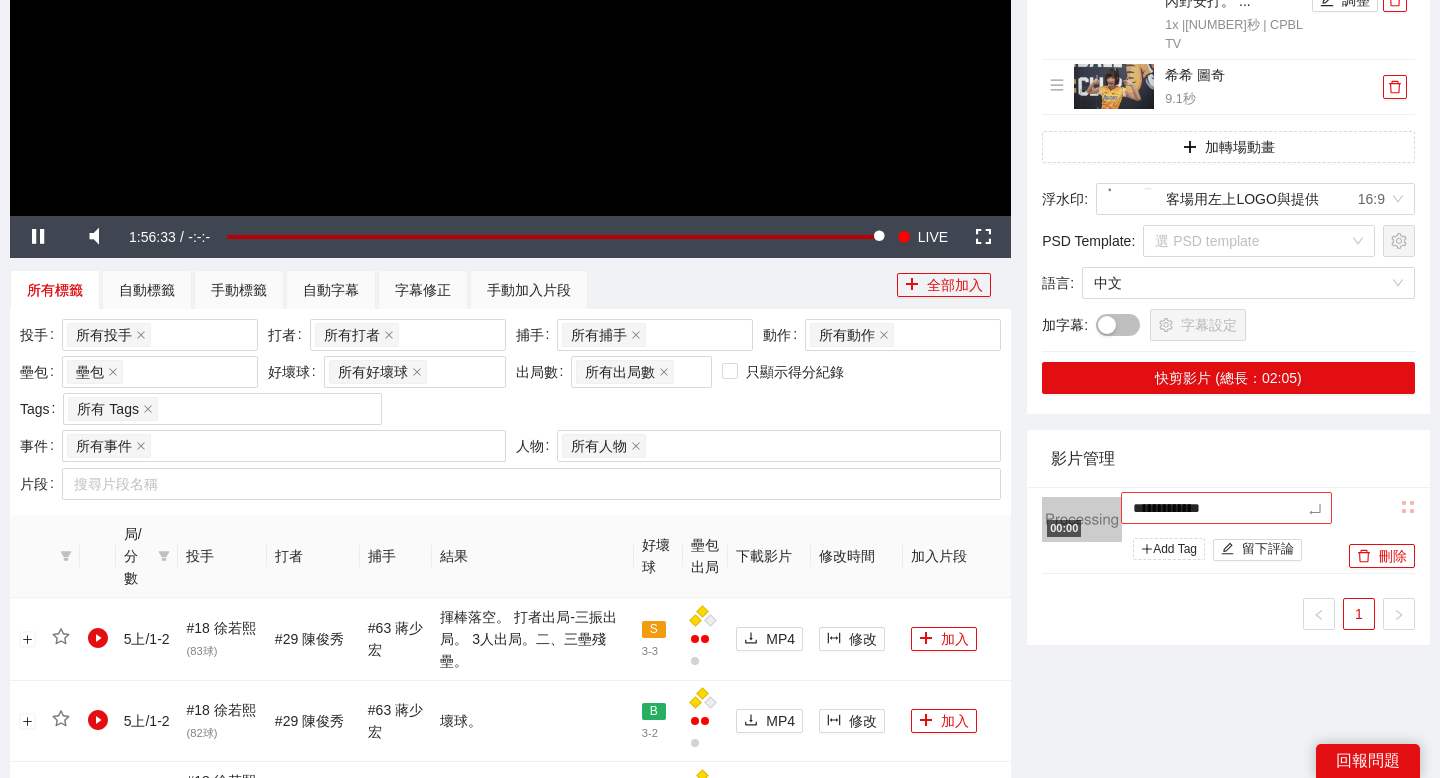 type on "**********" 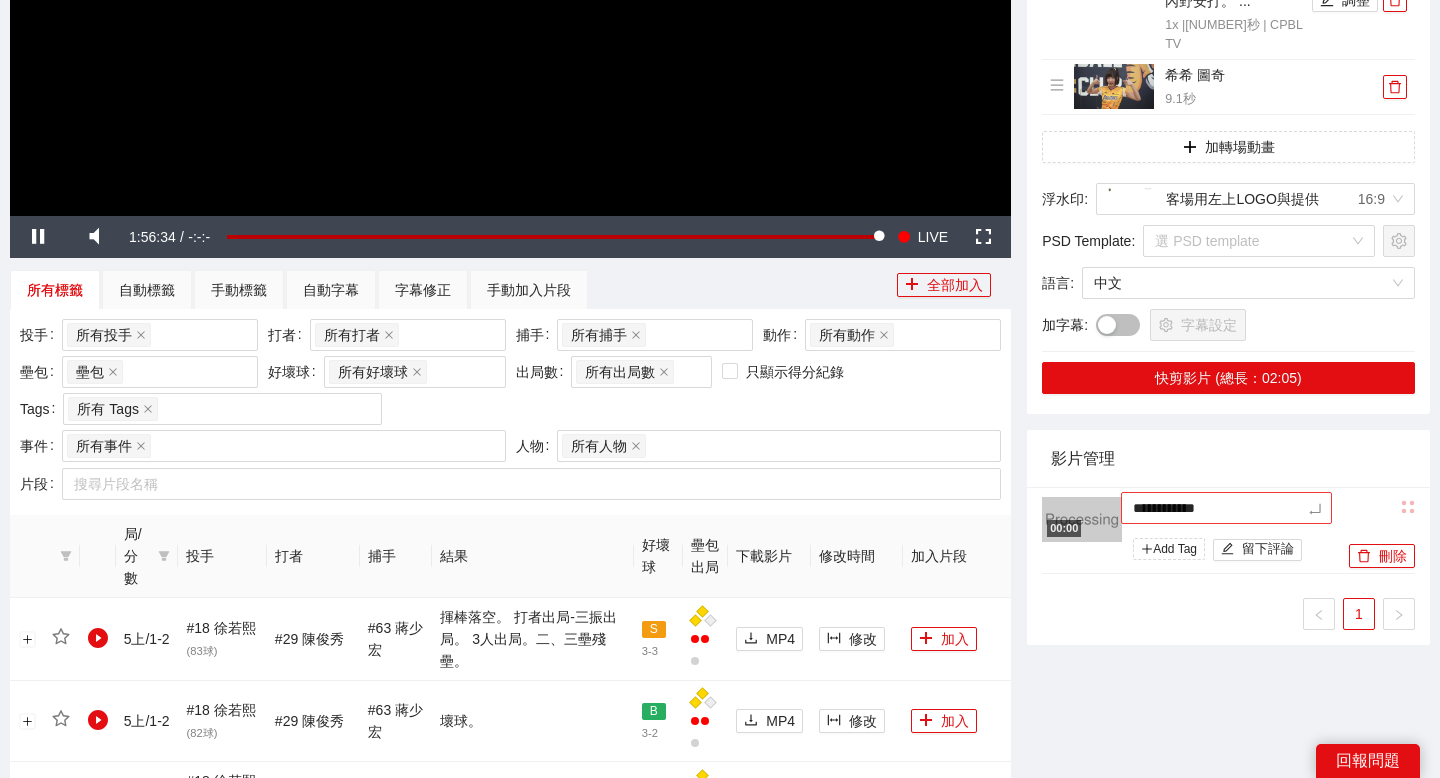 type on "**********" 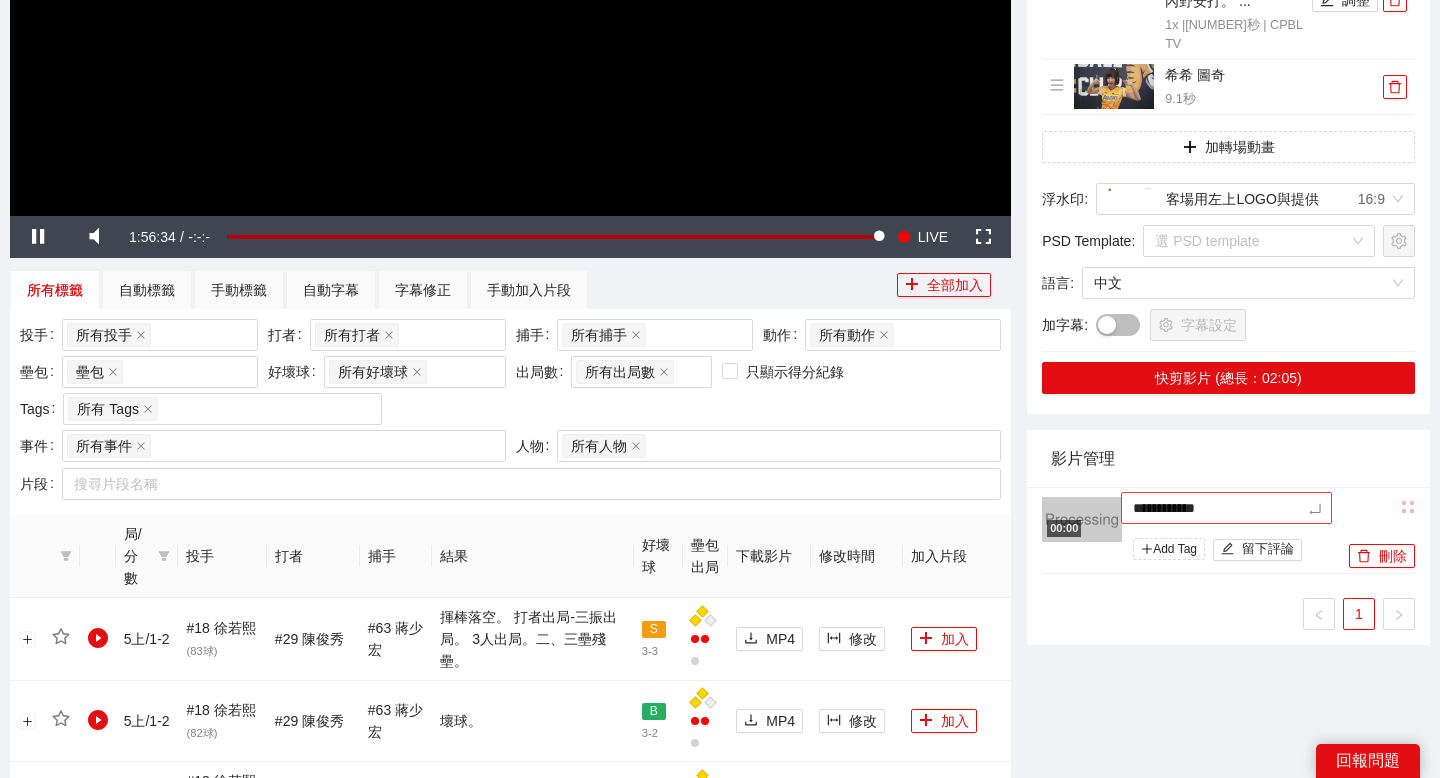 type on "**********" 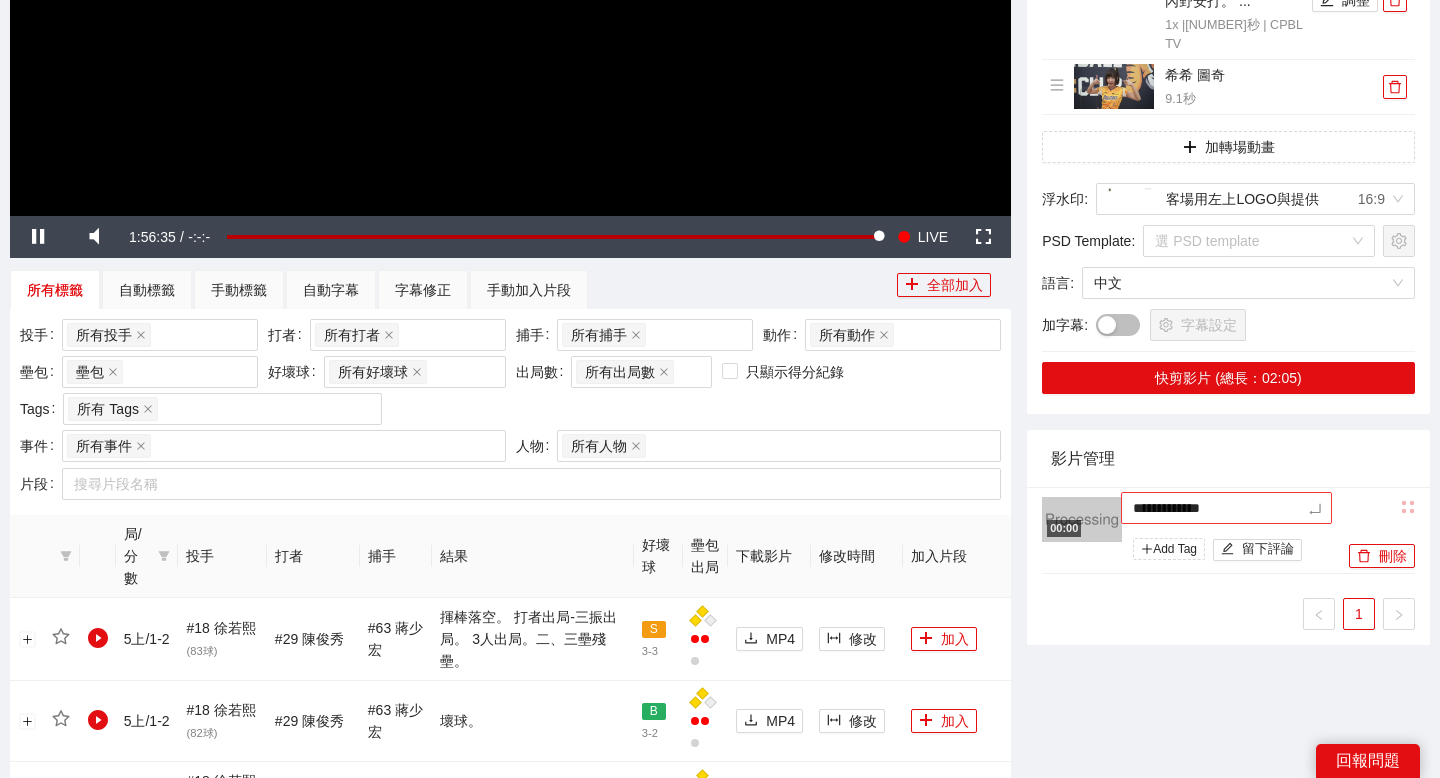 type on "**********" 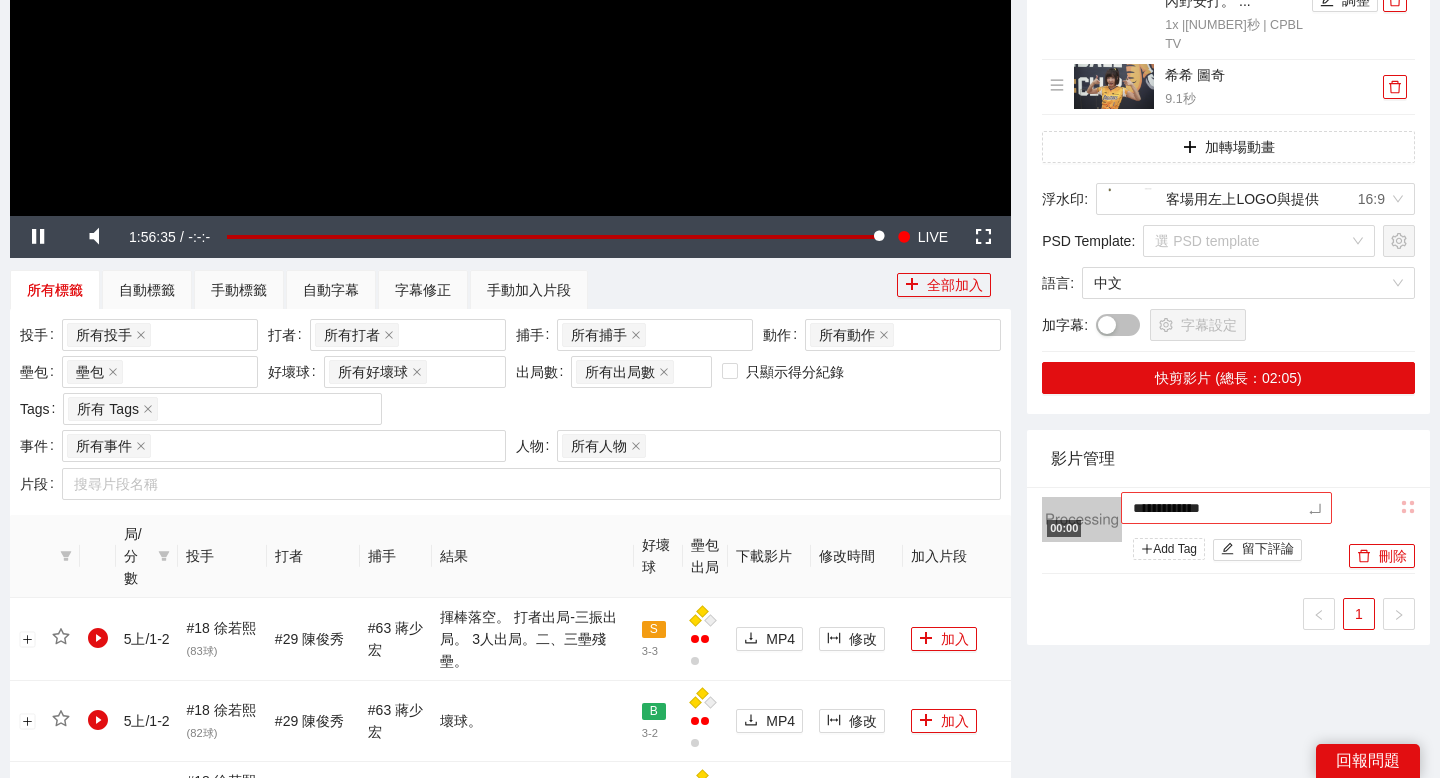 type on "**********" 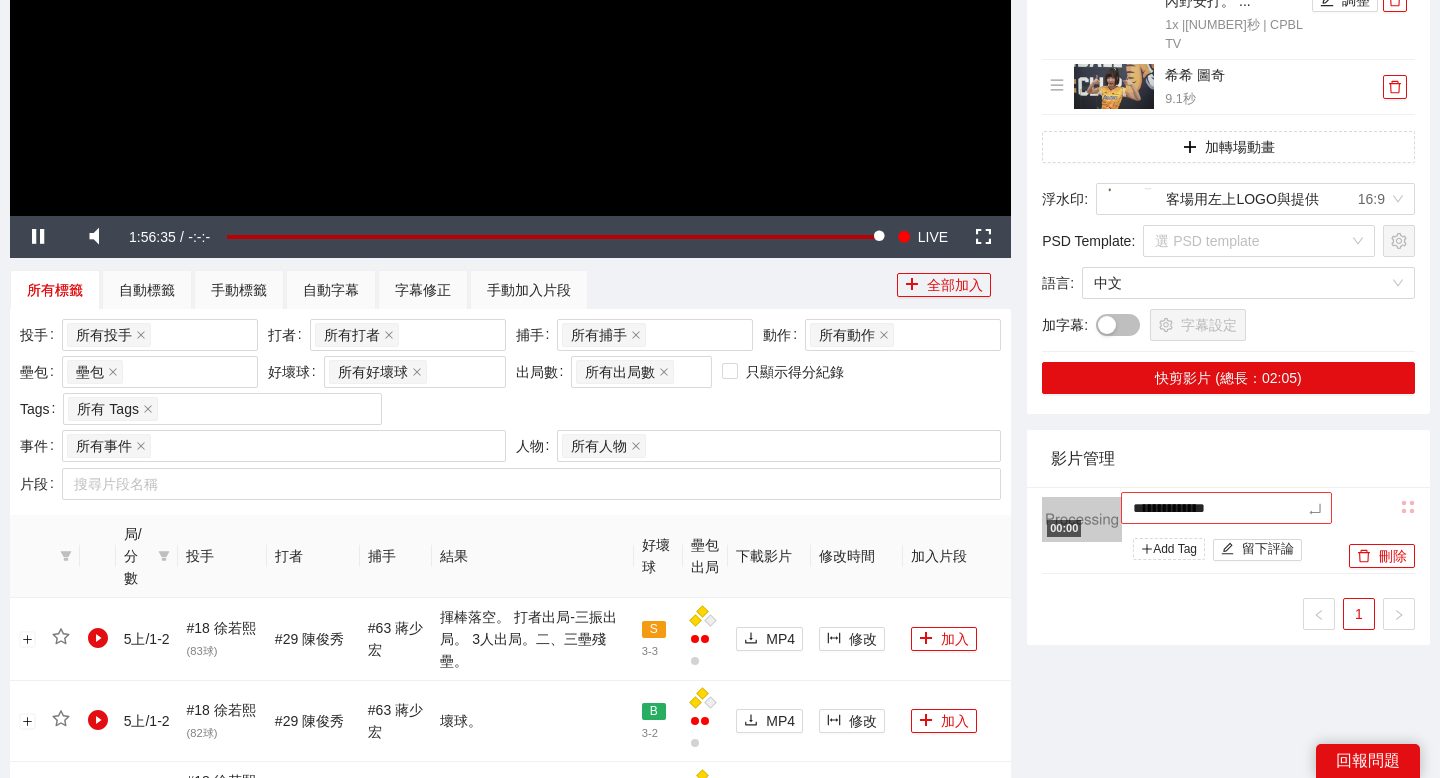 type on "**********" 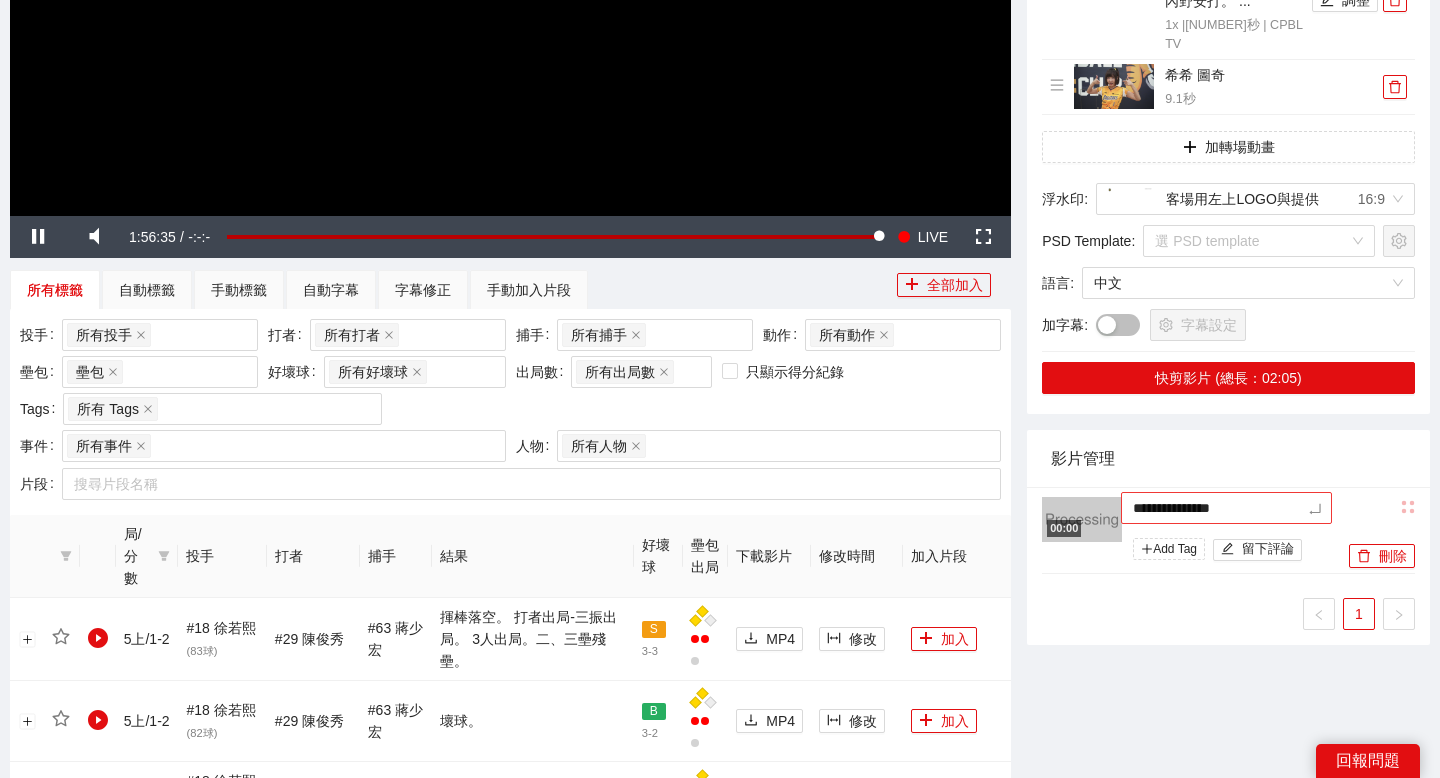 type on "**********" 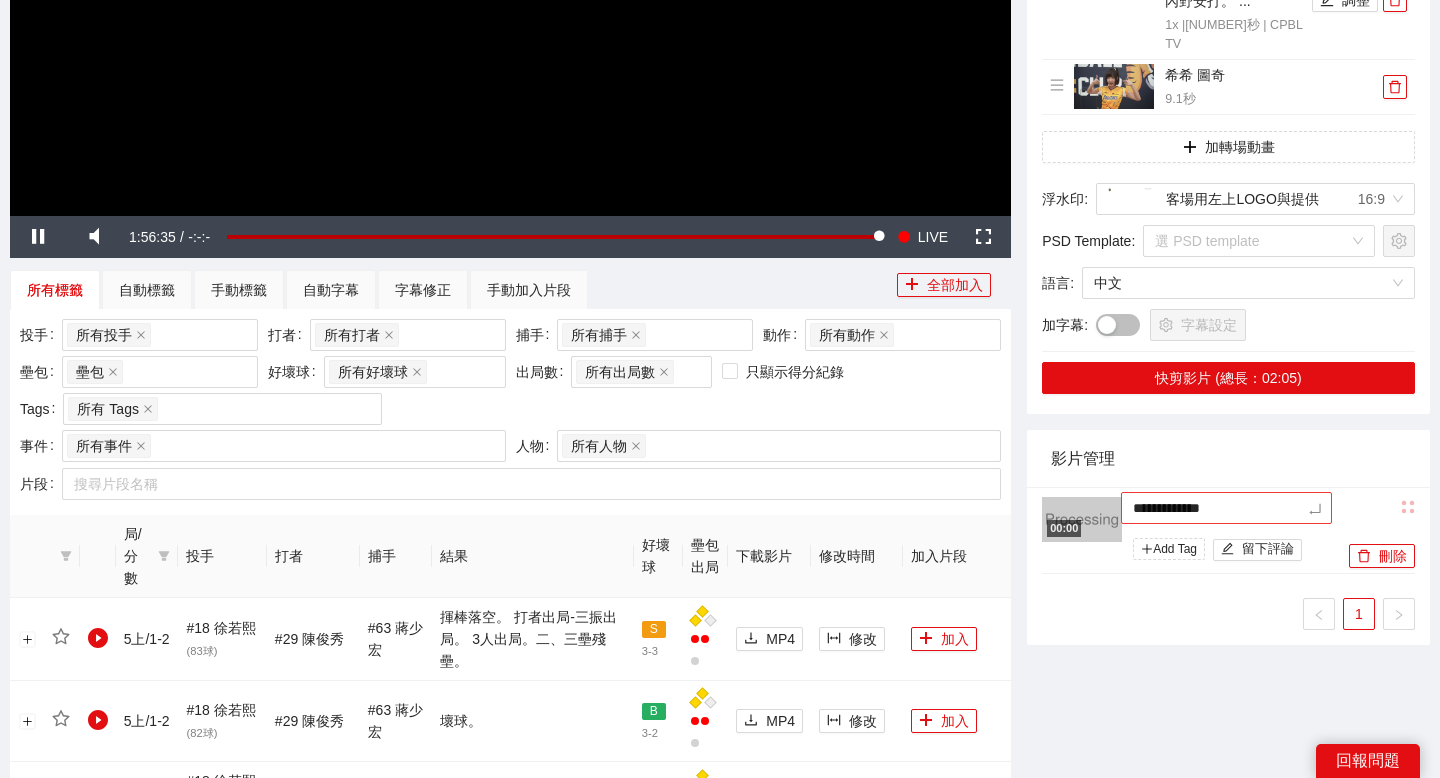 type on "**********" 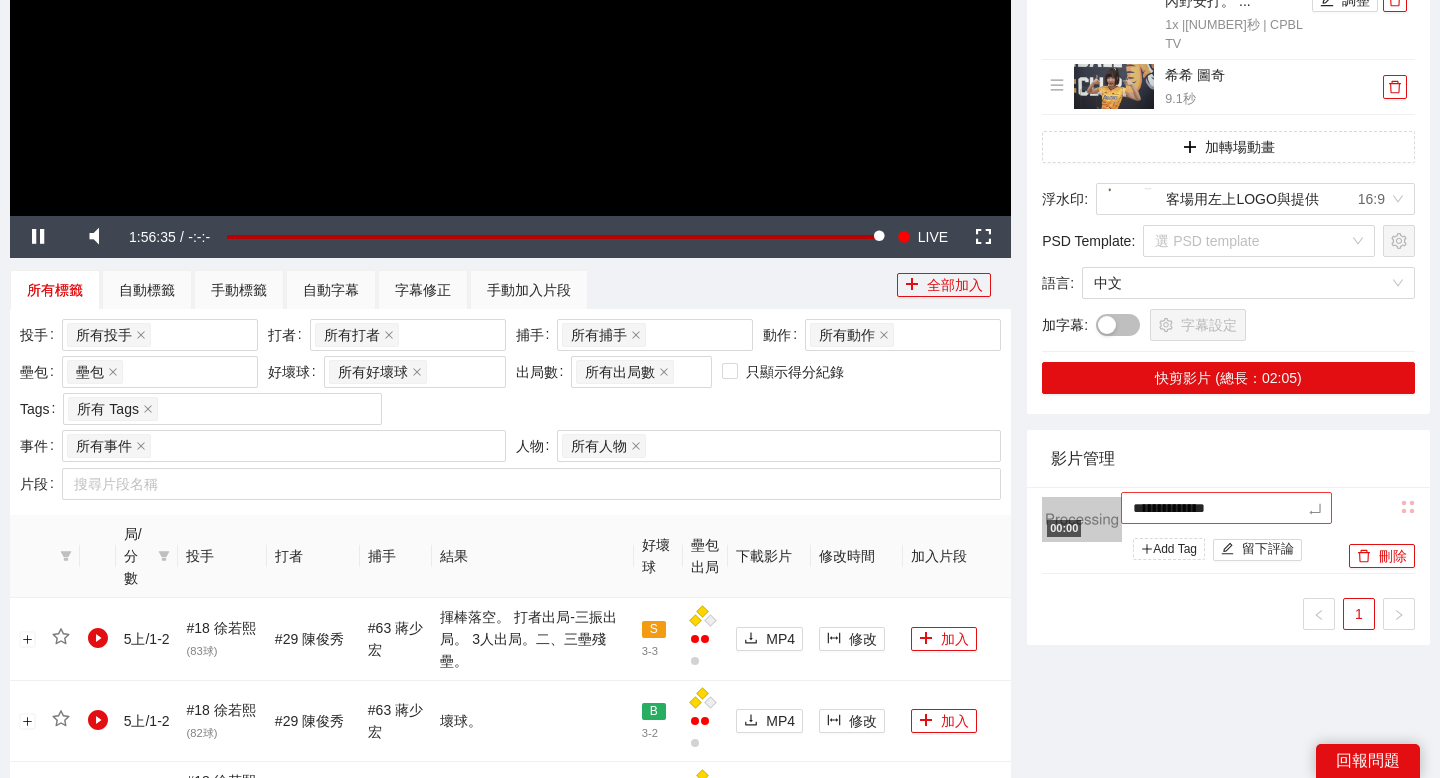 type on "**********" 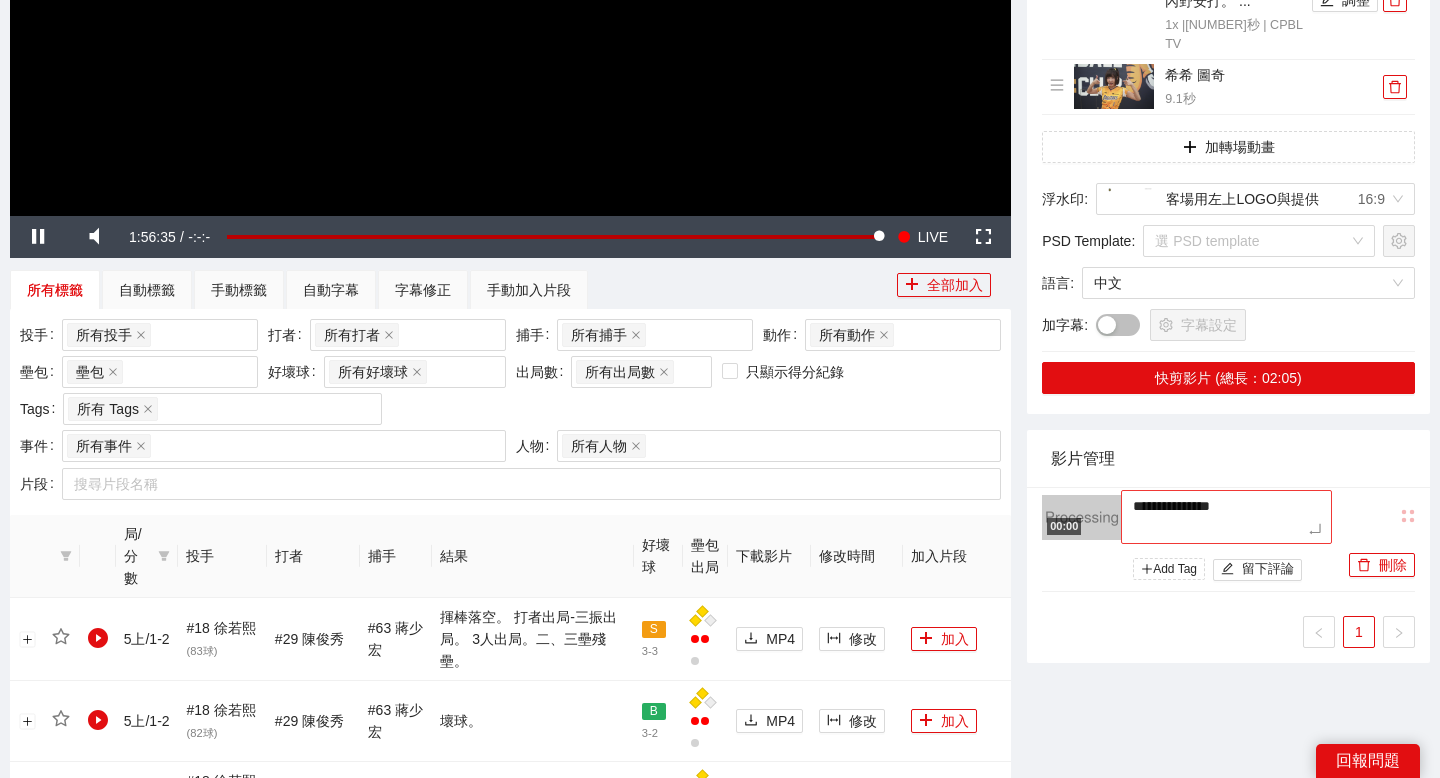 type on "**********" 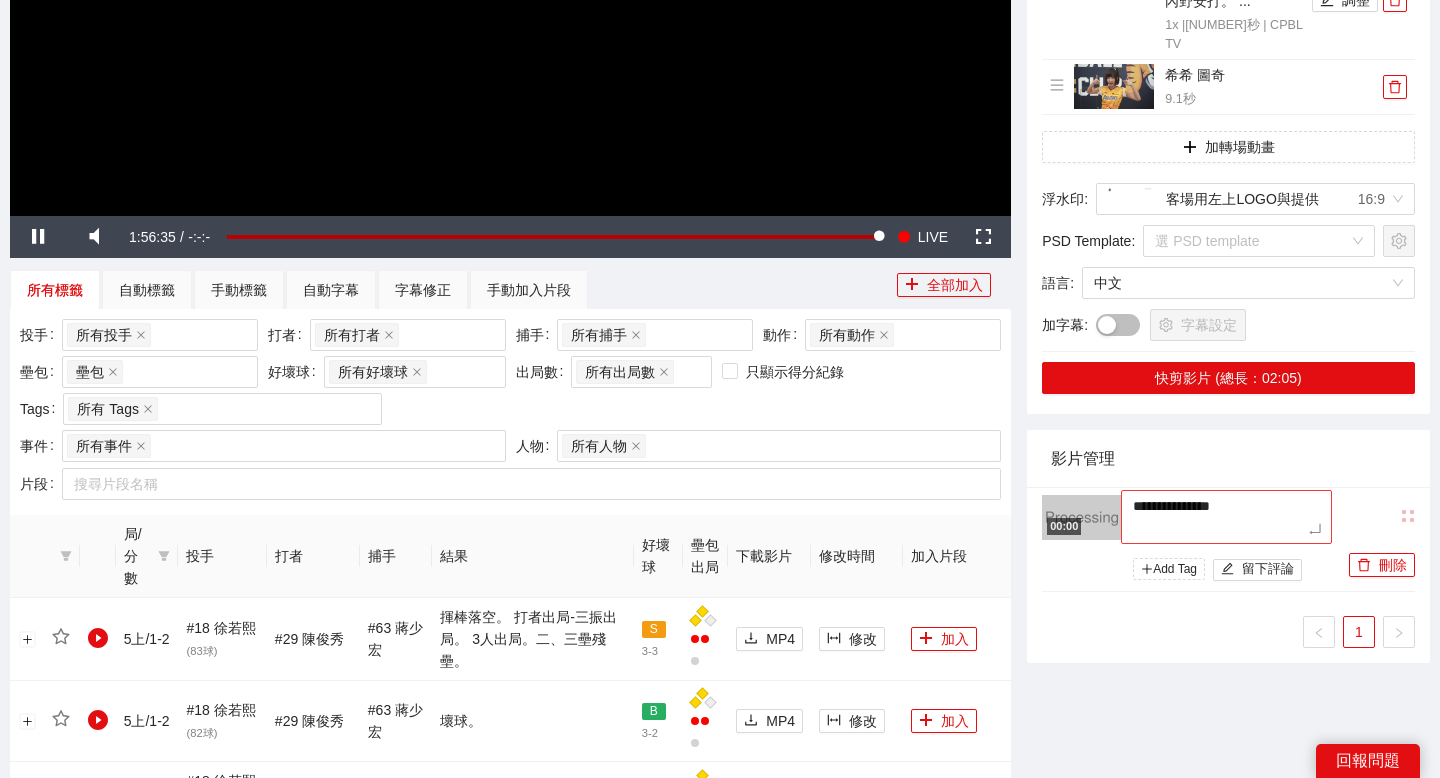 type on "**********" 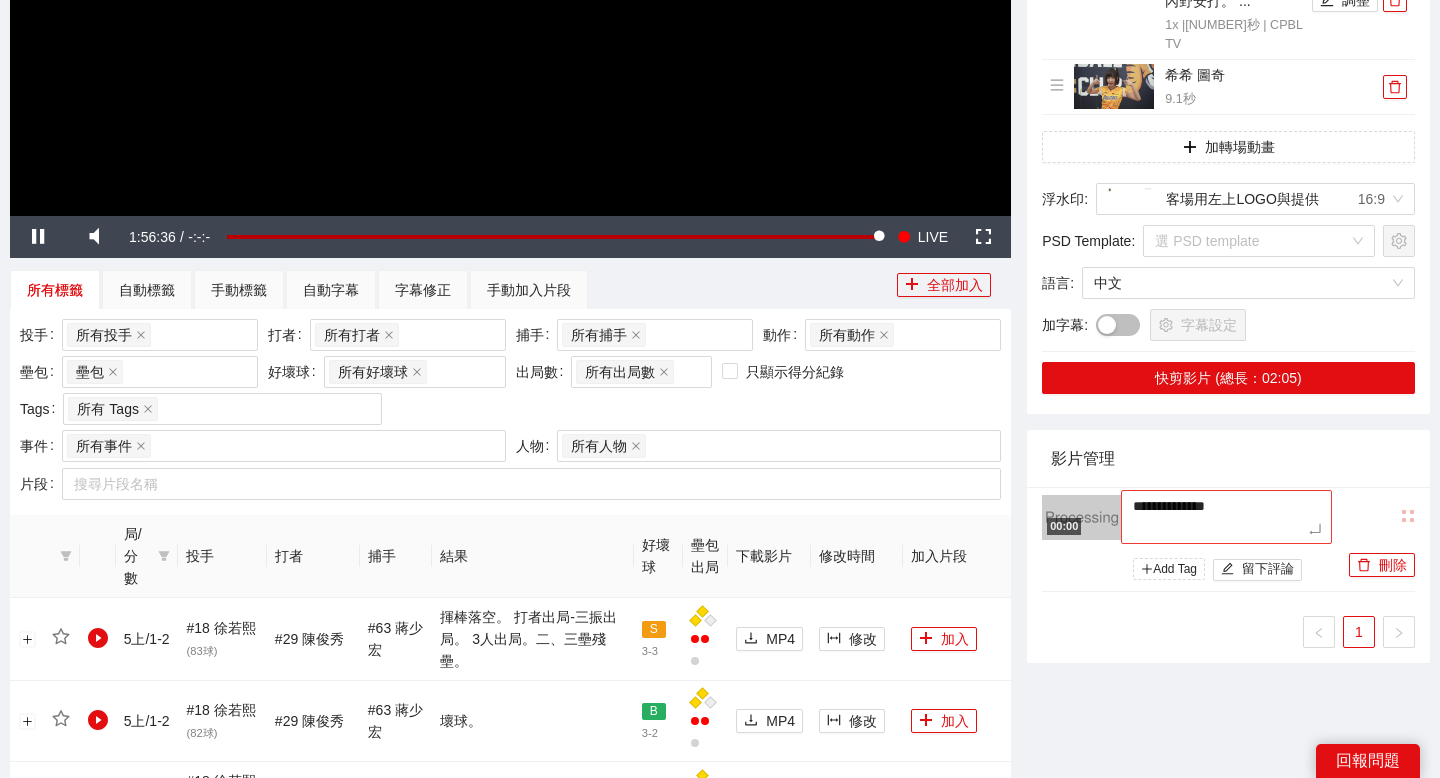 type on "**********" 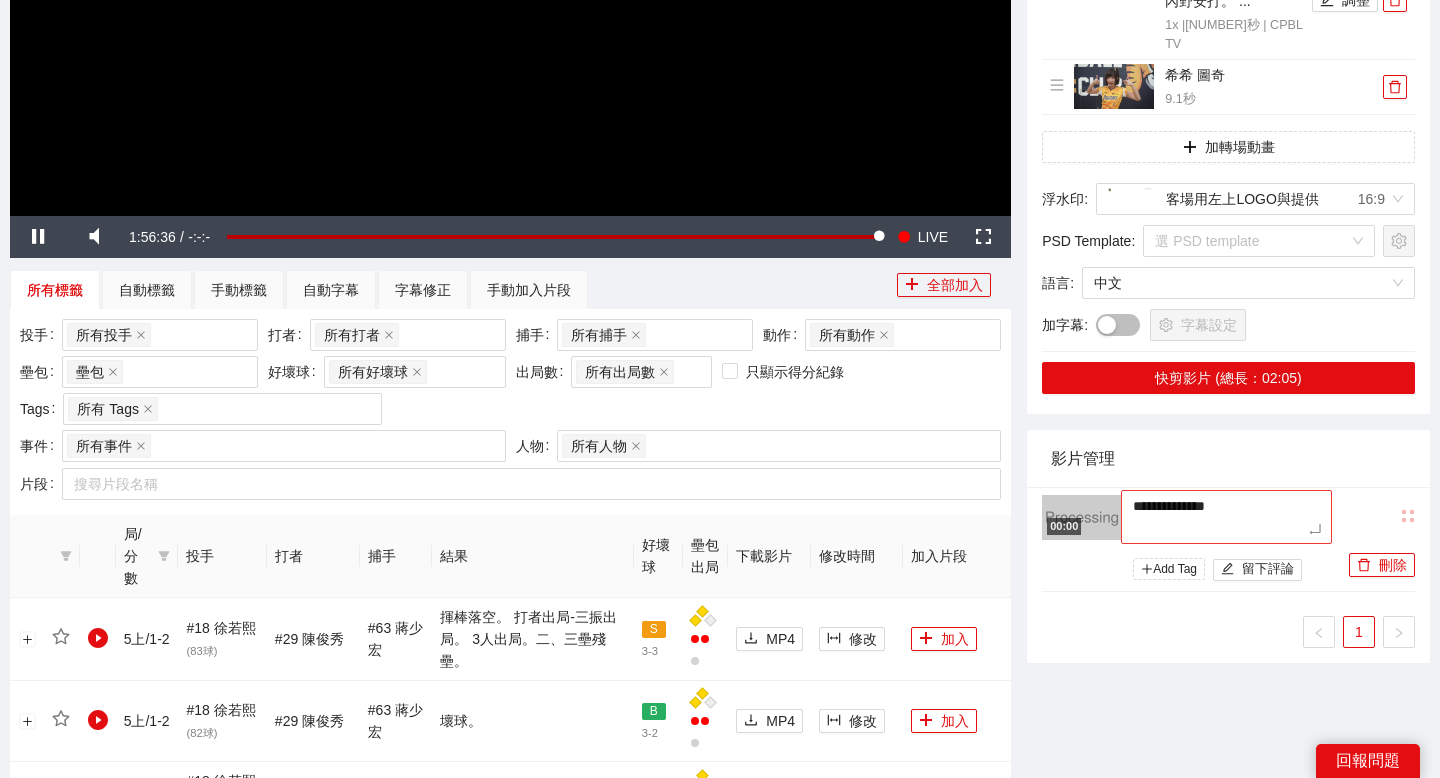 type on "**********" 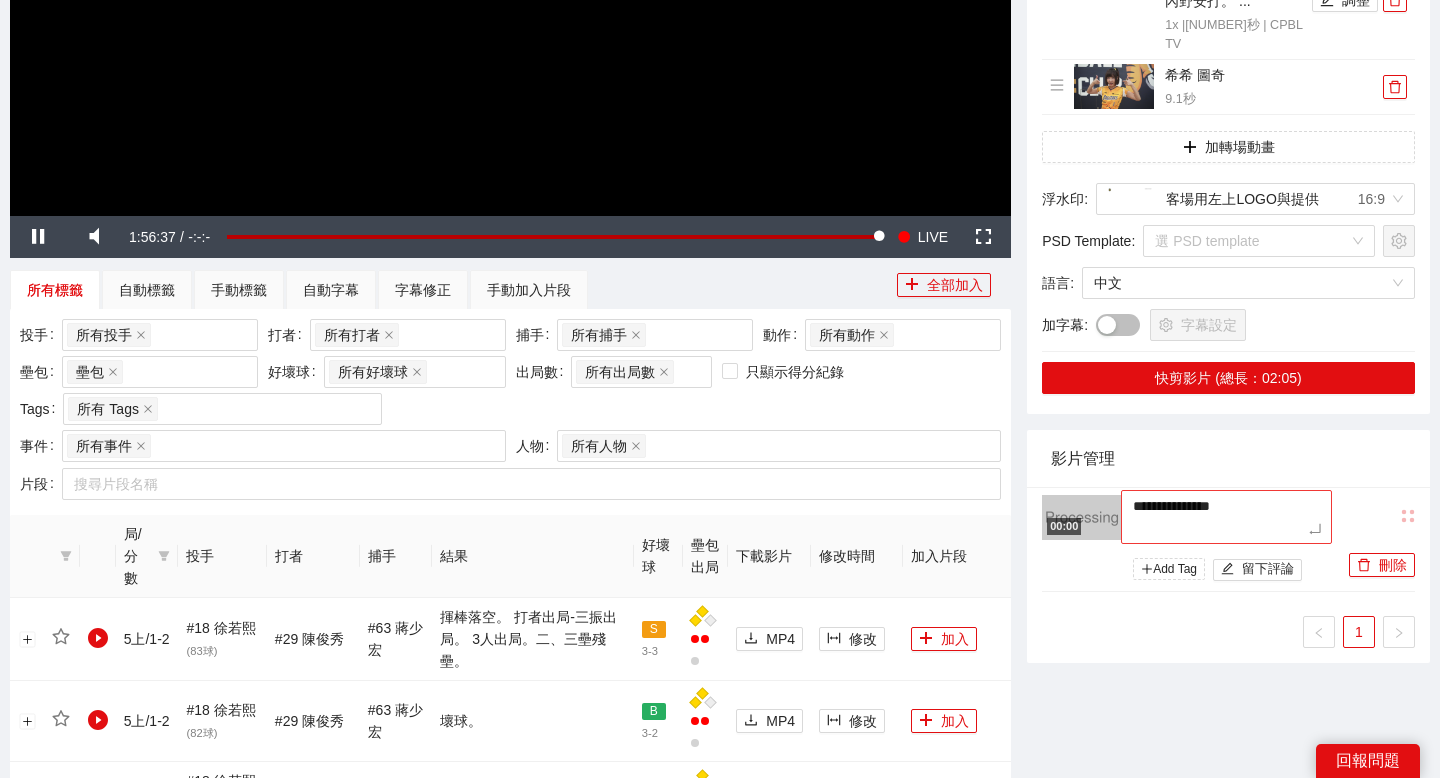 type on "**********" 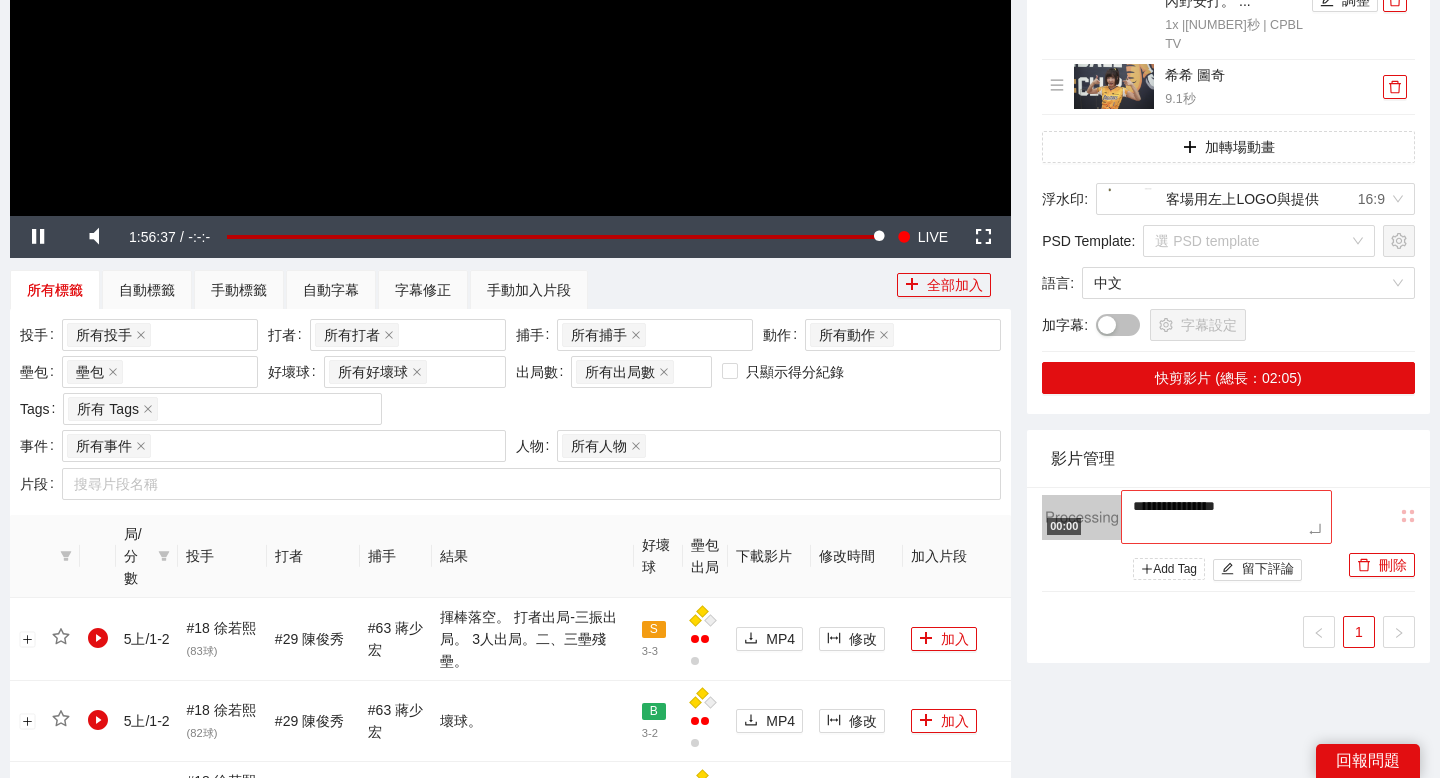 type on "**********" 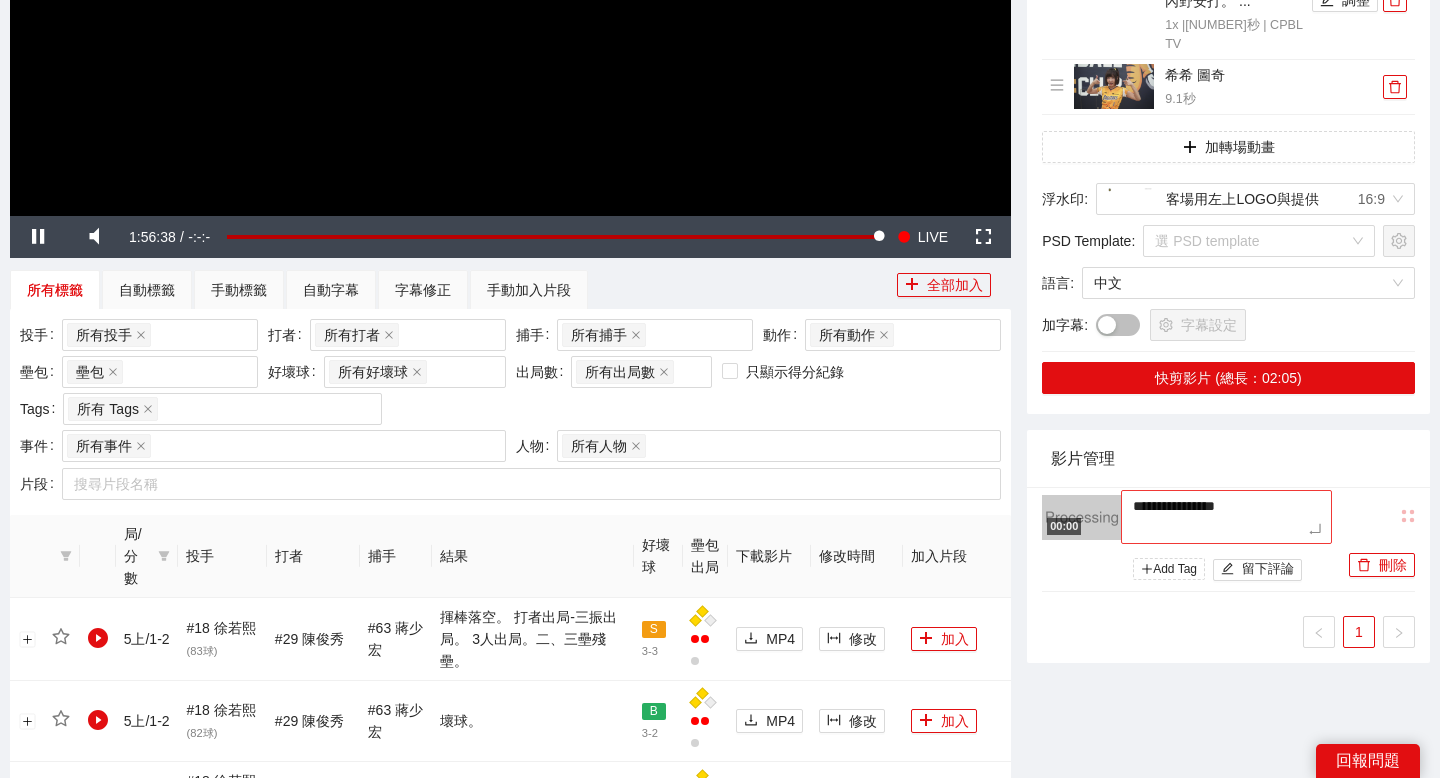 type on "**********" 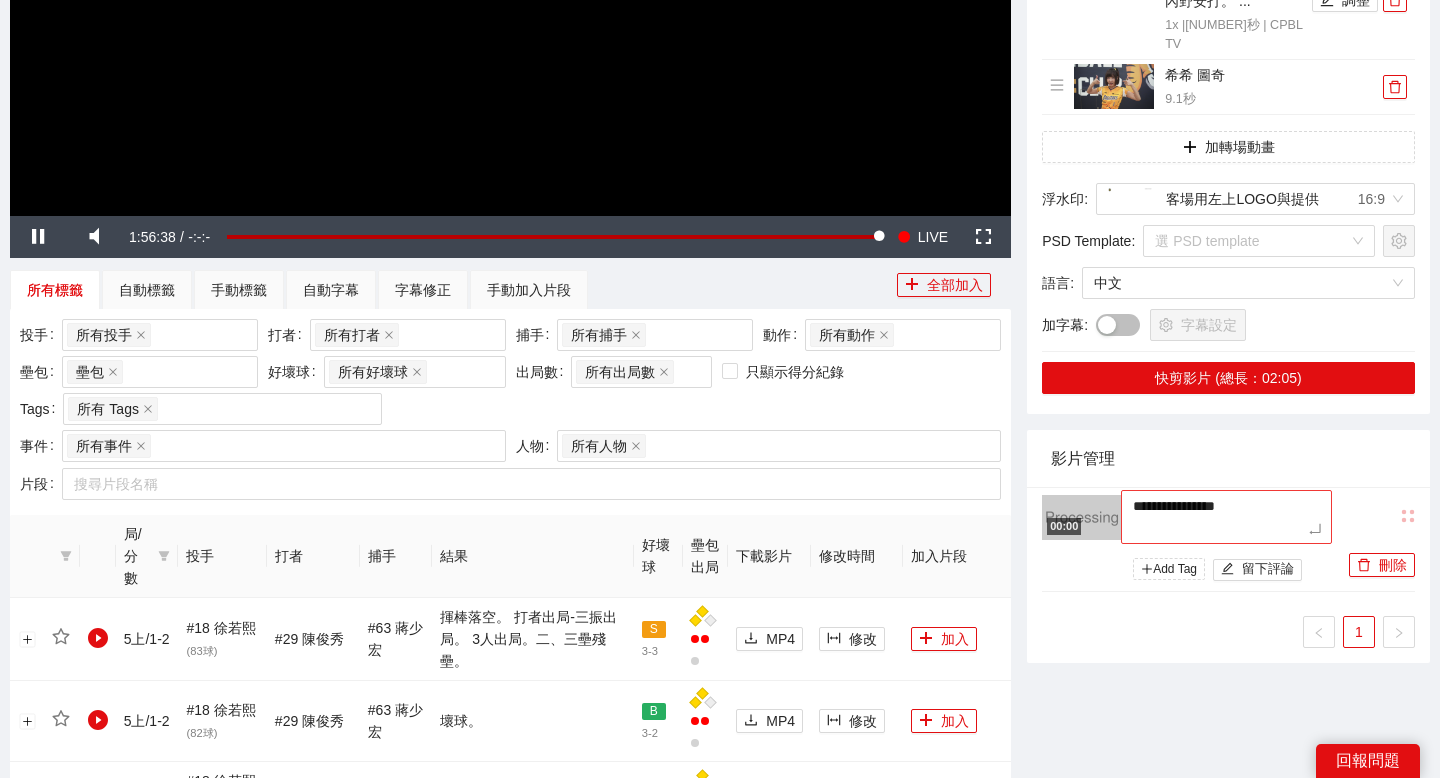type on "**********" 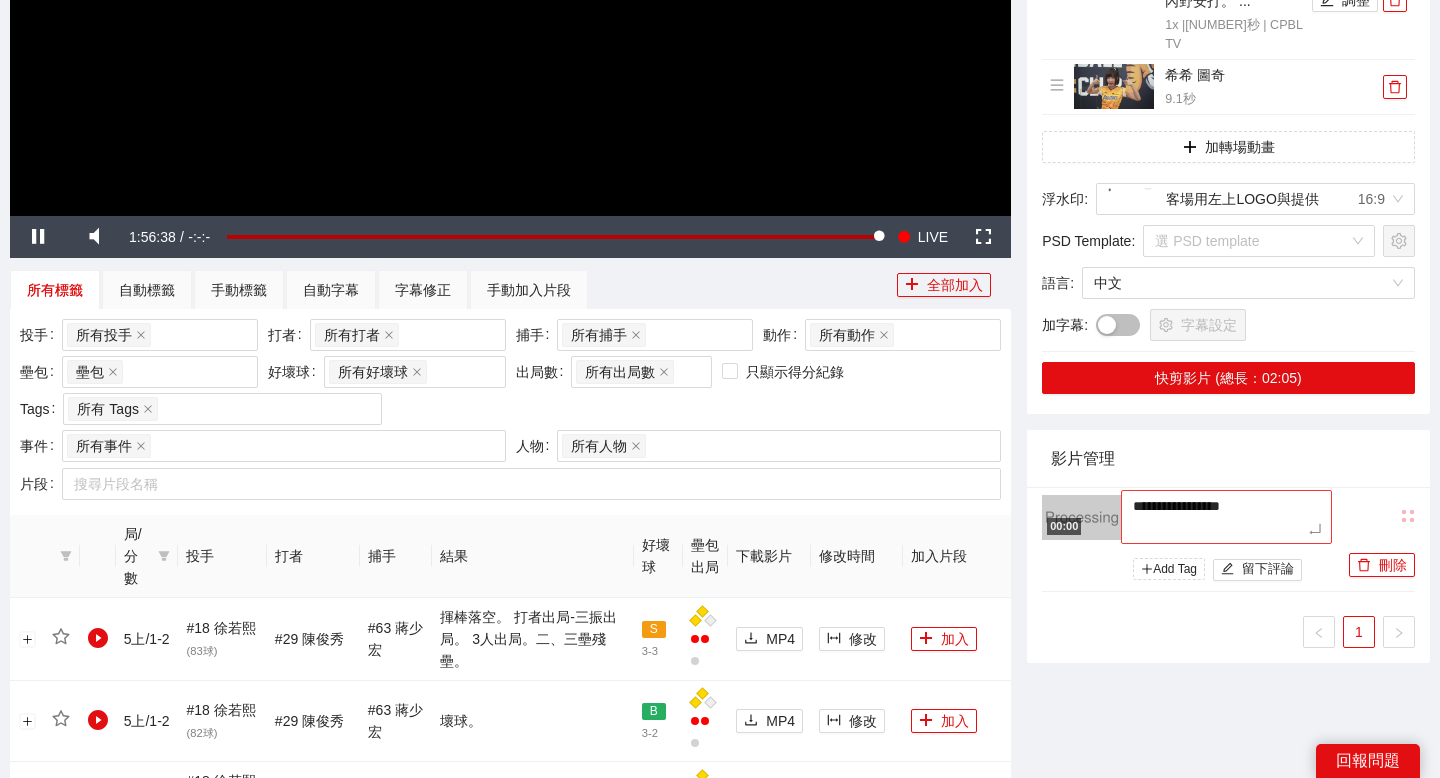 type on "**********" 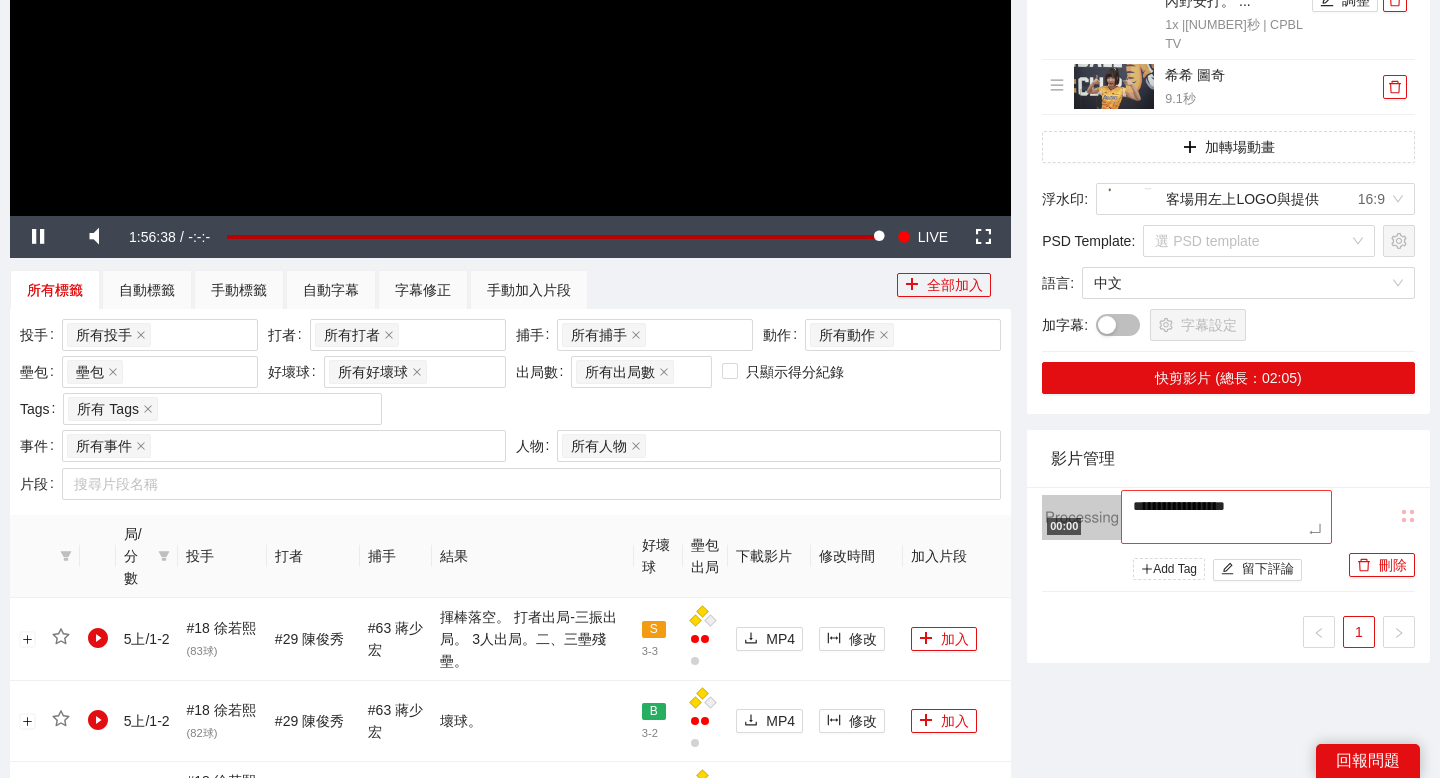 type on "**********" 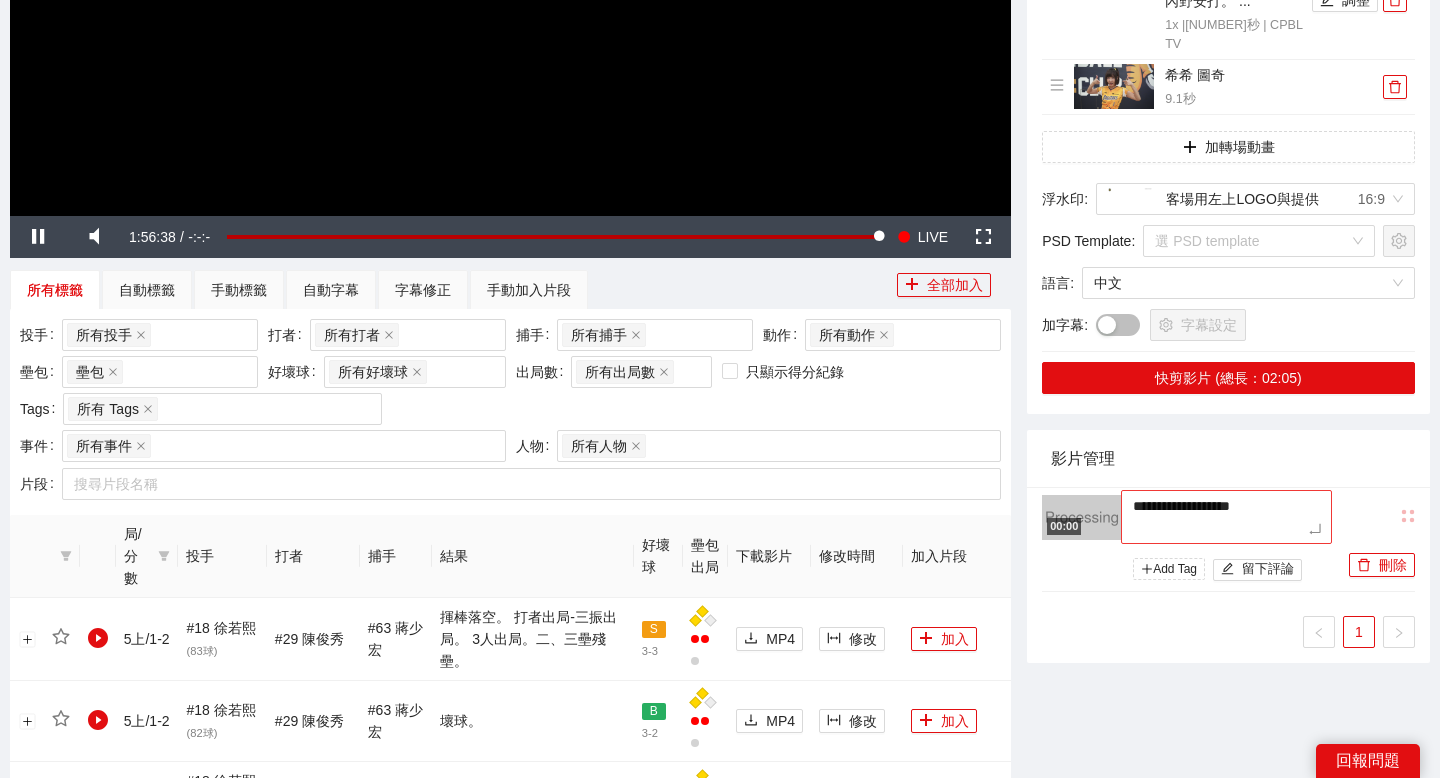 type on "**********" 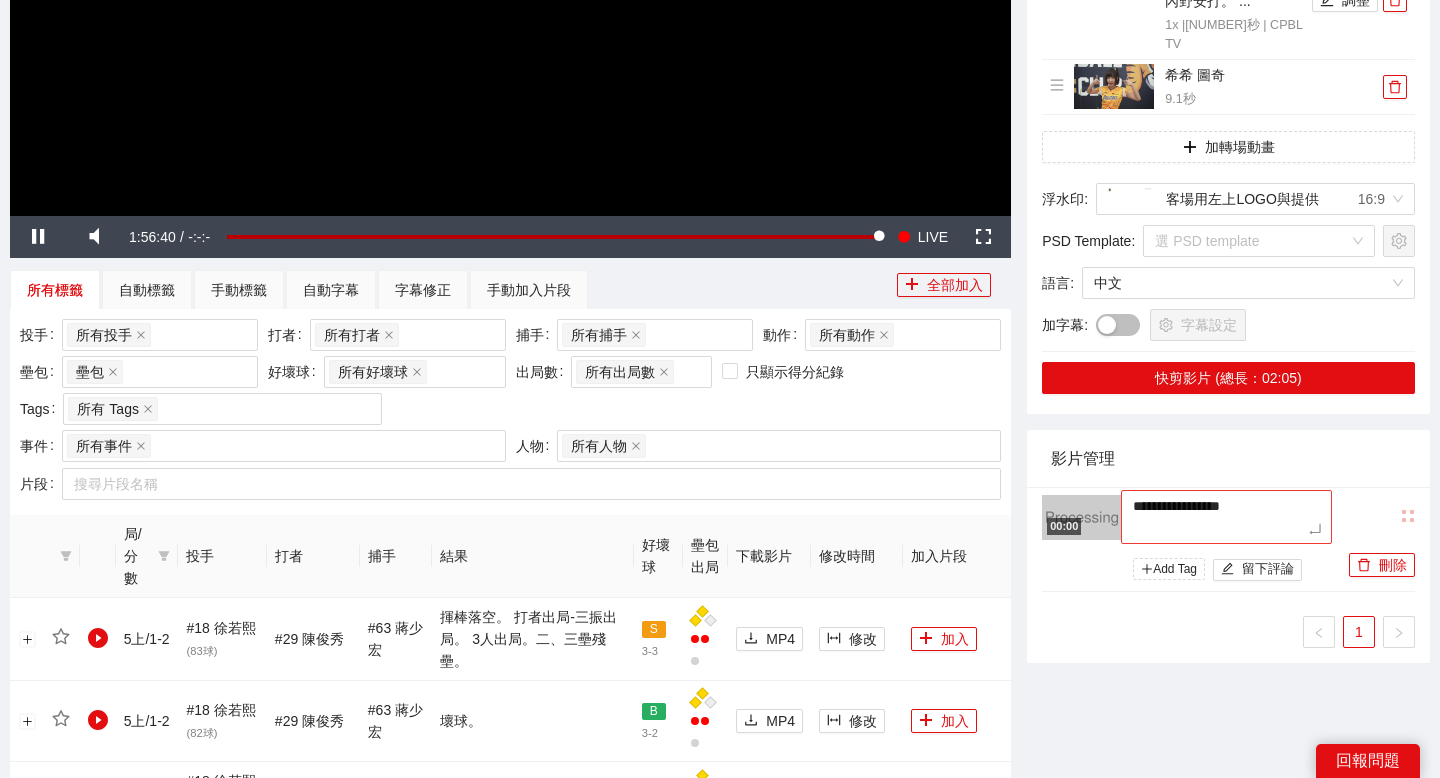 type on "**********" 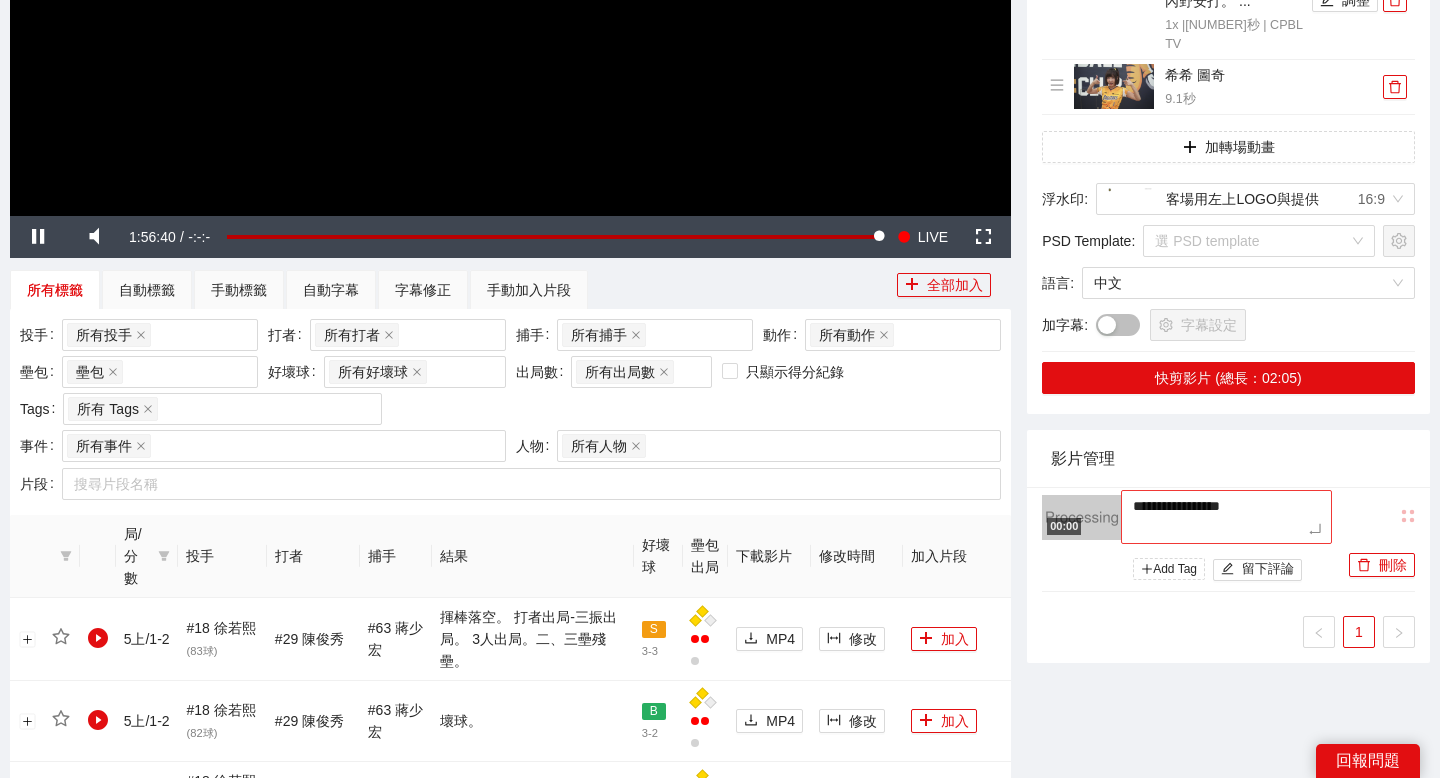 type on "**********" 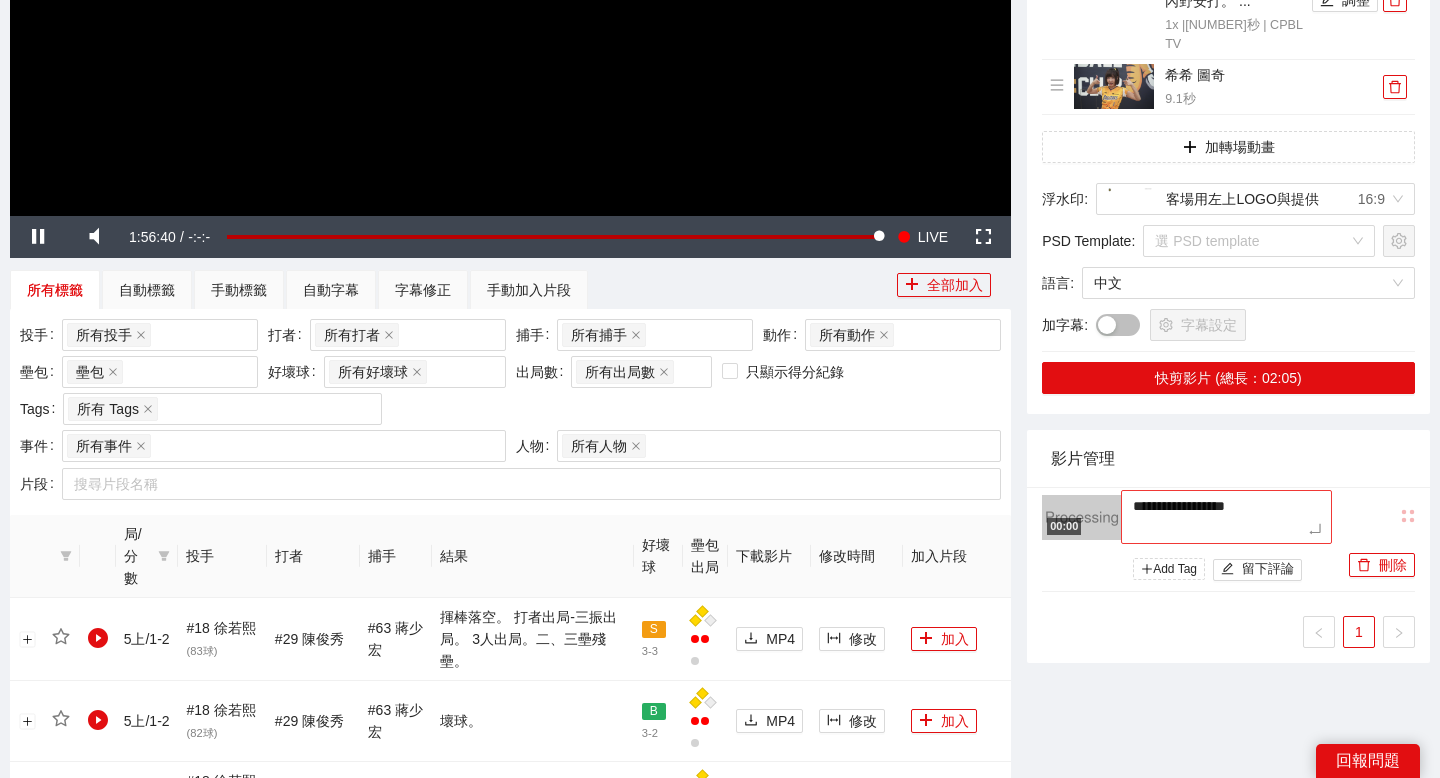 type on "**********" 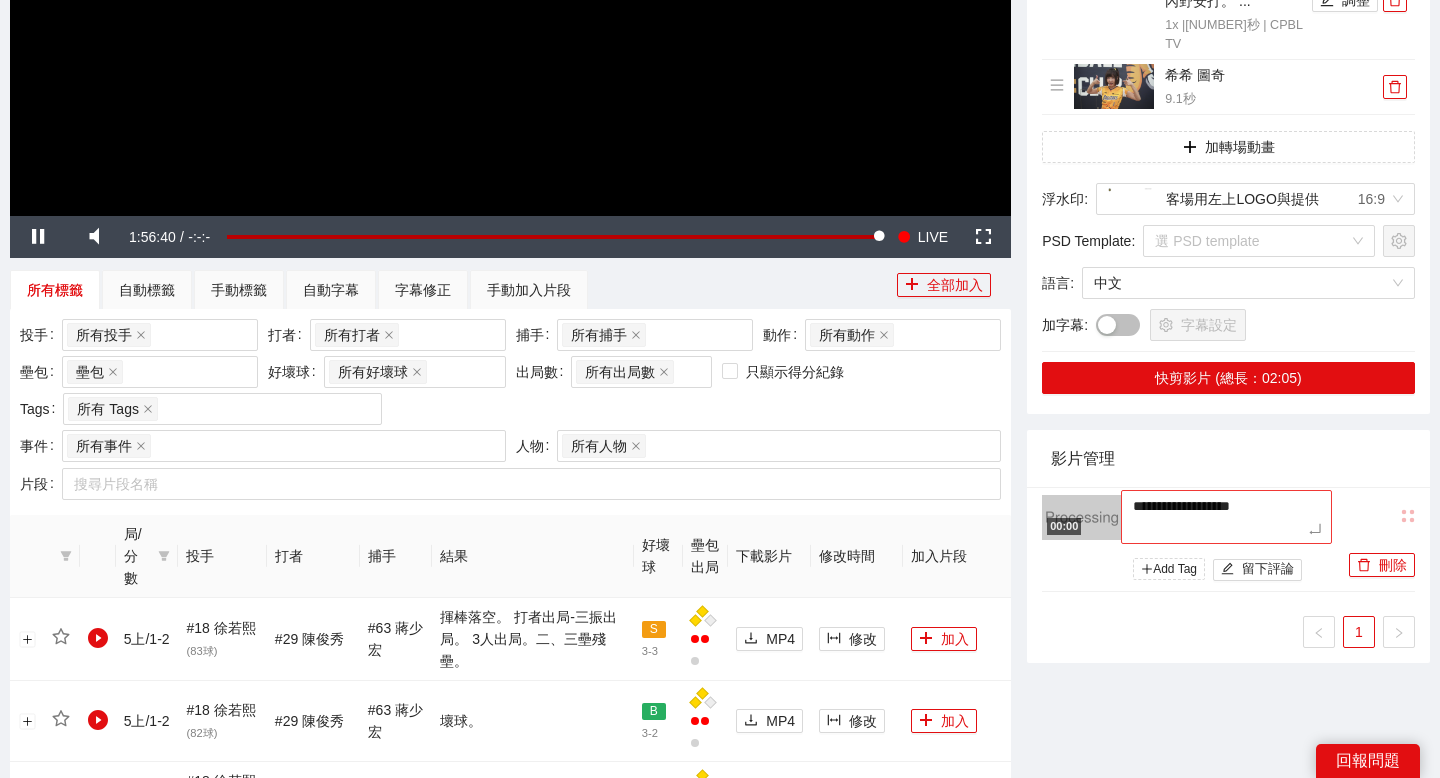 type on "**********" 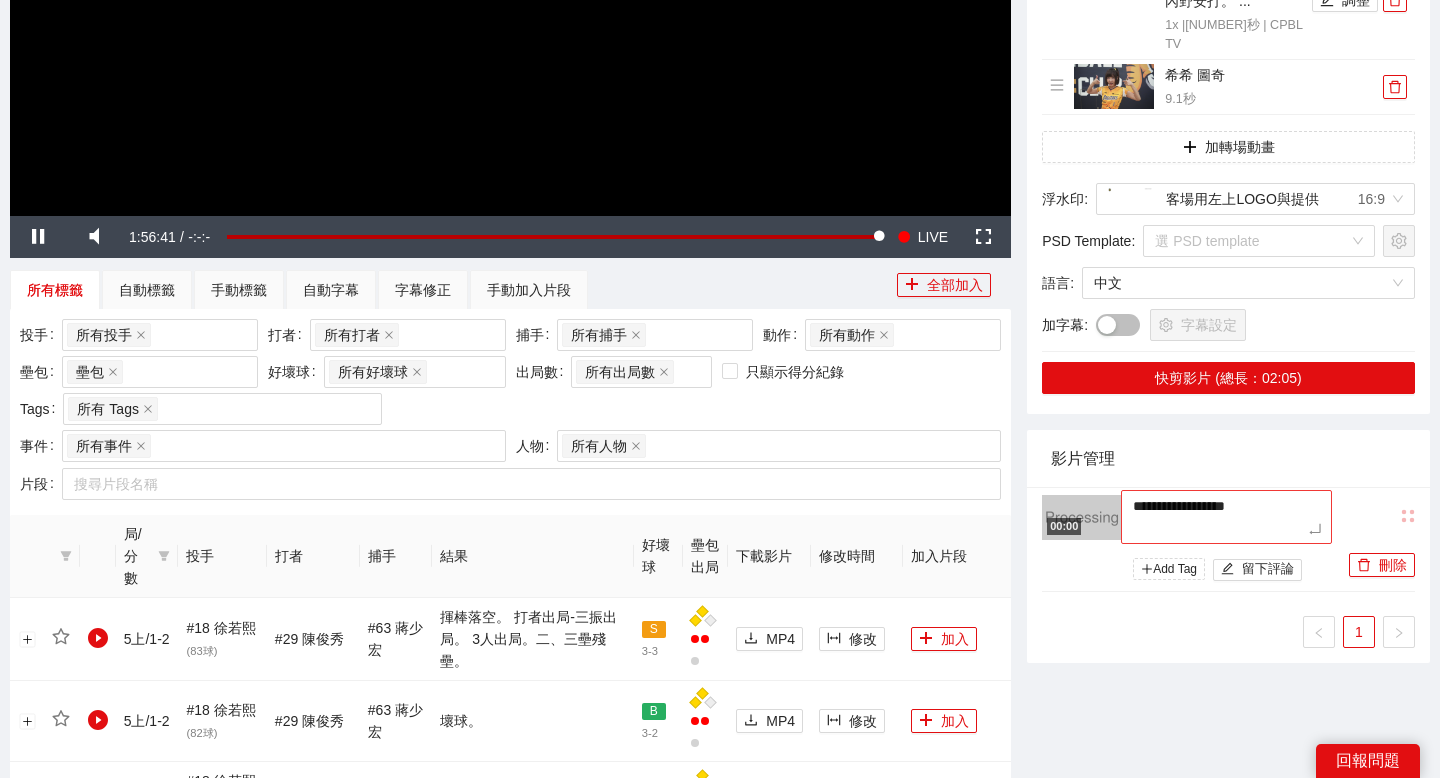 type on "**********" 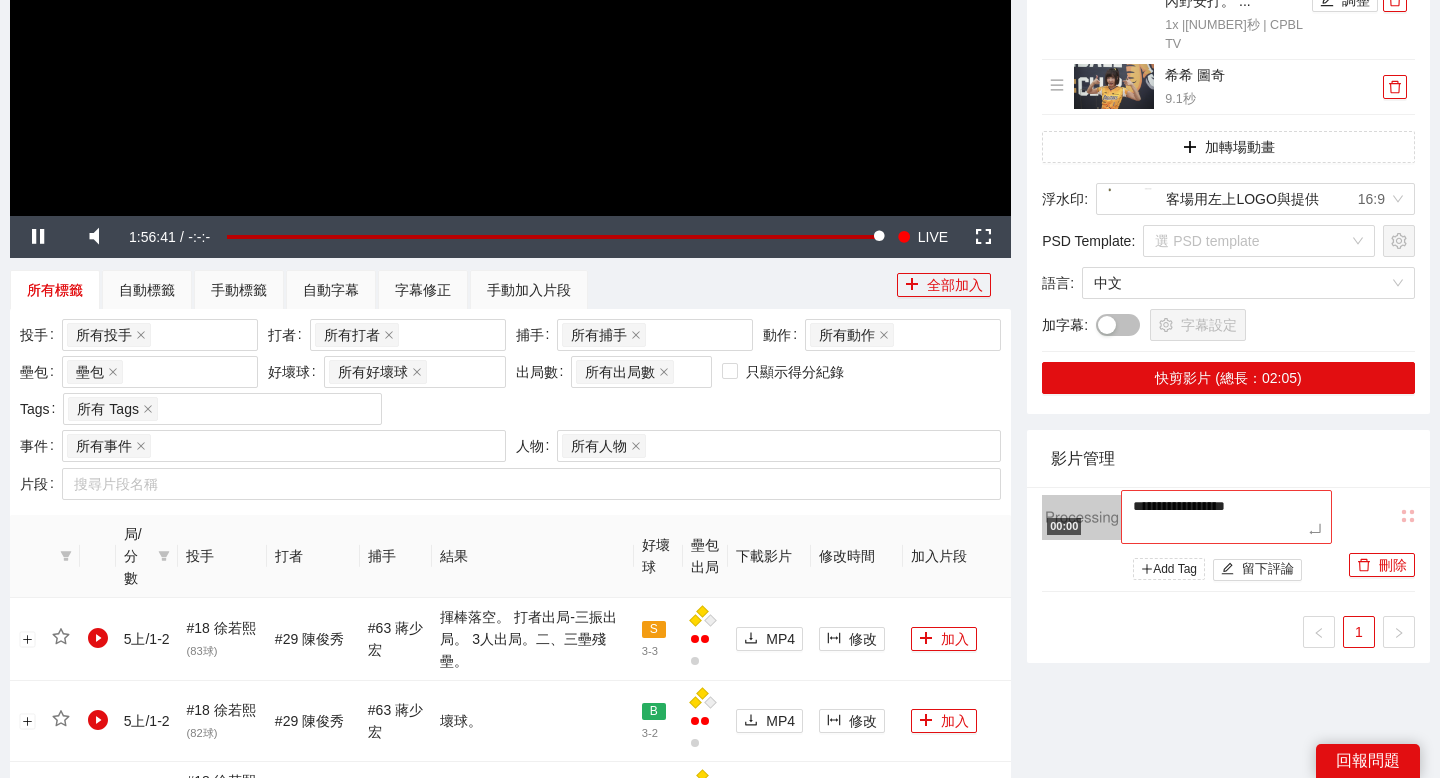 type on "**********" 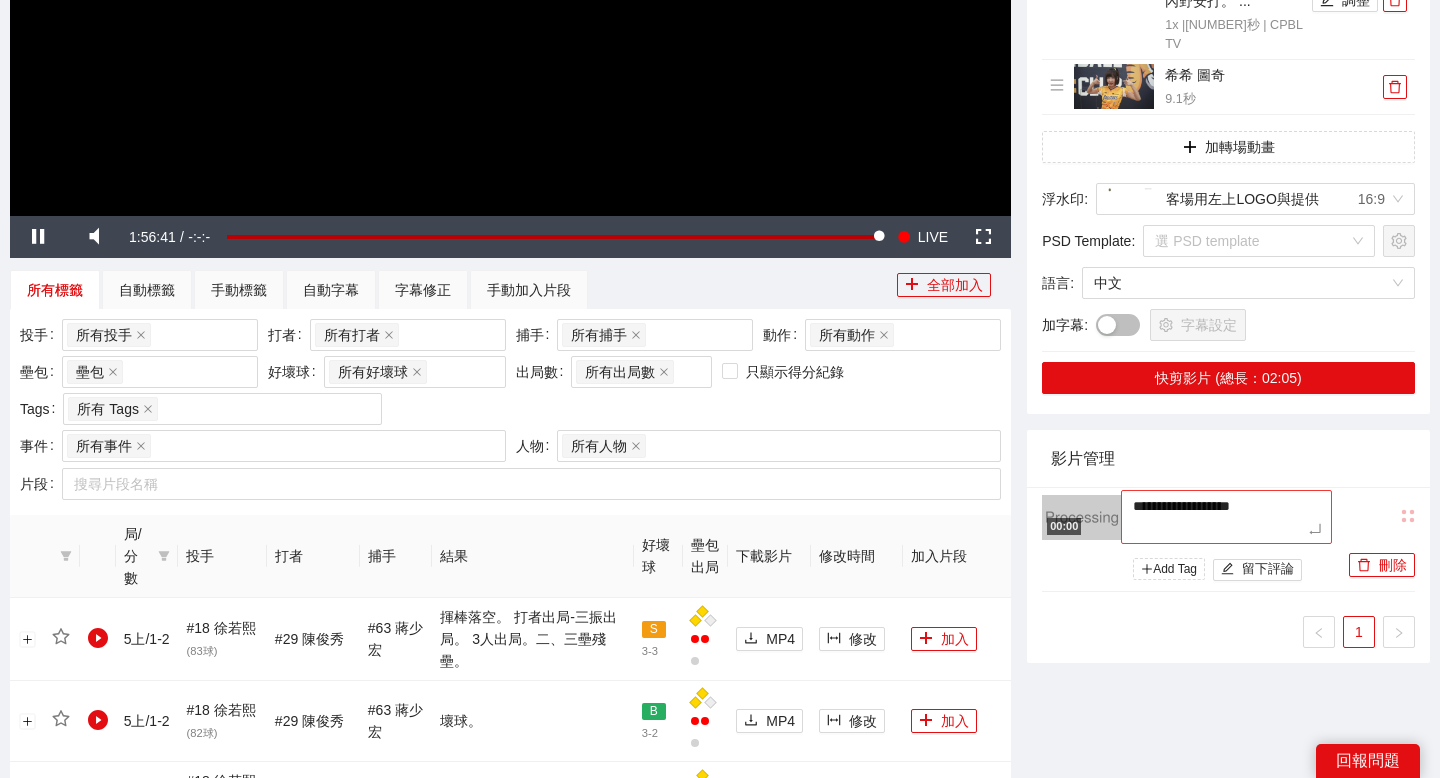 type on "**********" 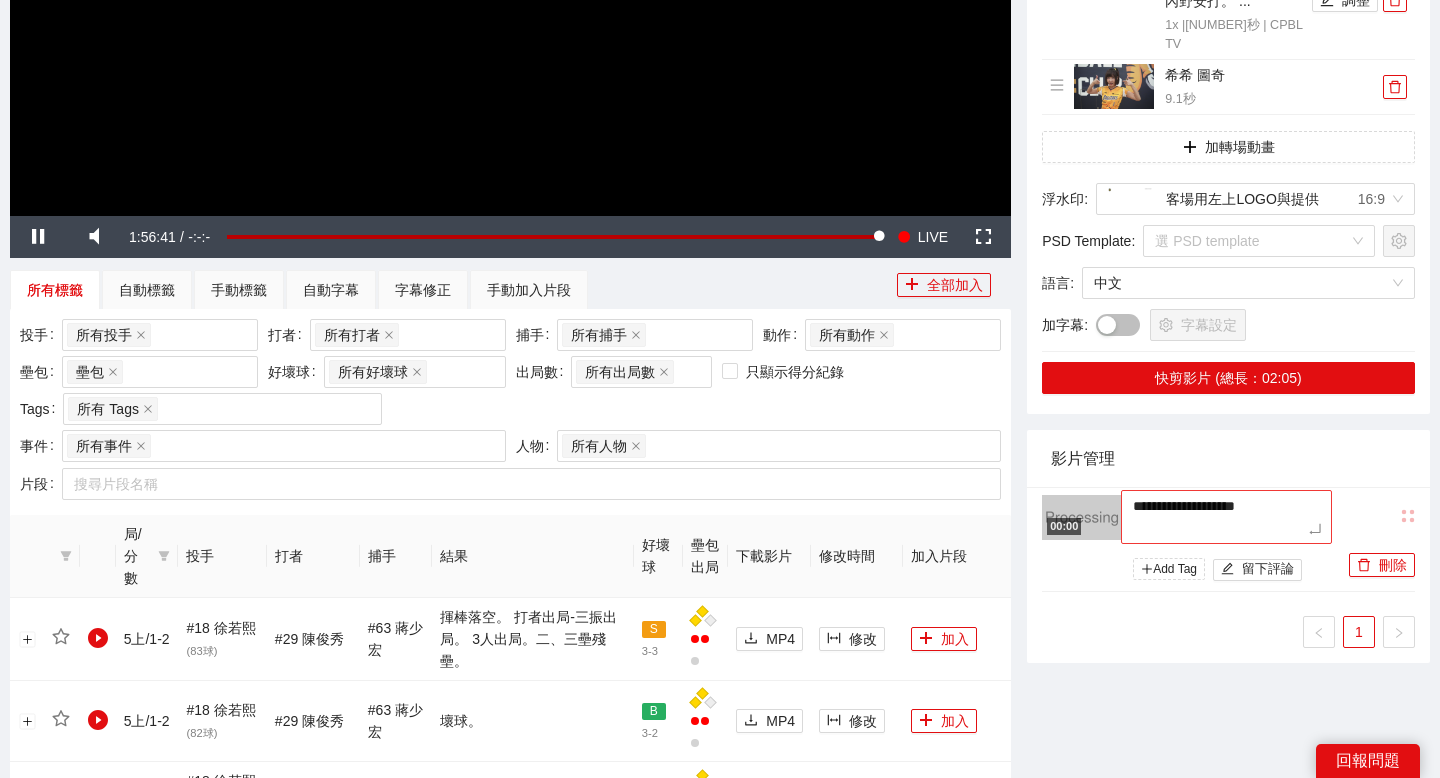 type on "**********" 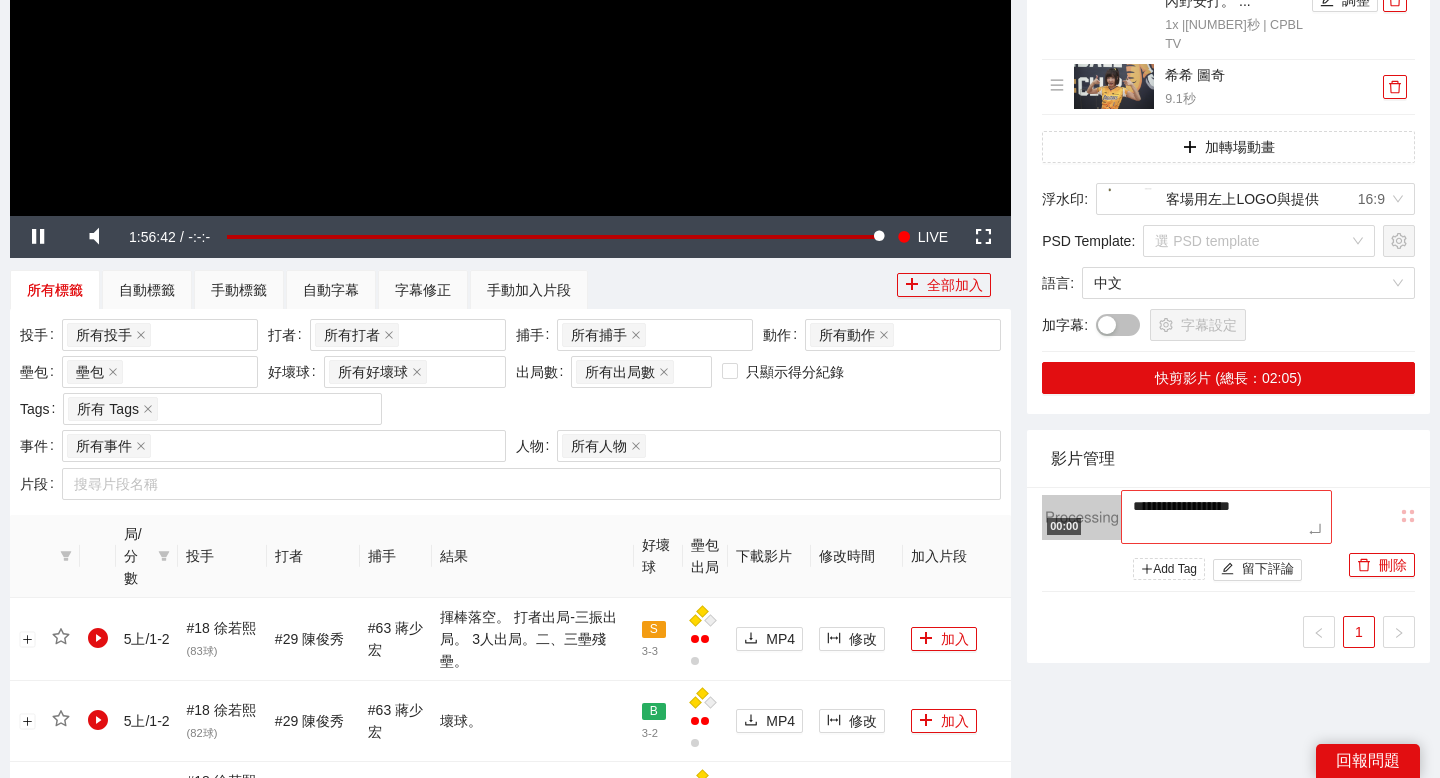 type on "**********" 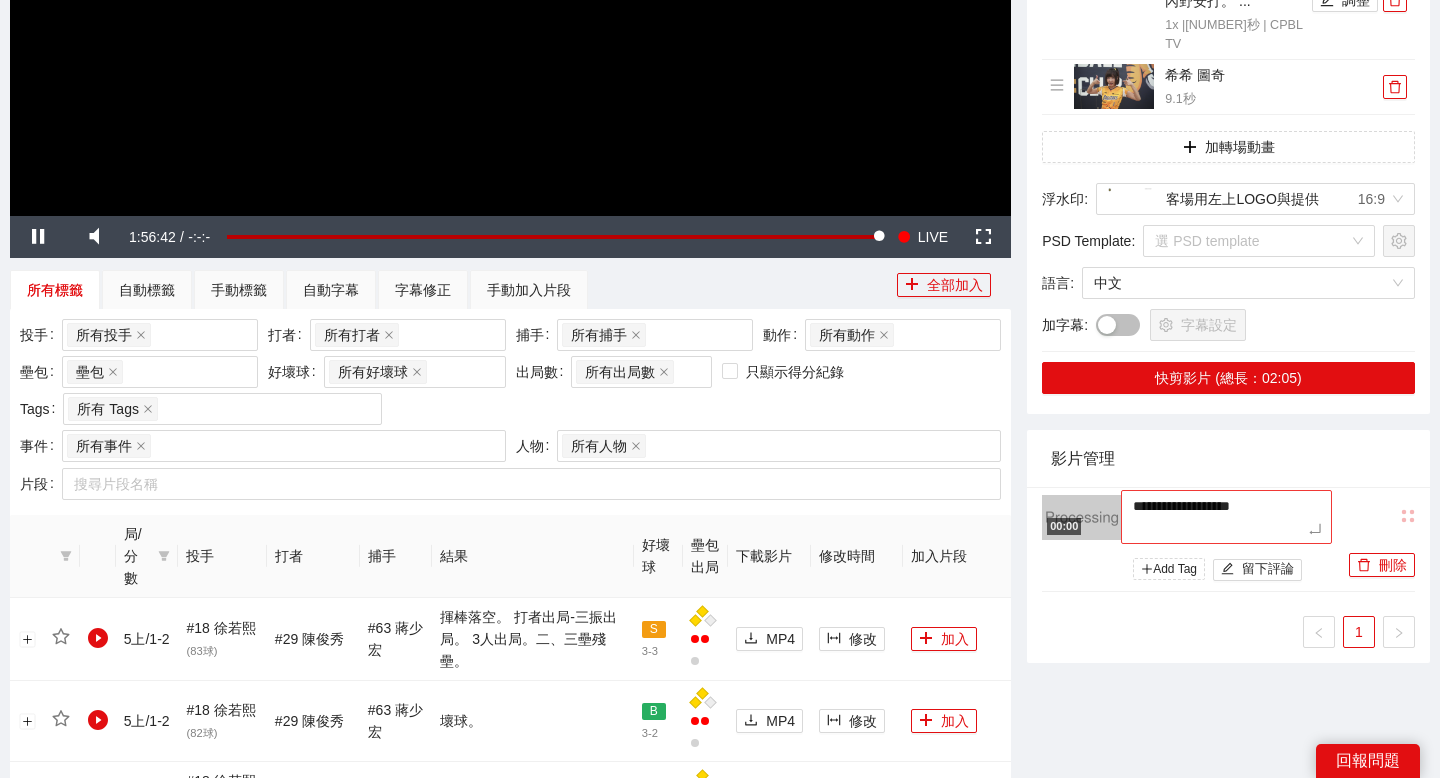type on "**********" 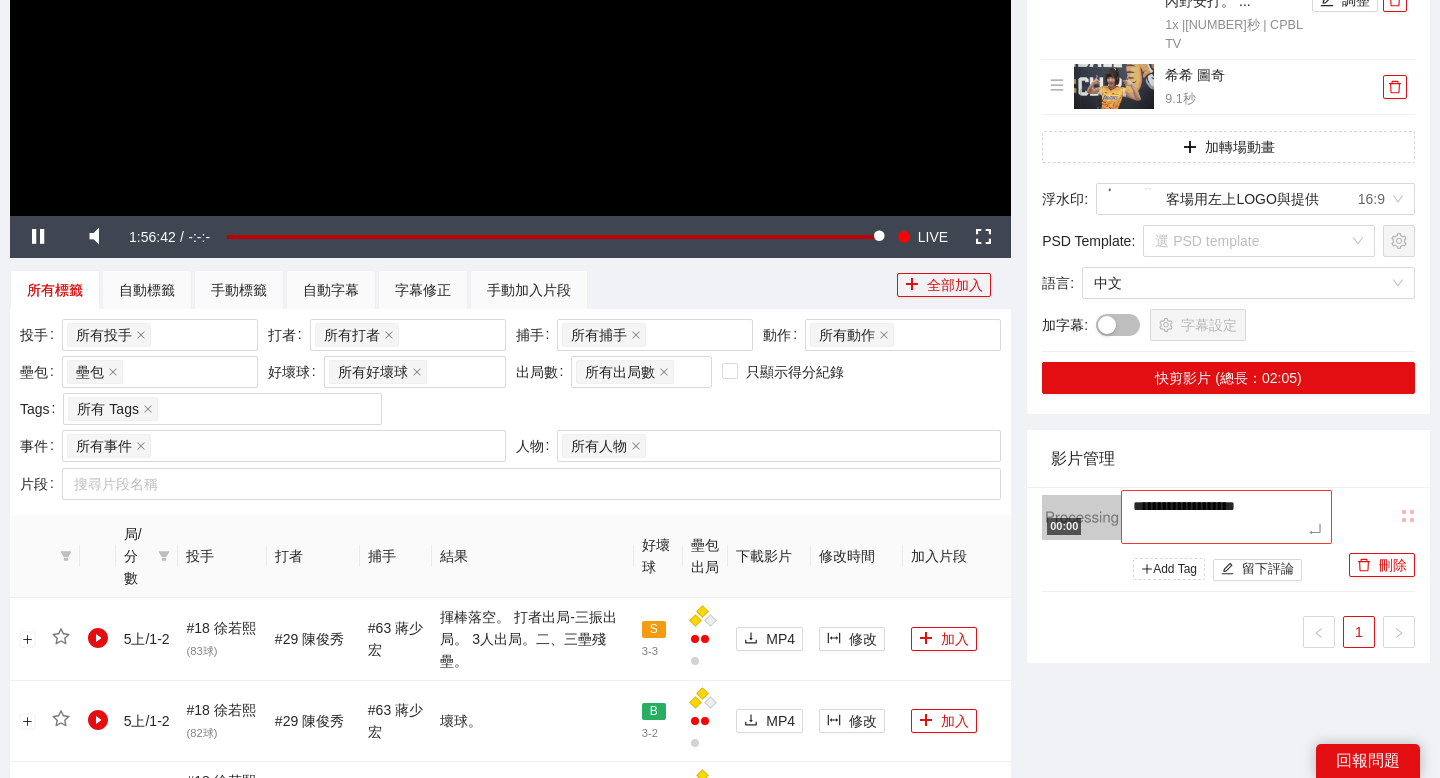 type on "**********" 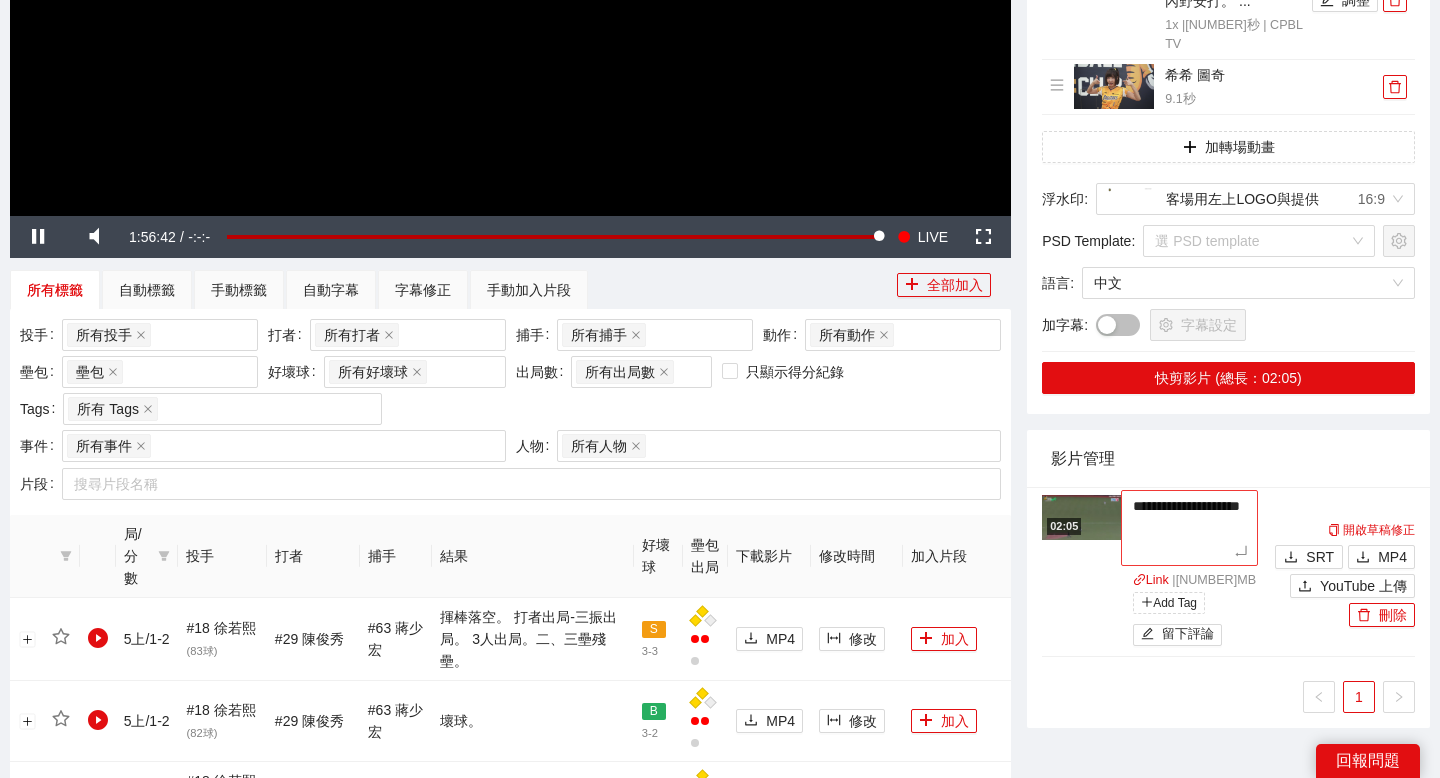 type on "**********" 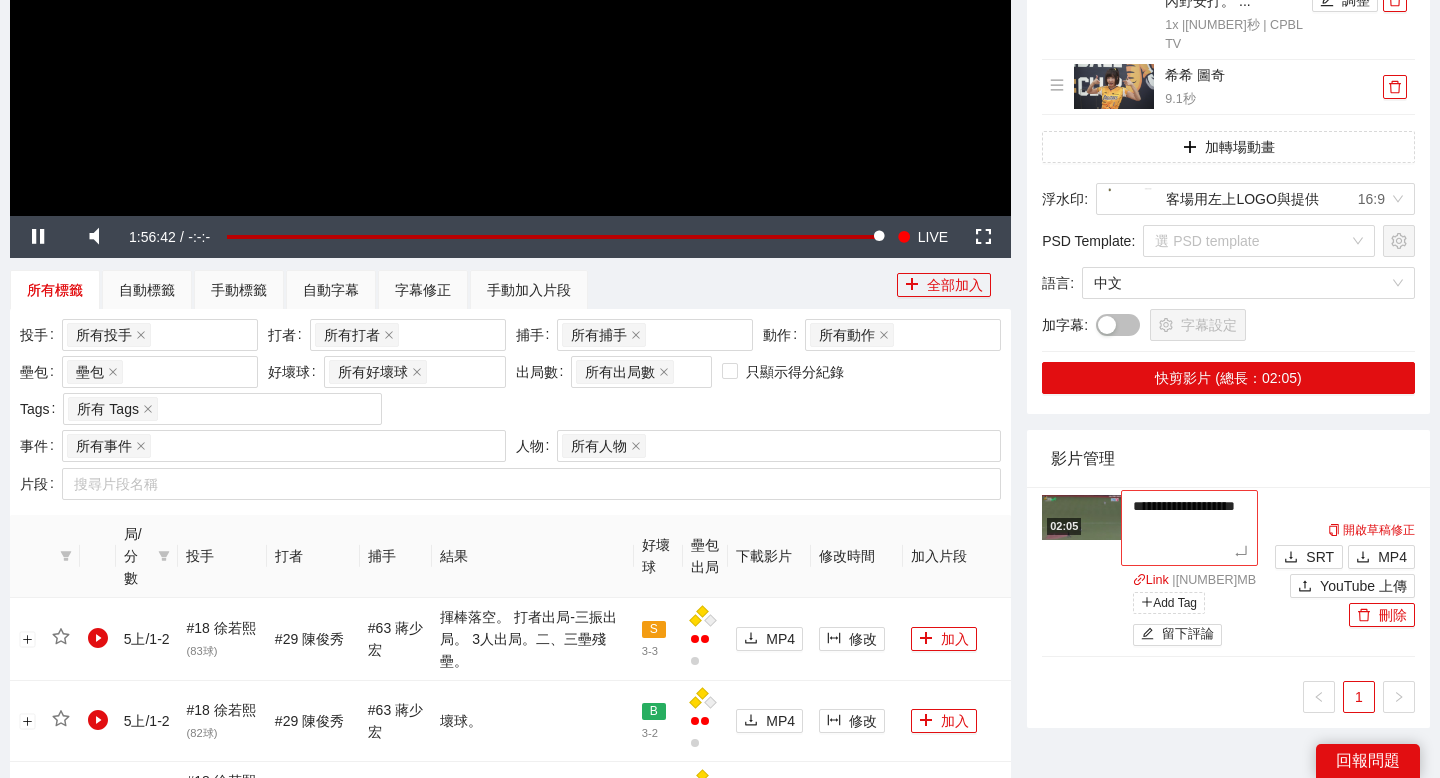 type on "**********" 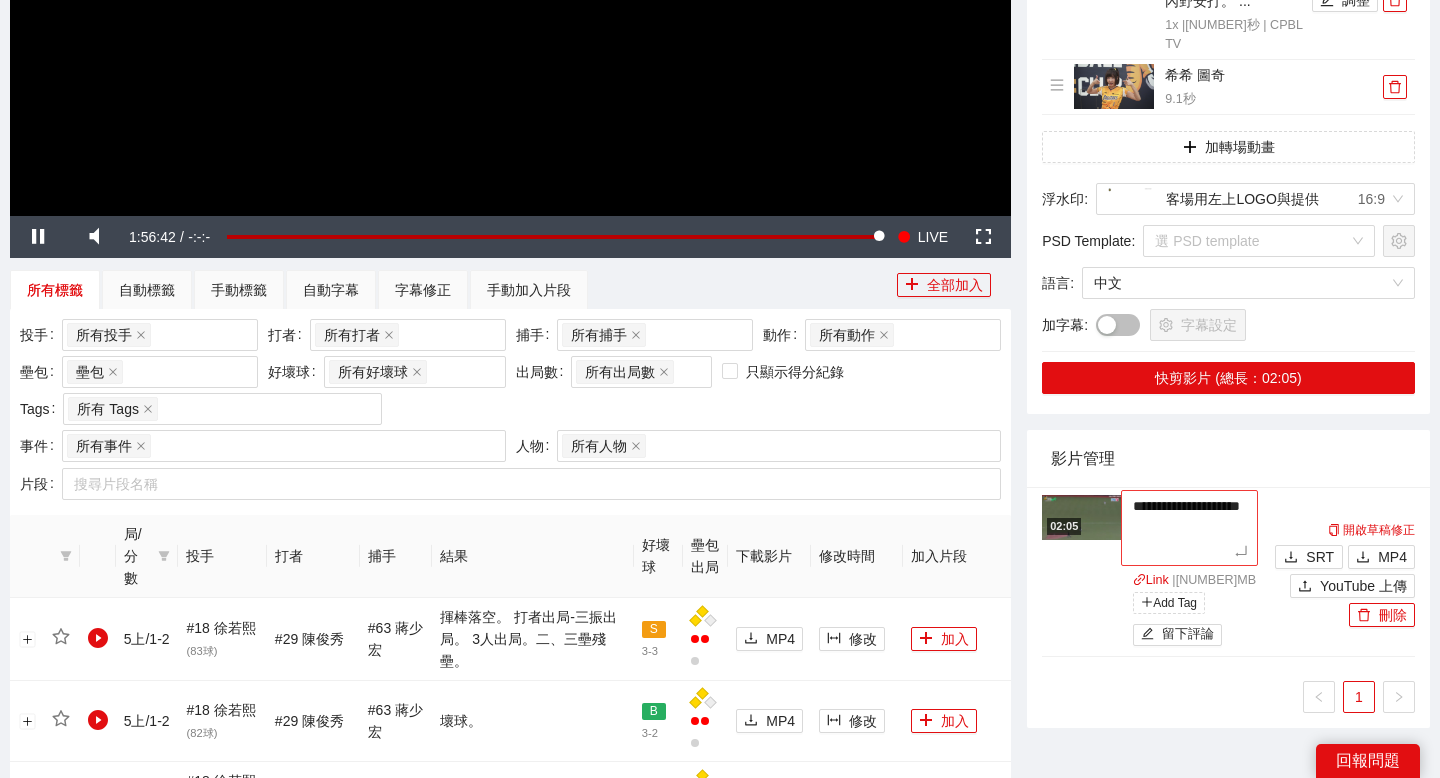 type on "**********" 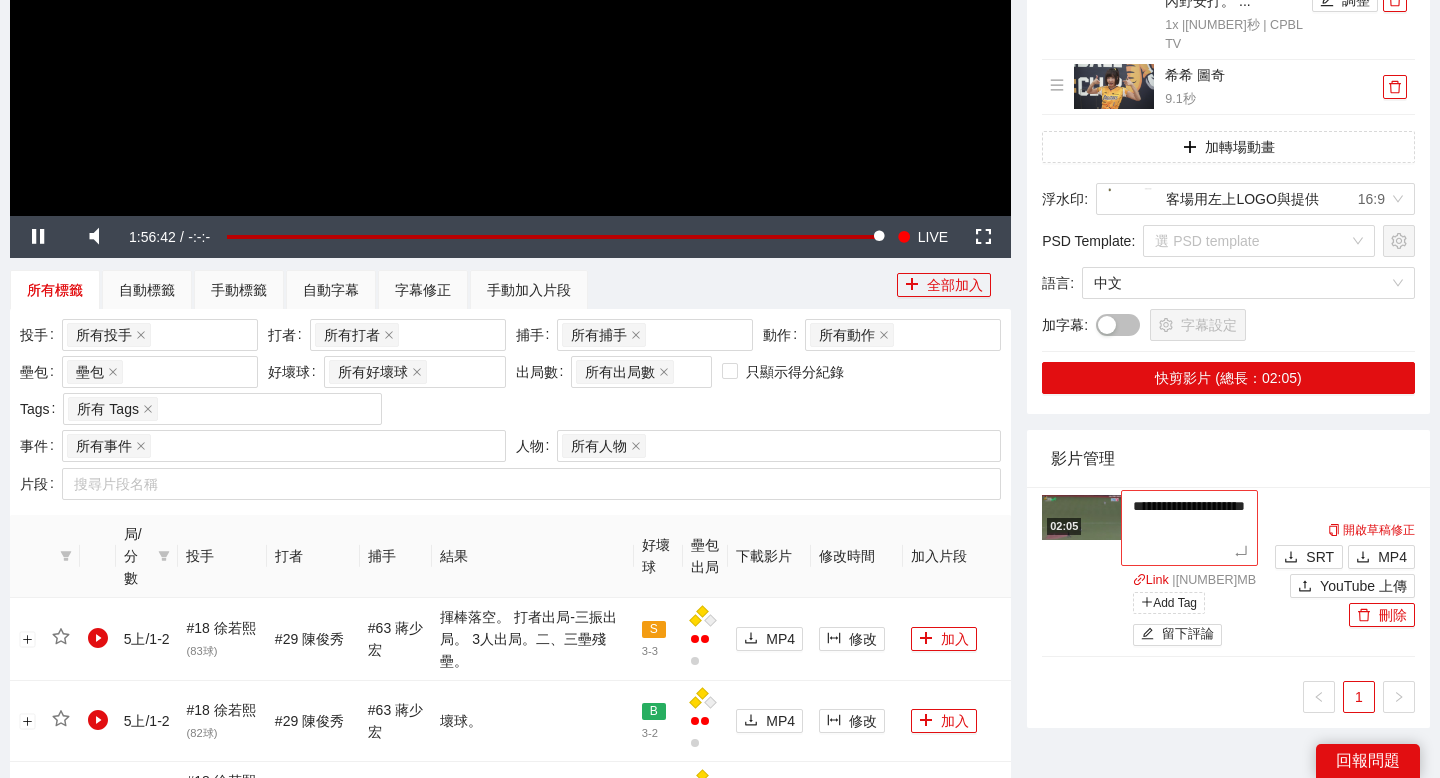 type on "**********" 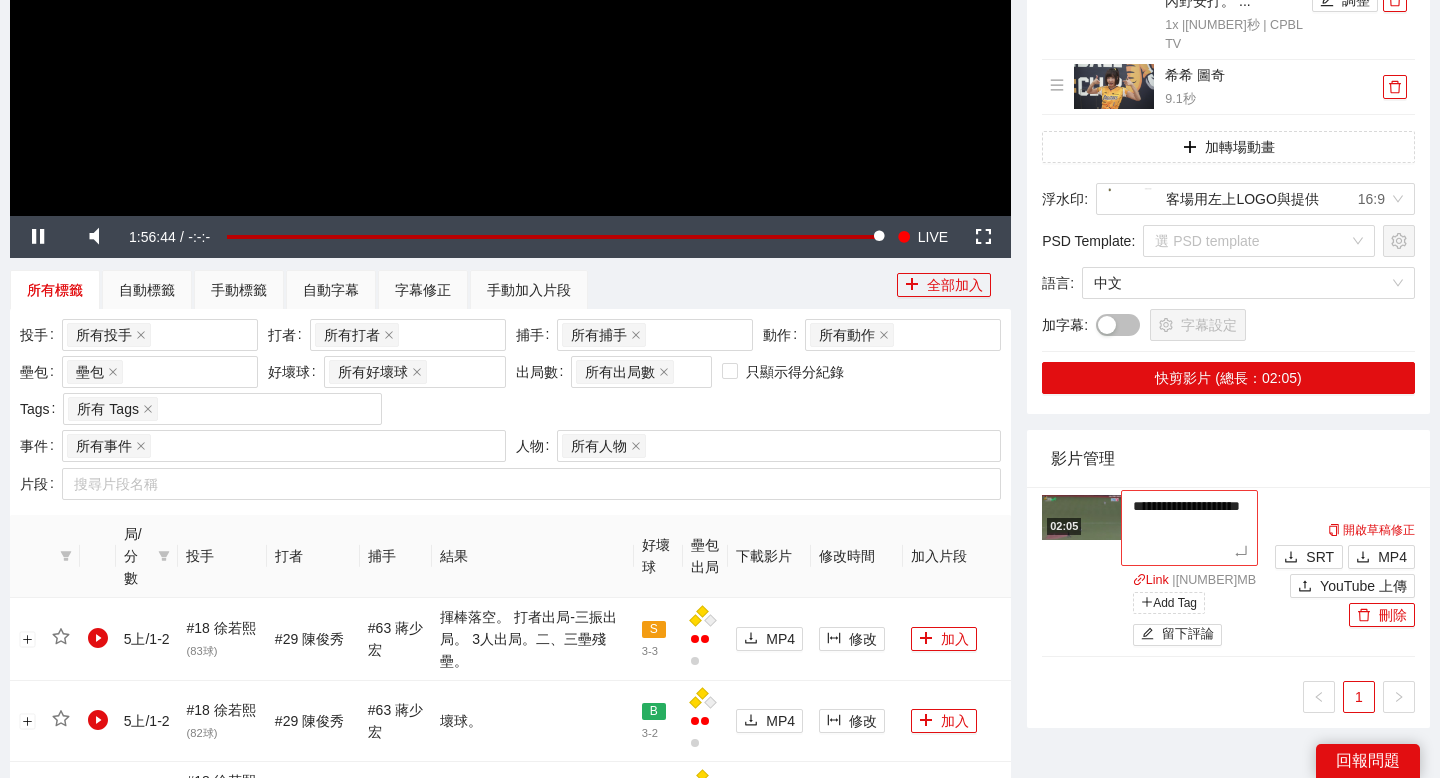 type on "**********" 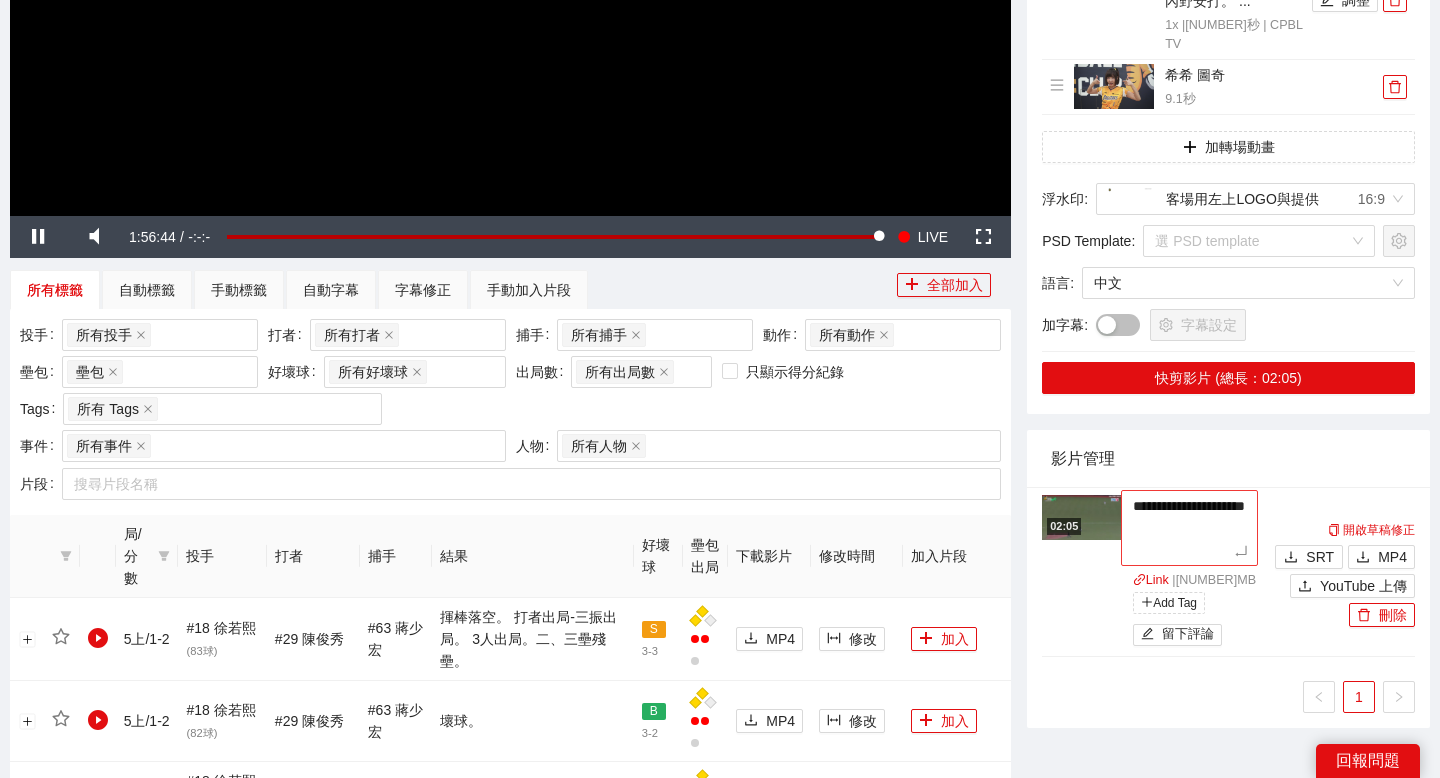 type on "**********" 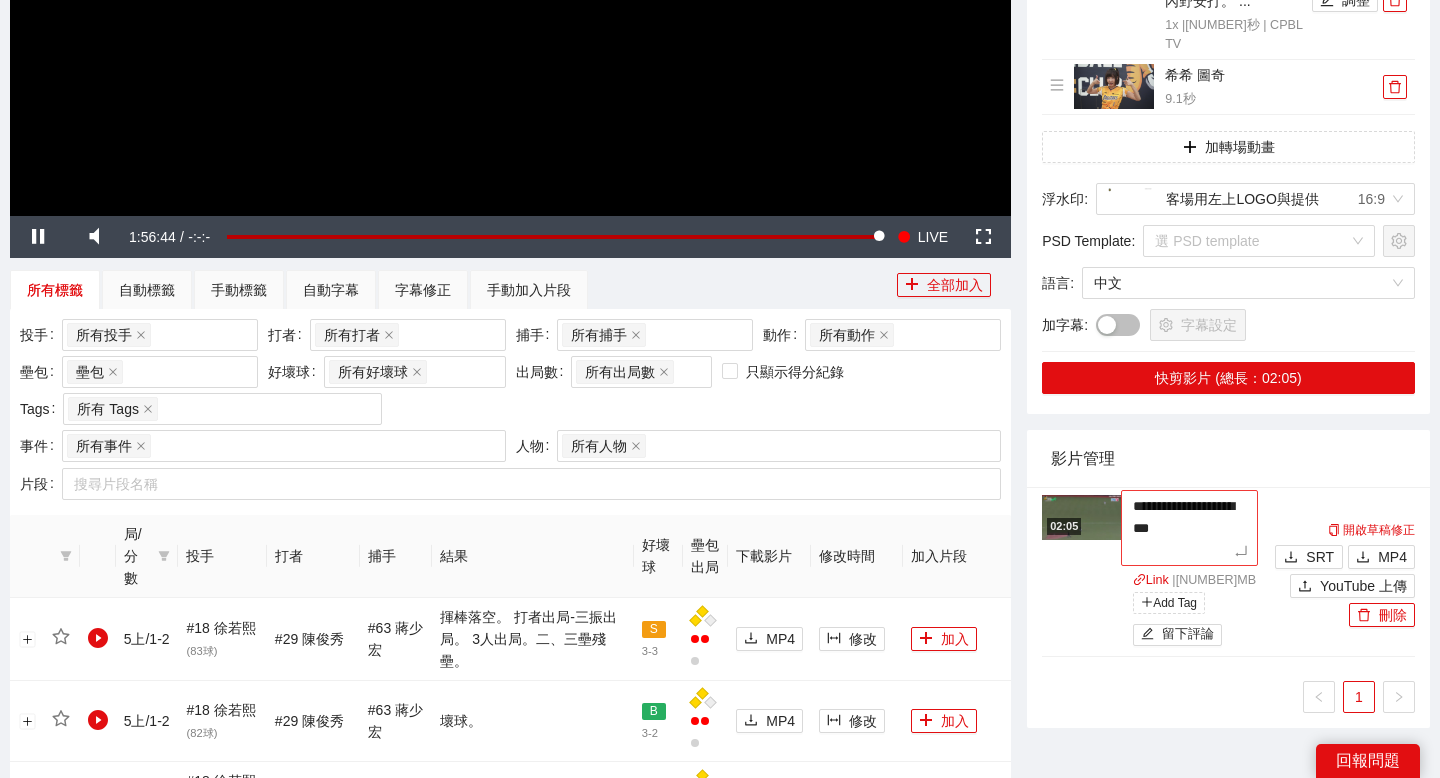 type on "**********" 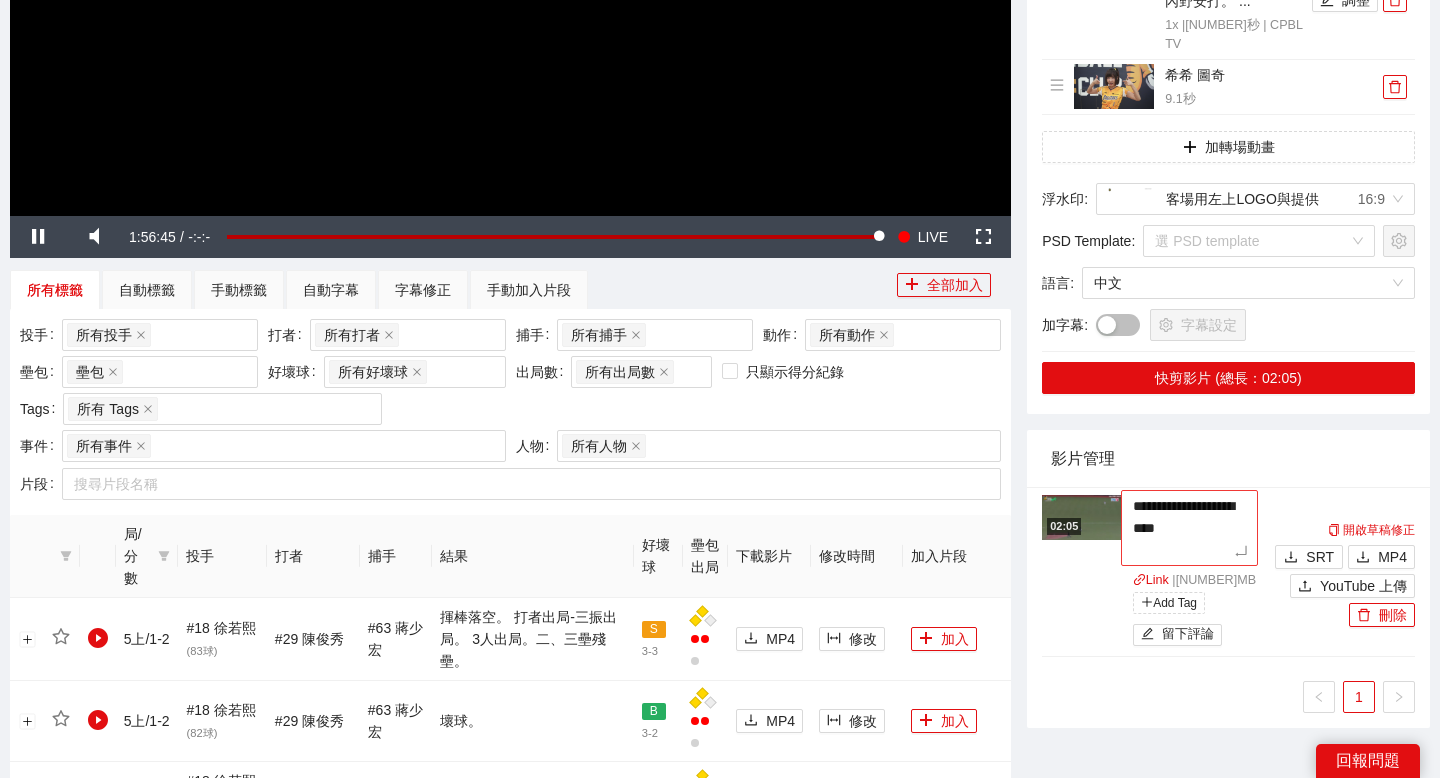 type on "**********" 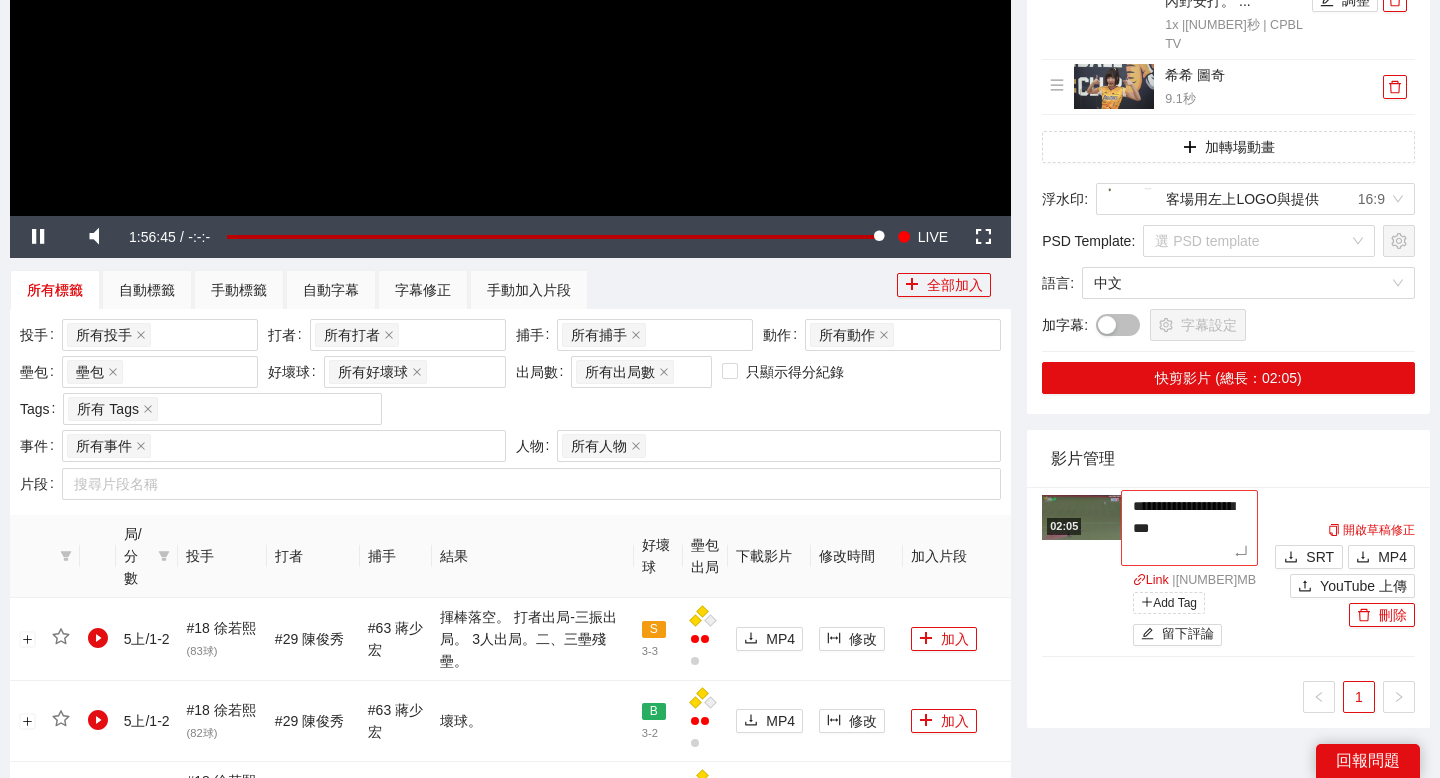 type on "**********" 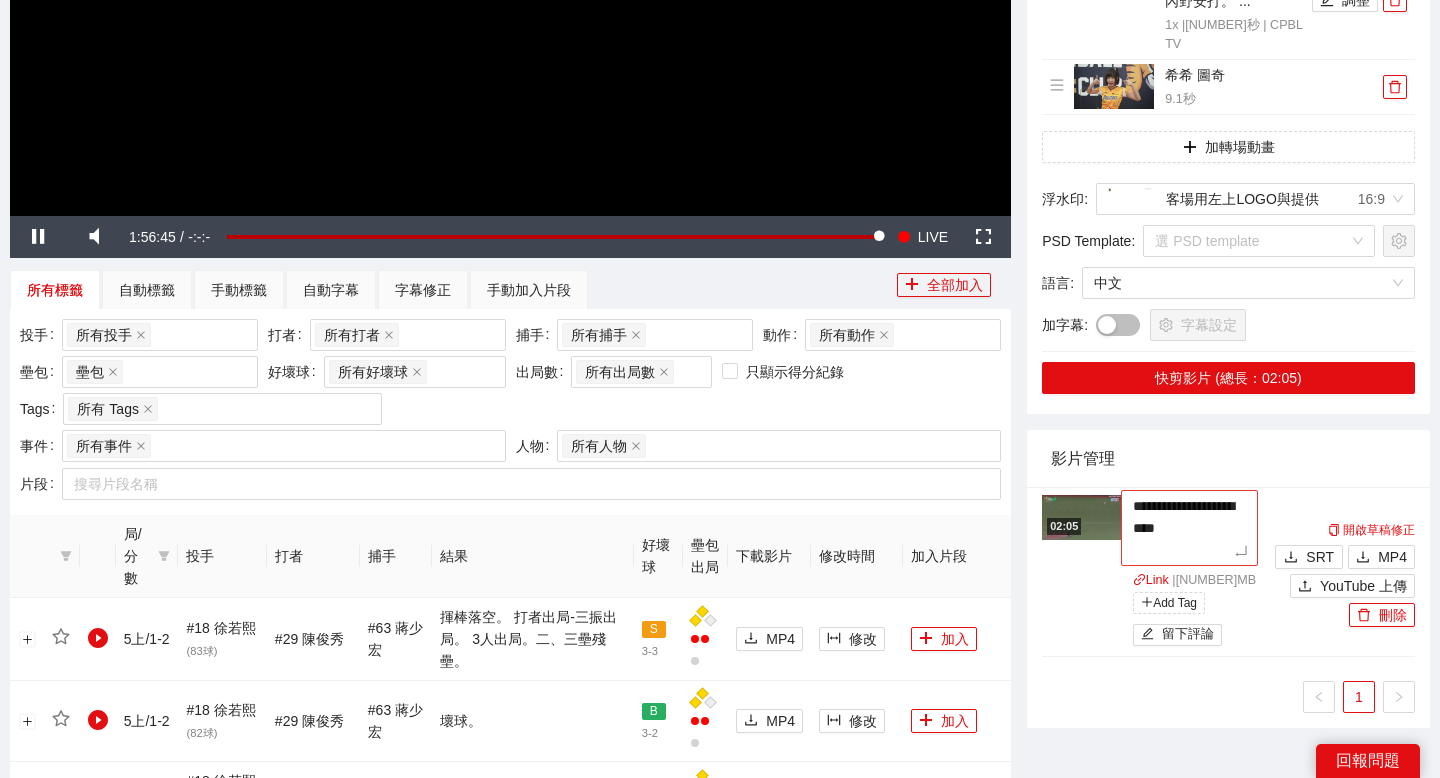 type on "**********" 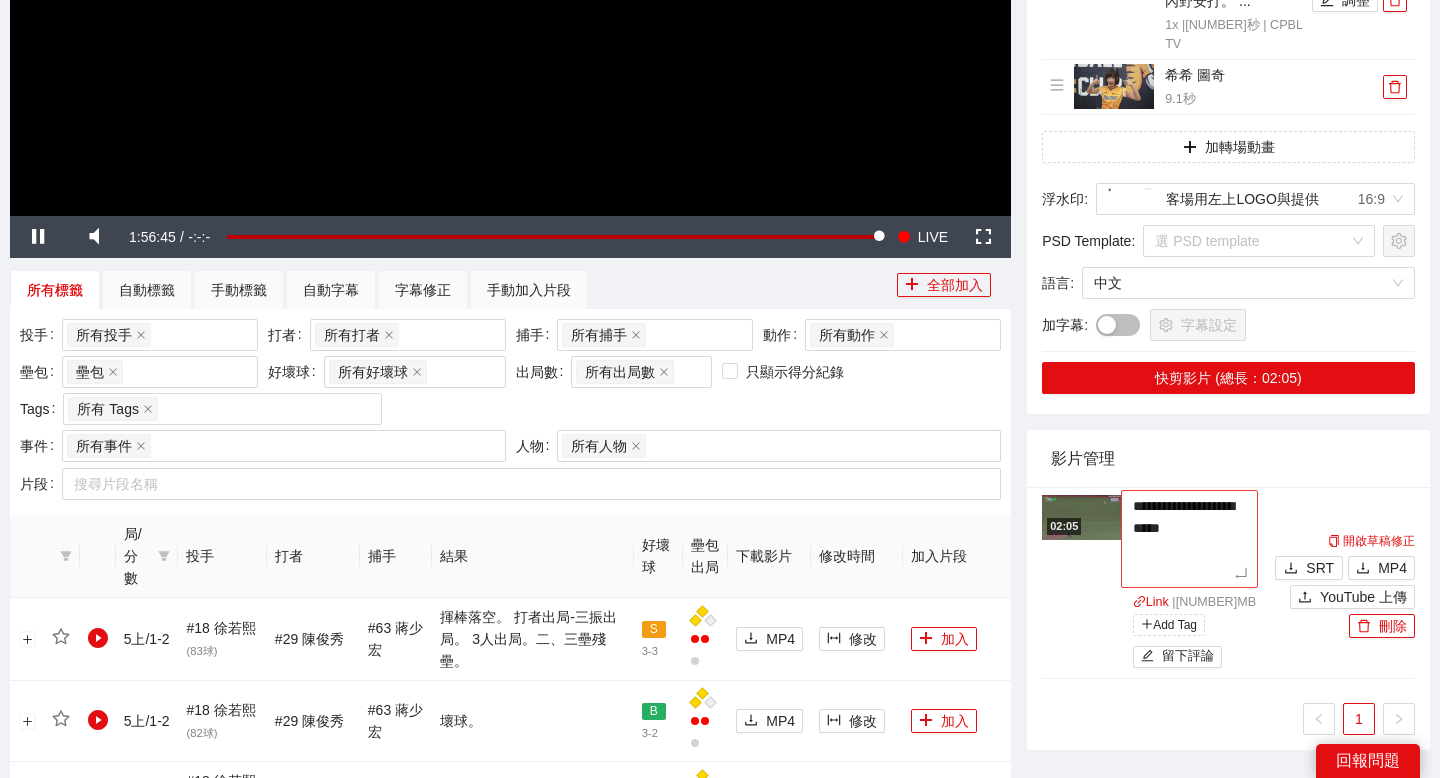 type on "**********" 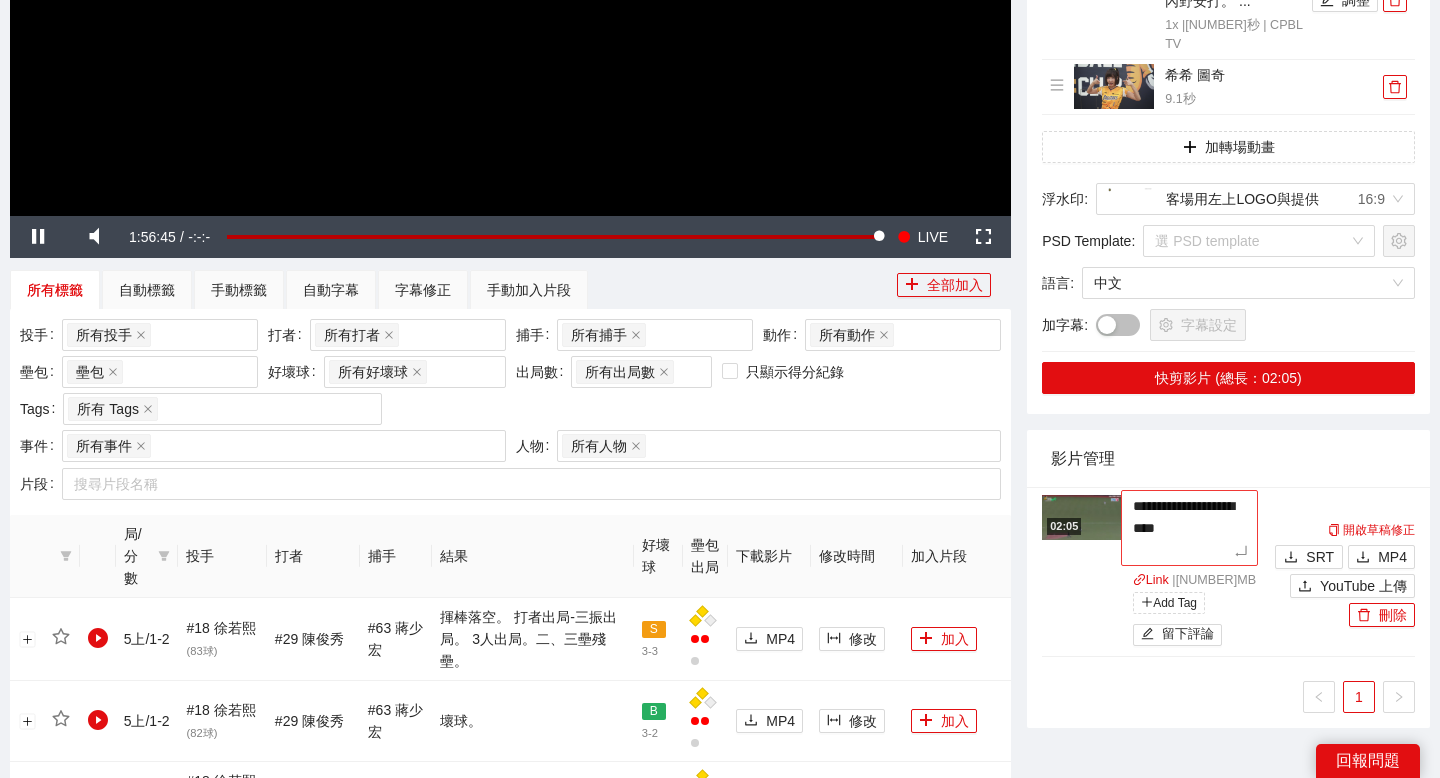 type on "**********" 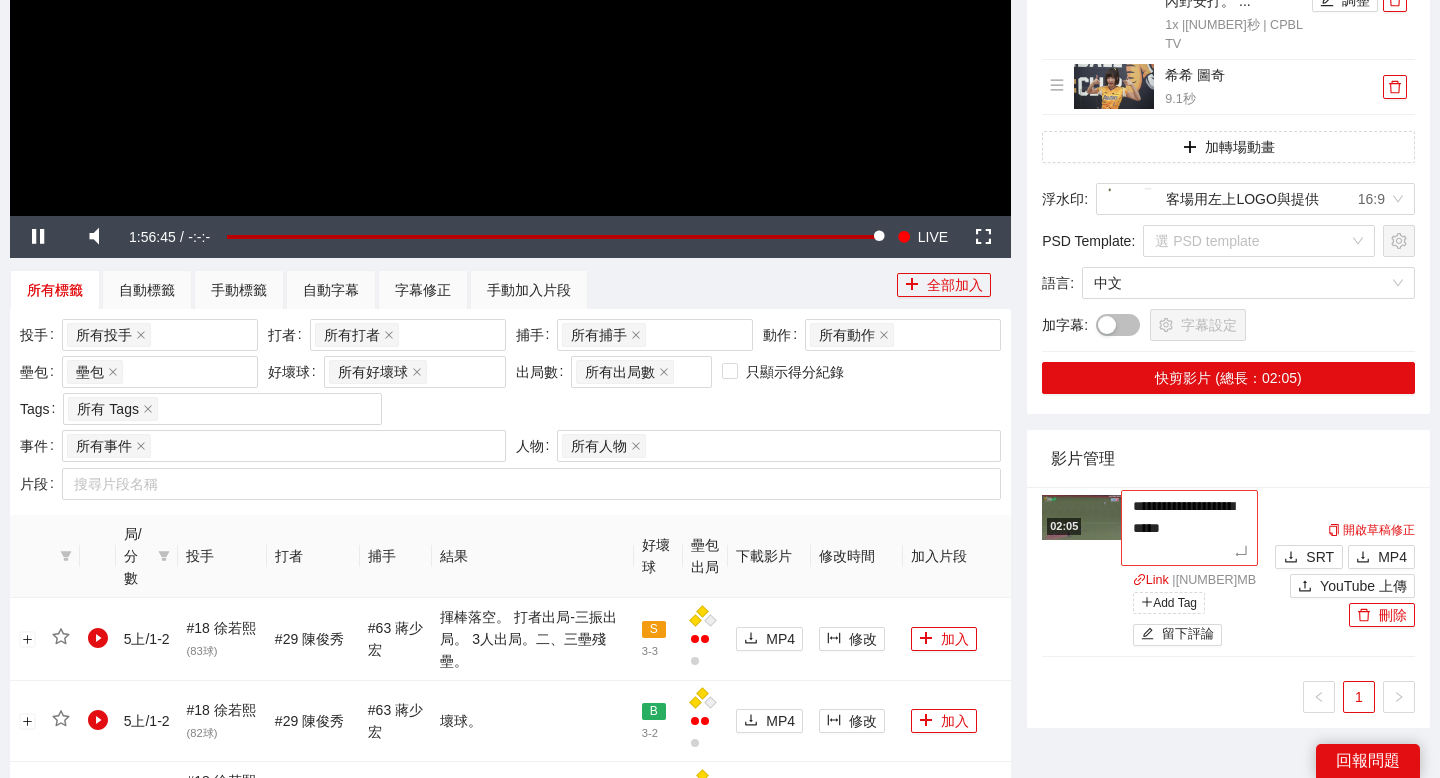 type on "**********" 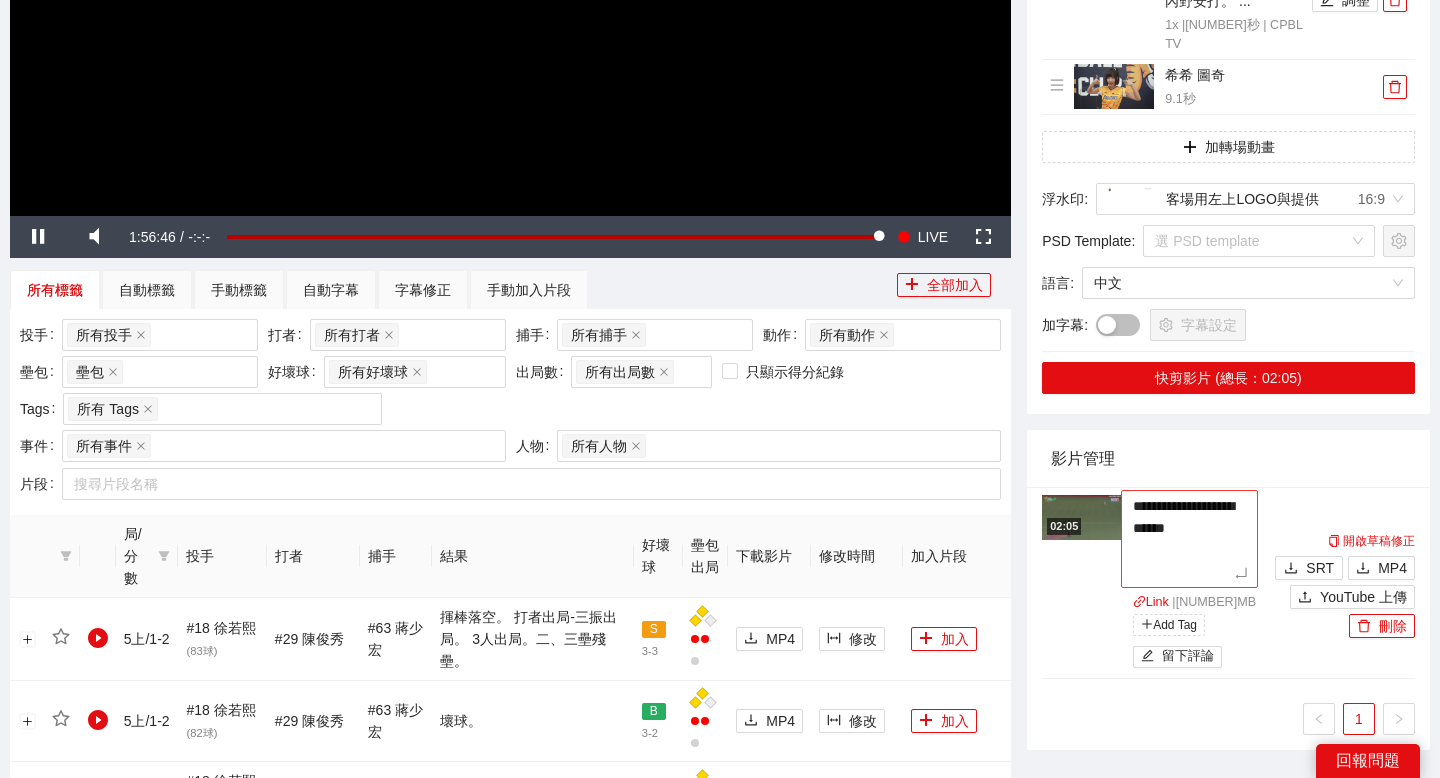 type on "**********" 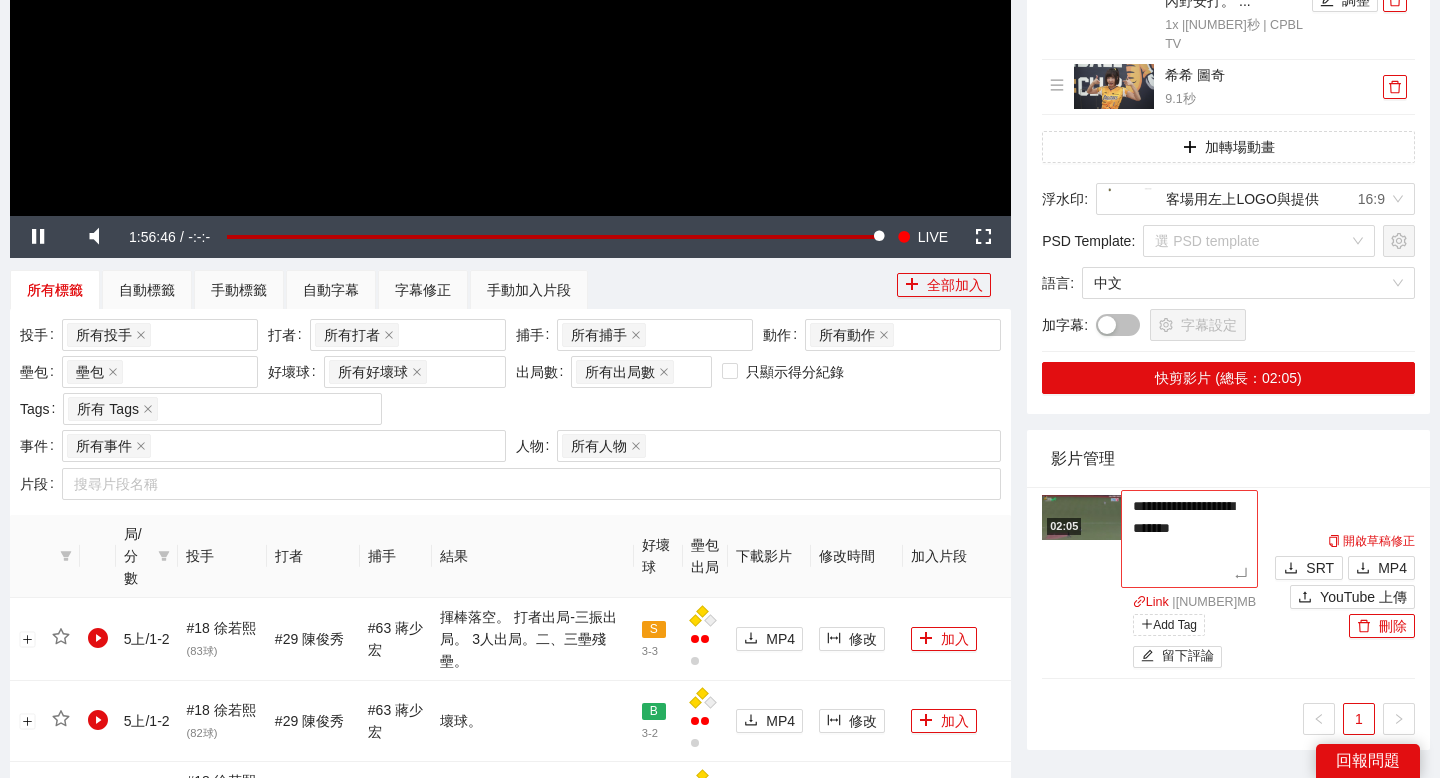 type on "**********" 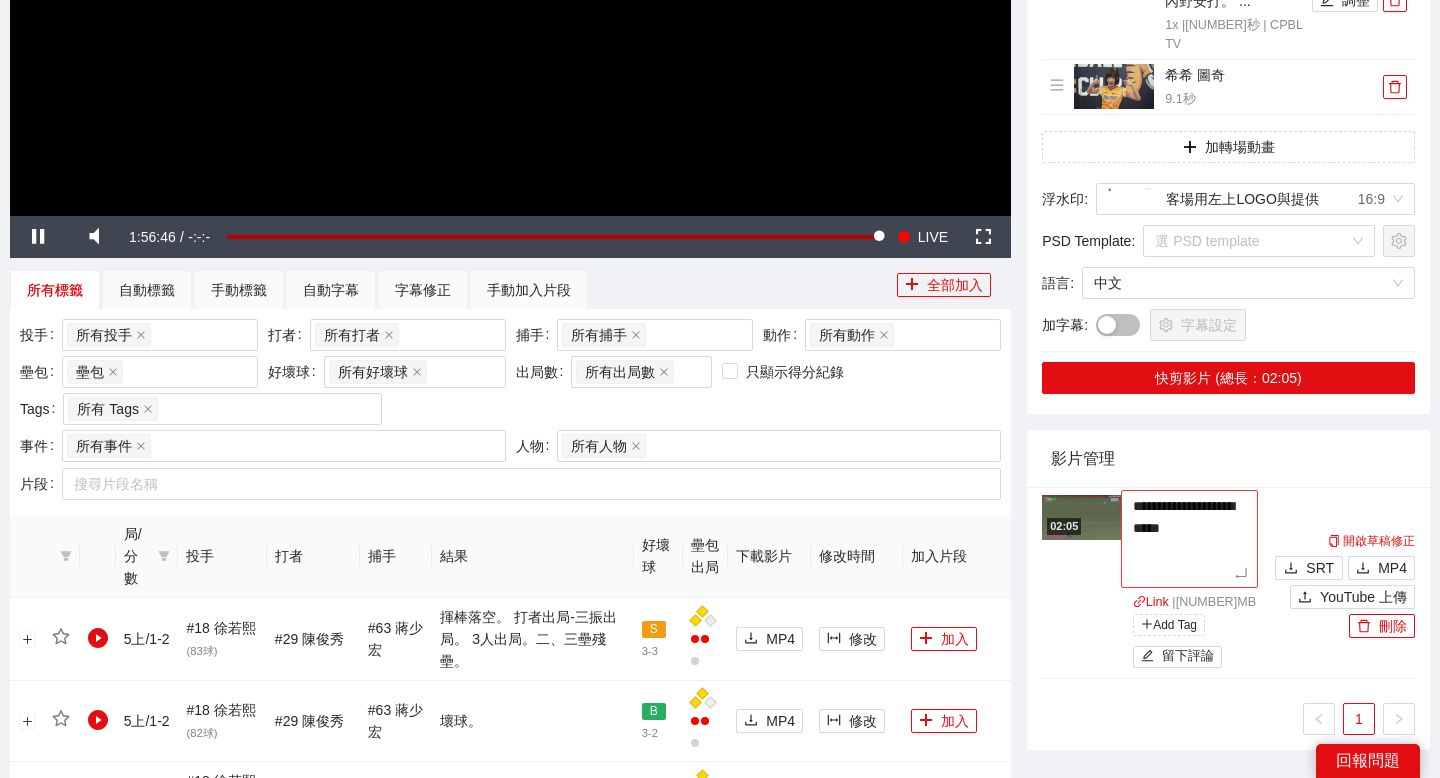 type on "**********" 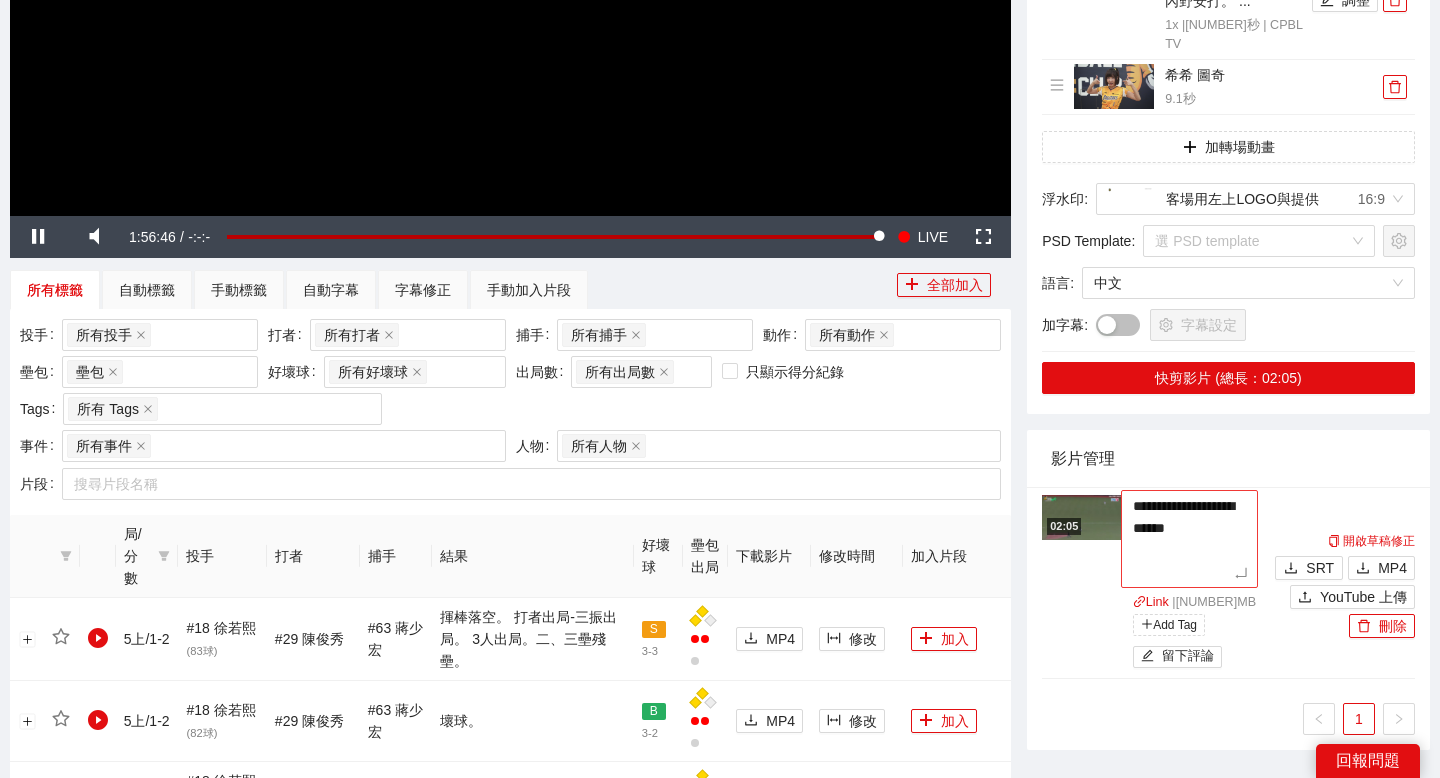 type on "**********" 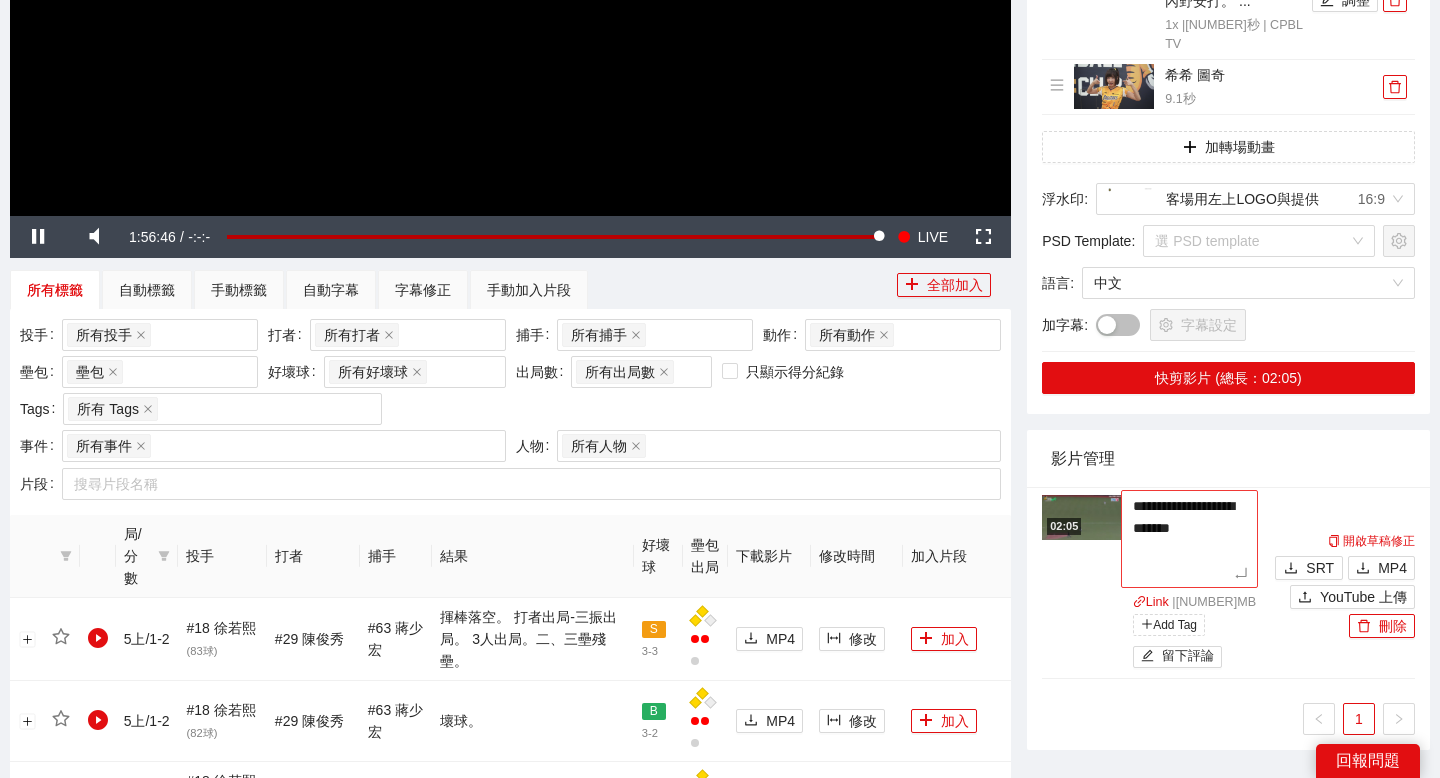 type on "**********" 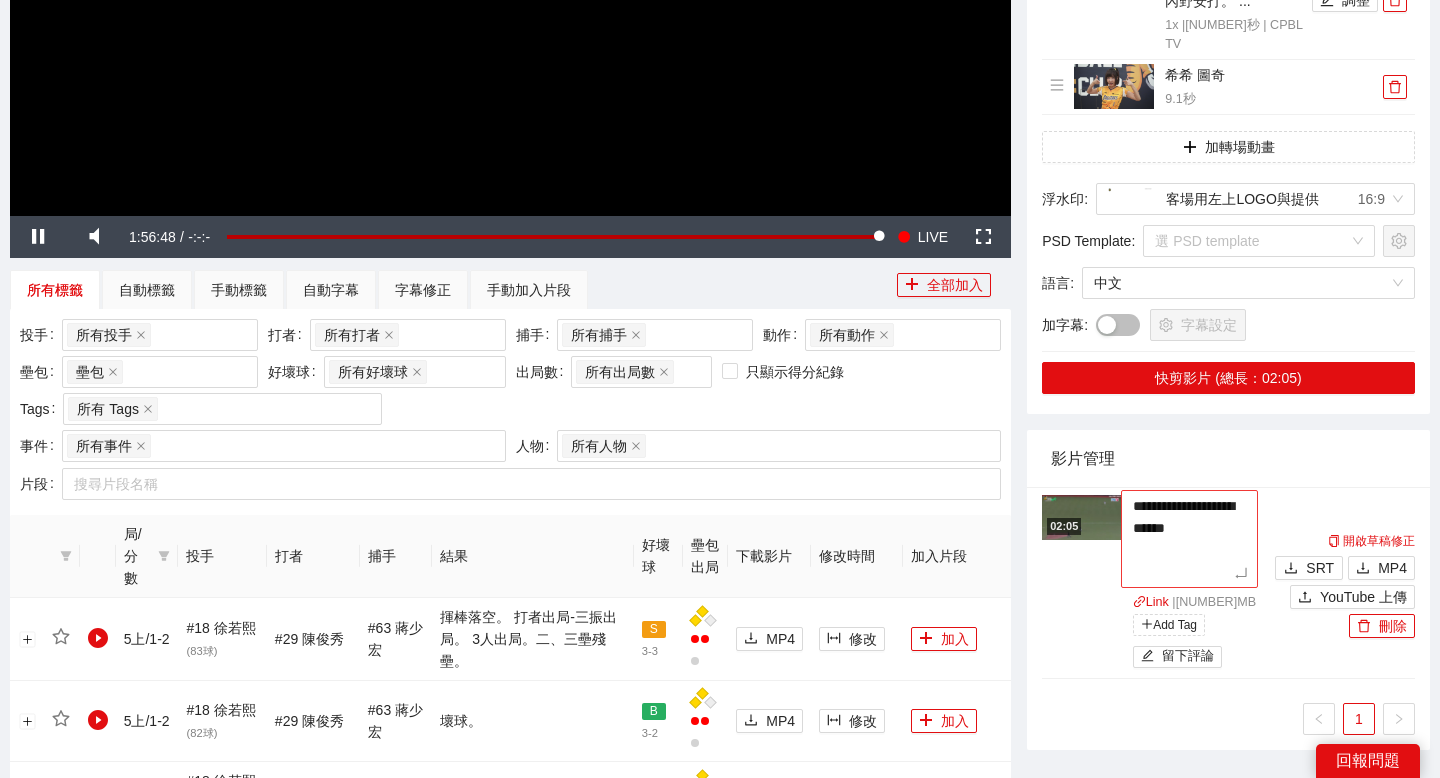 type on "**********" 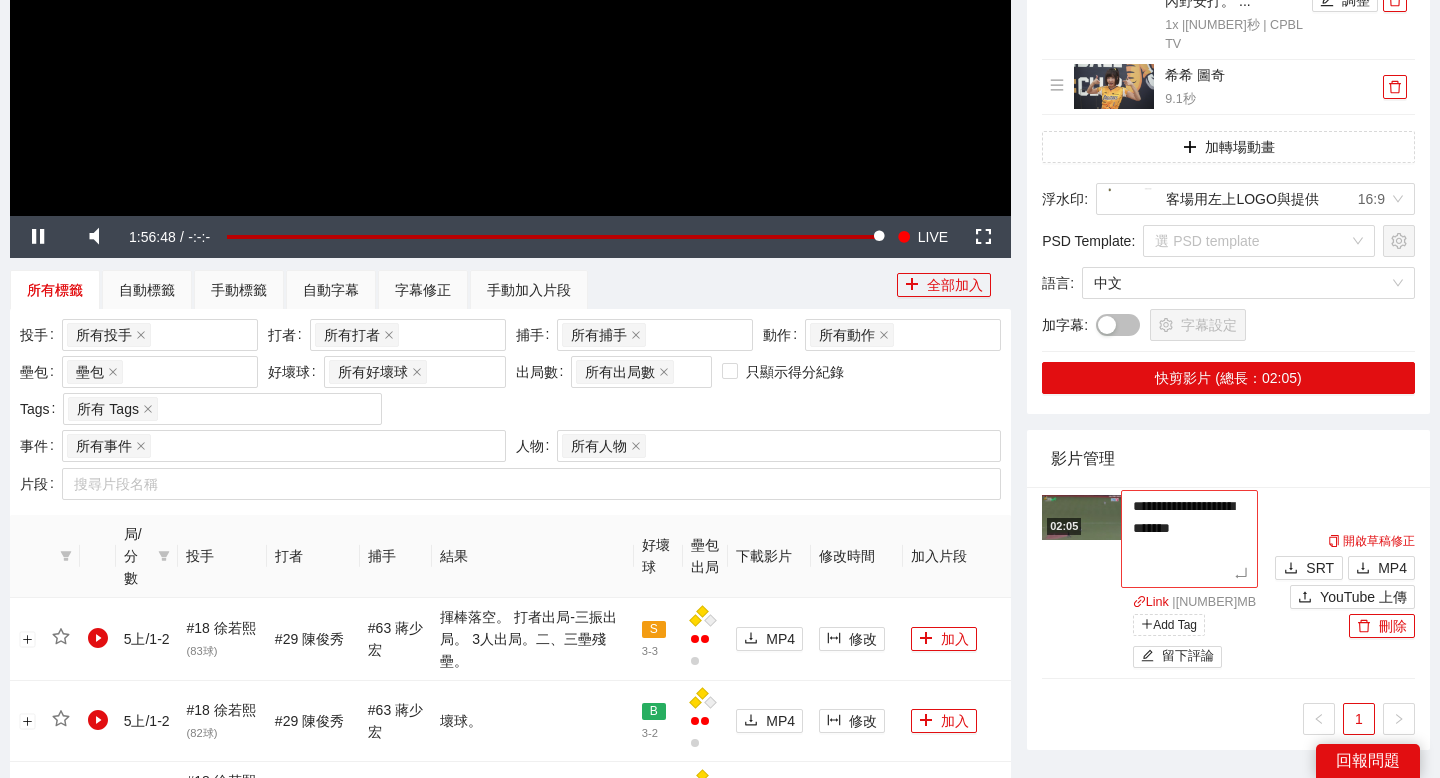 type on "**********" 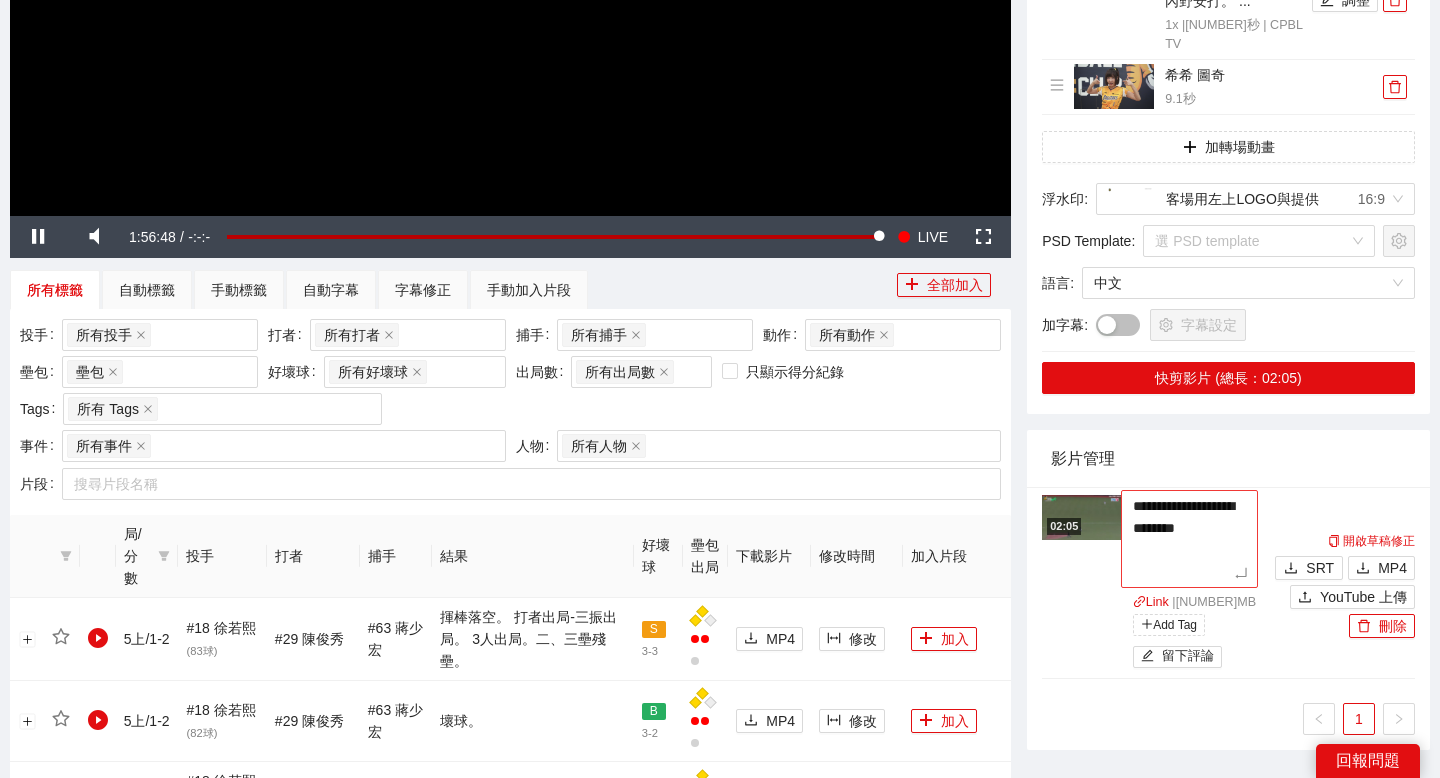 type on "**********" 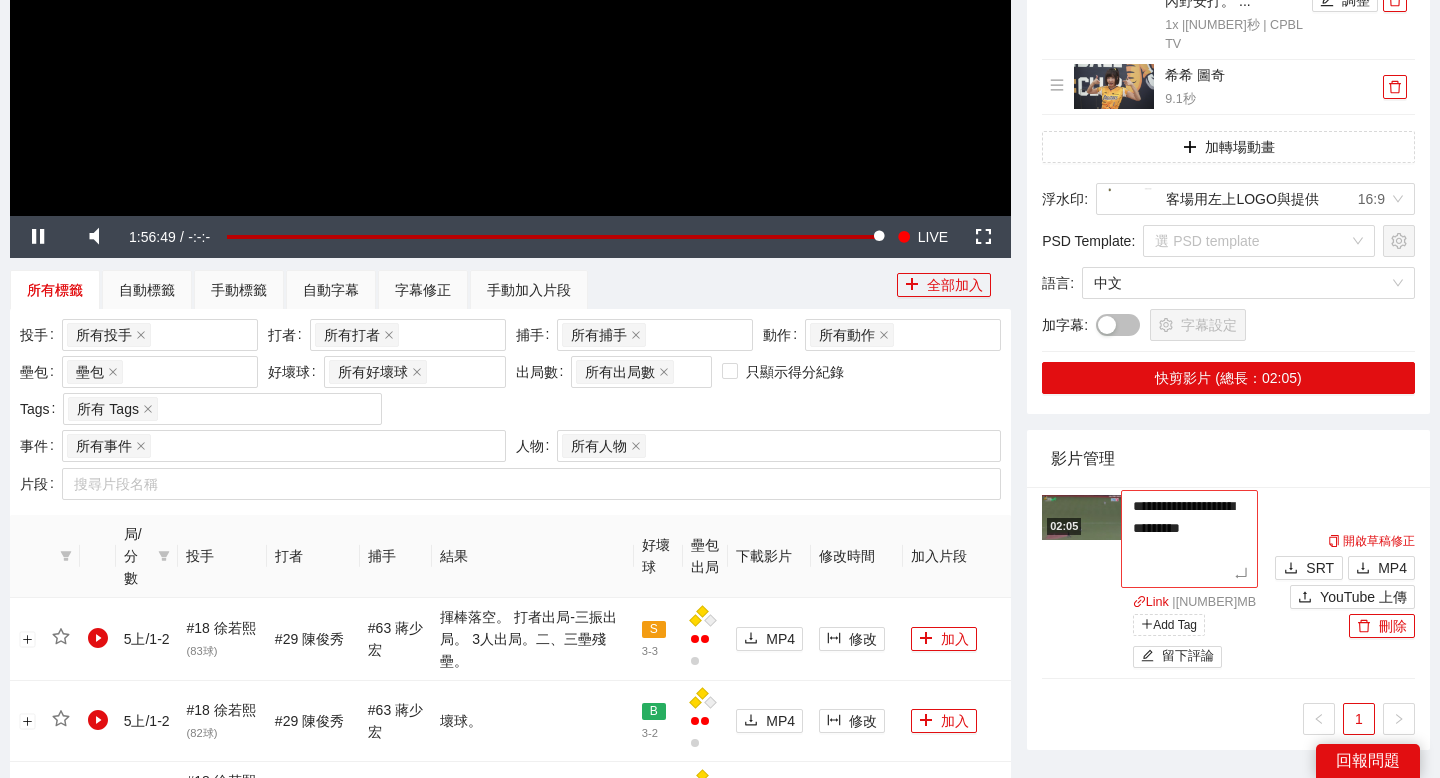 type on "**********" 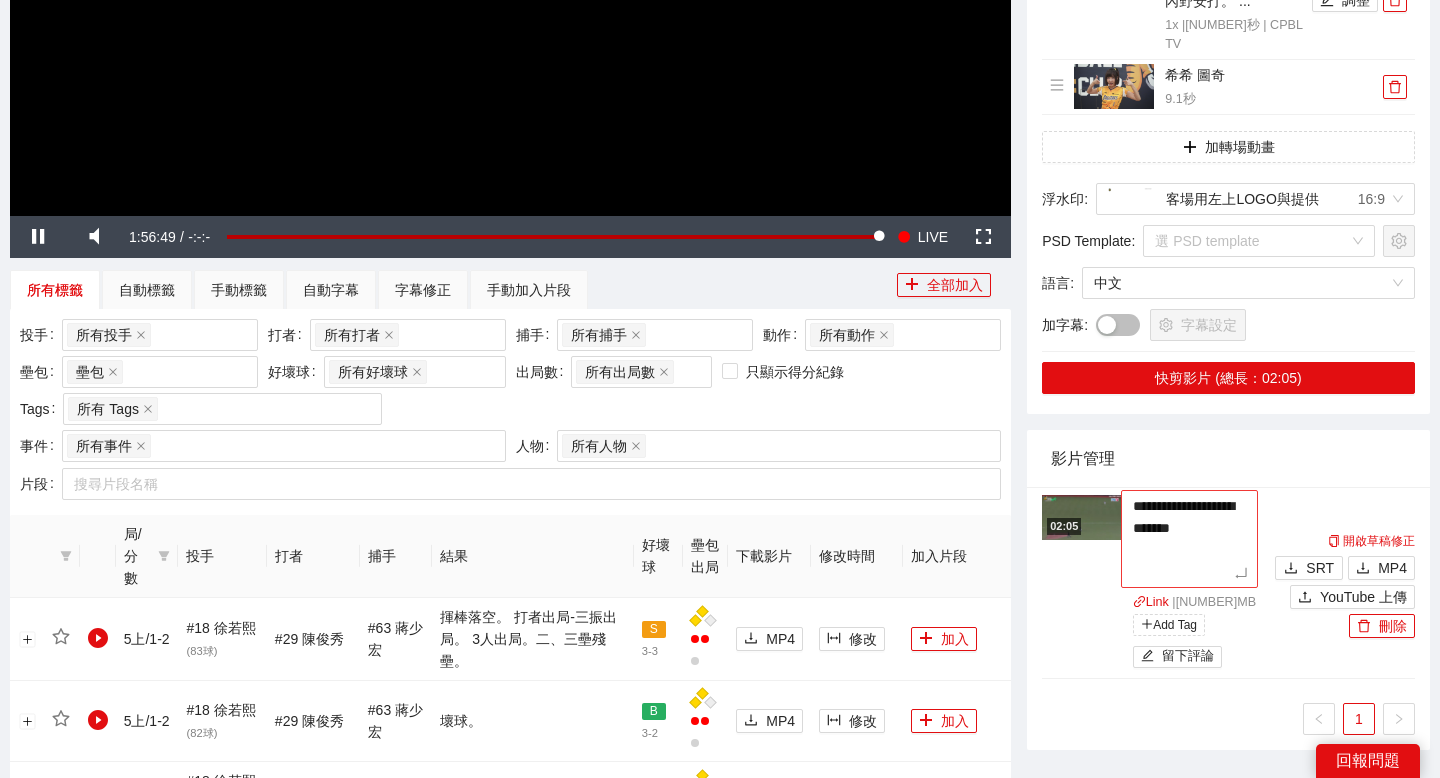 type on "**********" 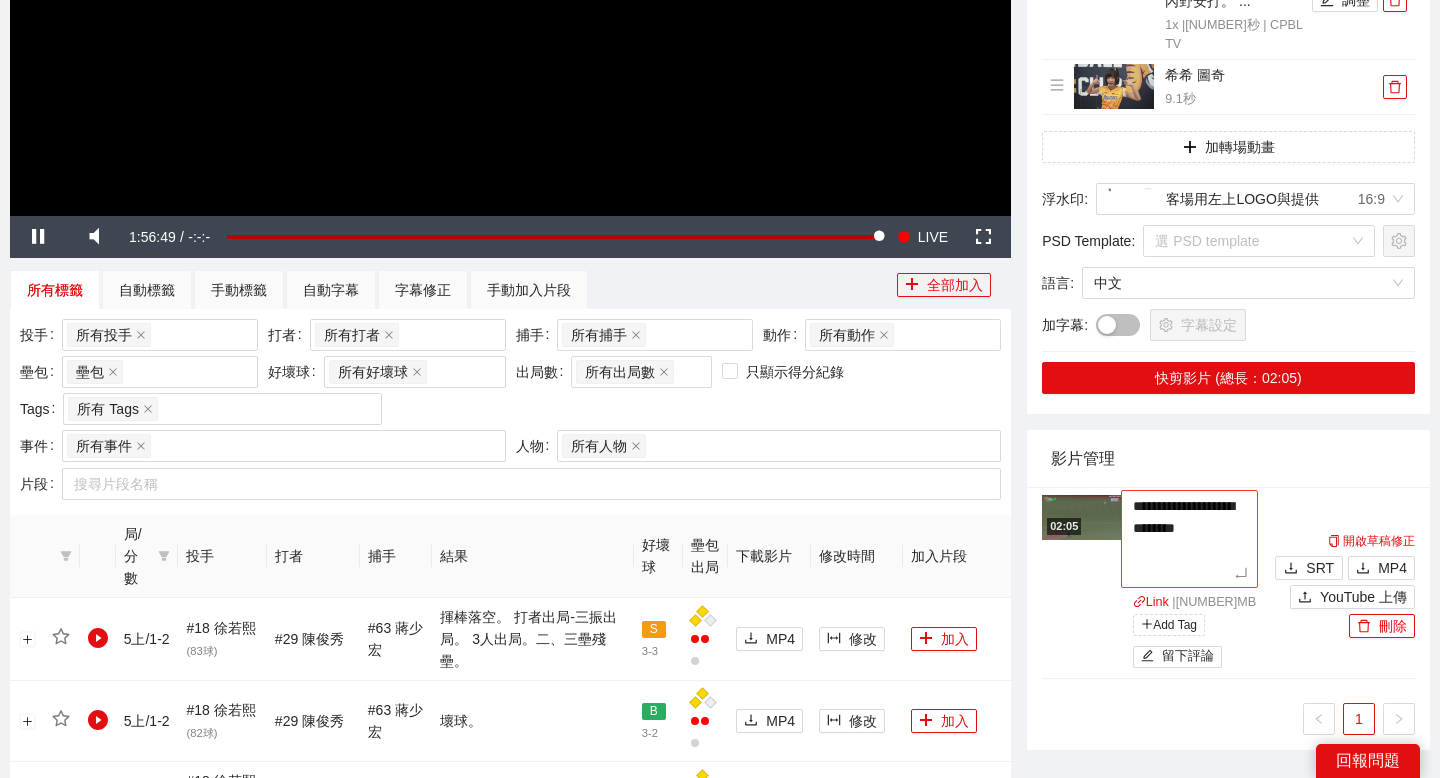 type on "**********" 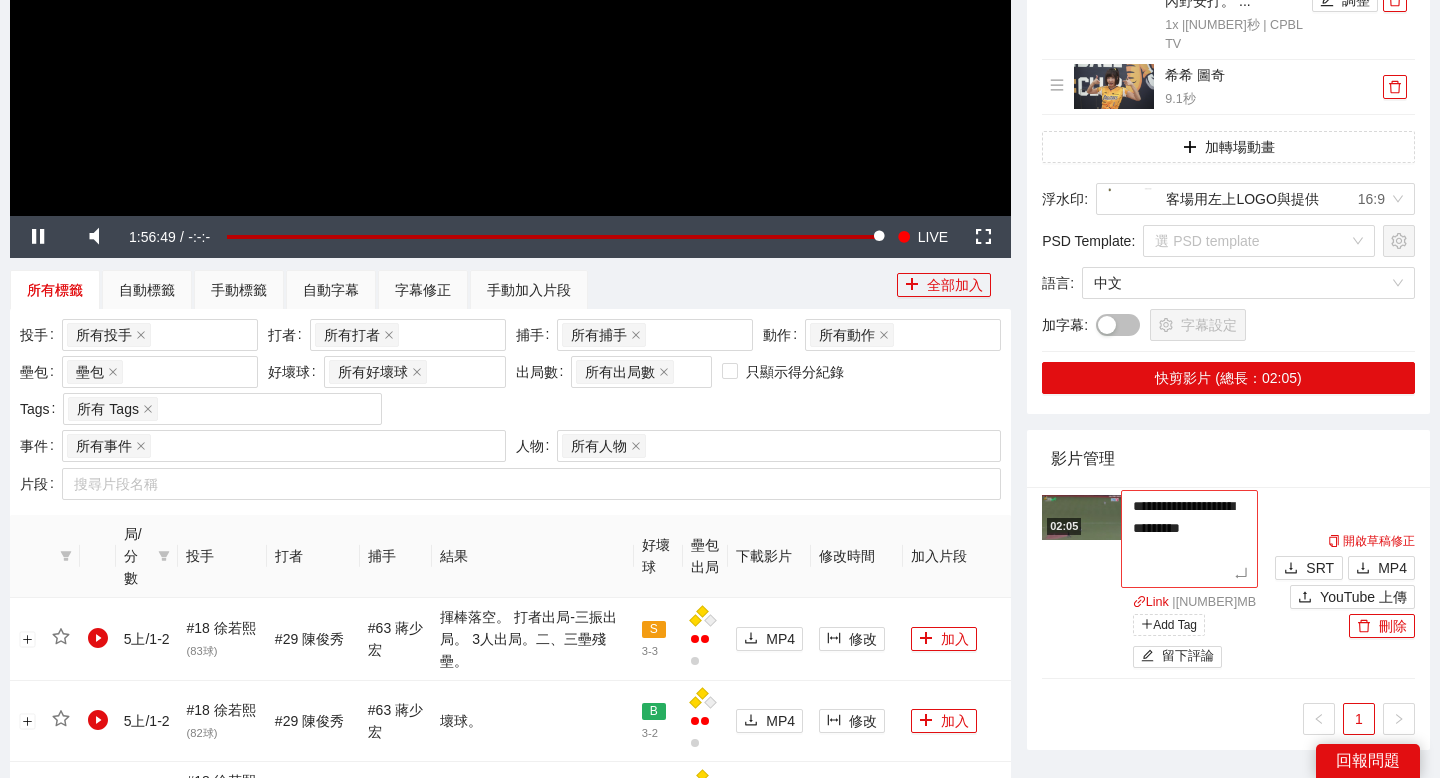 type on "**********" 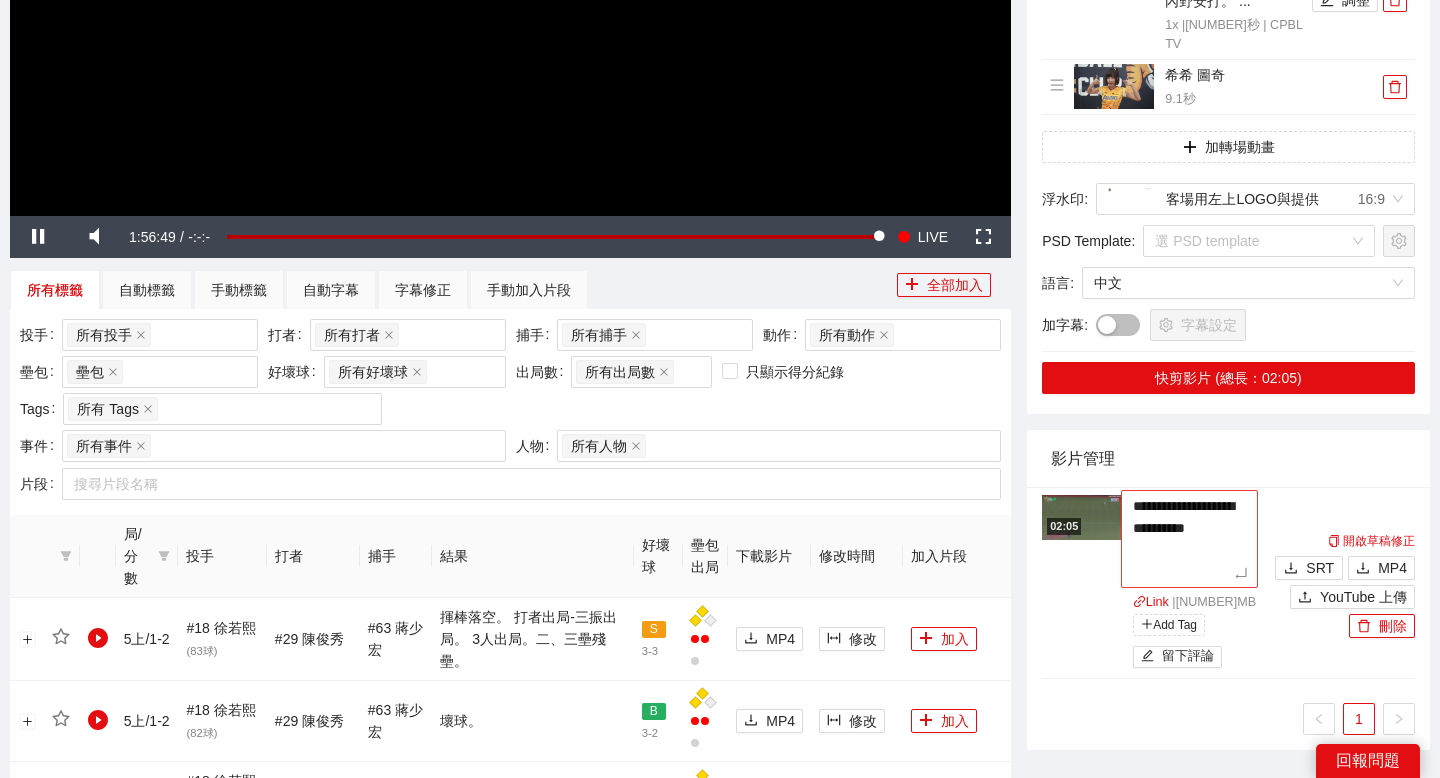 type on "**********" 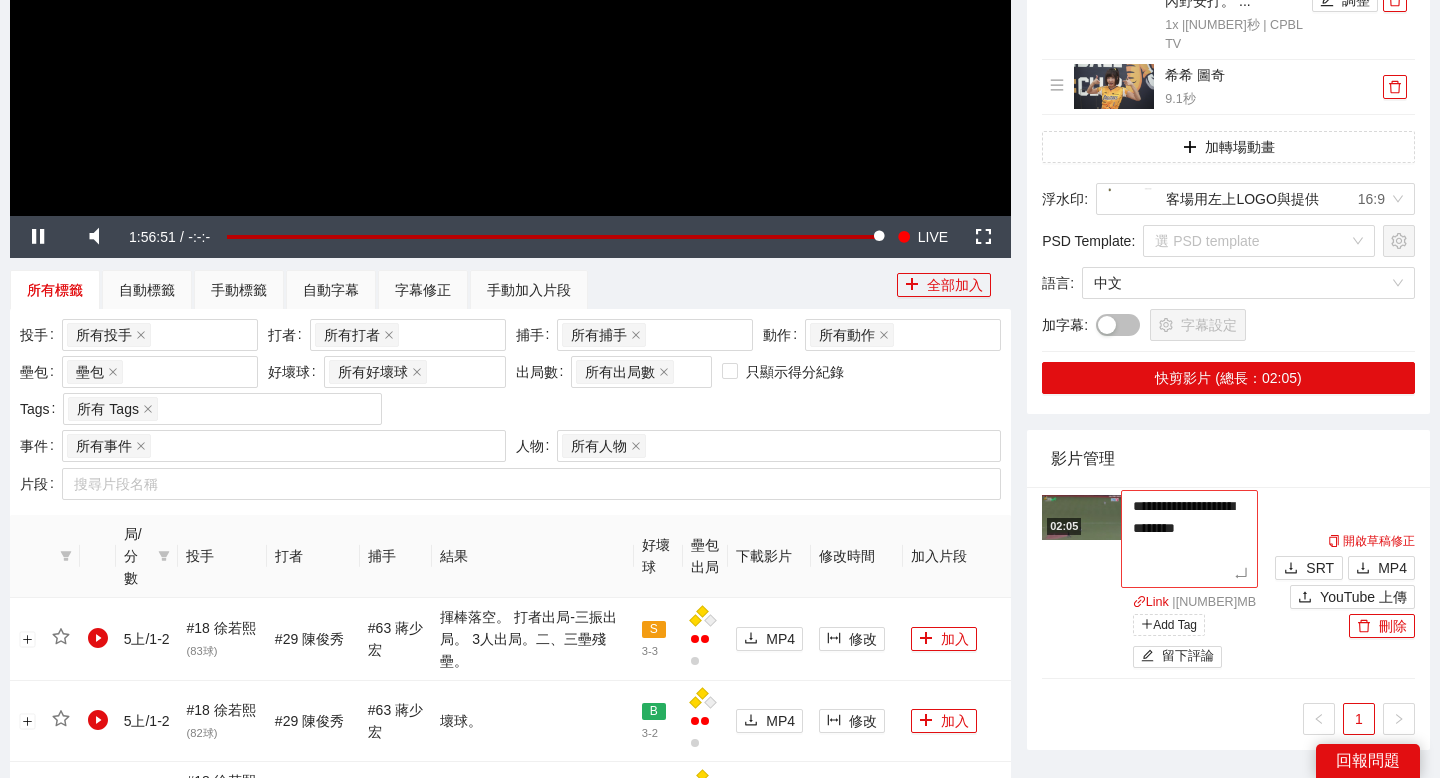 type on "**********" 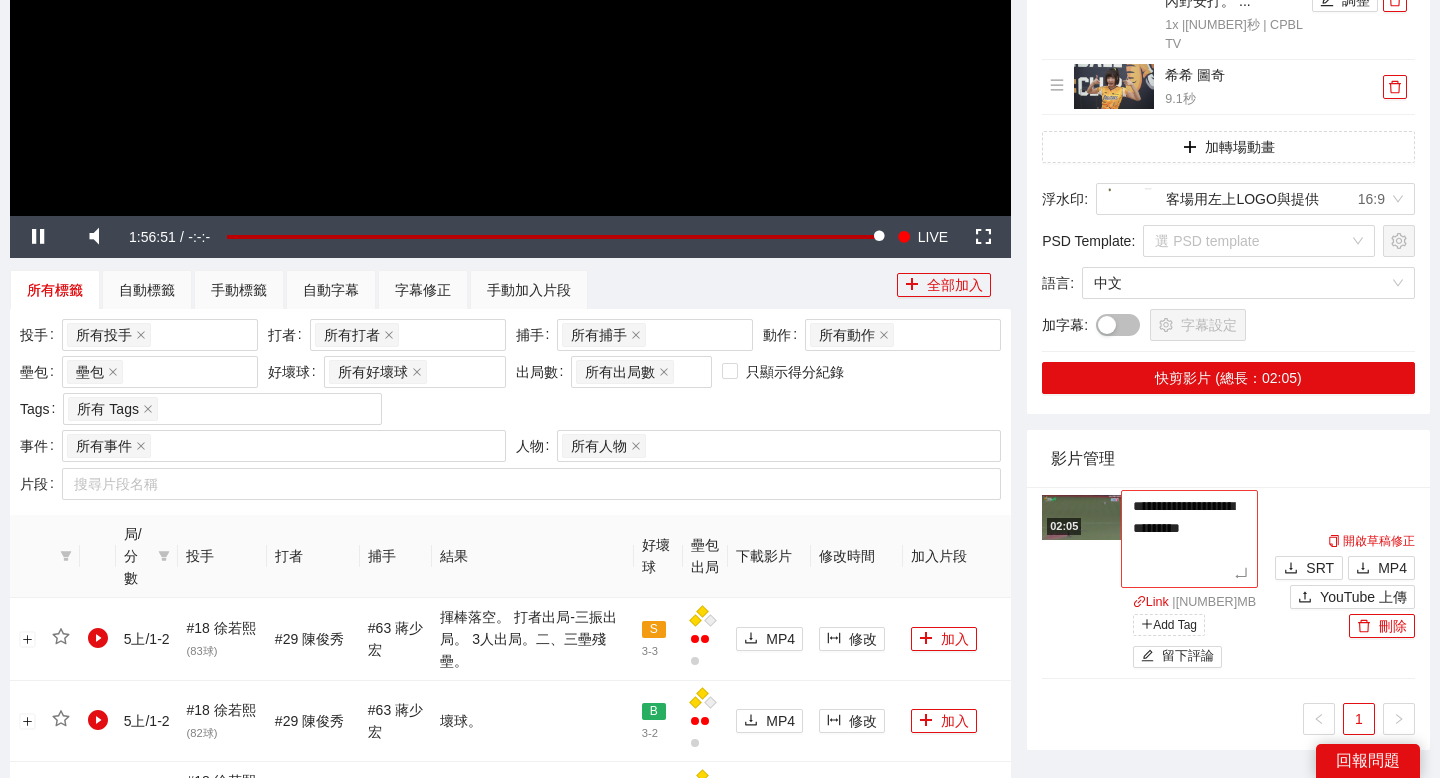 type on "**********" 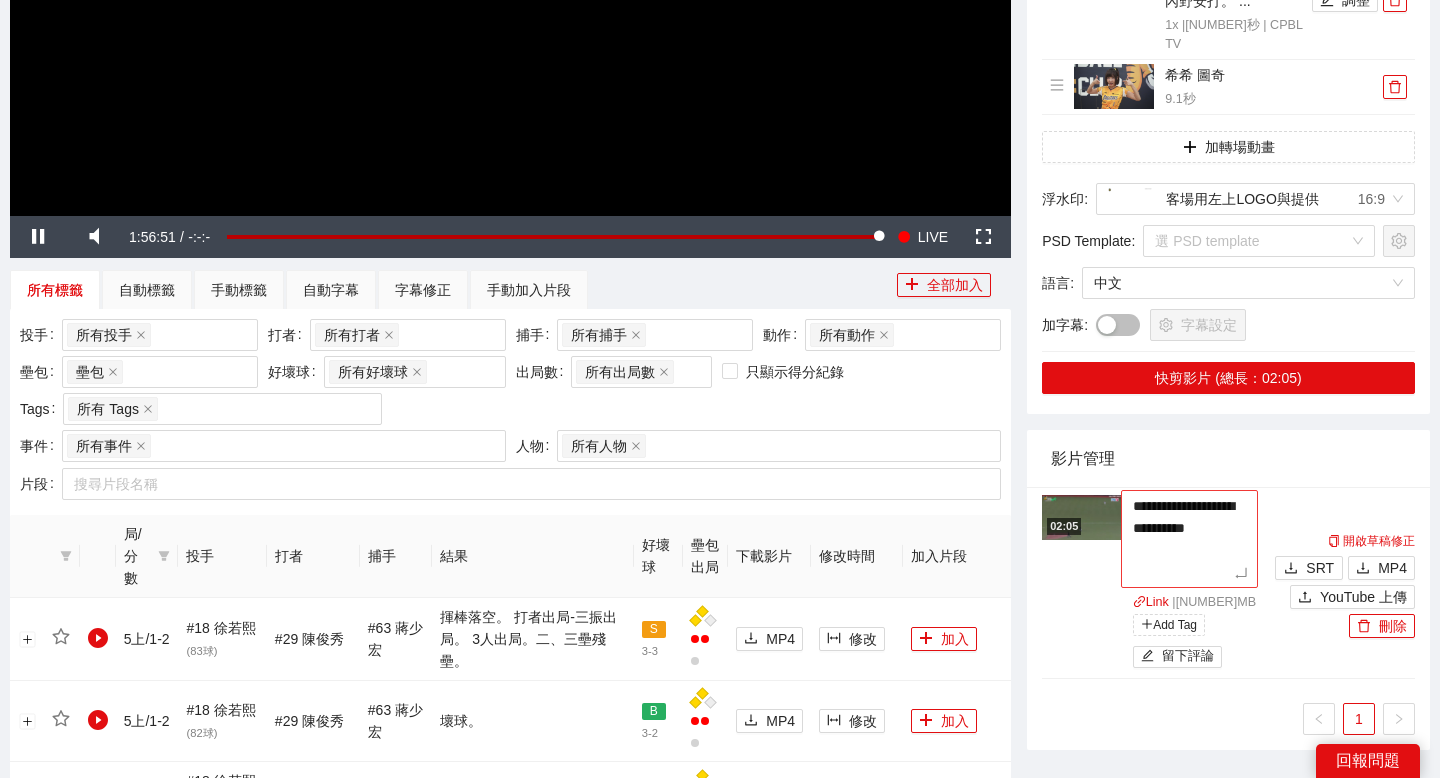 type on "**********" 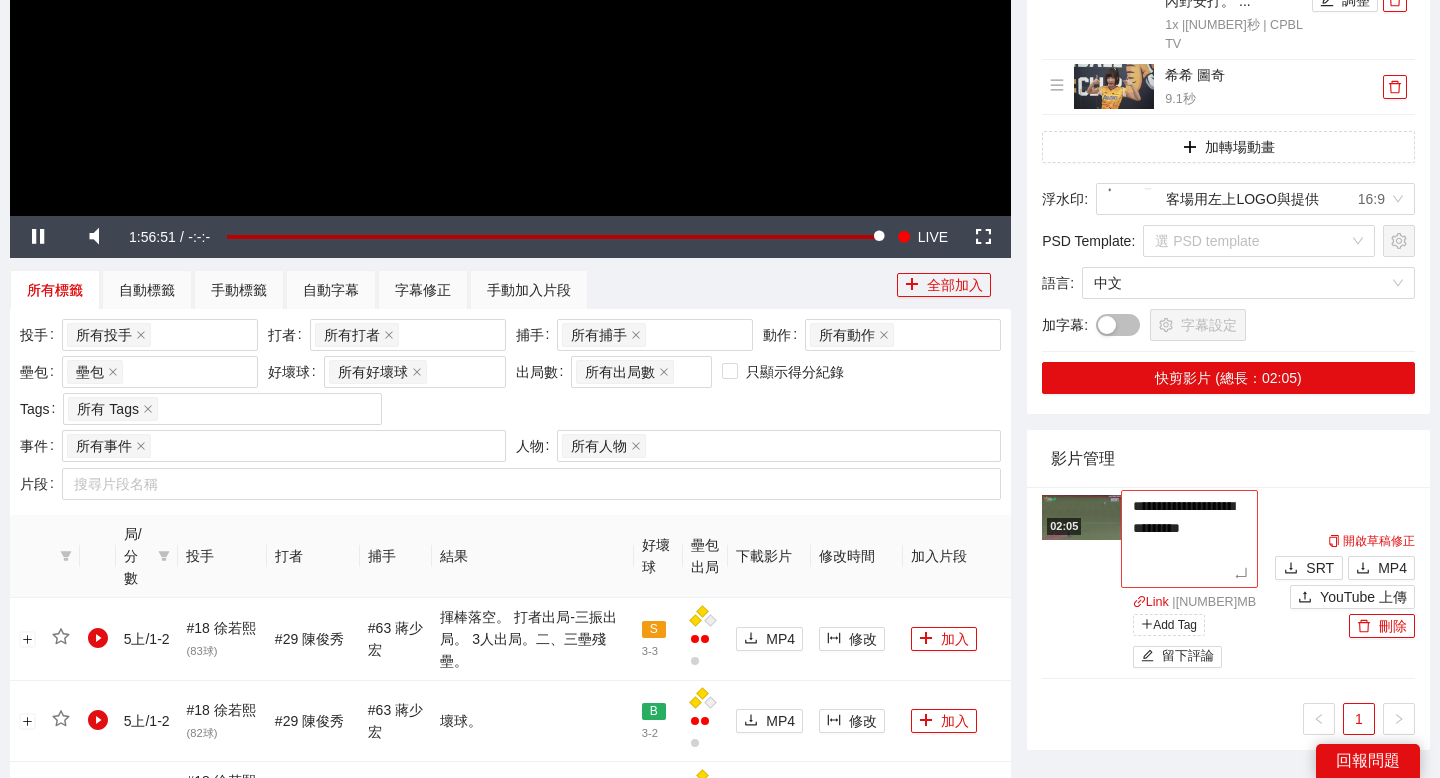 type on "**********" 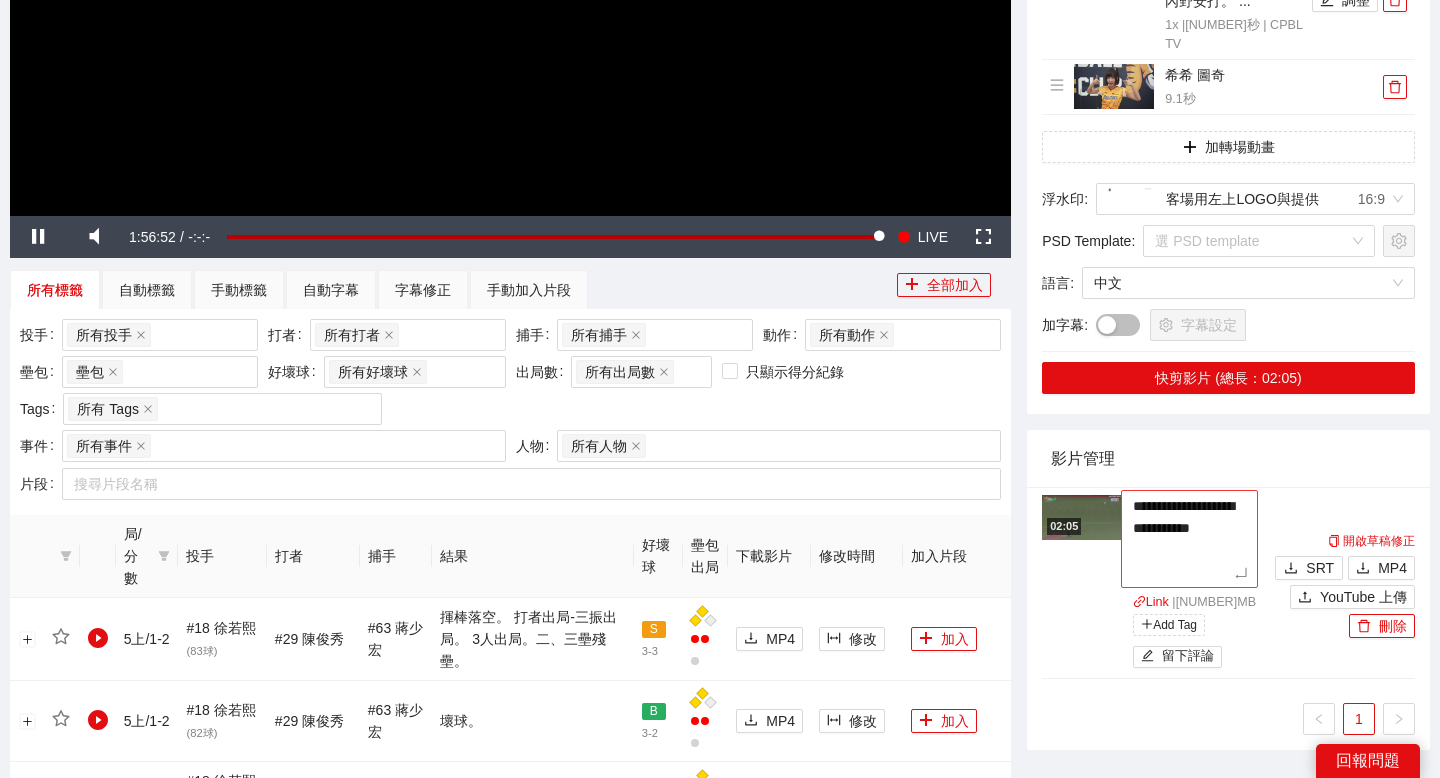 type on "**********" 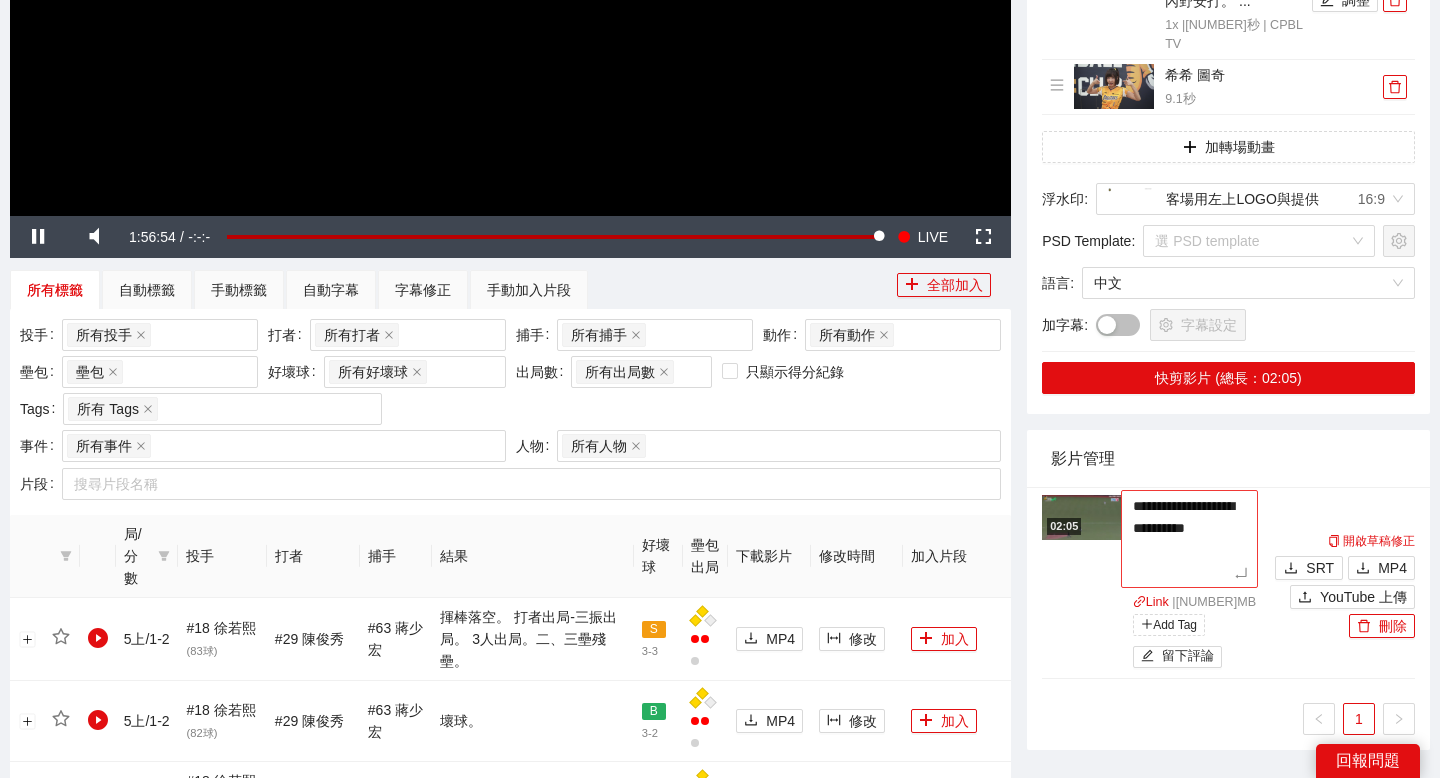 click on "**********" at bounding box center [1189, 539] 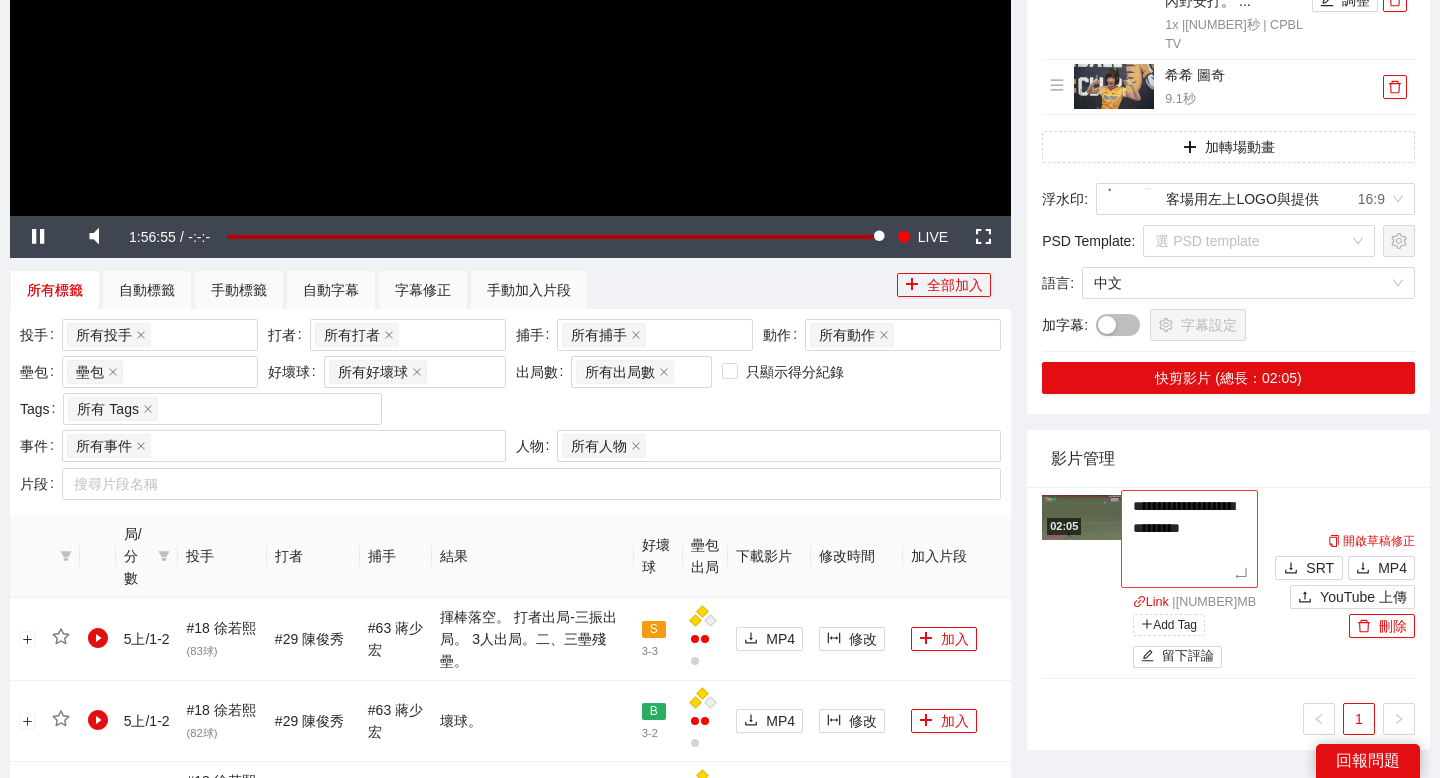 type on "**********" 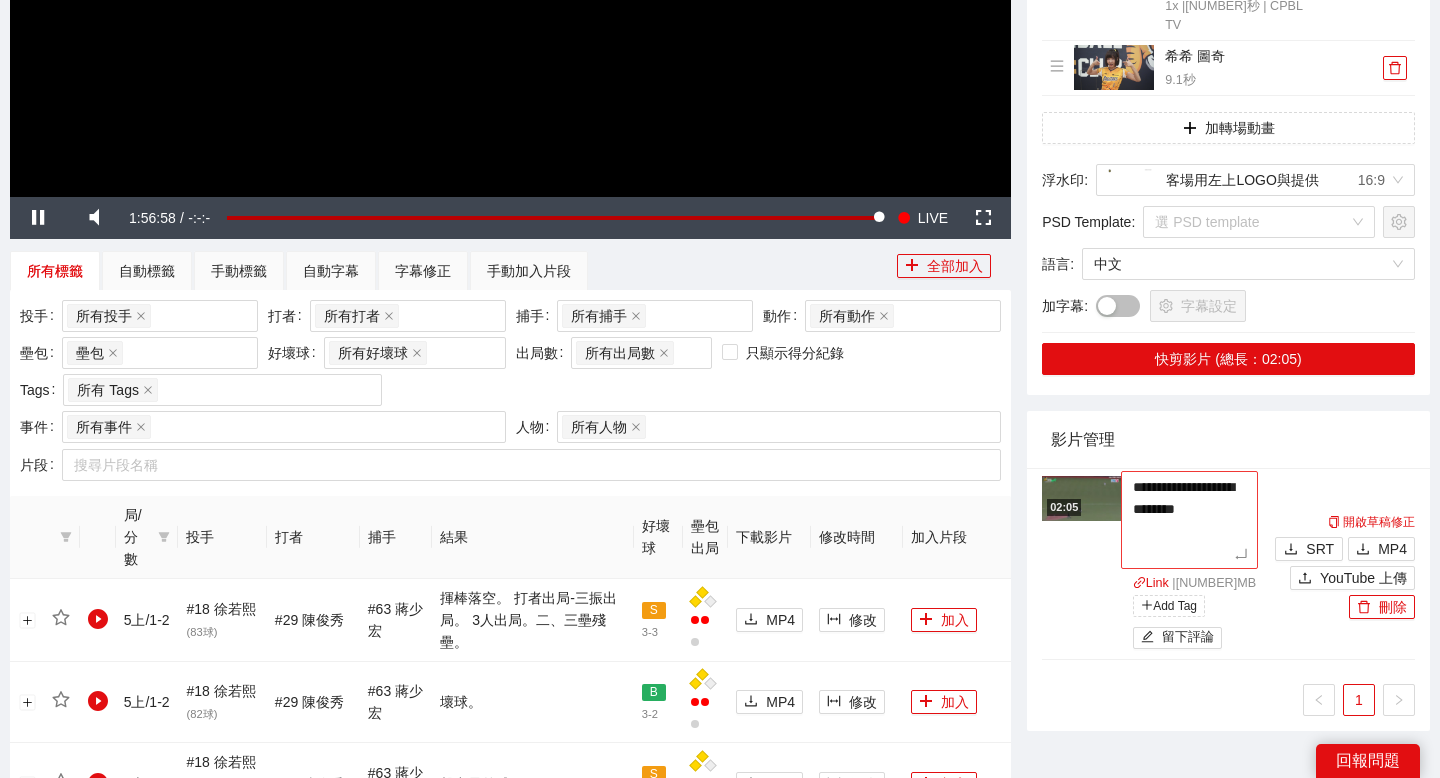 scroll, scrollTop: 540, scrollLeft: 0, axis: vertical 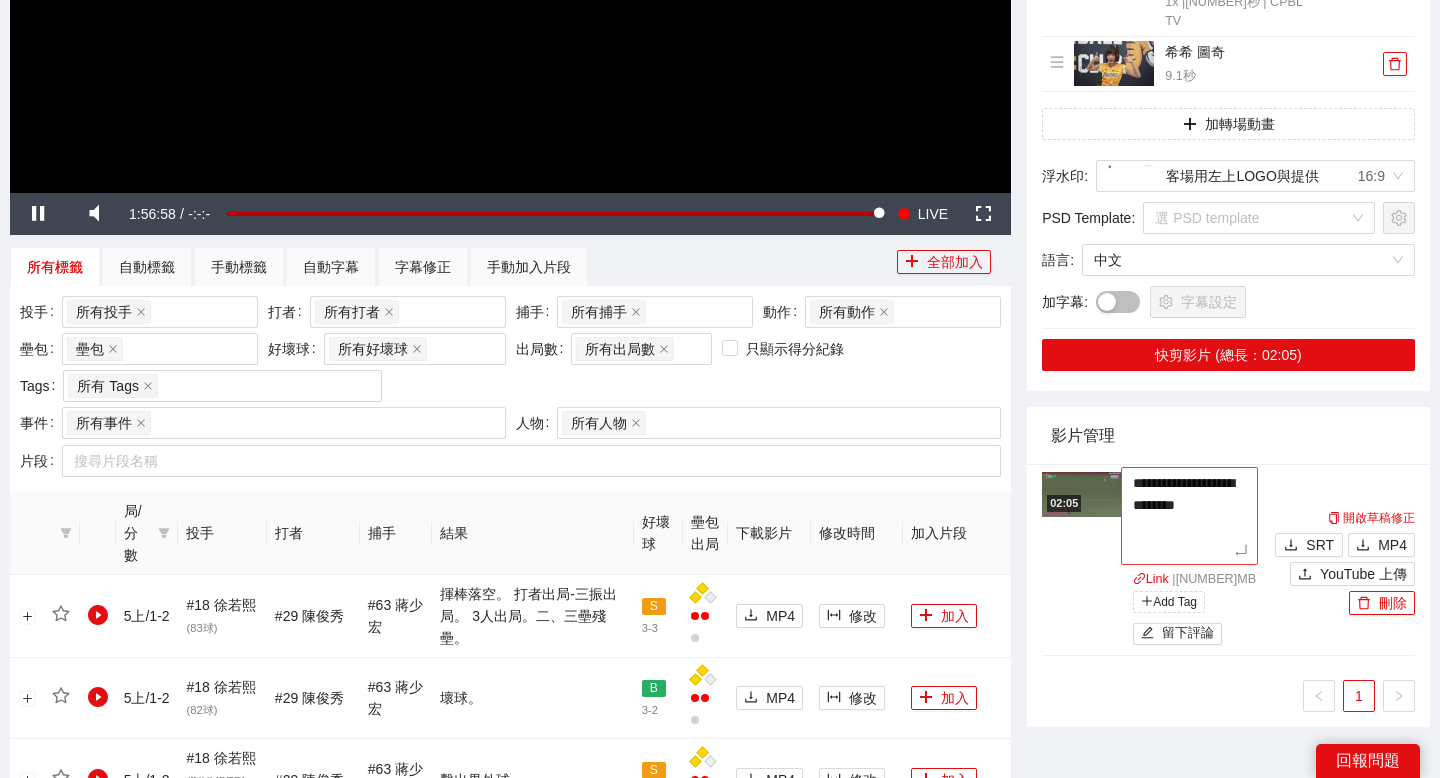 click on "**********" at bounding box center [1189, 516] 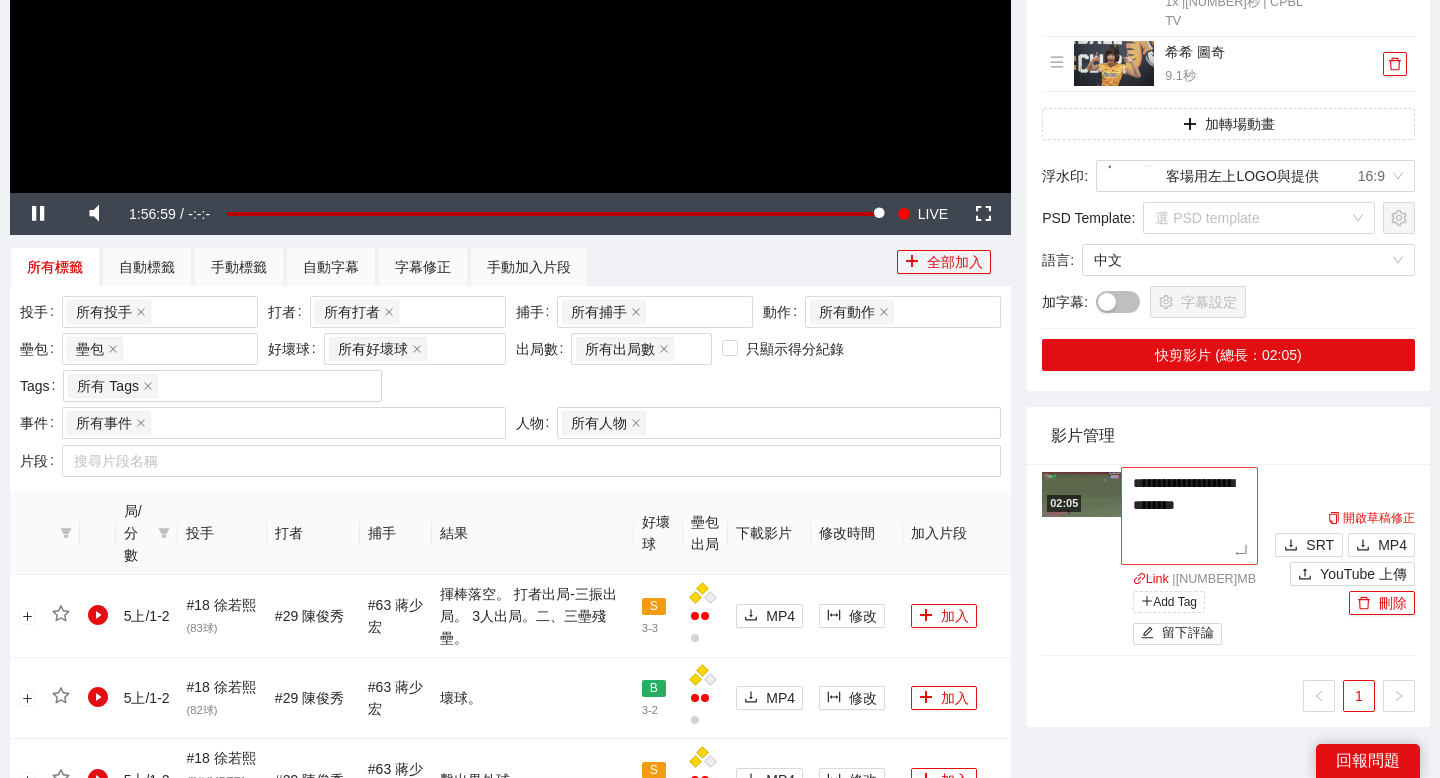 type on "**********" 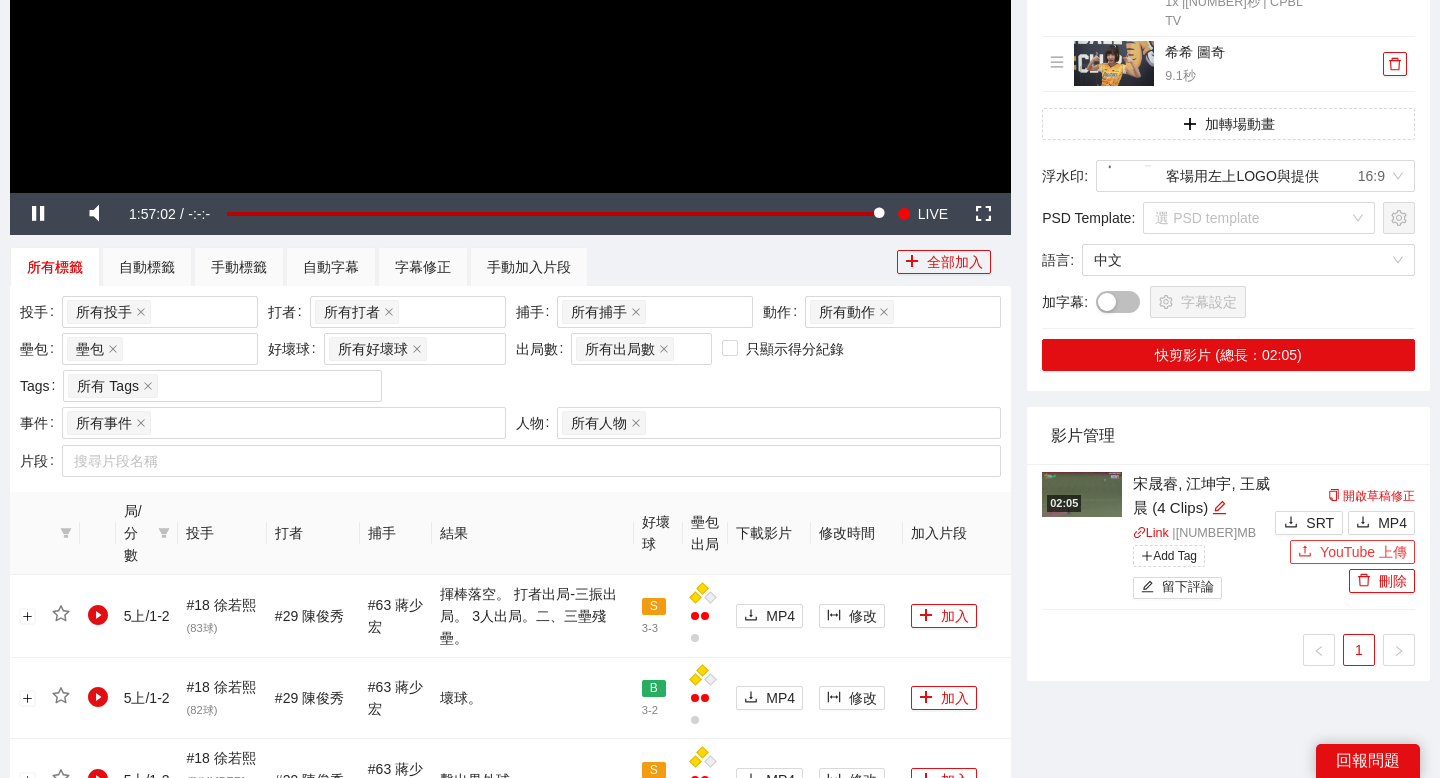 click on "開啟草稿修正 SRT MP4 YouTube 上傳   刪除" at bounding box center (1342, 538) 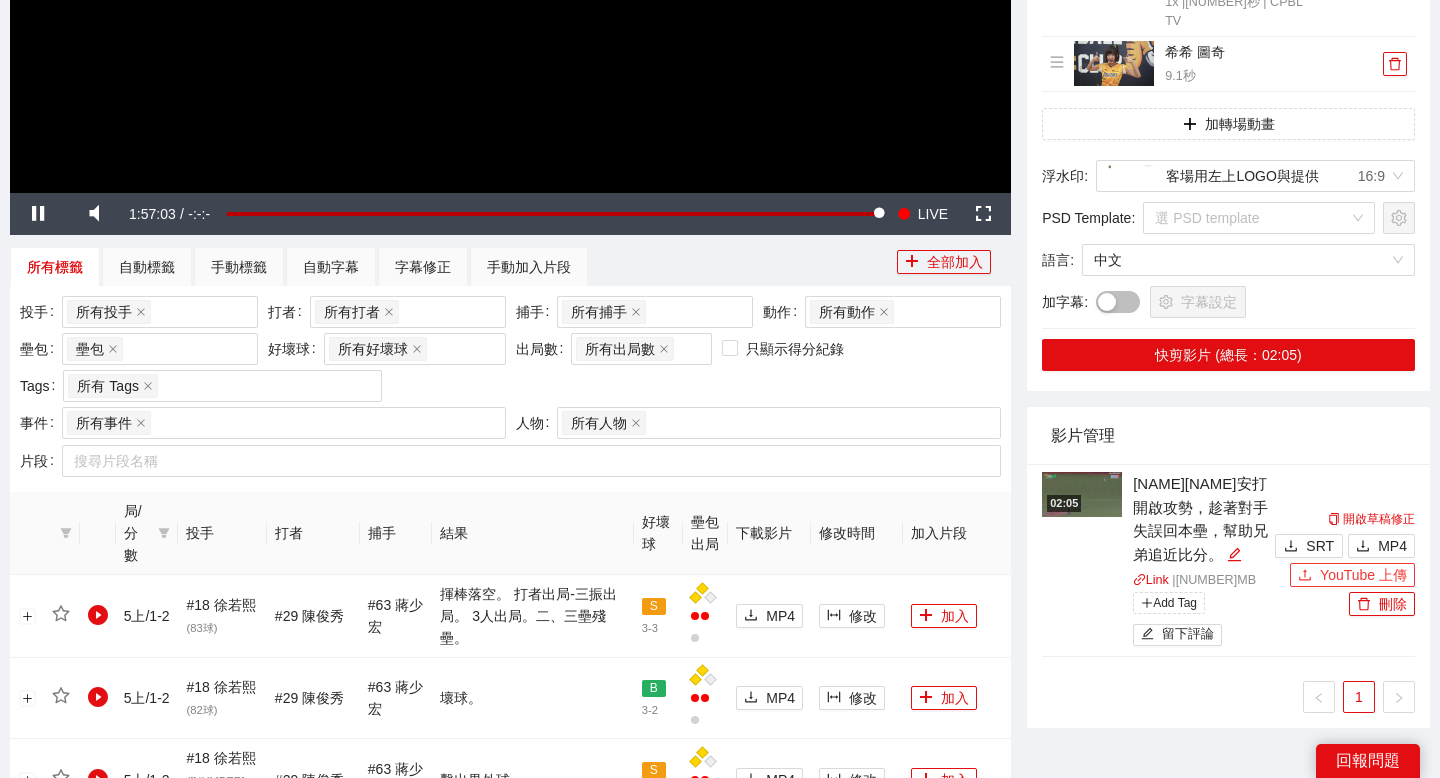 click 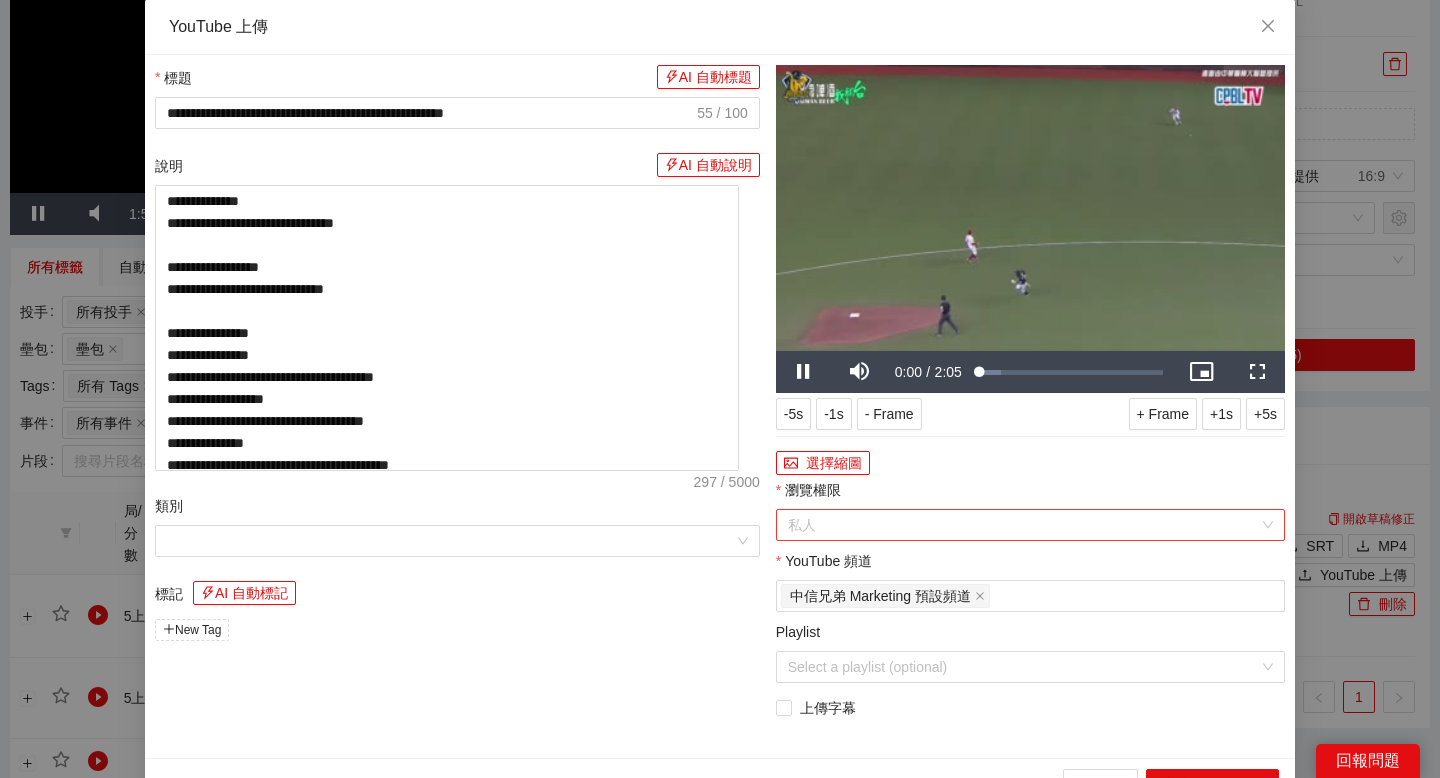 click on "私人" at bounding box center (1030, 525) 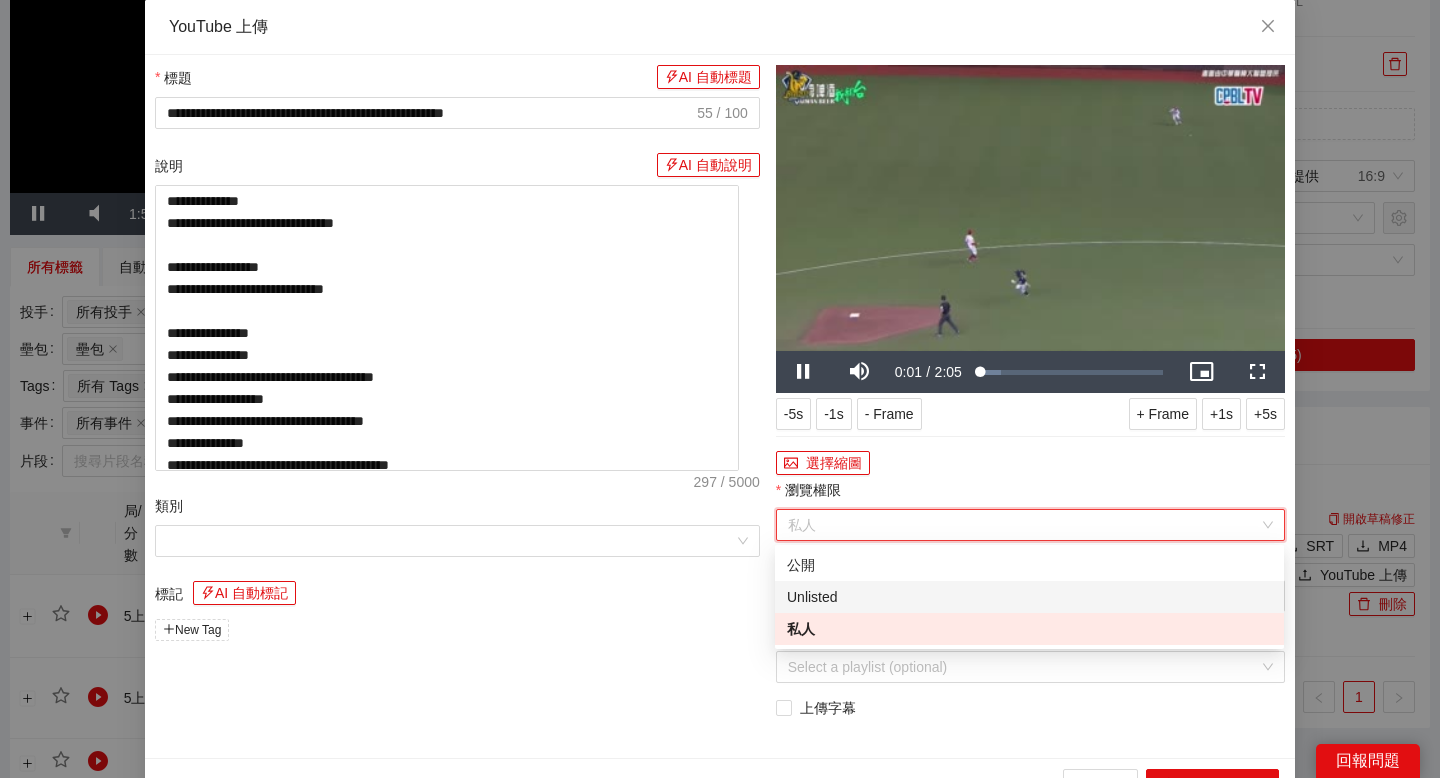 click on "Unlisted" at bounding box center (1029, 597) 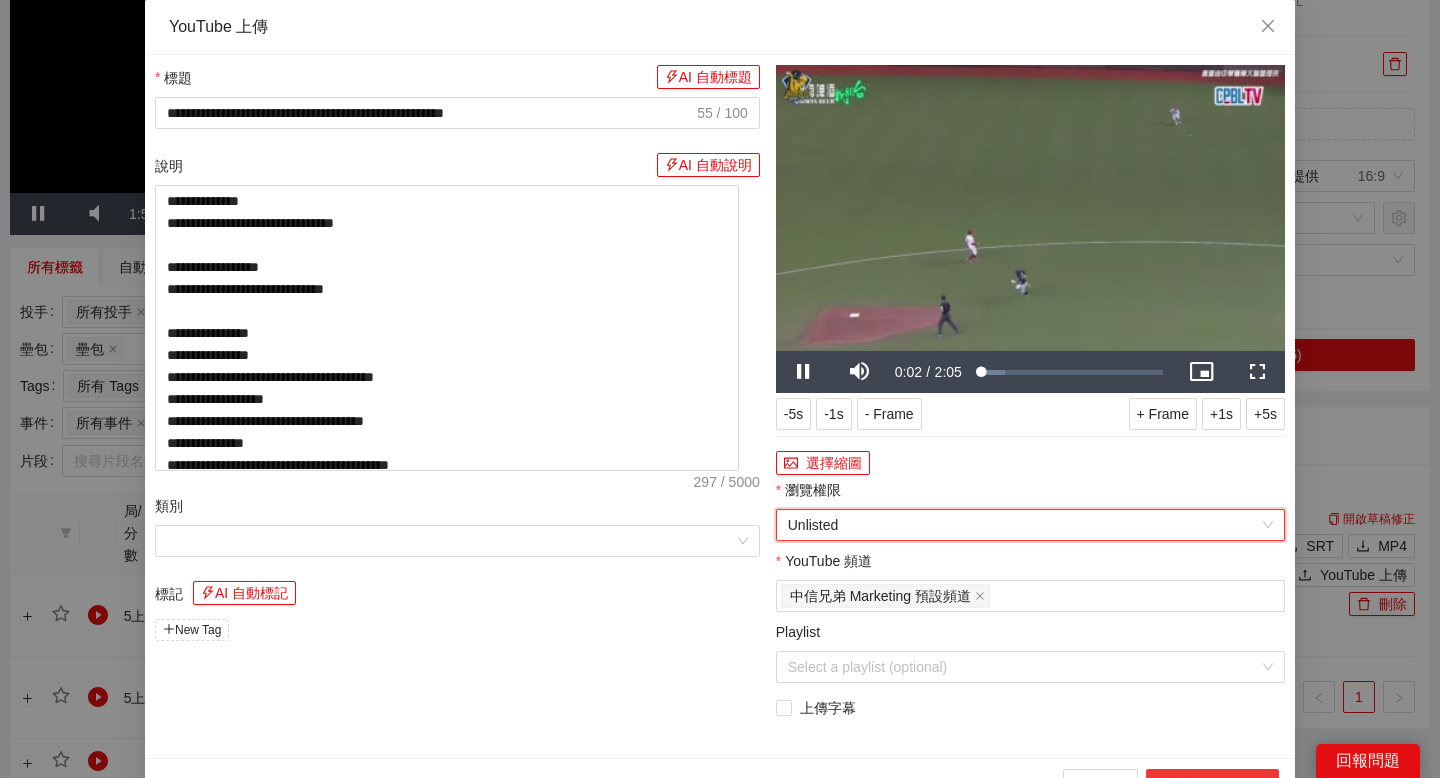 click on "上傳到 YouTube" at bounding box center [1212, 785] 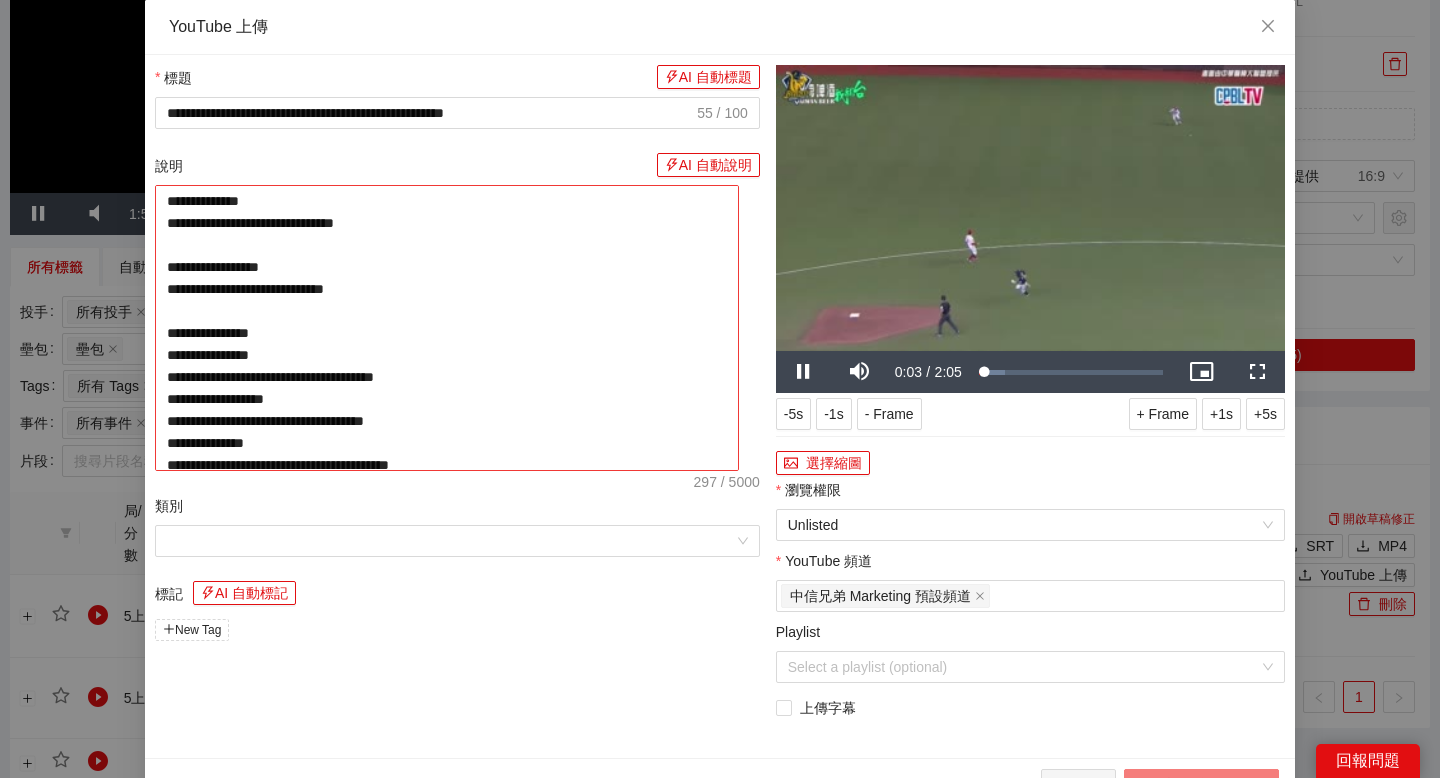 scroll, scrollTop: 33, scrollLeft: 0, axis: vertical 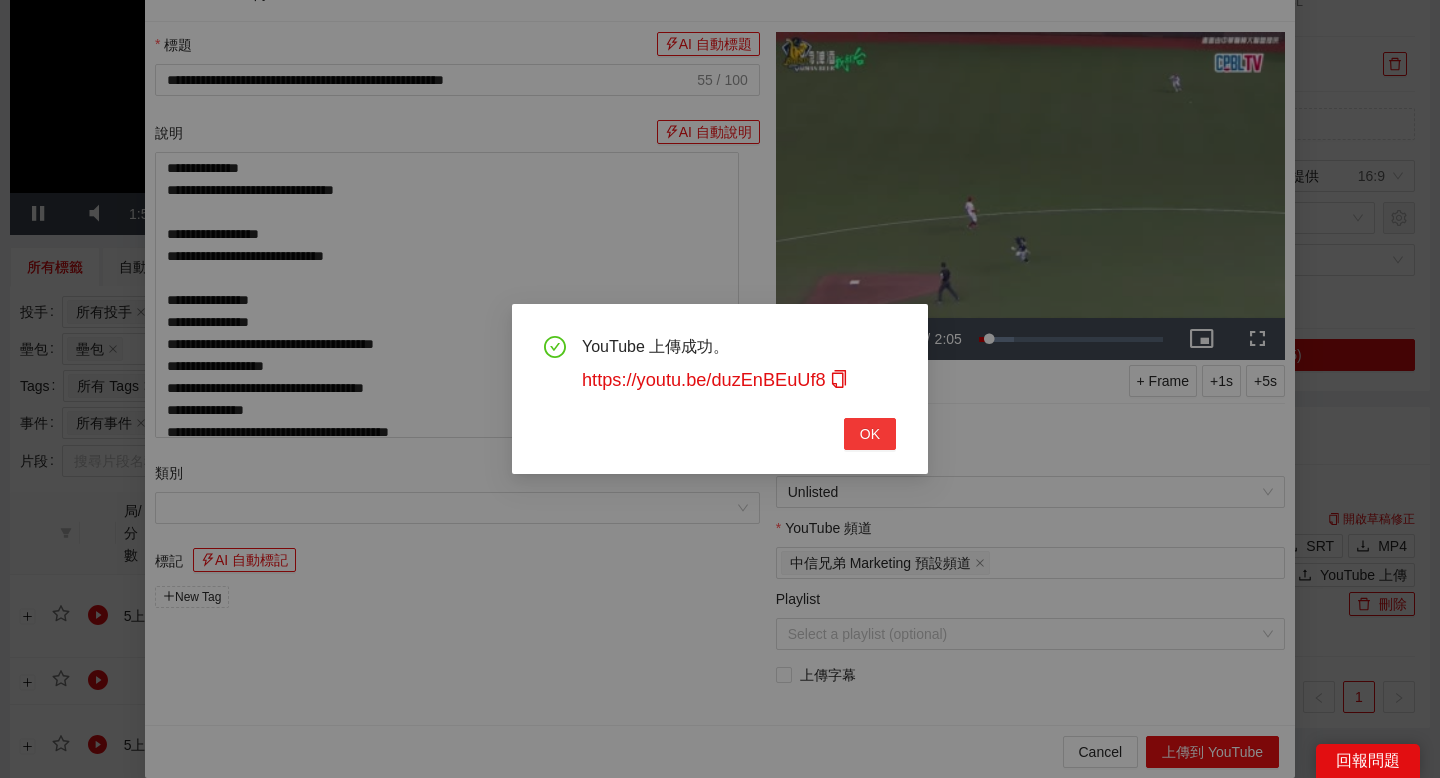 click on "OK" at bounding box center [870, 434] 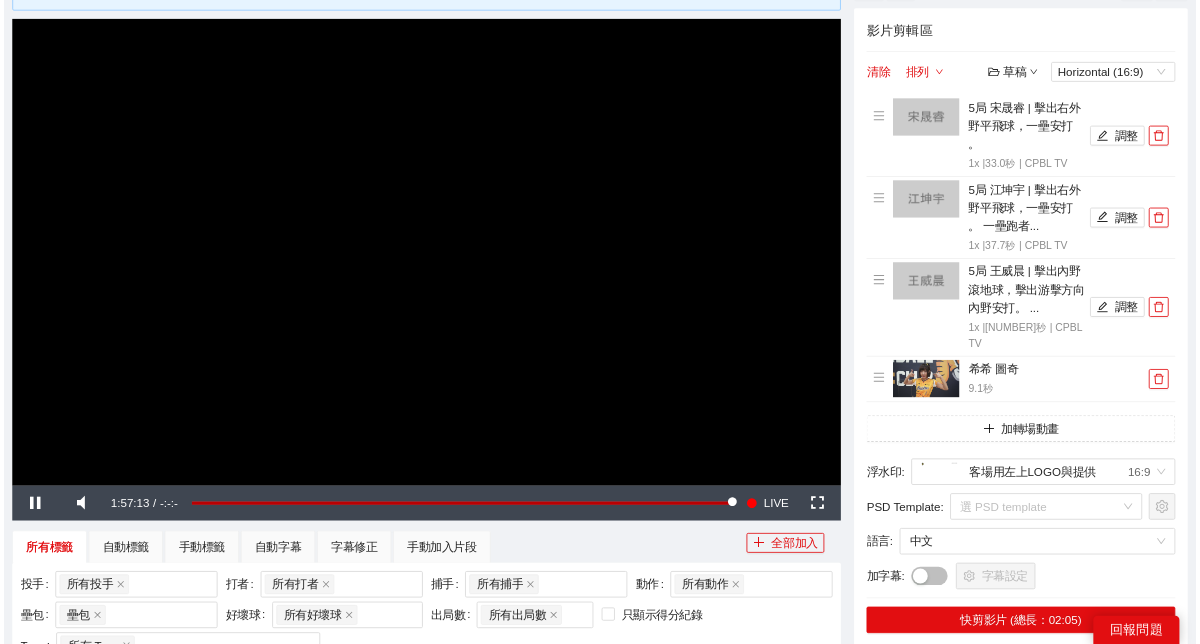 scroll, scrollTop: 134, scrollLeft: 0, axis: vertical 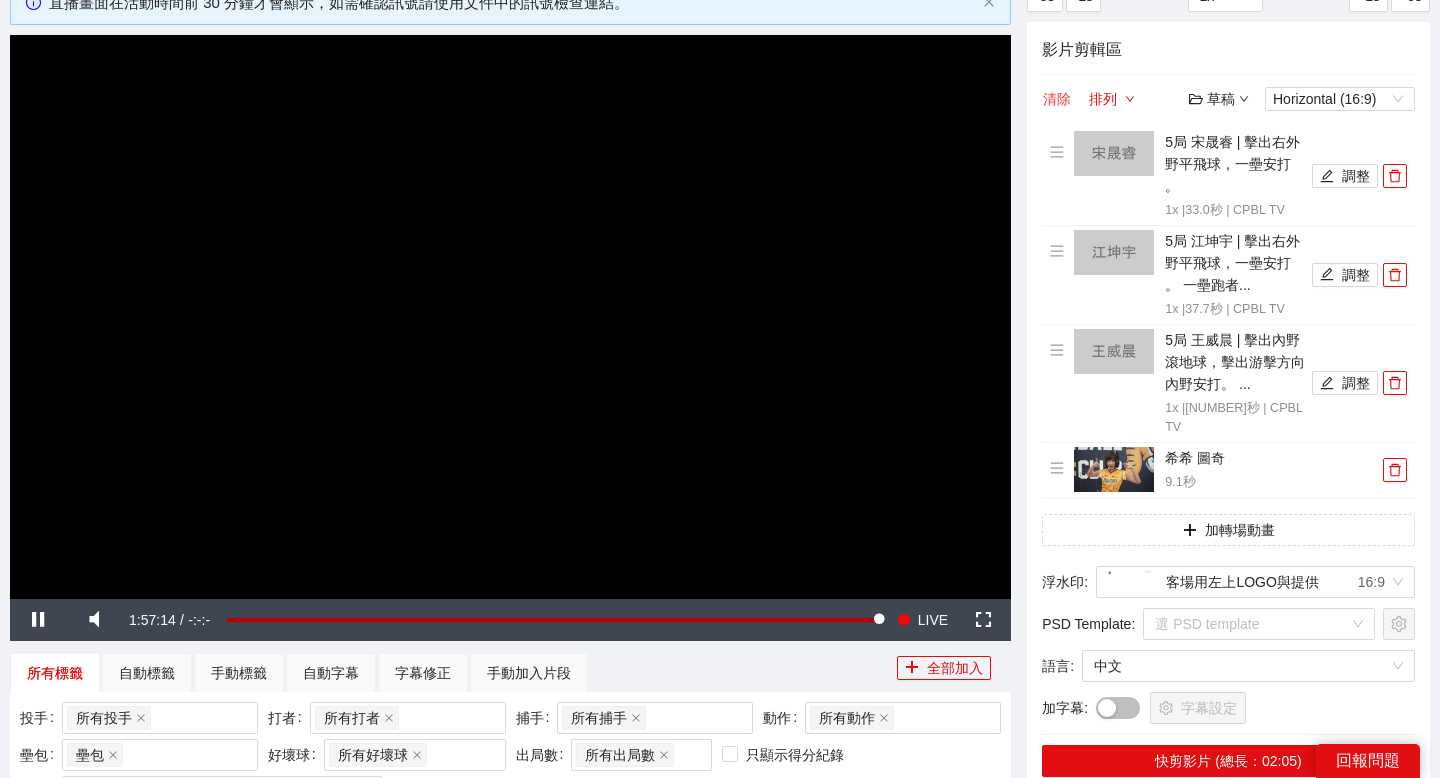 click on "清除" at bounding box center (1057, 99) 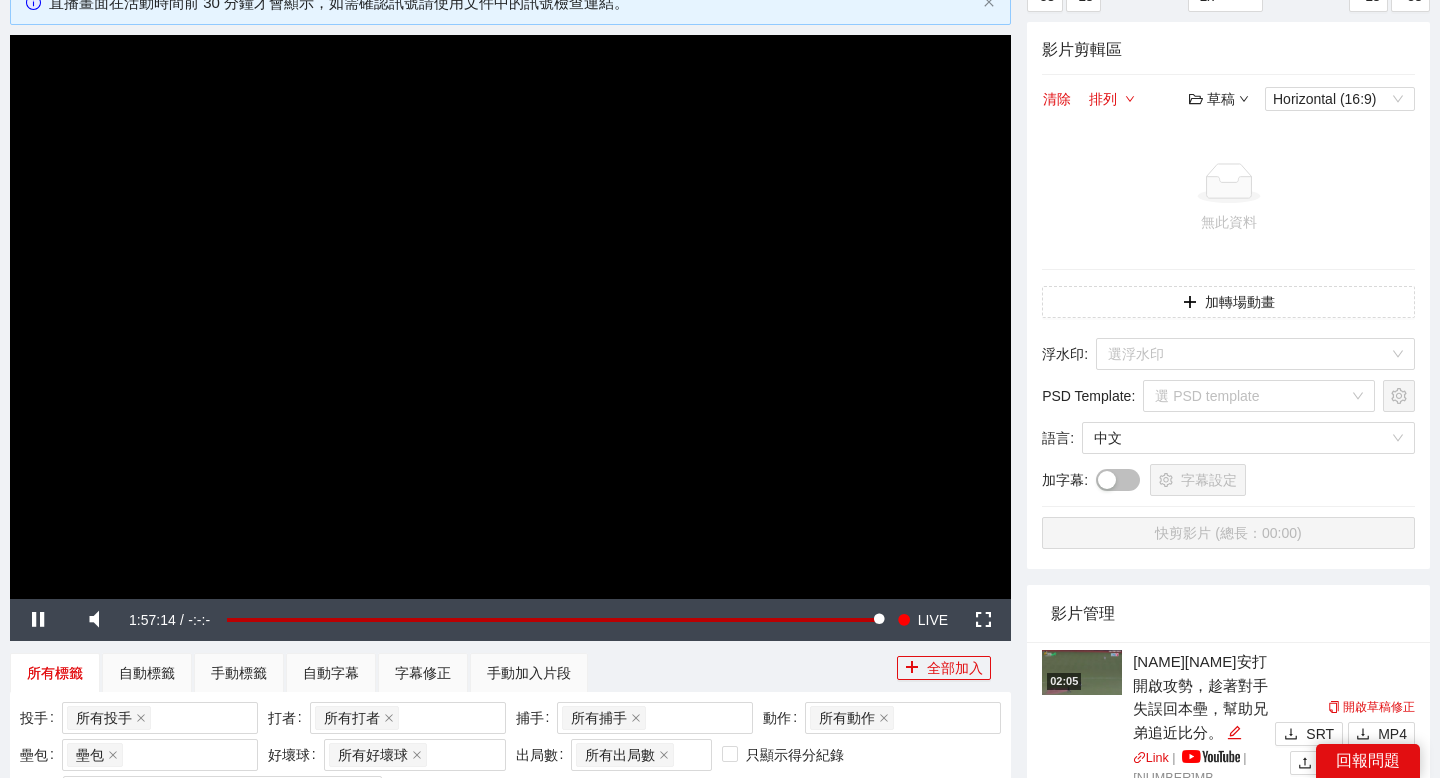 click on "草稿" at bounding box center [1219, 99] 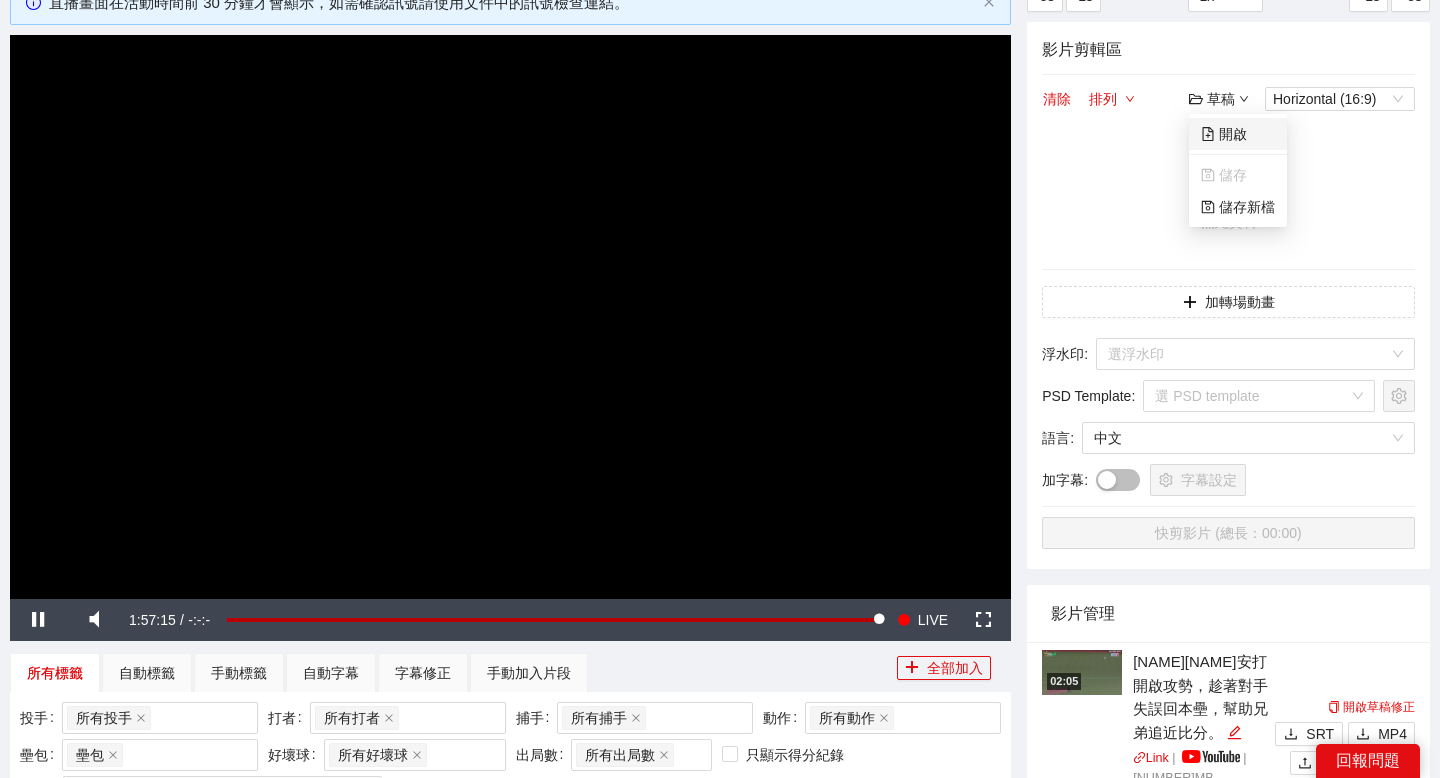 click on "開啟" at bounding box center (1224, 134) 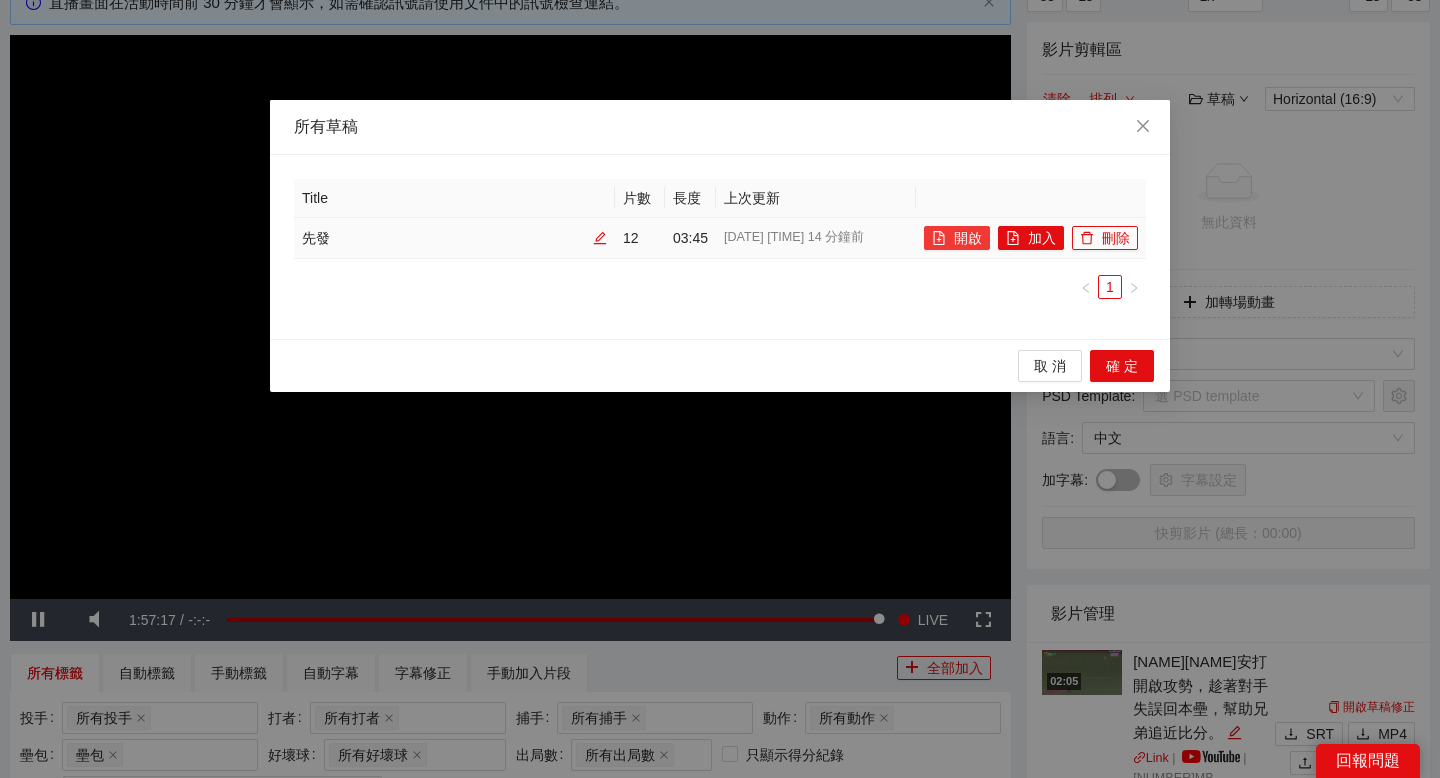 click 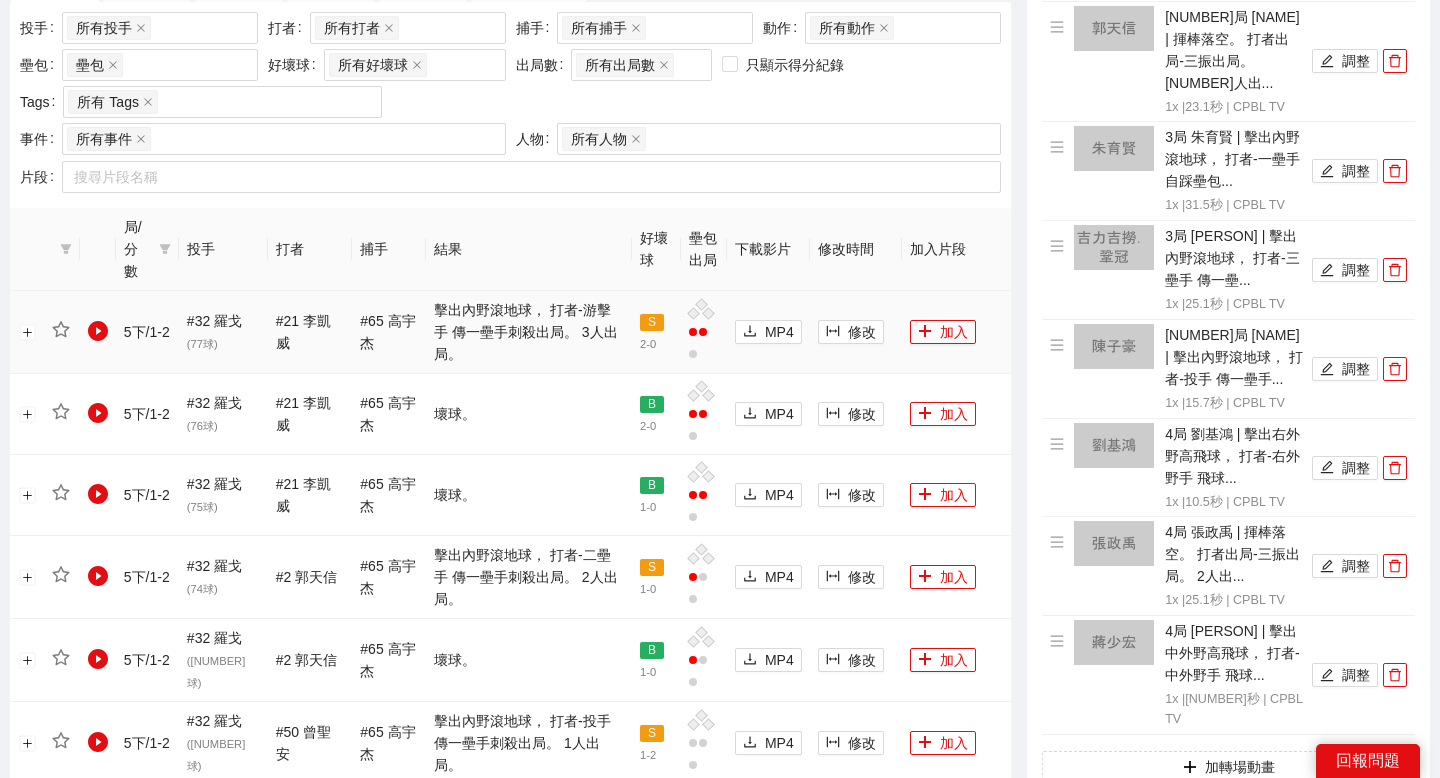 scroll, scrollTop: 841, scrollLeft: 0, axis: vertical 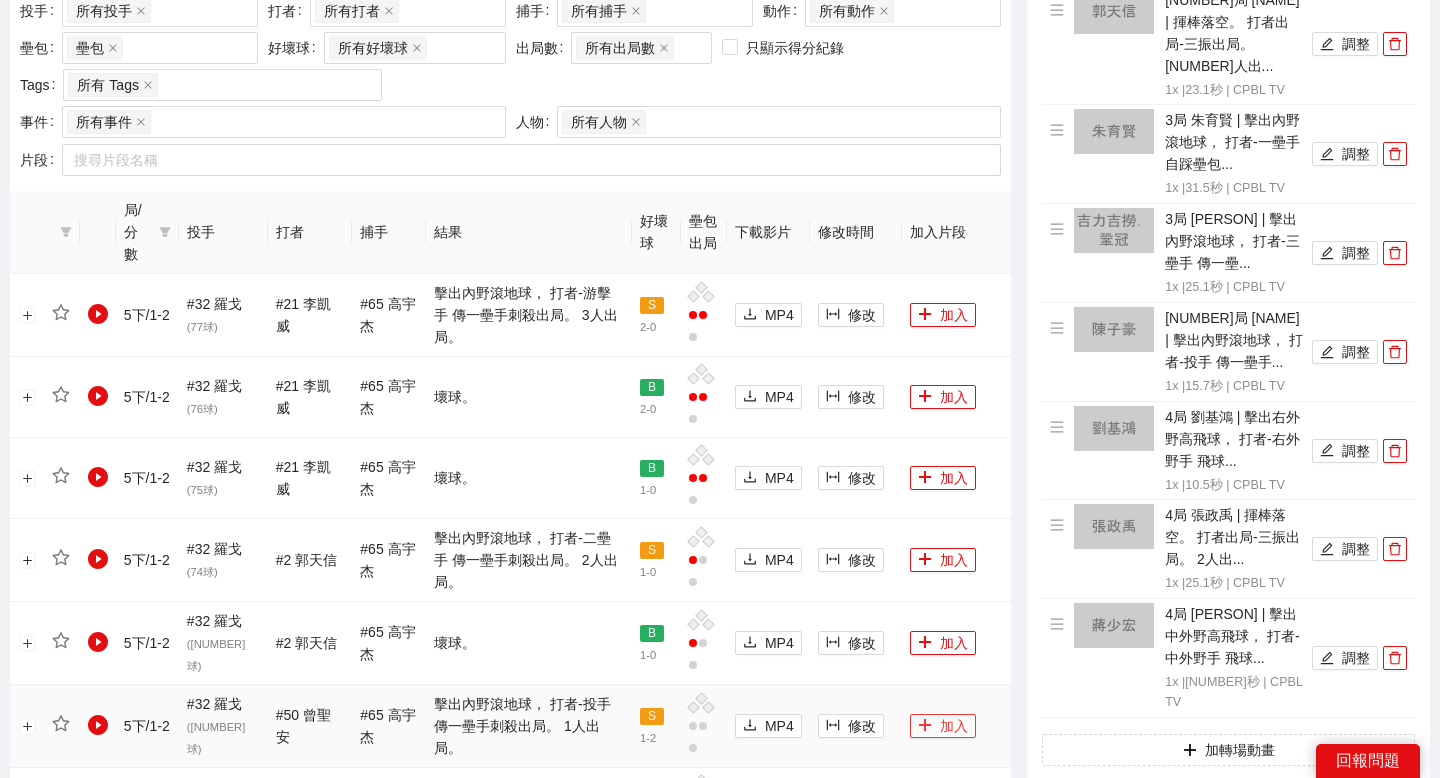 click on "加入" at bounding box center [943, 726] 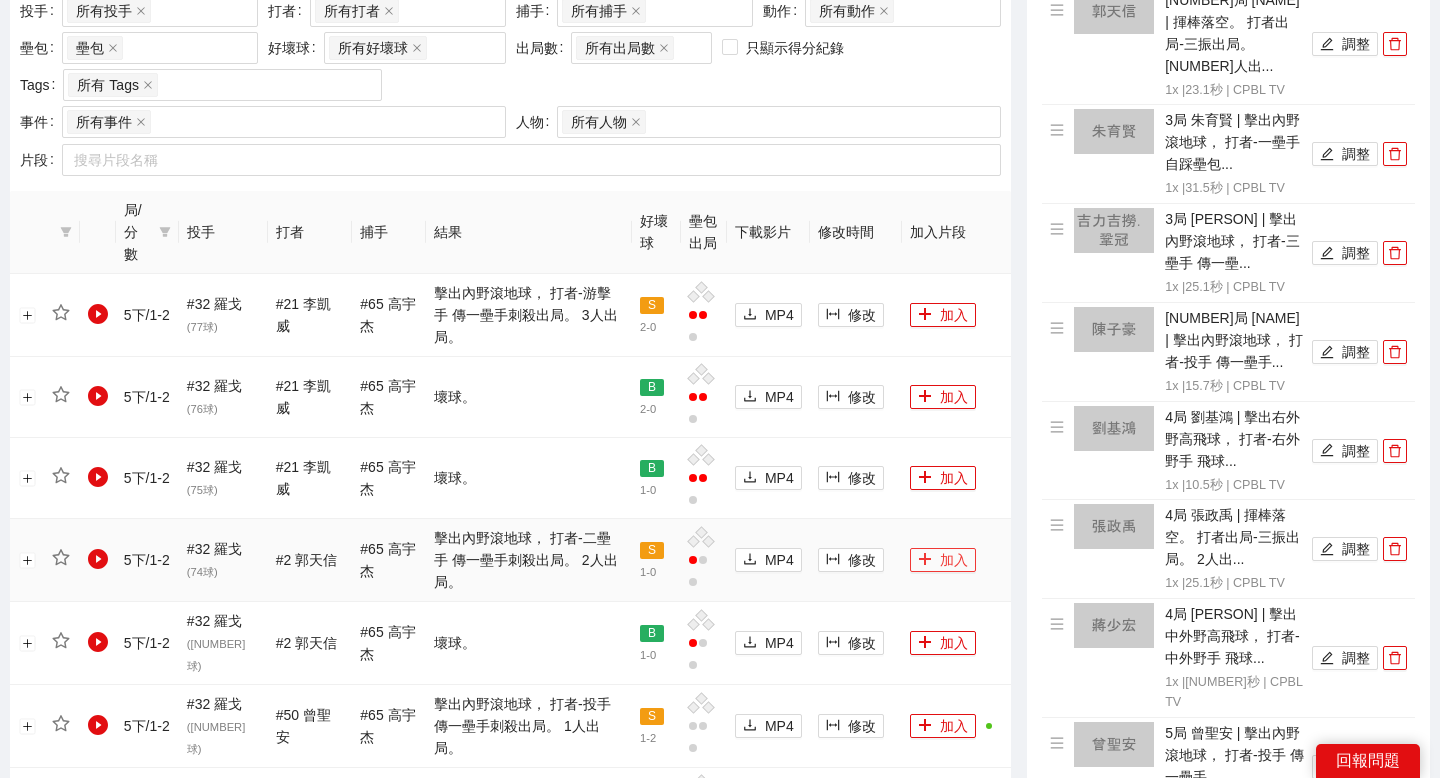 click on "加入" at bounding box center [943, 560] 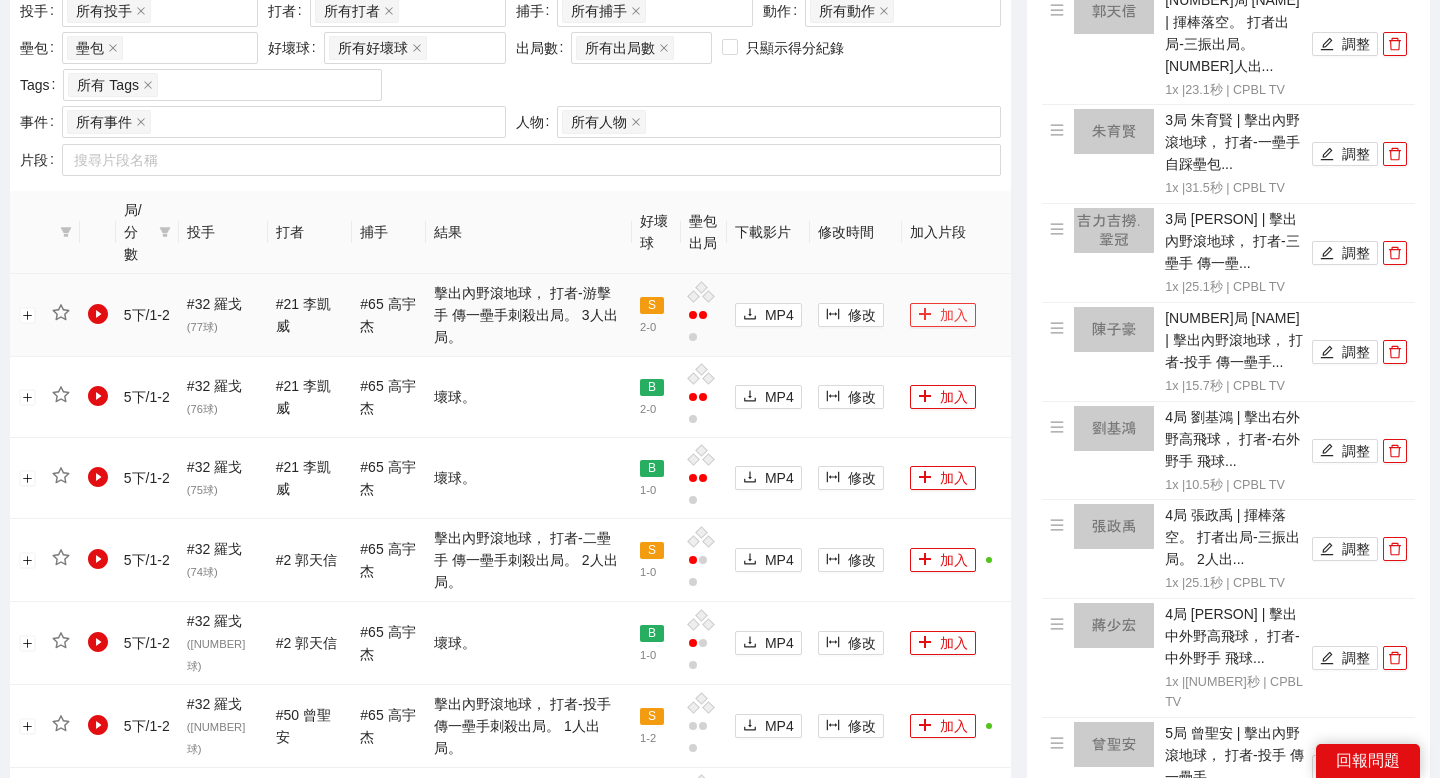 click on "加入" at bounding box center [943, 315] 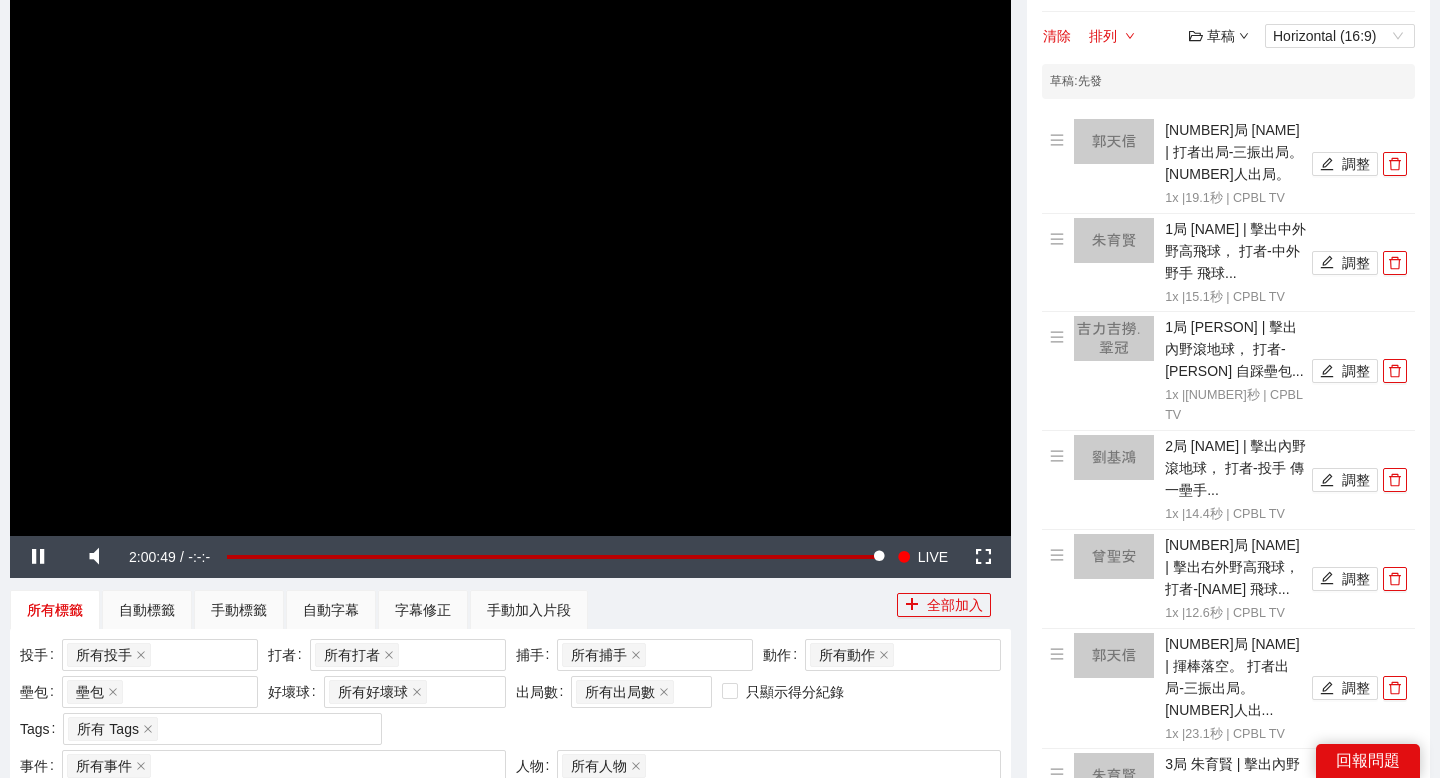 scroll, scrollTop: 0, scrollLeft: 0, axis: both 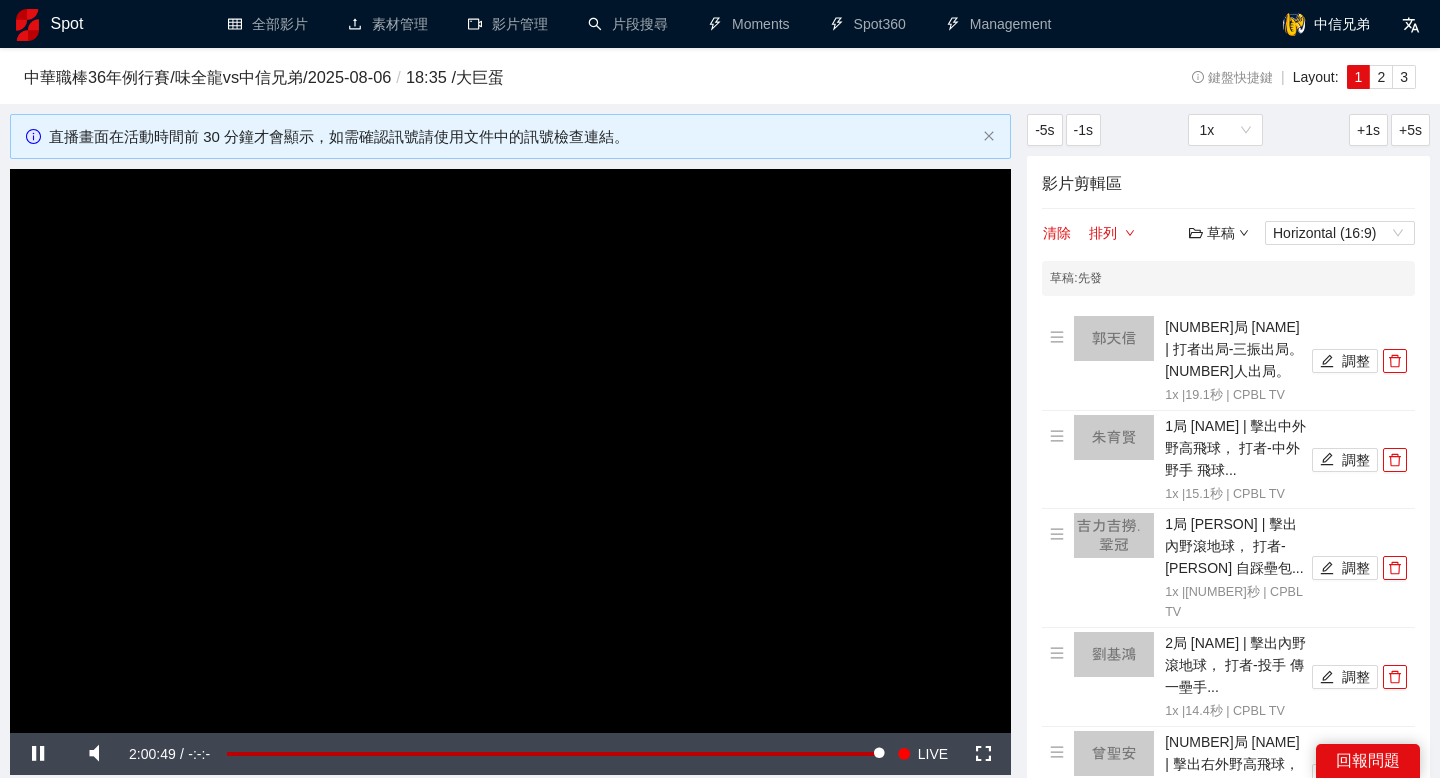 click on "草稿" at bounding box center [1219, 233] 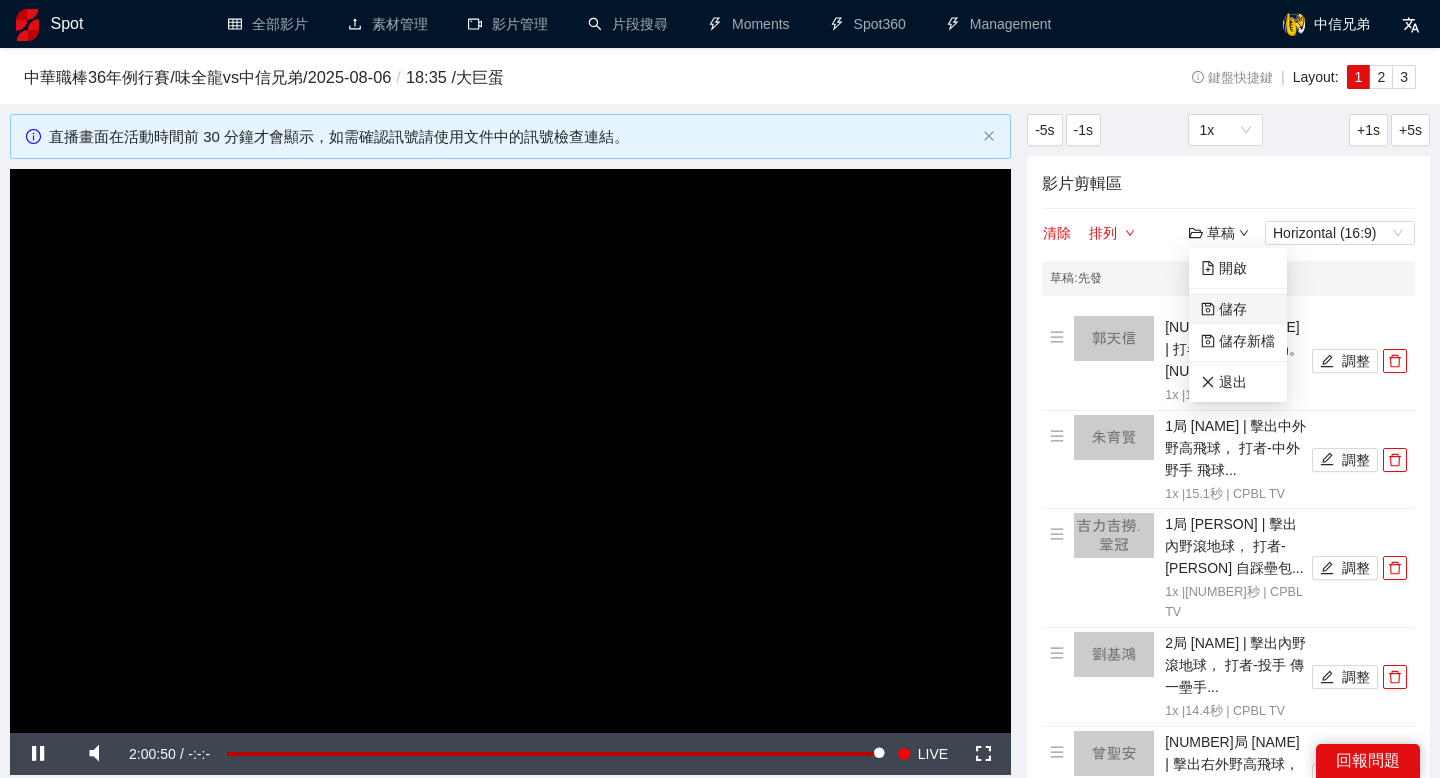 click on "儲存" at bounding box center (1224, 309) 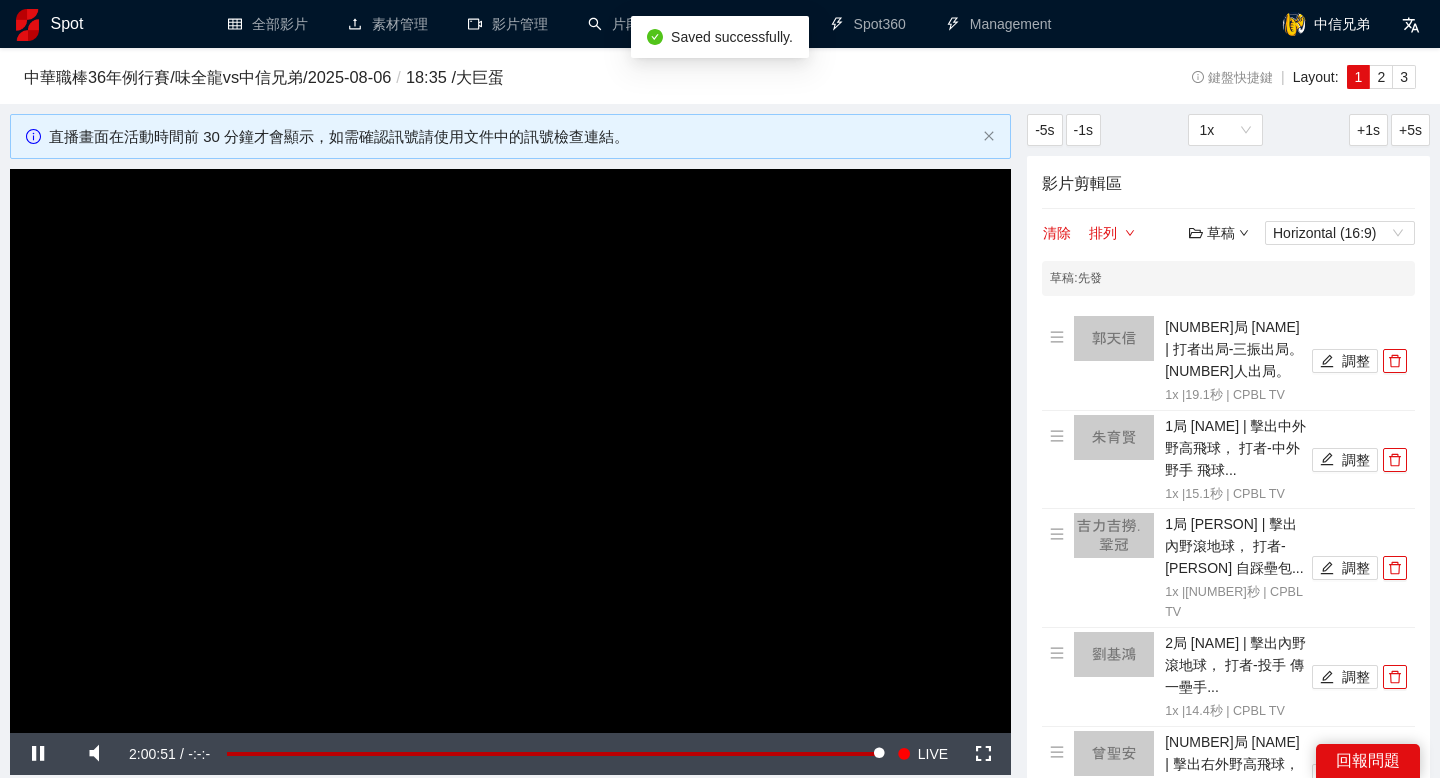 click on "草稿" at bounding box center [1219, 233] 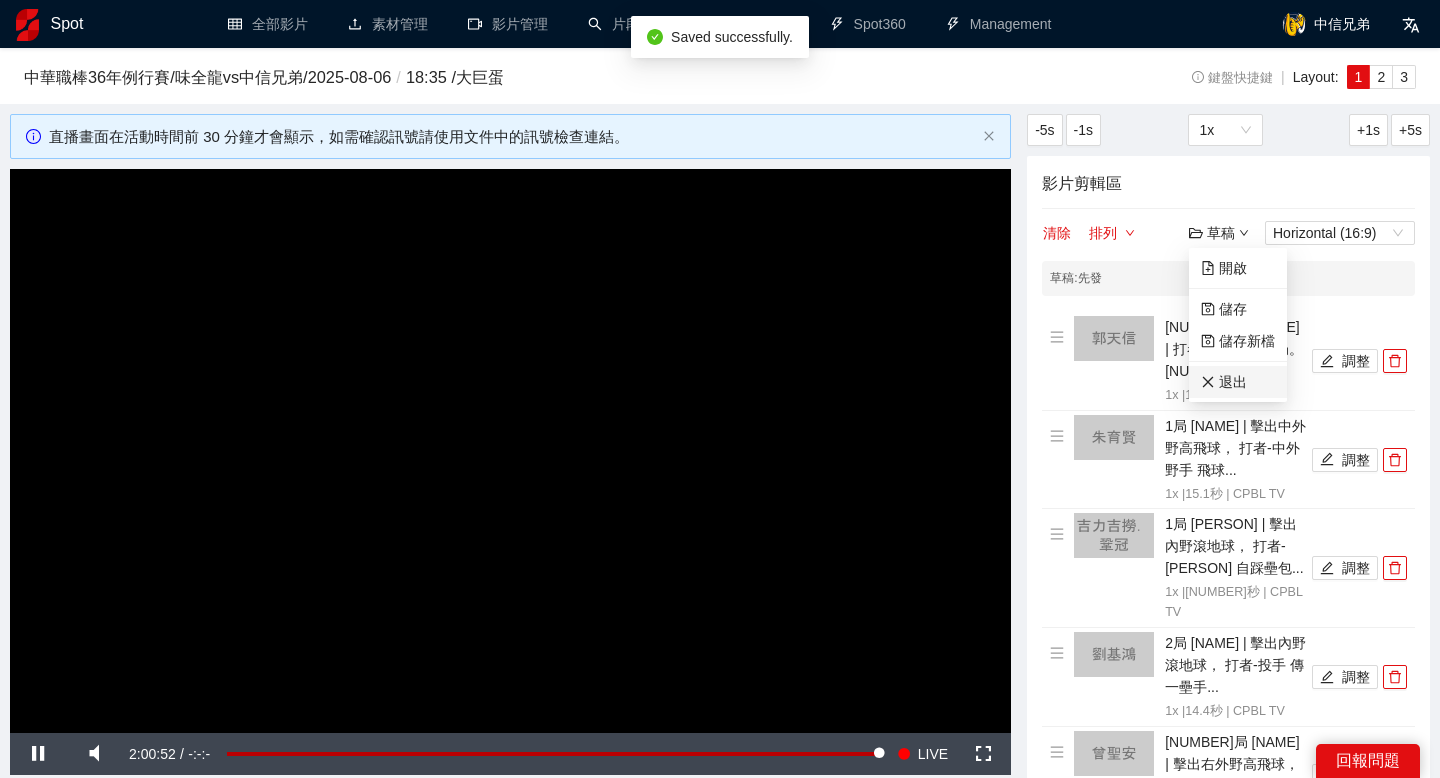 click on "退出" at bounding box center [1224, 382] 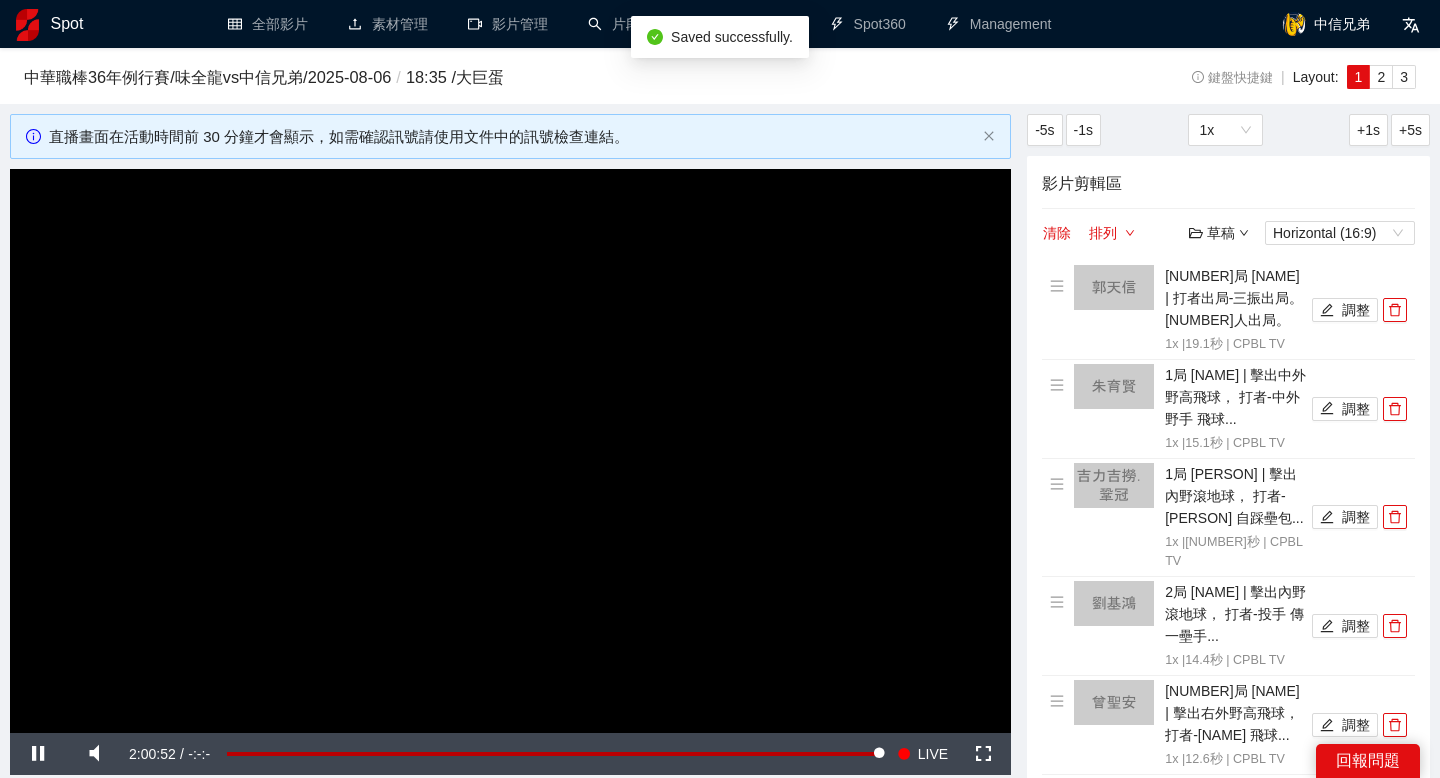 click on "影片剪輯區 清除 排列     草稿   Horizontal (16:9) 1局 郭天信 |  打者出局-三振出局。 1人出局。 1x |  19.1  秒    | CPBL TV   調整 1局 朱育賢 | 擊出中外野高飛球， 打者-中外野手 飛球... 1x |  15.1  秒    | CPBL TV   調整 1局 吉力吉撈．鞏冠 | 擊出內野滾地球， 打者-一壘手 自踩壘包... 1x |  15.0  秒    | CPBL TV   調整 2局 劉基鴻 | 擊出內野滾地球， 打者-投手  傳一壘手... 1x |  14.4  秒    | CPBL TV   調整 2局 曾聖安 | 擊出右外野高飛球， 打者-右外野手 飛球... 1x |  12.6  秒    | CPBL TV   調整 2局 郭天信 | 揮棒落空。 打者出局-三振出局。 3人出... 1x |  23.1  秒    | CPBL TV   調整 3局 朱育賢 | 擊出內野滾地球， 打者-一壘手 自踩壘包... 1x |  31.5  秒    | CPBL TV   調整 3局 吉力吉撈．鞏冠 | 擊出內野滾地球， 打者-三壘手  傳一壘... 1x |  25.1  秒    | CPBL TV   調整 1x |  15.7  秒    | CPBL TV   調整 1x |  10.5  秒" at bounding box center [1228, 1139] 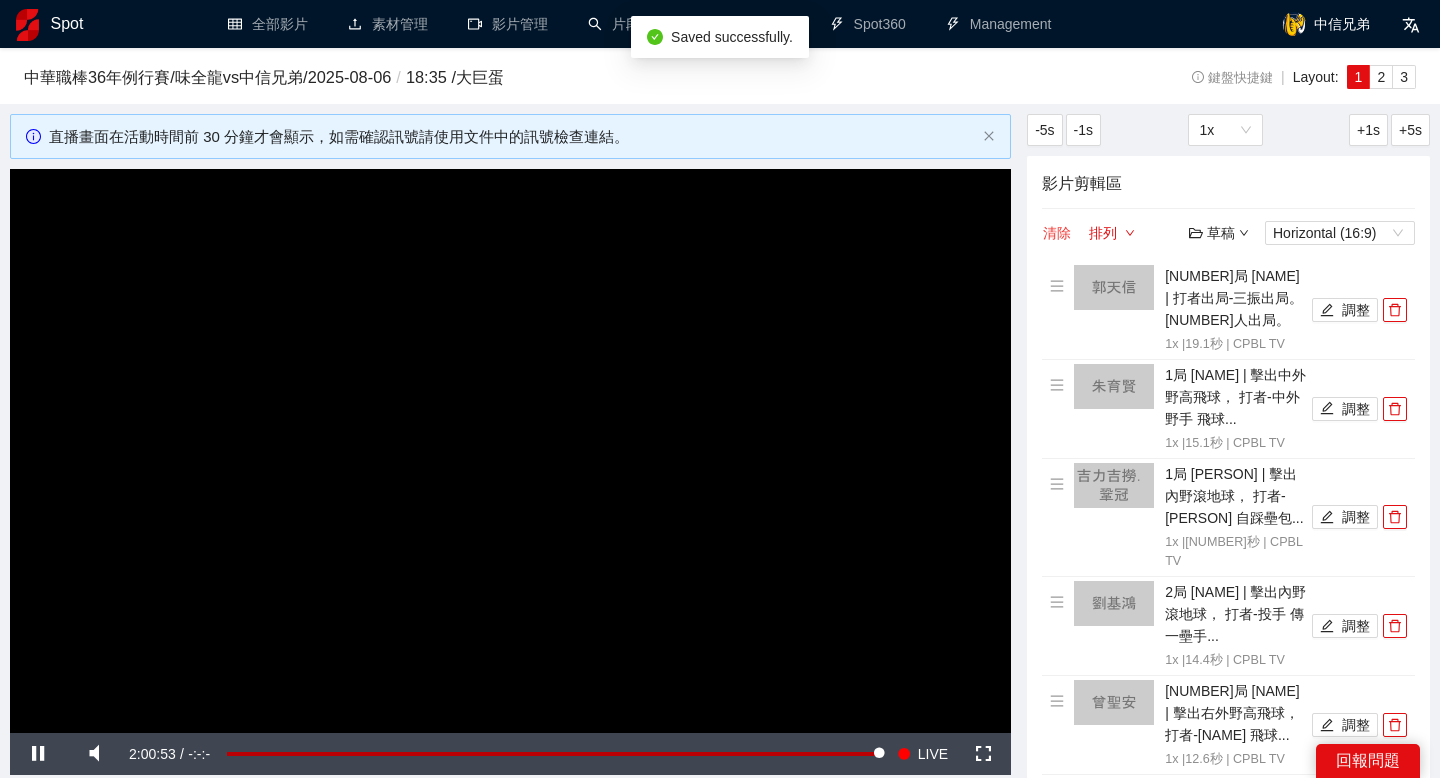 click on "清除" at bounding box center (1057, 233) 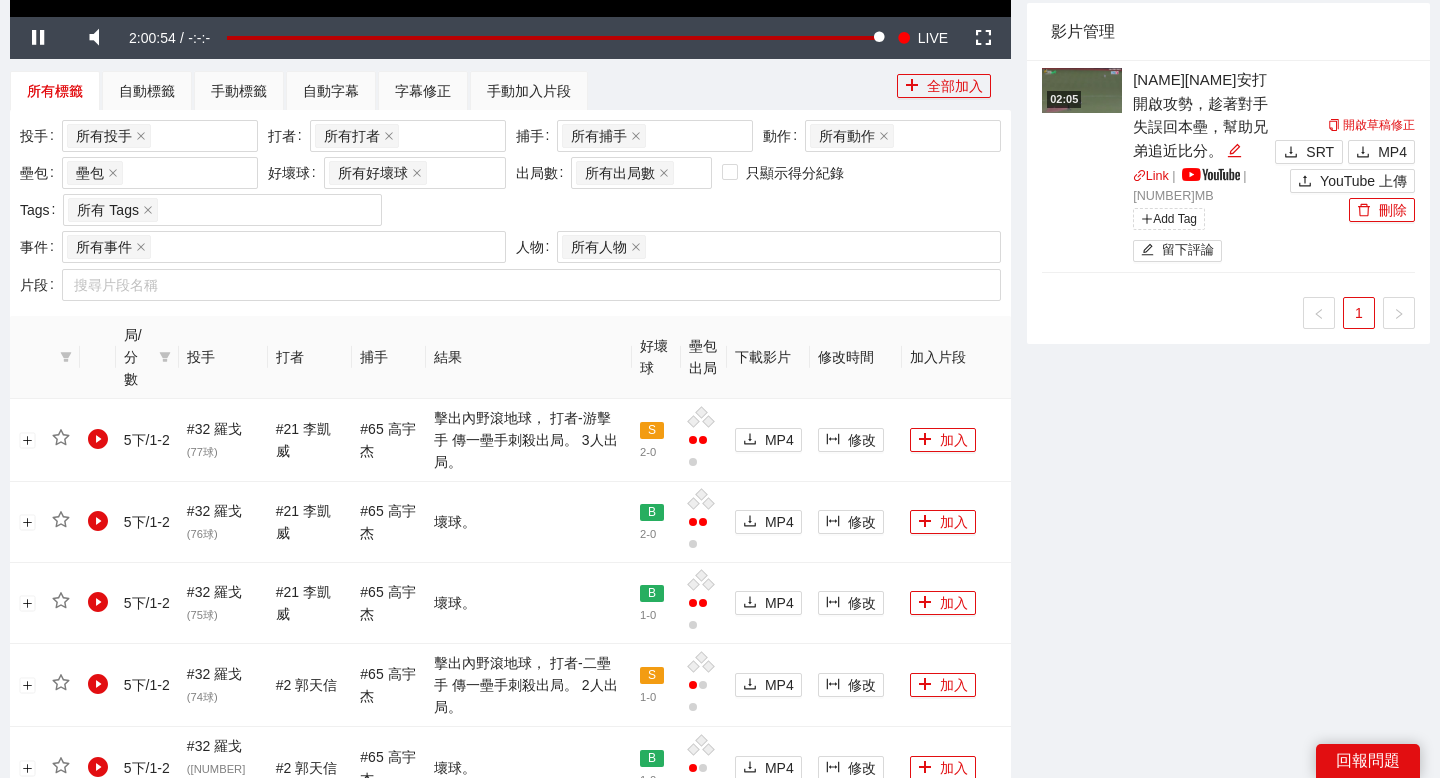 scroll, scrollTop: 713, scrollLeft: 0, axis: vertical 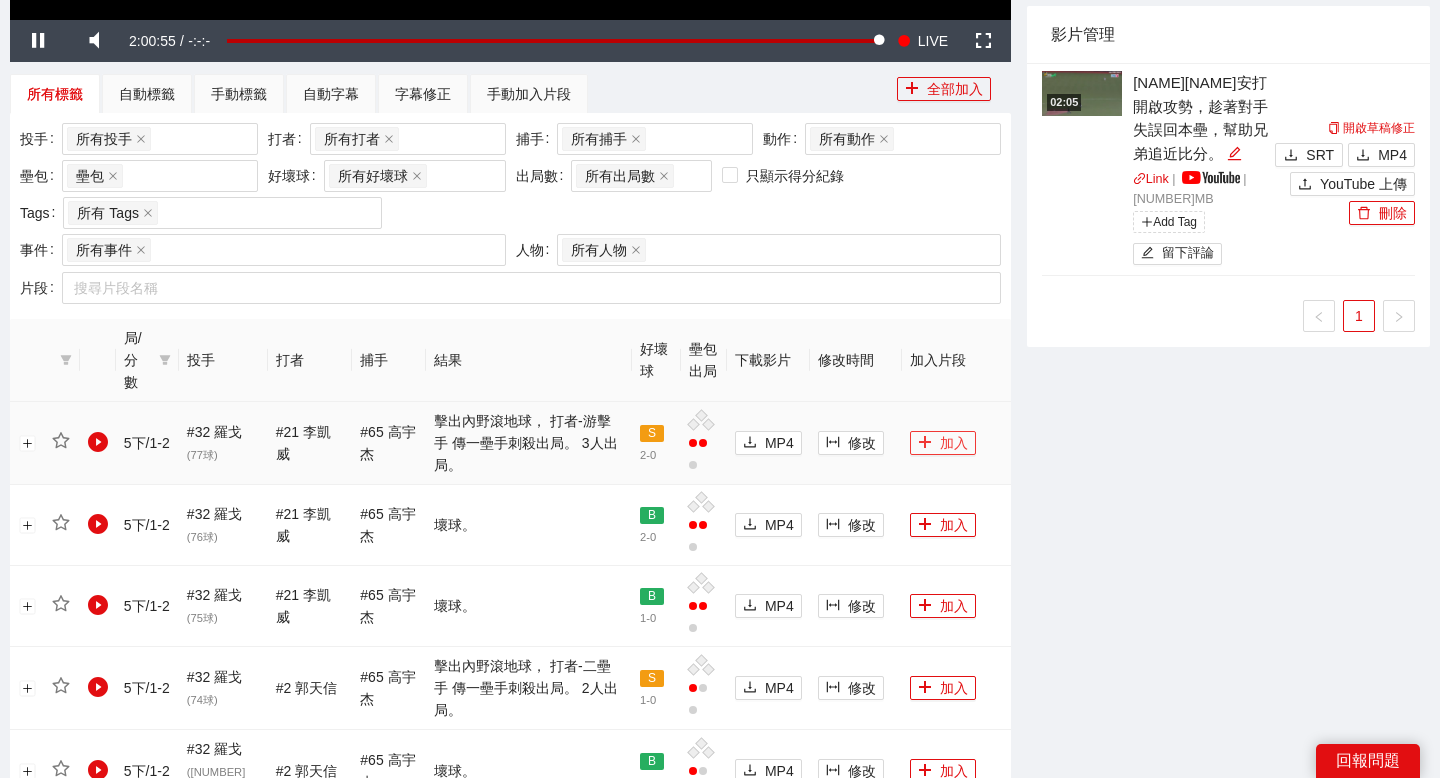 click 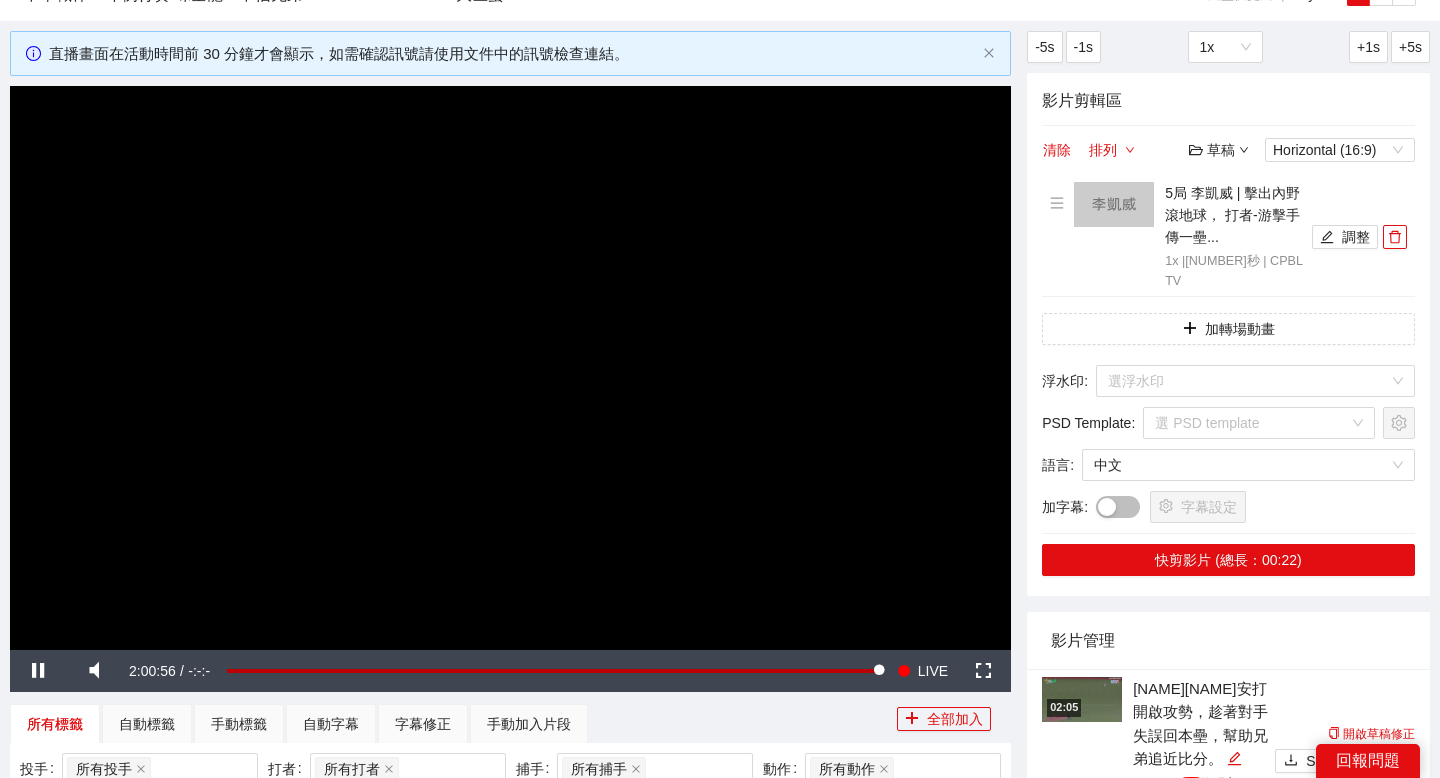 scroll, scrollTop: 82, scrollLeft: 0, axis: vertical 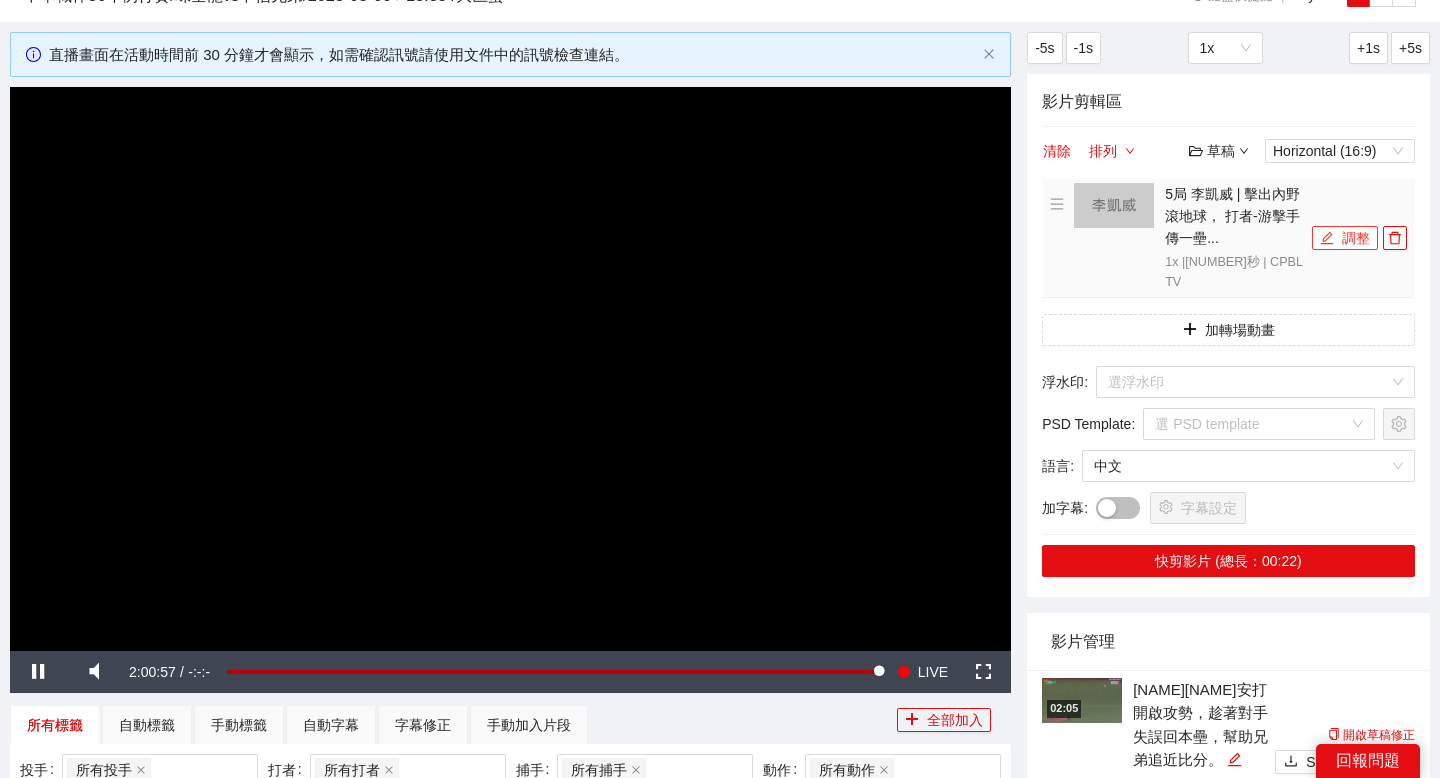 click on "調整" at bounding box center (1345, 238) 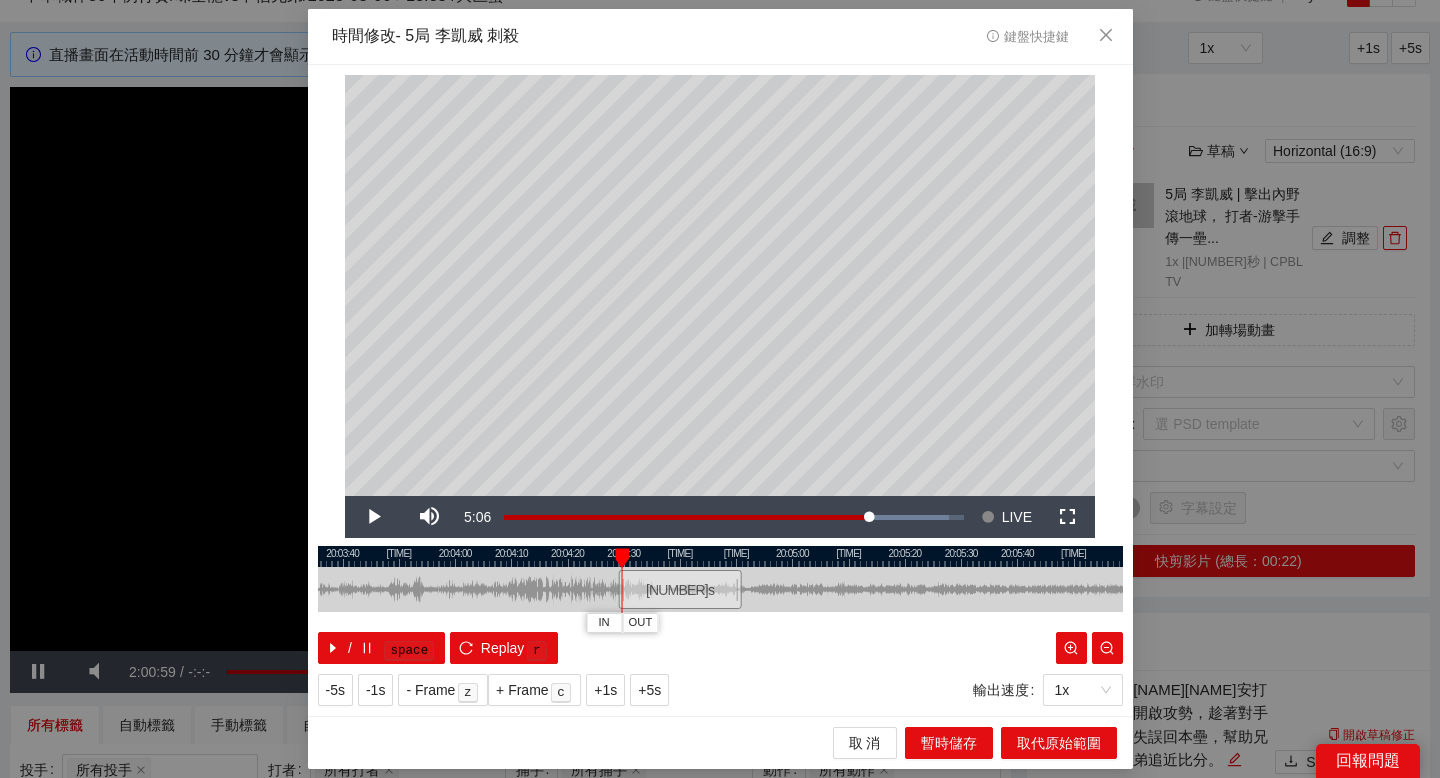 drag, startPoint x: 648, startPoint y: 547, endPoint x: 726, endPoint y: 547, distance: 78 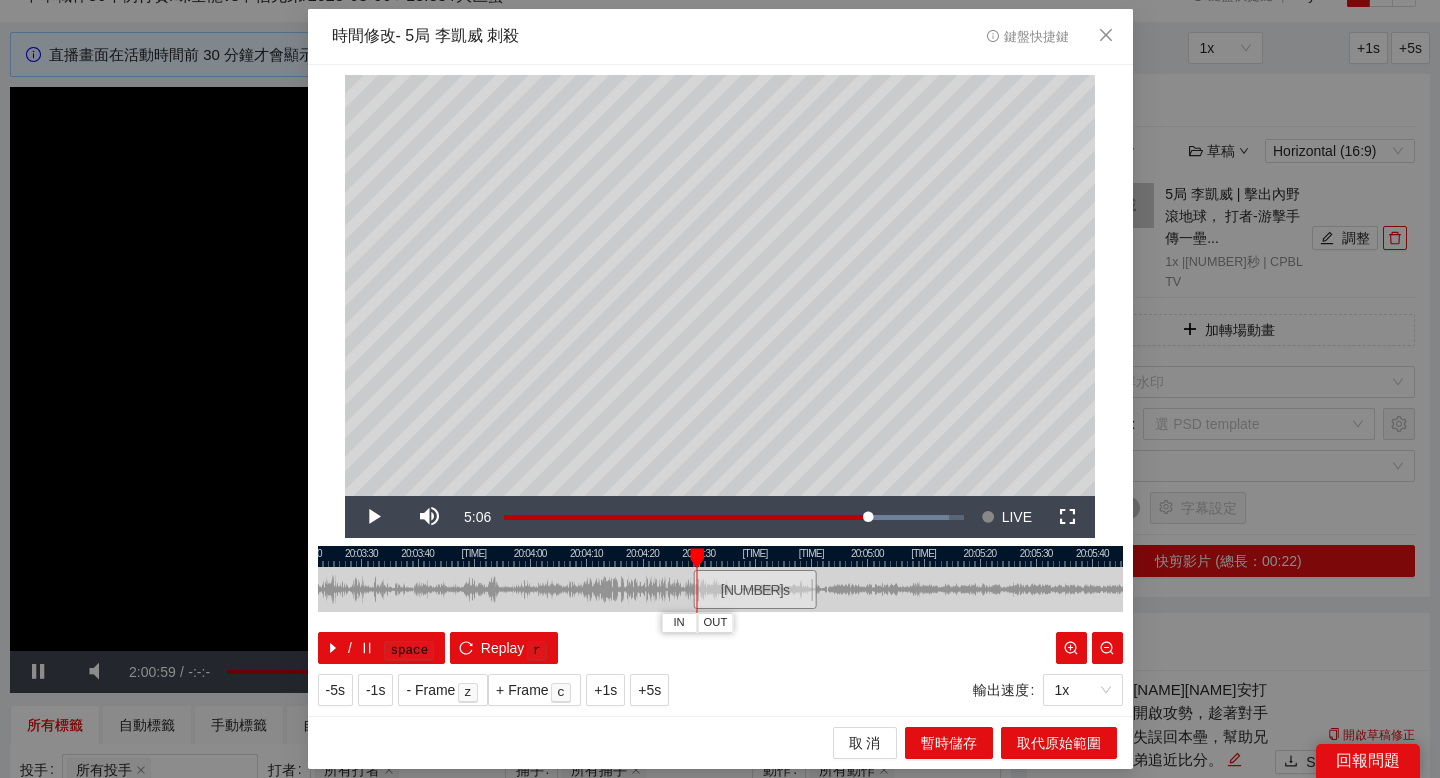 click at bounding box center [720, 556] 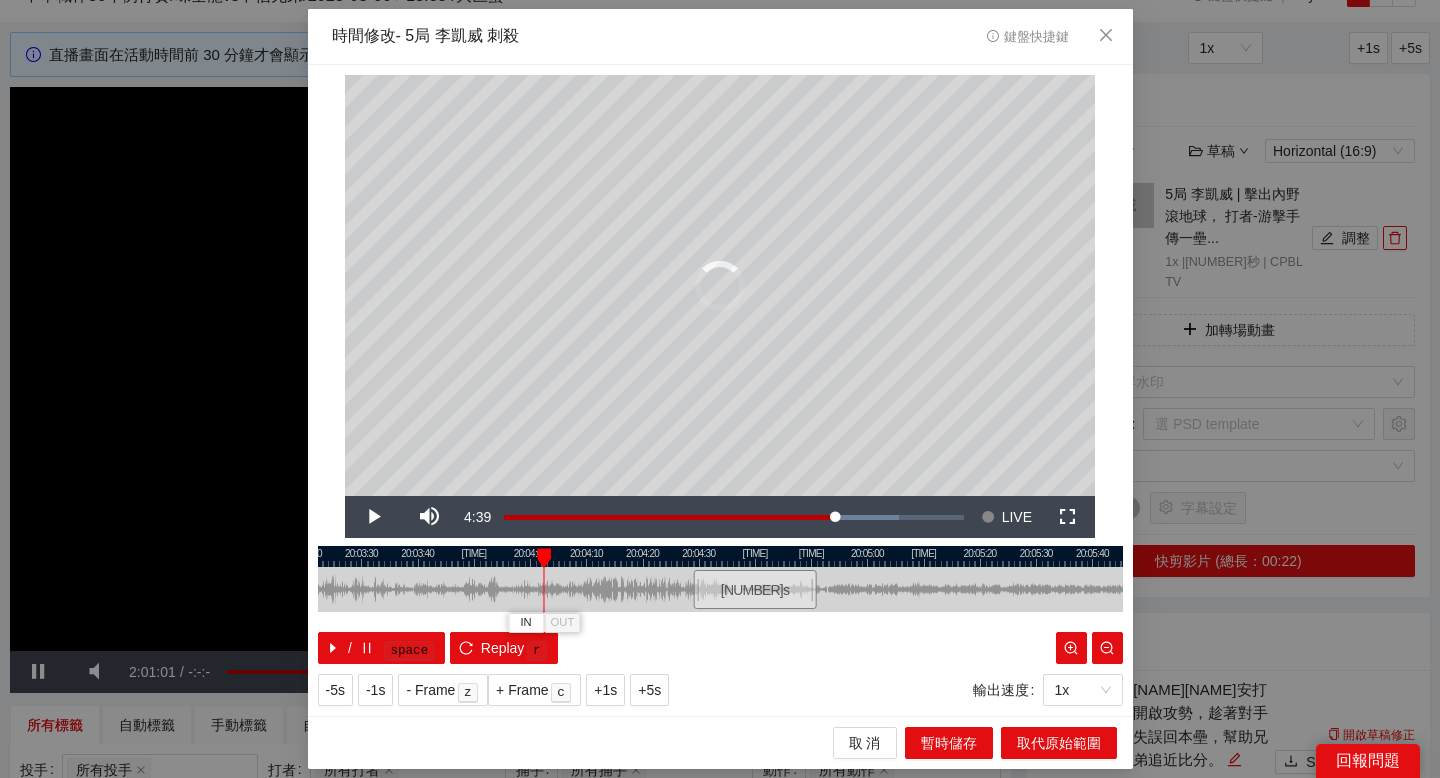 drag, startPoint x: 563, startPoint y: 549, endPoint x: 534, endPoint y: 548, distance: 29.017237 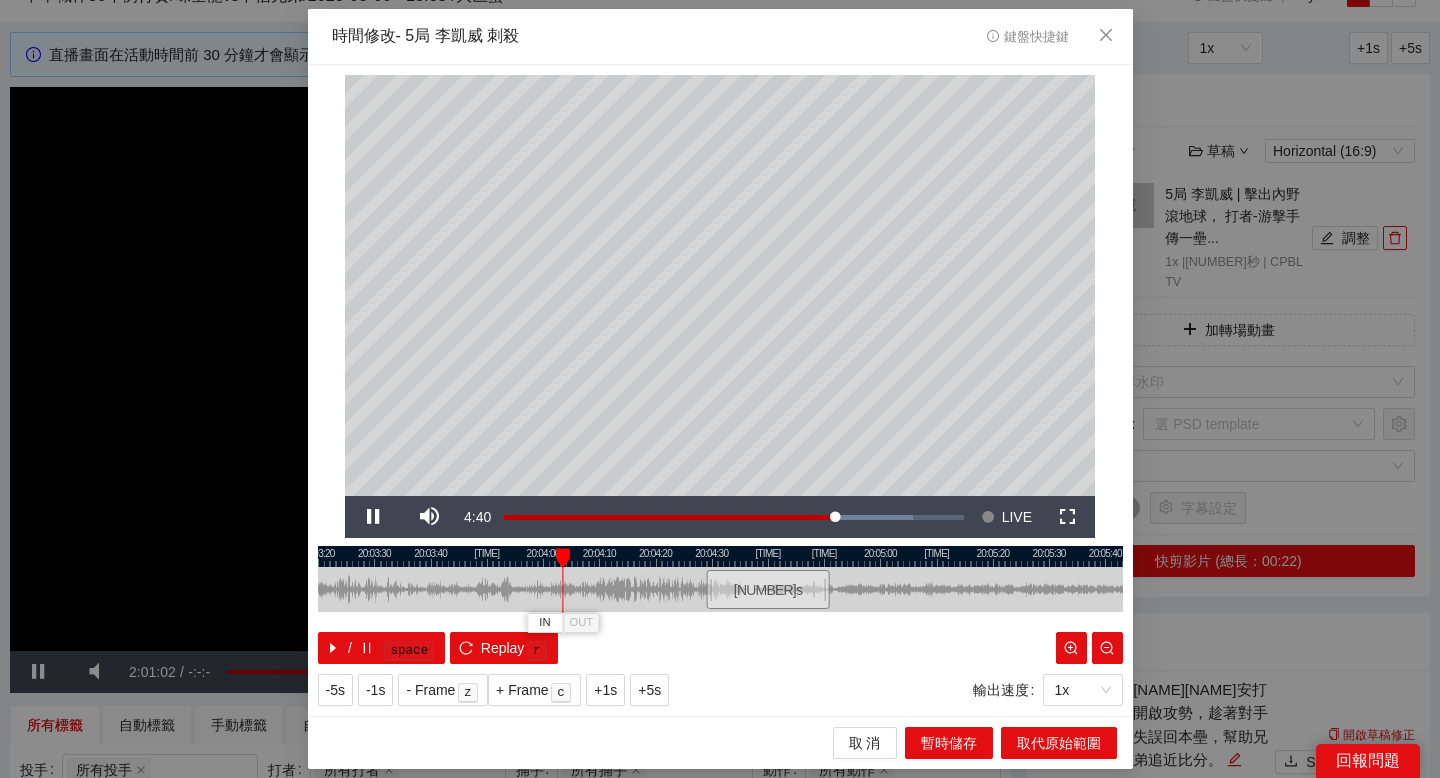 drag, startPoint x: 555, startPoint y: 557, endPoint x: 570, endPoint y: 559, distance: 15.132746 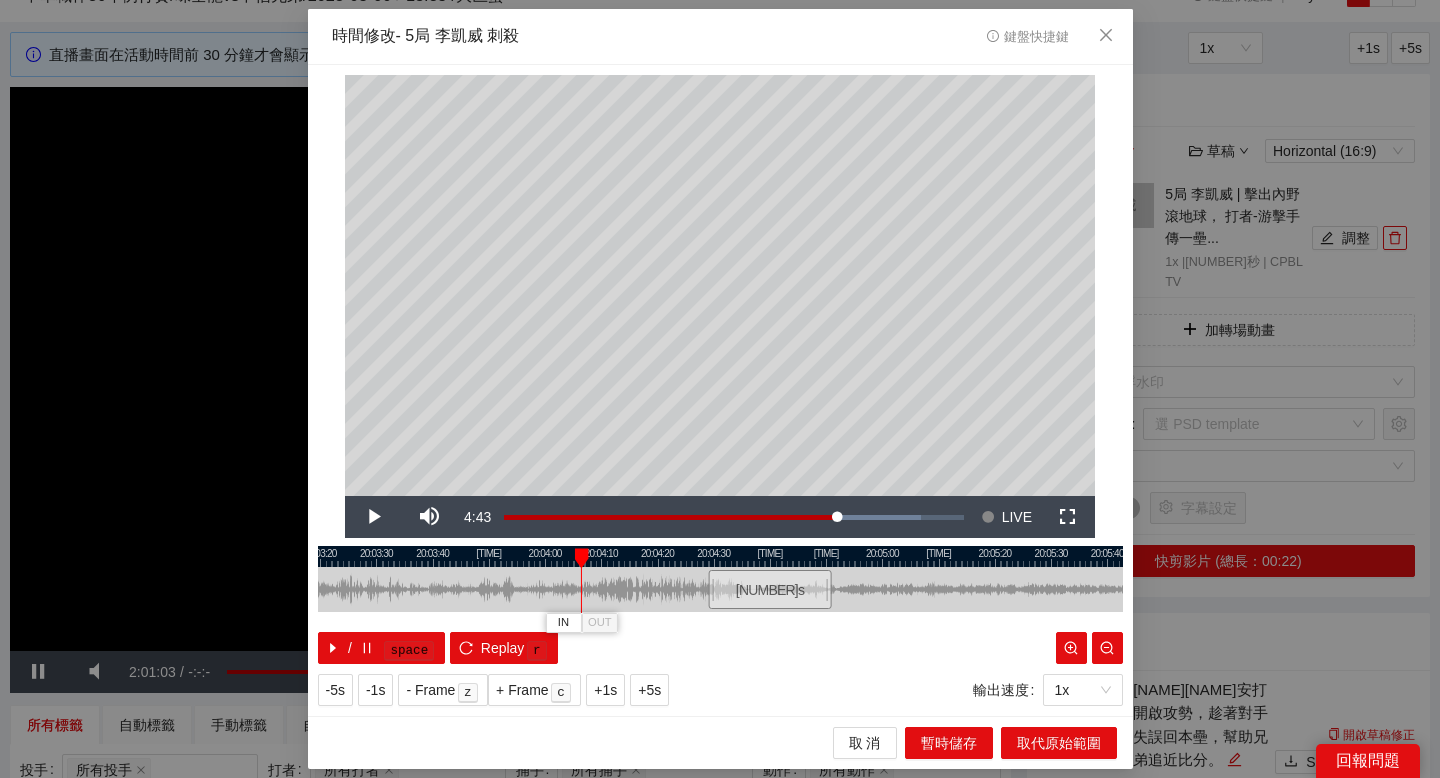drag, startPoint x: 568, startPoint y: 555, endPoint x: 582, endPoint y: 556, distance: 14.035668 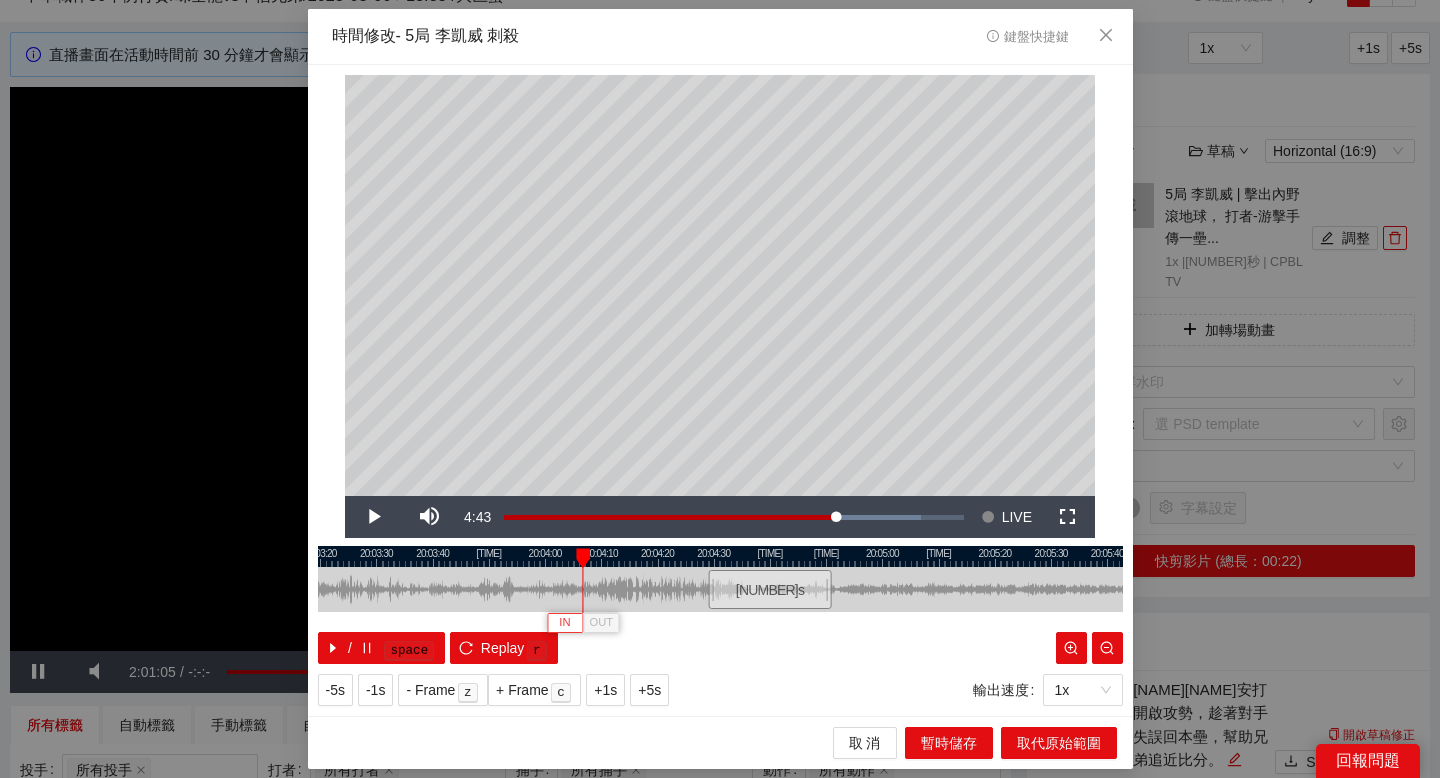 click on "IN" at bounding box center (564, 623) 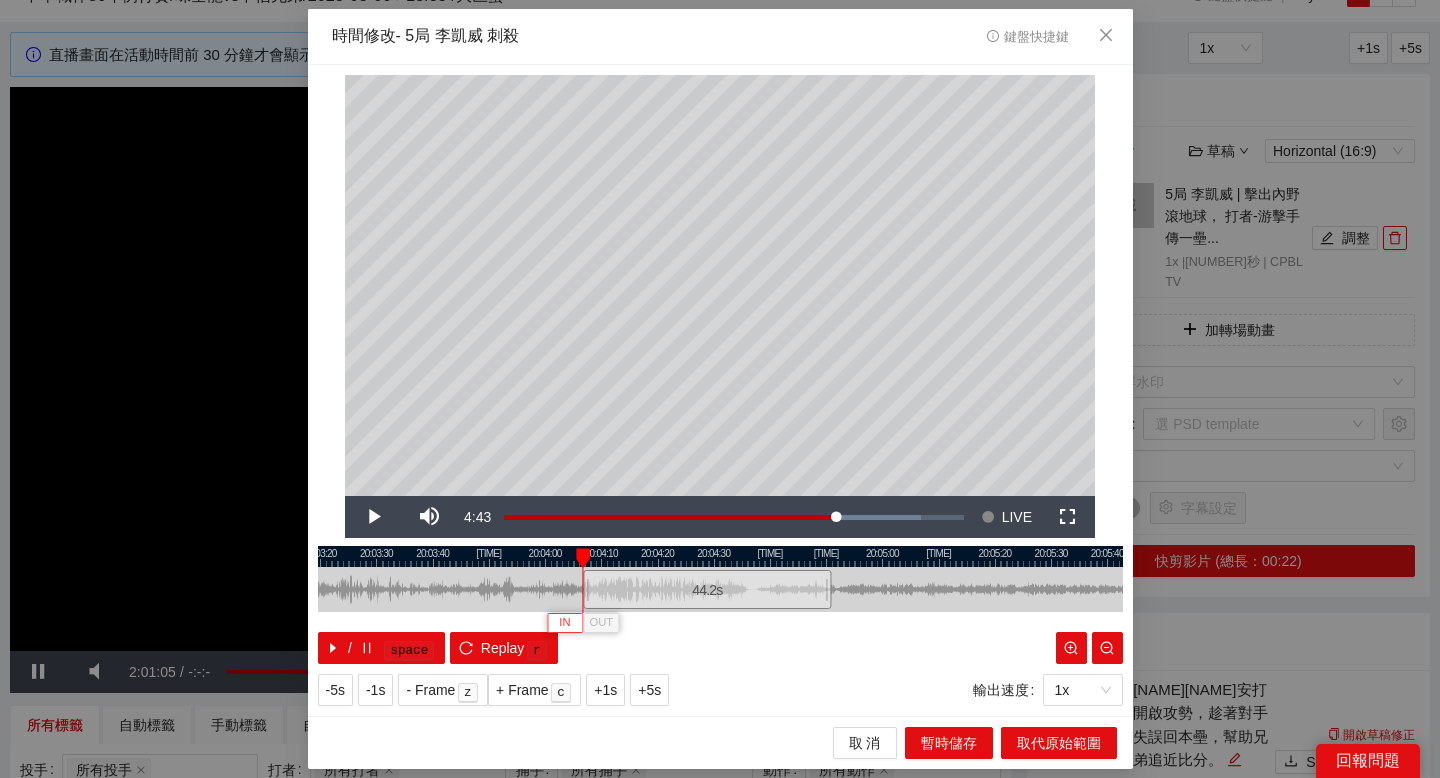 type 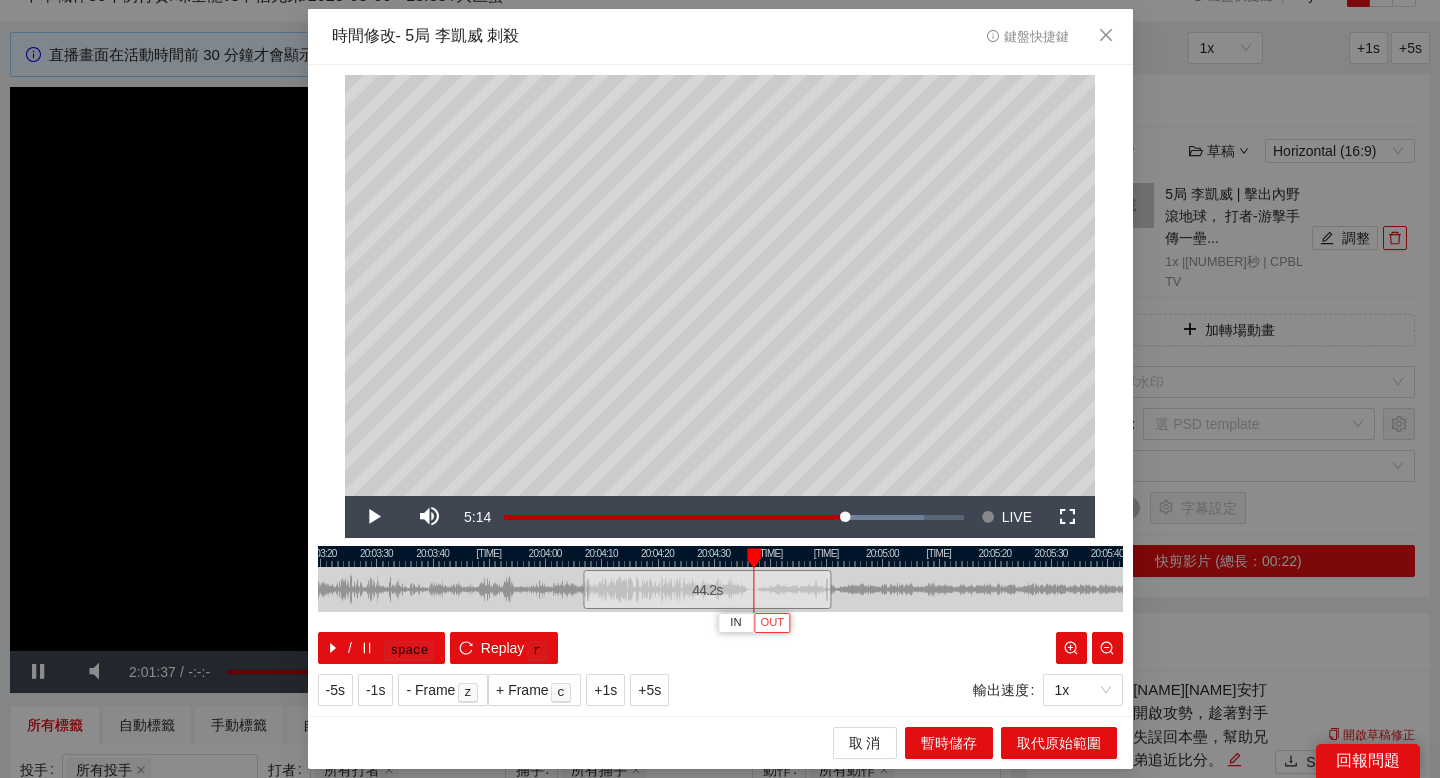 click on "OUT" at bounding box center [772, 623] 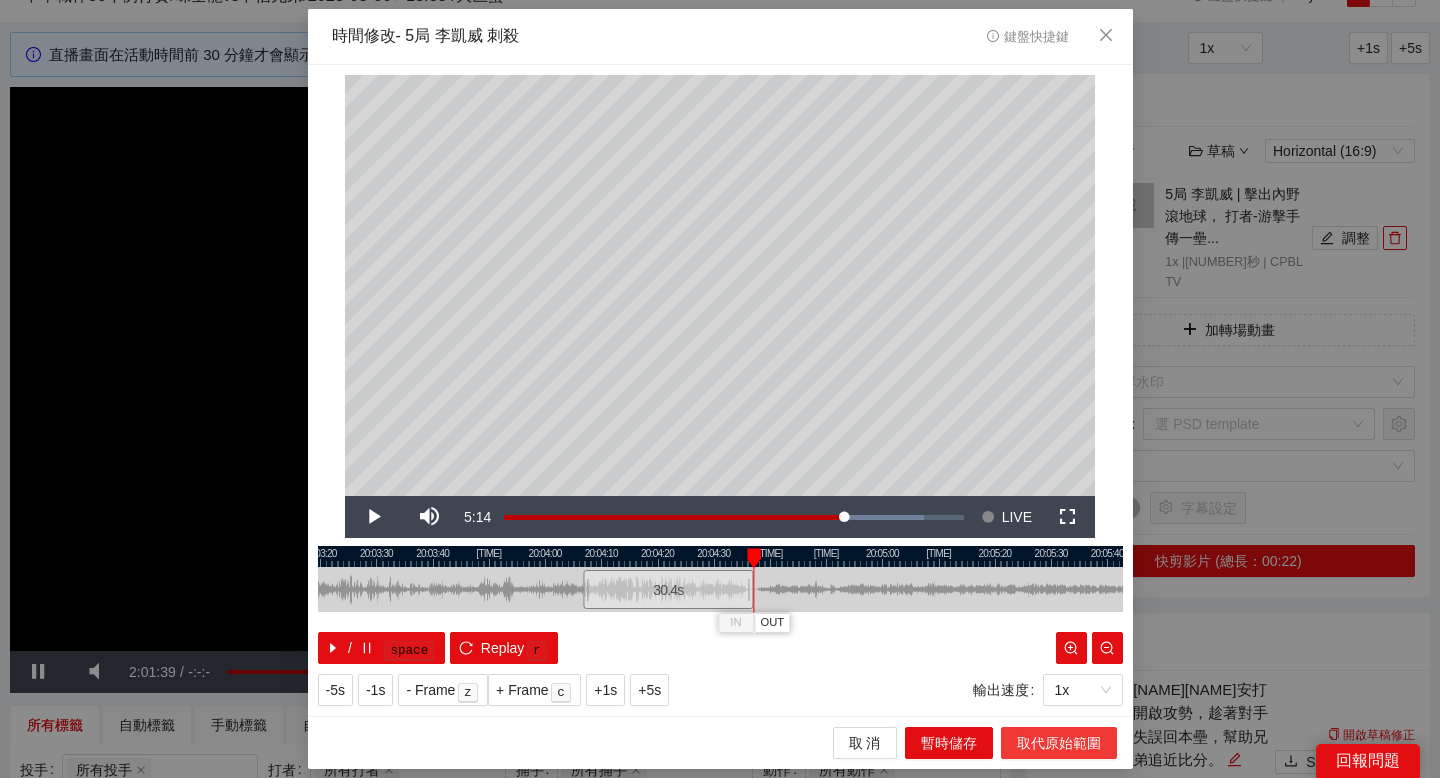 click on "取代原始範圍" at bounding box center (1059, 743) 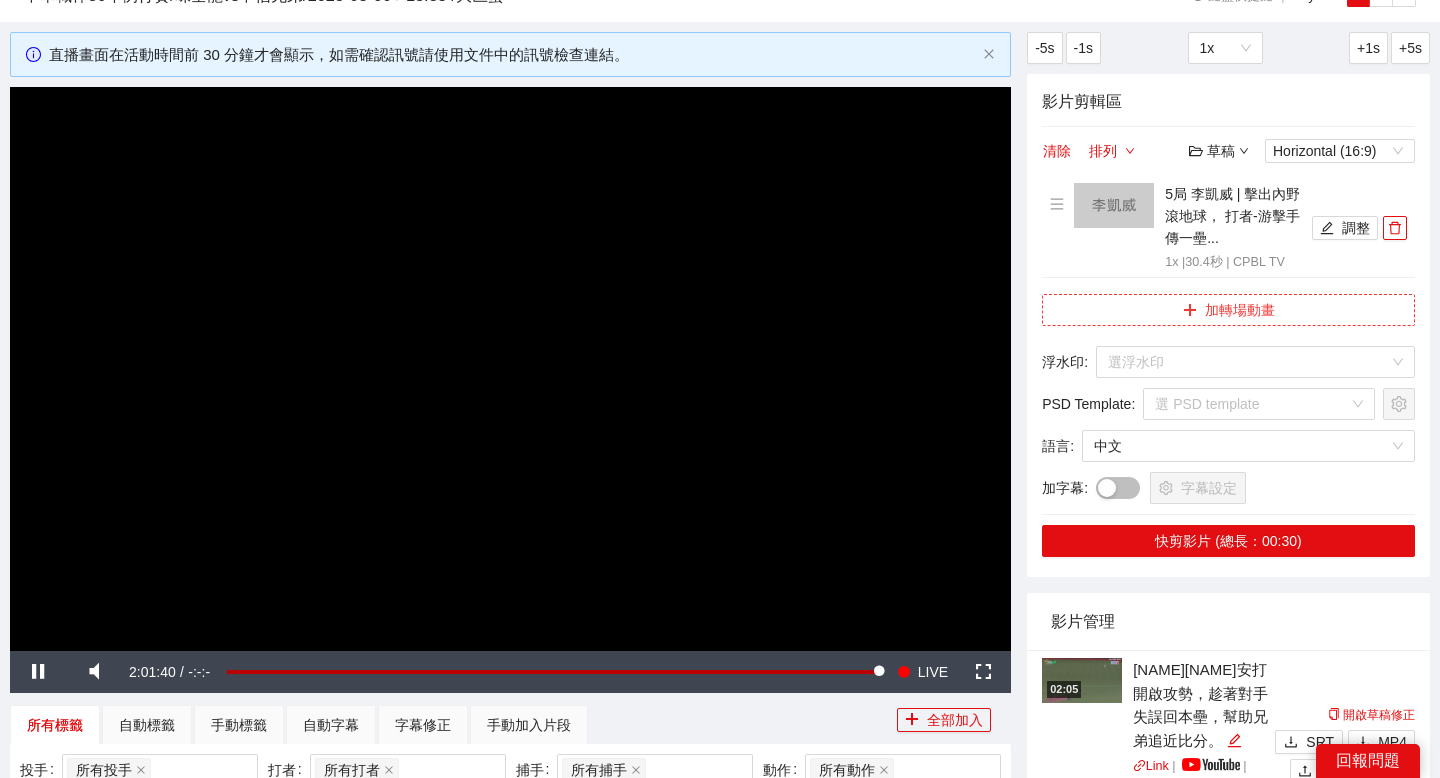 click on "加轉場動畫" at bounding box center (1228, 310) 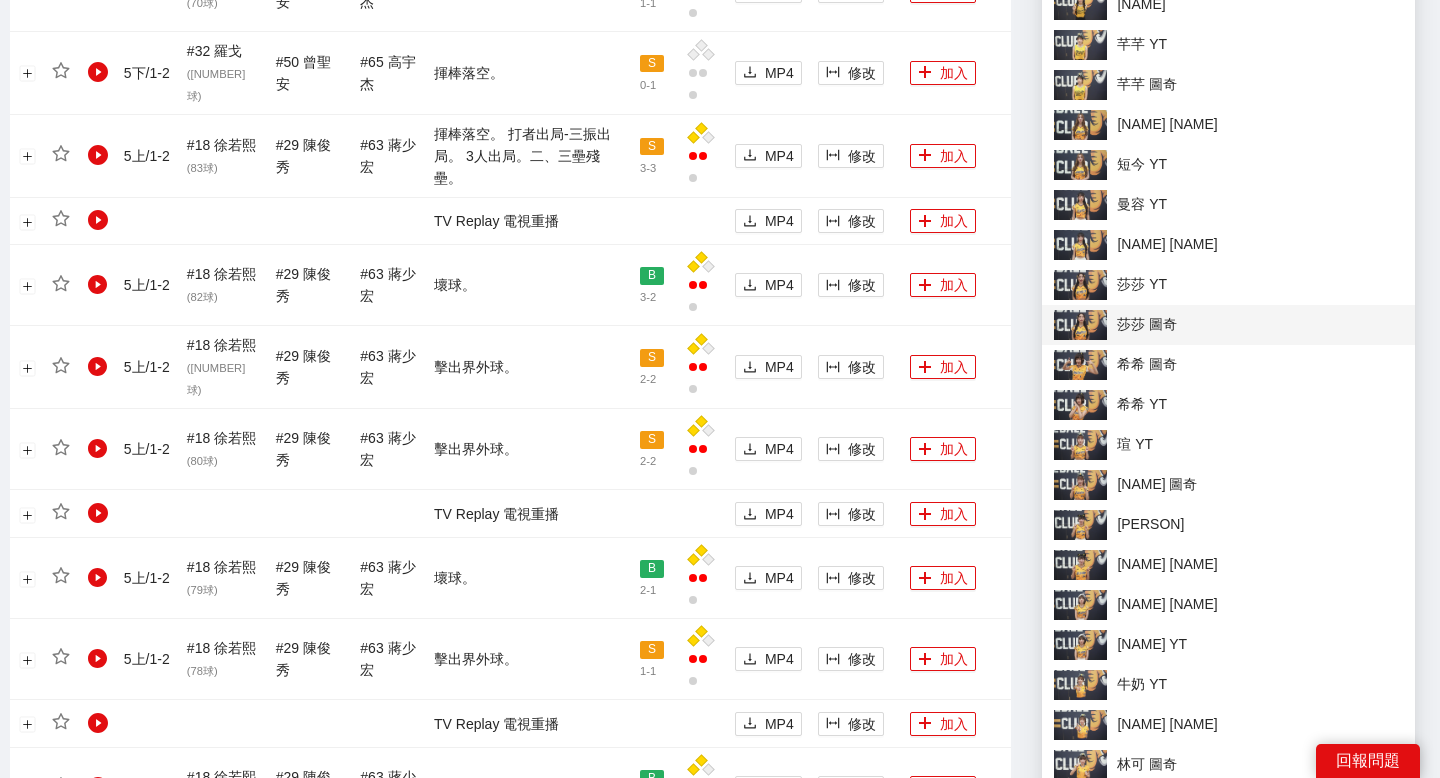 scroll, scrollTop: 1778, scrollLeft: 0, axis: vertical 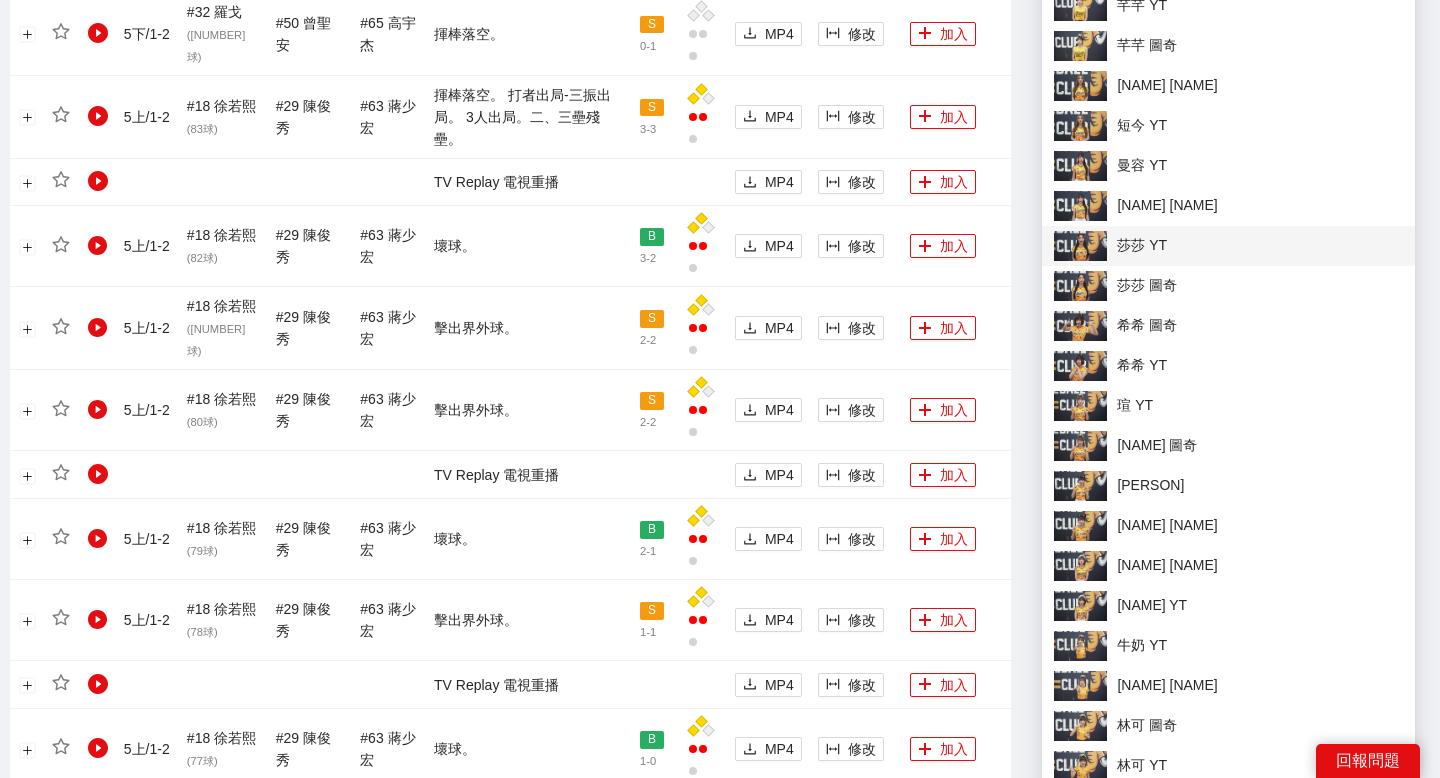 click on "莎莎 YT" at bounding box center [1228, 246] 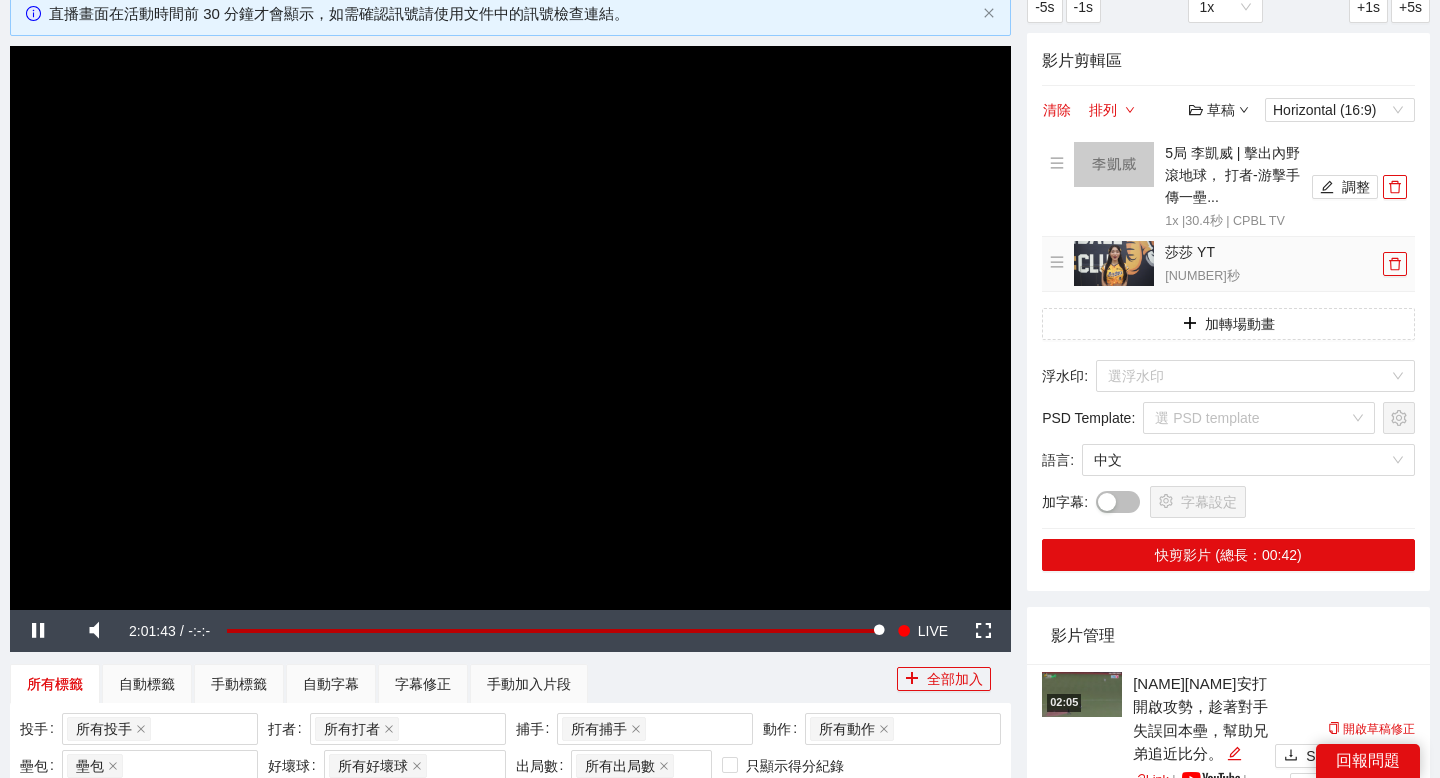 scroll, scrollTop: 121, scrollLeft: 0, axis: vertical 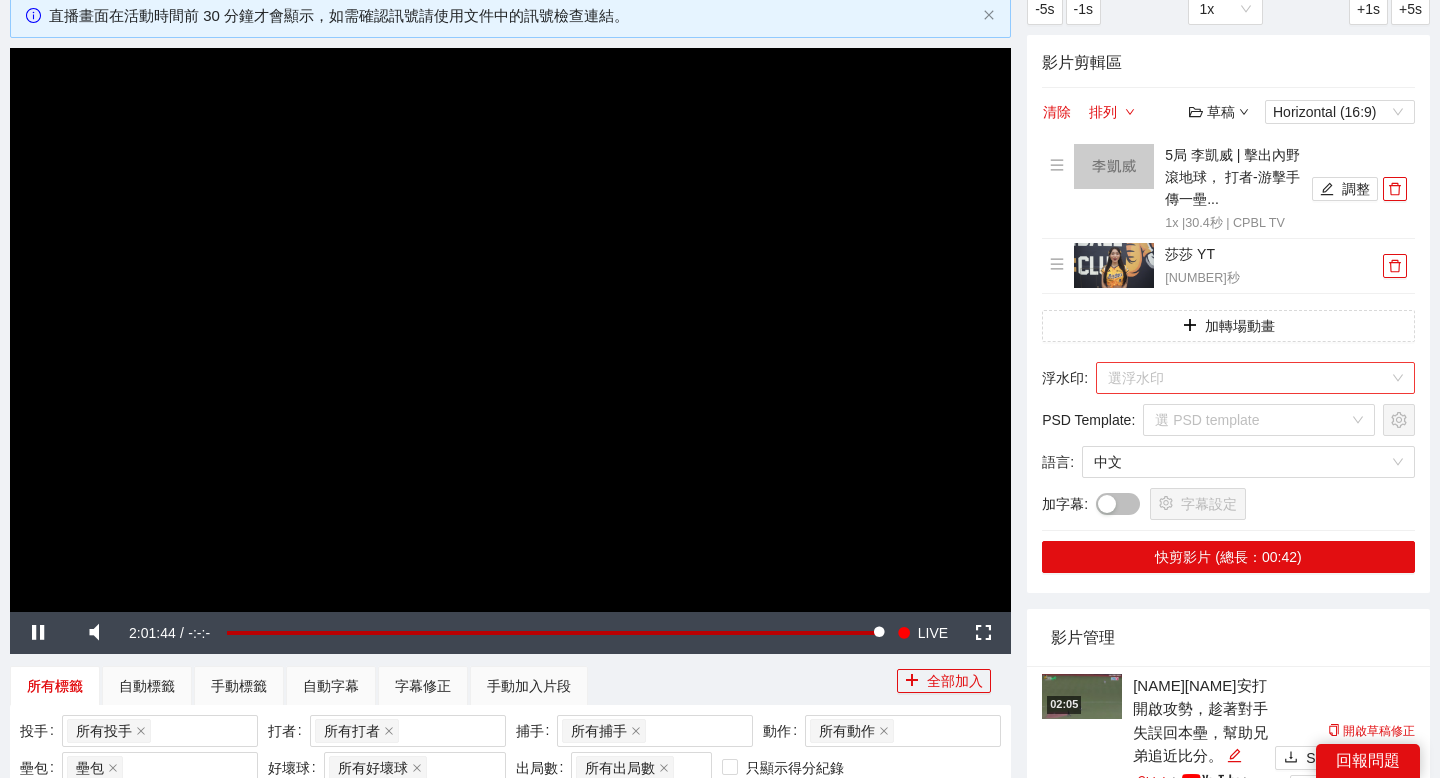 click at bounding box center [1248, 378] 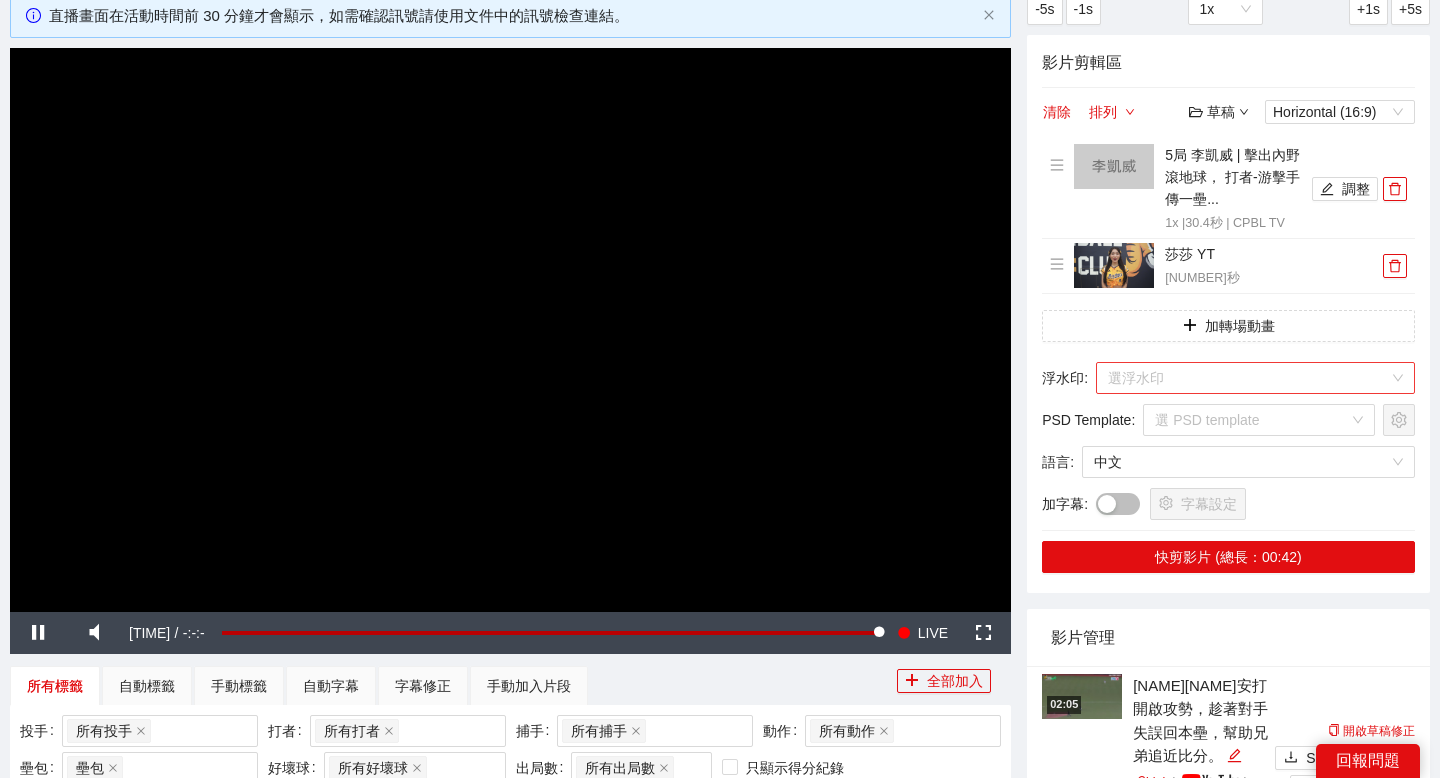 click at bounding box center [1248, 378] 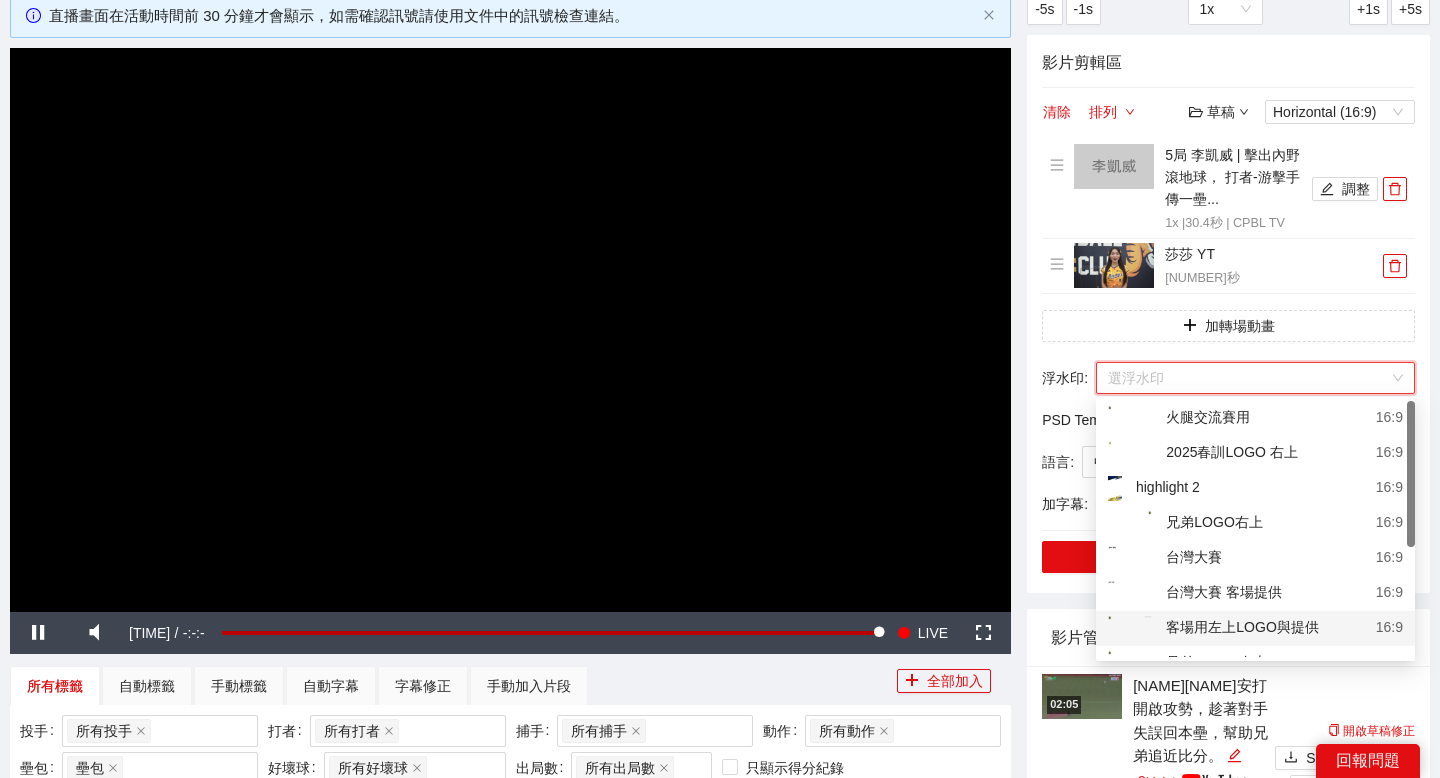 click on "客場用左上LOGO與提供" at bounding box center [1213, 628] 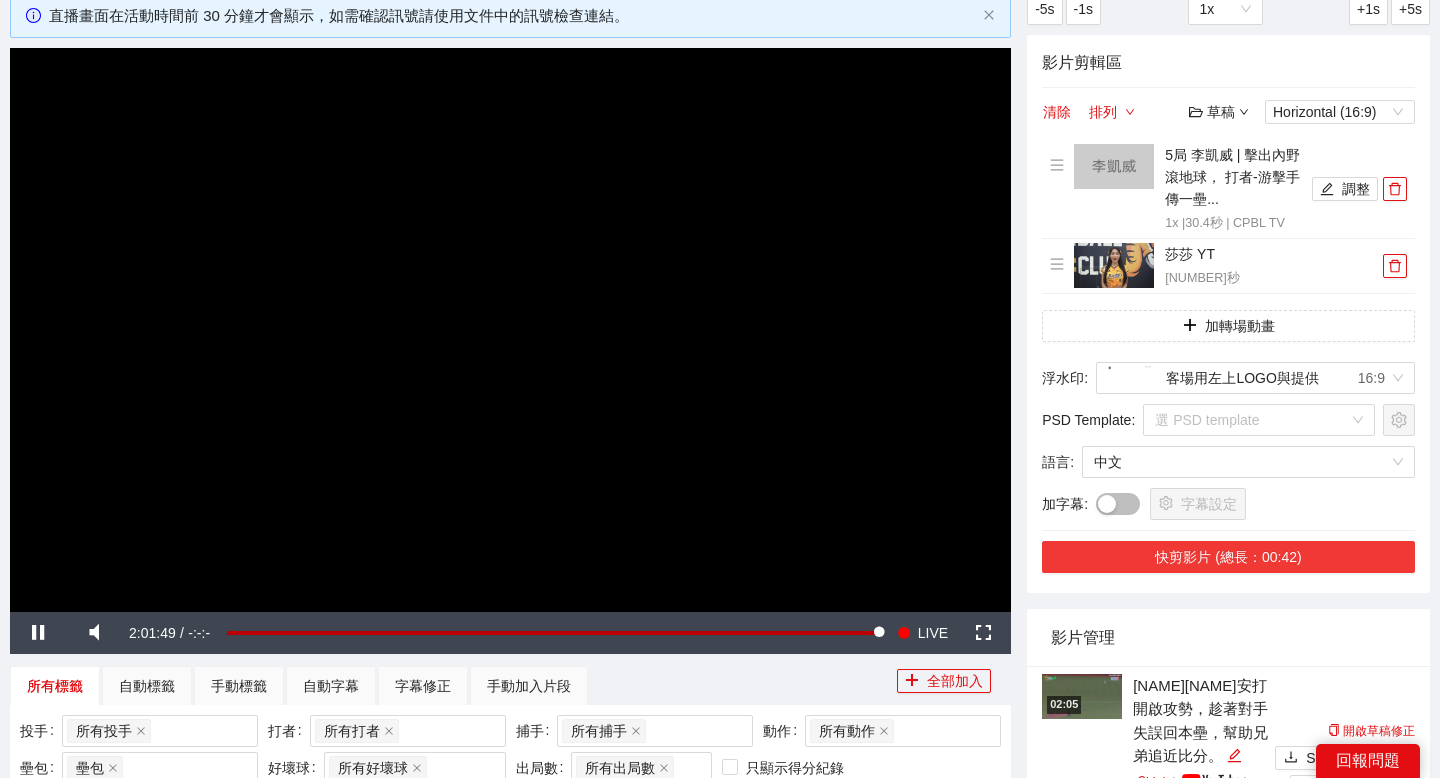 click on "快剪影片 (總長：00:42)" at bounding box center [1228, 557] 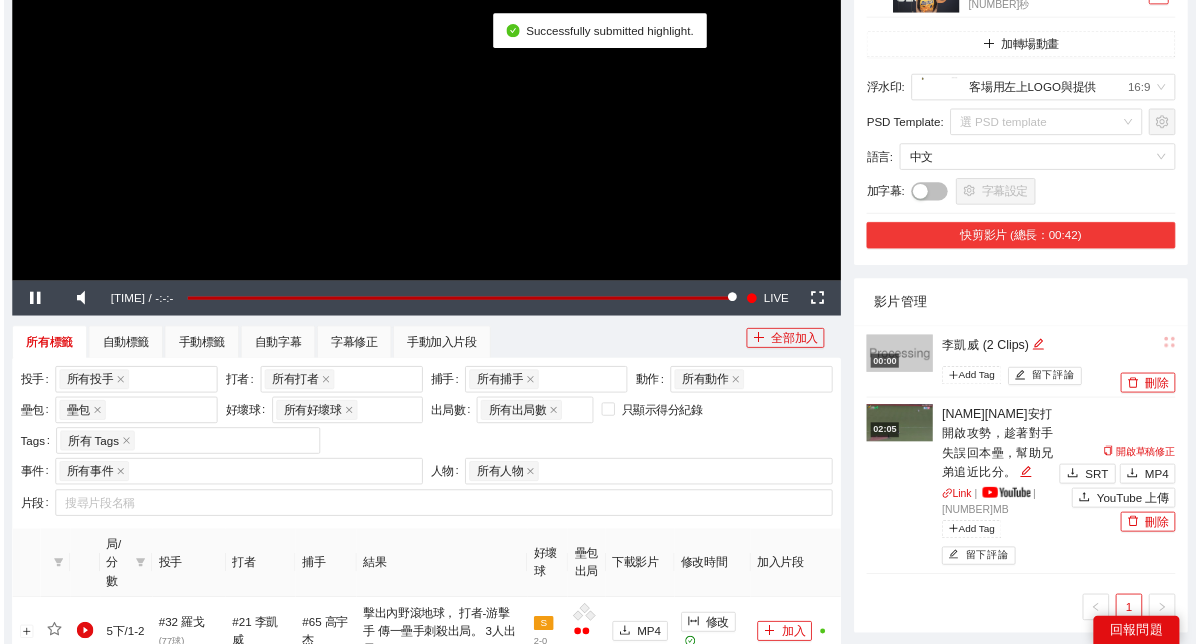 scroll, scrollTop: 412, scrollLeft: 0, axis: vertical 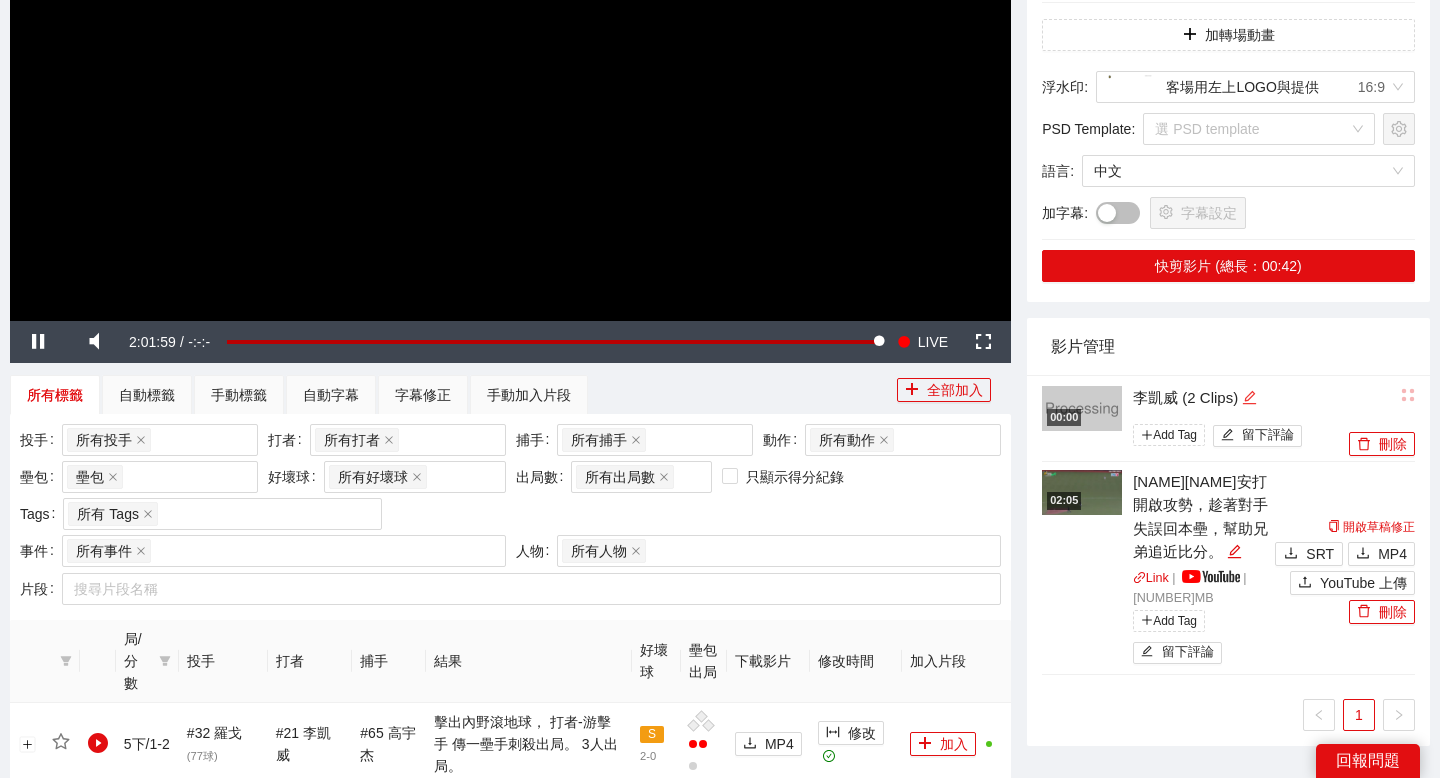 click 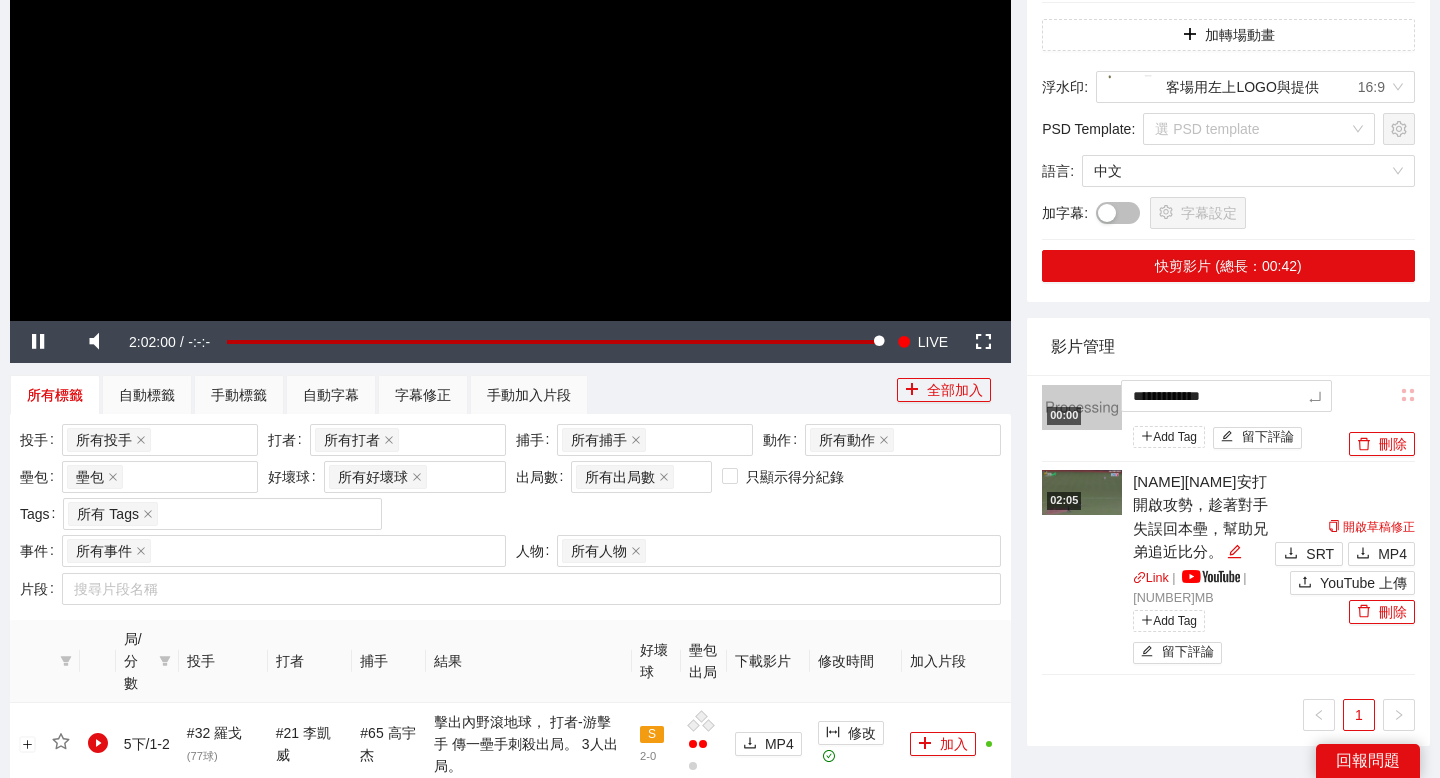 drag, startPoint x: 1244, startPoint y: 397, endPoint x: 1052, endPoint y: 397, distance: 192 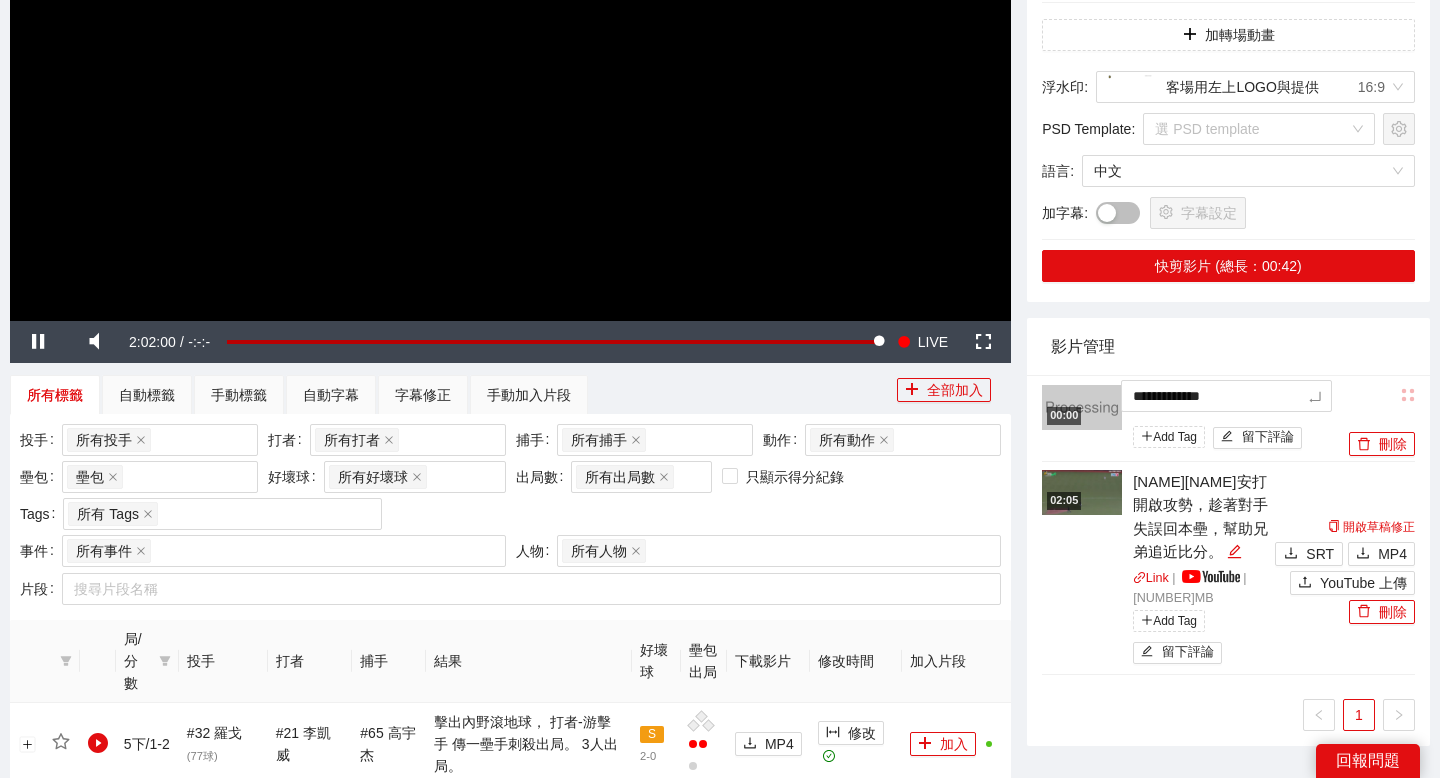click on "**********" at bounding box center (1193, 419) 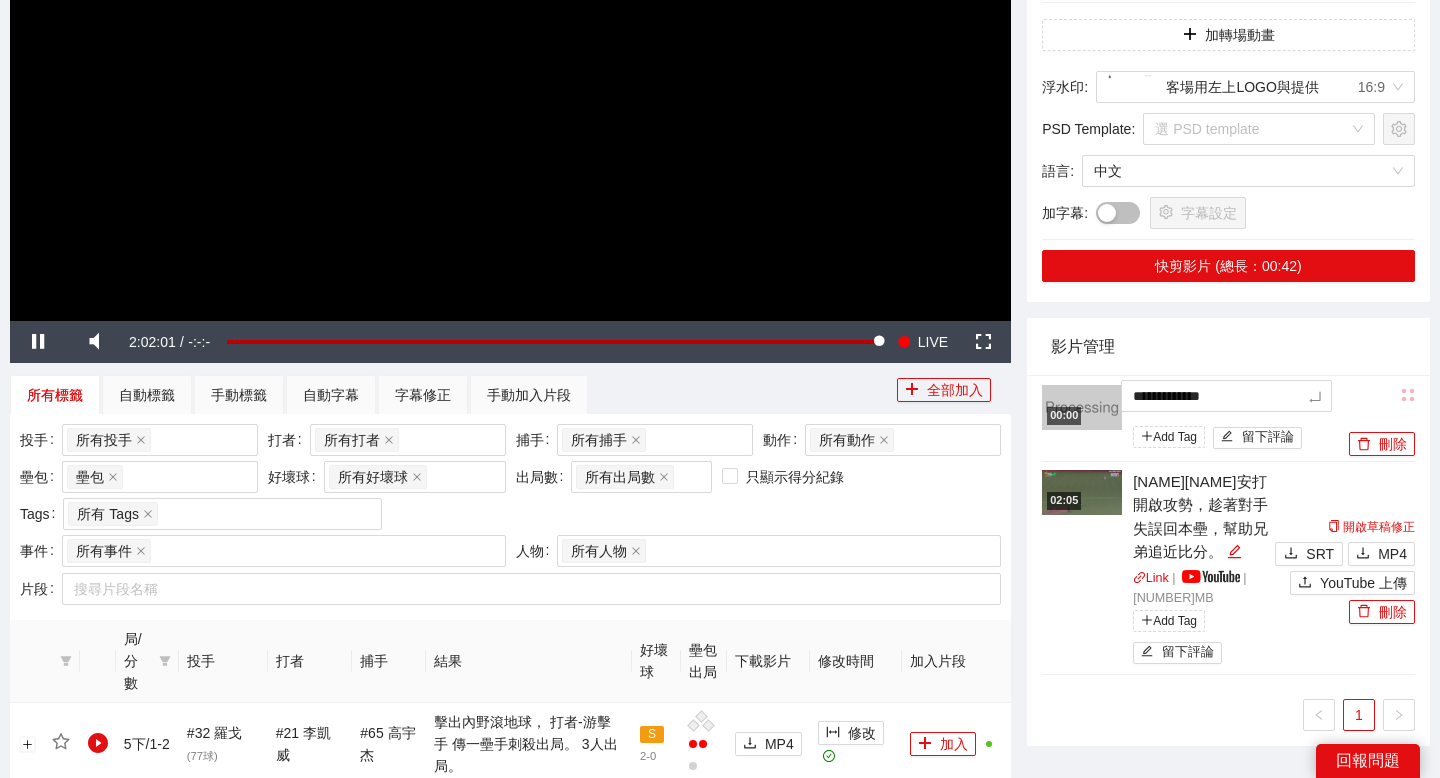 type on "***" 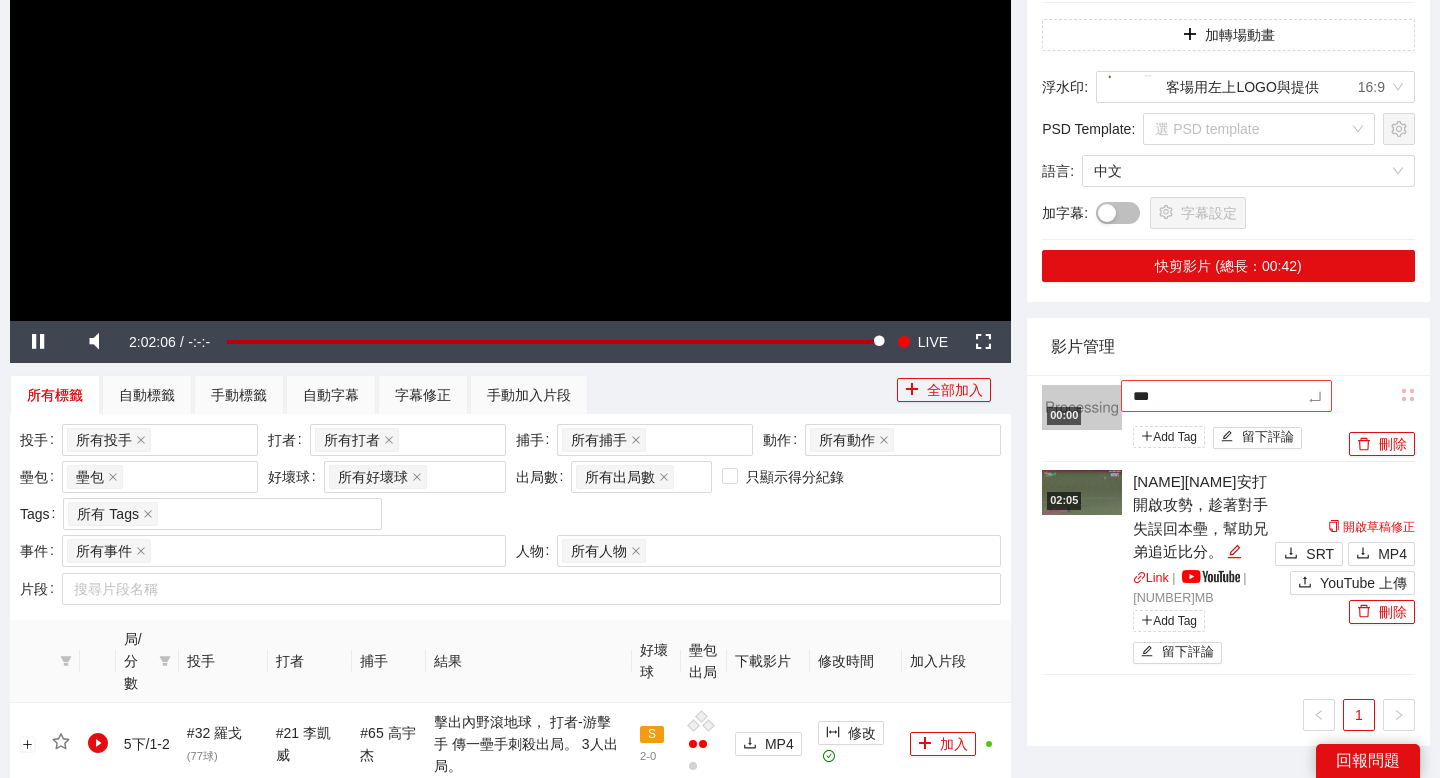 type on "****" 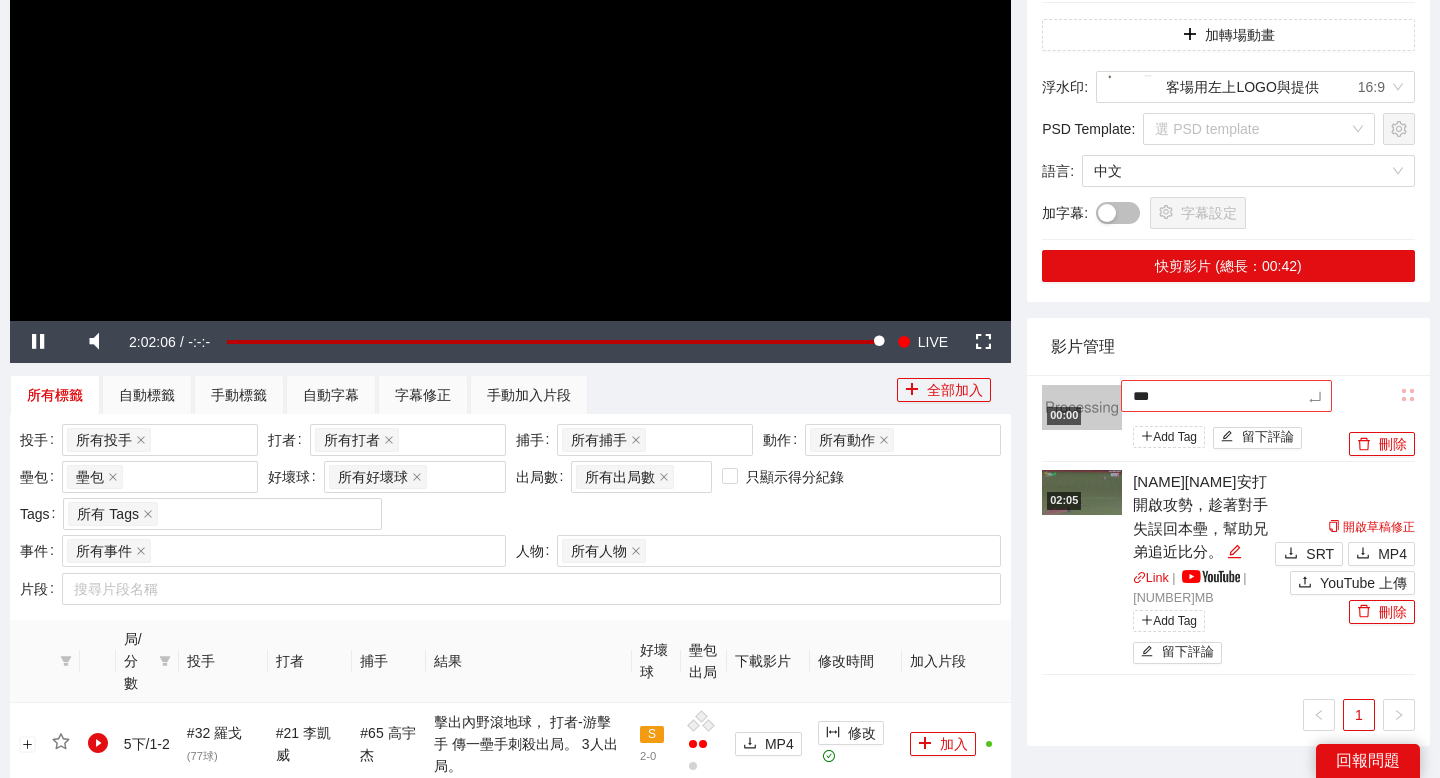 type on "****" 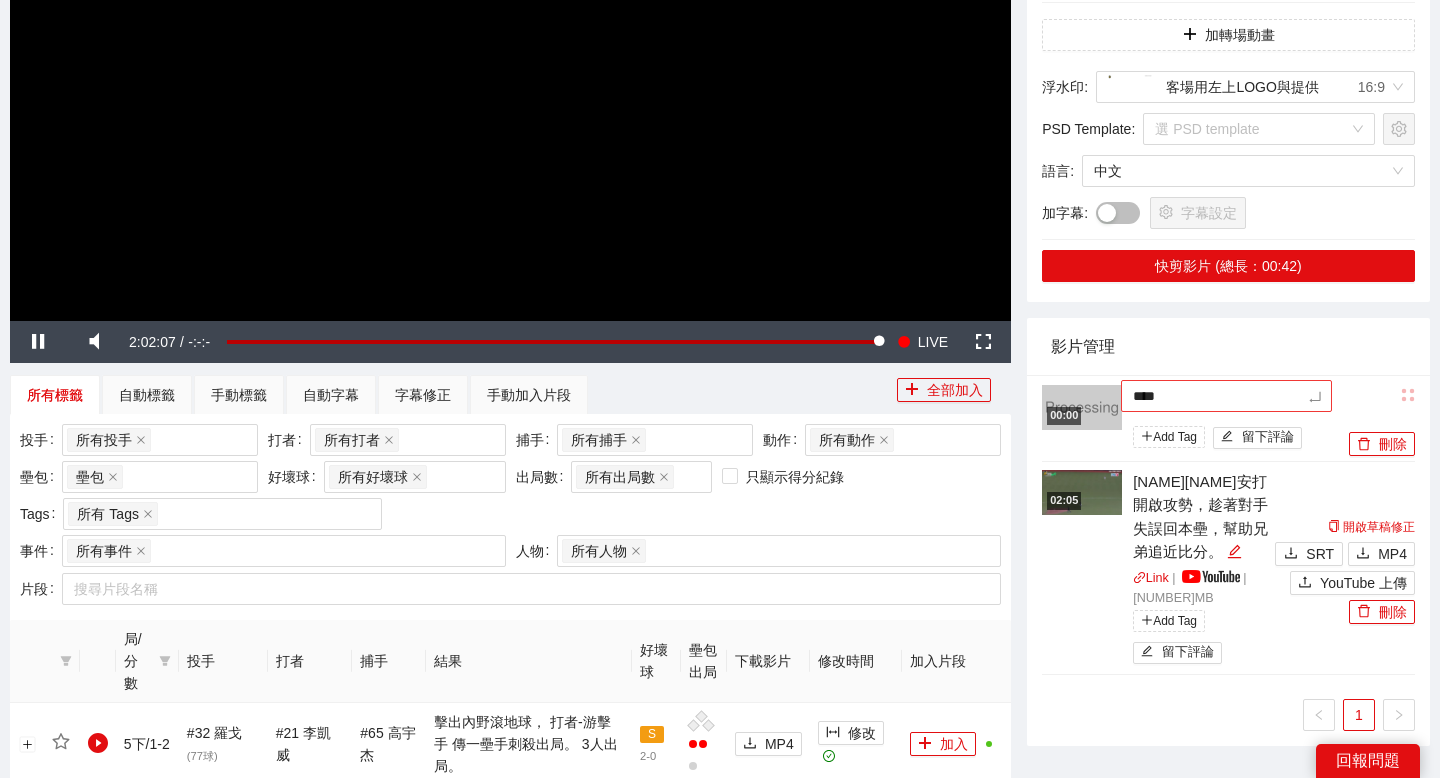 type on "*****" 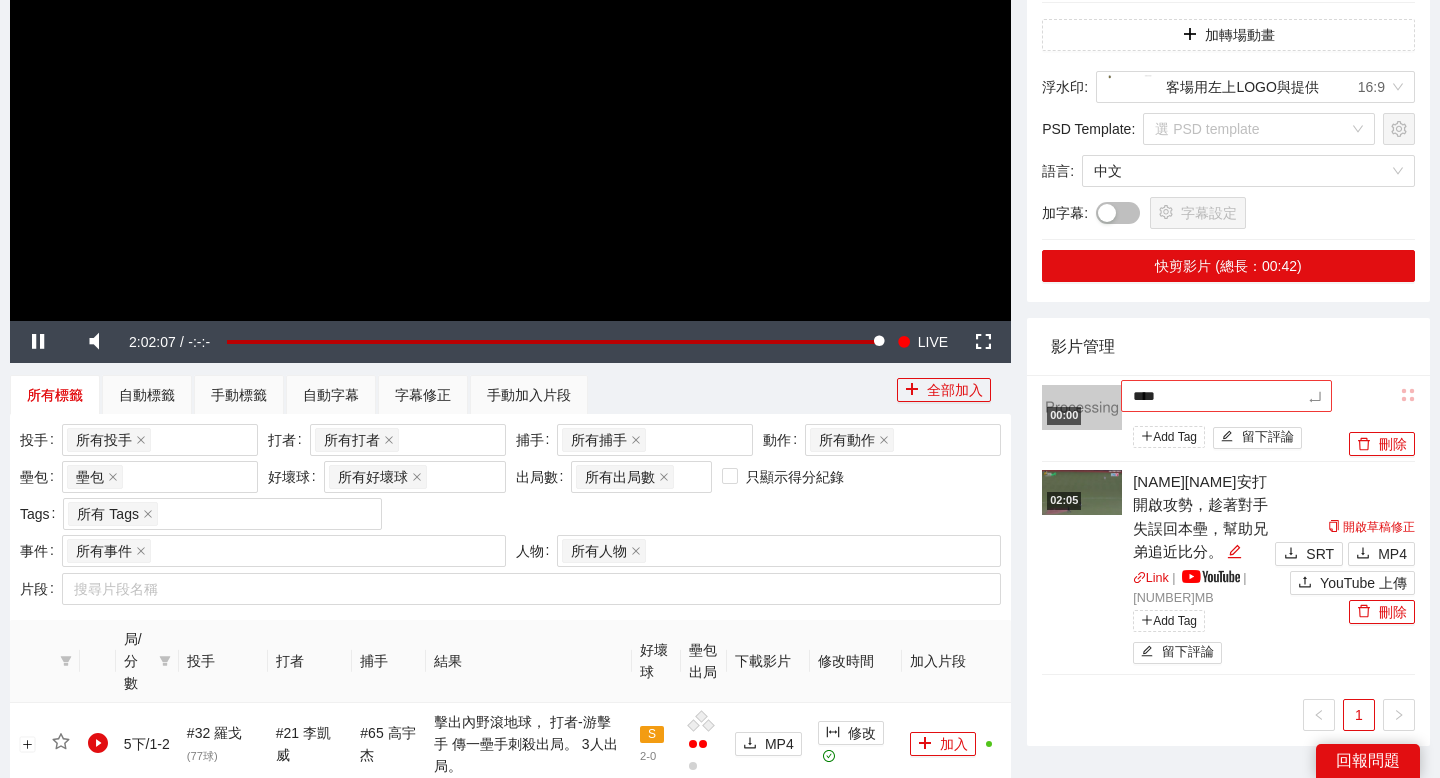 type on "*****" 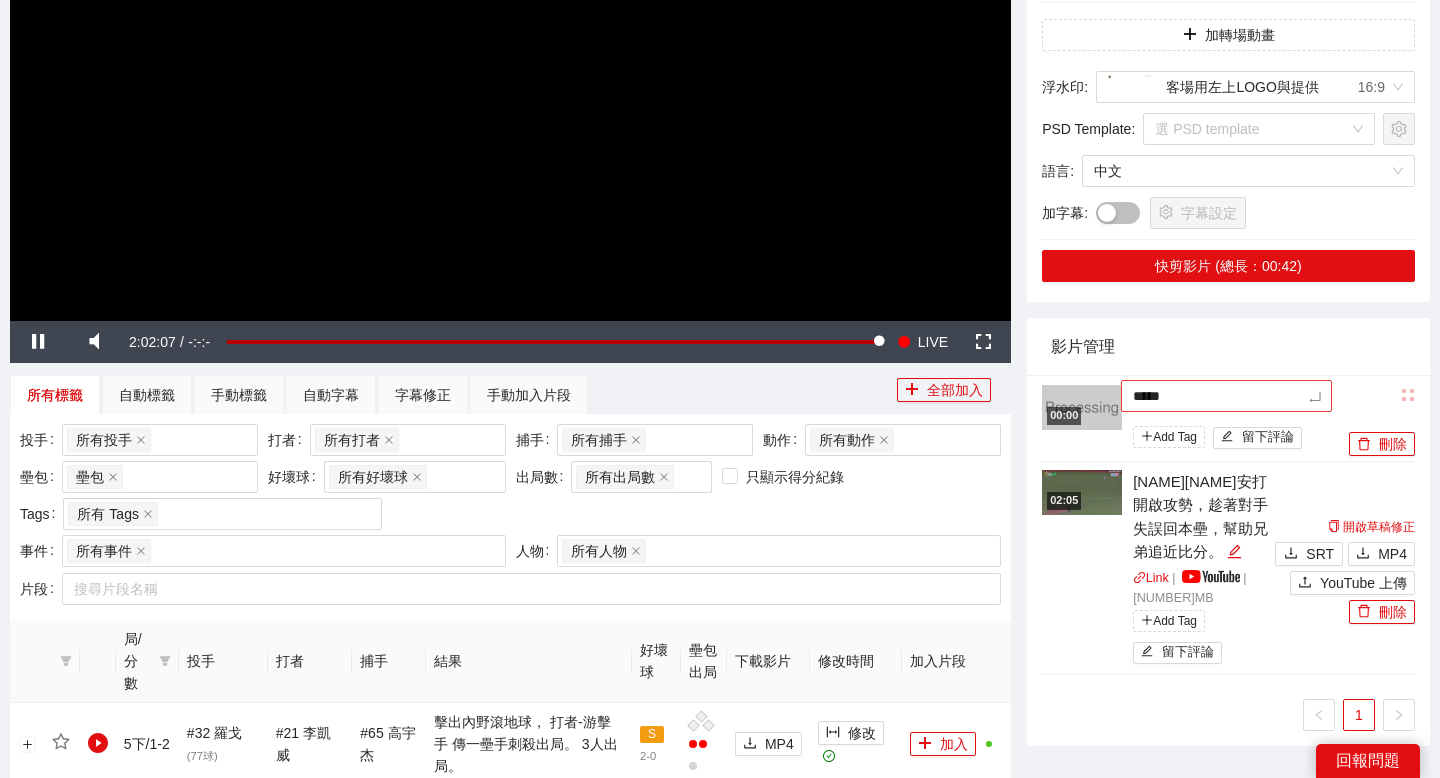 type on "******" 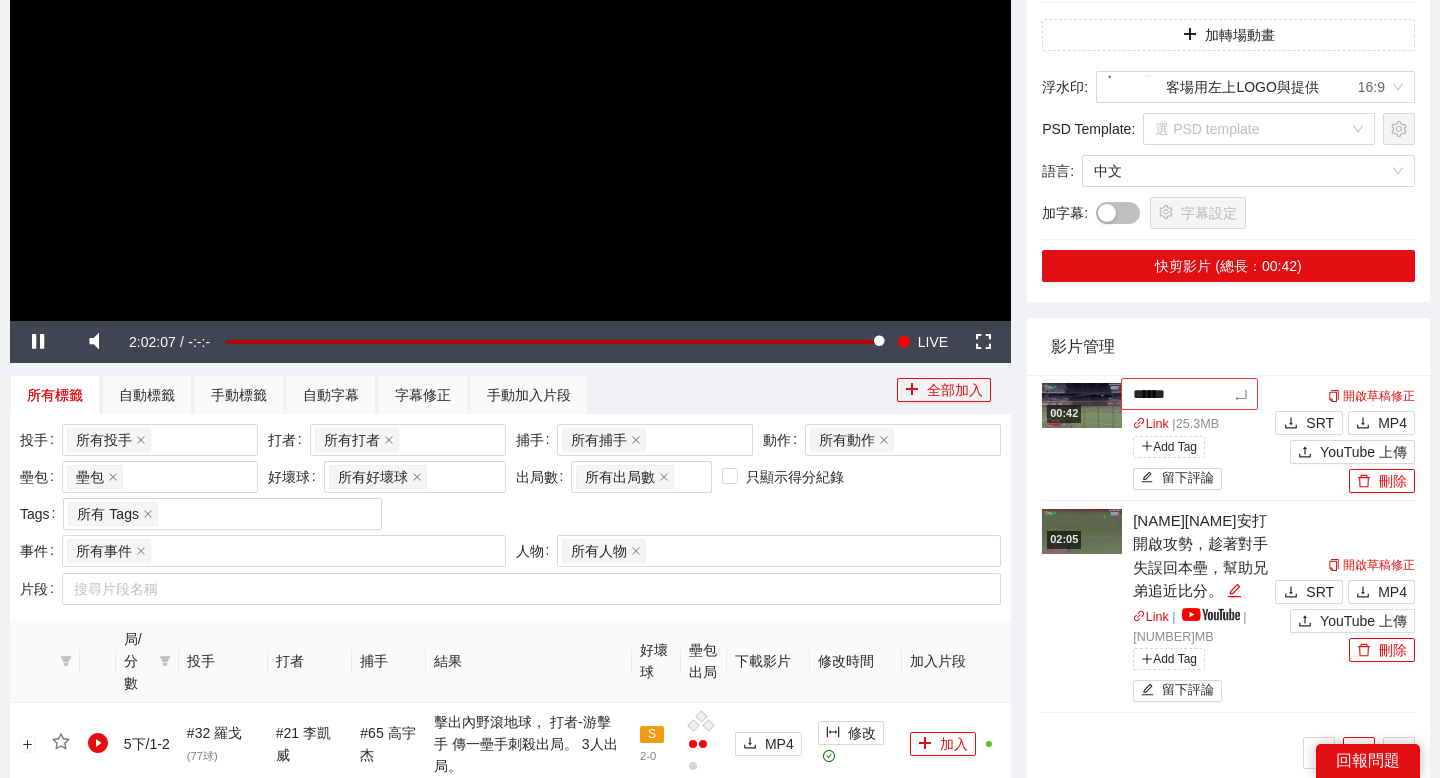 type on "*******" 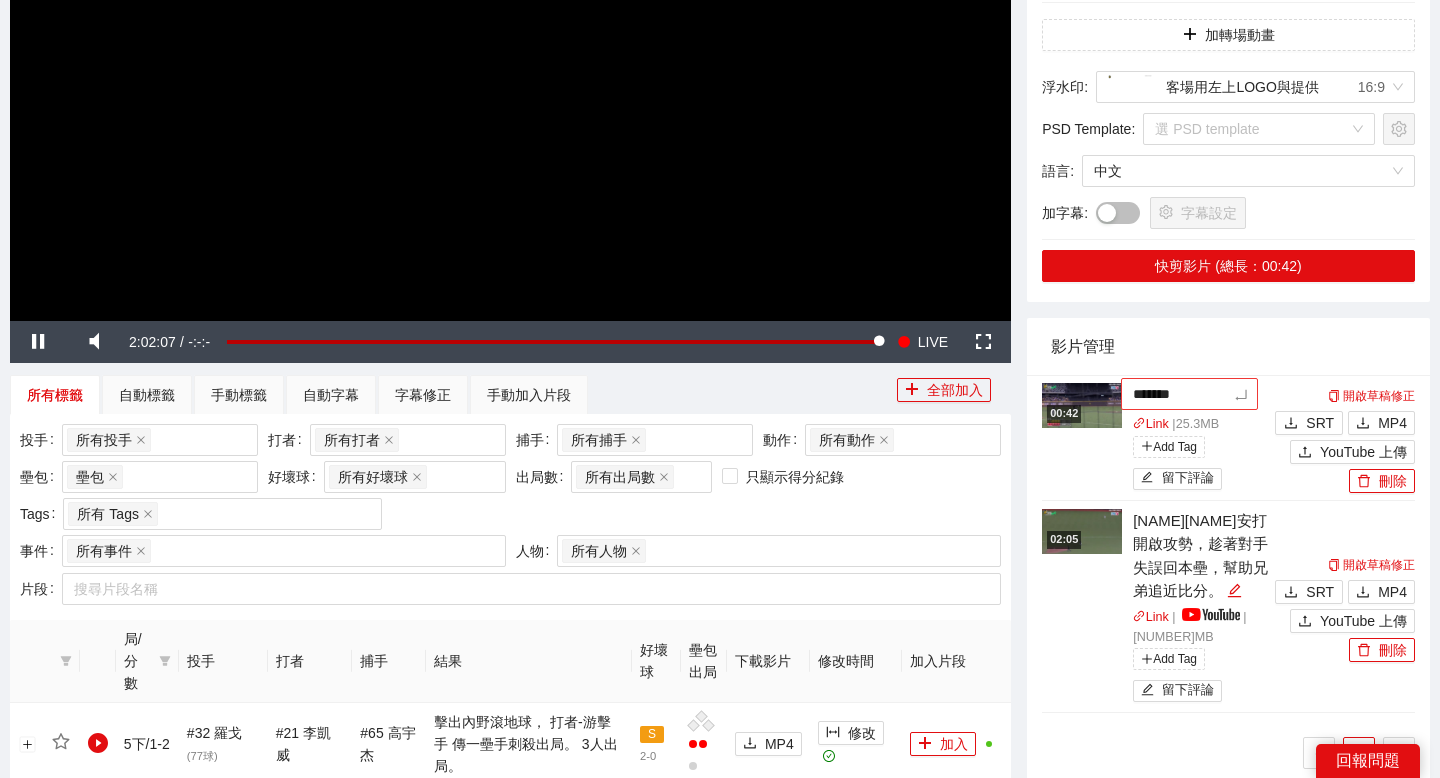type on "********" 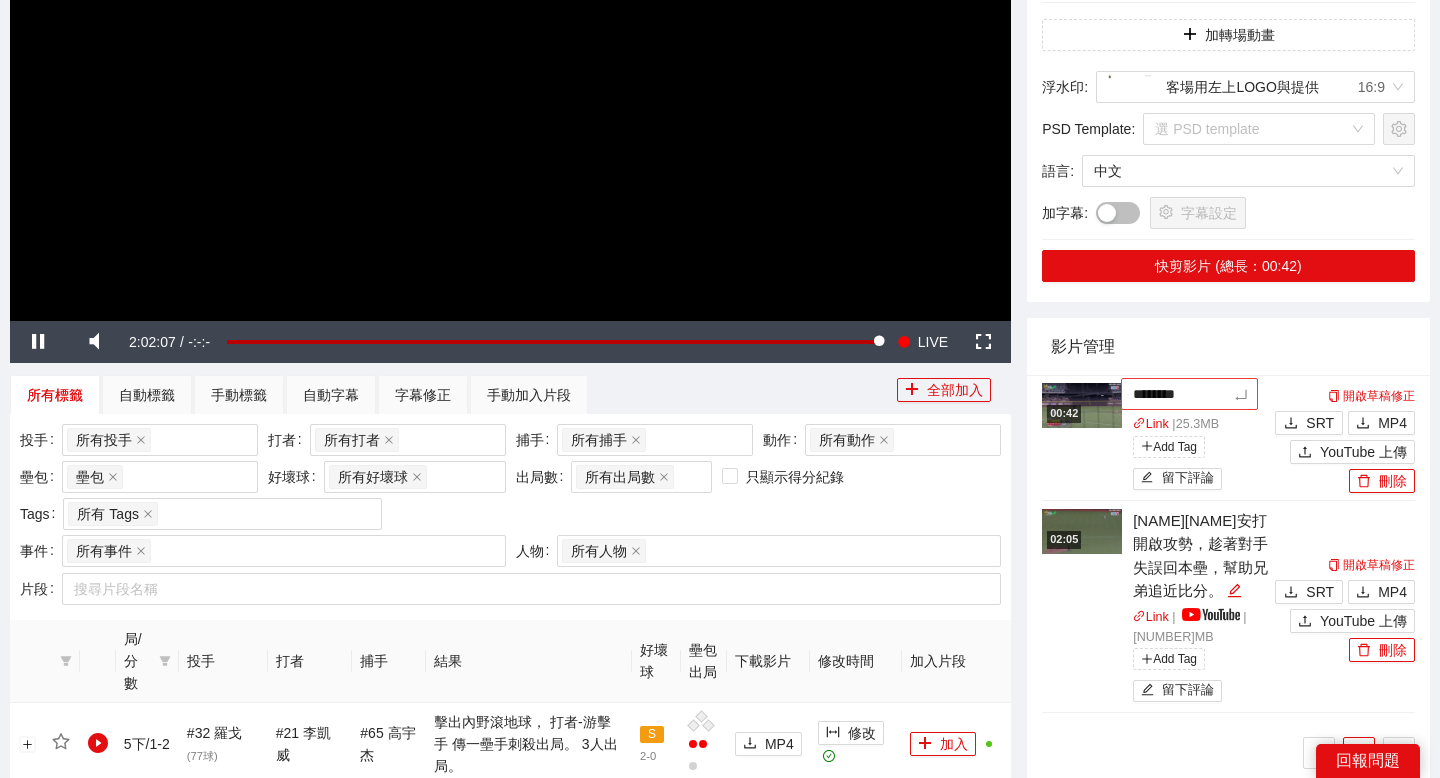 type on "*********" 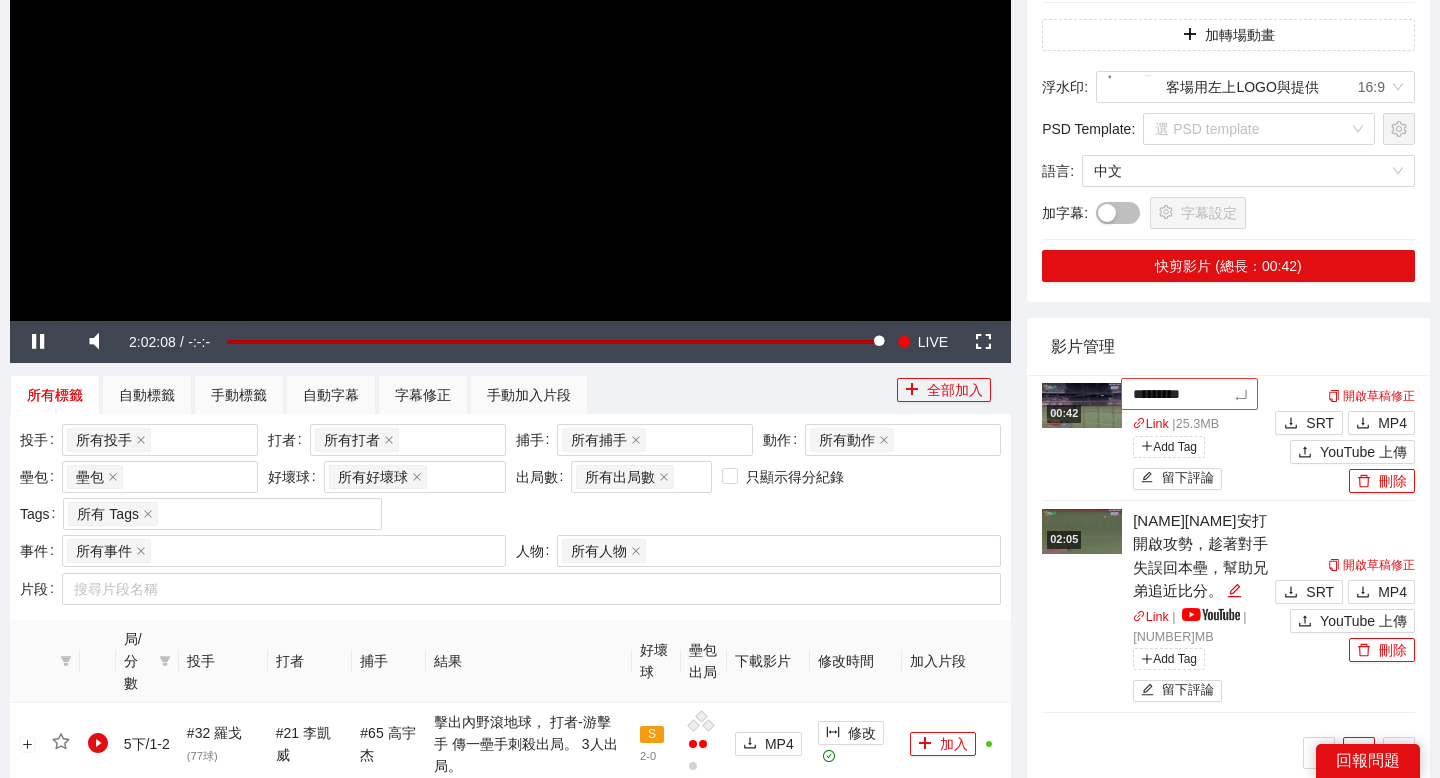 type on "********" 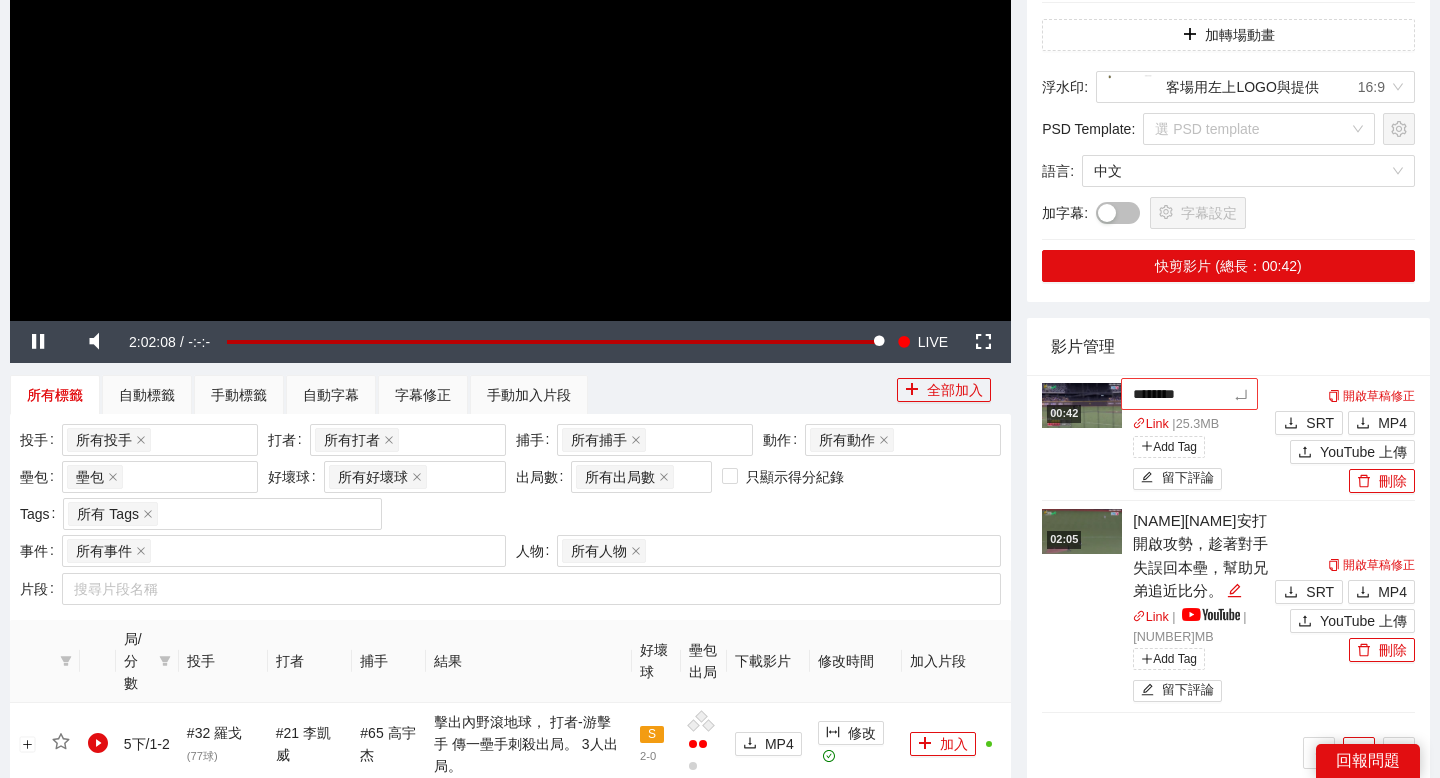 type on "*******" 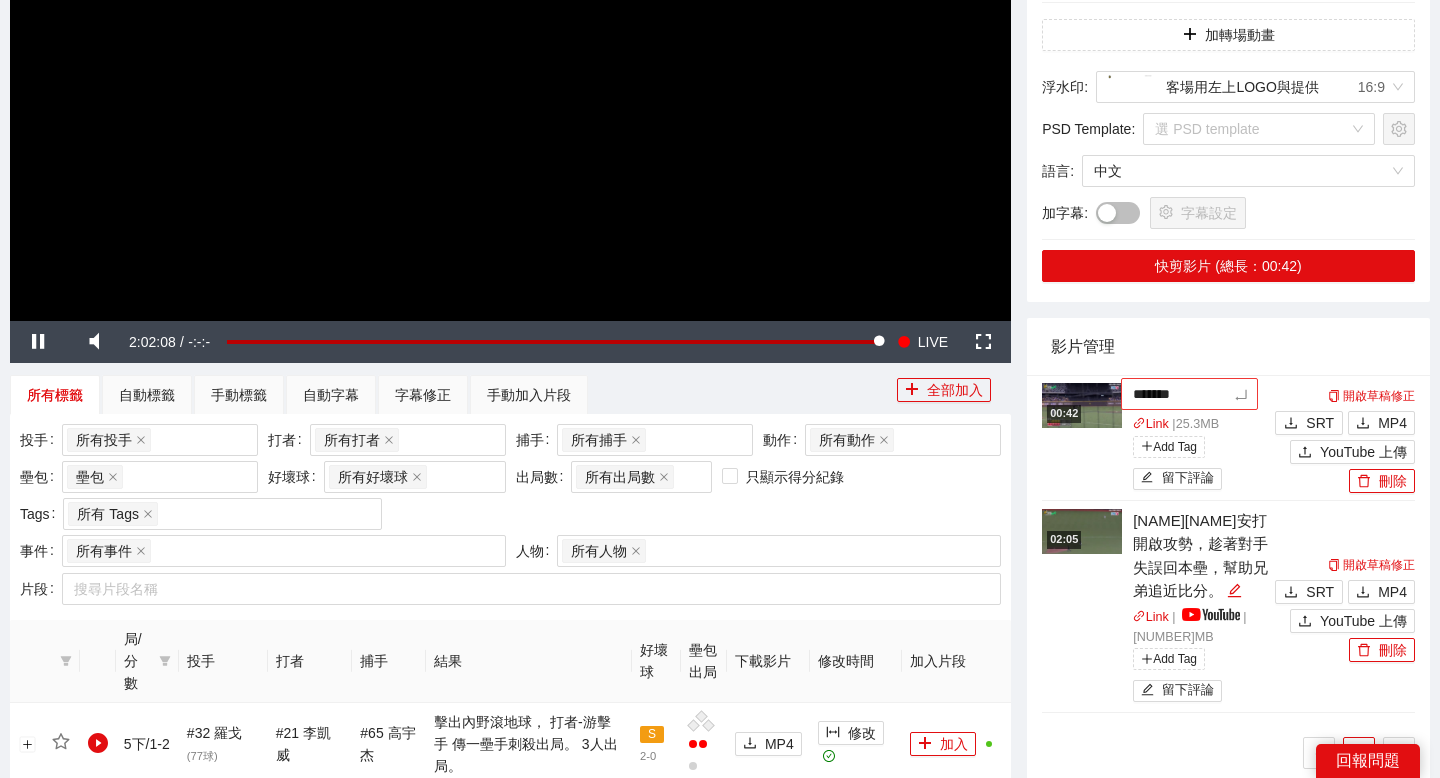 type on "******" 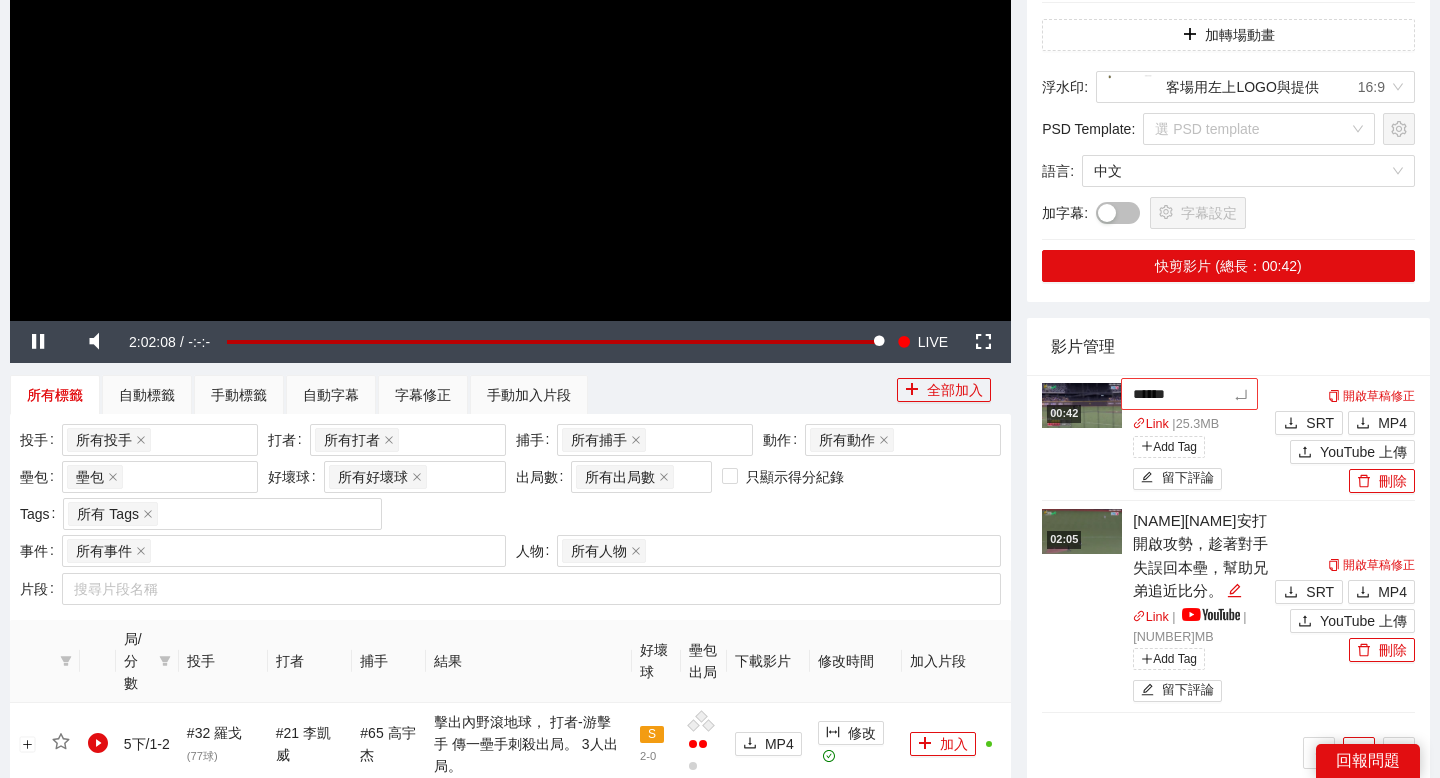 type on "*****" 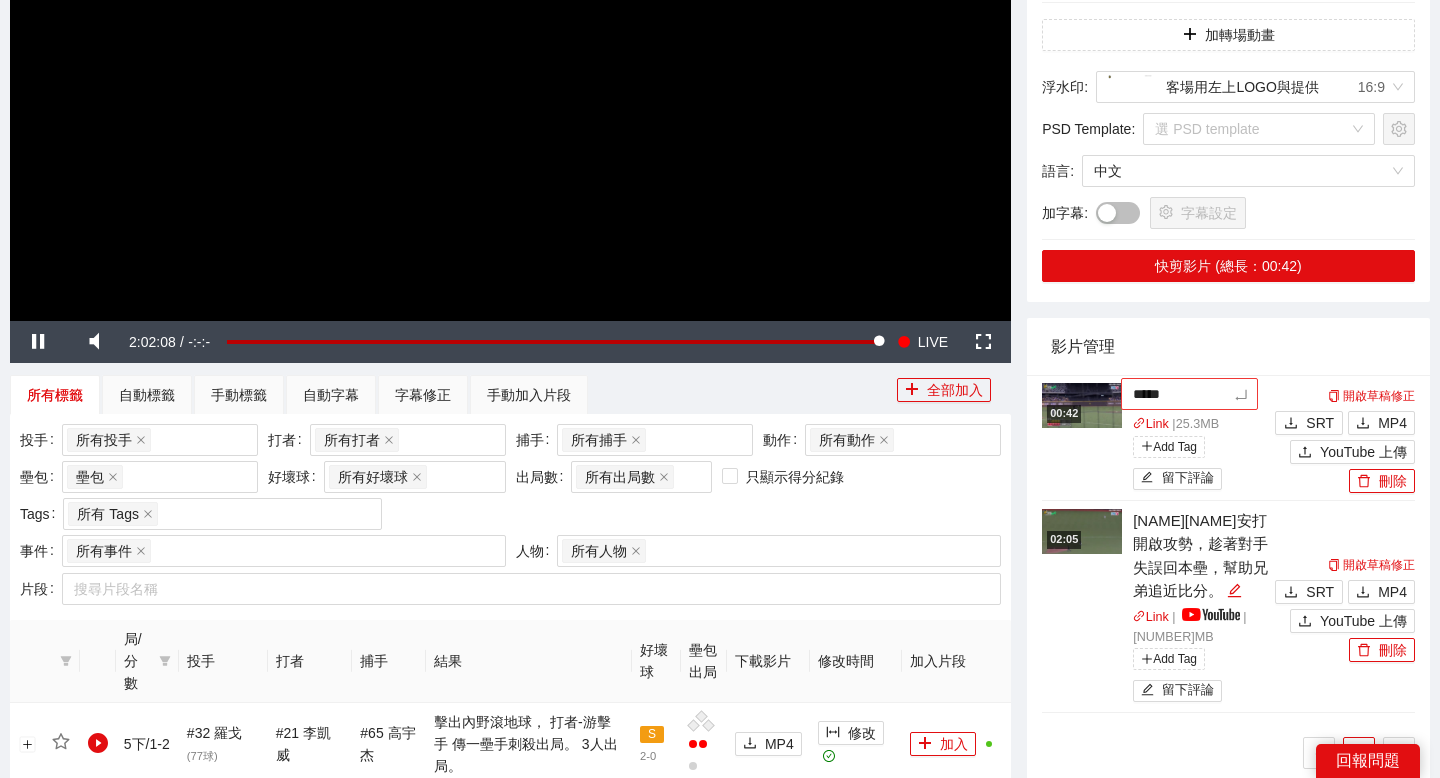 type on "****" 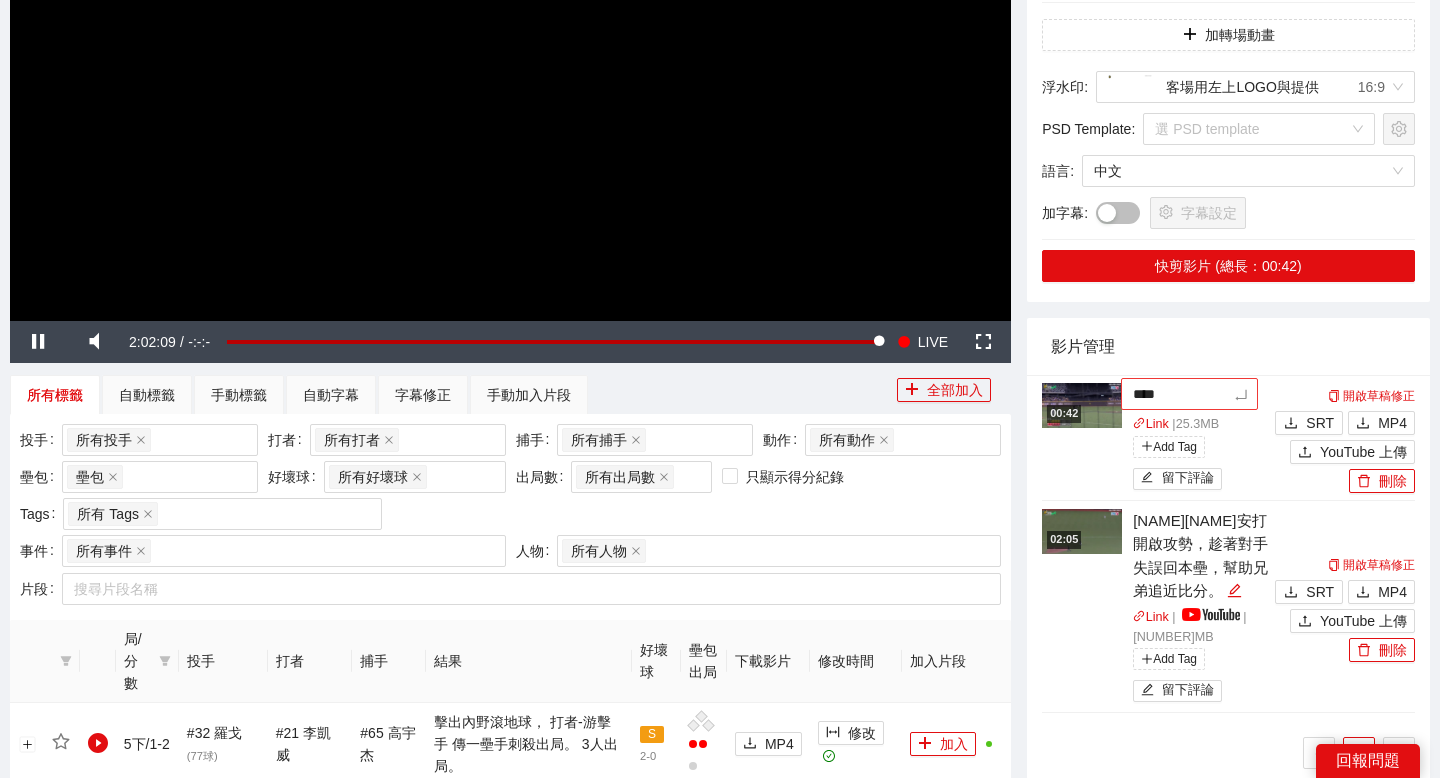 type on "***" 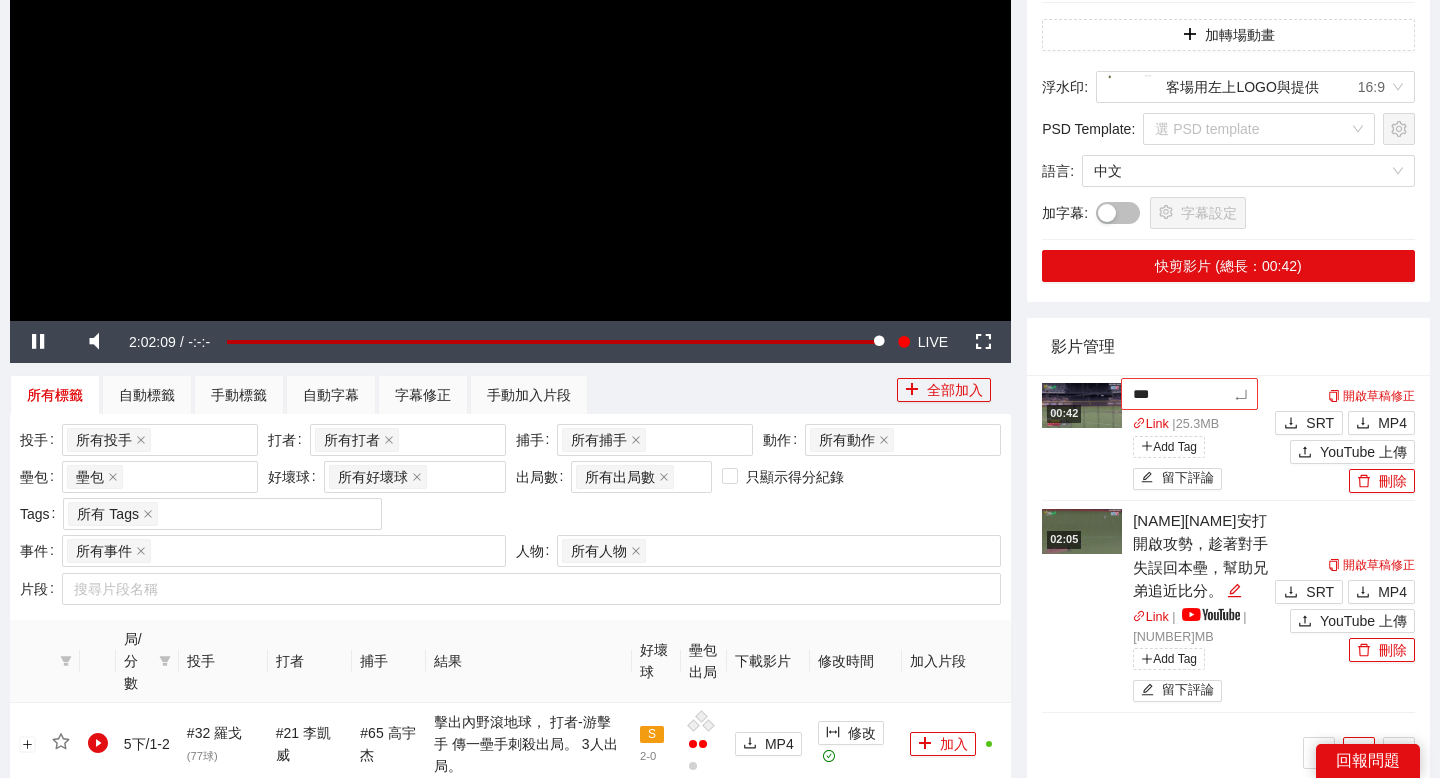 type on "****" 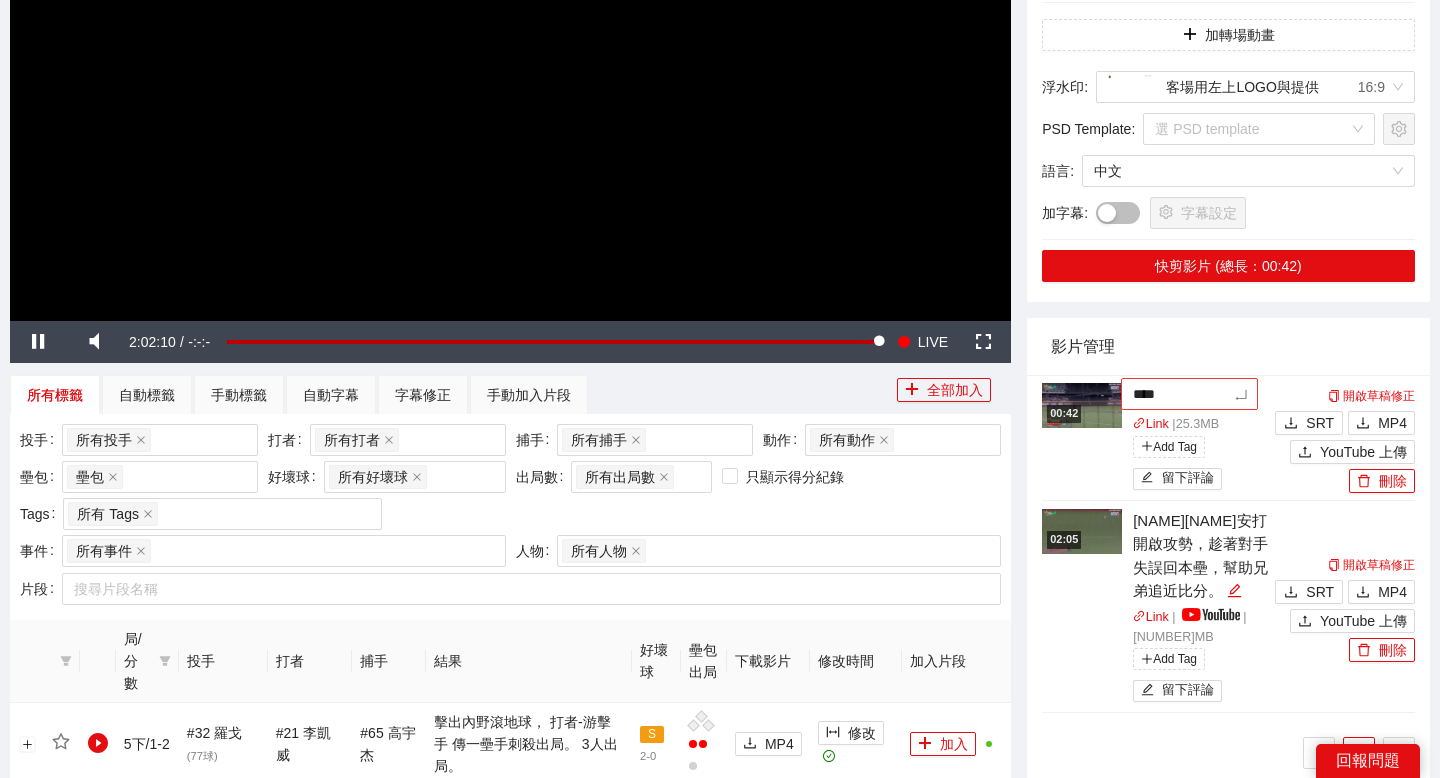 type on "***" 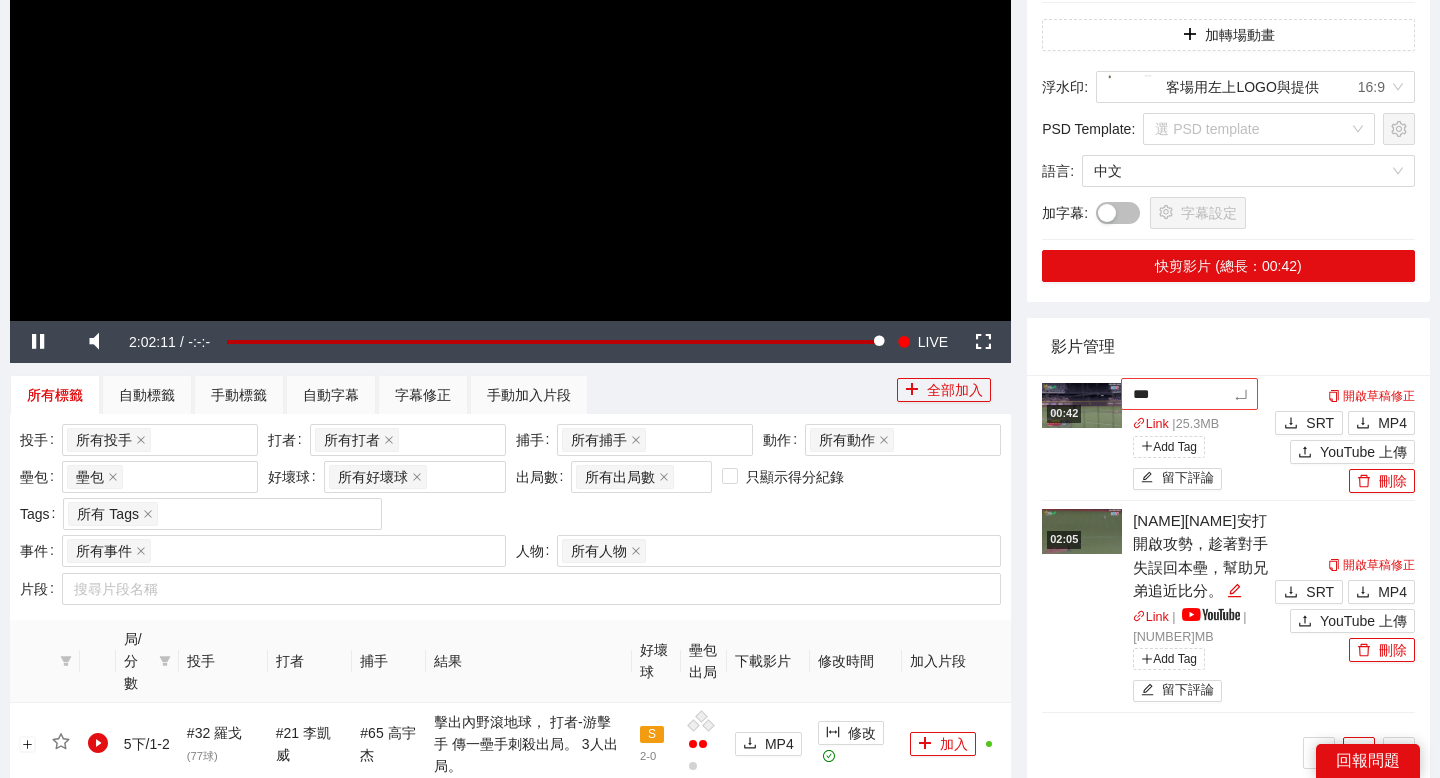 type on "****" 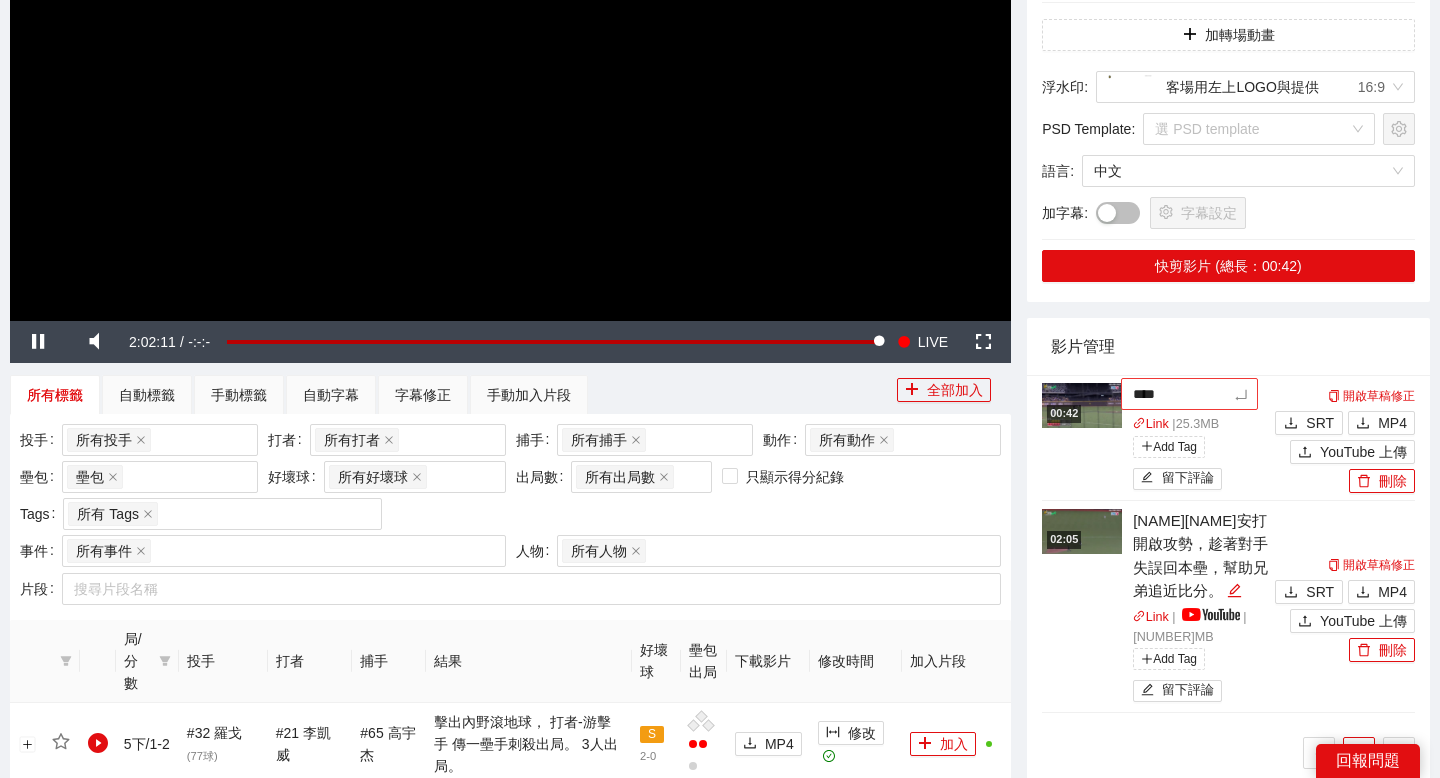 type on "*****" 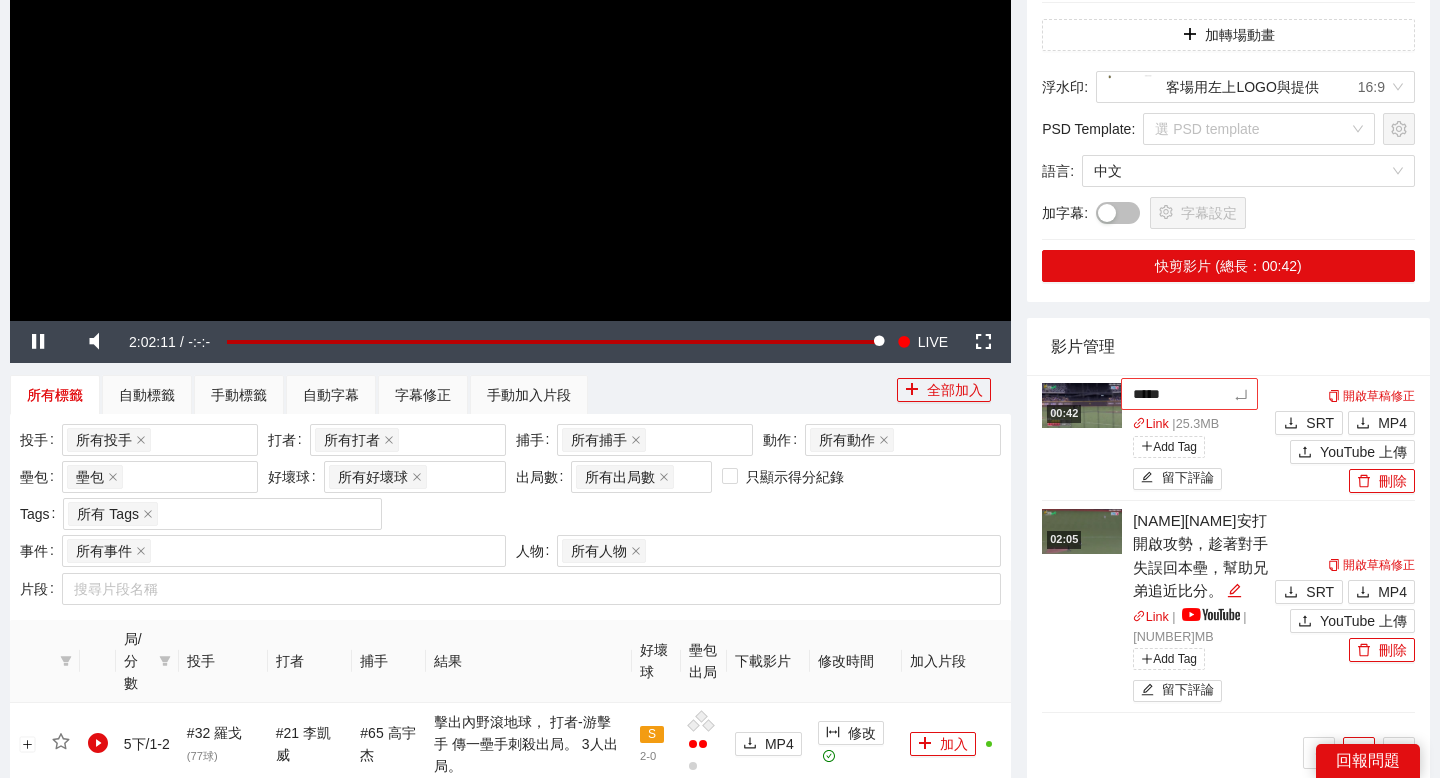 type on "****" 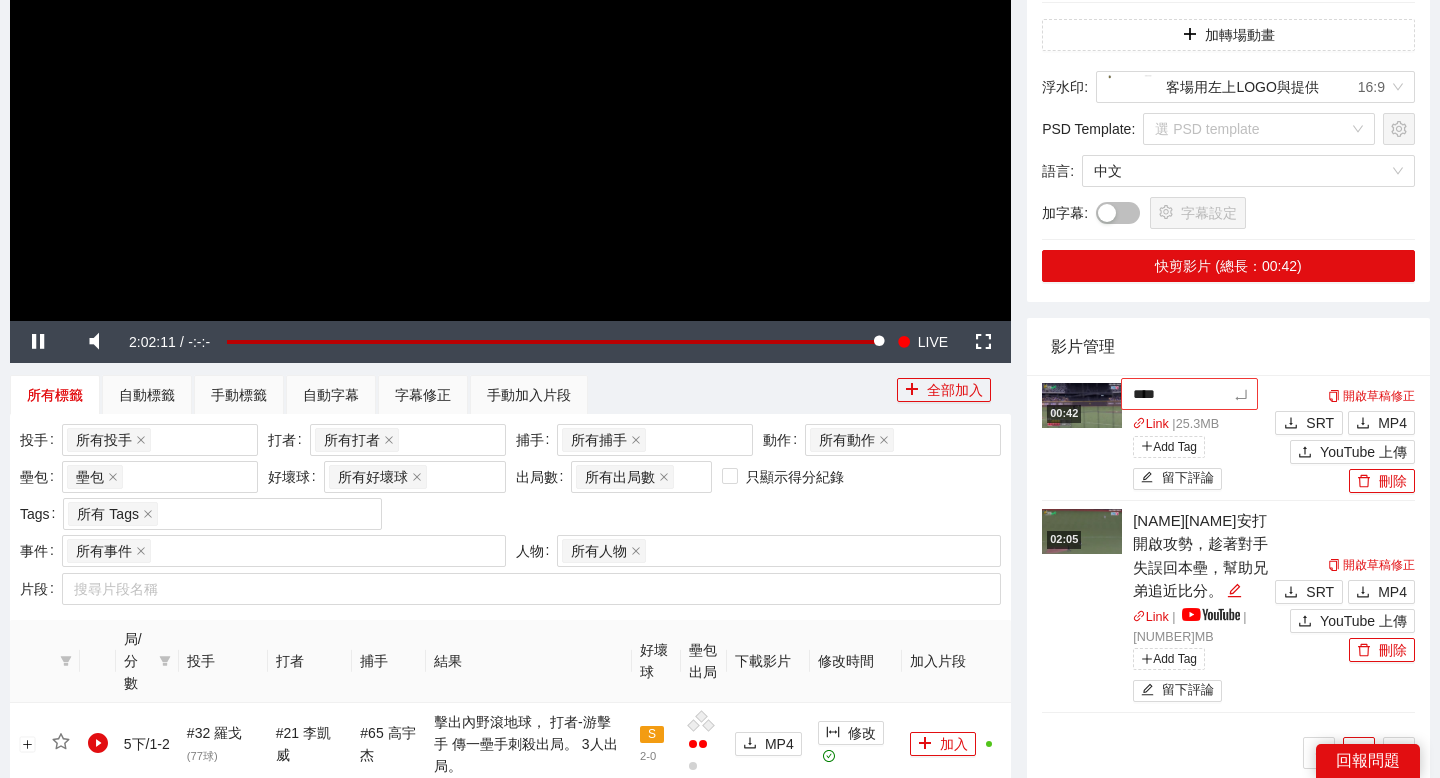 type on "*****" 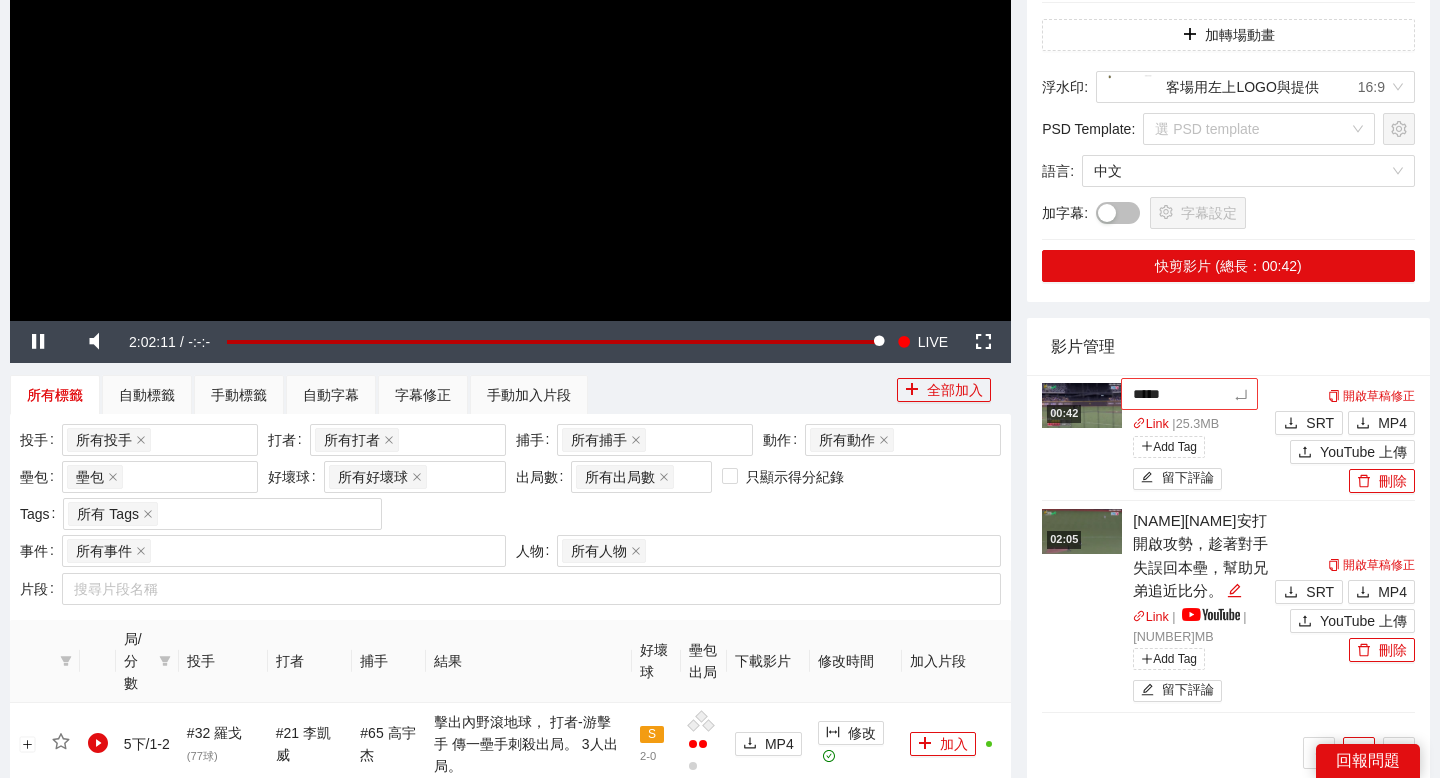 type on "******" 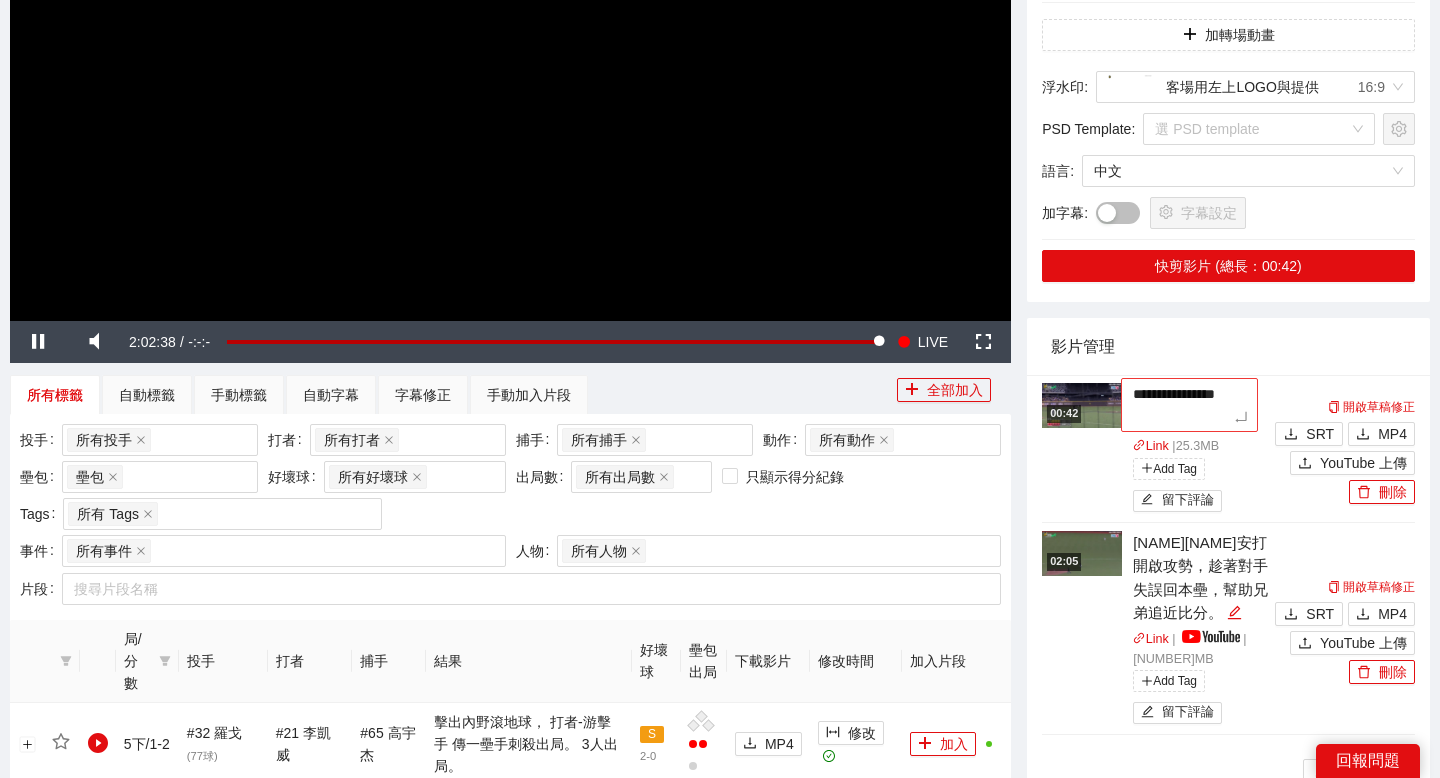 click on "**********" at bounding box center [1189, 405] 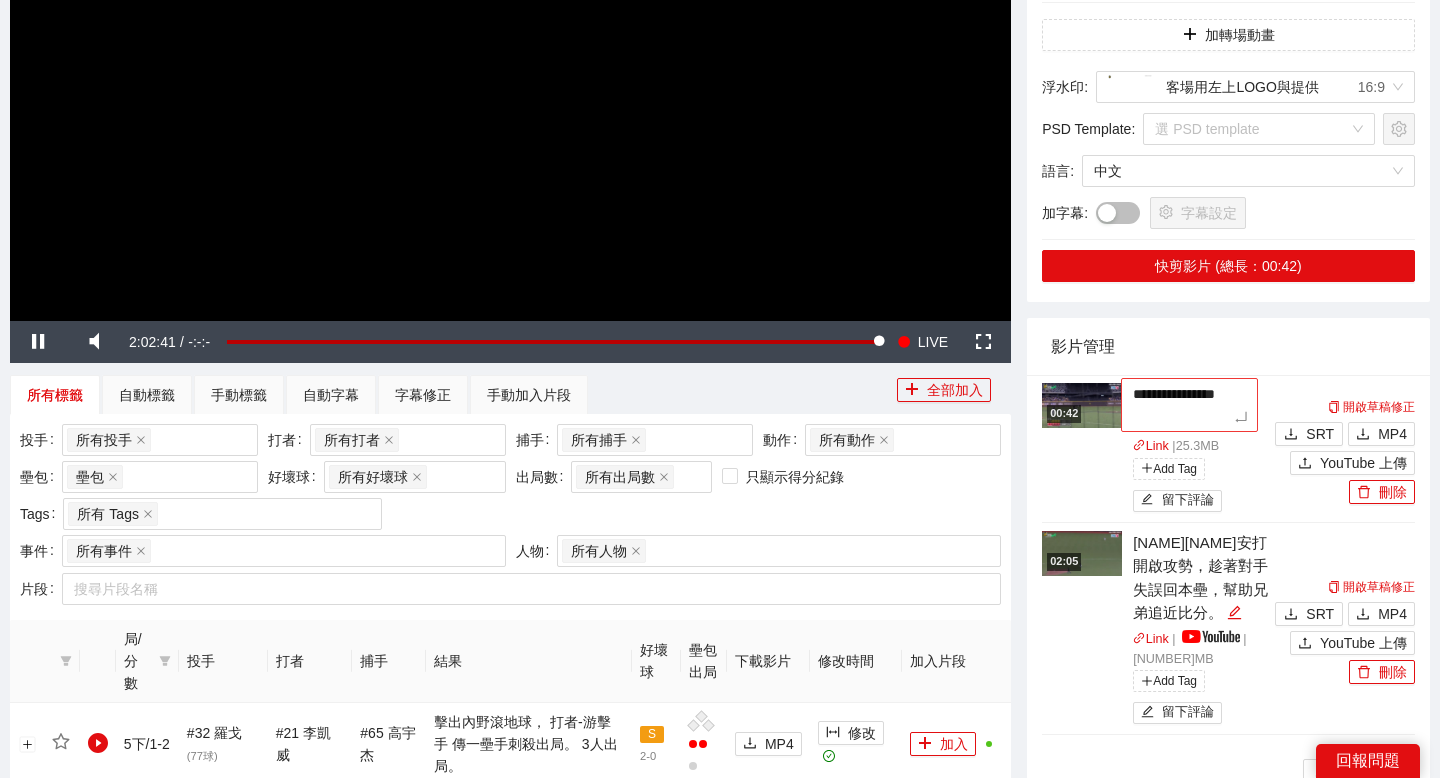 click on "**********" at bounding box center [1189, 405] 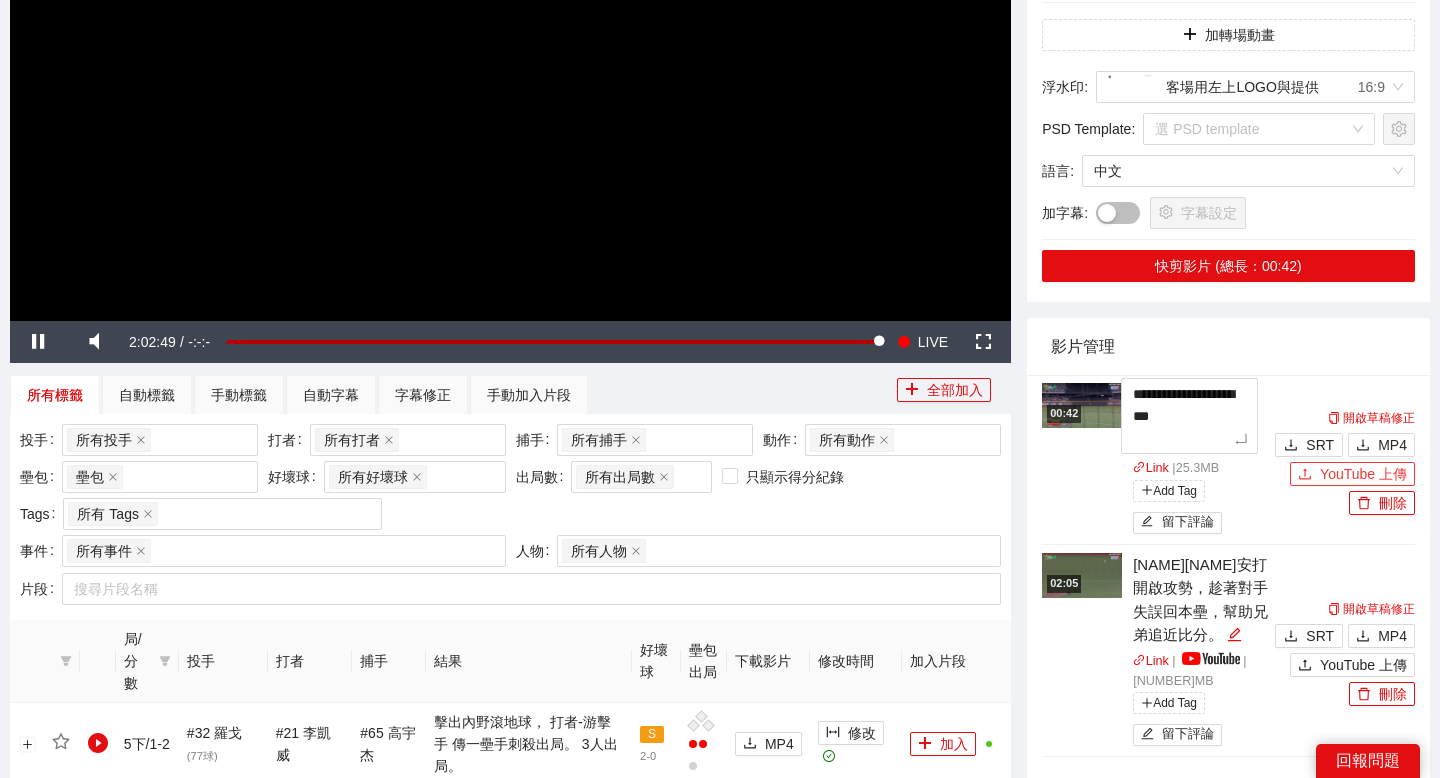 click on "開啟草稿修正 SRT MP4 YouTube 上傳   刪除" at bounding box center (1342, 460) 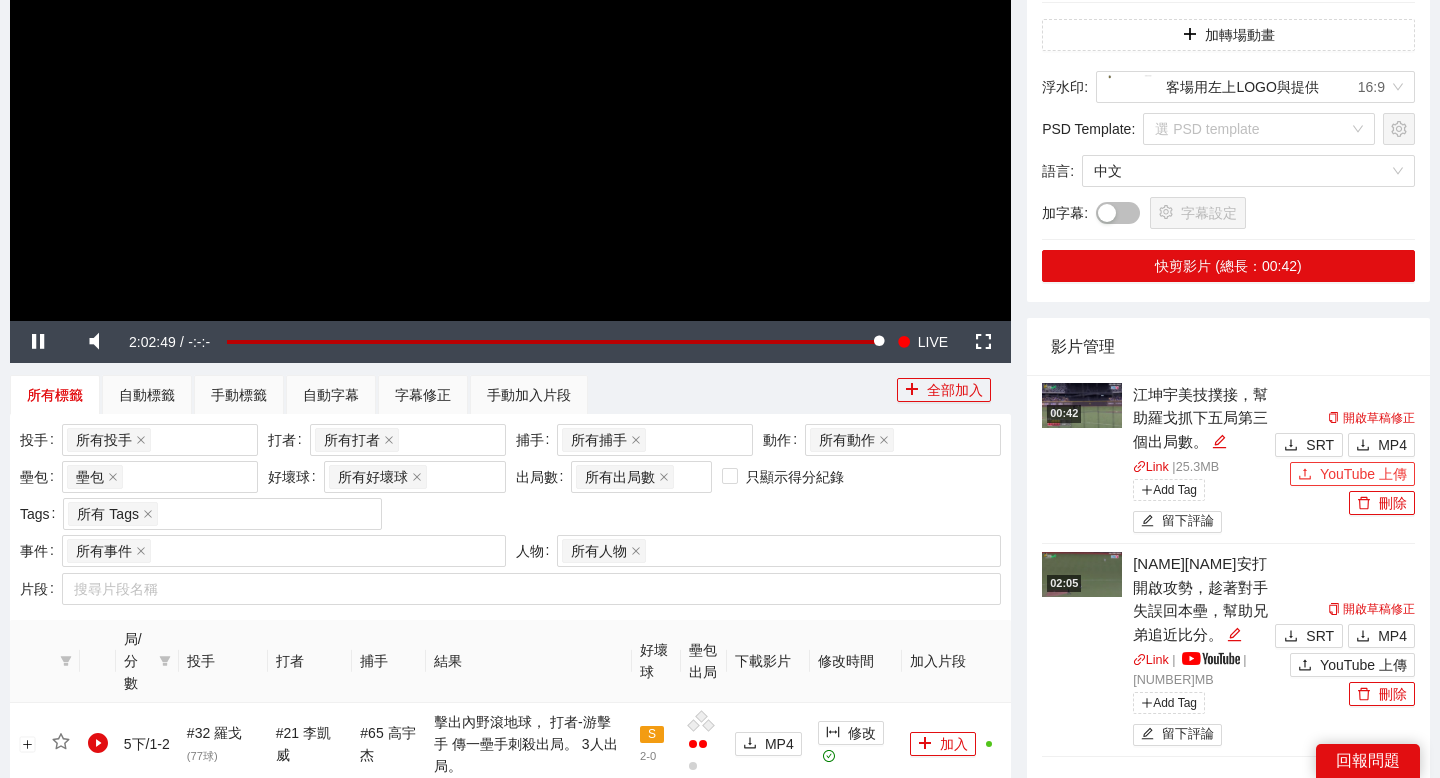 click 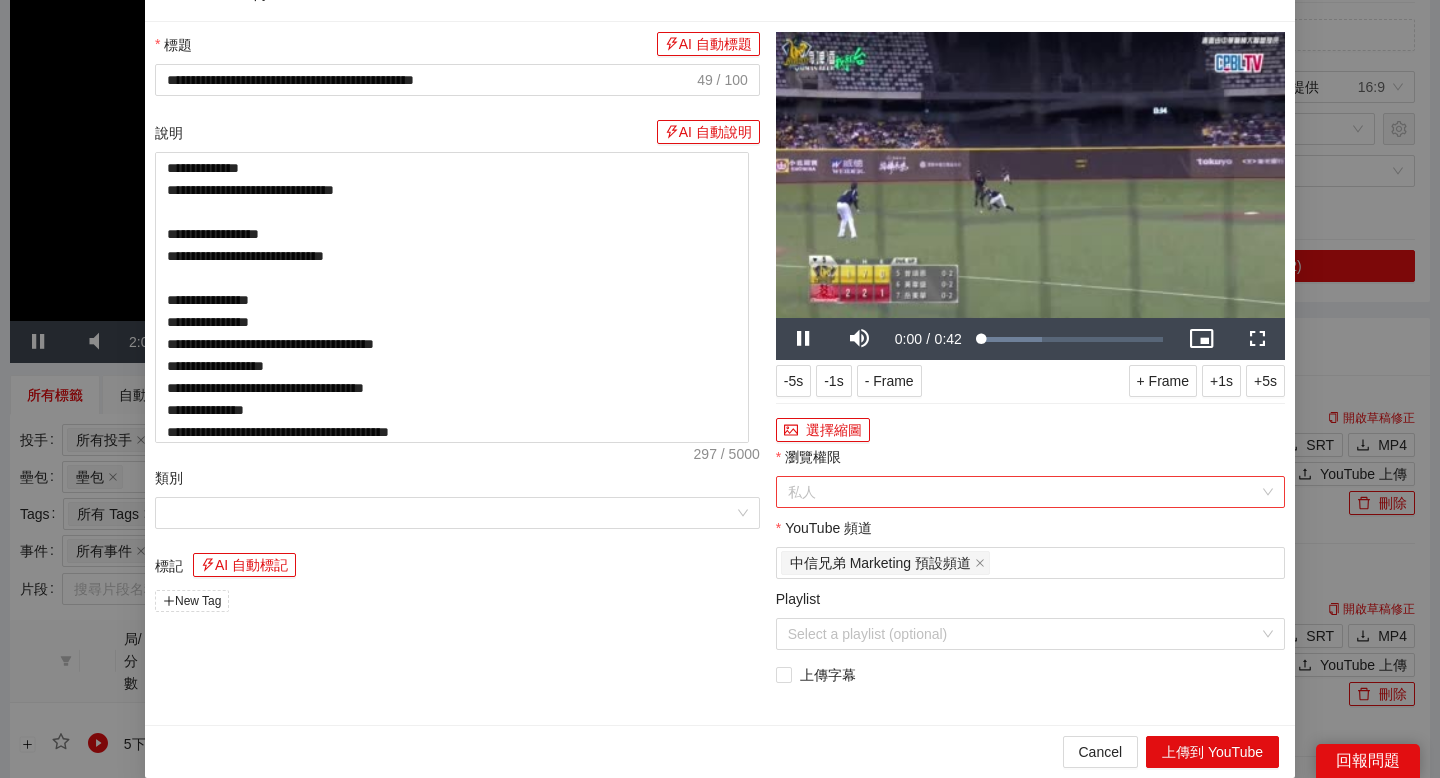 click on "私人" at bounding box center (1030, 492) 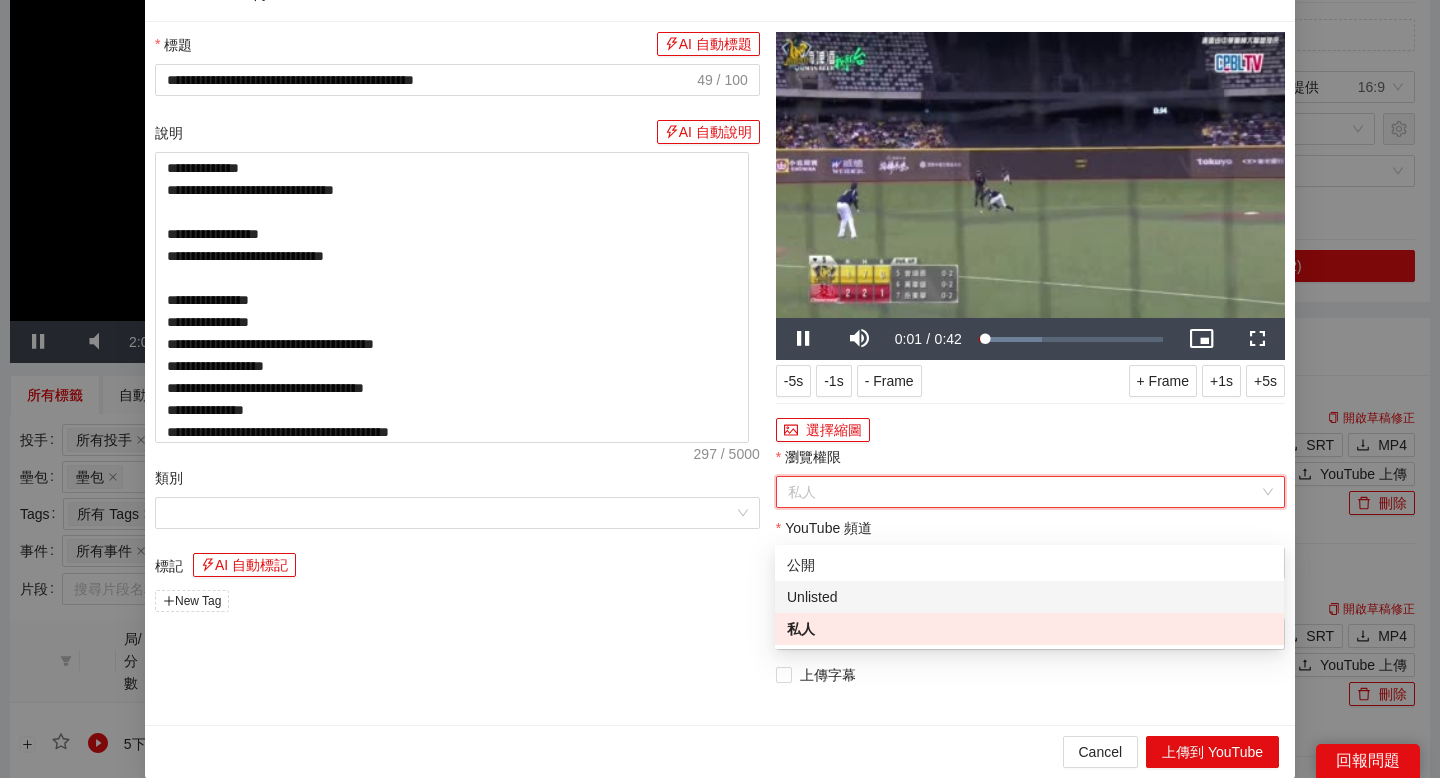 click on "Unlisted" at bounding box center [1029, 597] 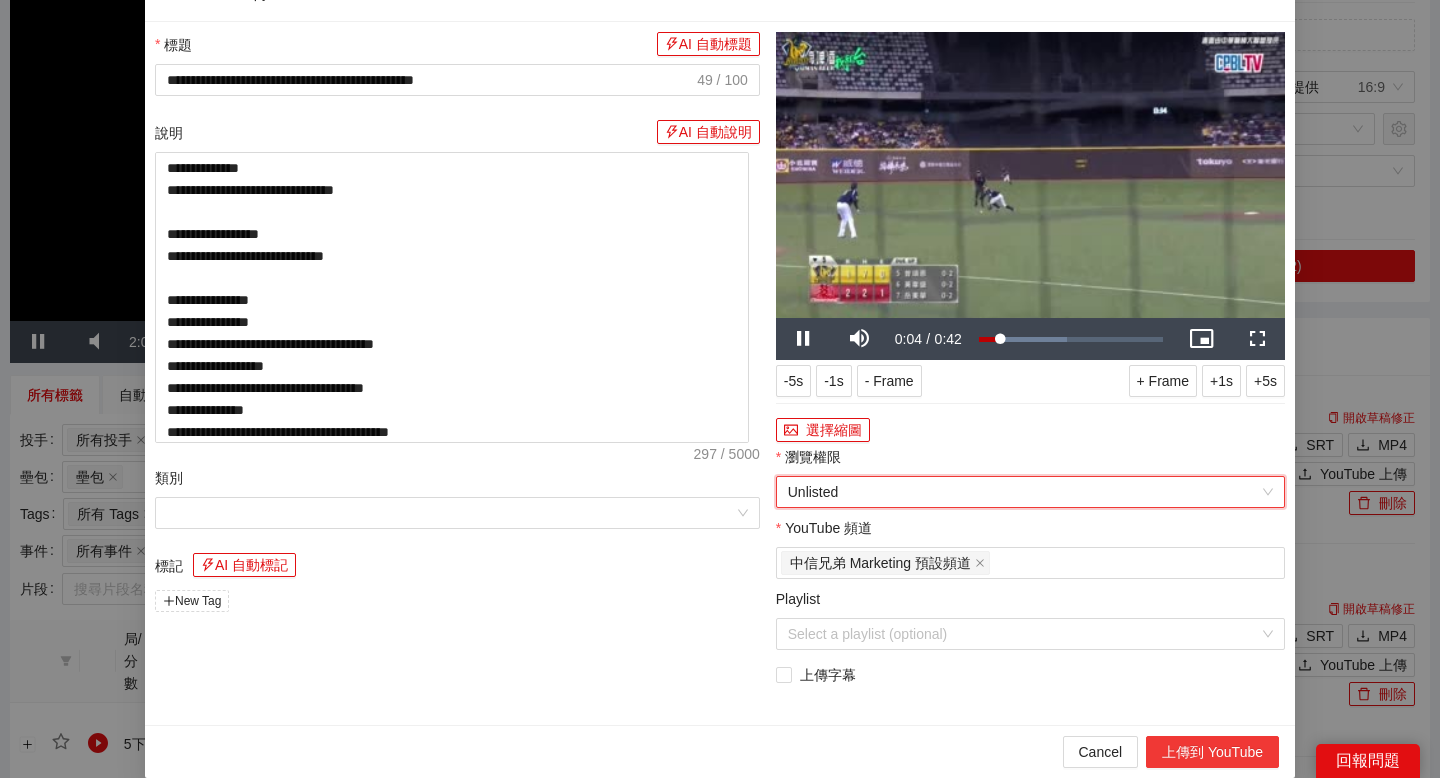 click on "上傳到 YouTube" at bounding box center (1212, 752) 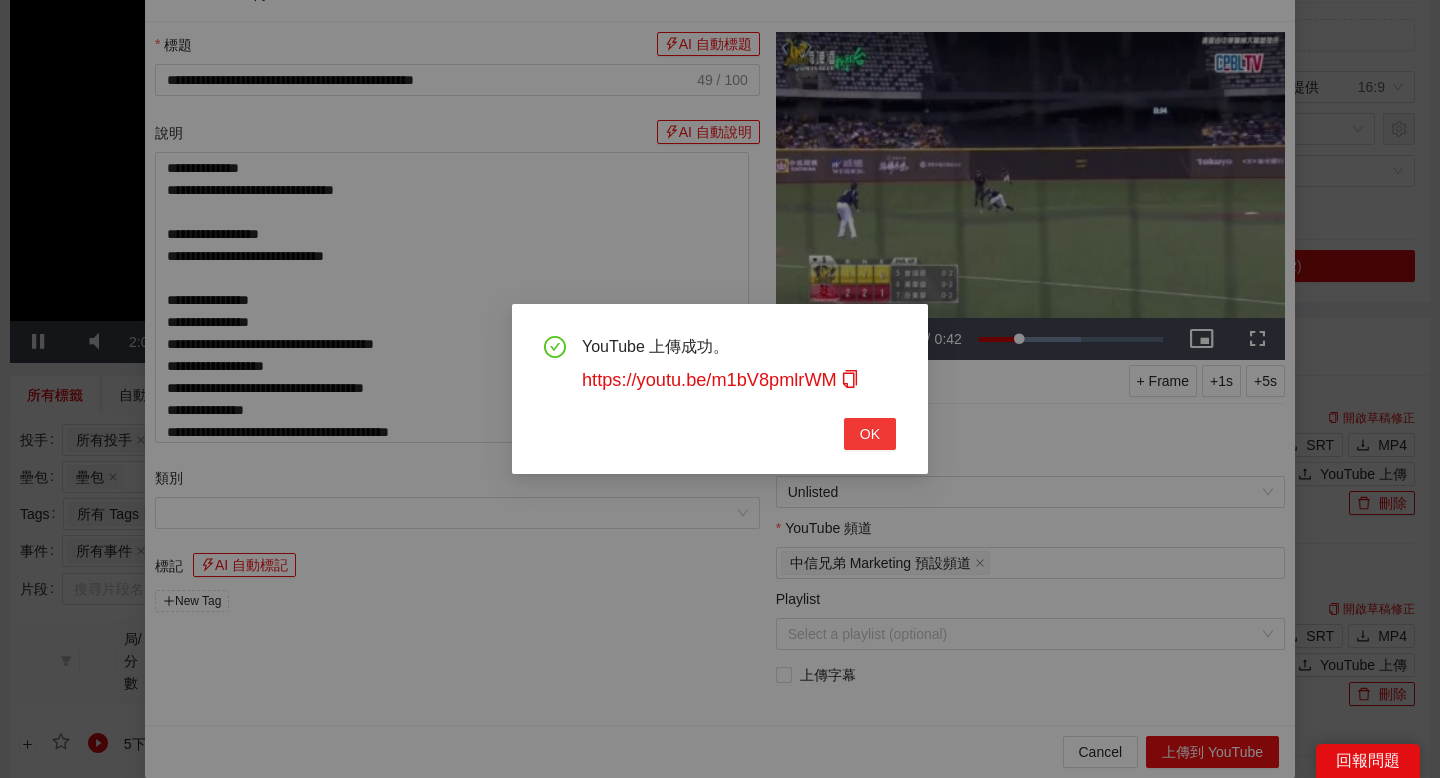 click on "OK" at bounding box center (870, 434) 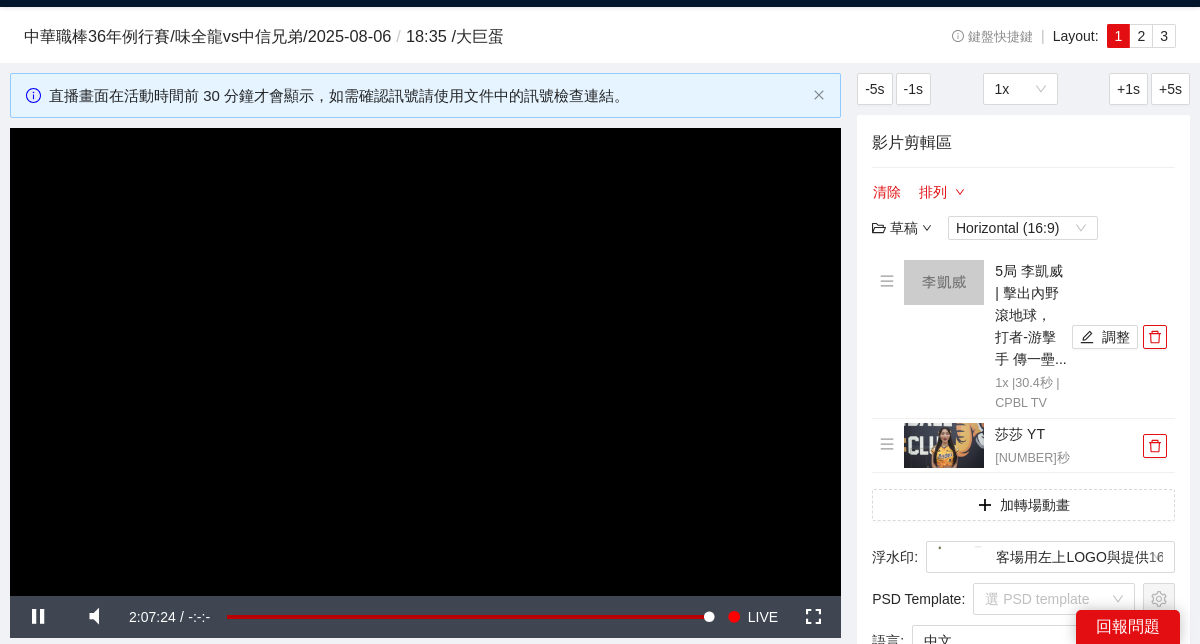 scroll, scrollTop: 45, scrollLeft: 0, axis: vertical 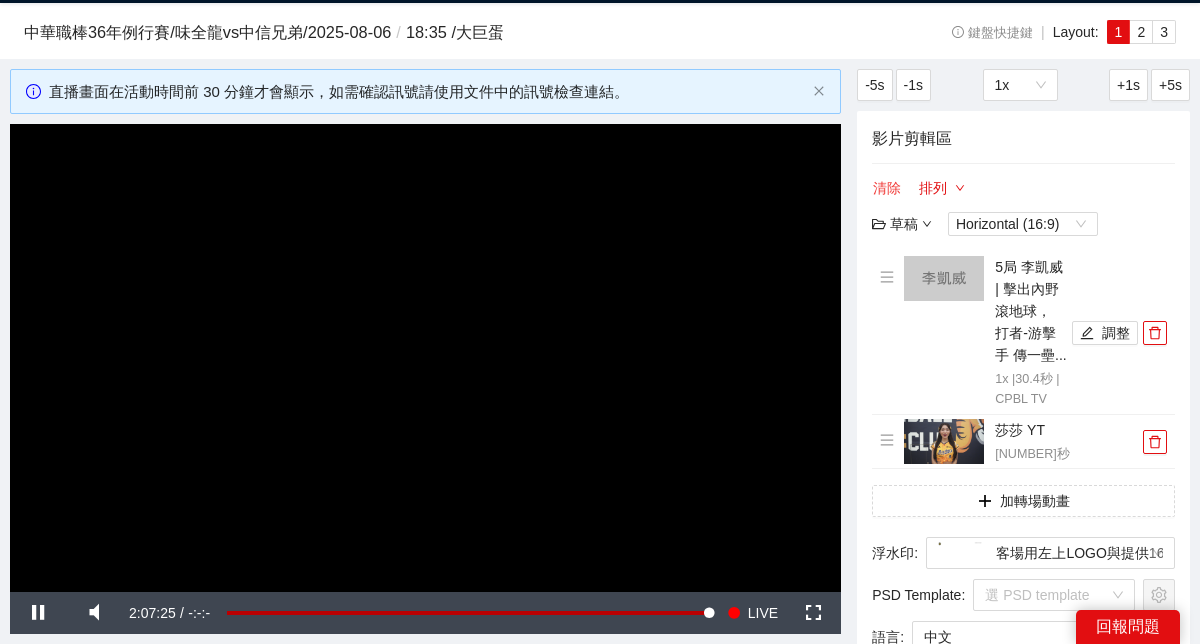 click on "清除" at bounding box center (887, 188) 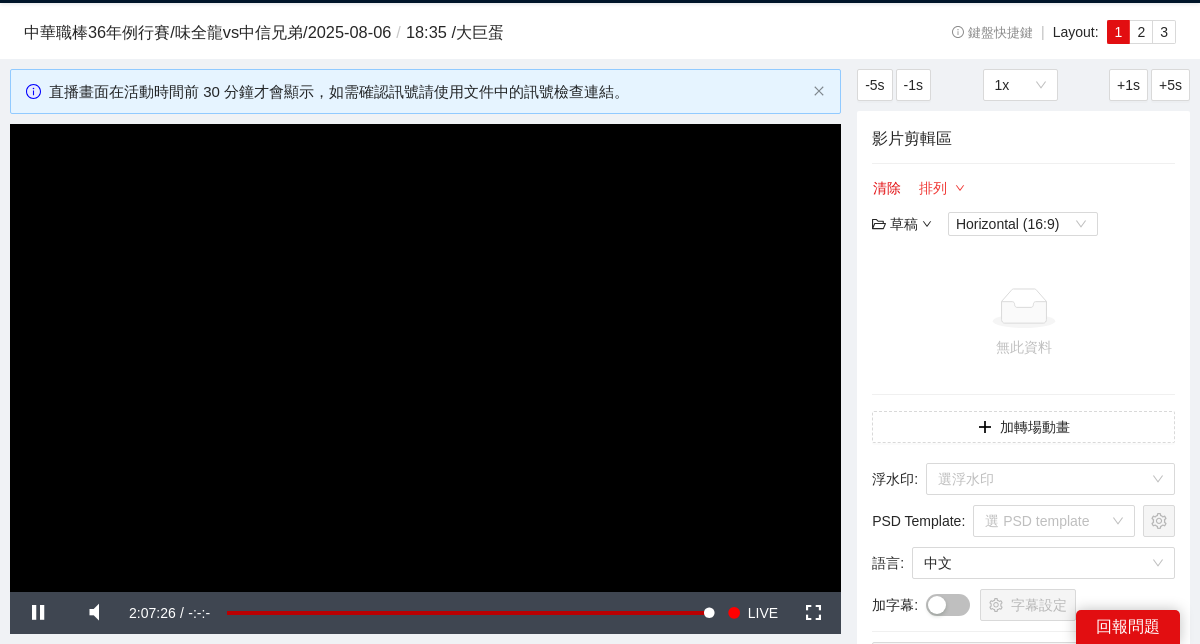 click on "排列" at bounding box center (942, 188) 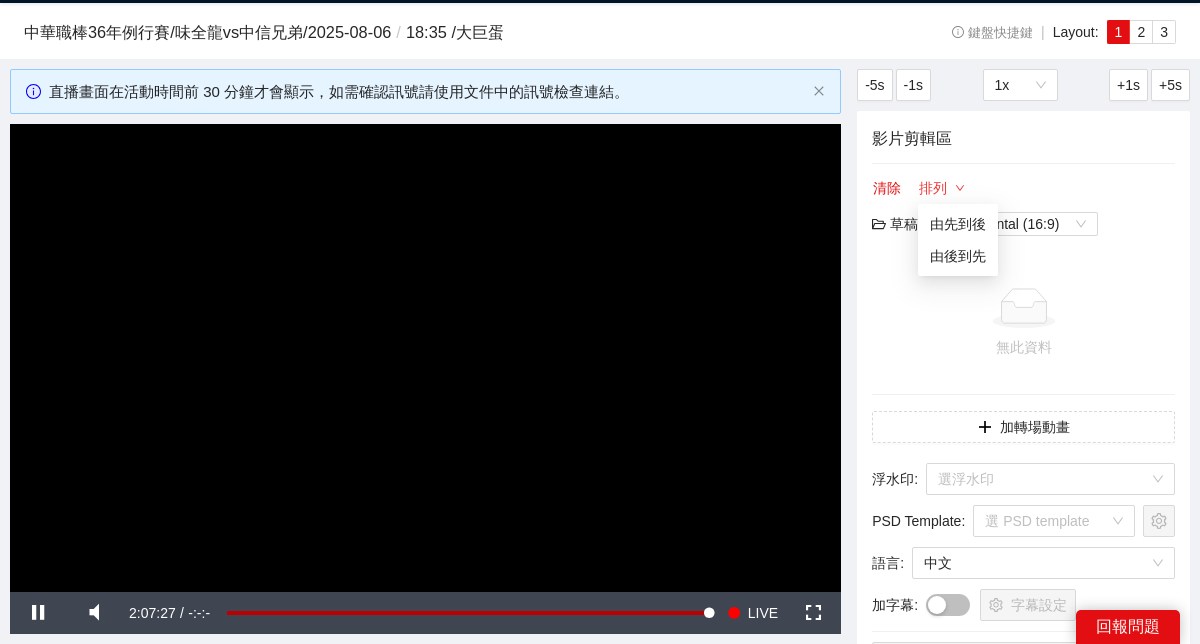 click on "排列" at bounding box center [942, 188] 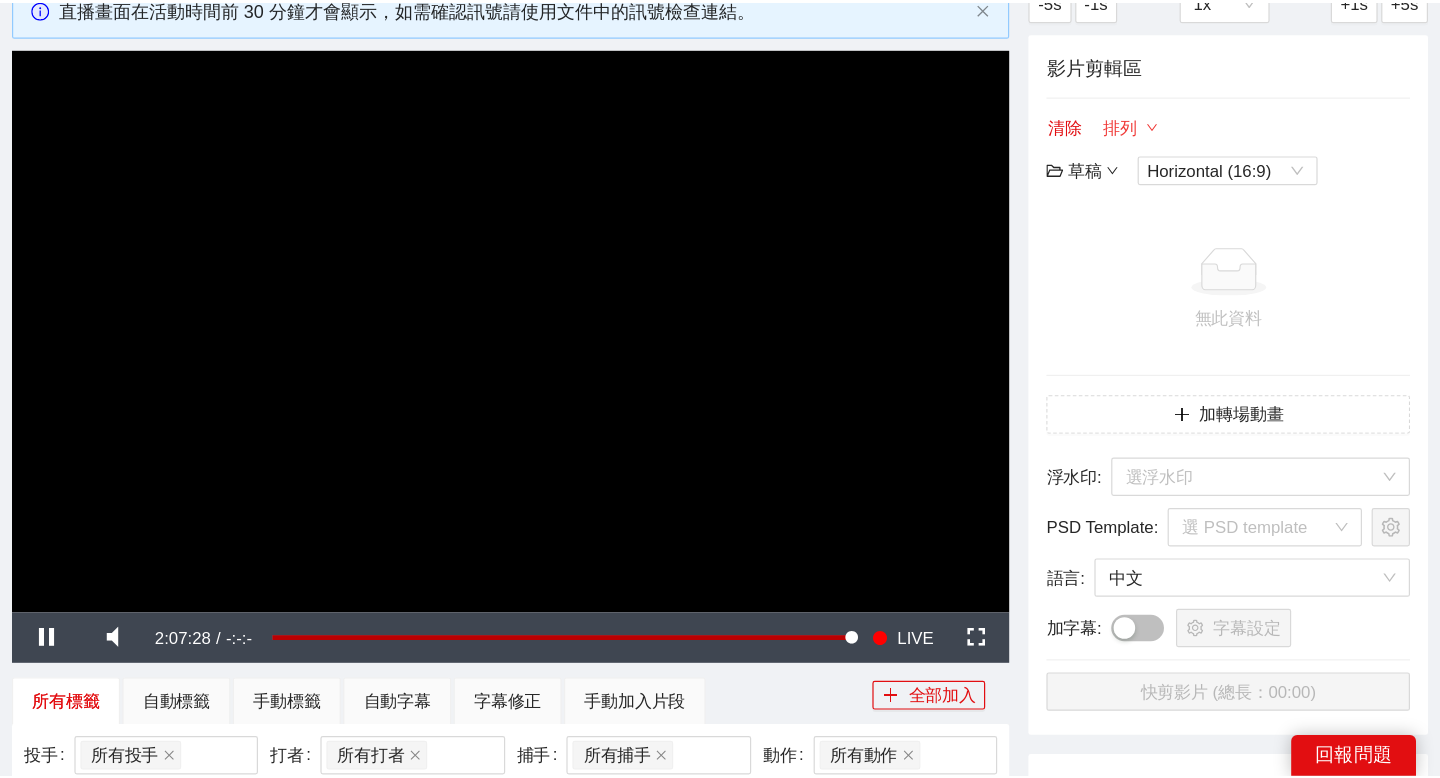 scroll, scrollTop: 133, scrollLeft: 0, axis: vertical 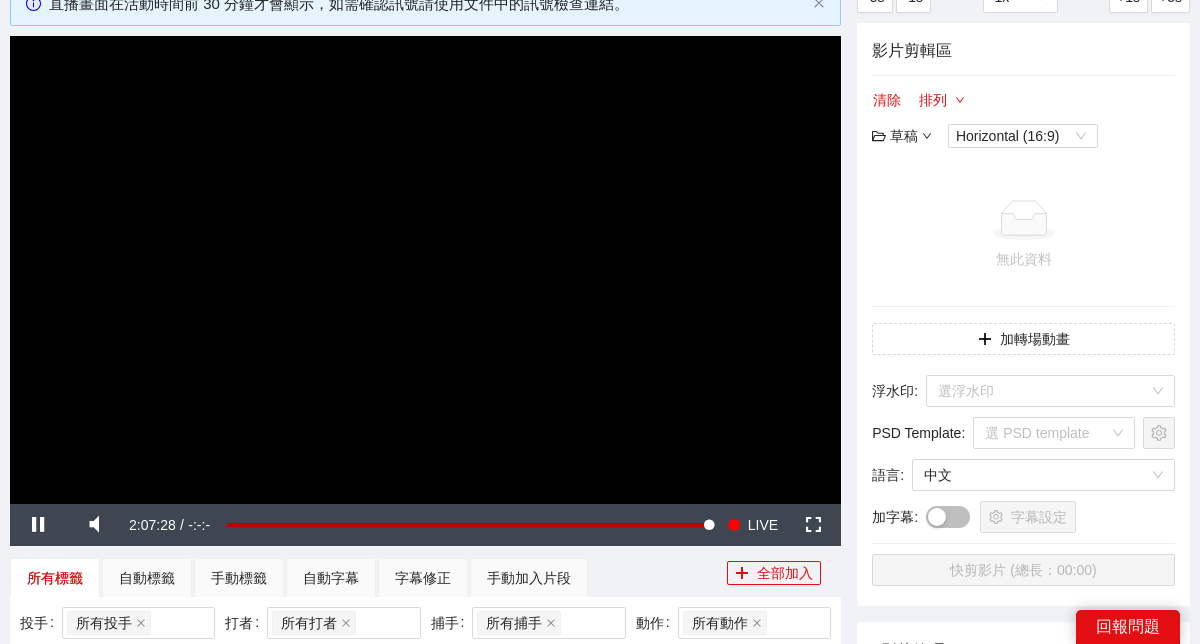 click on "清除 排列     草稿   Horizontal (16:9)" at bounding box center [1023, 118] 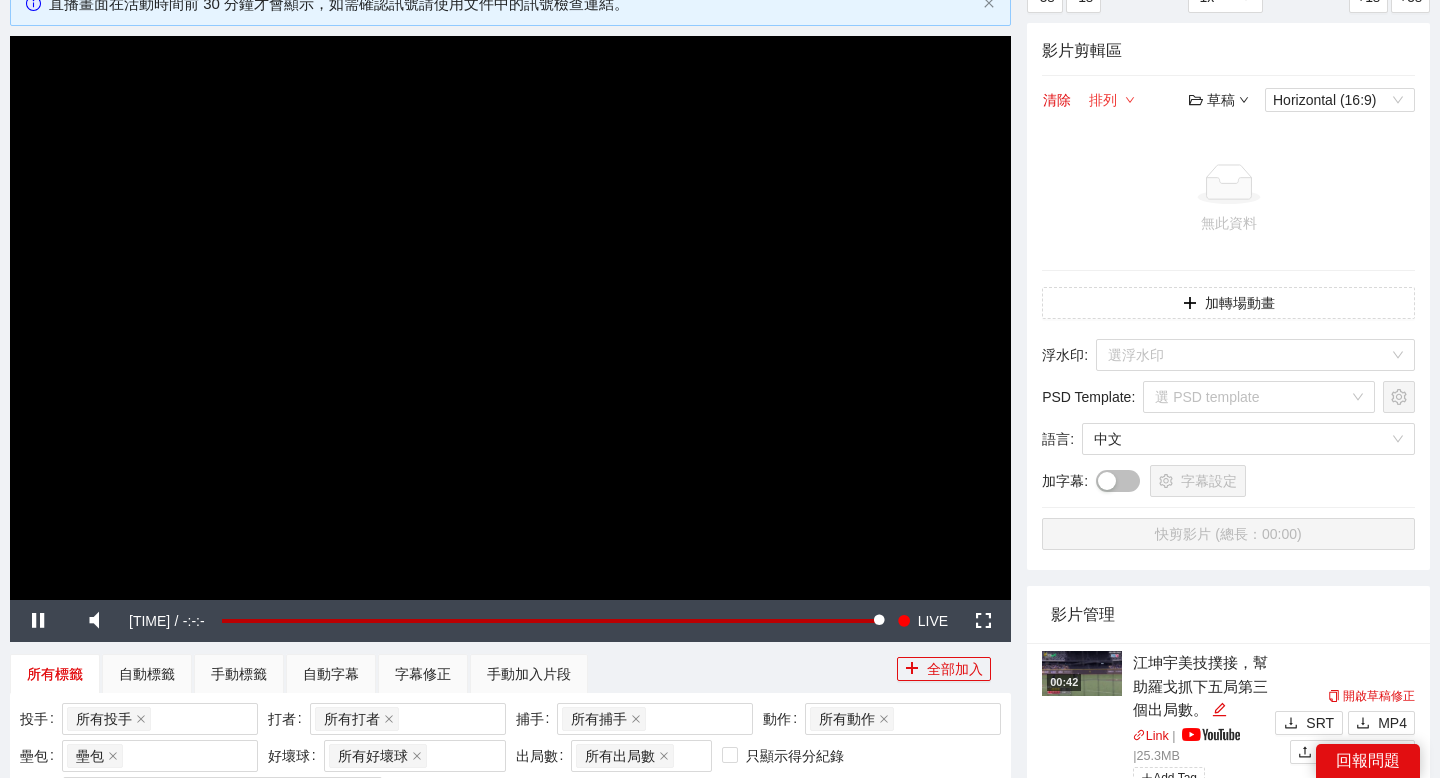 click on "排列" at bounding box center [1112, 100] 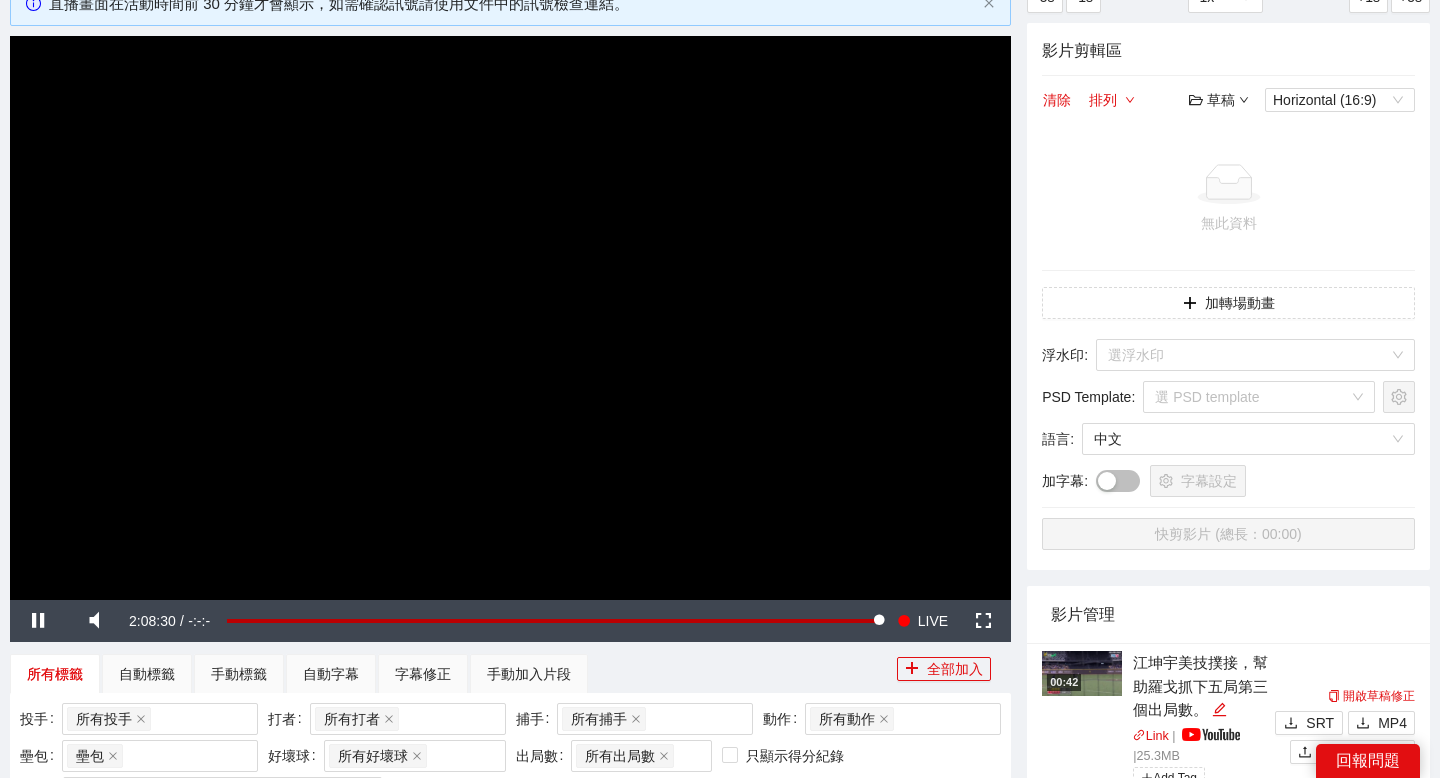 click on "草稿" at bounding box center (1219, 100) 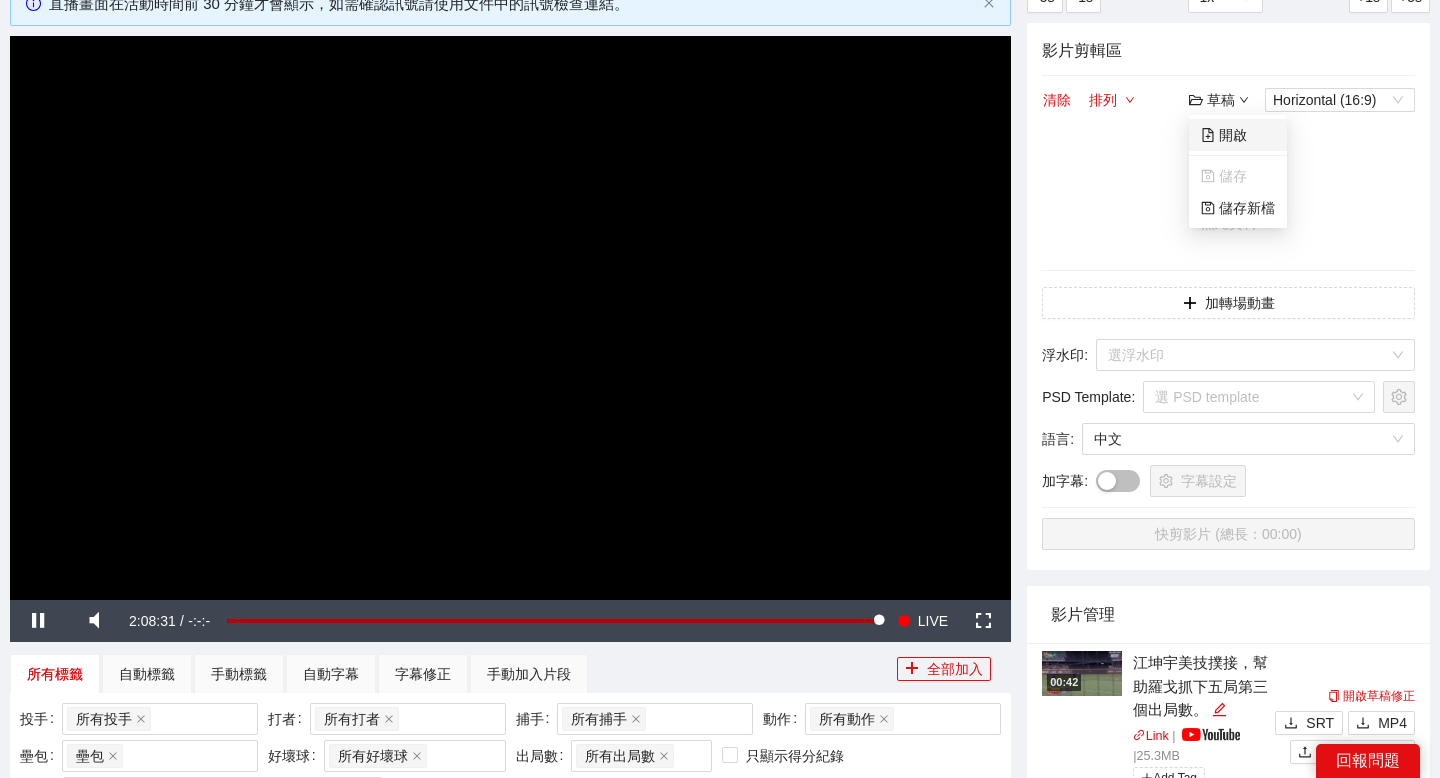 click on "開啟" at bounding box center [1224, 135] 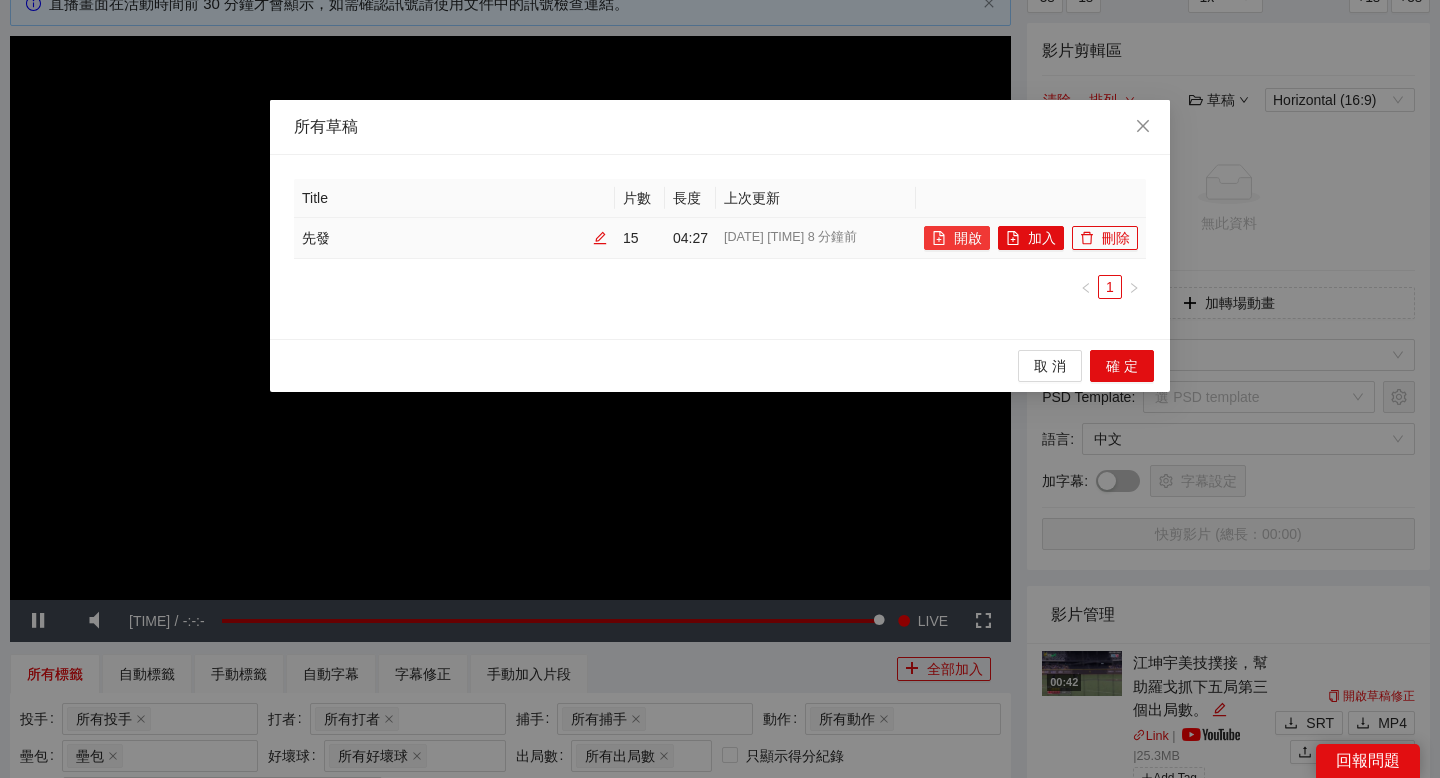click on "開啟" at bounding box center (957, 238) 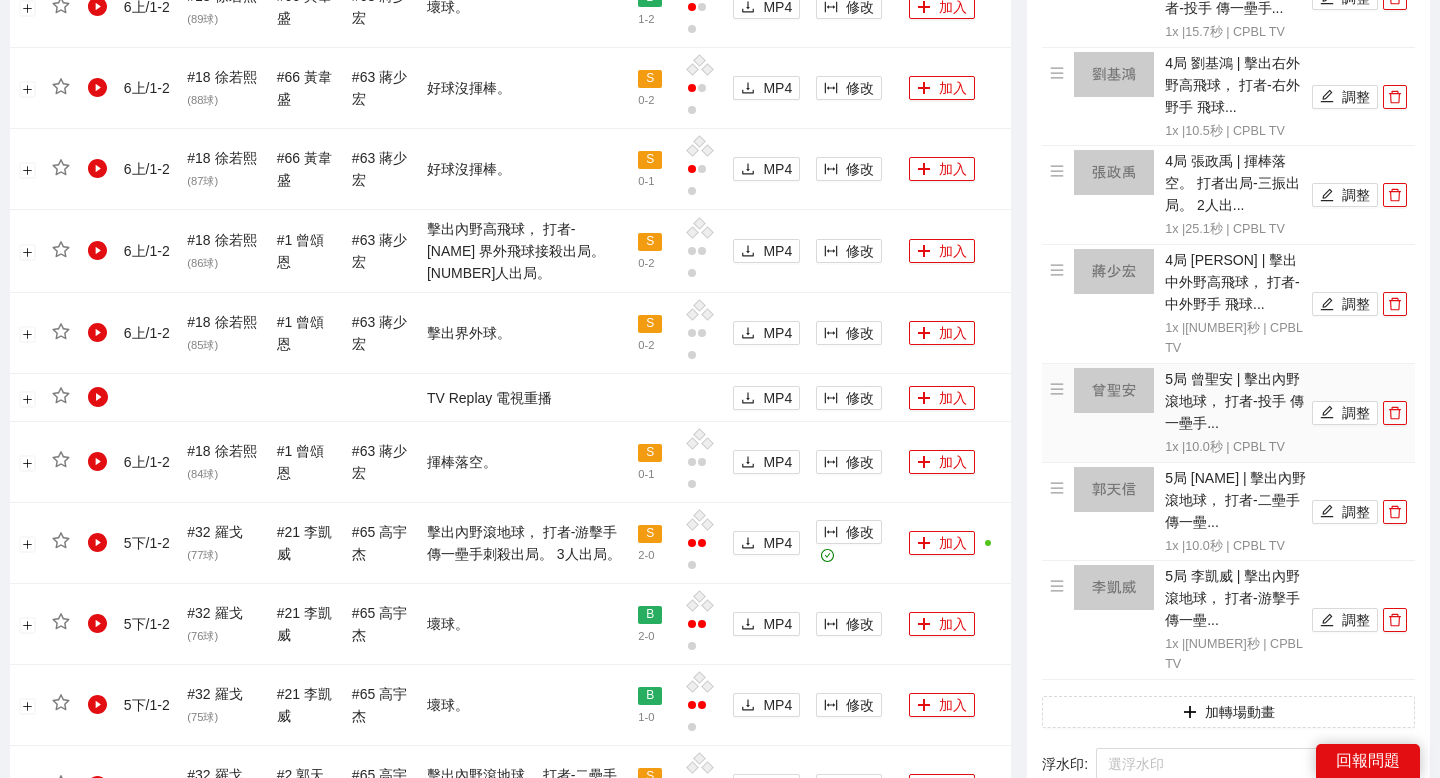 scroll, scrollTop: 1206, scrollLeft: 0, axis: vertical 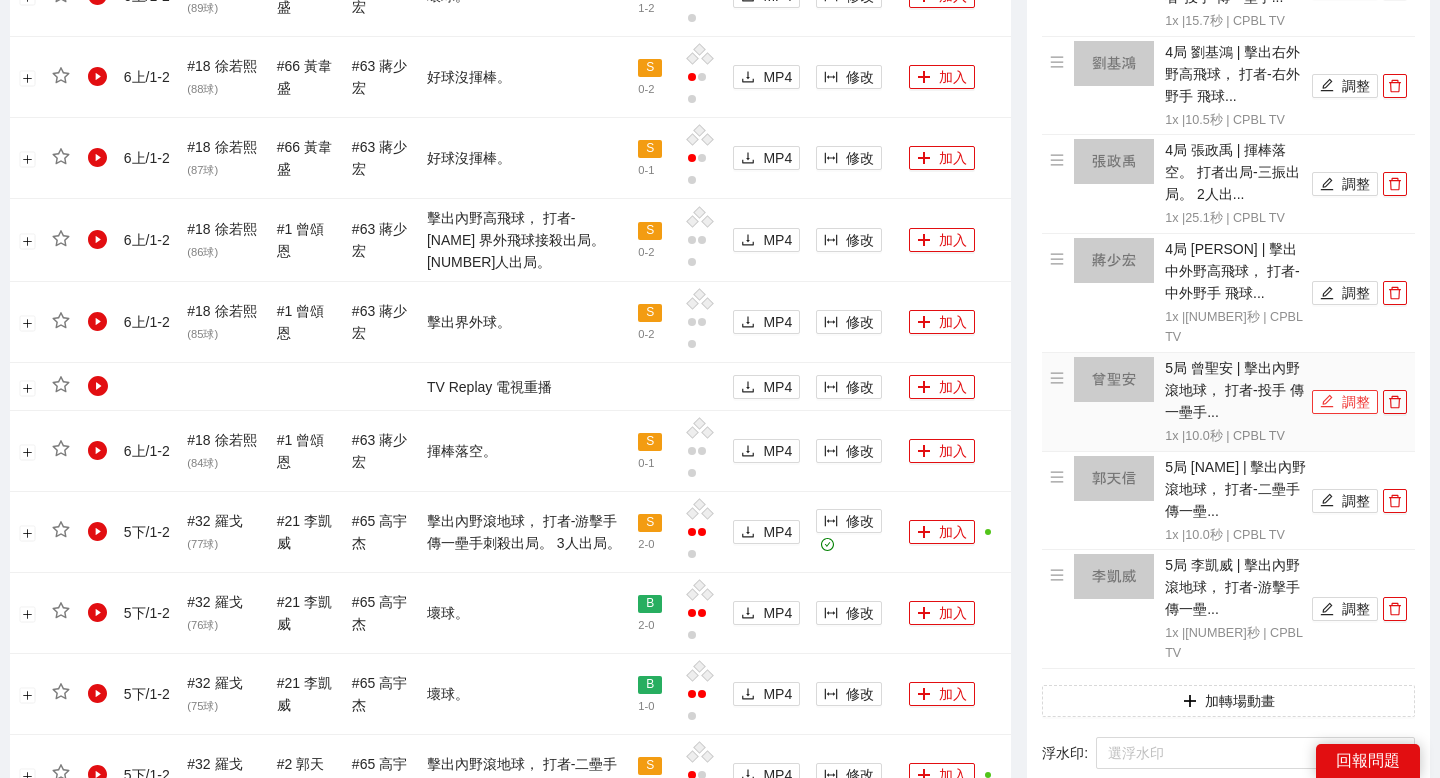 click on "調整" at bounding box center (1345, 402) 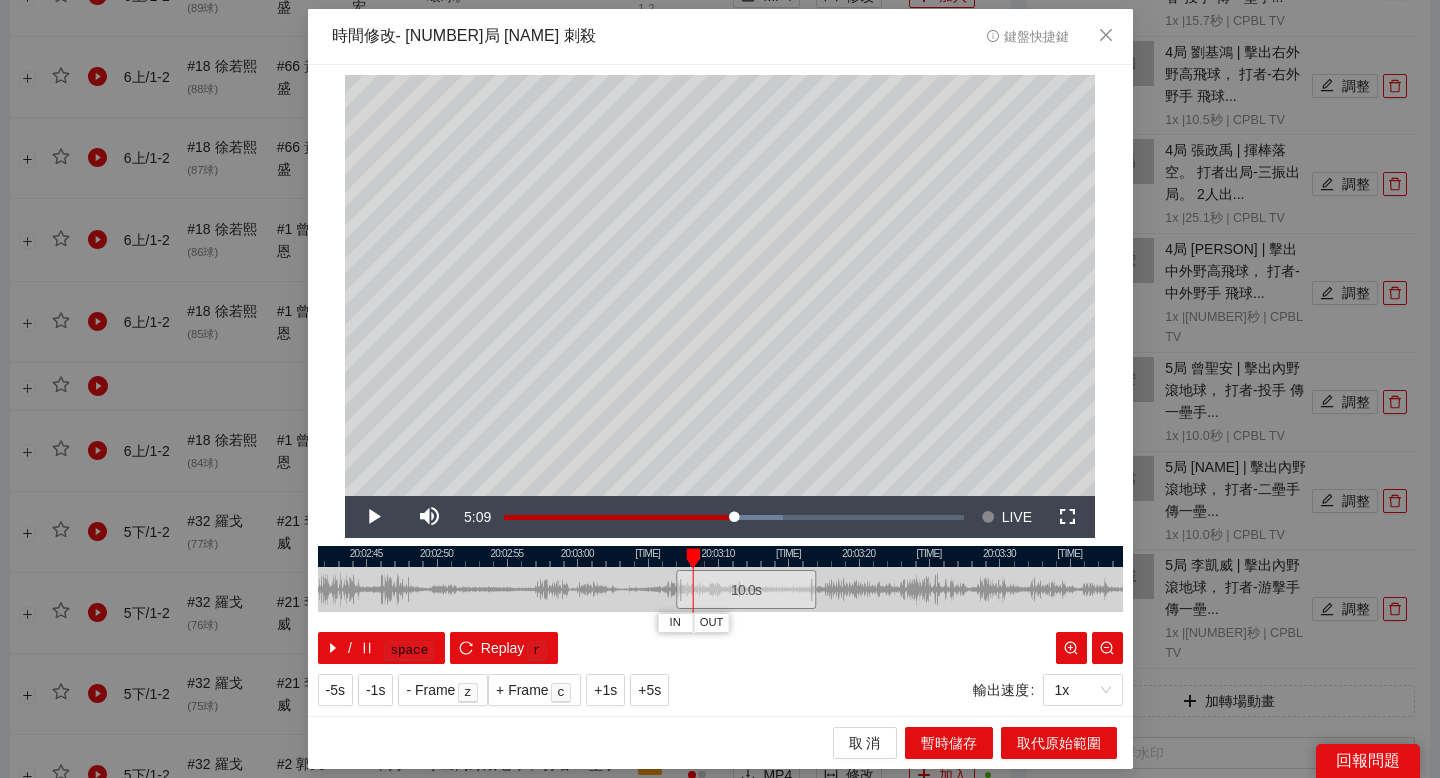 drag, startPoint x: 748, startPoint y: 564, endPoint x: 963, endPoint y: 564, distance: 215 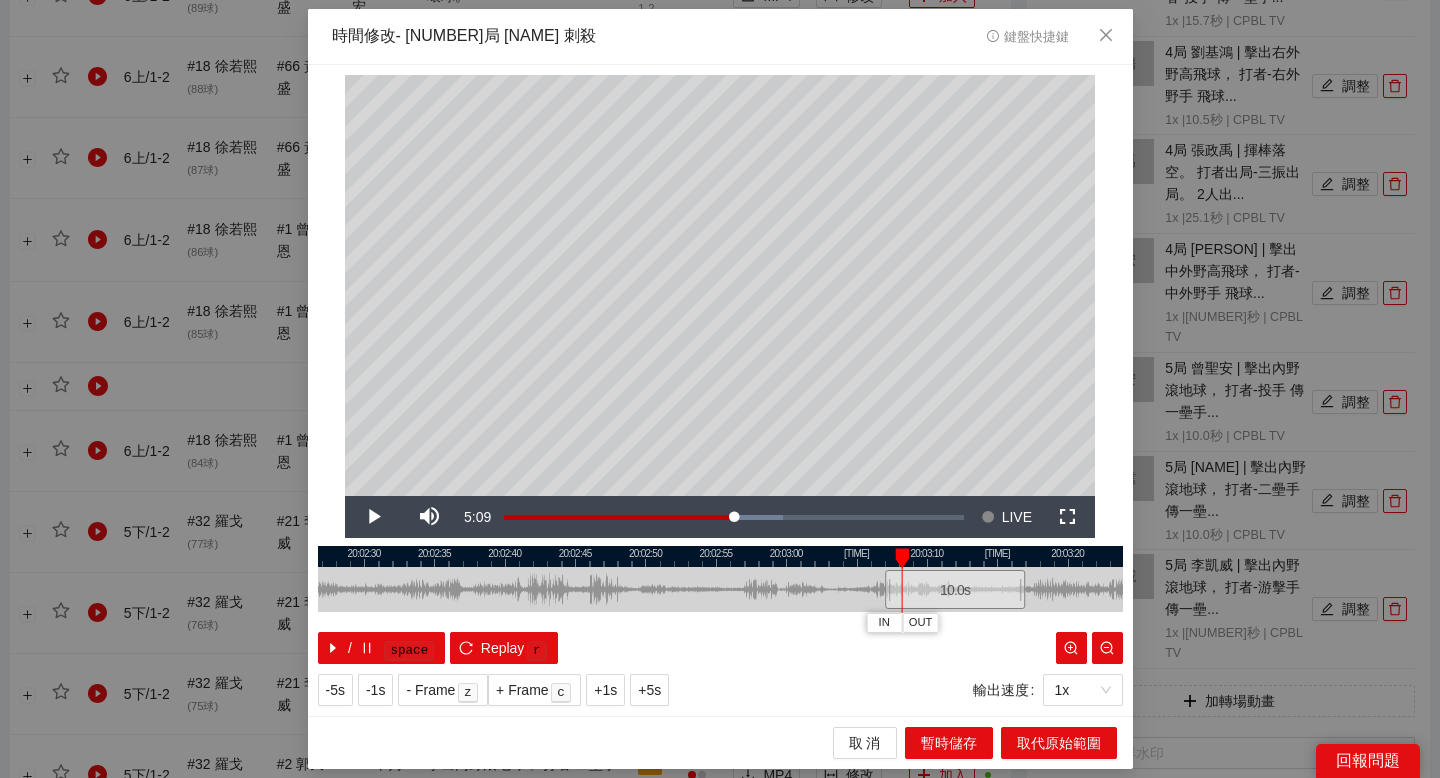 click at bounding box center (720, 556) 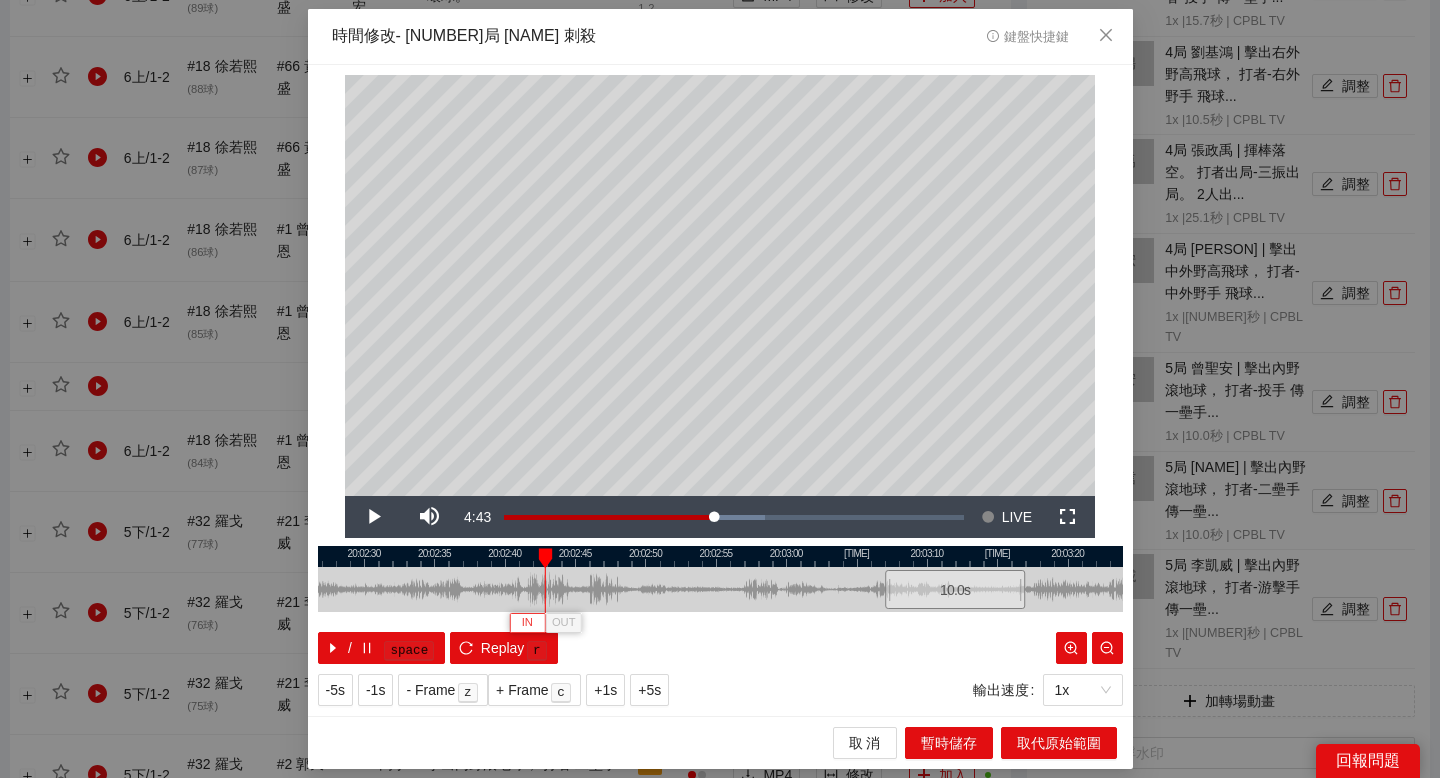 click on "IN" at bounding box center (527, 622) 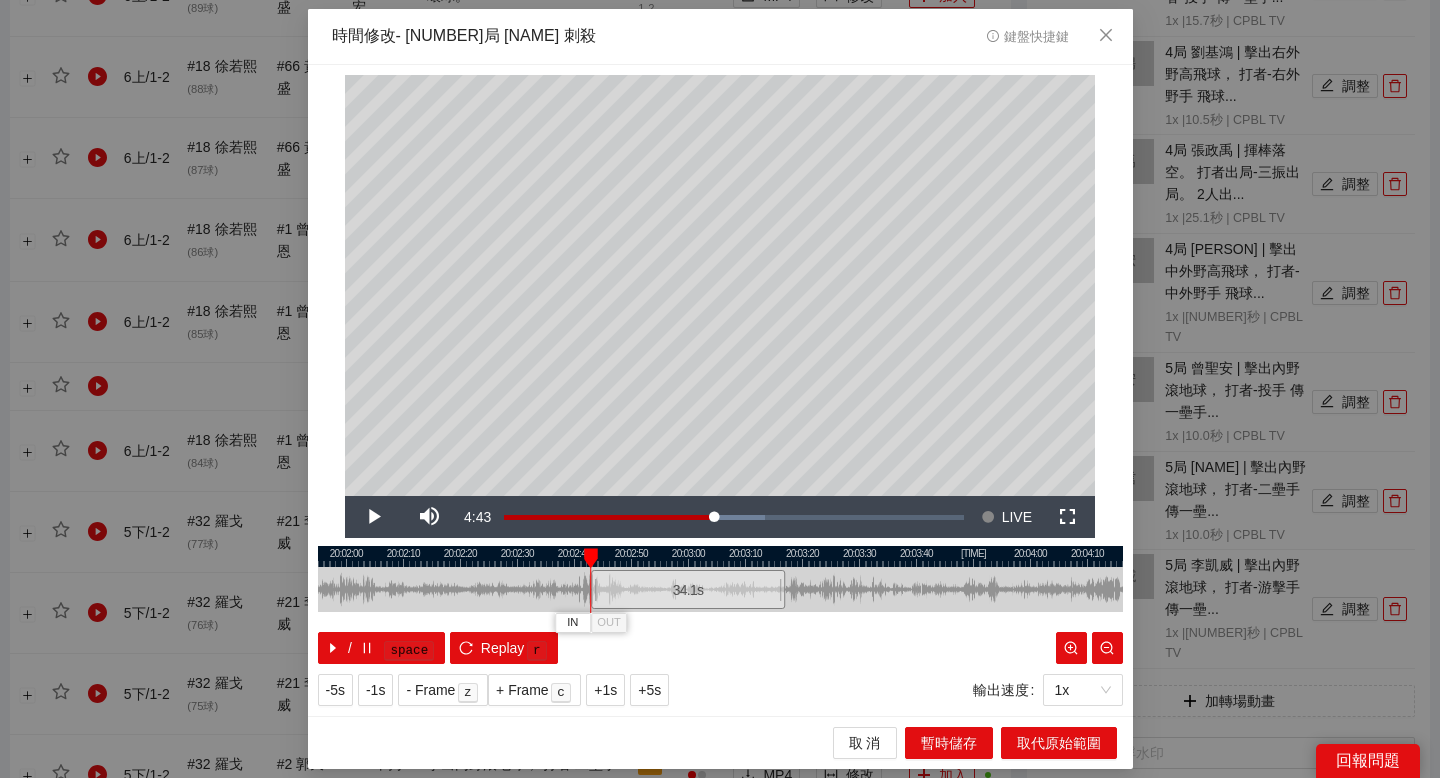 drag, startPoint x: 625, startPoint y: 558, endPoint x: 827, endPoint y: 558, distance: 202 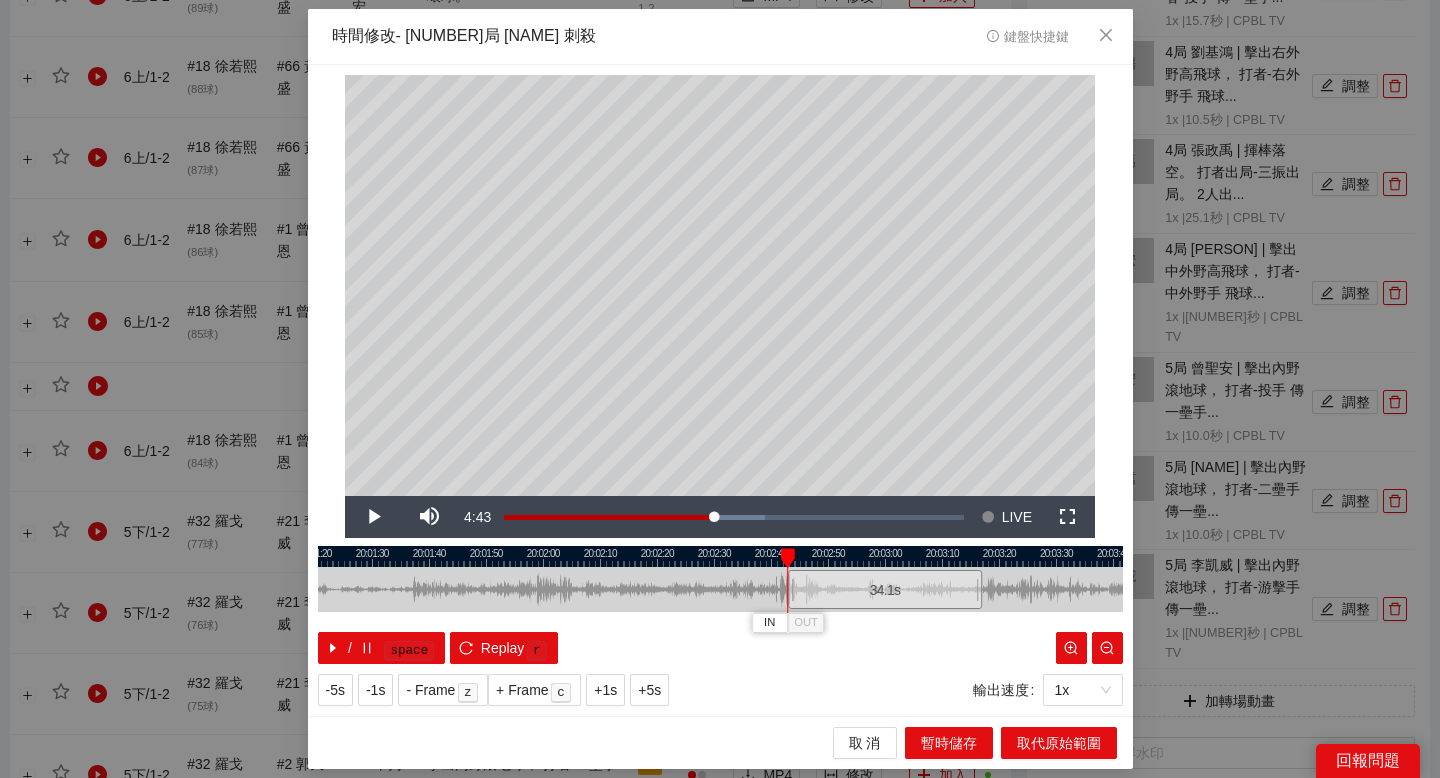 click at bounding box center (720, 556) 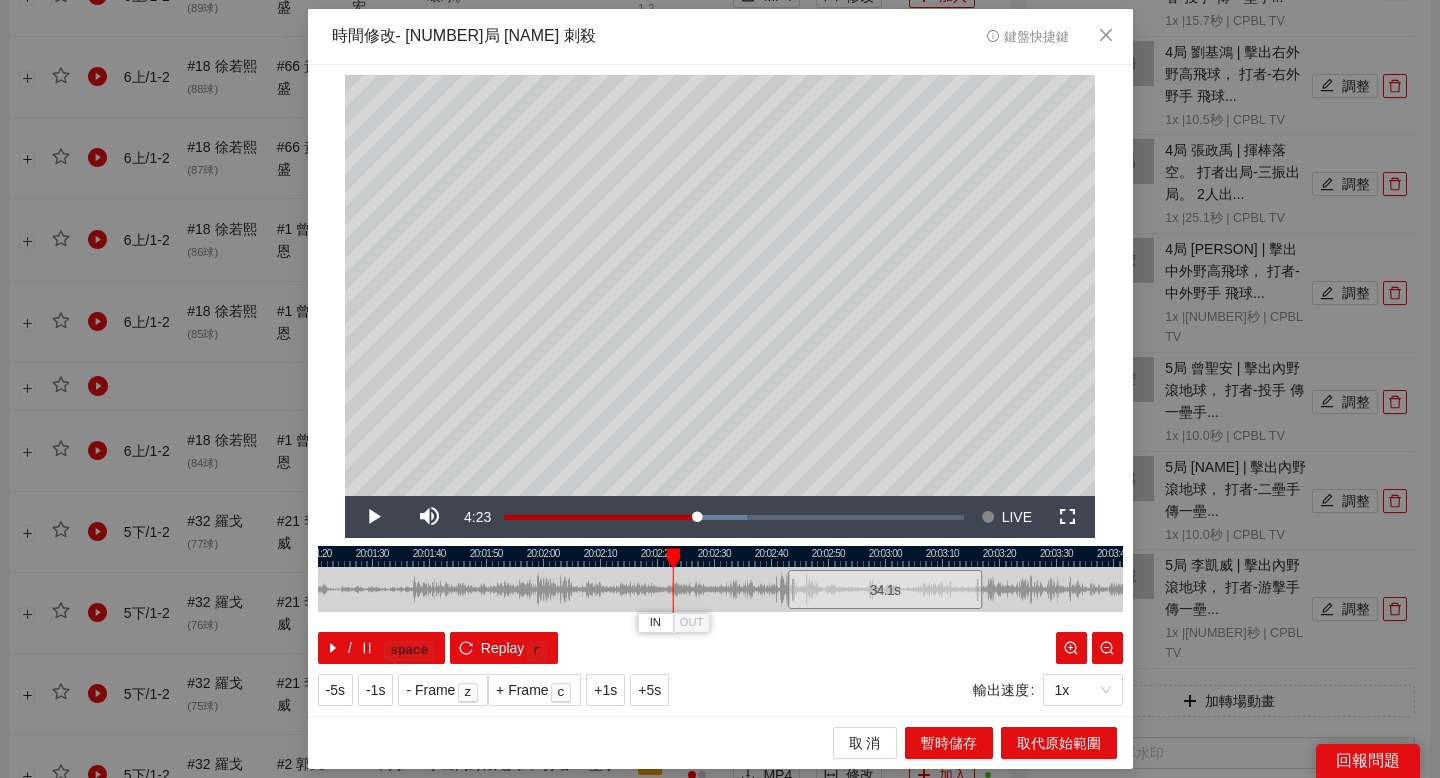 drag, startPoint x: 549, startPoint y: 553, endPoint x: 675, endPoint y: 555, distance: 126.01587 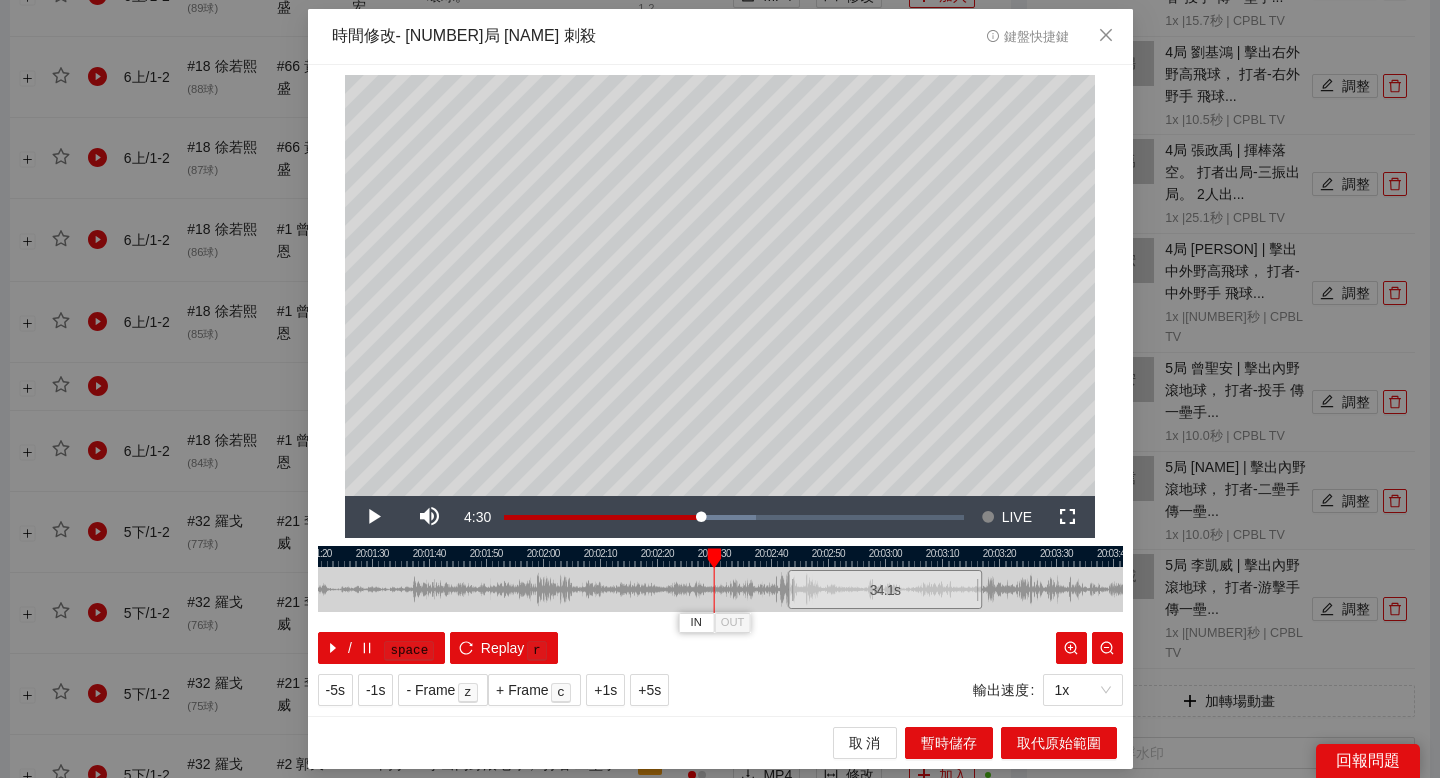 drag, startPoint x: 675, startPoint y: 555, endPoint x: 716, endPoint y: 556, distance: 41.01219 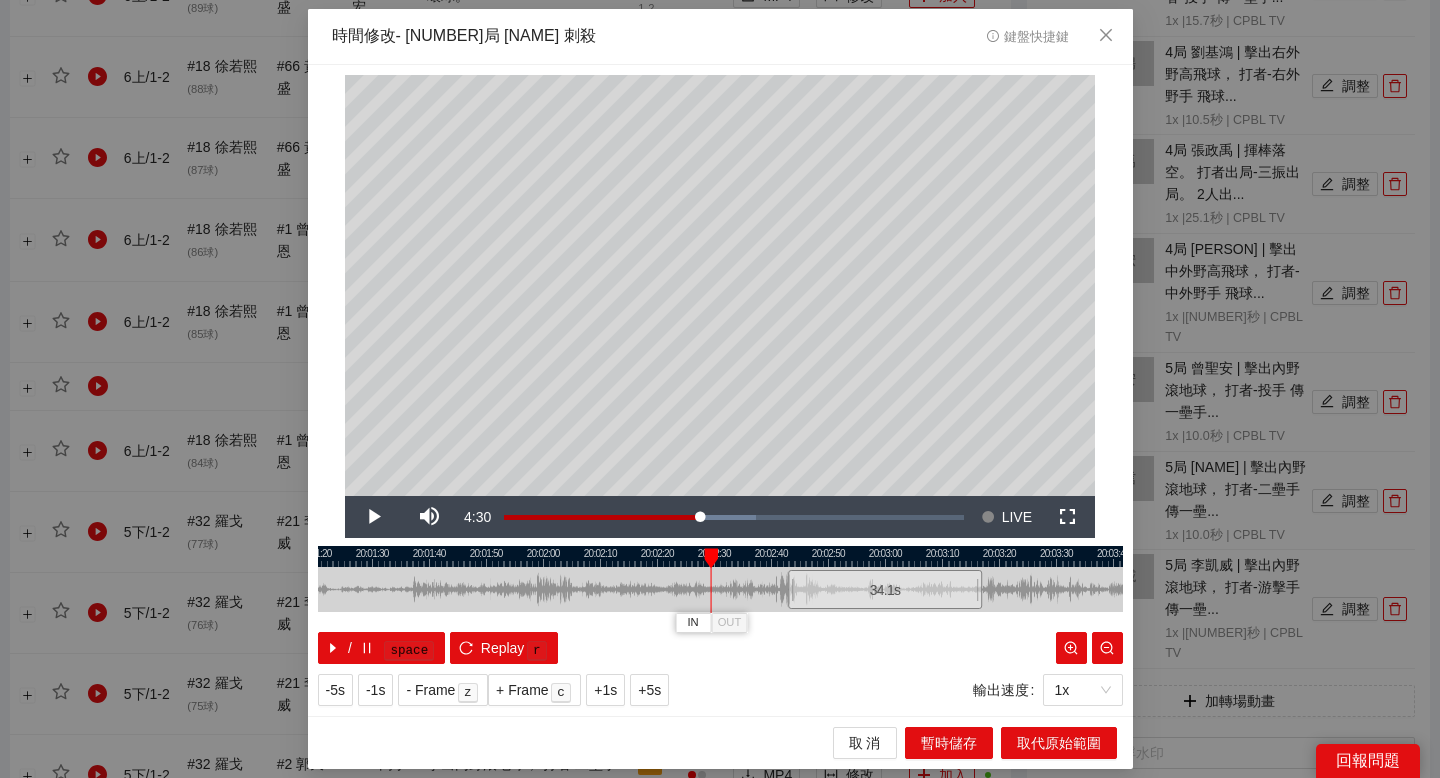 click at bounding box center (711, 558) 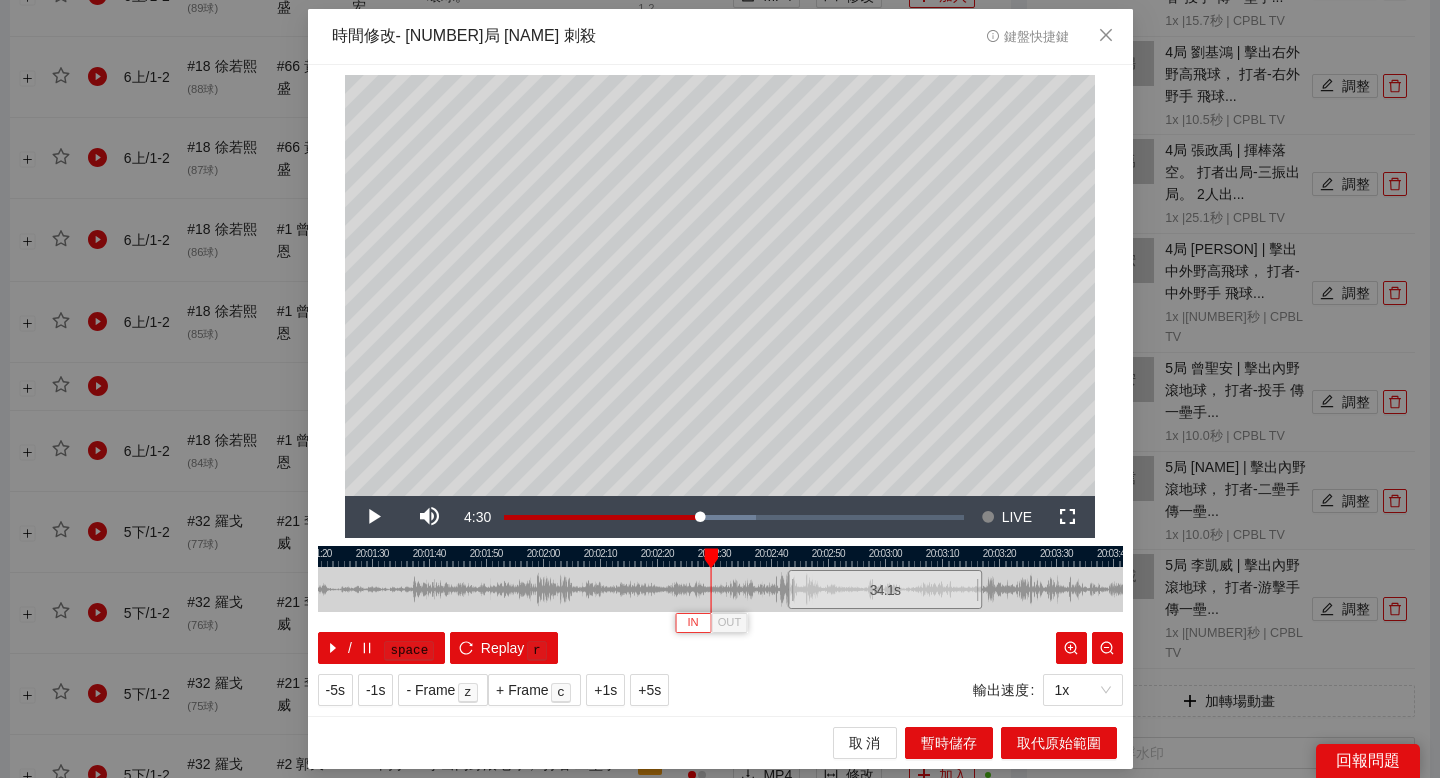 click on "IN" at bounding box center [692, 623] 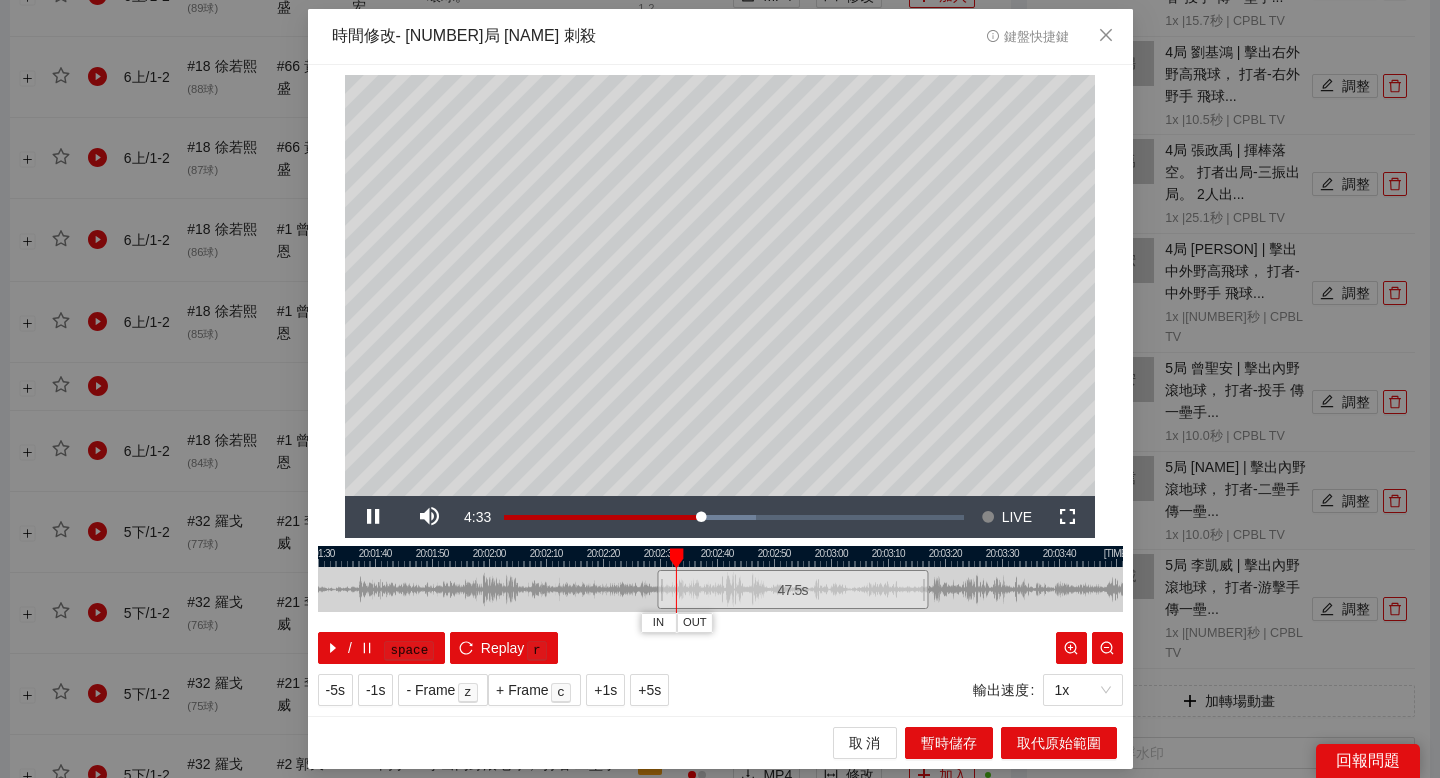 drag, startPoint x: 833, startPoint y: 559, endPoint x: 779, endPoint y: 556, distance: 54.08327 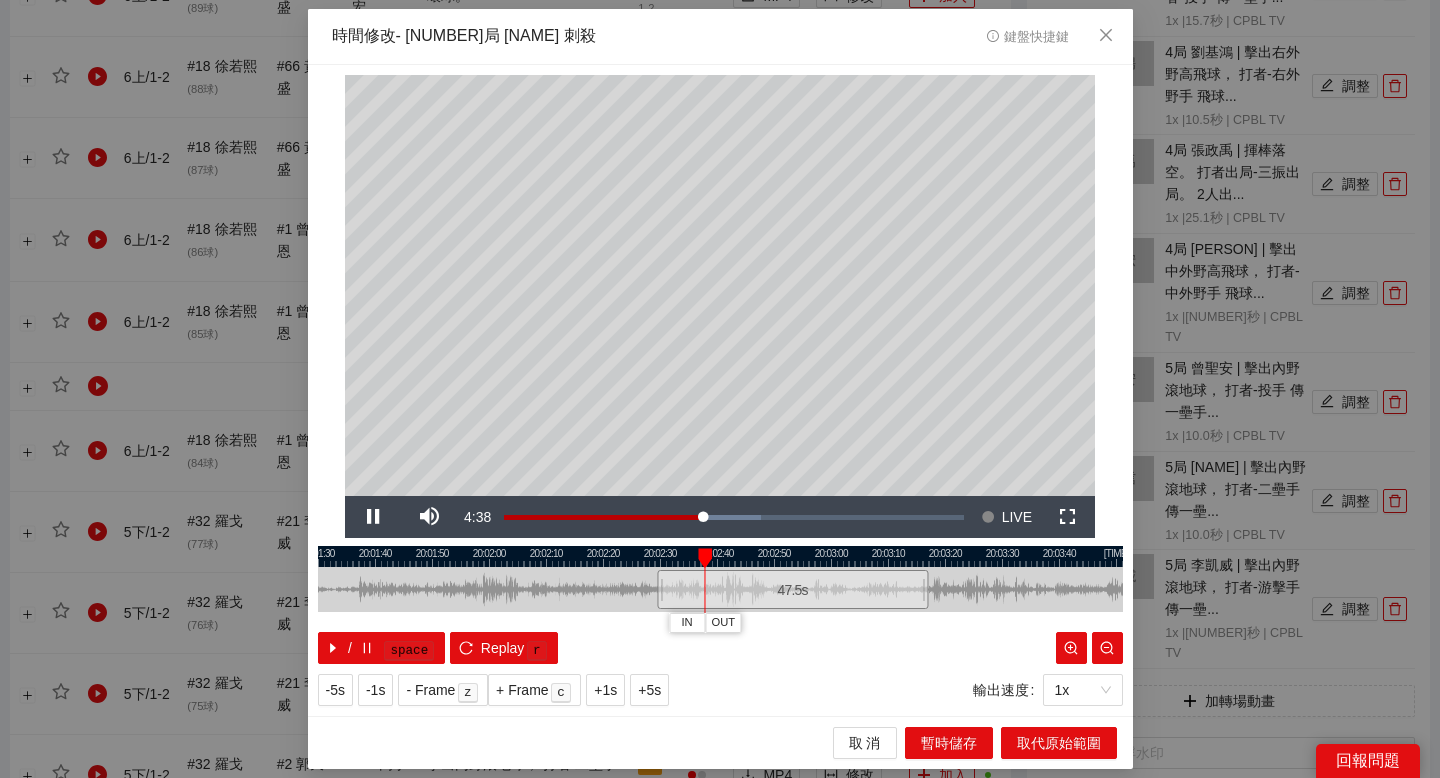 click at bounding box center [720, 556] 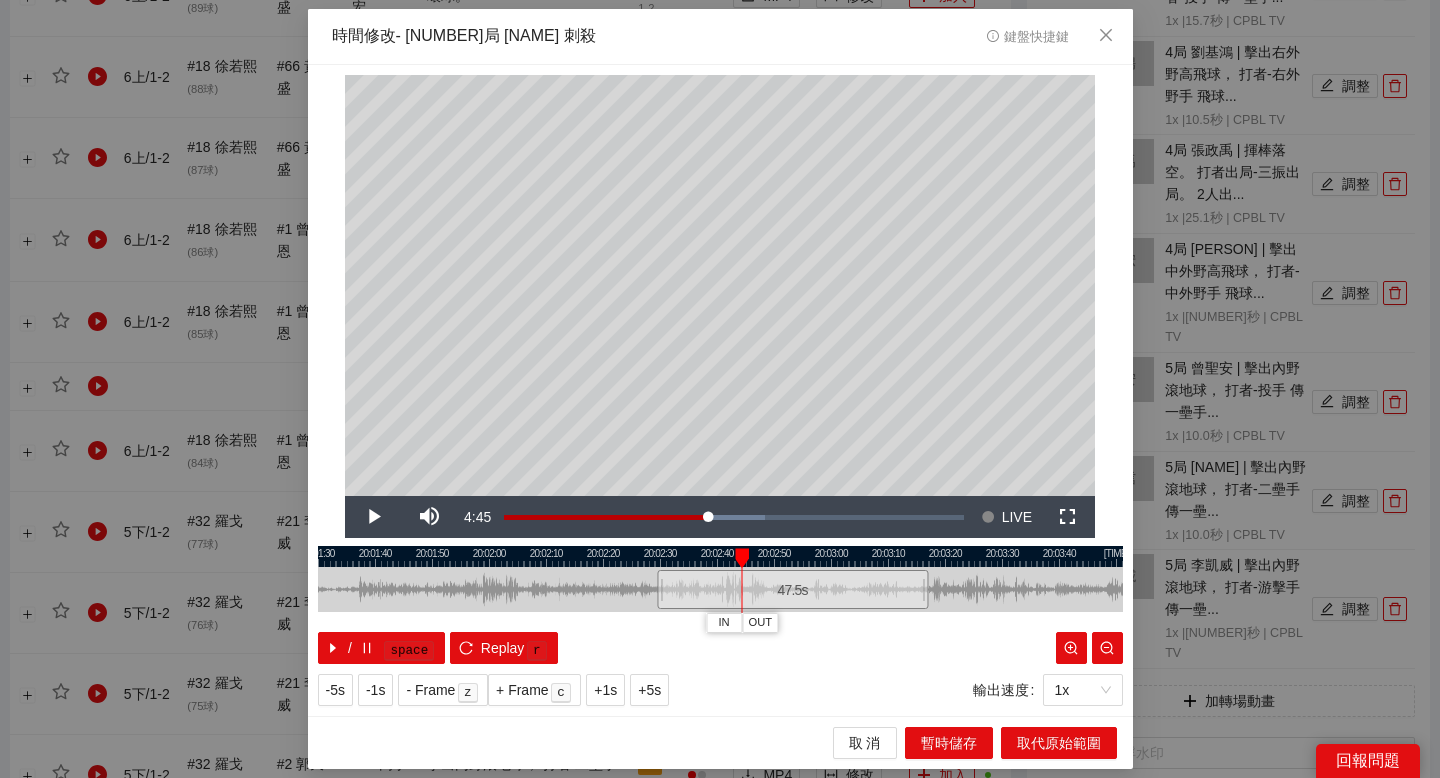 click at bounding box center [720, 556] 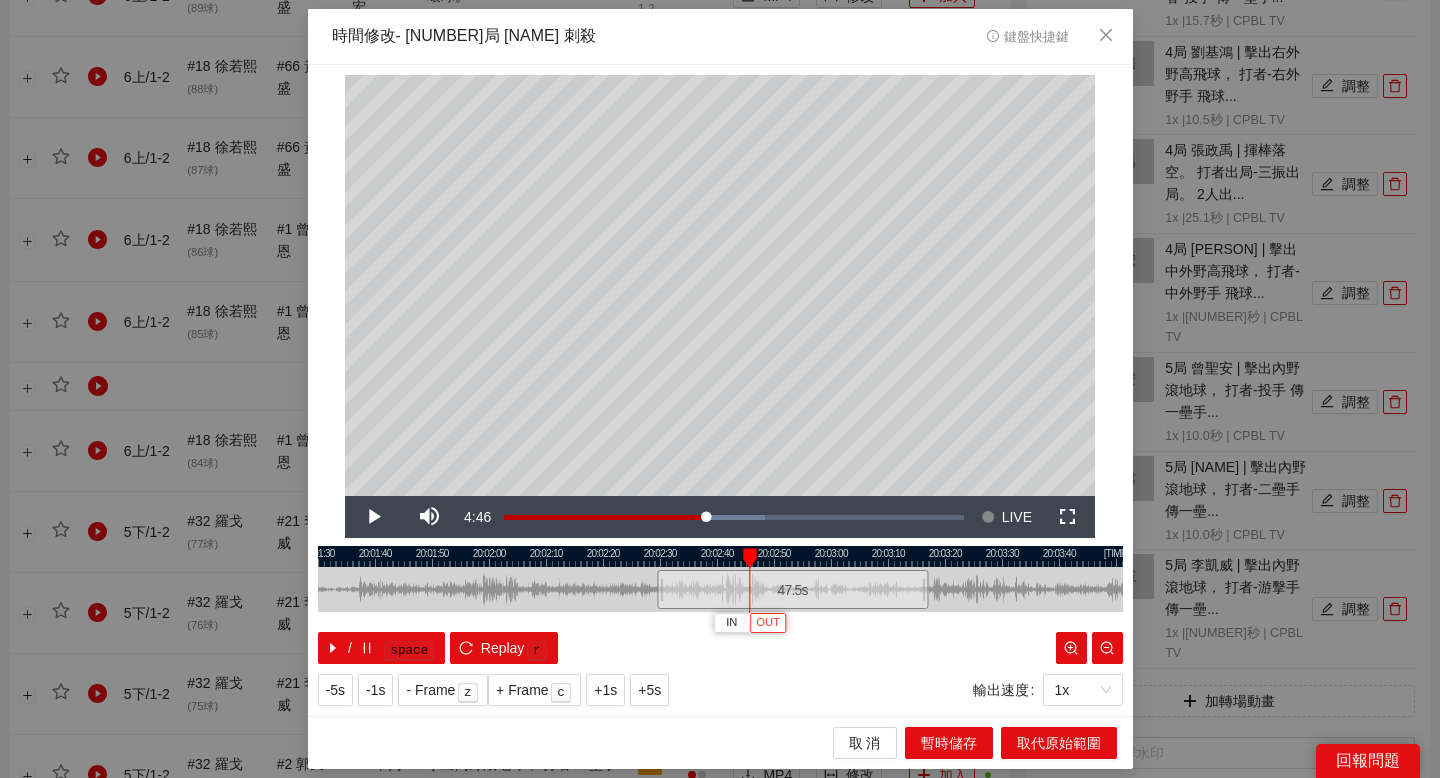 click on "OUT" at bounding box center [768, 623] 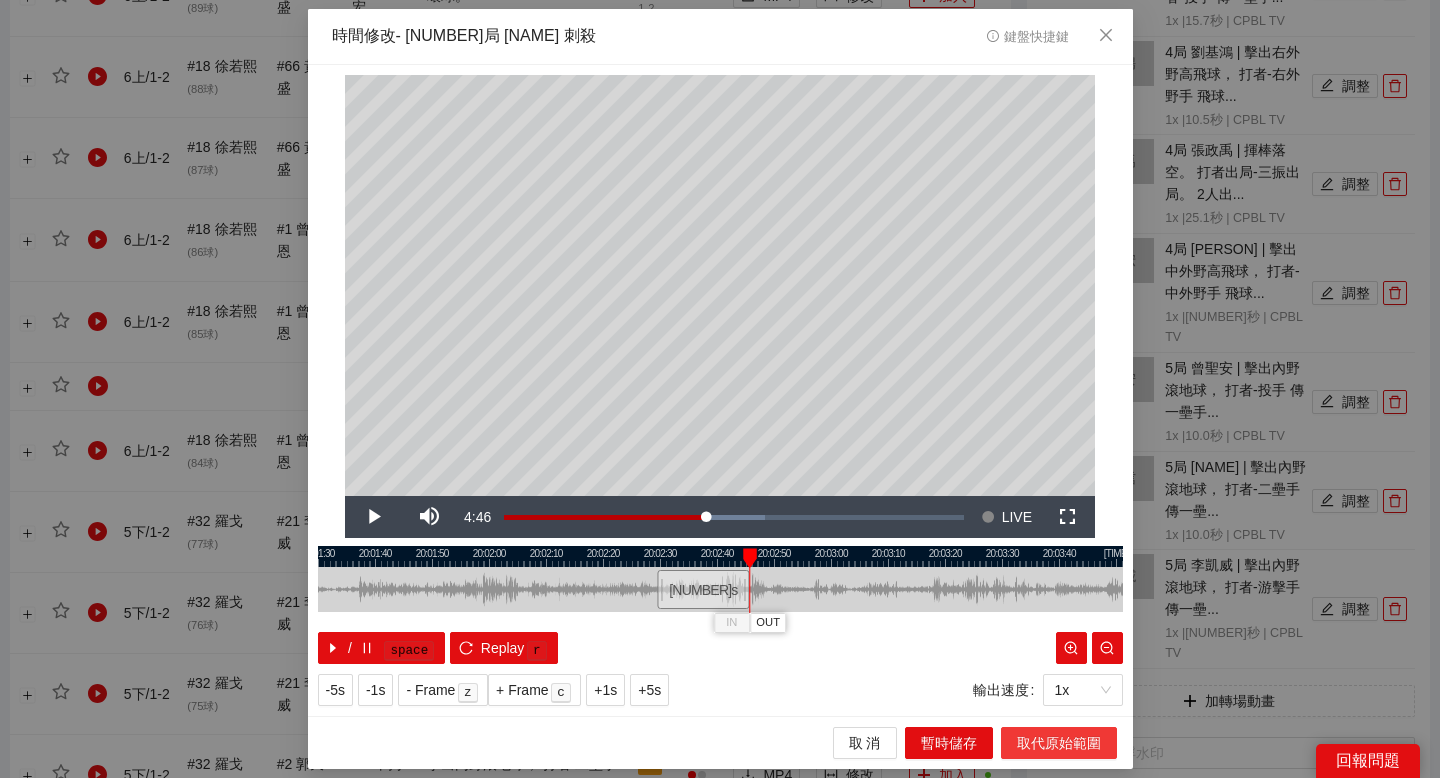 click on "取代原始範圍" at bounding box center [1059, 743] 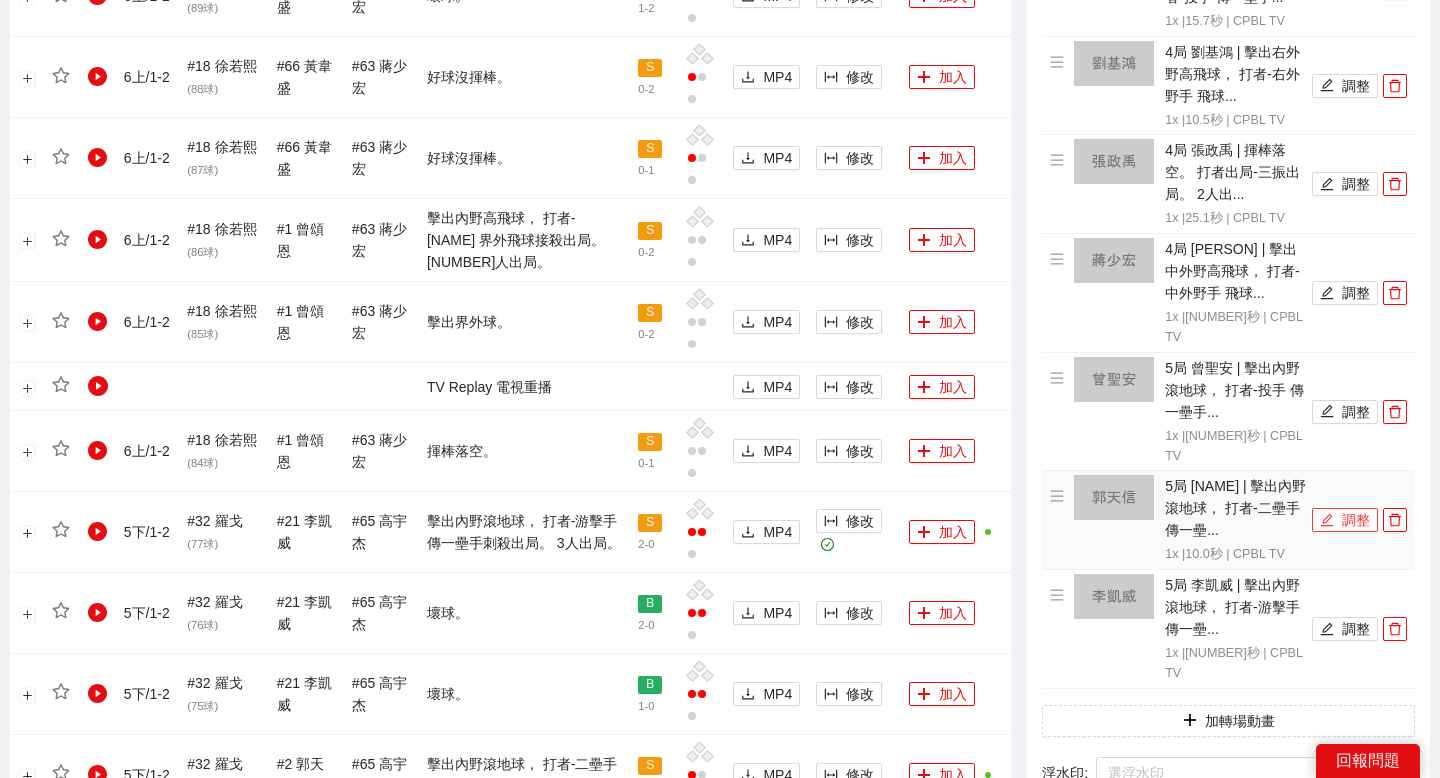 click on "調整" at bounding box center (1345, 520) 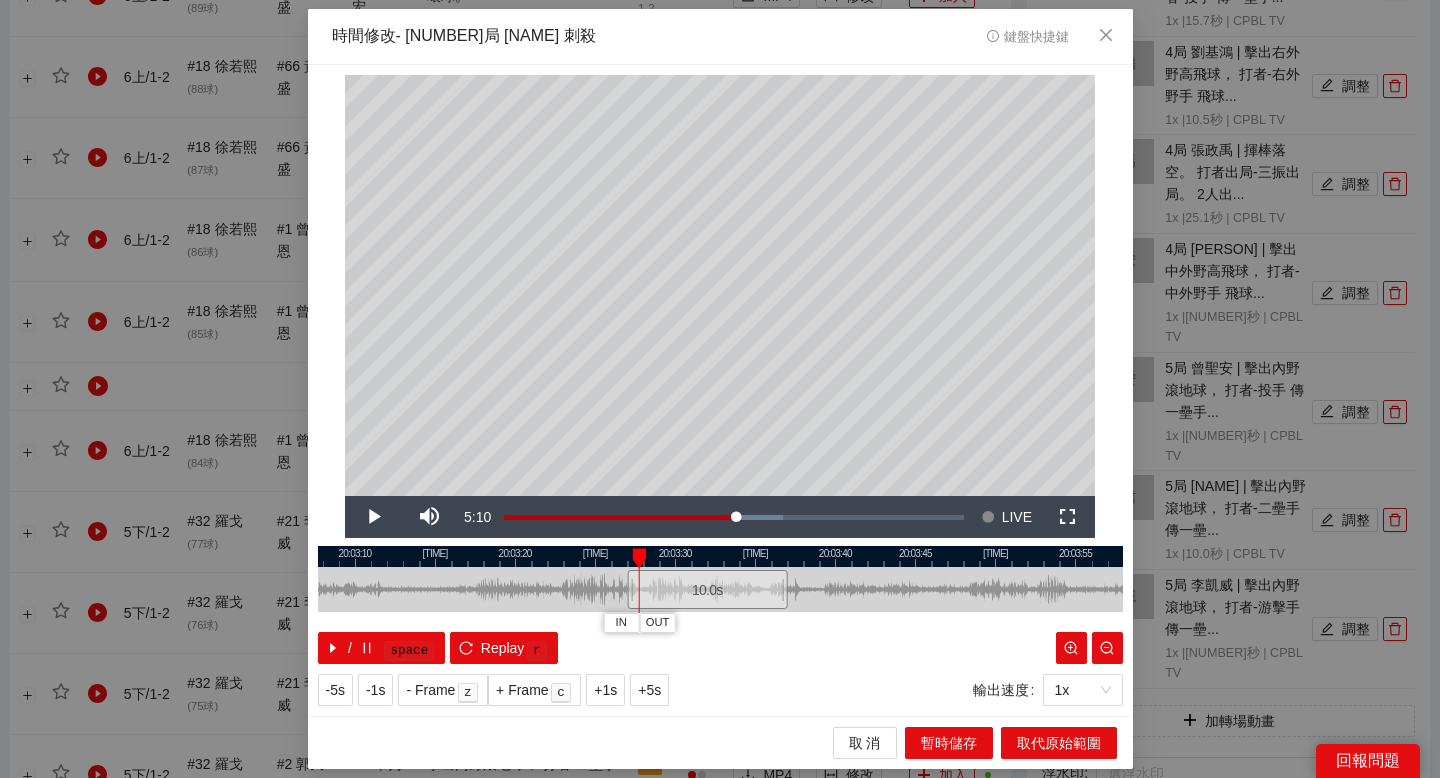 drag, startPoint x: 671, startPoint y: 551, endPoint x: 923, endPoint y: 552, distance: 252.00198 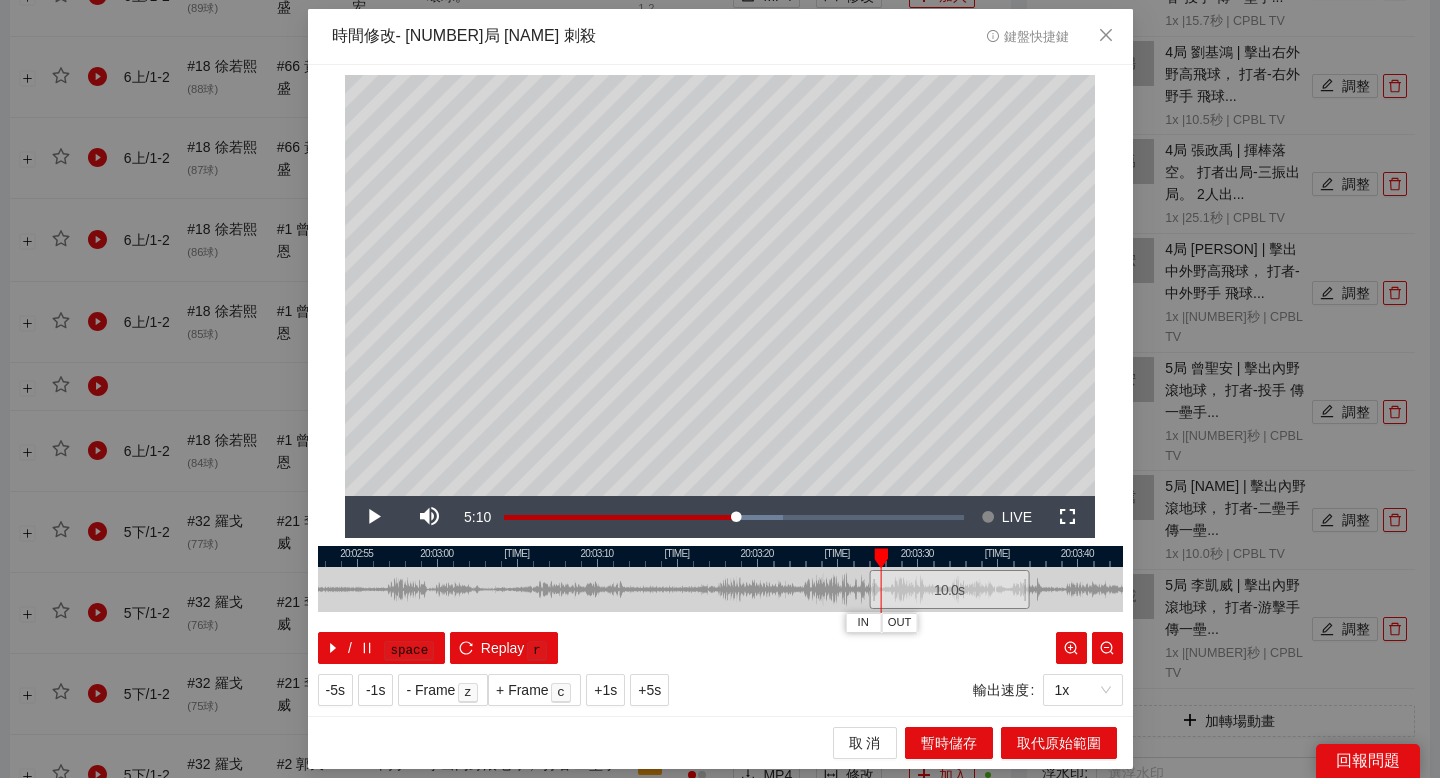 click at bounding box center (720, 556) 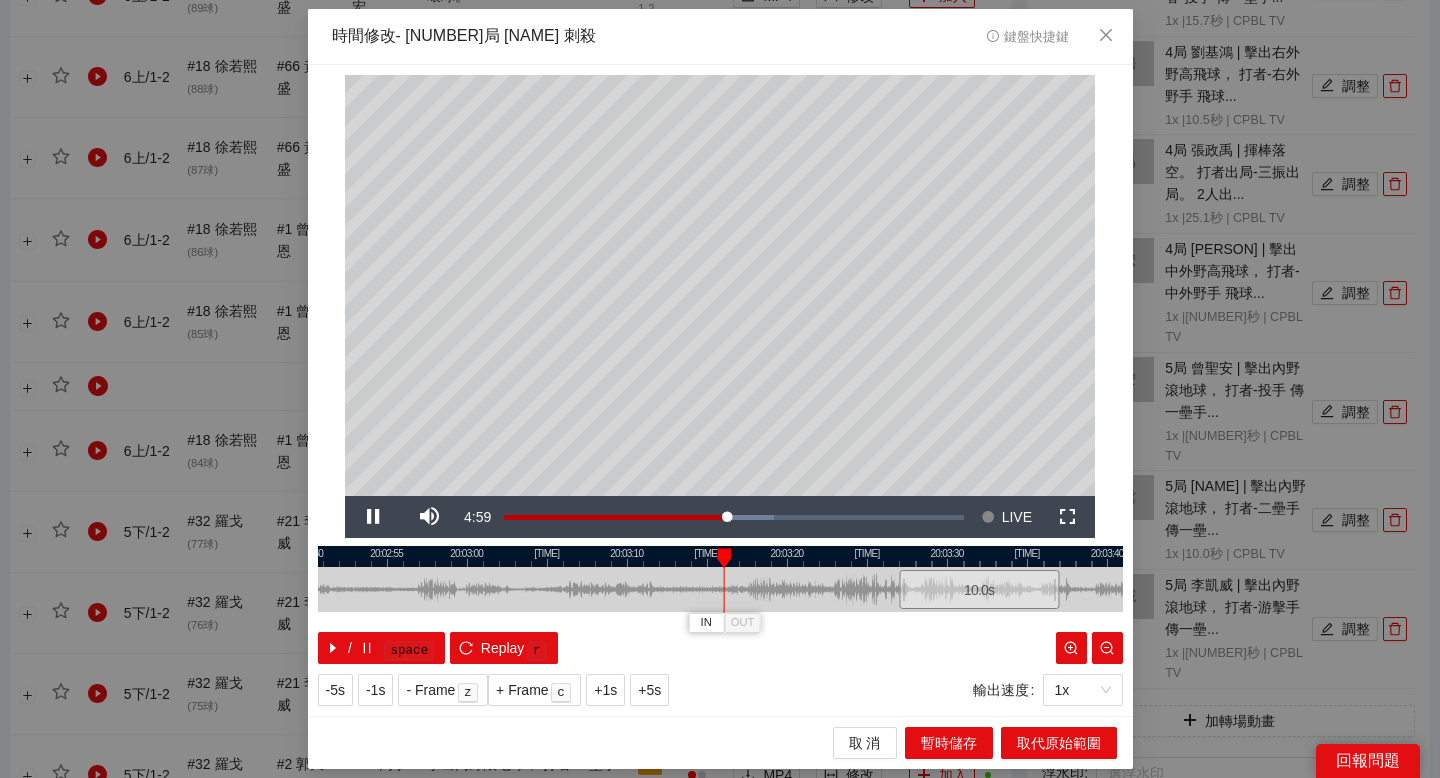 drag, startPoint x: 681, startPoint y: 553, endPoint x: 716, endPoint y: 554, distance: 35.014282 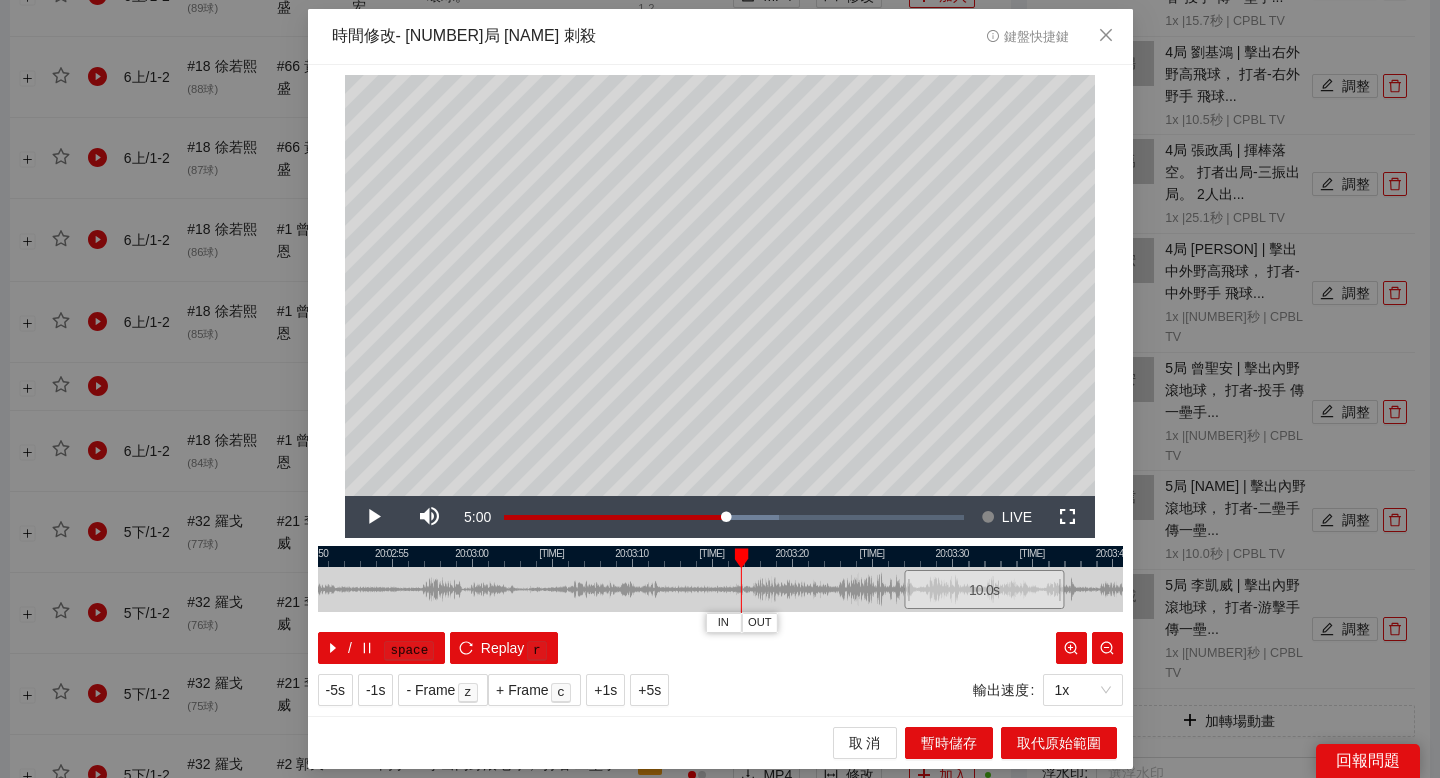 drag, startPoint x: 742, startPoint y: 555, endPoint x: 731, endPoint y: 555, distance: 11 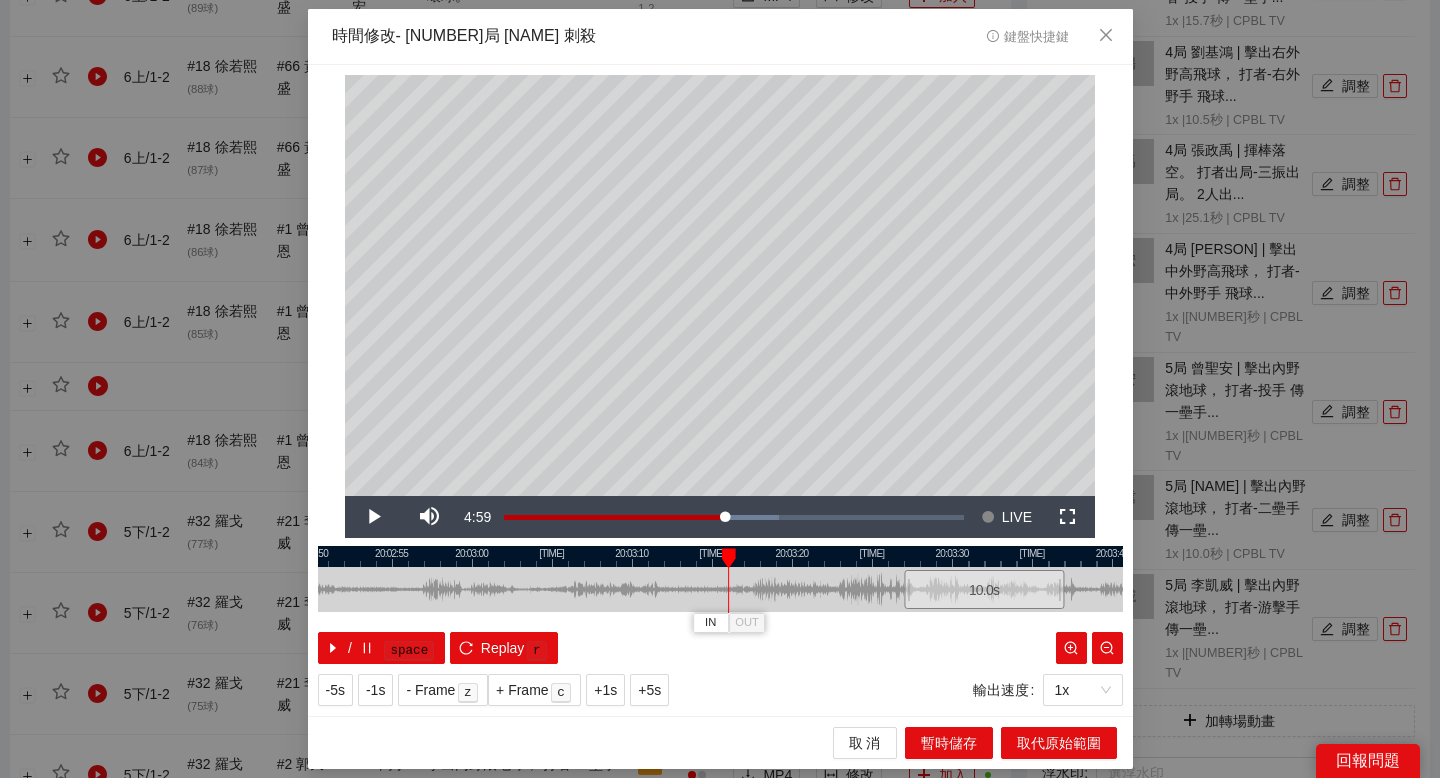 click at bounding box center (720, 556) 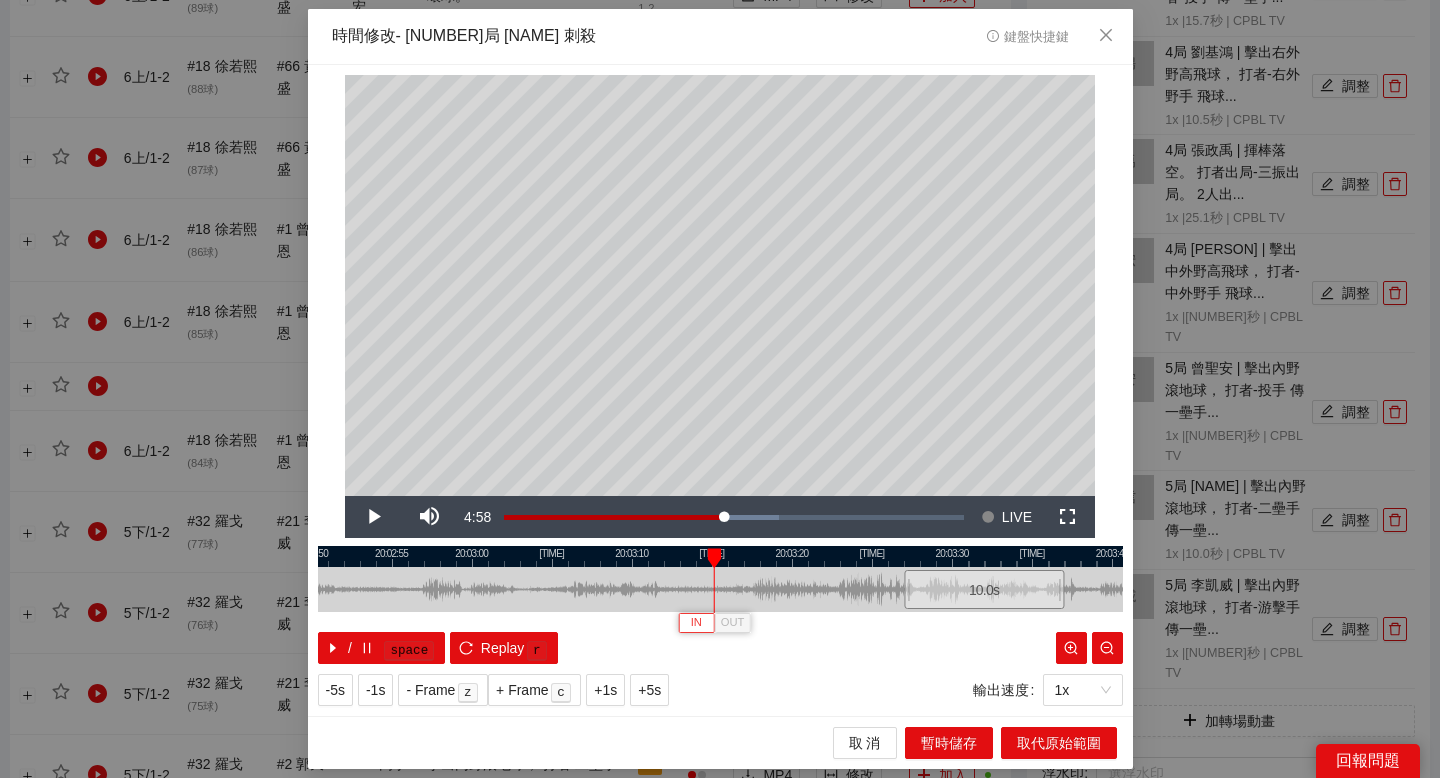 click on "IN" at bounding box center (696, 622) 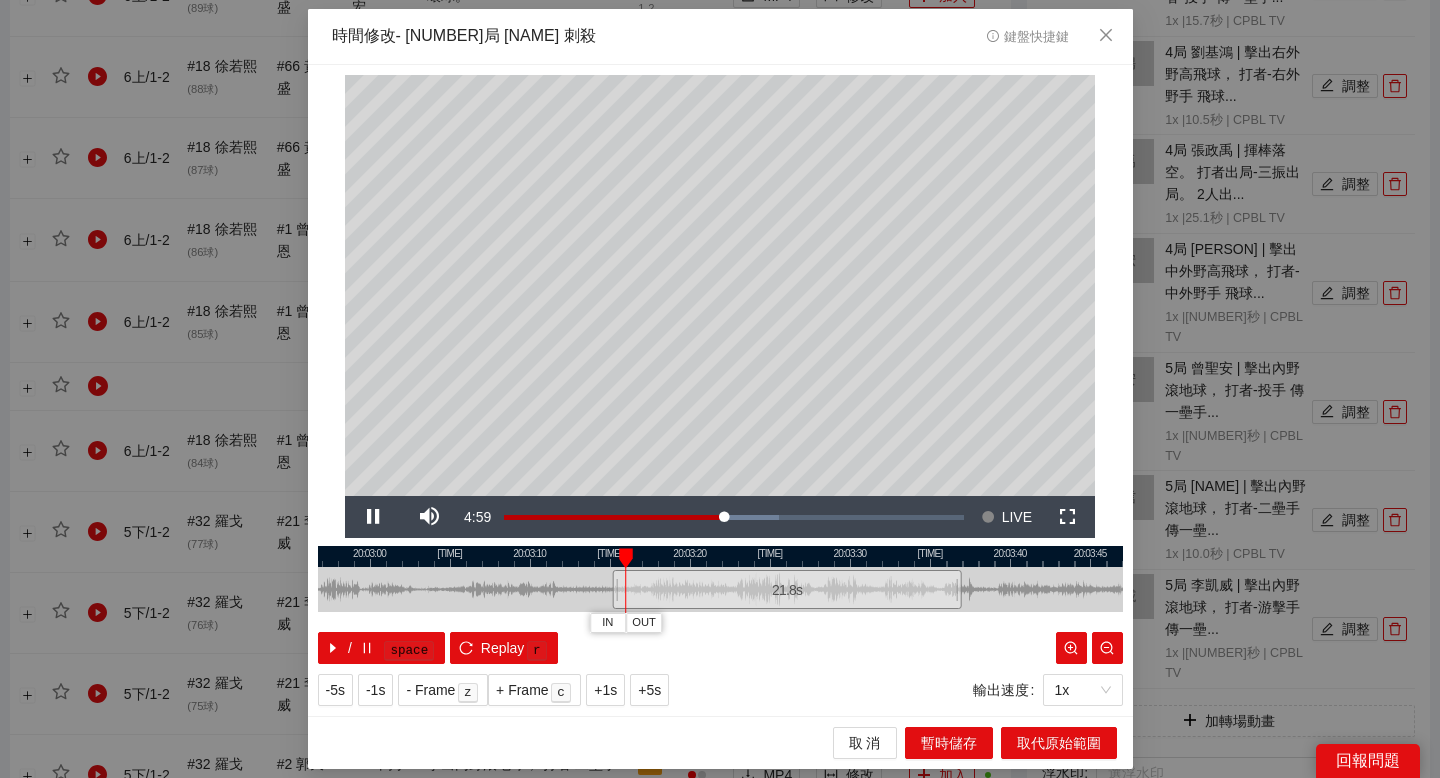 drag, startPoint x: 824, startPoint y: 559, endPoint x: 722, endPoint y: 559, distance: 102 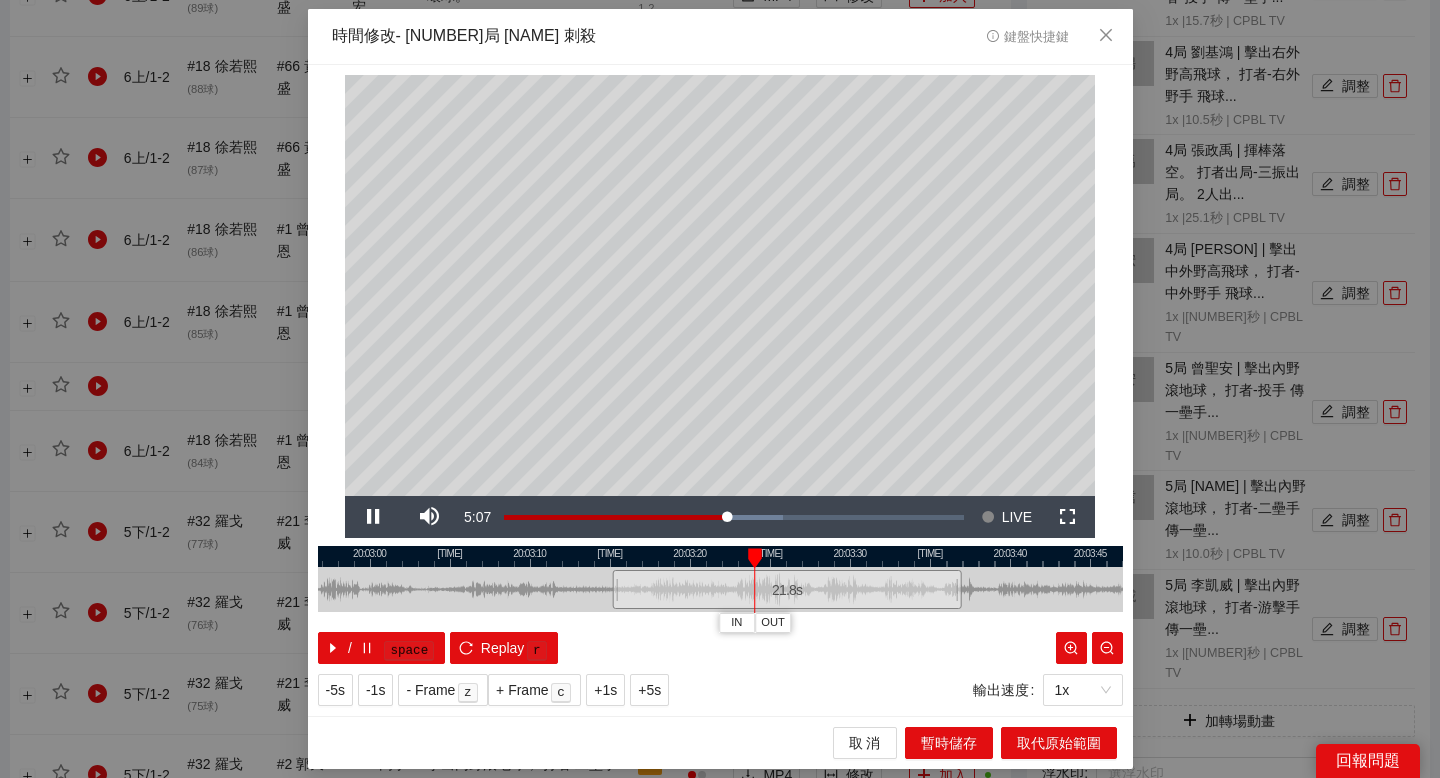 click at bounding box center (720, 556) 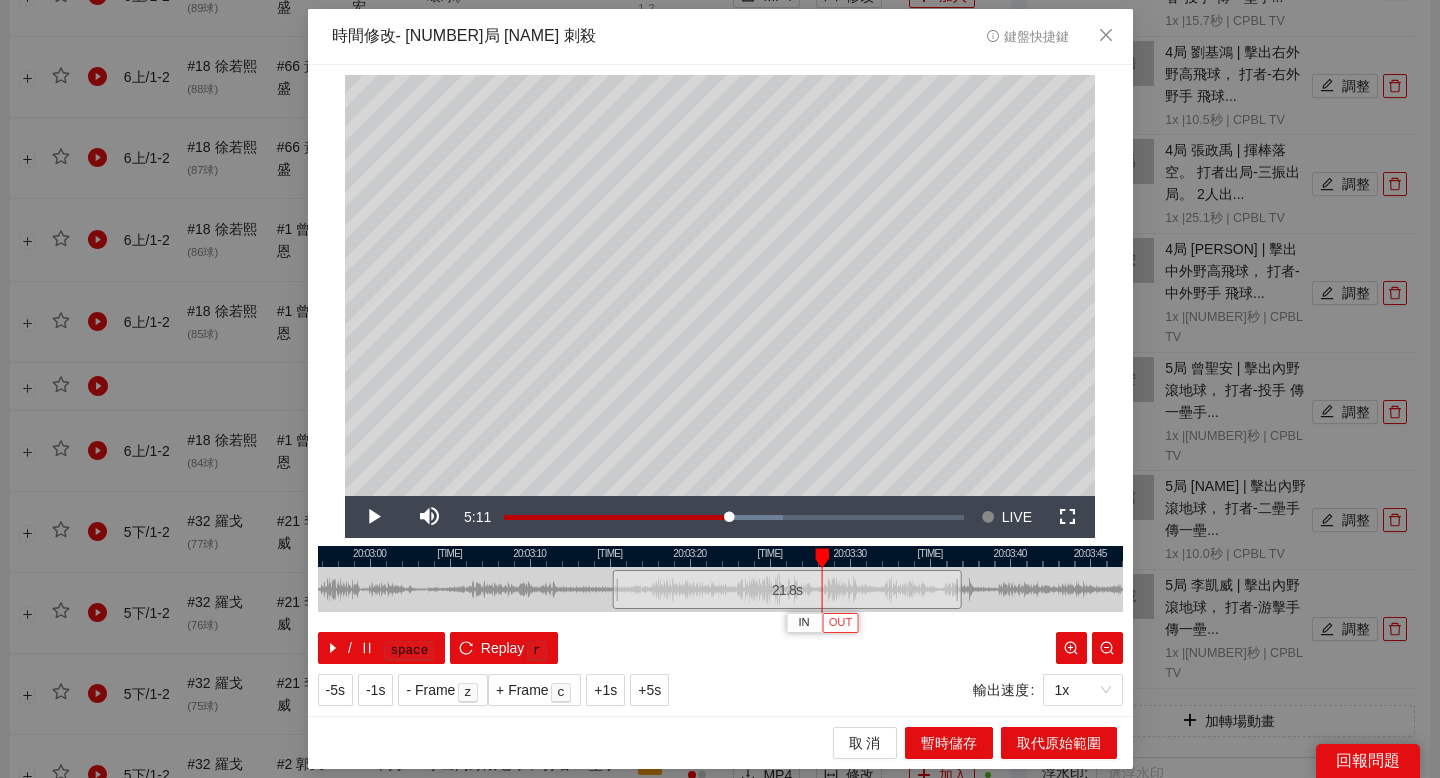 click on "OUT" at bounding box center (841, 623) 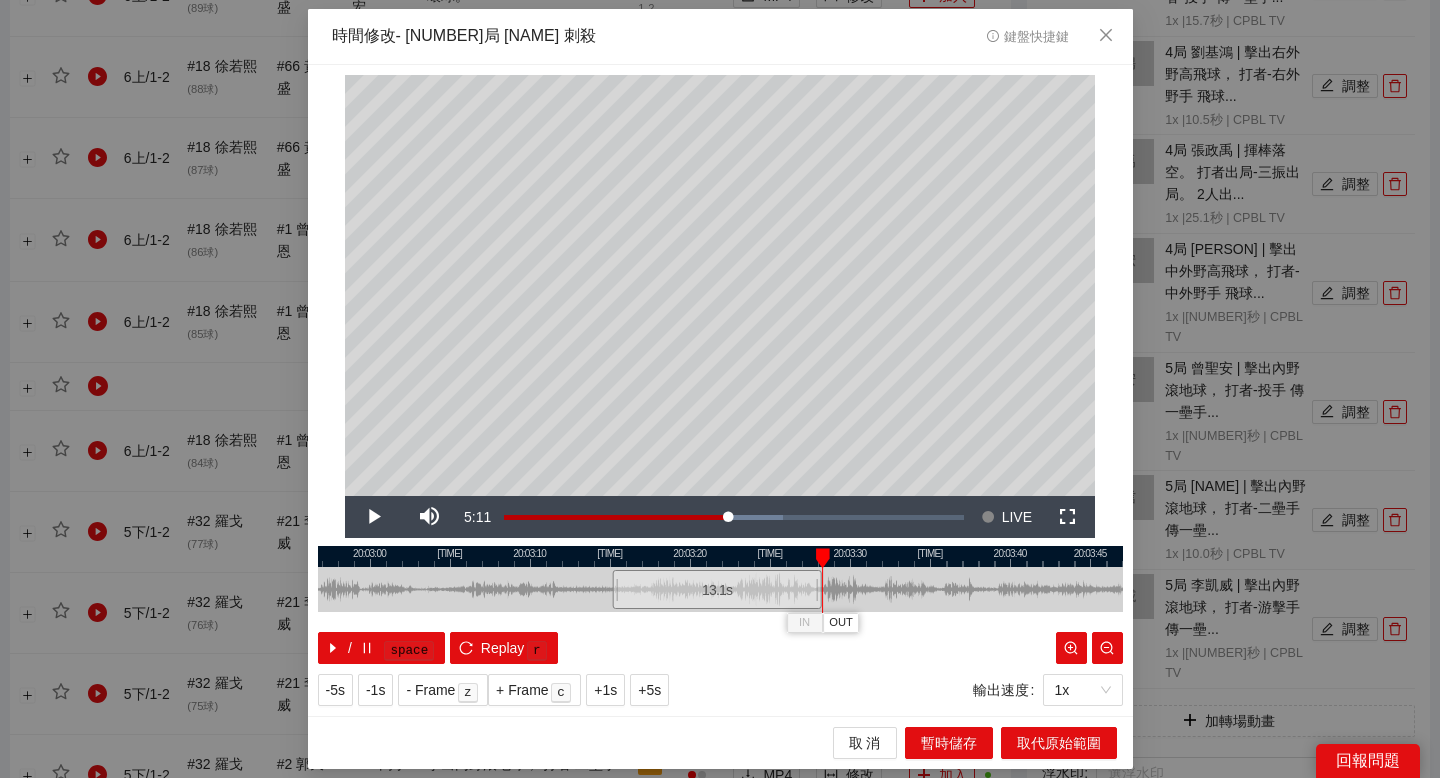 click at bounding box center [720, 556] 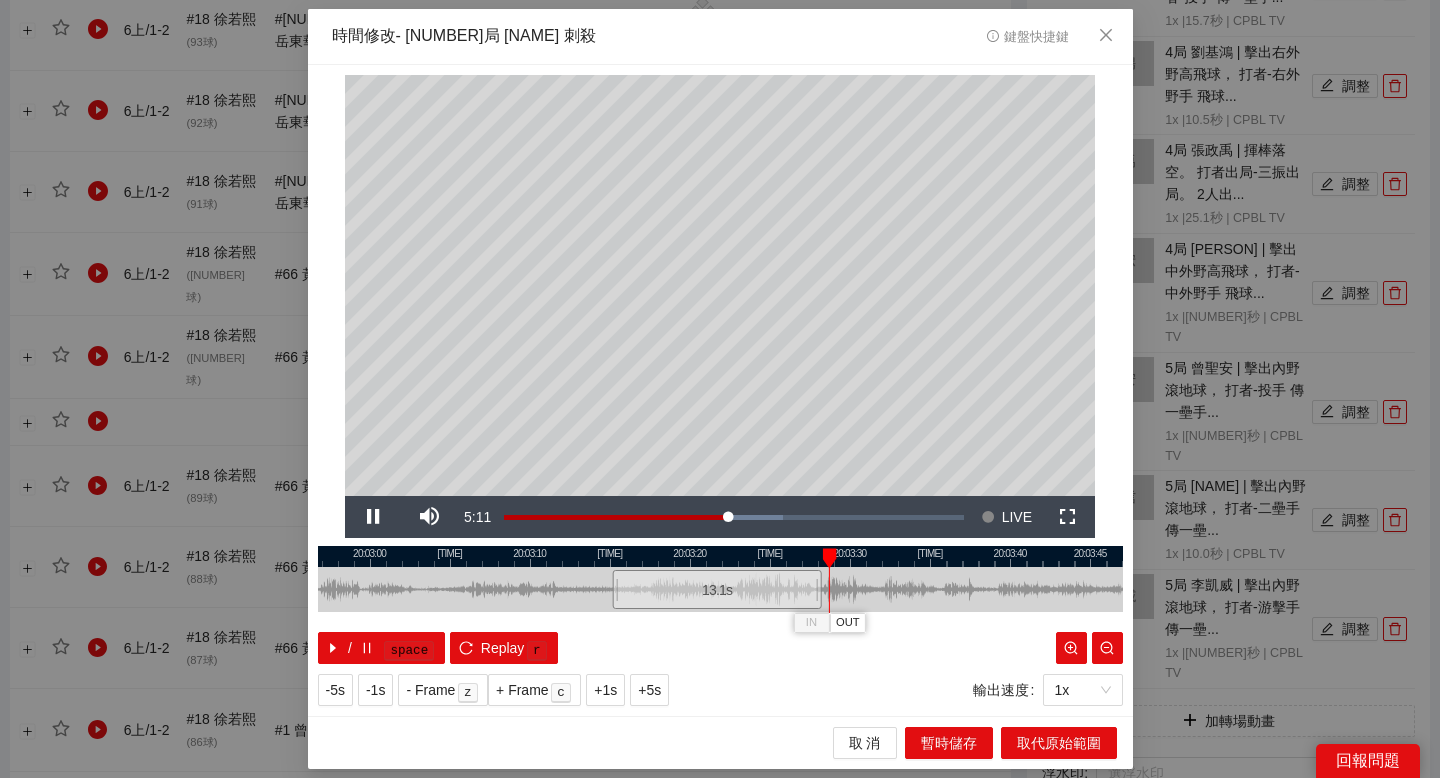 click at bounding box center (720, 556) 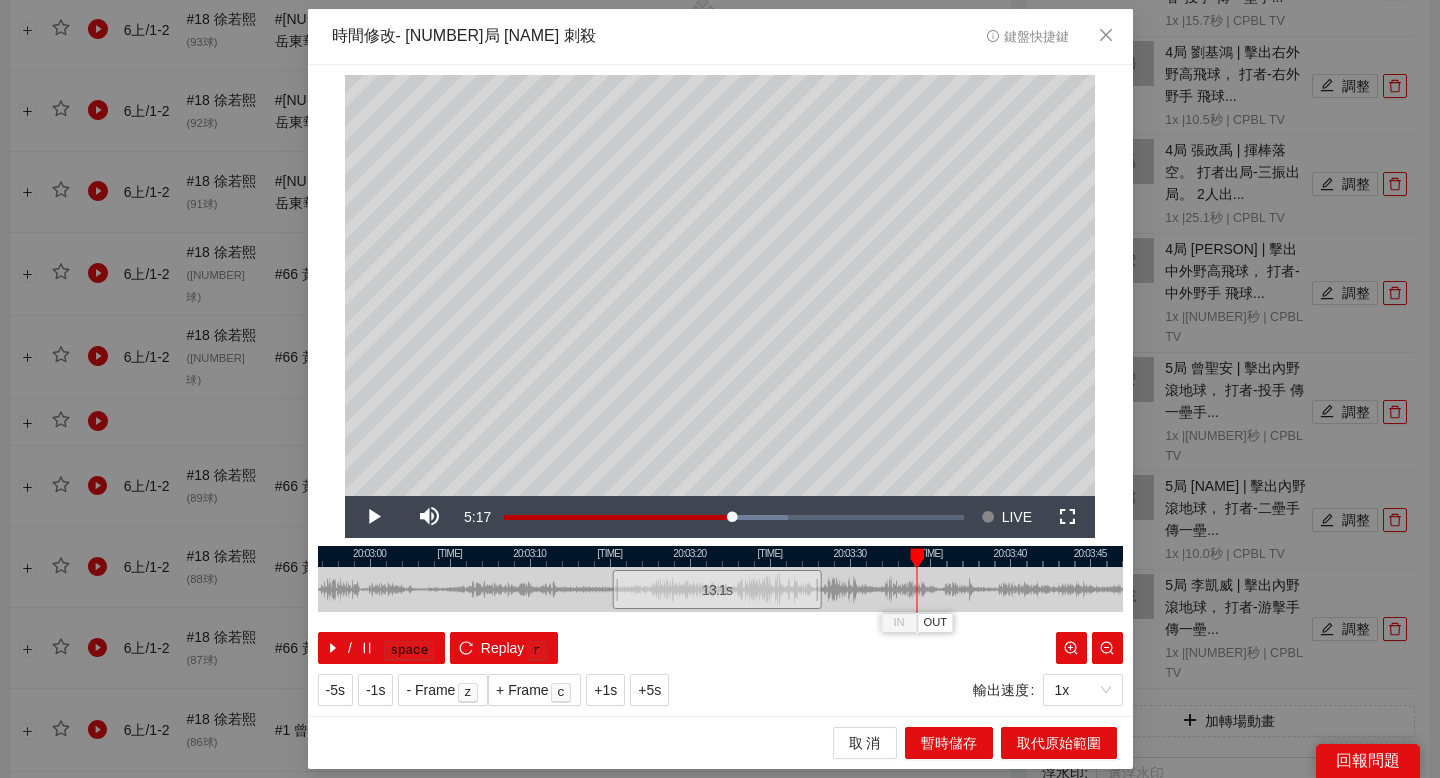 click at bounding box center (720, 556) 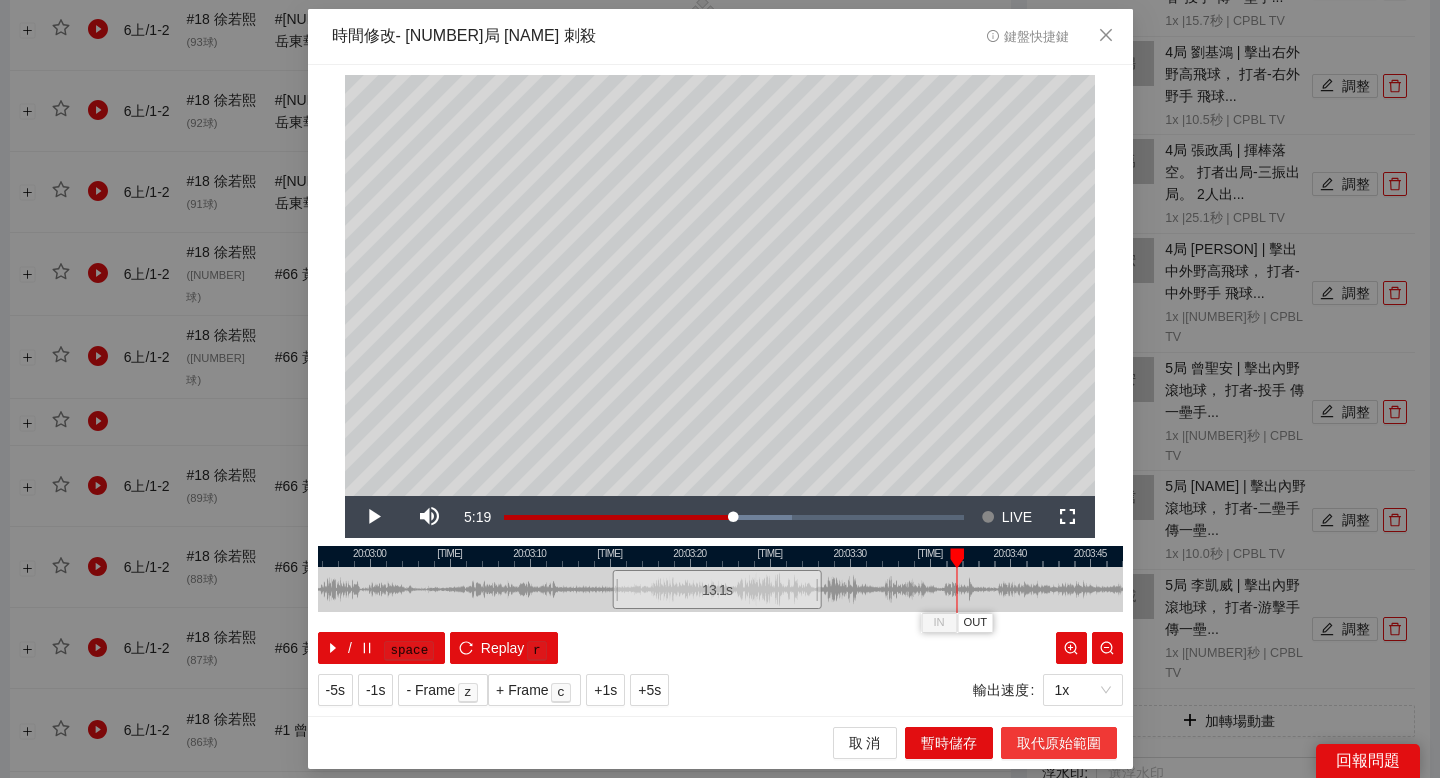 click on "取代原始範圍" at bounding box center (1059, 743) 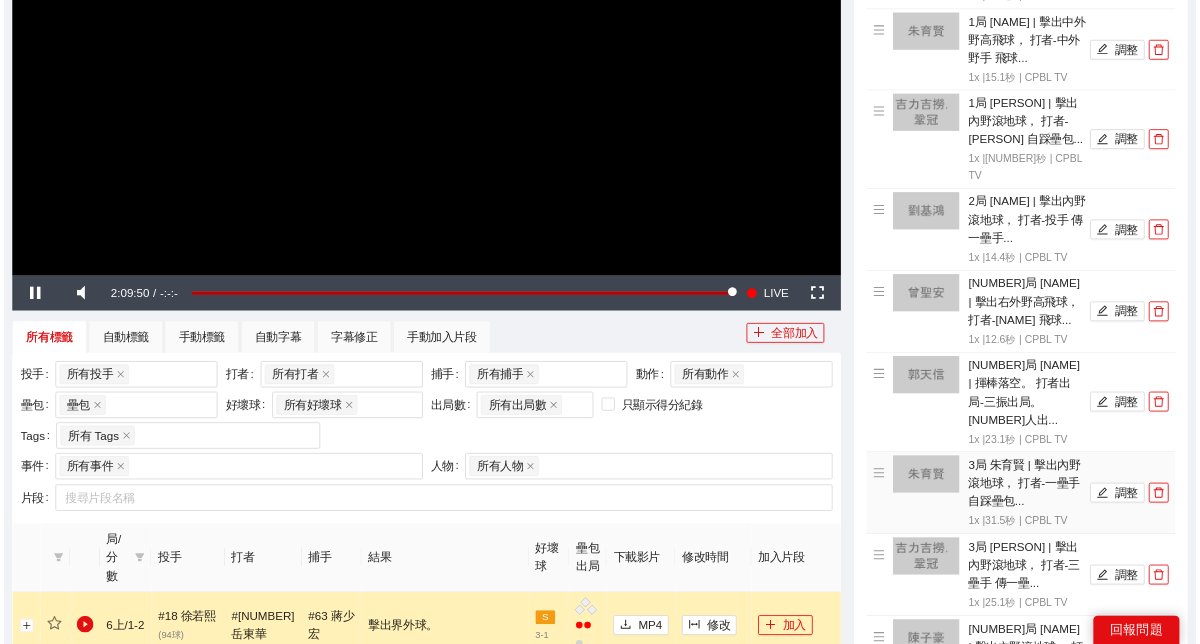 scroll, scrollTop: 0, scrollLeft: 0, axis: both 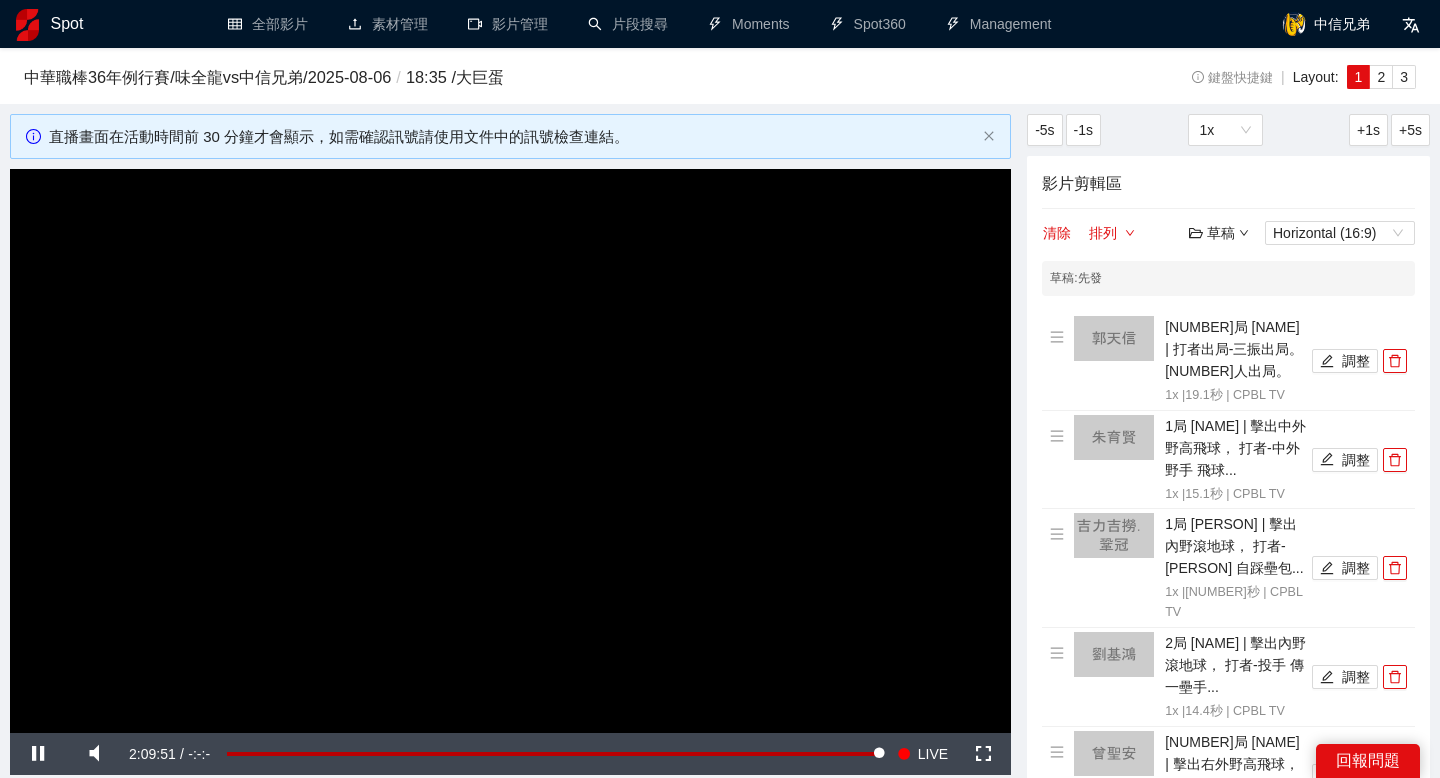 click on "草稿" at bounding box center (1219, 233) 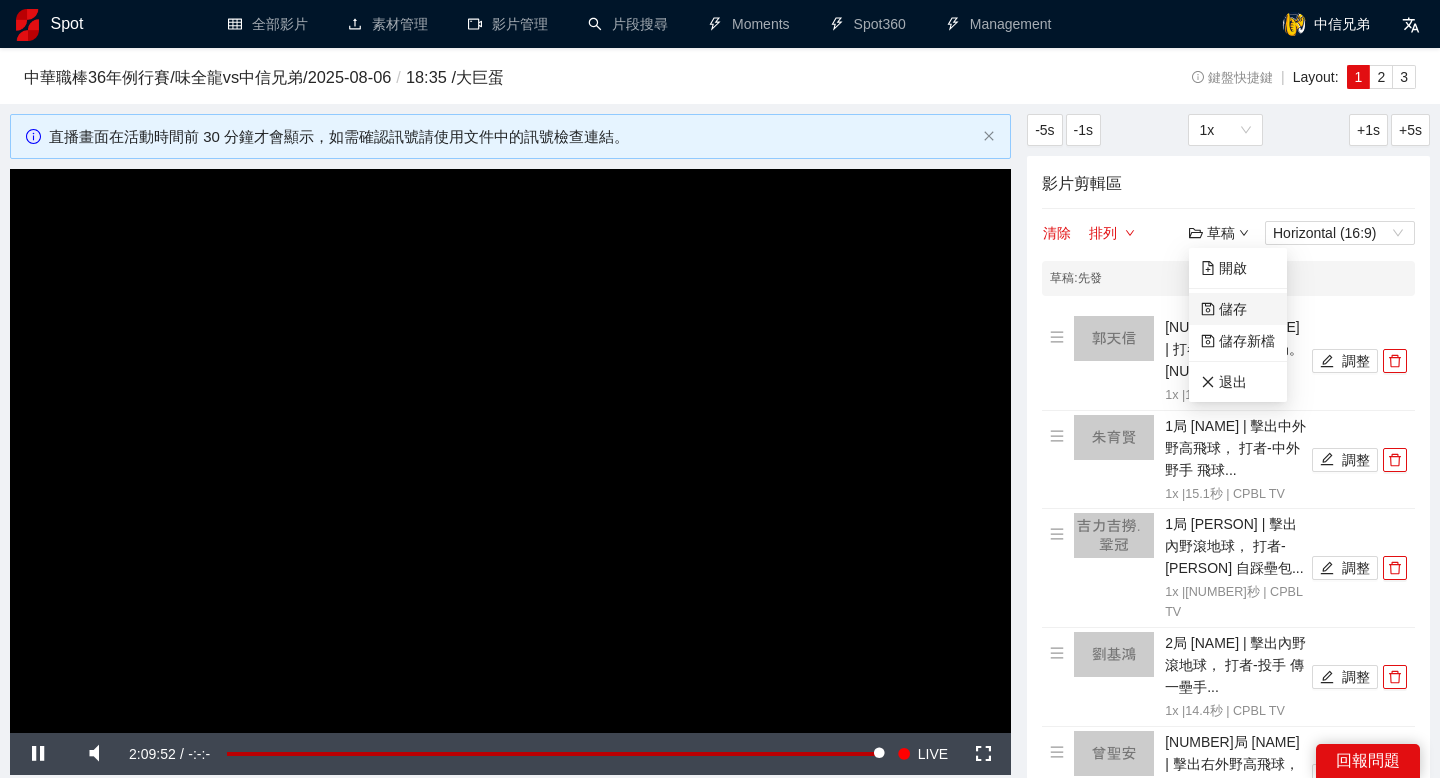 click on "儲存" at bounding box center (1224, 309) 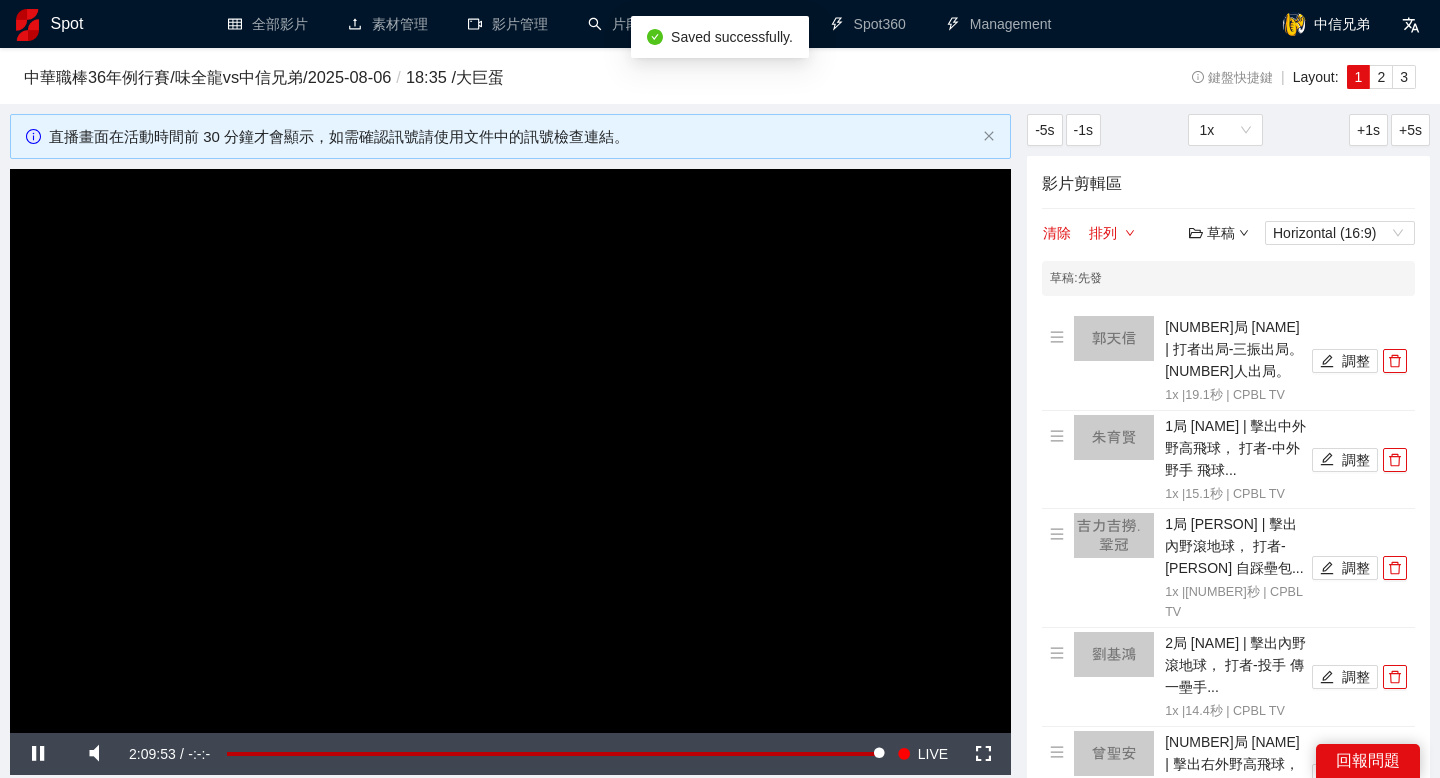 click on "草稿   Horizontal (16:9)" at bounding box center (1302, 233) 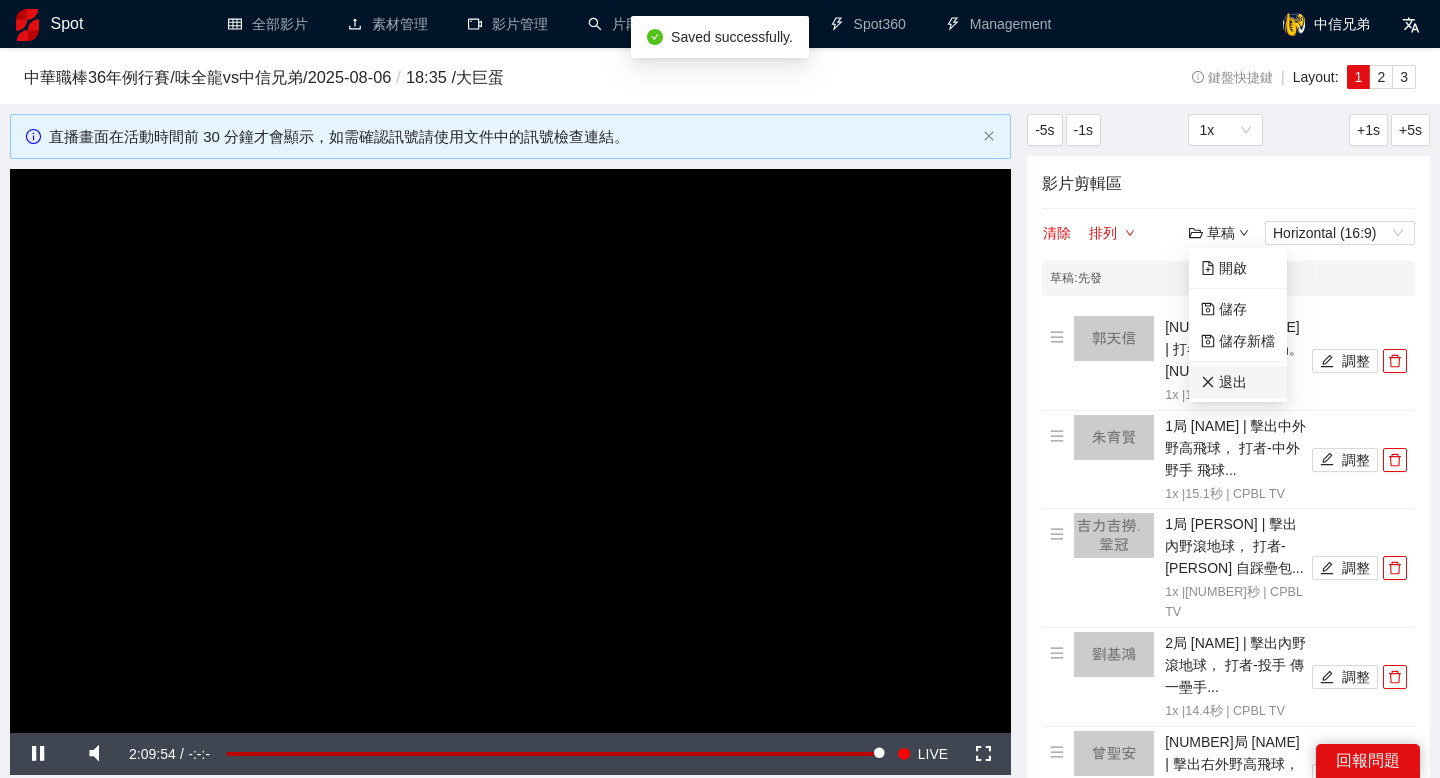 click on "退出" at bounding box center [1224, 382] 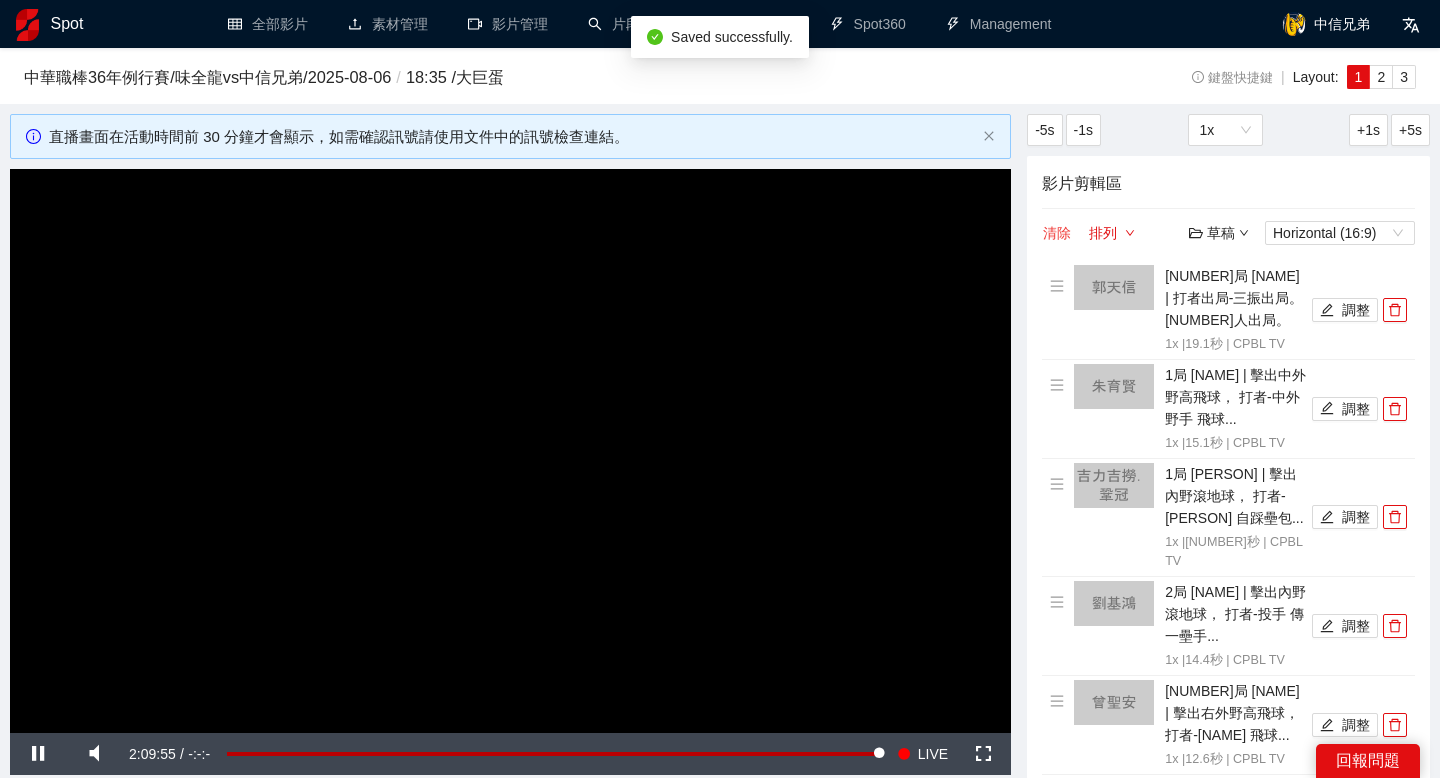 click on "清除" at bounding box center [1057, 233] 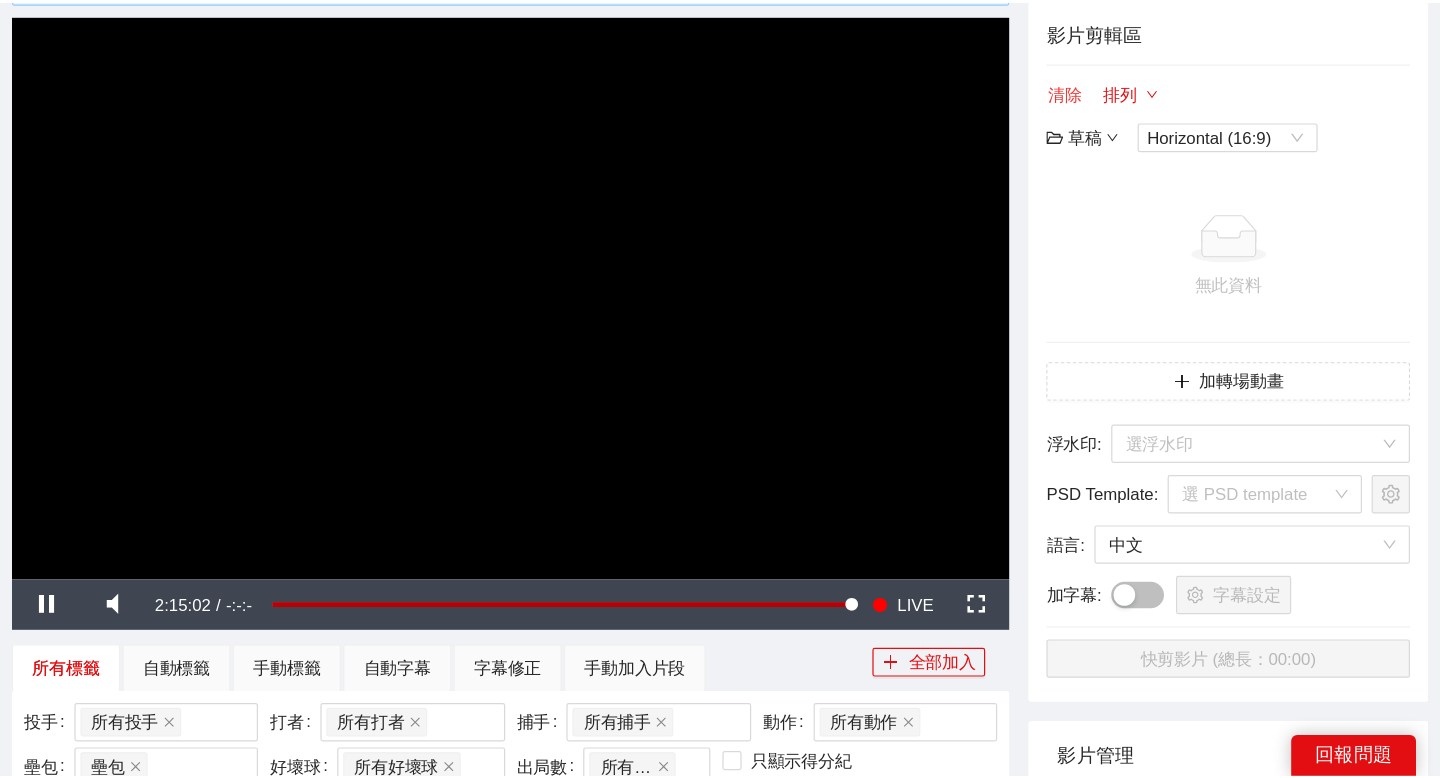 scroll, scrollTop: 89, scrollLeft: 0, axis: vertical 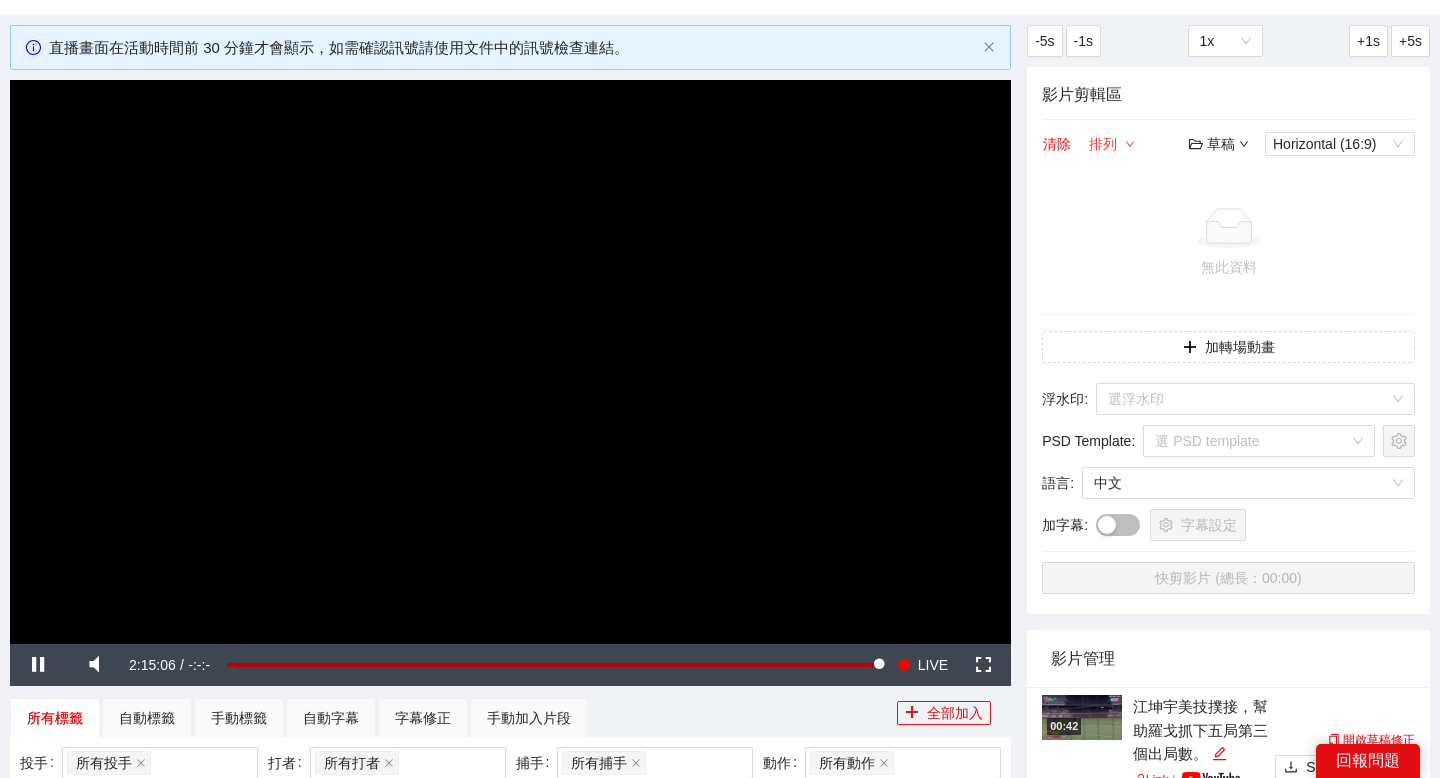click on "排列" at bounding box center [1112, 144] 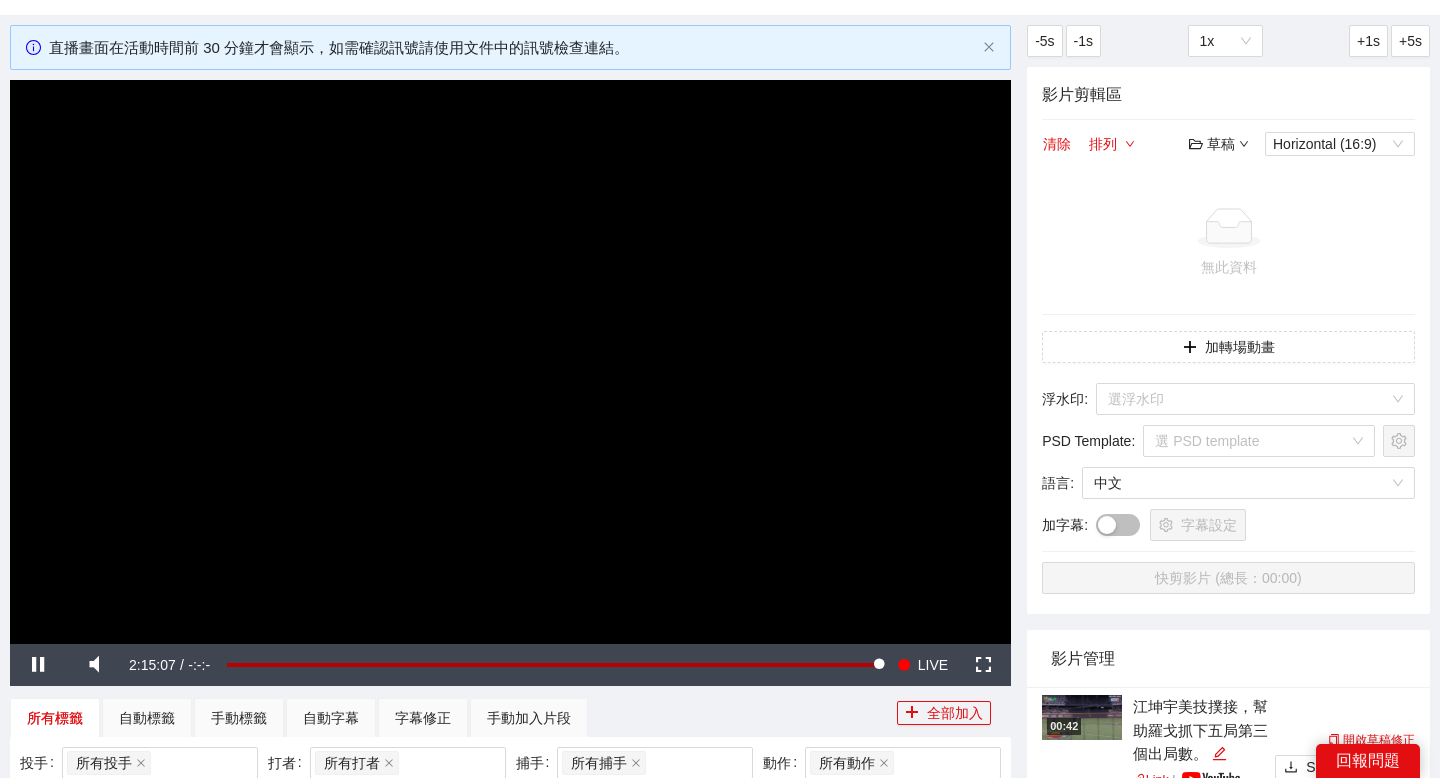 click on "無此資料" at bounding box center (1228, 243) 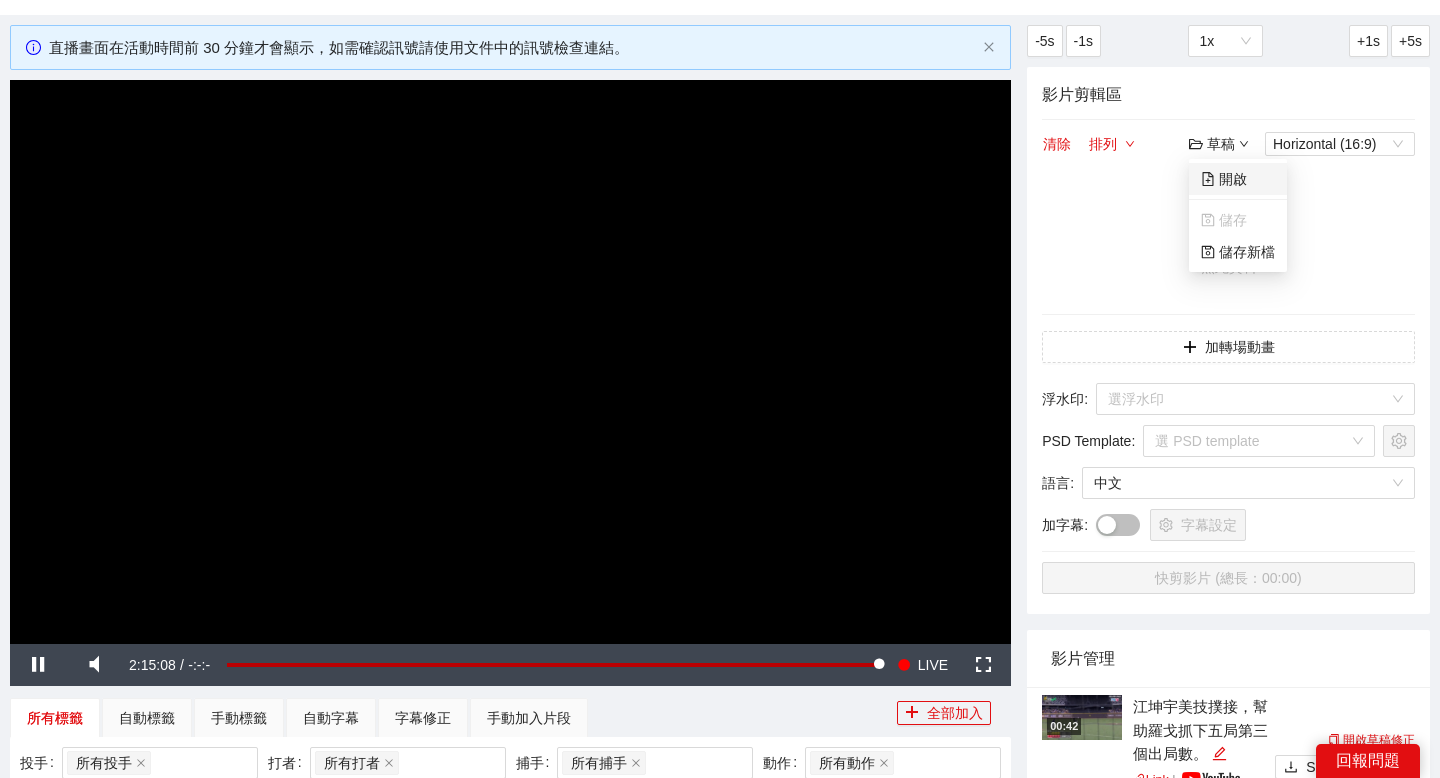 click on "開啟" at bounding box center (1224, 179) 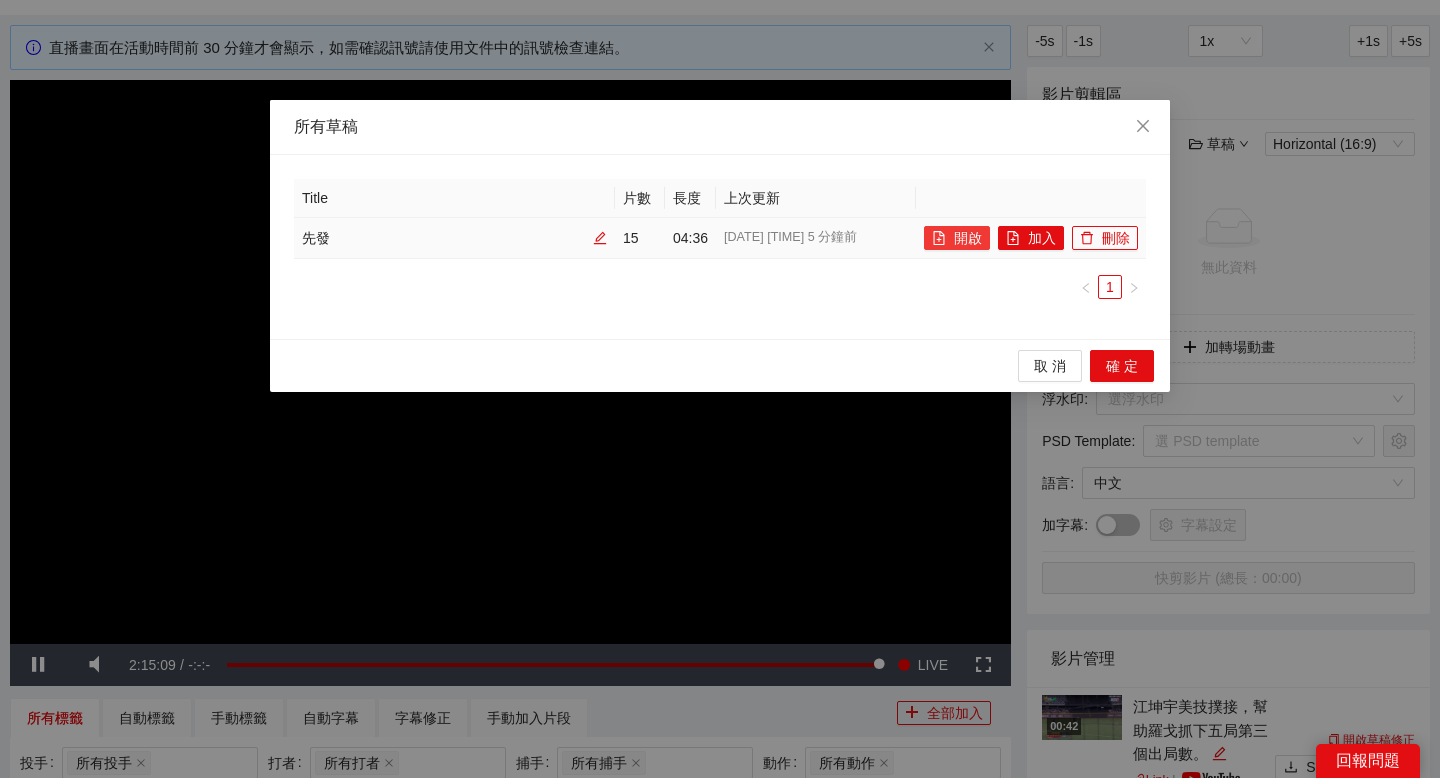 click on "開啟" at bounding box center (957, 238) 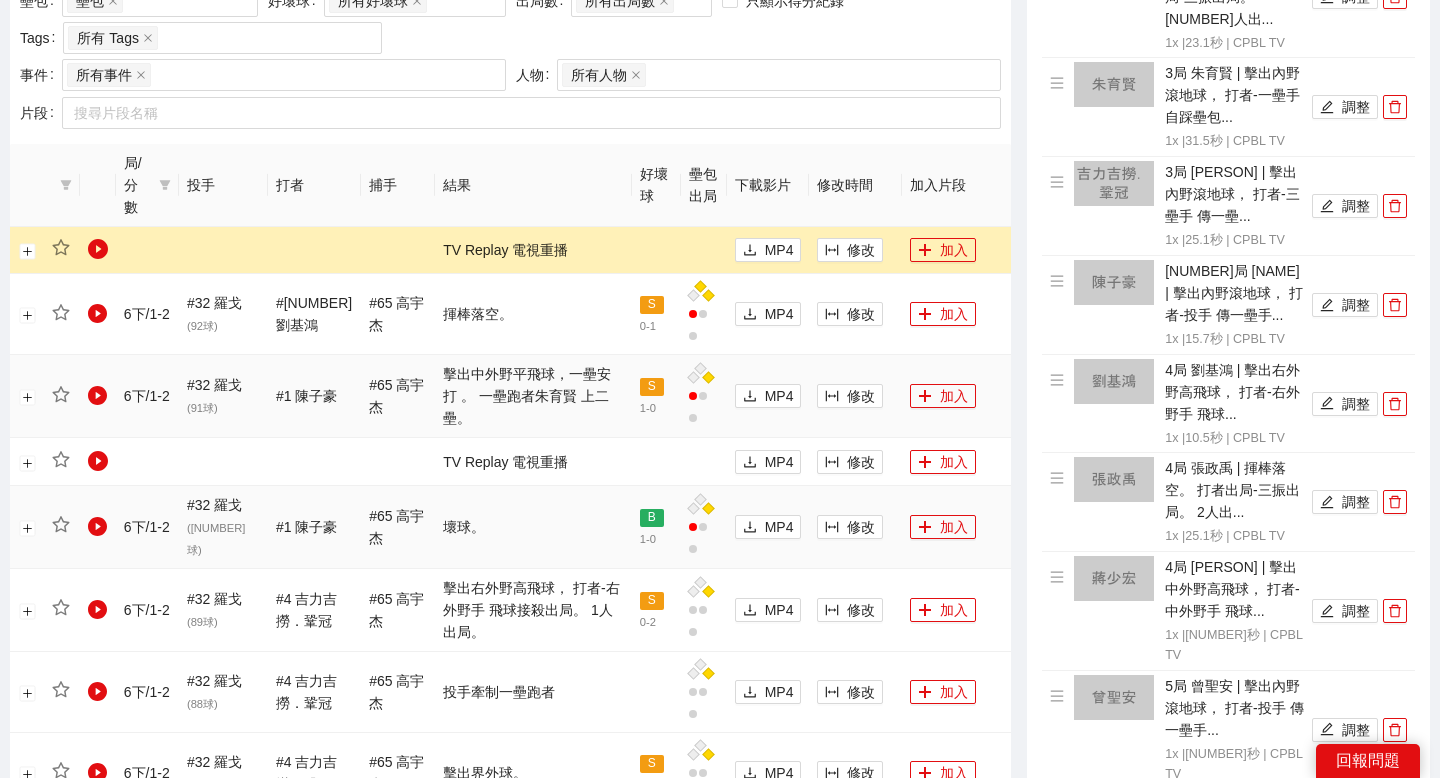 scroll, scrollTop: 945, scrollLeft: 0, axis: vertical 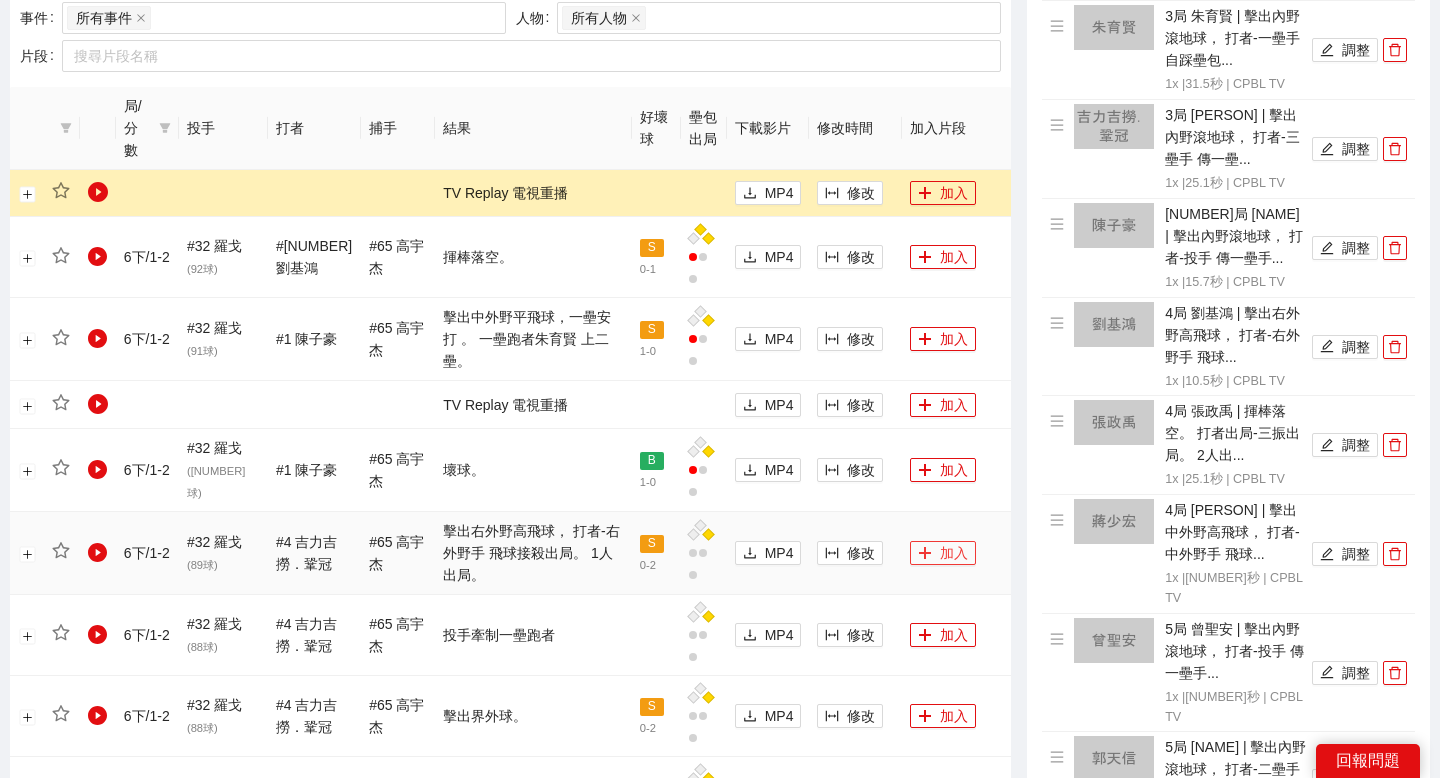 click on "加入" at bounding box center (943, 553) 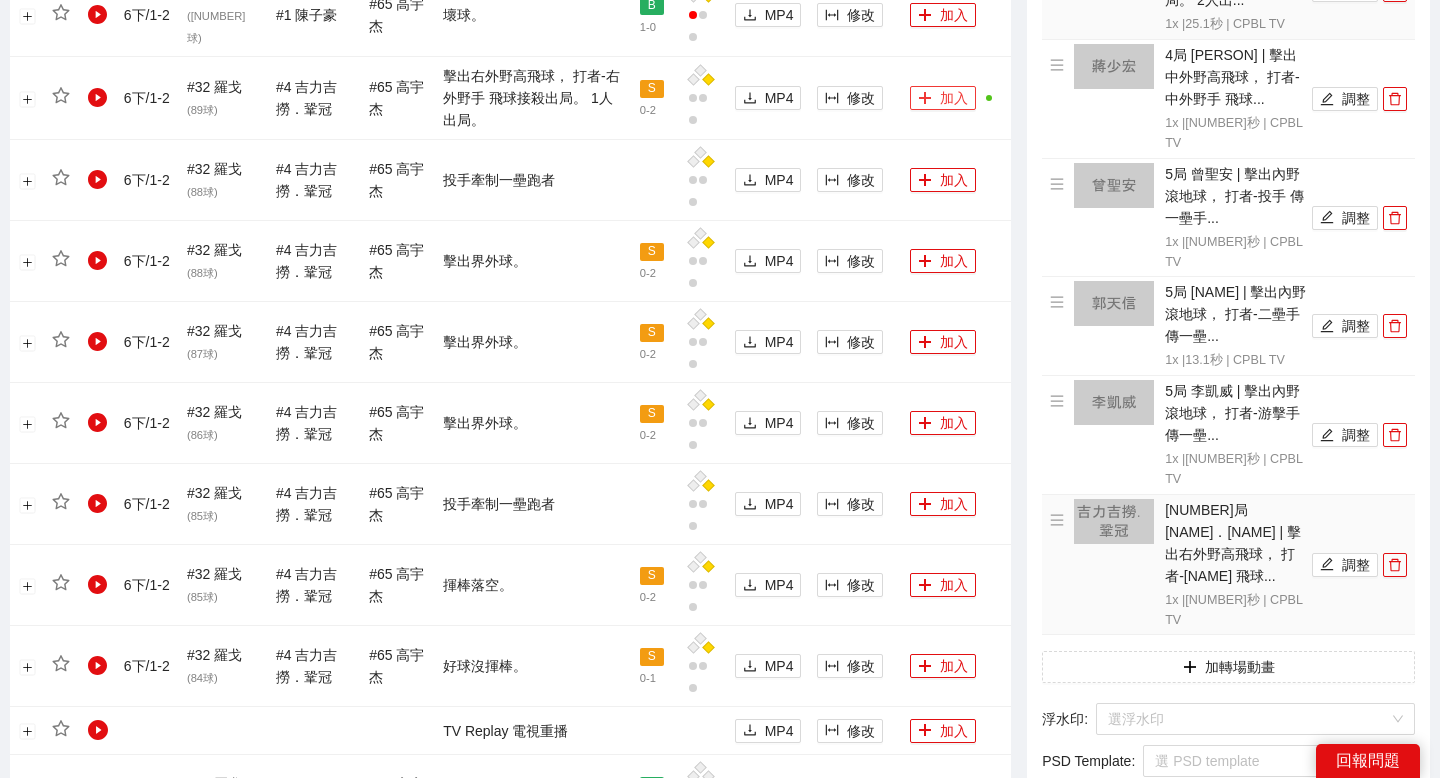 scroll, scrollTop: 1430, scrollLeft: 0, axis: vertical 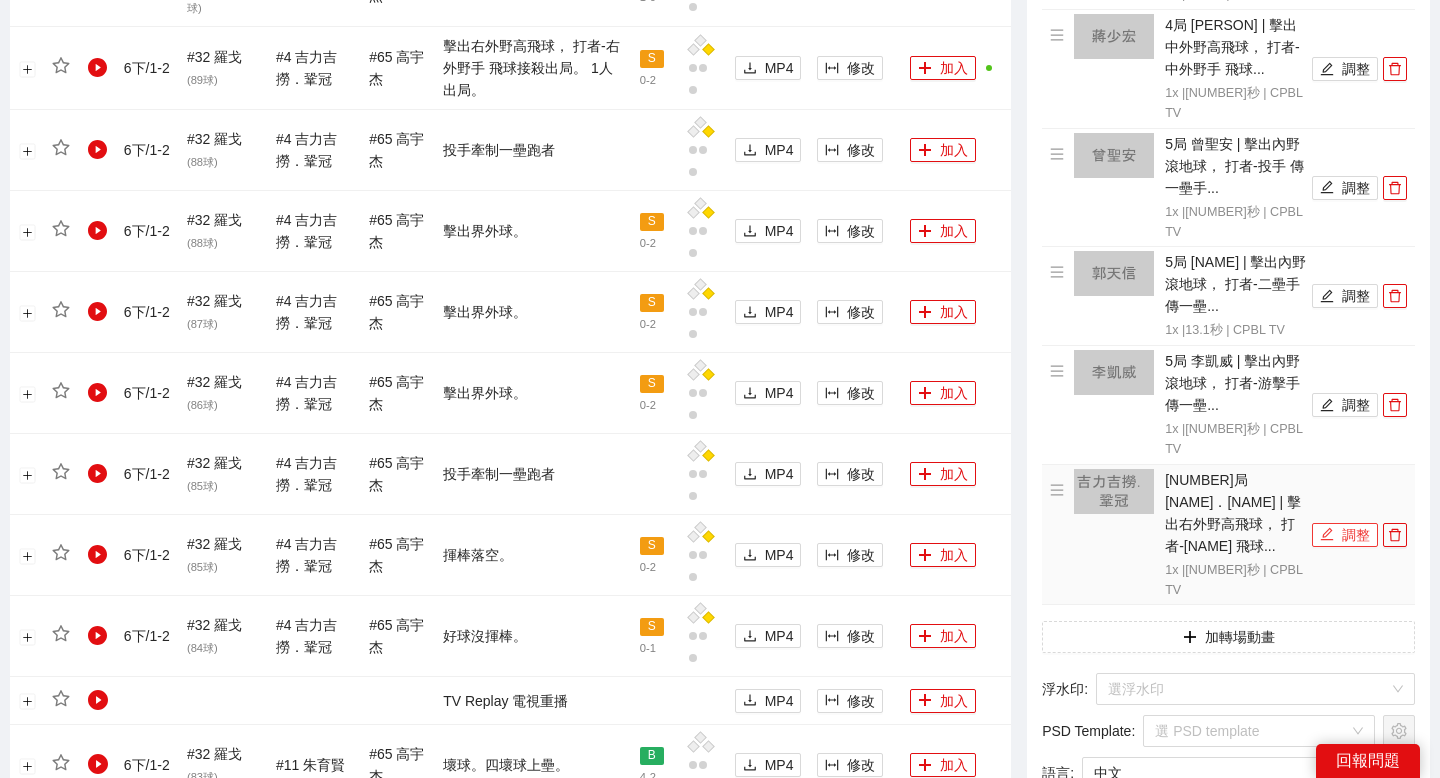 click on "調整" at bounding box center [1345, 535] 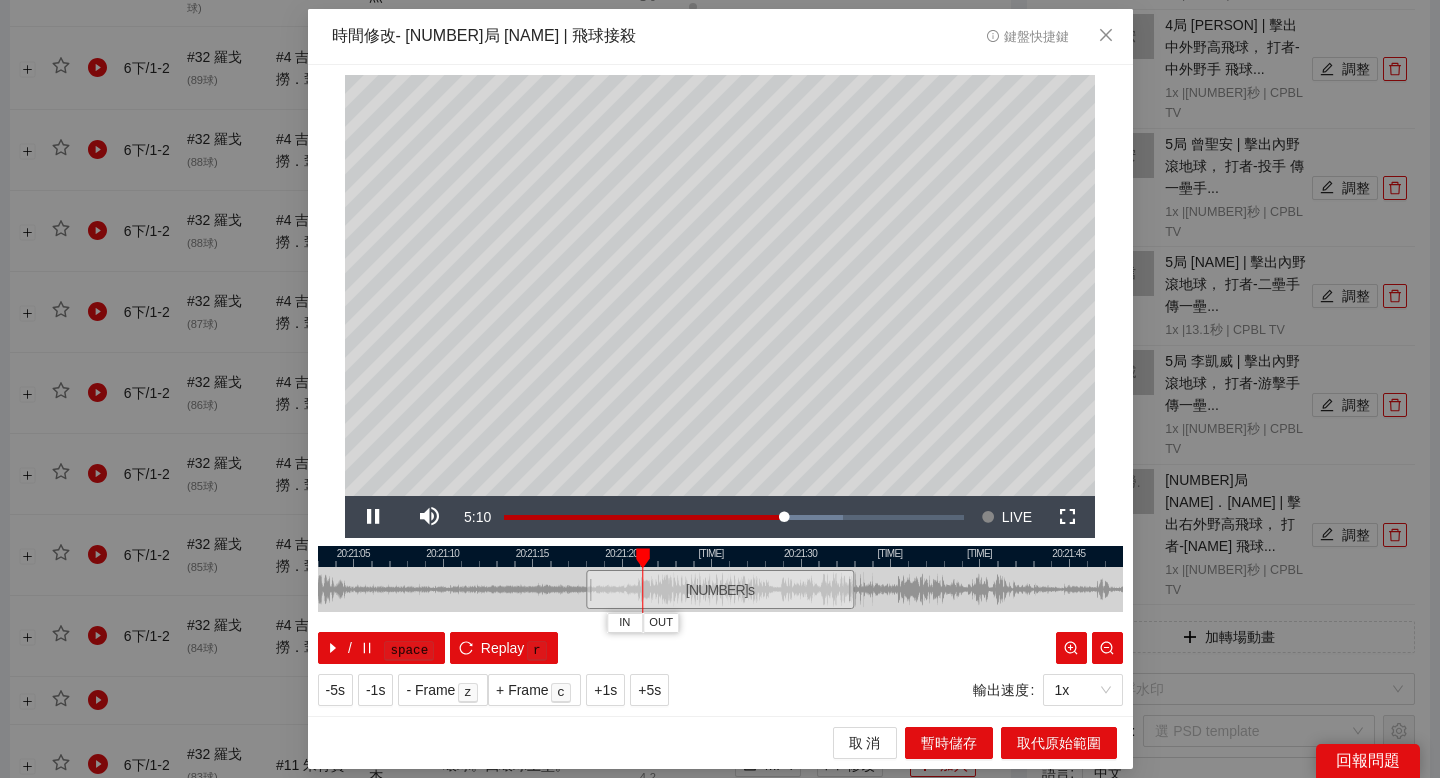 click at bounding box center [720, 556] 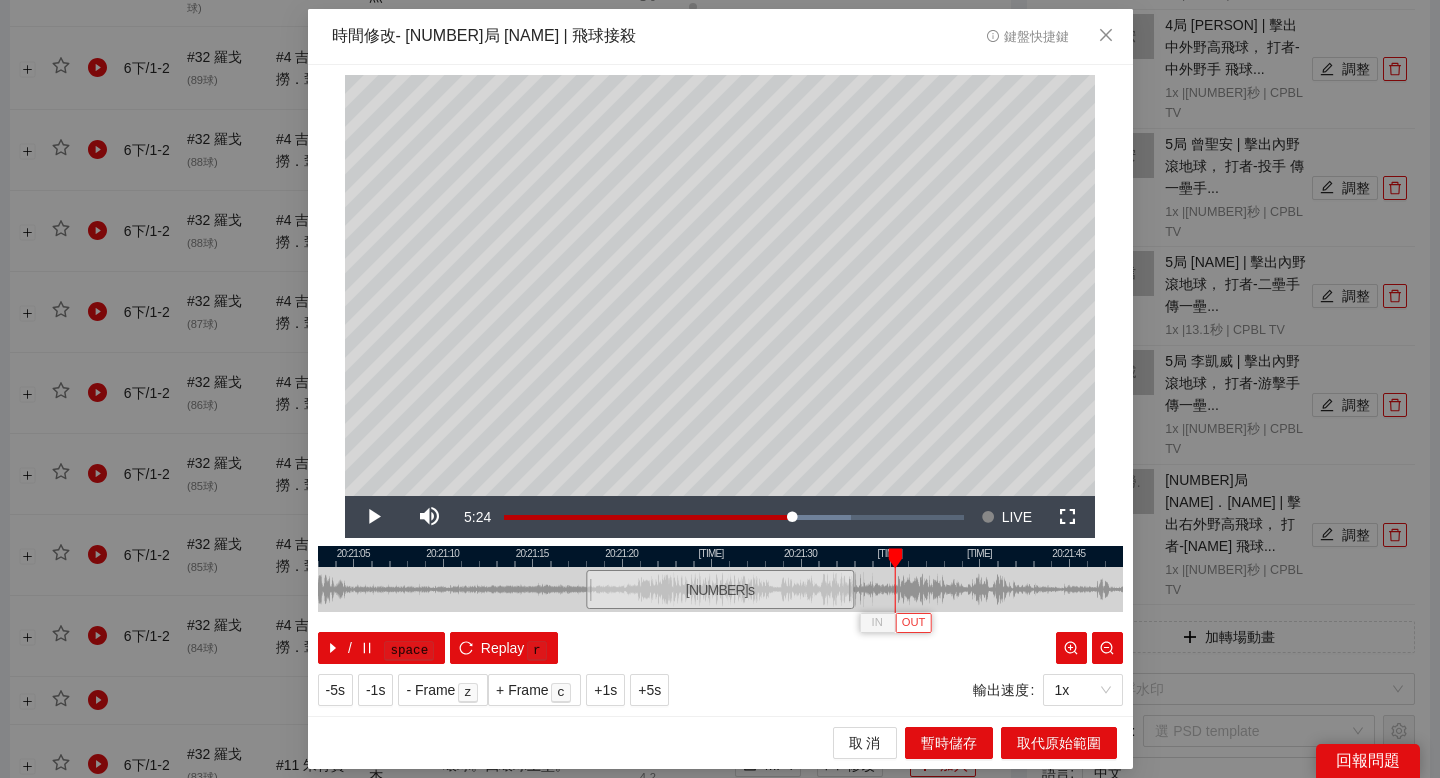 click on "OUT" at bounding box center [914, 623] 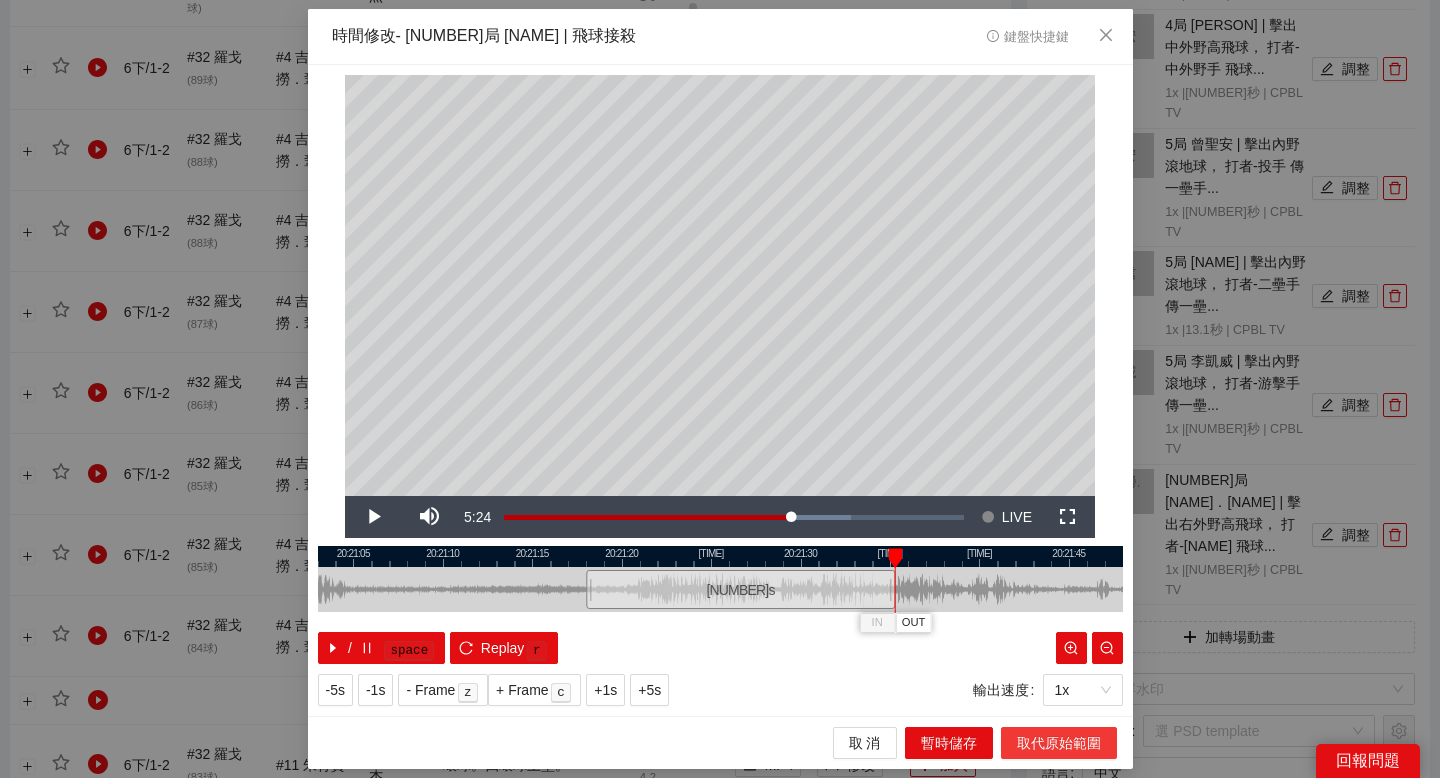 click on "取代原始範圍" at bounding box center [1059, 743] 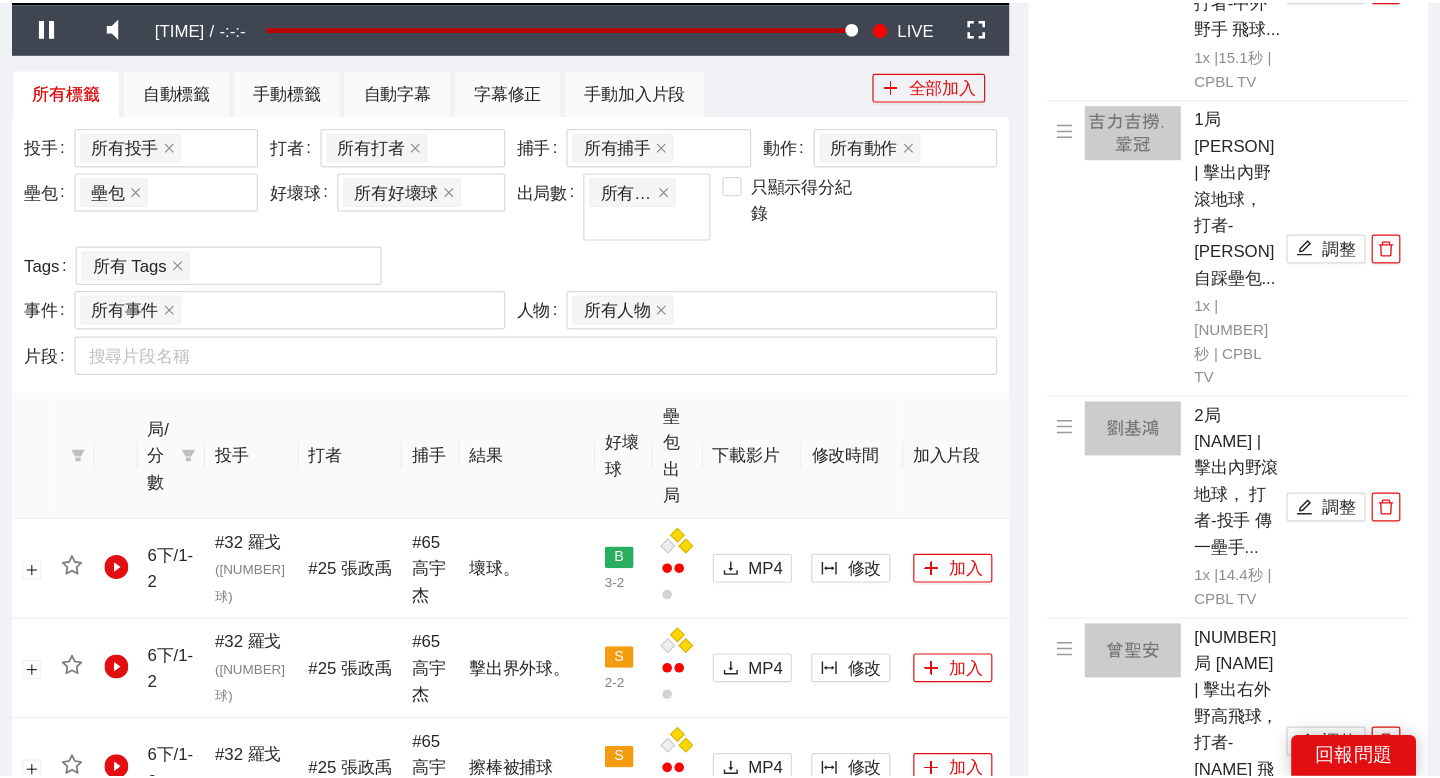 scroll, scrollTop: 622, scrollLeft: 0, axis: vertical 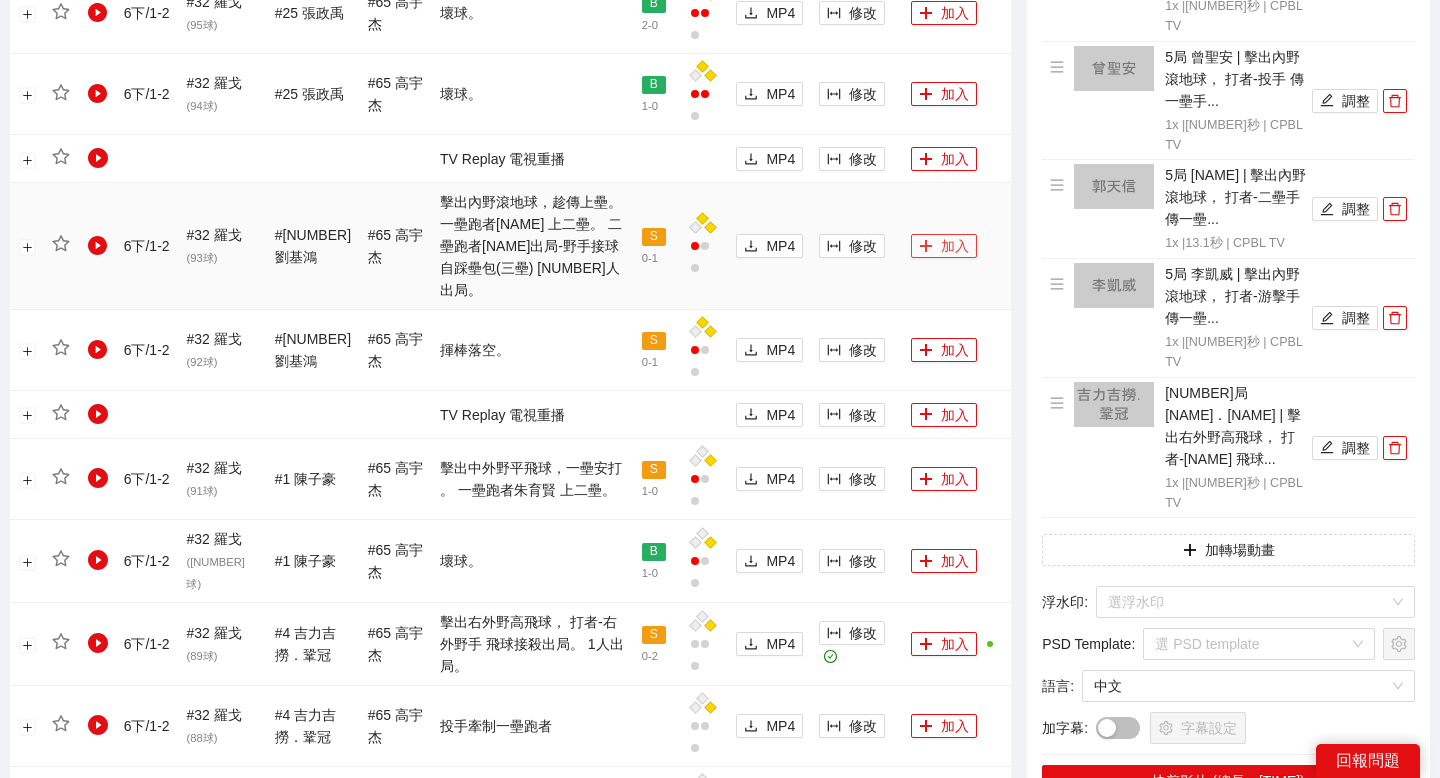 click on "加入" at bounding box center [944, 246] 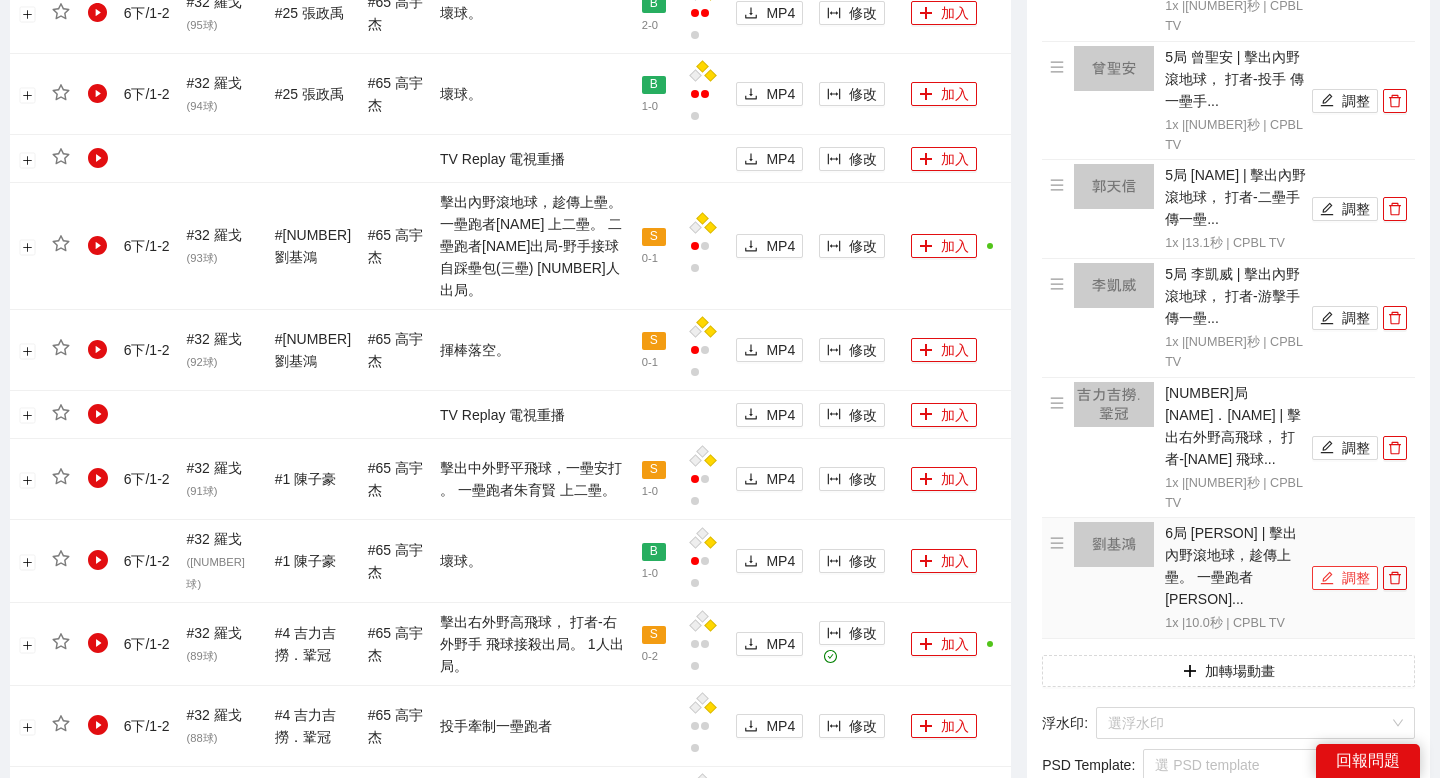 click on "調整" at bounding box center (1345, 578) 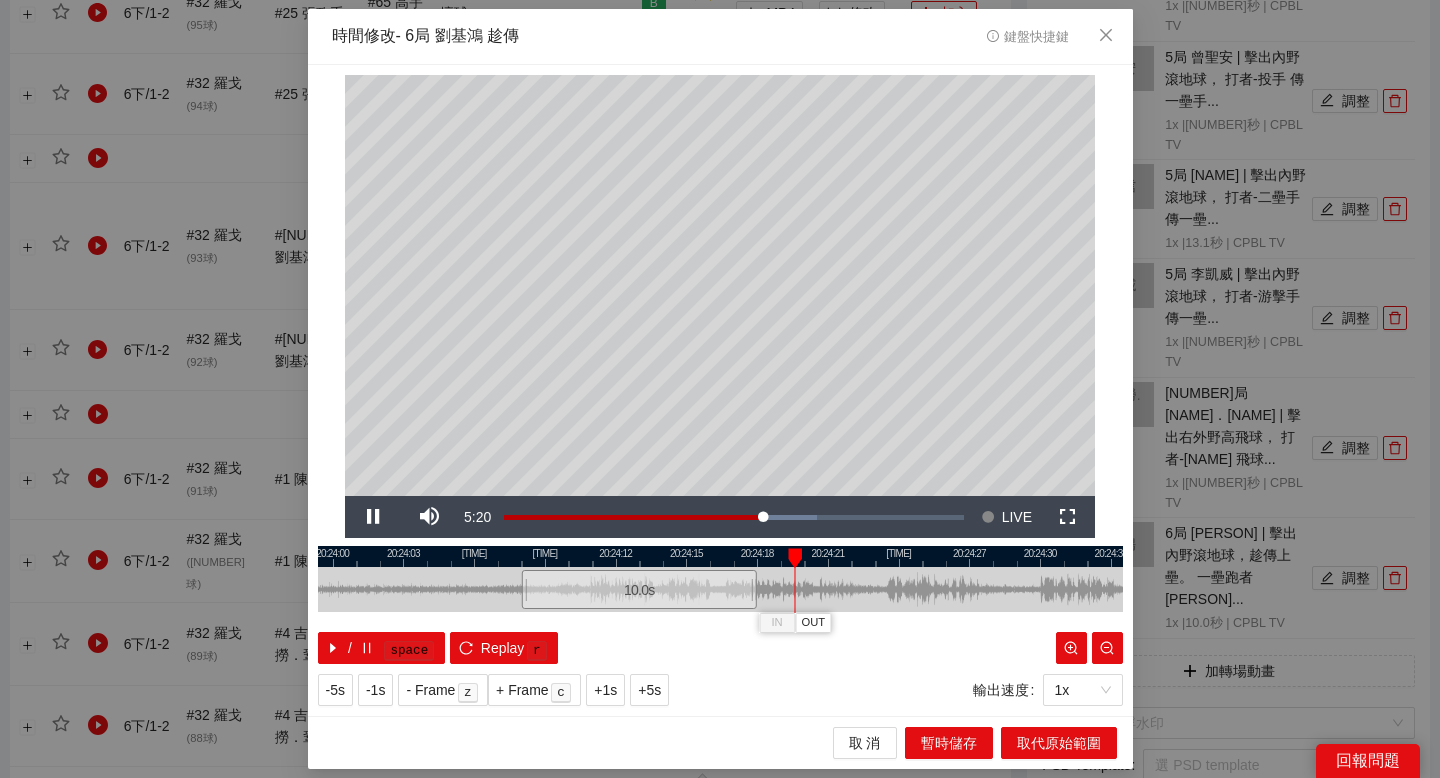 drag, startPoint x: 831, startPoint y: 551, endPoint x: 749, endPoint y: 552, distance: 82.006096 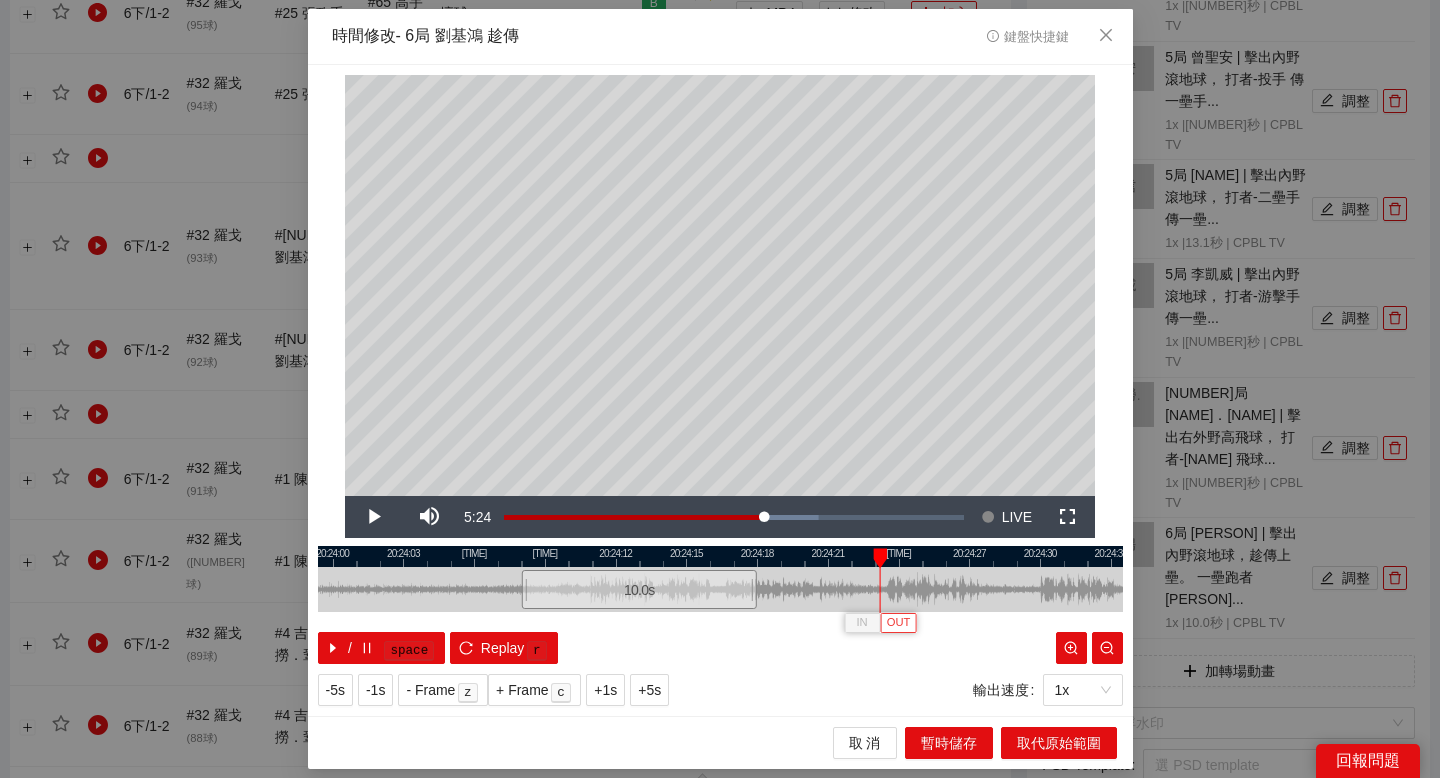 click on "OUT" at bounding box center [899, 623] 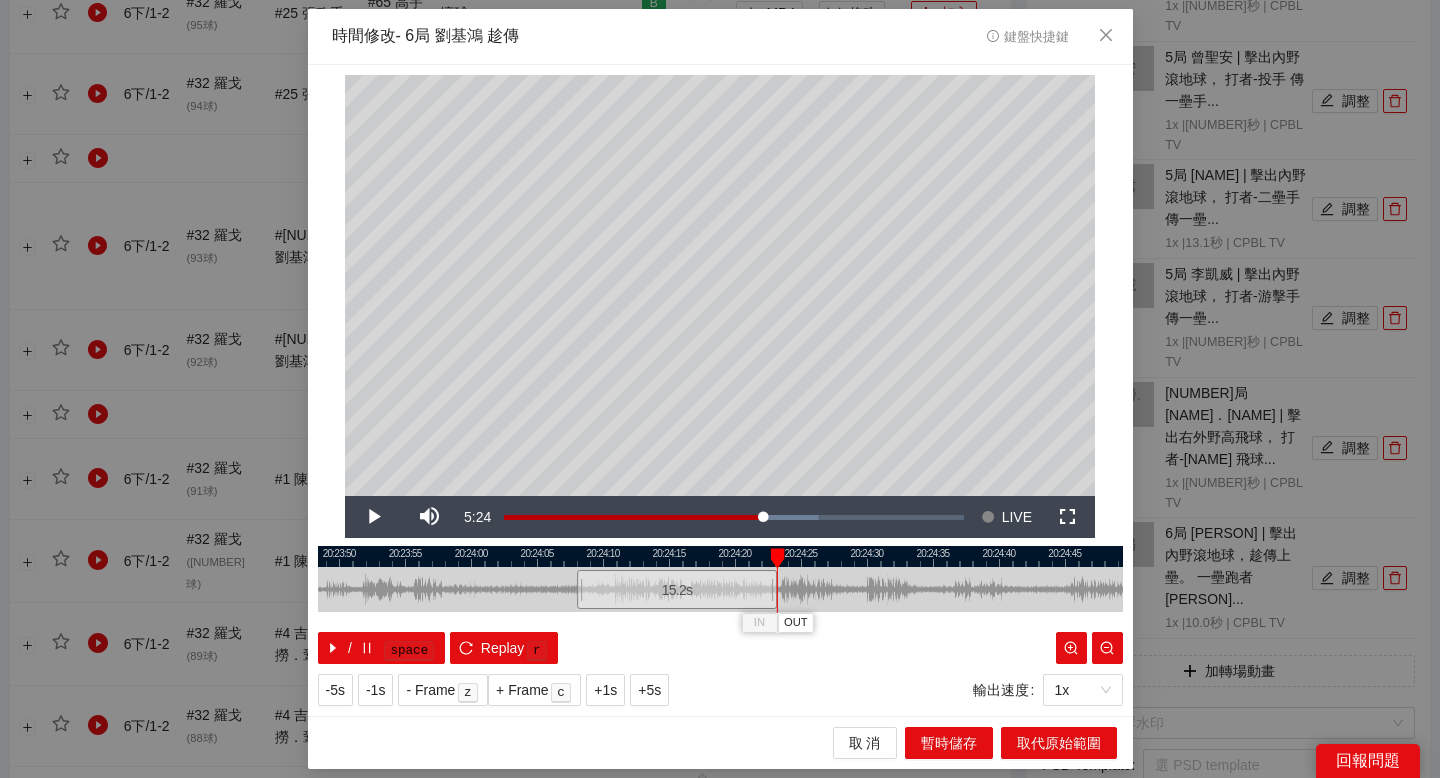 drag, startPoint x: 940, startPoint y: 554, endPoint x: 822, endPoint y: 554, distance: 118 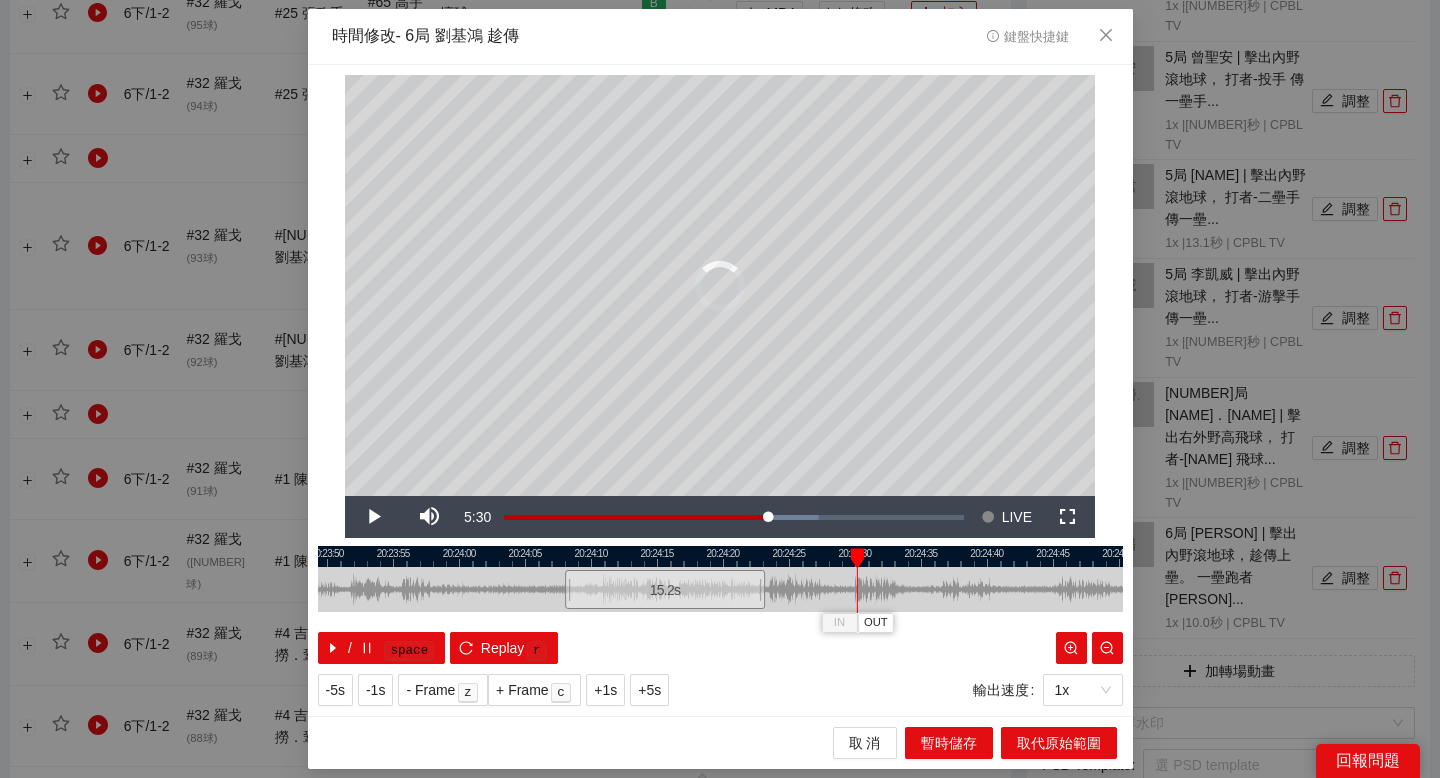 drag, startPoint x: 770, startPoint y: 547, endPoint x: 857, endPoint y: 548, distance: 87.005745 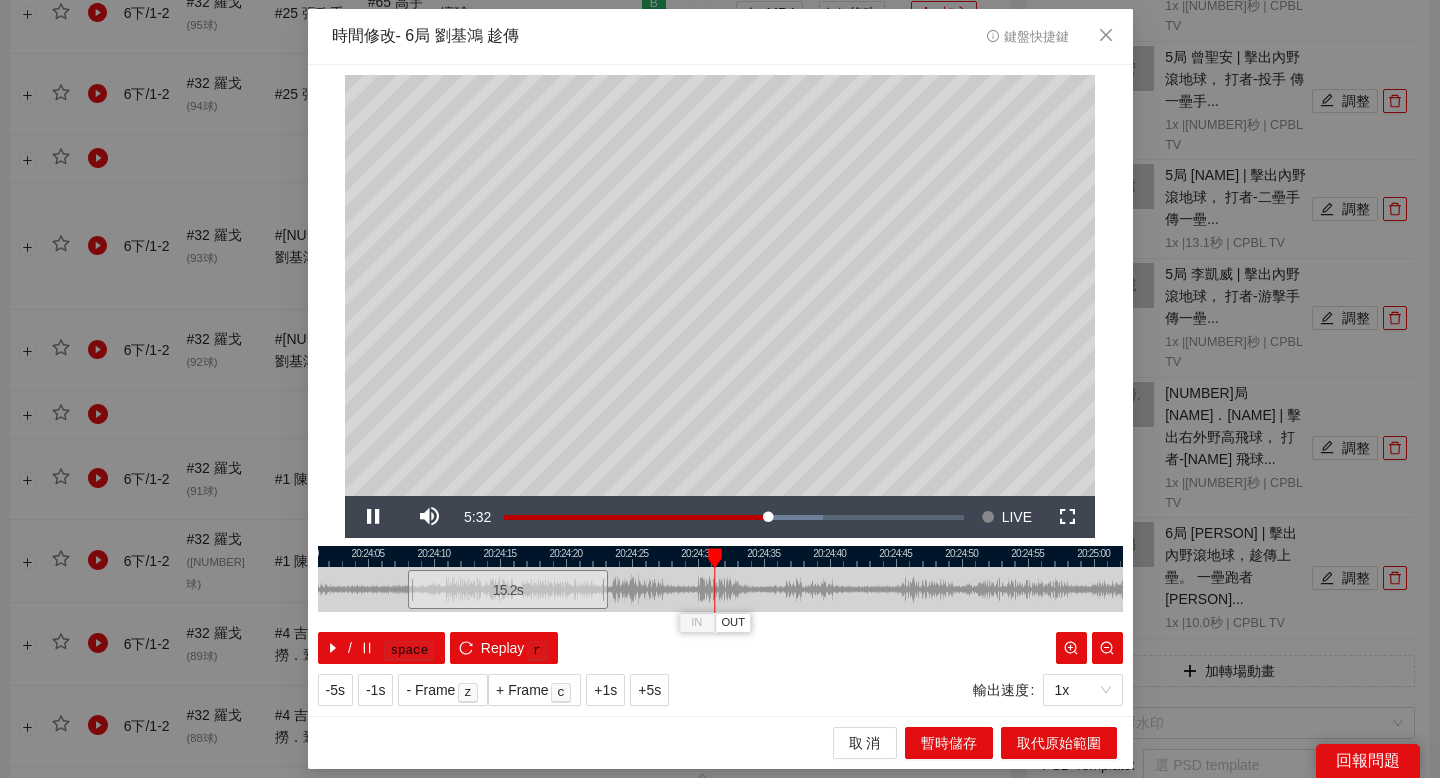 drag, startPoint x: 899, startPoint y: 558, endPoint x: 742, endPoint y: 558, distance: 157 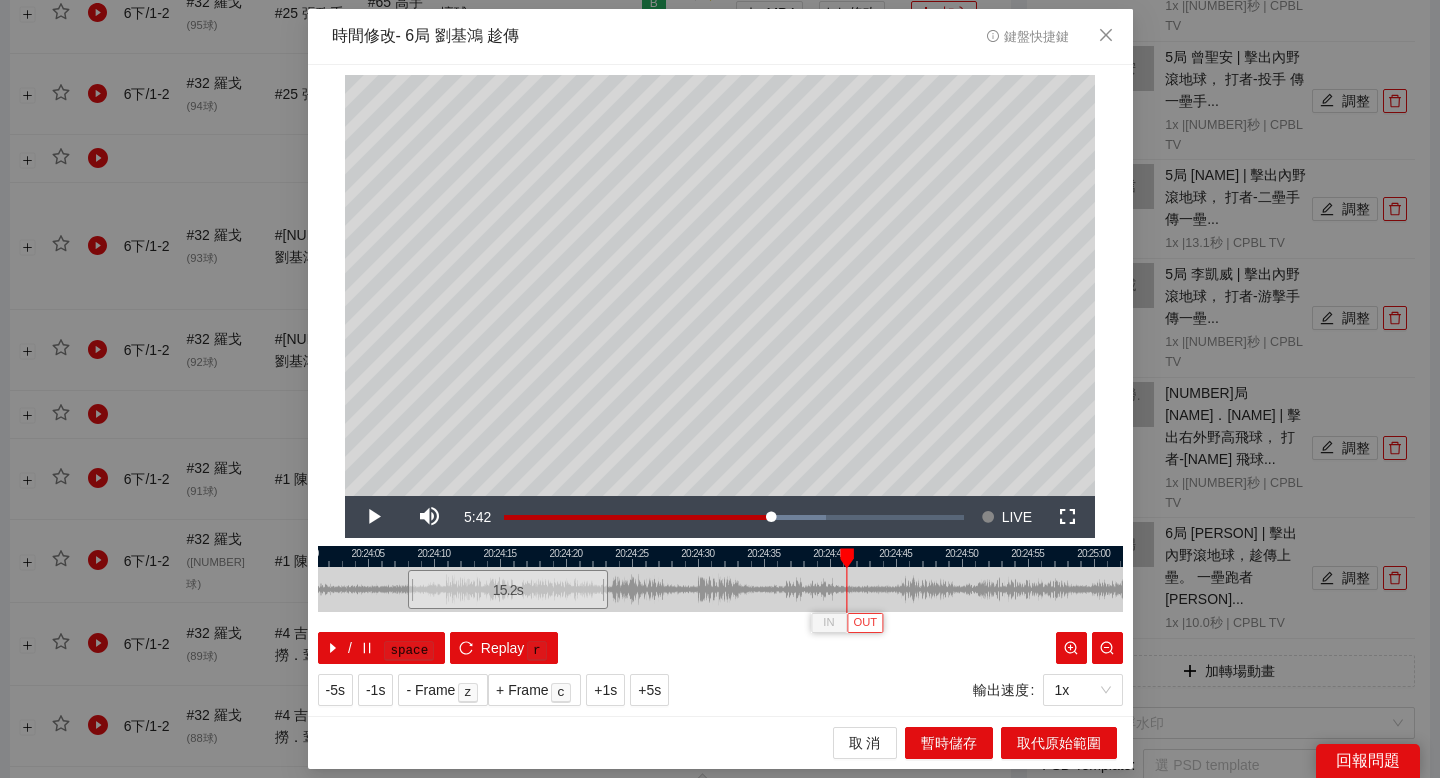 click on "OUT" at bounding box center [865, 623] 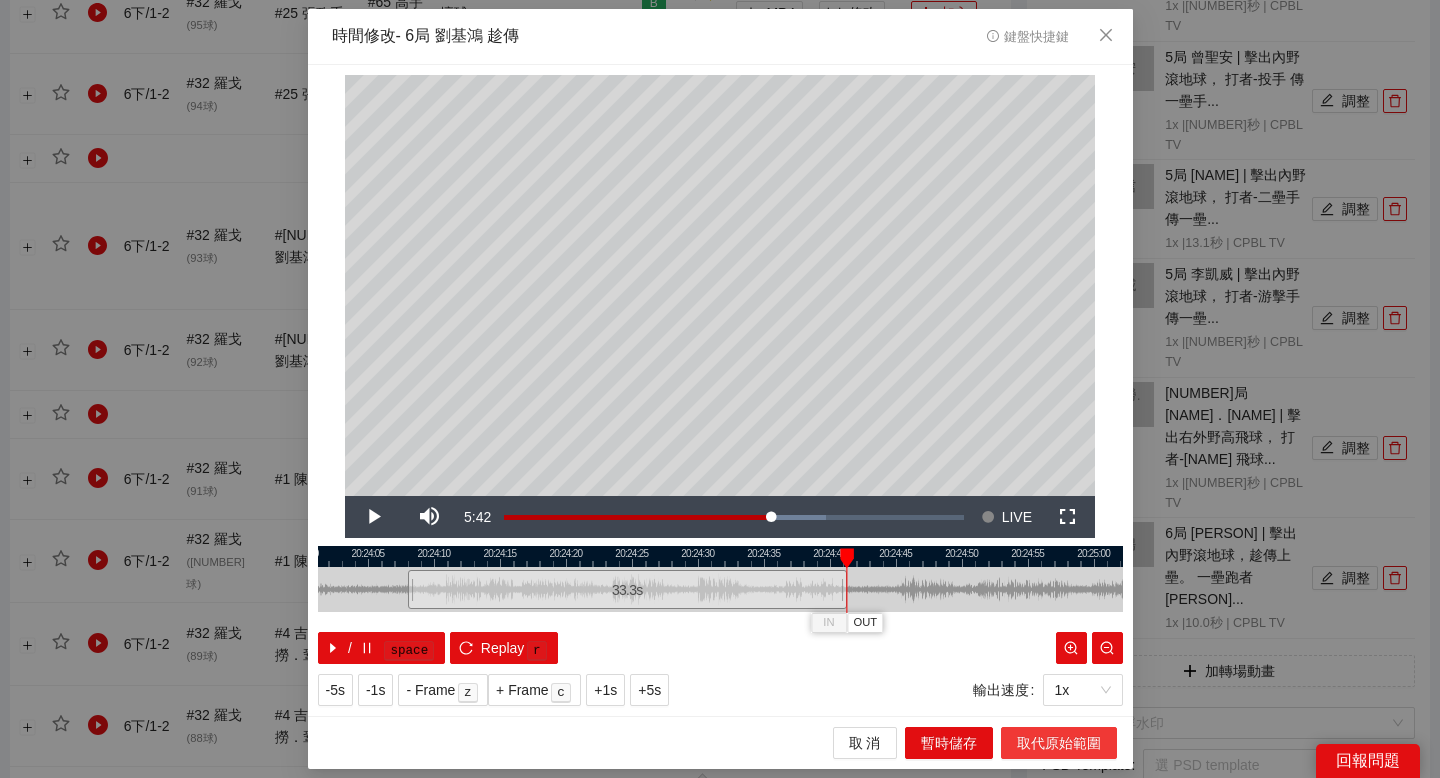 click on "取代原始範圍" at bounding box center [1059, 743] 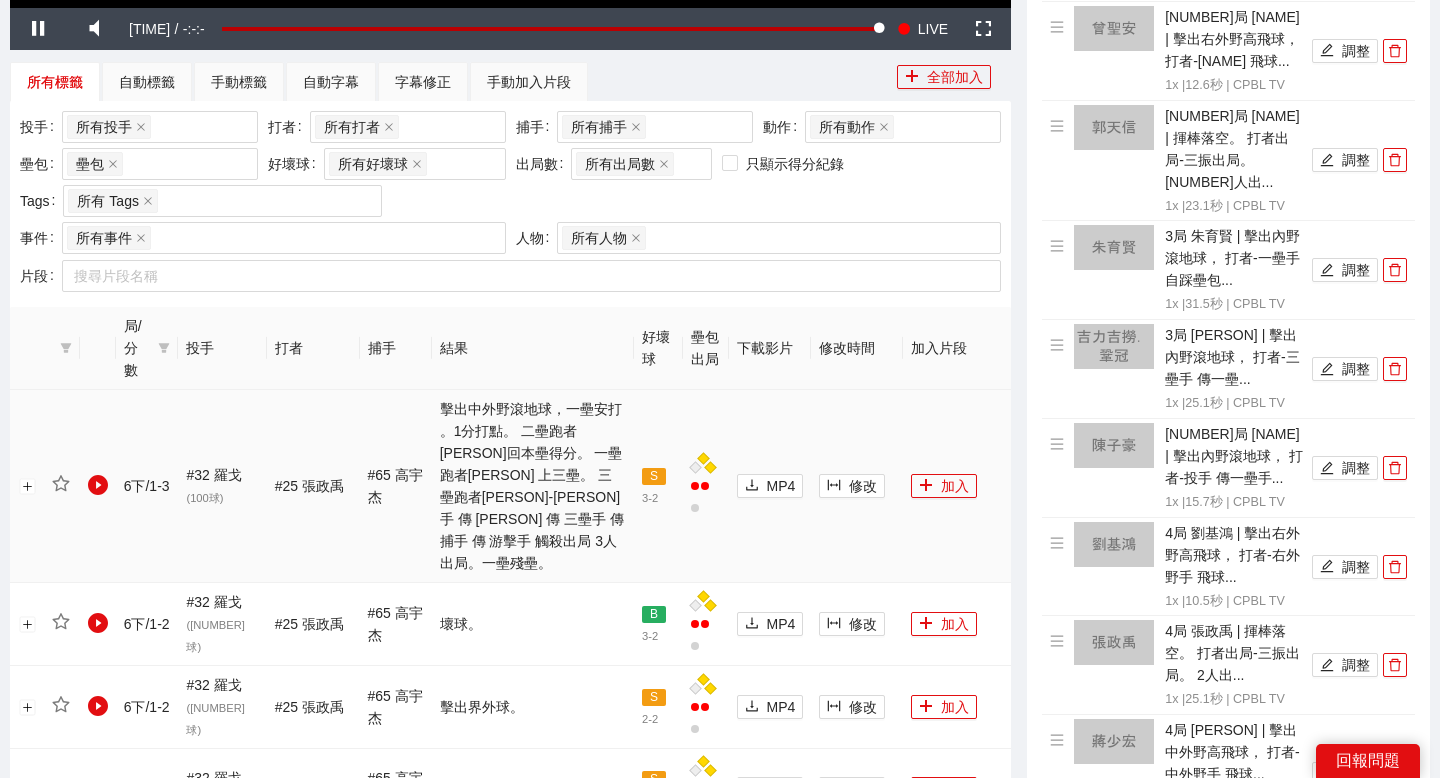 scroll, scrollTop: 727, scrollLeft: 0, axis: vertical 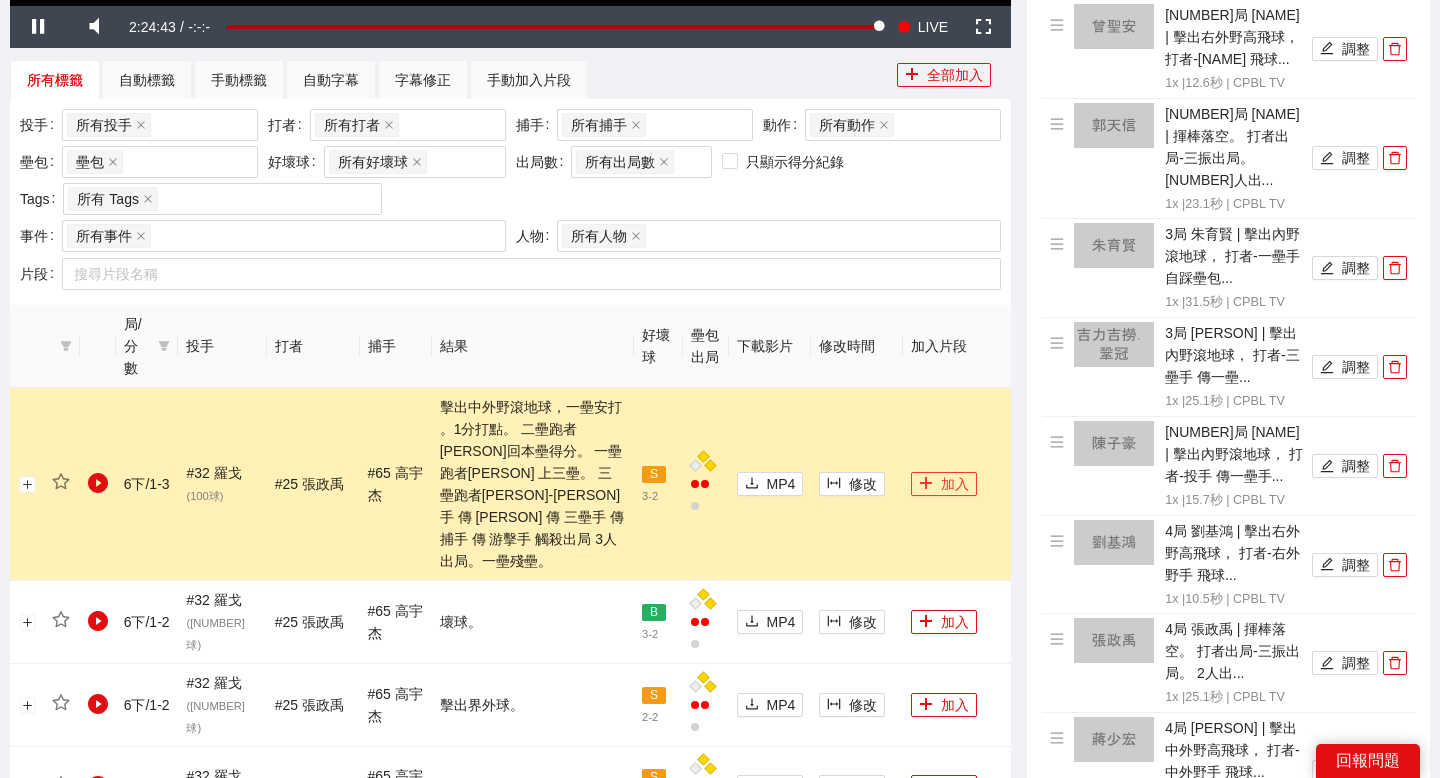 click on "加入" at bounding box center [944, 484] 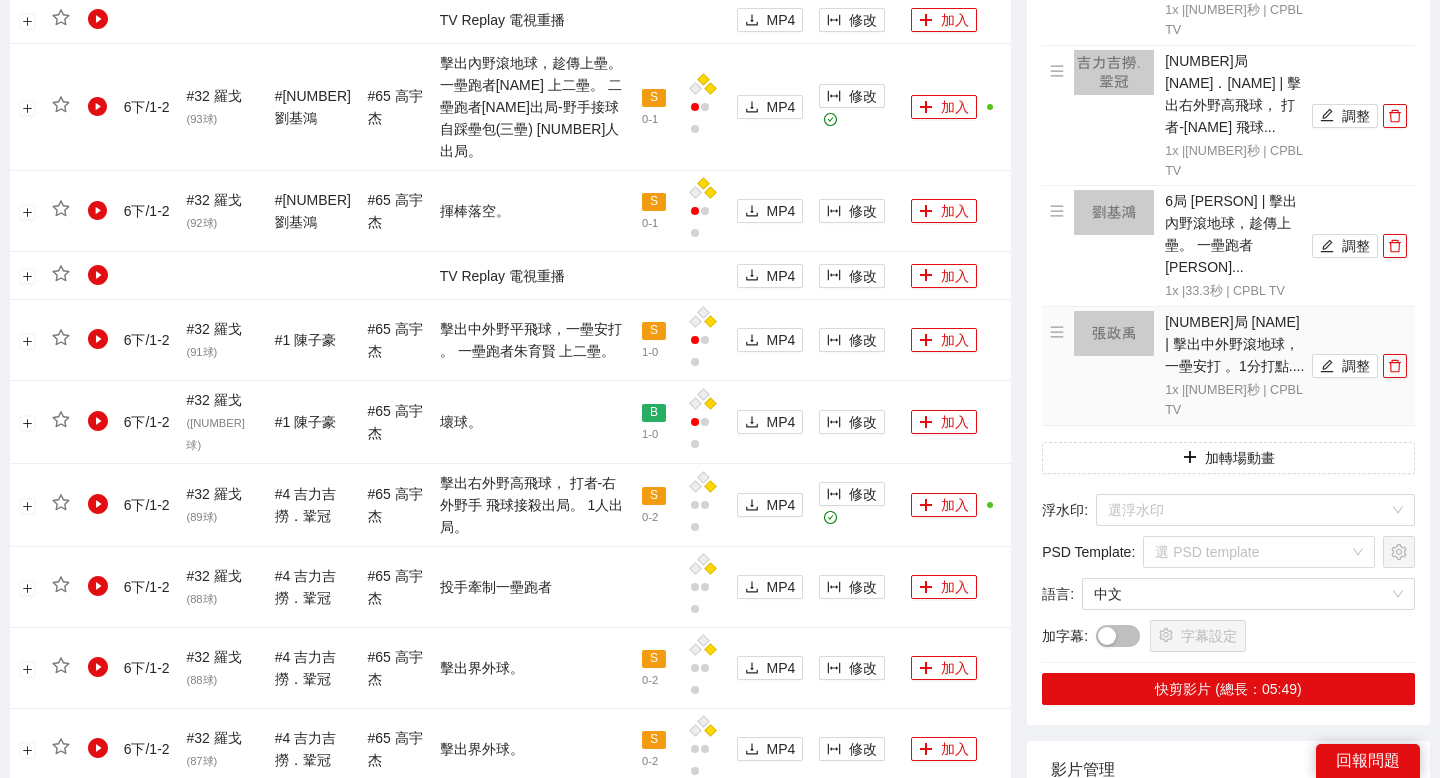 scroll, scrollTop: 1758, scrollLeft: 0, axis: vertical 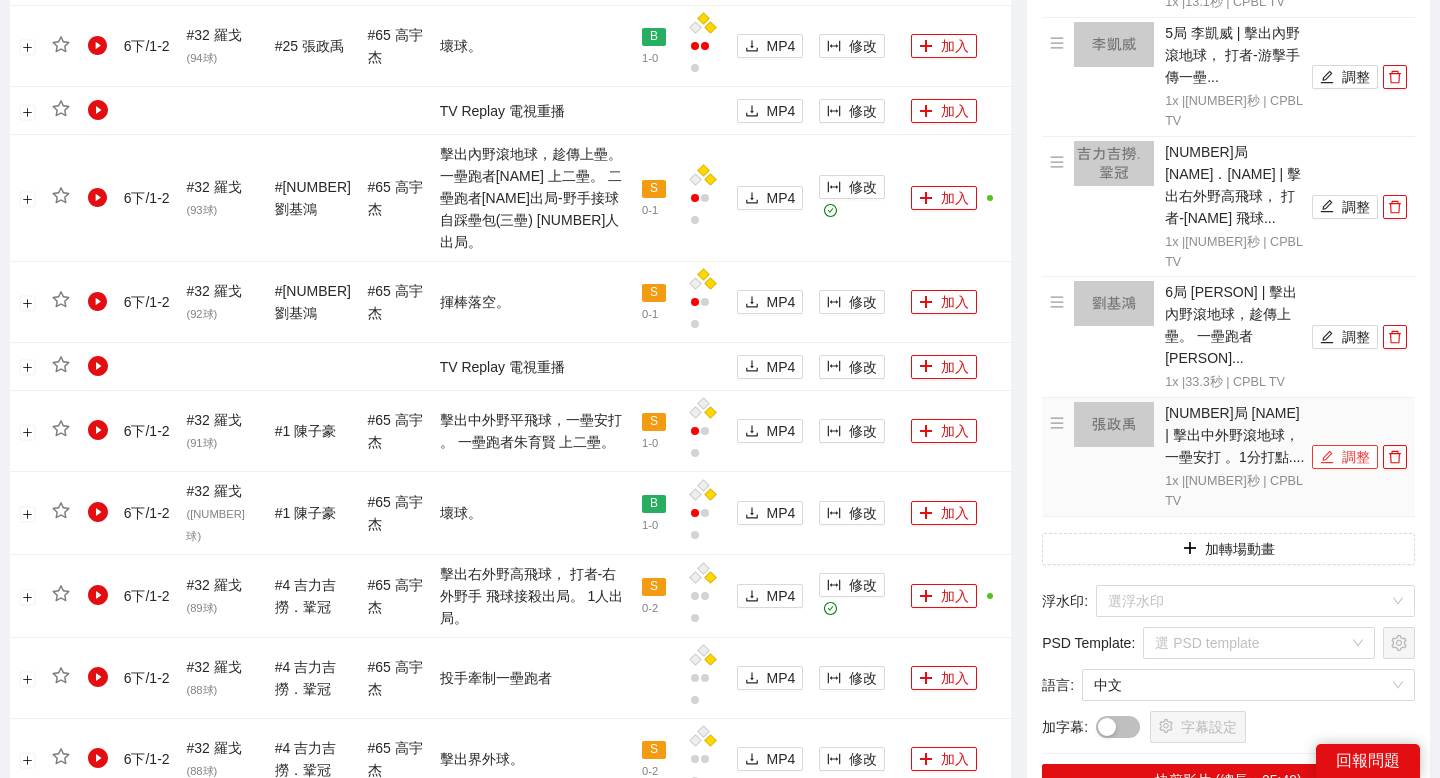click on "調整" at bounding box center (1345, 457) 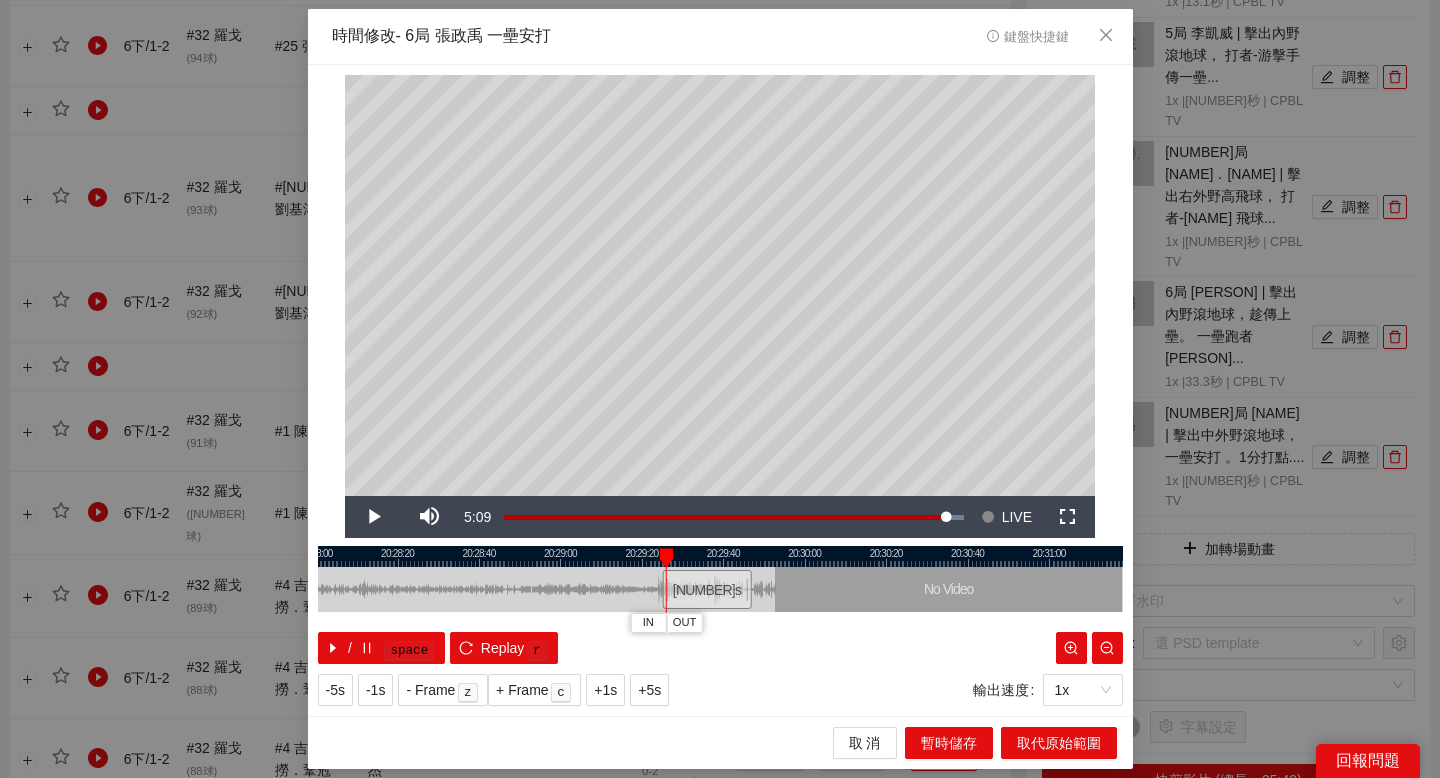 drag, startPoint x: 713, startPoint y: 554, endPoint x: 932, endPoint y: 554, distance: 219 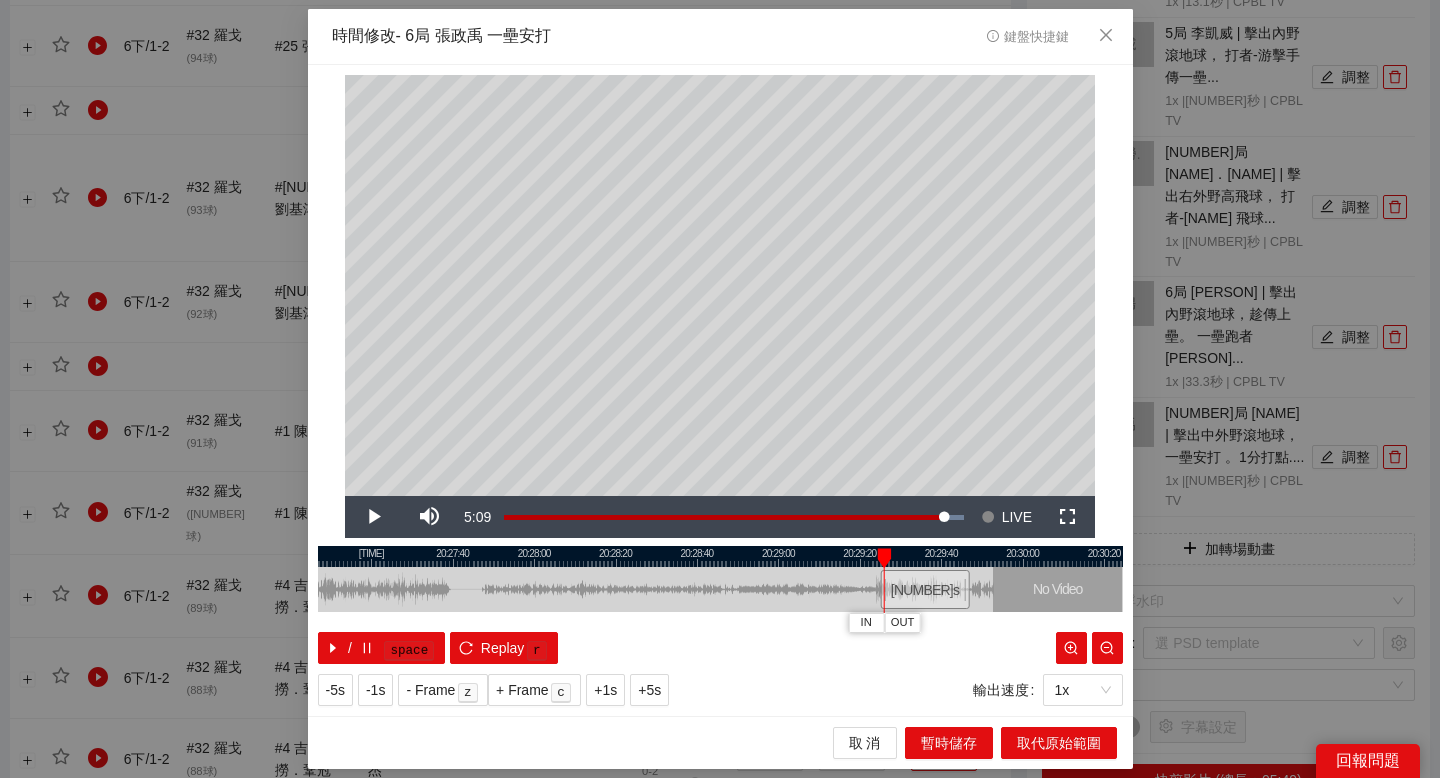 click at bounding box center (720, 556) 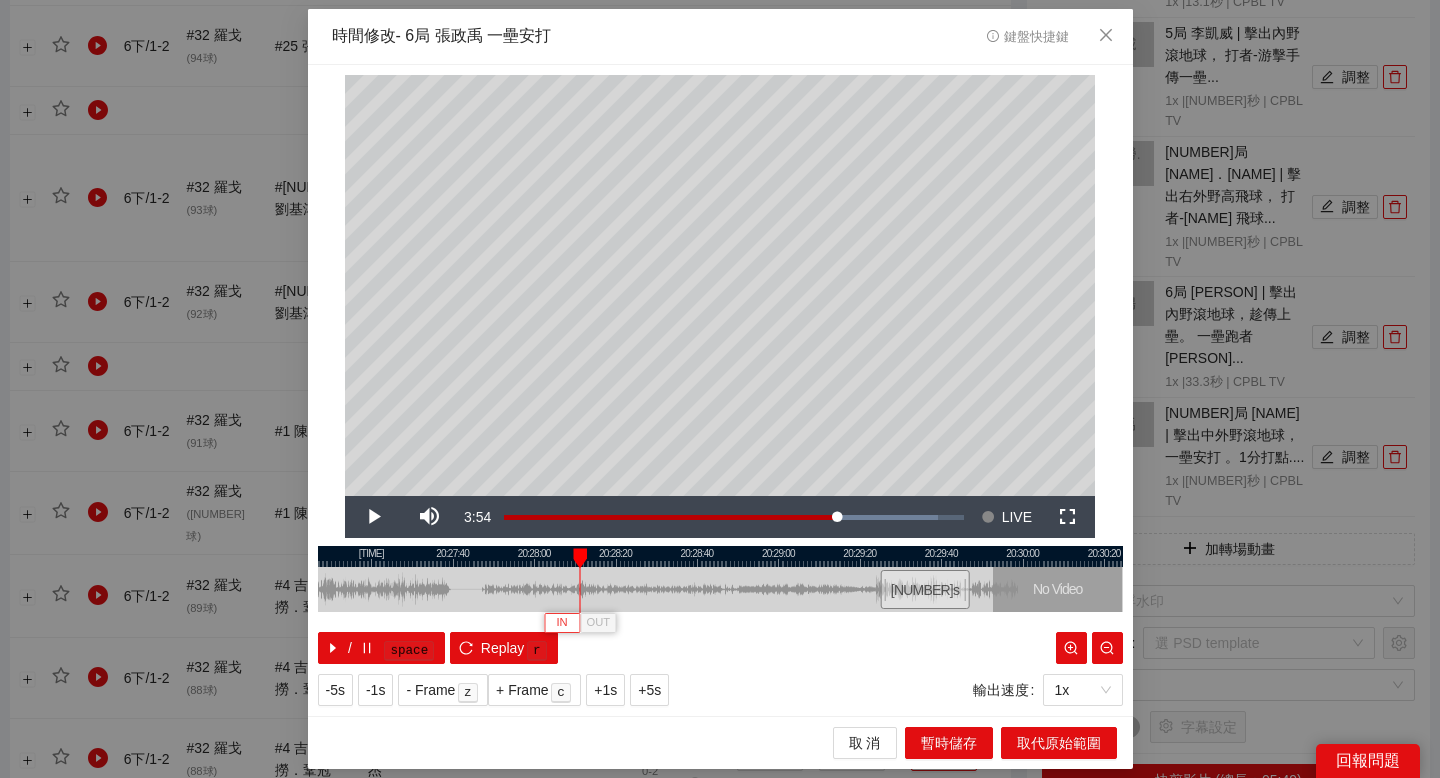 click on "IN" at bounding box center (561, 623) 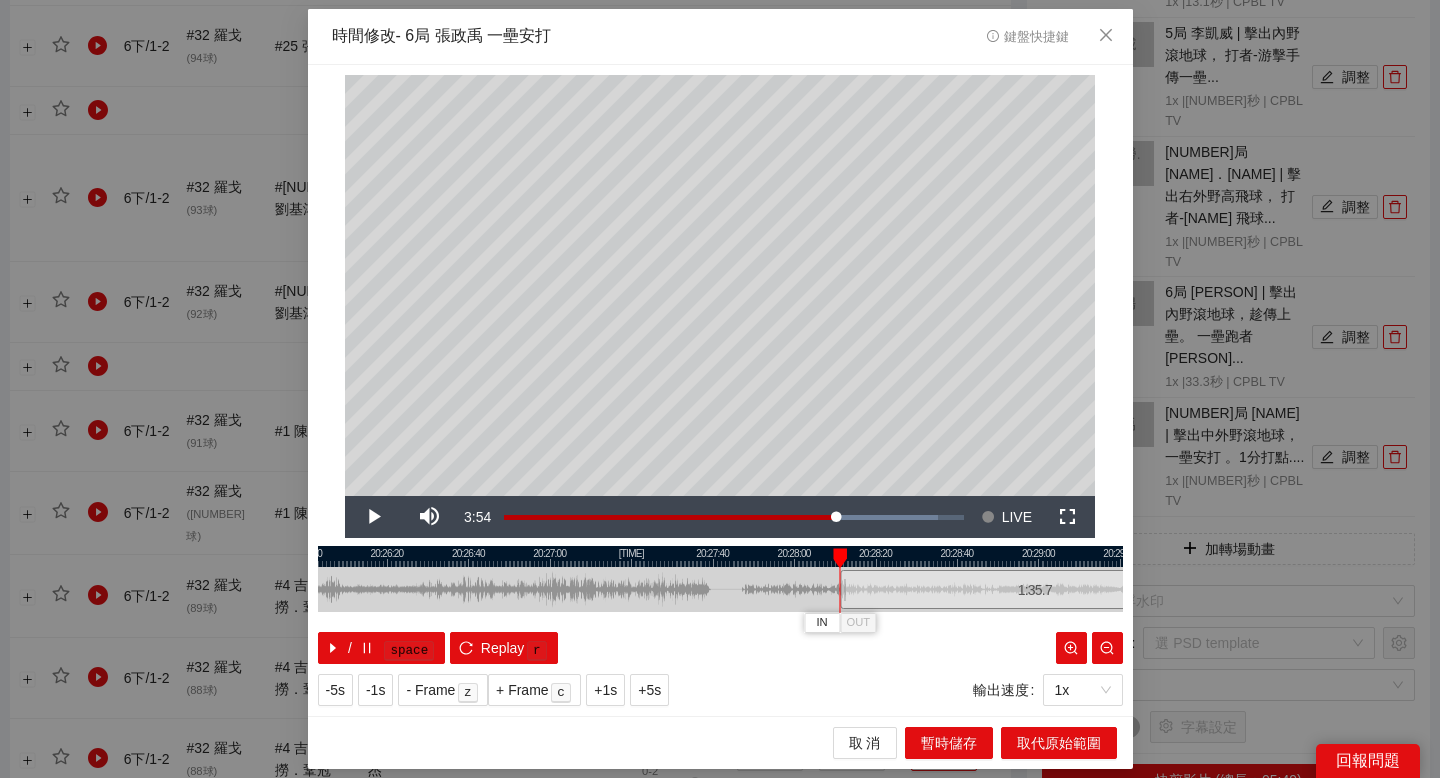 drag, startPoint x: 633, startPoint y: 559, endPoint x: 893, endPoint y: 559, distance: 260 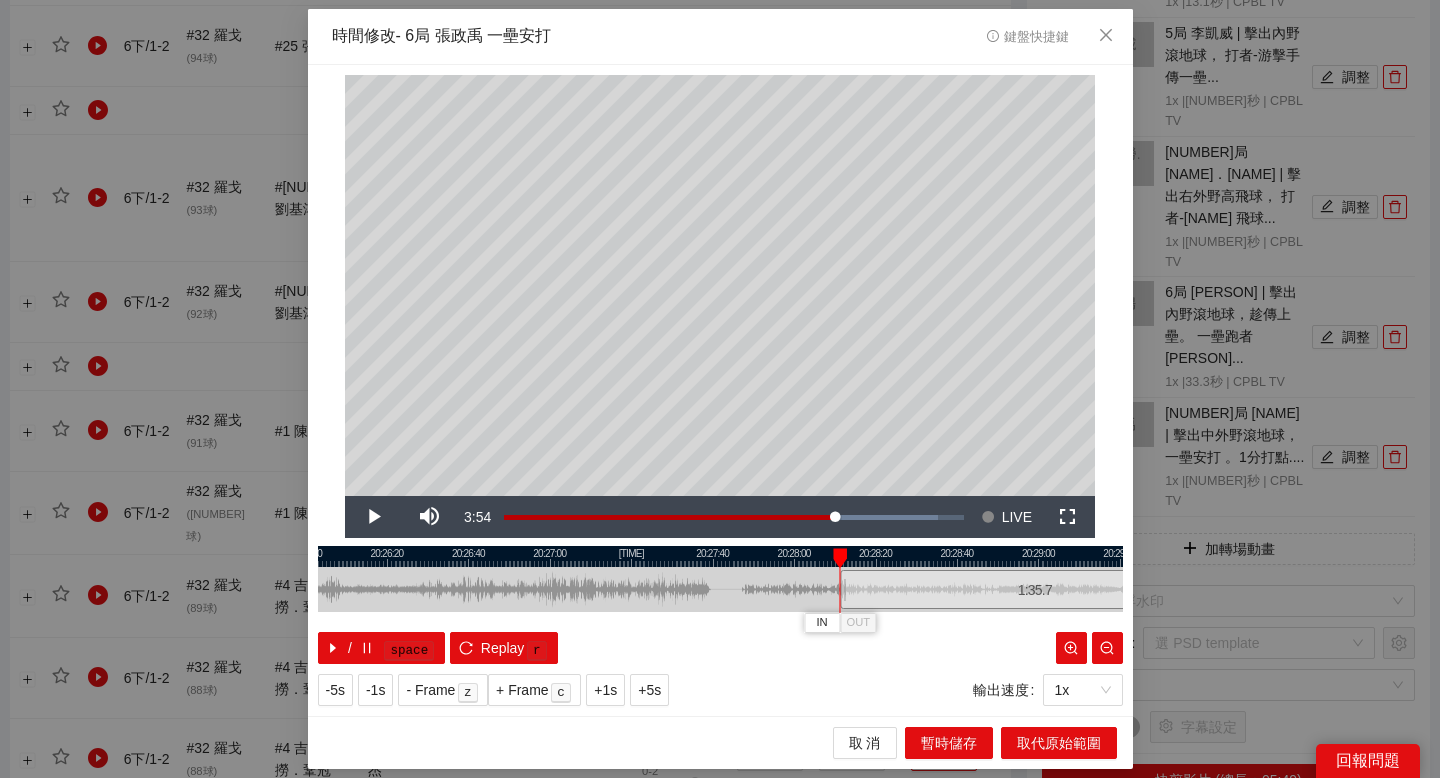 click at bounding box center [720, 556] 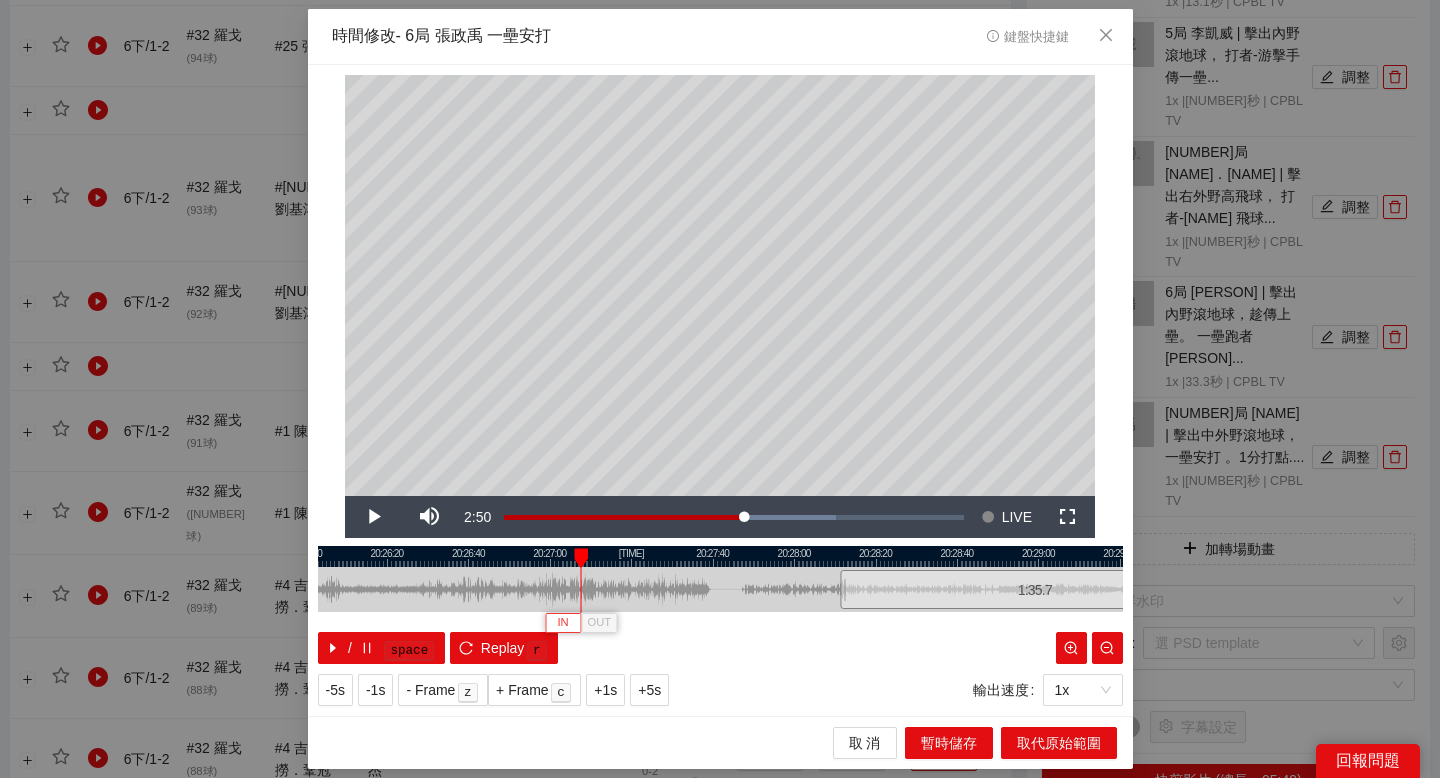 click on "IN" at bounding box center [562, 623] 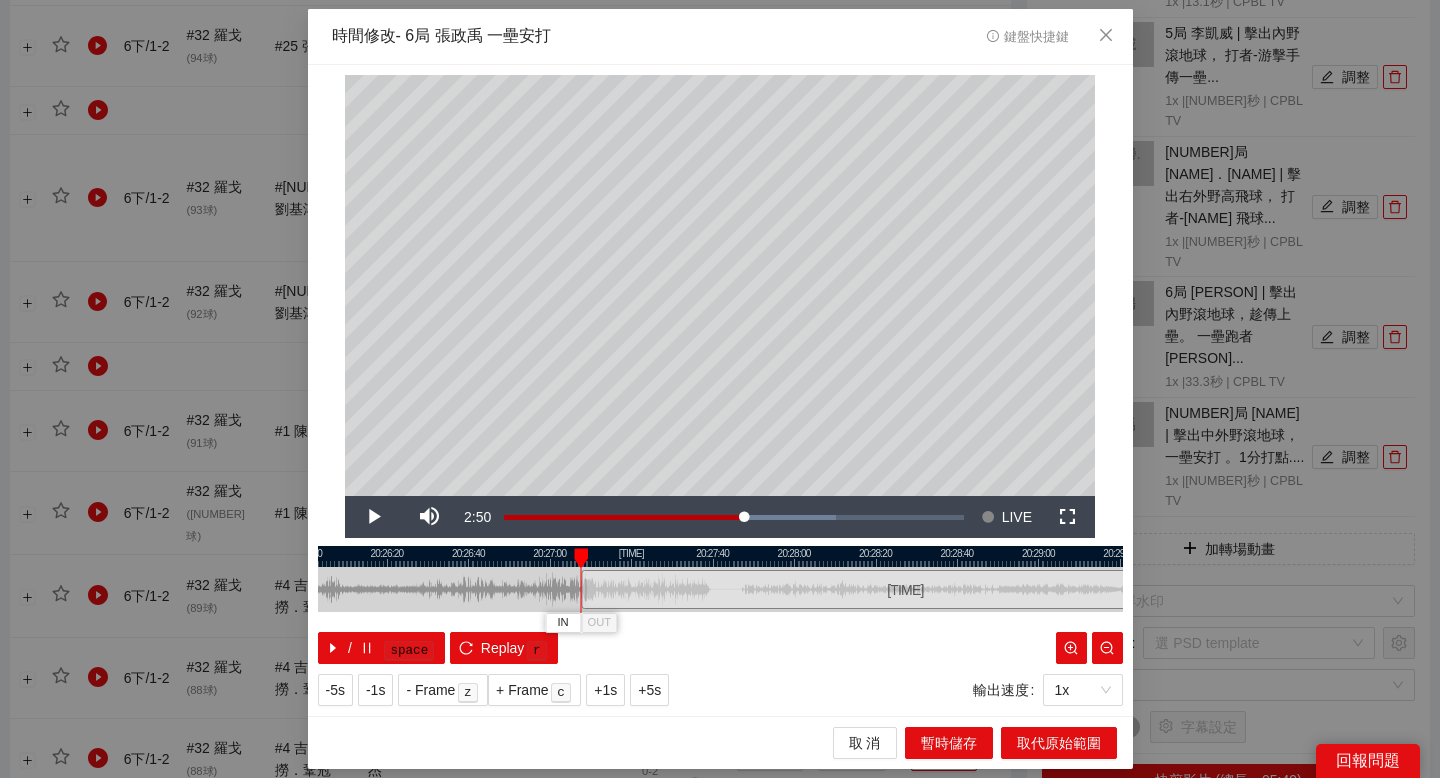 drag, startPoint x: 626, startPoint y: 554, endPoint x: 853, endPoint y: 553, distance: 227.0022 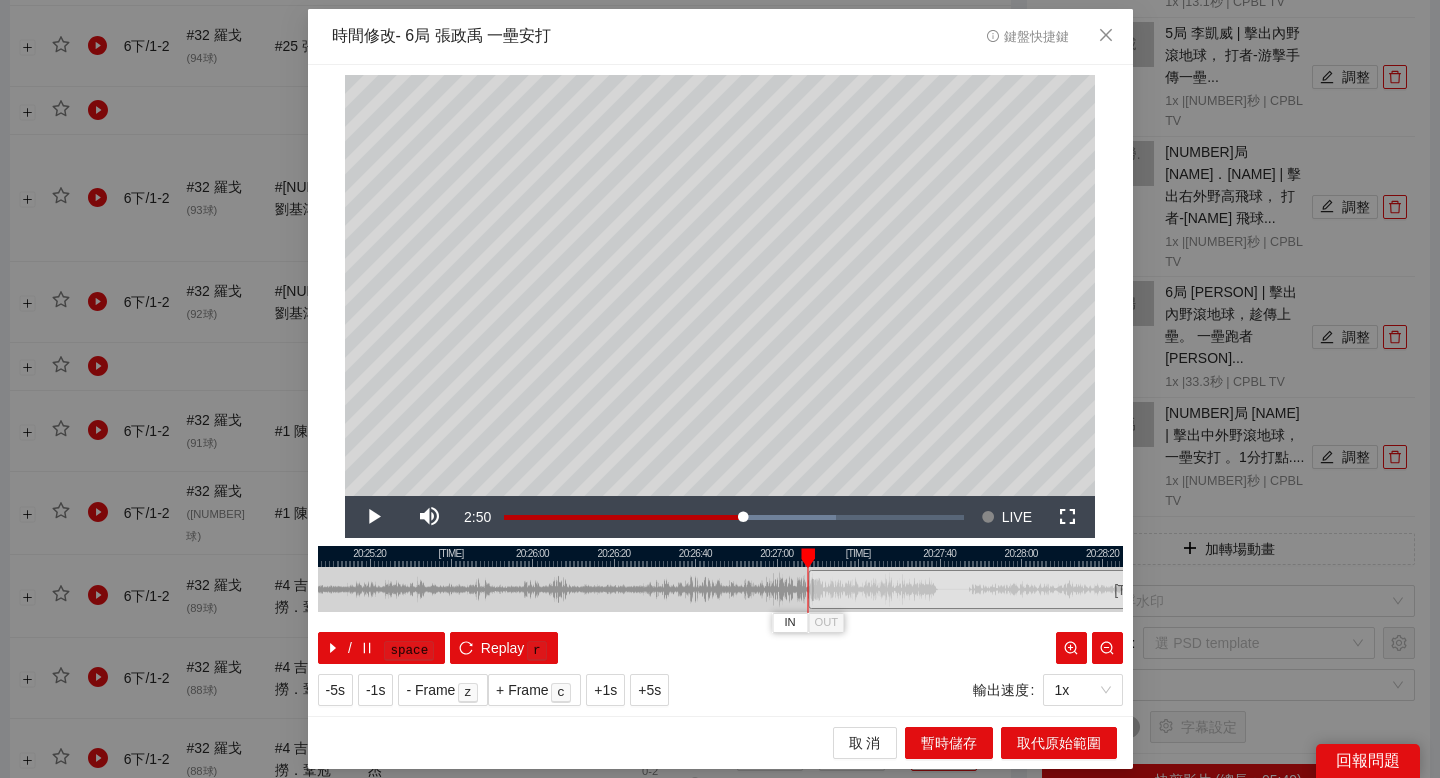click at bounding box center (720, 556) 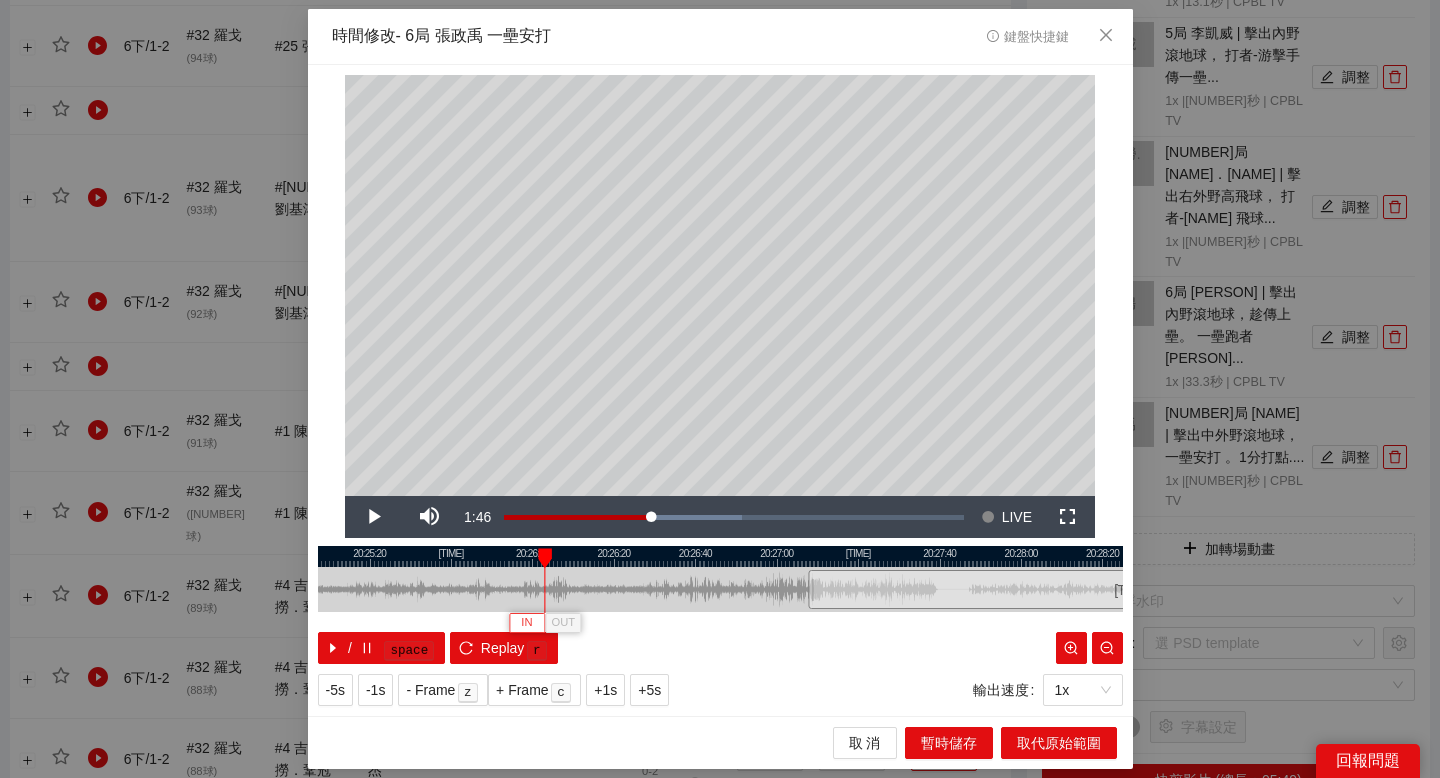 click on "IN" at bounding box center (526, 623) 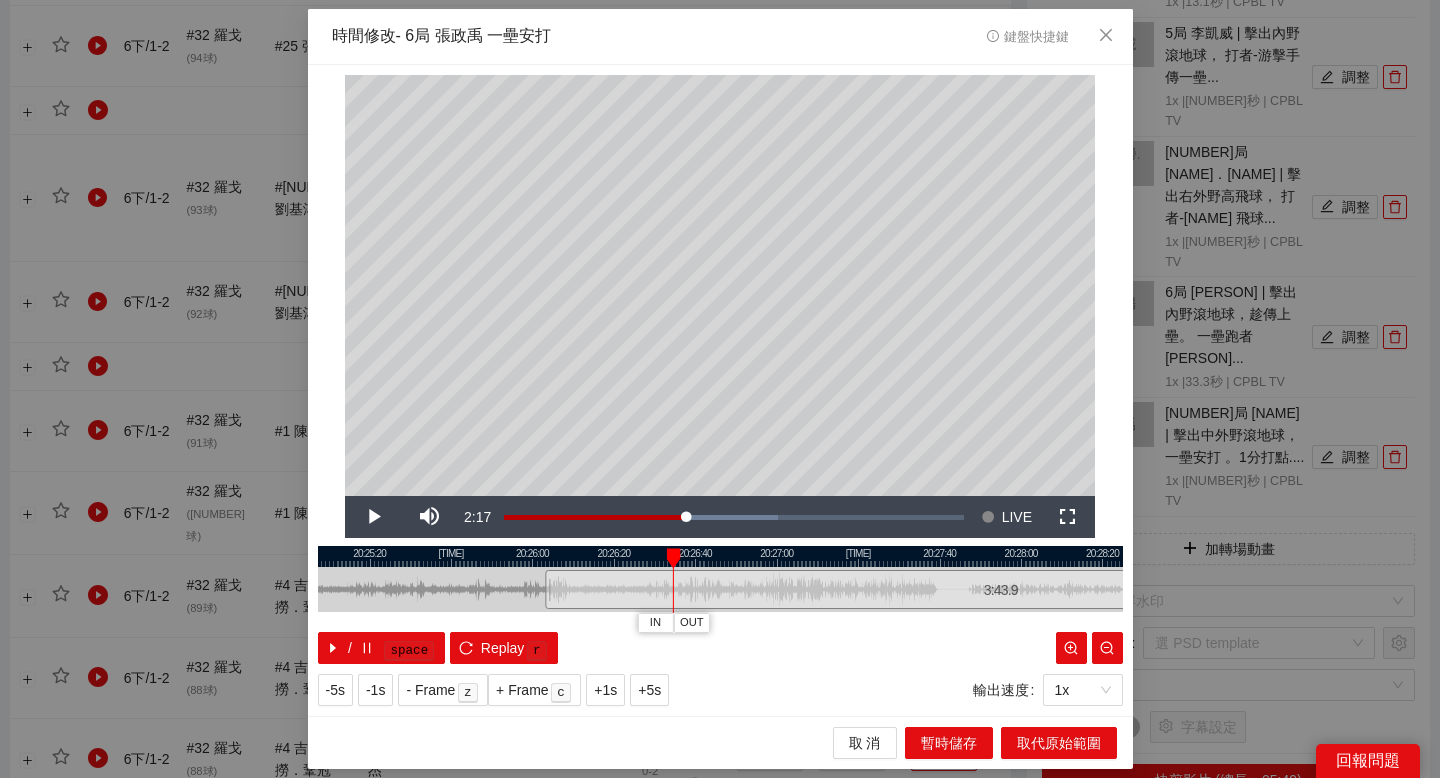drag, startPoint x: 564, startPoint y: 554, endPoint x: 675, endPoint y: 553, distance: 111.0045 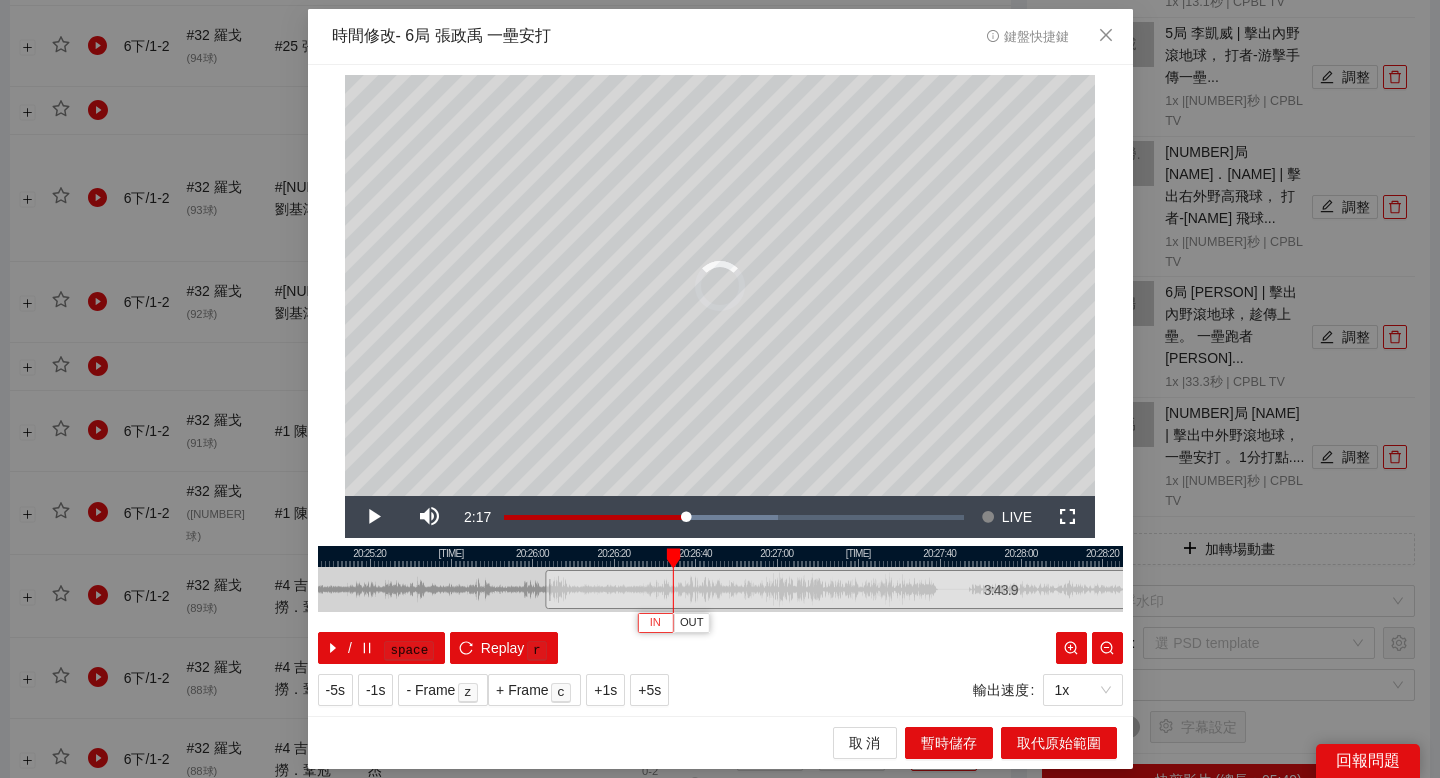 click on "IN" at bounding box center [655, 622] 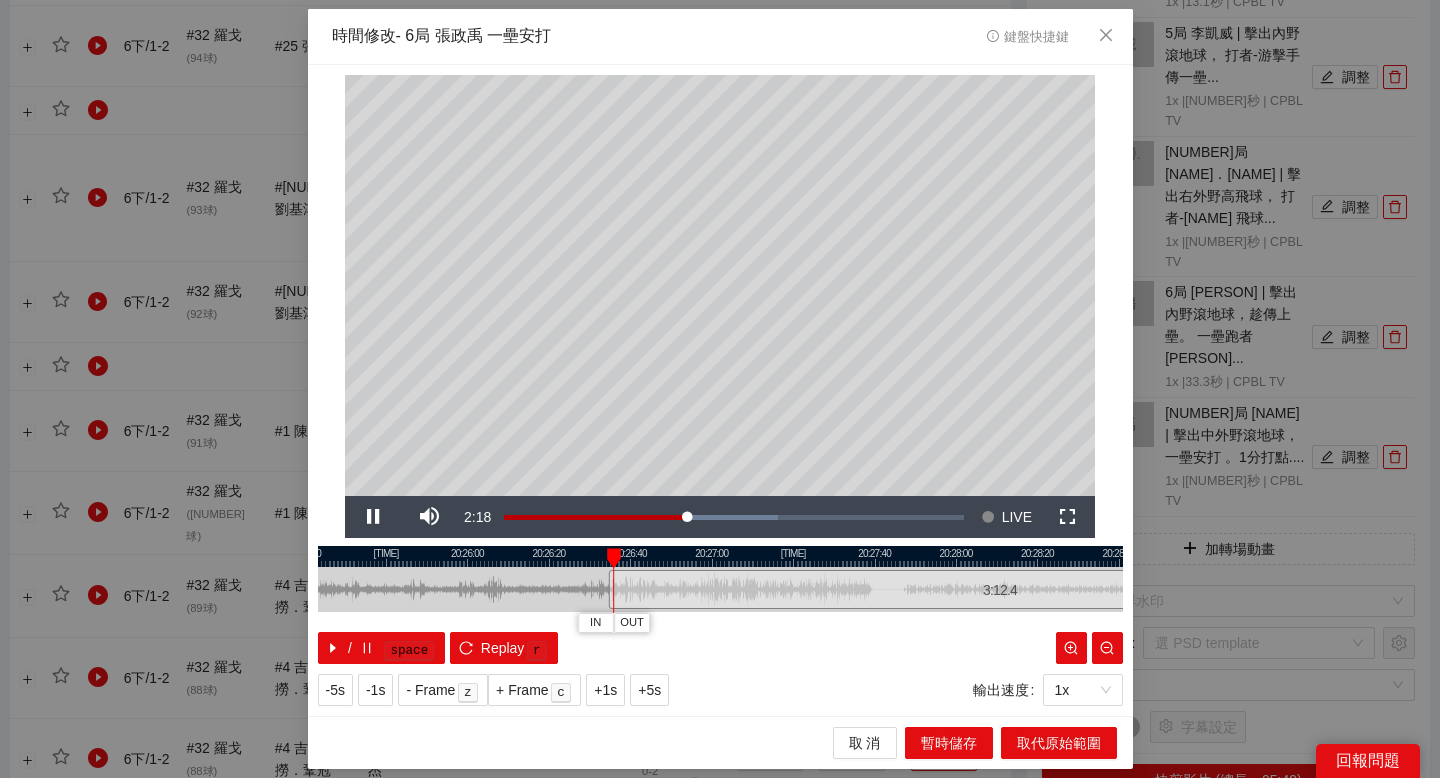 drag, startPoint x: 782, startPoint y: 561, endPoint x: 713, endPoint y: 561, distance: 69 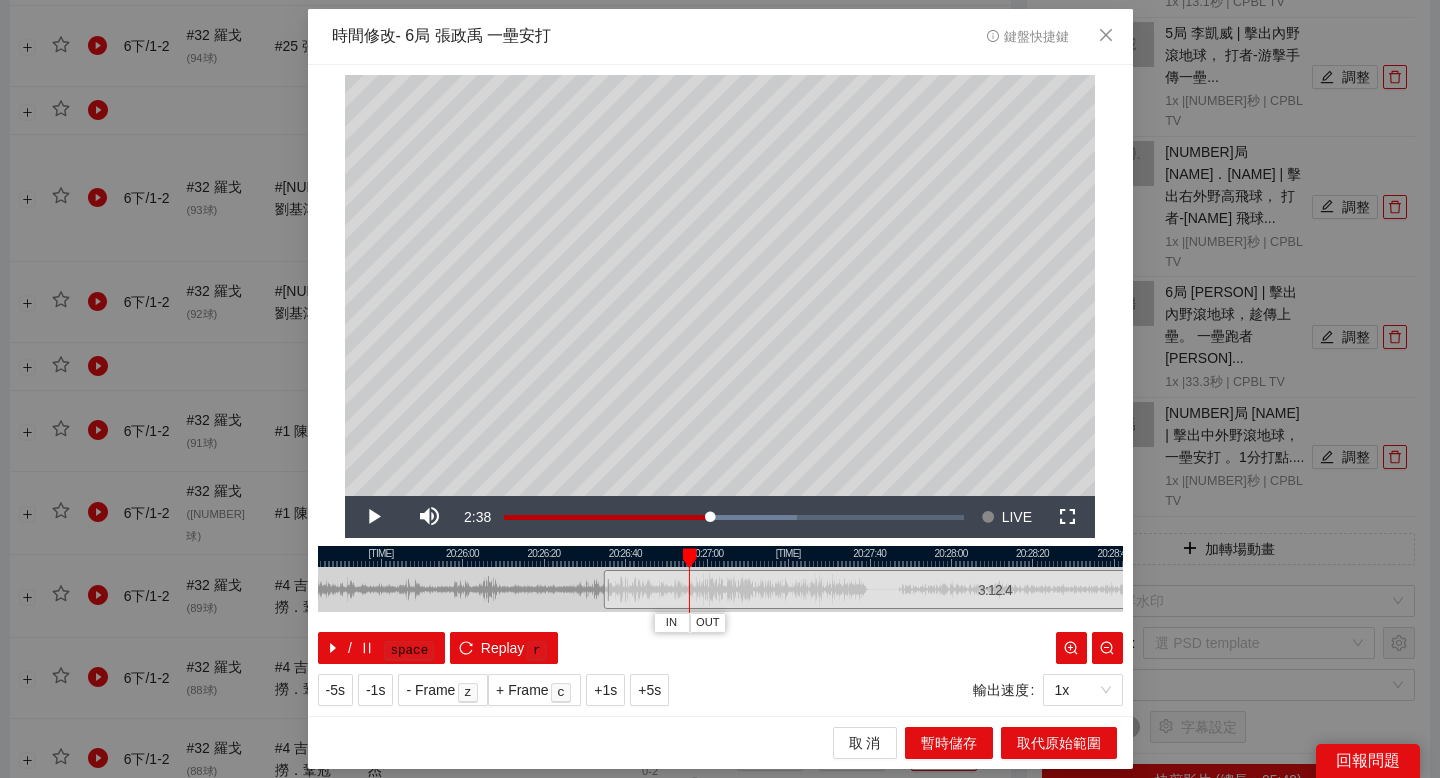 drag, startPoint x: 620, startPoint y: 557, endPoint x: 694, endPoint y: 558, distance: 74.00676 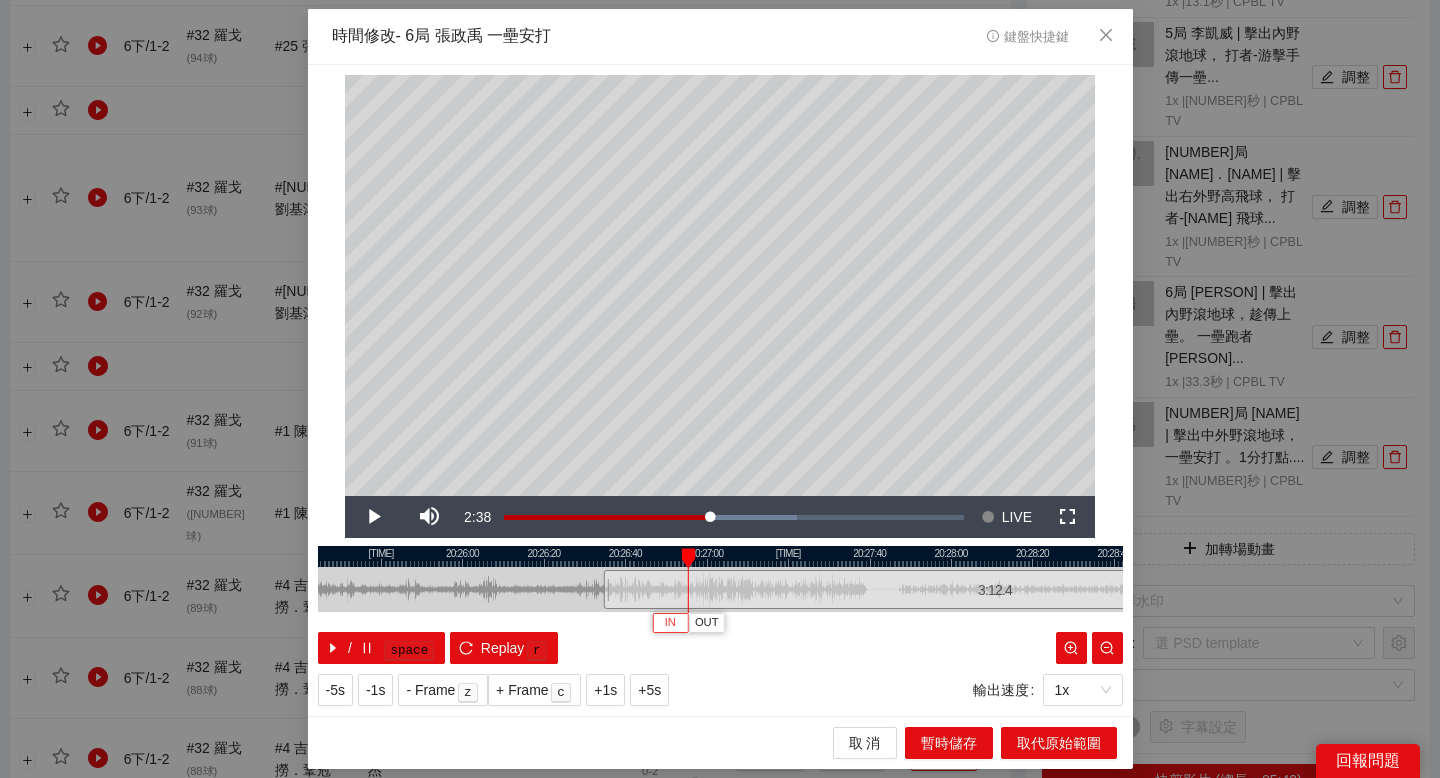 click on "IN" at bounding box center (670, 622) 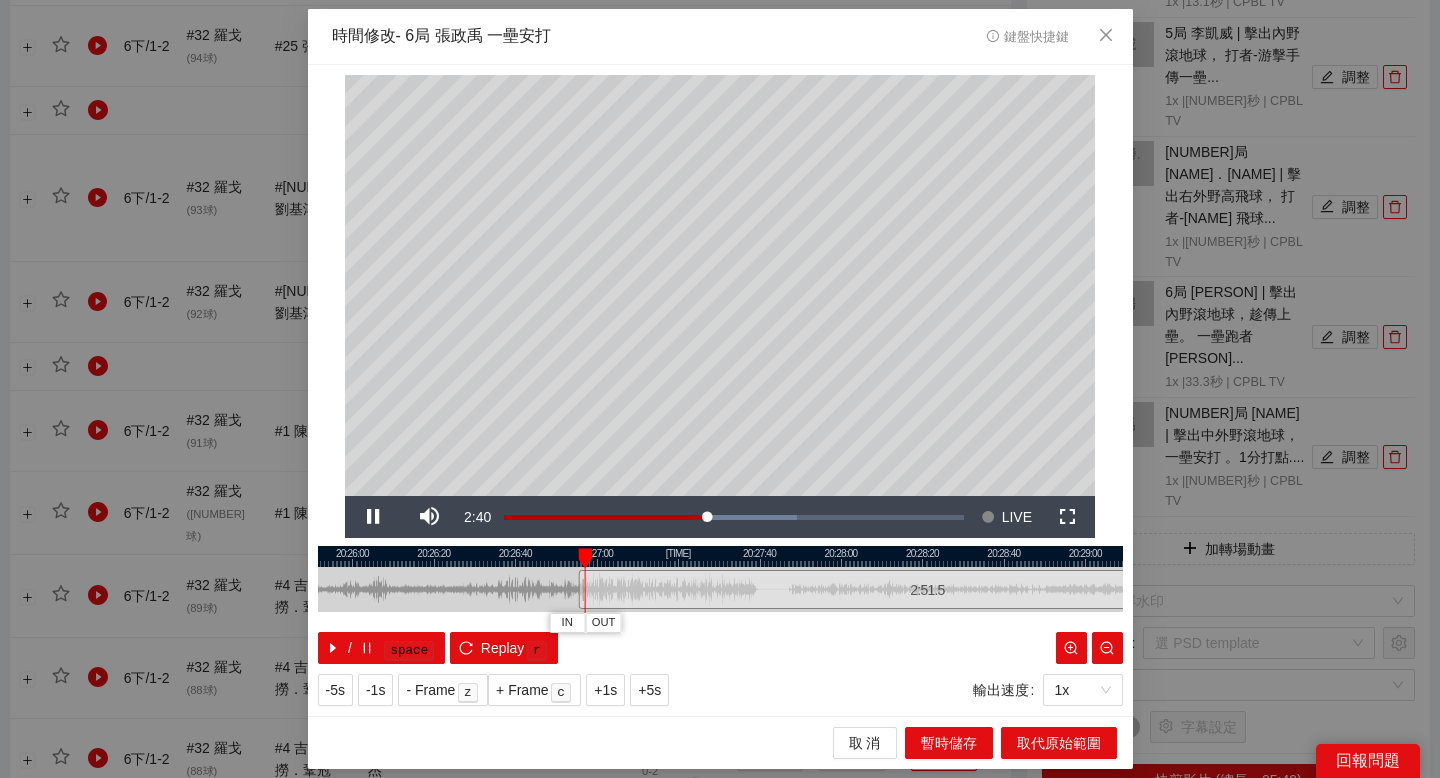 drag, startPoint x: 824, startPoint y: 558, endPoint x: 713, endPoint y: 554, distance: 111.07205 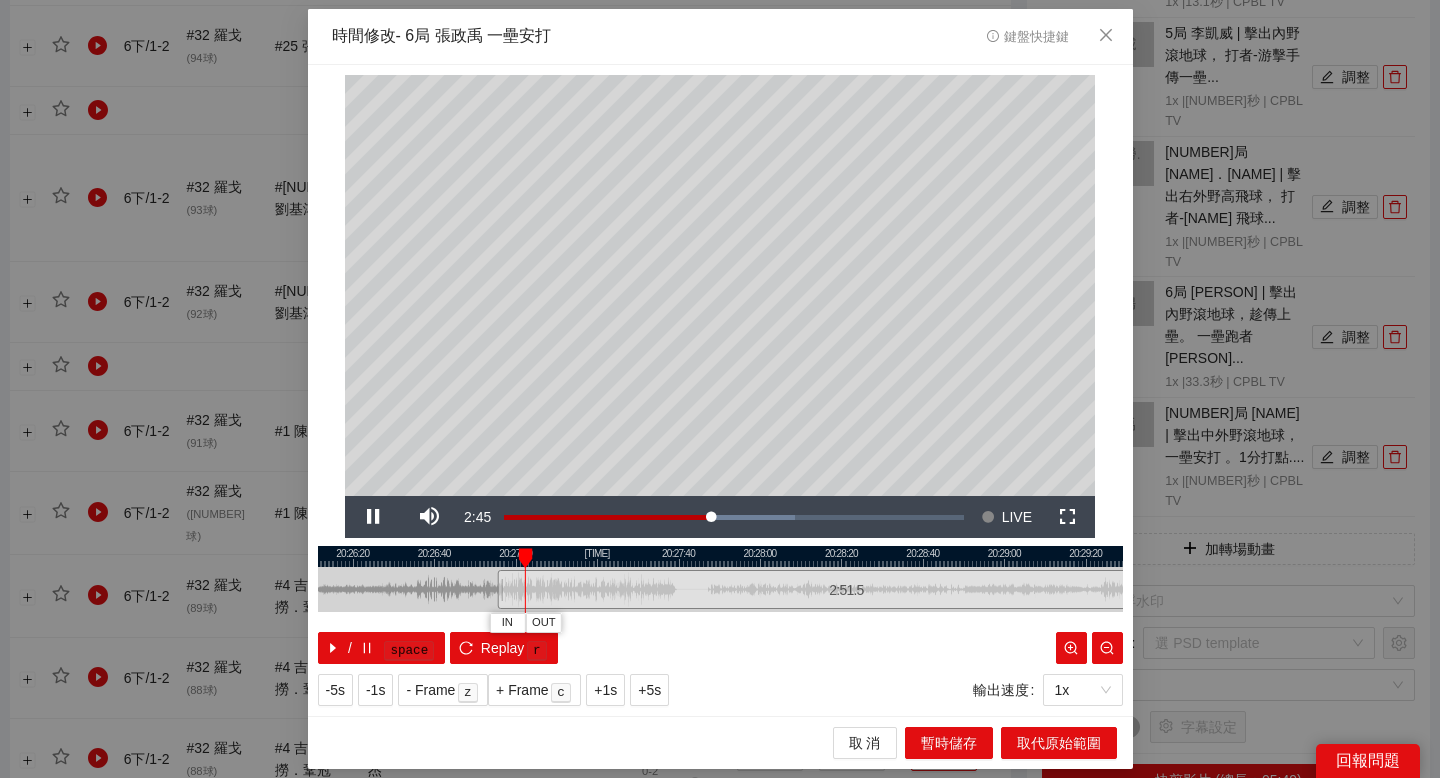 drag, startPoint x: 713, startPoint y: 554, endPoint x: 615, endPoint y: 554, distance: 98 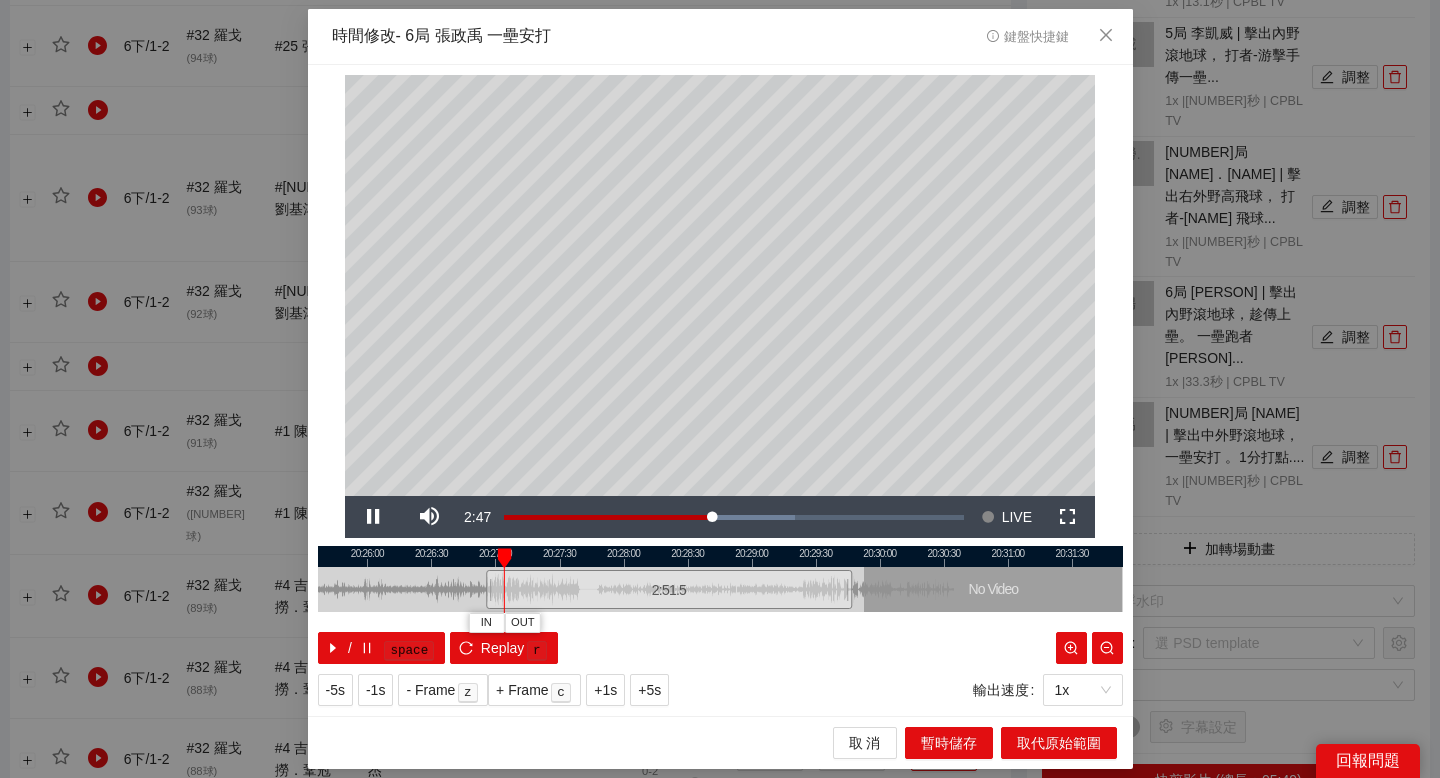 drag, startPoint x: 687, startPoint y: 557, endPoint x: 629, endPoint y: 557, distance: 58 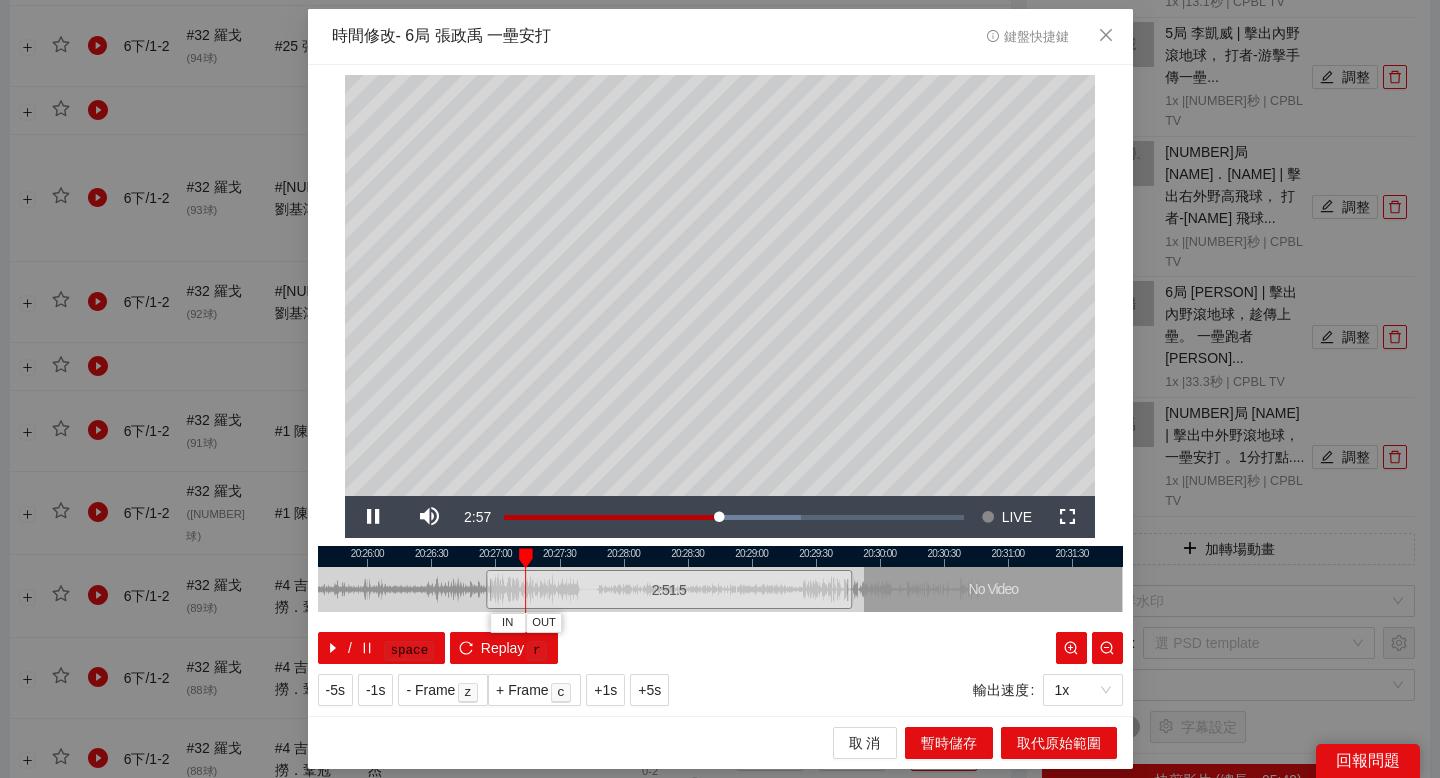 click at bounding box center [720, 556] 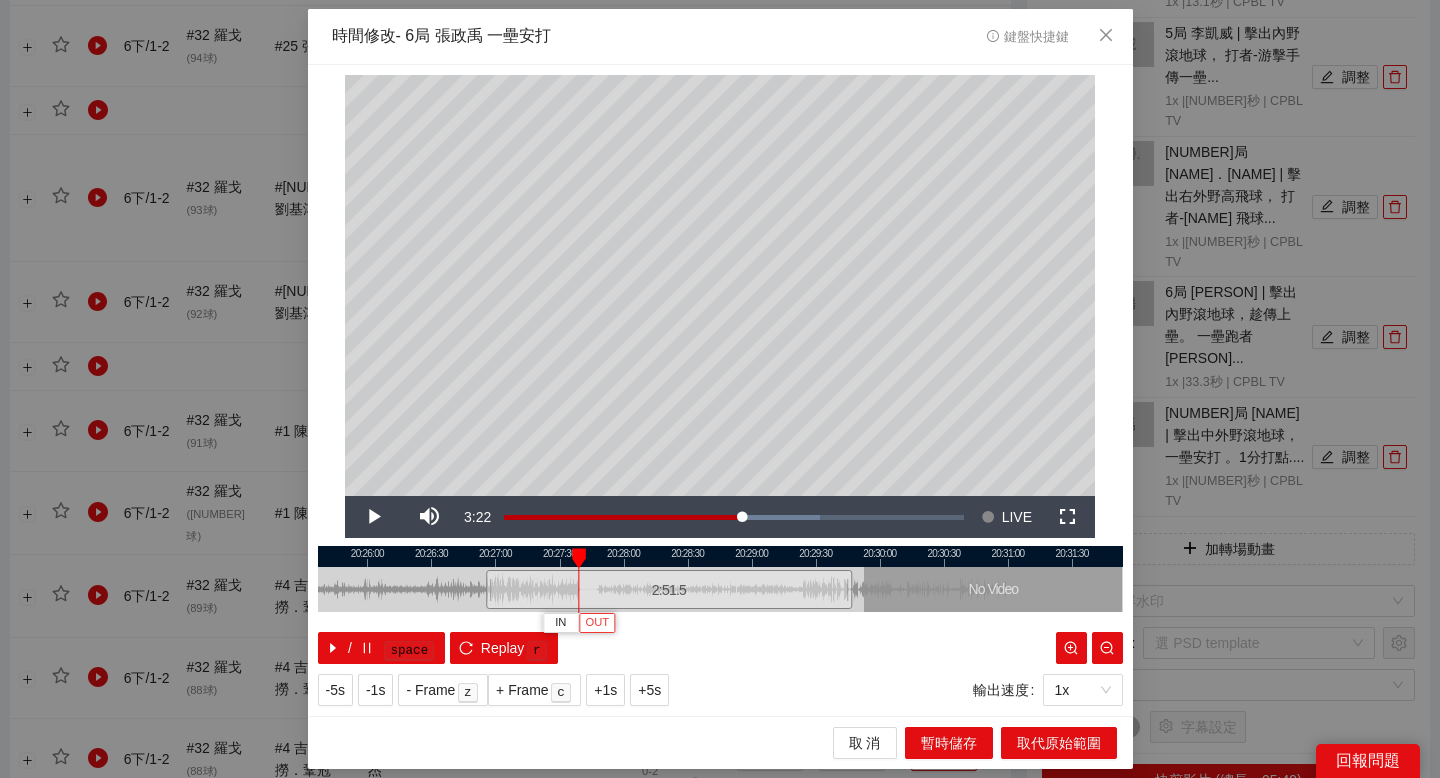 click on "OUT" at bounding box center (597, 623) 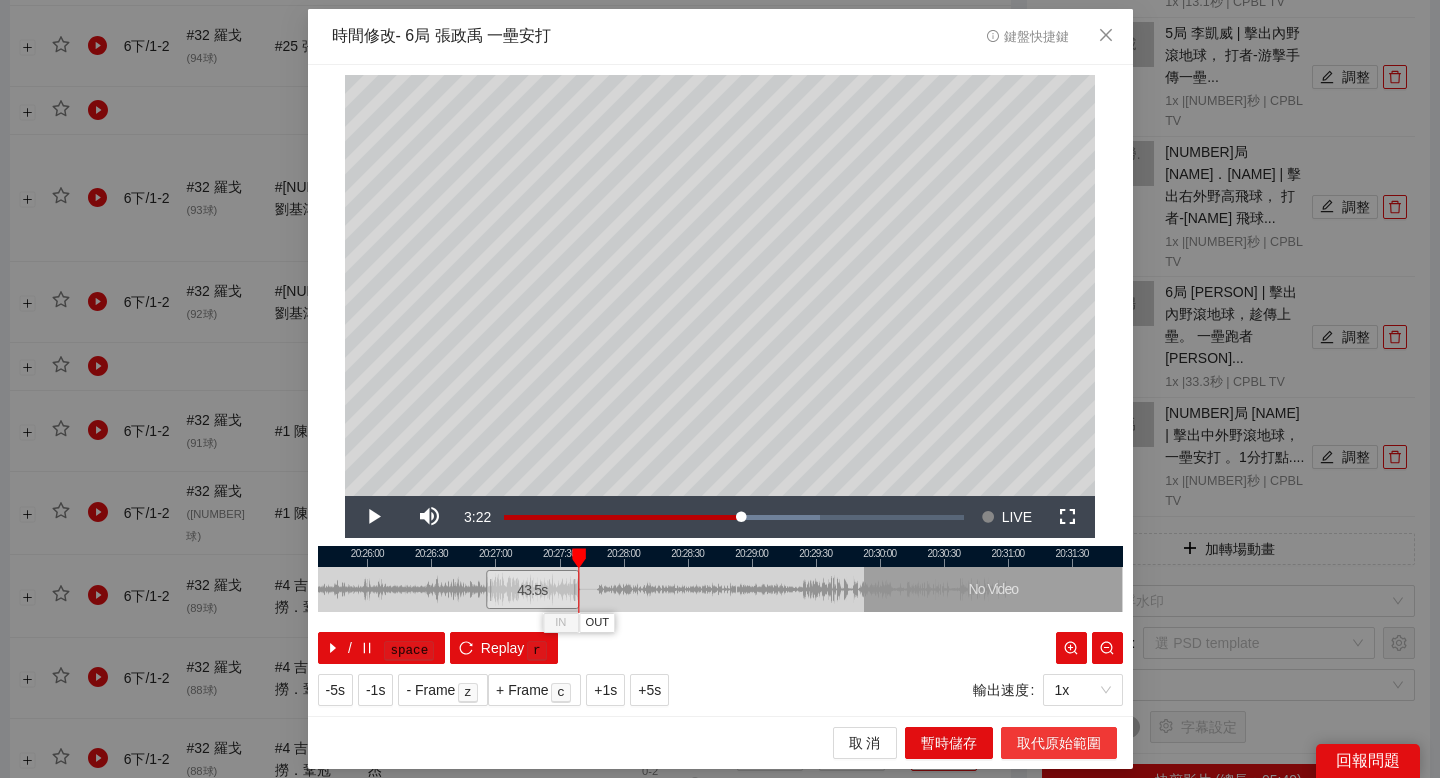 click on "取代原始範圍" at bounding box center [1059, 743] 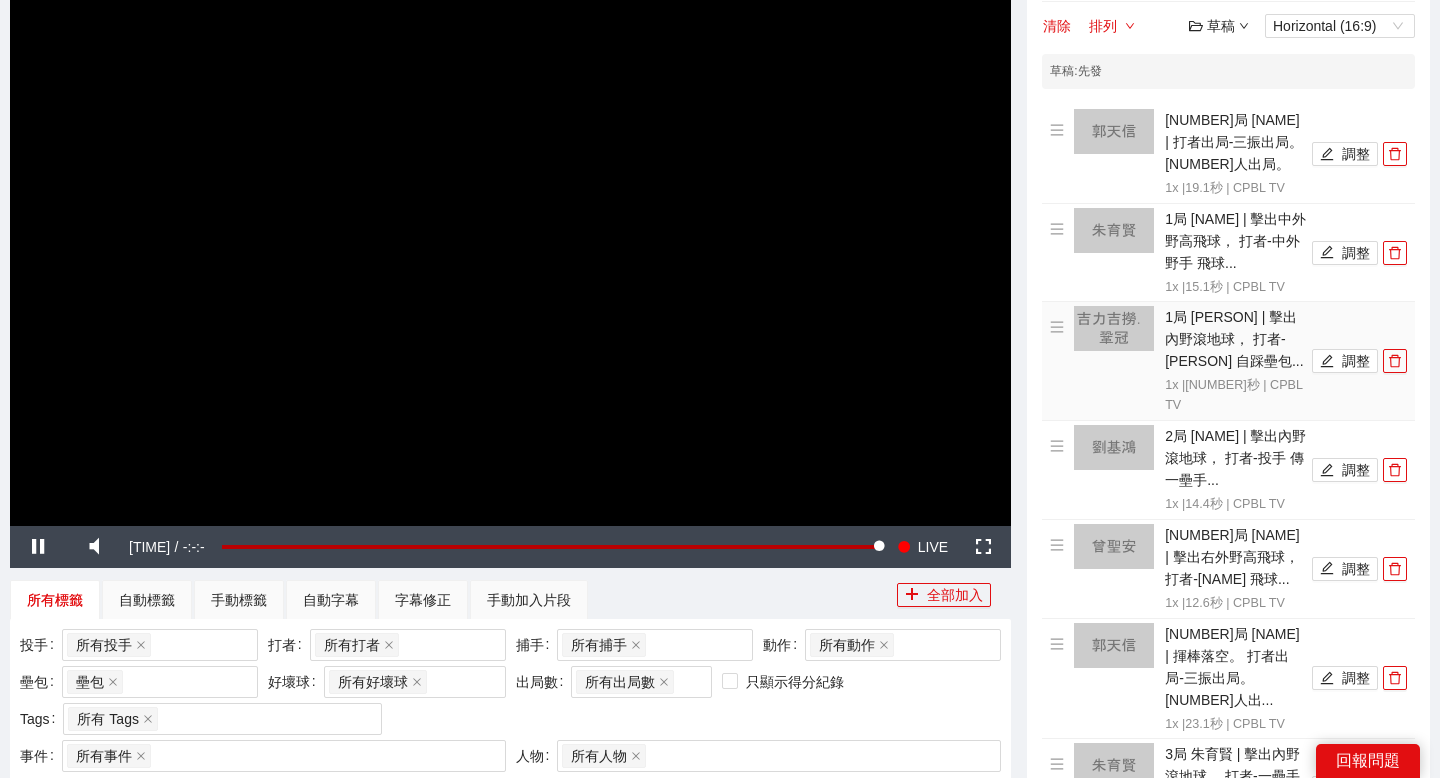 scroll, scrollTop: 0, scrollLeft: 0, axis: both 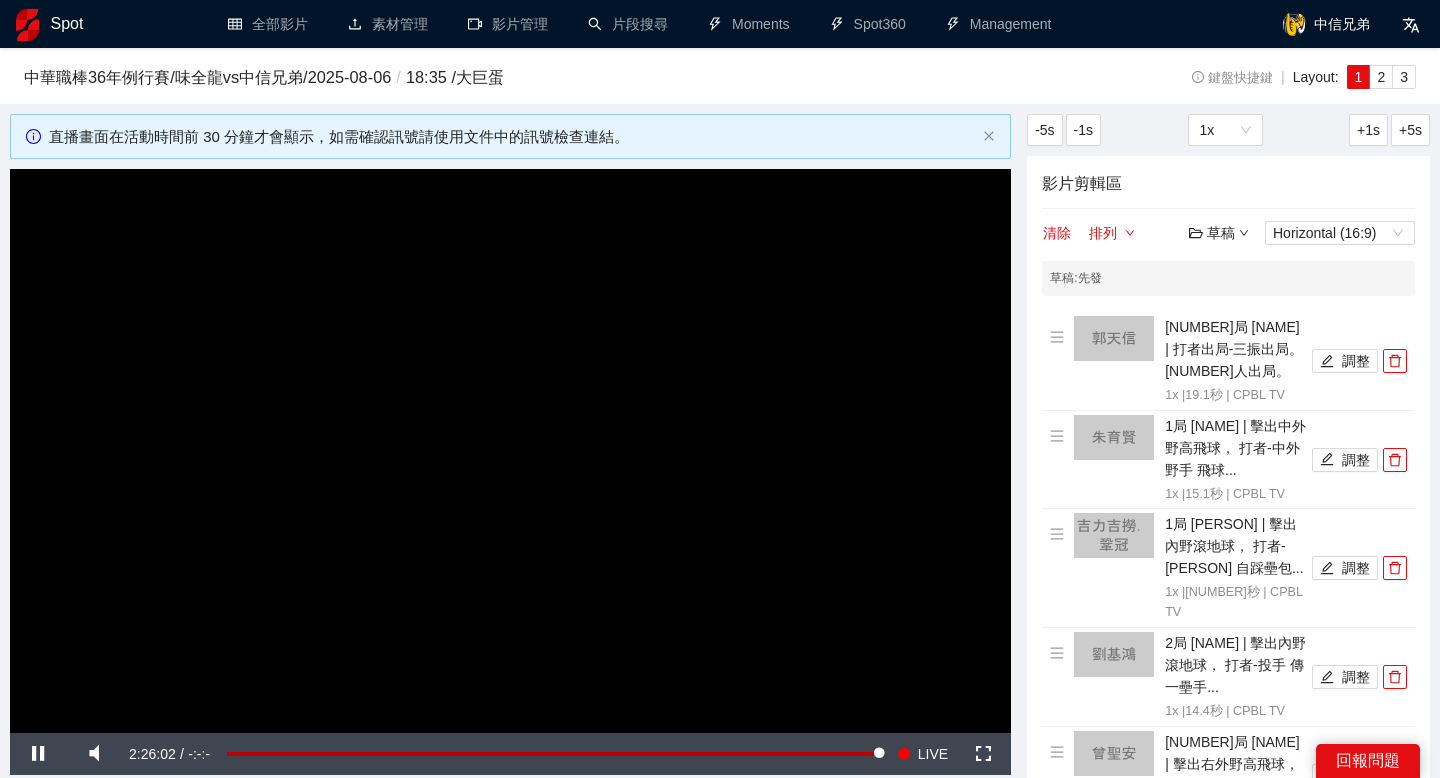 click on "草稿" at bounding box center (1219, 233) 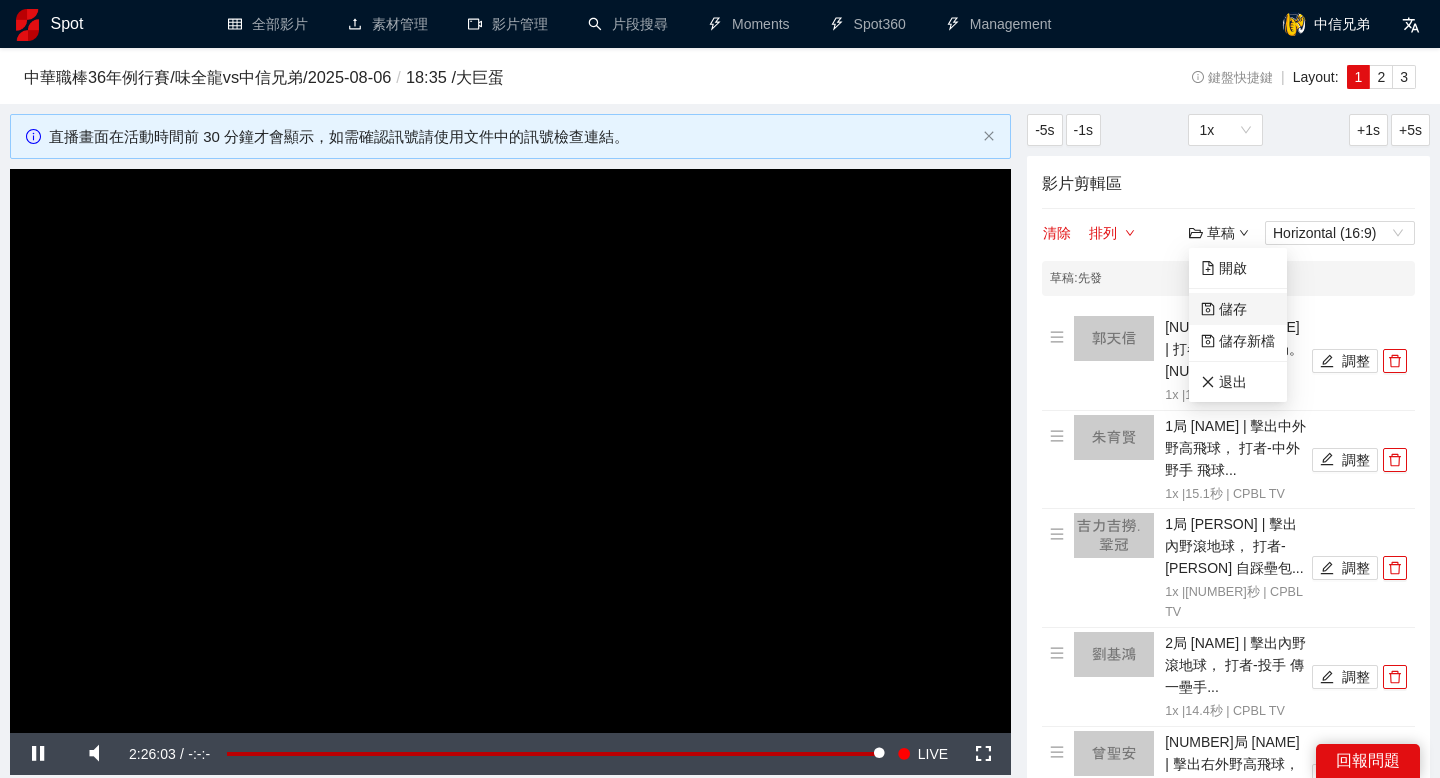 click on "儲存" at bounding box center [1224, 309] 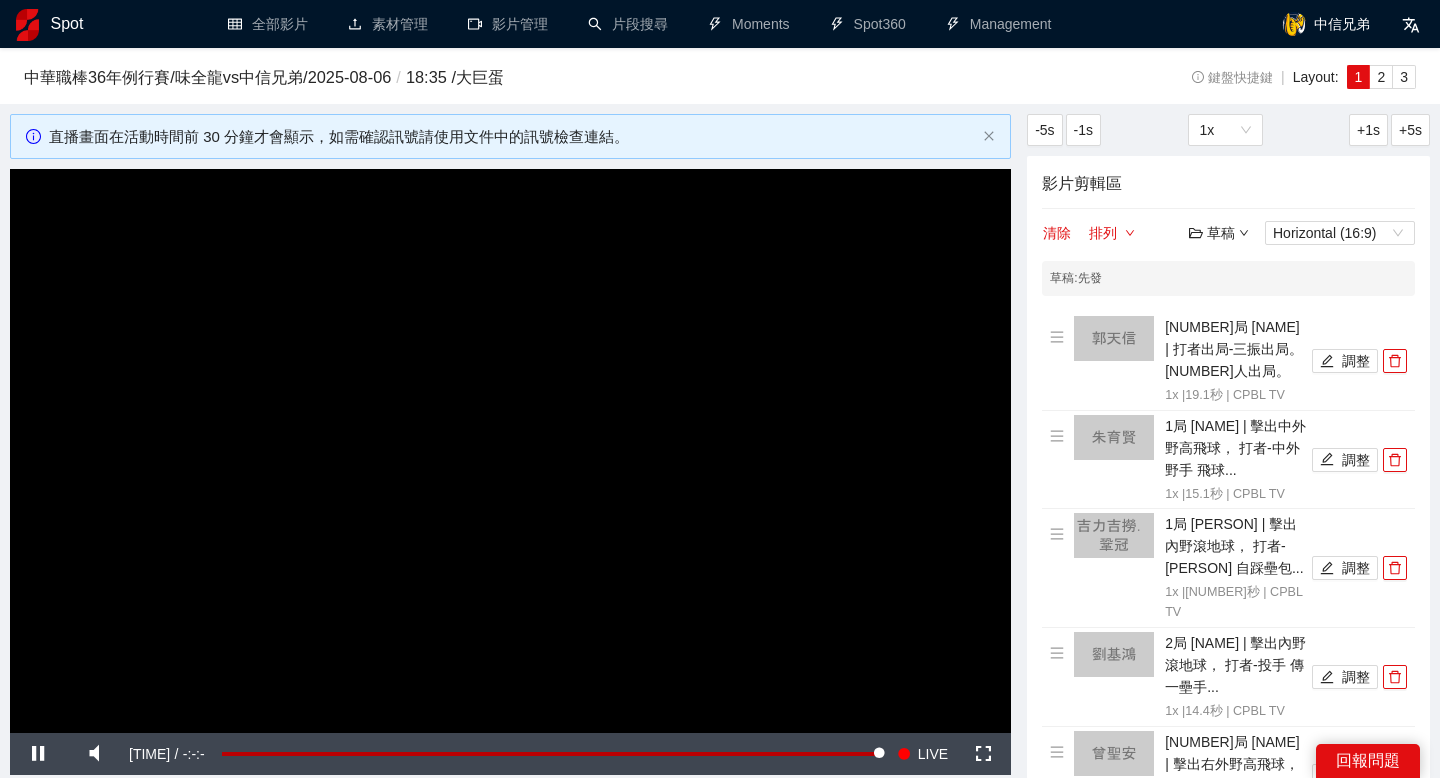 click on "草稿" at bounding box center (1219, 233) 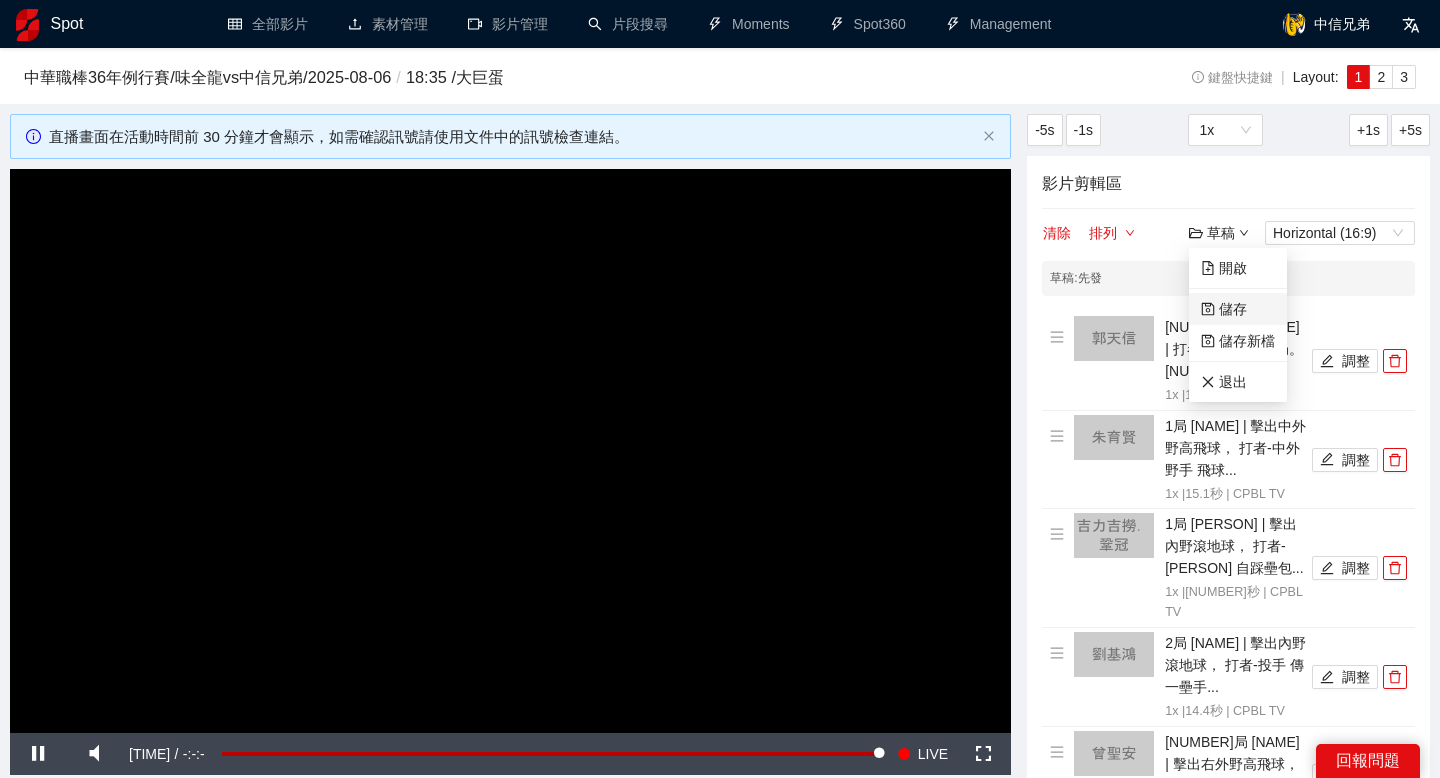 click on "儲存" at bounding box center [1224, 309] 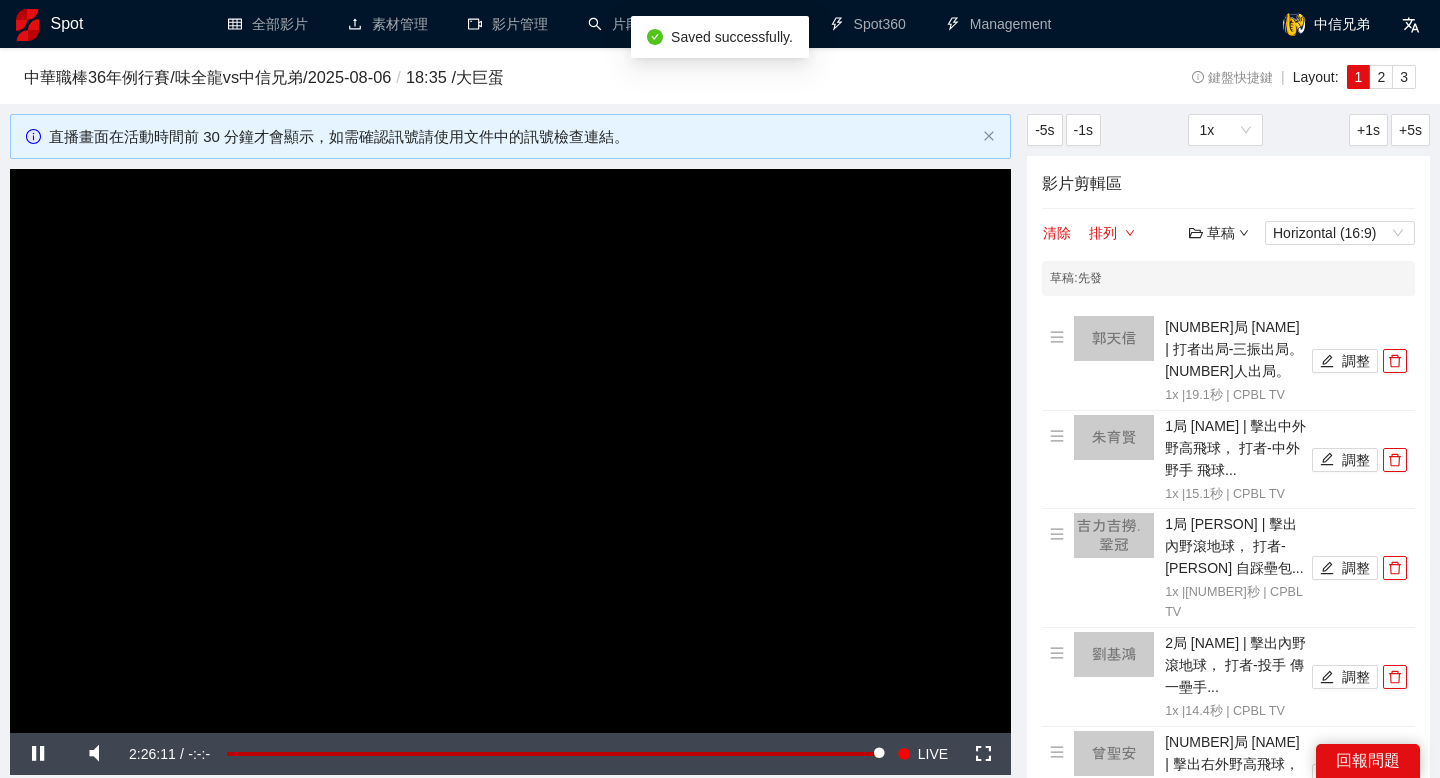 click on "草稿" at bounding box center (1219, 233) 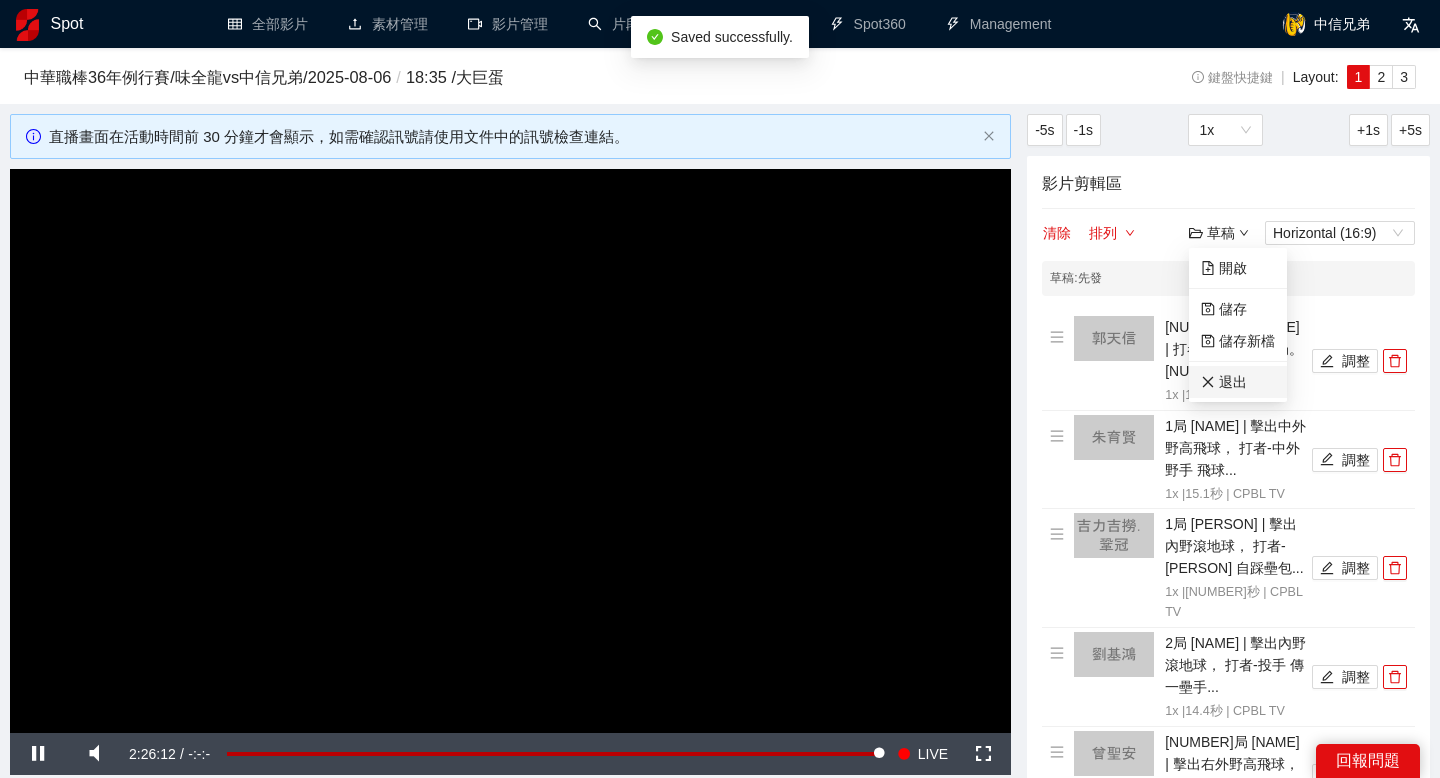 click on "退出" at bounding box center (1224, 382) 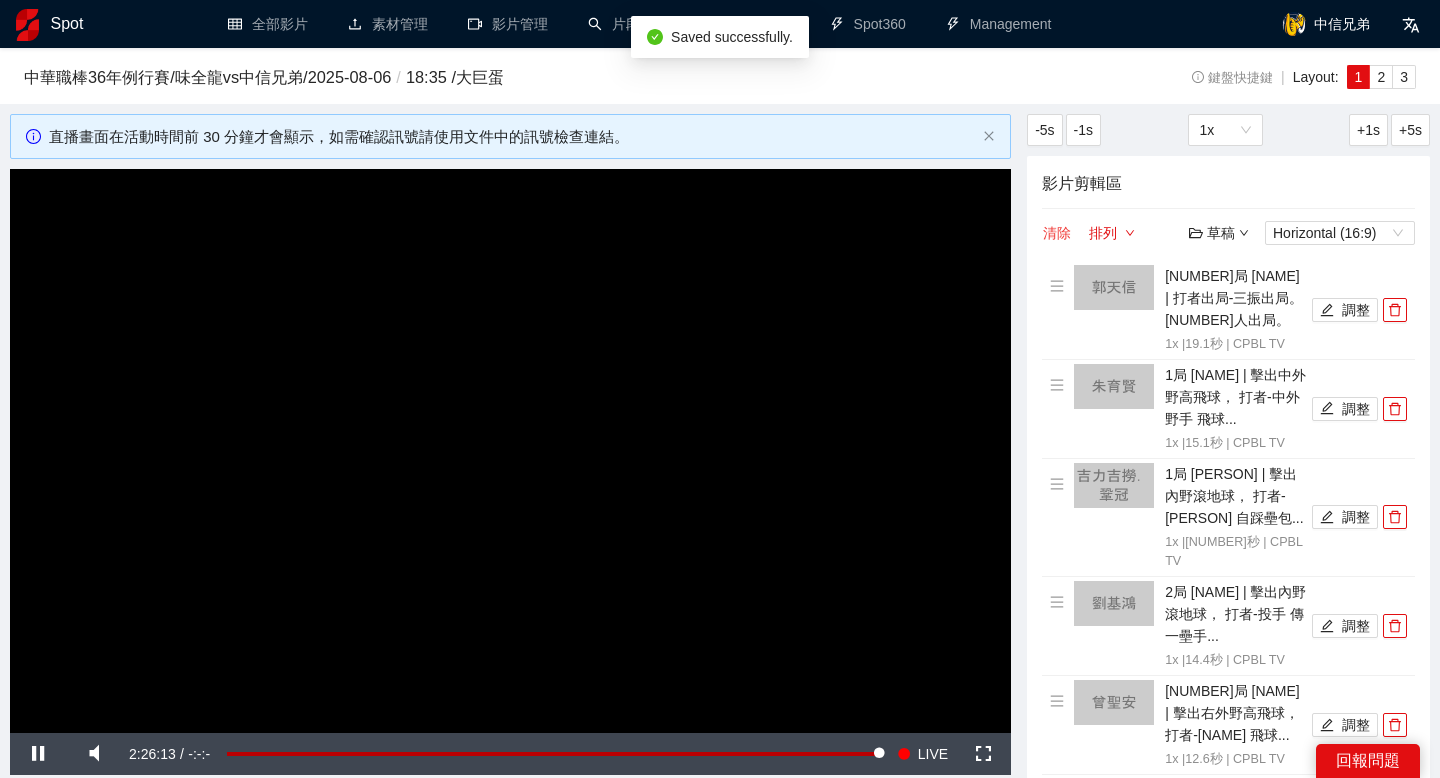 click on "清除" at bounding box center (1057, 233) 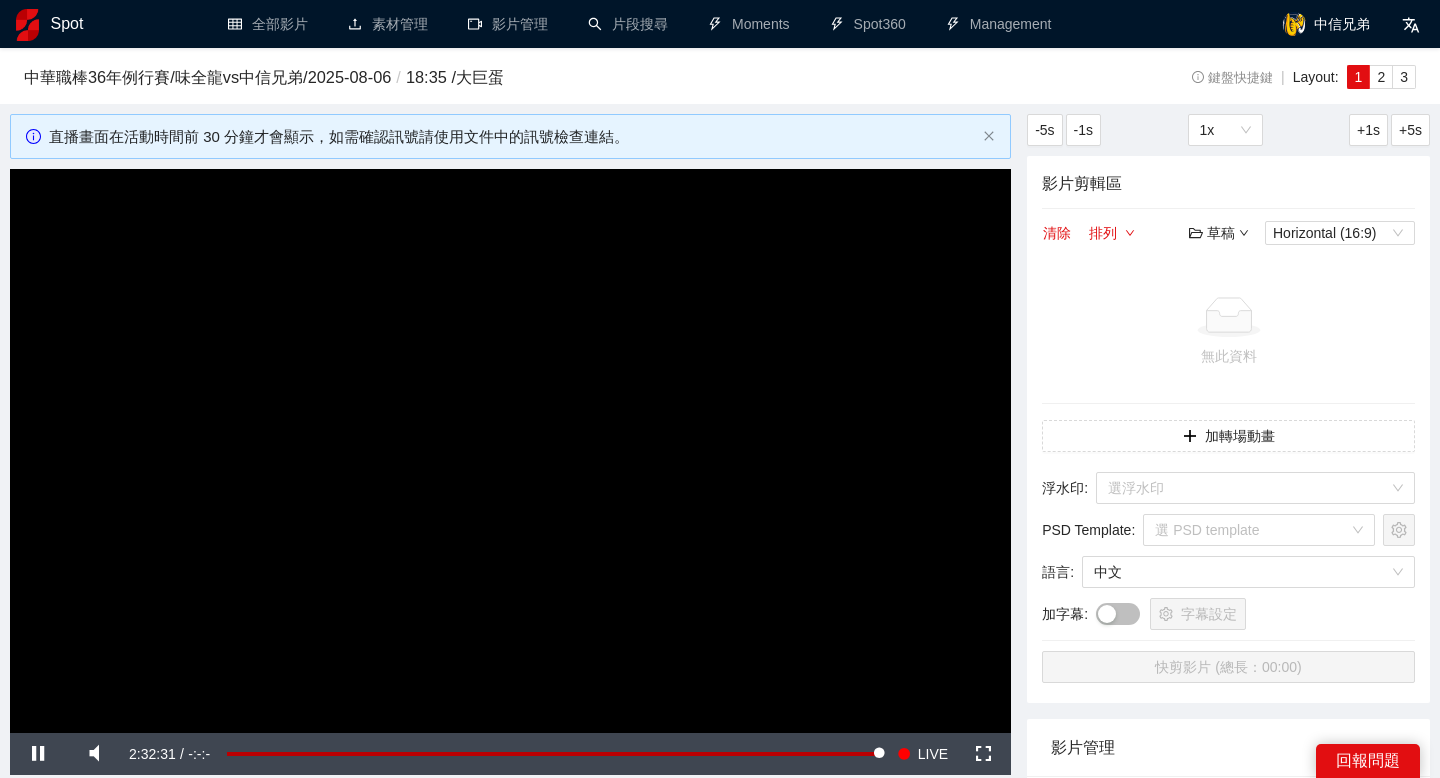 click 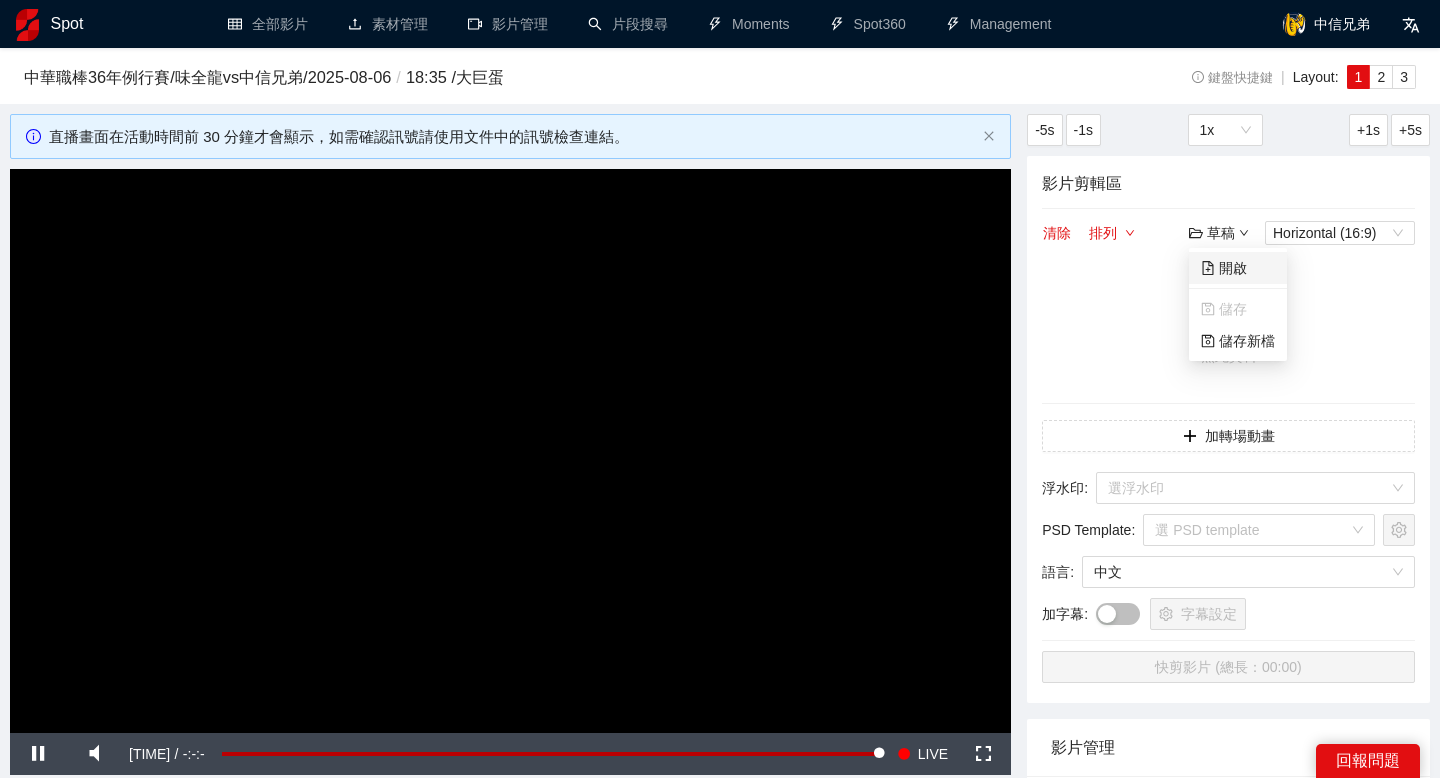 click on "開啟" at bounding box center (1224, 268) 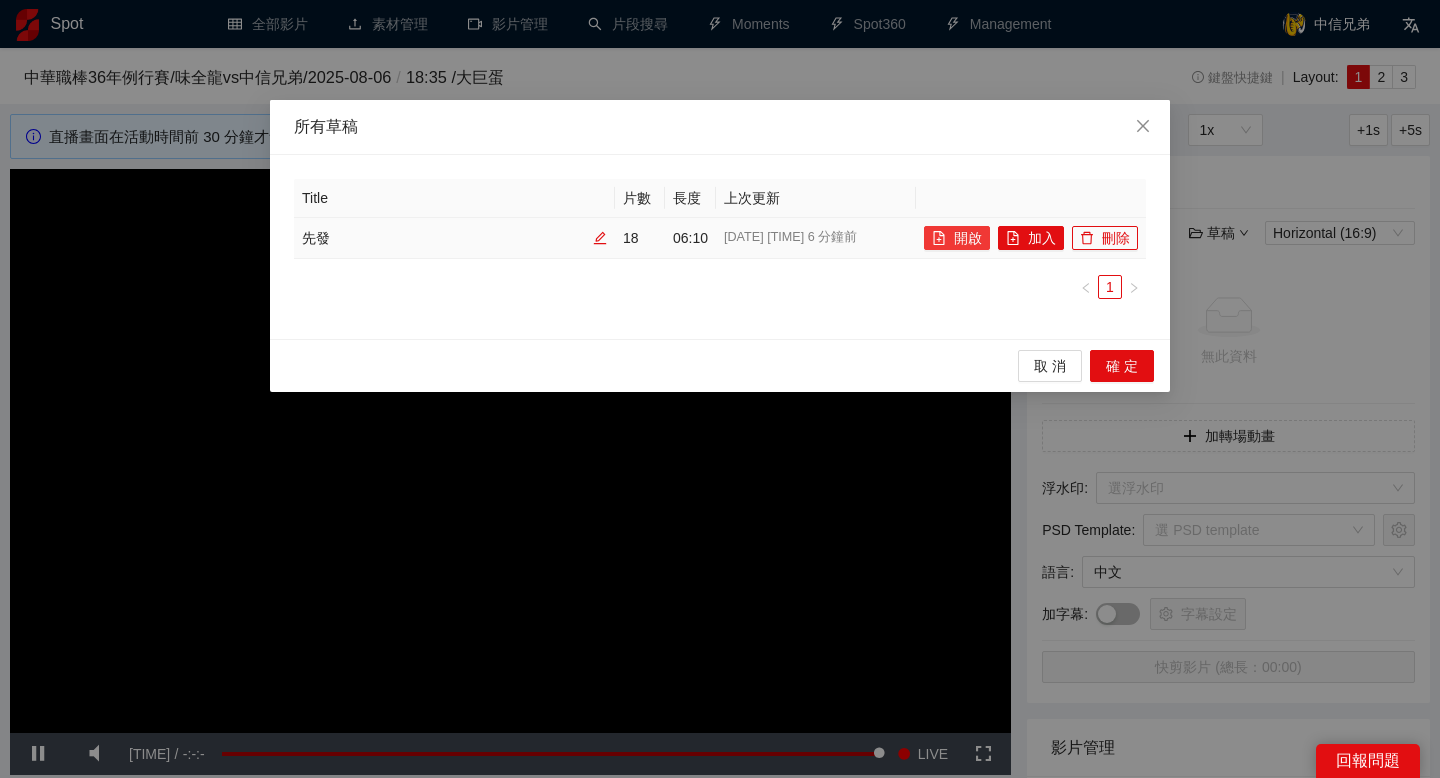 click on "開啟" at bounding box center (957, 238) 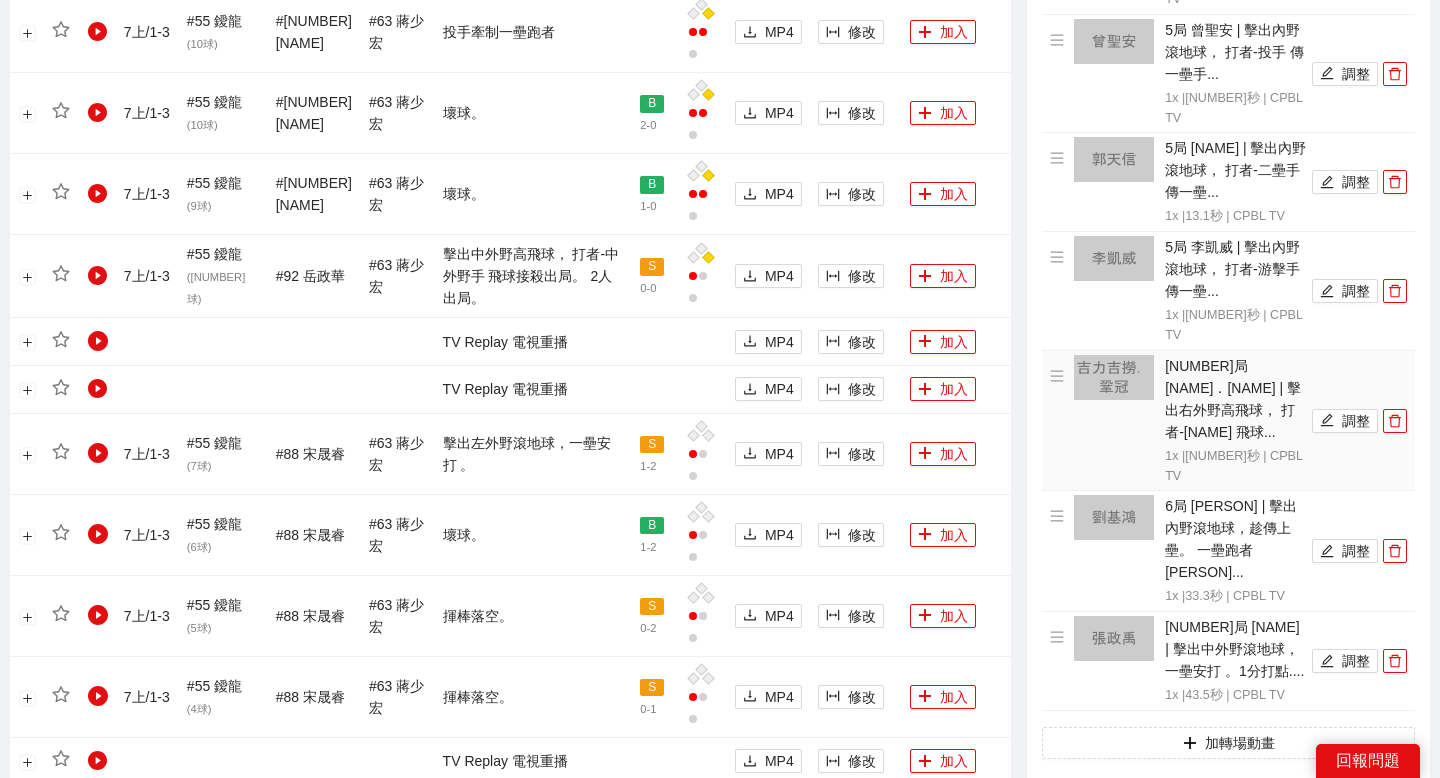 scroll, scrollTop: 1546, scrollLeft: 0, axis: vertical 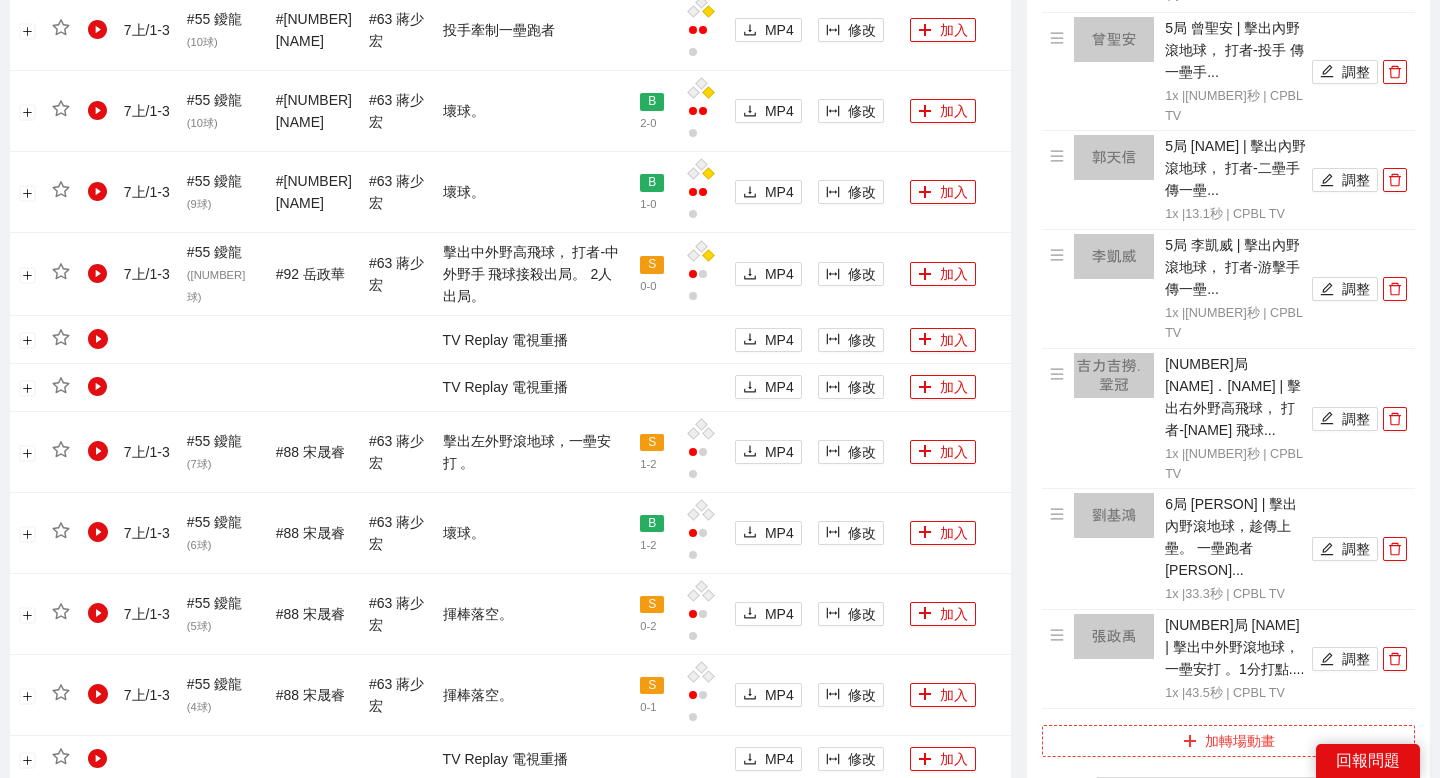 click on "加轉場動畫" at bounding box center (1228, 741) 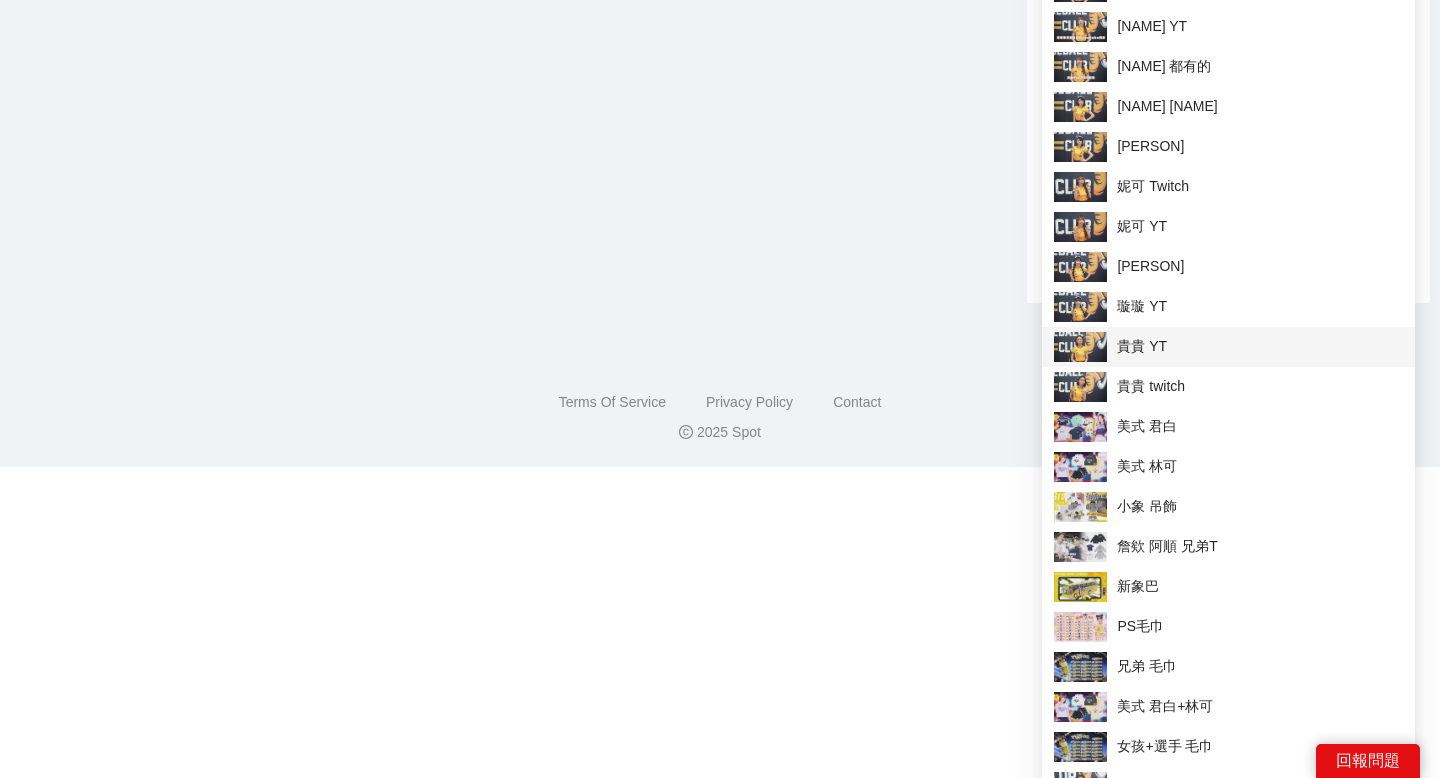 scroll, scrollTop: 2799, scrollLeft: 0, axis: vertical 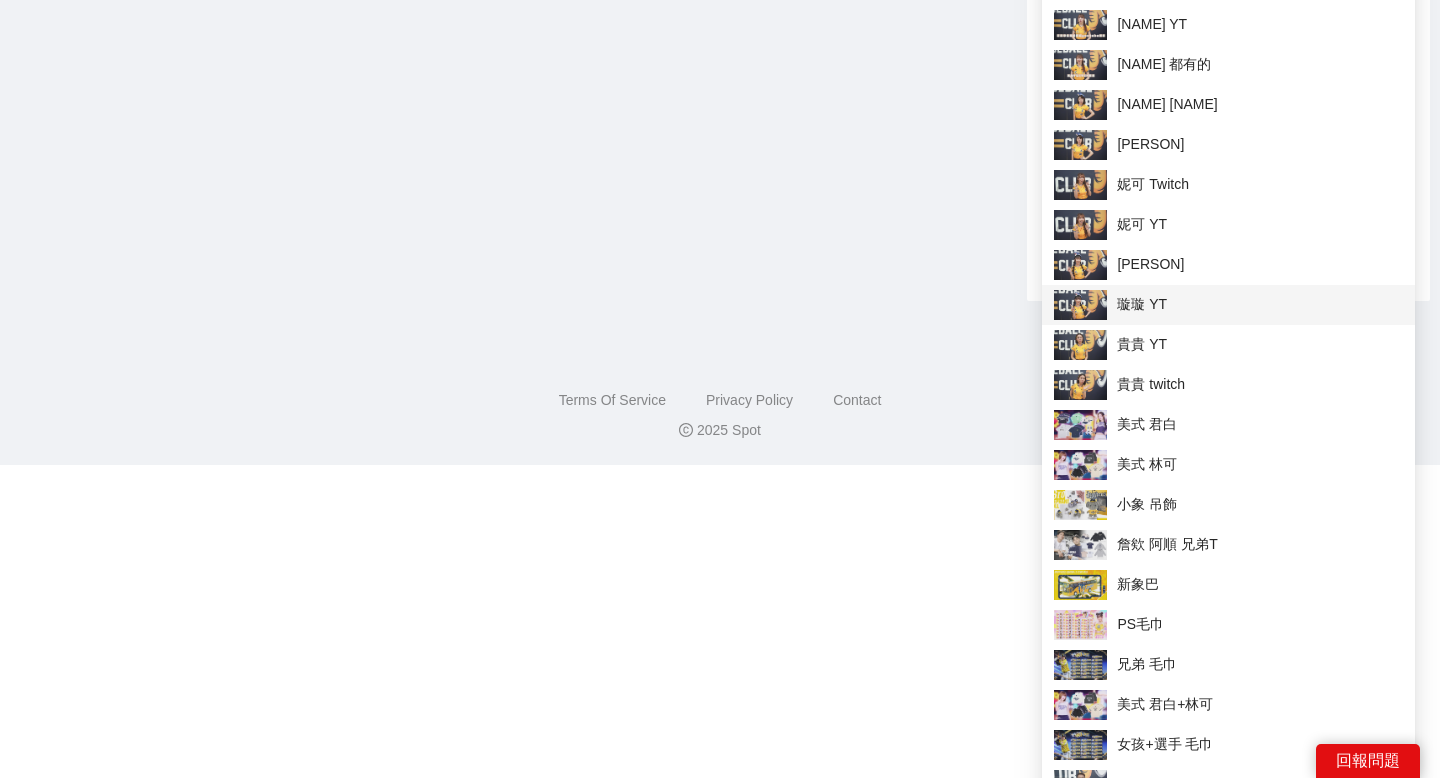 click on "璇璇 YT" at bounding box center (1228, 305) 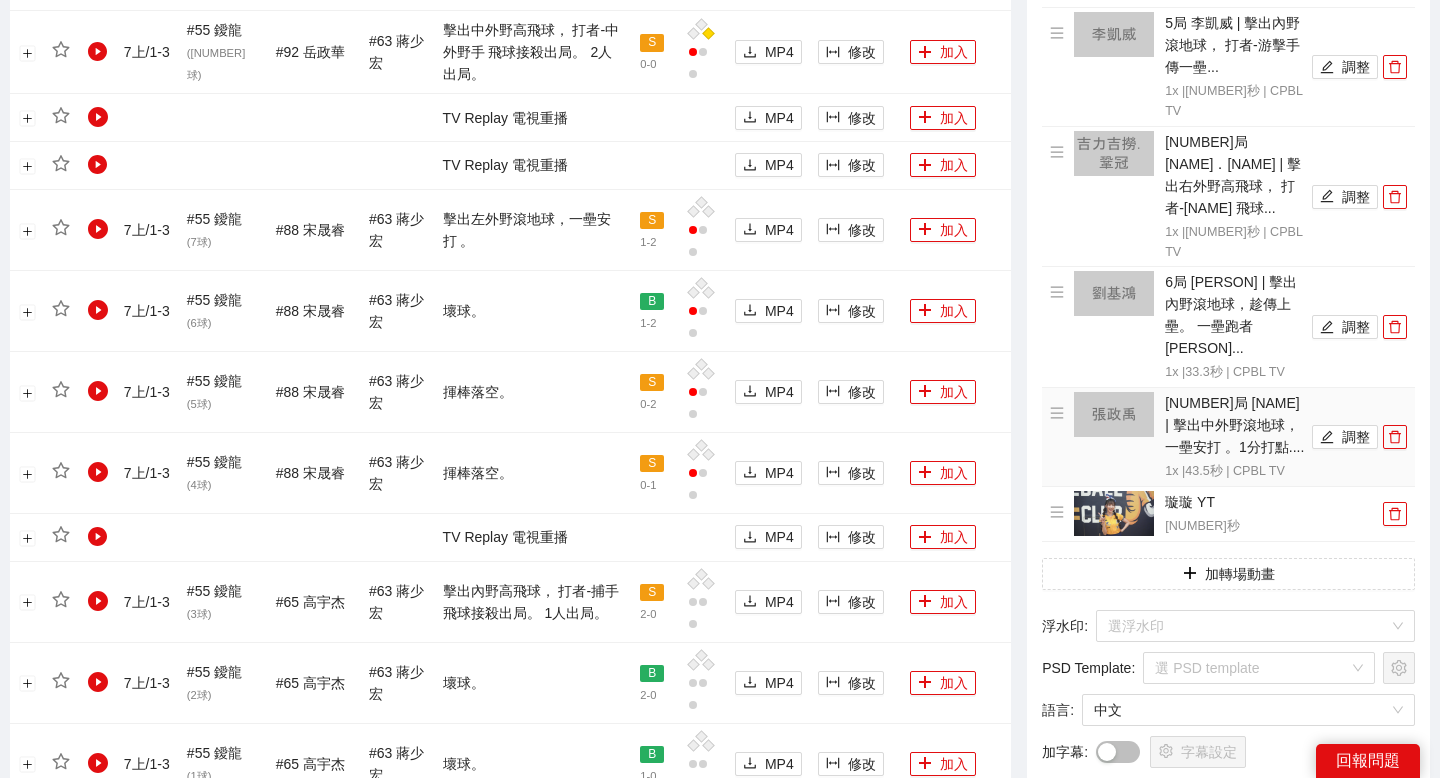 scroll, scrollTop: 1750, scrollLeft: 0, axis: vertical 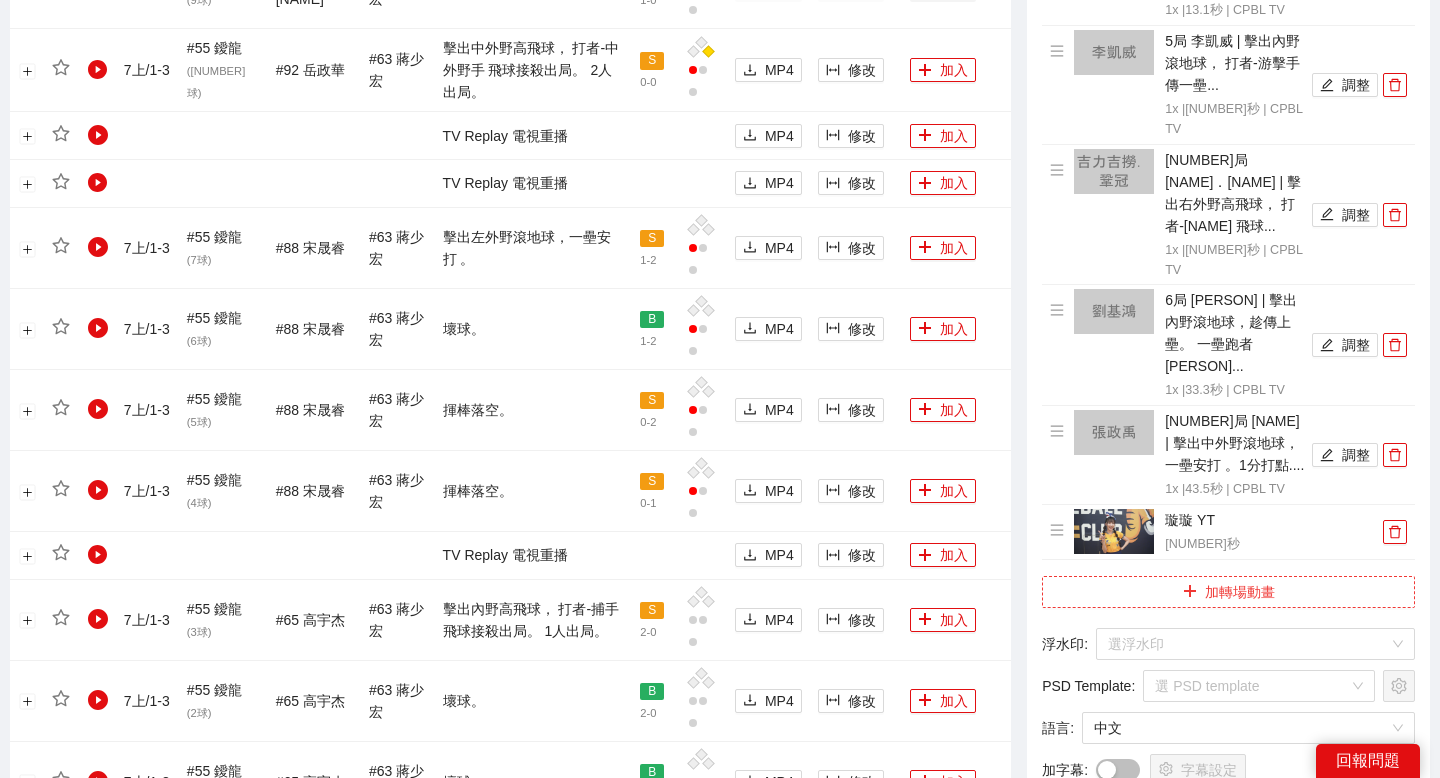 click on "加轉場動畫" at bounding box center (1228, 592) 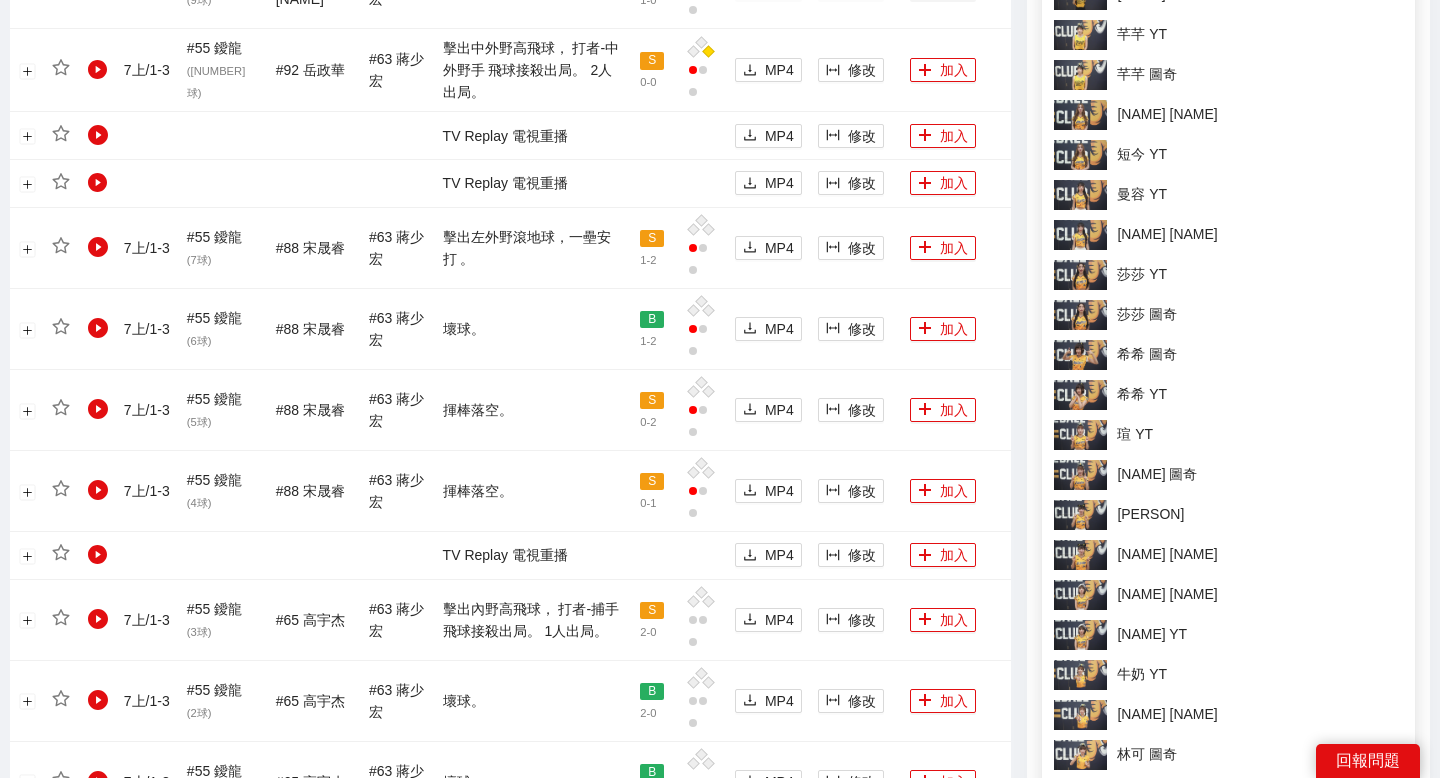 click on "**********" at bounding box center [510, -108] 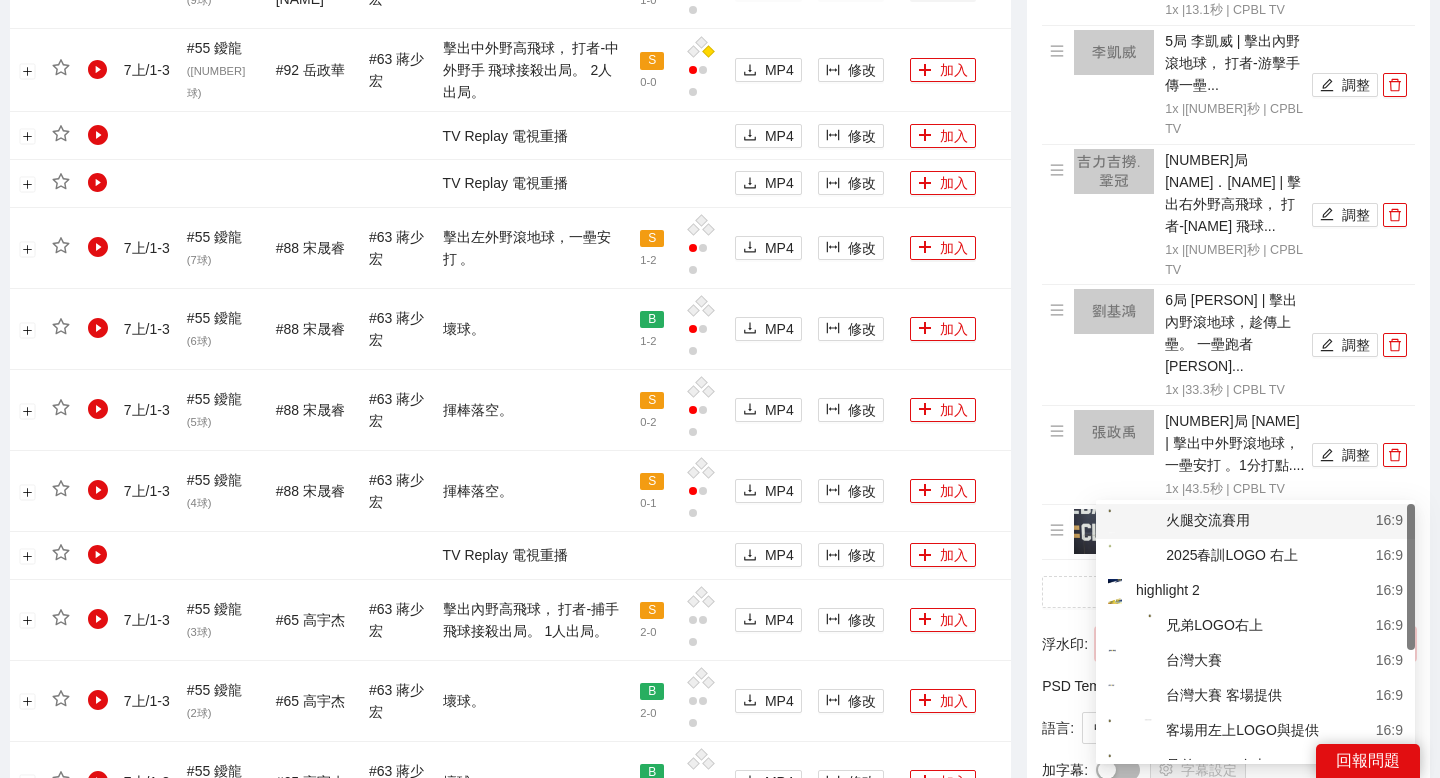 click at bounding box center (1248, 644) 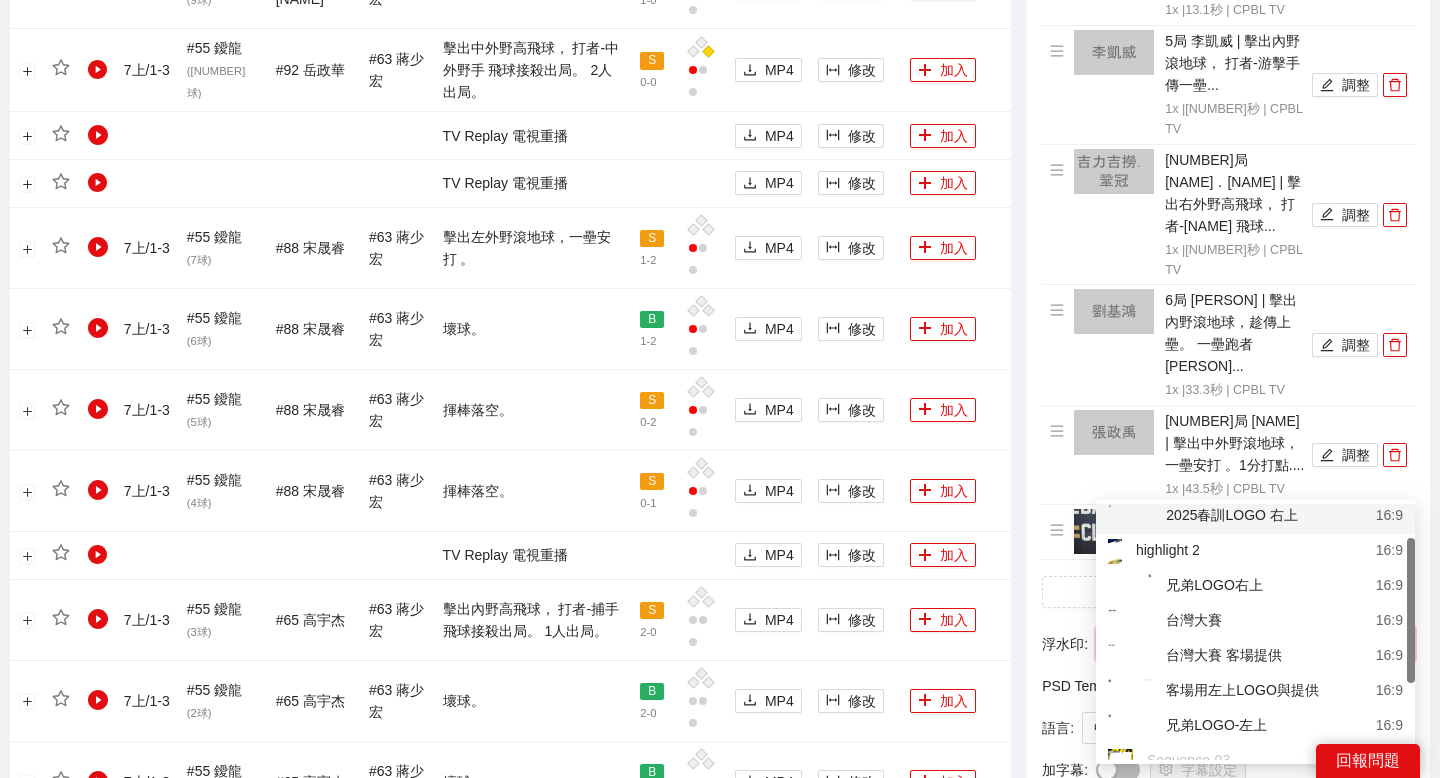 scroll, scrollTop: 60, scrollLeft: 0, axis: vertical 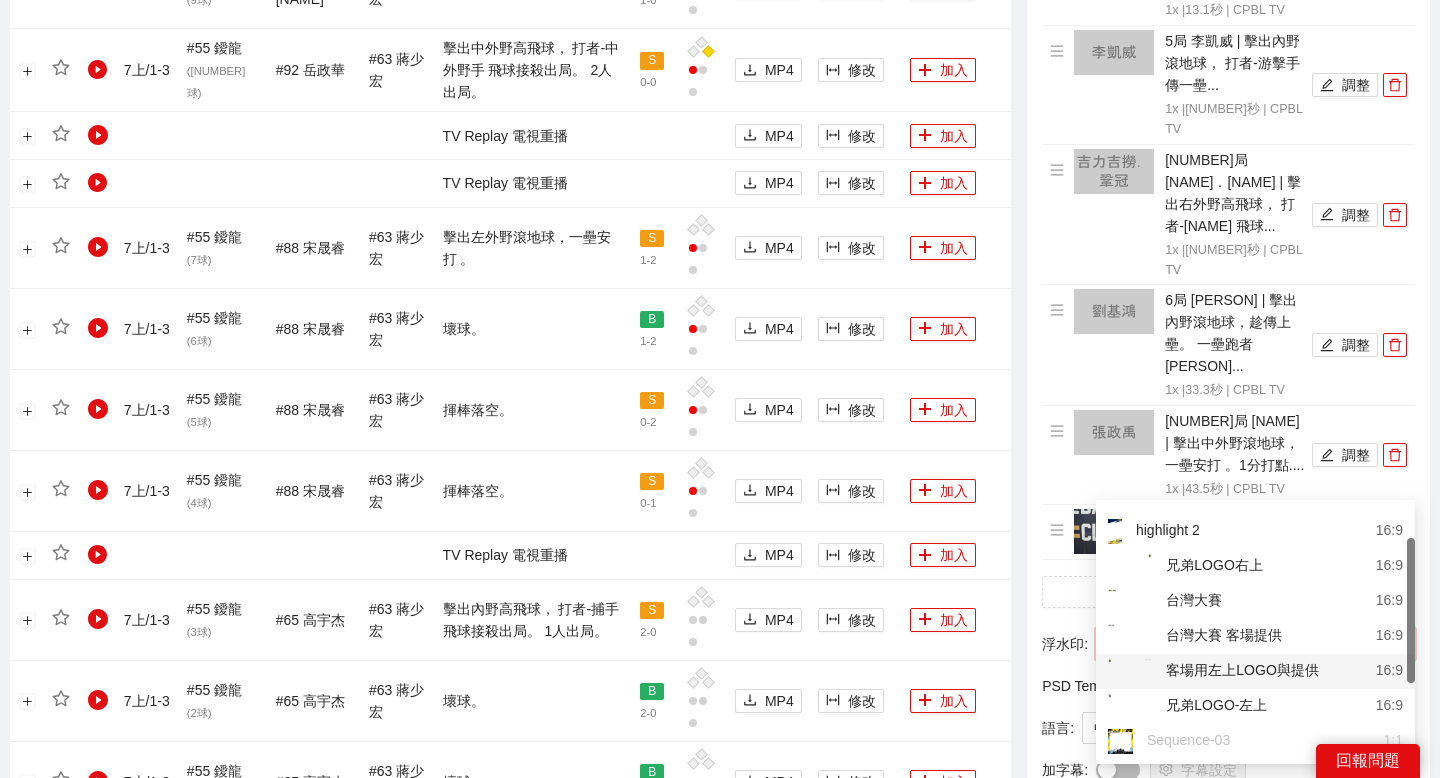 click on "客場用左上LOGO與提供" at bounding box center [1213, 671] 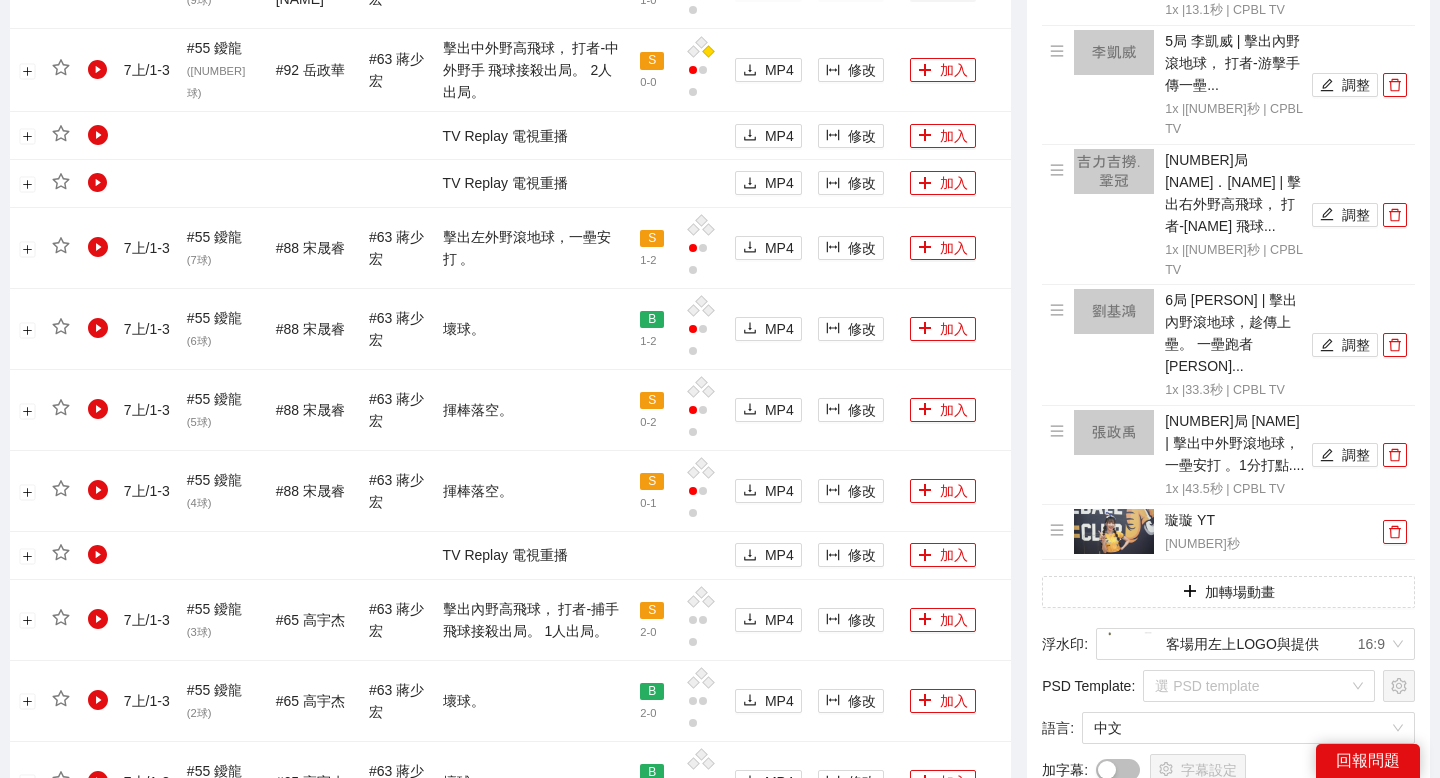 click on "快剪影片 (總長：06:21)" at bounding box center [1228, 823] 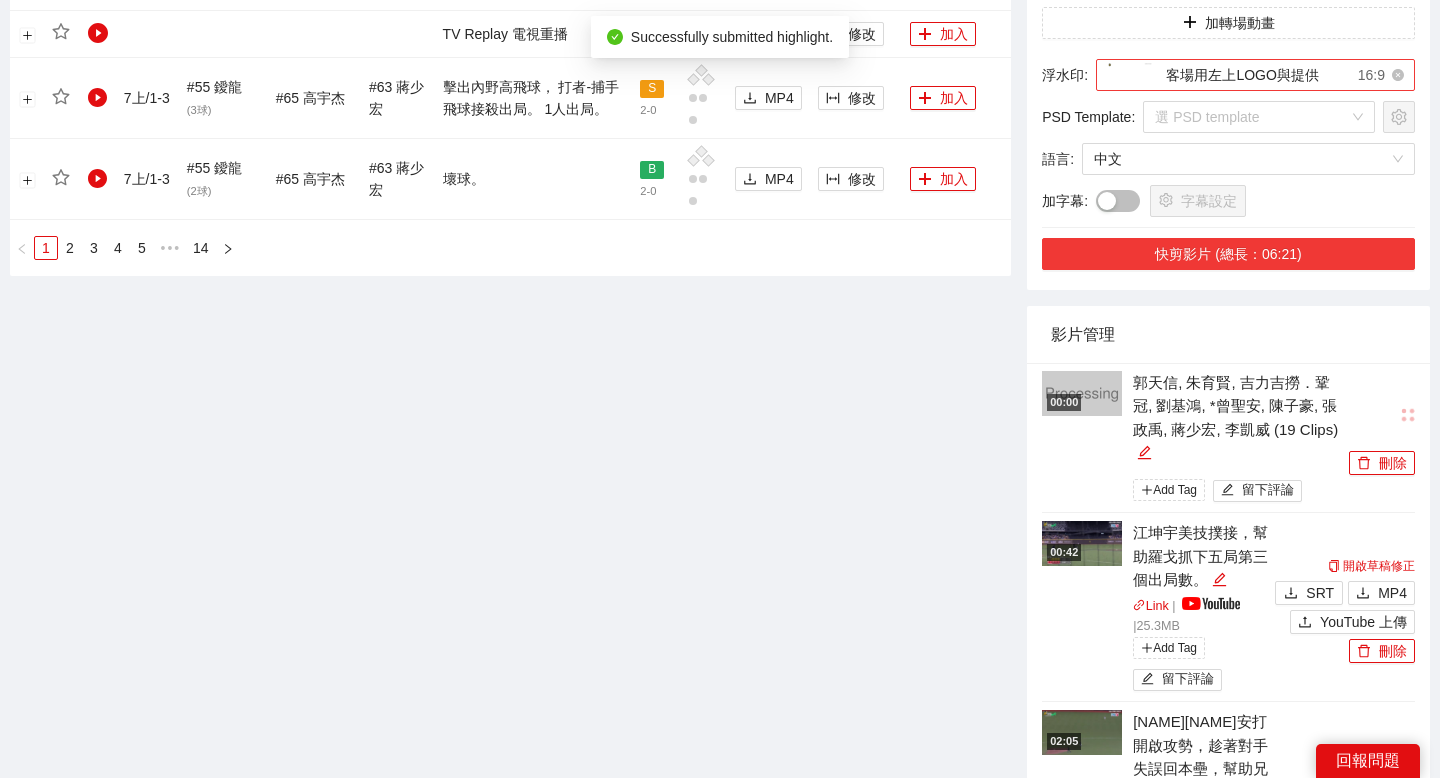 scroll, scrollTop: 2325, scrollLeft: 0, axis: vertical 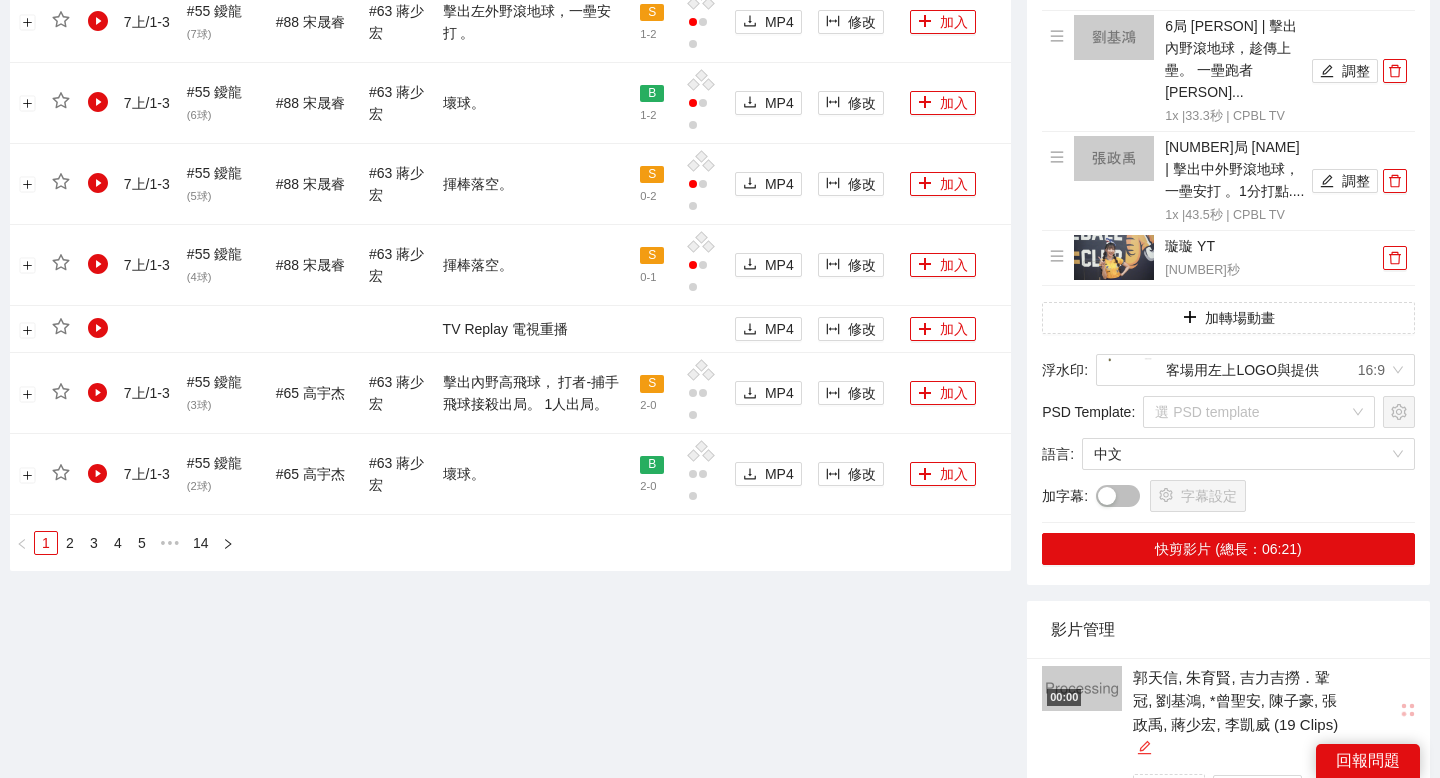 click 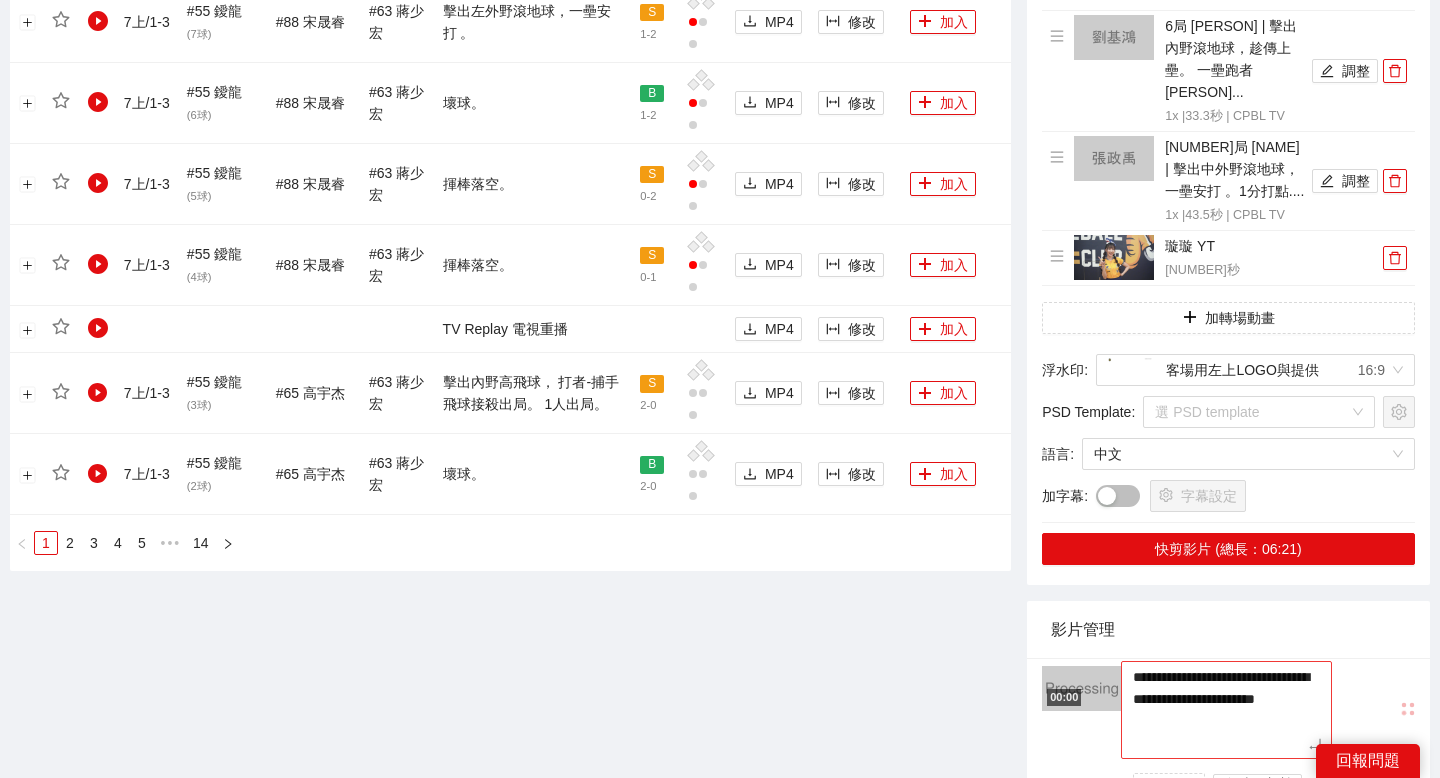 drag, startPoint x: 1185, startPoint y: 572, endPoint x: 1129, endPoint y: 510, distance: 83.546394 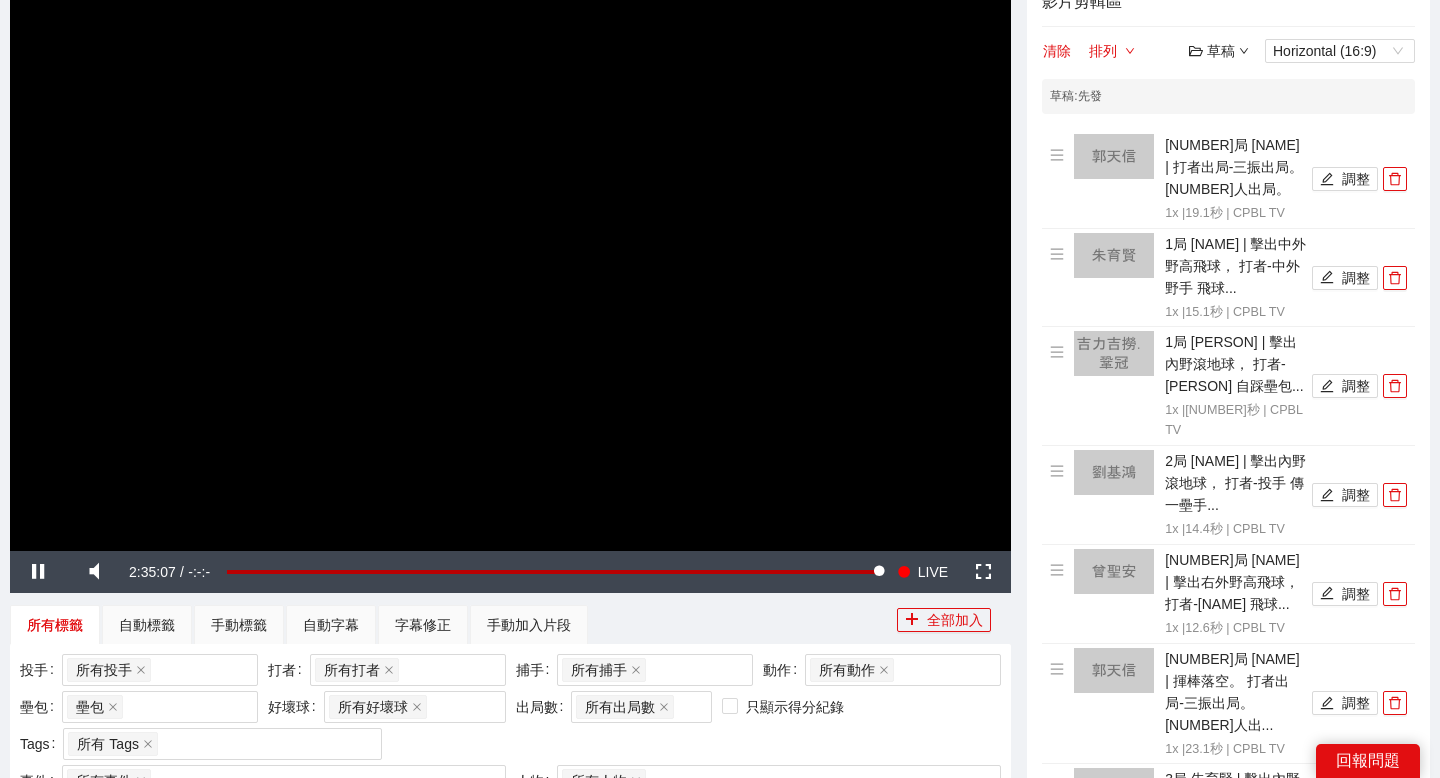scroll, scrollTop: 126, scrollLeft: 0, axis: vertical 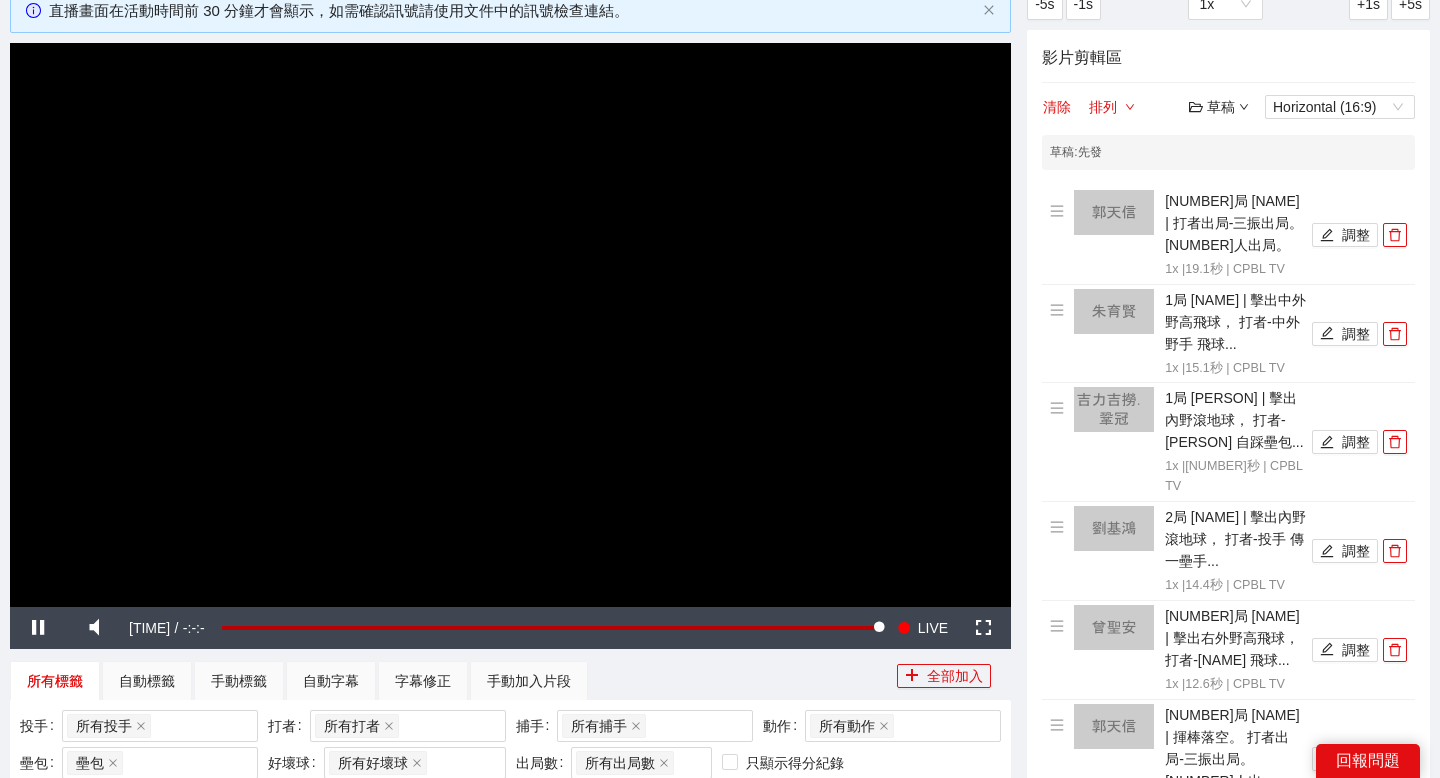 click on "影片剪輯區 清除 排列     草稿   Horizontal (16:9) 草稿 :  先發 1局 郭天信 |  打者出局-三振出局。 1人出局。 1x |  19.1  秒    | CPBL TV   調整 1局 朱育賢 | 擊出中外野高飛球， 打者-中外野手 飛球... 1x |  15.1  秒    | CPBL TV   調整 1局 吉力吉撈．鞏冠 | 擊出內野滾地球， 打者-一壘手 自踩壘包... 1x |  15.0  秒    | CPBL TV   調整 2局 劉基鴻 | 擊出內野滾地球， 打者-投手  傳一壘手... 1x |  14.4  秒    | CPBL TV   調整 2局 曾聖安 | 擊出右外野高飛球， 打者-右外野手 飛球... 1x |  12.6  秒    | CPBL TV   調整 2局 郭天信 | 揮棒落空。 打者出局-三振出局。 3人出... 1x |  23.1  秒    | CPBL TV   調整 3局 朱育賢 | 擊出內野滾地球， 打者-一壘手 自踩壘包... 1x |  31.5  秒    | CPBL TV   調整 3局 吉力吉撈．鞏冠 | 擊出內野滾地球， 打者-三壘手  傳一壘... 1x |  25.1  秒    | CPBL TV   調整 1x |  15.7  秒    | CPBL TV   調整" at bounding box center (1228, 1256) 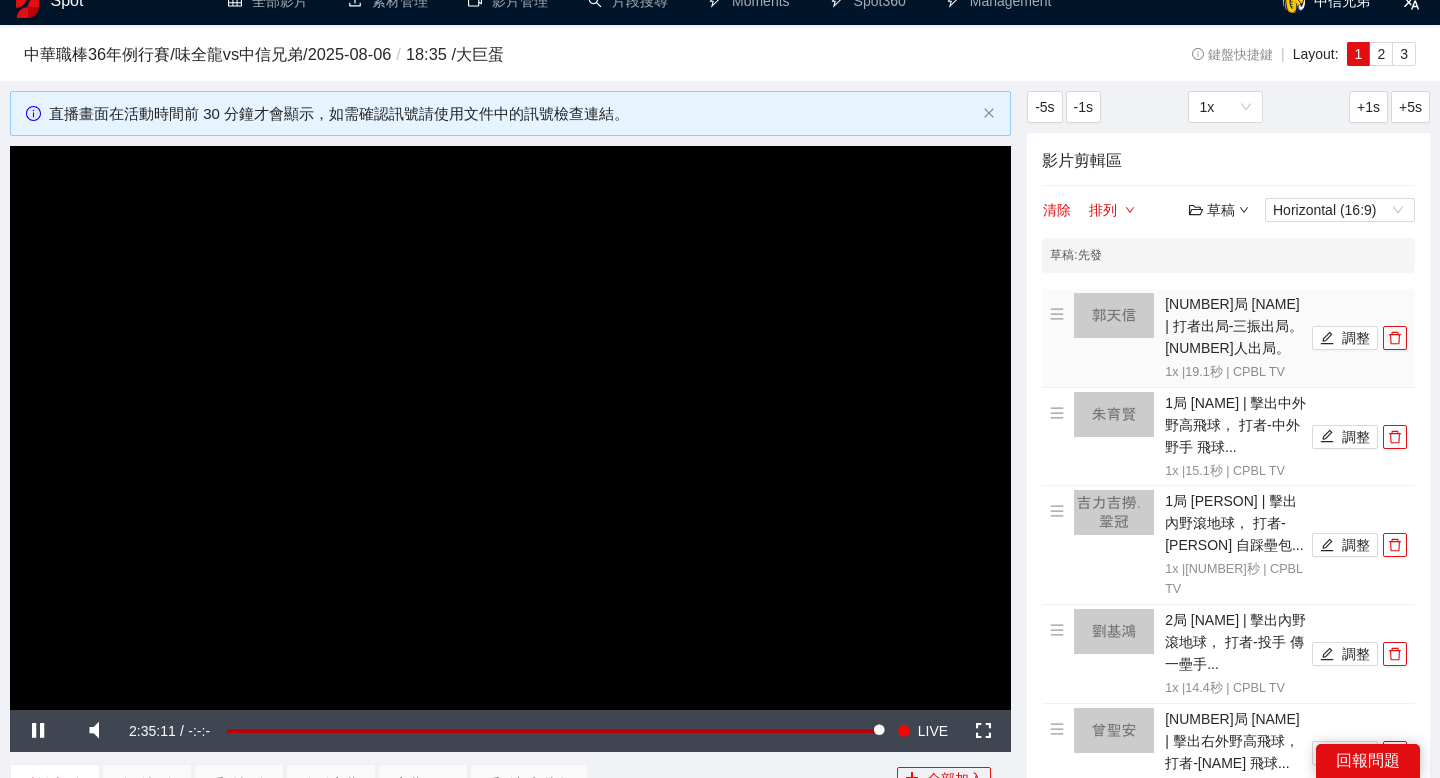 scroll, scrollTop: 0, scrollLeft: 0, axis: both 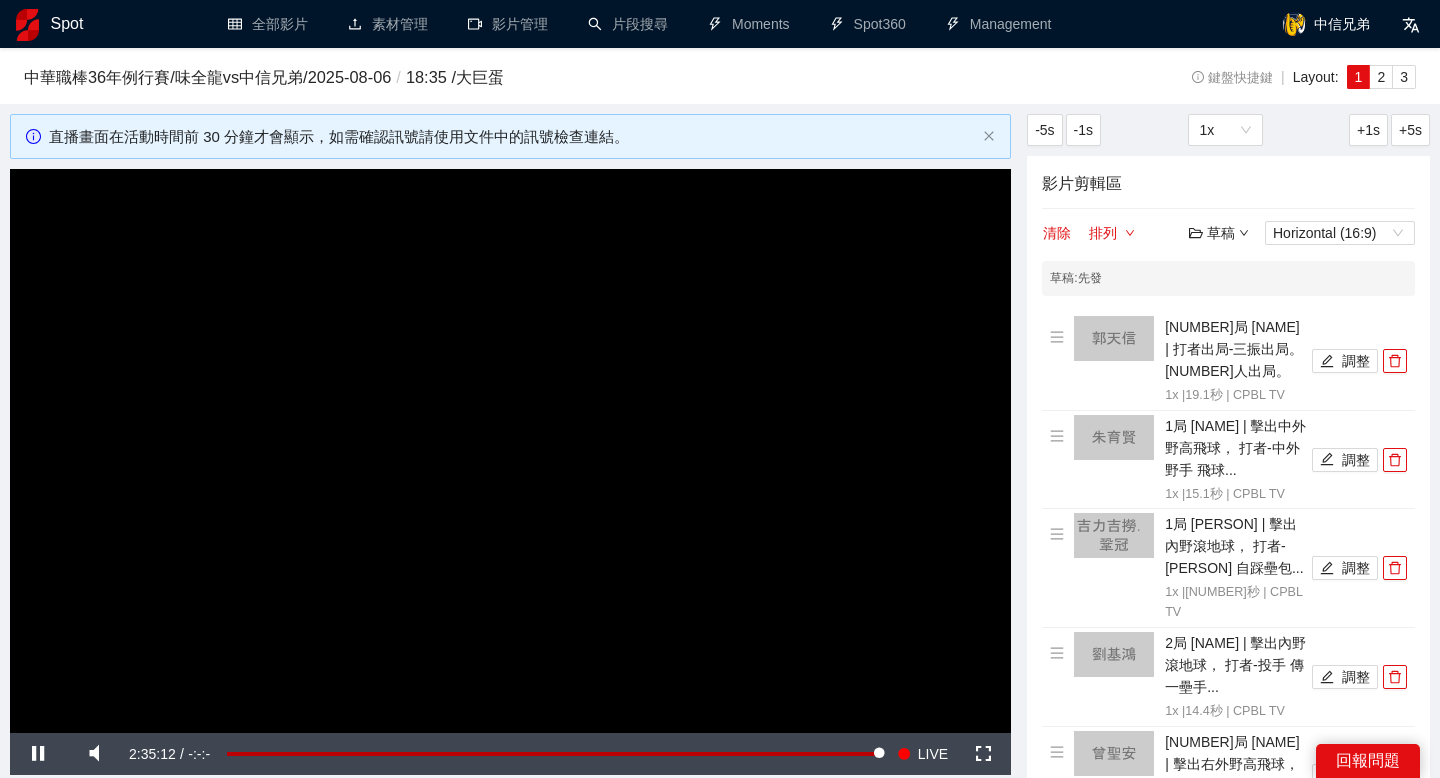 click on "草稿" at bounding box center (1219, 233) 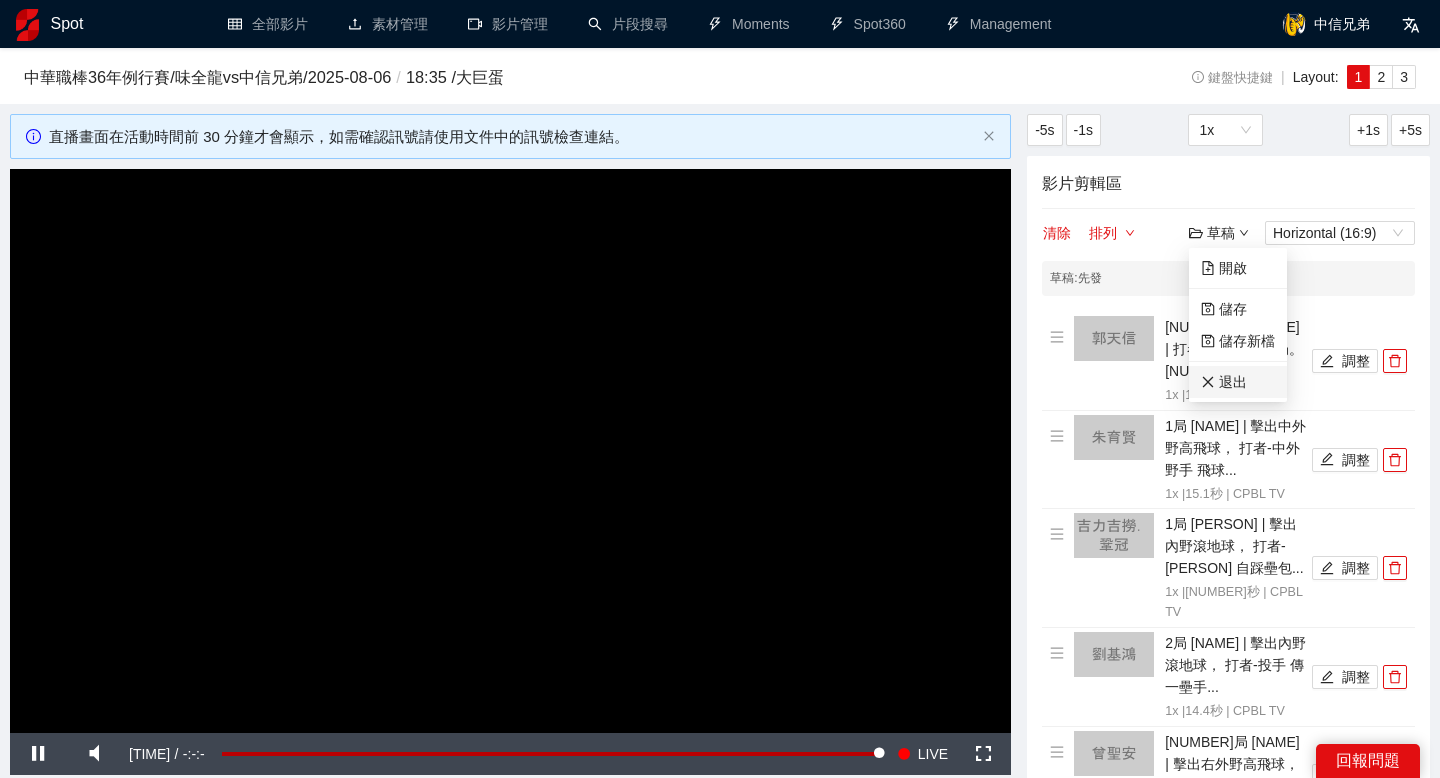 click on "退出" at bounding box center (1224, 382) 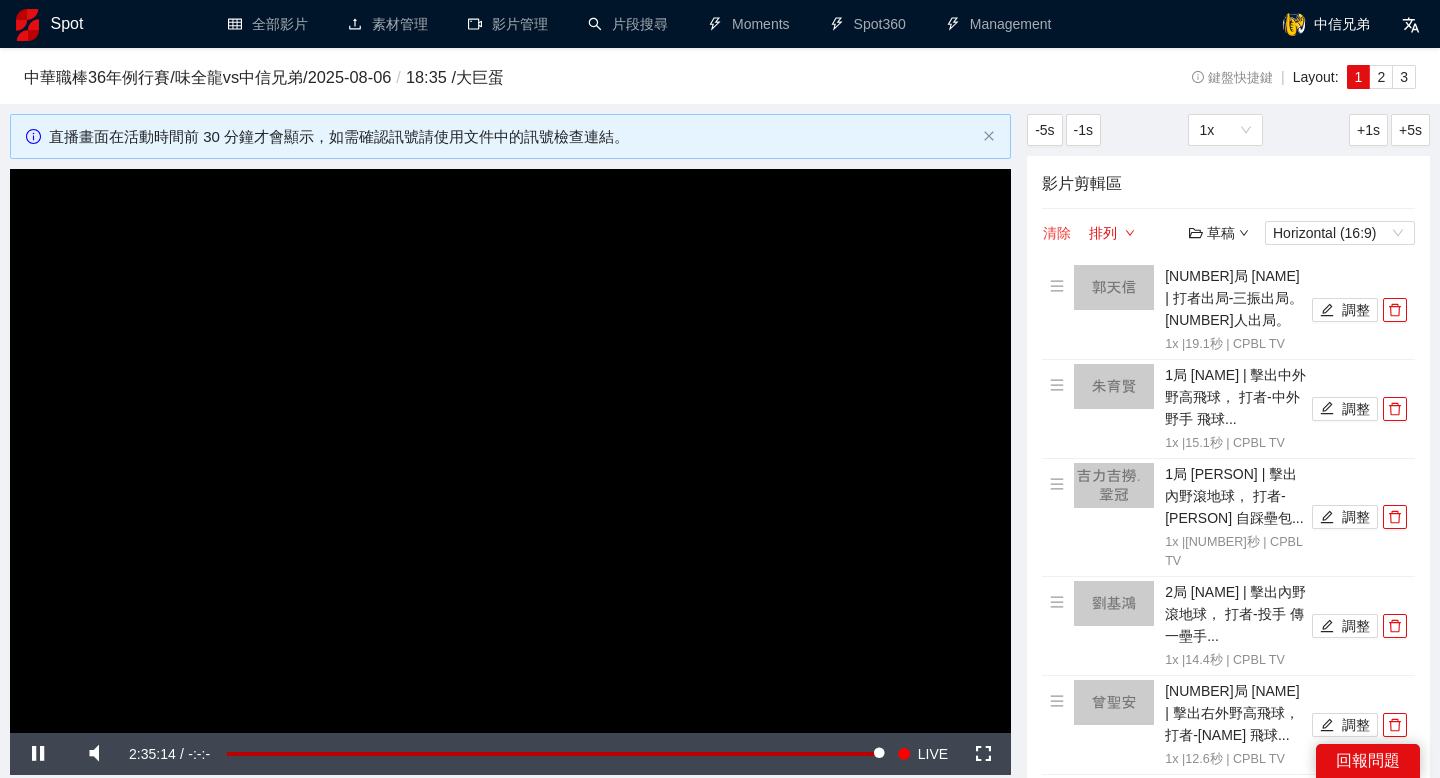 click on "清除" at bounding box center (1057, 233) 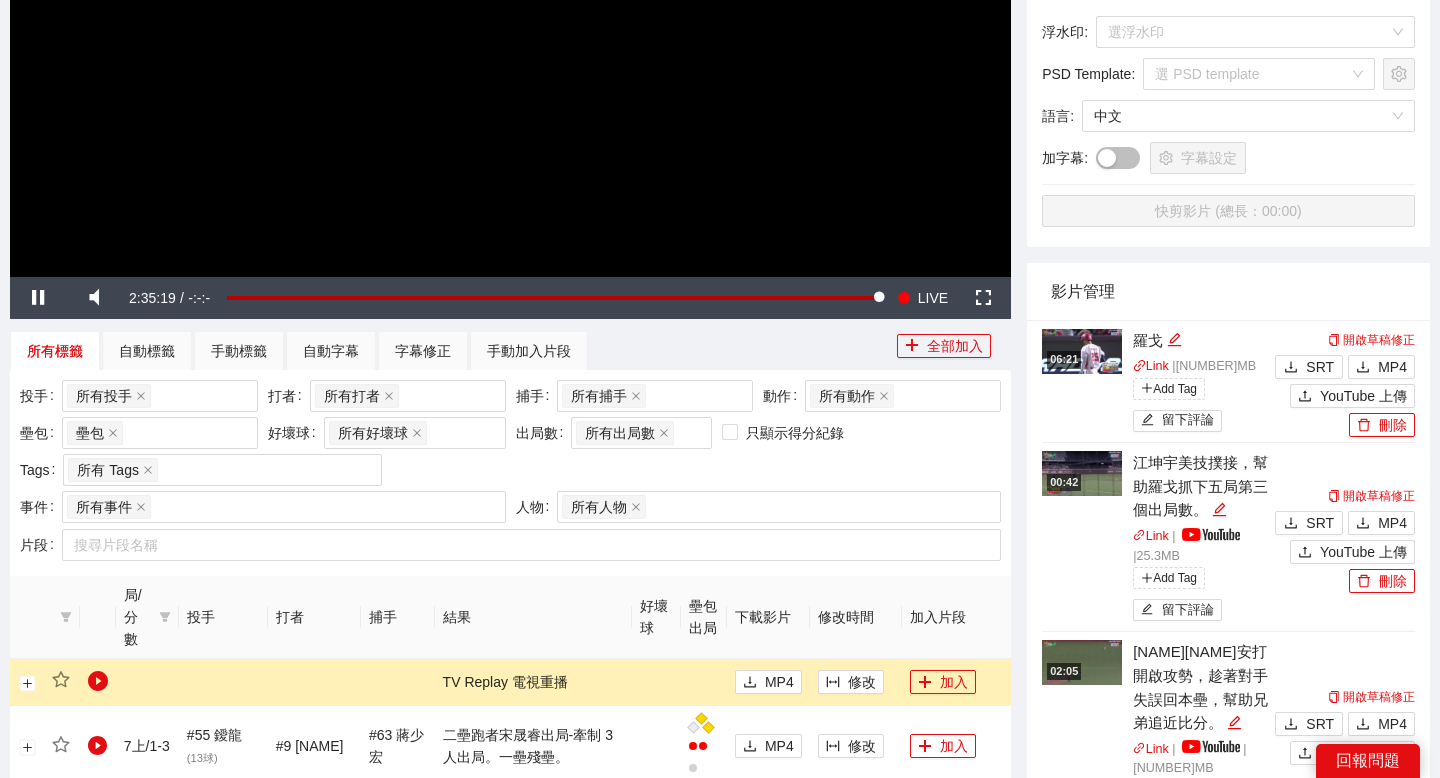scroll, scrollTop: 468, scrollLeft: 0, axis: vertical 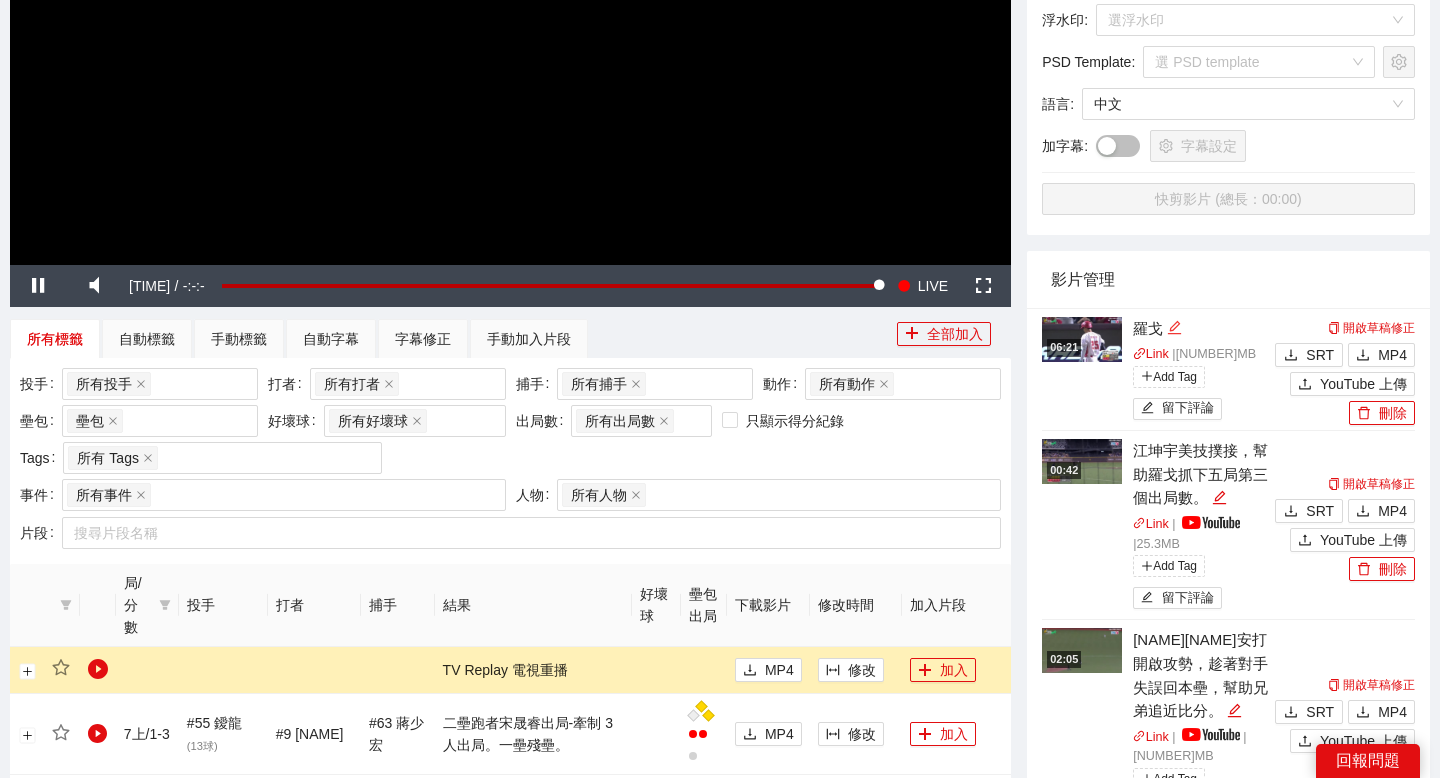 click 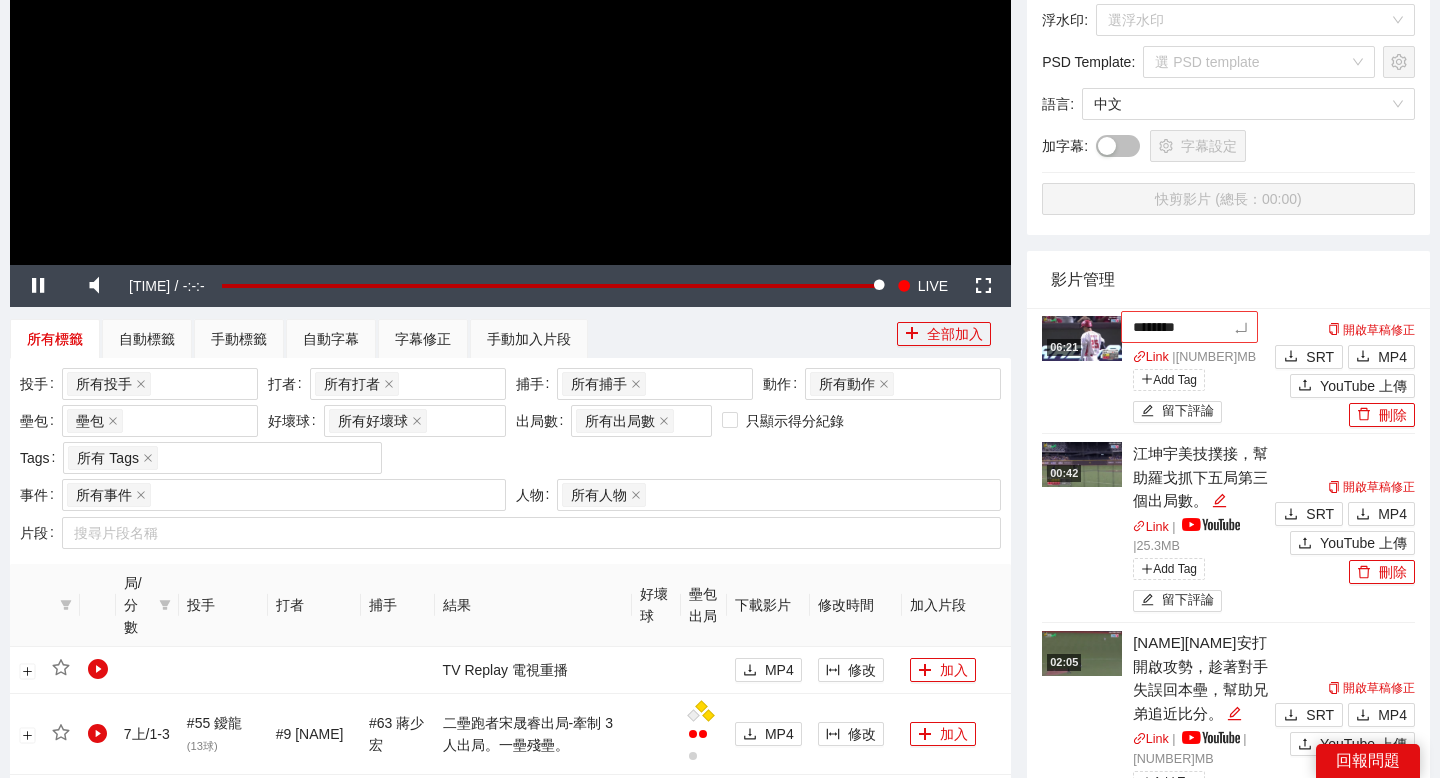 scroll, scrollTop: 445, scrollLeft: 0, axis: vertical 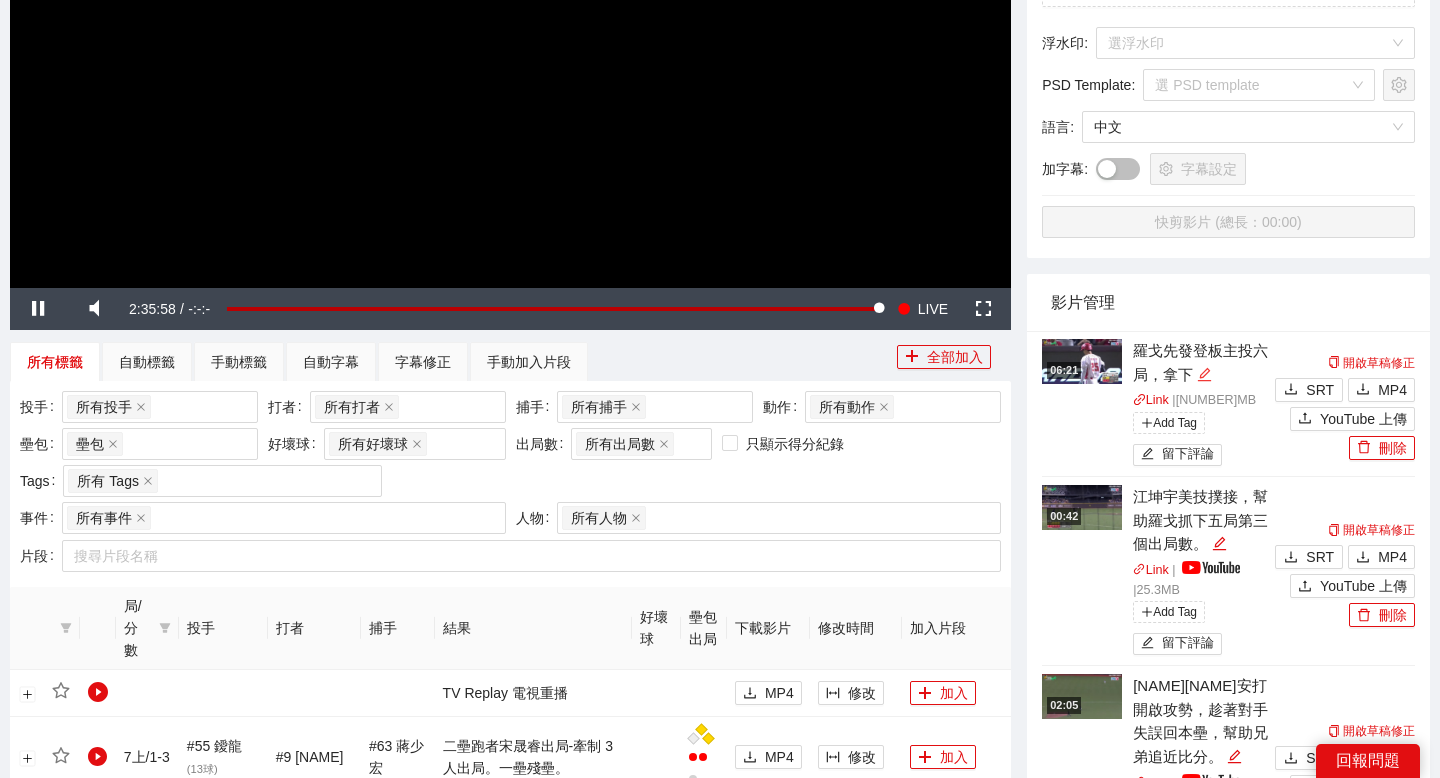 click 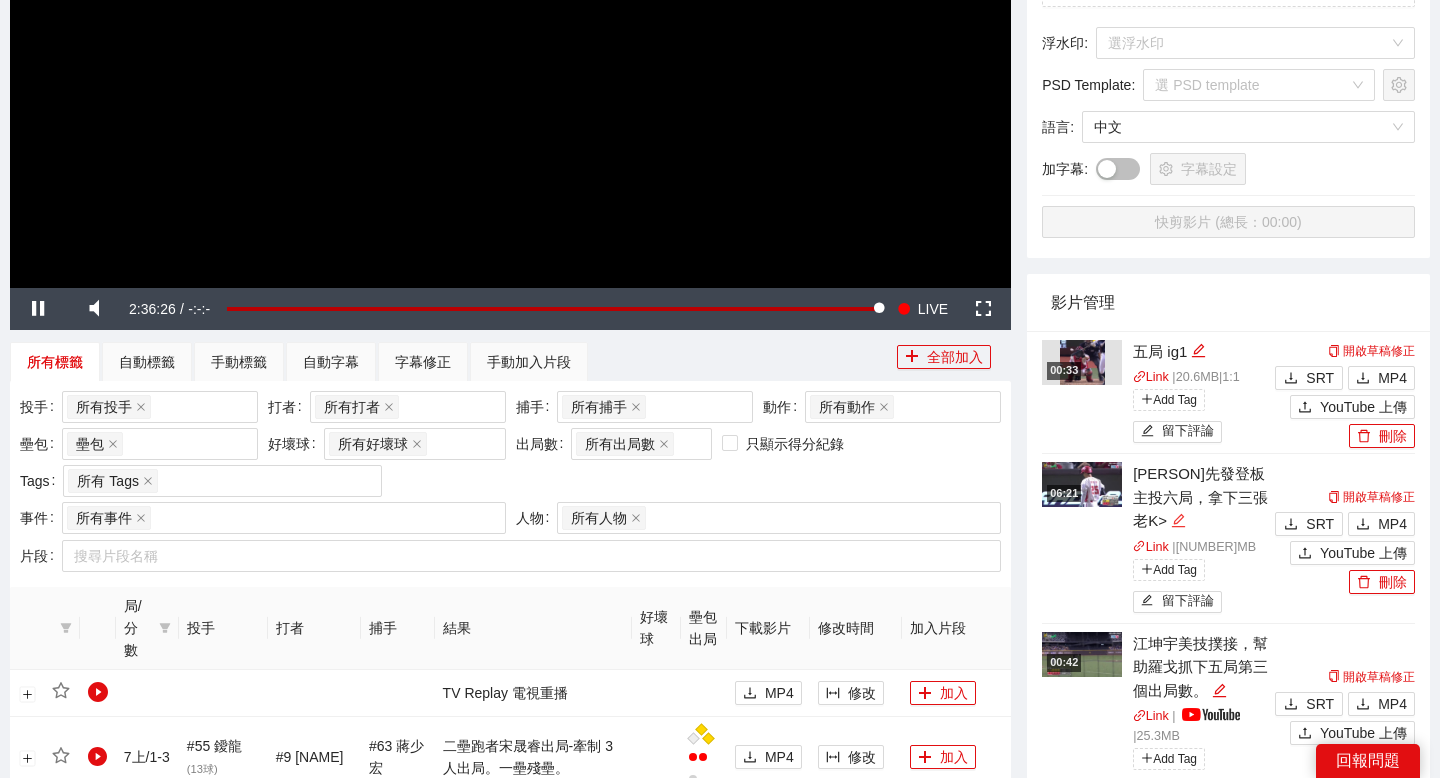 click 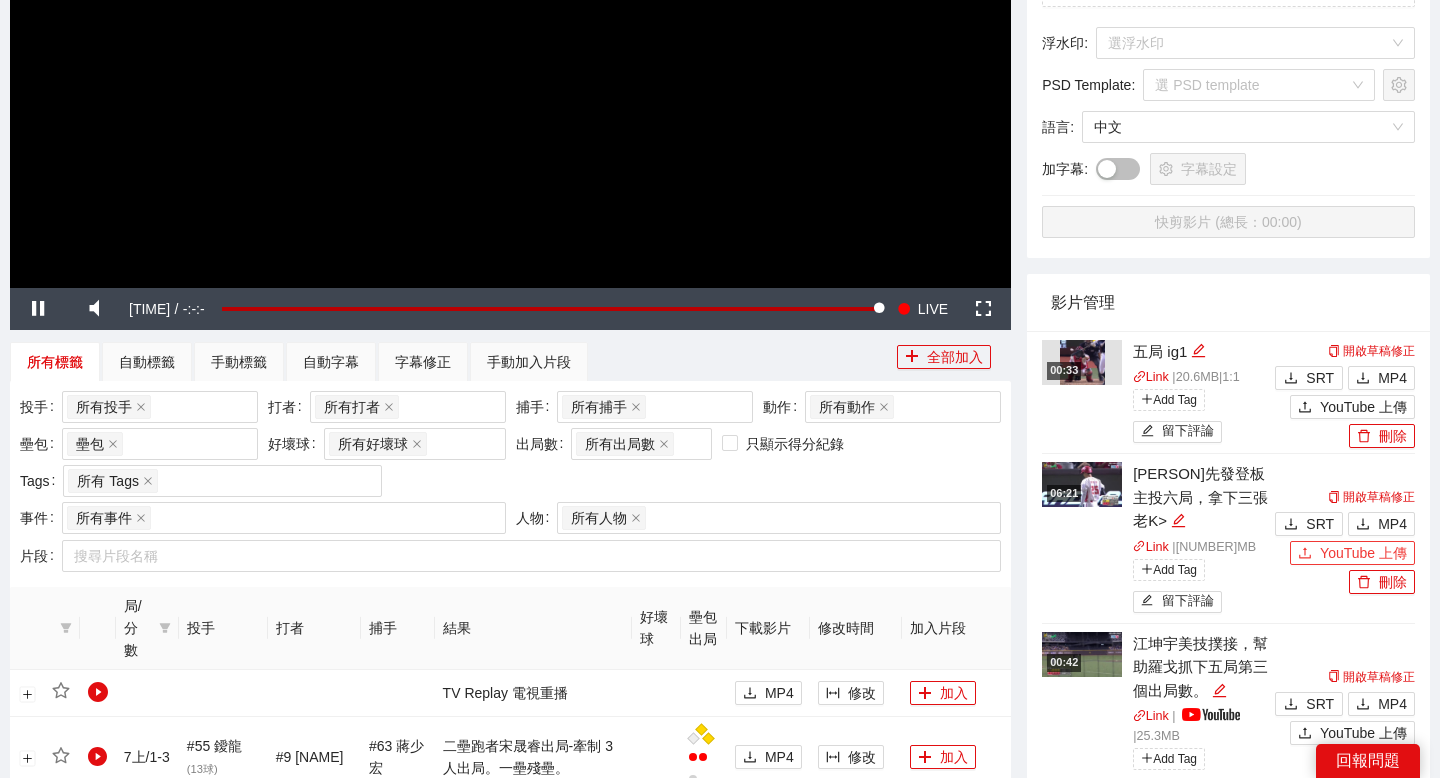 click on "YouTube 上傳" at bounding box center (1363, 553) 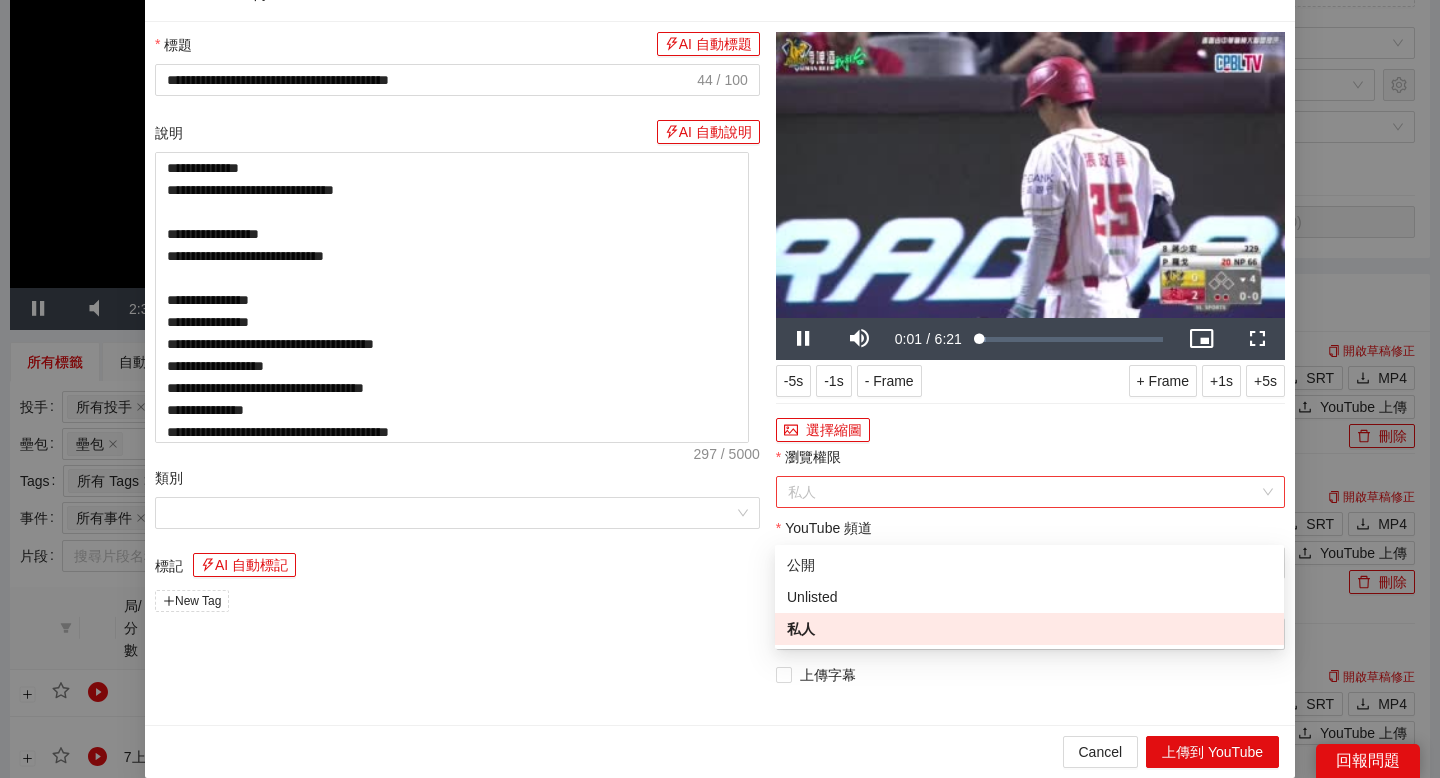 click on "私人" at bounding box center (1030, 492) 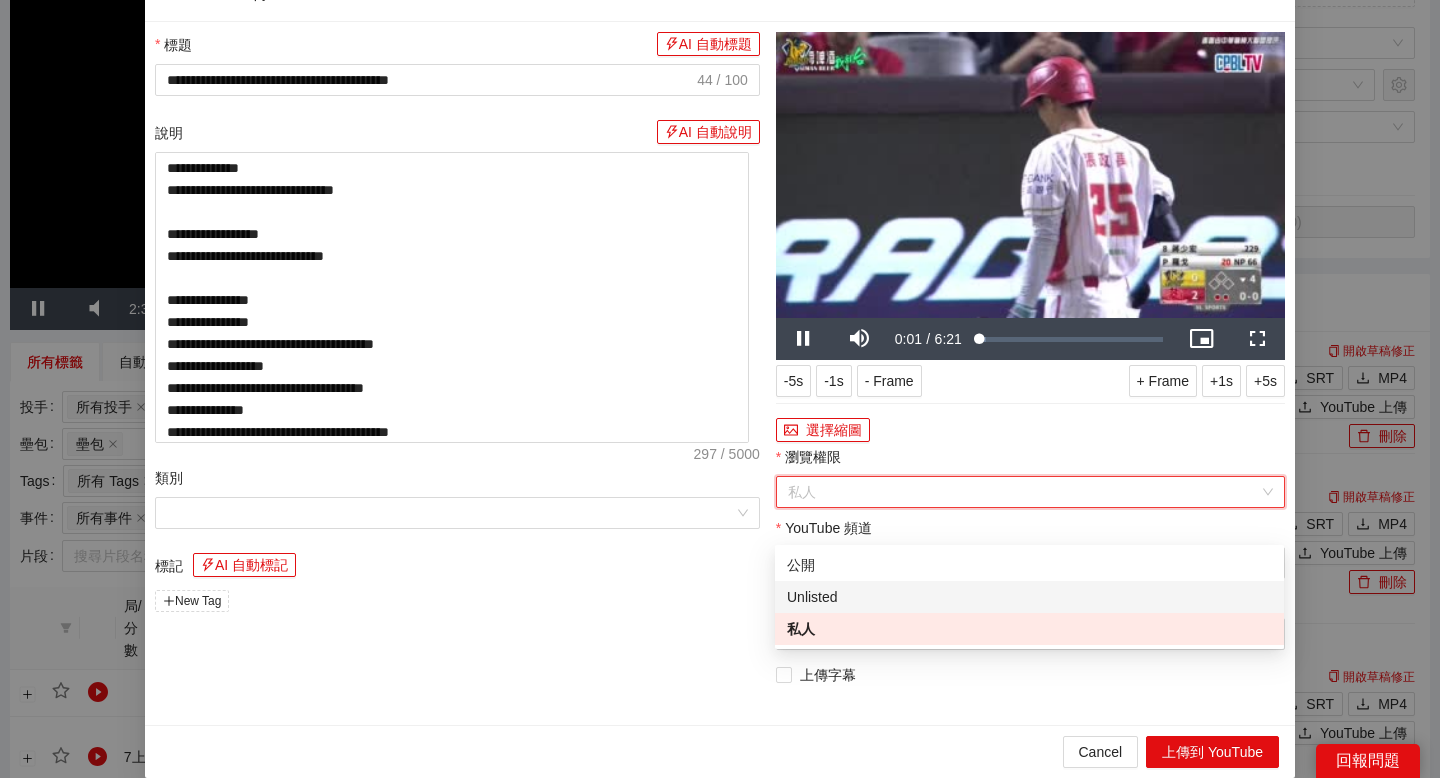 click on "Unlisted" at bounding box center (1029, 597) 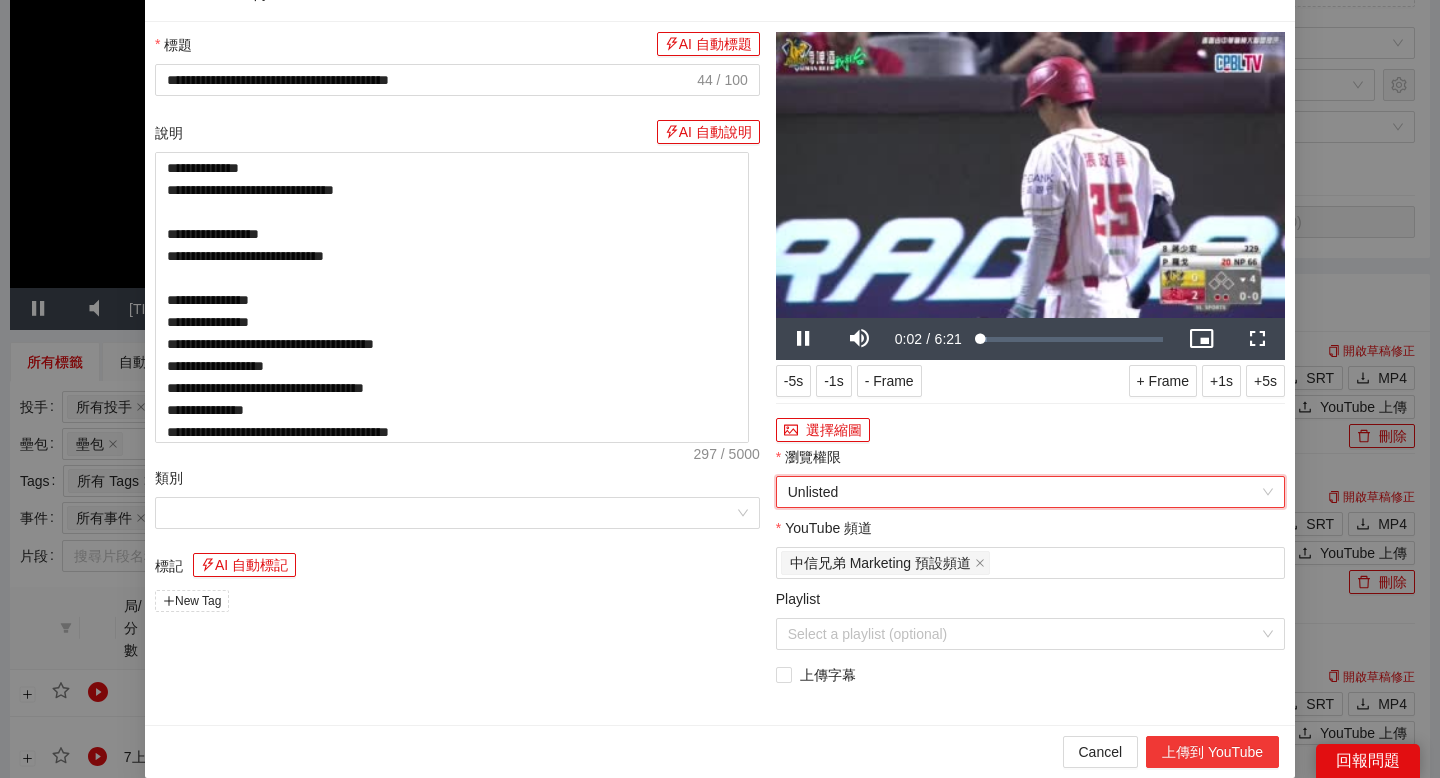 click on "上傳到 YouTube" at bounding box center (1212, 752) 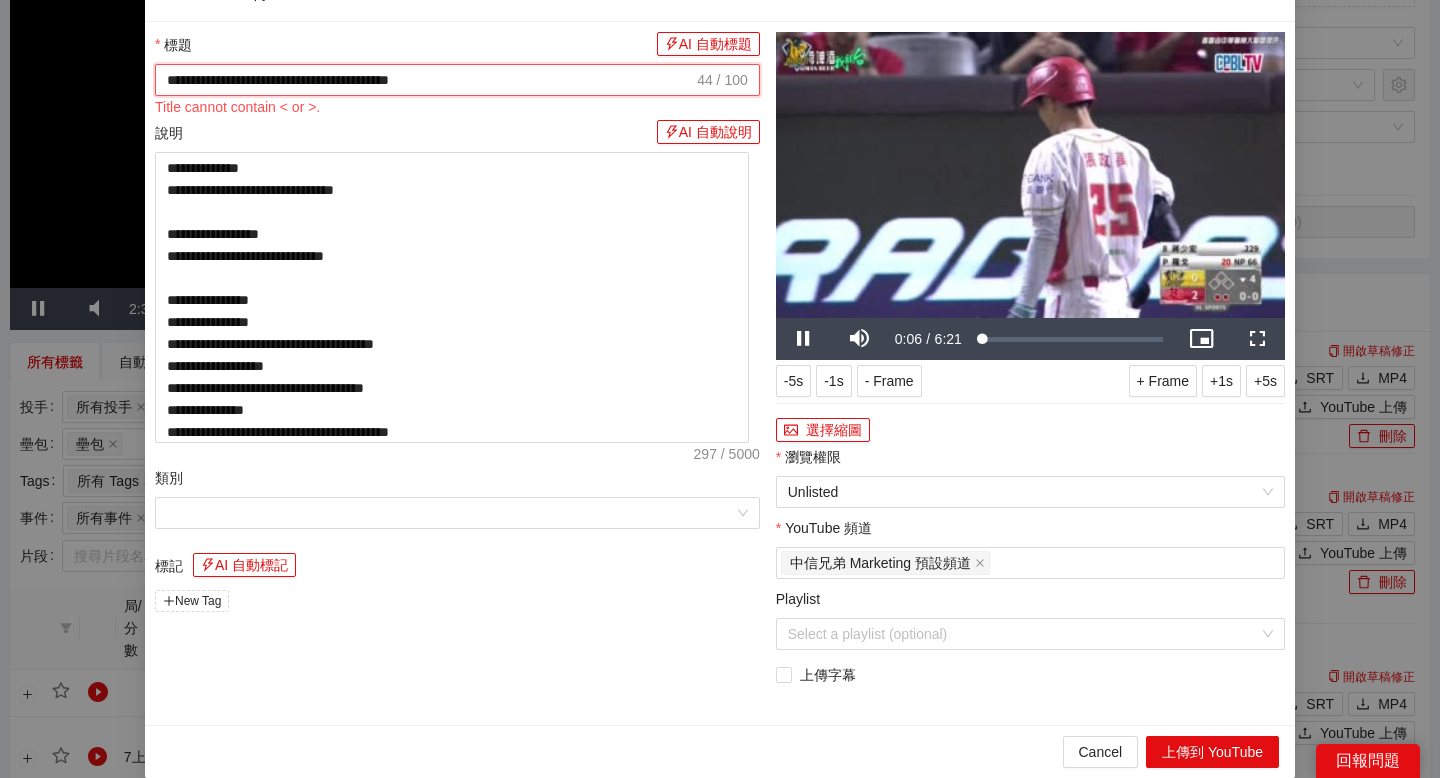 click on "**********" at bounding box center [430, 80] 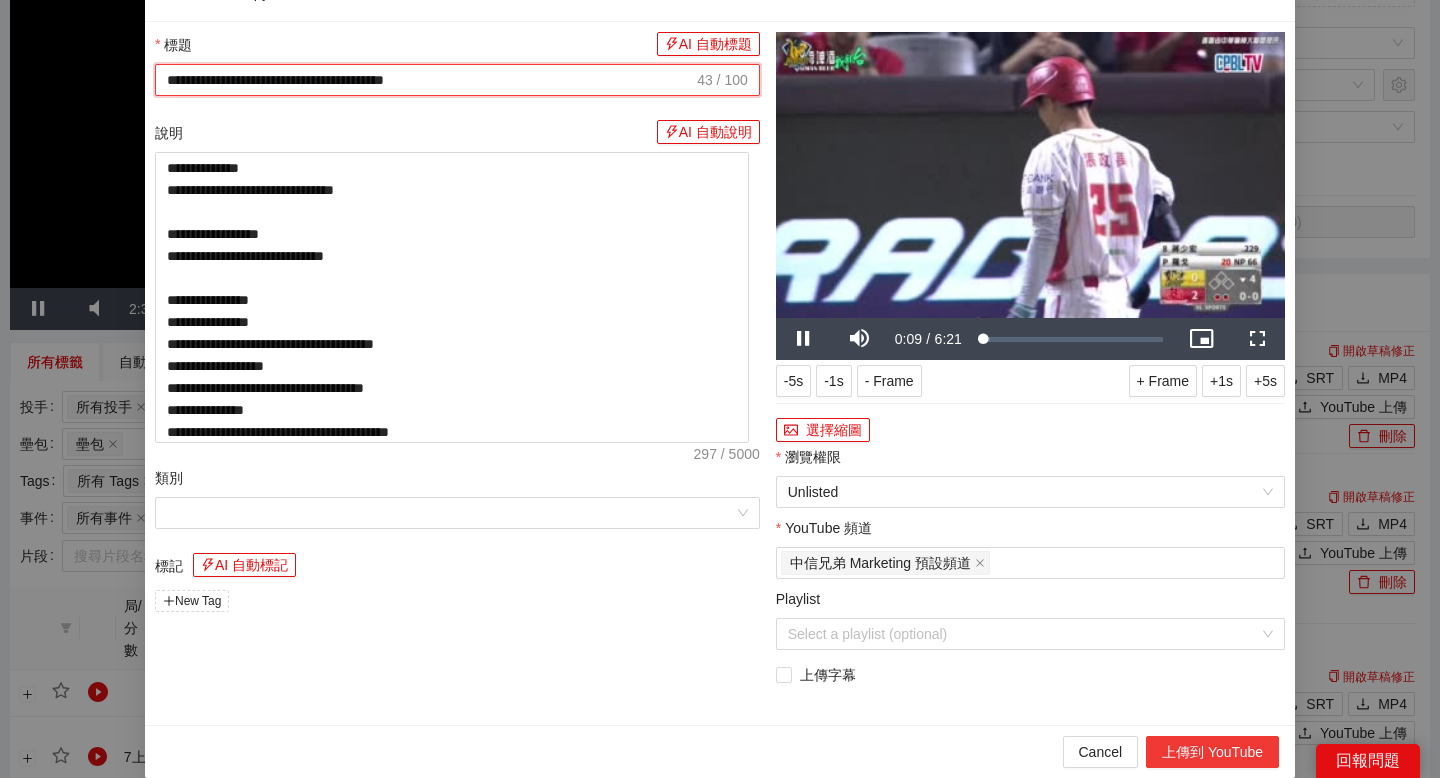 click on "上傳到 YouTube" at bounding box center [1212, 752] 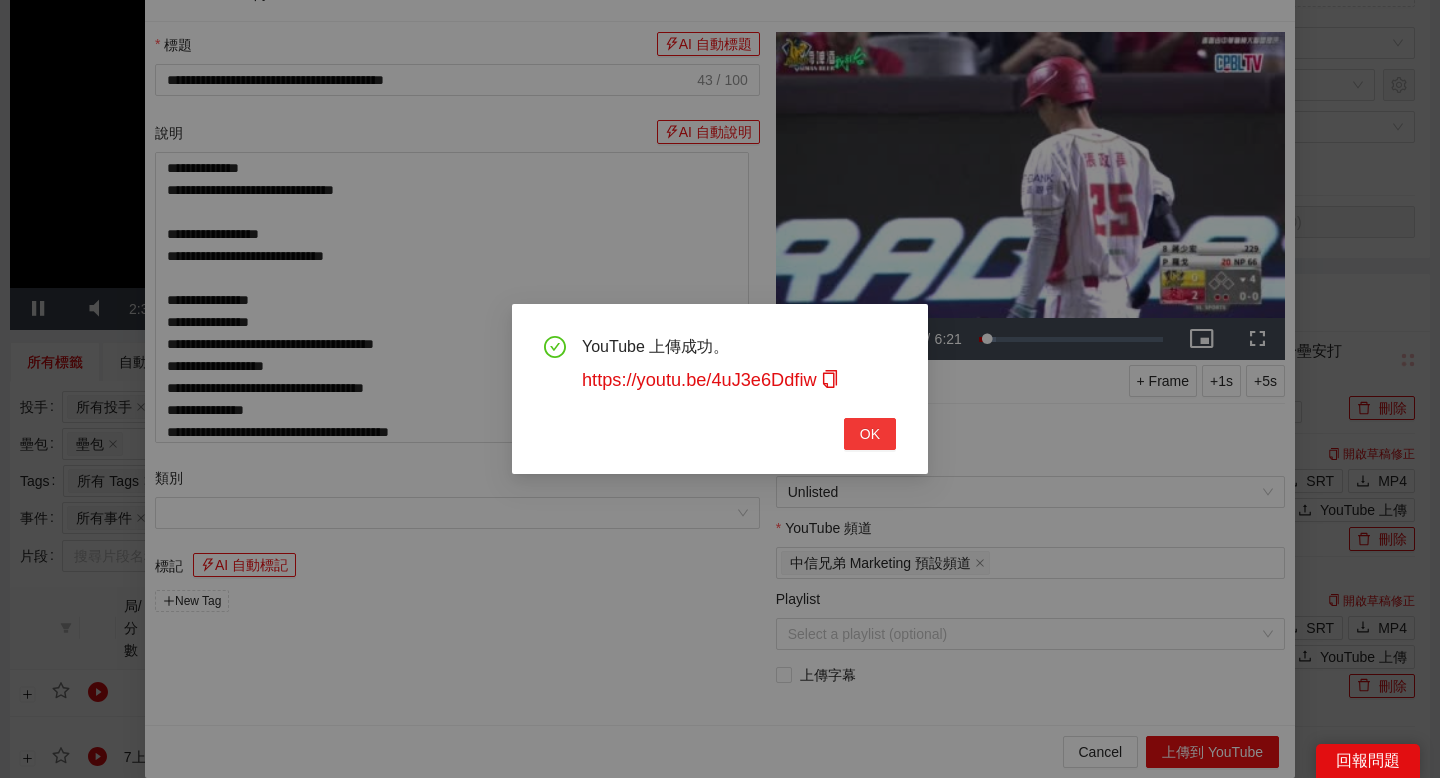 click on "OK" at bounding box center (870, 434) 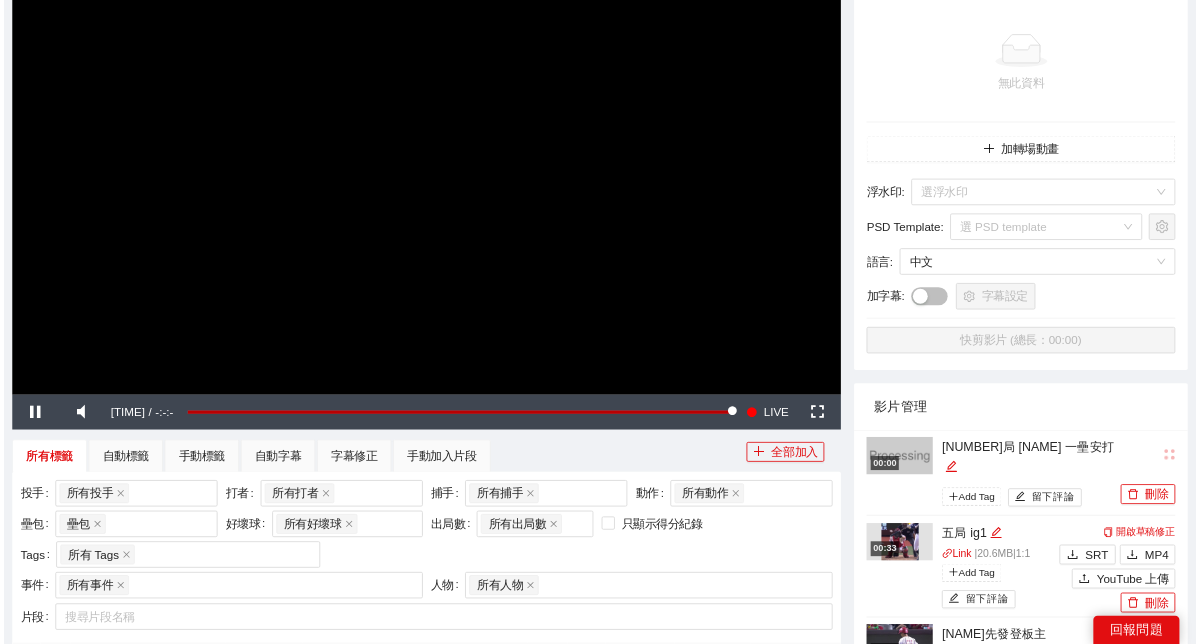 scroll, scrollTop: 3, scrollLeft: 0, axis: vertical 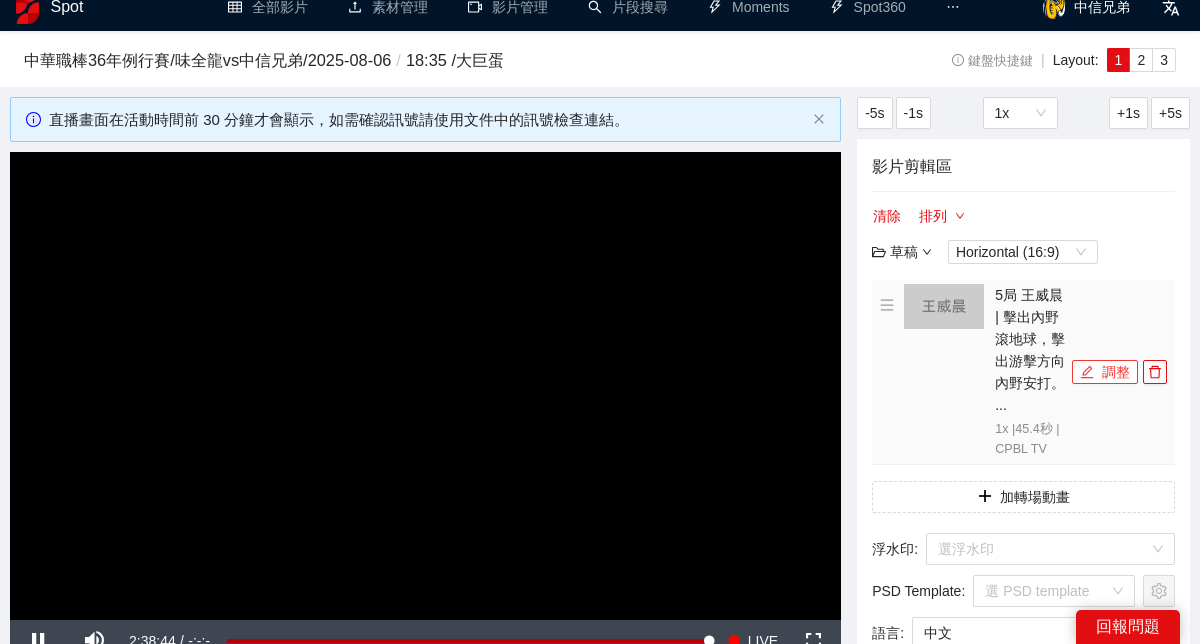 click on "調整" at bounding box center (1105, 372) 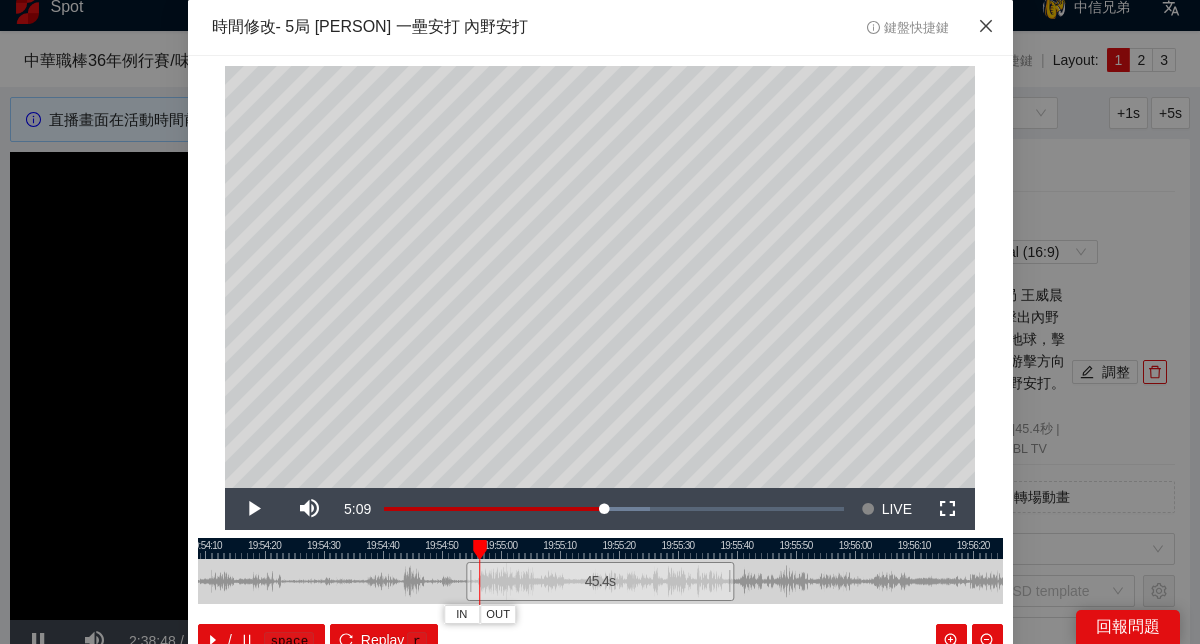 click 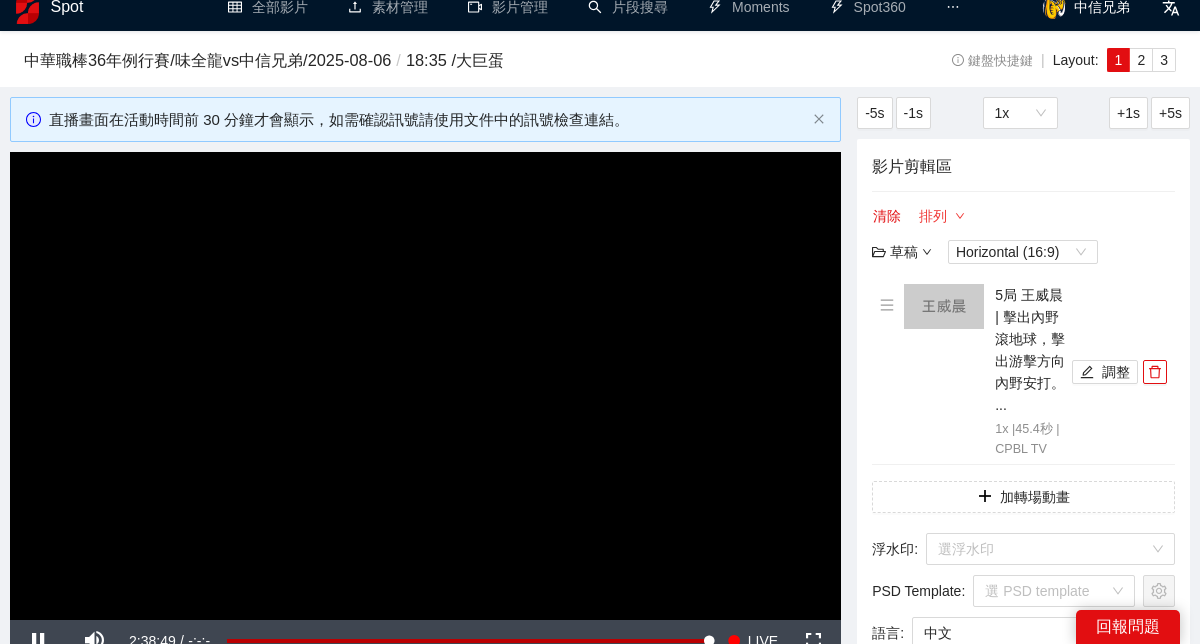 click on "排列" at bounding box center (942, 216) 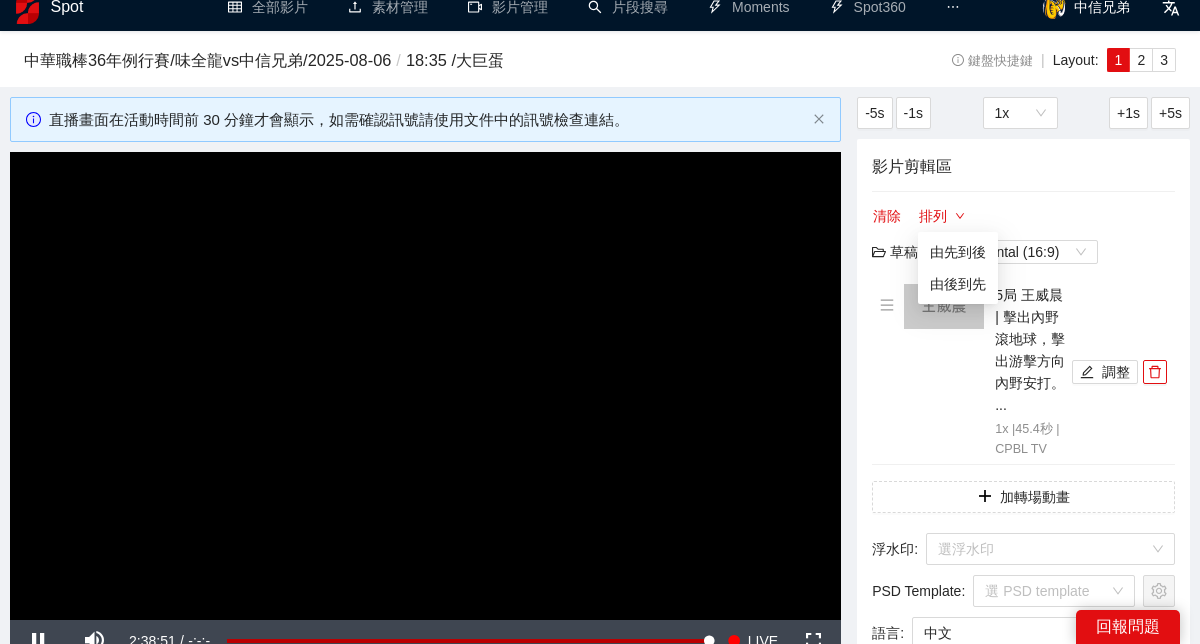 click on "草稿" at bounding box center [902, 252] 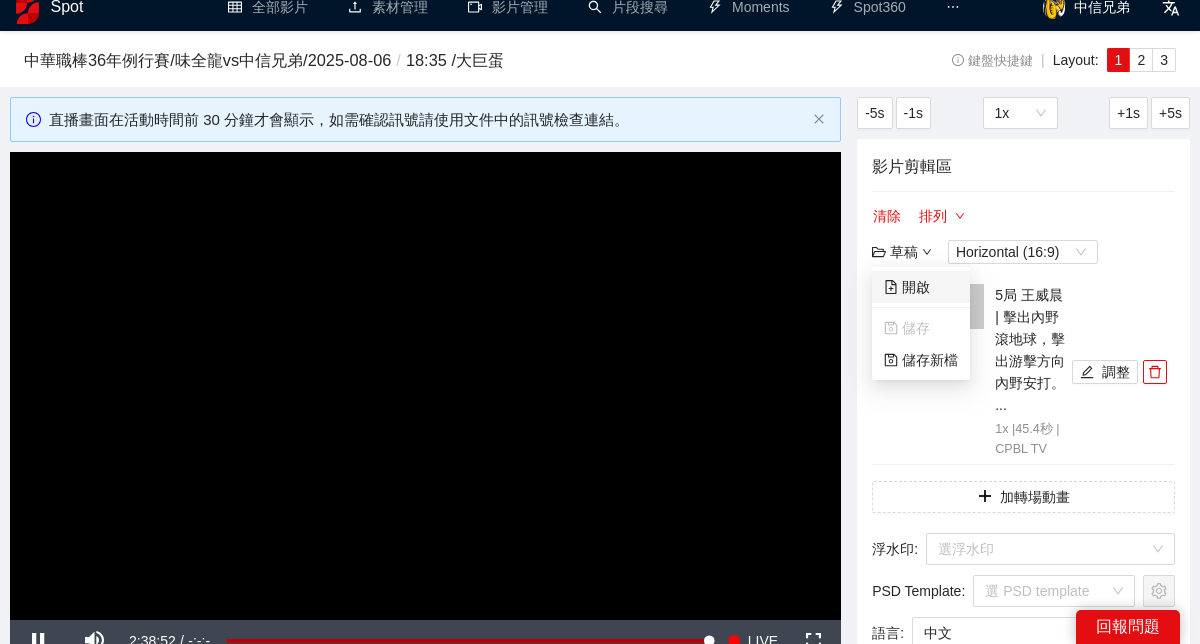click on "開啟" at bounding box center [907, 287] 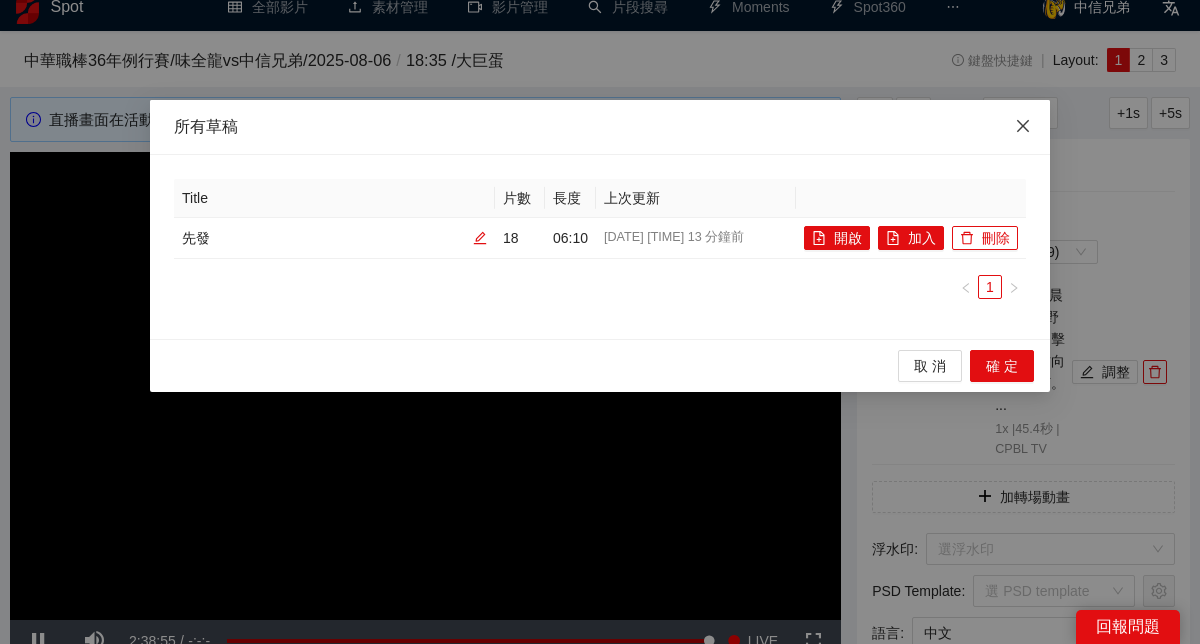click 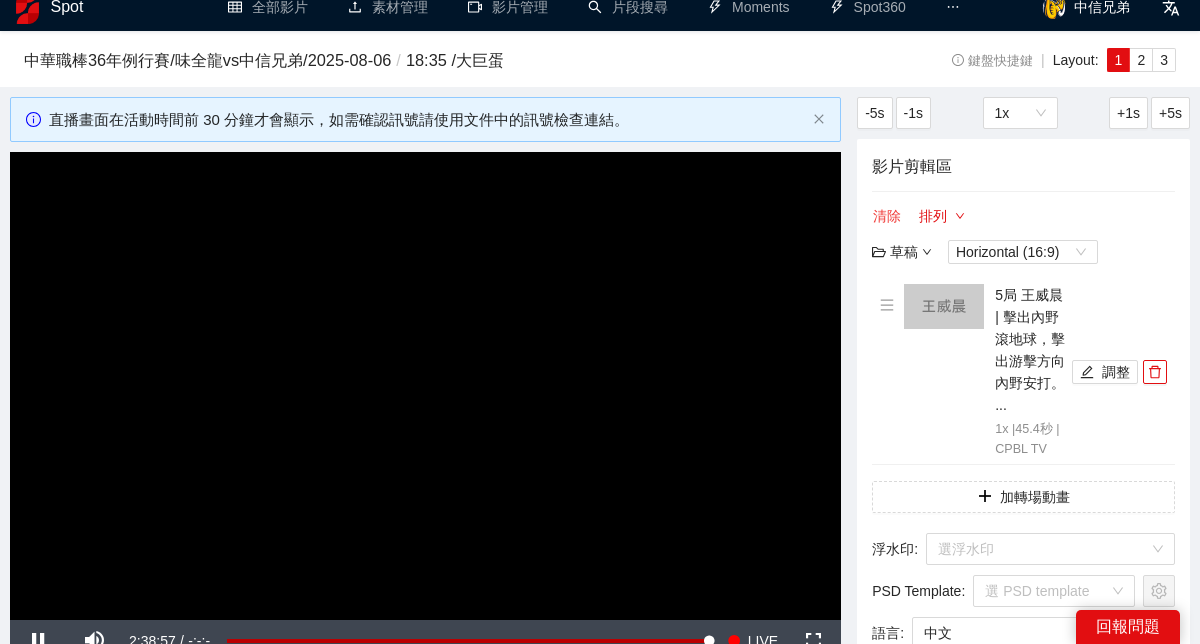 click on "清除" at bounding box center (887, 216) 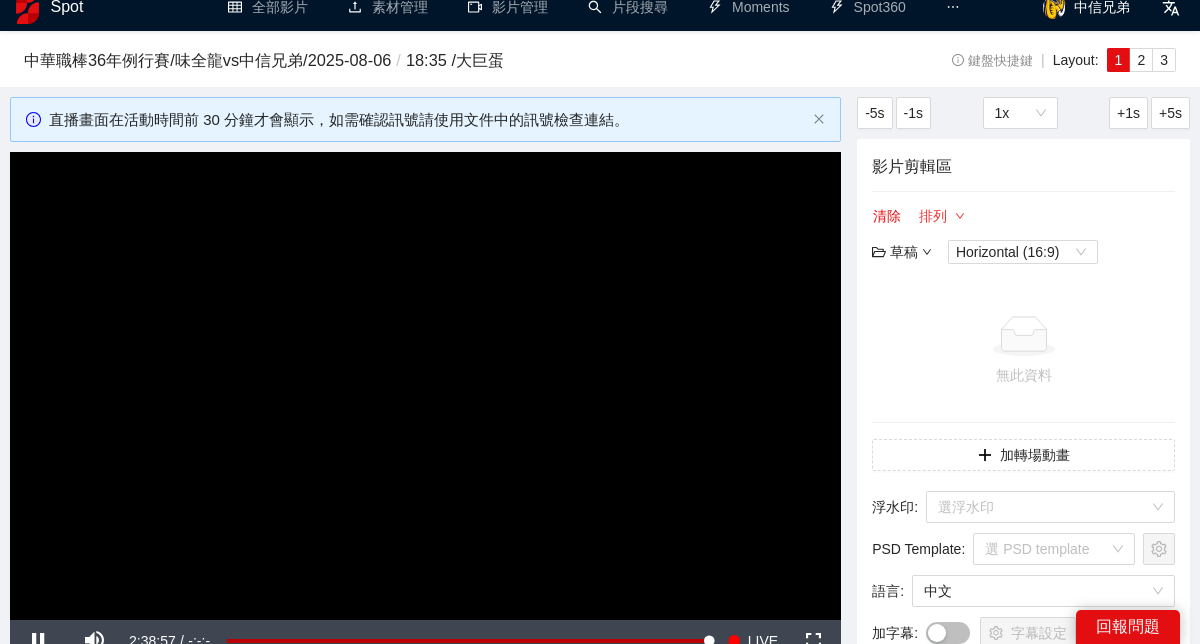 click on "排列" at bounding box center [942, 216] 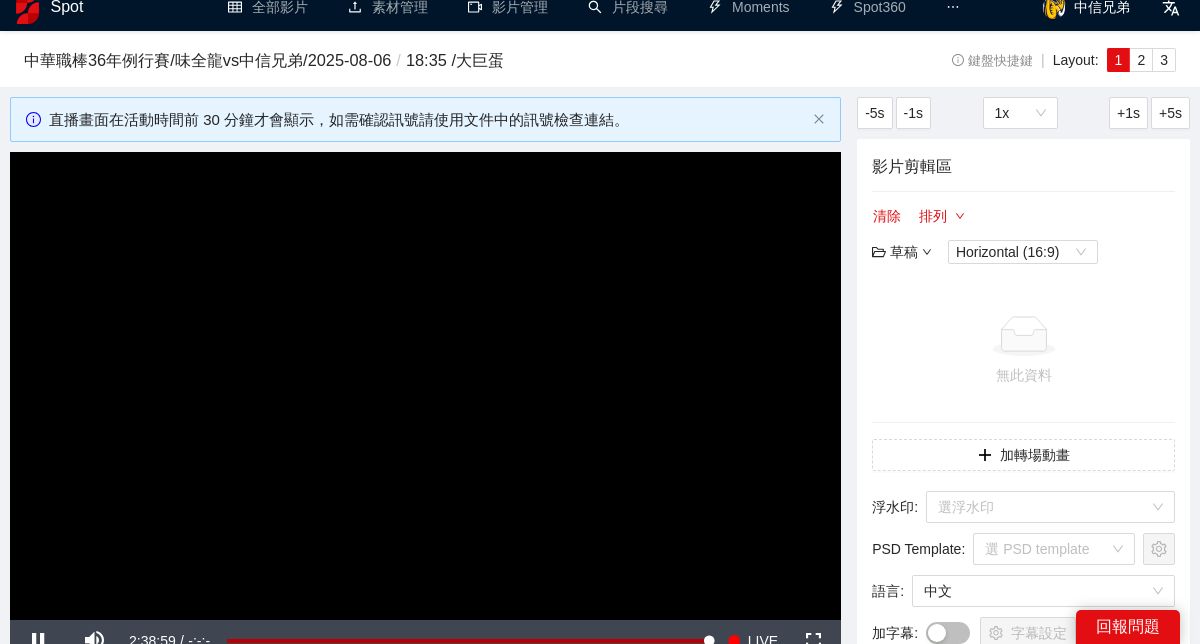 click on "清除 排列" at bounding box center [919, 216] 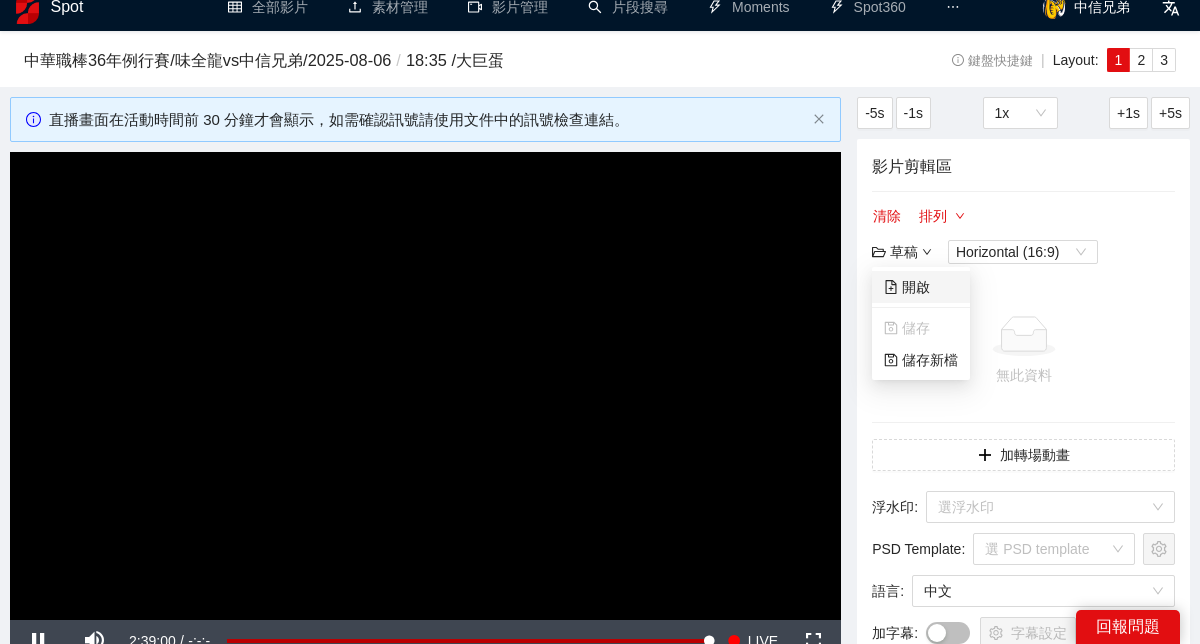 click on "開啟" at bounding box center (907, 287) 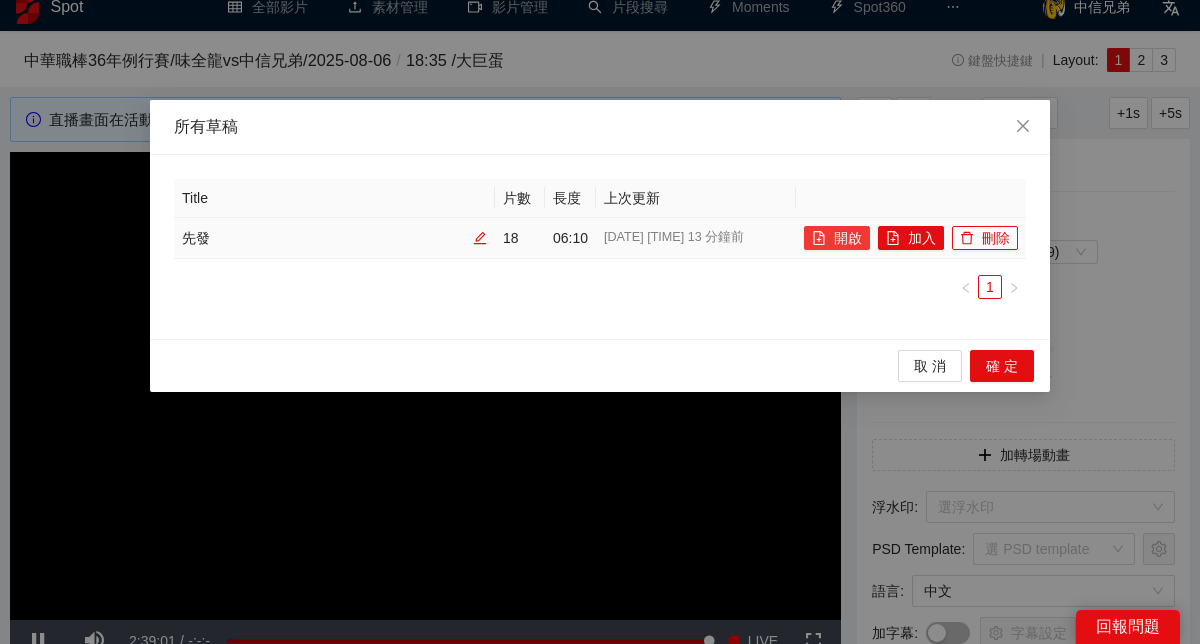 click on "開啟" at bounding box center (837, 238) 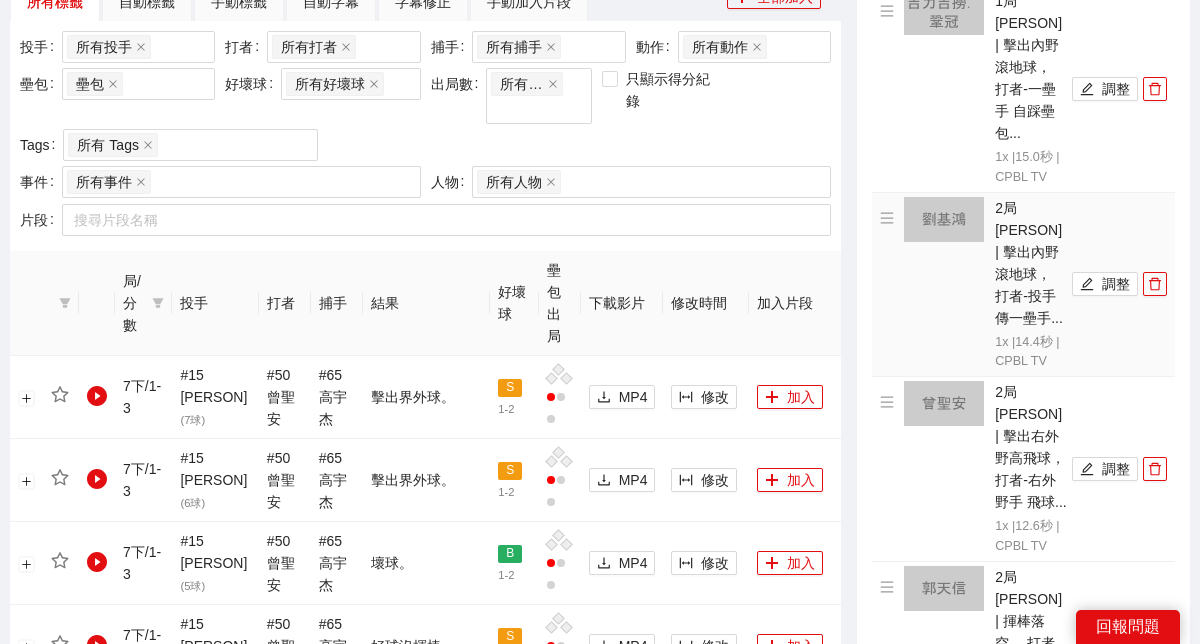 scroll, scrollTop: 599, scrollLeft: 0, axis: vertical 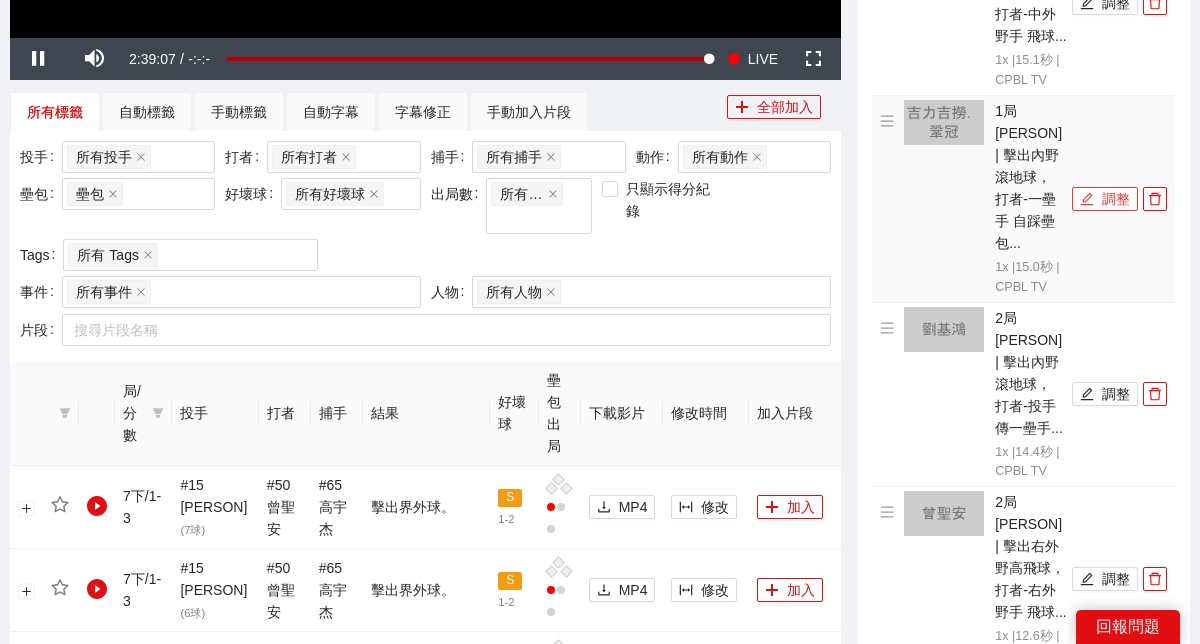 click on "調整" at bounding box center (1105, 199) 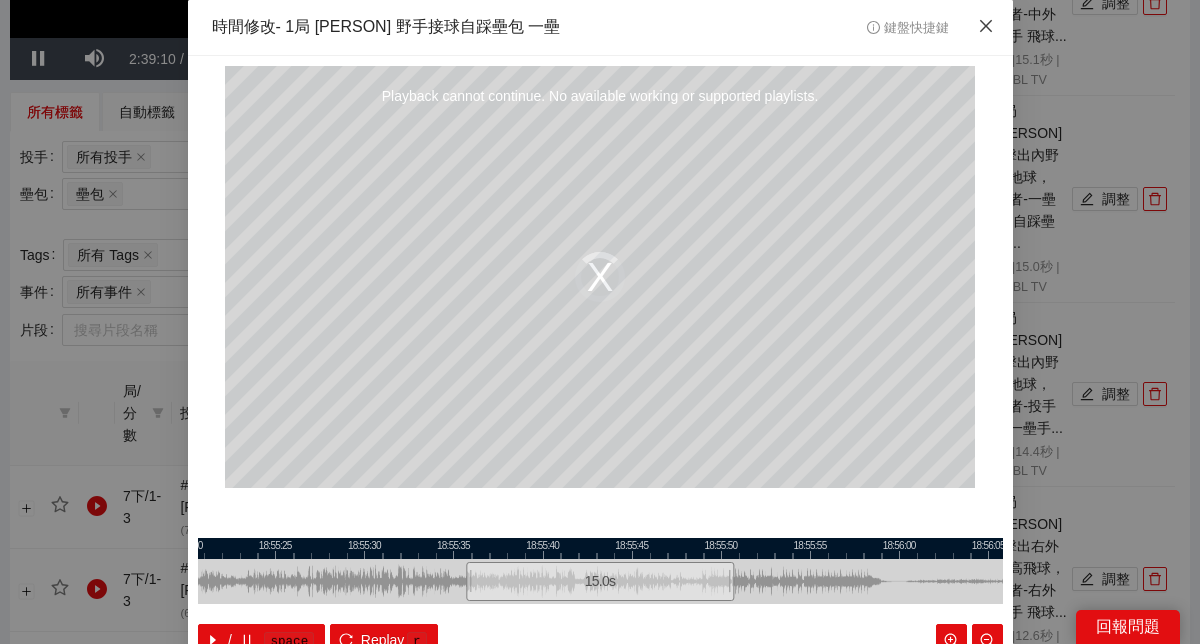 click at bounding box center (986, 27) 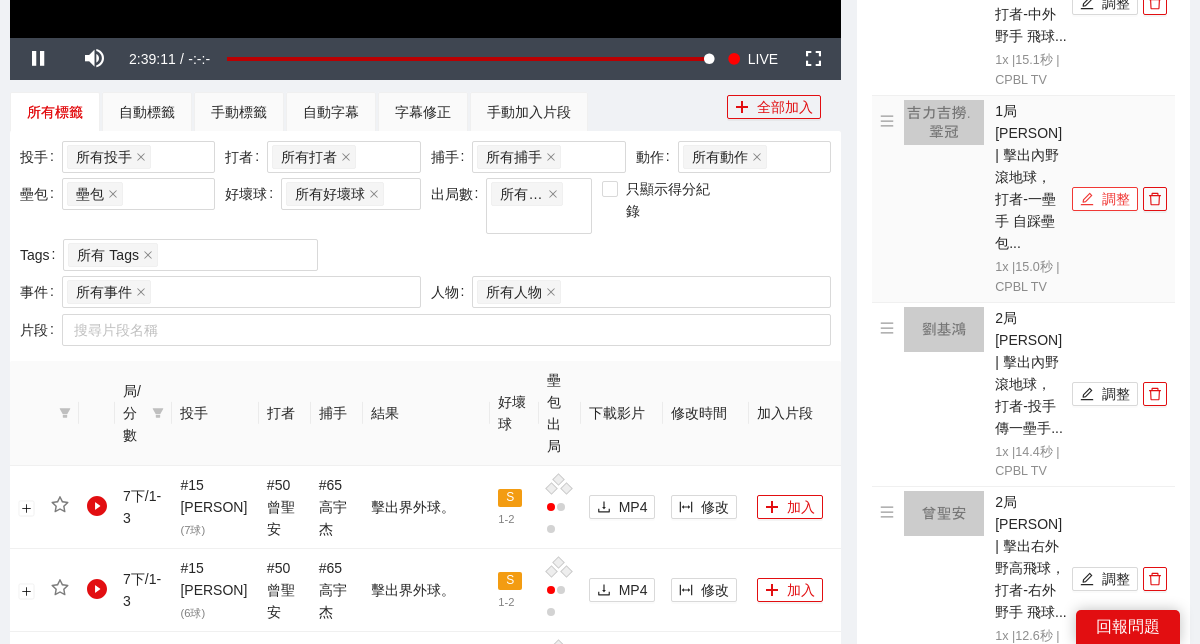 click on "調整" at bounding box center (1105, 199) 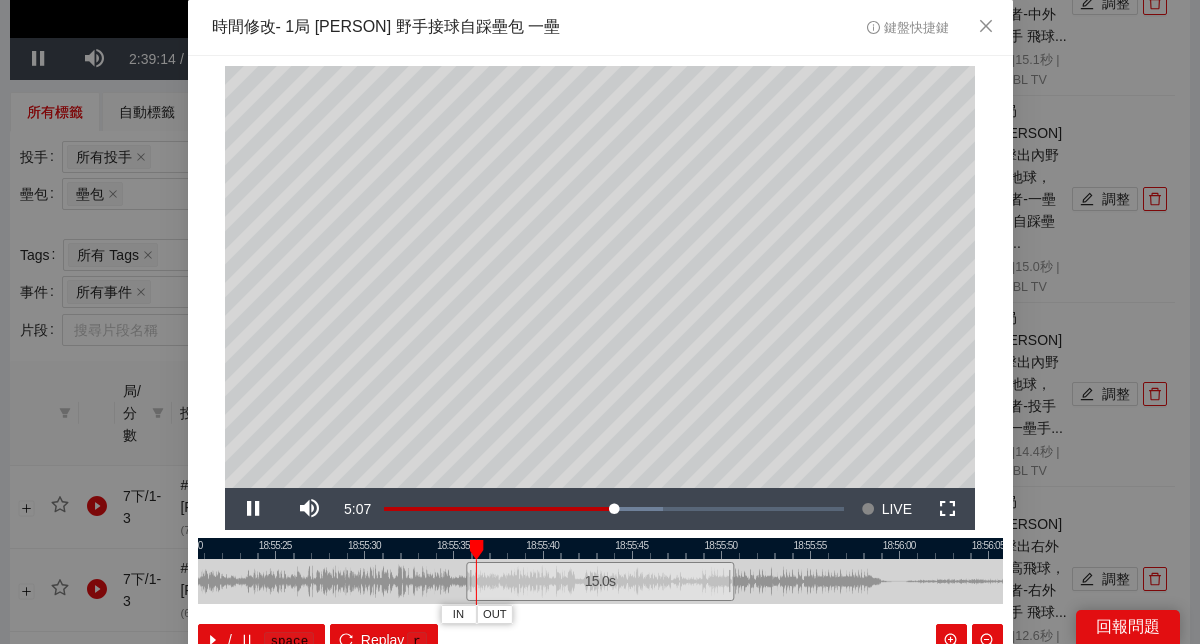 click at bounding box center (600, 548) 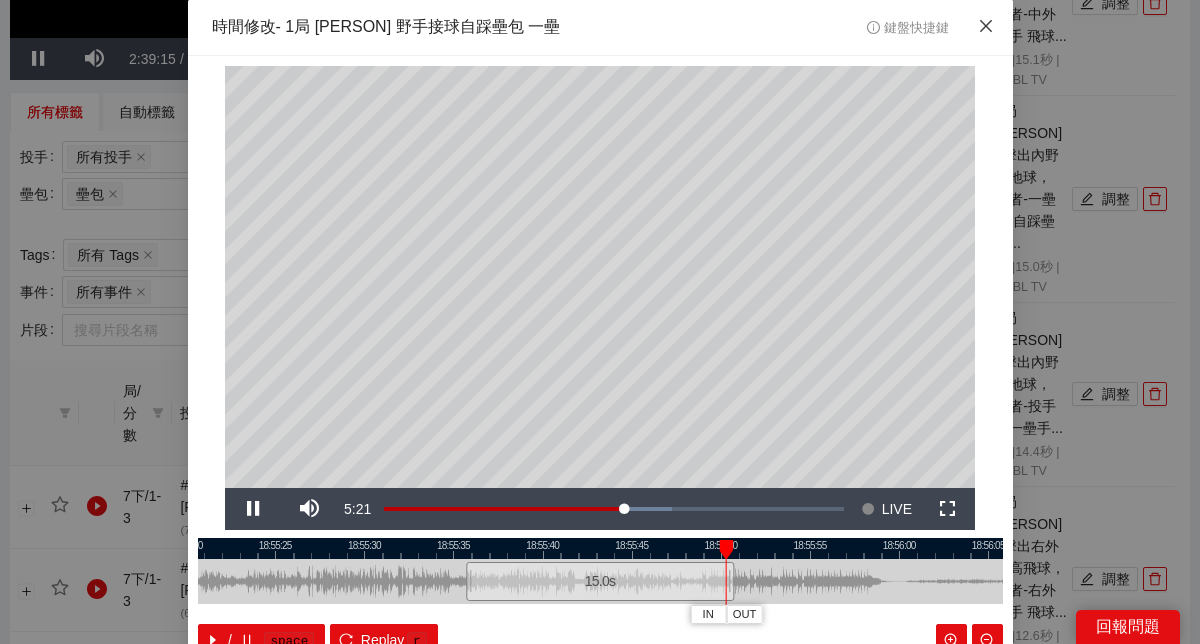 click 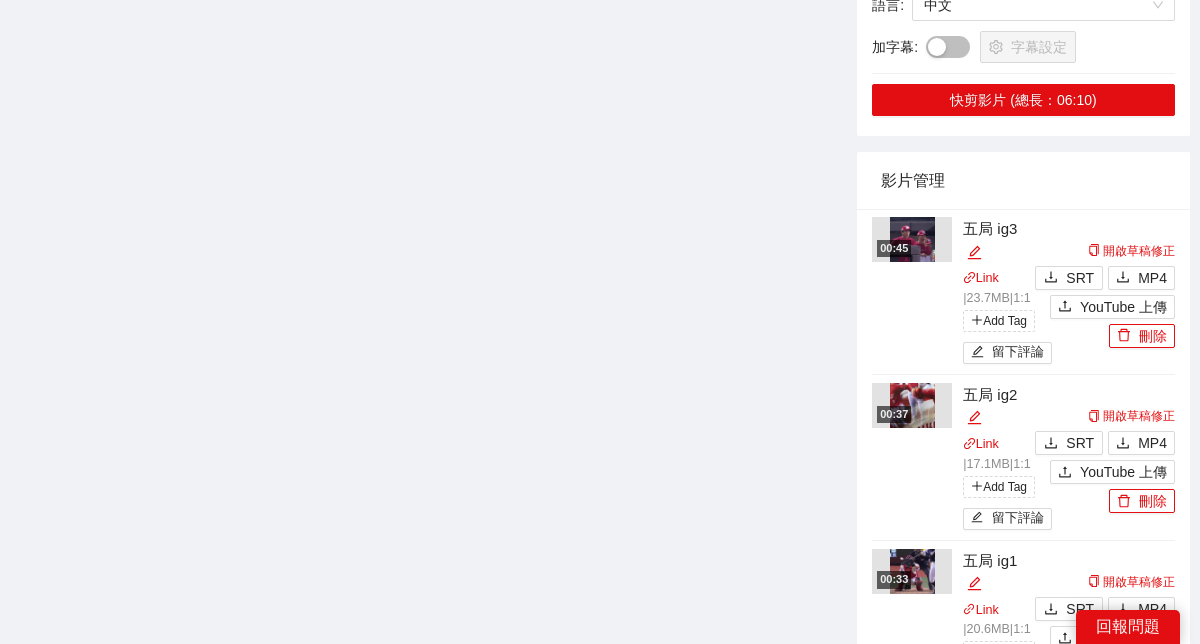 scroll, scrollTop: 3882, scrollLeft: 0, axis: vertical 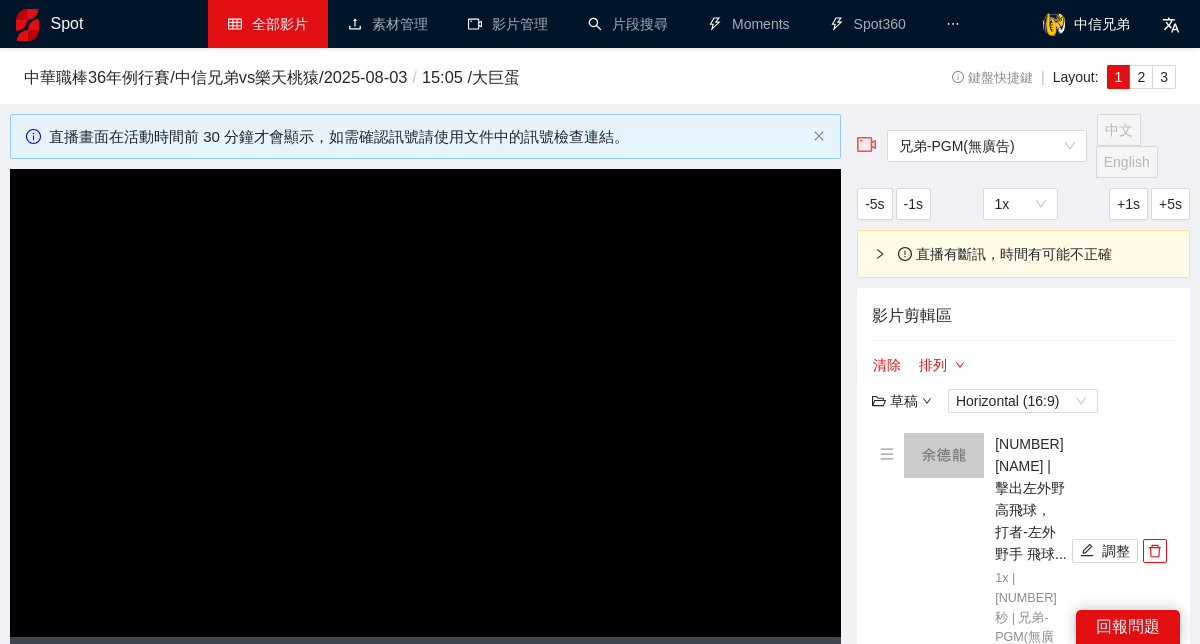 click on "全部影片" at bounding box center [268, 24] 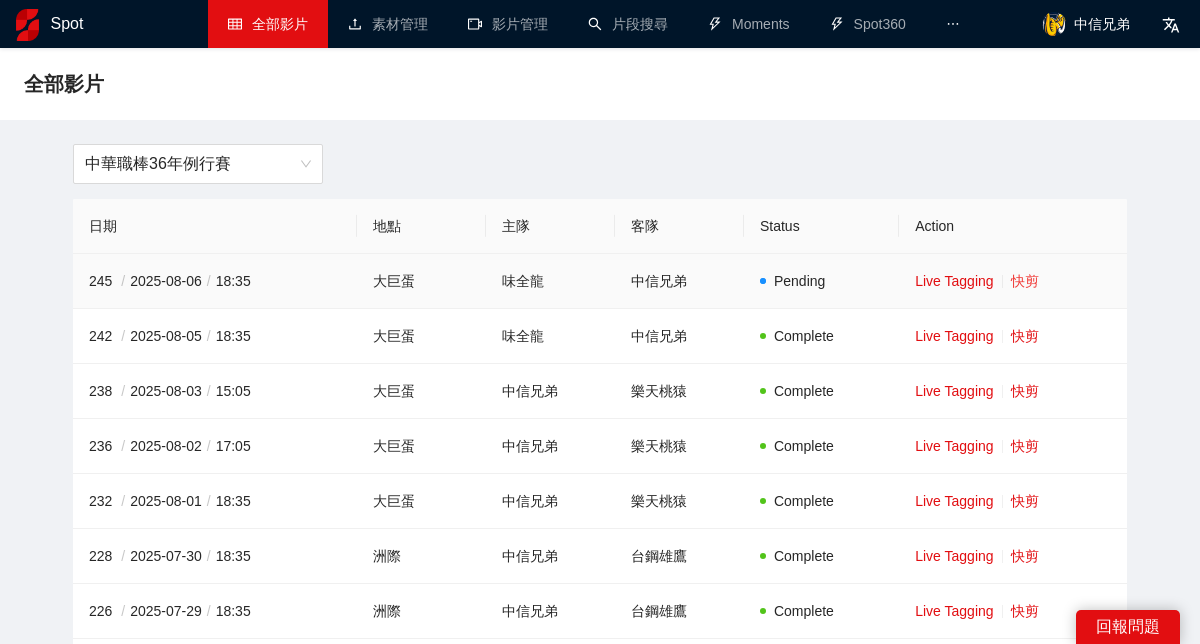 click on "快剪" at bounding box center [1025, 281] 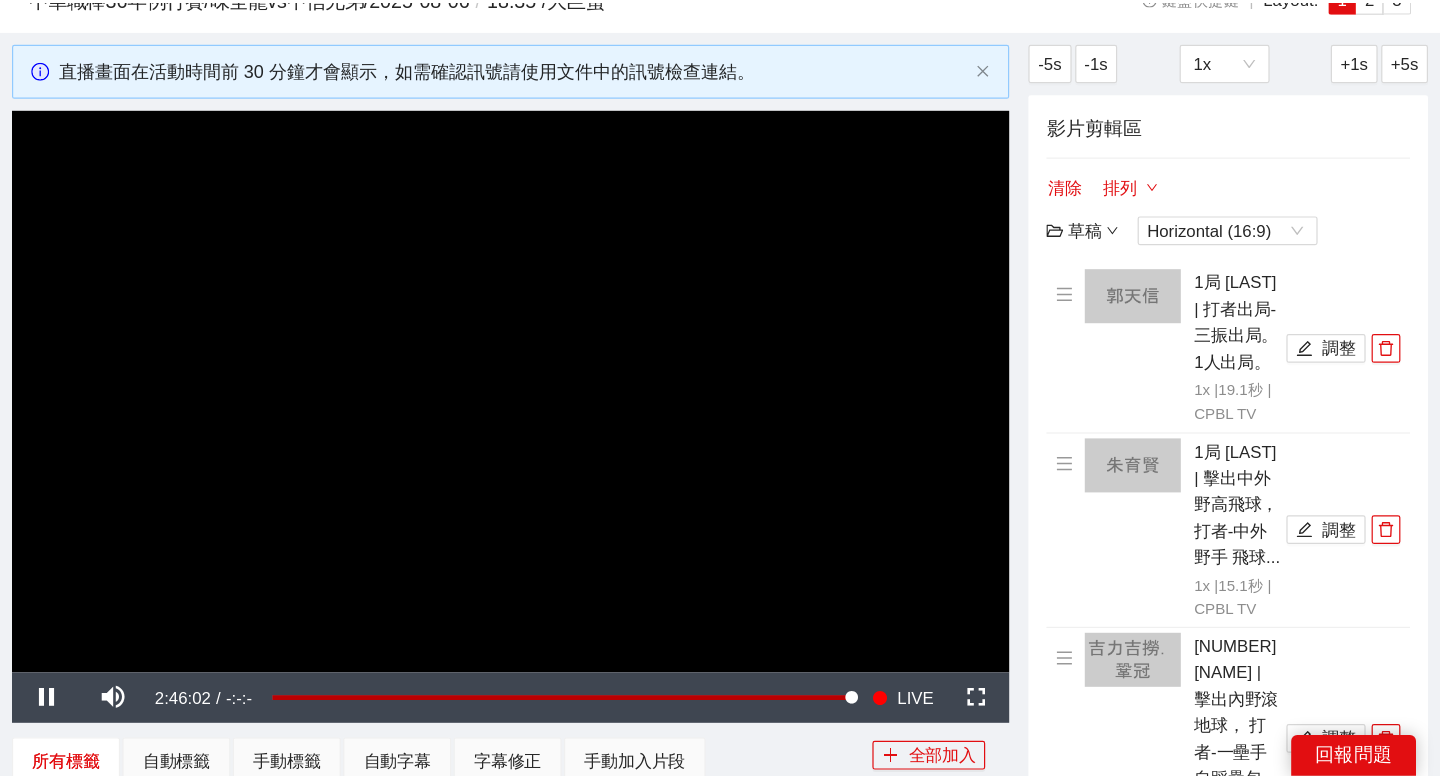 scroll, scrollTop: 80, scrollLeft: 0, axis: vertical 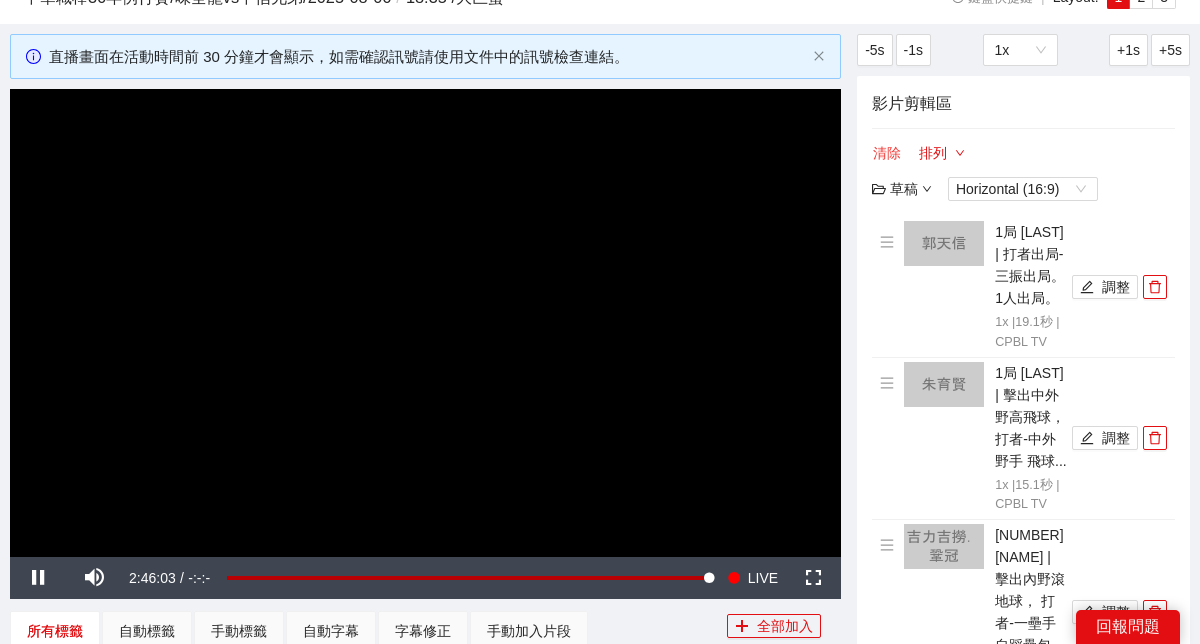 click on "清除" at bounding box center (887, 153) 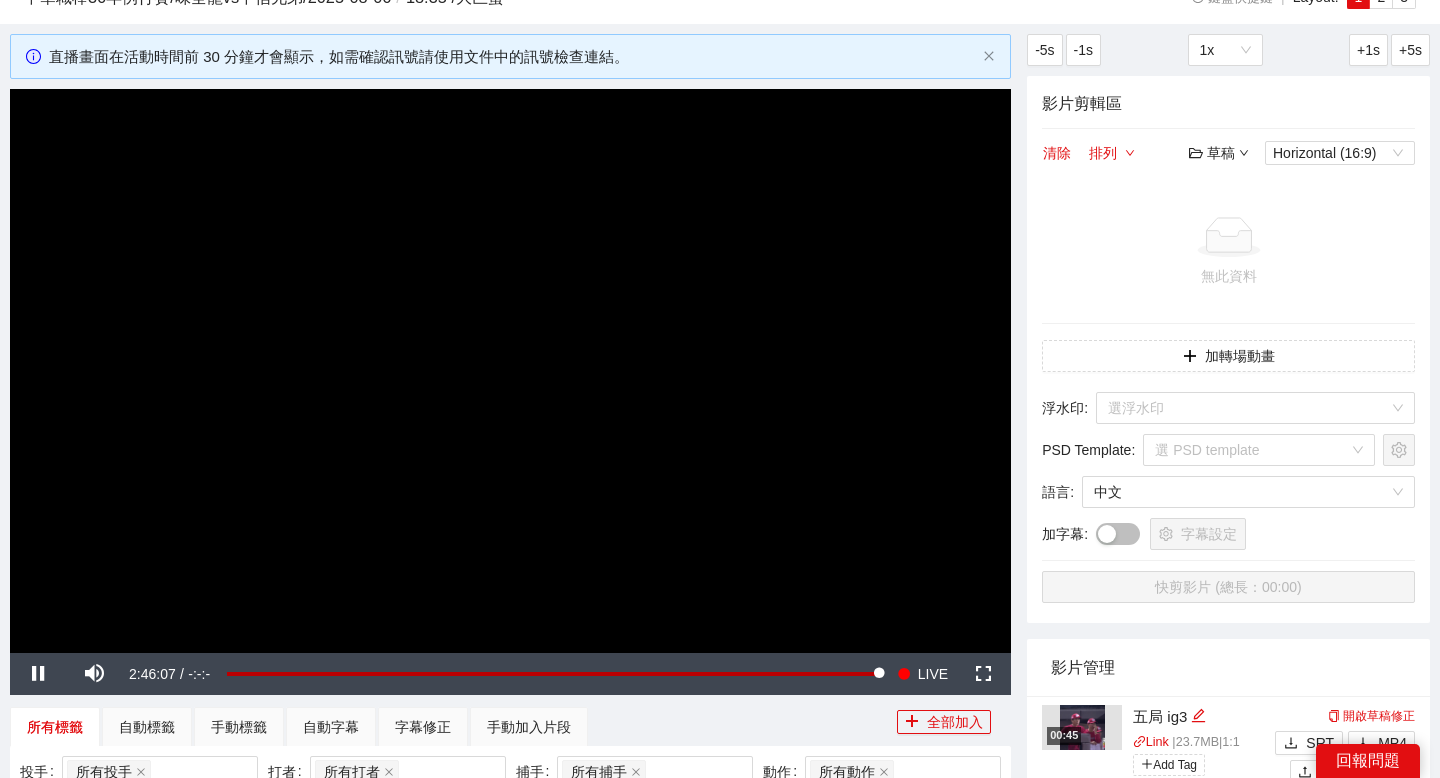 click on "影片剪輯區 清除 排列     草稿   Horizontal (16:9) 無此資料   加轉場動畫 浮水印 : 選浮水印 PSD Template : 選 PSD template 語言 : 中文 加字幕 :   字幕設定 快剪影片 (總長：00:00)" at bounding box center [1228, 349] 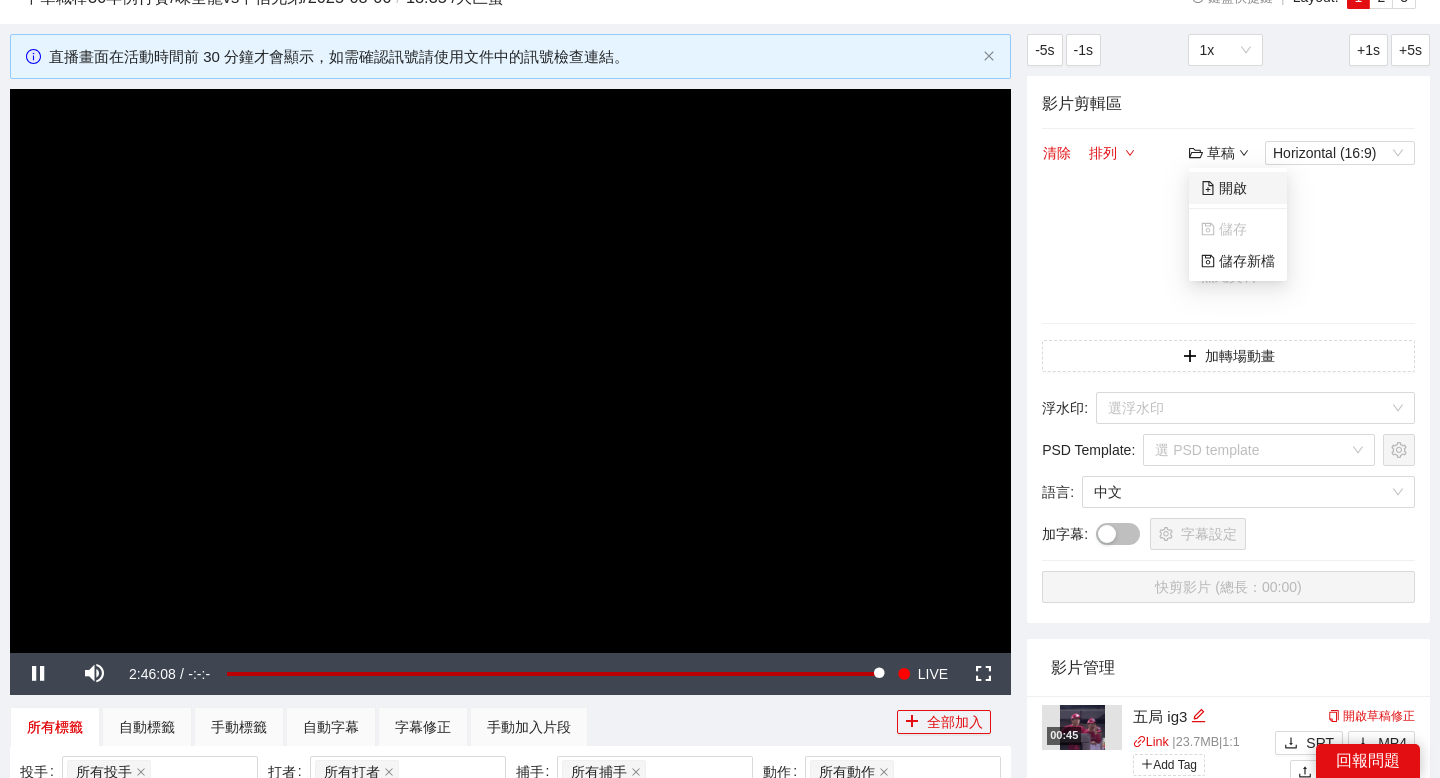 click on "開啟" at bounding box center [1224, 188] 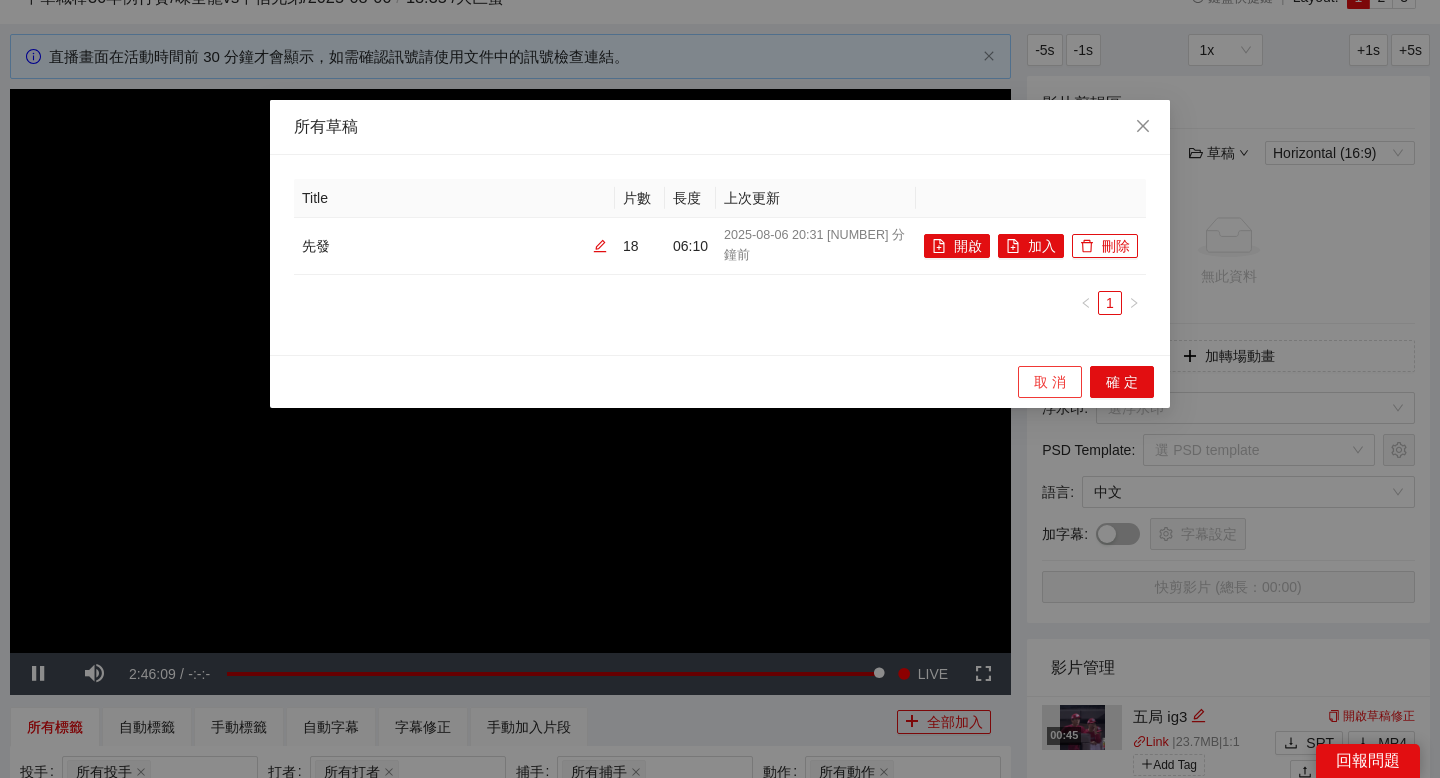 click on "取 消" at bounding box center (1050, 382) 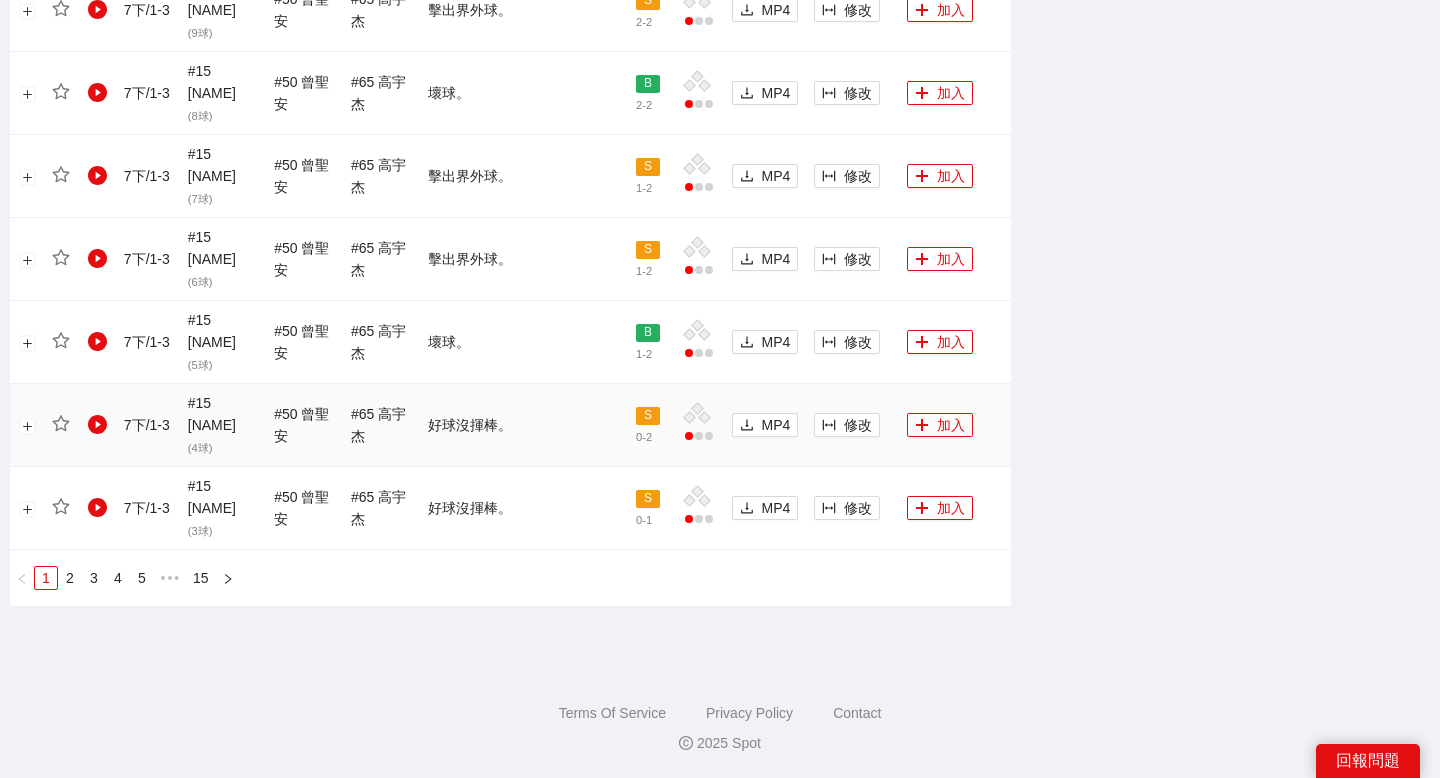 scroll, scrollTop: 2167, scrollLeft: 0, axis: vertical 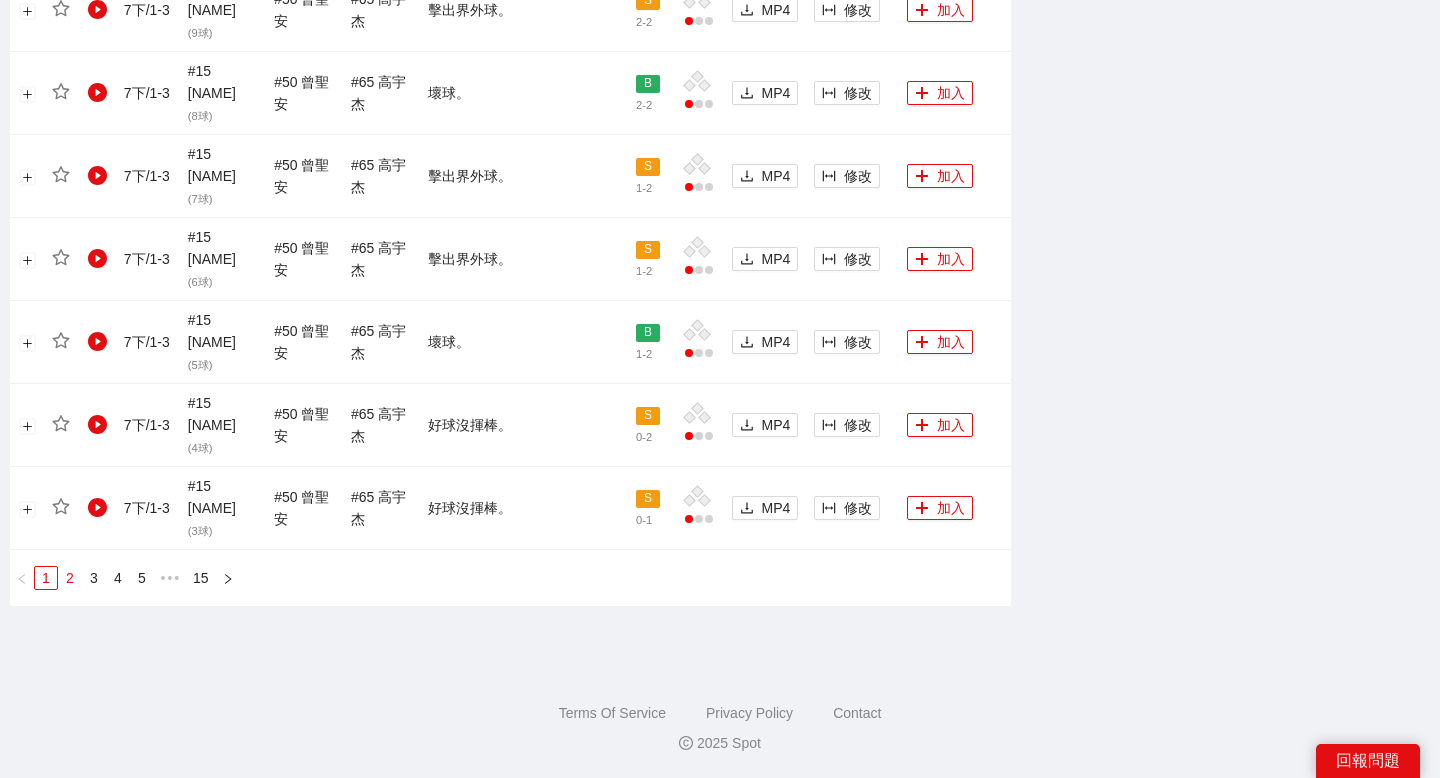 click on "2" at bounding box center [70, 578] 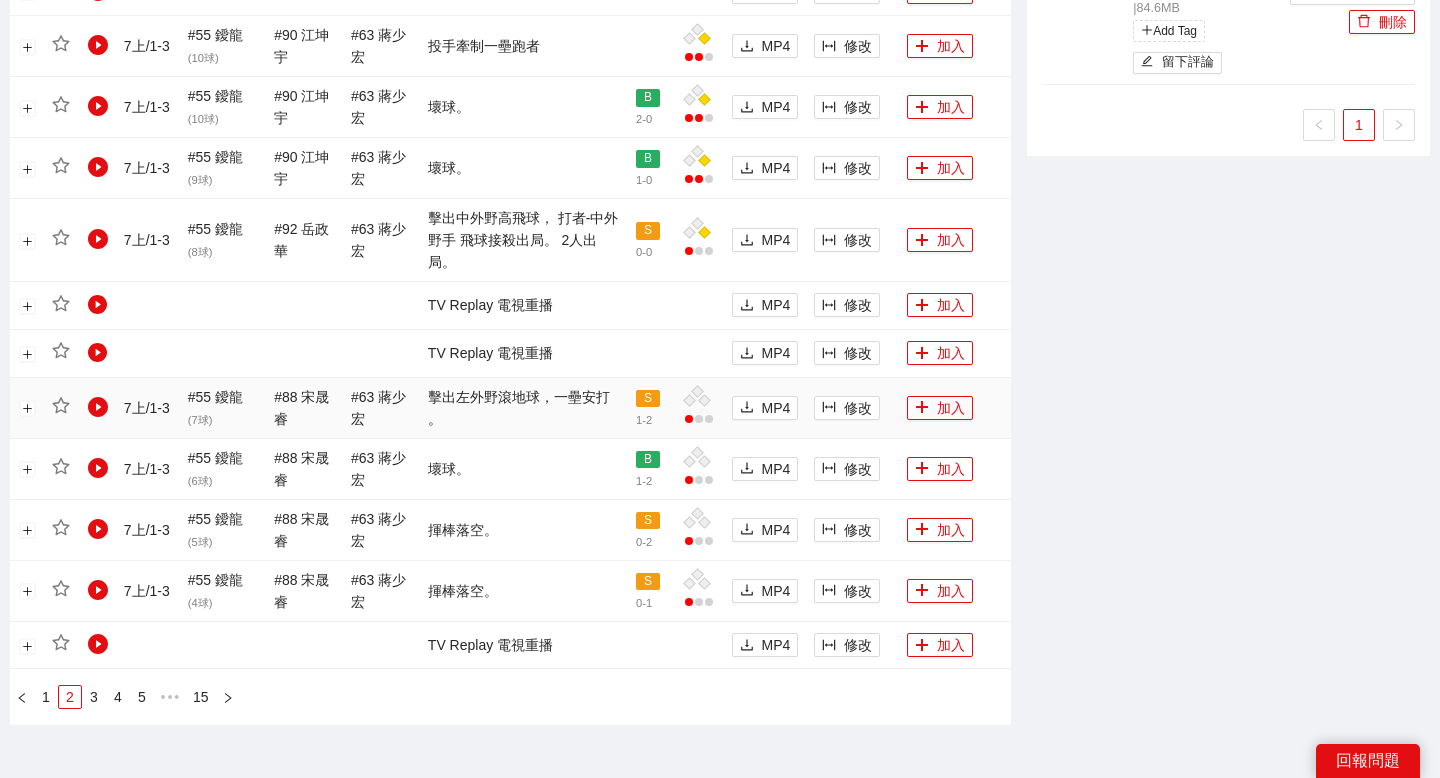 scroll, scrollTop: 1655, scrollLeft: 0, axis: vertical 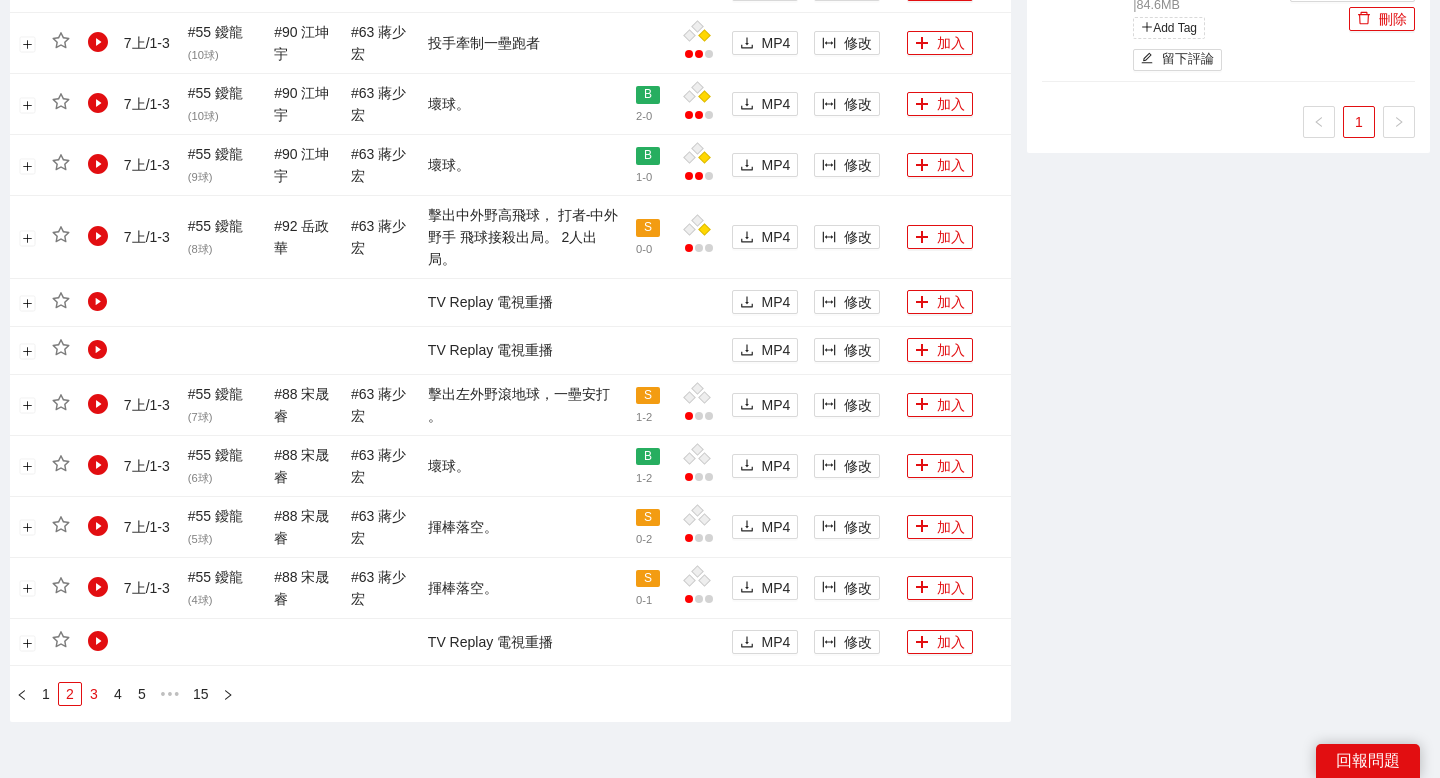 click on "3" at bounding box center (94, 694) 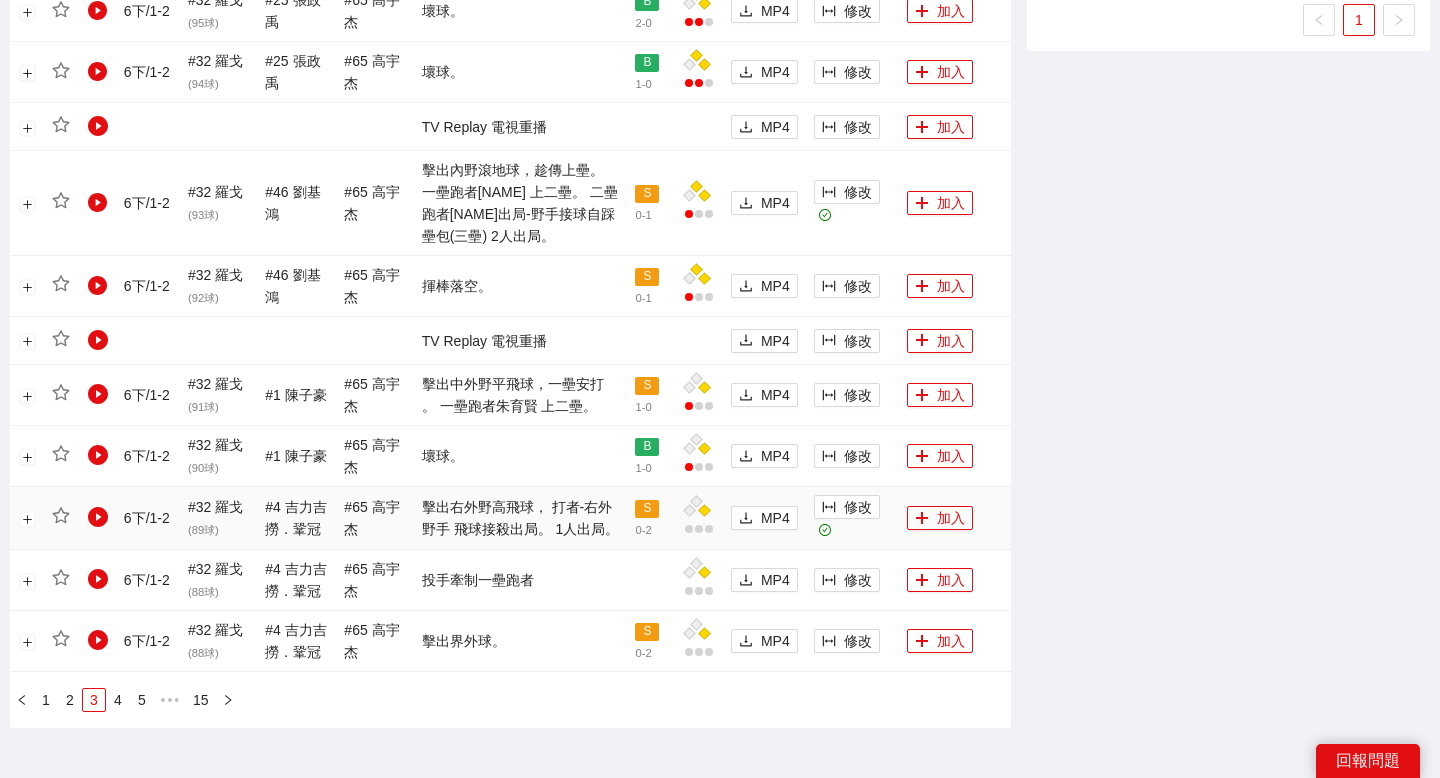 scroll, scrollTop: 1899, scrollLeft: 0, axis: vertical 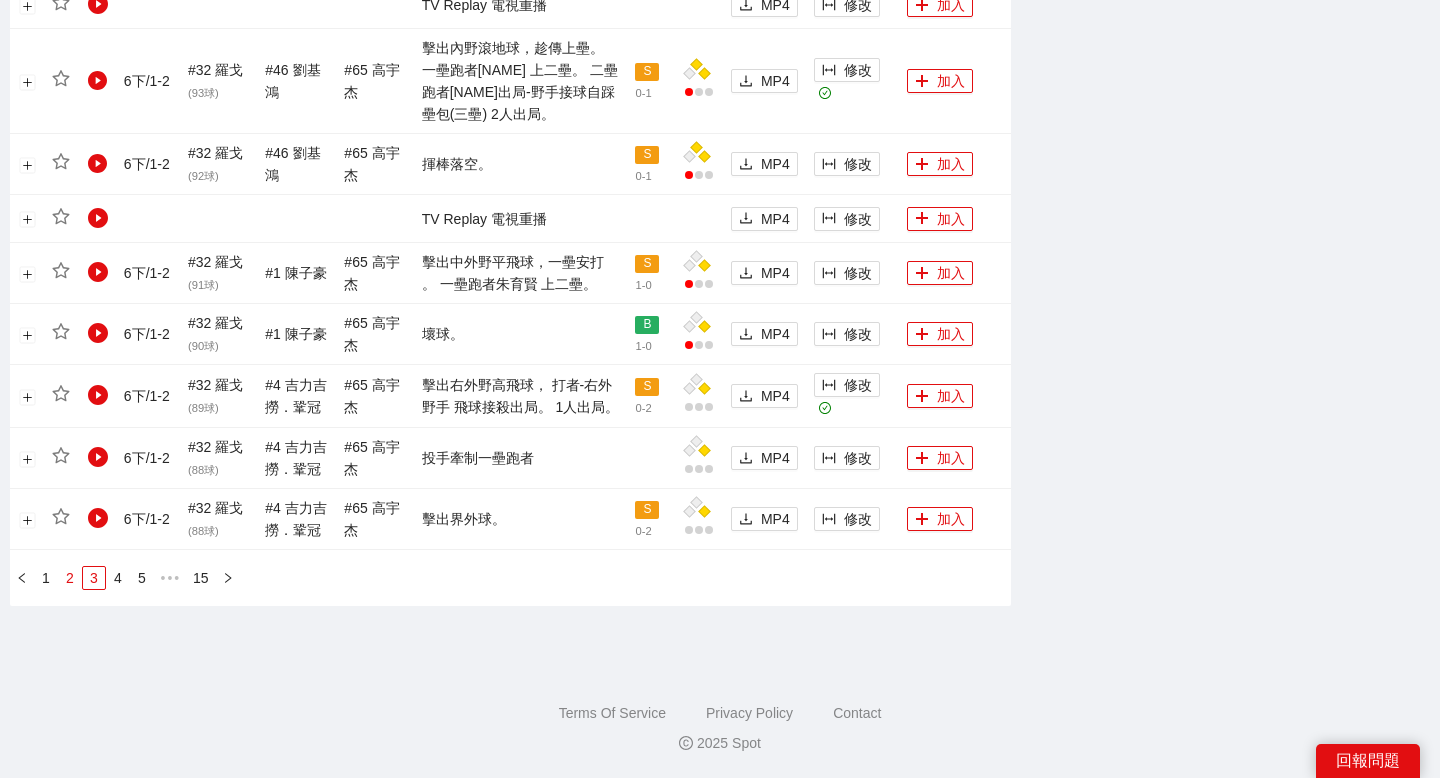 click on "2" at bounding box center [70, 578] 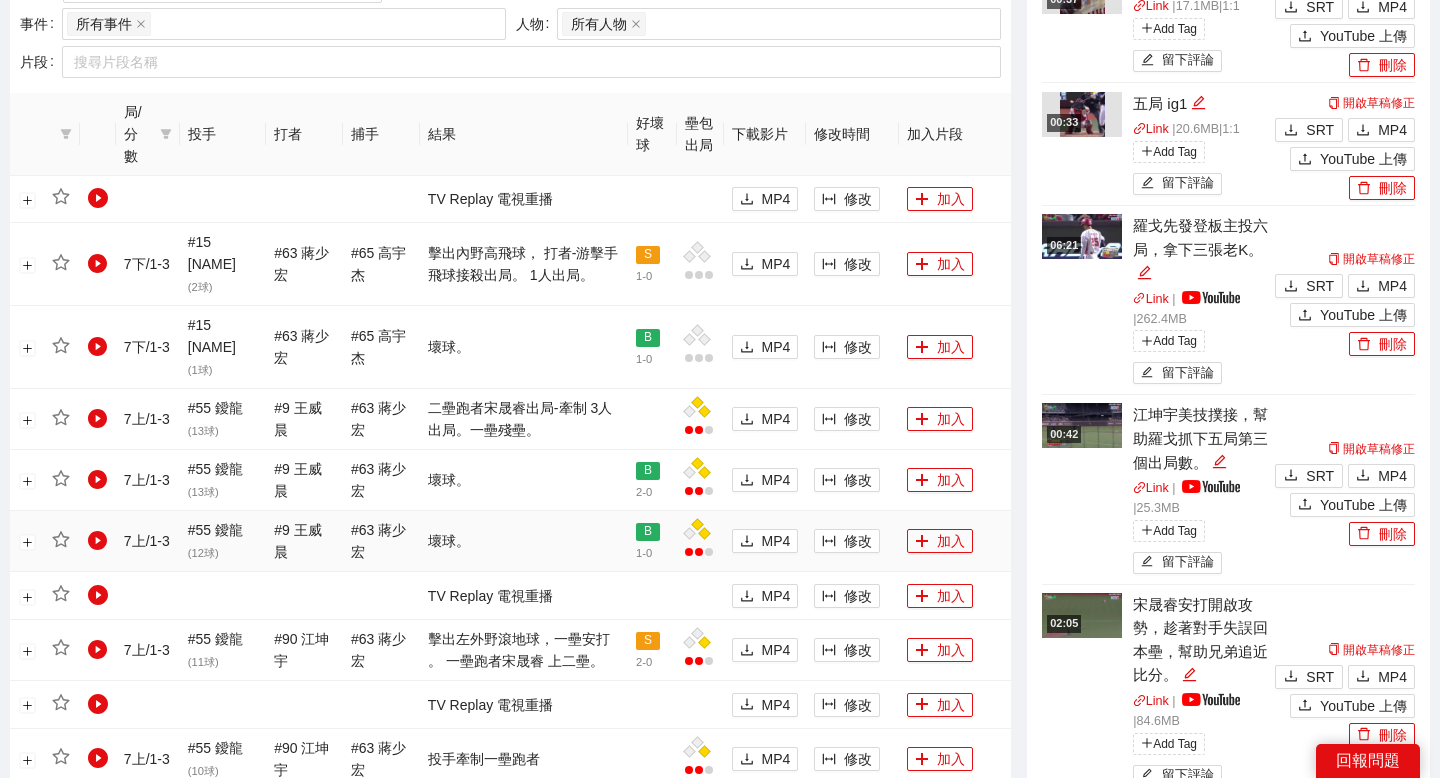 scroll, scrollTop: 940, scrollLeft: 0, axis: vertical 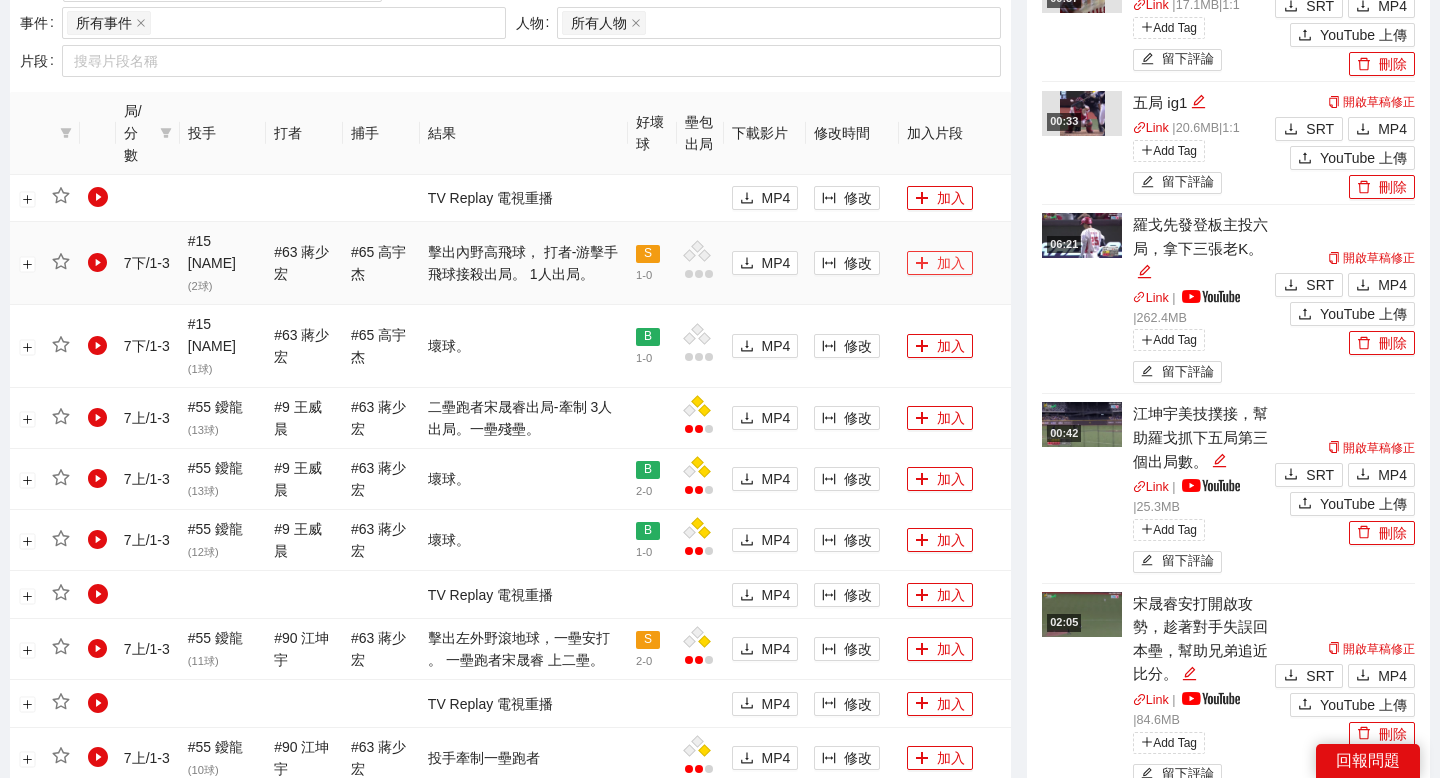 click on "加入" at bounding box center [940, 263] 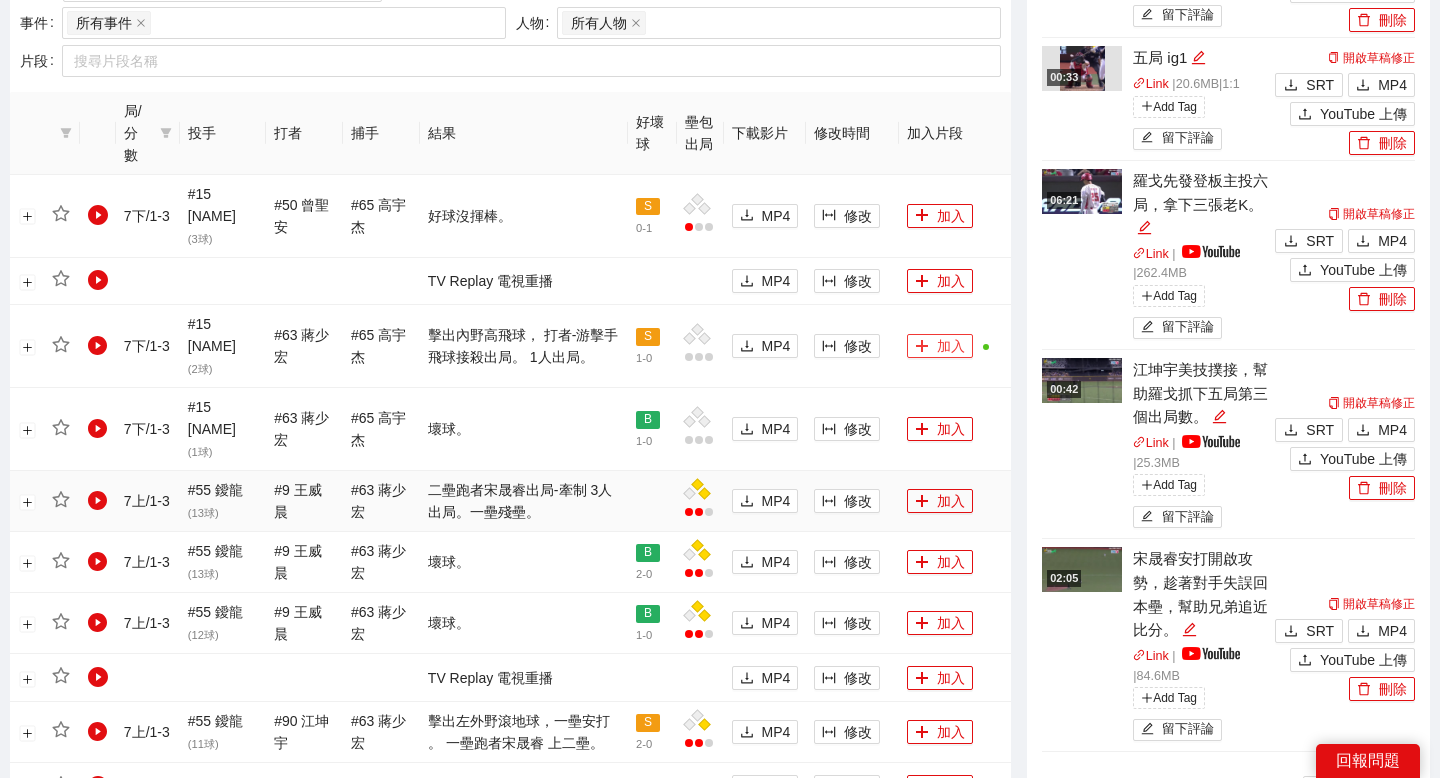 scroll, scrollTop: 1784, scrollLeft: 0, axis: vertical 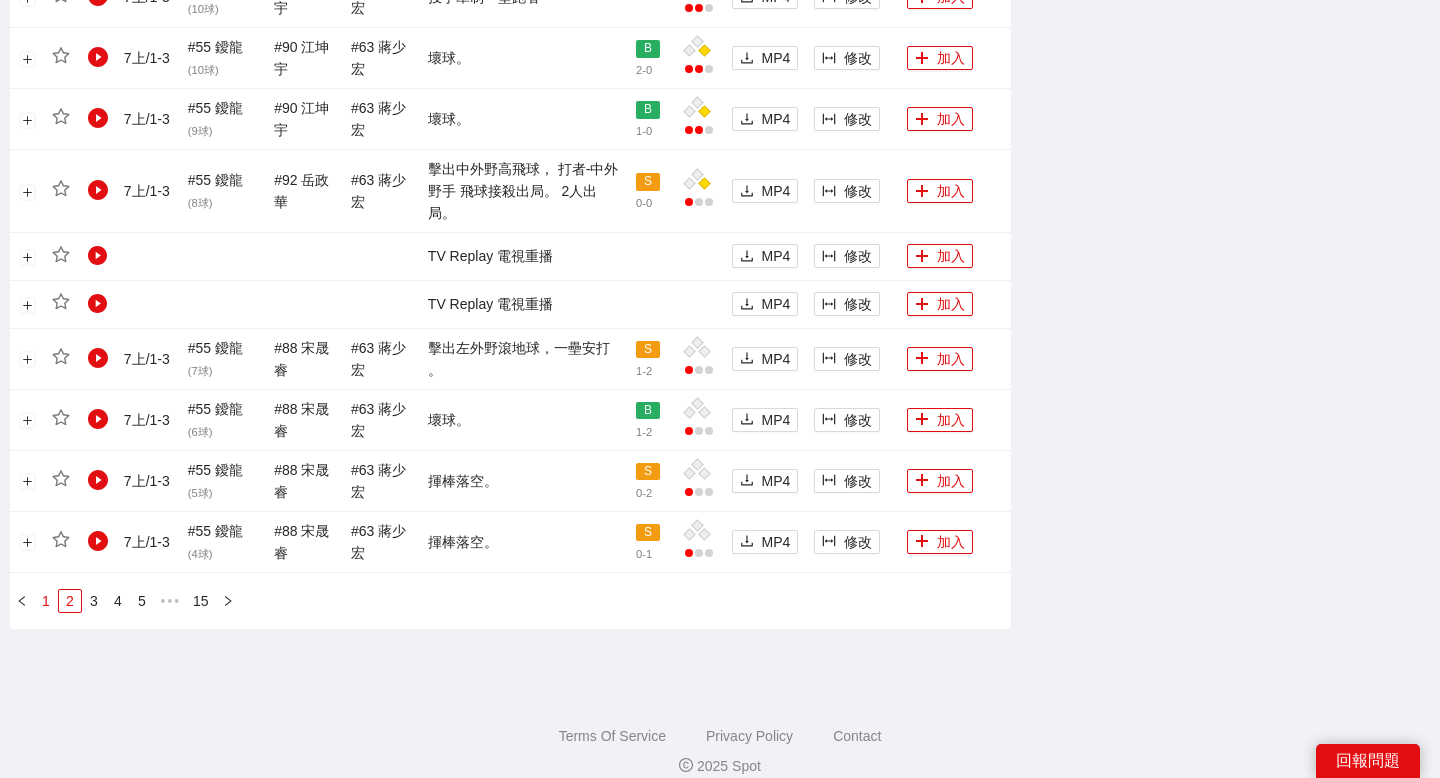 click on "1" at bounding box center [46, 601] 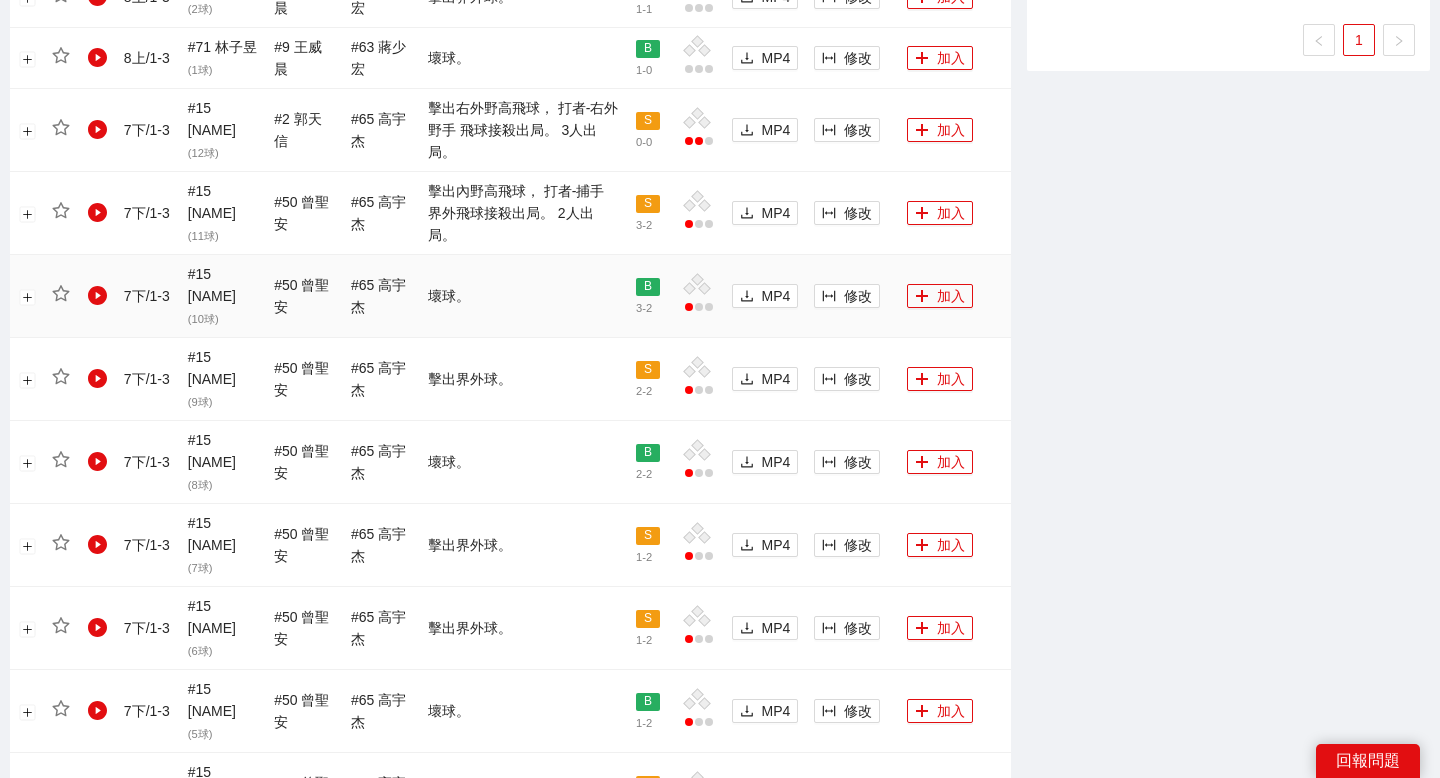 scroll, scrollTop: 1682, scrollLeft: 0, axis: vertical 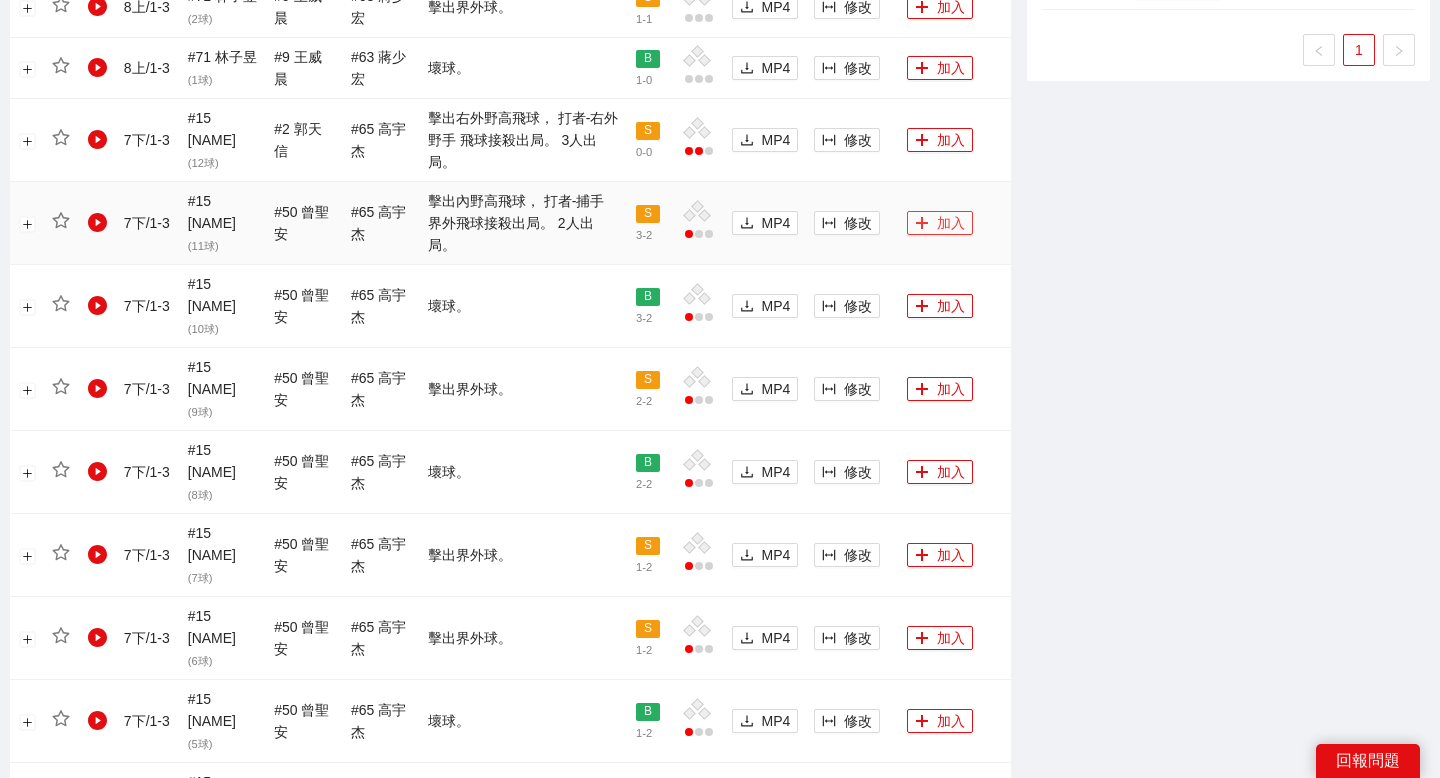 click on "加入" at bounding box center [940, 223] 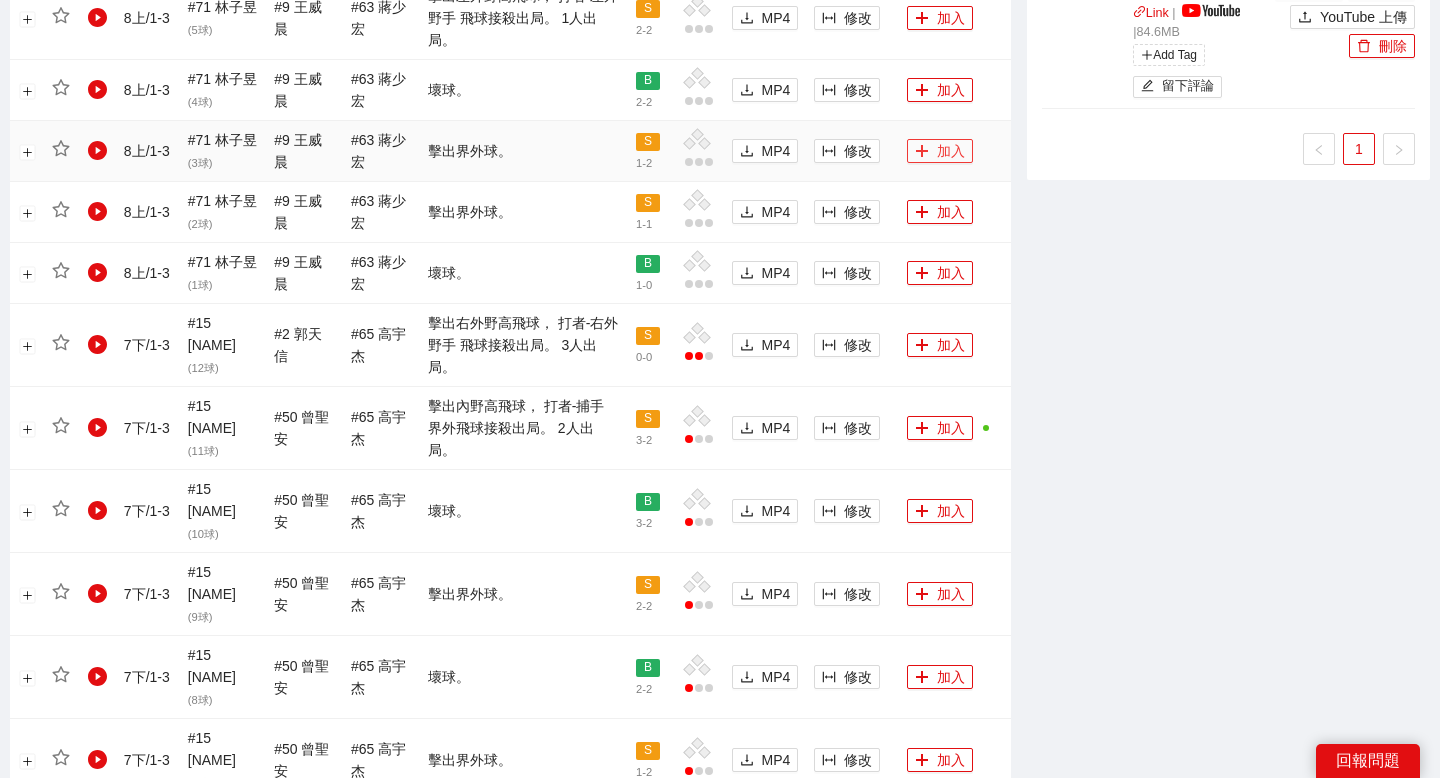click on "加入" at bounding box center [940, 151] 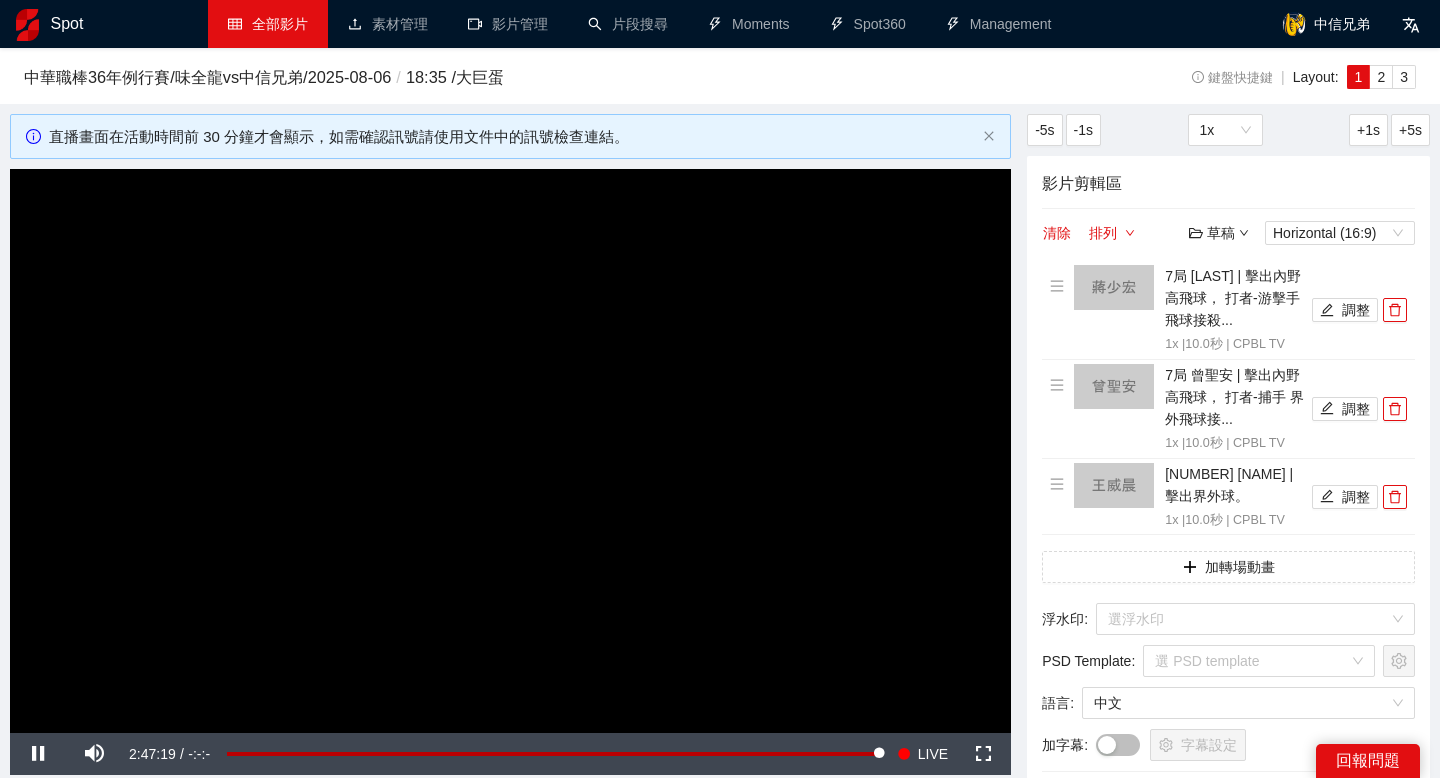 scroll, scrollTop: 67, scrollLeft: 0, axis: vertical 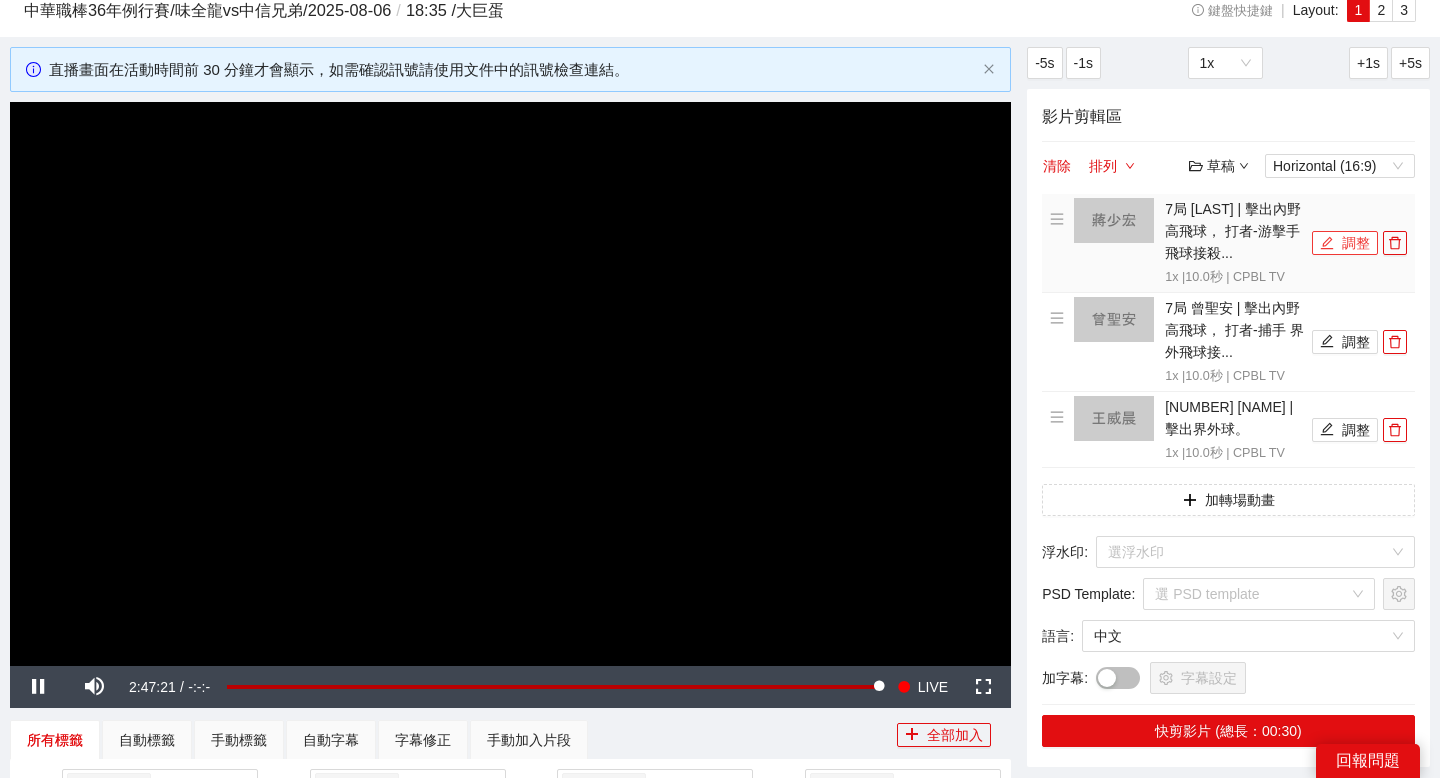 click on "調整" at bounding box center [1345, 243] 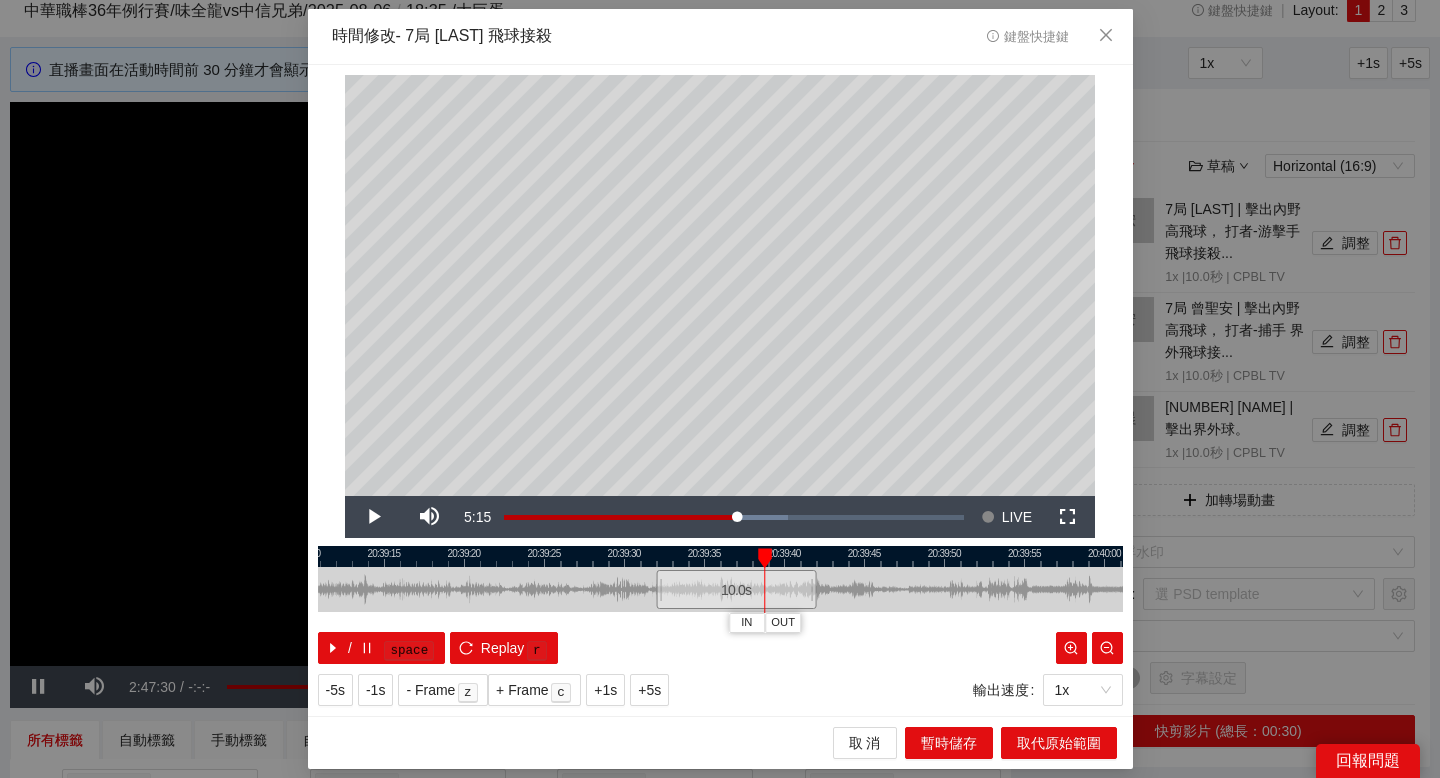 click at bounding box center (720, 556) 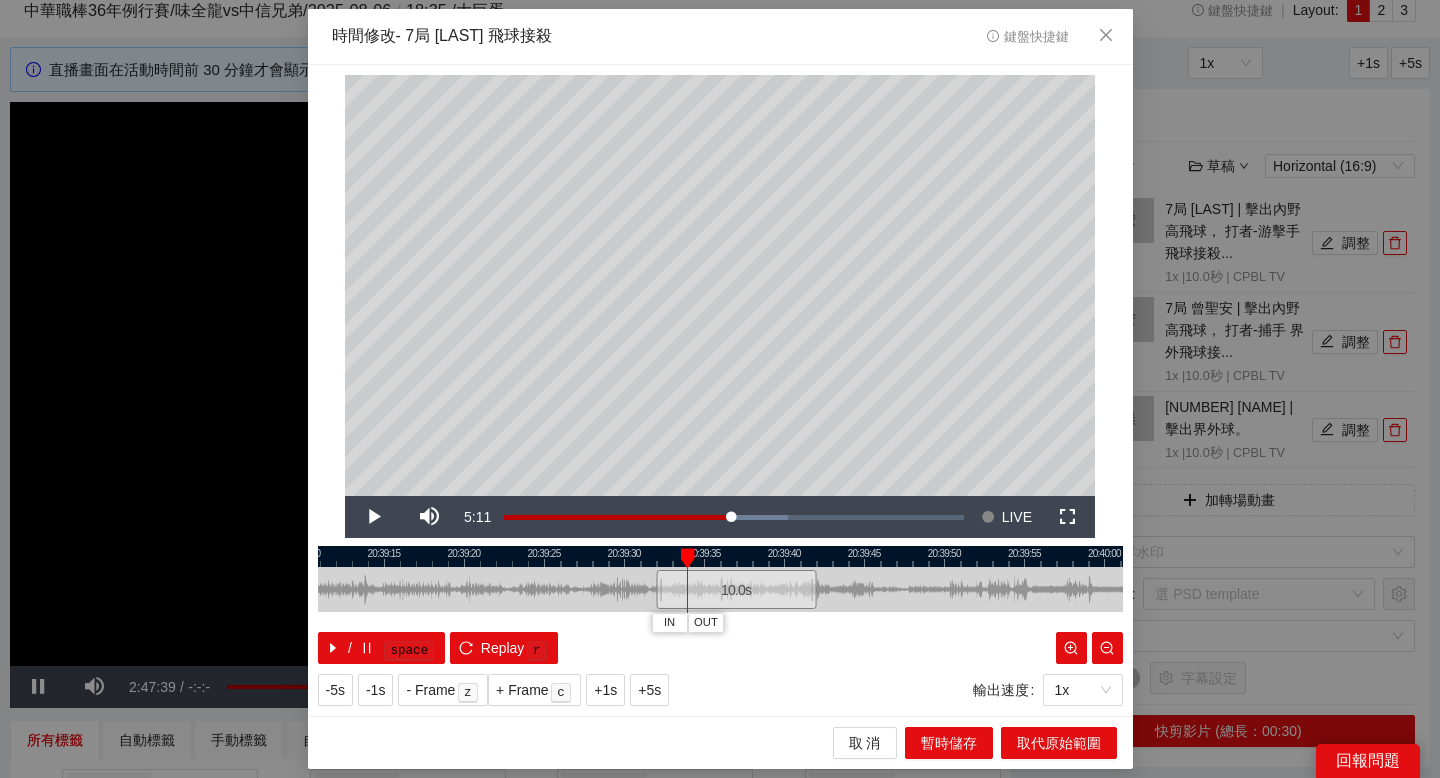 click at bounding box center (688, 558) 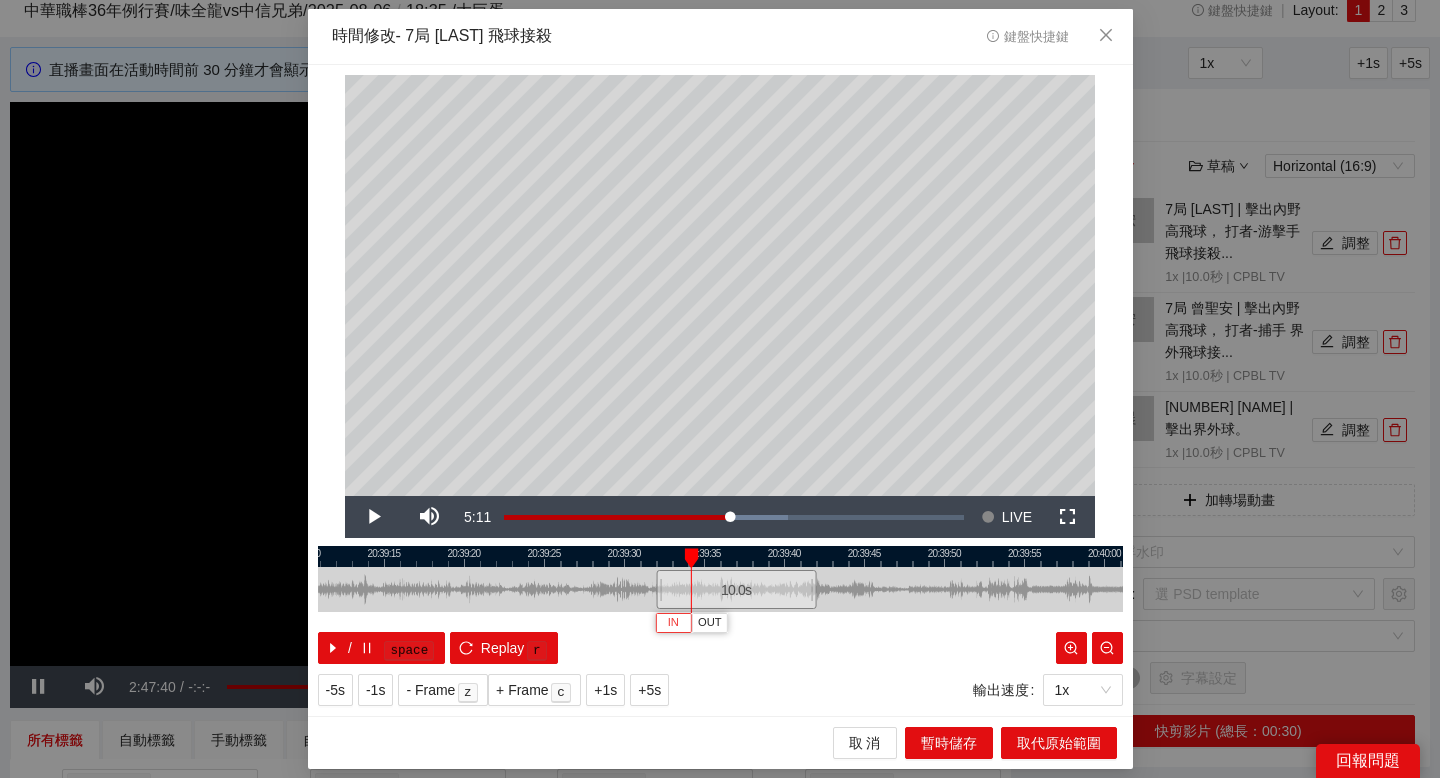click on "IN" at bounding box center [673, 623] 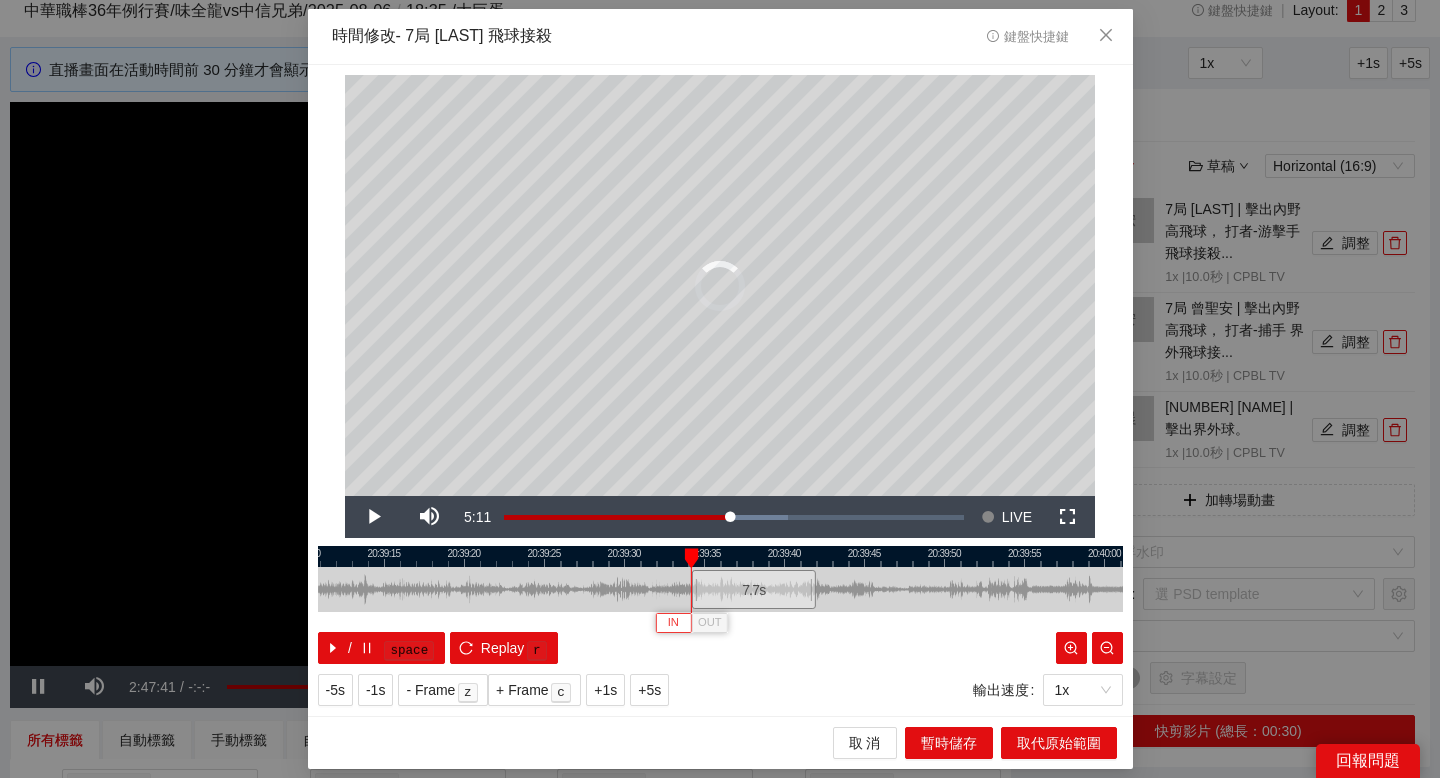 type 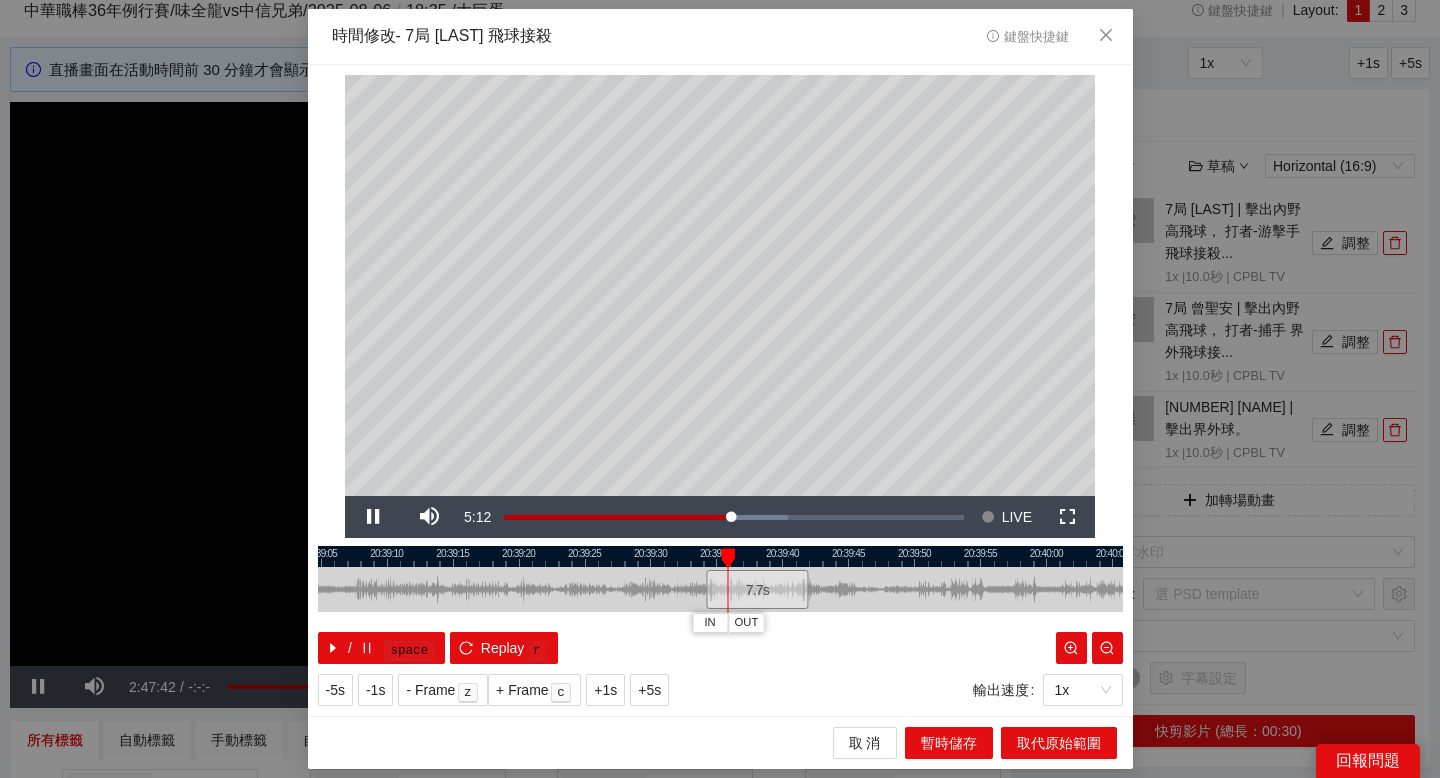 drag, startPoint x: 828, startPoint y: 554, endPoint x: 694, endPoint y: 554, distance: 134 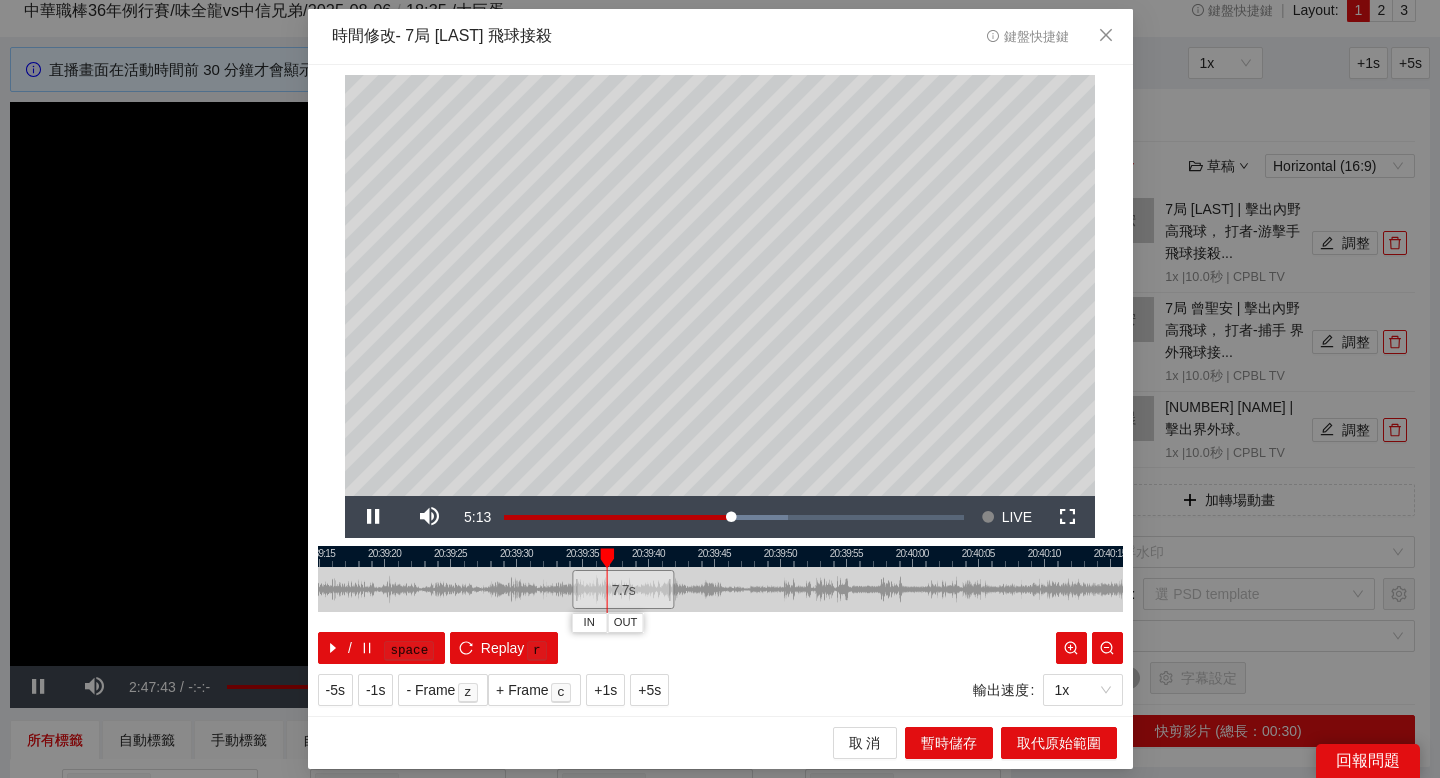 click at bounding box center [720, 556] 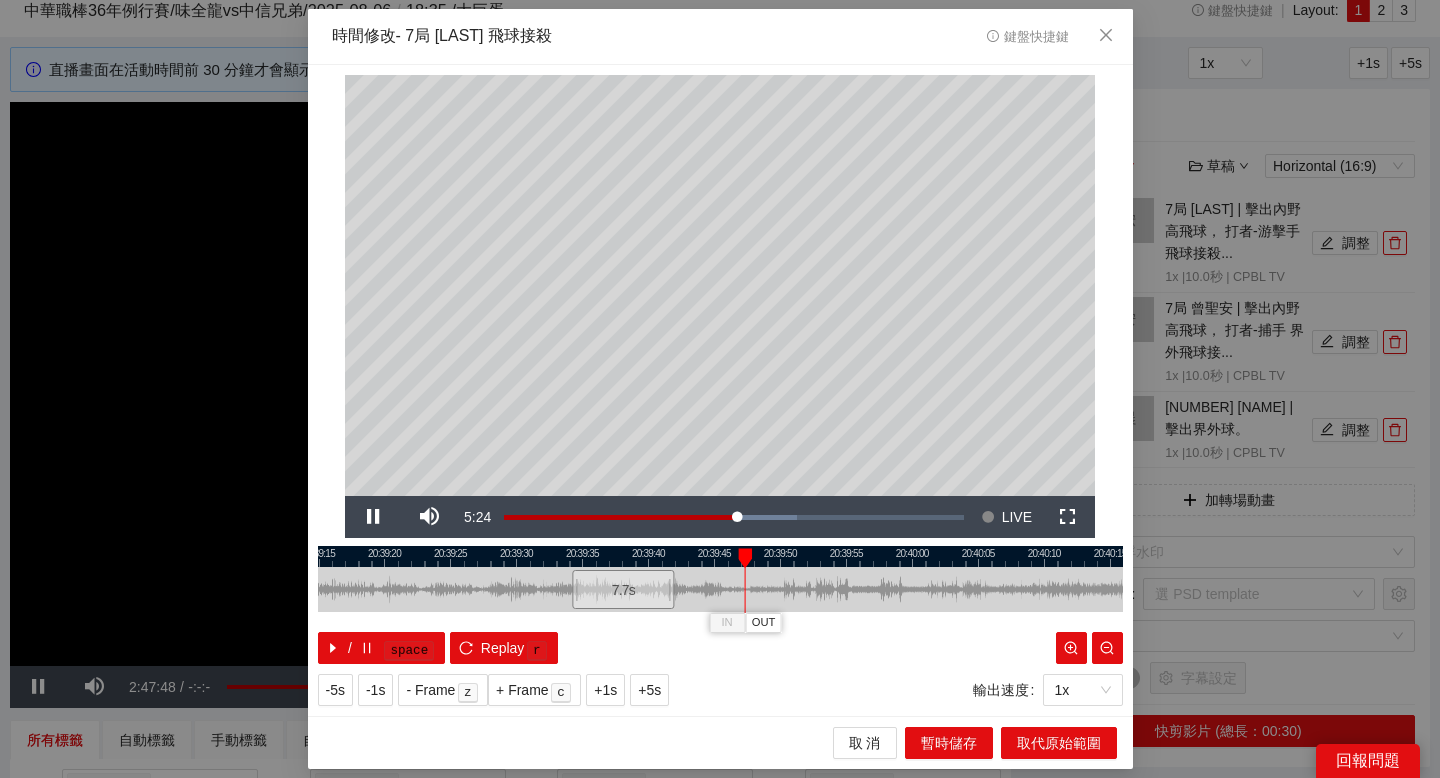 click at bounding box center (720, 556) 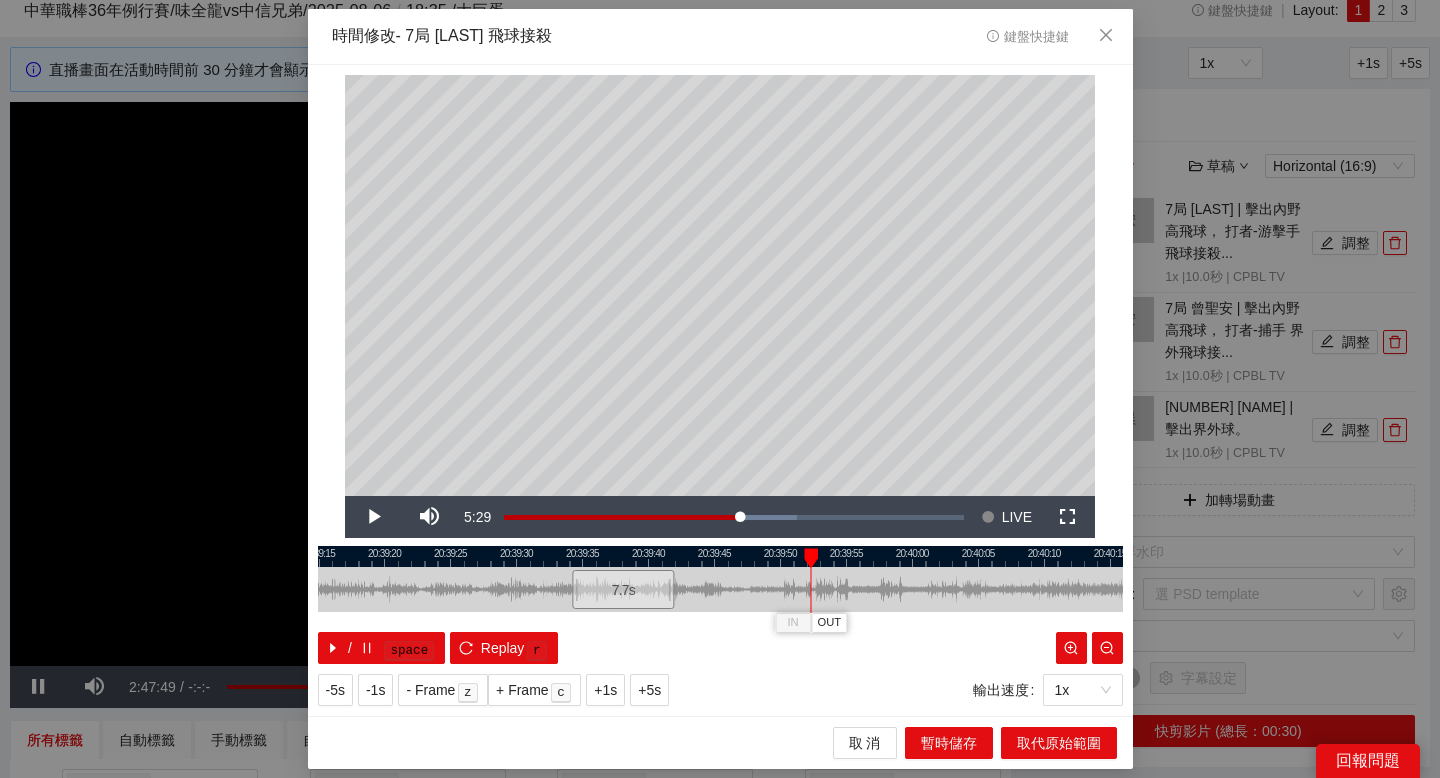 click at bounding box center [720, 556] 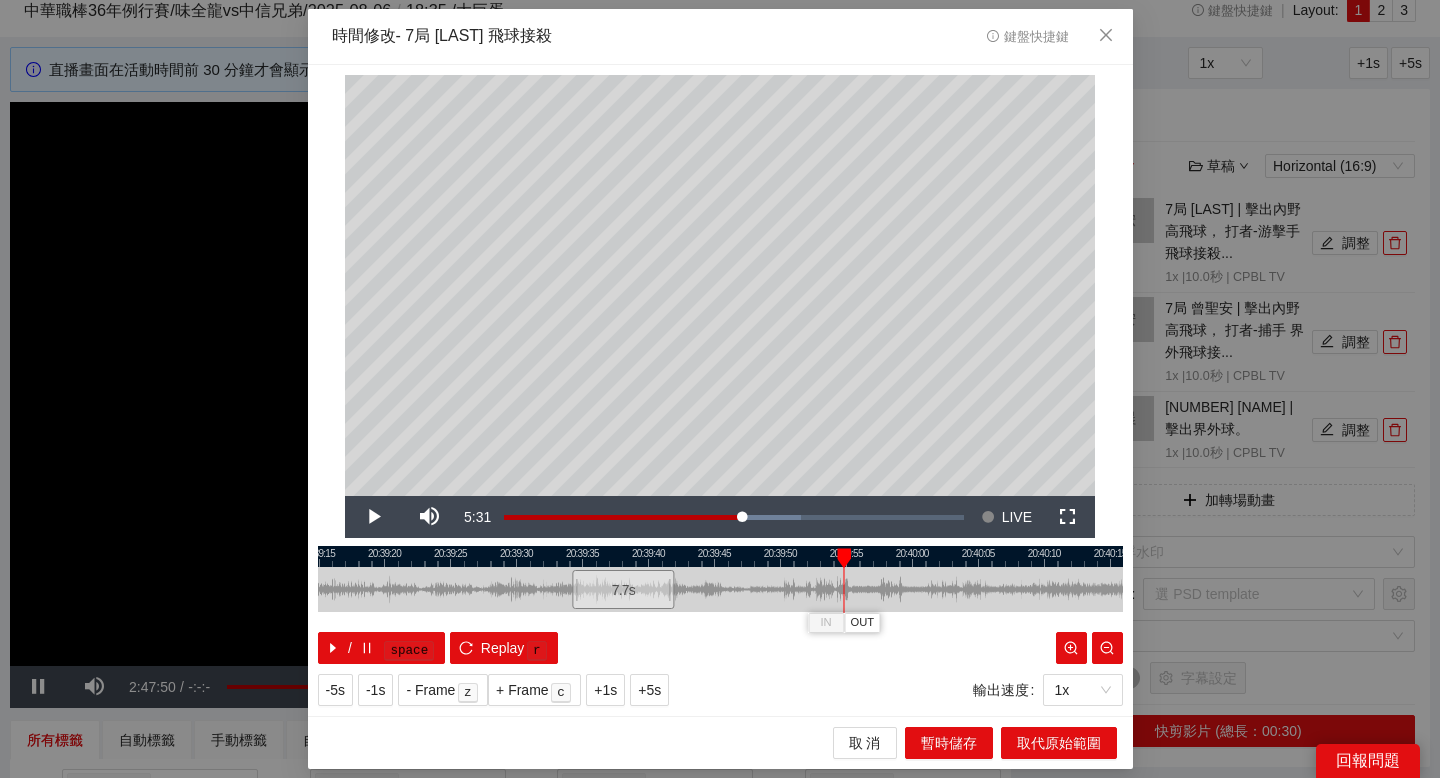 click at bounding box center [720, 556] 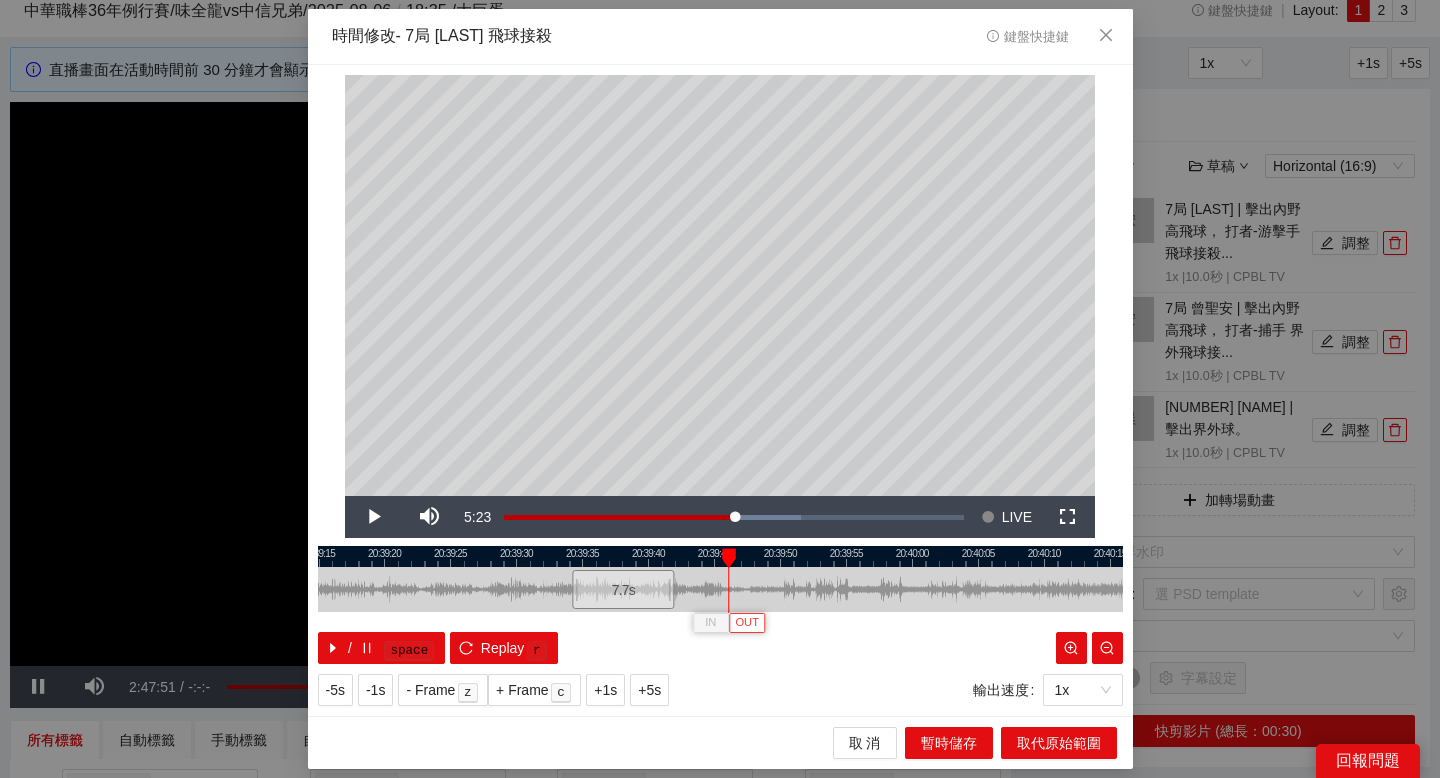 click on "OUT" at bounding box center (747, 623) 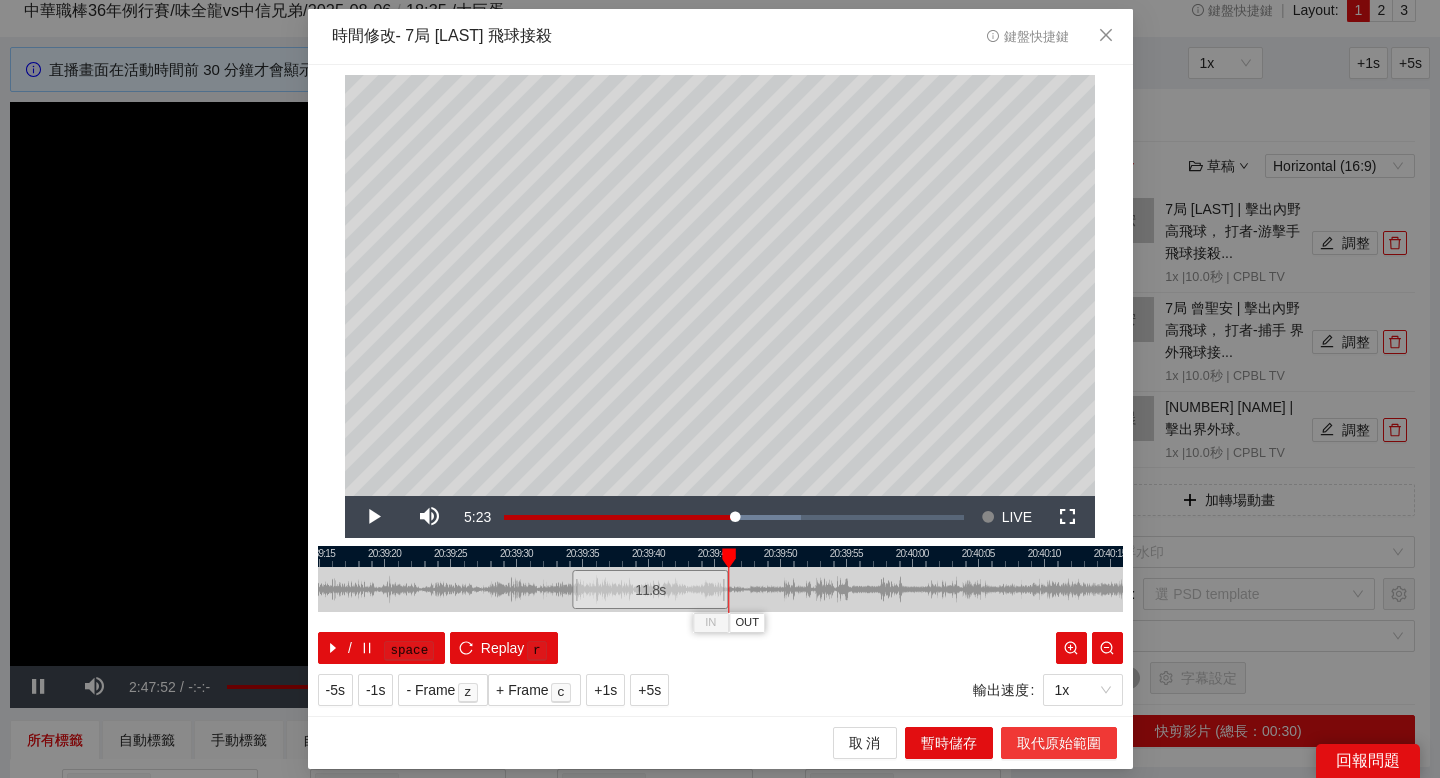 click on "取代原始範圍" at bounding box center (1059, 743) 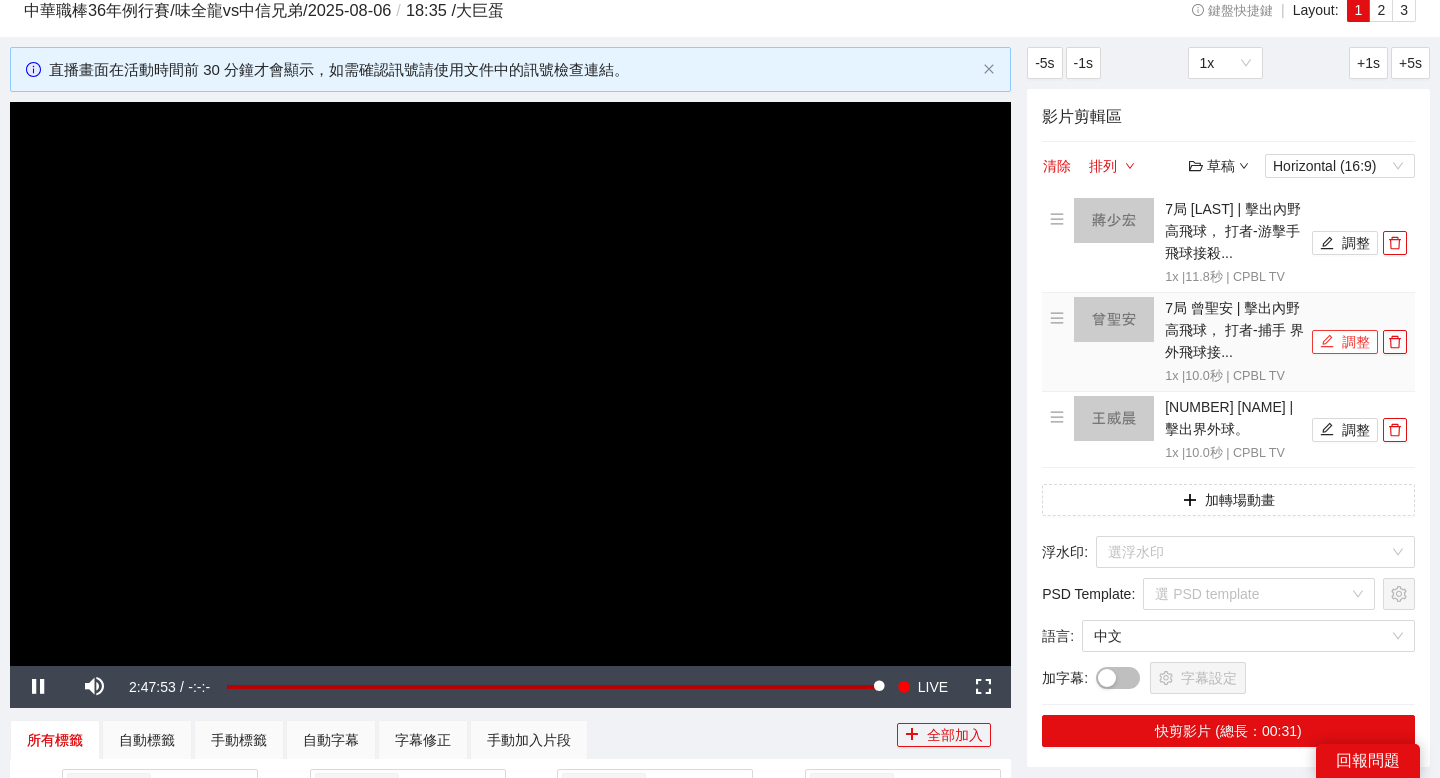 click on "調整" at bounding box center [1345, 342] 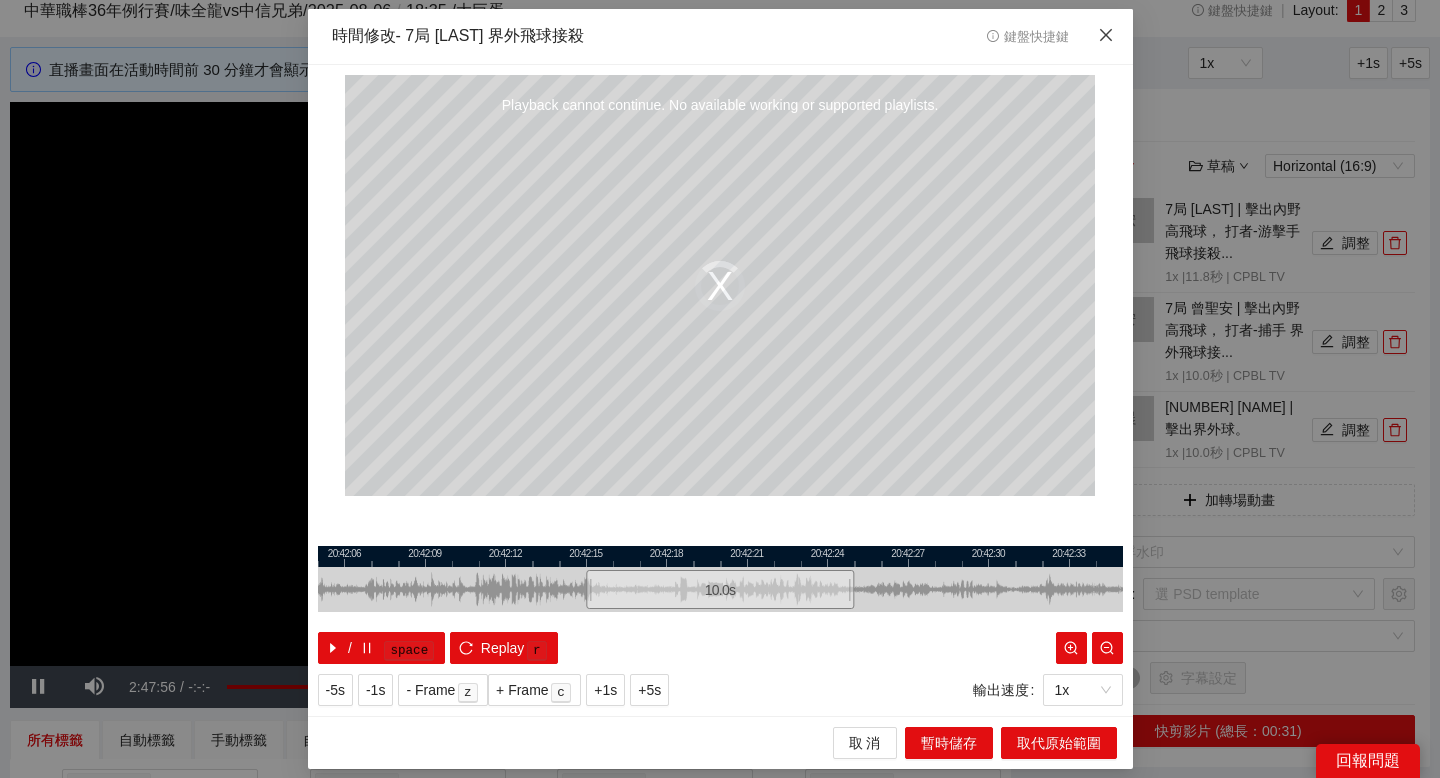 click at bounding box center [1106, 36] 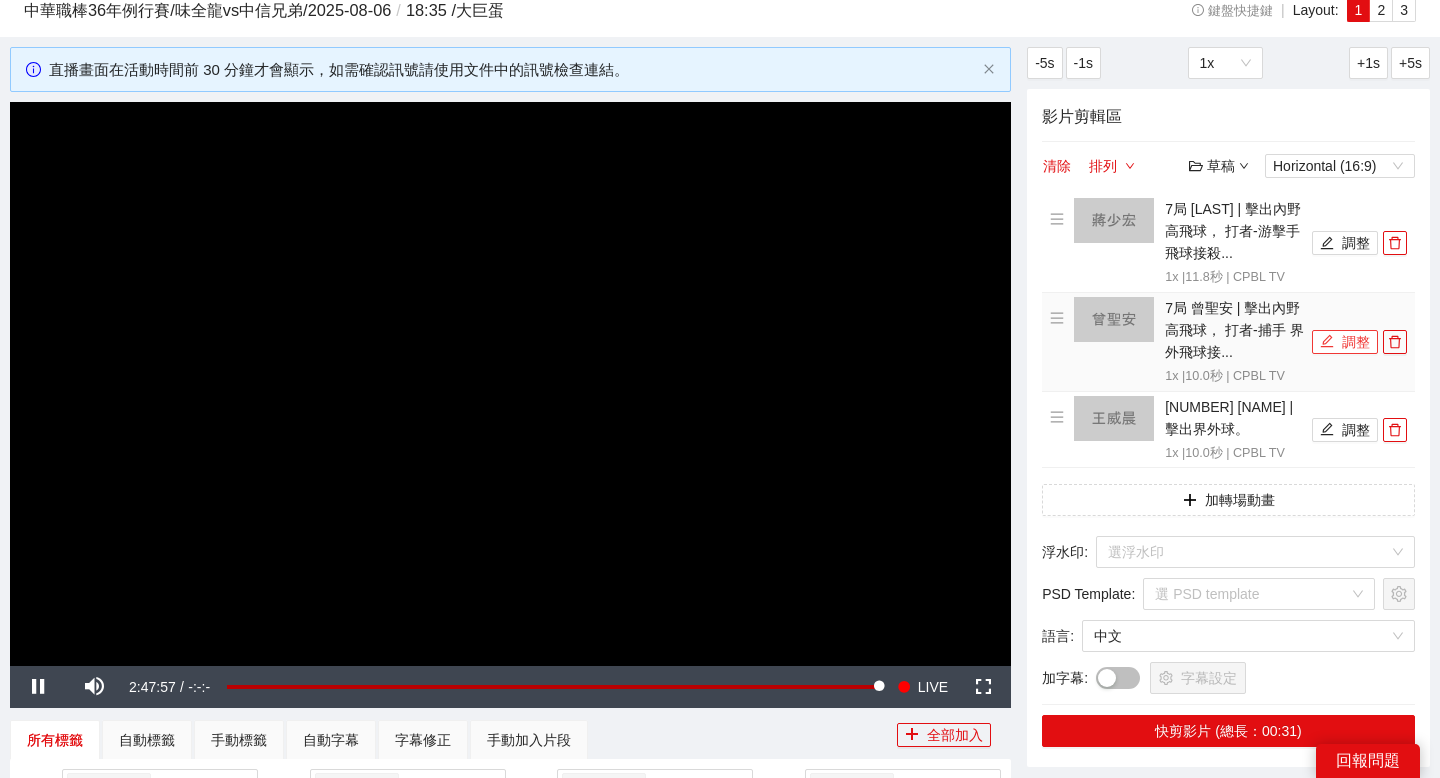 click on "調整" at bounding box center [1345, 342] 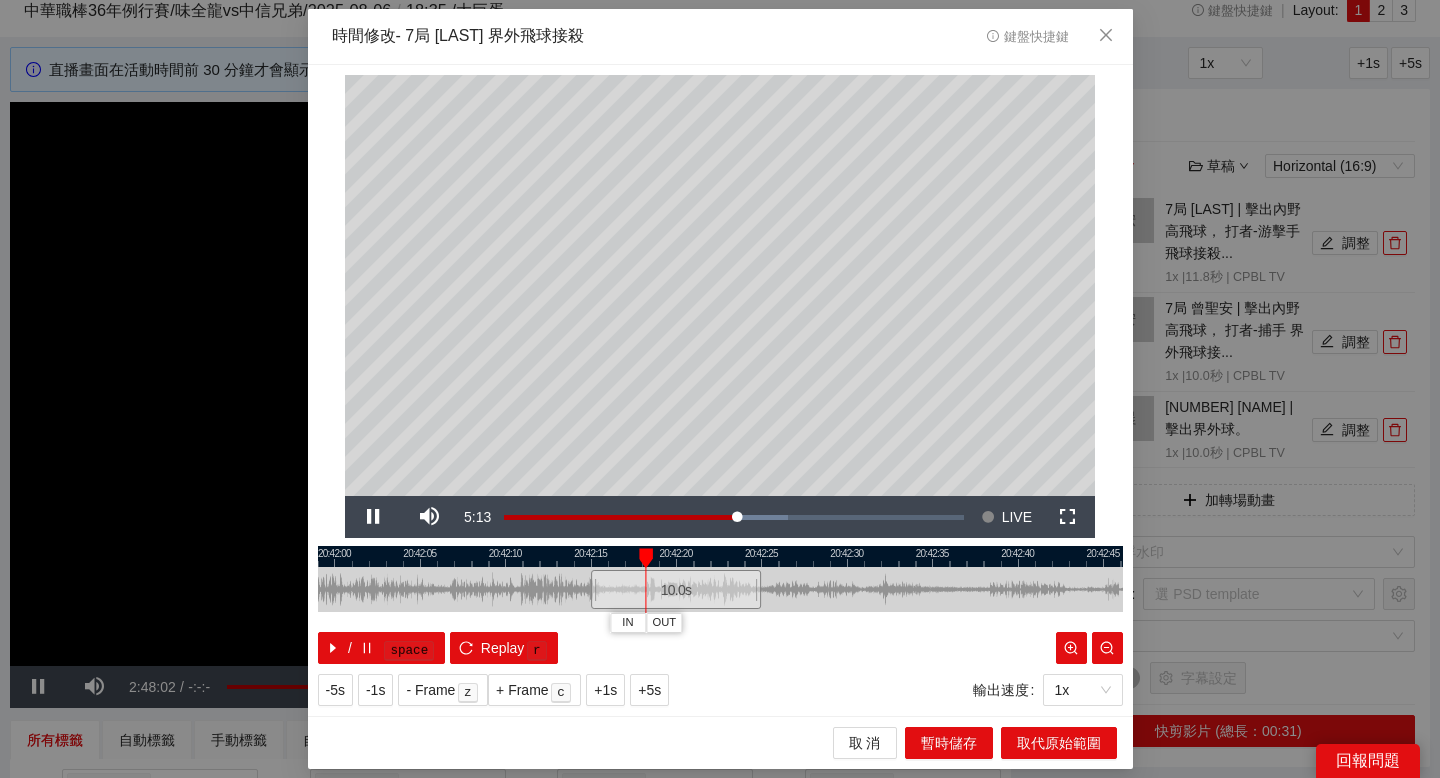 click at bounding box center [720, 556] 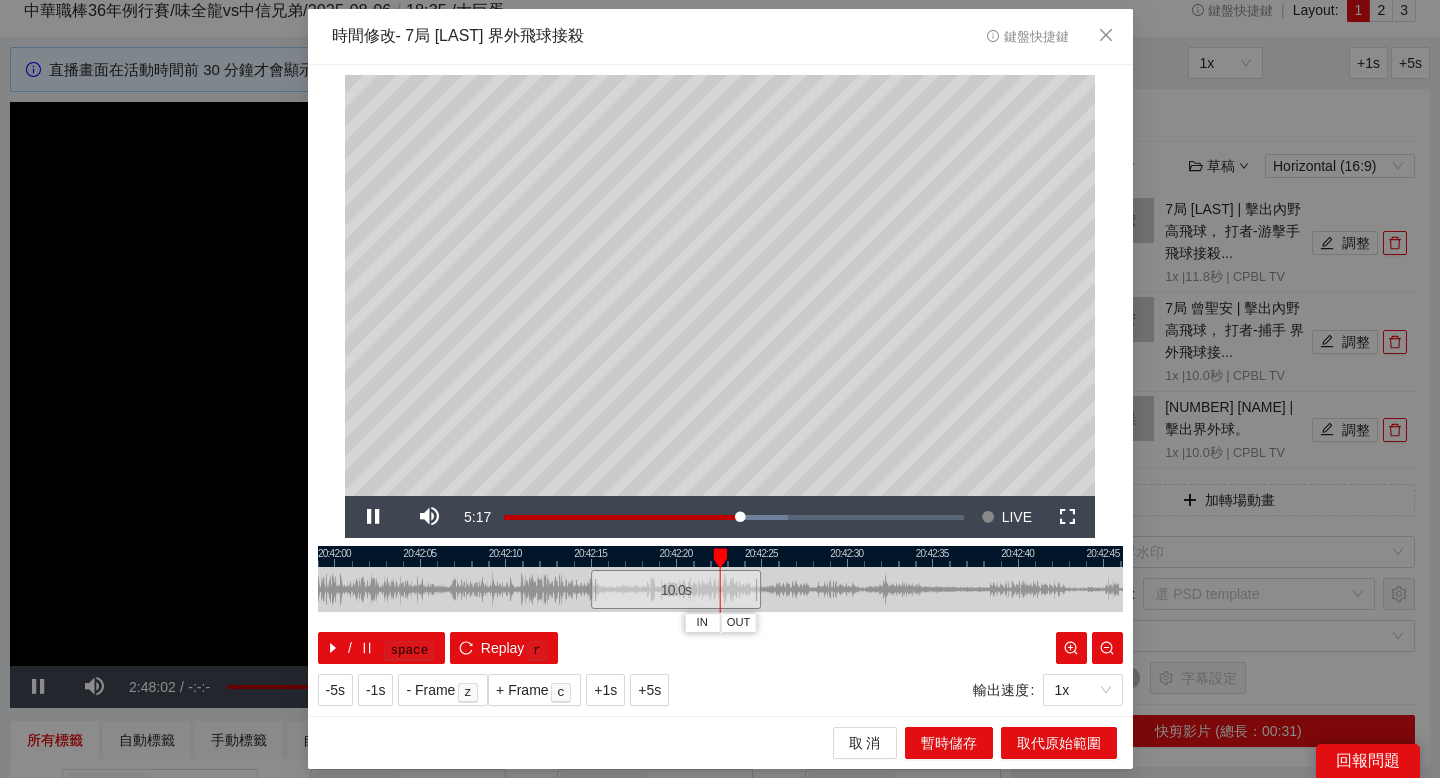 click at bounding box center [720, 556] 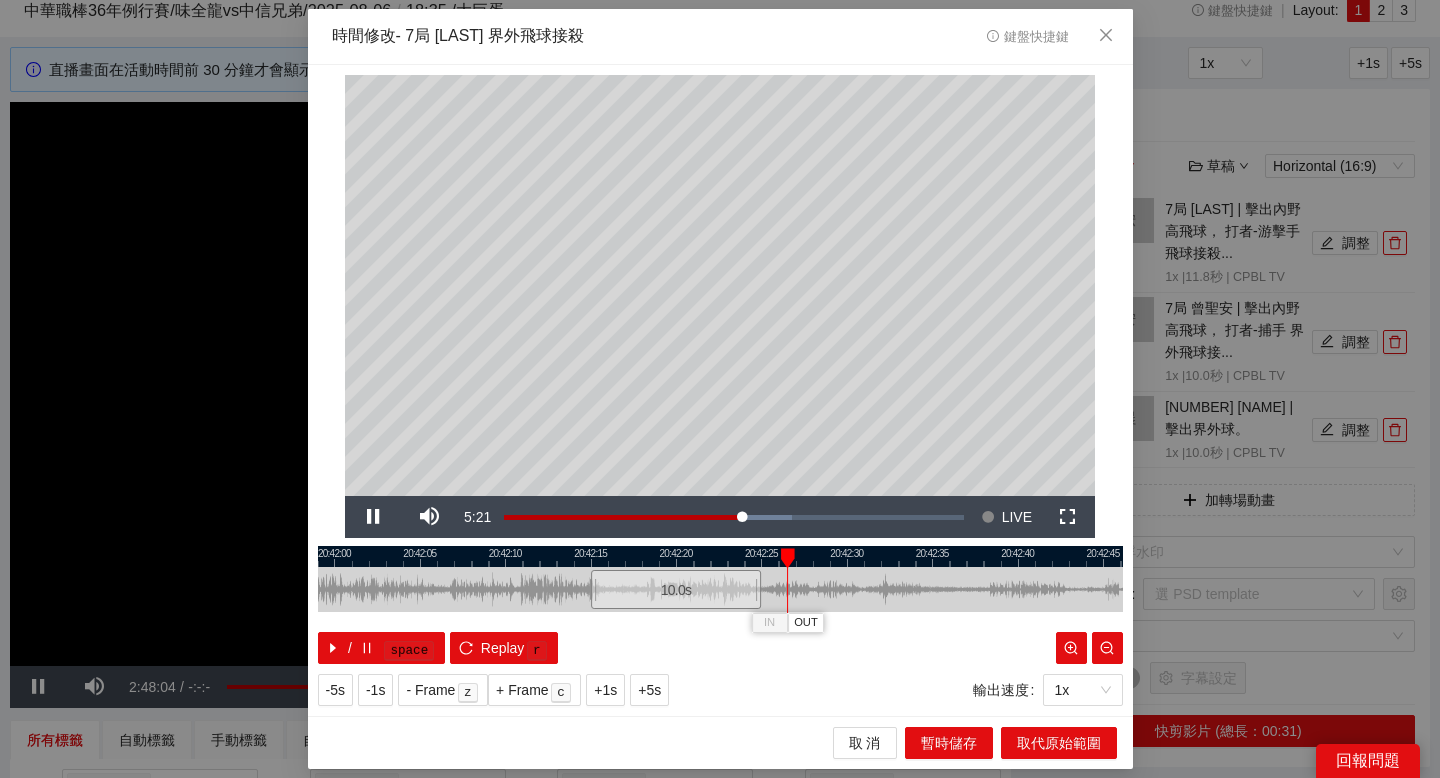 click at bounding box center (720, 556) 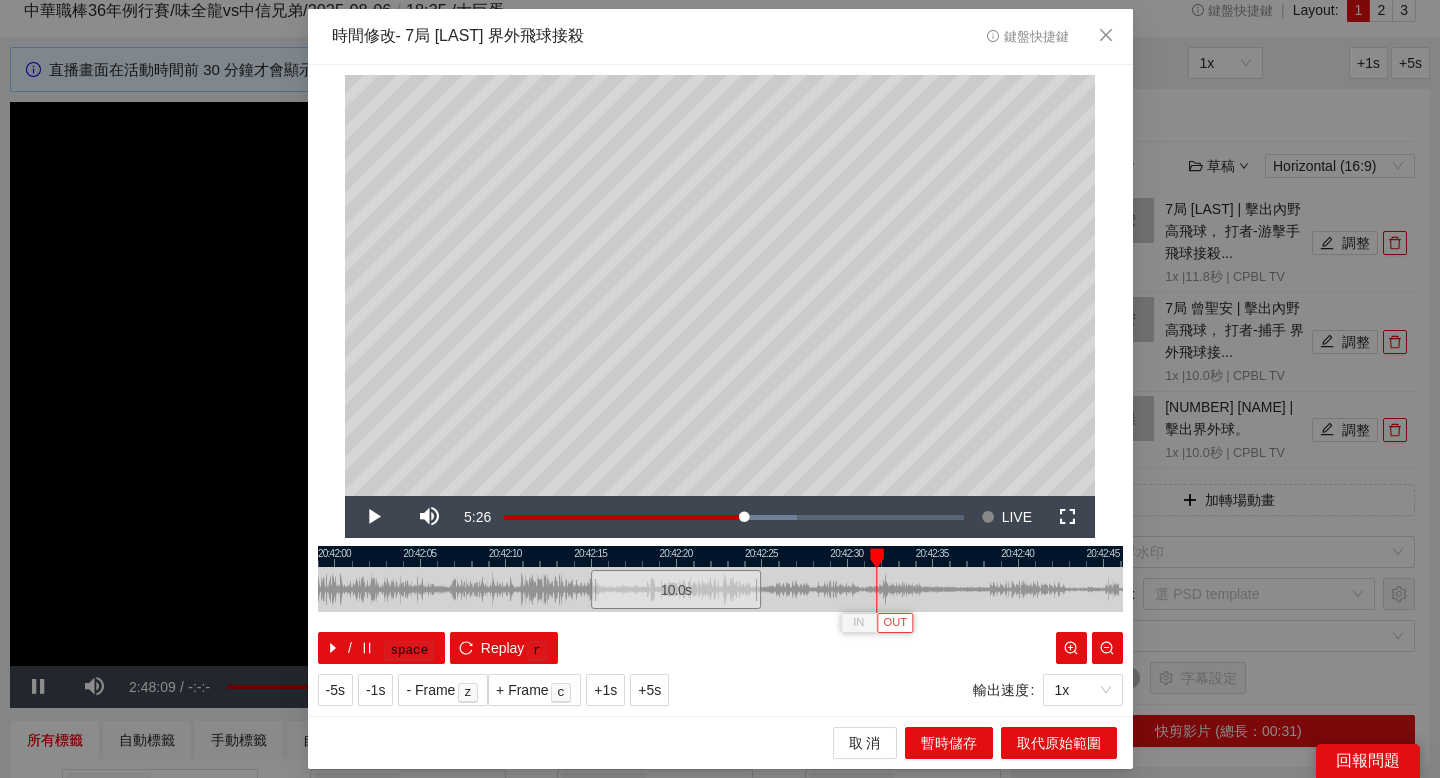 click on "OUT" at bounding box center [895, 623] 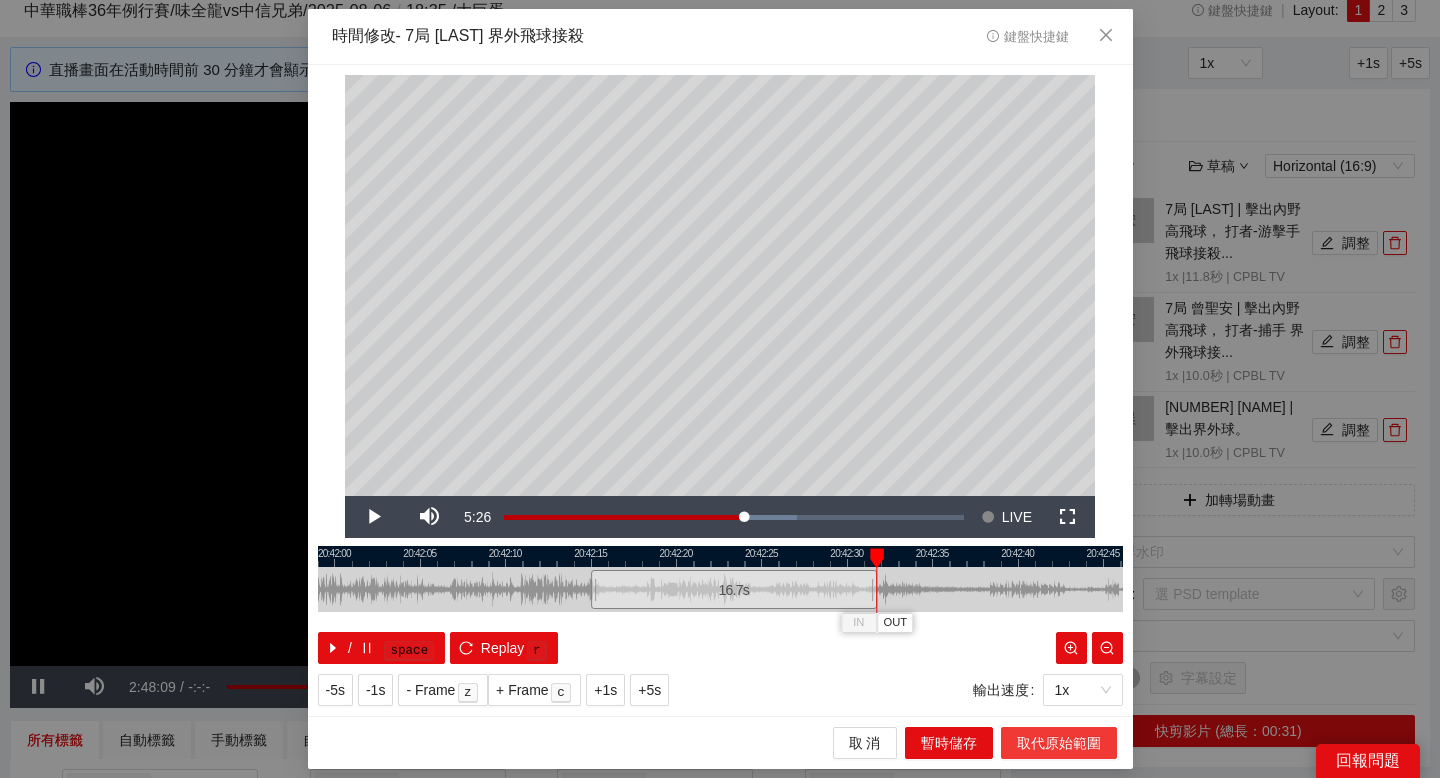 click on "取代原始範圍" at bounding box center (1059, 743) 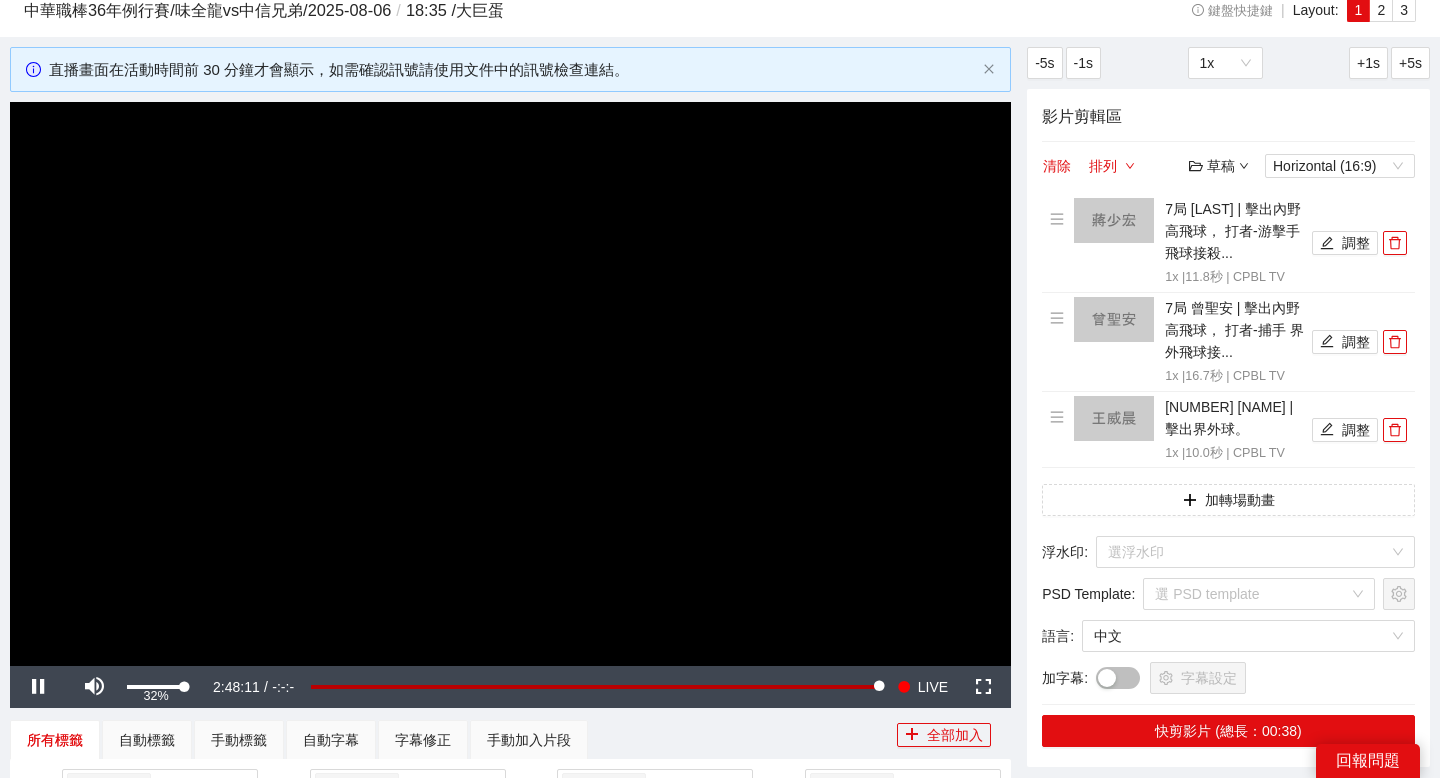 click on "32%" at bounding box center [156, 687] 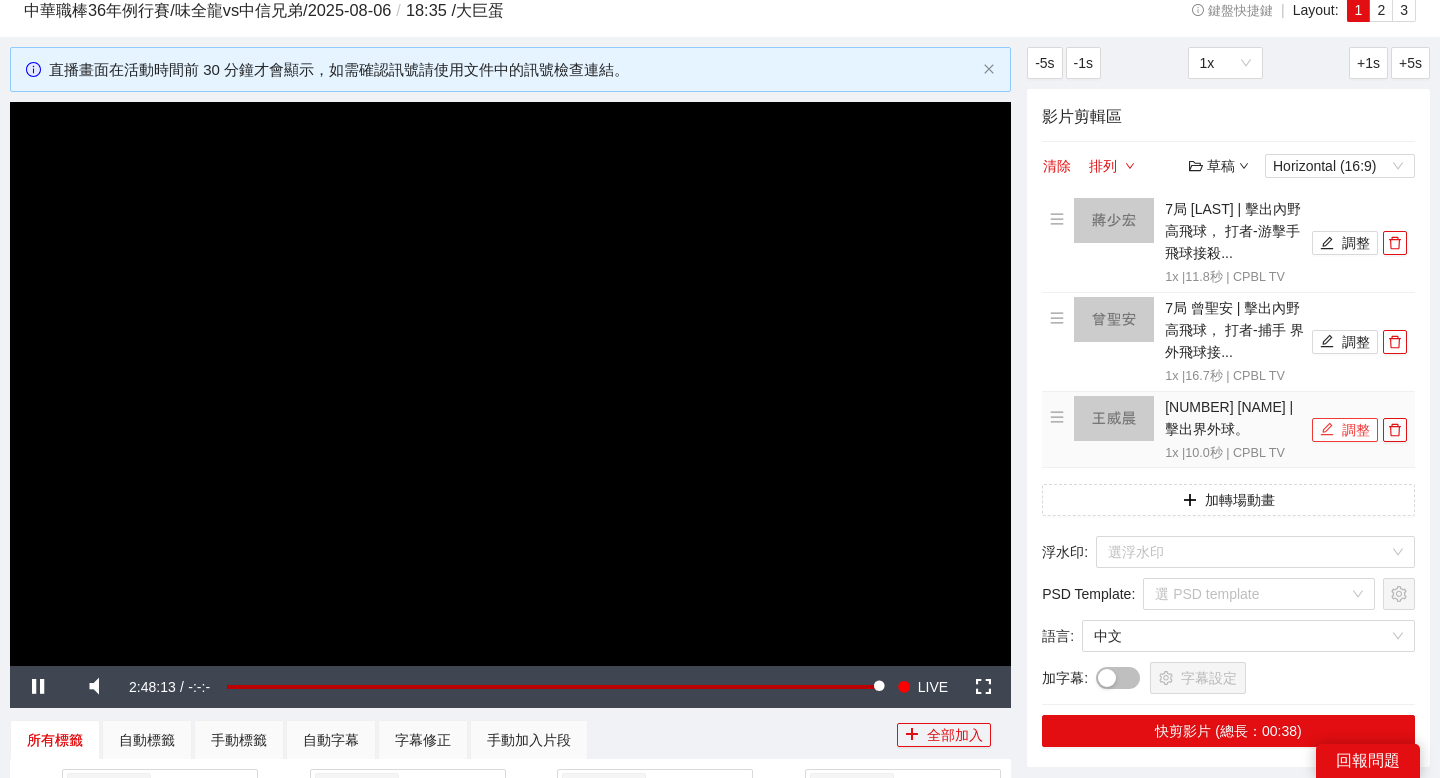 click on "調整" at bounding box center [1345, 430] 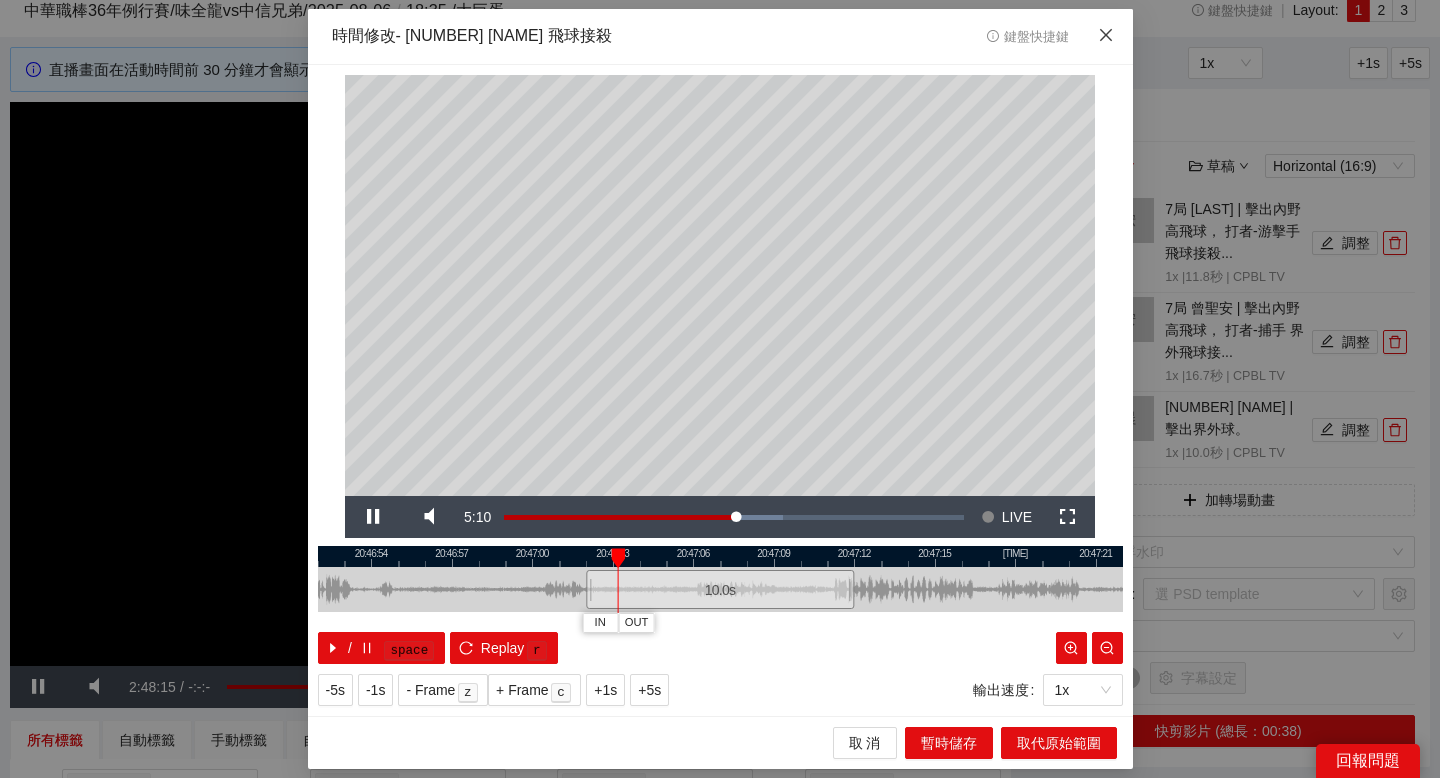 click 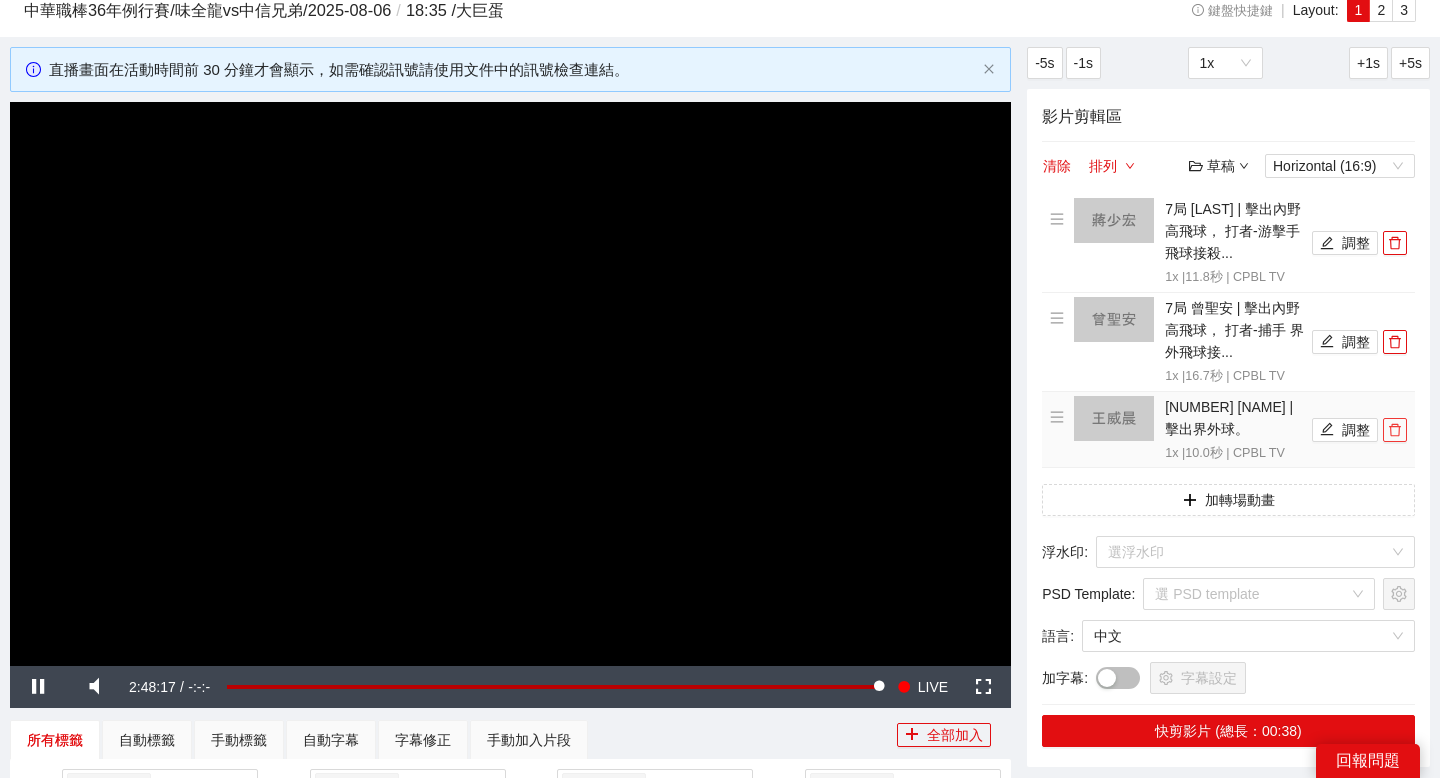 click 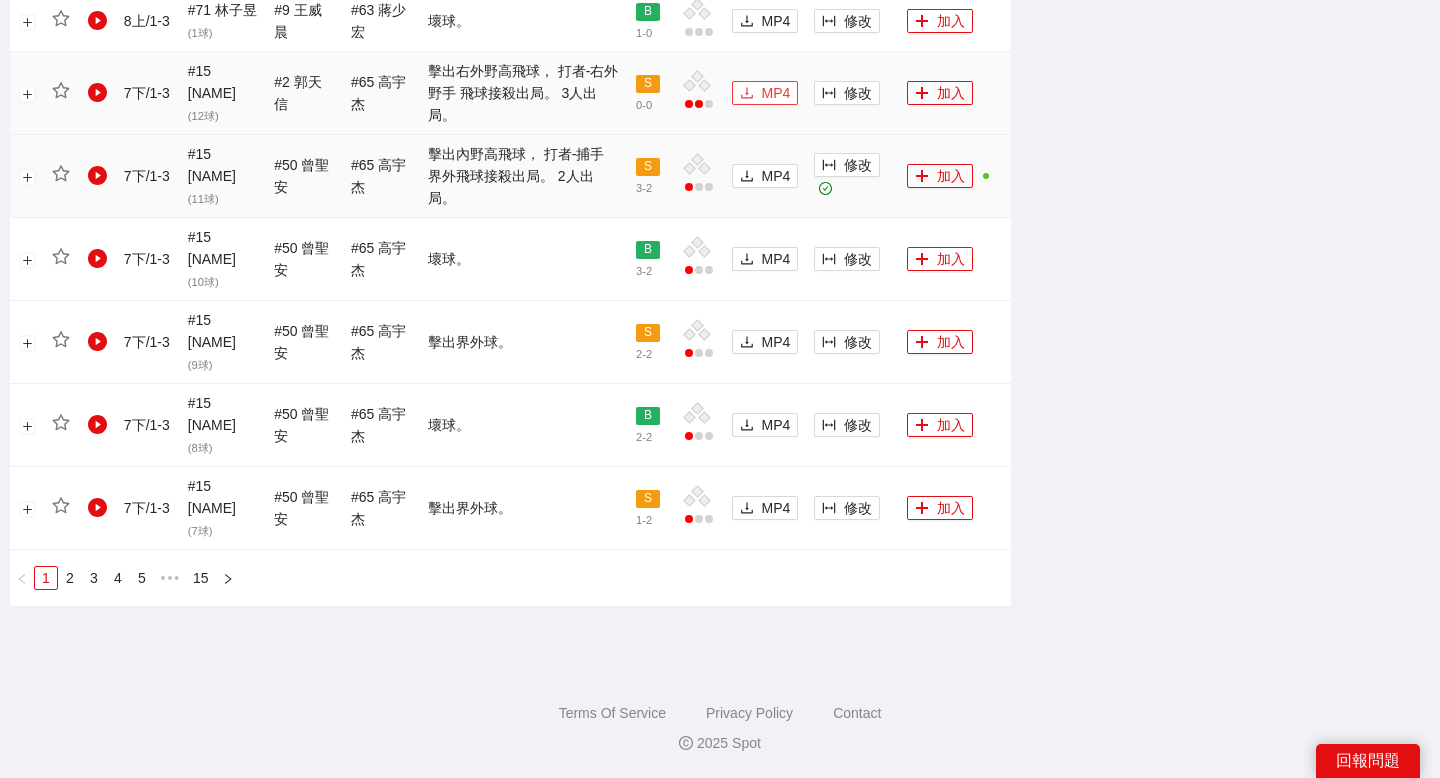 scroll, scrollTop: 1988, scrollLeft: 0, axis: vertical 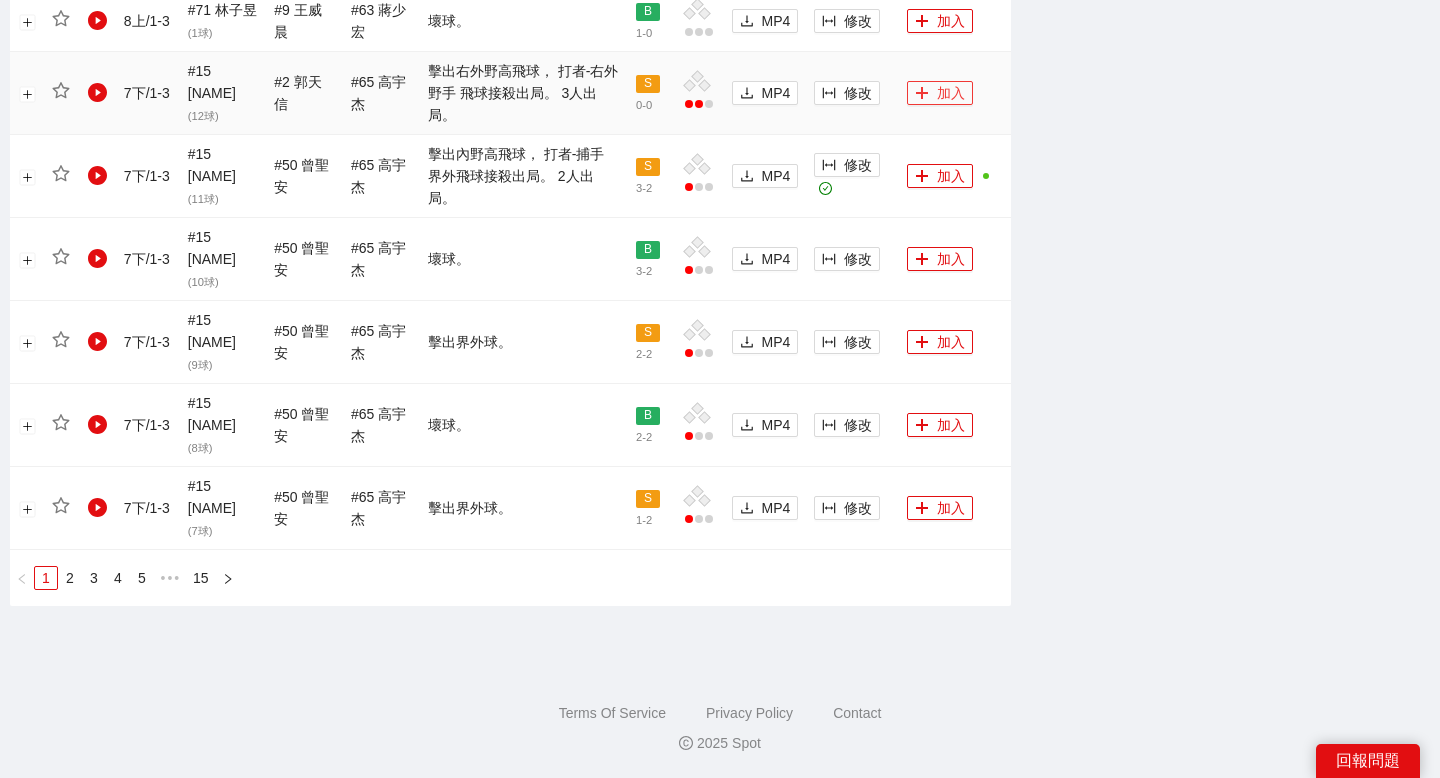 click on "加入" at bounding box center (940, 93) 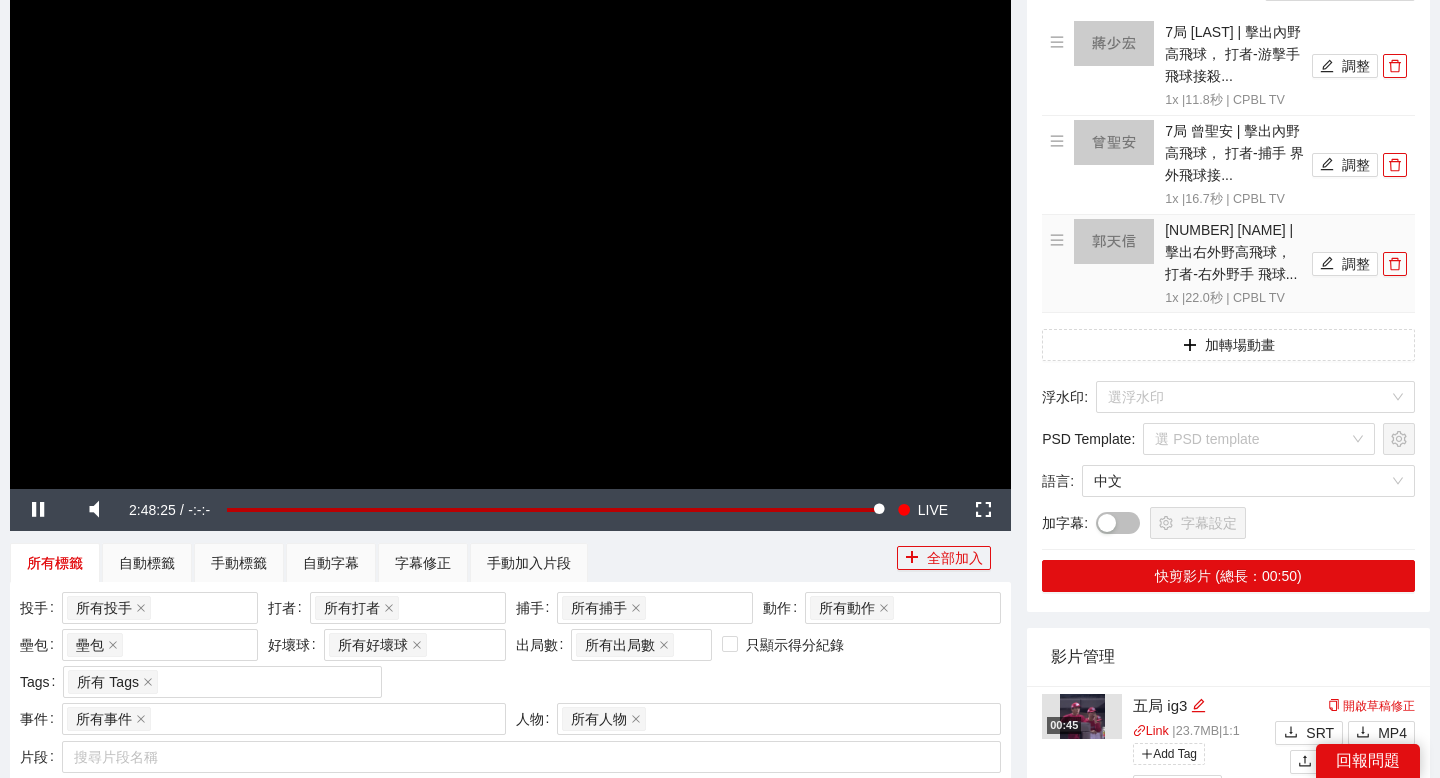 scroll, scrollTop: 229, scrollLeft: 0, axis: vertical 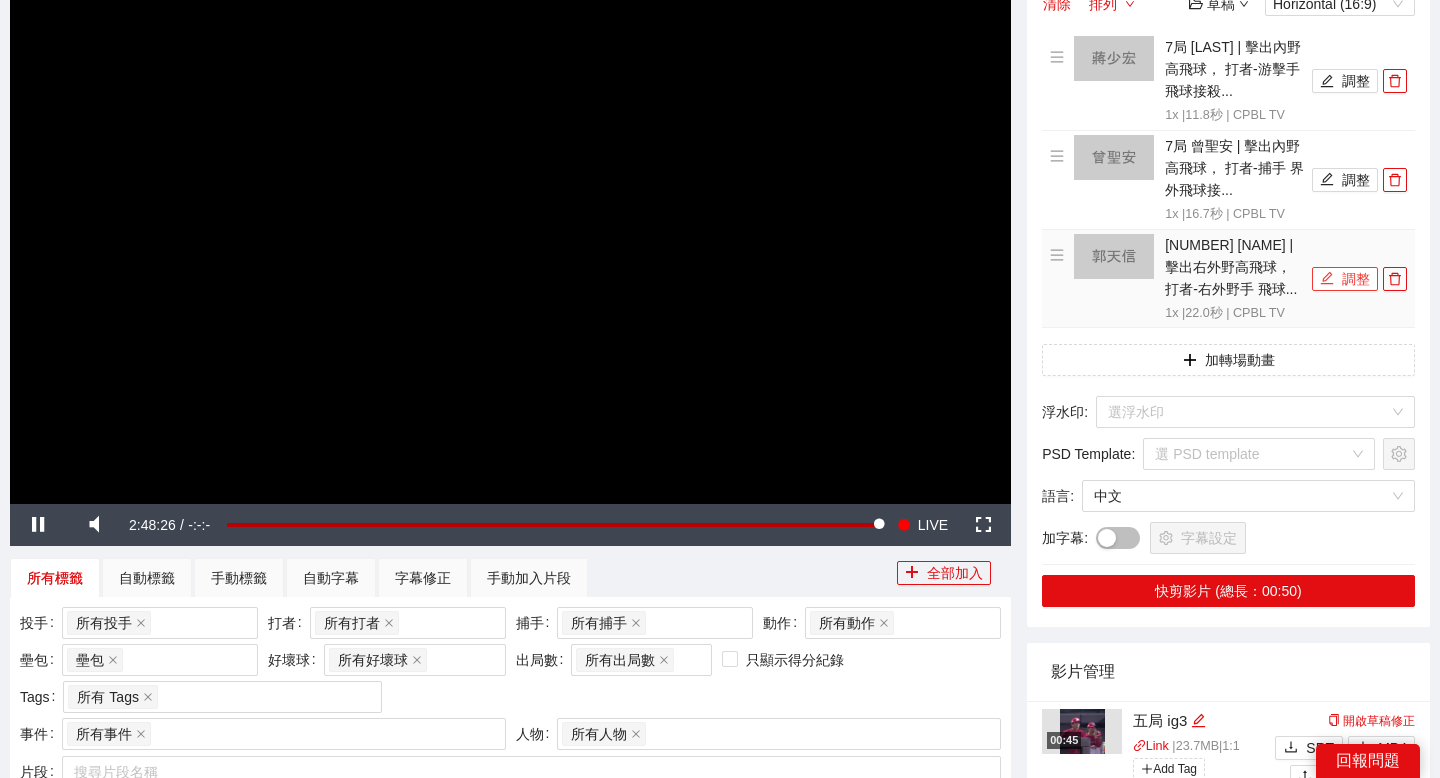 click on "調整" at bounding box center [1345, 279] 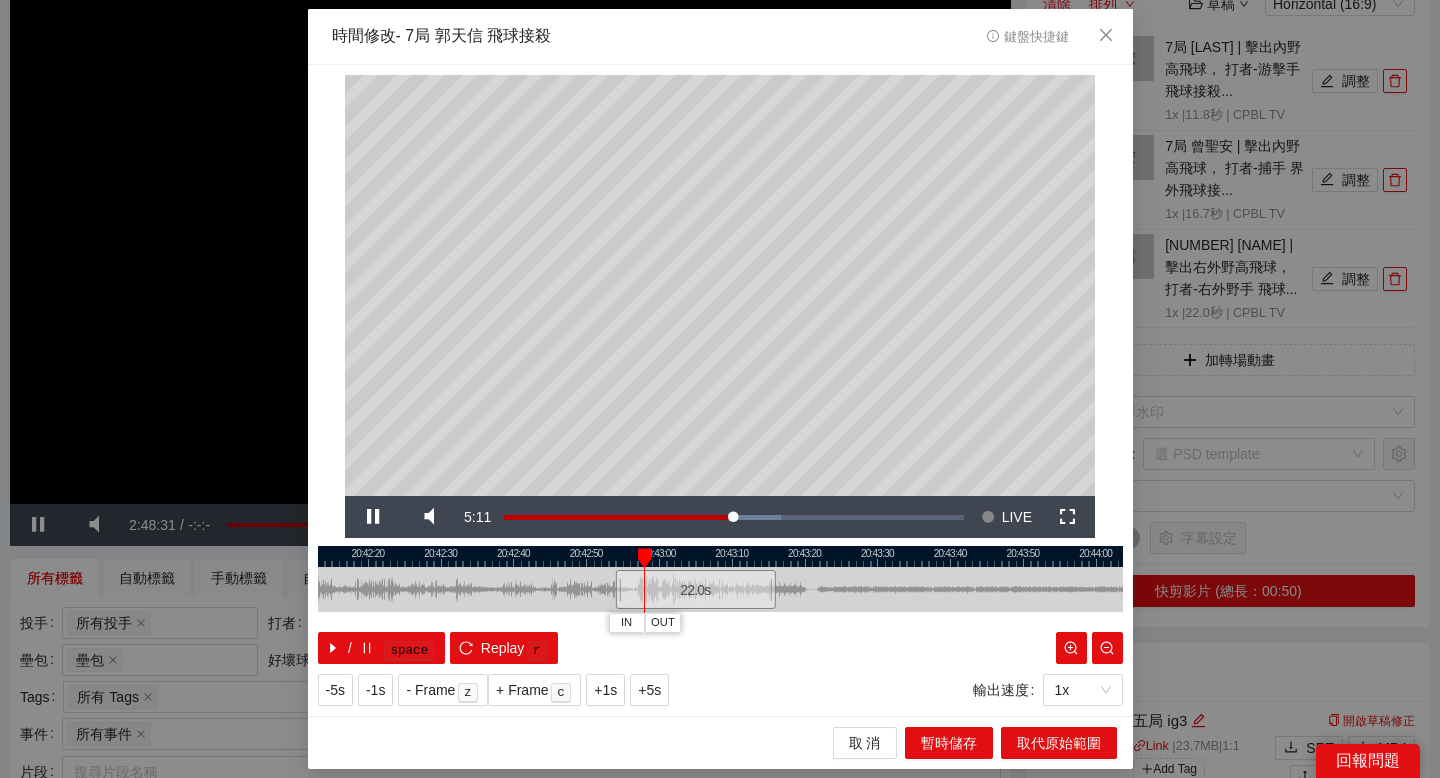 click at bounding box center (720, 556) 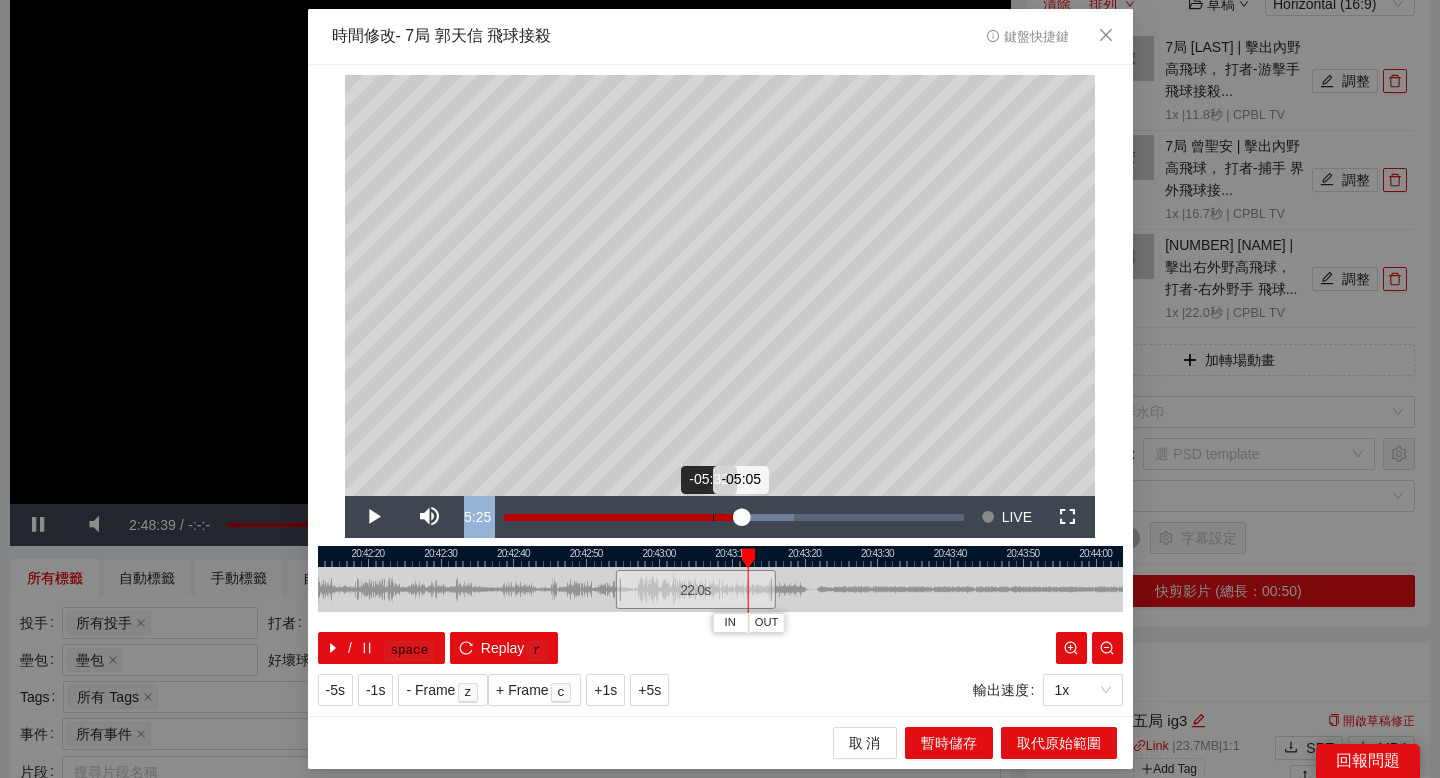 drag, startPoint x: 508, startPoint y: 511, endPoint x: 586, endPoint y: 508, distance: 78.05767 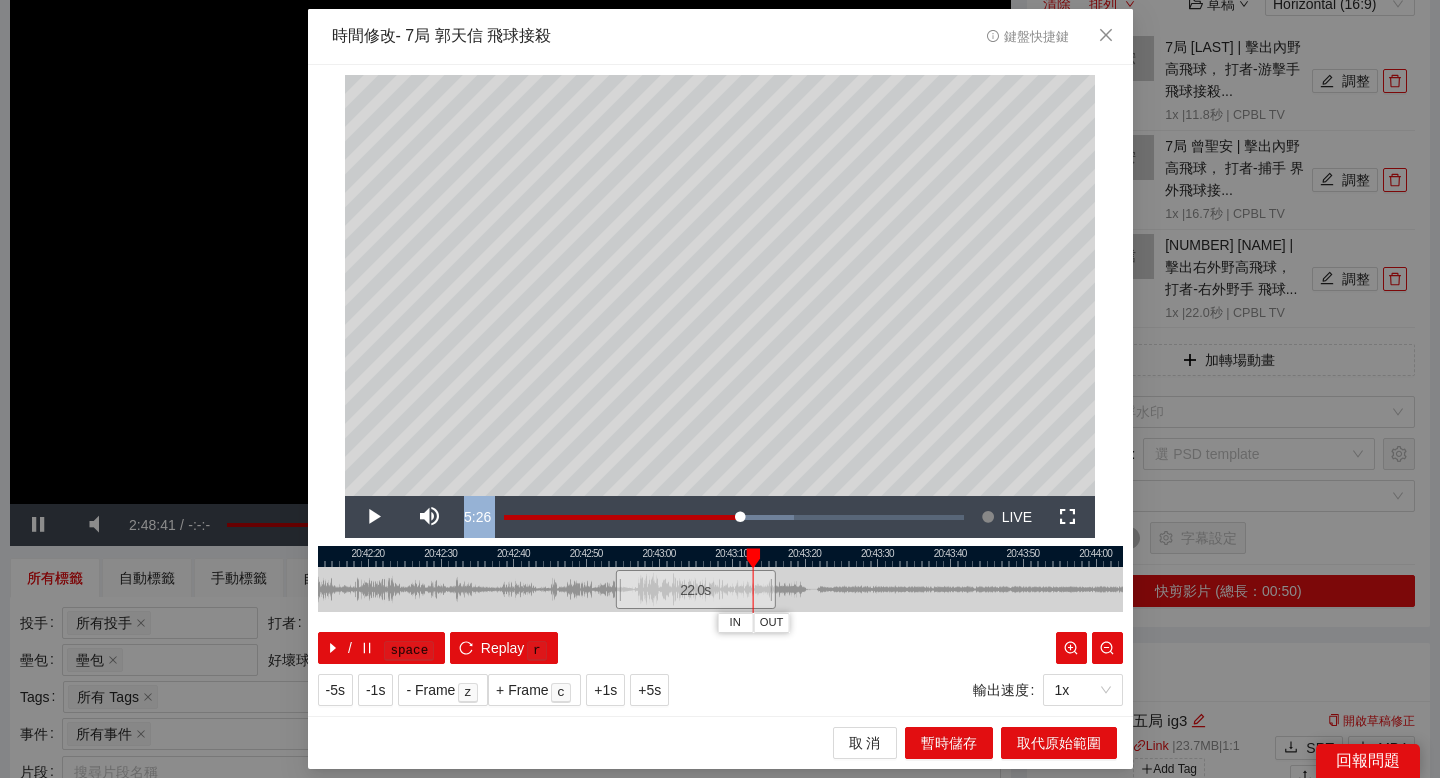 click at bounding box center [720, 556] 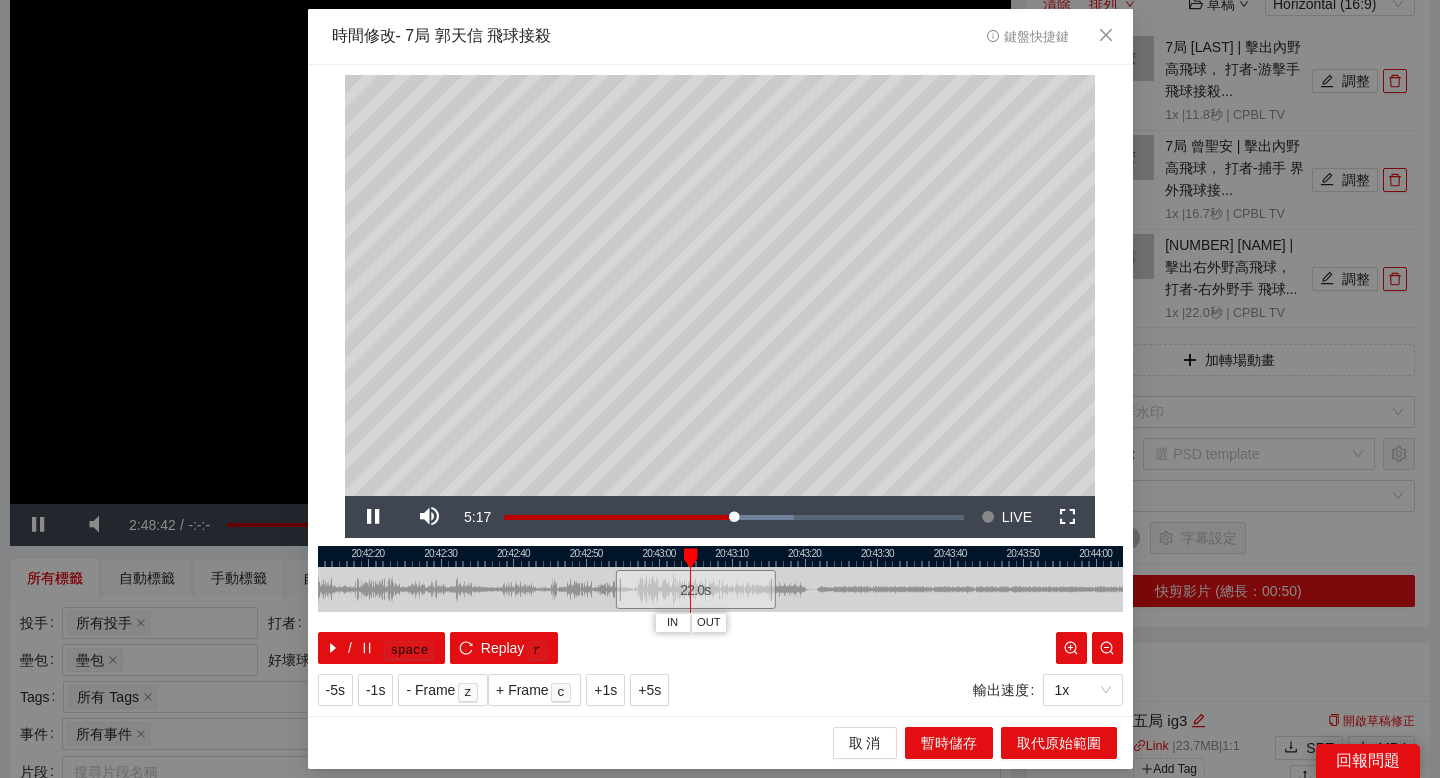 click at bounding box center (720, 556) 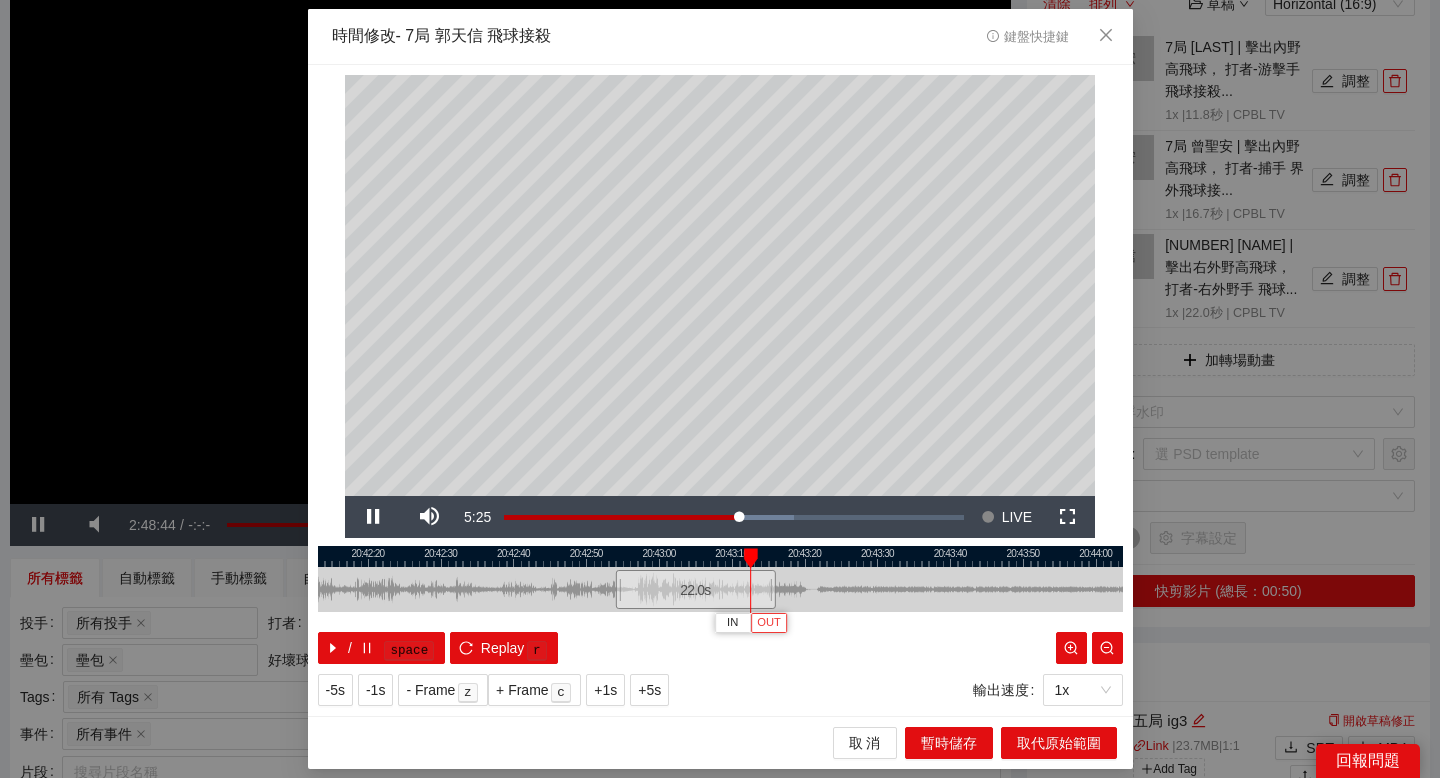 click on "OUT" at bounding box center [769, 623] 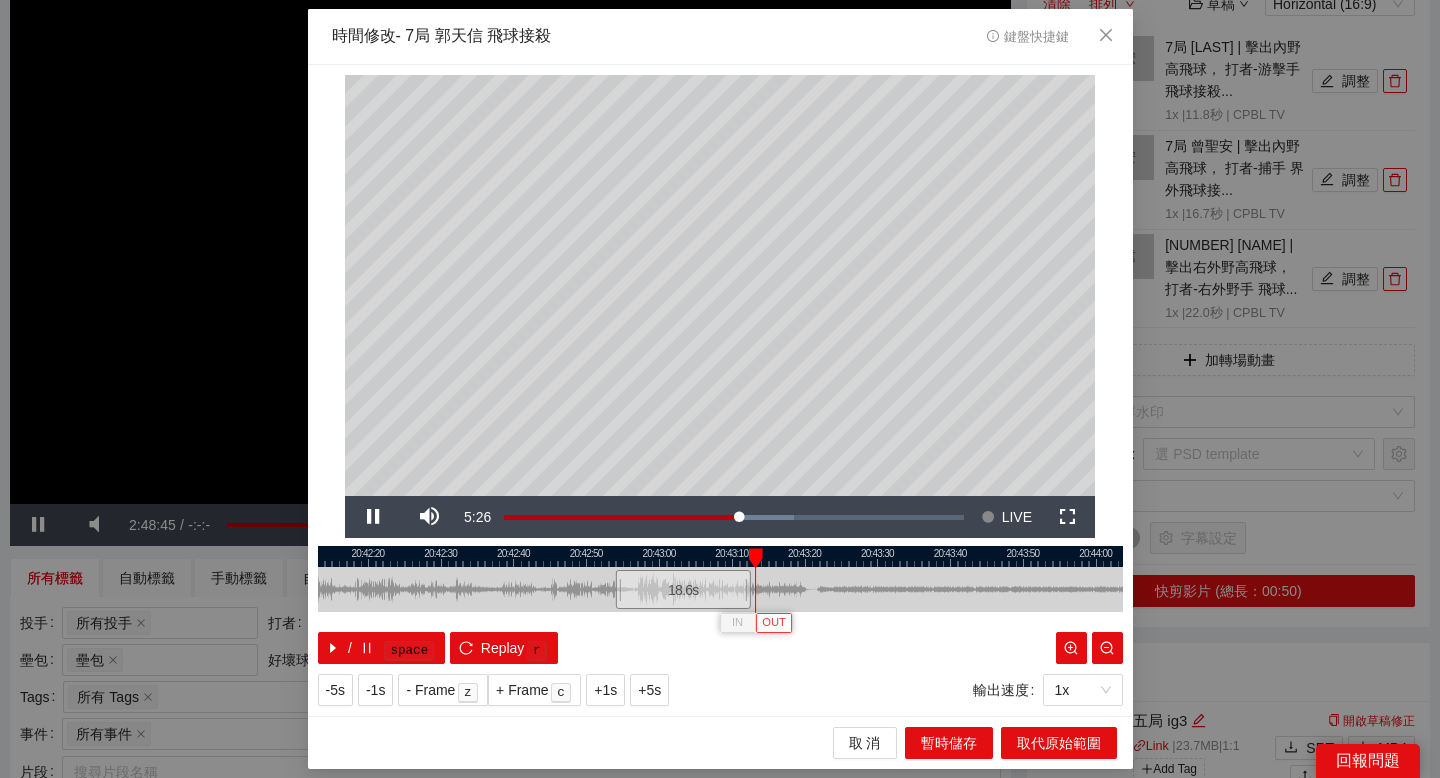 click on "OUT" at bounding box center [774, 623] 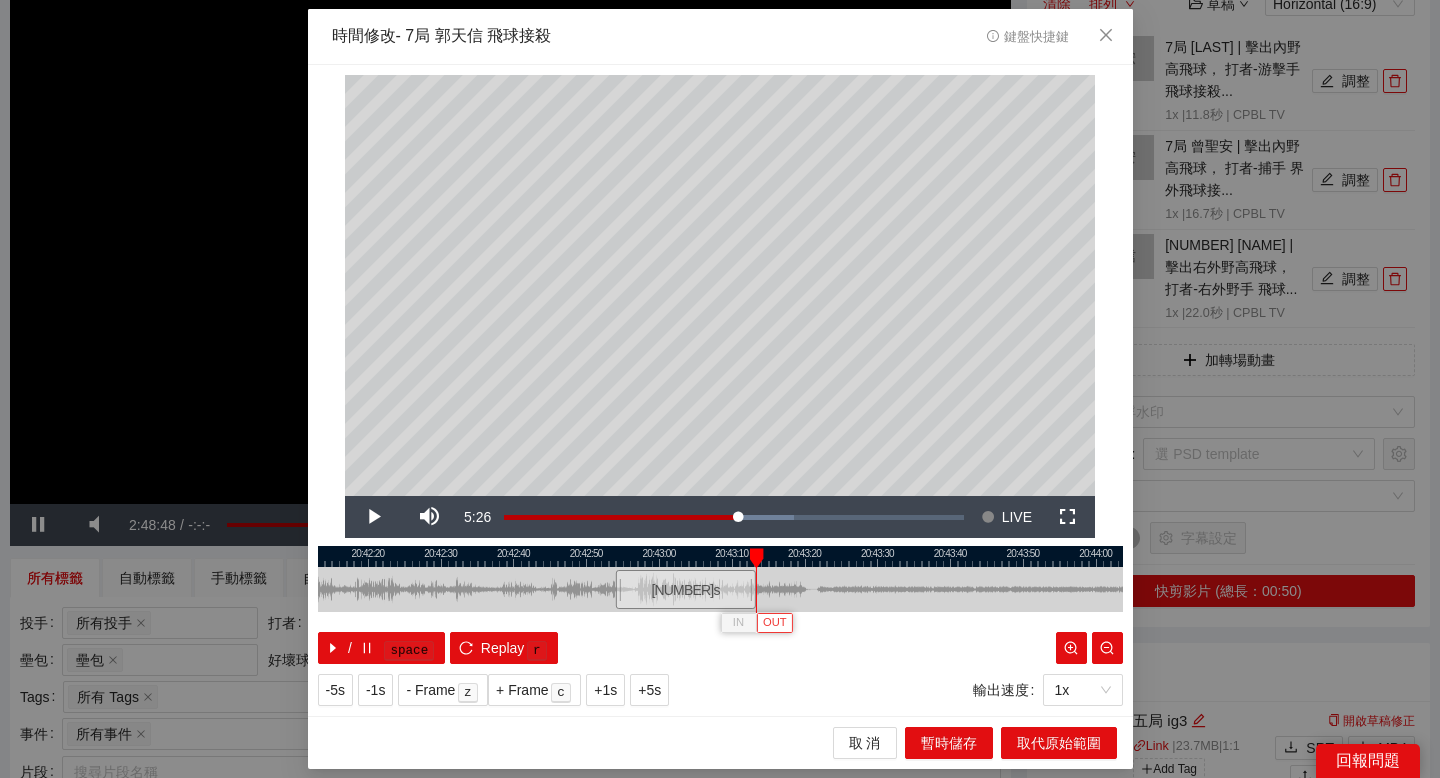 click on "OUT" at bounding box center (775, 623) 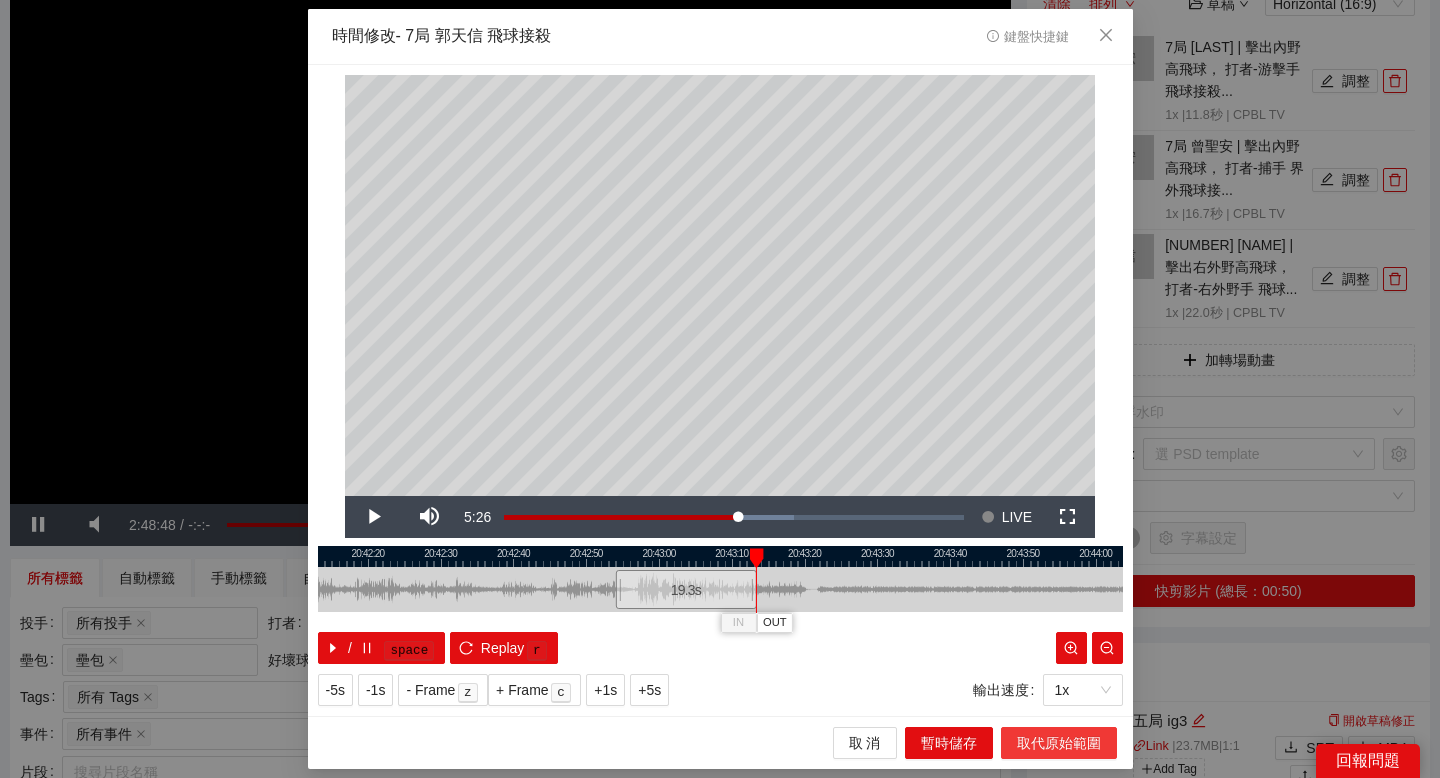 click on "取代原始範圍" at bounding box center (1059, 743) 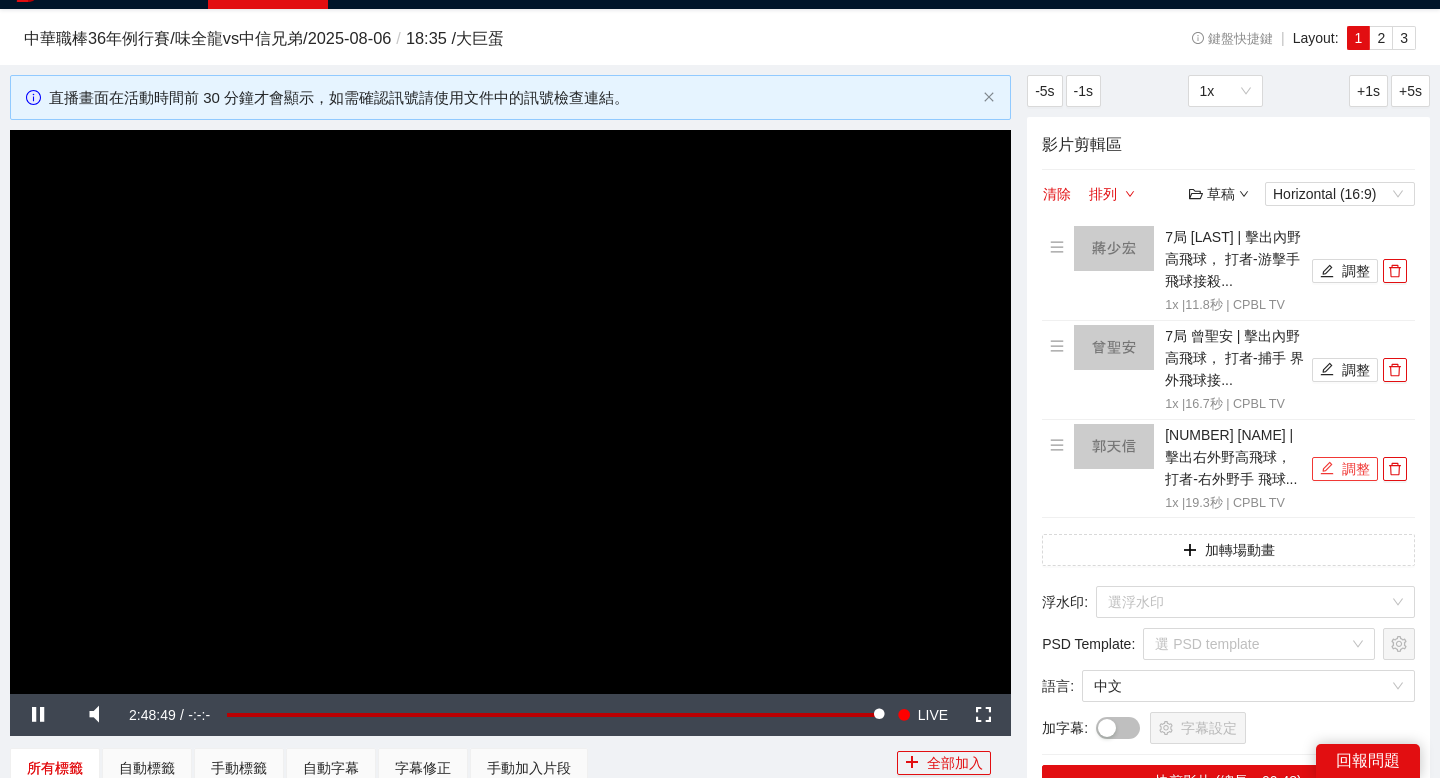 scroll, scrollTop: 0, scrollLeft: 0, axis: both 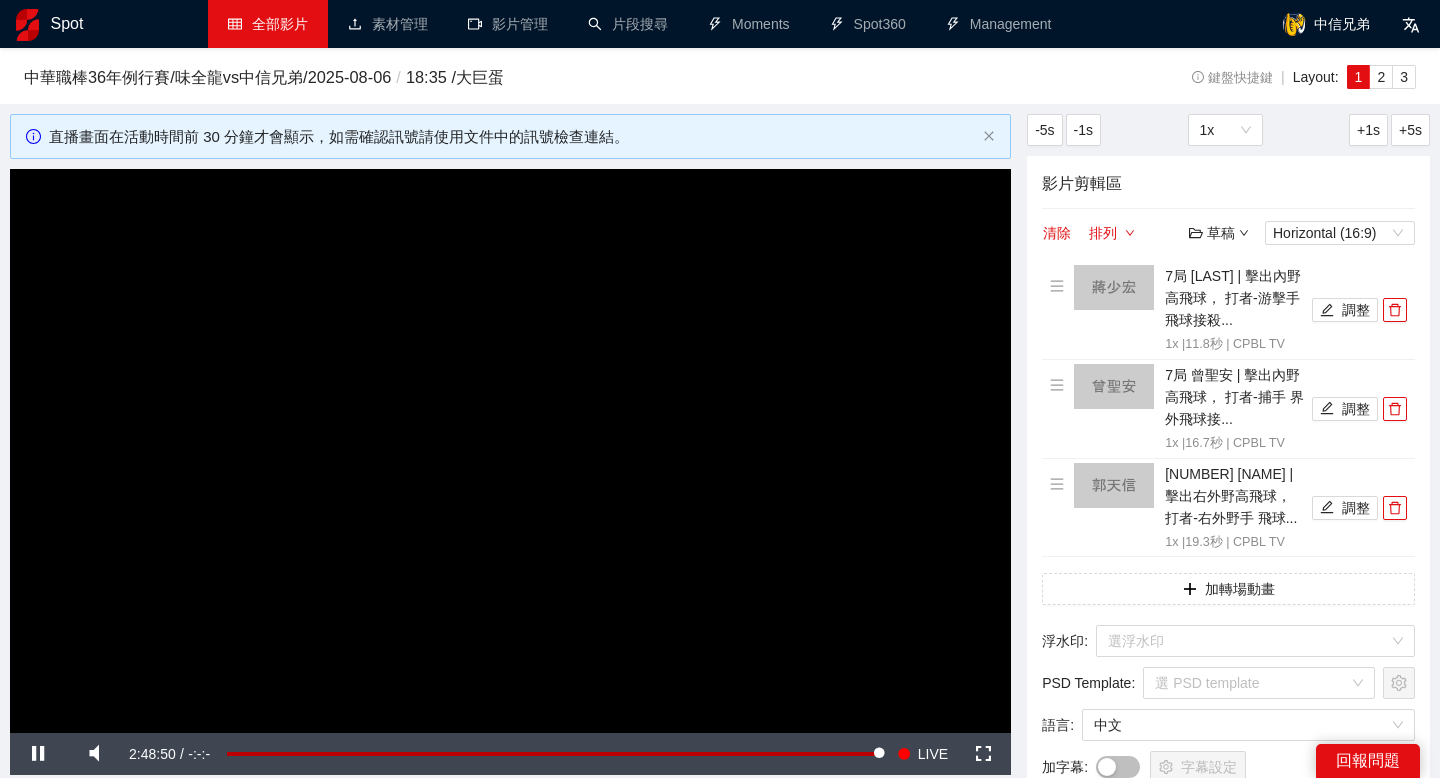 click on "草稿" at bounding box center (1219, 233) 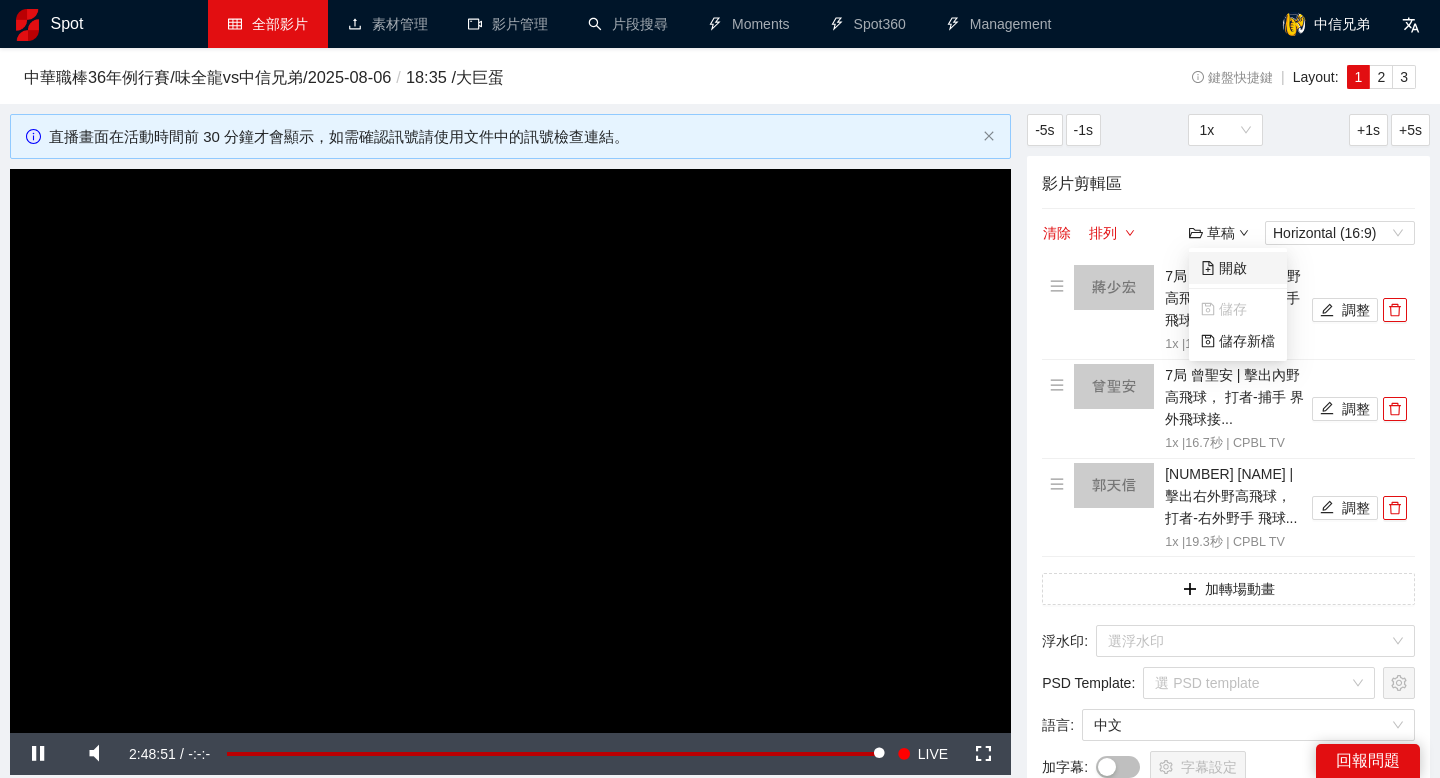 click on "開啟" at bounding box center [1224, 268] 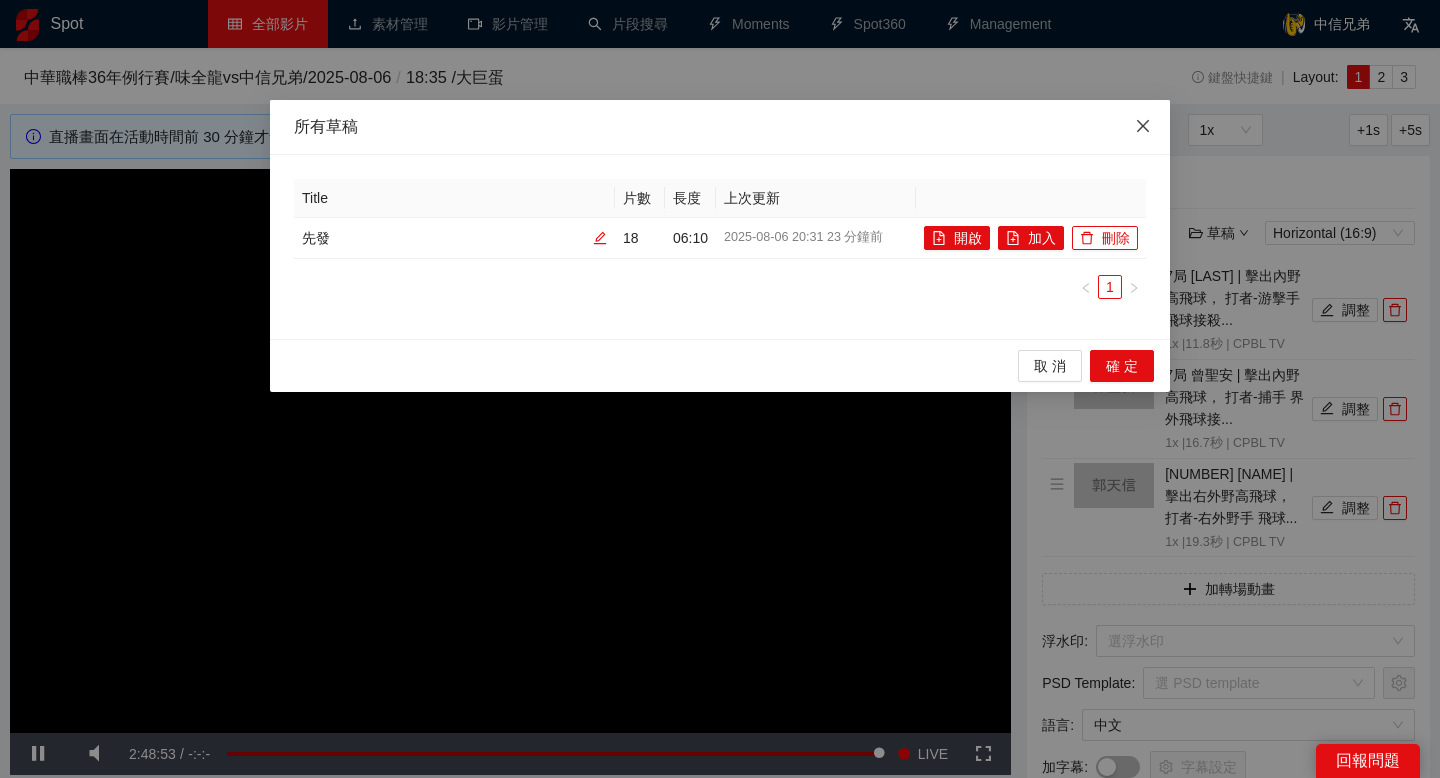 click 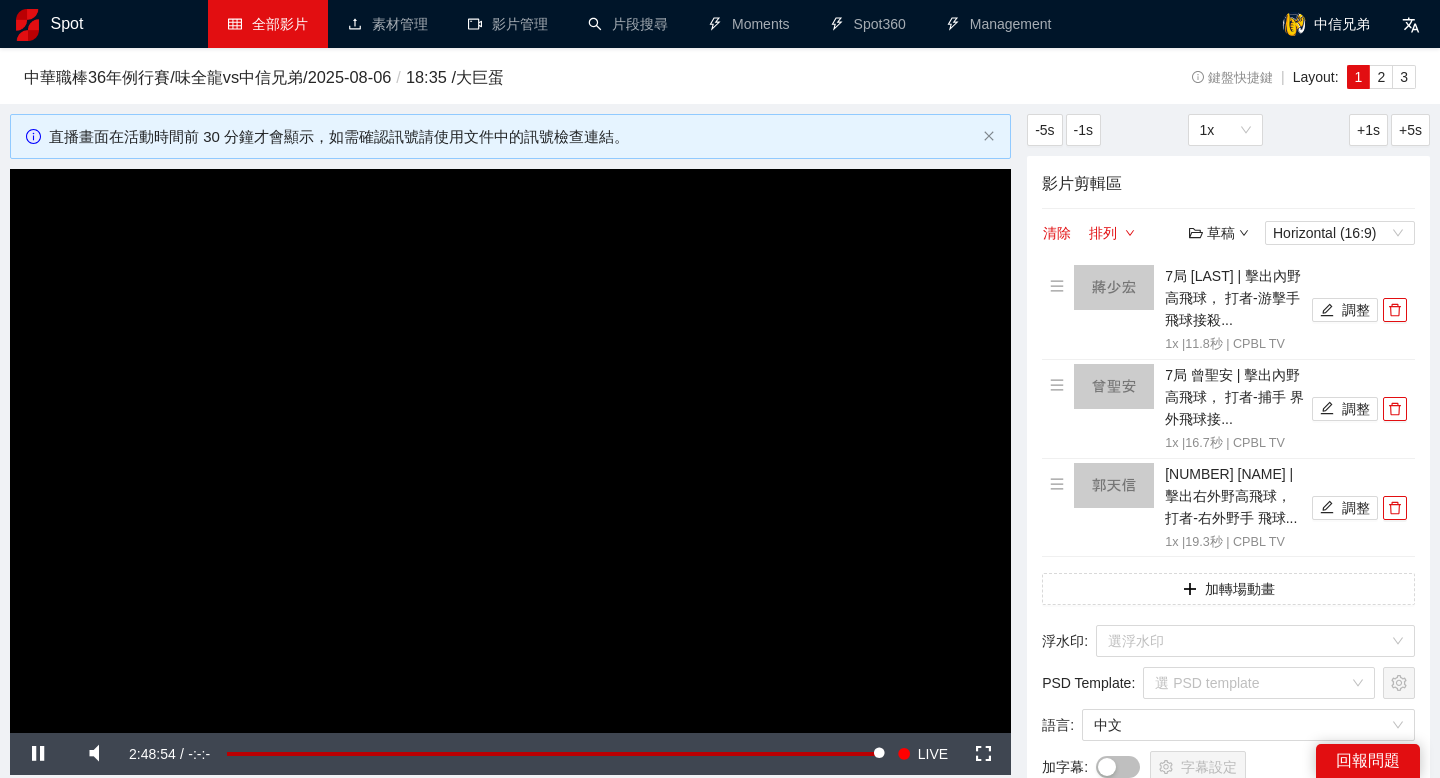 click on "草稿" at bounding box center [1219, 233] 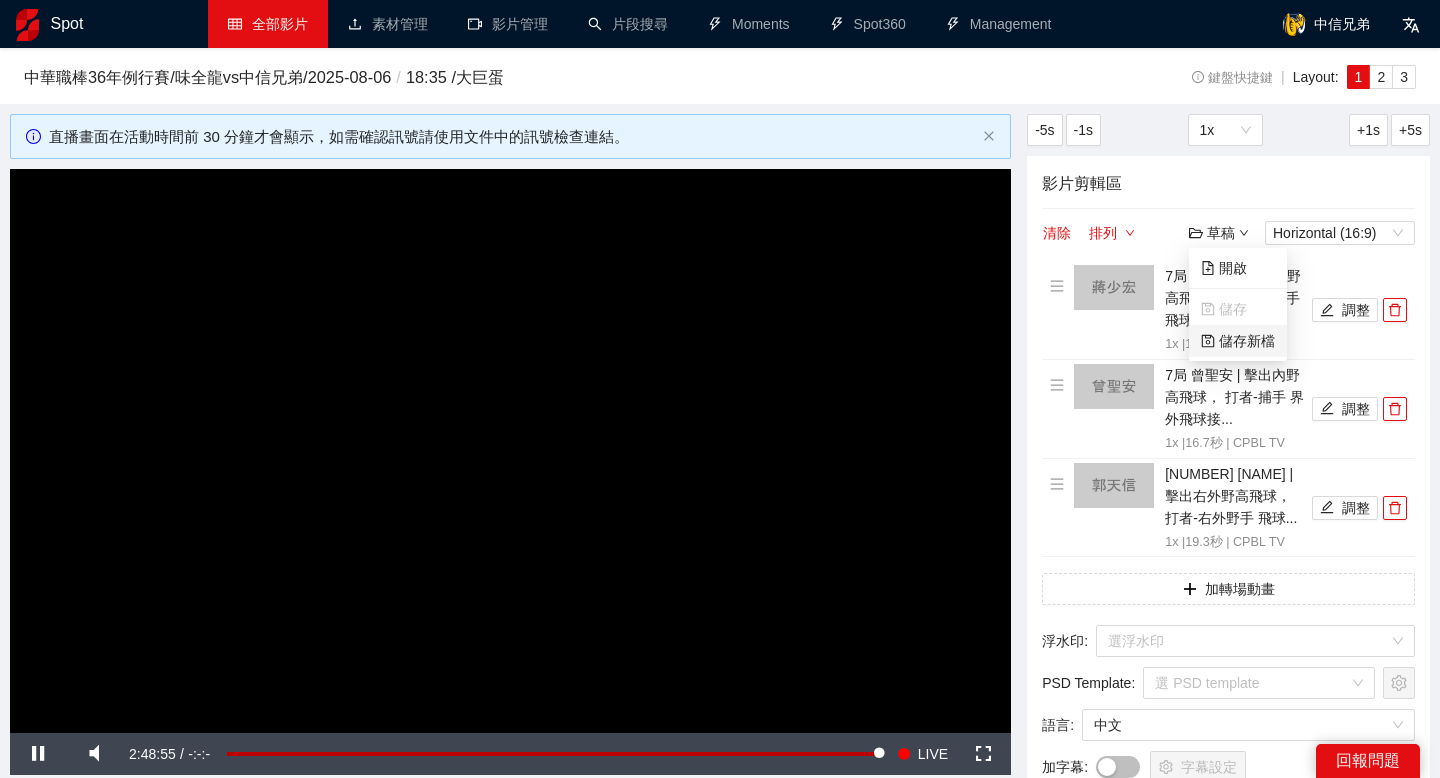 click on "儲存新檔" at bounding box center (1238, 341) 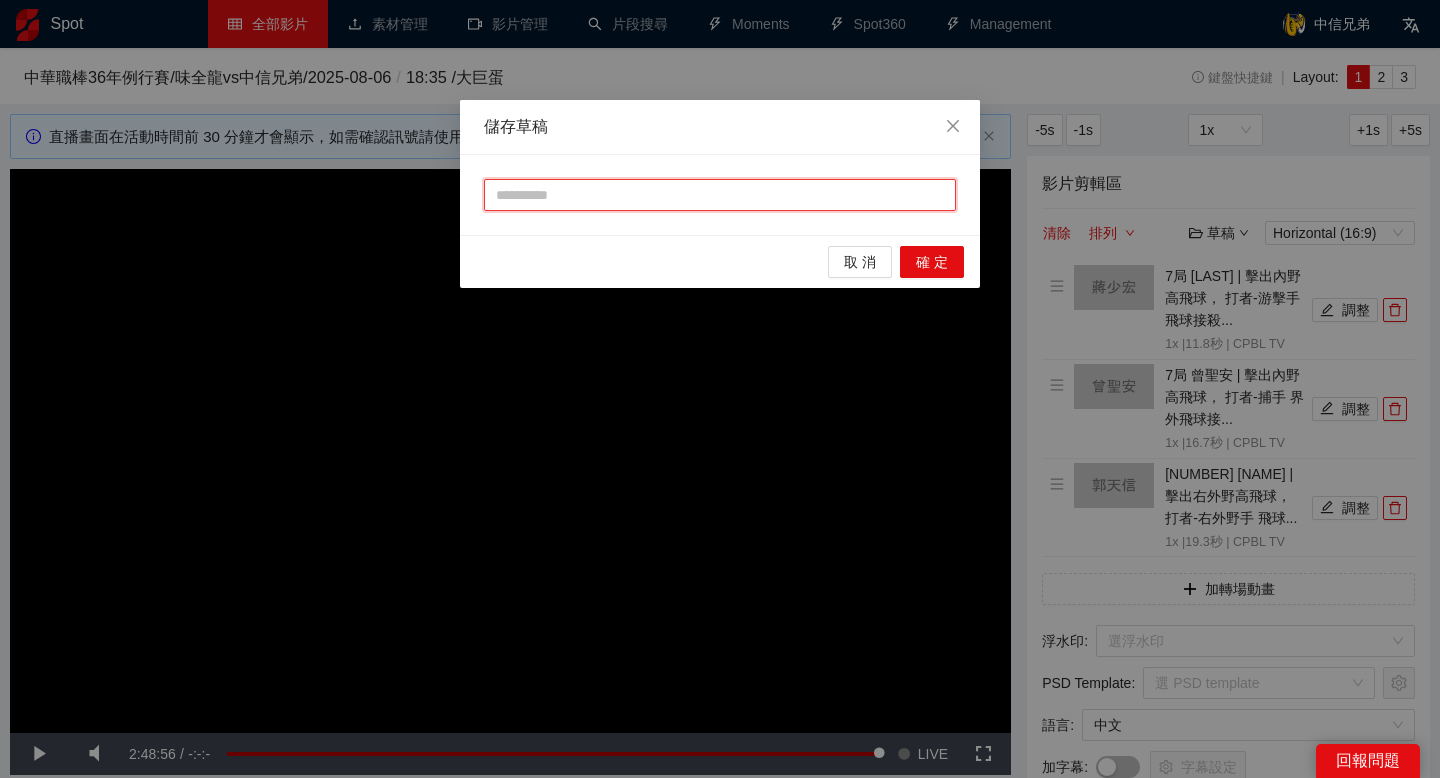 click at bounding box center (720, 195) 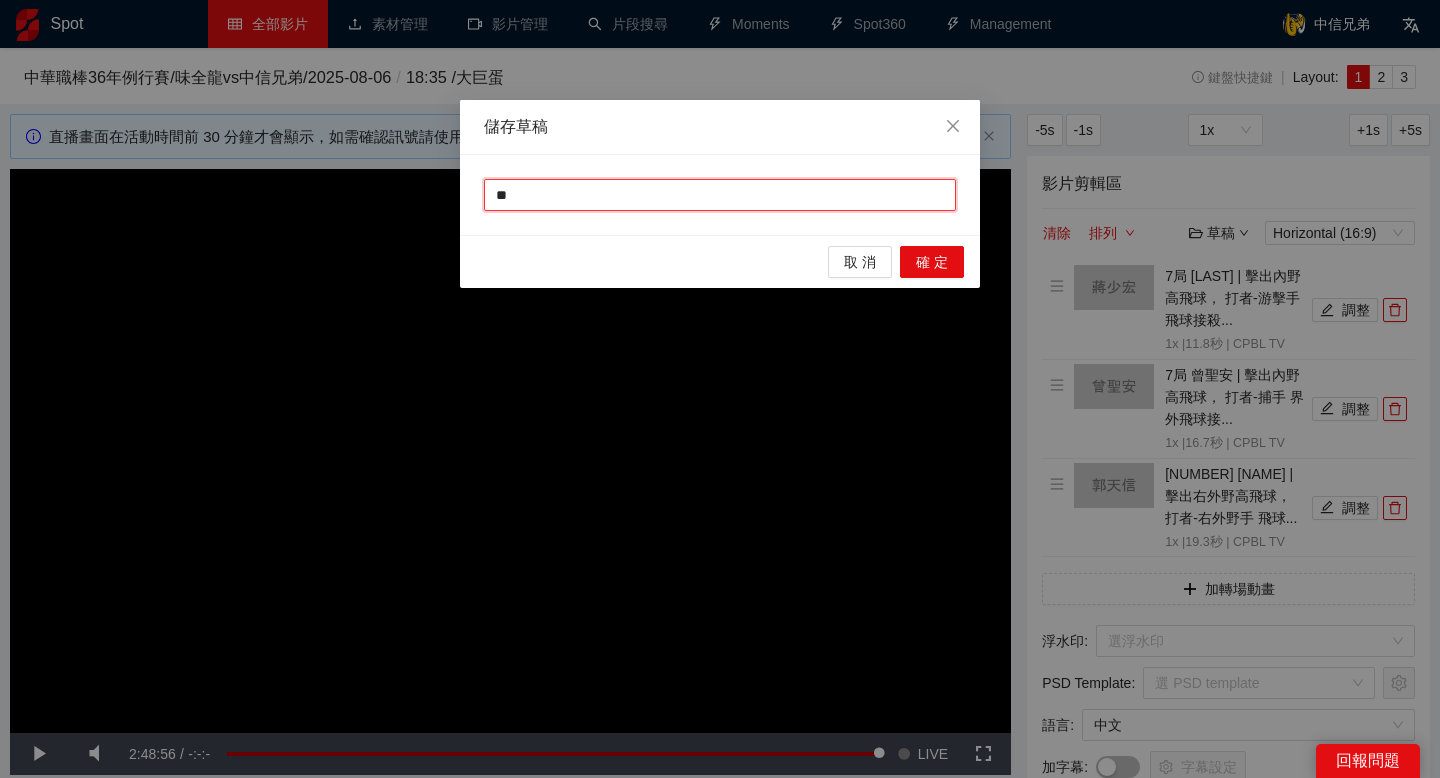 type on "*" 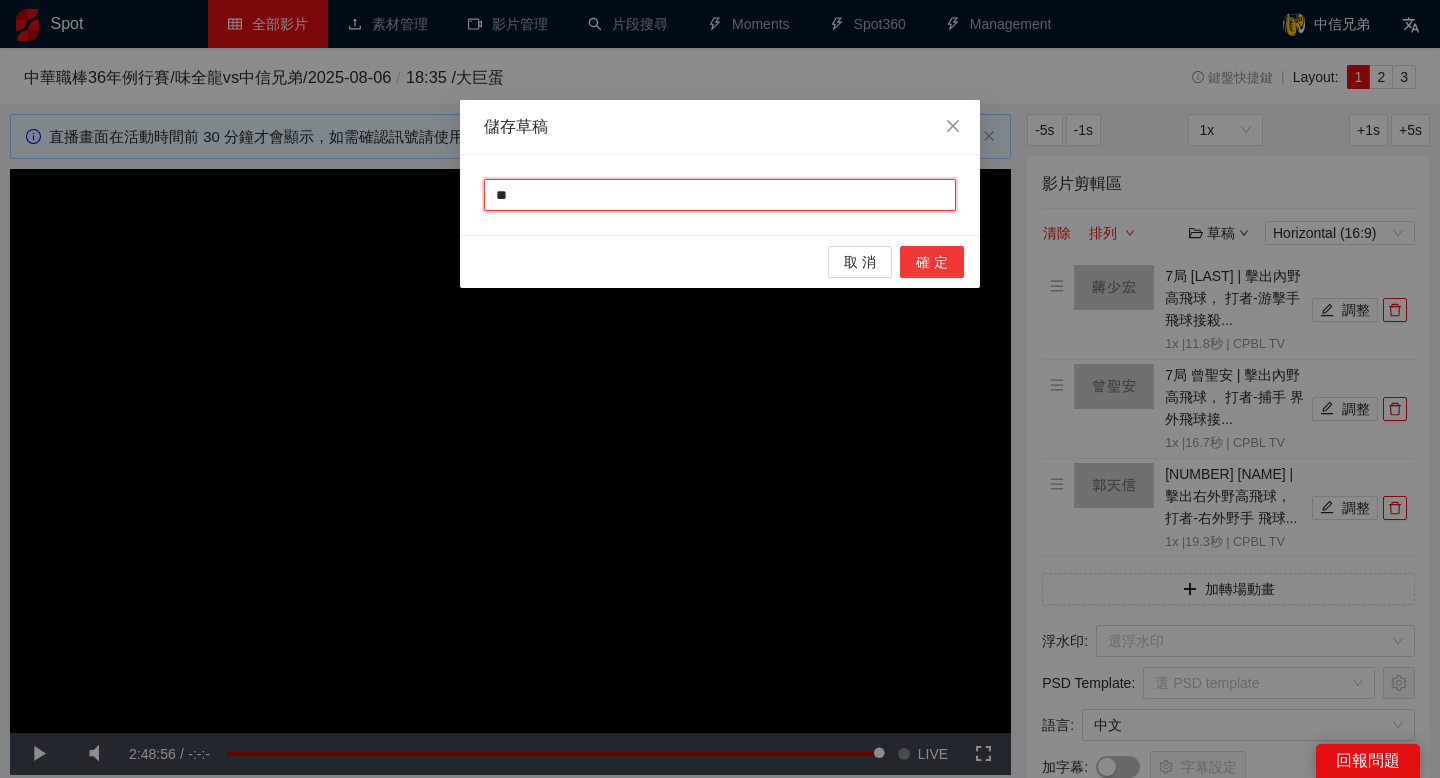 type on "**" 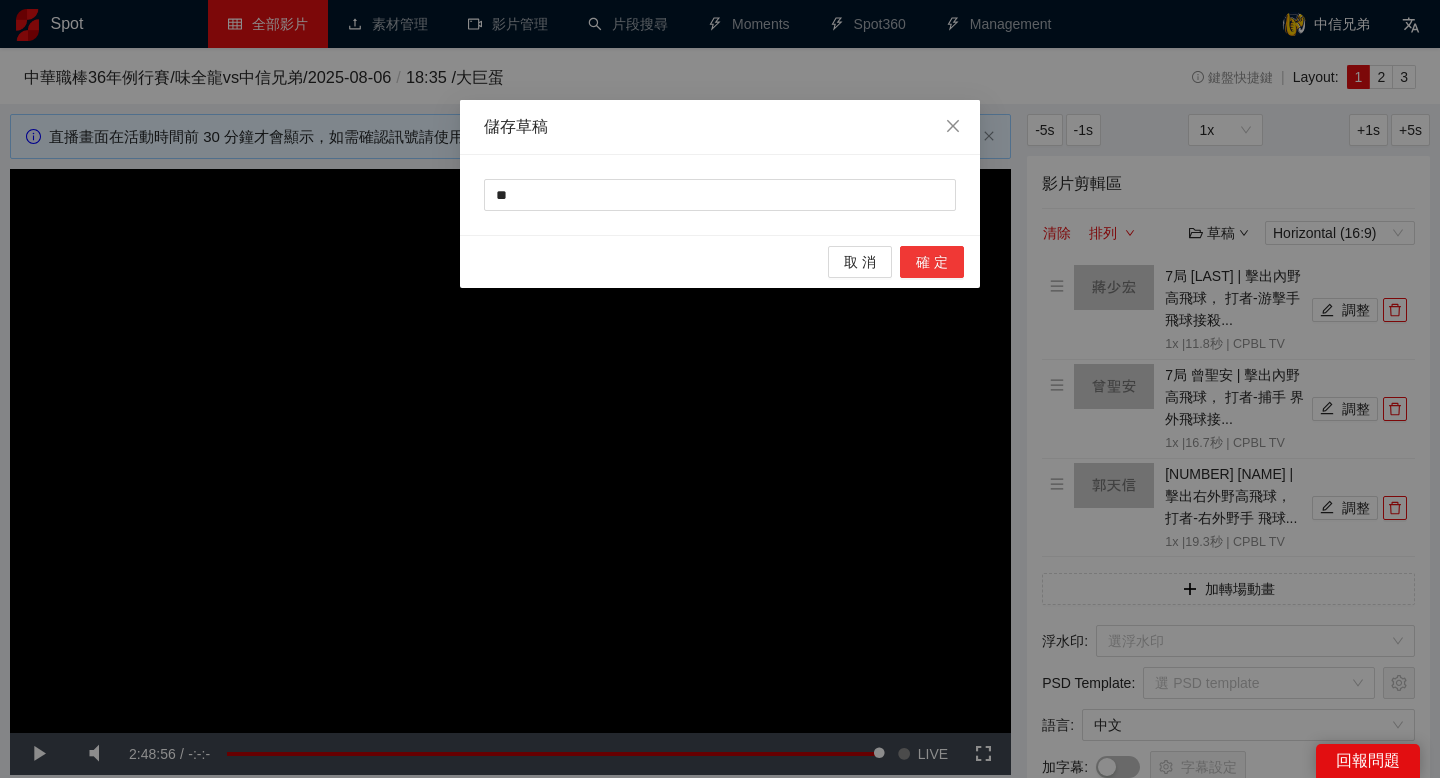 click on "確 定" at bounding box center [932, 262] 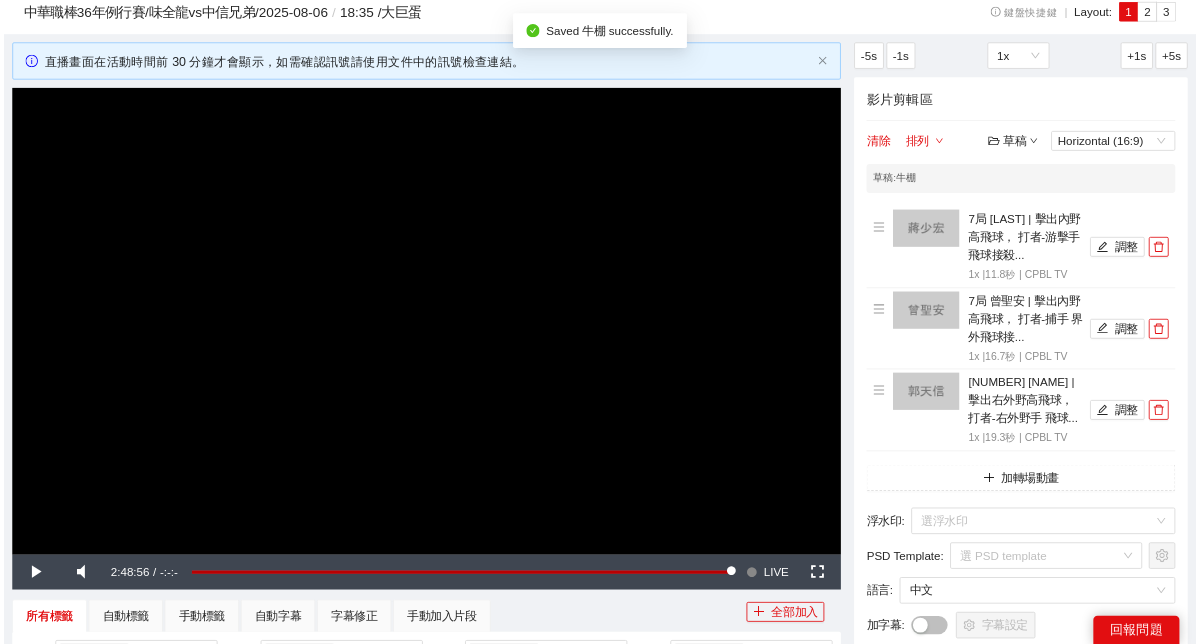scroll, scrollTop: 178, scrollLeft: 0, axis: vertical 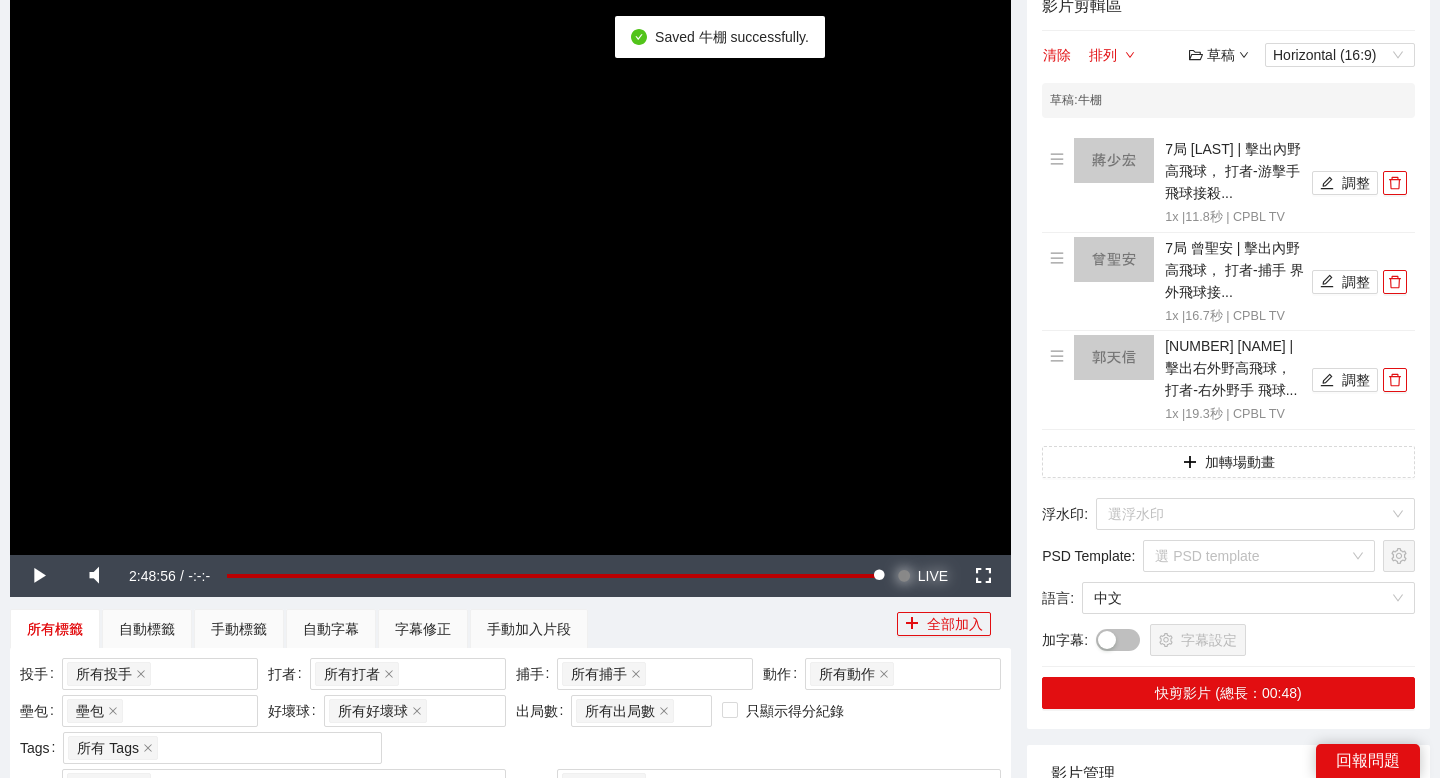 click at bounding box center (904, 576) 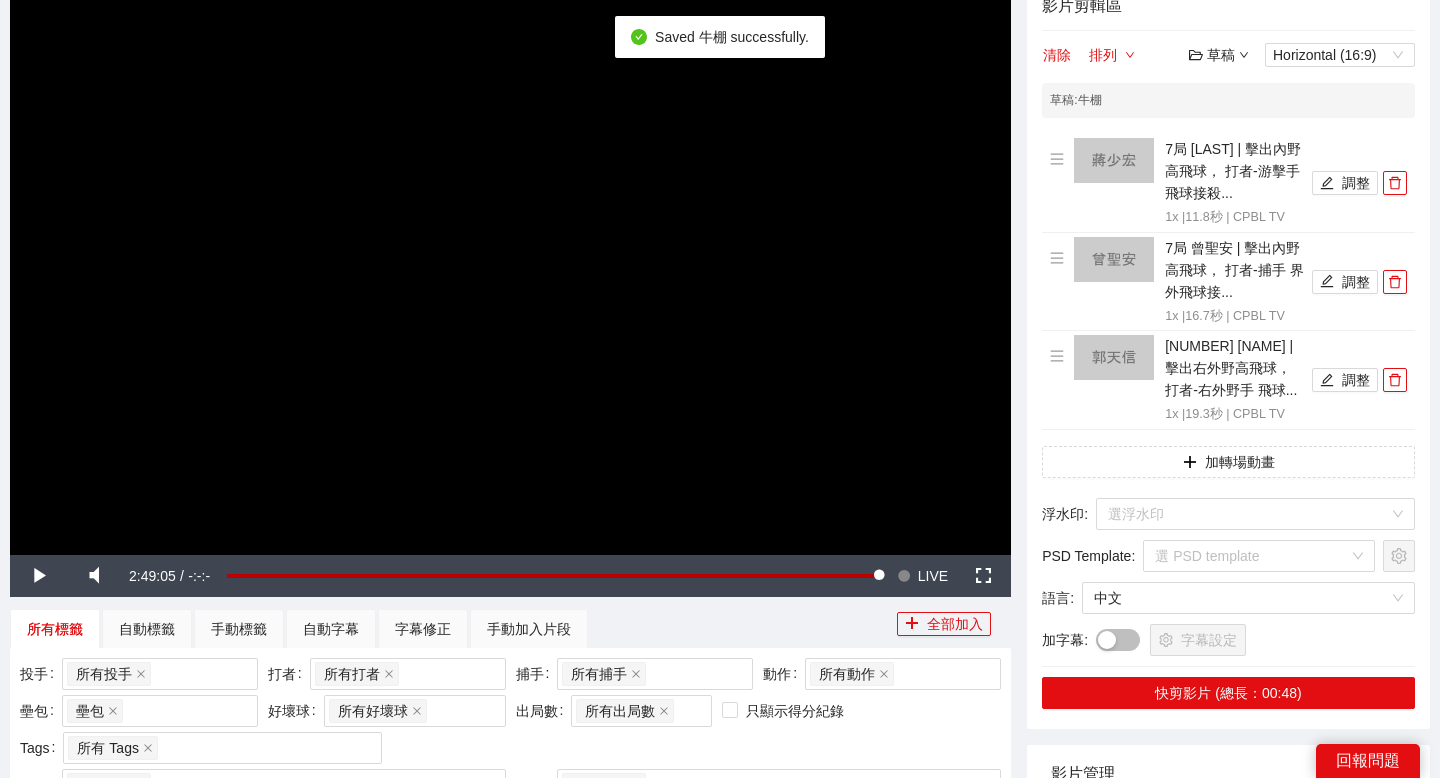 click at bounding box center [510, 272] 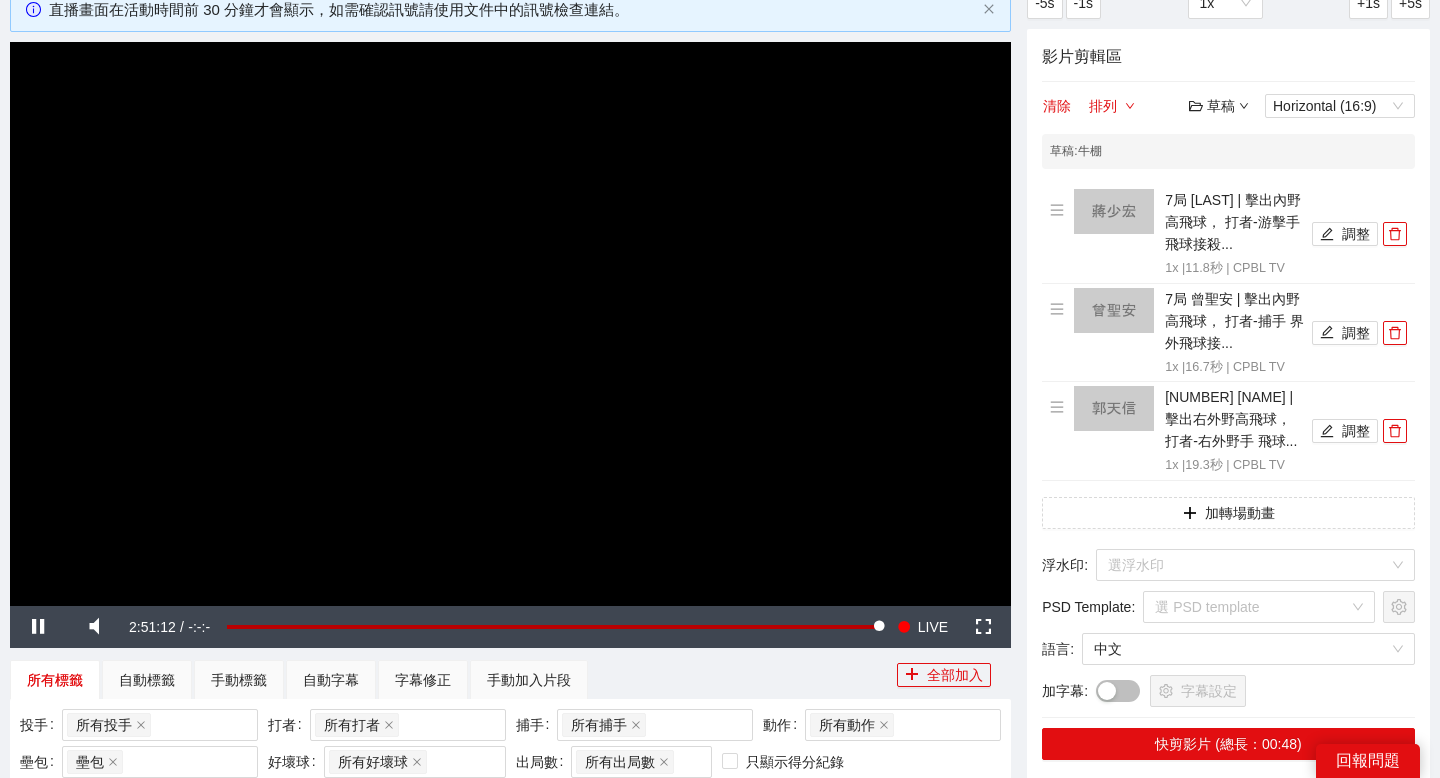 scroll, scrollTop: 129, scrollLeft: 0, axis: vertical 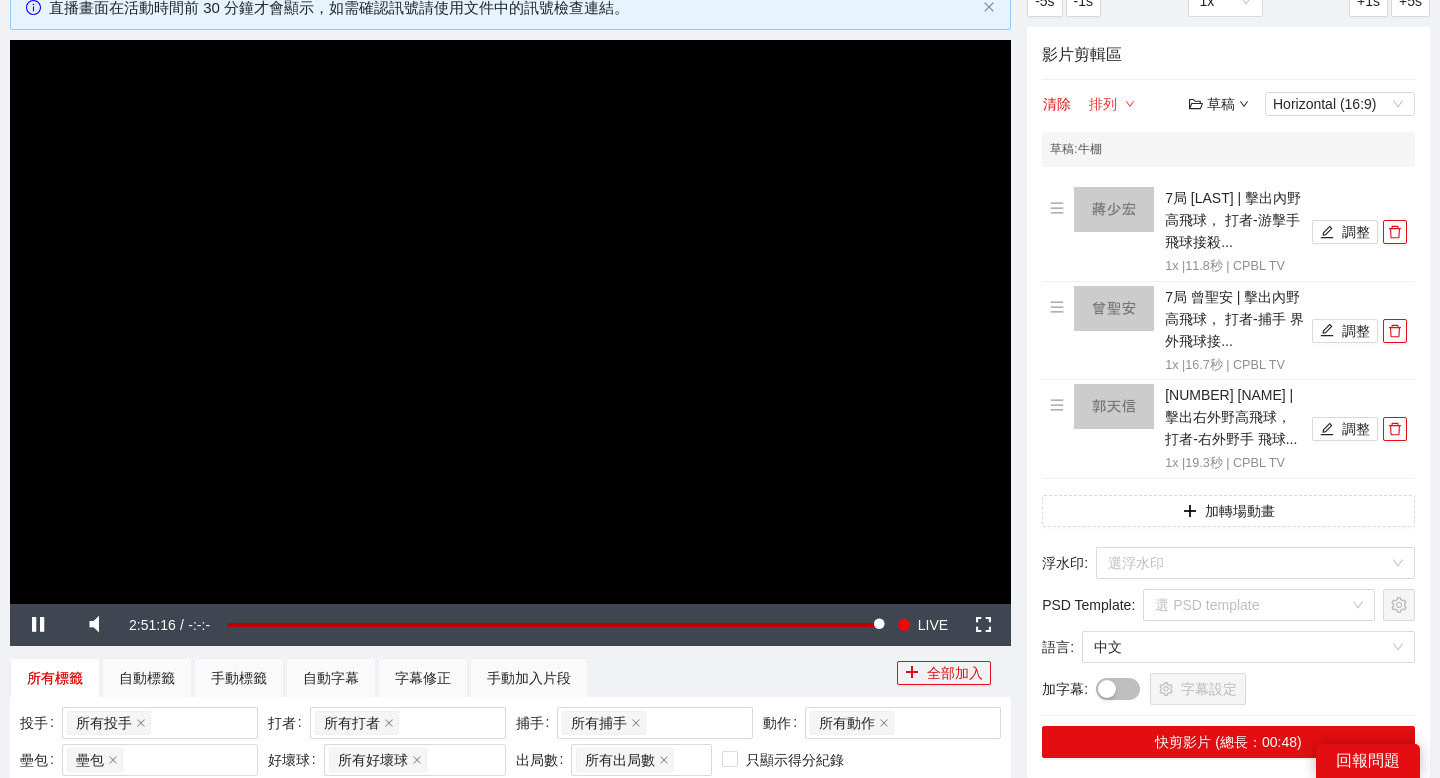 click on "排列" at bounding box center (1112, 104) 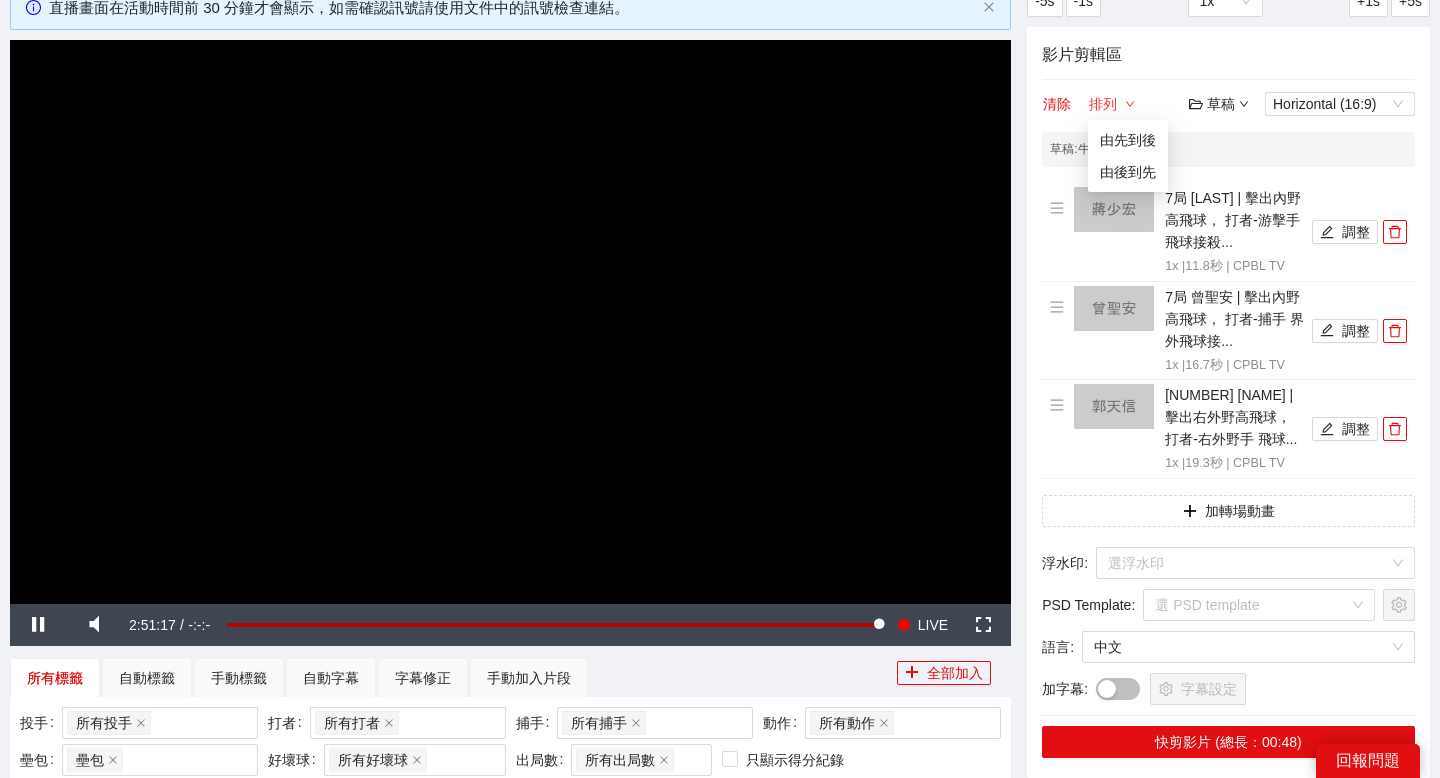 click on "排列" at bounding box center [1112, 104] 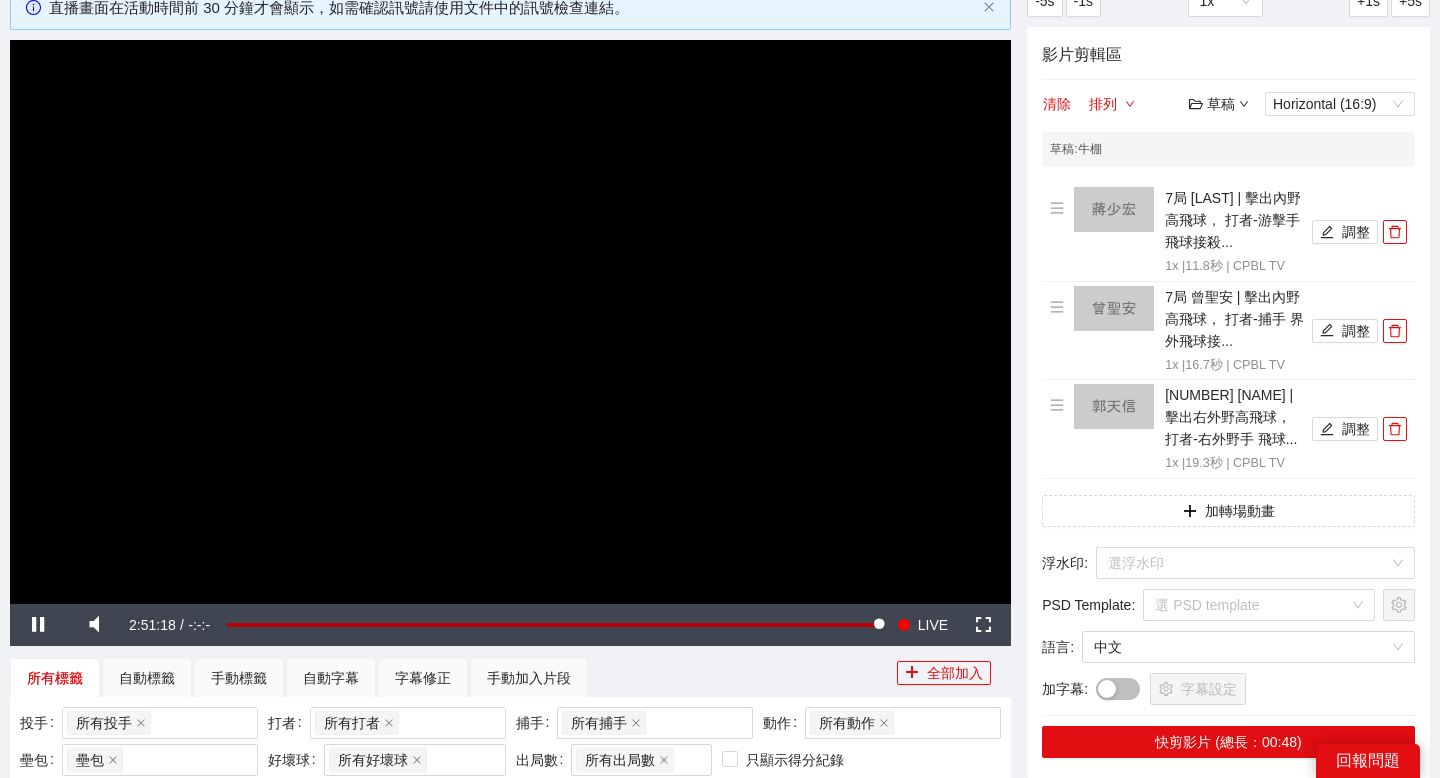 click on "草稿" at bounding box center [1219, 104] 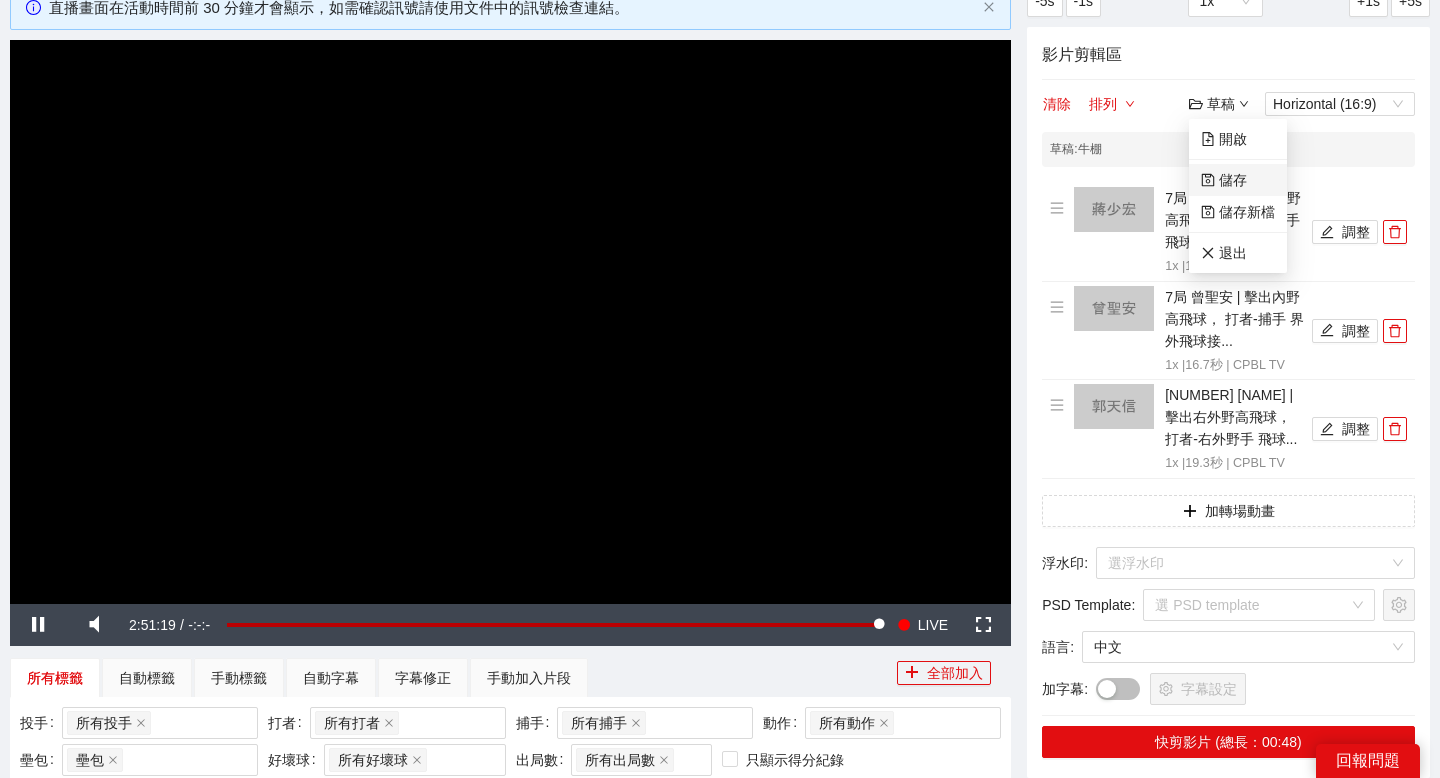click on "儲存" at bounding box center [1224, 180] 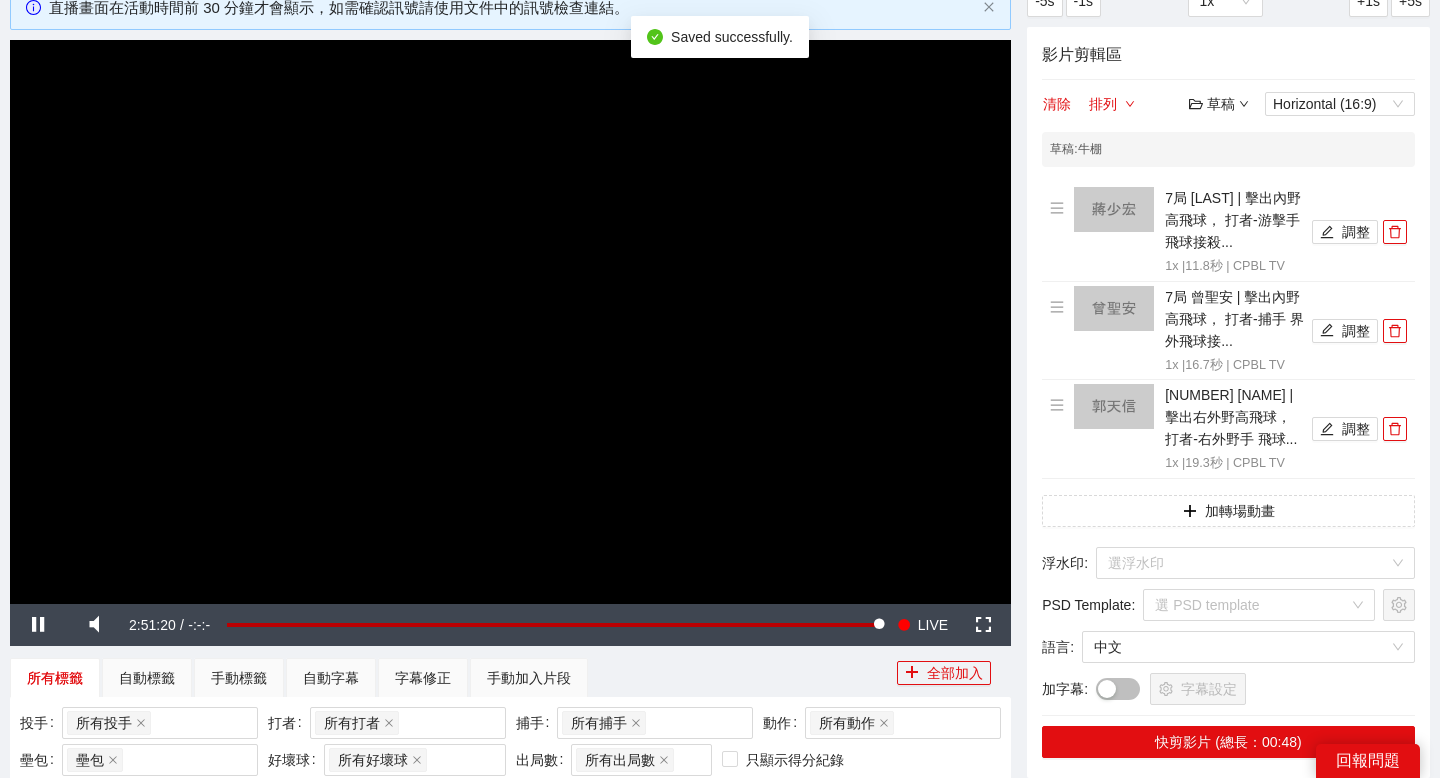 click on "草稿" at bounding box center (1219, 104) 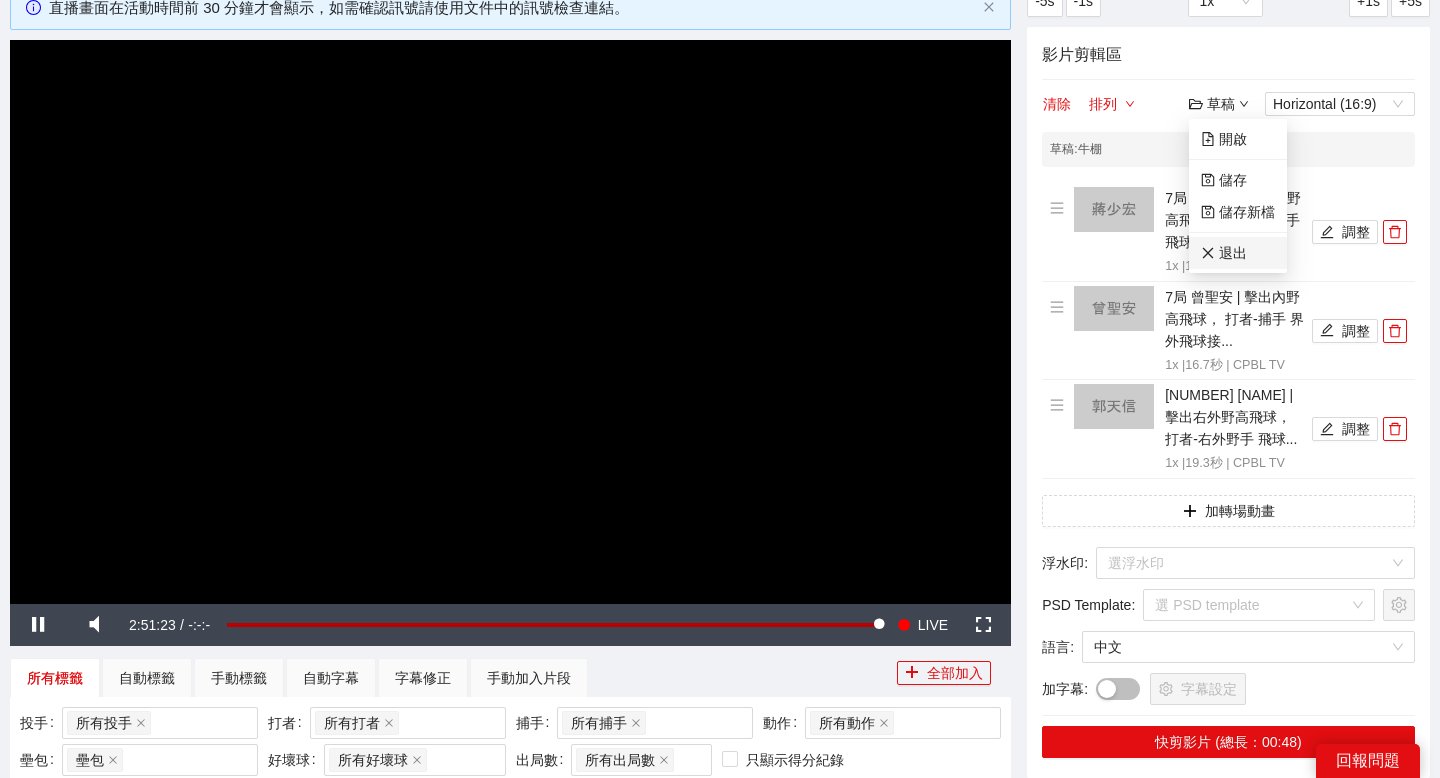 click on "退出" at bounding box center [1224, 253] 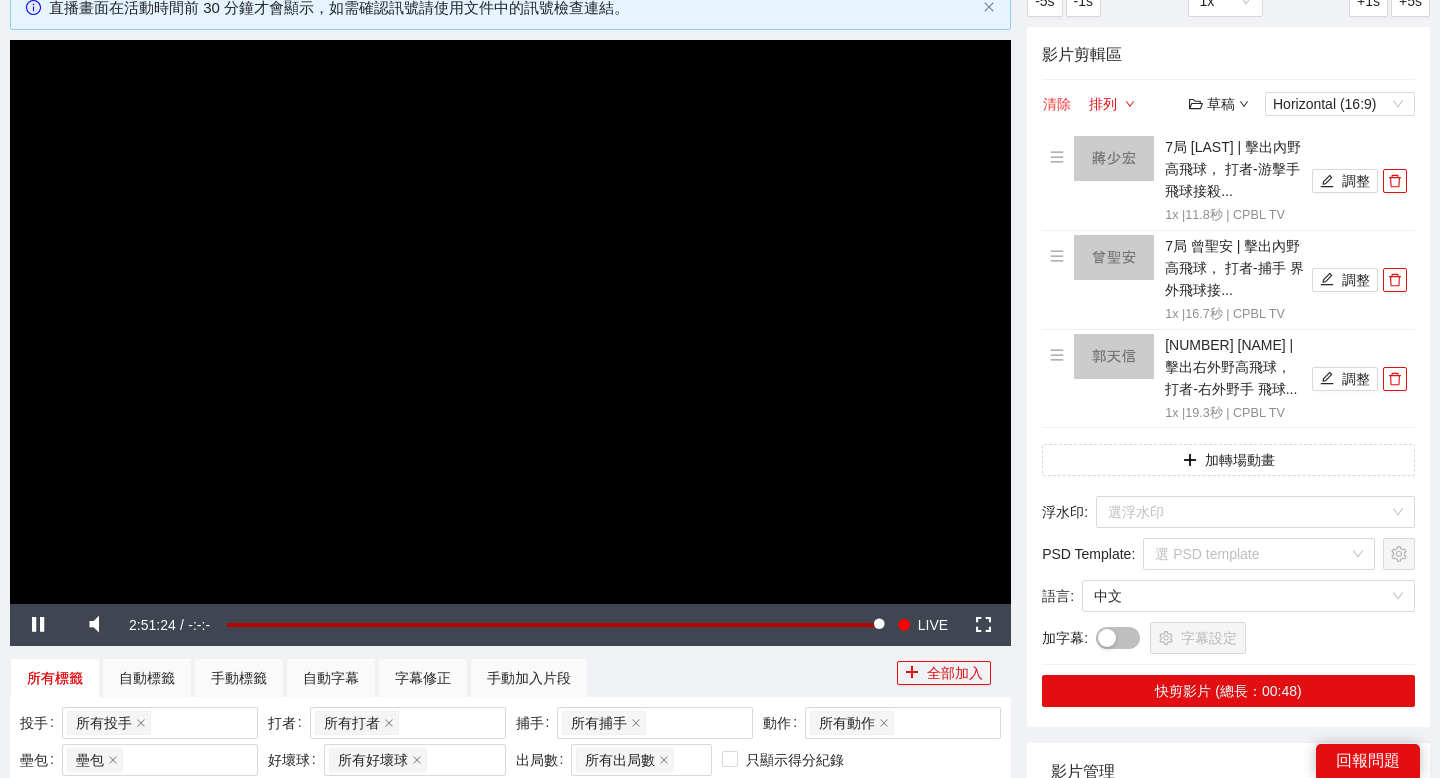 click on "清除" at bounding box center (1057, 104) 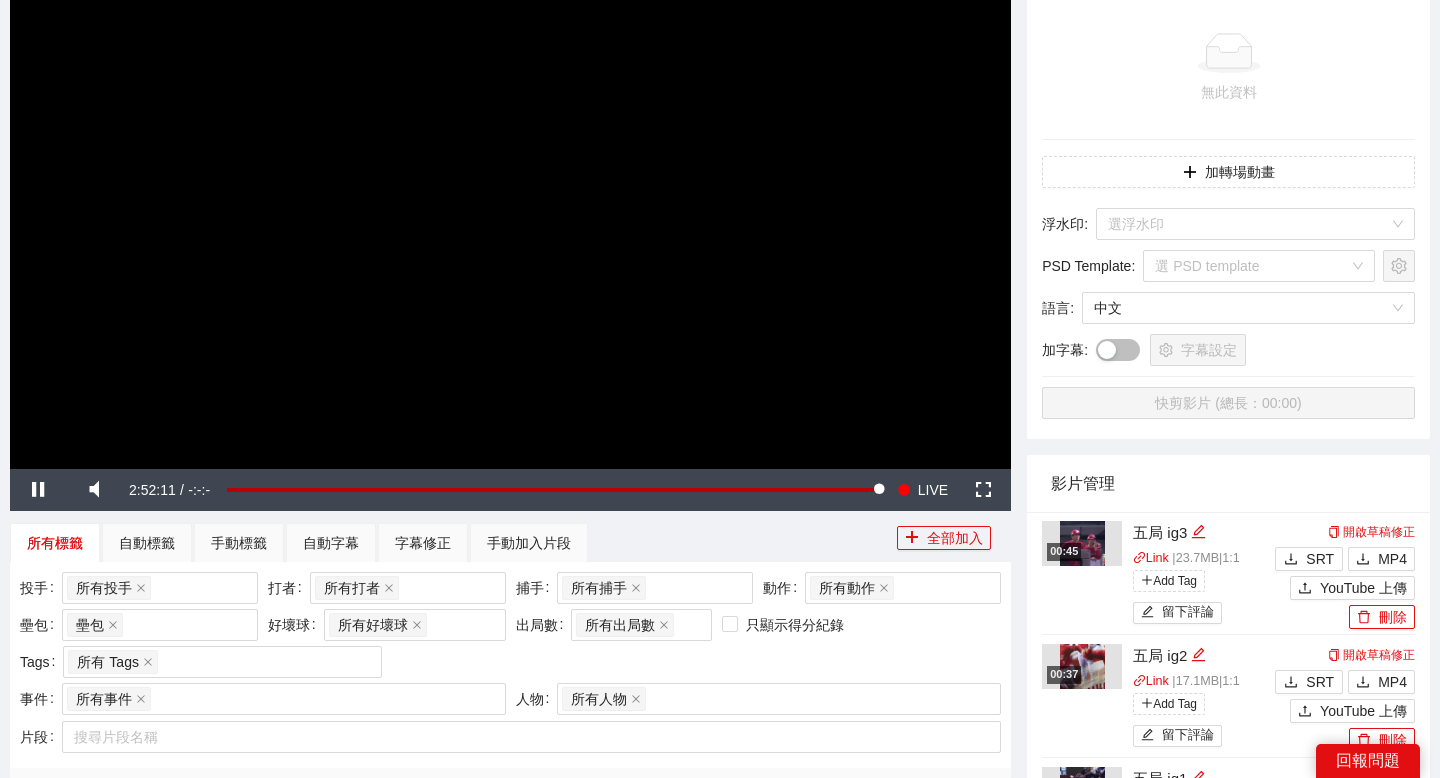 scroll, scrollTop: 0, scrollLeft: 0, axis: both 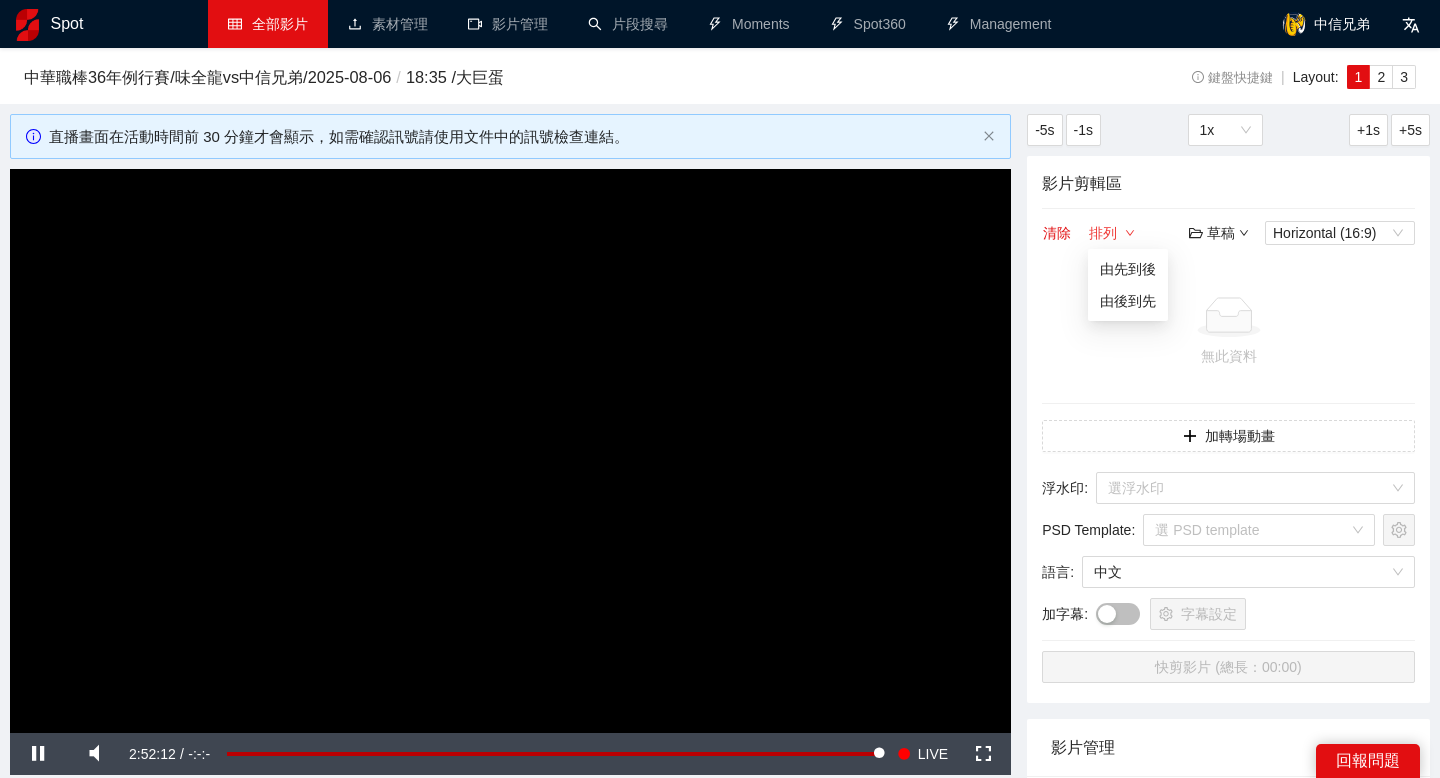 click on "排列" at bounding box center [1112, 233] 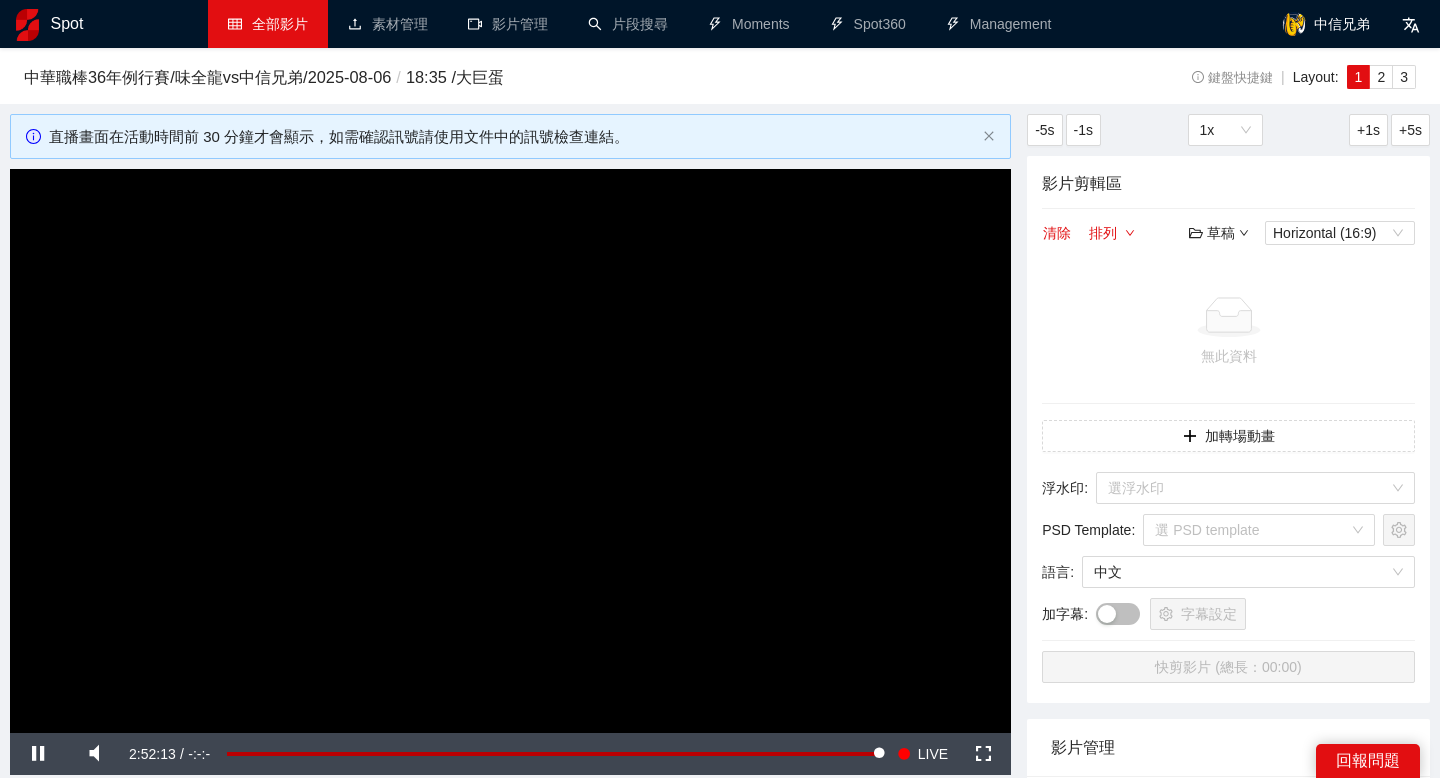 click on "草稿" at bounding box center [1219, 233] 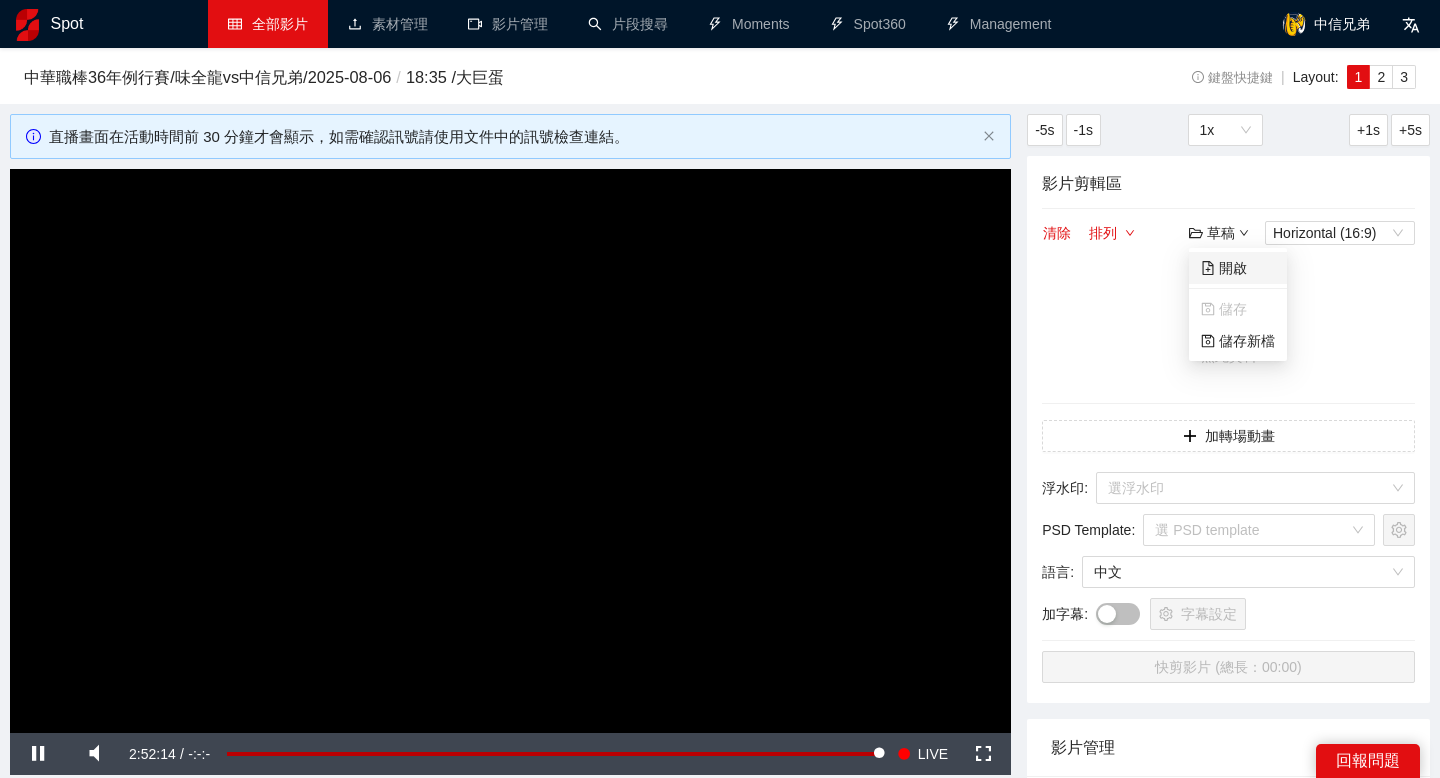 click on "開啟" at bounding box center [1224, 268] 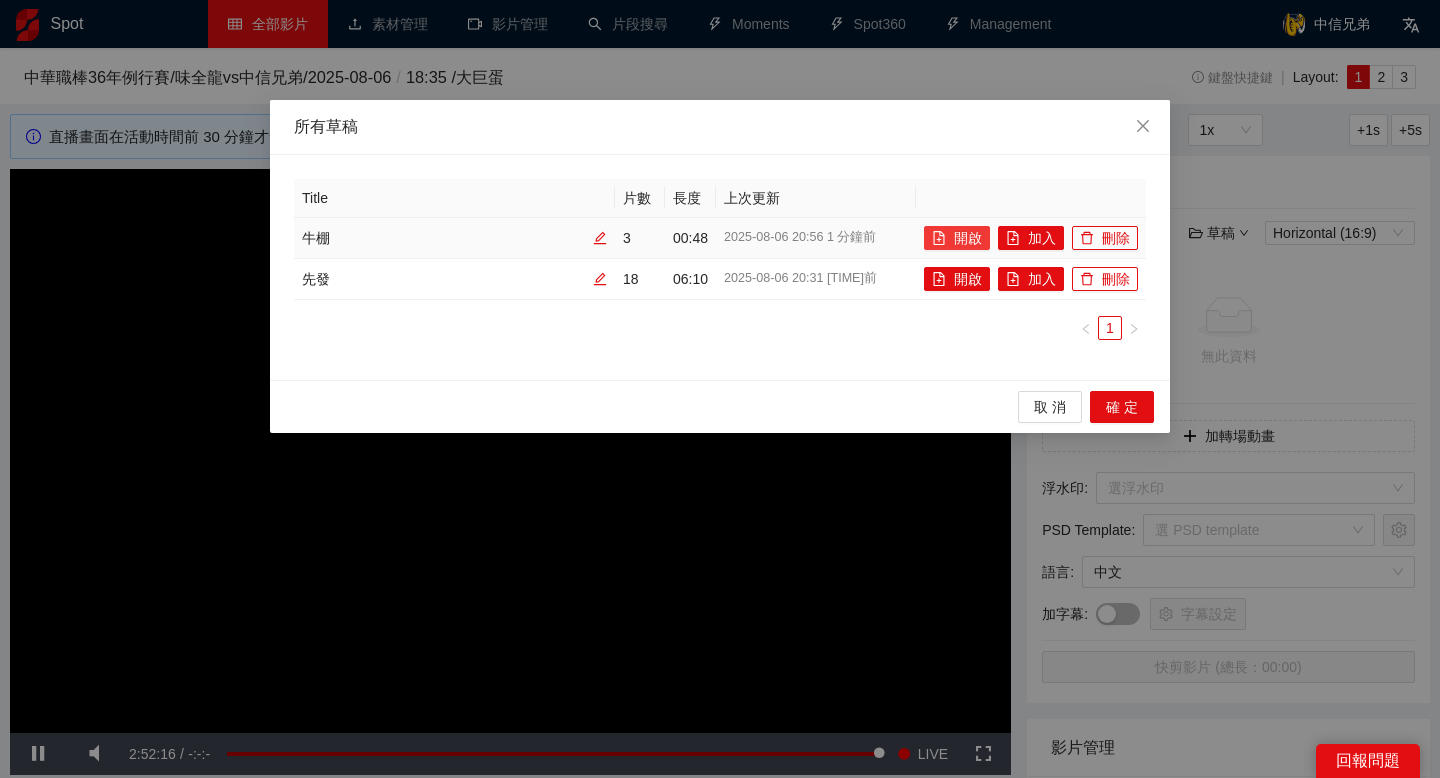 click on "開啟" at bounding box center (957, 238) 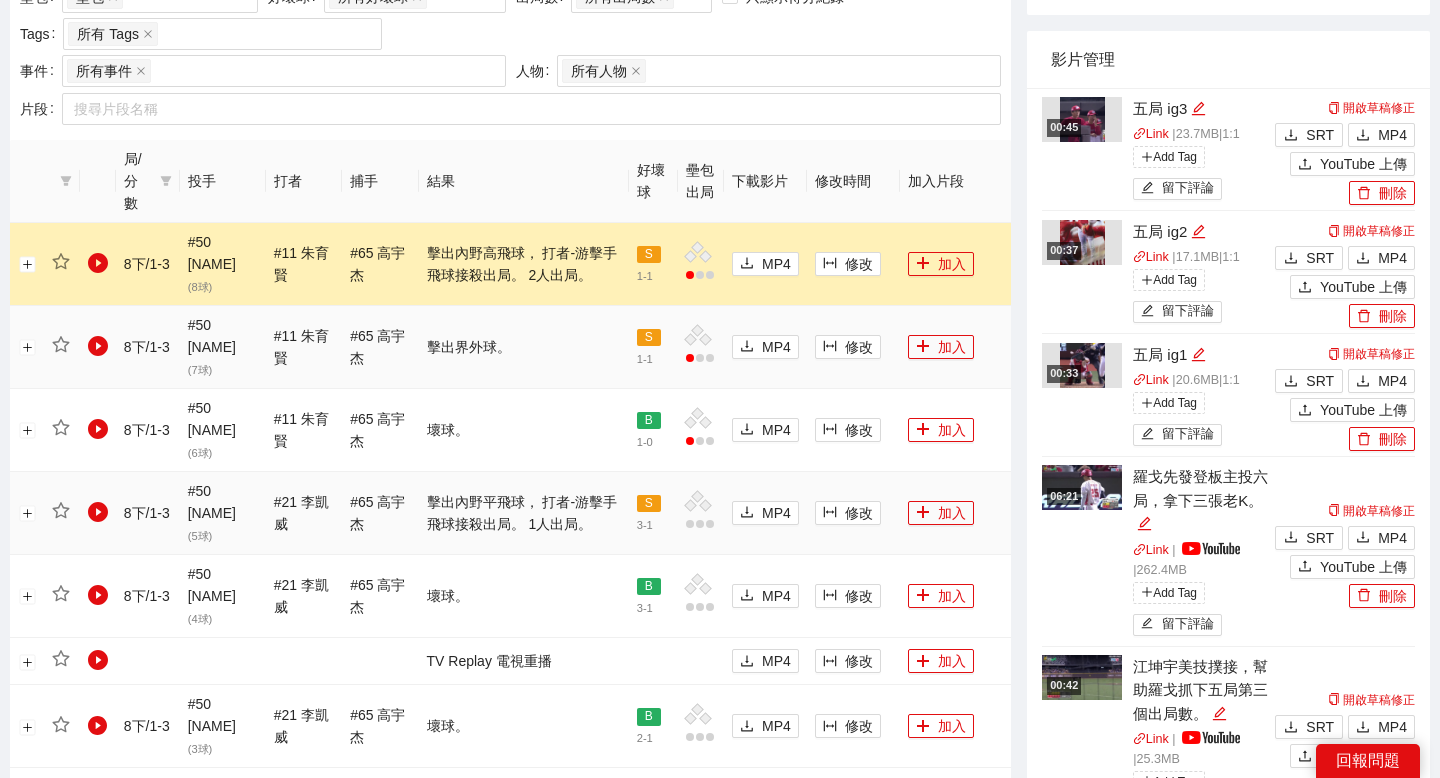scroll, scrollTop: 909, scrollLeft: 0, axis: vertical 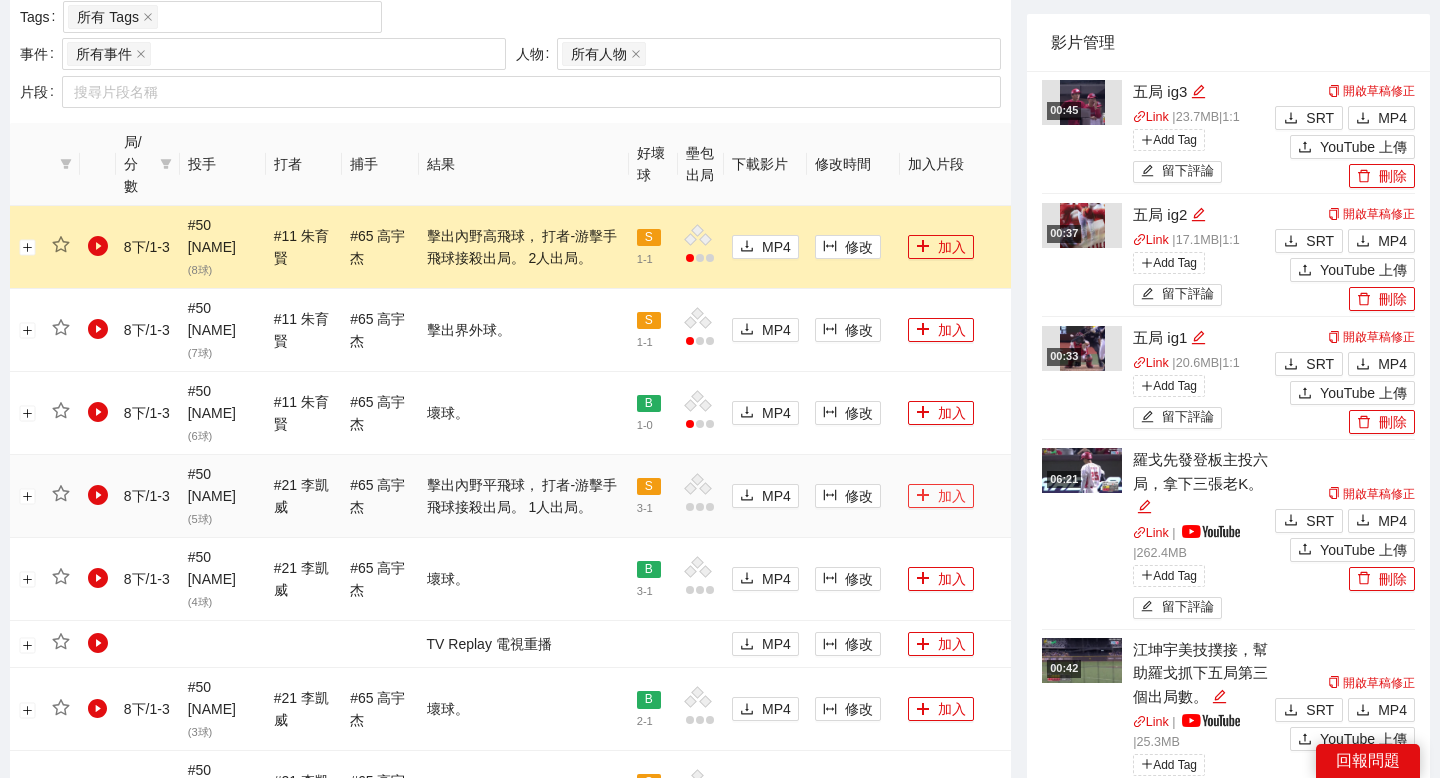 click at bounding box center [923, 496] 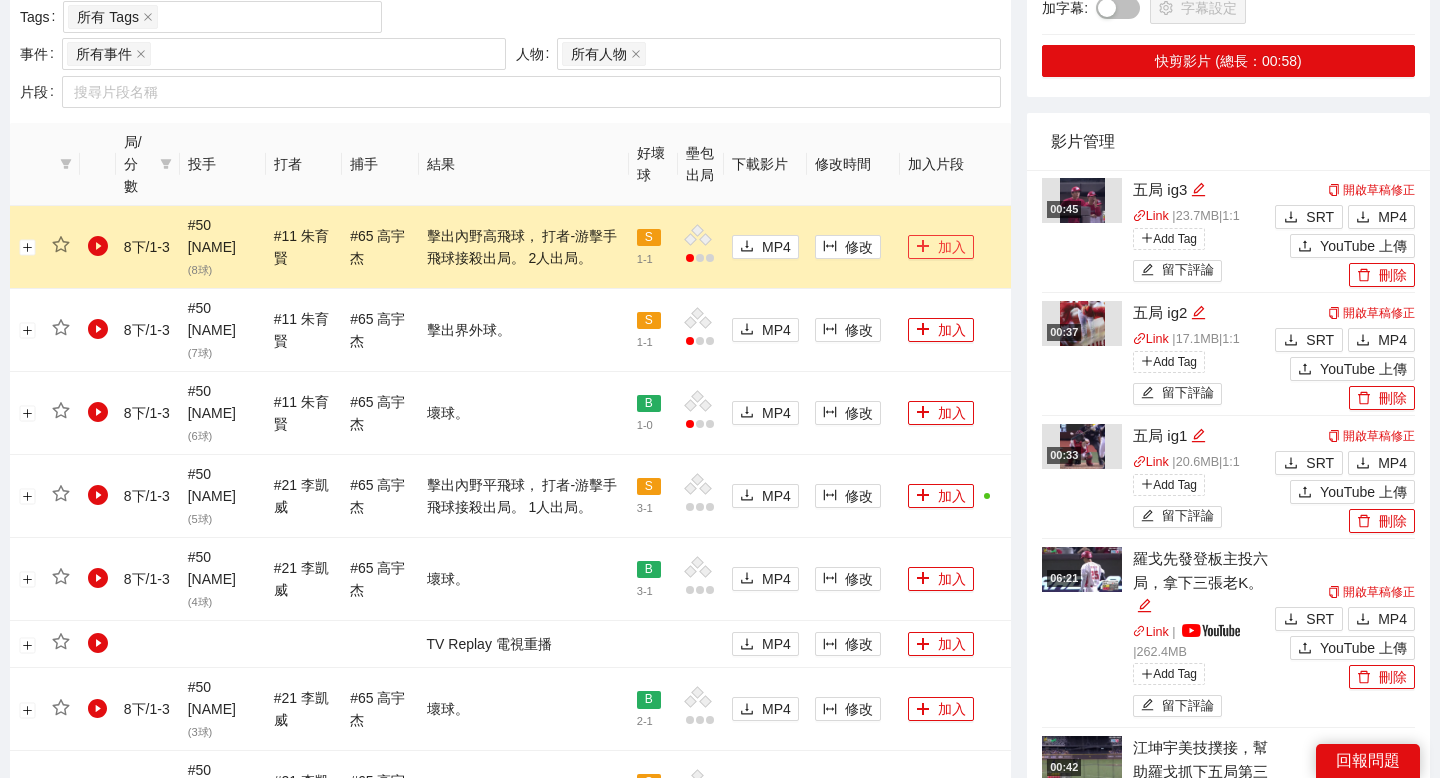click 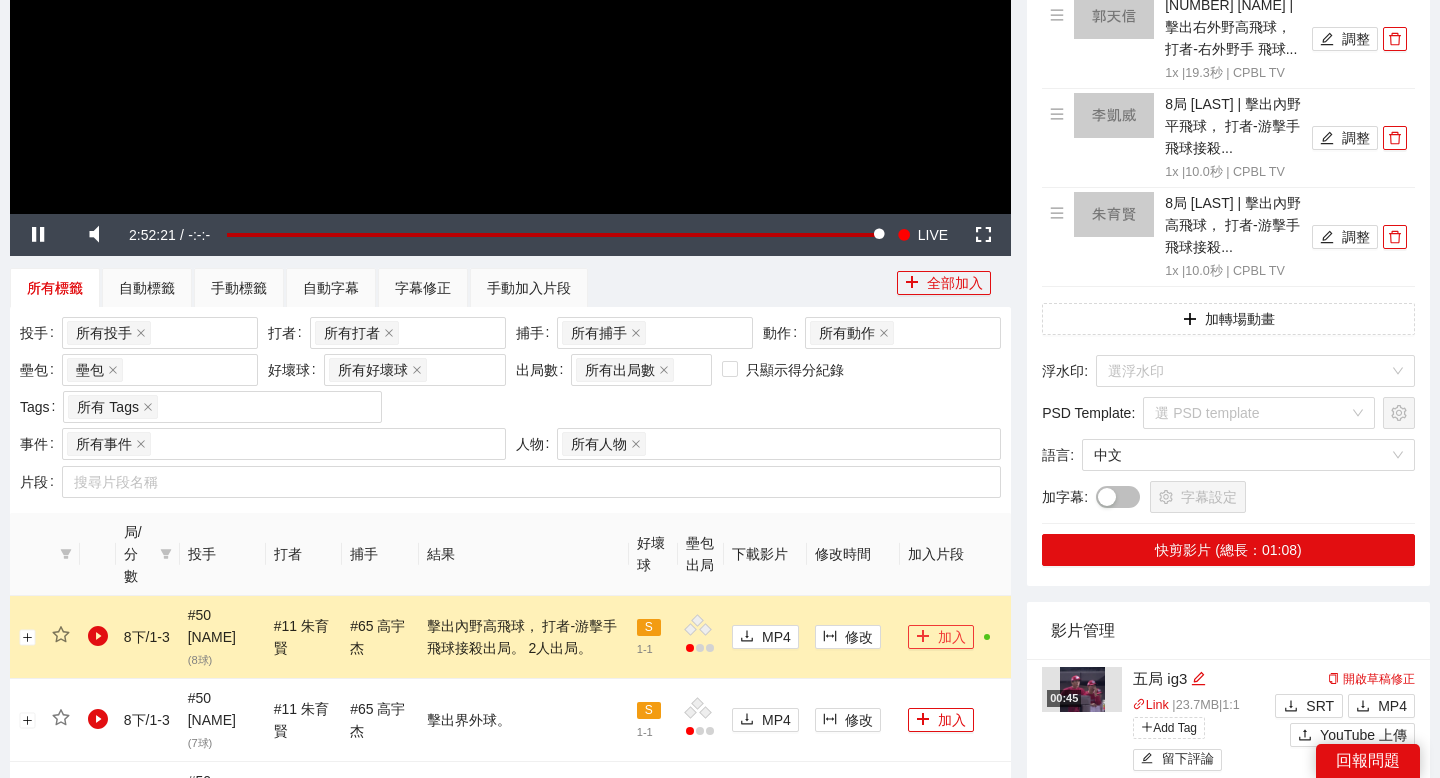 scroll, scrollTop: 0, scrollLeft: 0, axis: both 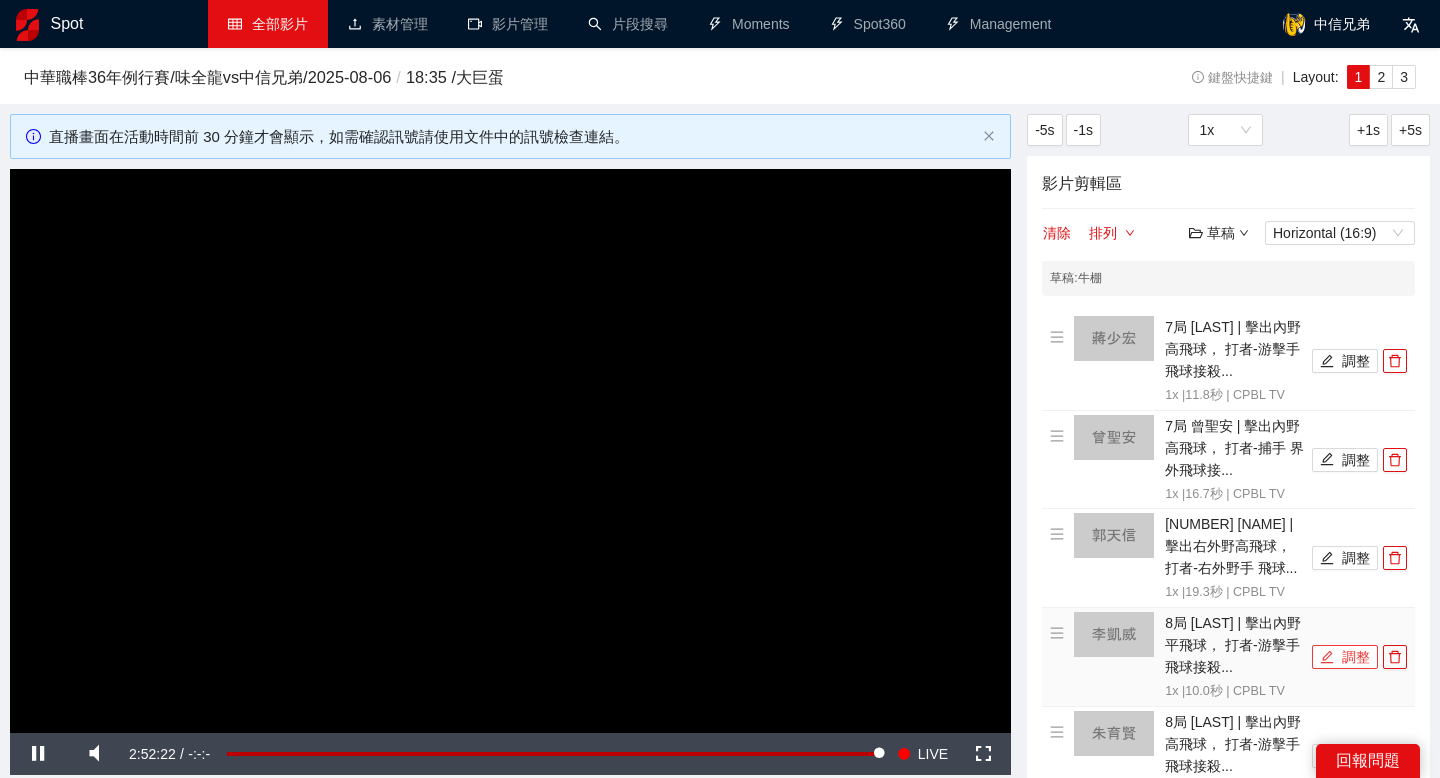 click on "調整" at bounding box center (1345, 657) 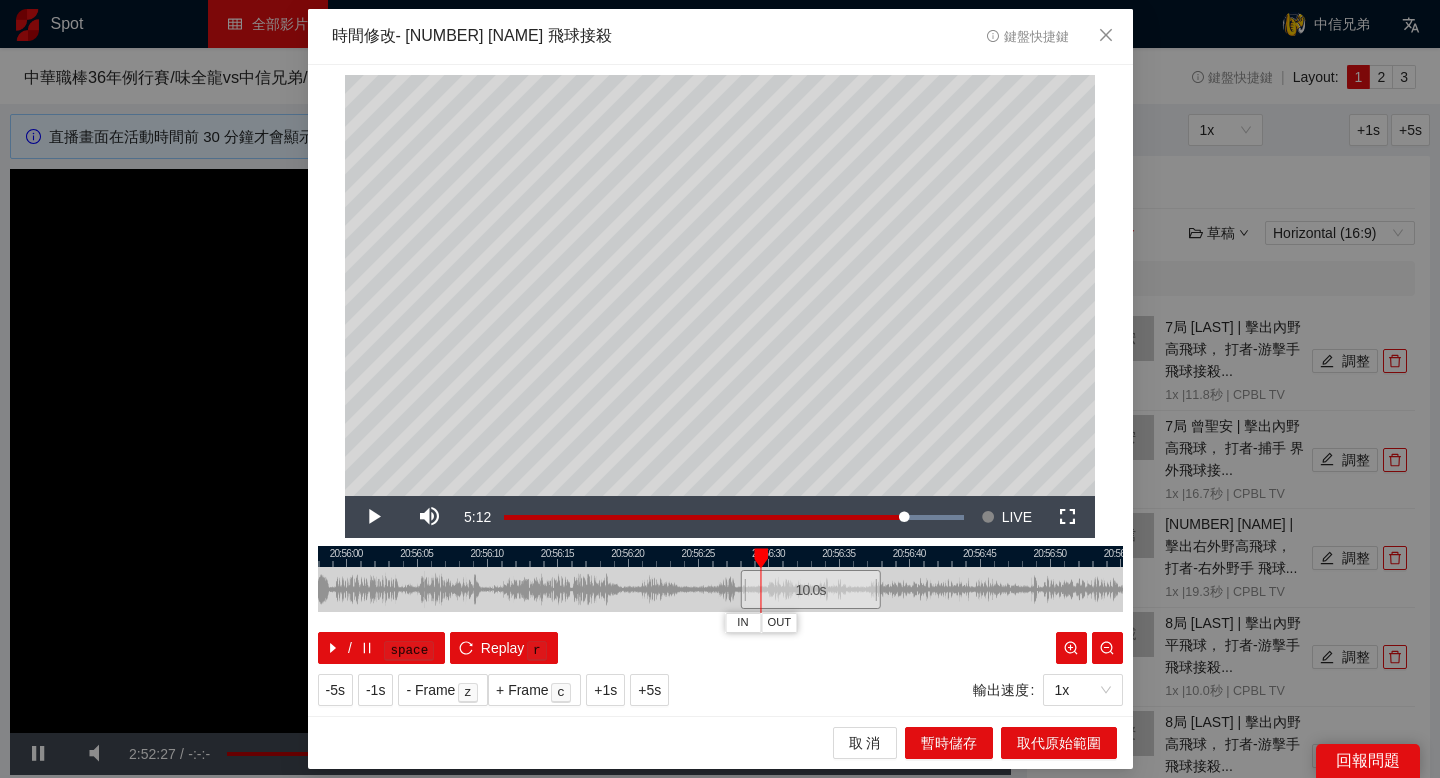 drag, startPoint x: 590, startPoint y: 556, endPoint x: 743, endPoint y: 556, distance: 153 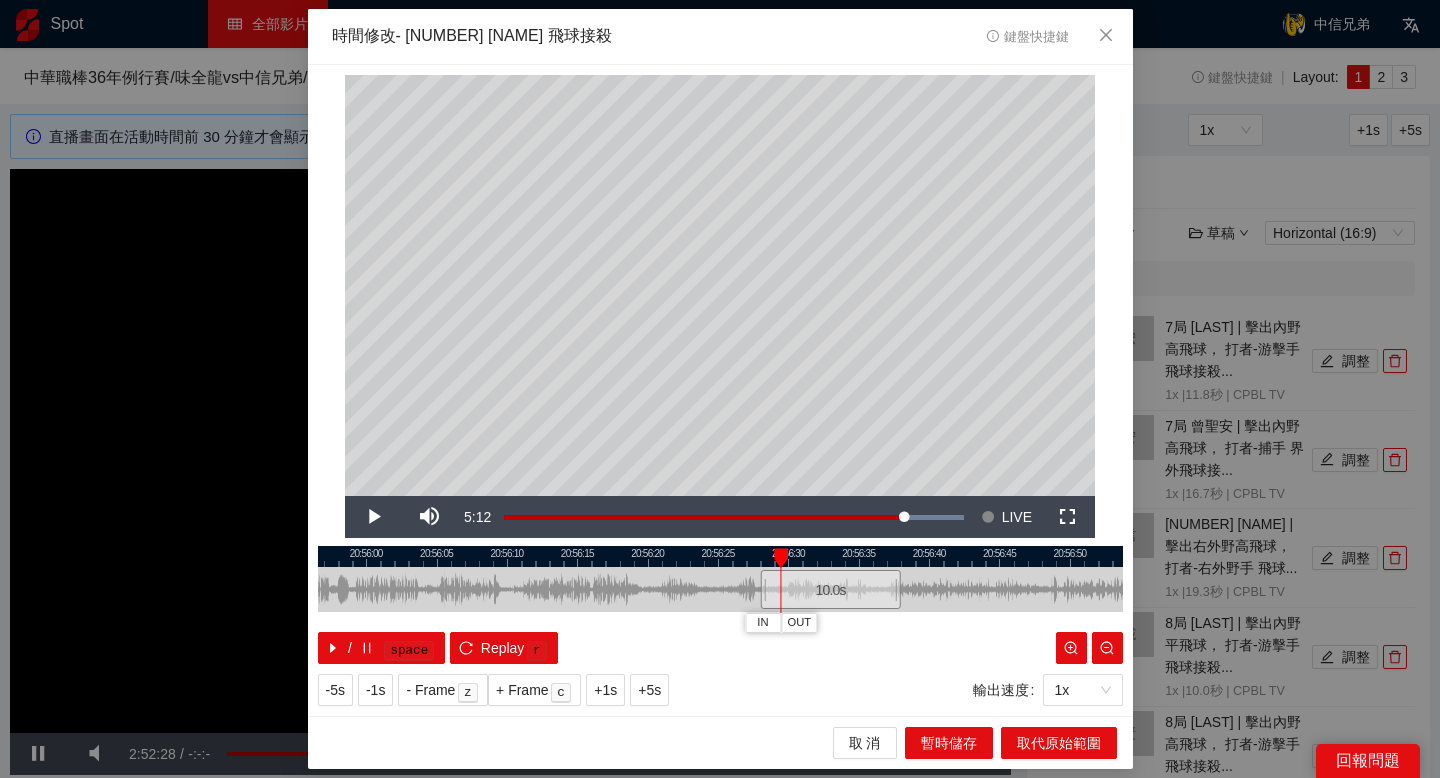 click at bounding box center [720, 556] 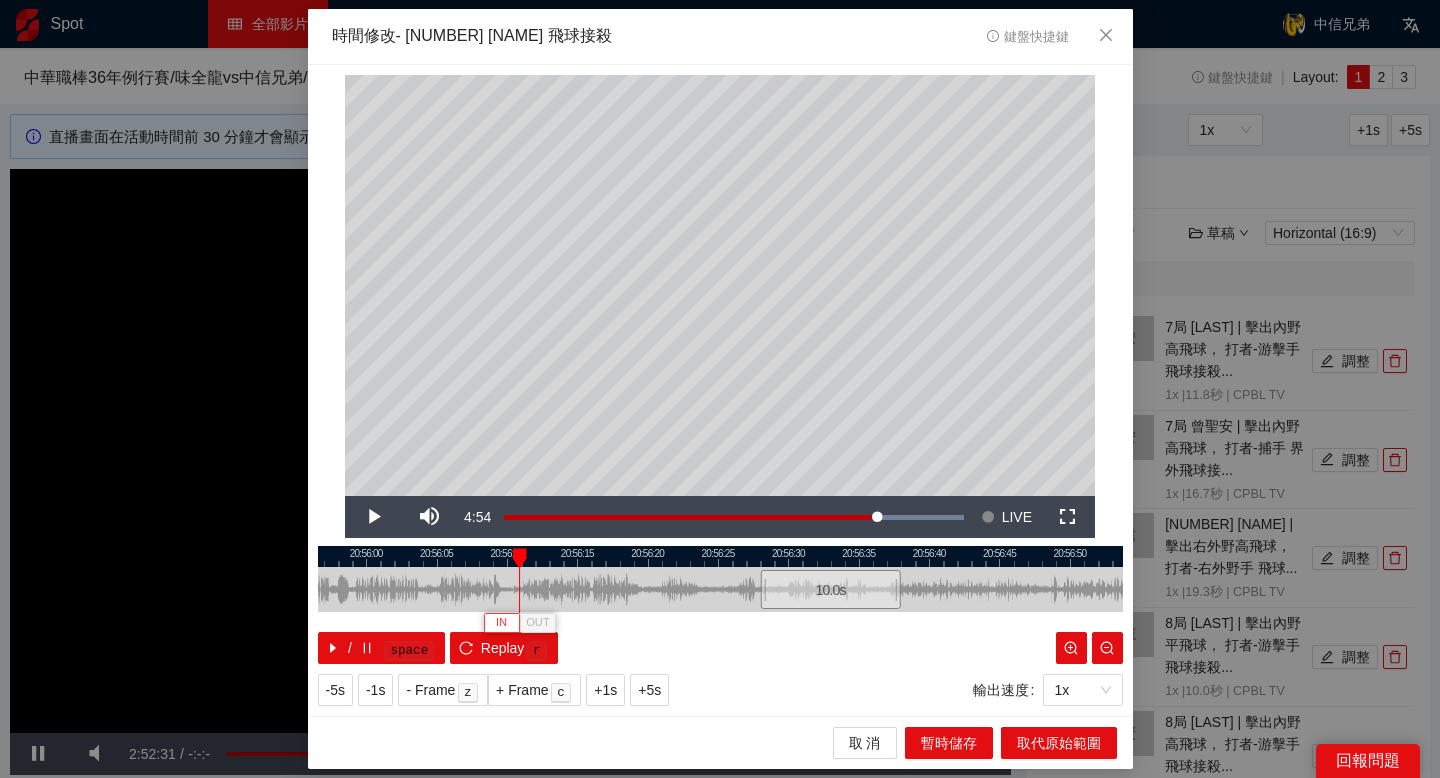 click on "IN" at bounding box center (501, 623) 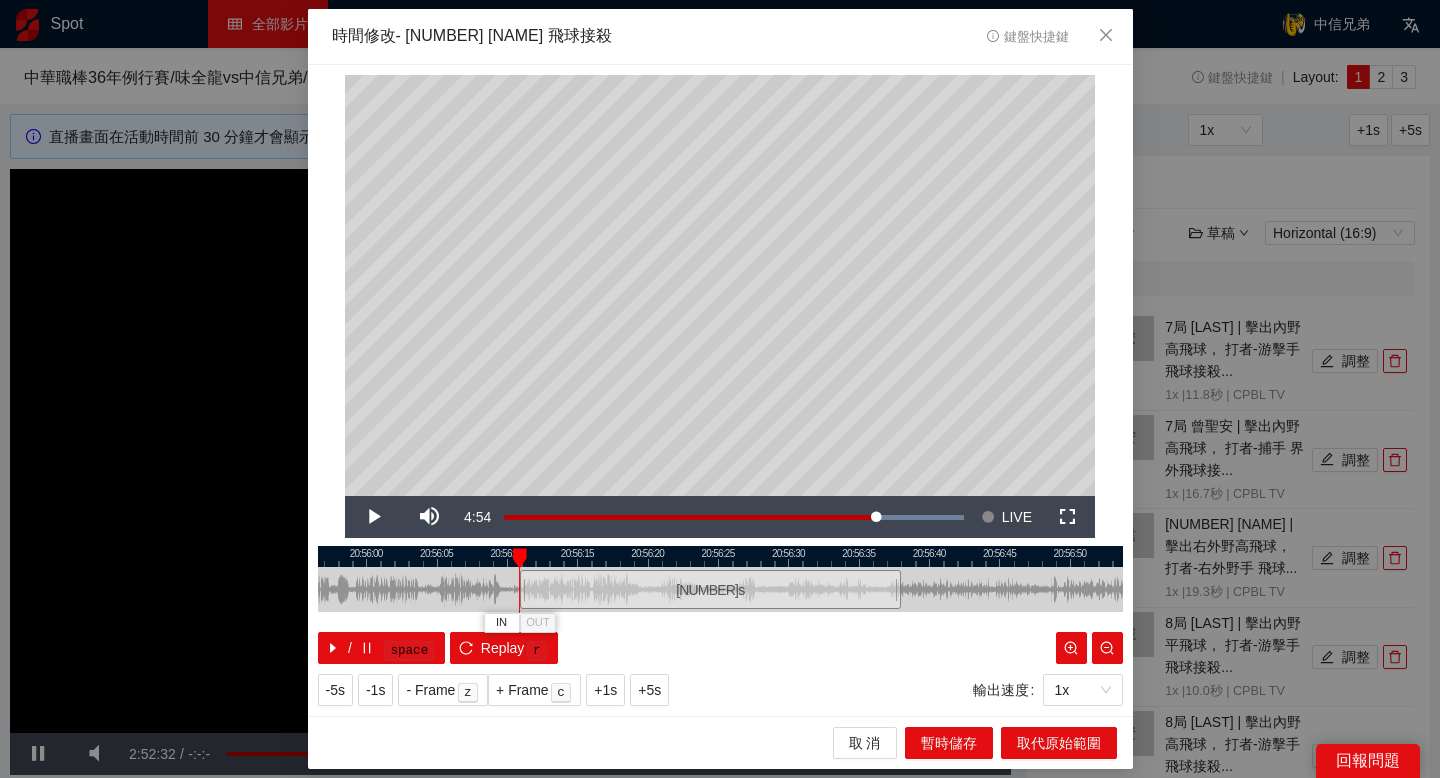 drag, startPoint x: 567, startPoint y: 564, endPoint x: 795, endPoint y: 555, distance: 228.17757 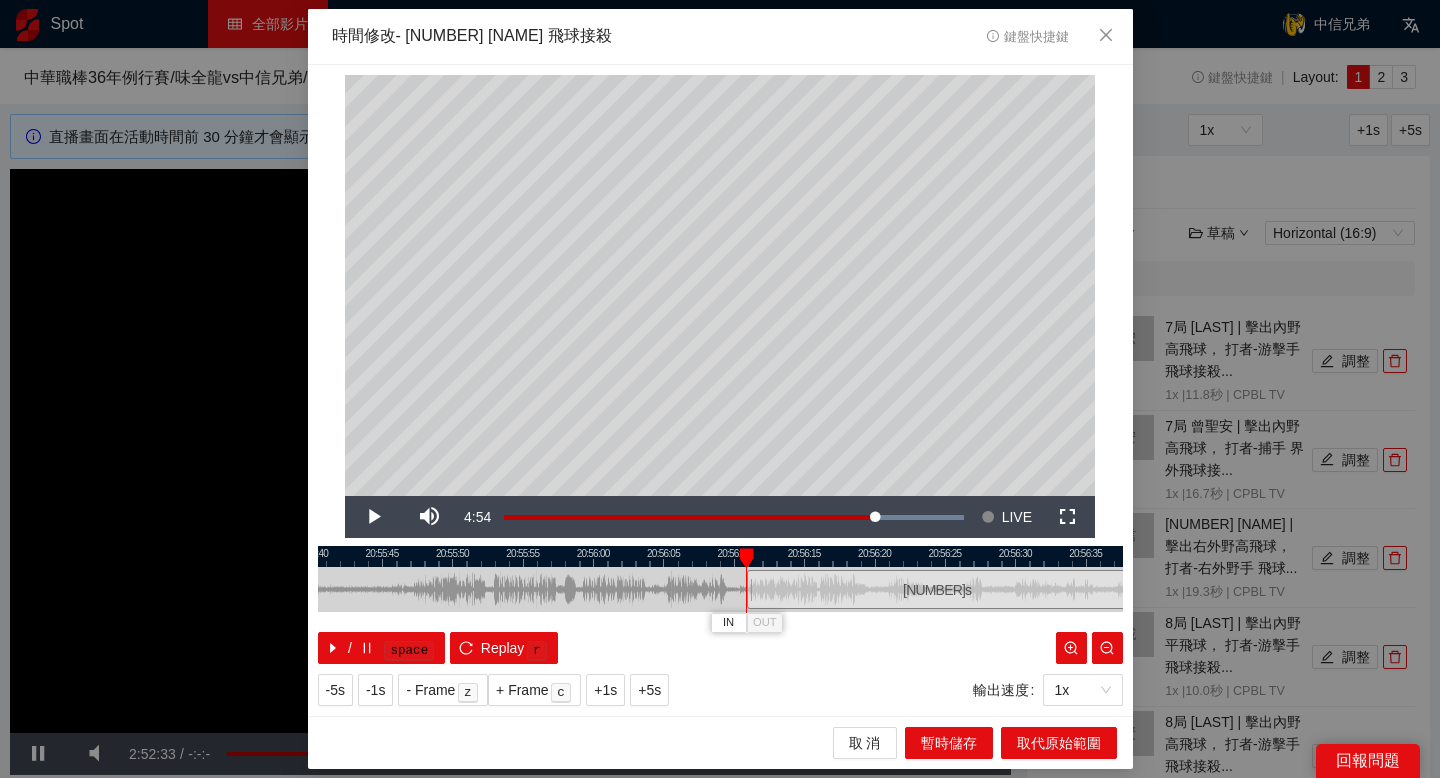 click at bounding box center [720, 556] 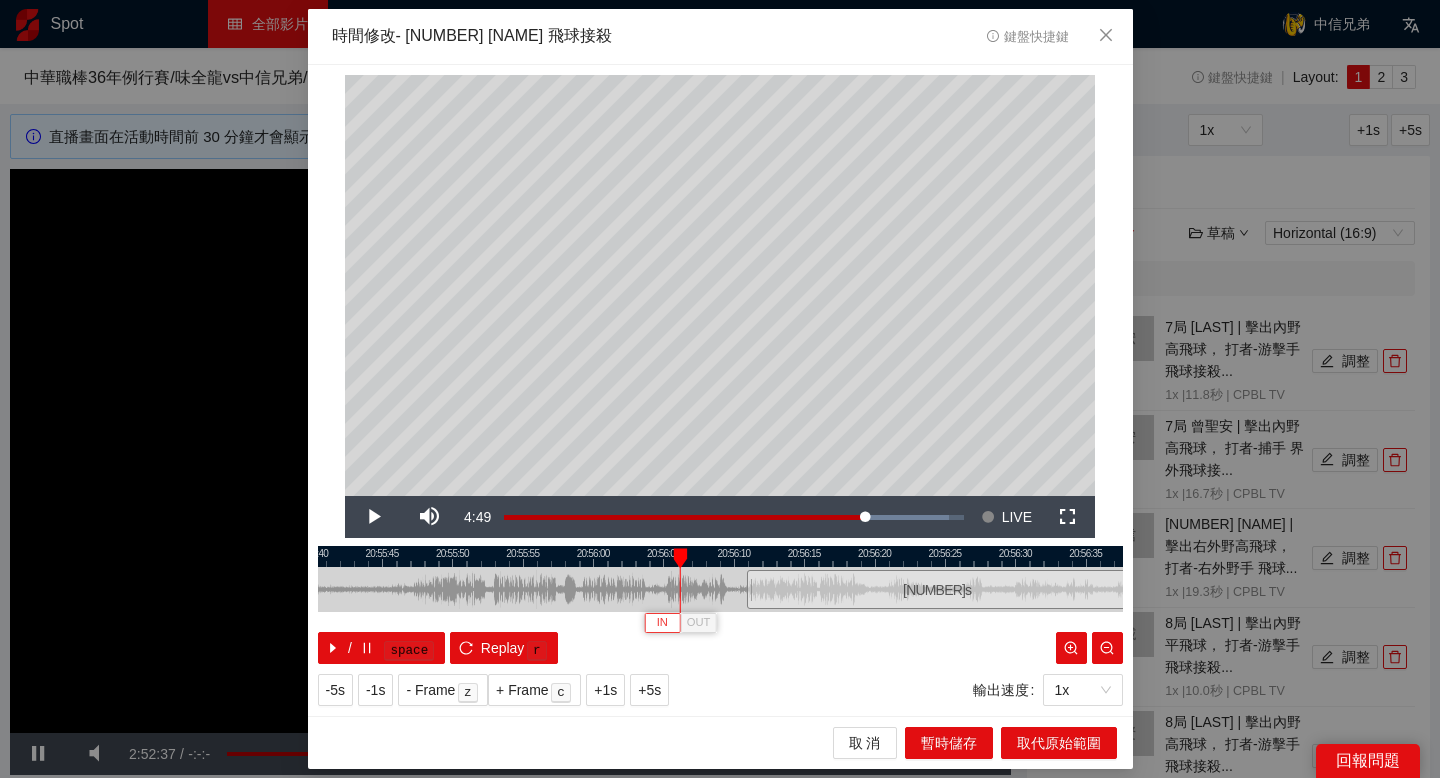click on "IN" at bounding box center (662, 623) 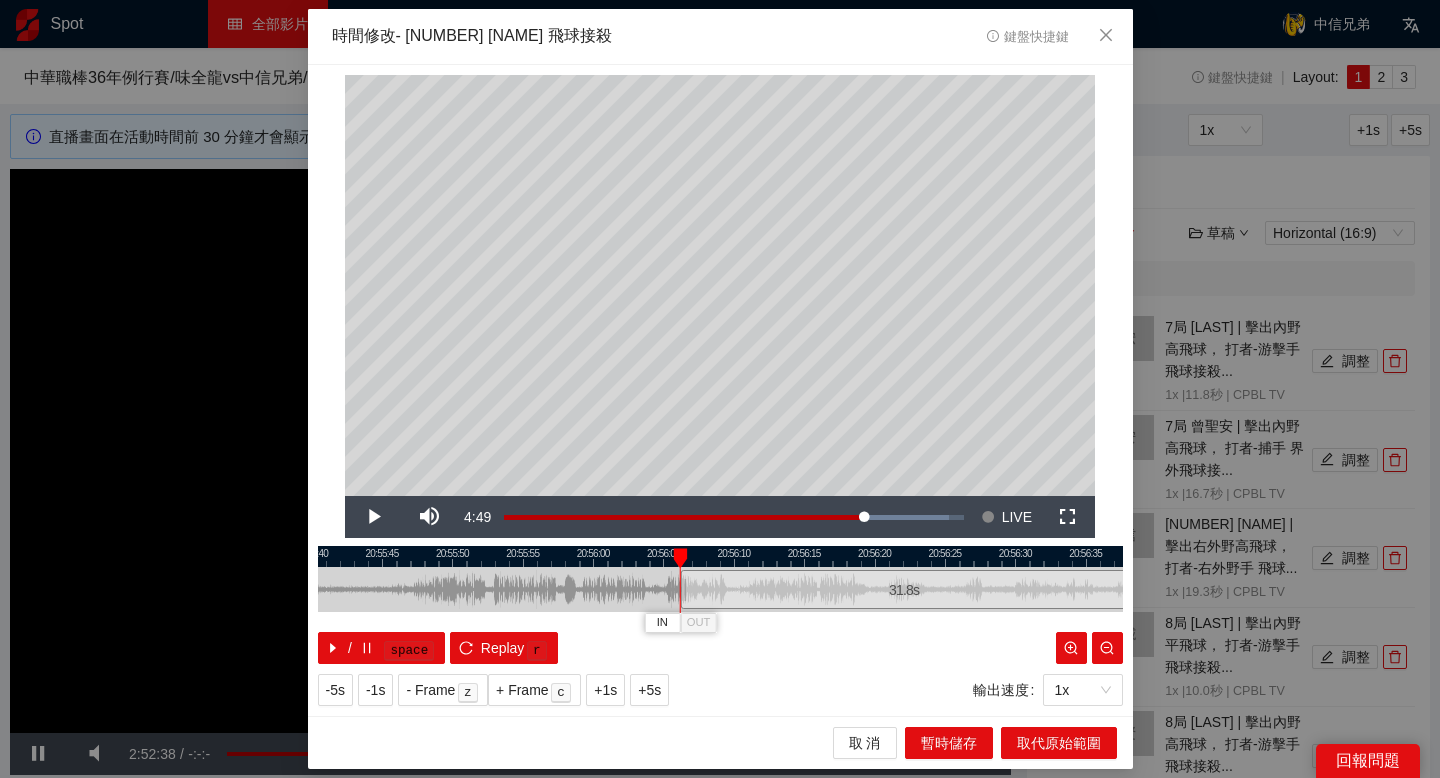 click at bounding box center (720, 556) 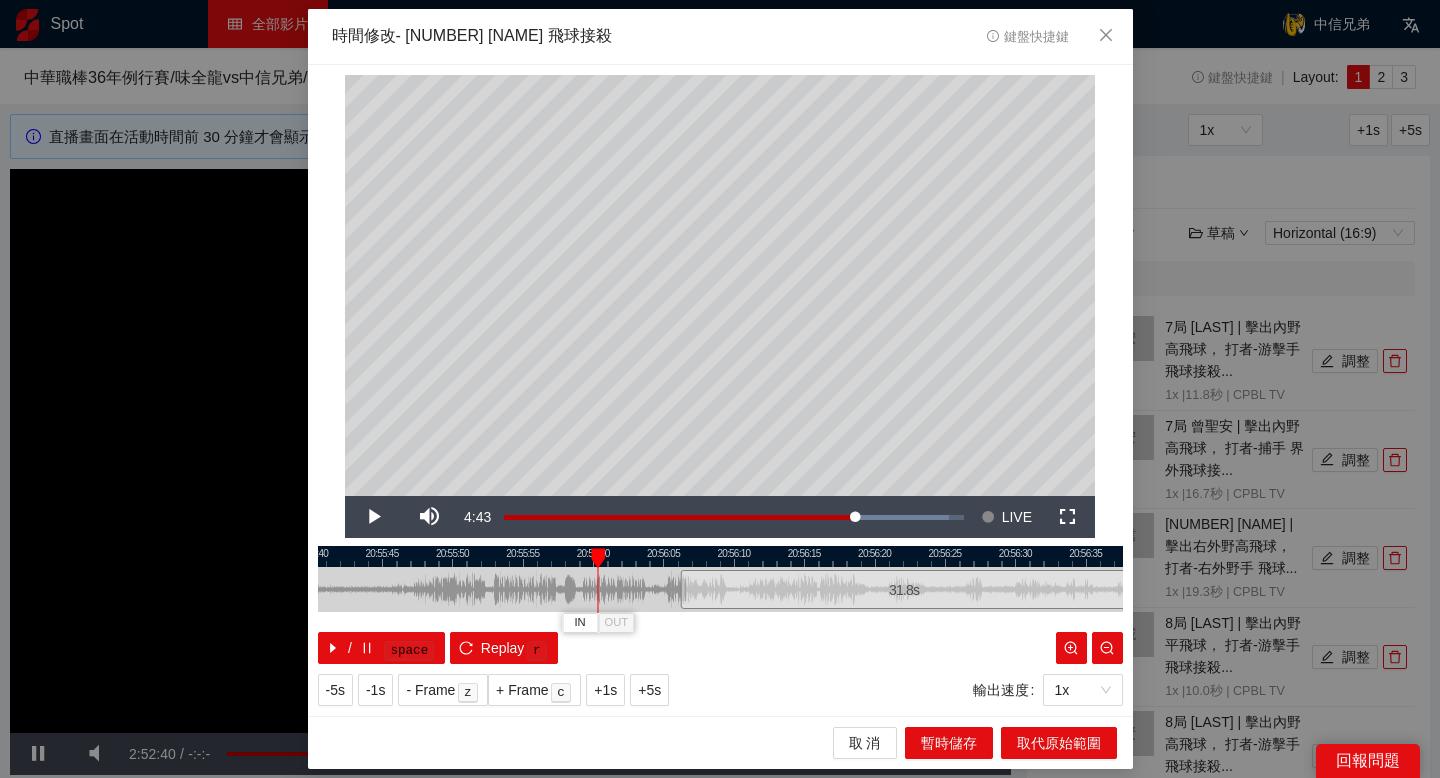 click at bounding box center [720, 556] 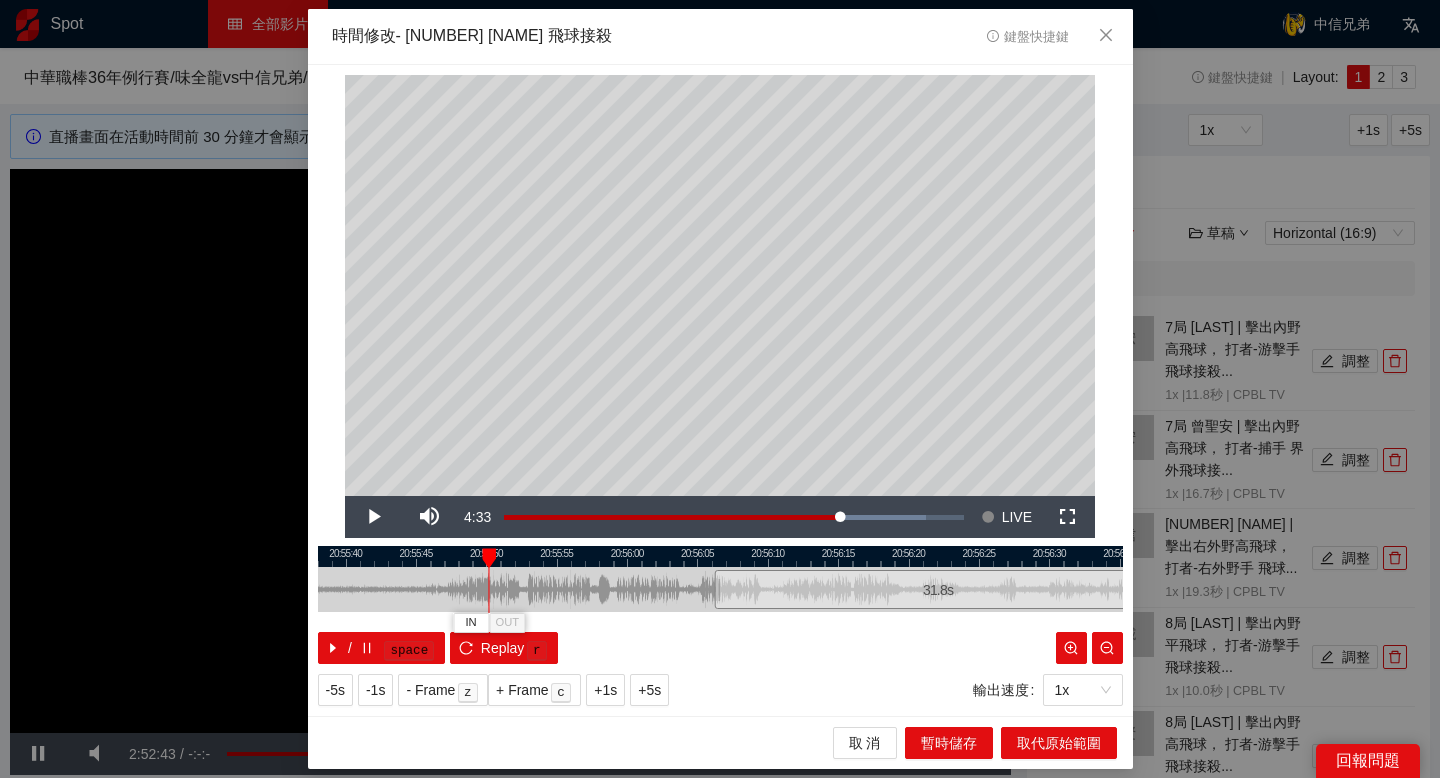 drag, startPoint x: 554, startPoint y: 554, endPoint x: 590, endPoint y: 554, distance: 36 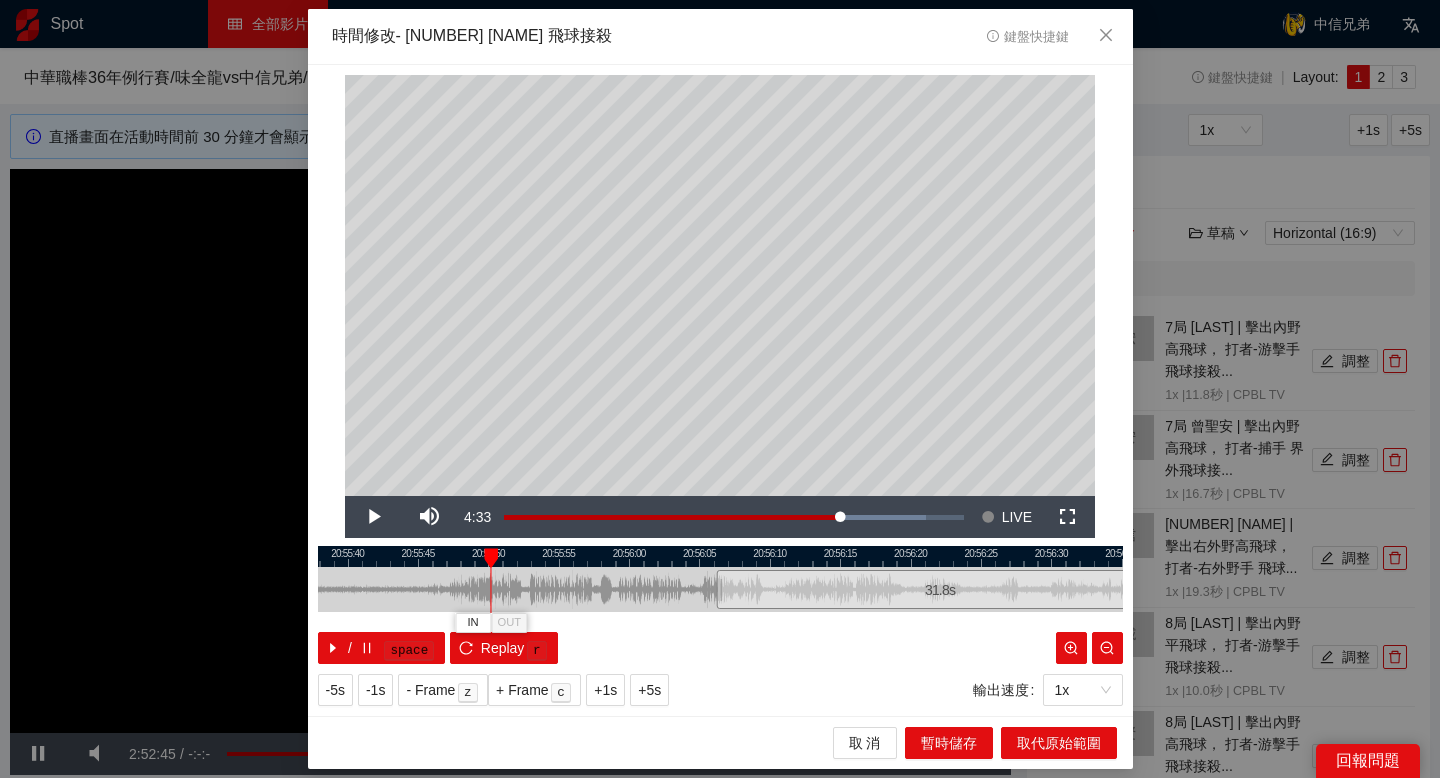 click at bounding box center (720, 556) 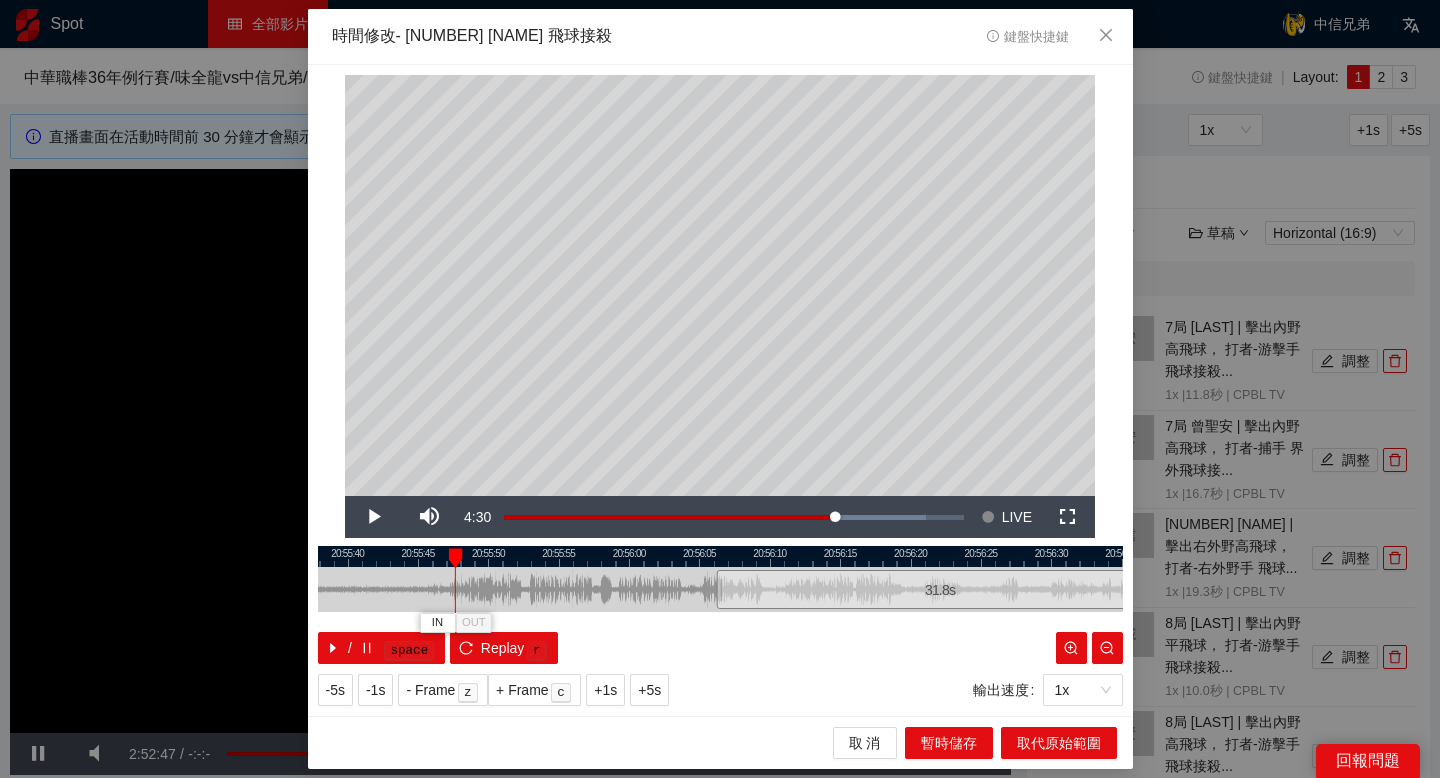 click at bounding box center [720, 556] 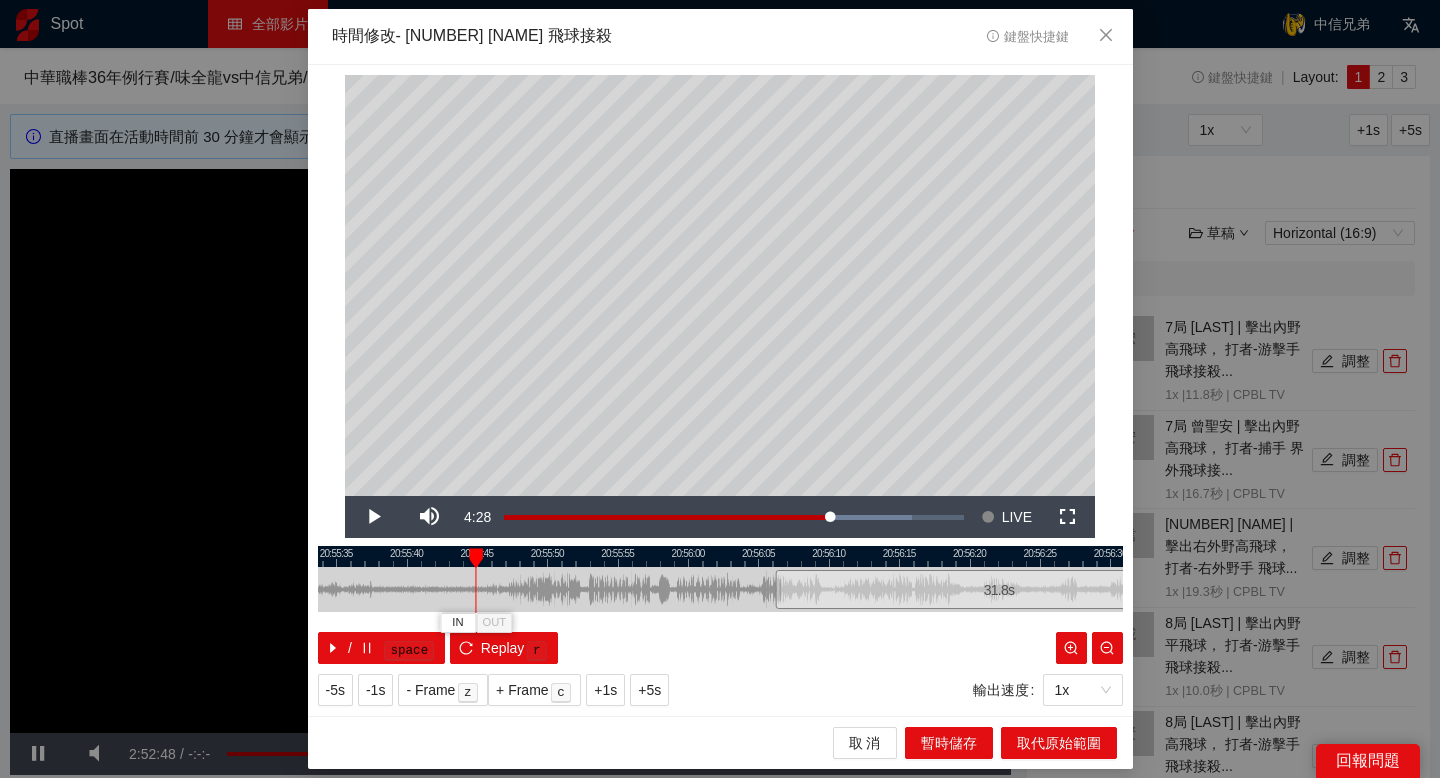 drag, startPoint x: 459, startPoint y: 558, endPoint x: 541, endPoint y: 558, distance: 82 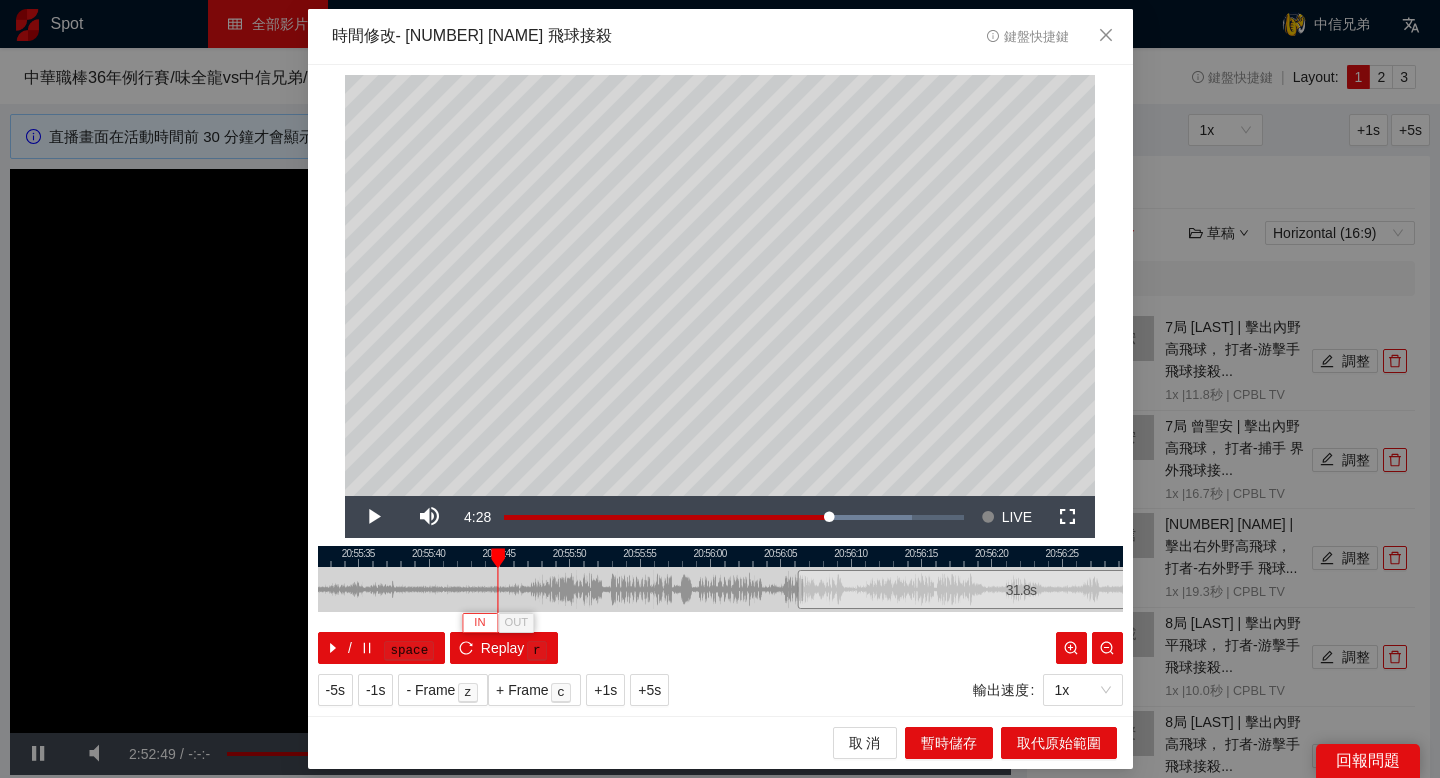click on "IN" at bounding box center (479, 623) 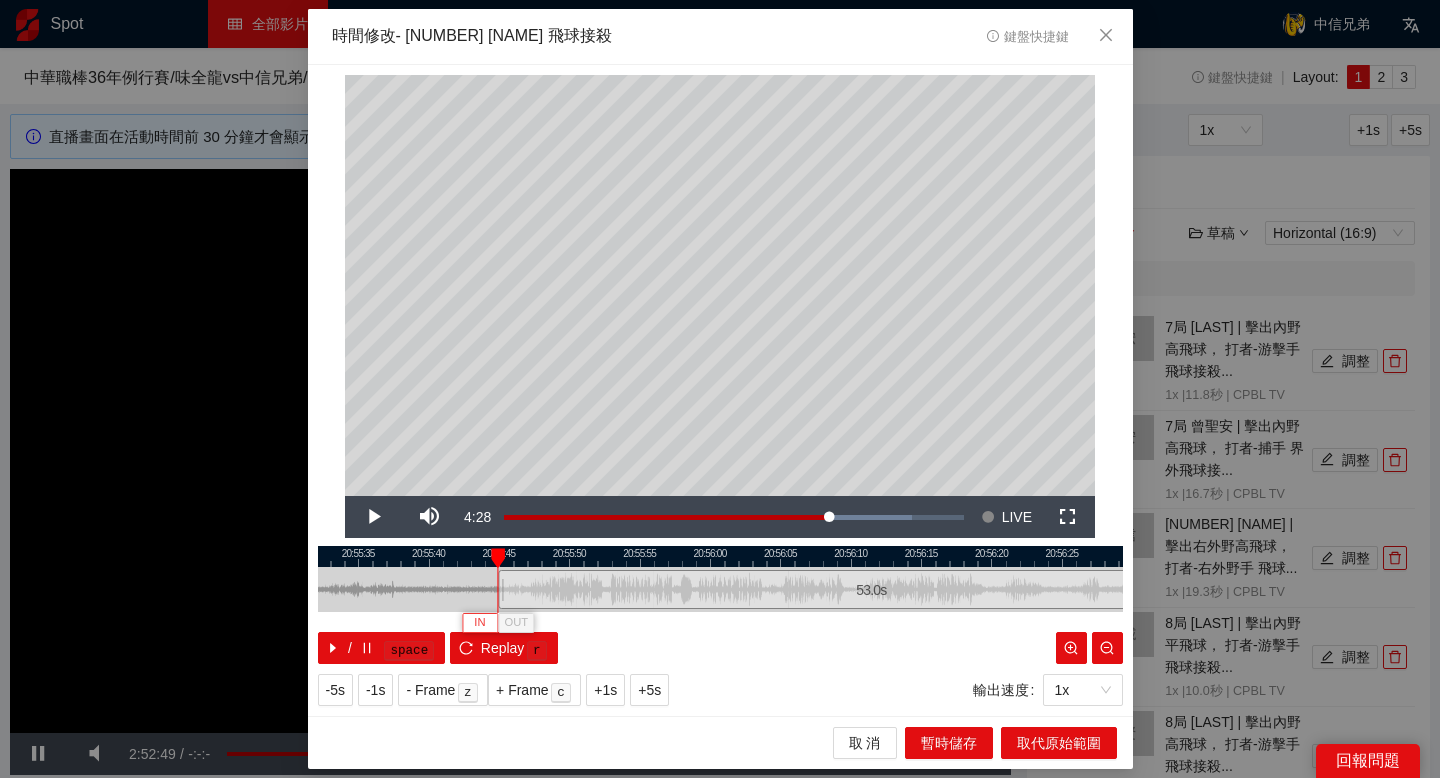 type 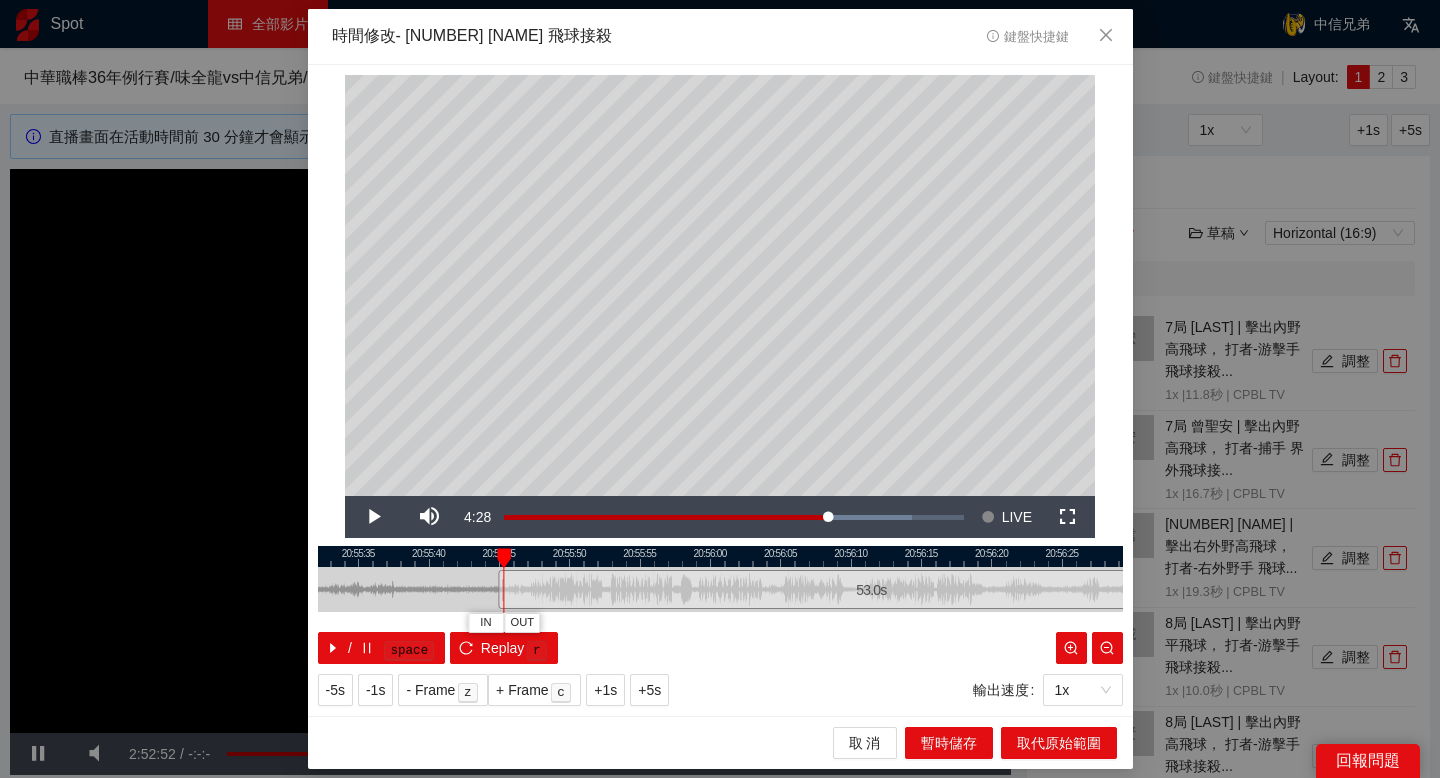 click at bounding box center (504, 558) 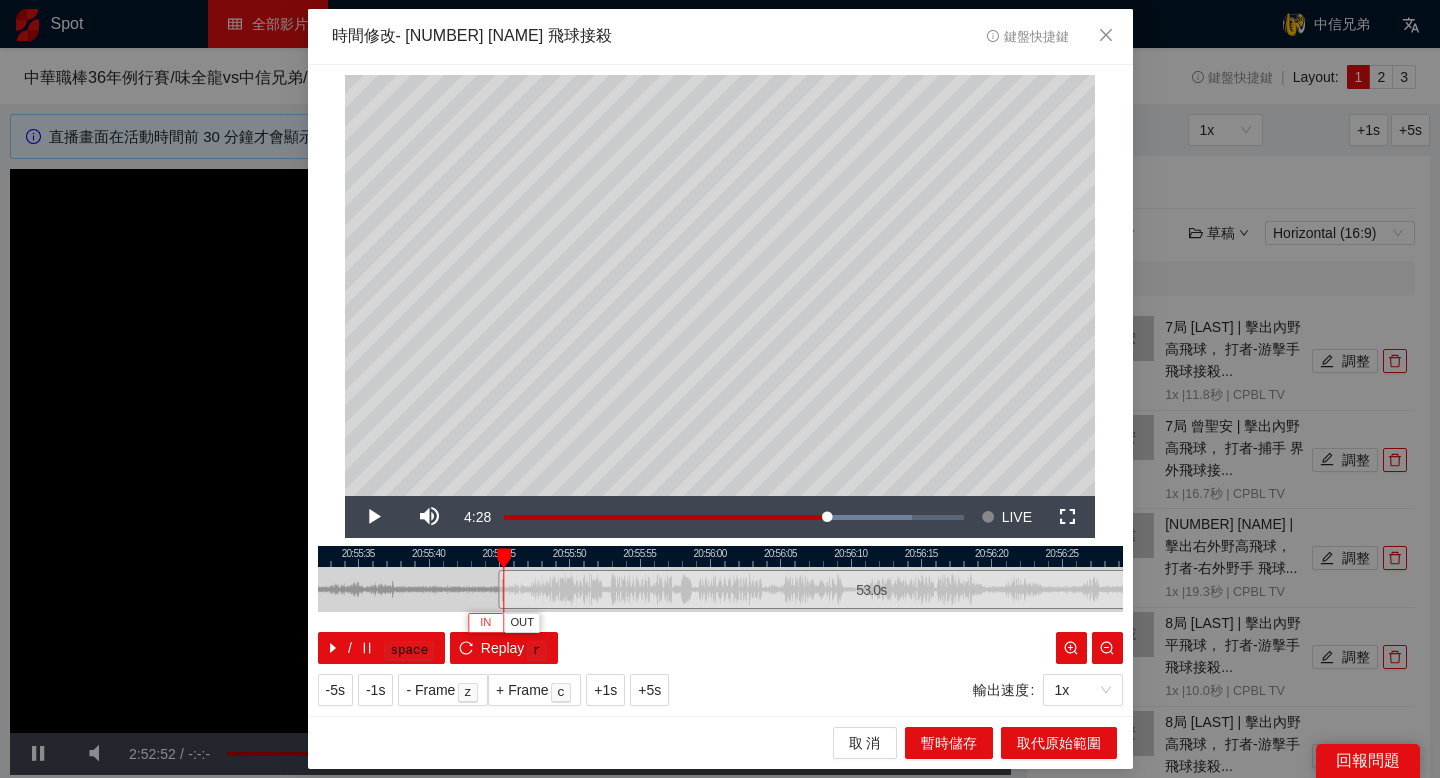 click on "IN" at bounding box center (485, 623) 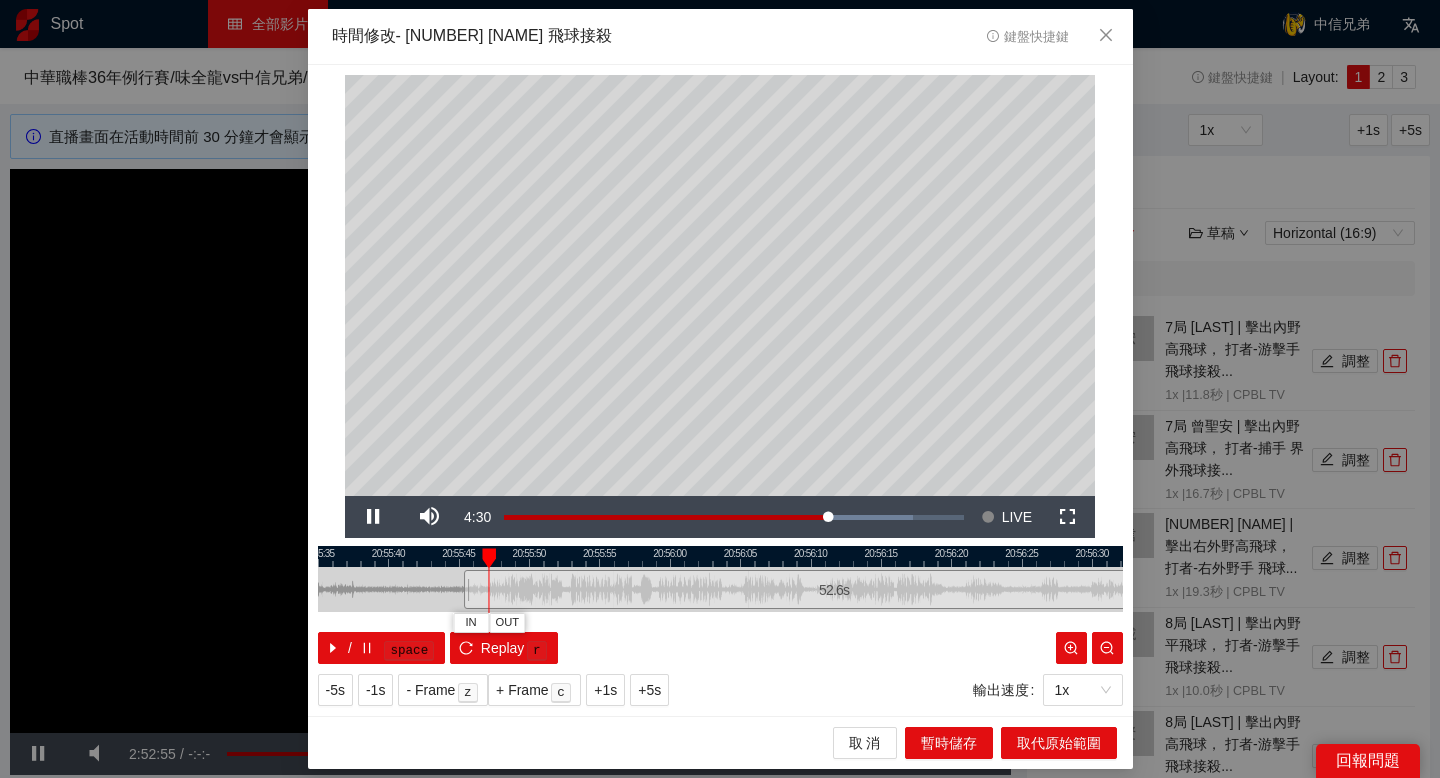 drag, startPoint x: 671, startPoint y: 557, endPoint x: 629, endPoint y: 557, distance: 42 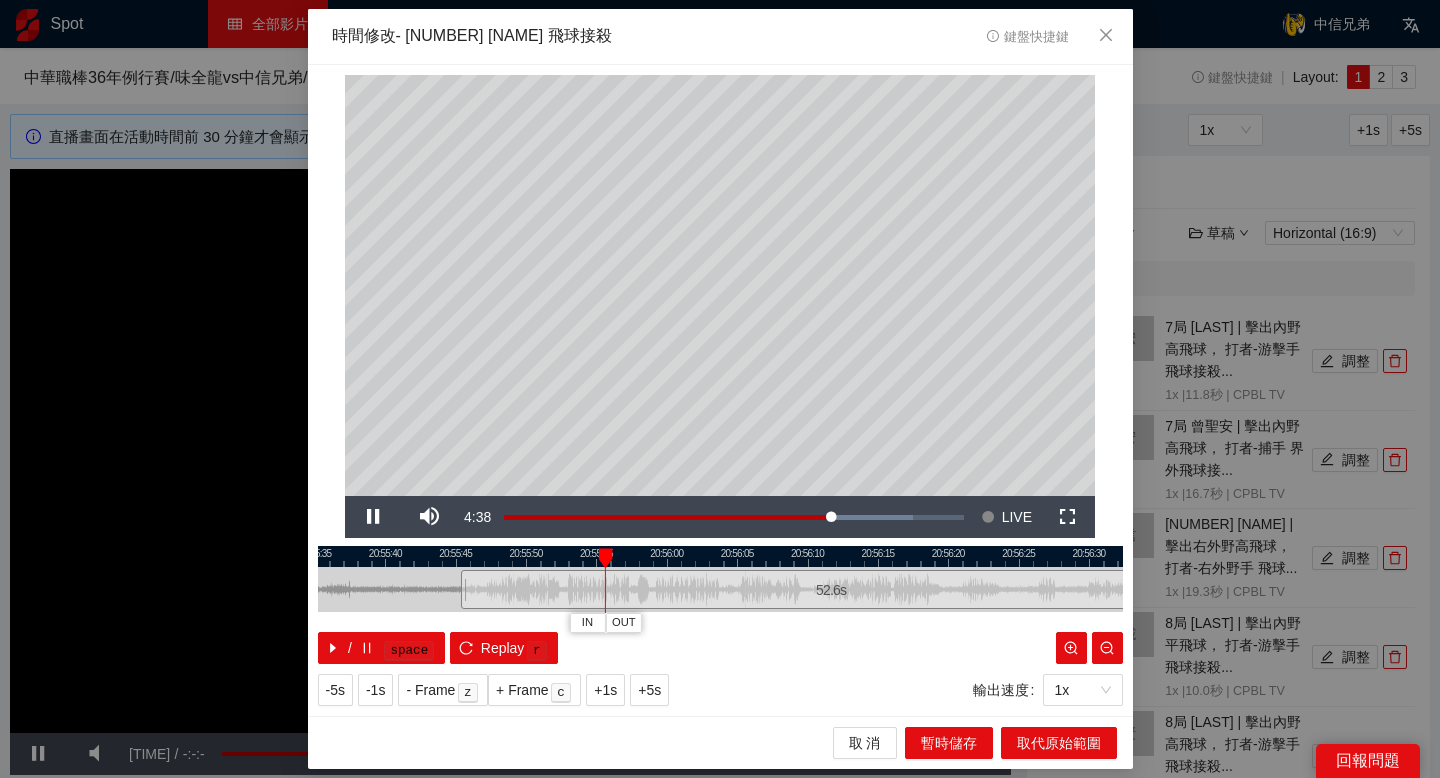 click at bounding box center (720, 556) 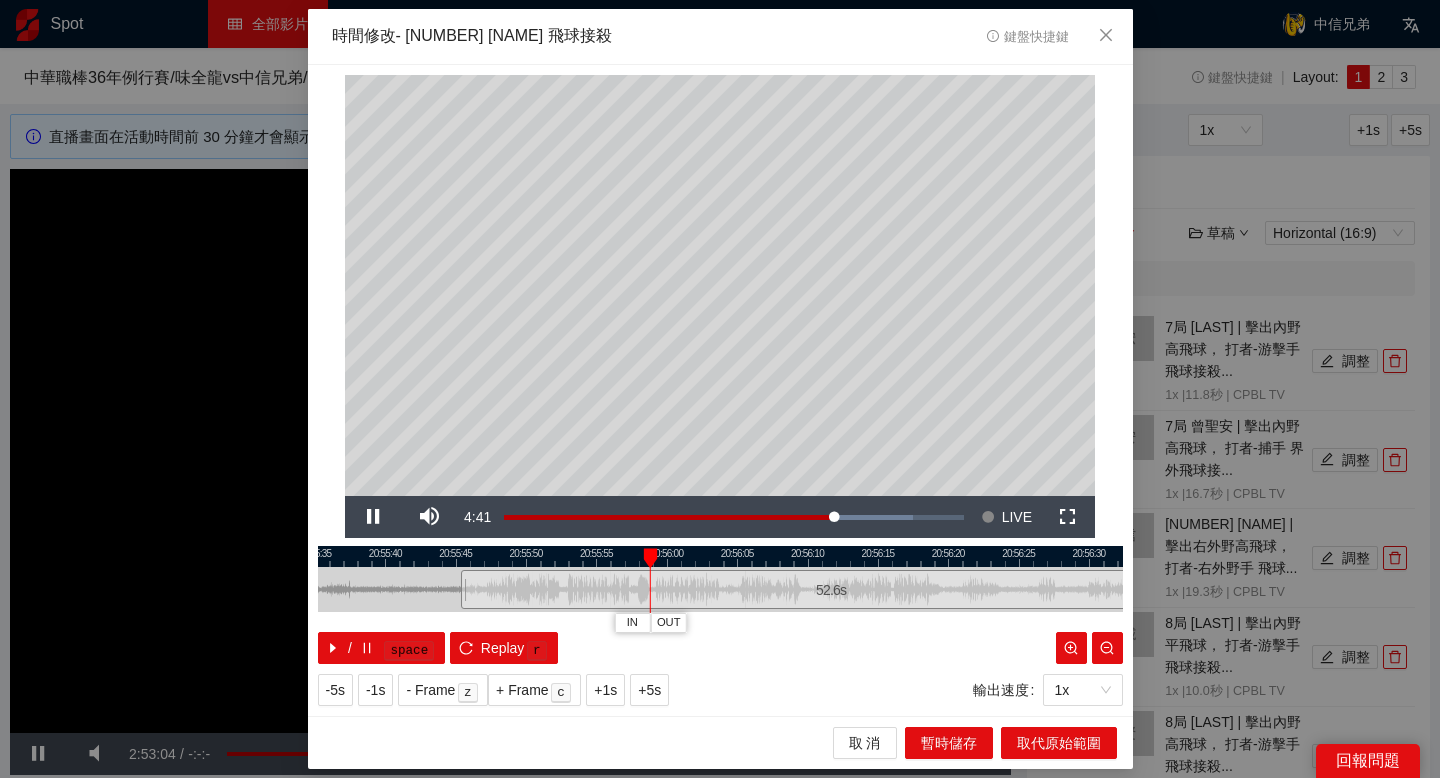 click at bounding box center [720, 556] 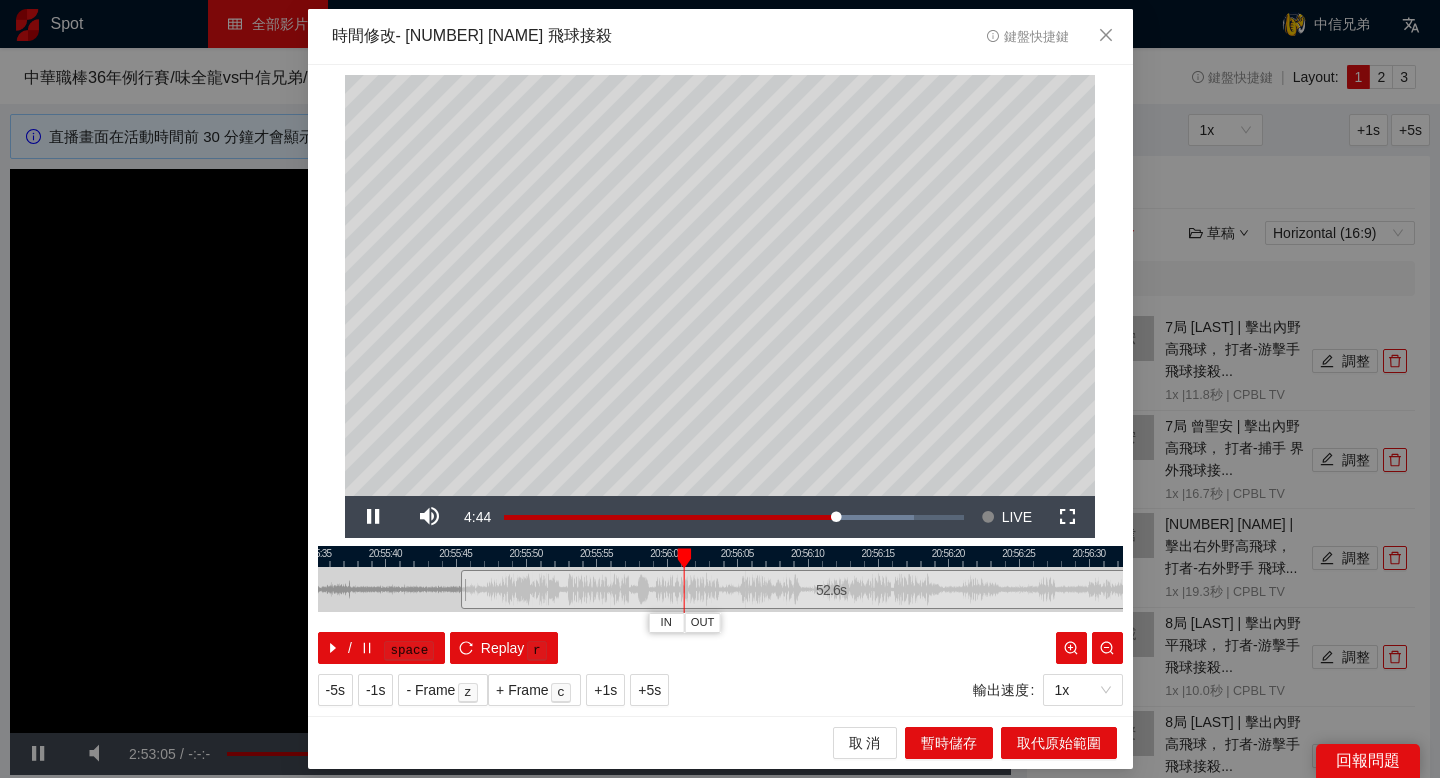 click at bounding box center (720, 556) 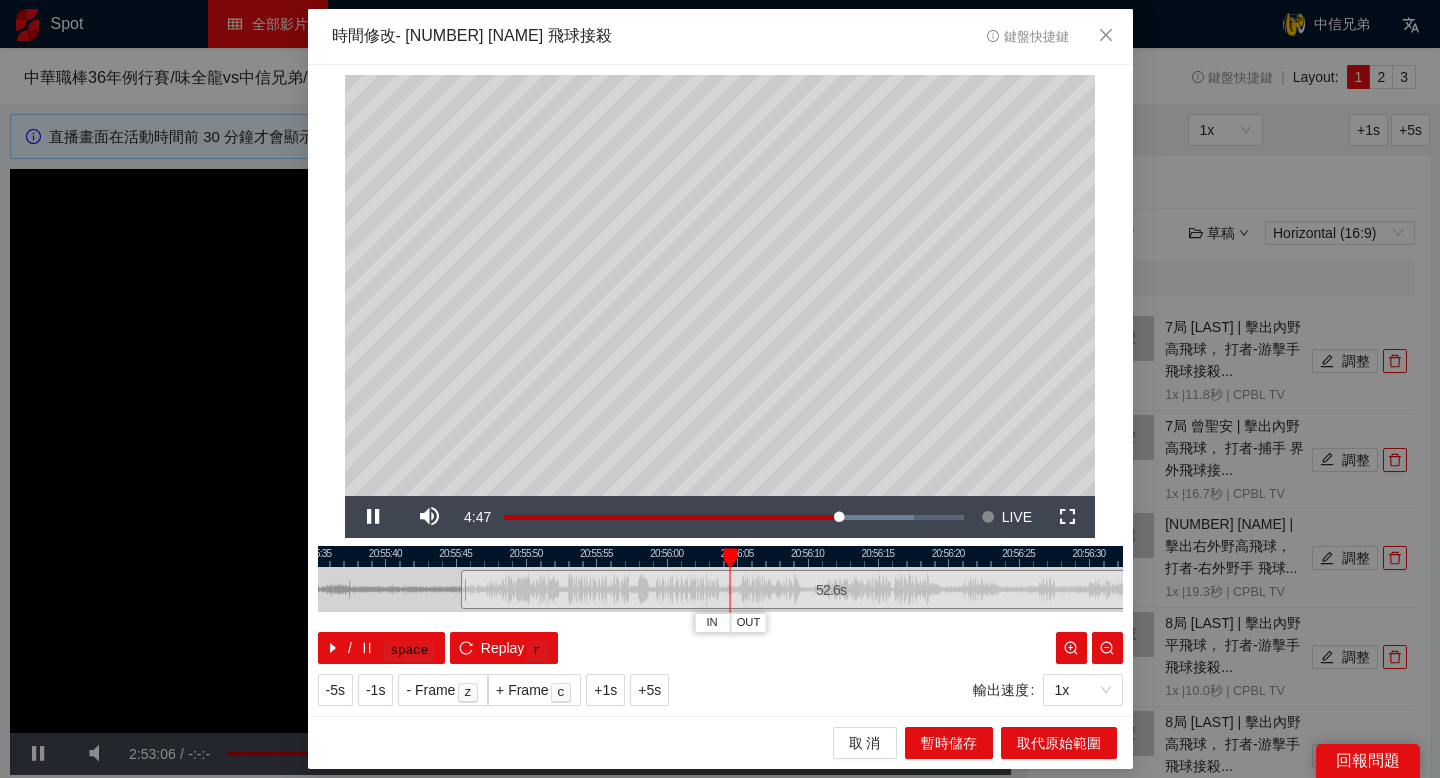 click at bounding box center (720, 556) 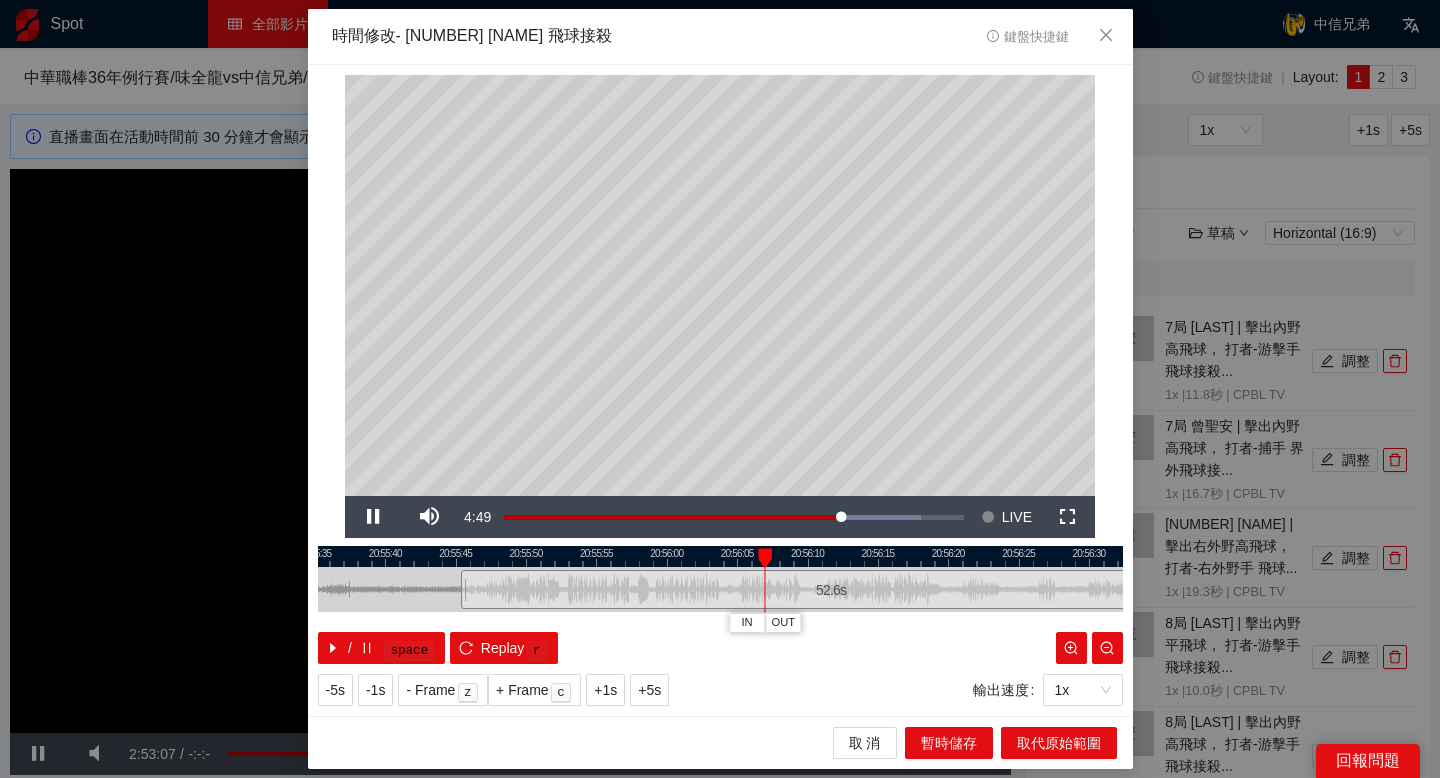 click at bounding box center [720, 556] 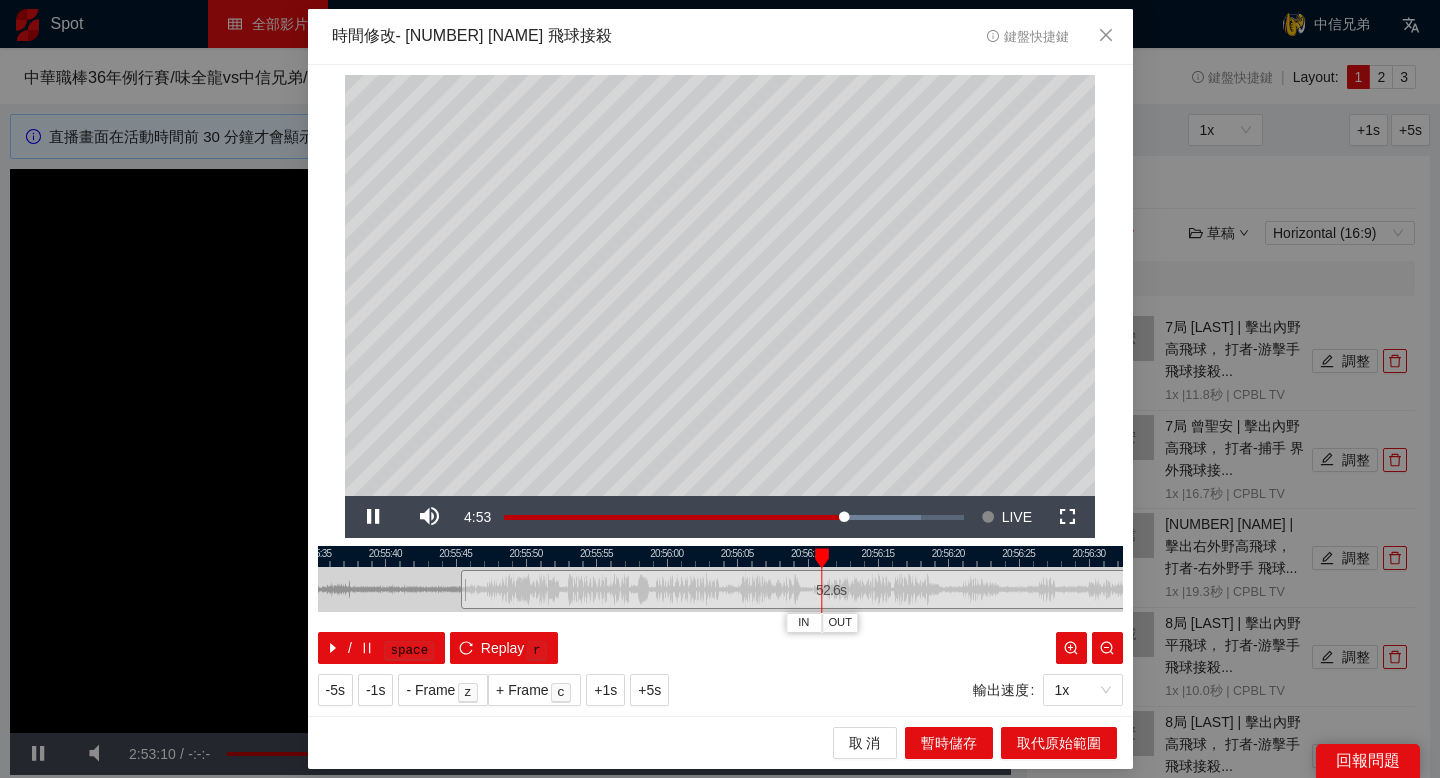 click at bounding box center [720, 556] 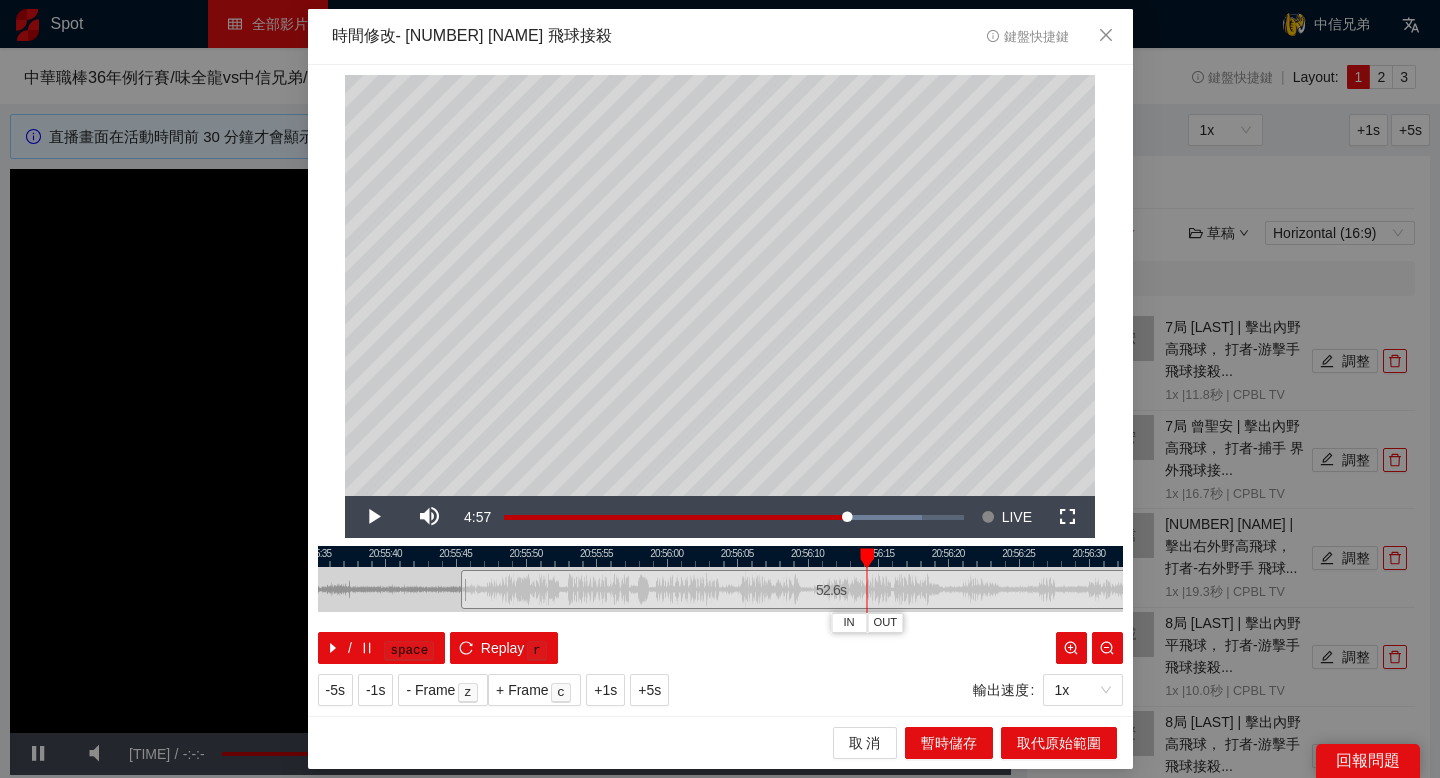 click at bounding box center [720, 556] 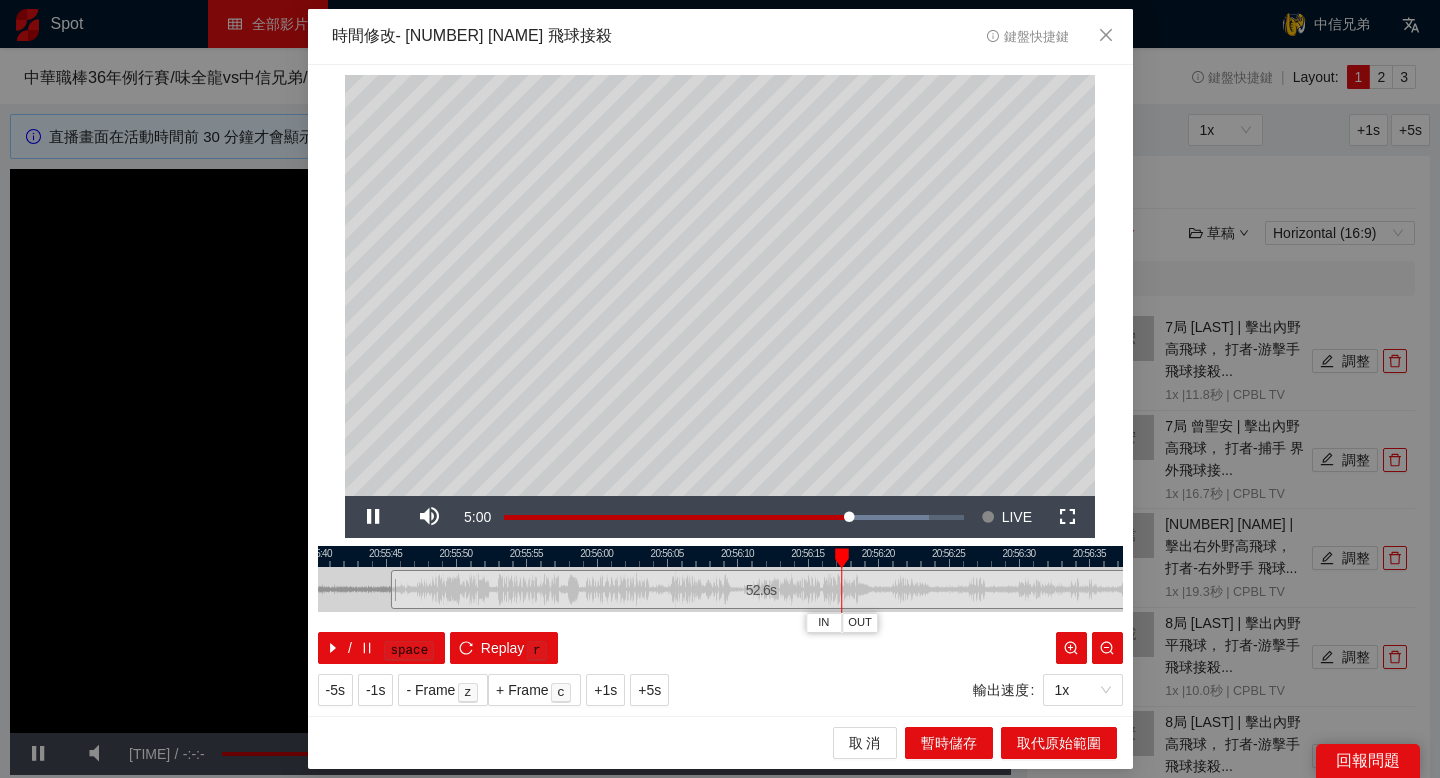 drag, startPoint x: 950, startPoint y: 558, endPoint x: 880, endPoint y: 558, distance: 70 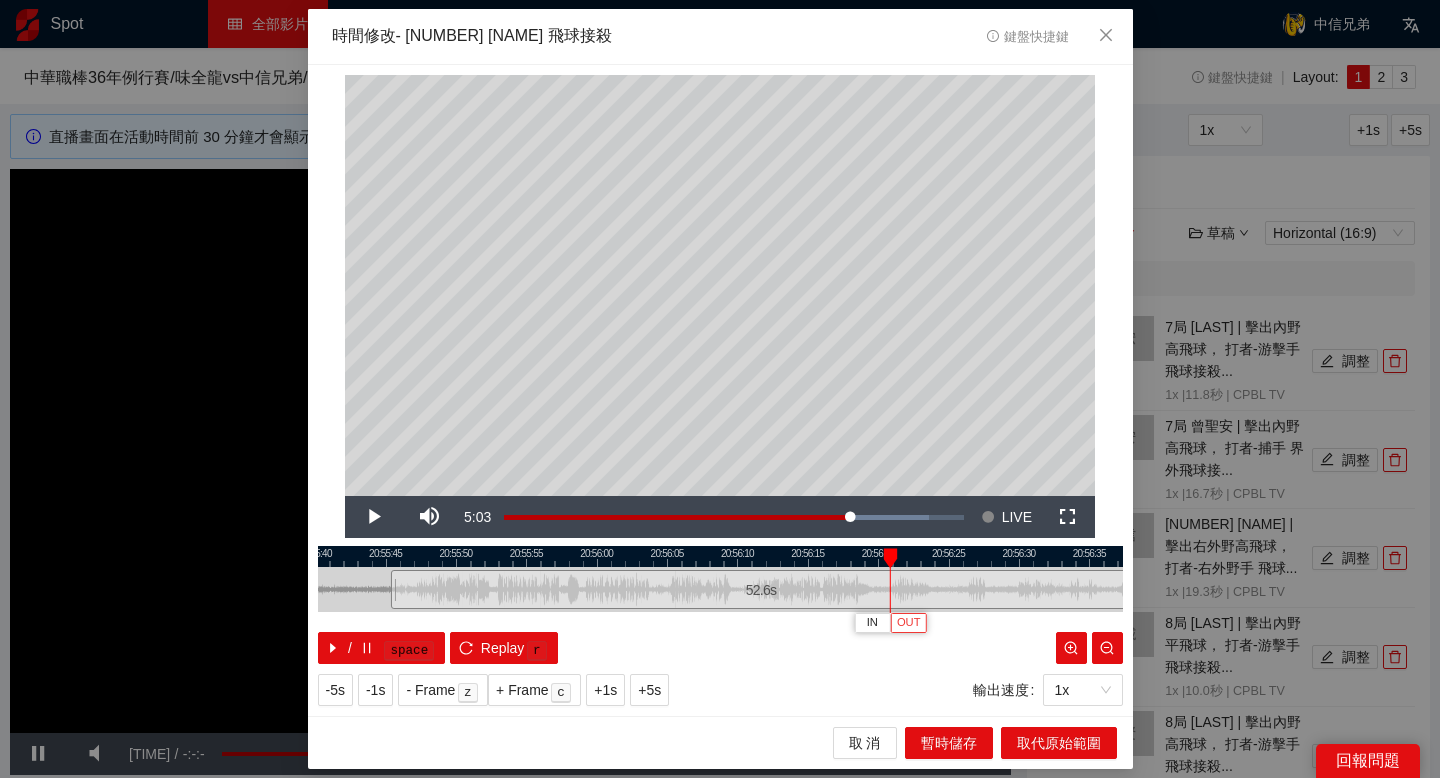 click on "OUT" at bounding box center [909, 623] 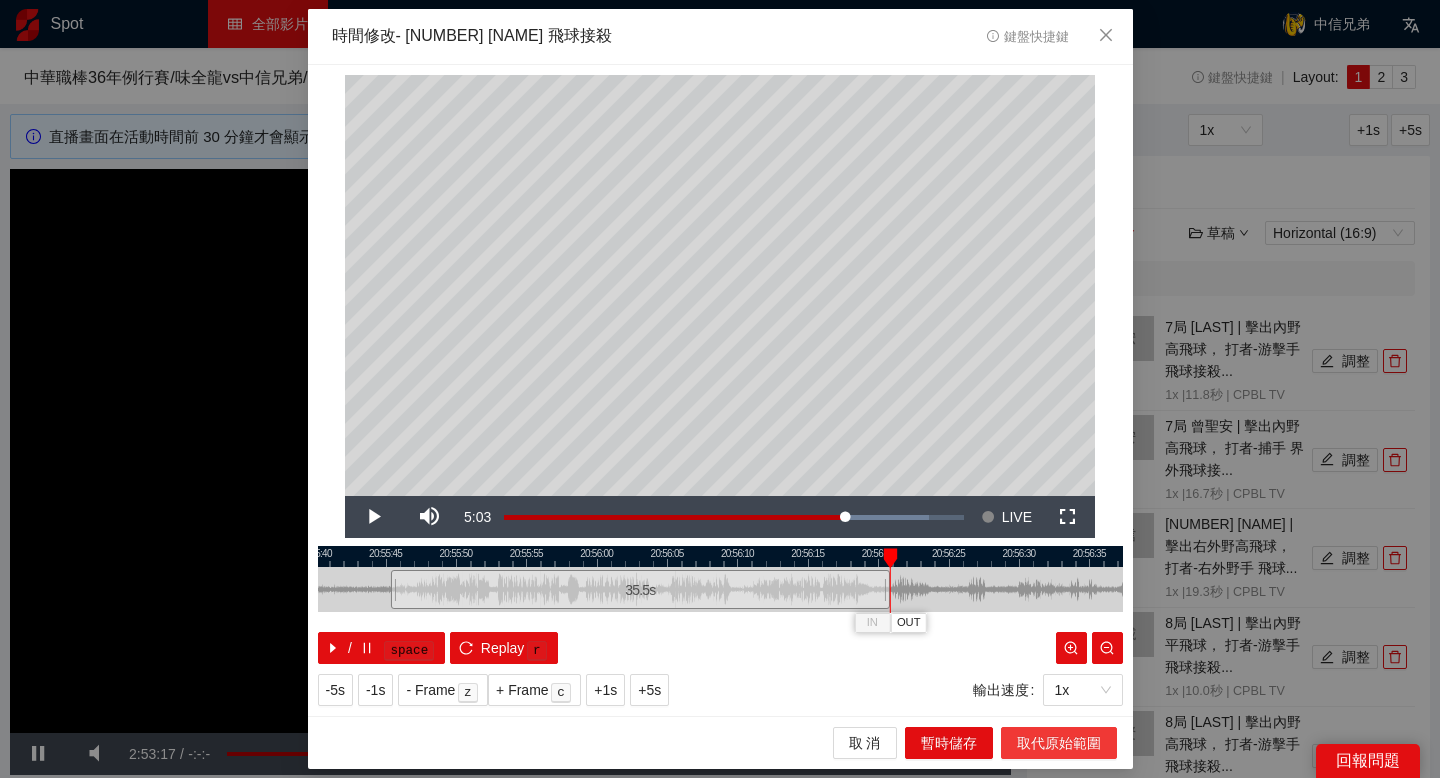 click on "取代原始範圍" at bounding box center [1059, 743] 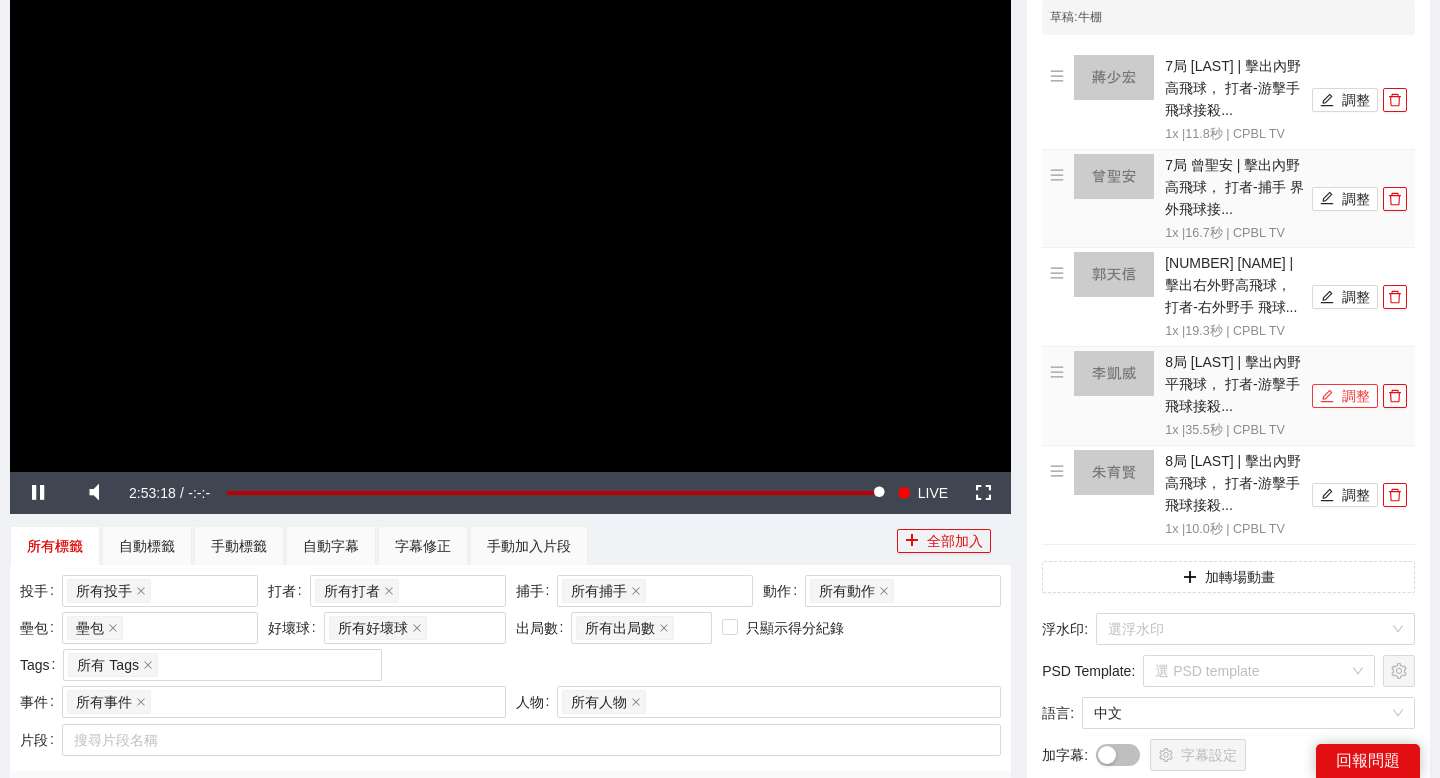 scroll, scrollTop: 262, scrollLeft: 0, axis: vertical 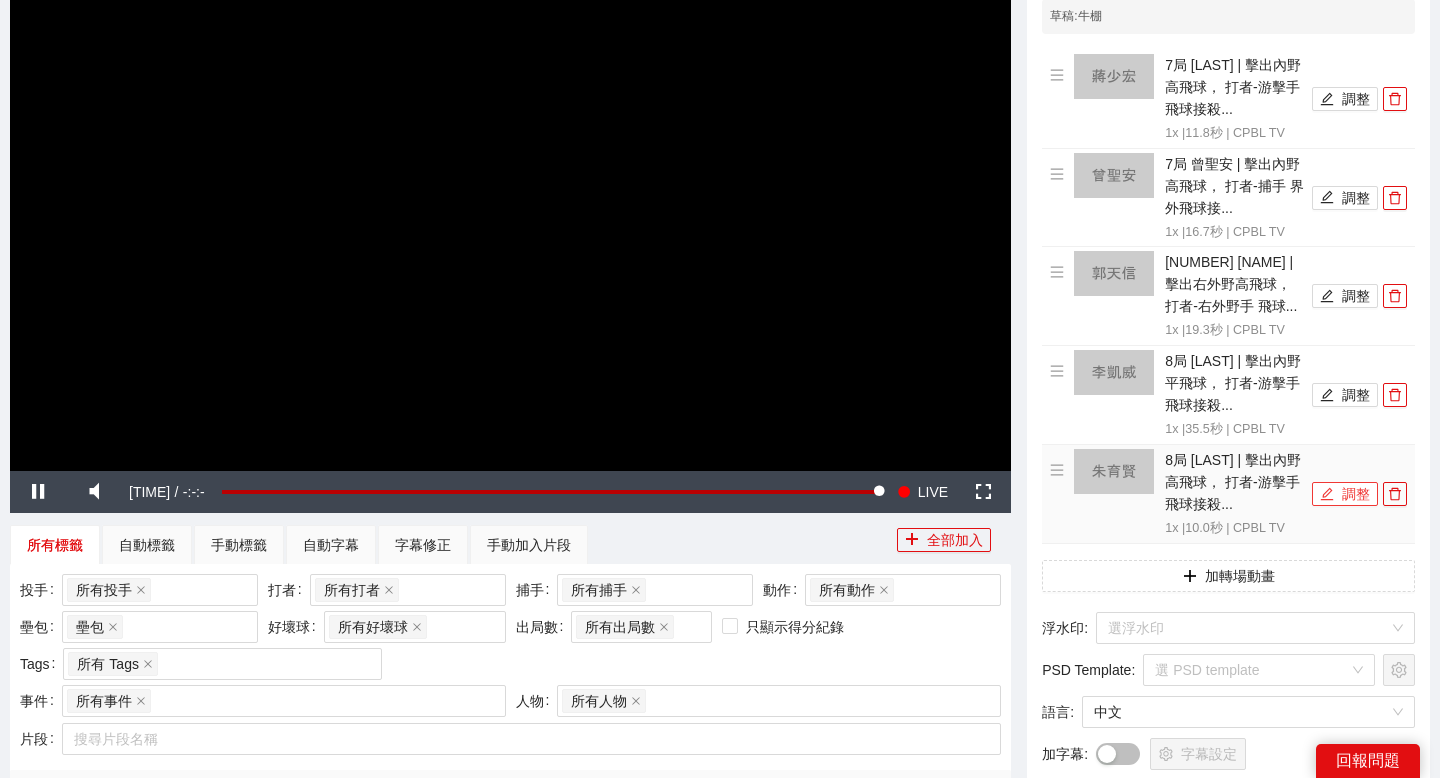 click 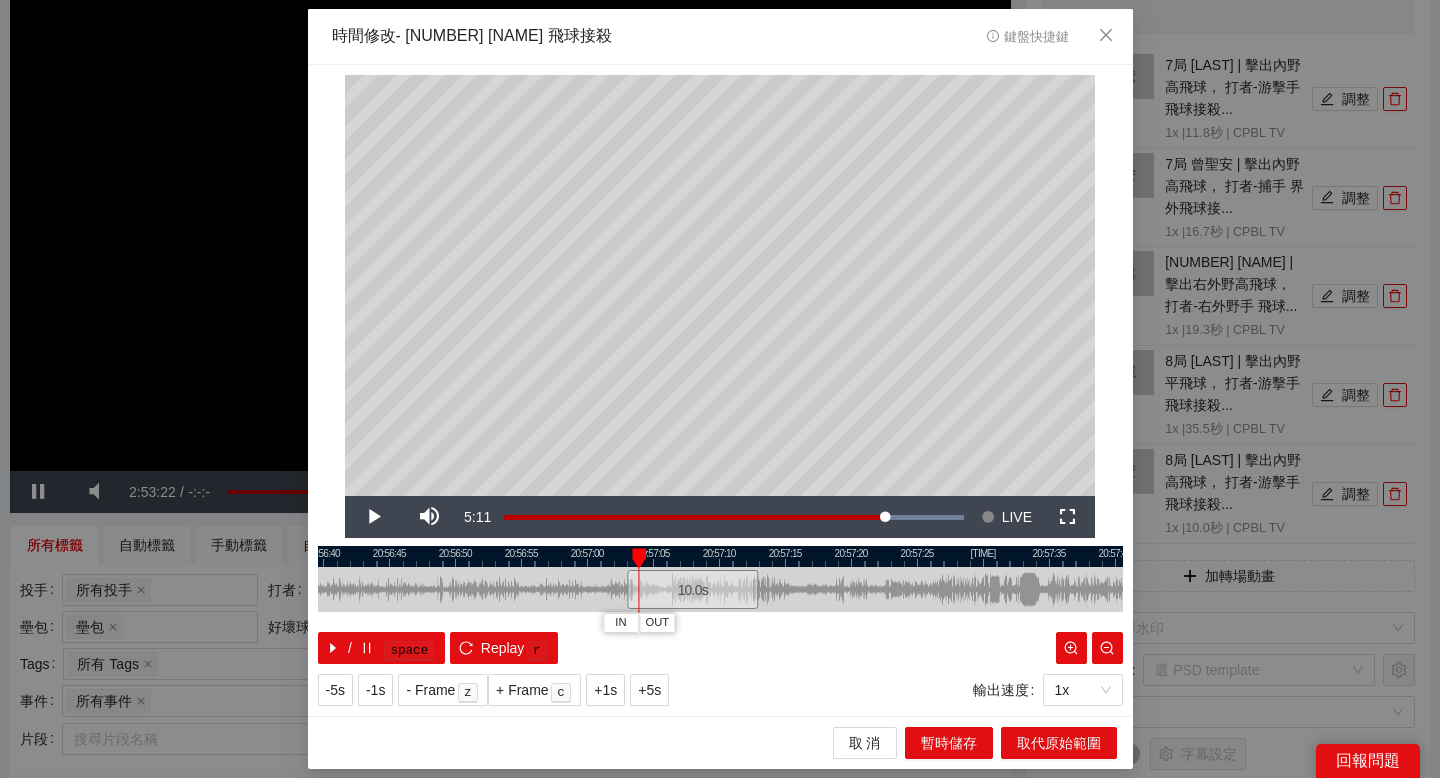 drag, startPoint x: 655, startPoint y: 558, endPoint x: 827, endPoint y: 561, distance: 172.02615 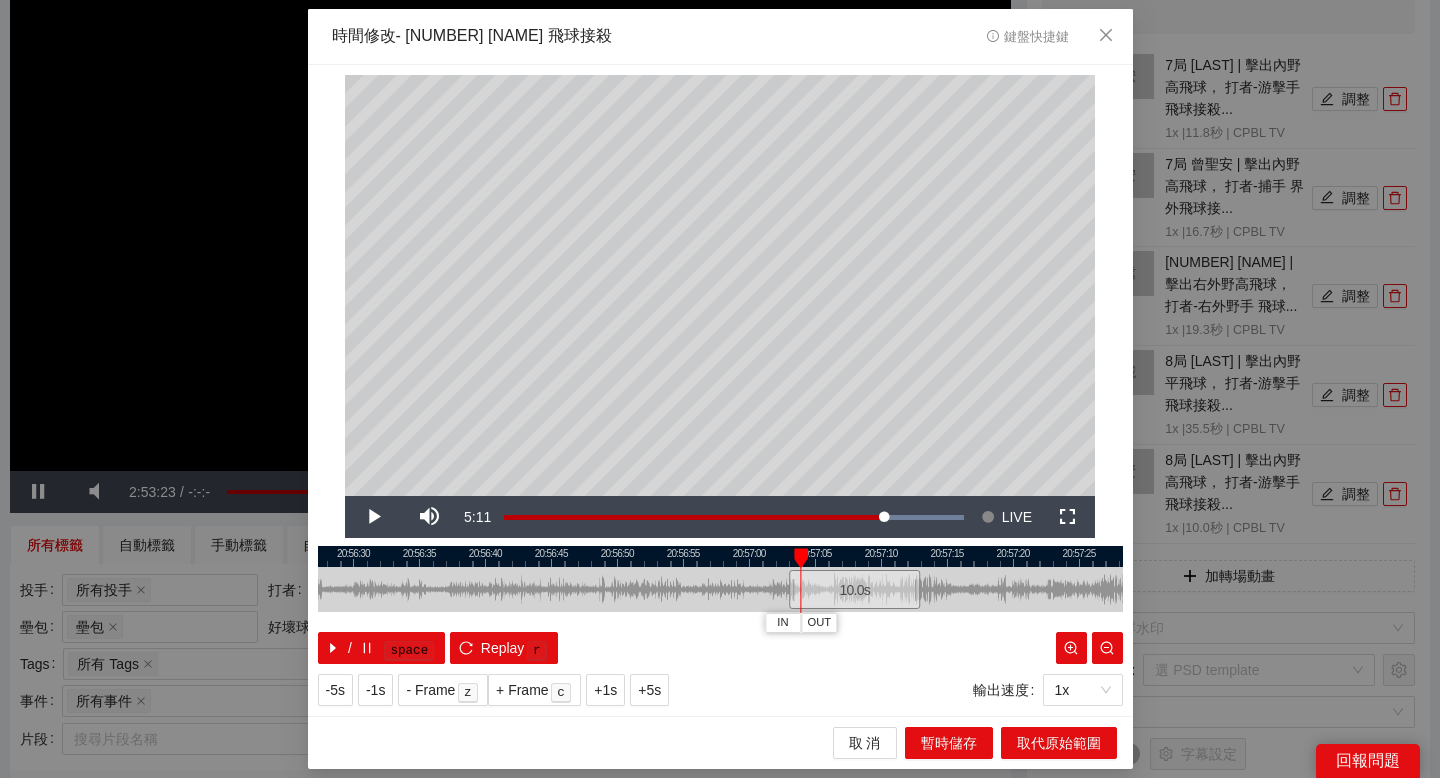 click at bounding box center (720, 556) 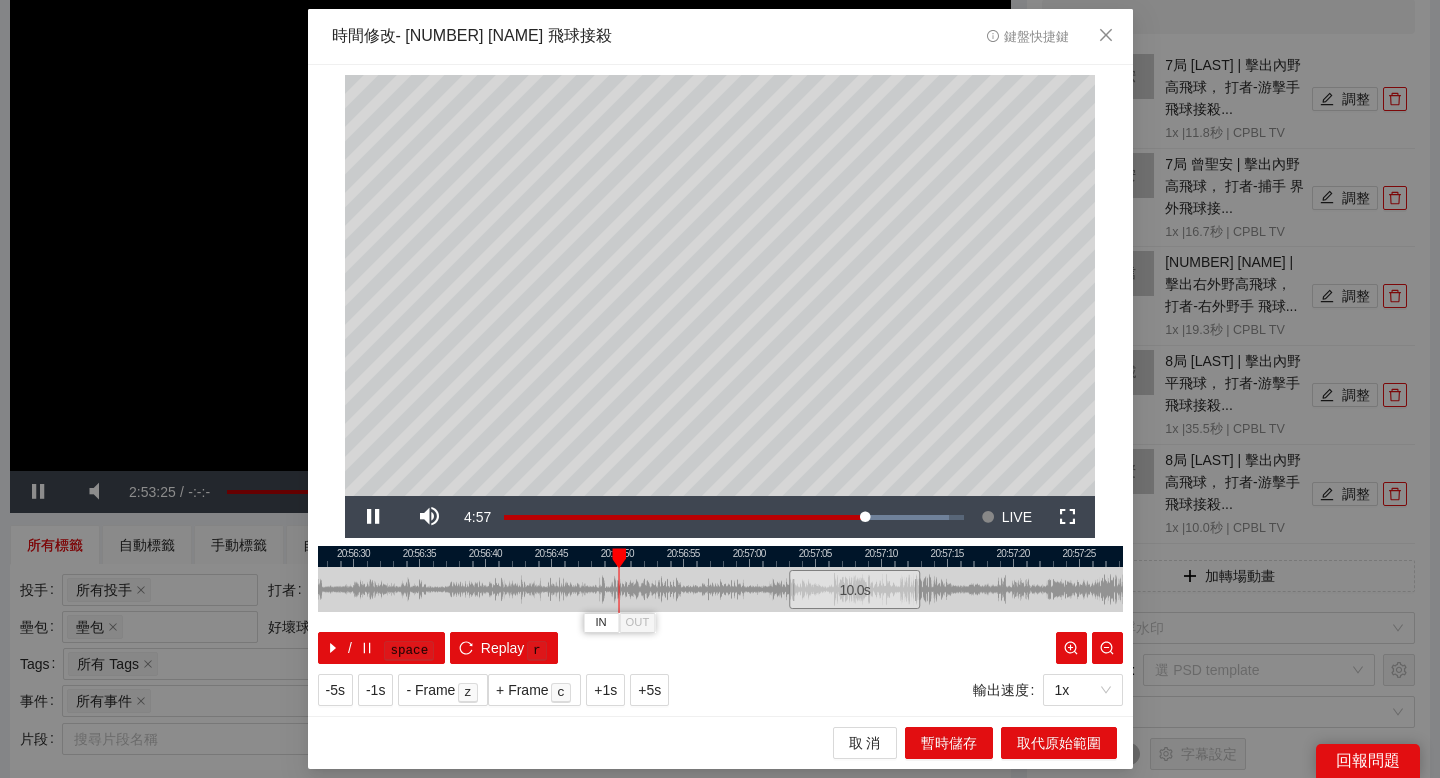 click at bounding box center (720, 556) 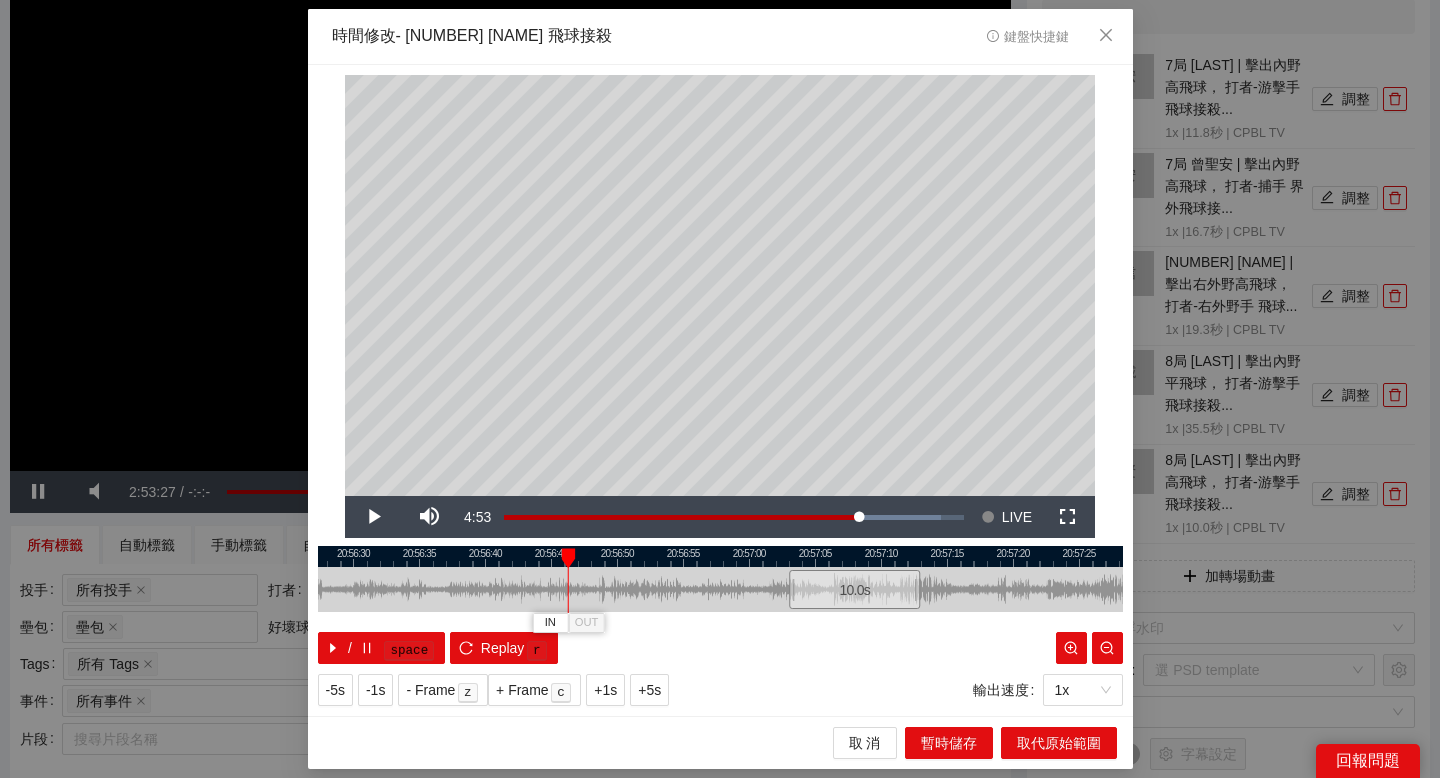 click at bounding box center [720, 556] 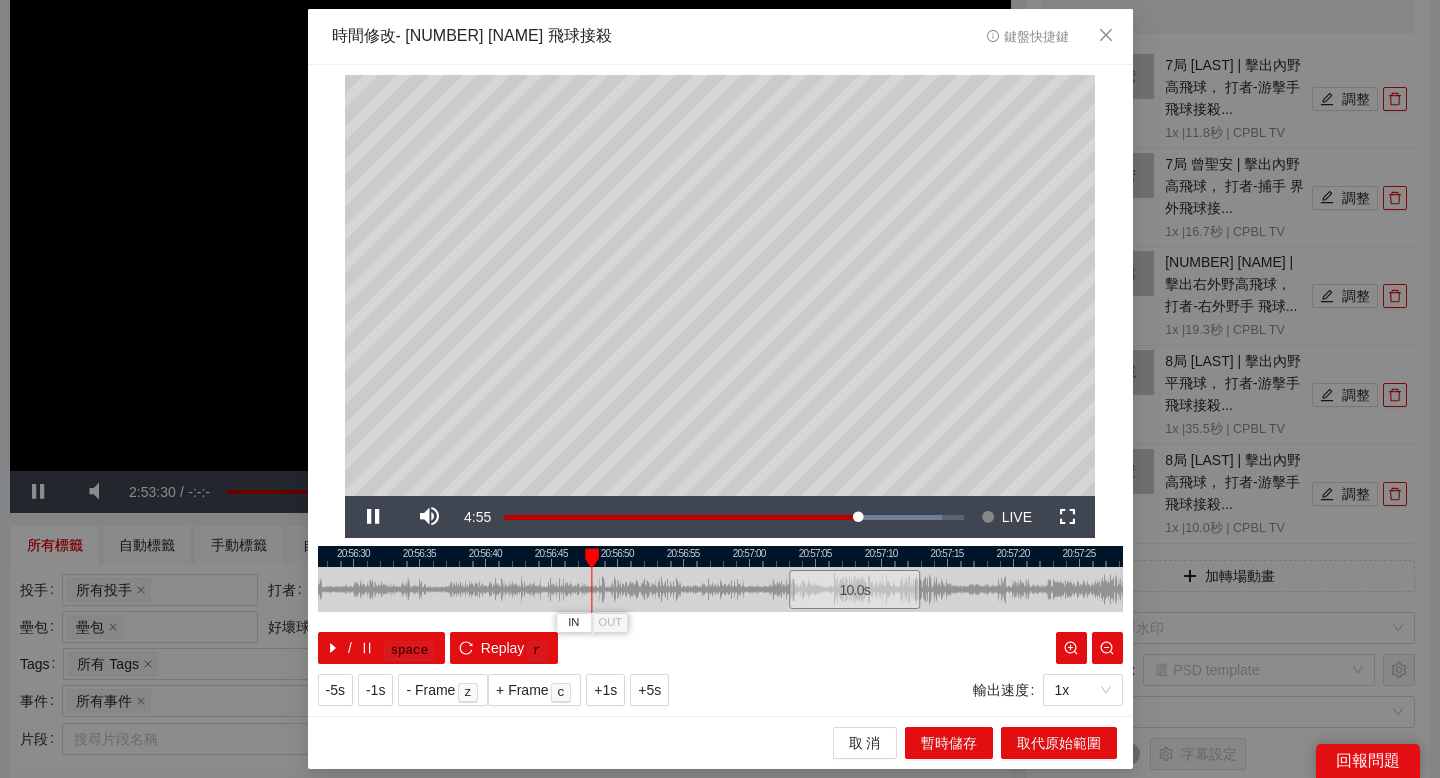 click at bounding box center [720, 556] 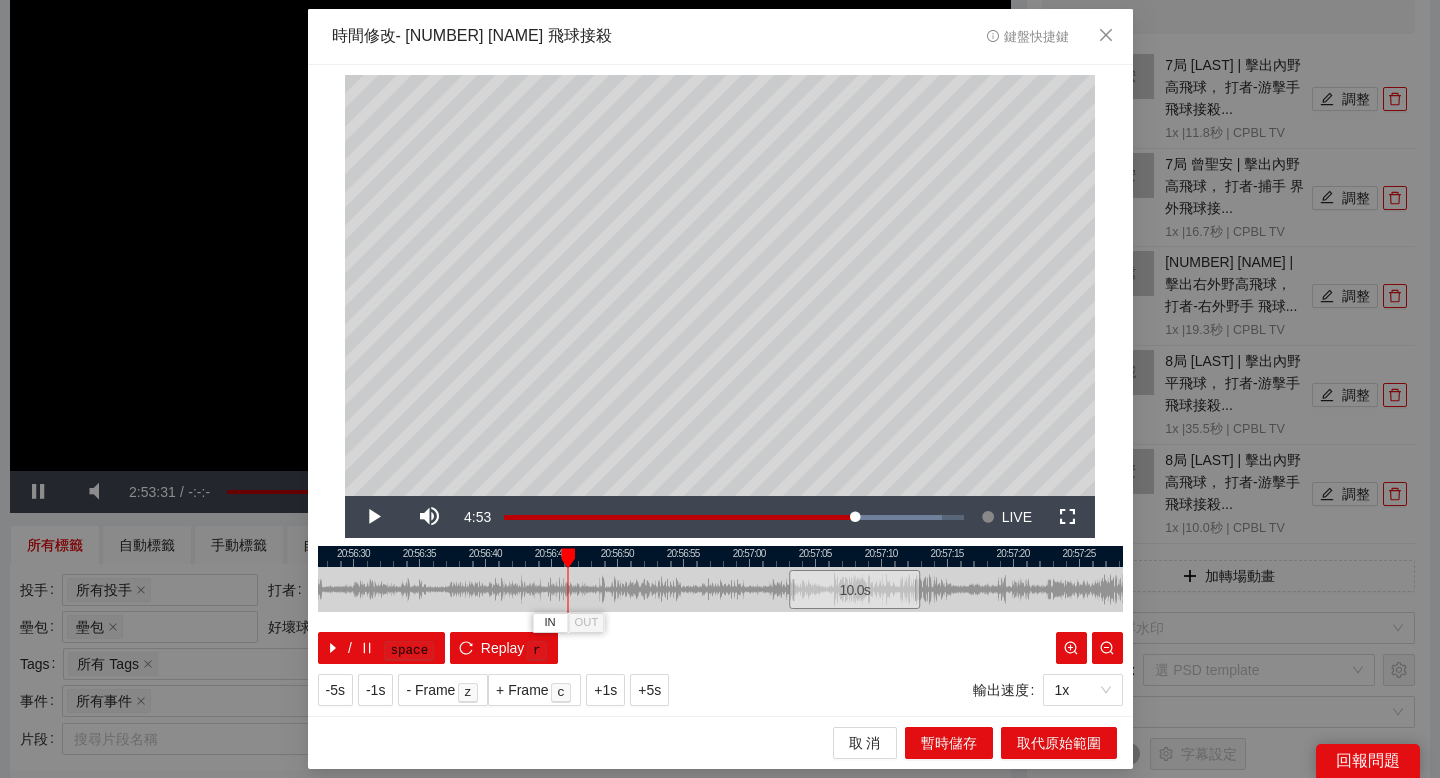click at bounding box center (720, 556) 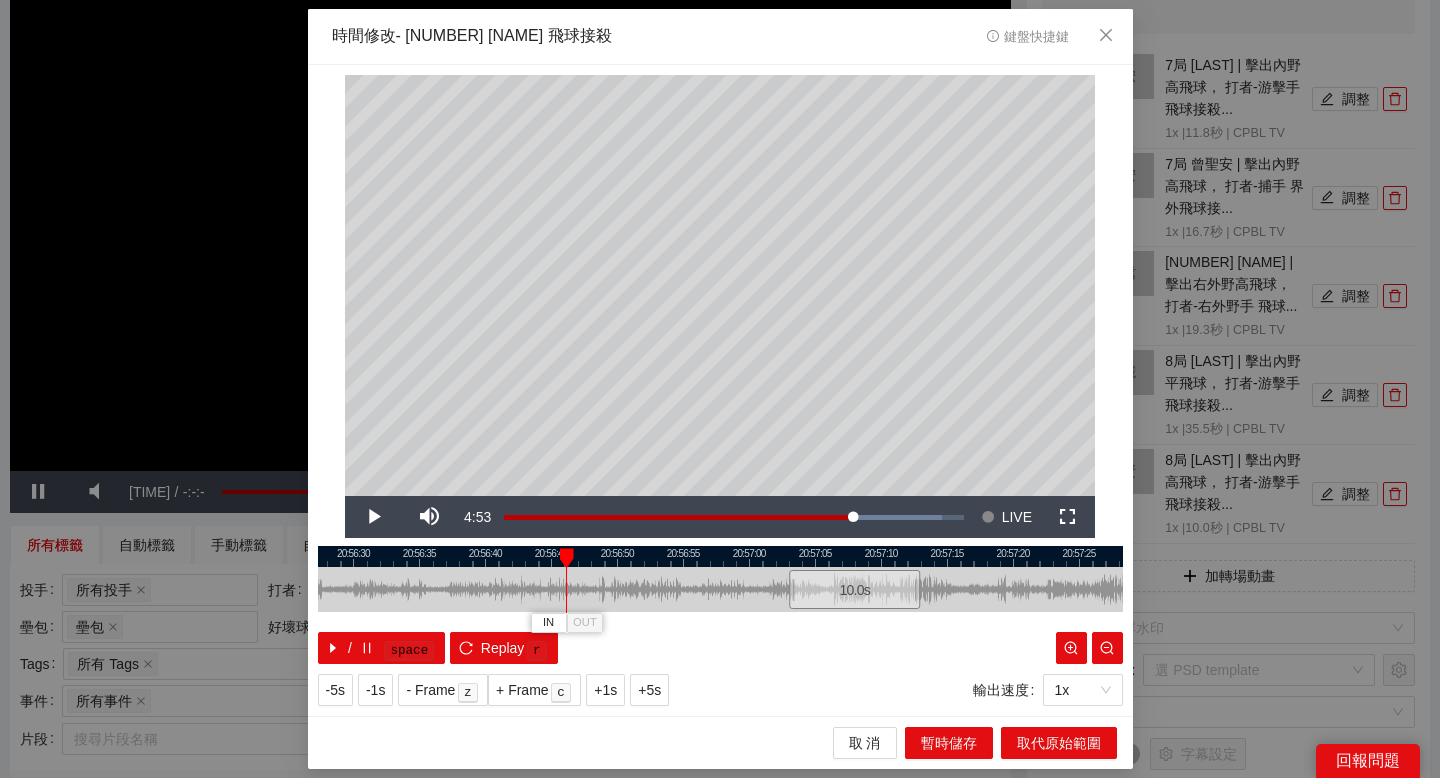 click at bounding box center (720, 556) 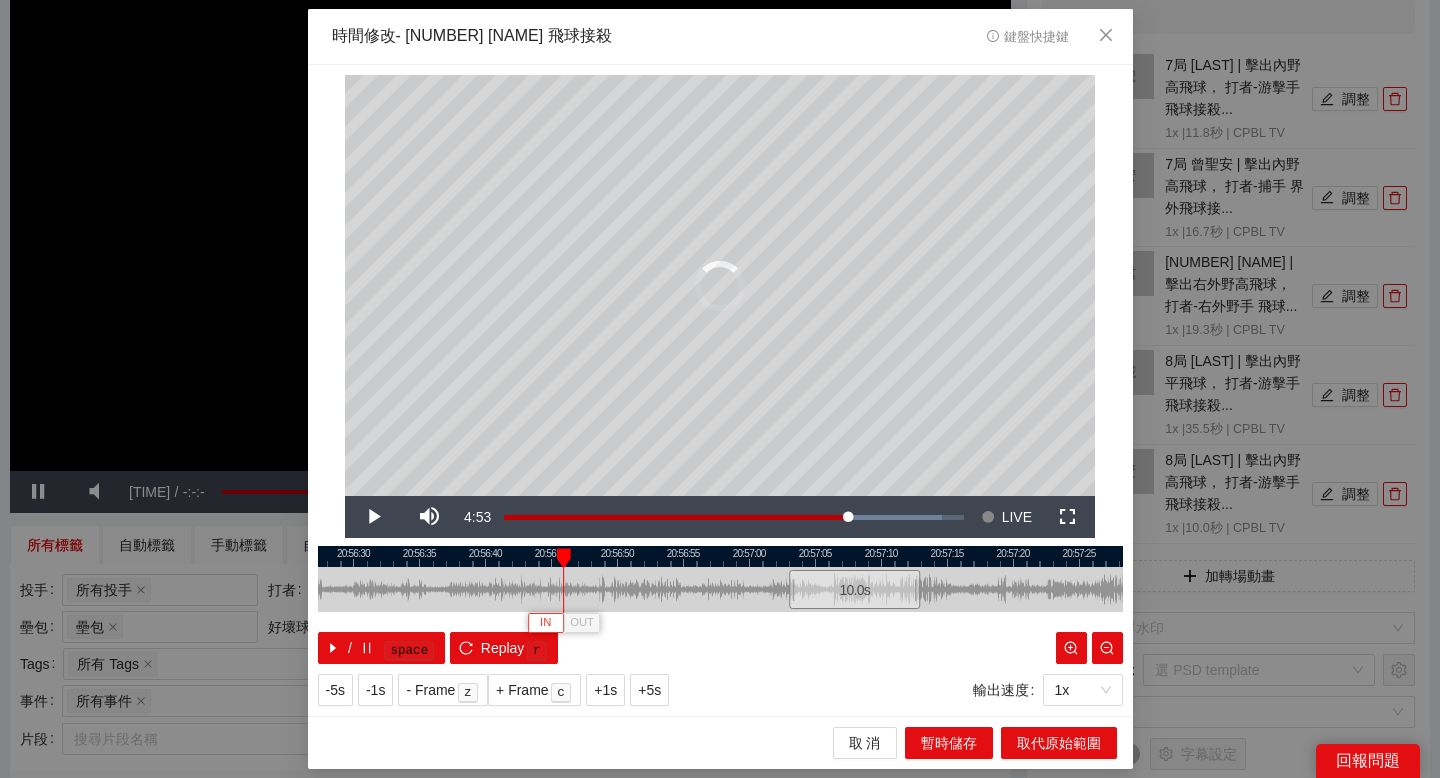 click on "IN" at bounding box center (545, 623) 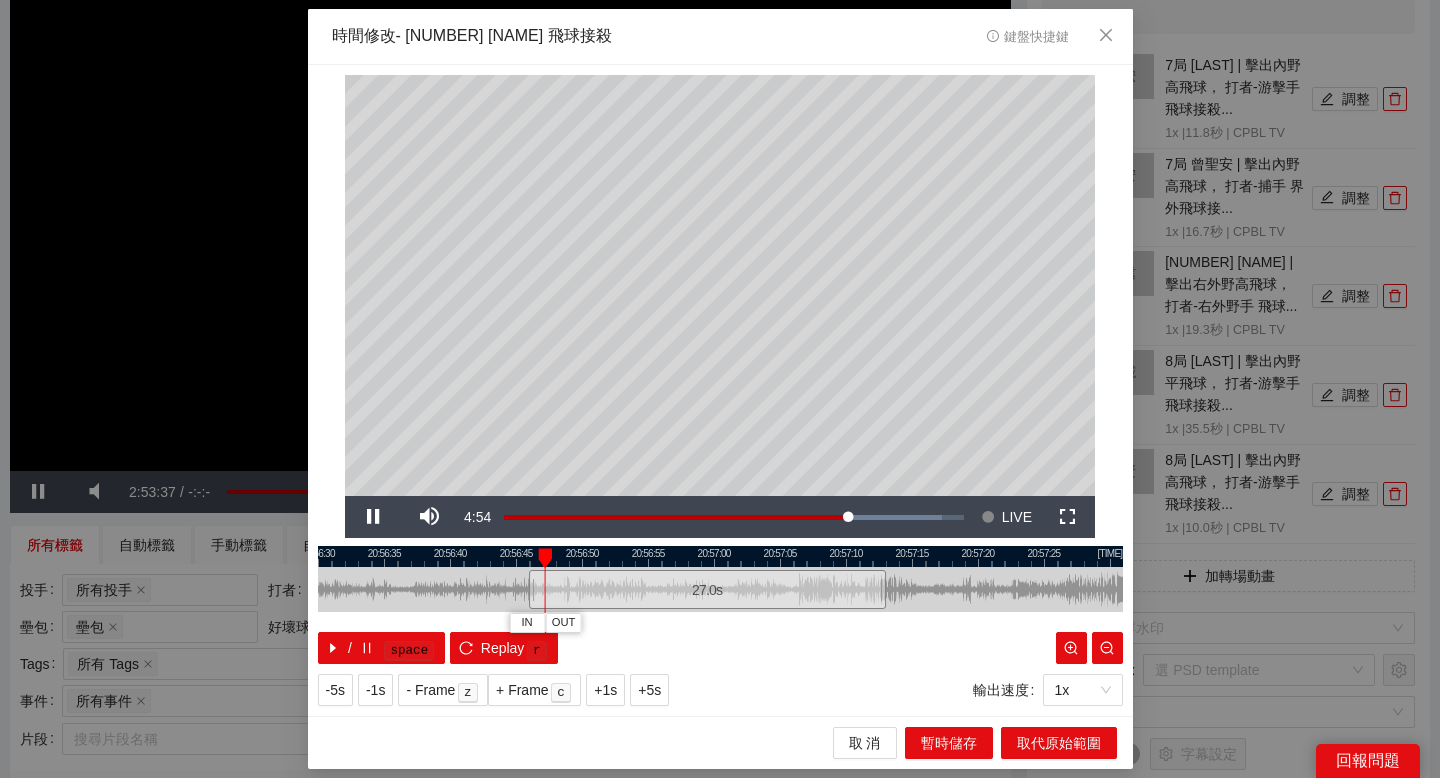 drag, startPoint x: 754, startPoint y: 556, endPoint x: 720, endPoint y: 556, distance: 34 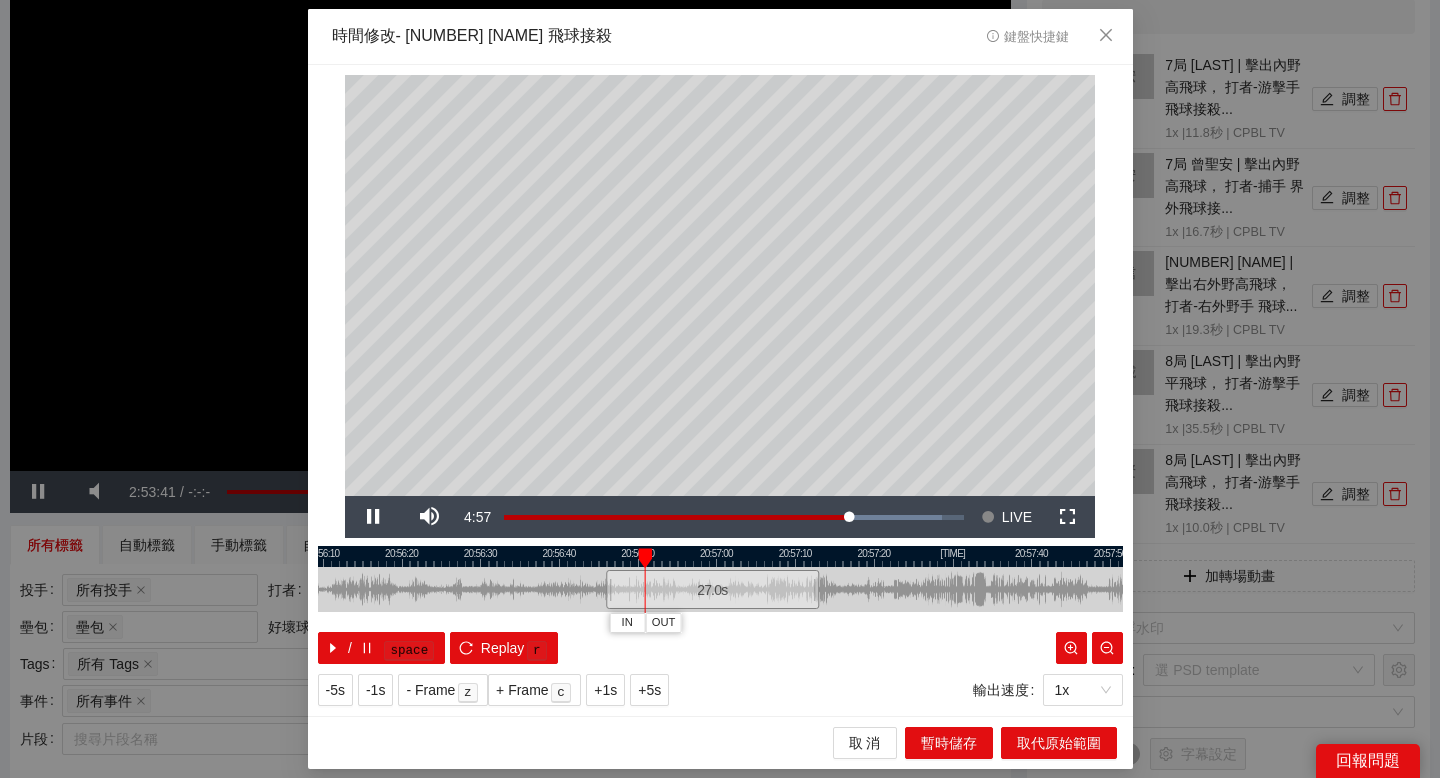 click at bounding box center [720, 556] 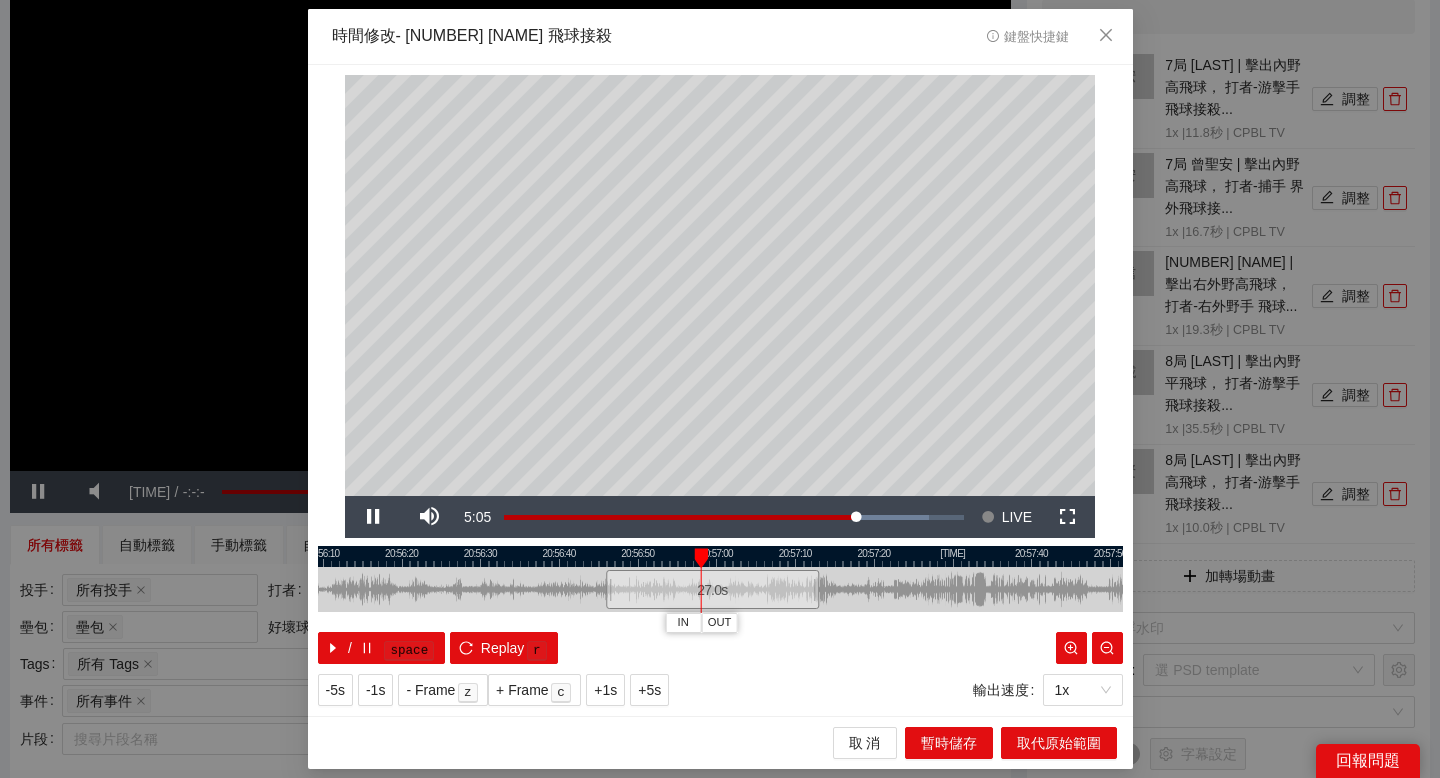 click at bounding box center (720, 556) 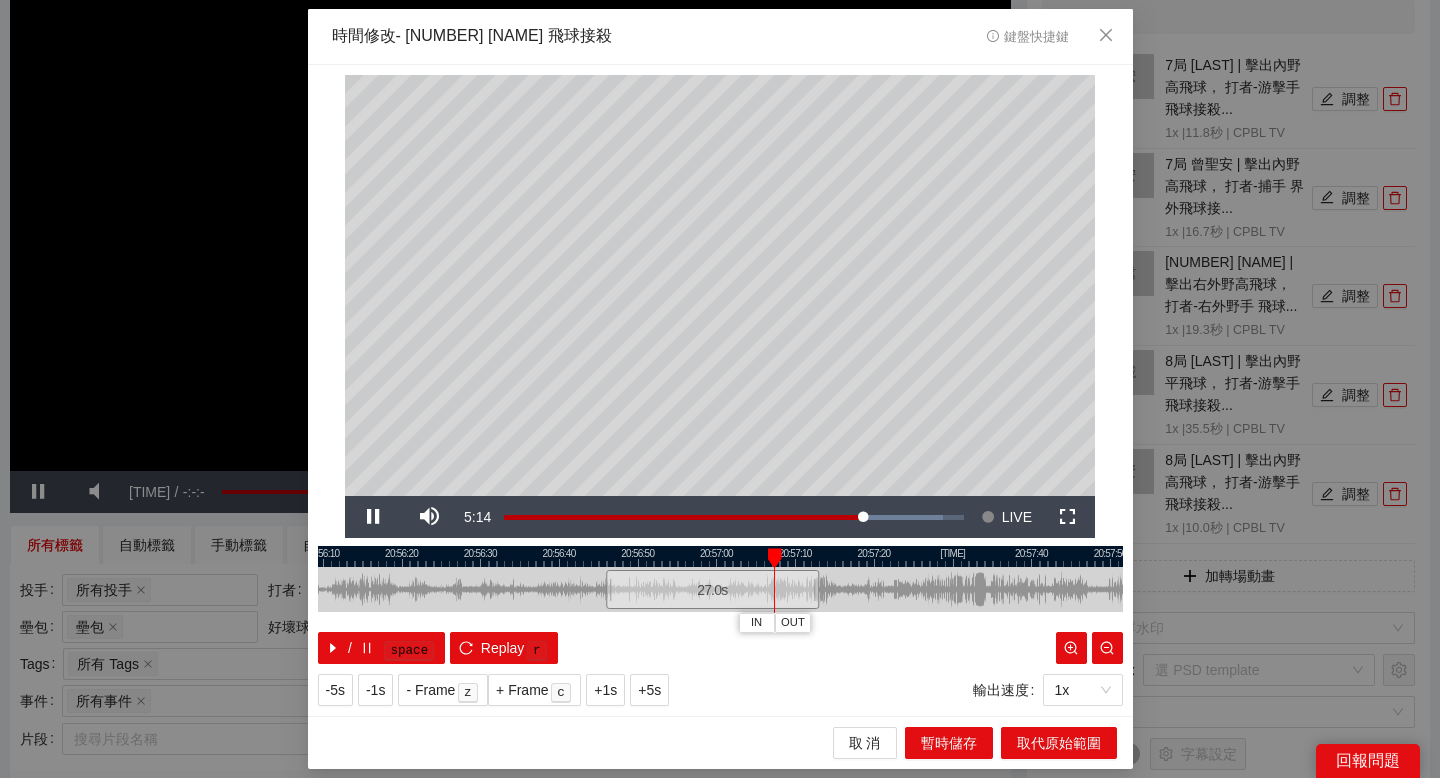 click at bounding box center [720, 556] 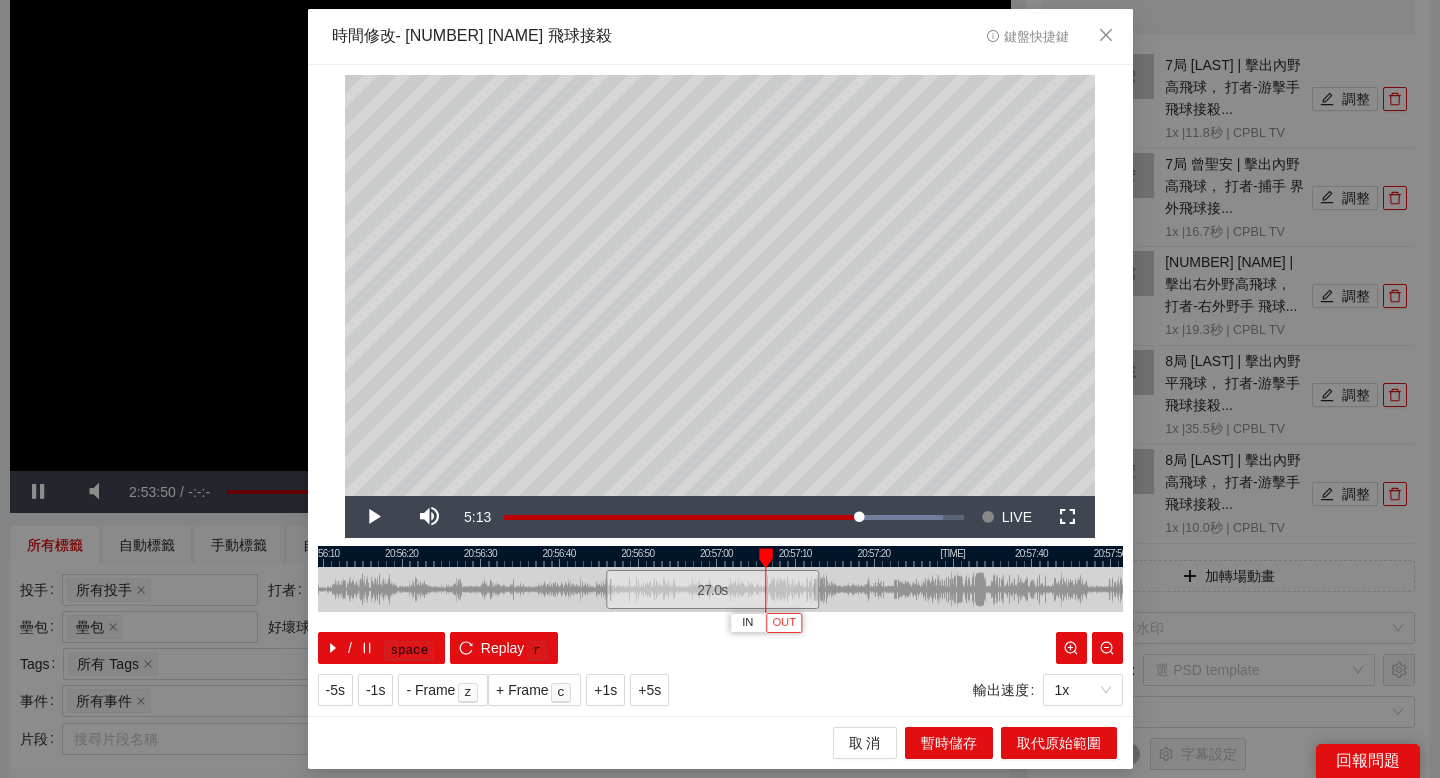 click on "OUT" at bounding box center [784, 623] 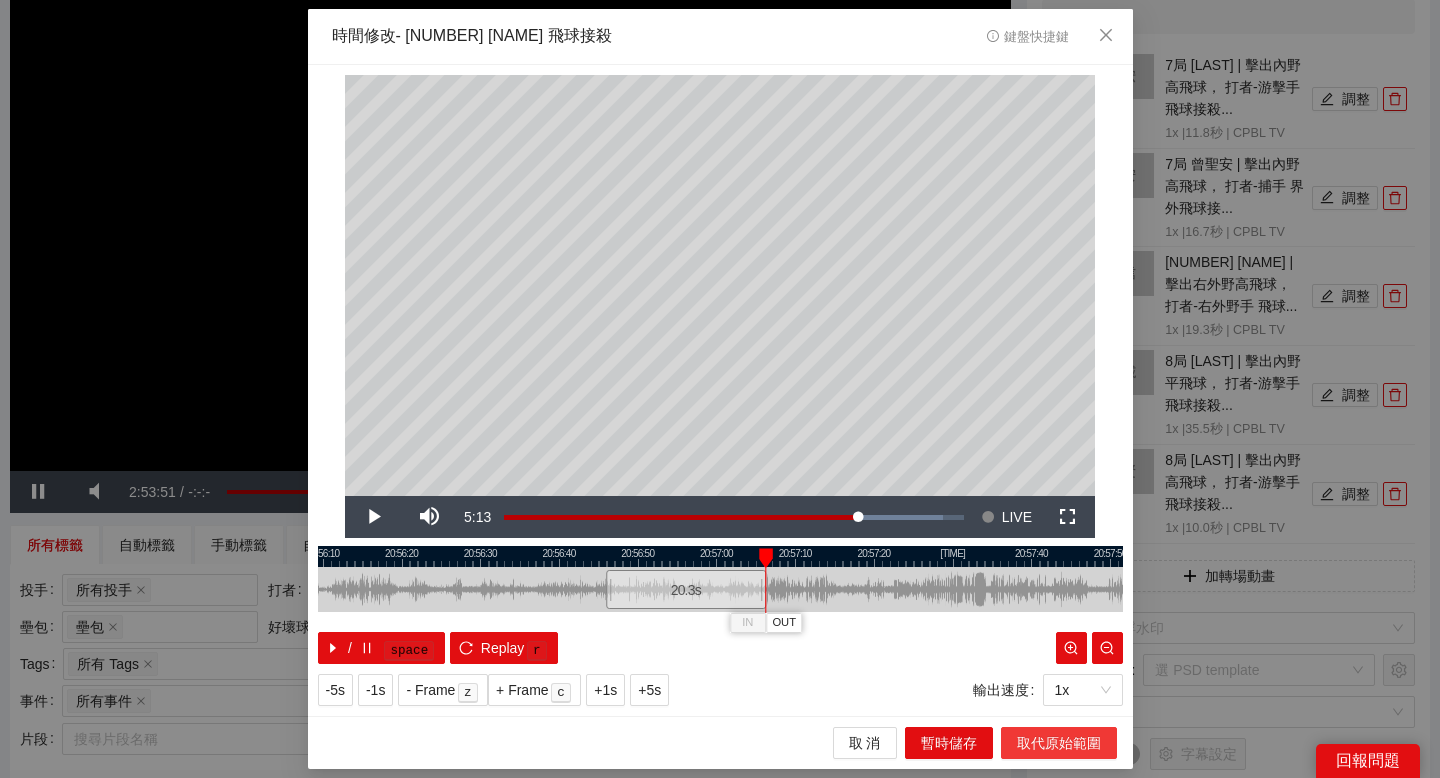 click on "取代原始範圍" at bounding box center (1059, 743) 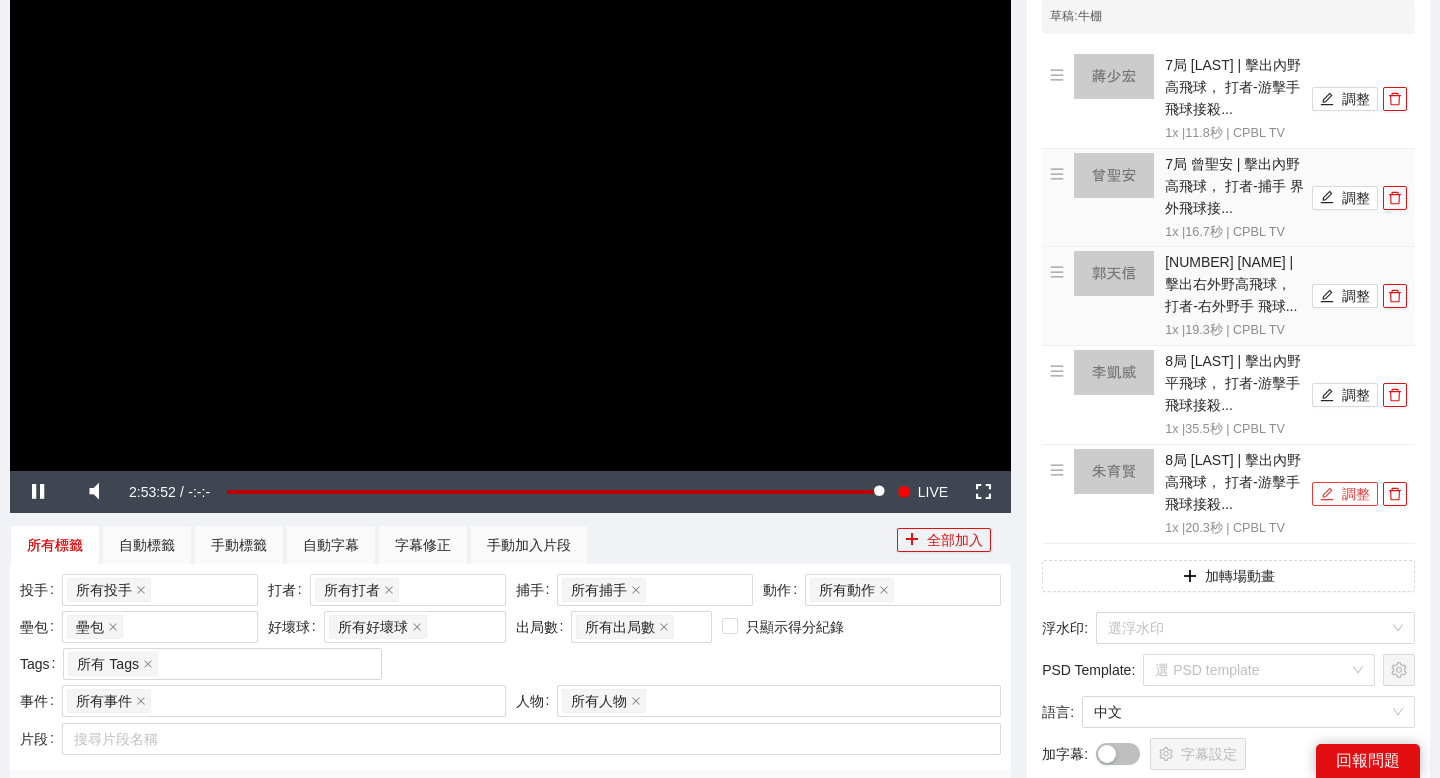 scroll, scrollTop: 30, scrollLeft: 0, axis: vertical 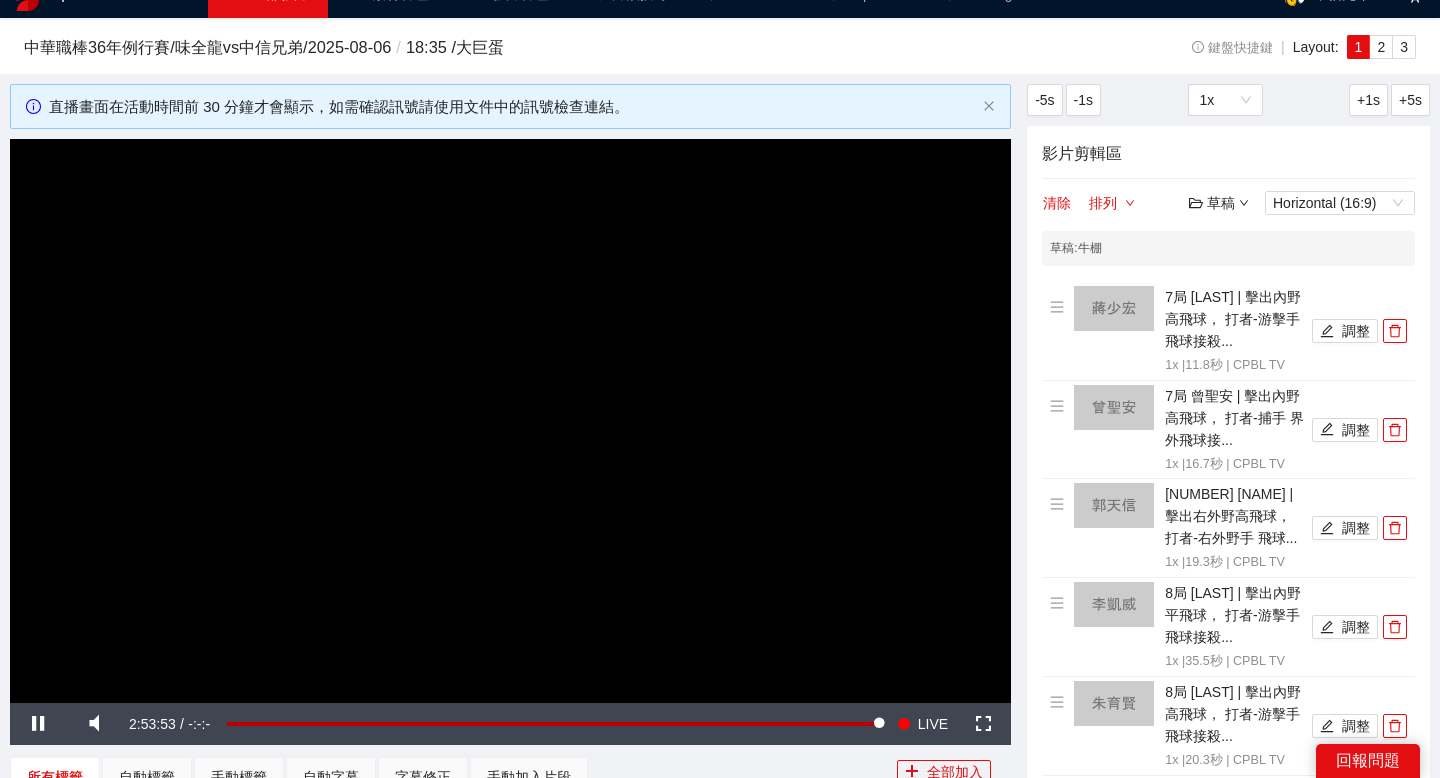 click on "草稿" at bounding box center [1219, 203] 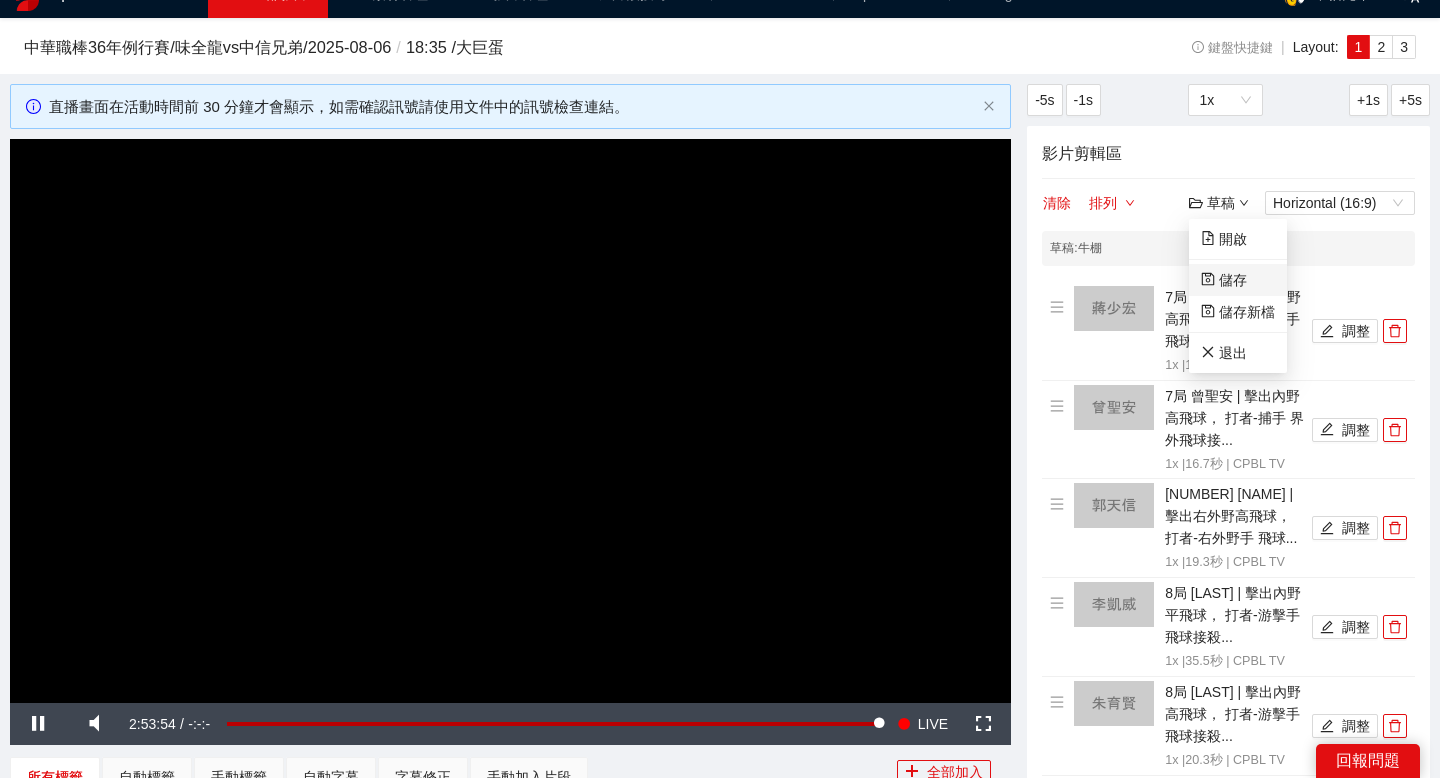 click on "儲存" at bounding box center (1224, 280) 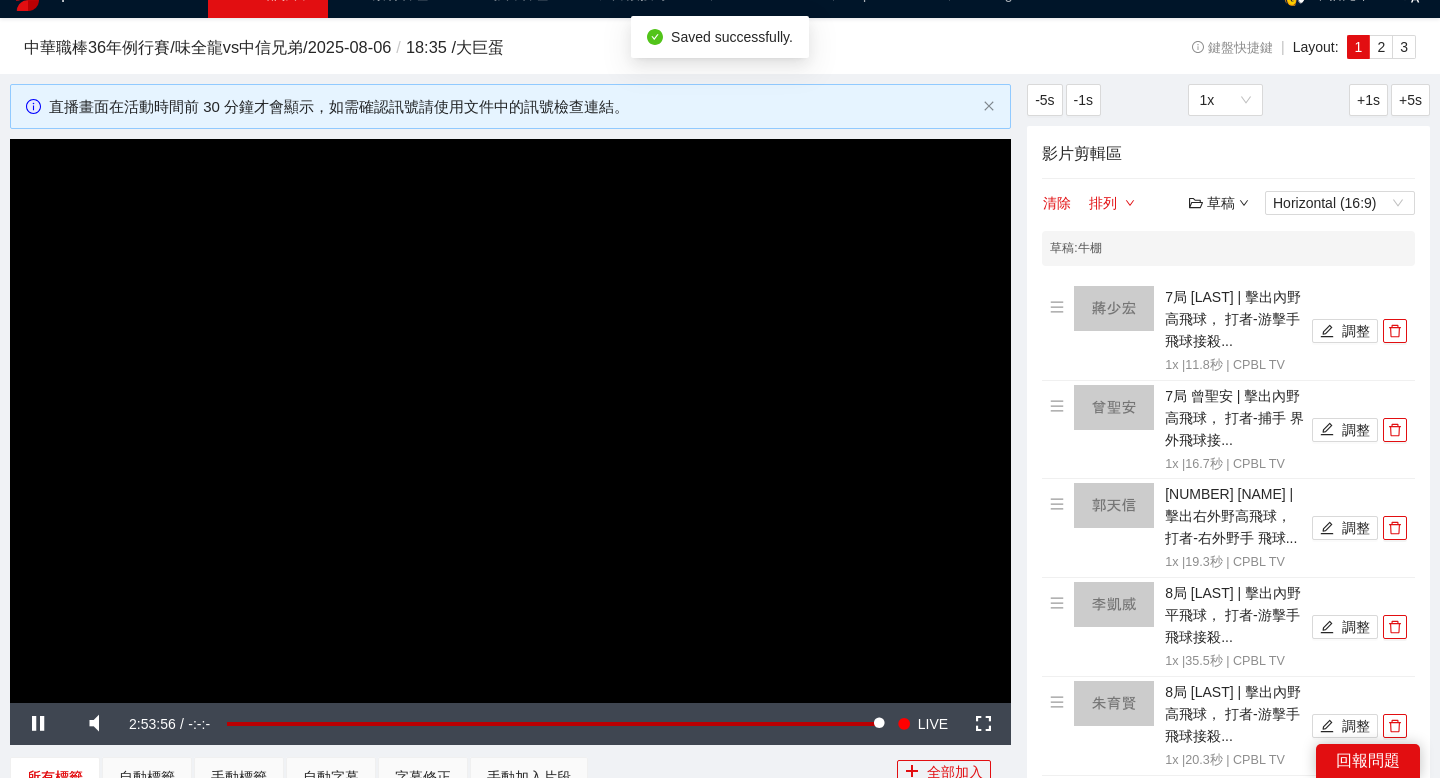 click on "草稿" at bounding box center [1219, 203] 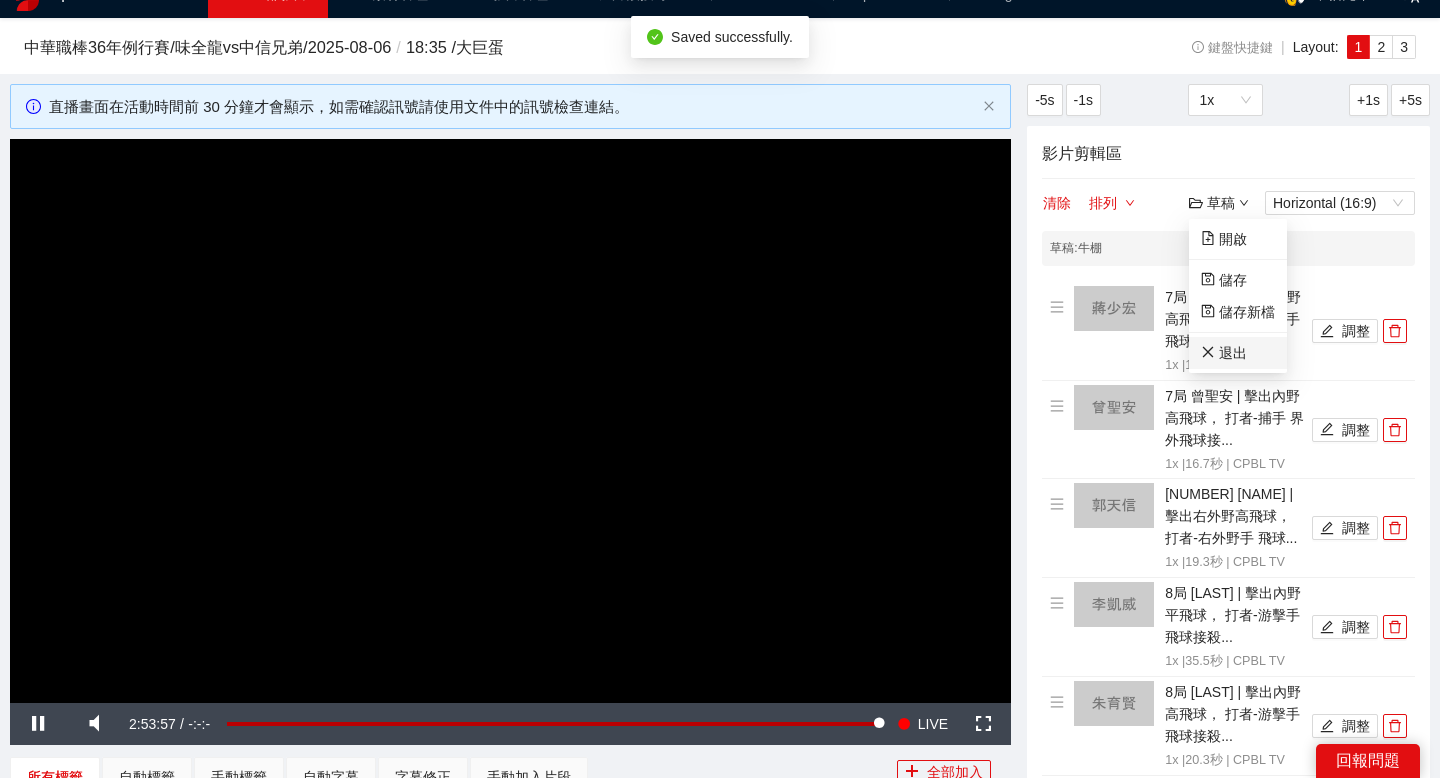 click on "退出" at bounding box center (1224, 353) 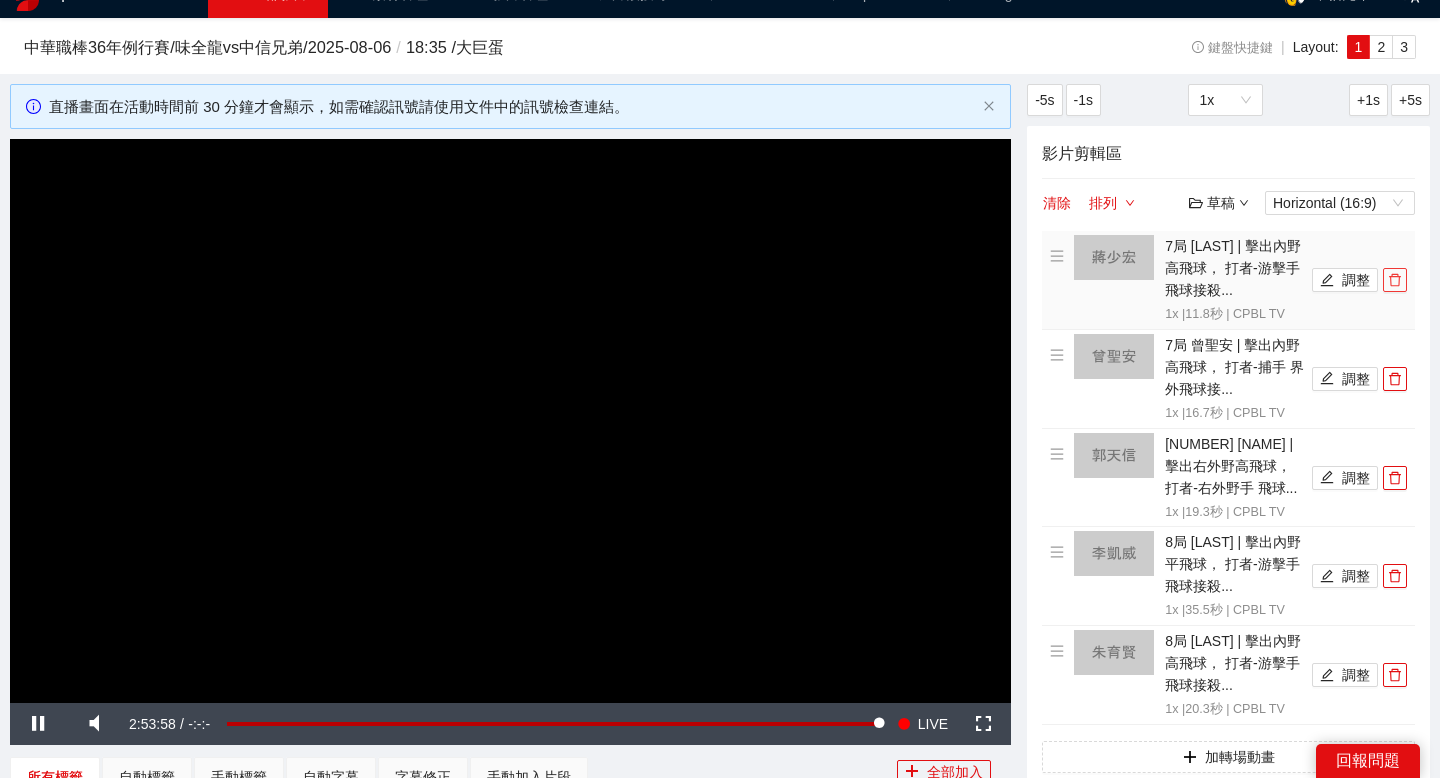 click 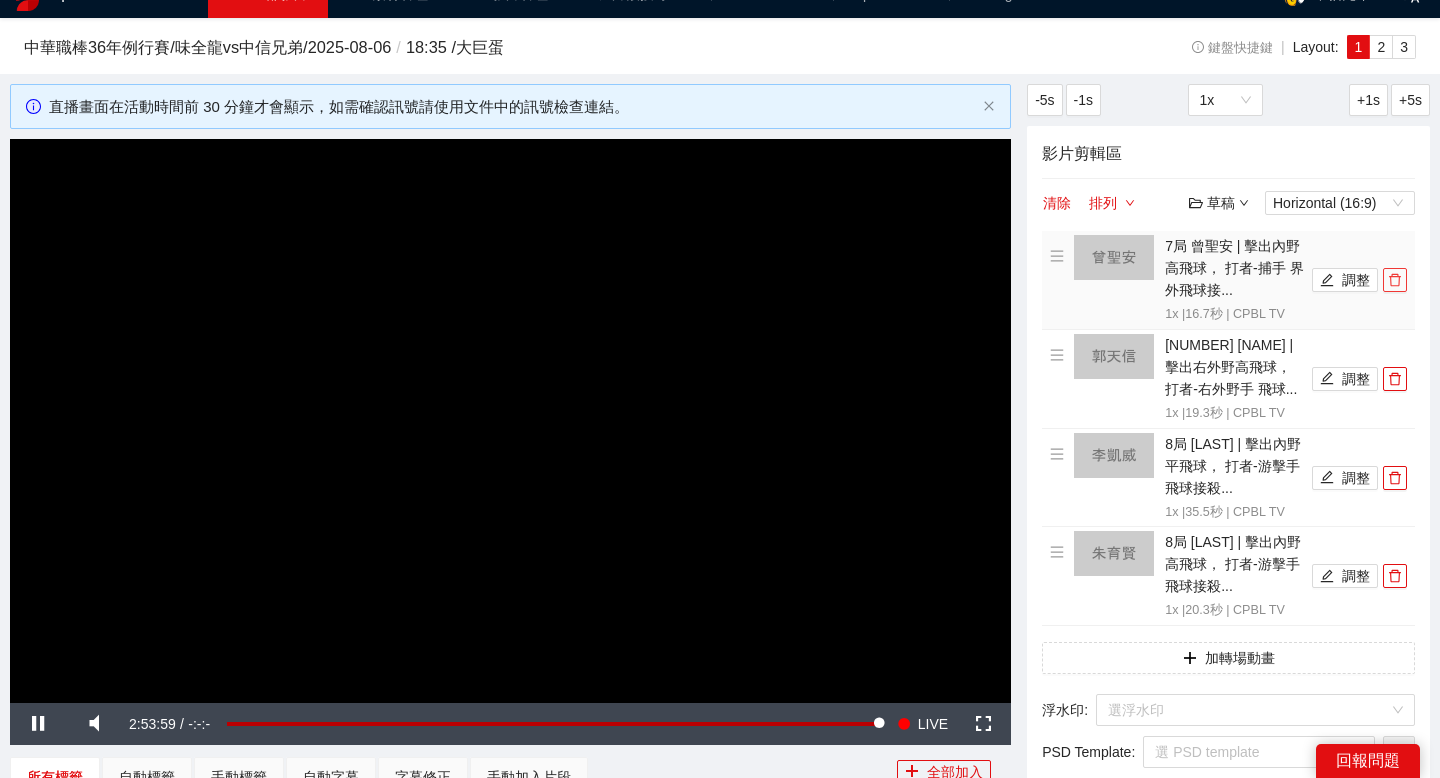 click 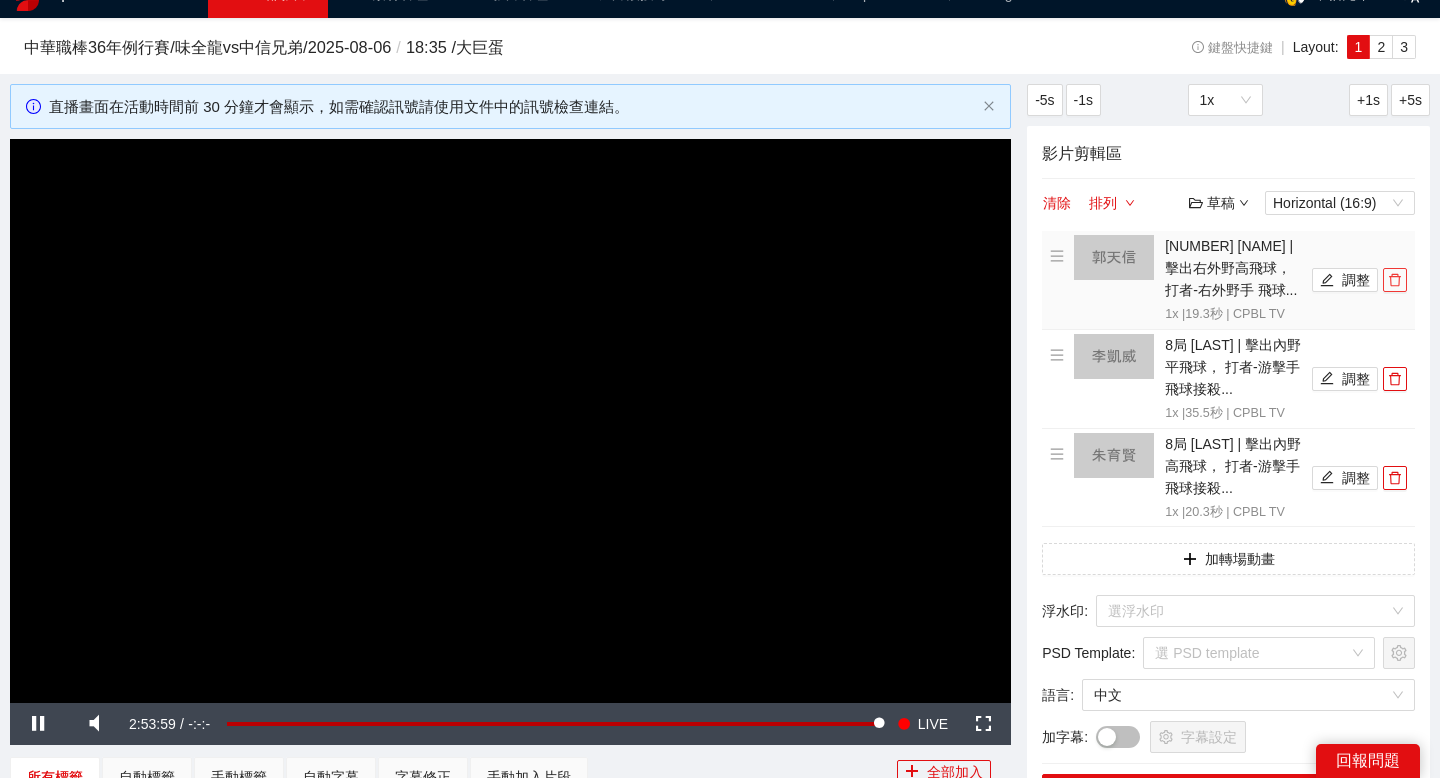 click 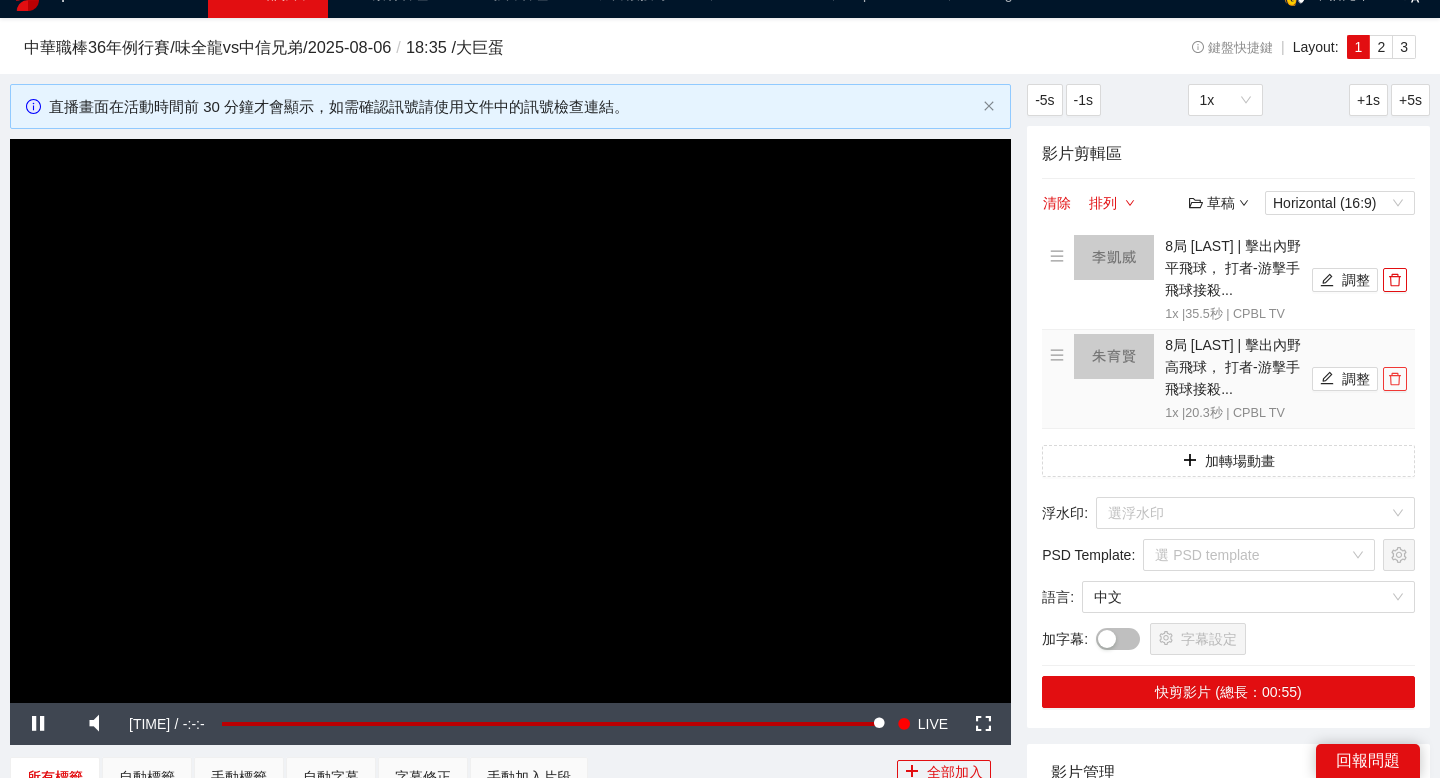 click 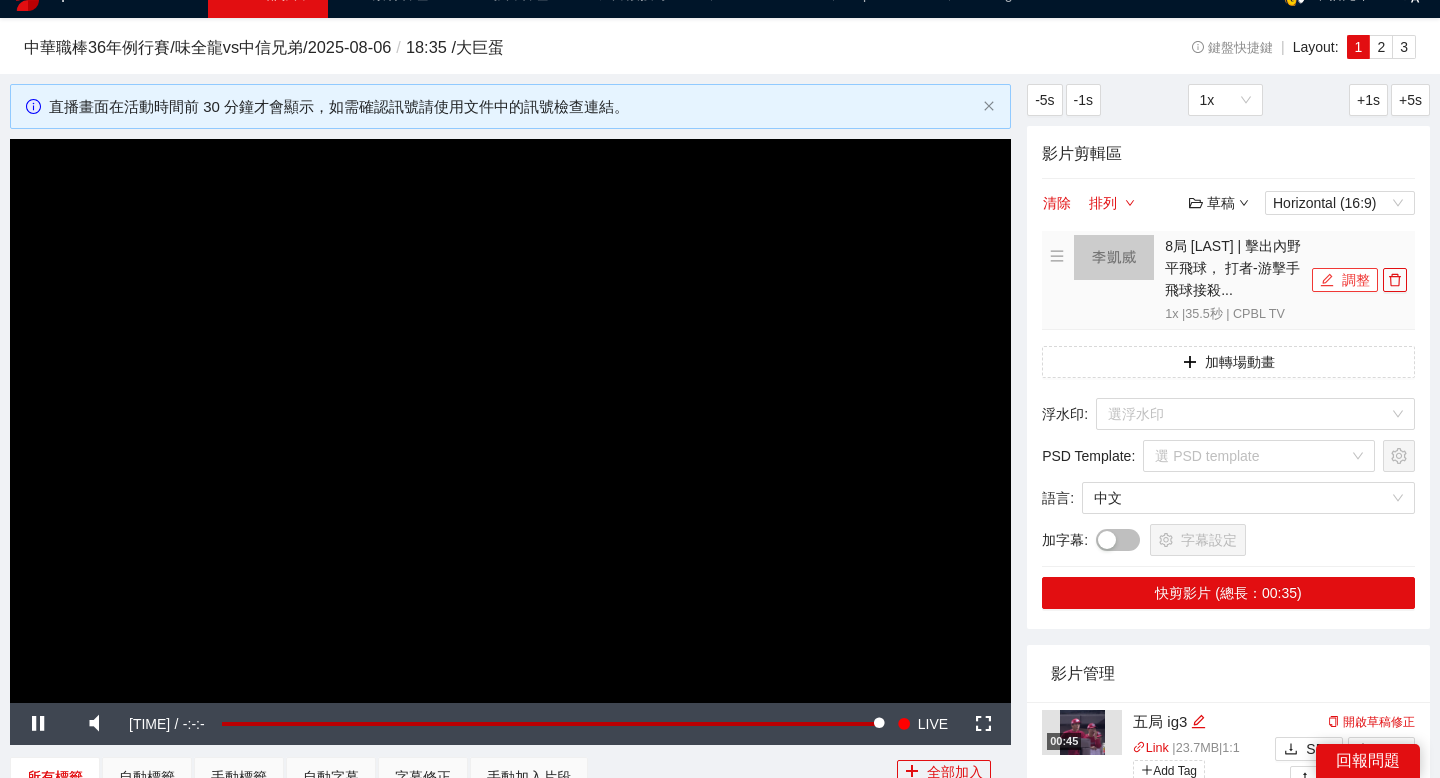 click 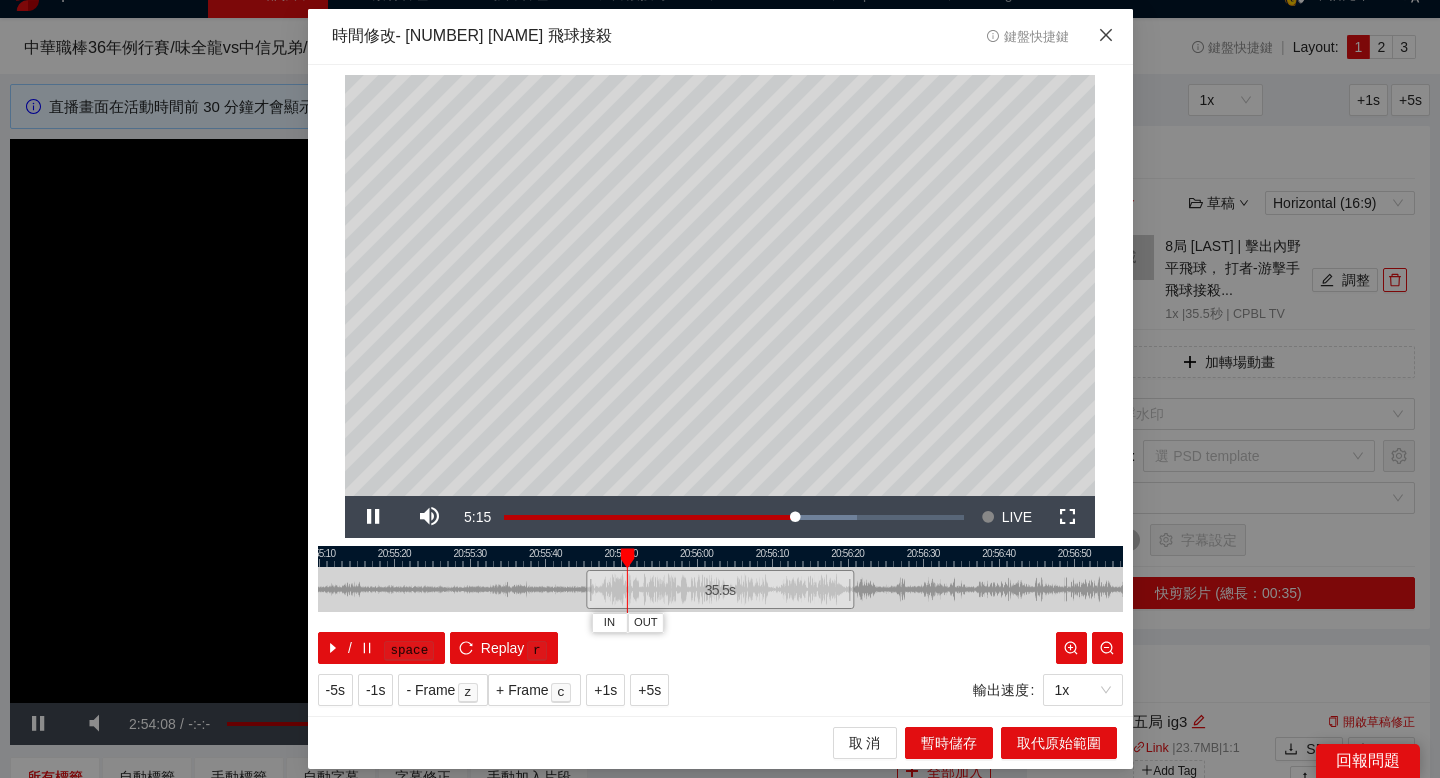 click at bounding box center [1106, 36] 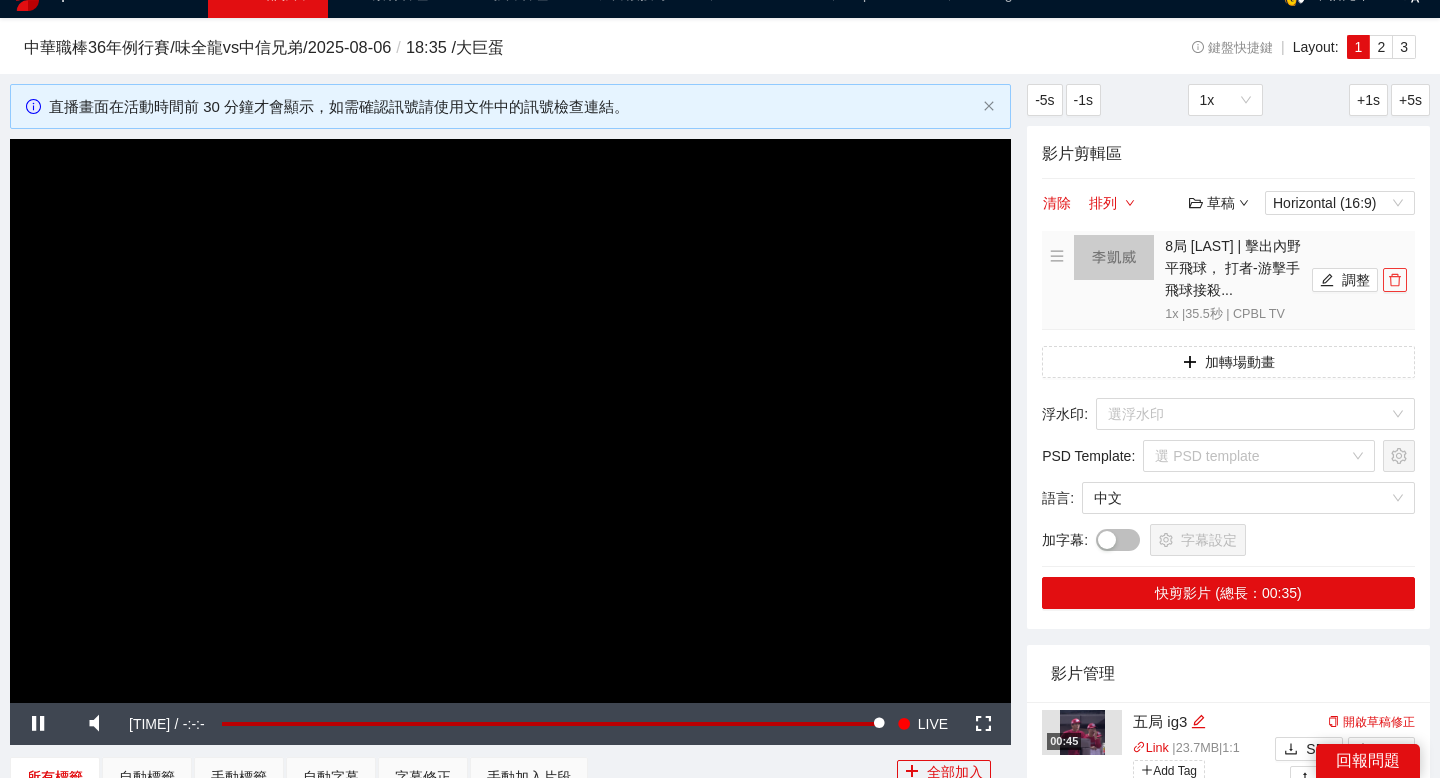 click at bounding box center [1395, 280] 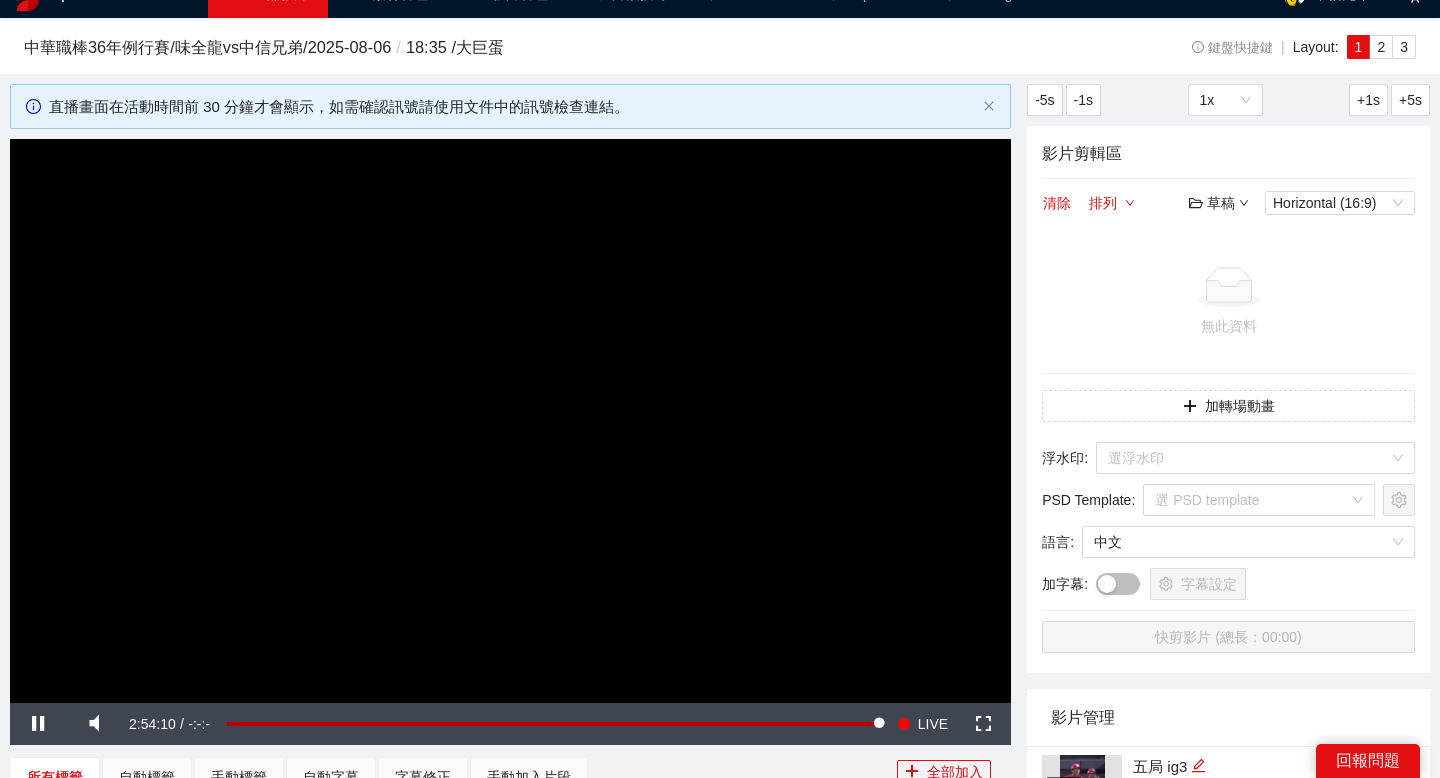 click on "草稿" at bounding box center [1219, 203] 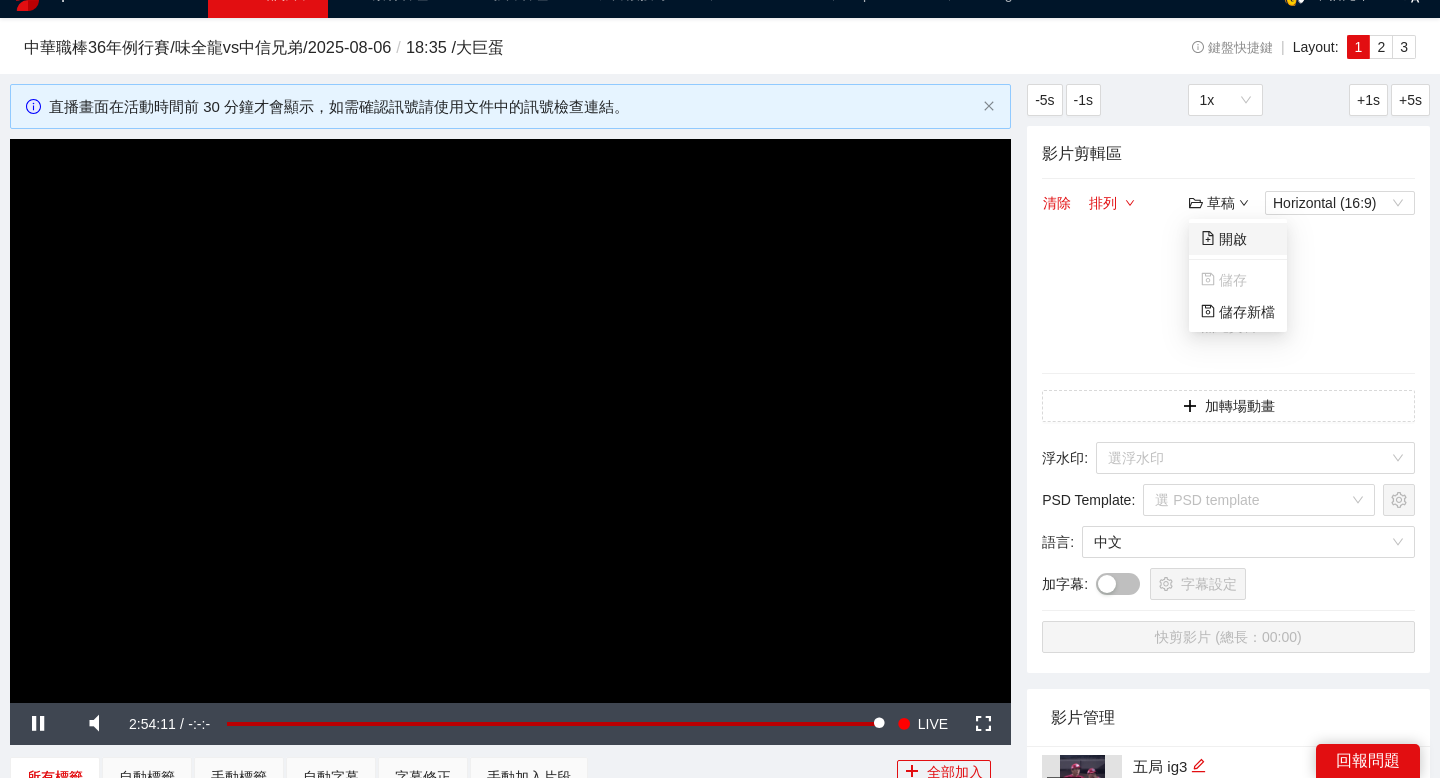 click on "開啟" at bounding box center (1224, 239) 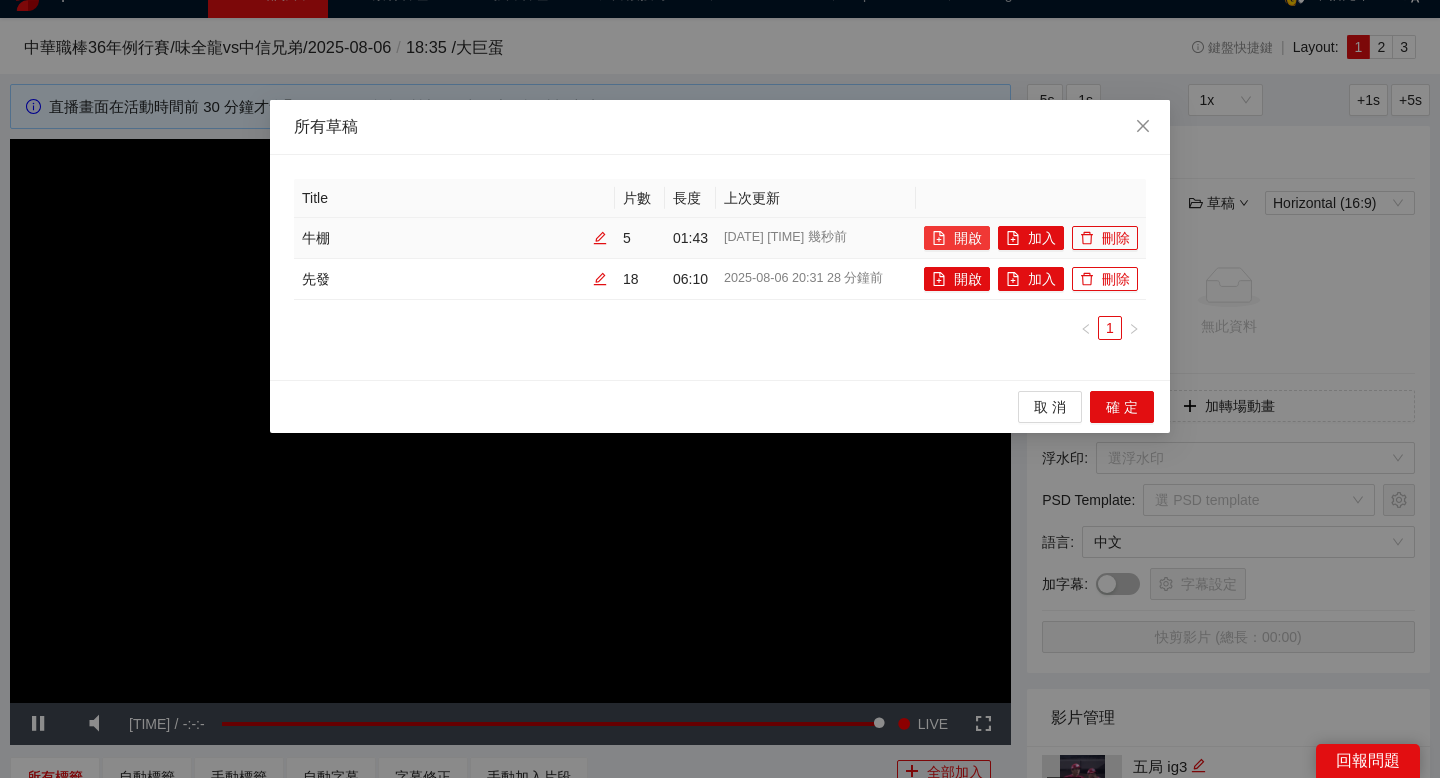 click on "開啟" at bounding box center (957, 238) 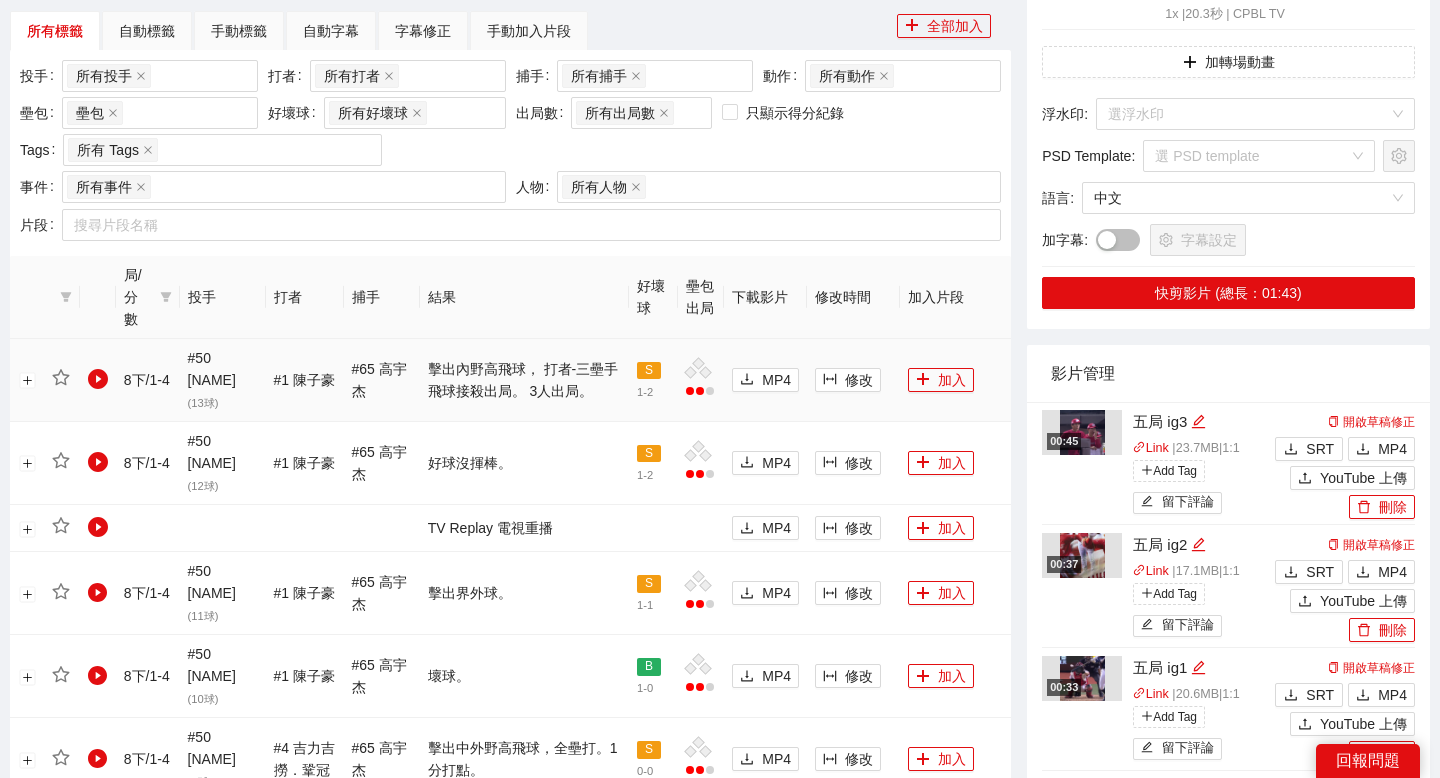 scroll, scrollTop: 777, scrollLeft: 0, axis: vertical 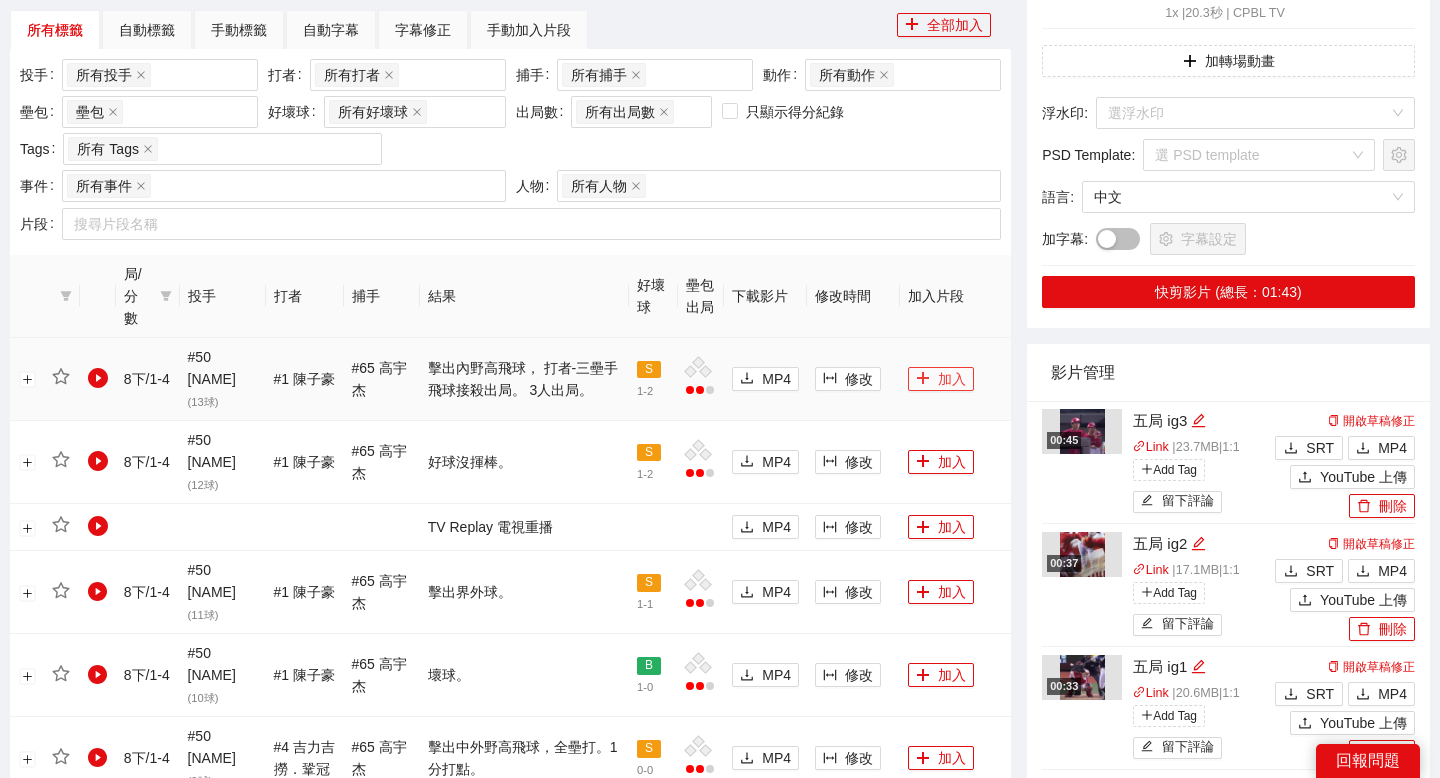 click 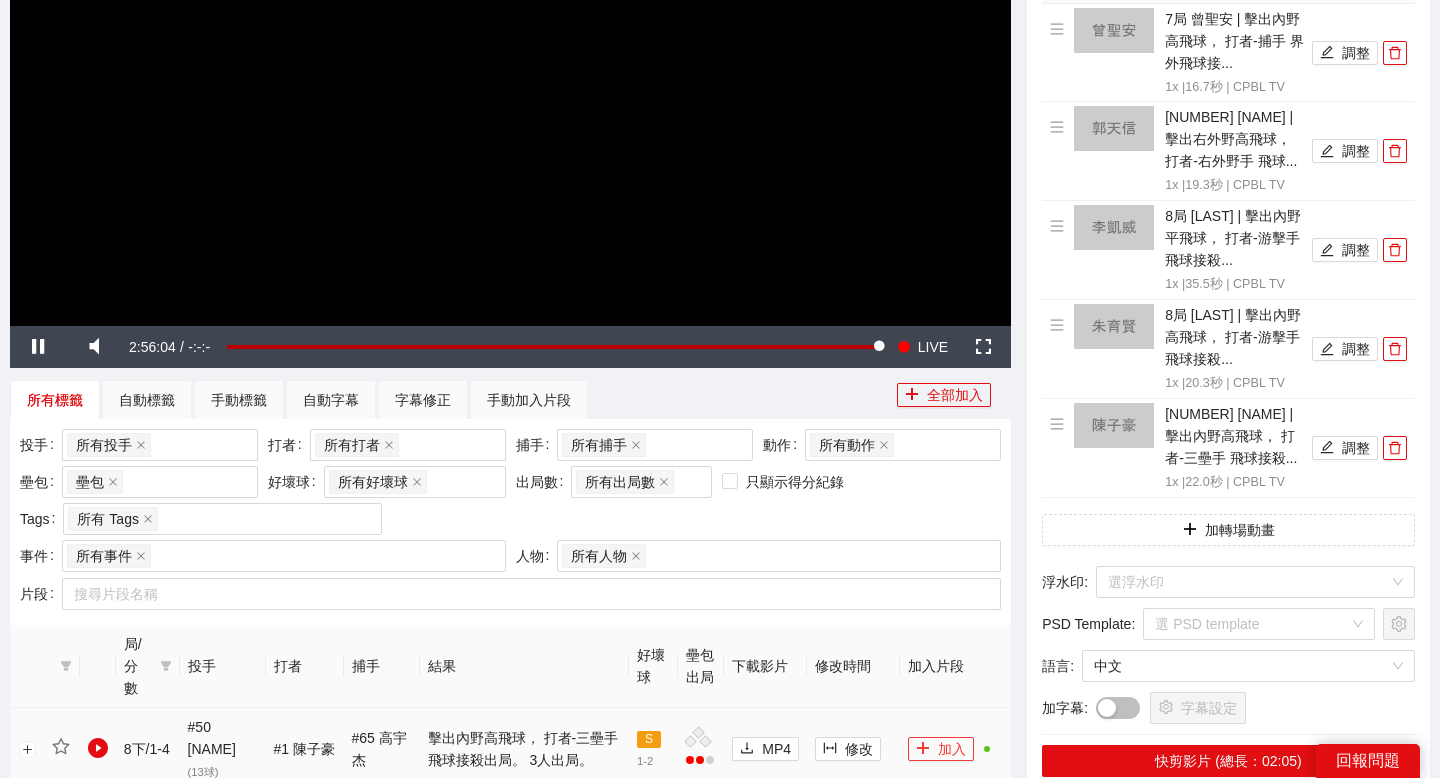 scroll, scrollTop: 379, scrollLeft: 0, axis: vertical 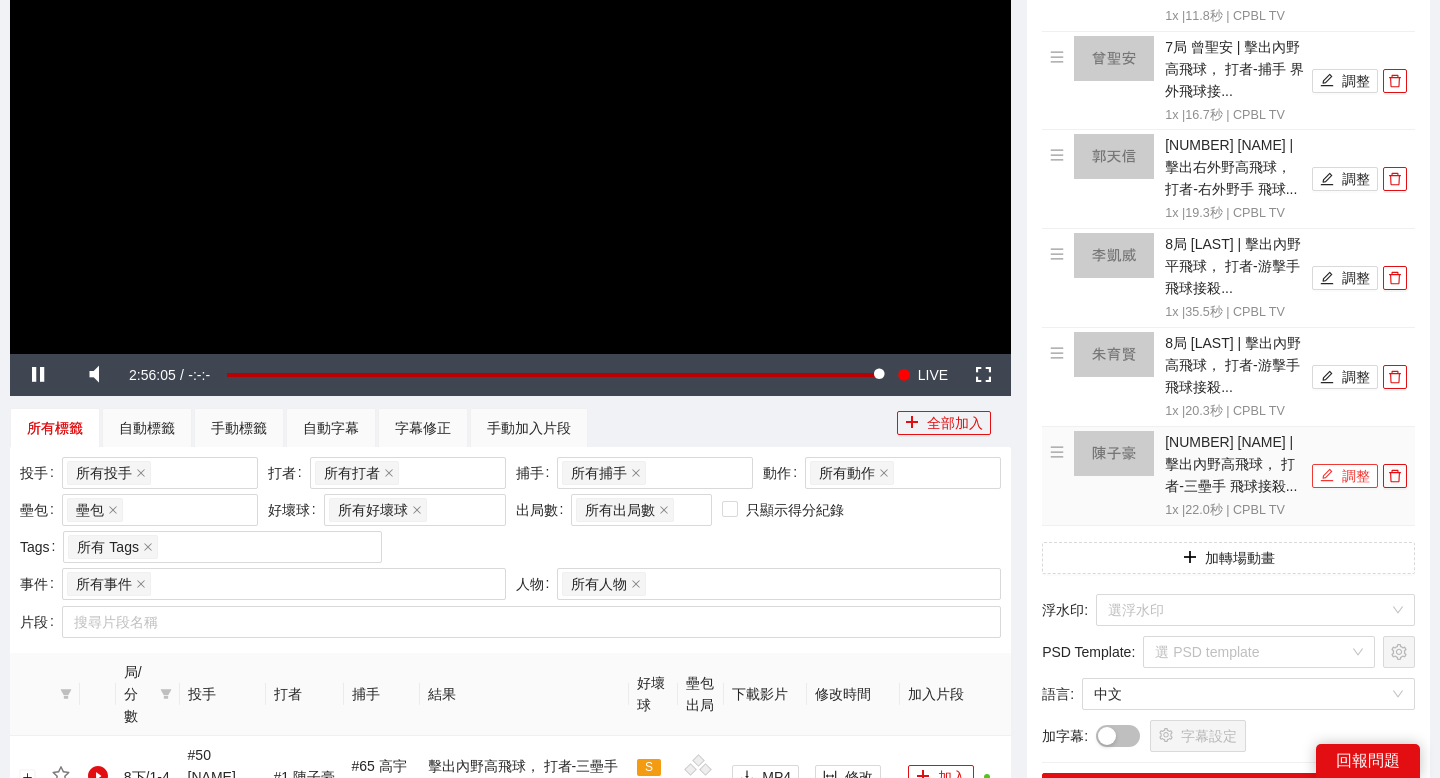 click on "調整" at bounding box center (1345, 476) 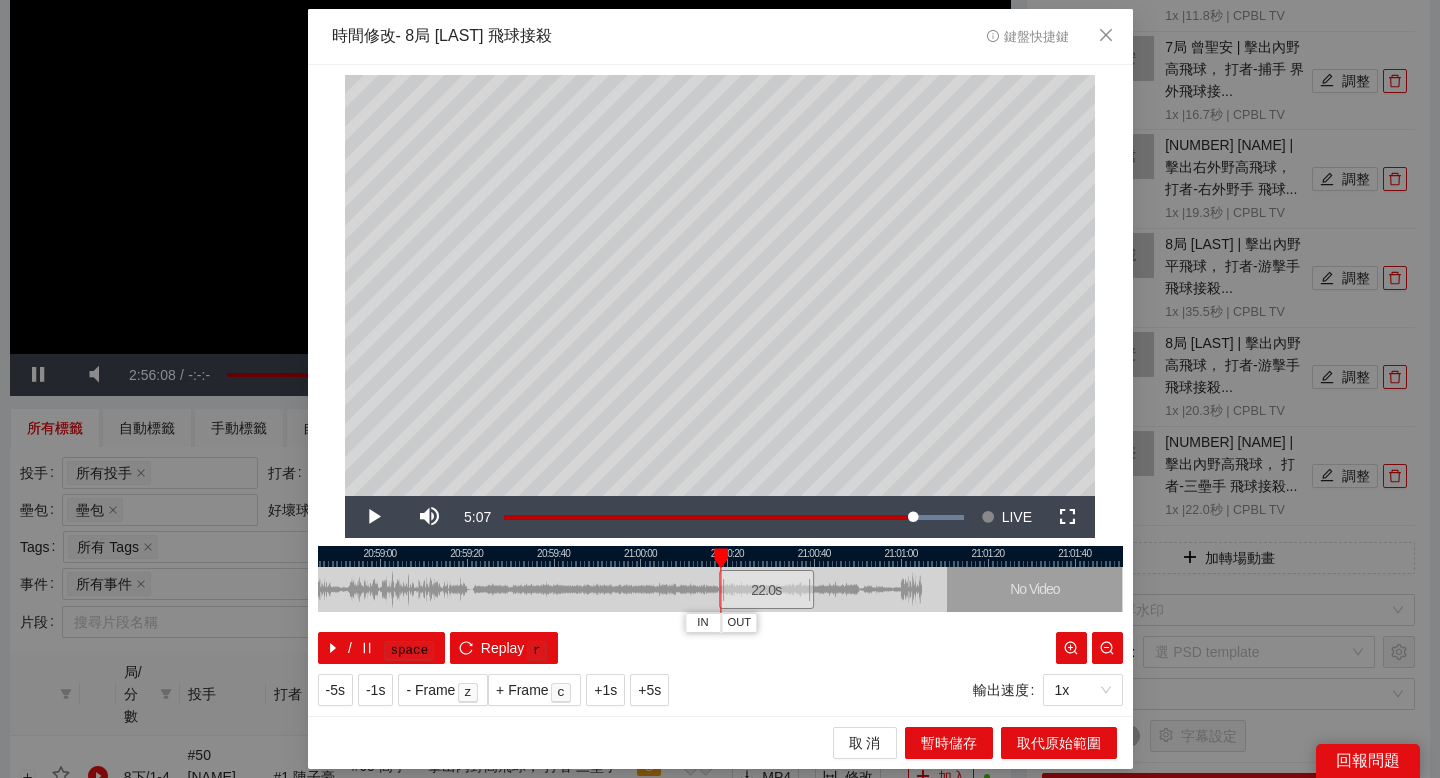 drag, startPoint x: 659, startPoint y: 556, endPoint x: 821, endPoint y: 557, distance: 162.00308 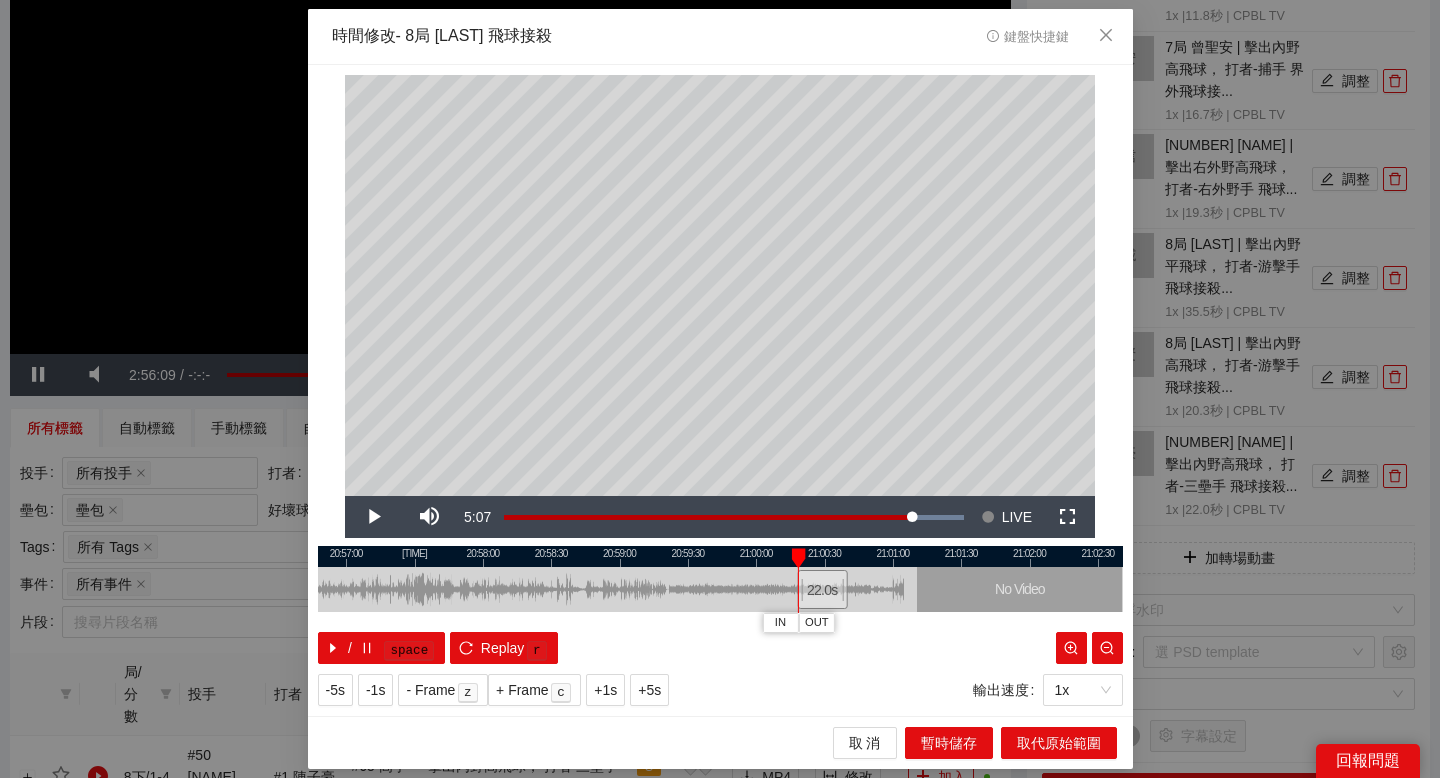 click at bounding box center (720, 556) 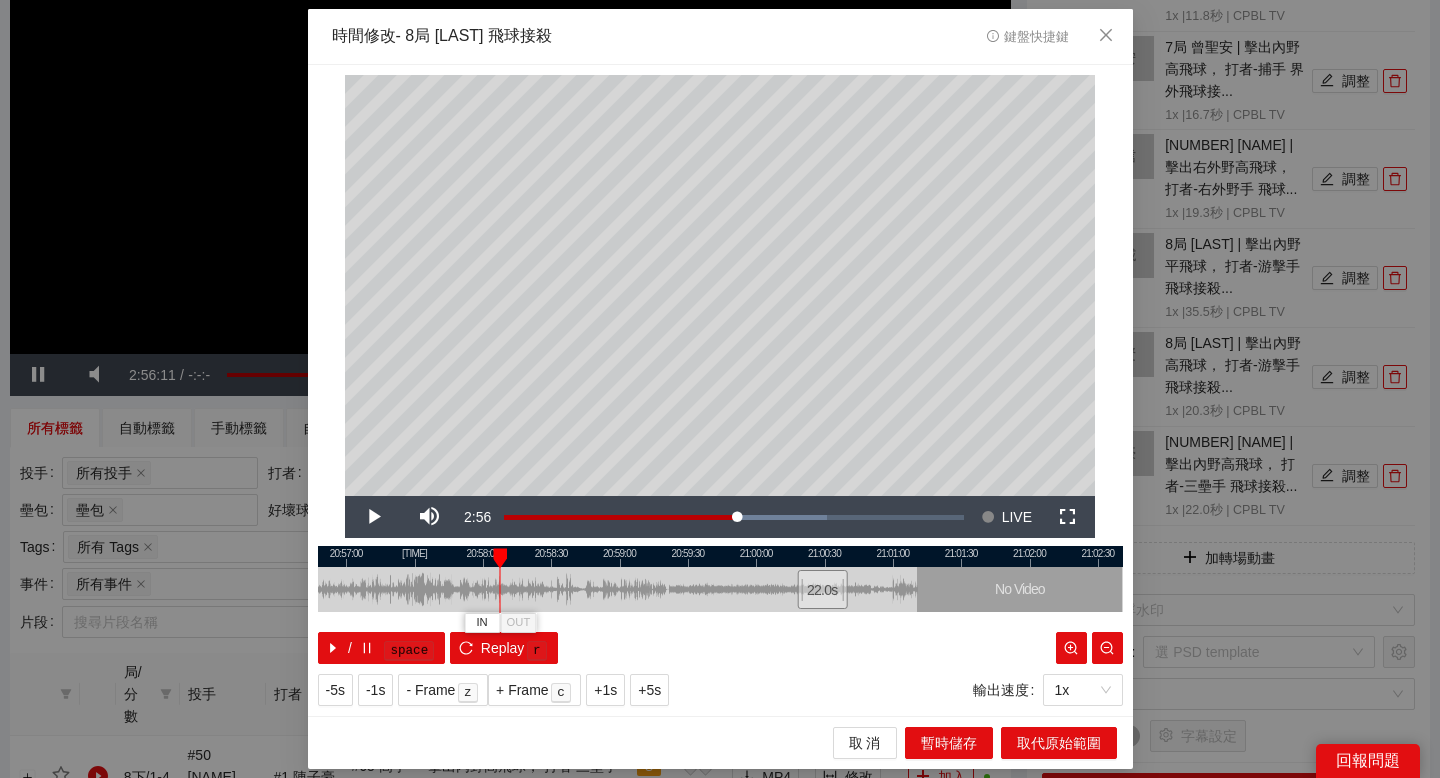 click at bounding box center (720, 556) 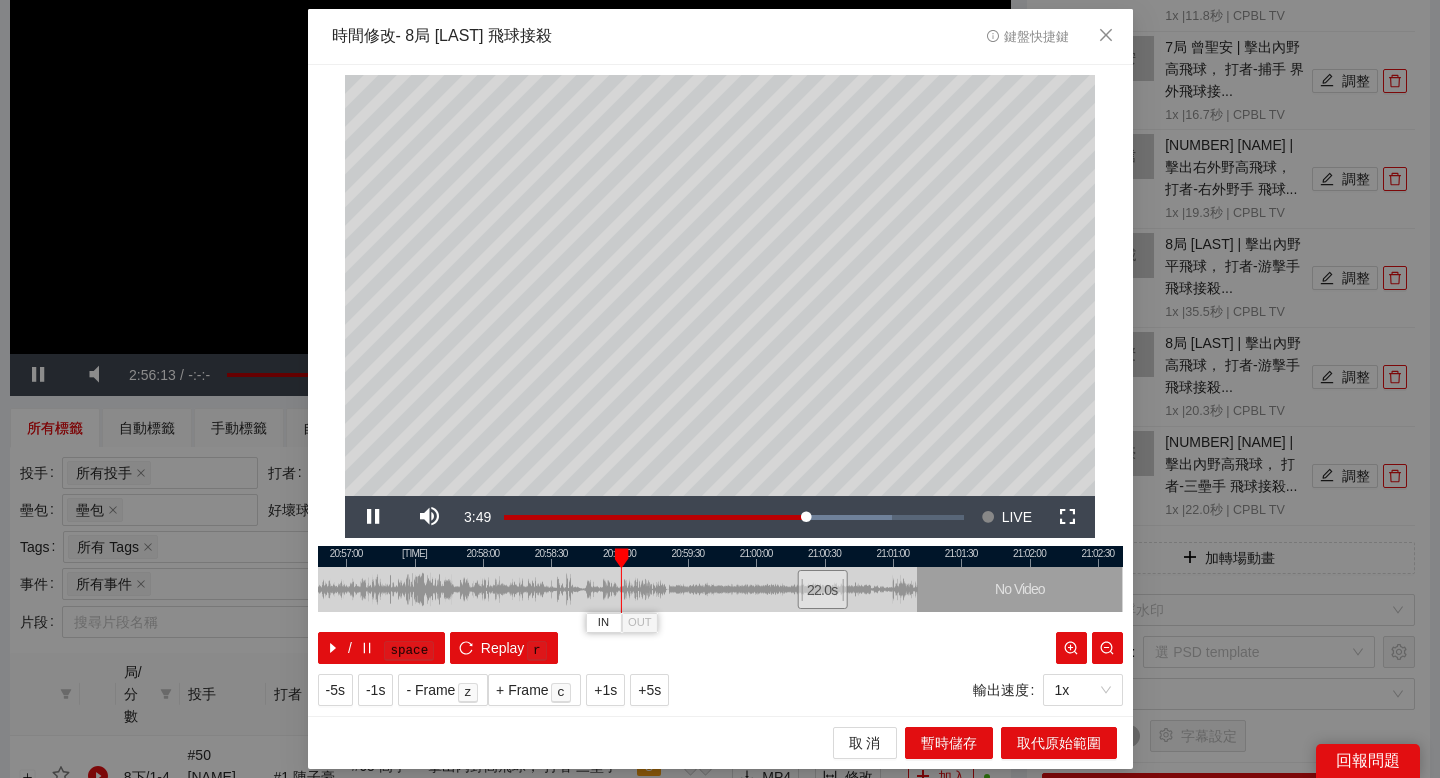 click at bounding box center [720, 556] 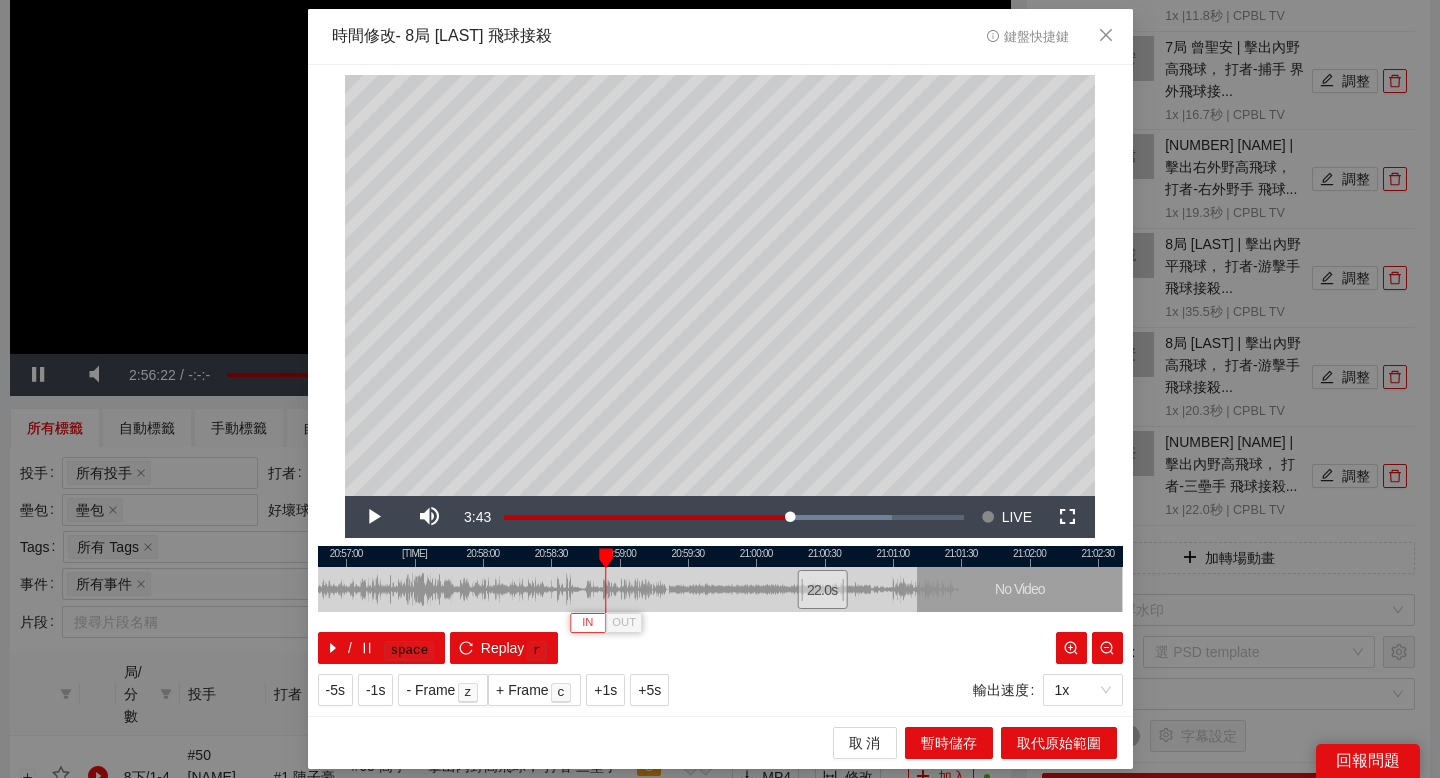 click on "IN" at bounding box center (587, 623) 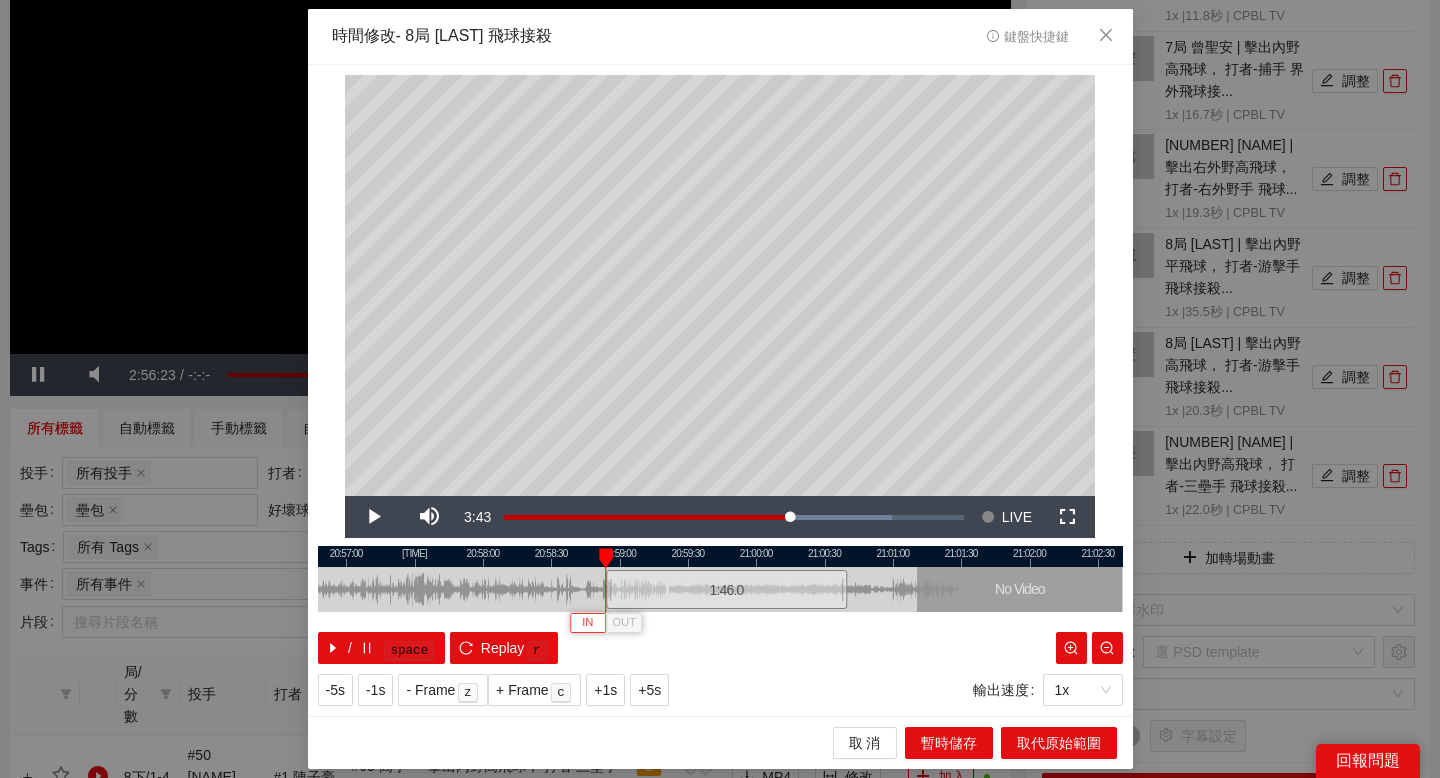 type 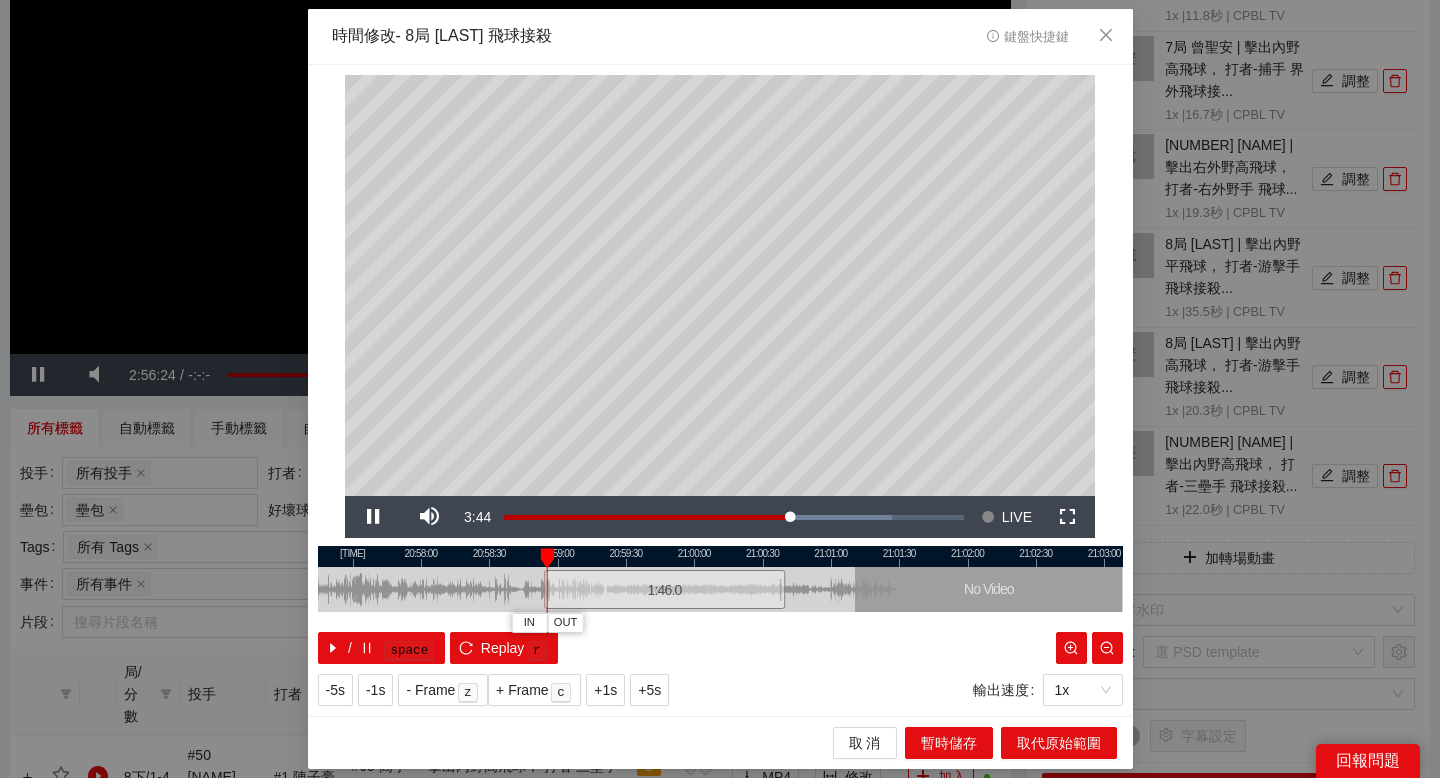 drag, startPoint x: 747, startPoint y: 554, endPoint x: 685, endPoint y: 554, distance: 62 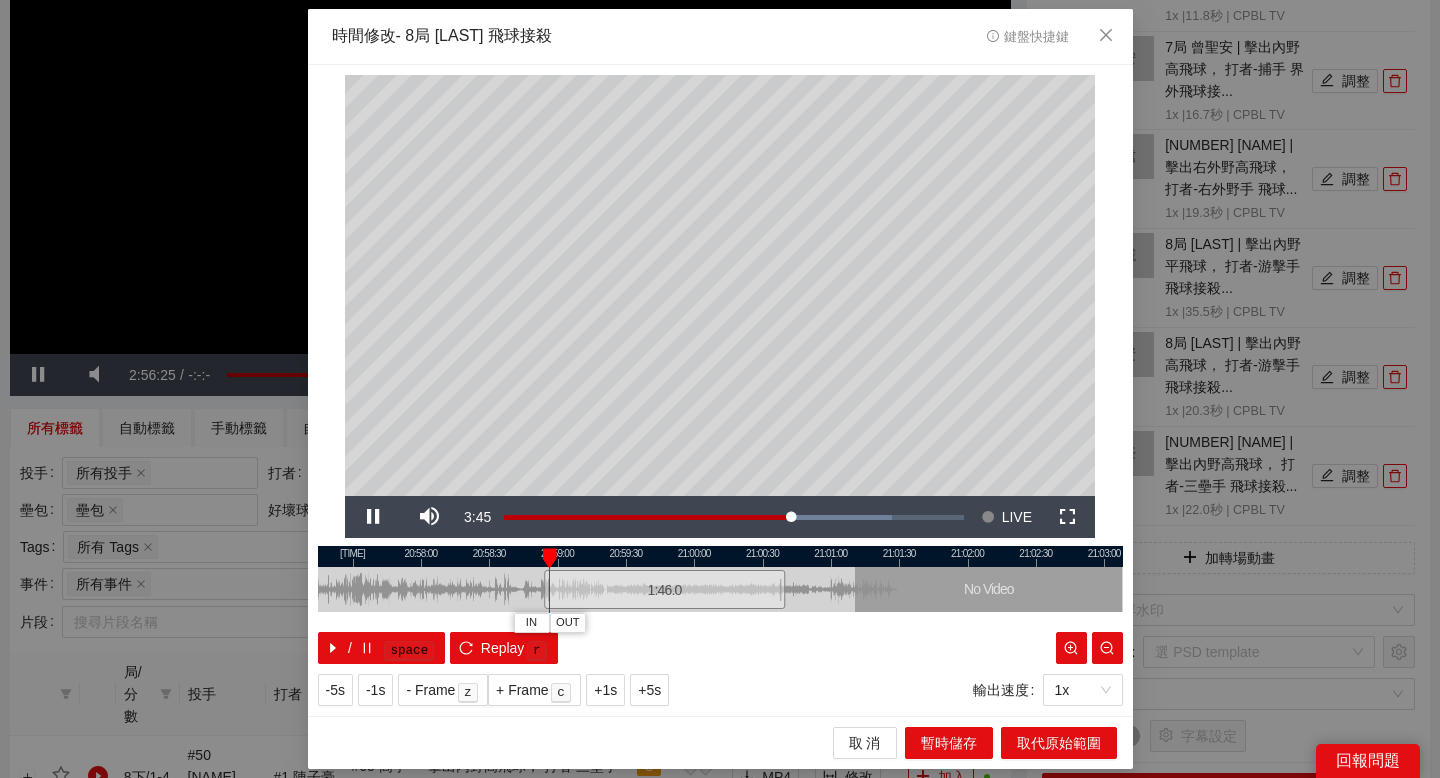 click at bounding box center [720, 556] 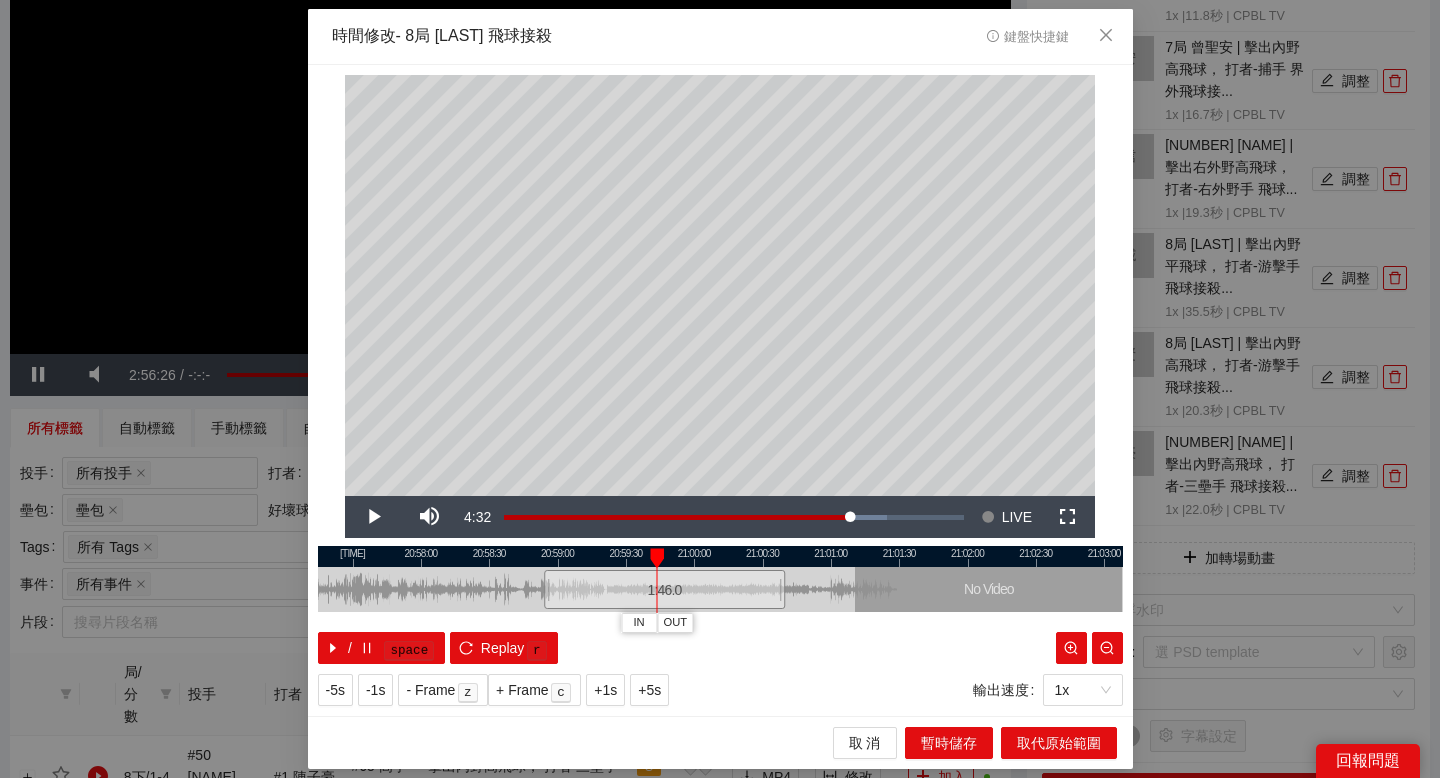 click at bounding box center [720, 556] 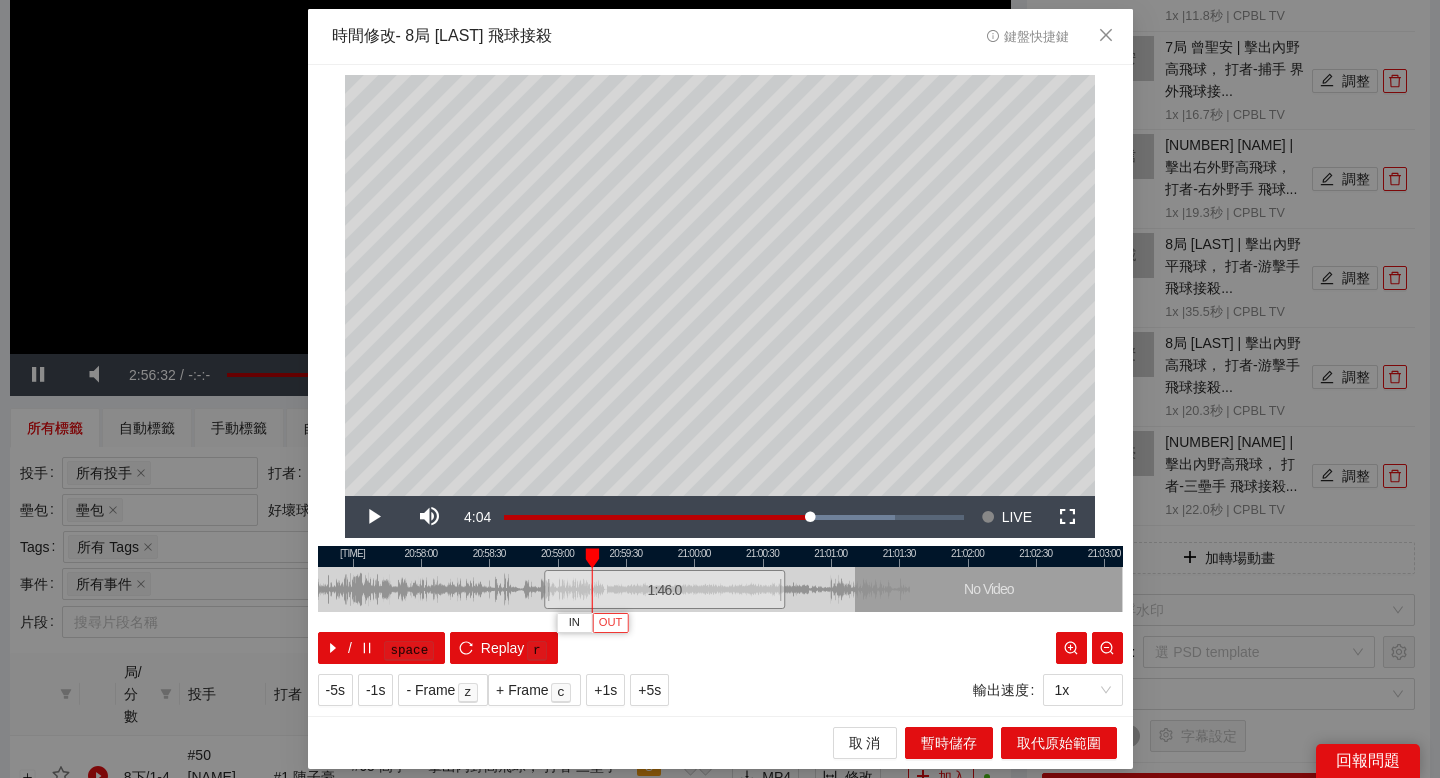 click on "OUT" at bounding box center (611, 623) 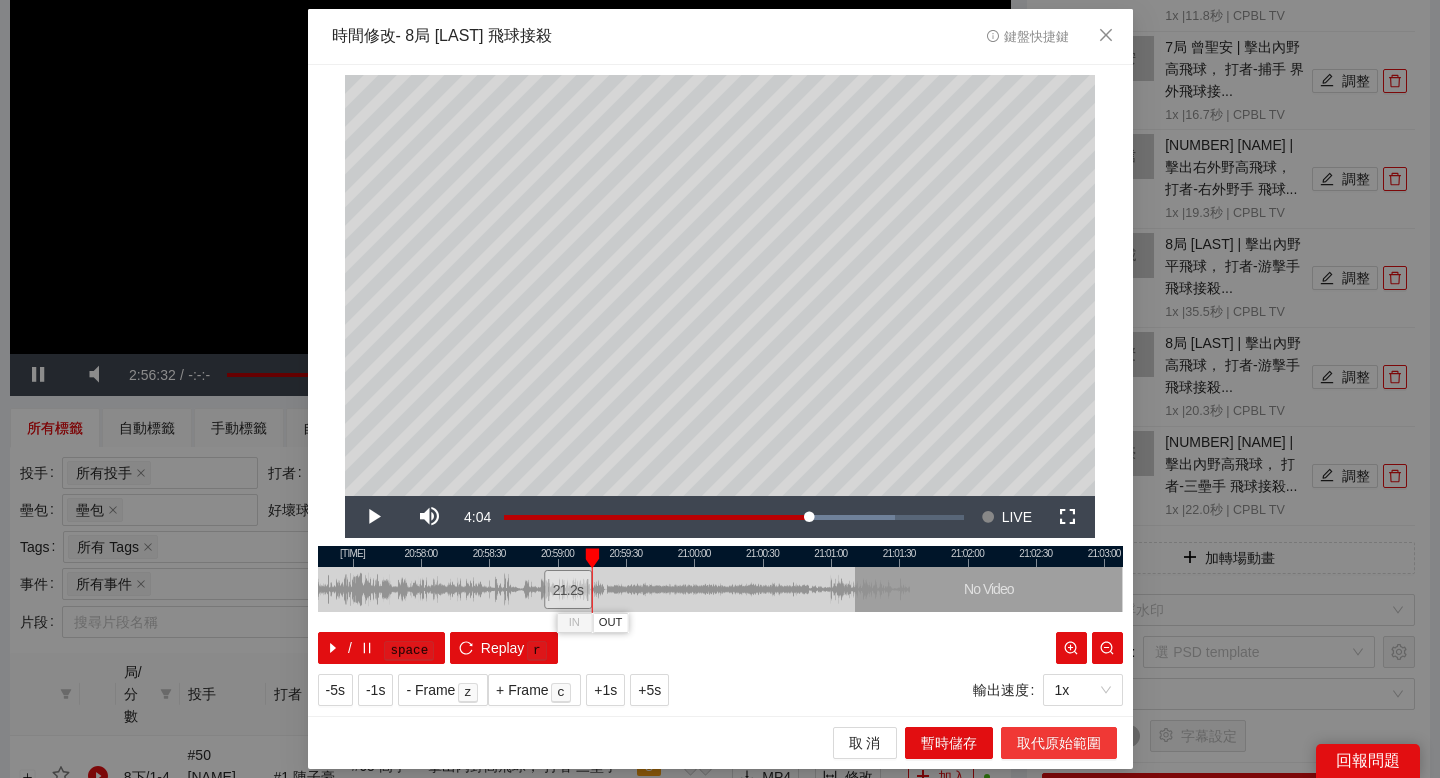 click on "取代原始範圍" at bounding box center [1059, 743] 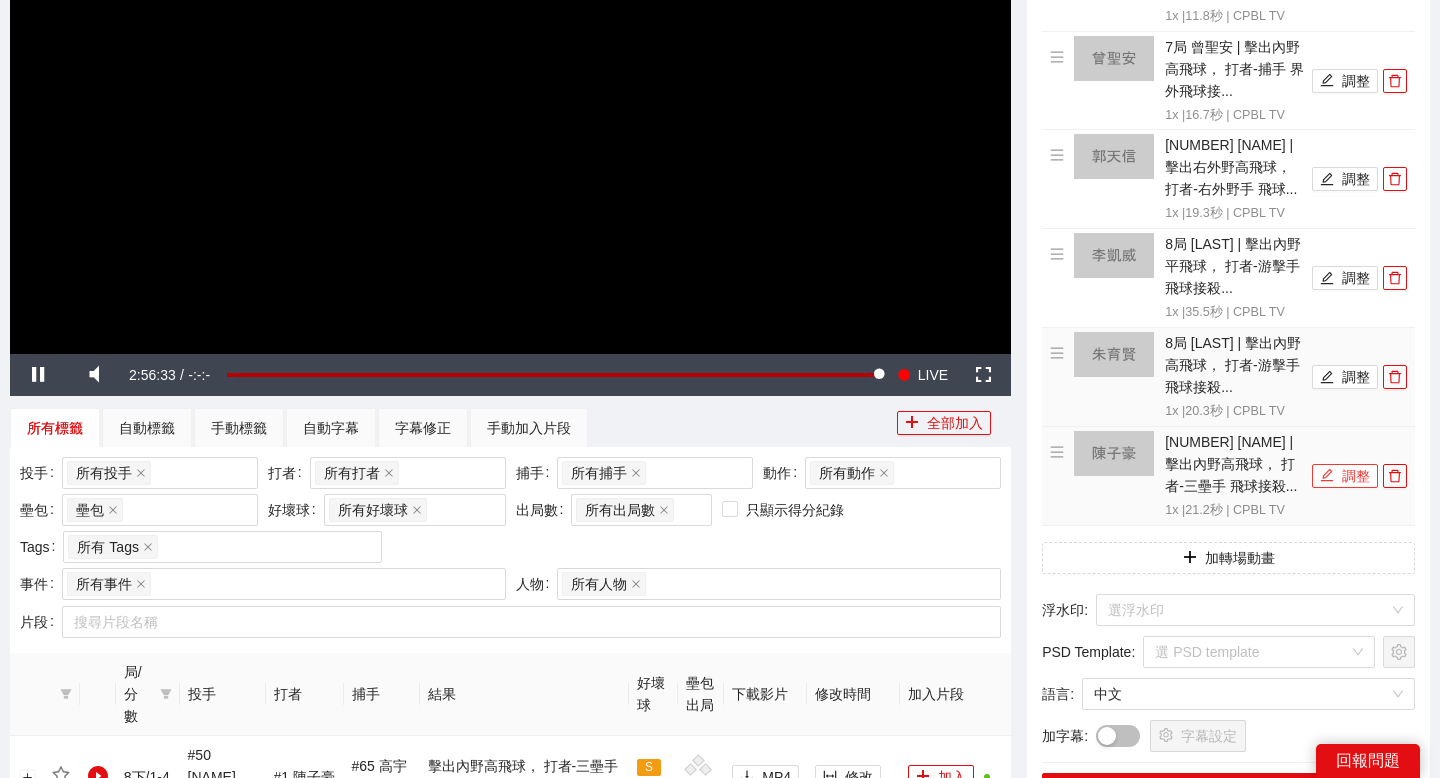 scroll, scrollTop: 0, scrollLeft: 0, axis: both 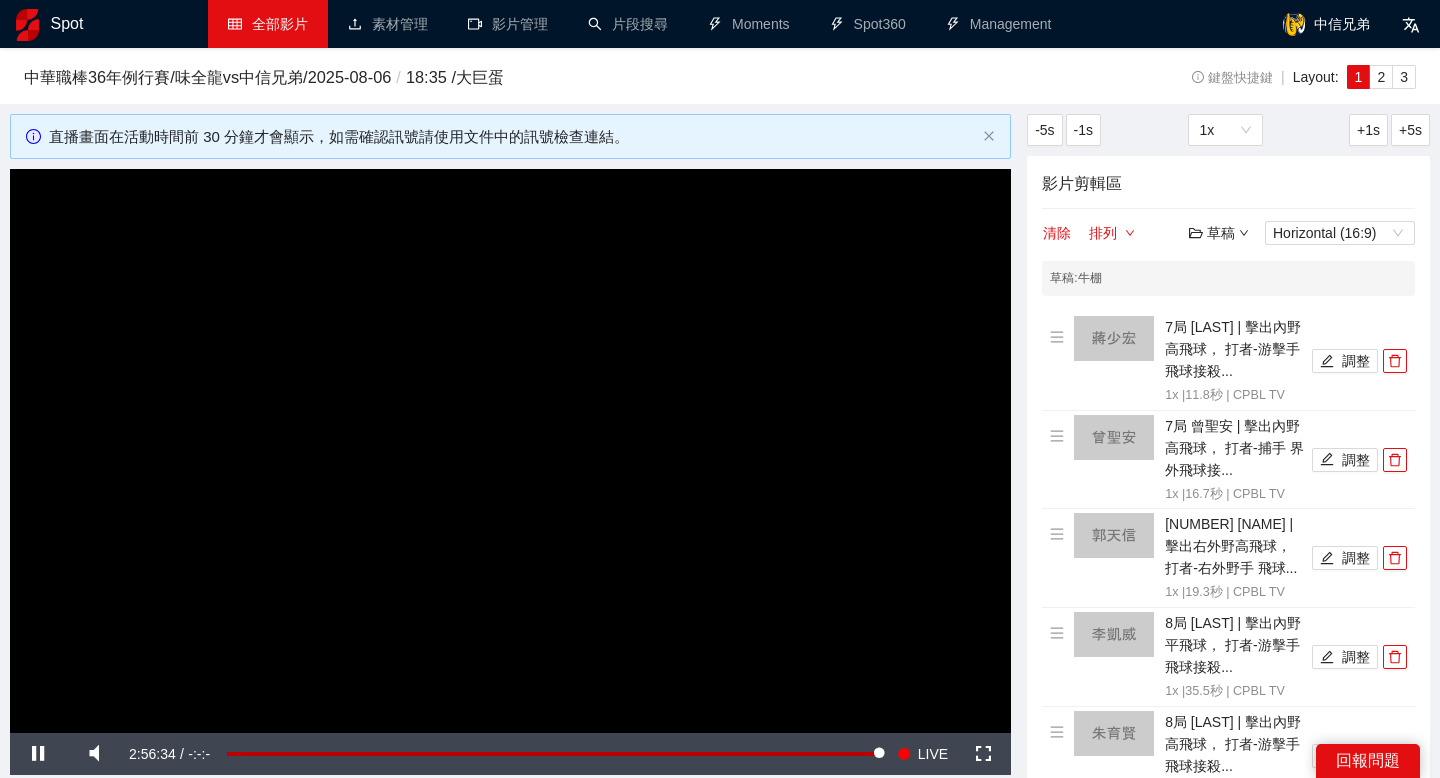 click on "草稿" at bounding box center (1219, 233) 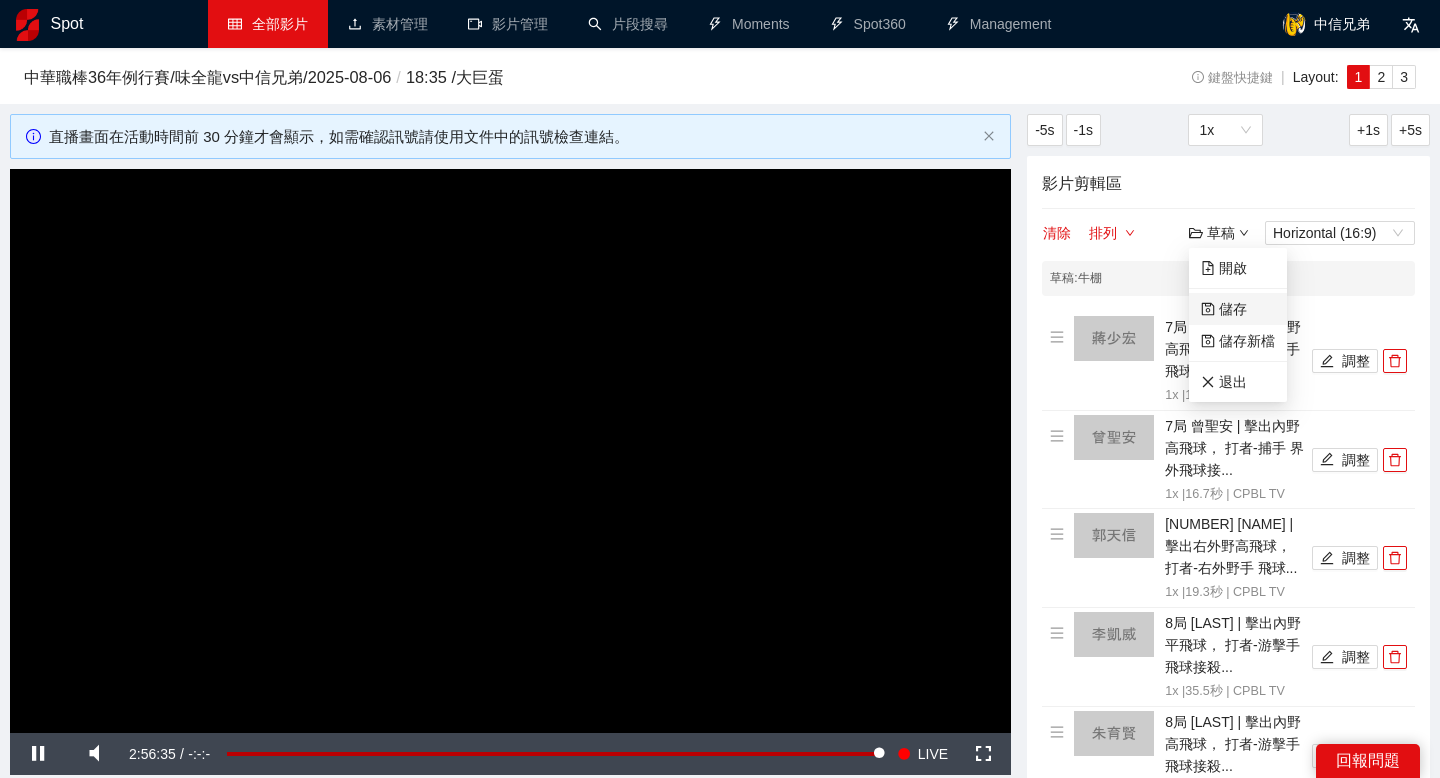 click on "儲存" at bounding box center (1224, 309) 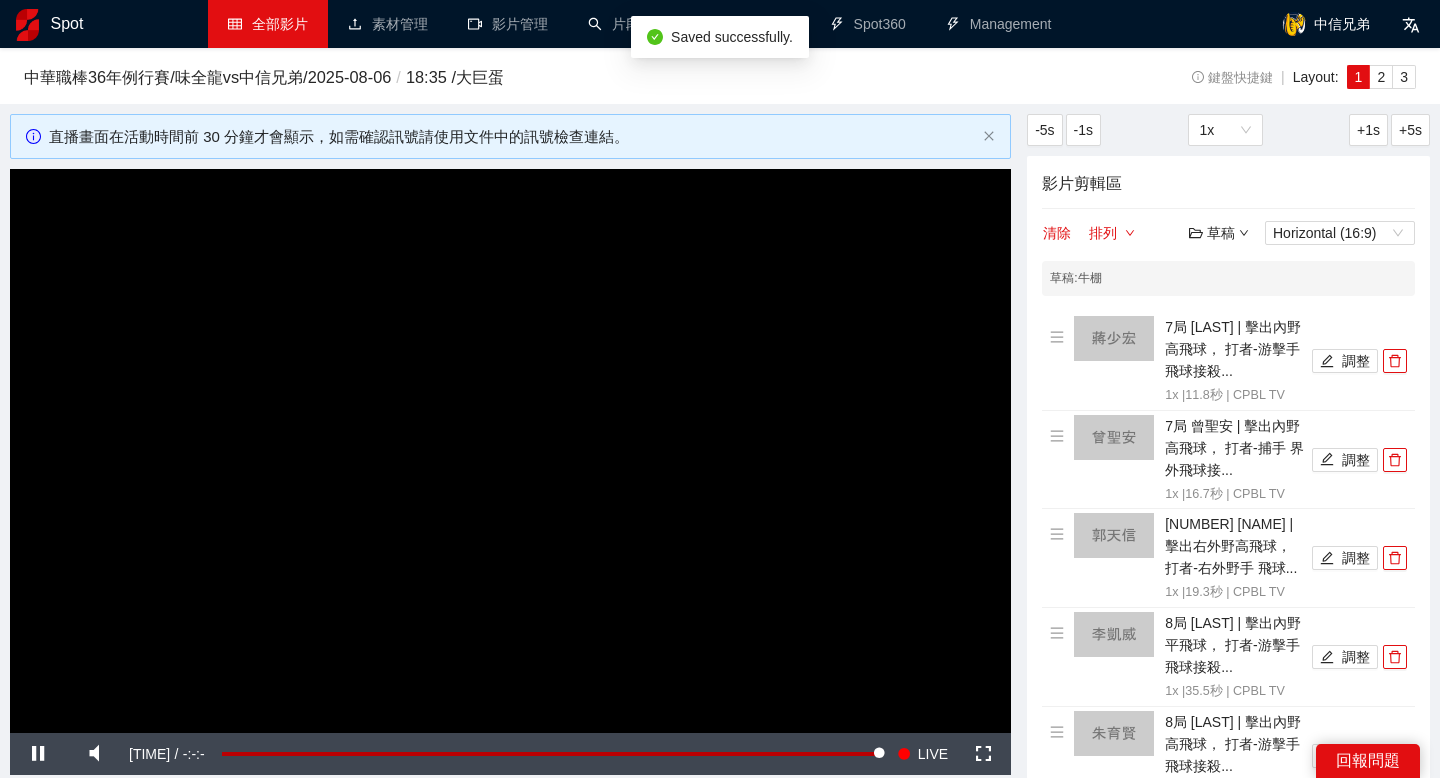 click on "草稿" at bounding box center (1219, 233) 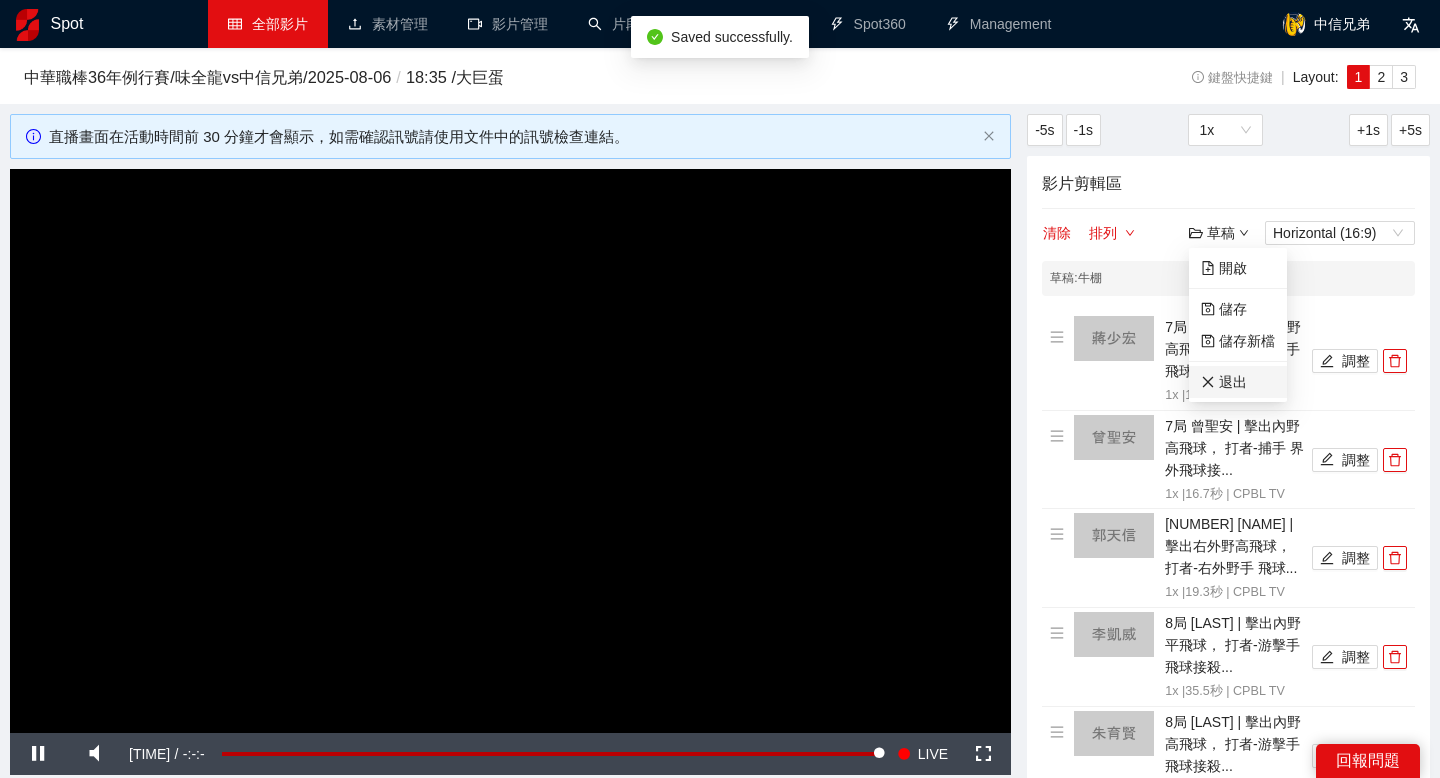 click on "退出" at bounding box center [1224, 382] 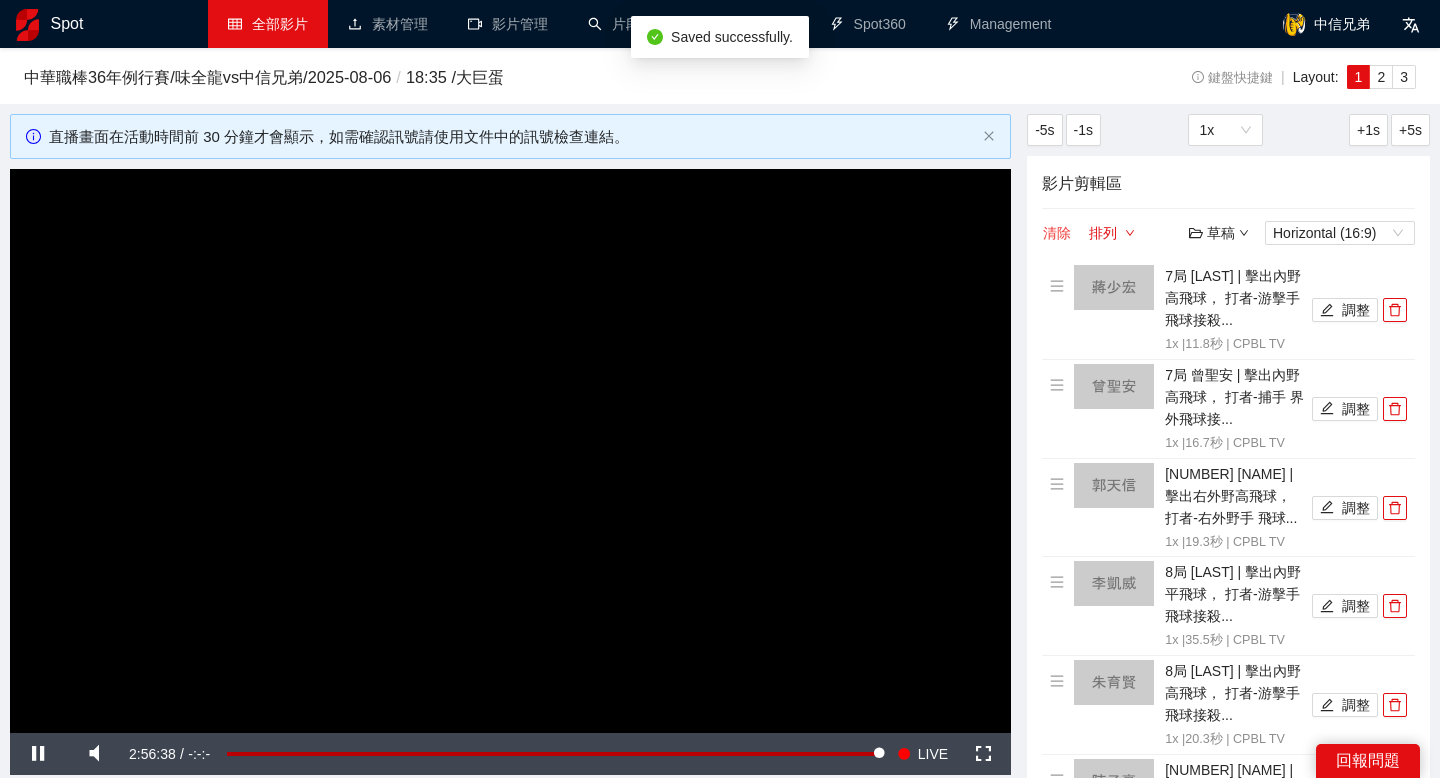 click on "清除" at bounding box center [1057, 233] 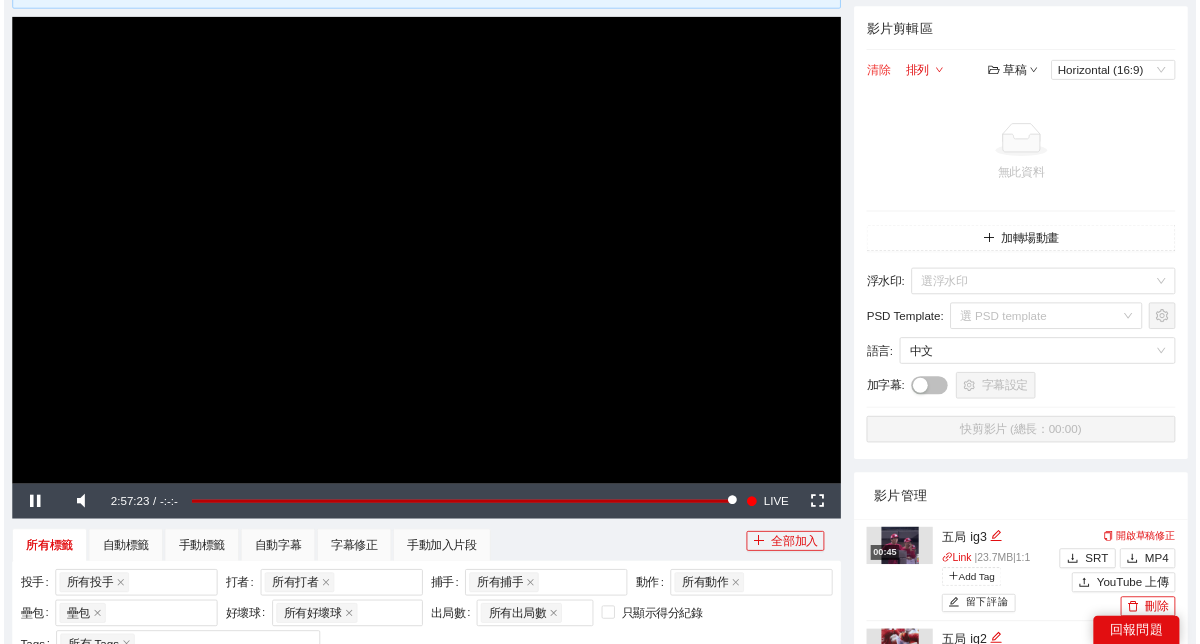 scroll, scrollTop: 142, scrollLeft: 0, axis: vertical 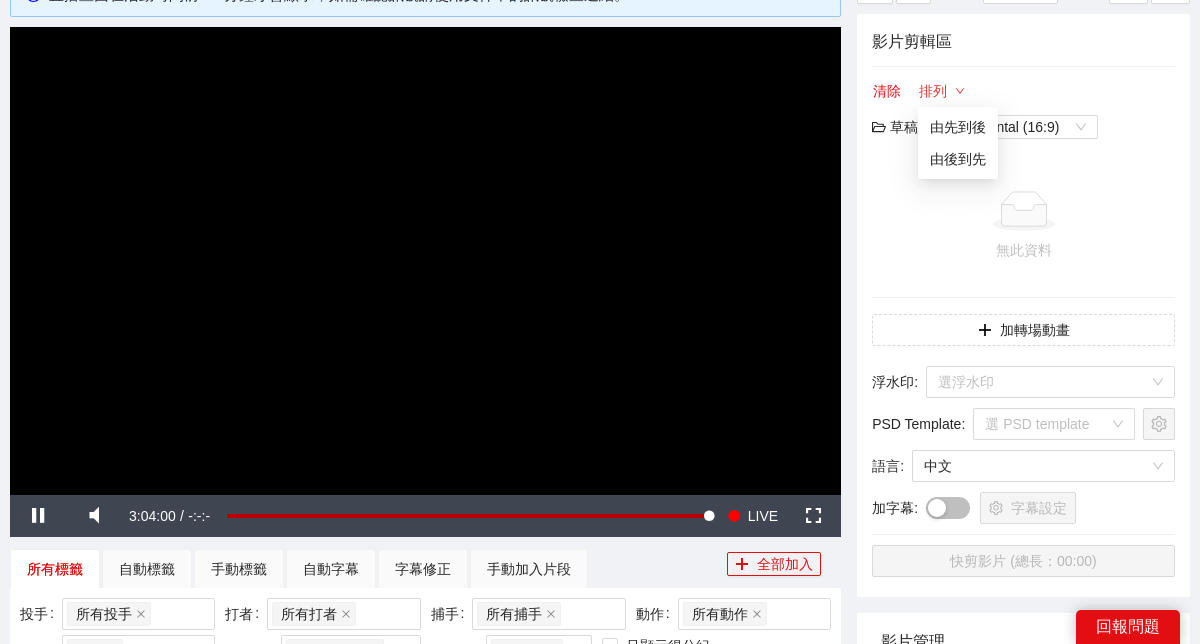 click on "排列" at bounding box center (942, 91) 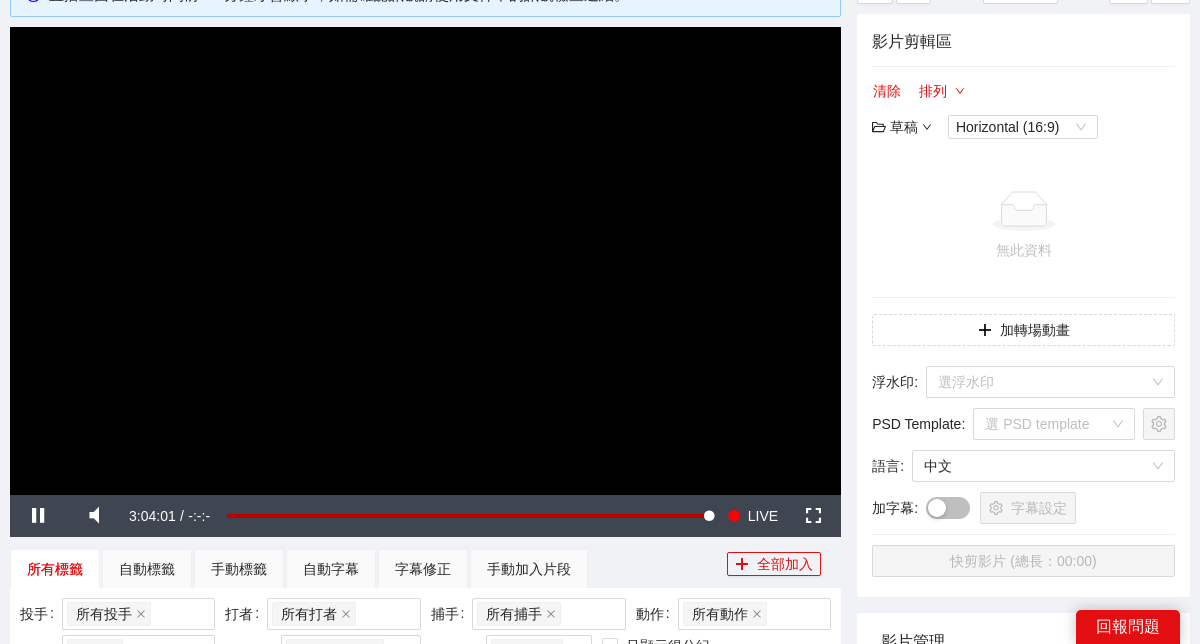 click on "草稿" at bounding box center (902, 127) 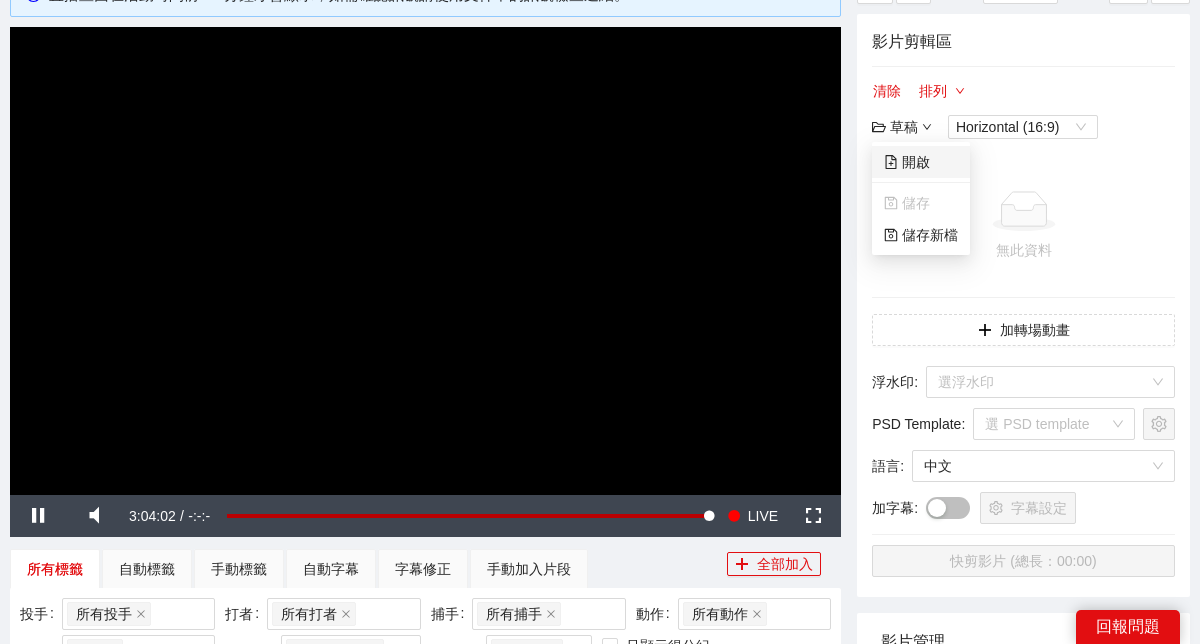 click on "開啟" at bounding box center [907, 162] 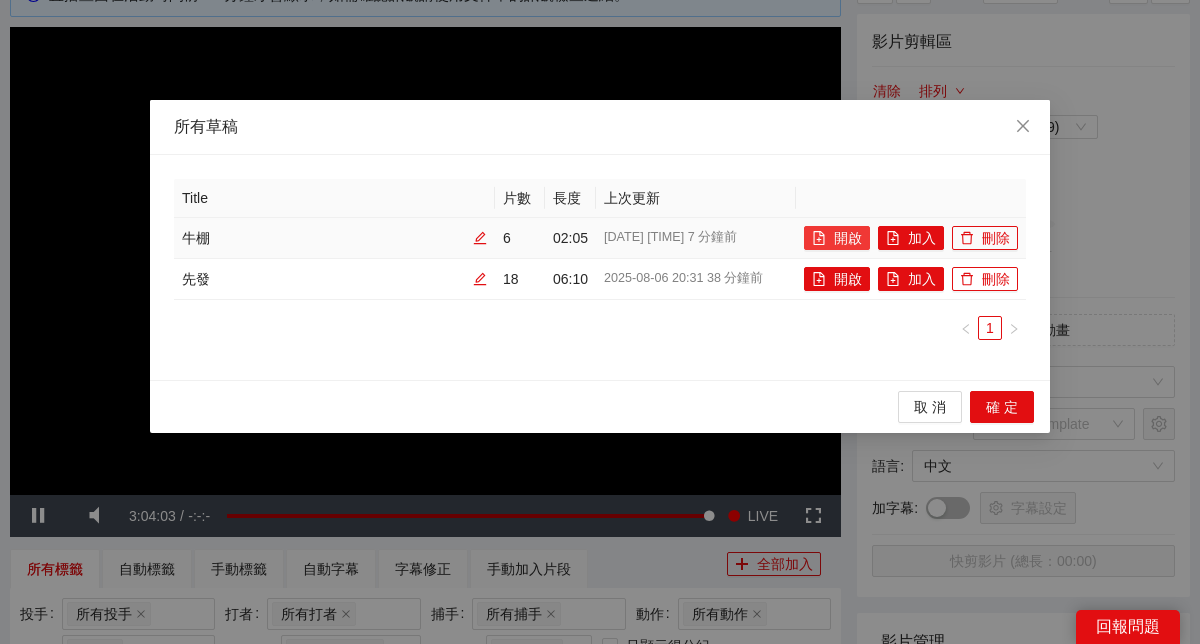 click on "開啟" at bounding box center (837, 238) 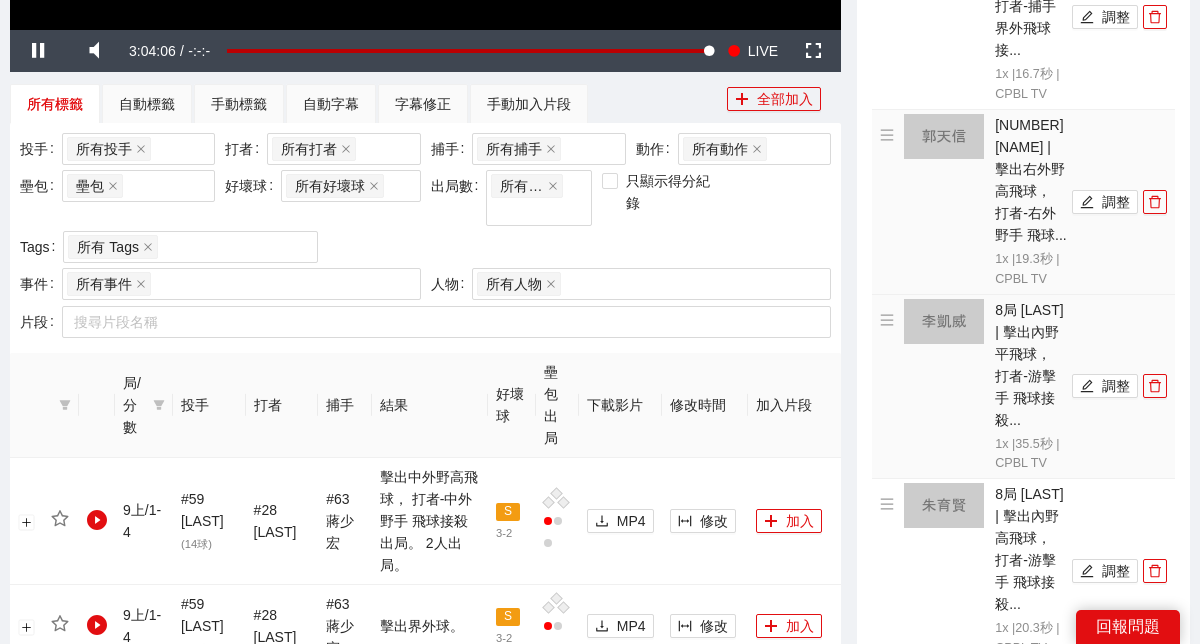 scroll, scrollTop: 626, scrollLeft: 0, axis: vertical 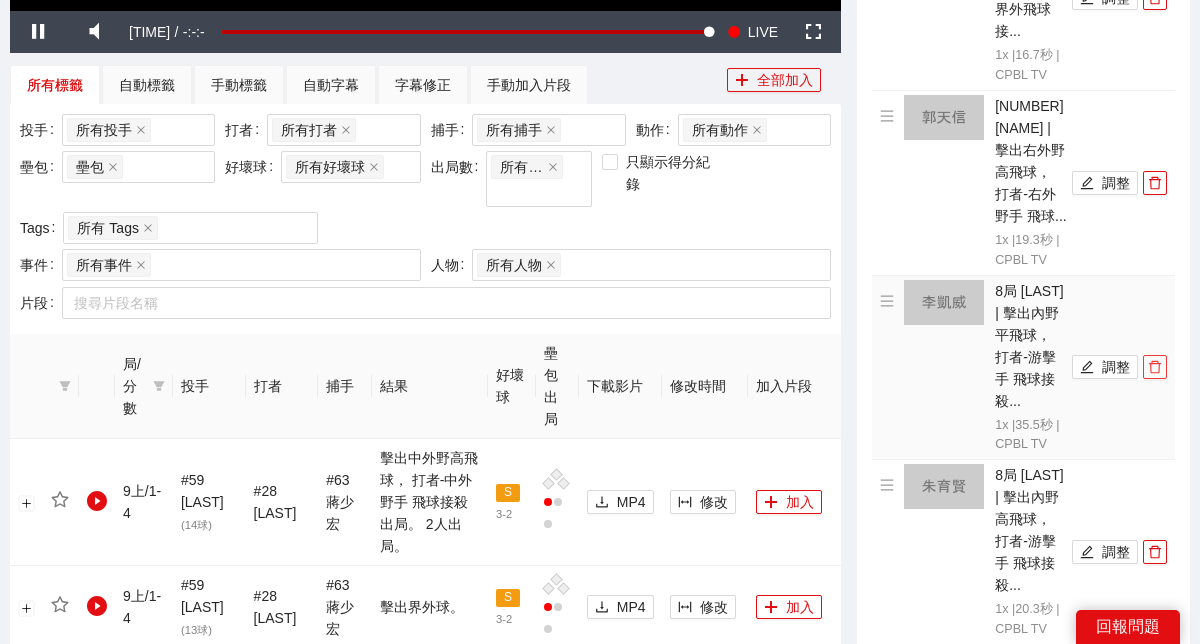 click 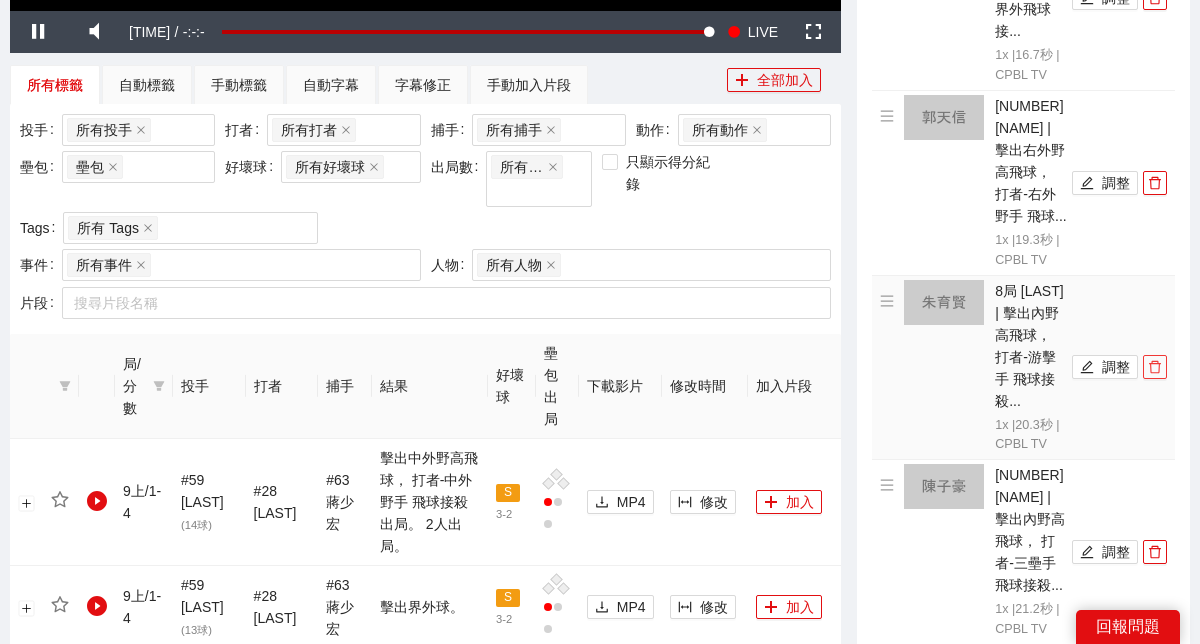 click 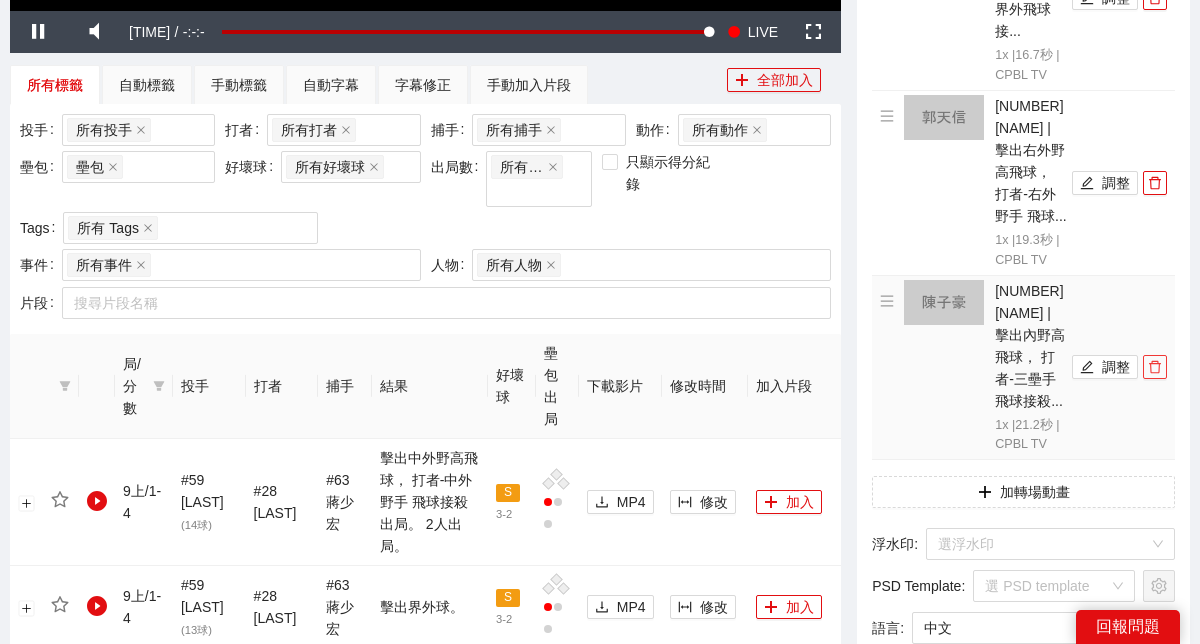 click 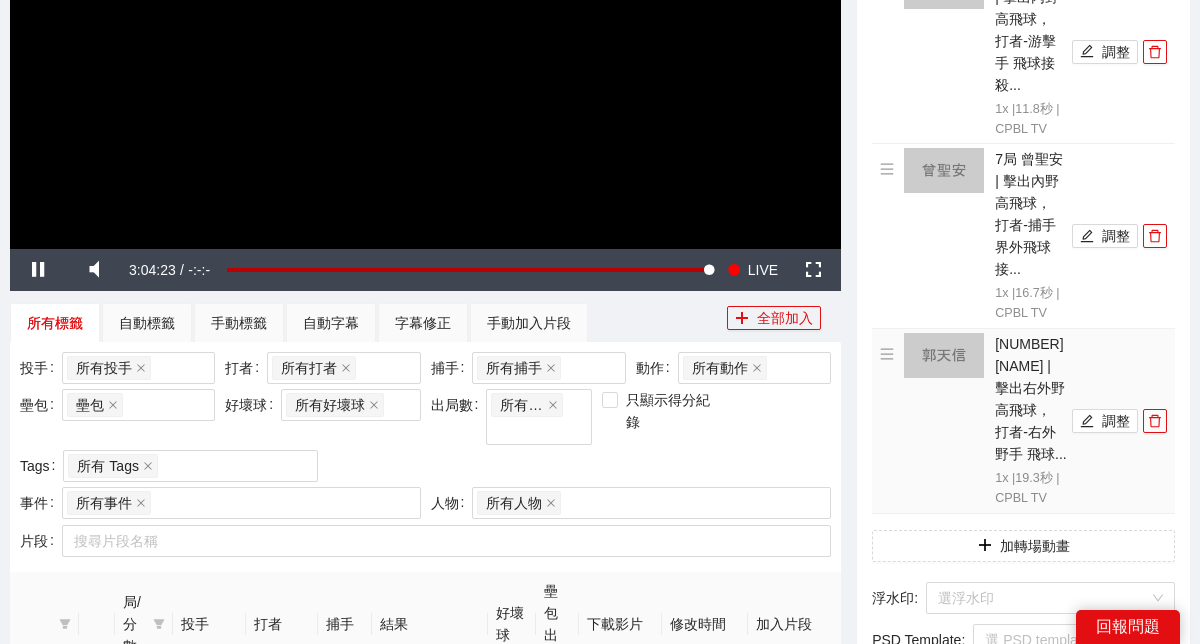 scroll, scrollTop: 393, scrollLeft: 0, axis: vertical 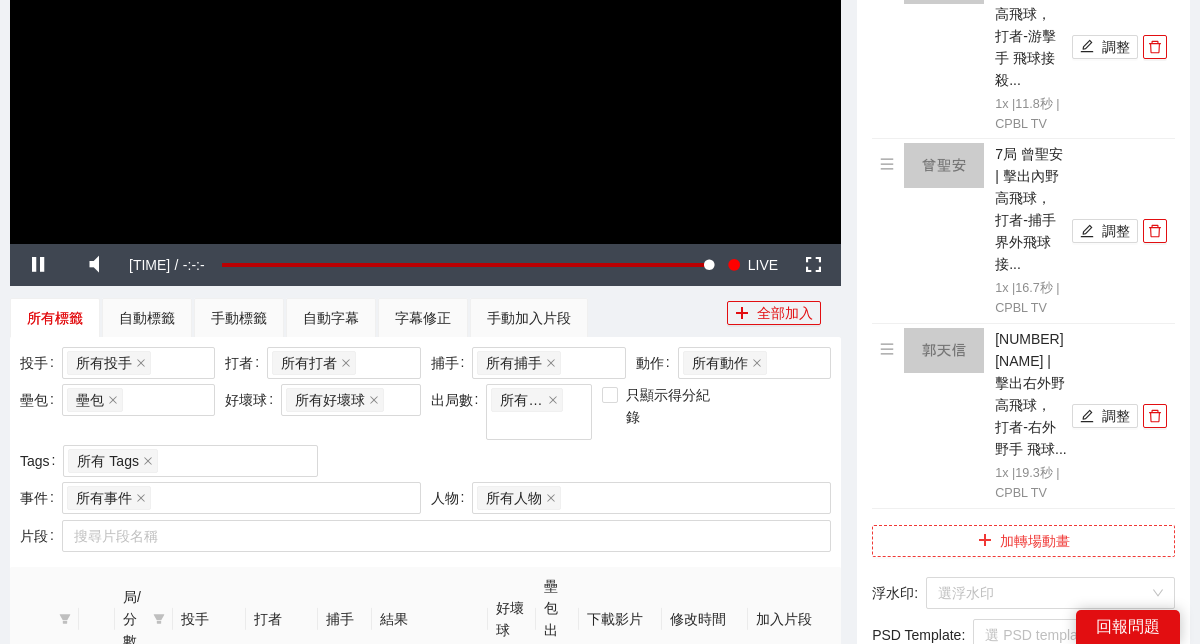 click on "加轉場動畫" at bounding box center [1023, 541] 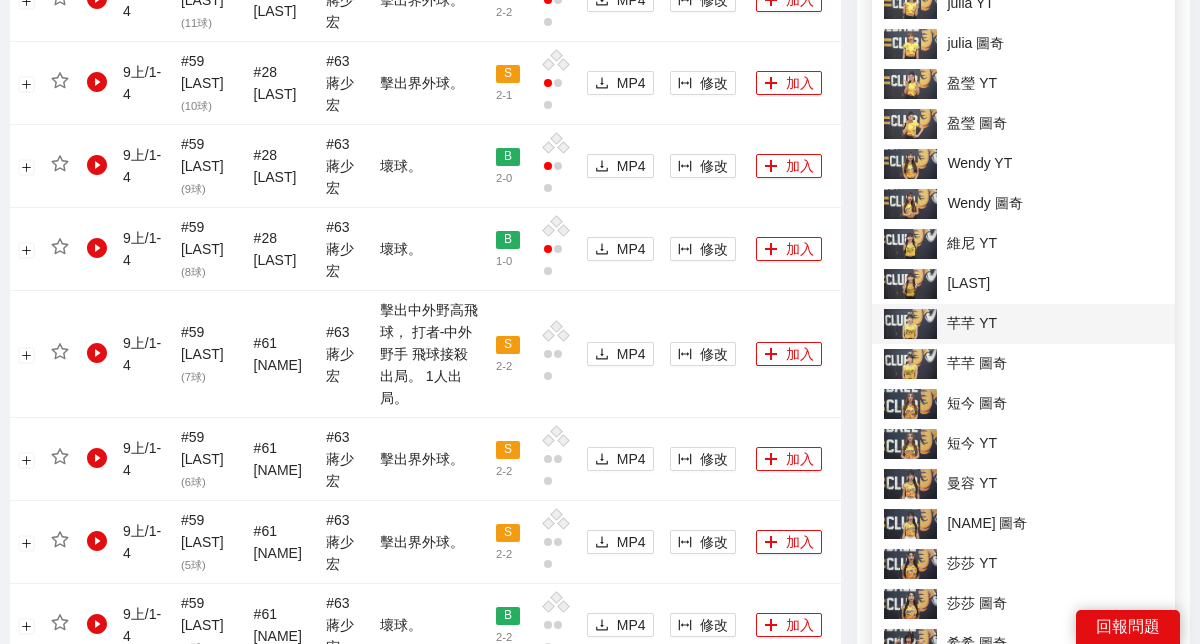 scroll, scrollTop: 1462, scrollLeft: 0, axis: vertical 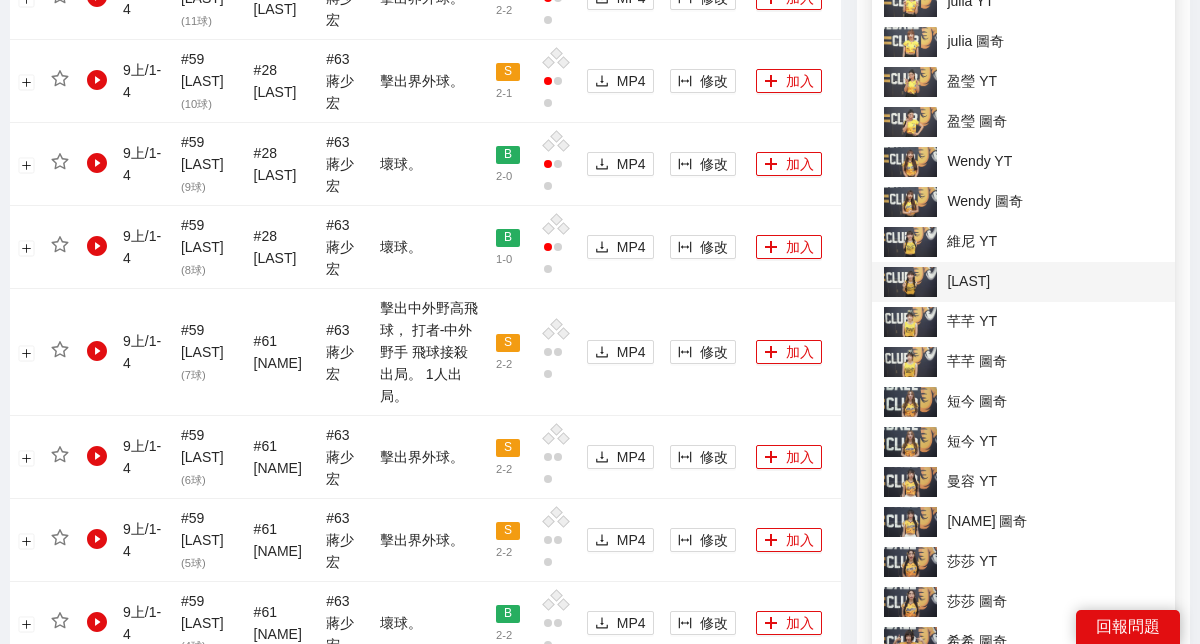click on "[LAST]" at bounding box center (1023, 282) 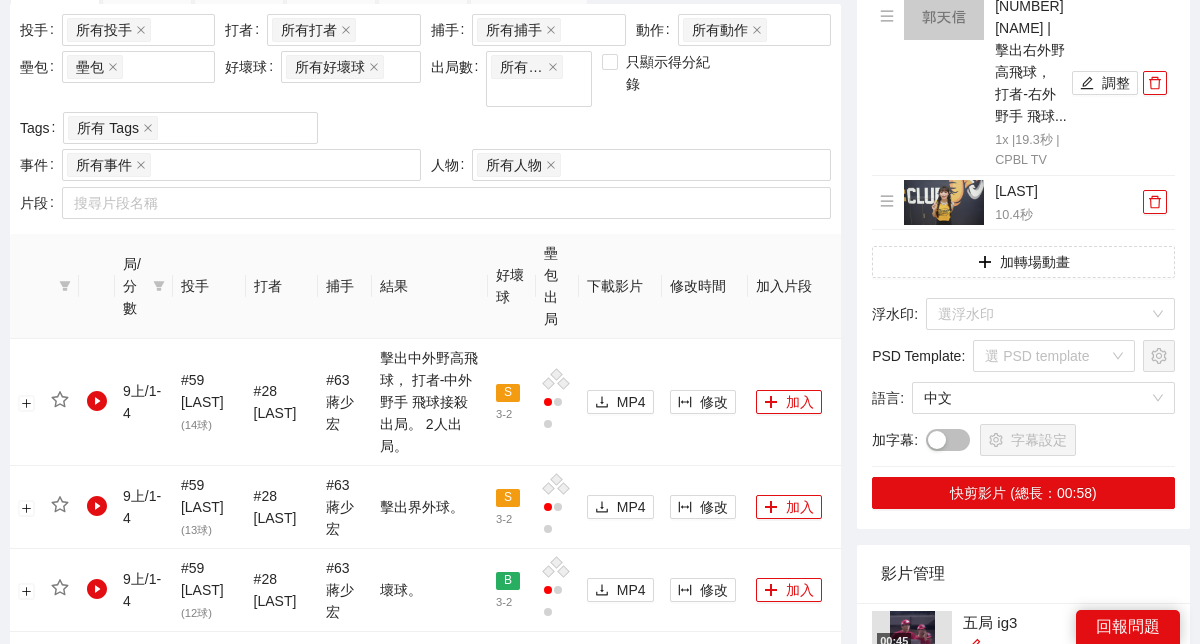scroll, scrollTop: 734, scrollLeft: 0, axis: vertical 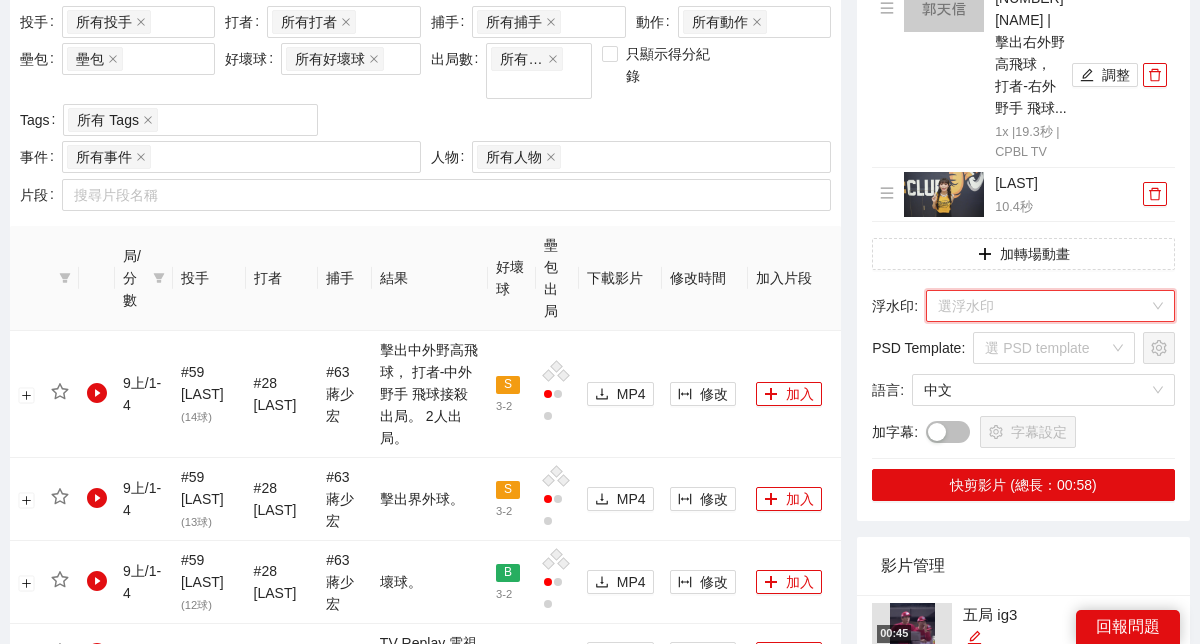 click at bounding box center [1043, 306] 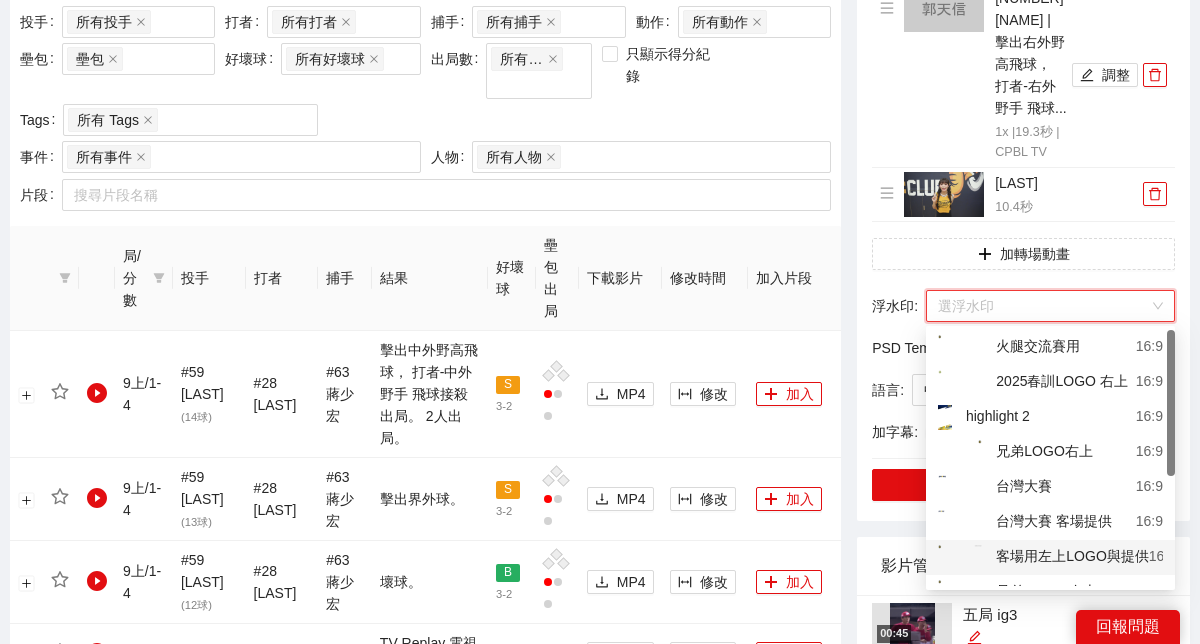 click on "客場用左上LOGO與提供" at bounding box center (1043, 557) 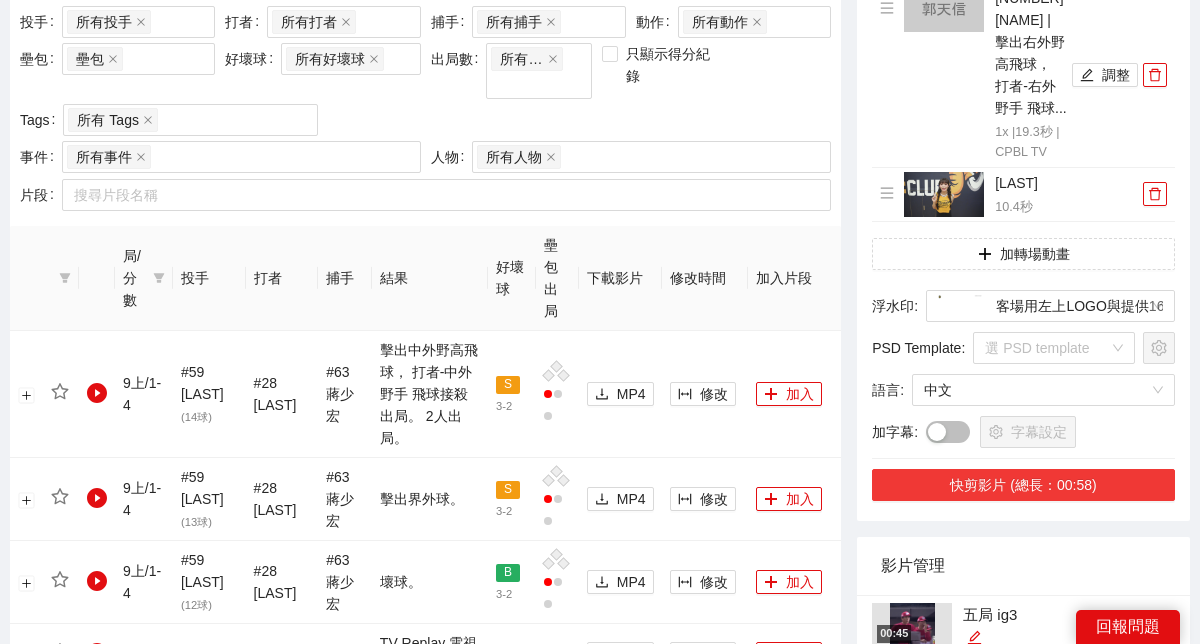 click on "快剪影片 (總長：00:58)" at bounding box center [1023, 485] 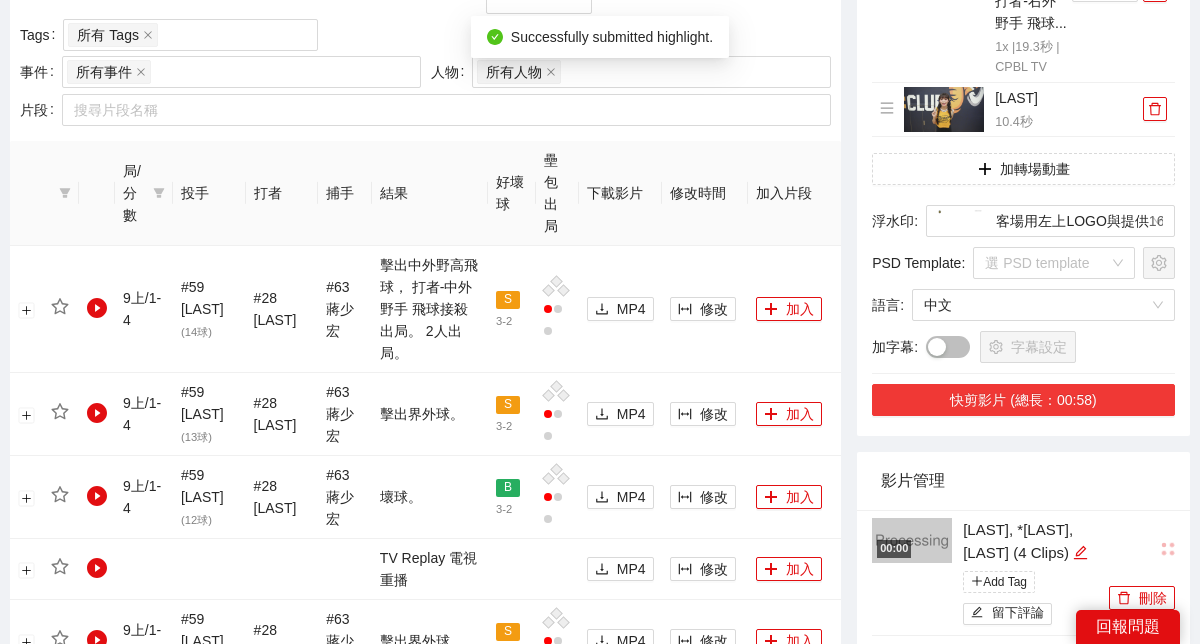 scroll, scrollTop: 913, scrollLeft: 0, axis: vertical 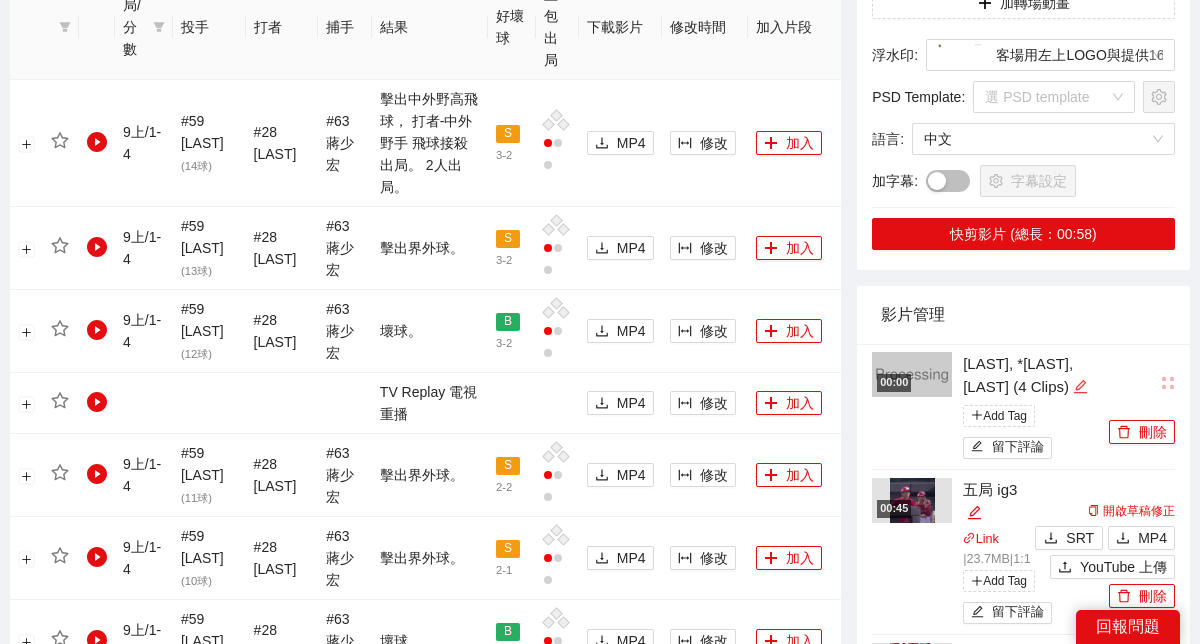 click 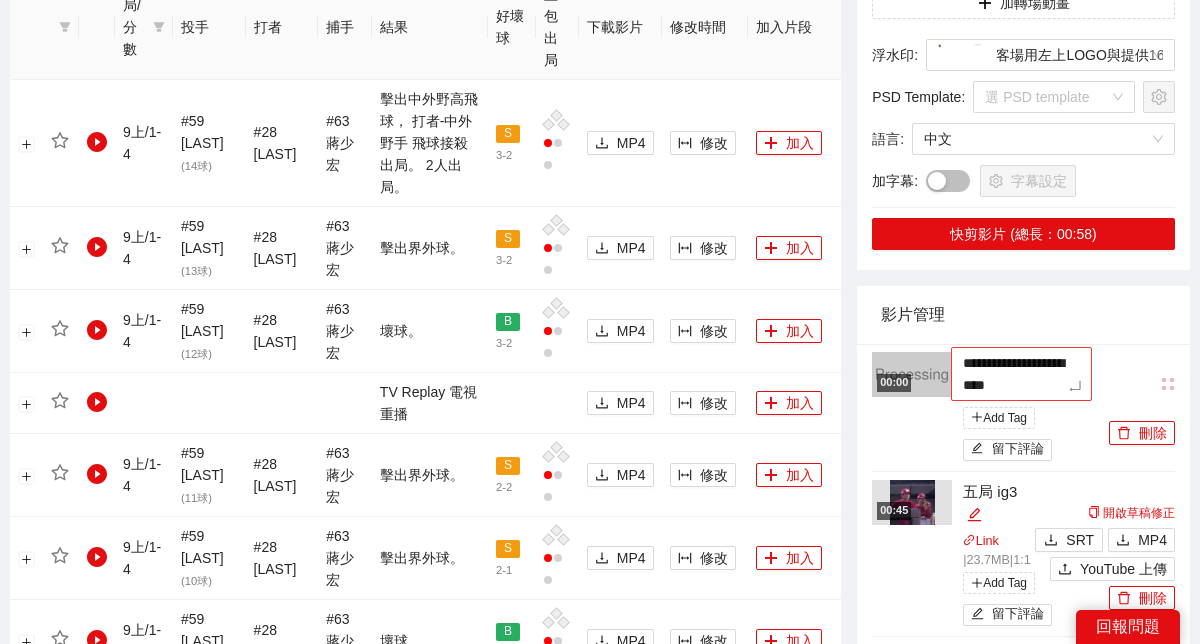drag, startPoint x: 1065, startPoint y: 387, endPoint x: 955, endPoint y: 364, distance: 112.37882 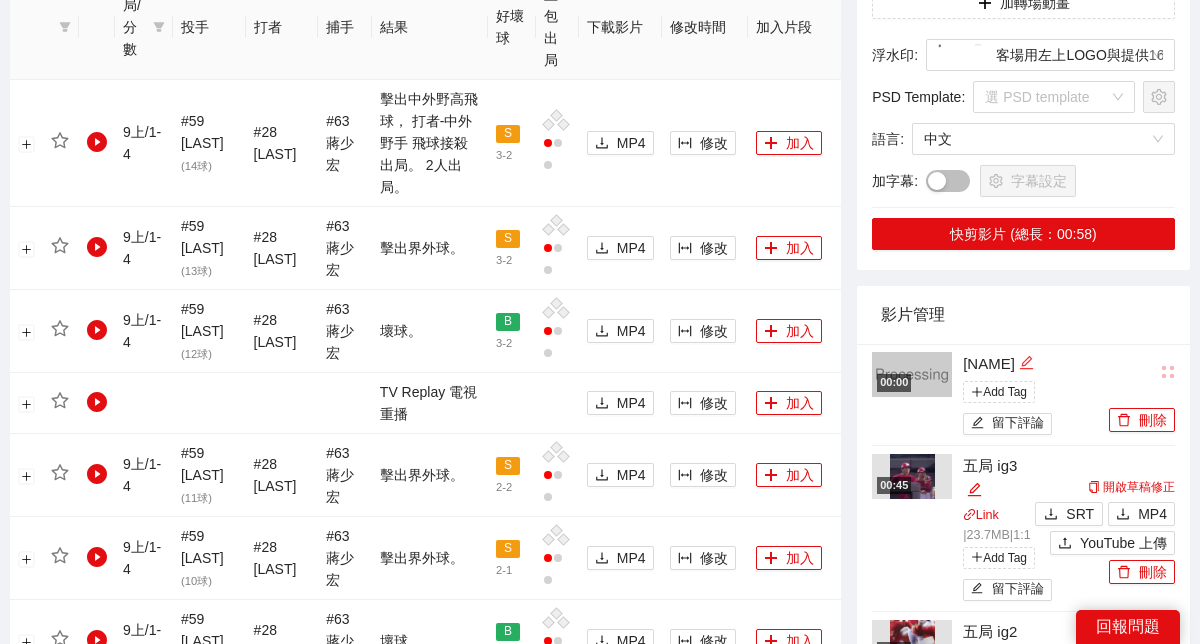 click 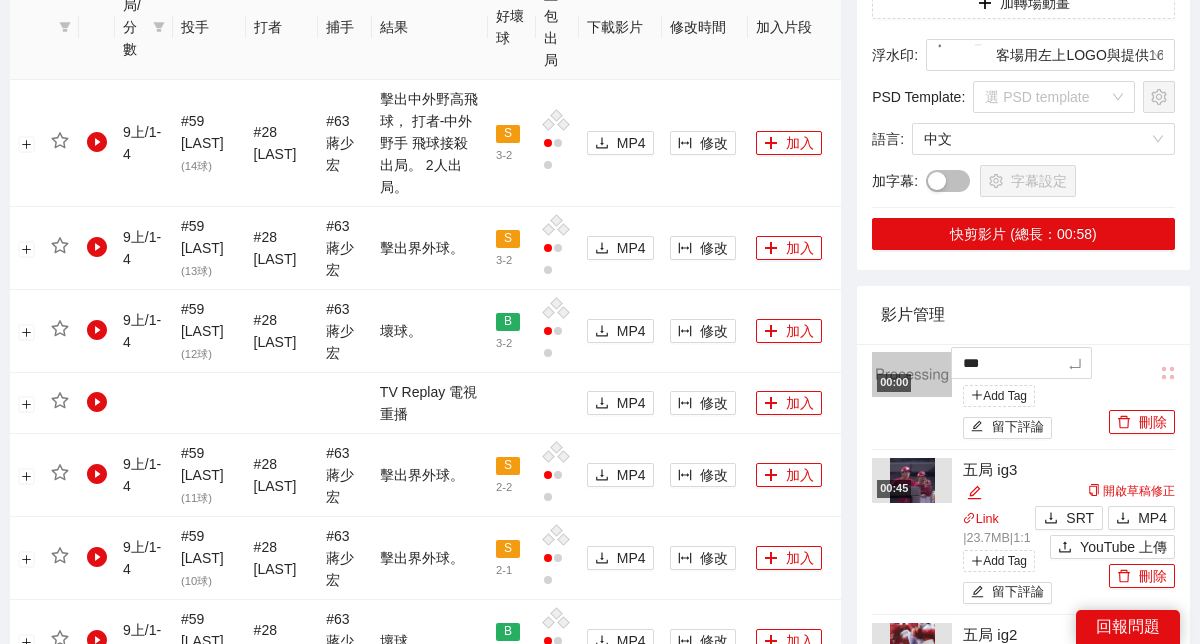 type on "****" 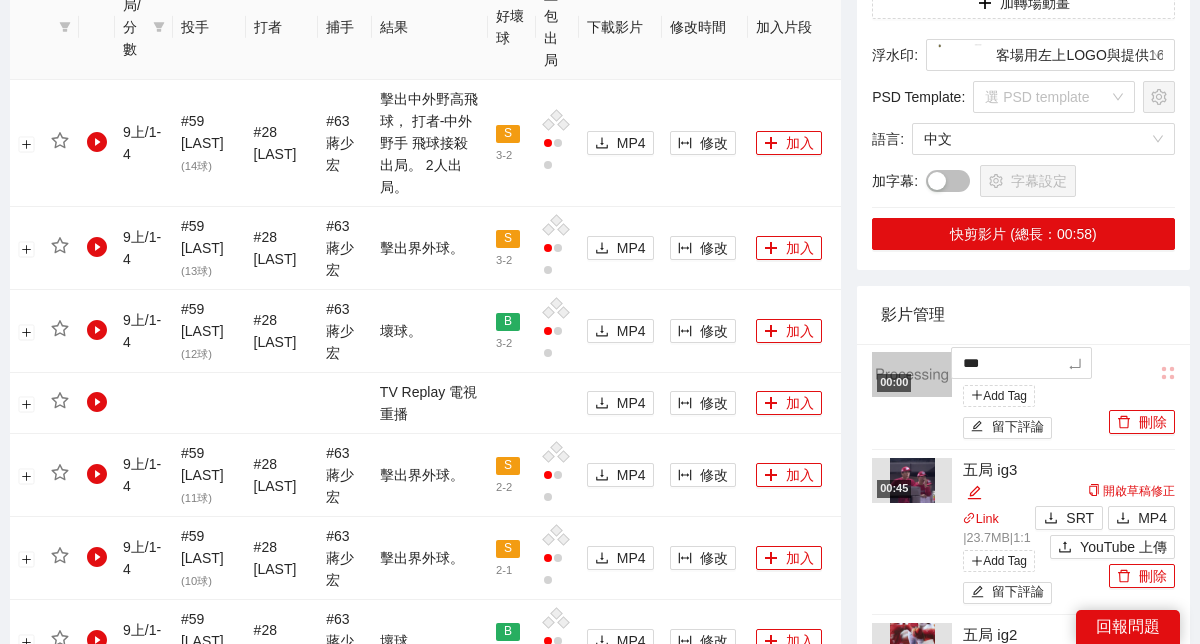 type on "****" 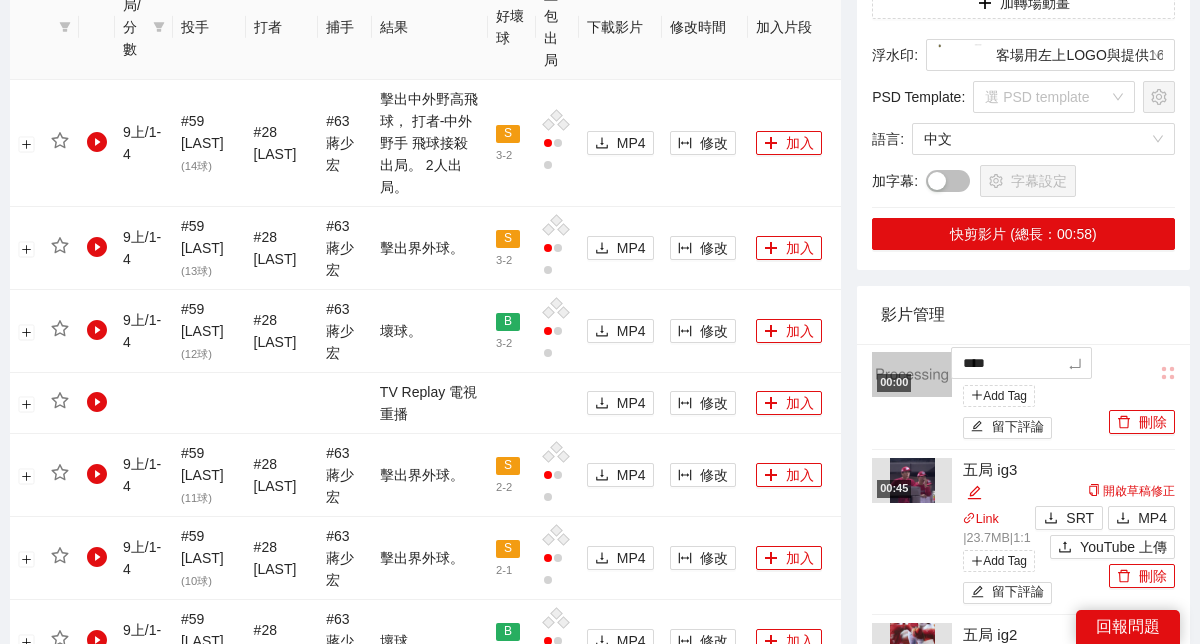 type on "*****" 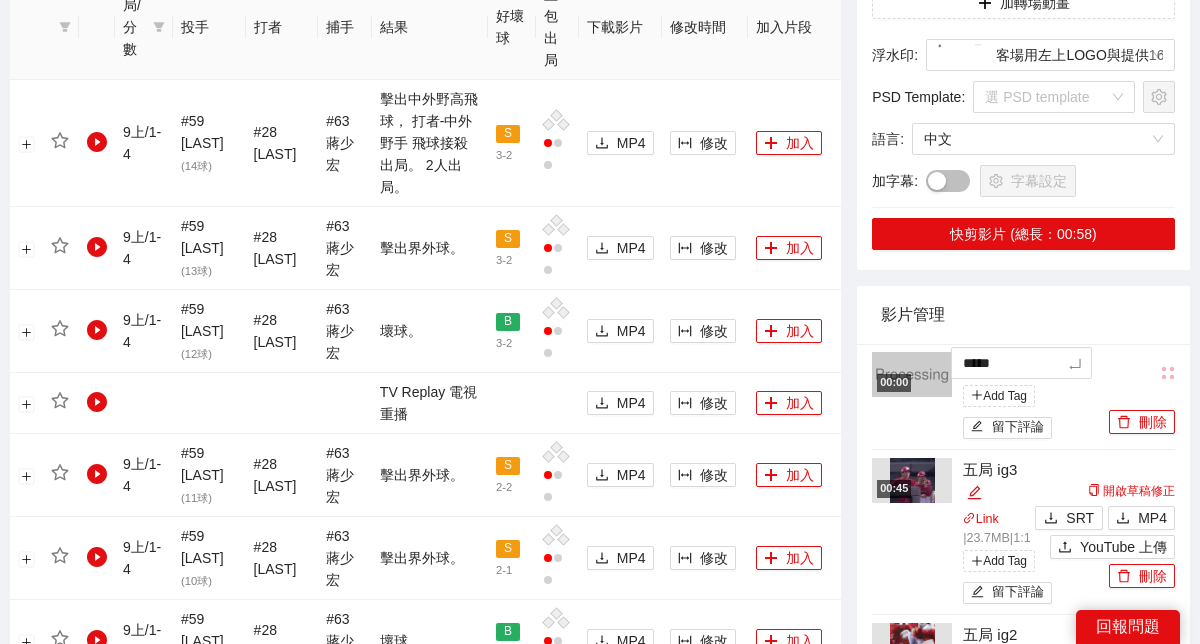 type on "******" 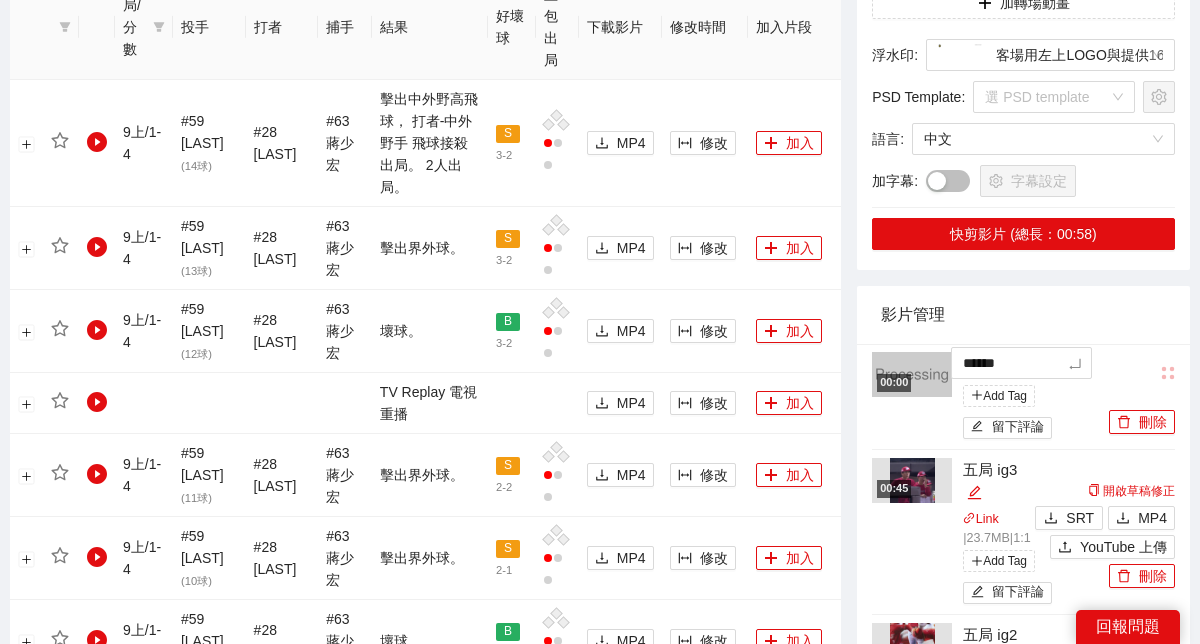 type on "****" 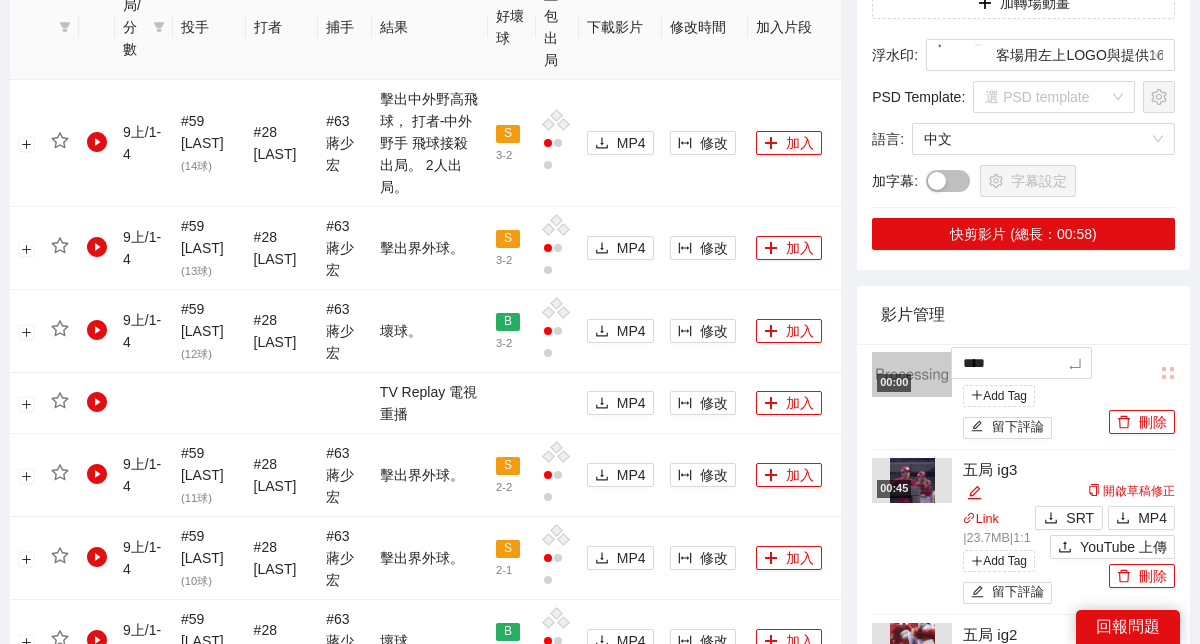 type on "*****" 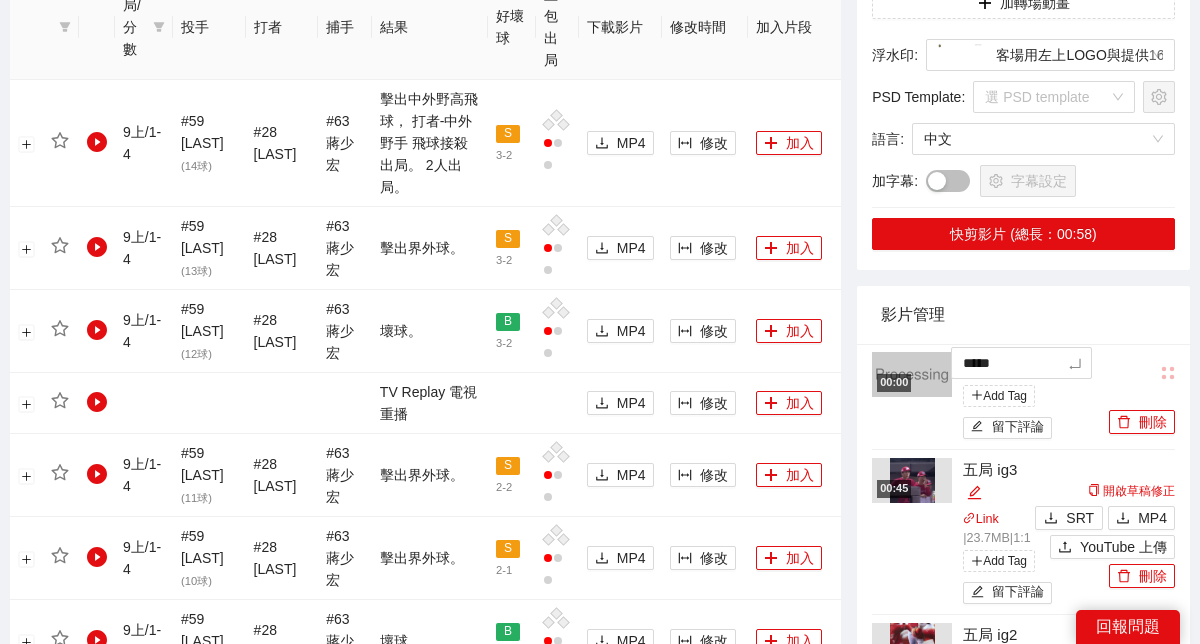 type on "******" 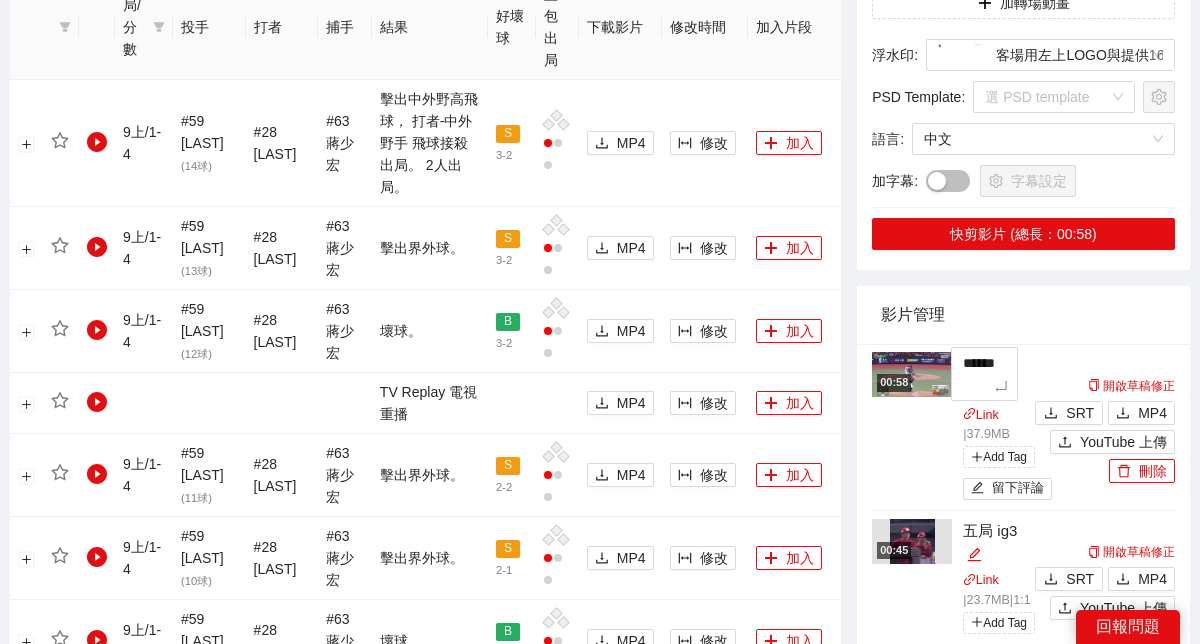 type on "*****" 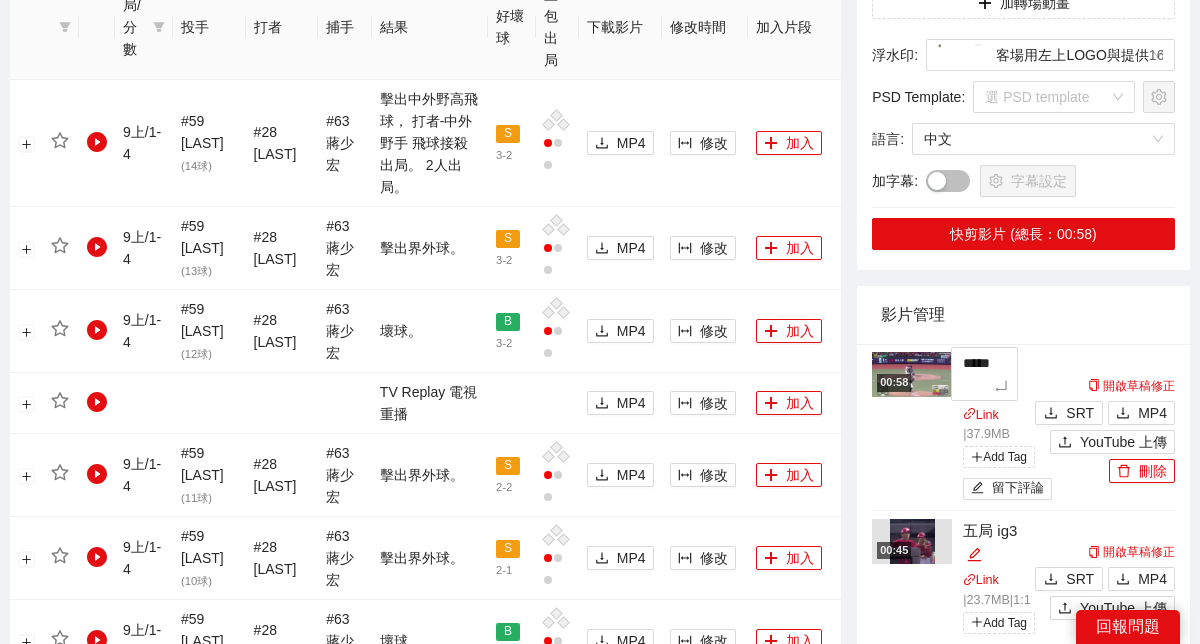 type on "******" 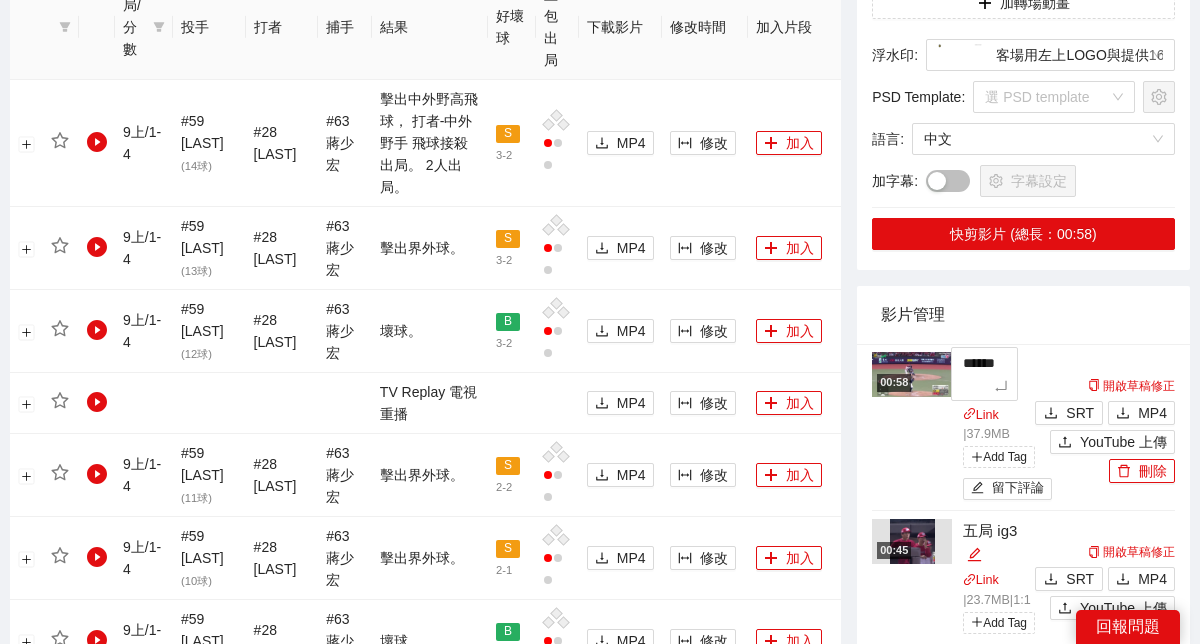 type on "*******" 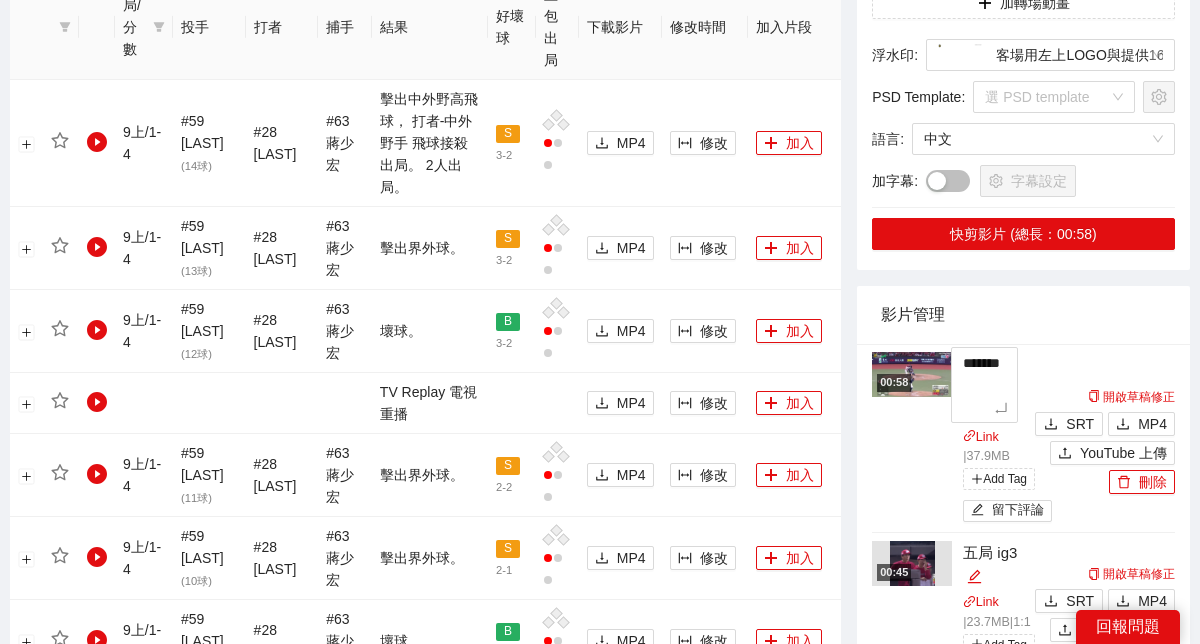 type on "******" 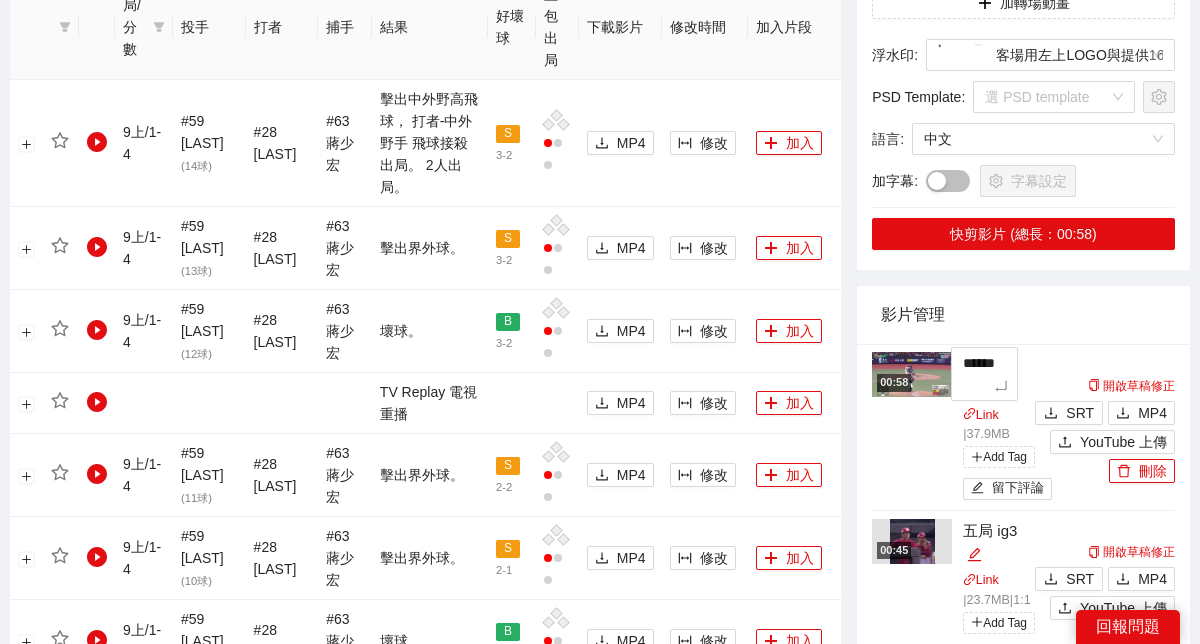 type on "*******" 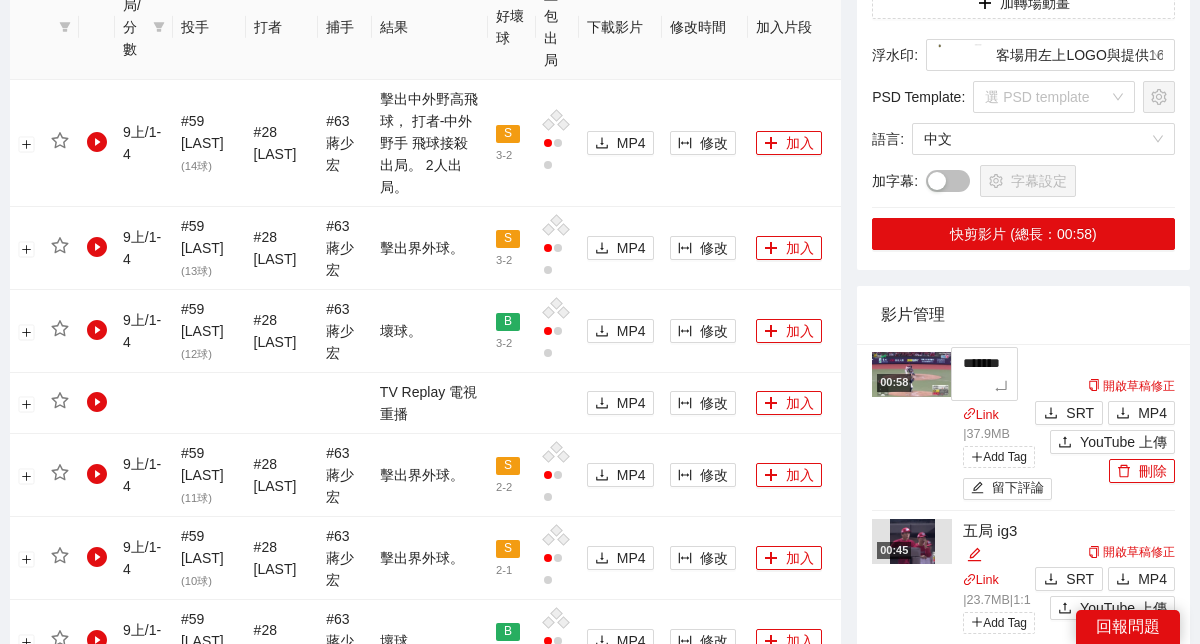 type on "********" 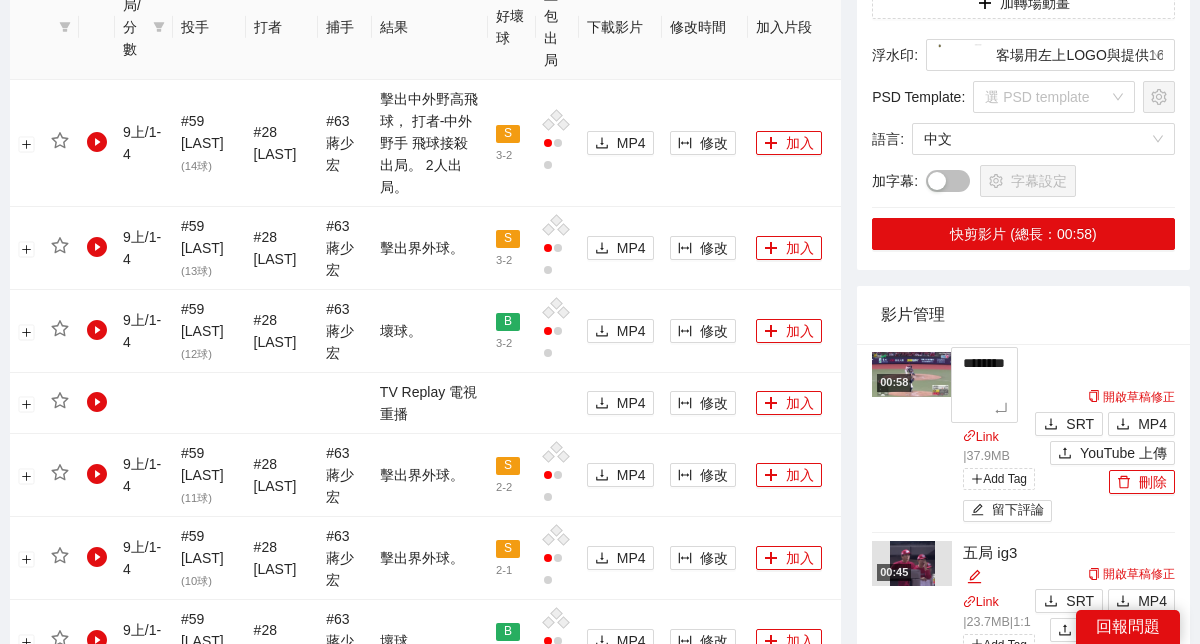 type on "*******" 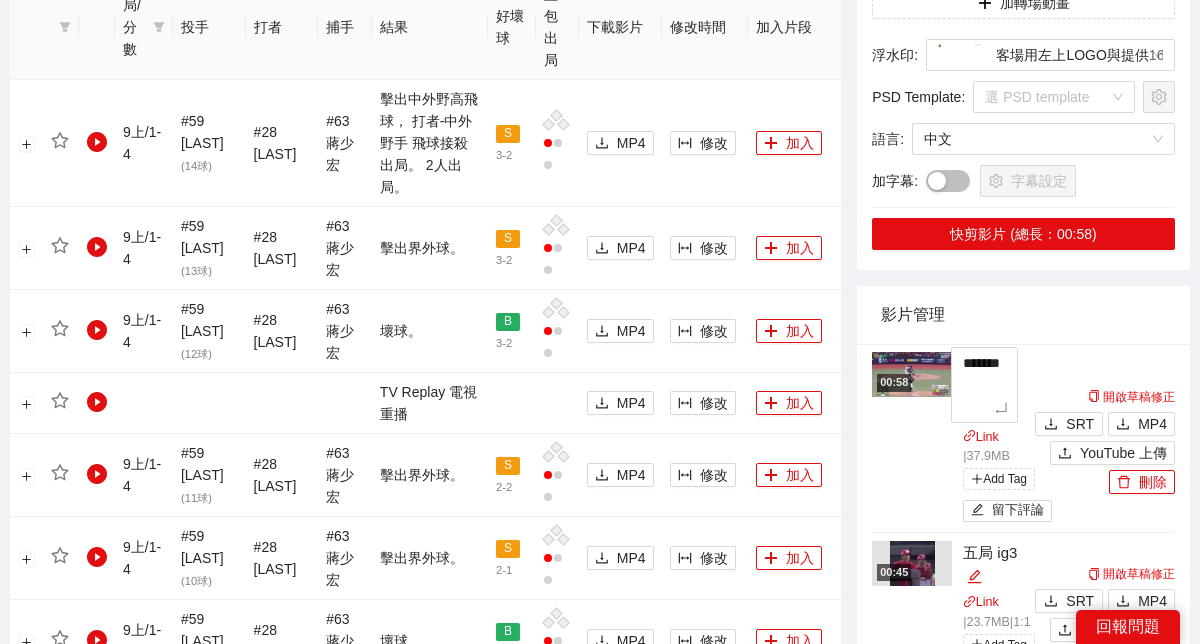 type on "******" 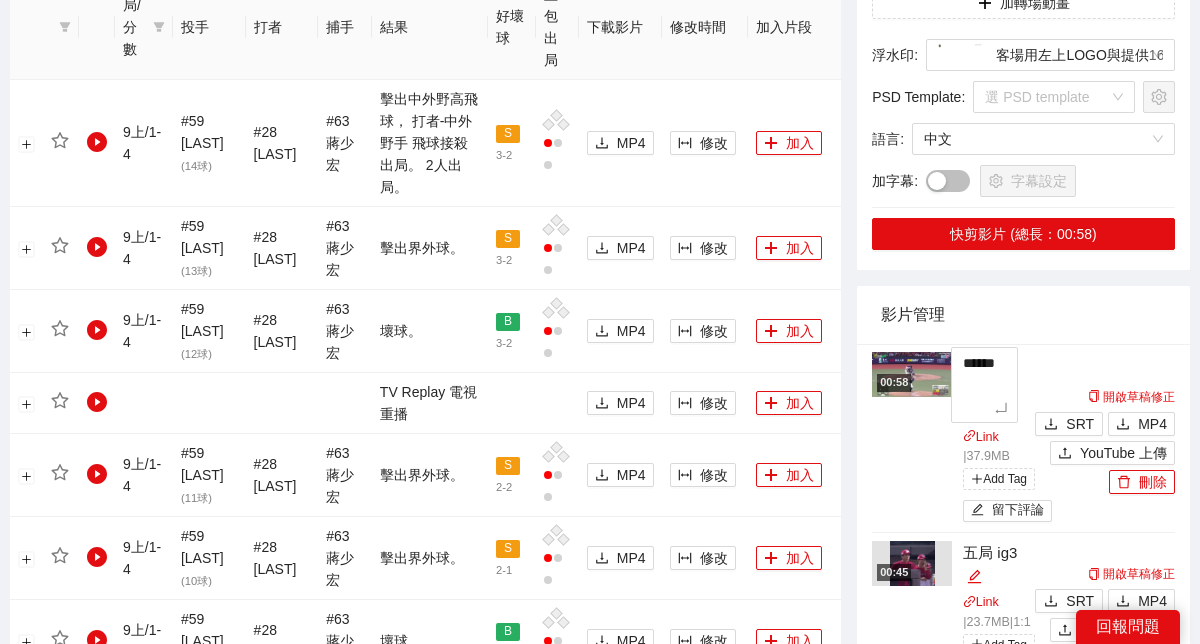 type on "*****" 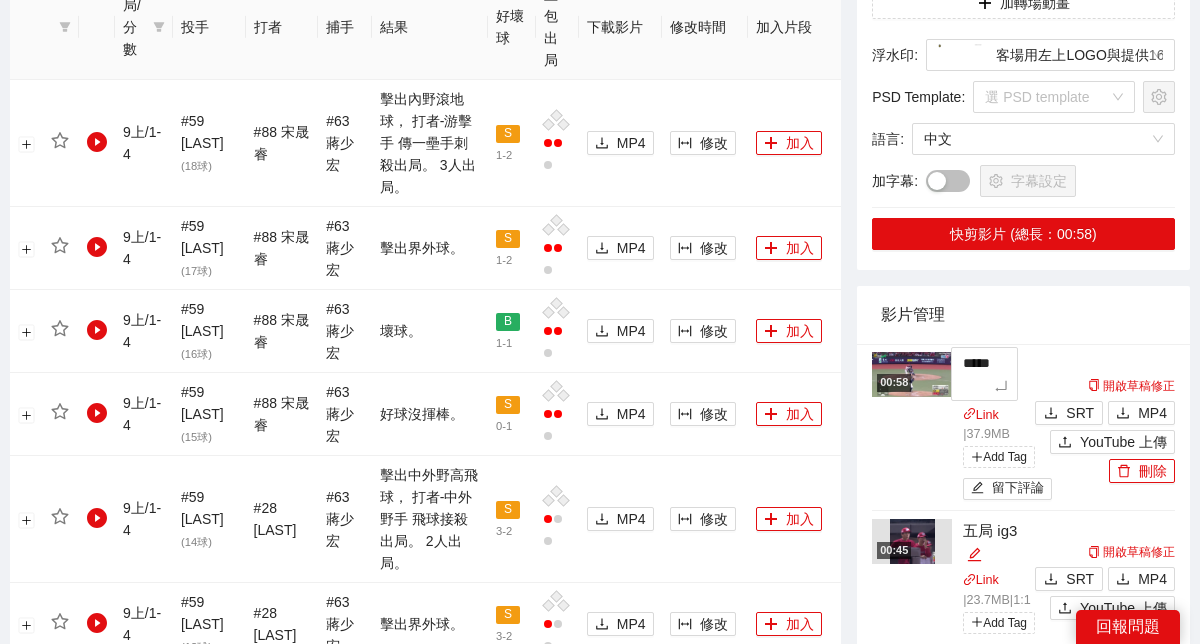 type on "******" 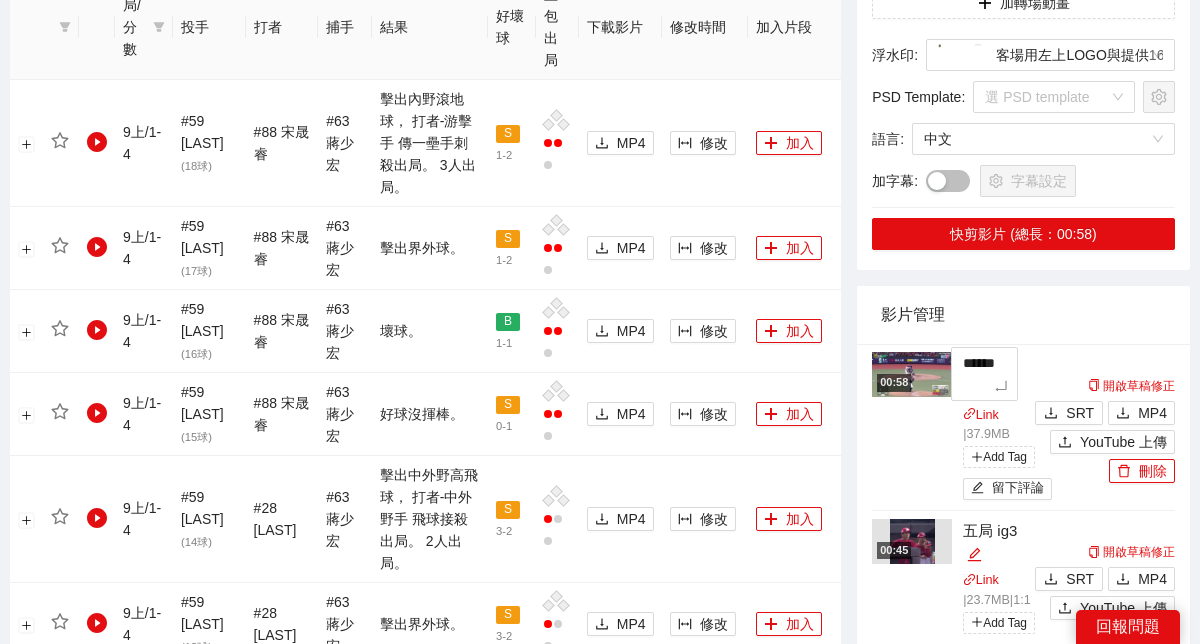 type on "*******" 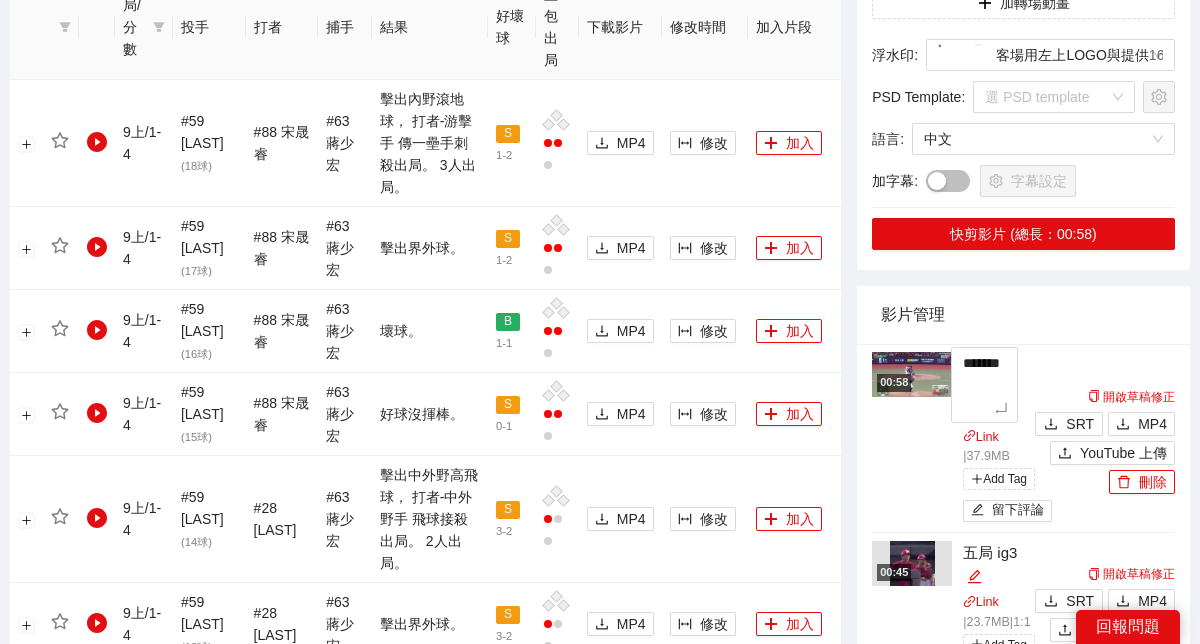 type on "******" 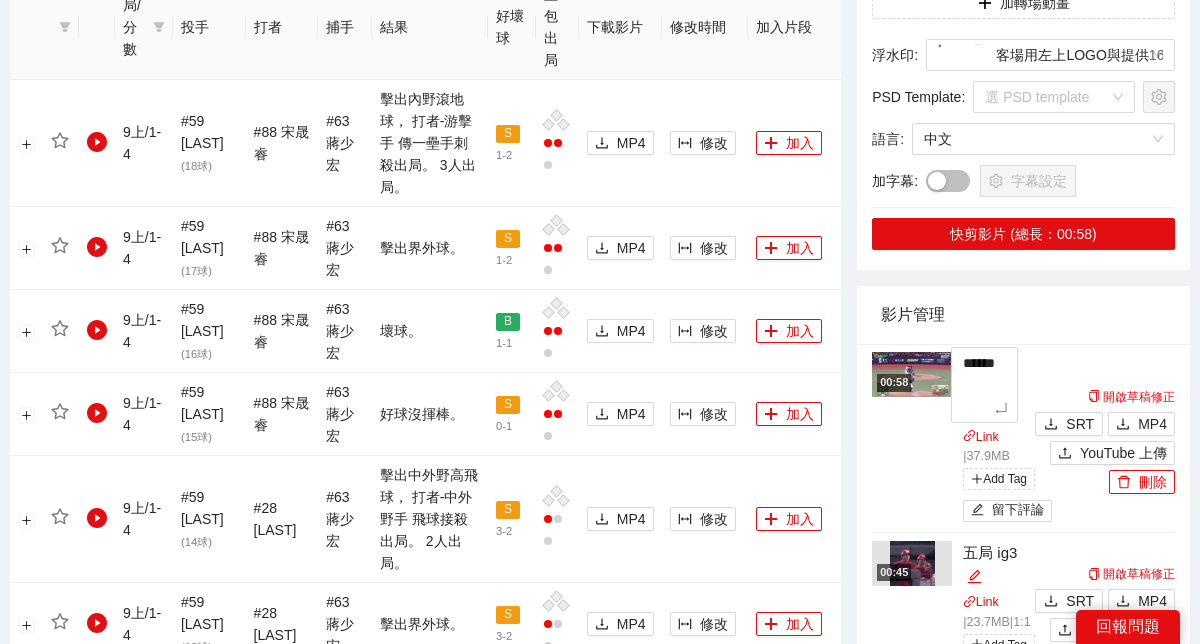 type on "*******" 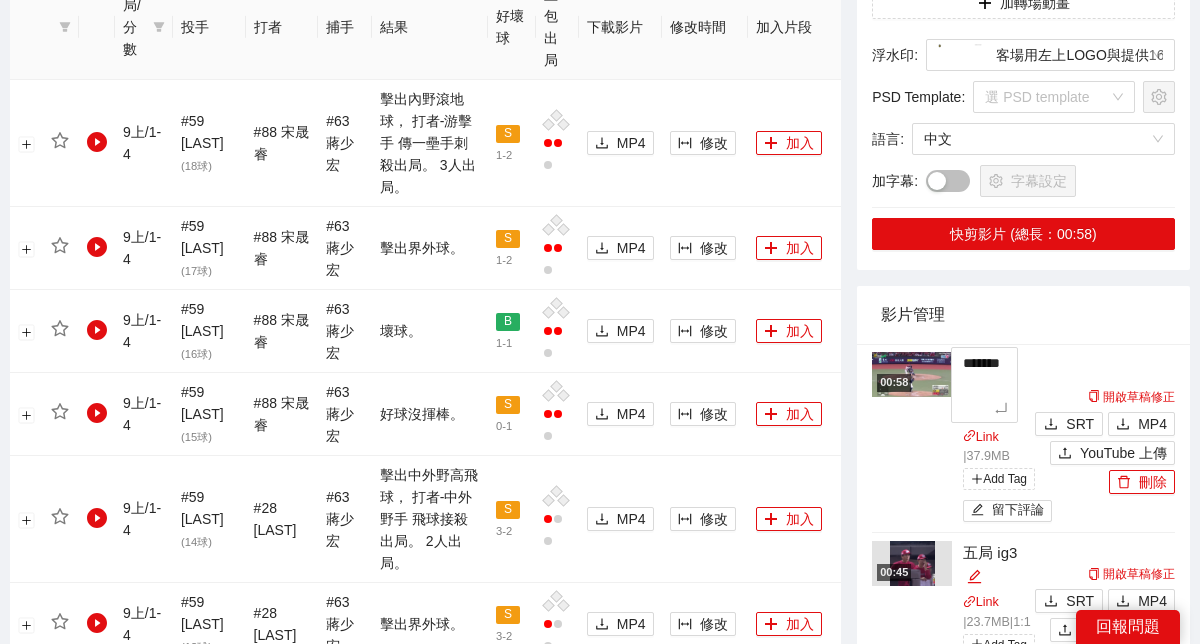 type on "********" 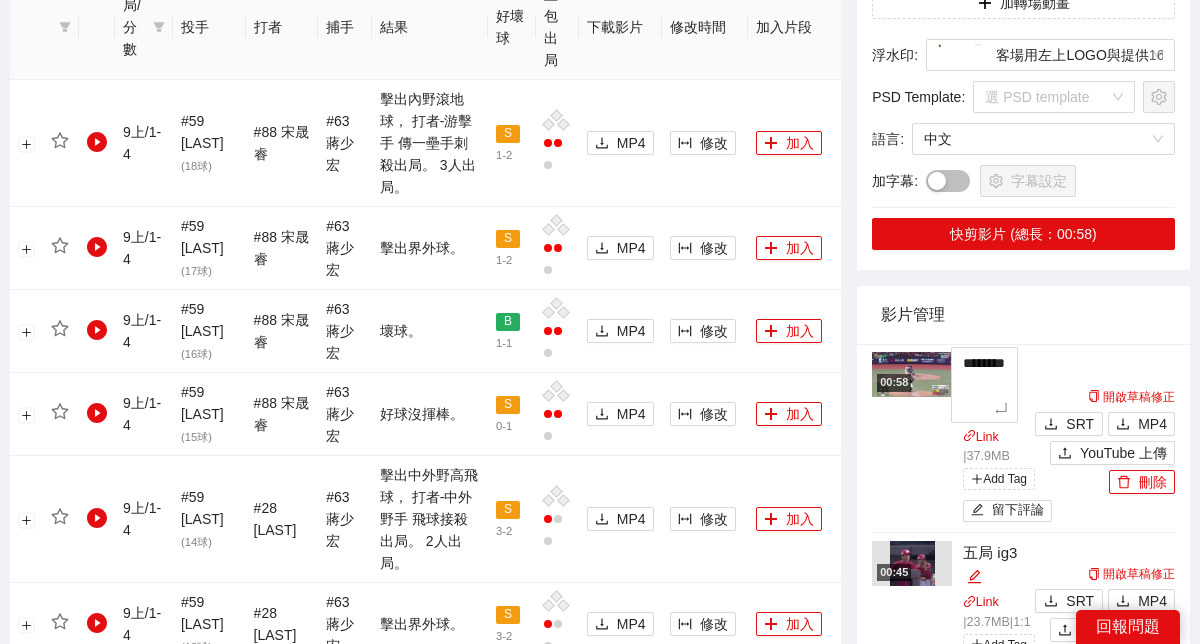 type on "*******" 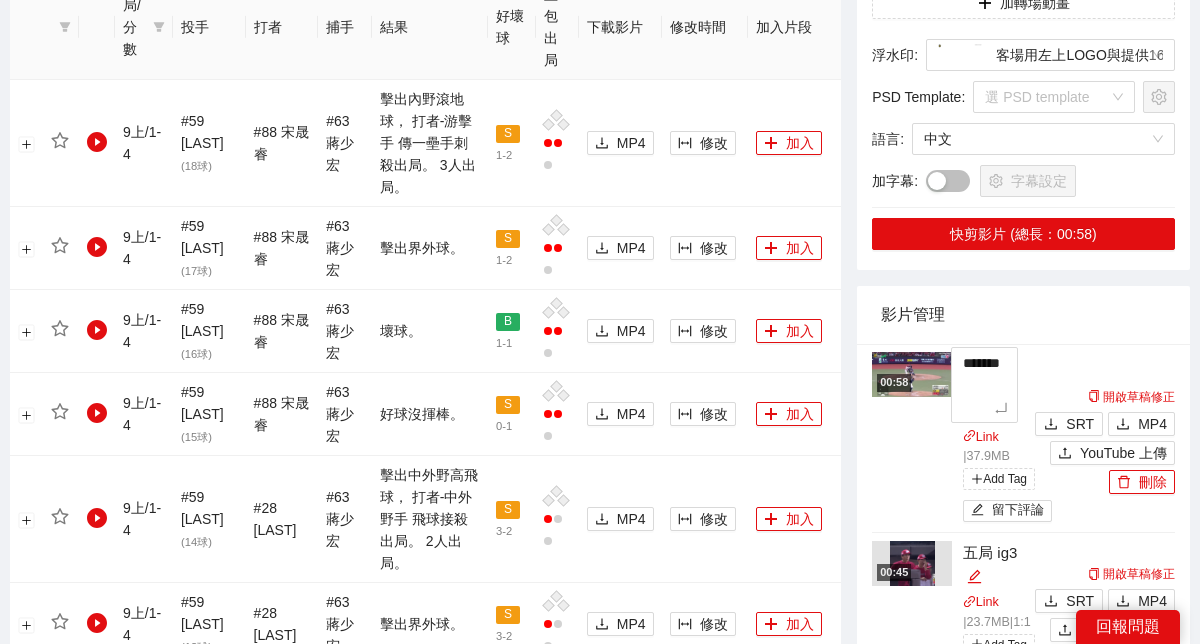 type on "******" 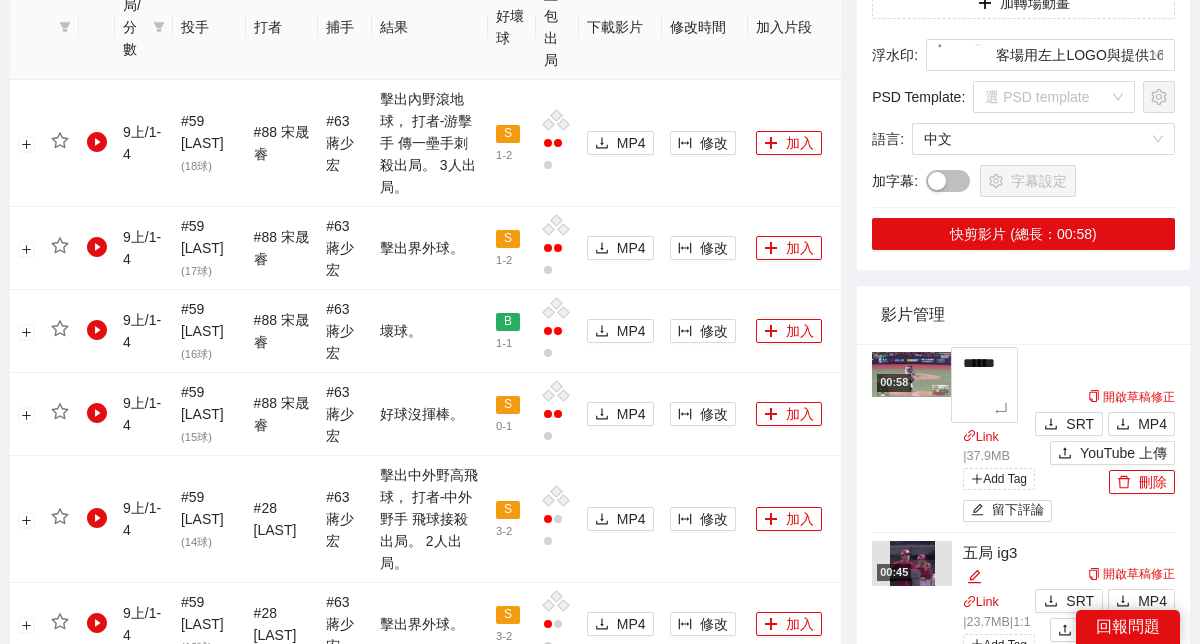 type on "*****" 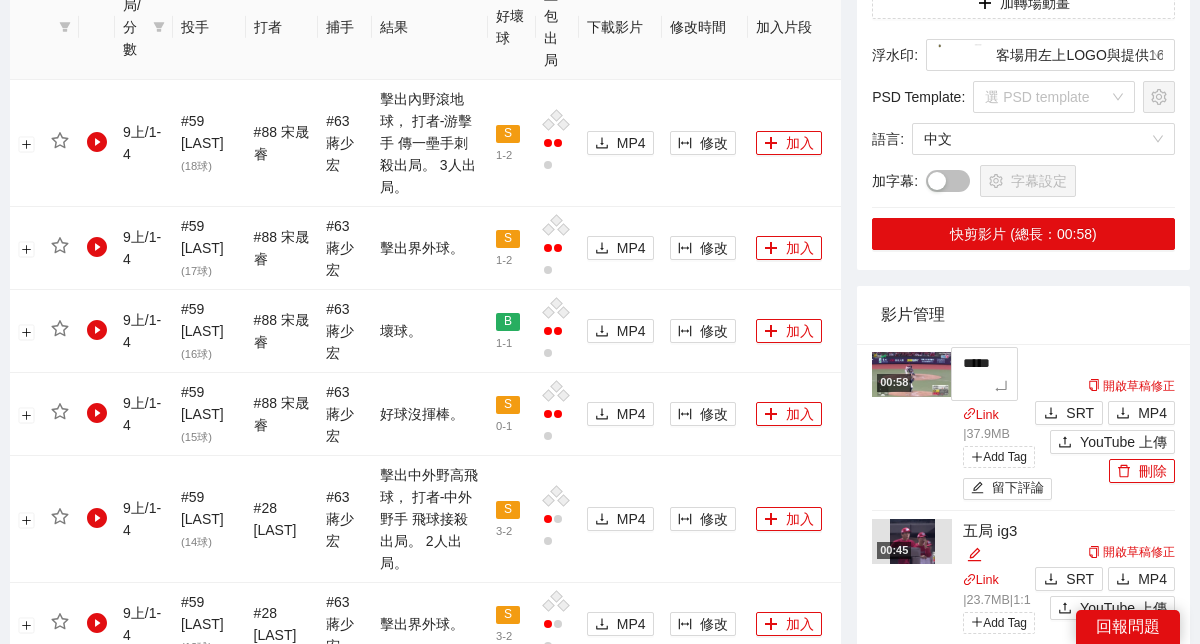 type on "******" 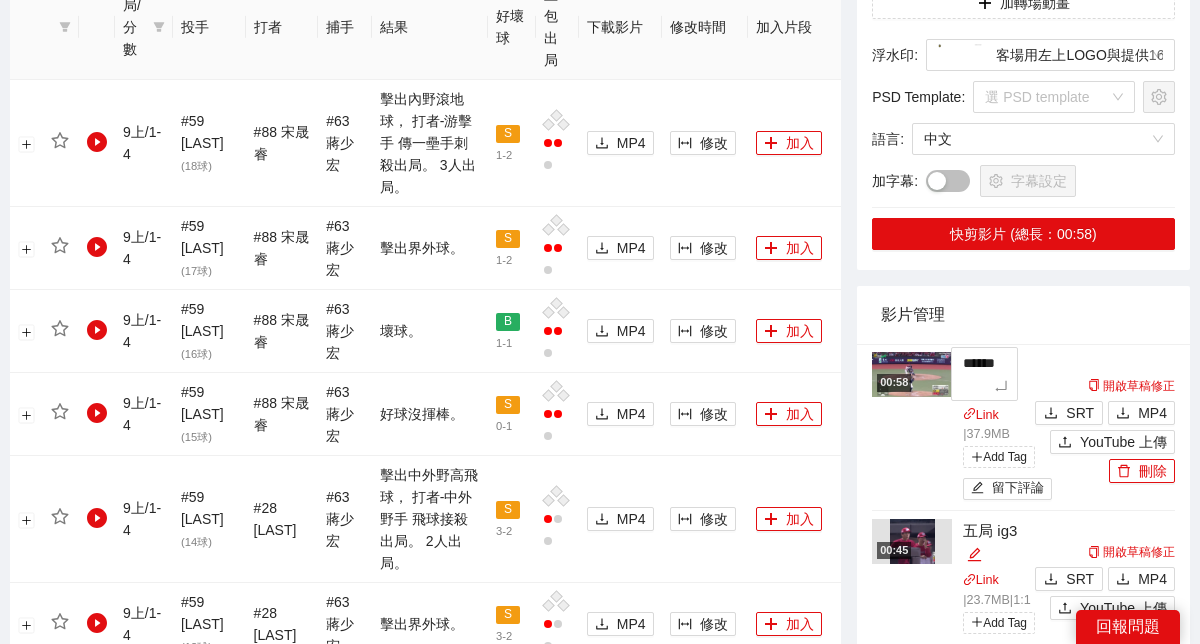 type on "*******" 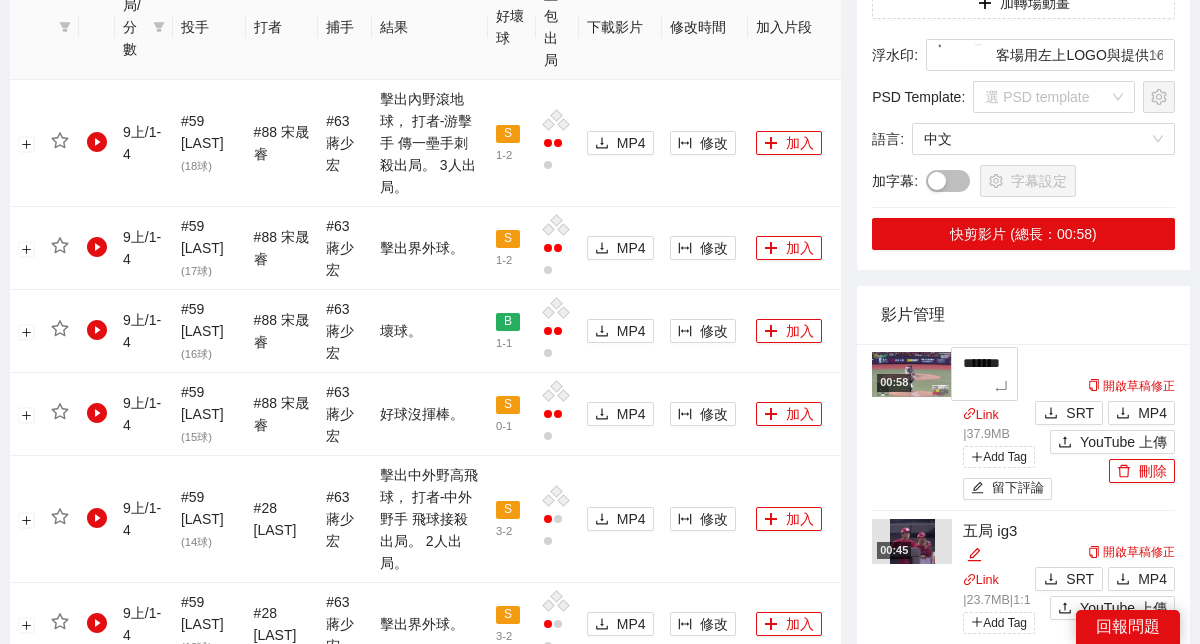 type on "******" 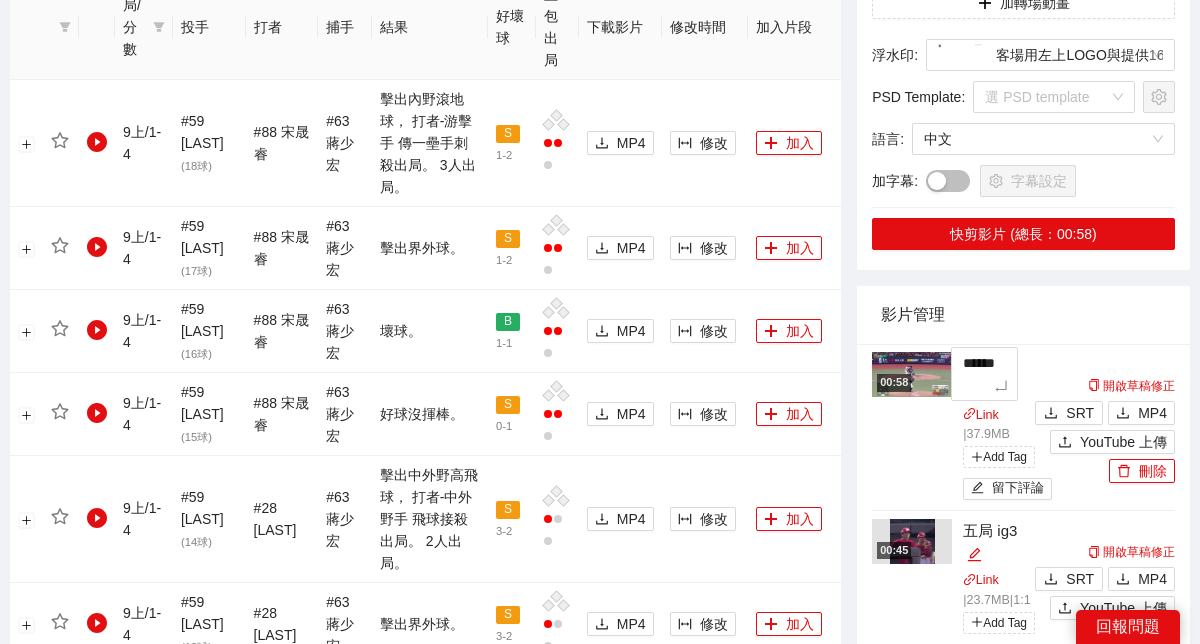 type on "*******" 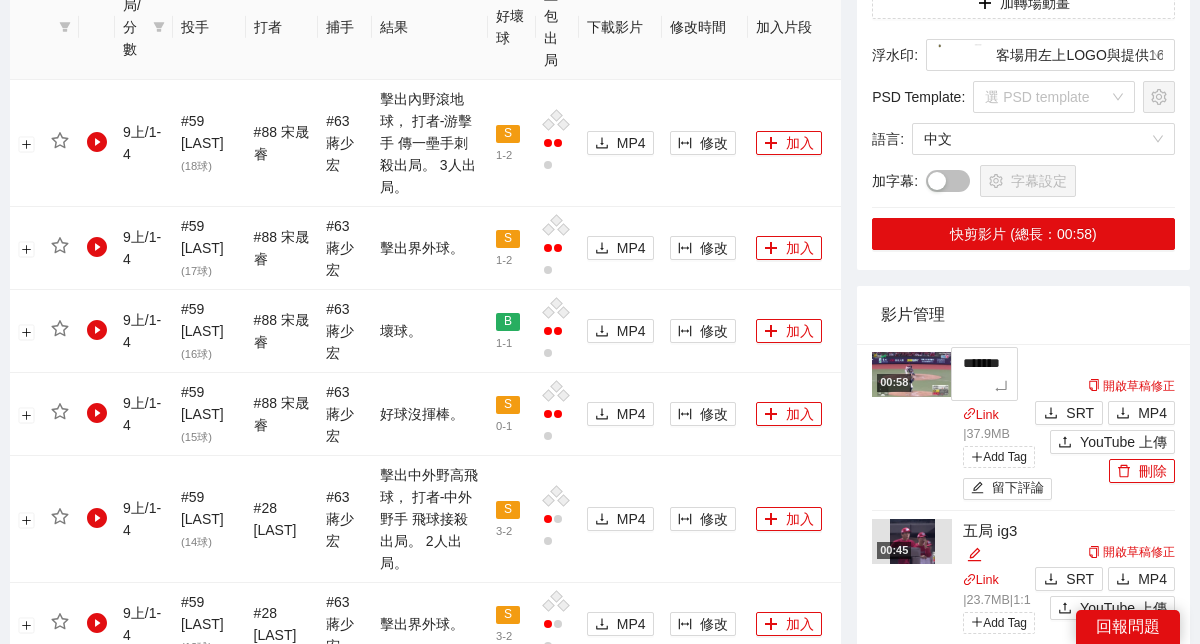 type on "********" 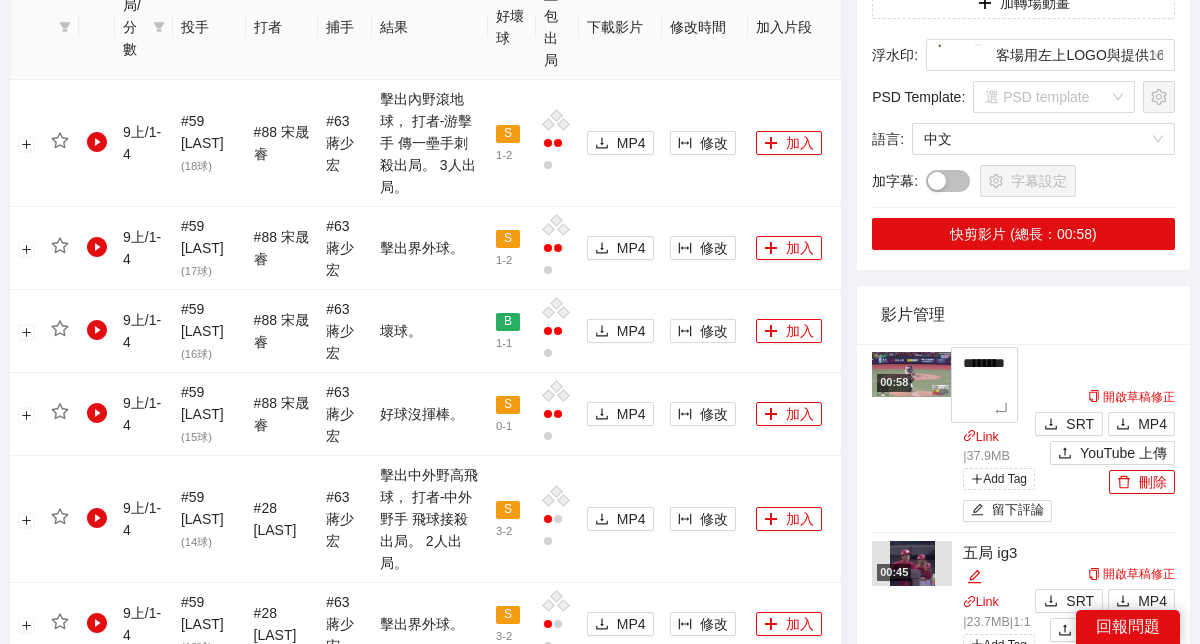 type on "*******" 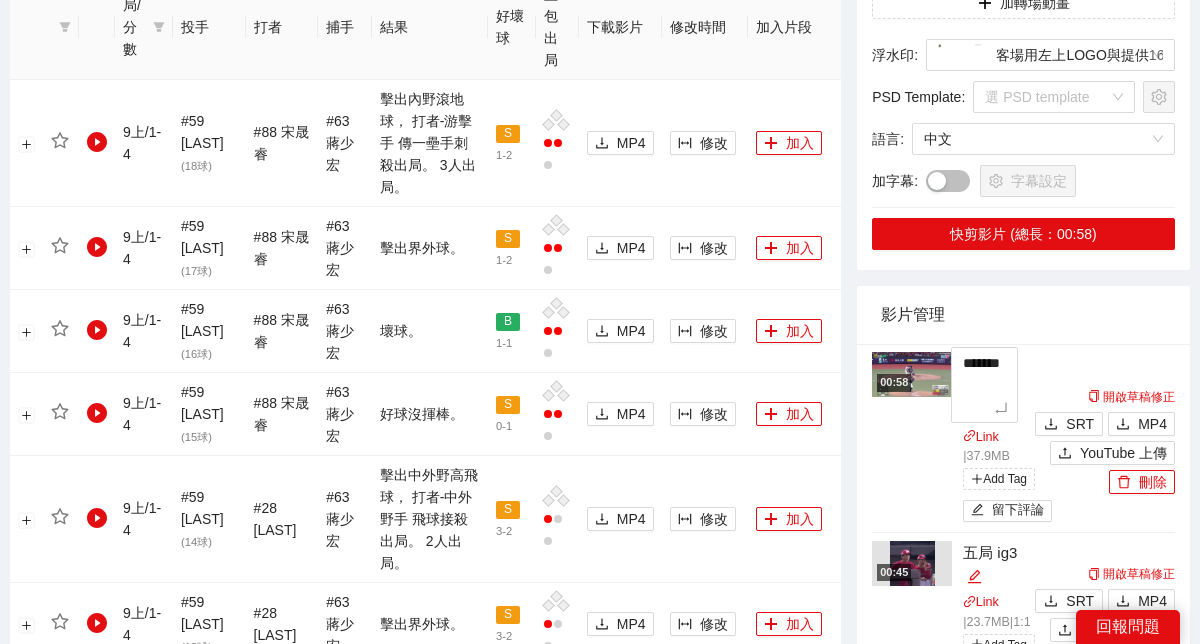 type on "******" 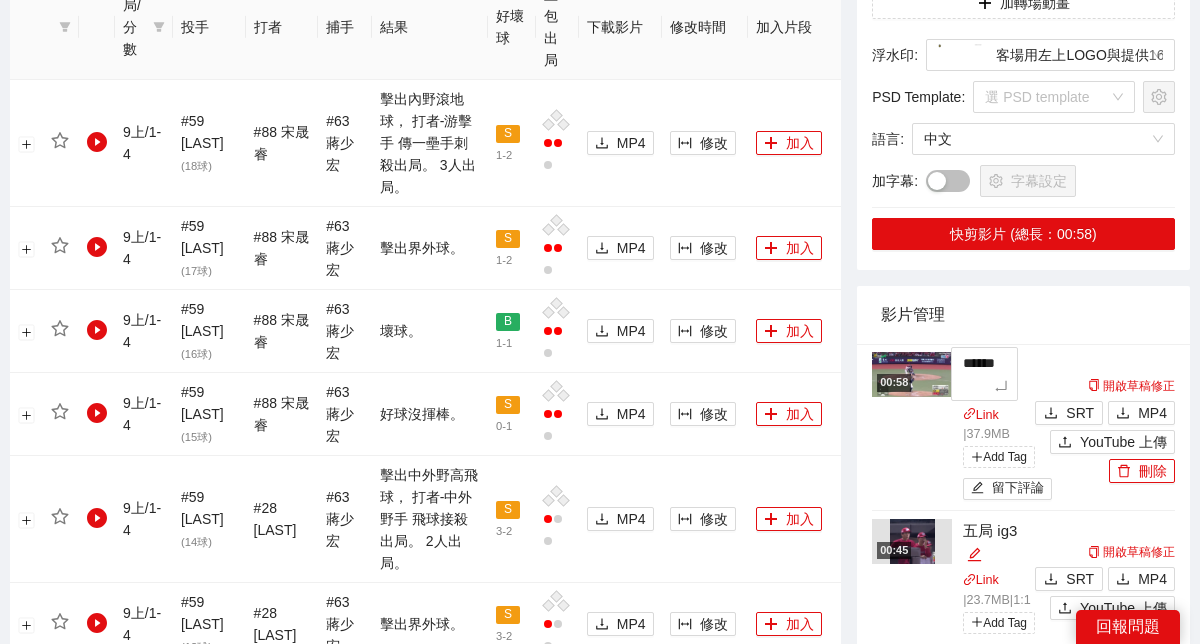 type on "*******" 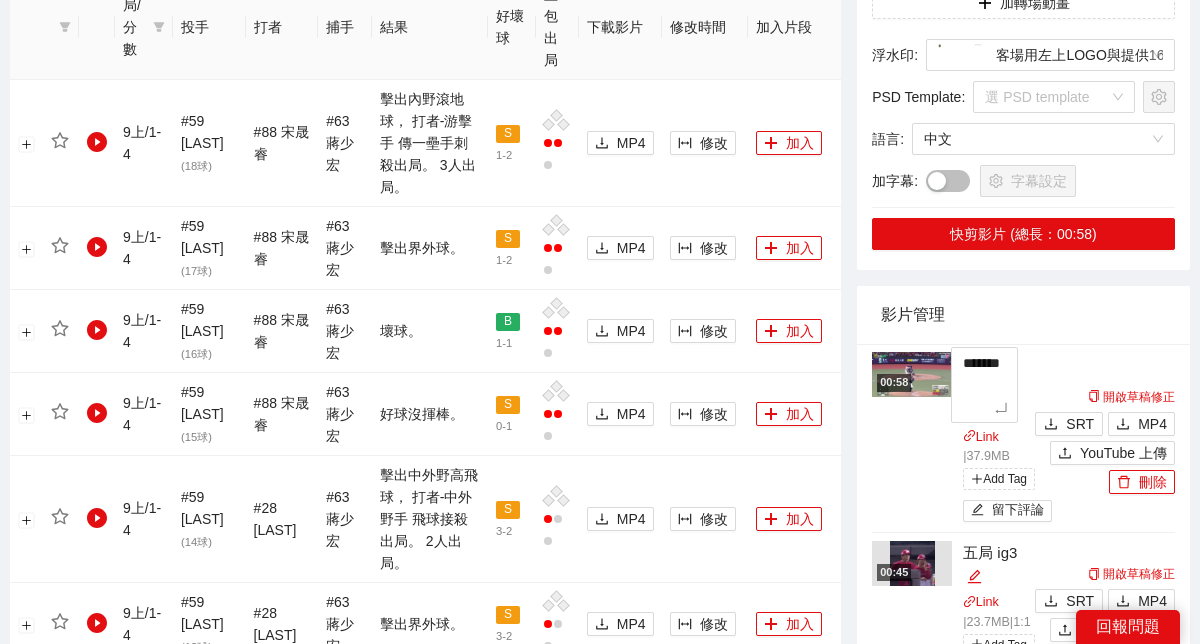 type on "********" 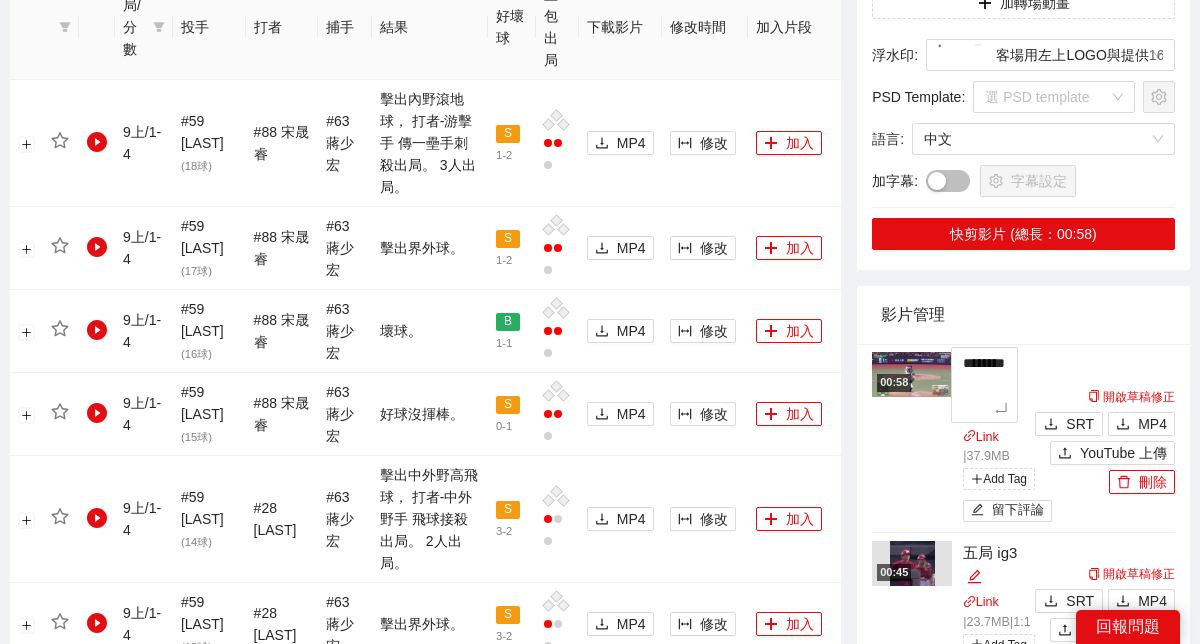 type on "*******" 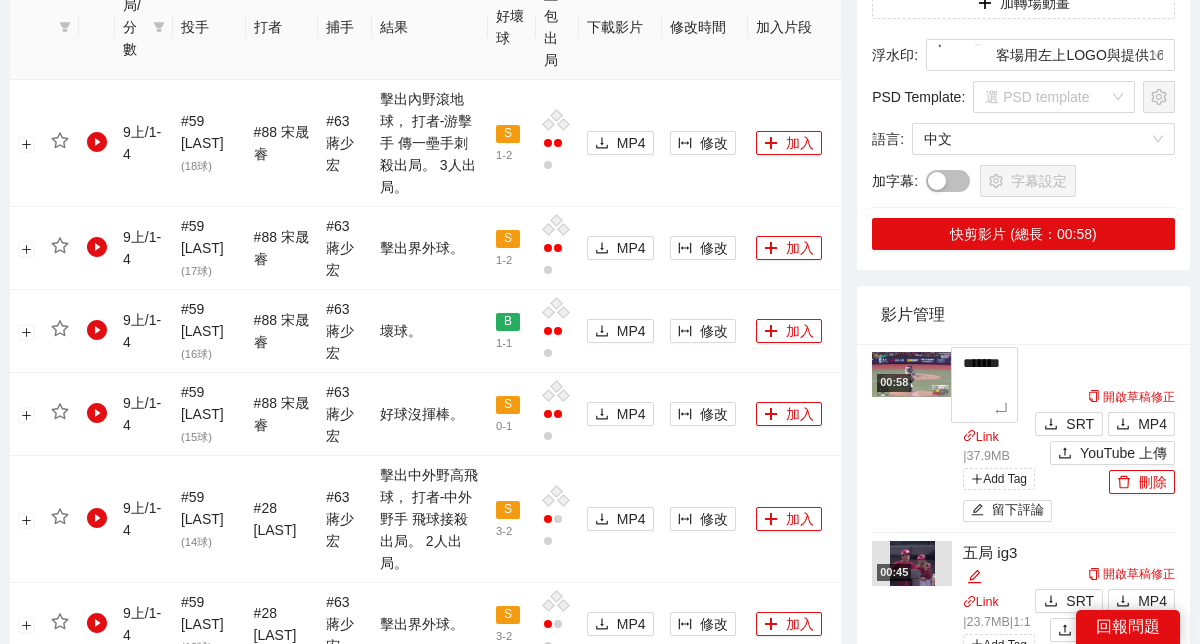 type on "******" 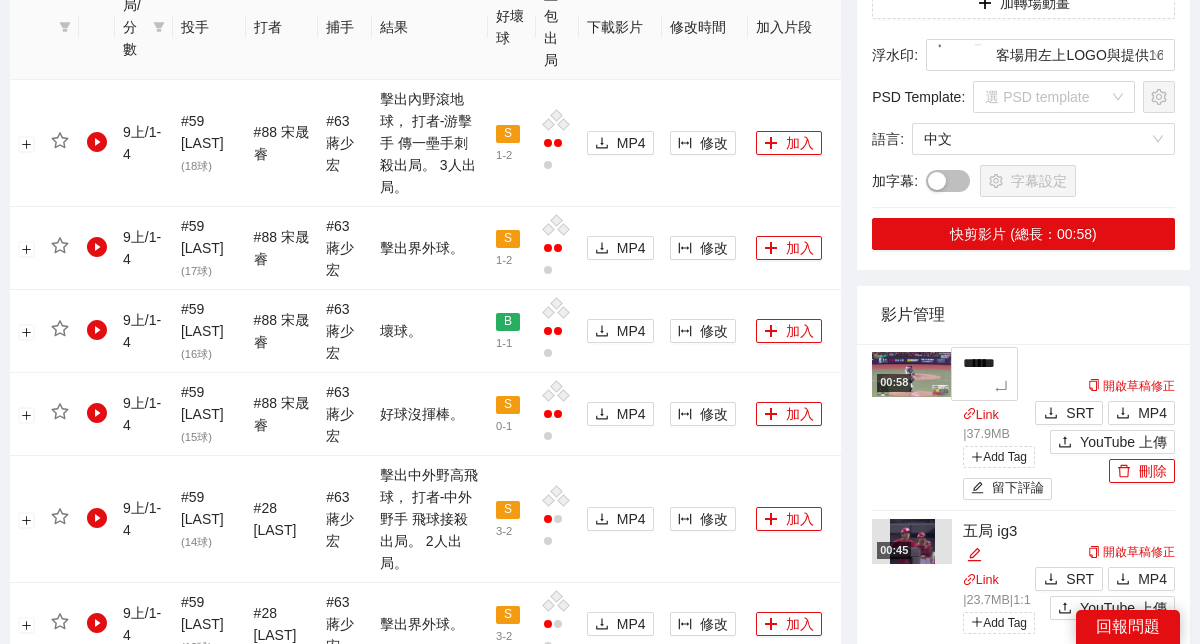 type on "*******" 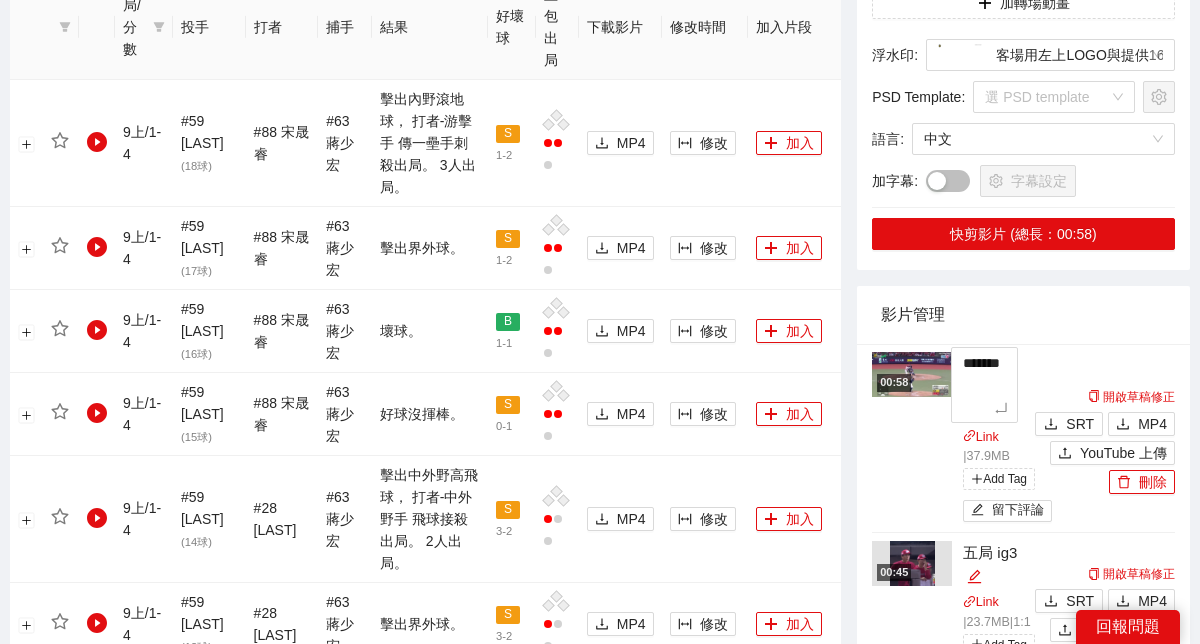 type on "********" 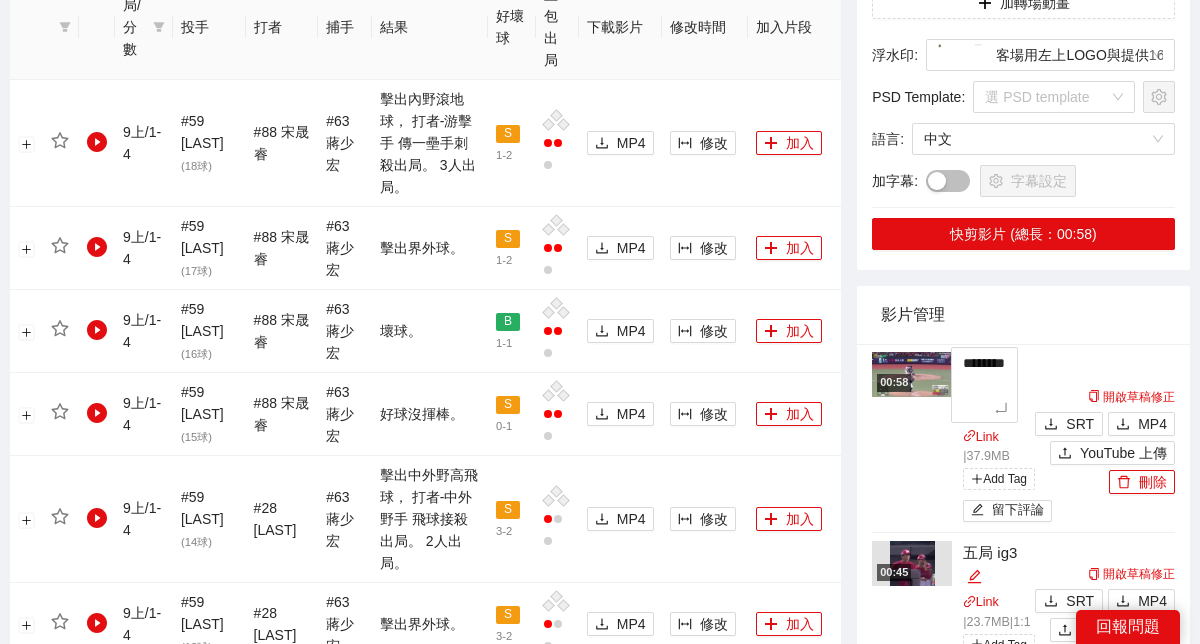 type on "*******" 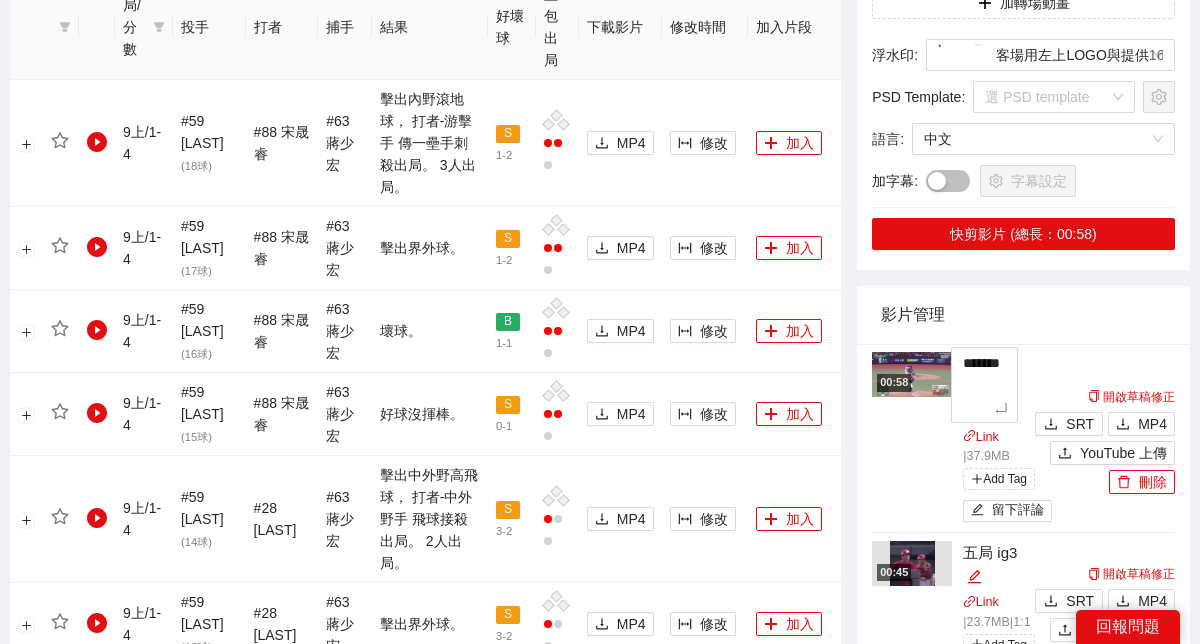 type on "********" 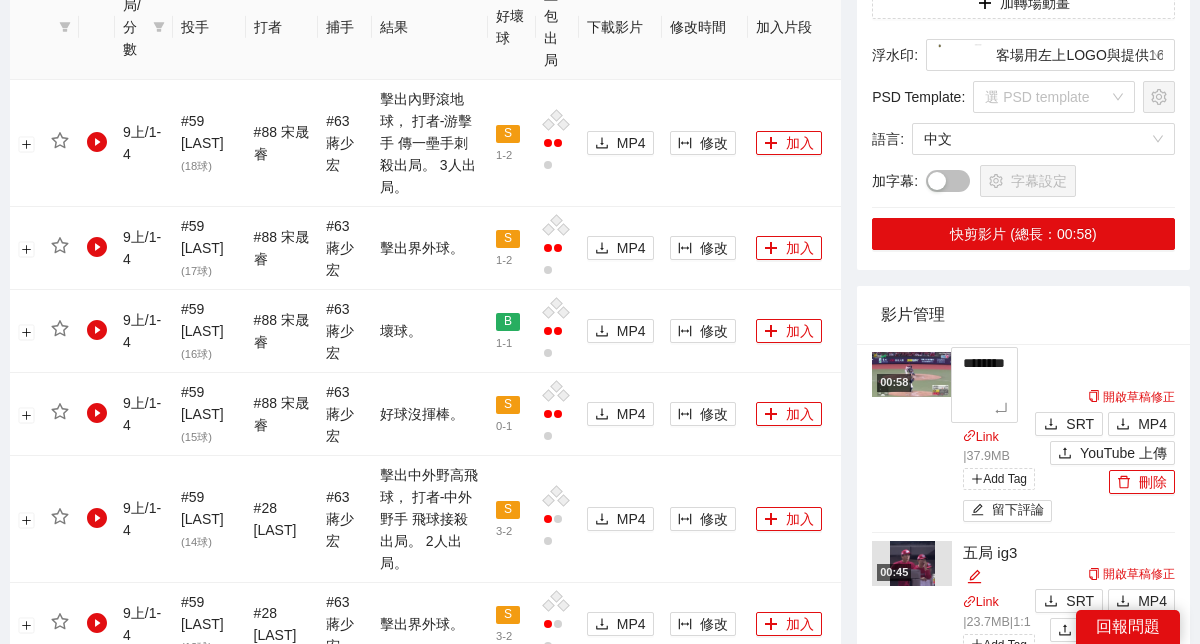 type on "*********" 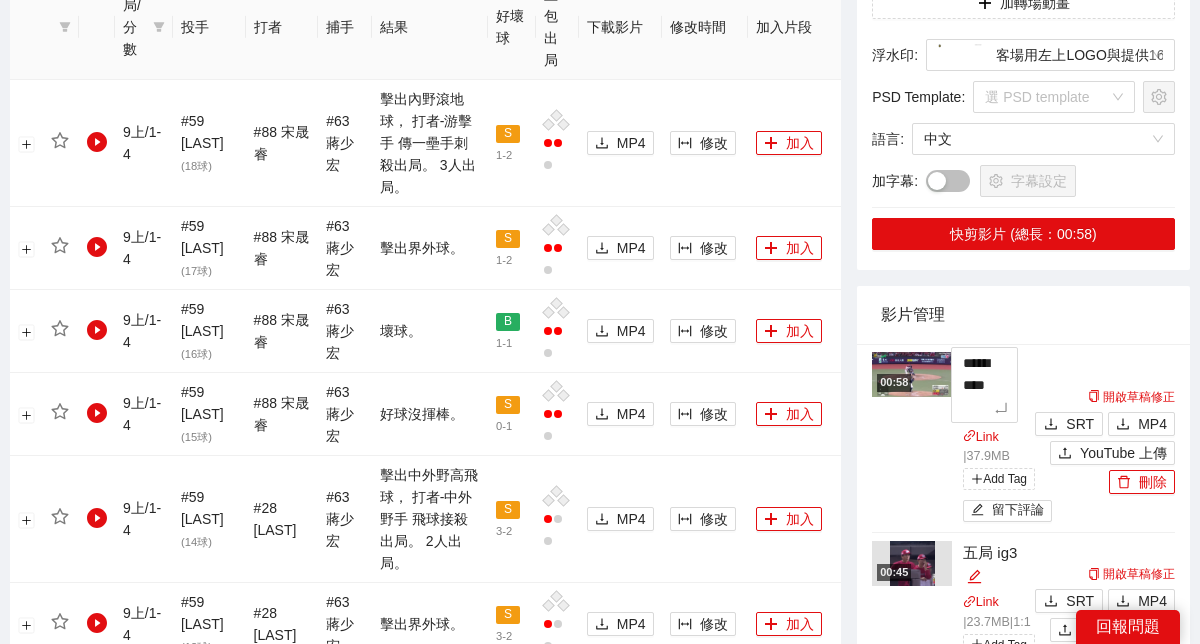 type on "********" 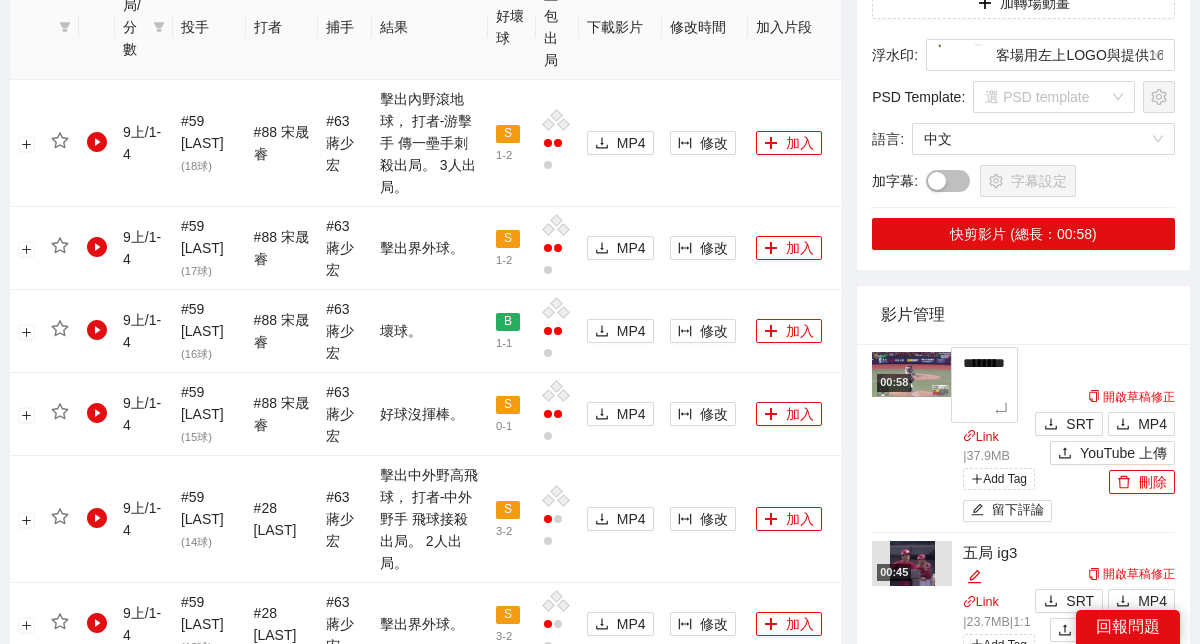 type on "*********" 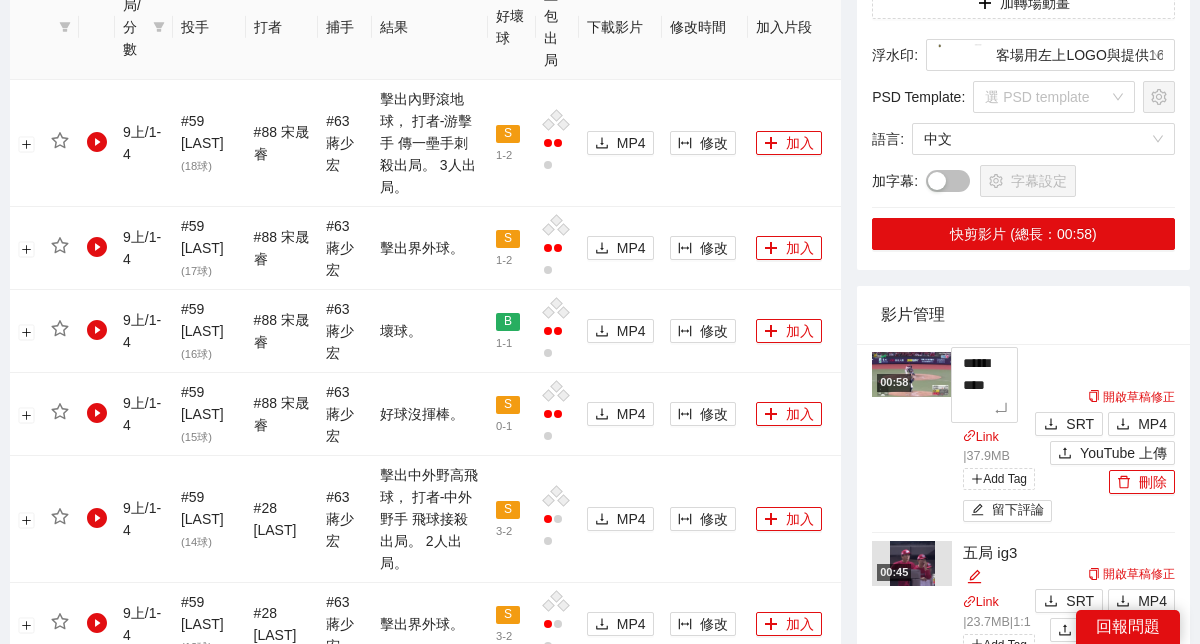 type on "**********" 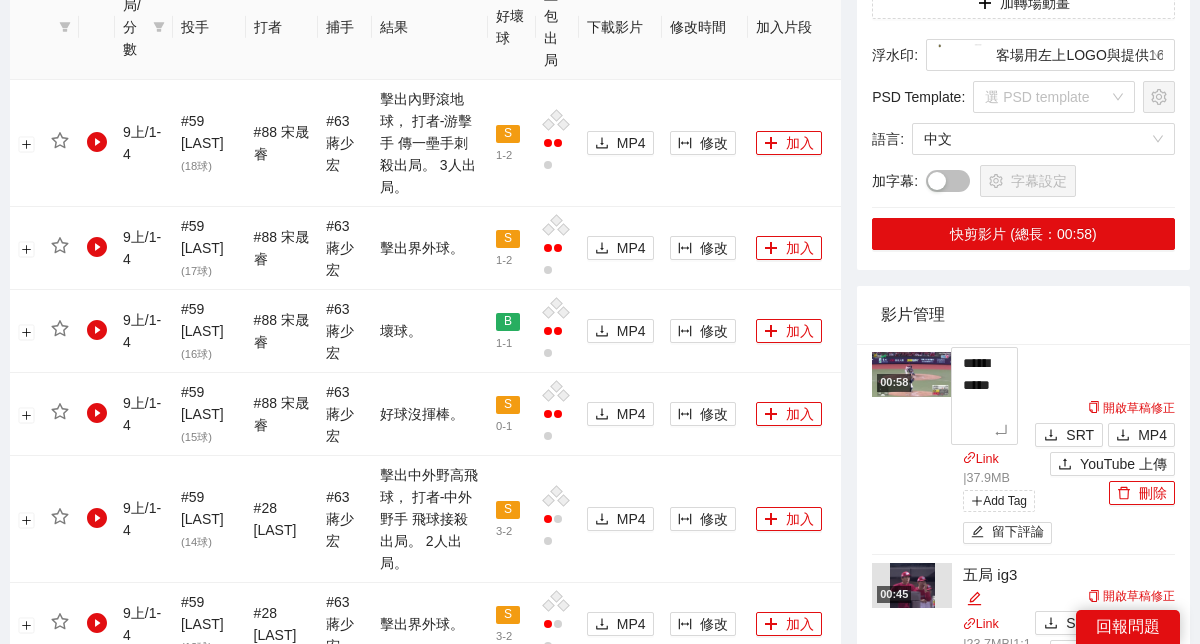type on "*********" 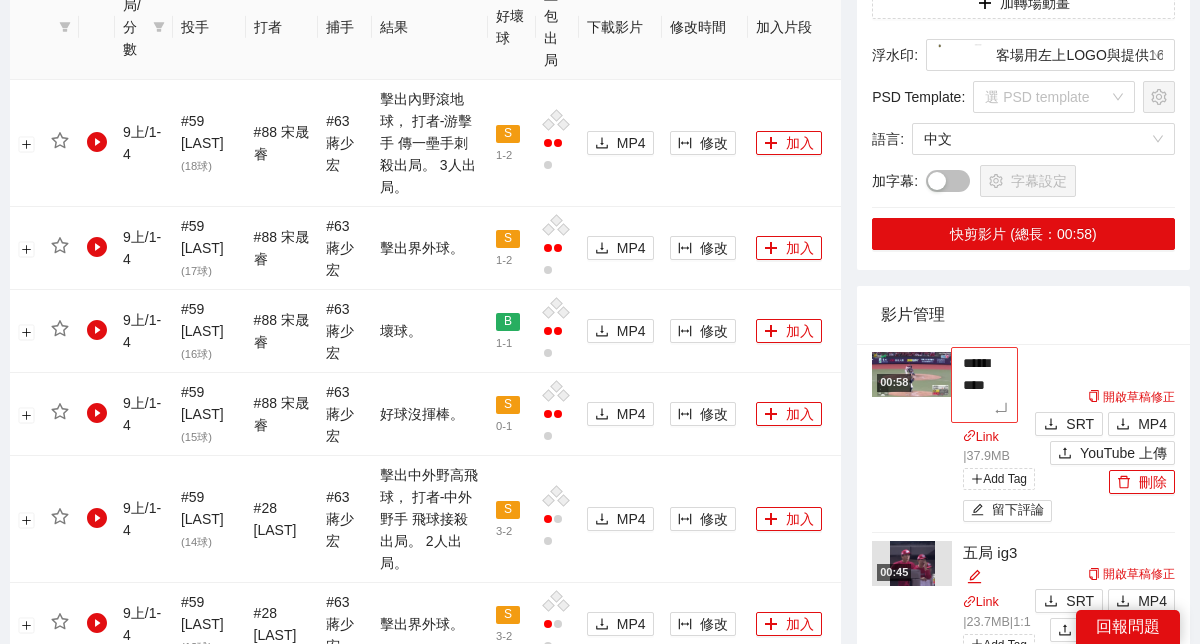 click on "*********" at bounding box center [984, 385] 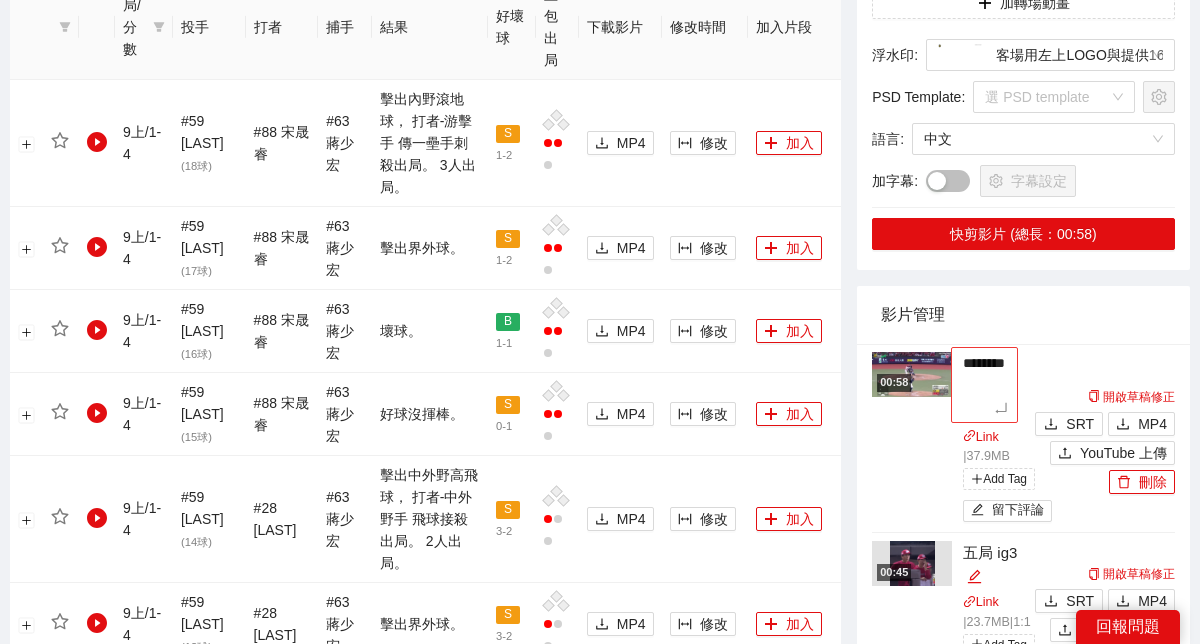 type on "*******" 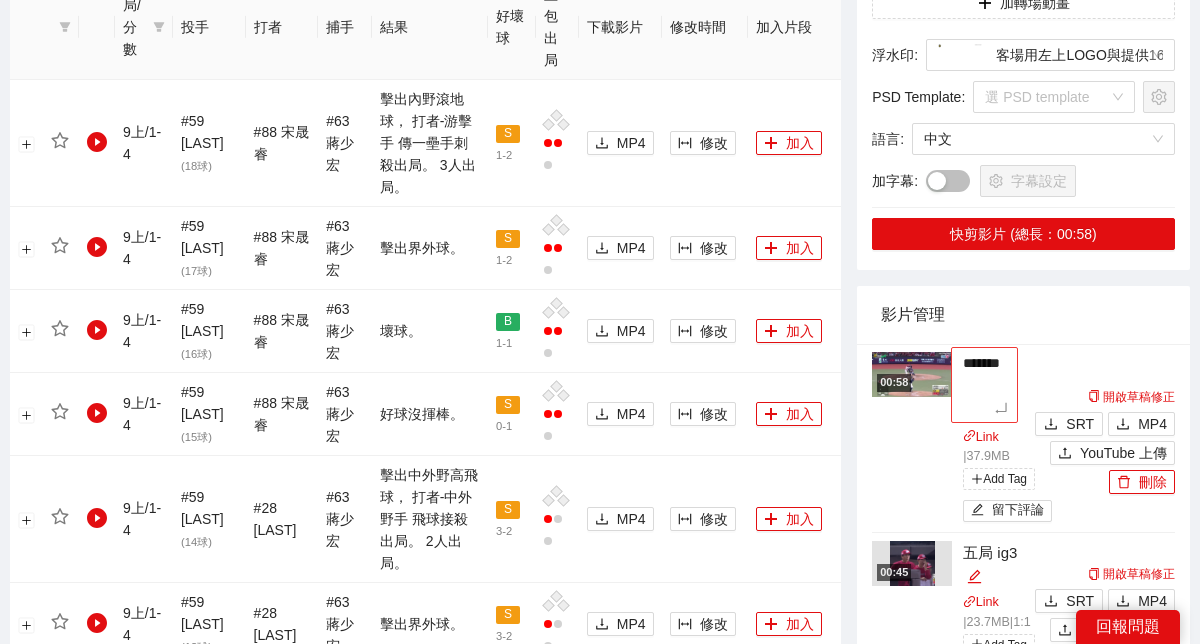 click on "*******" at bounding box center (984, 385) 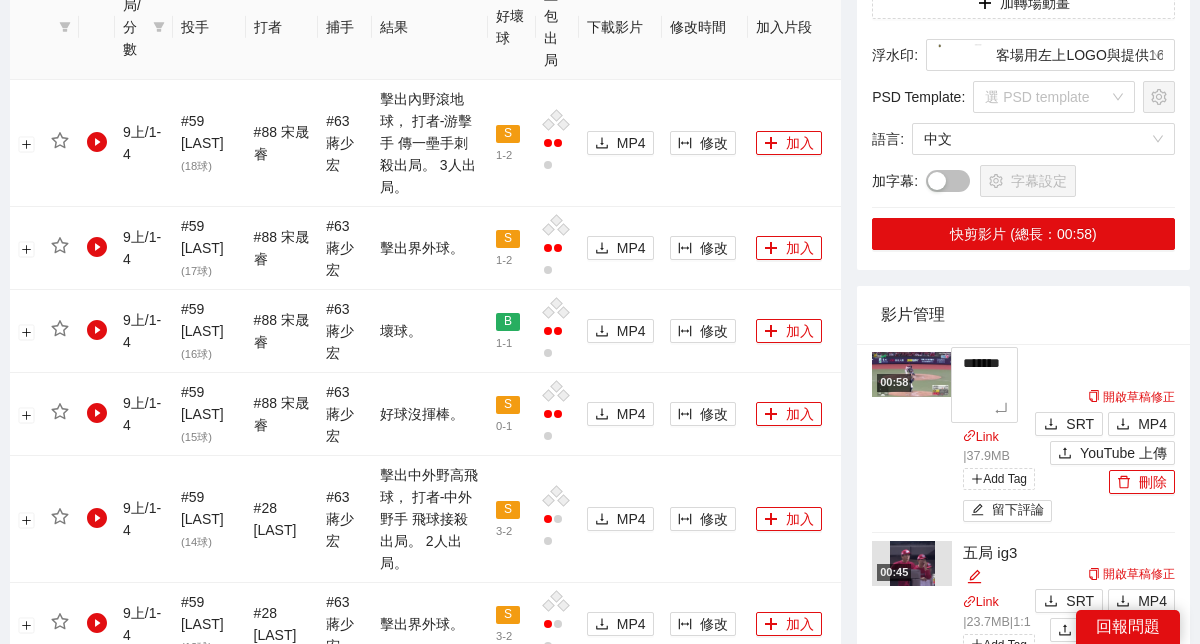 type on "********" 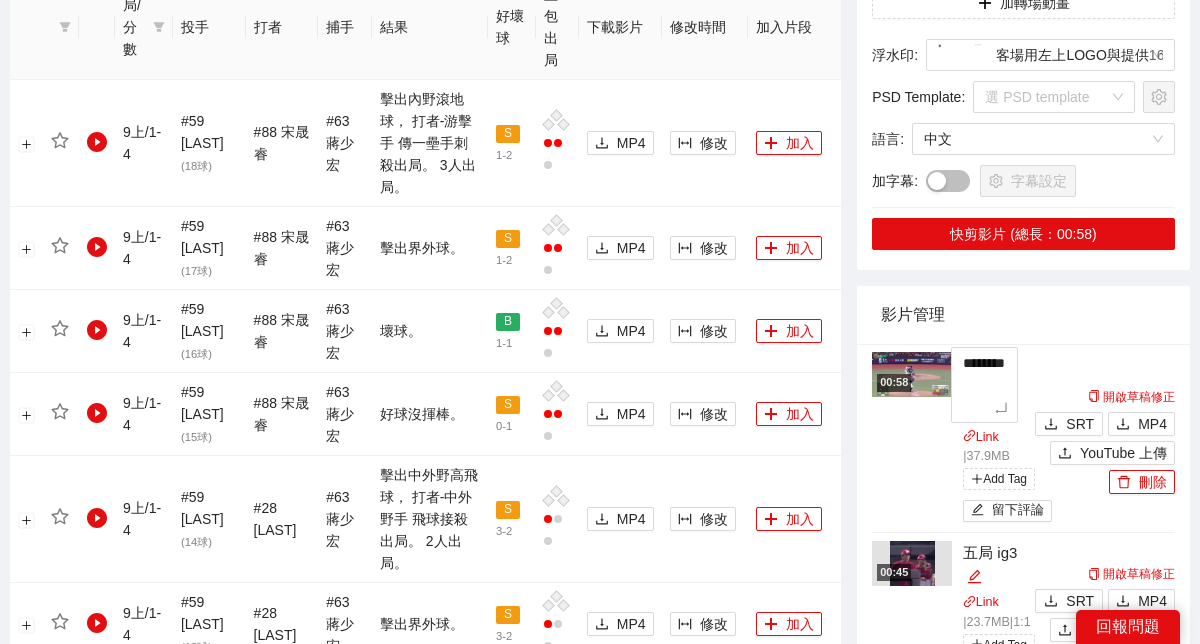 type on "*********" 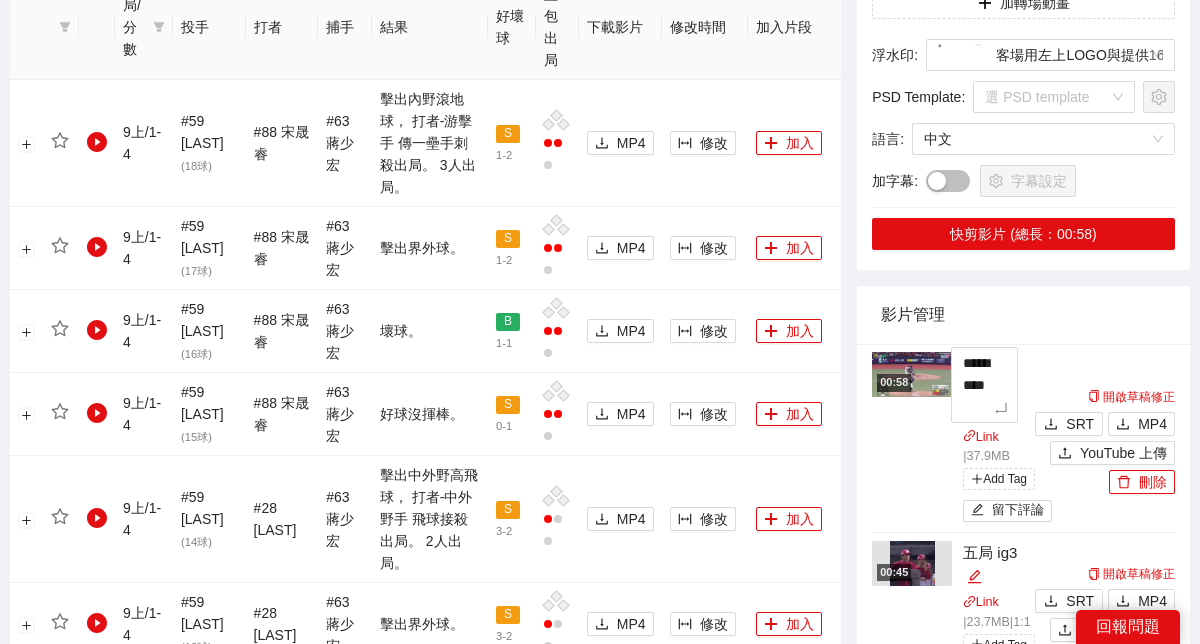 type on "**********" 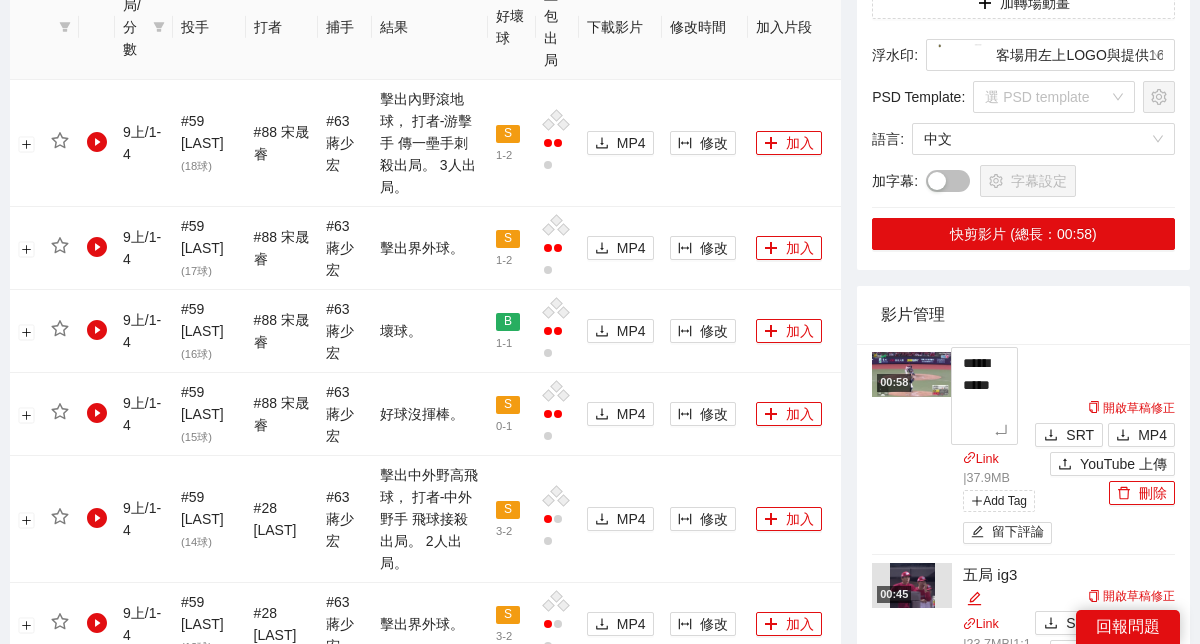 type on "**********" 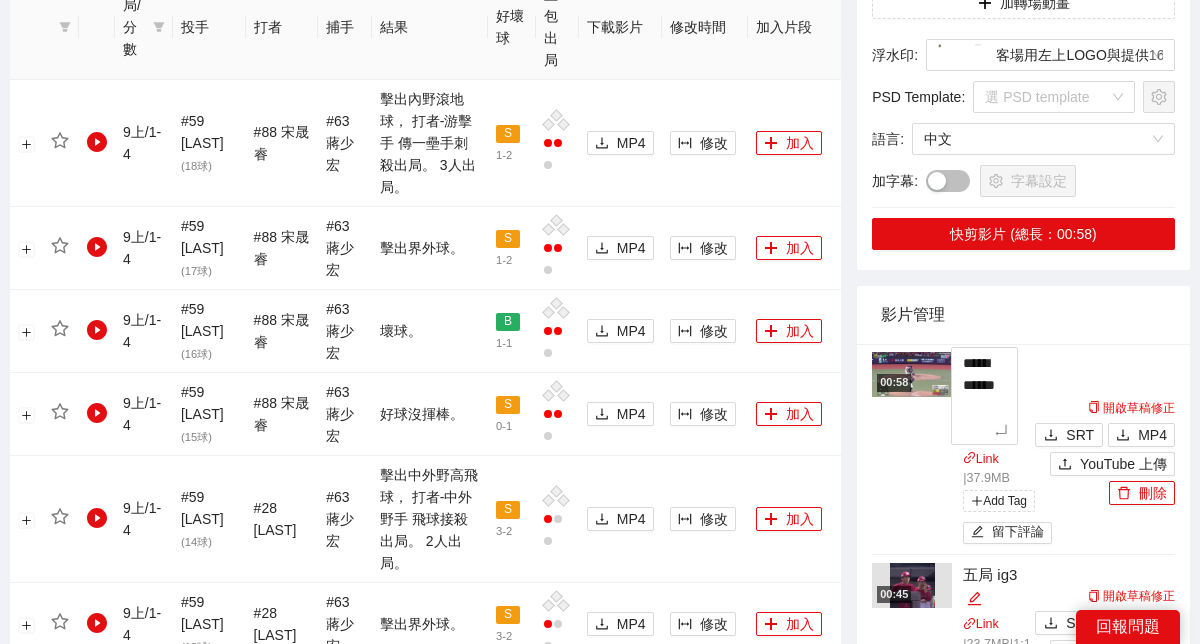 type on "*********" 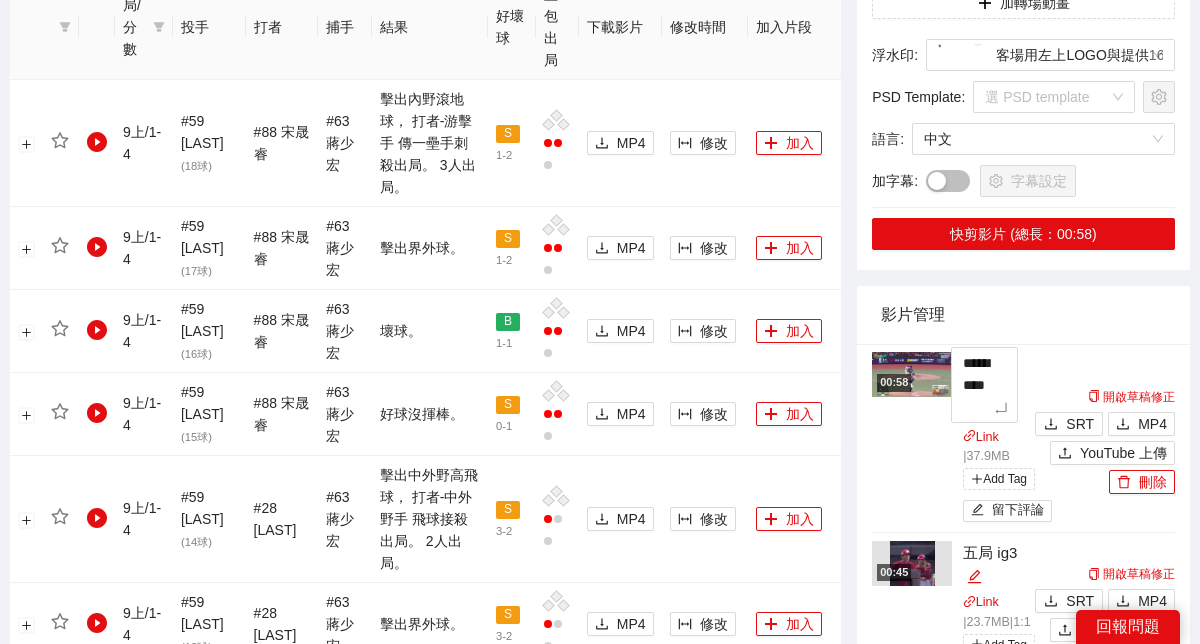 type on "**********" 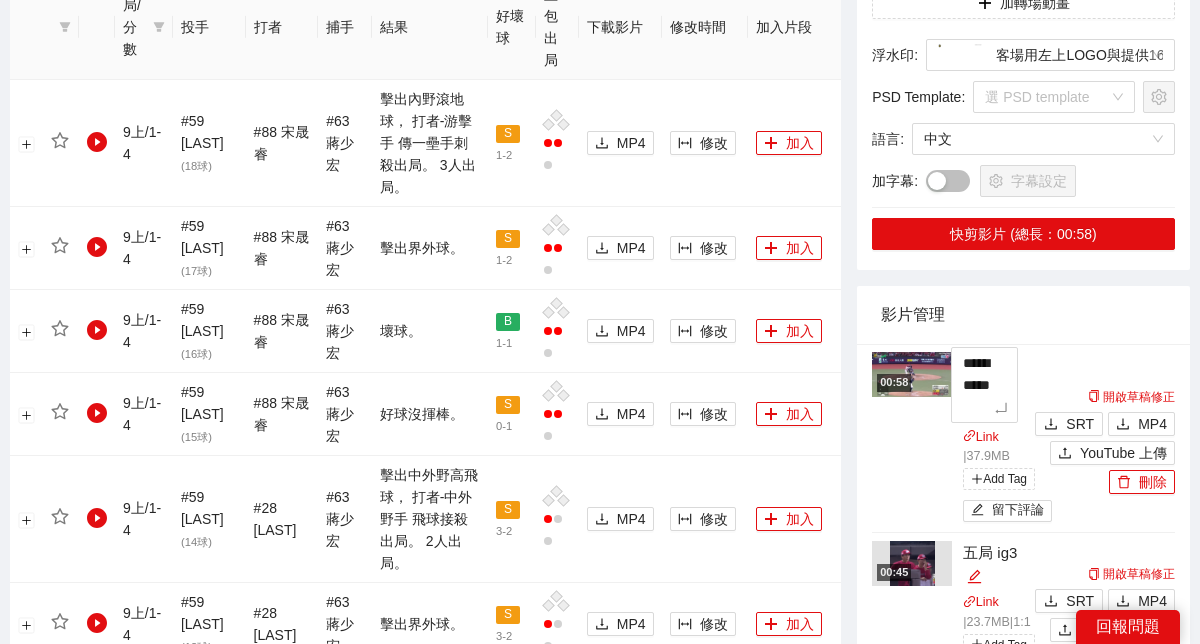 type on "**********" 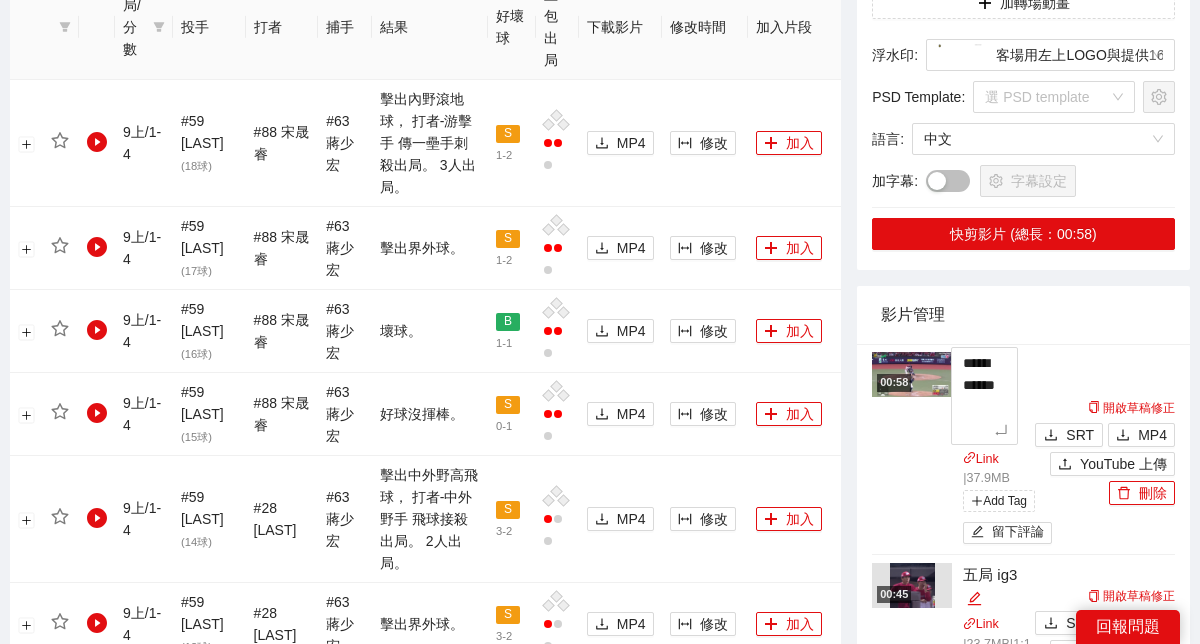 type on "**********" 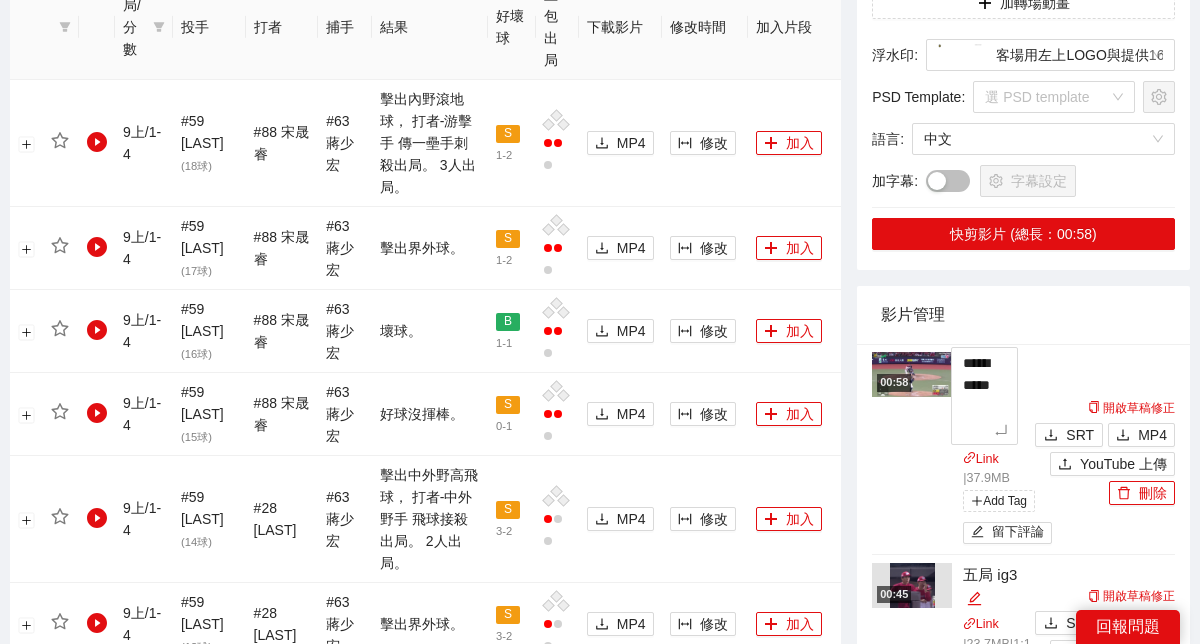 type on "**********" 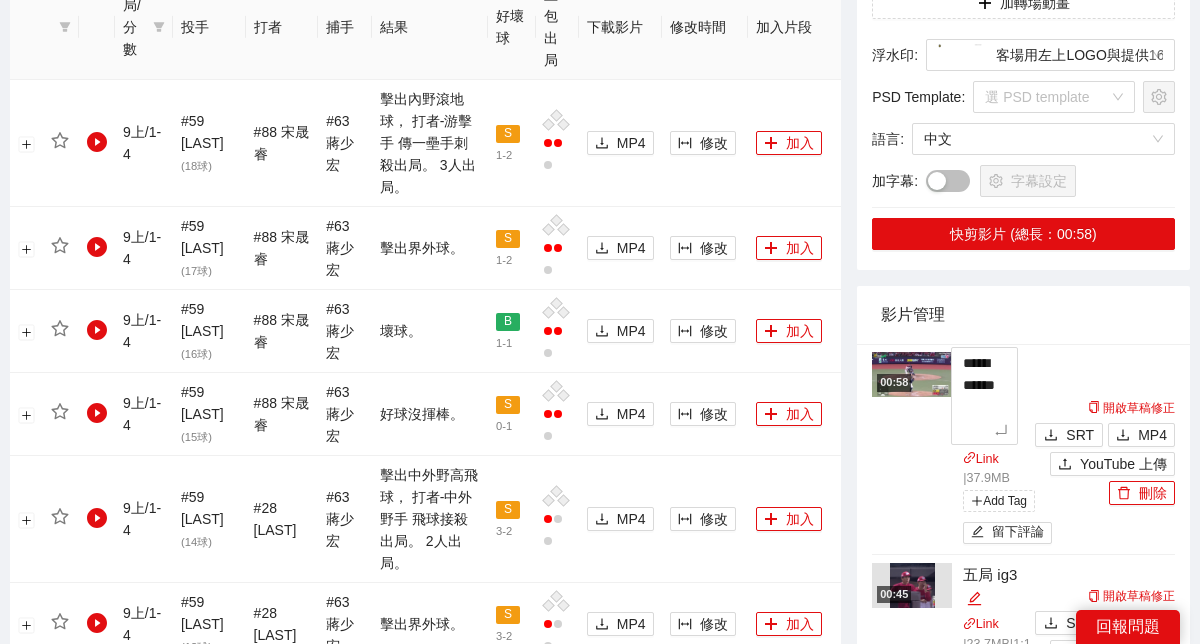 type on "**********" 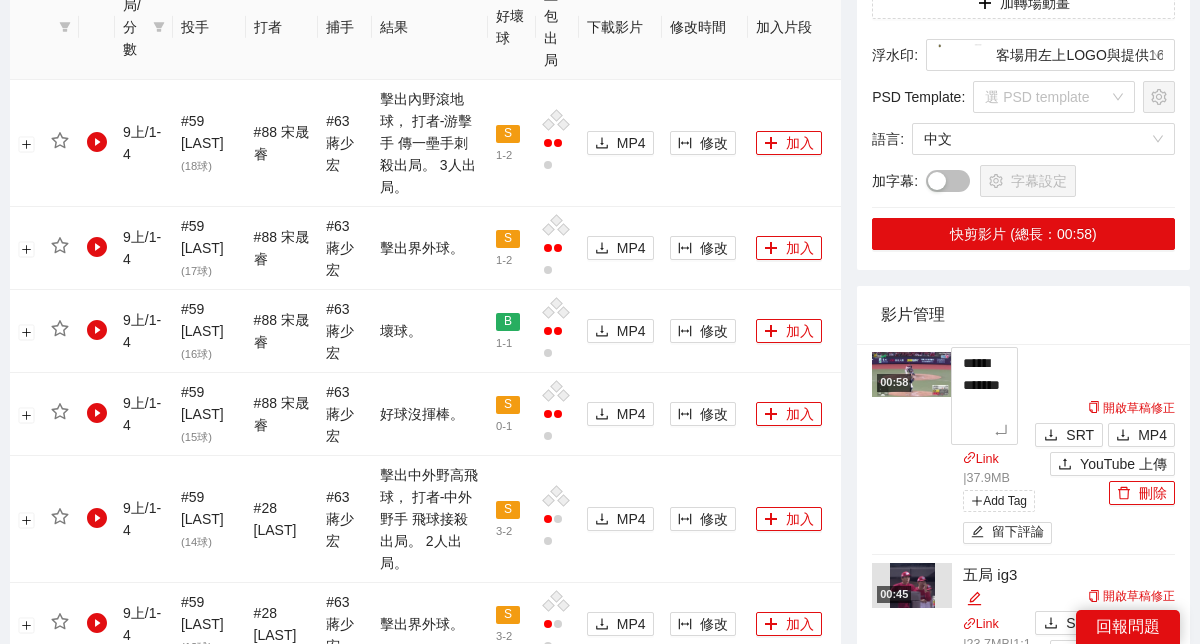 type on "**********" 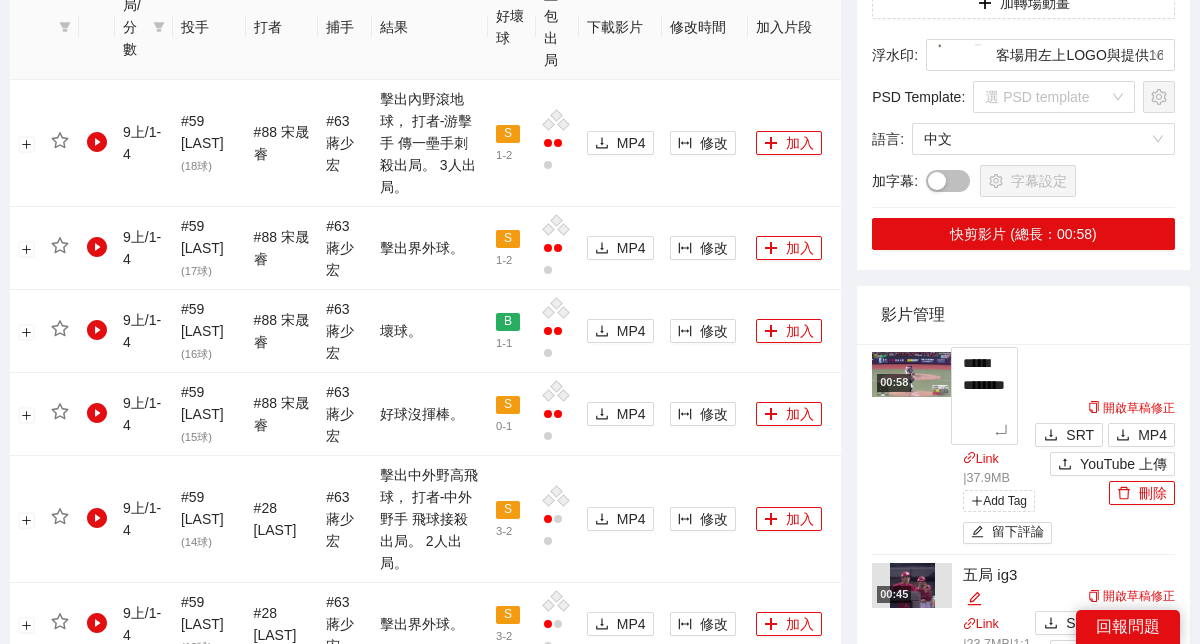 type on "**********" 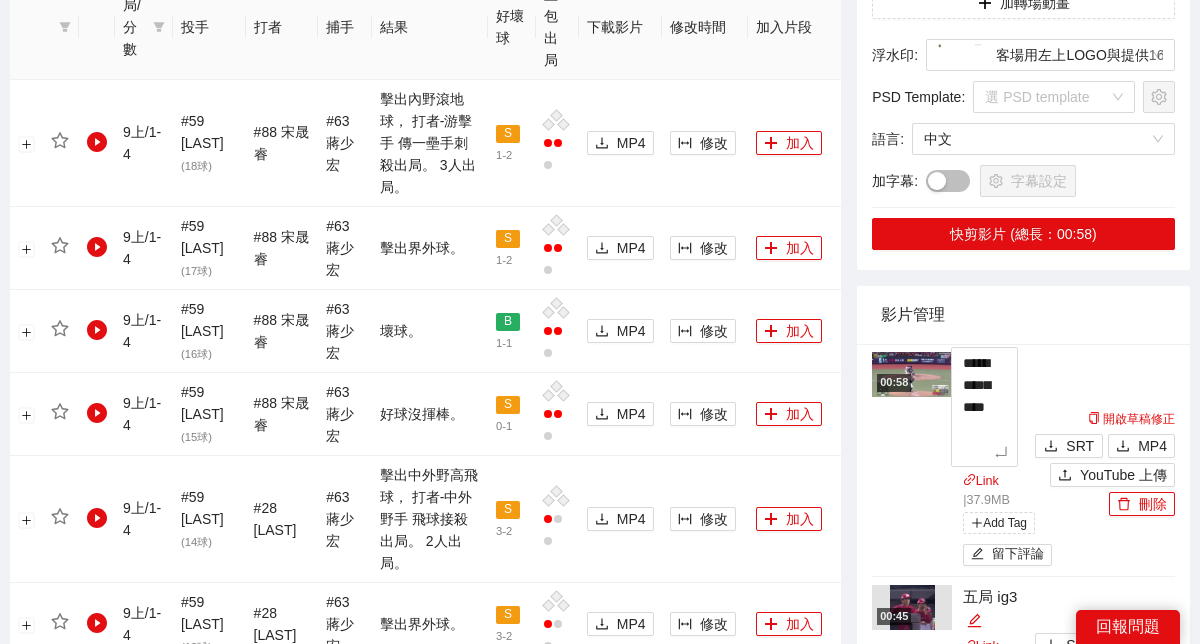 type on "**********" 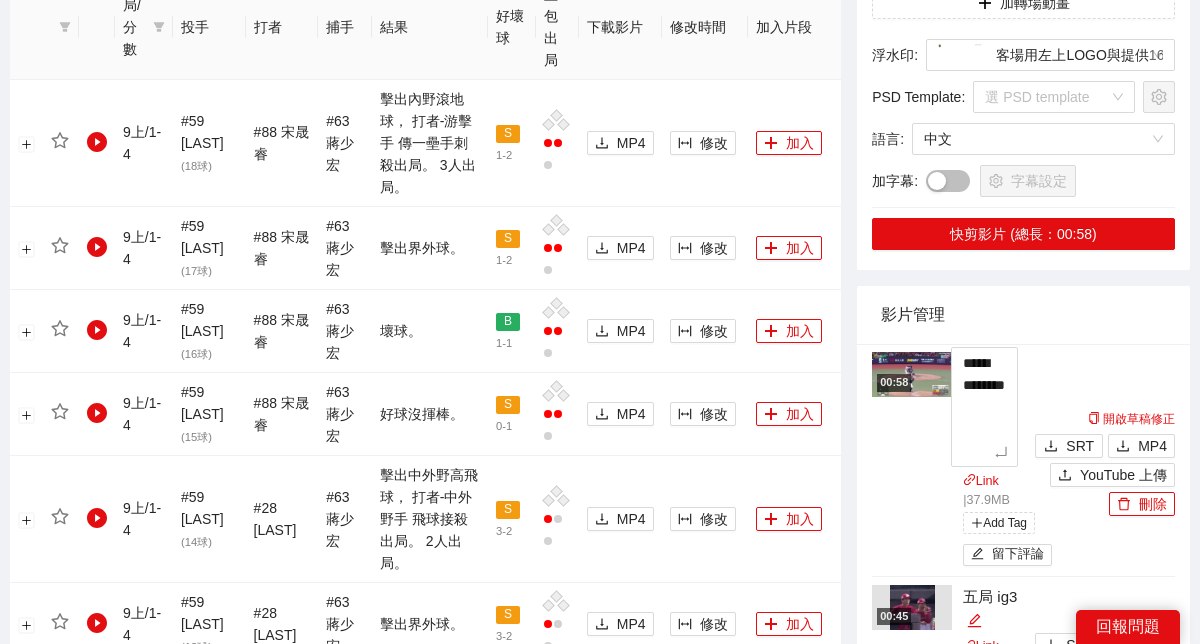 type on "**********" 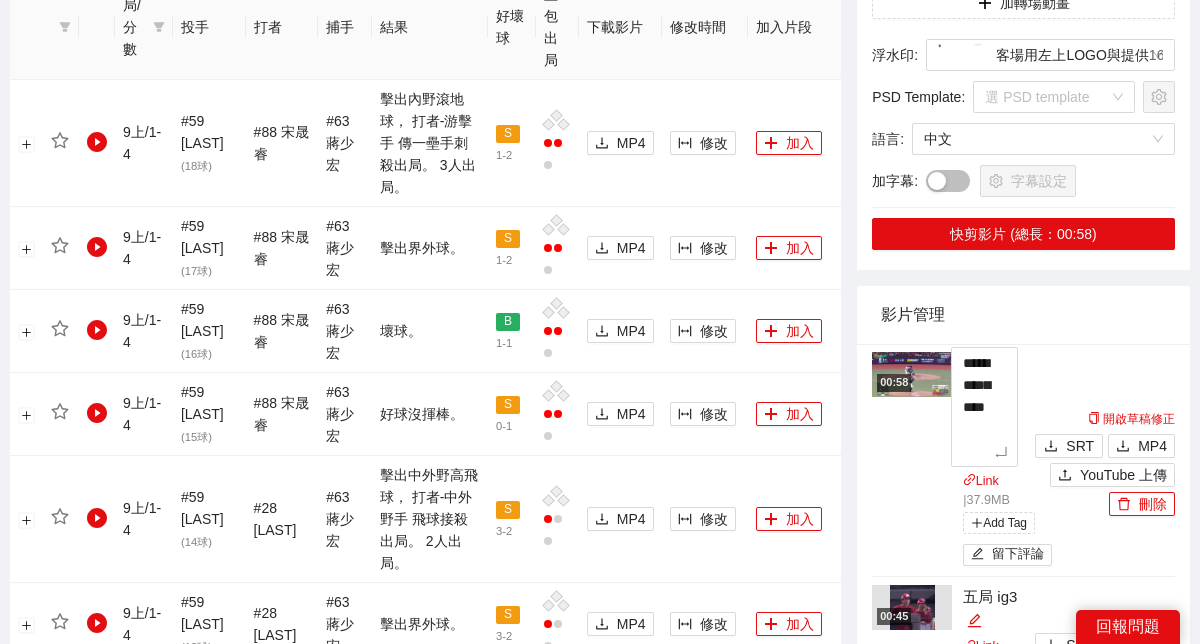 type on "**********" 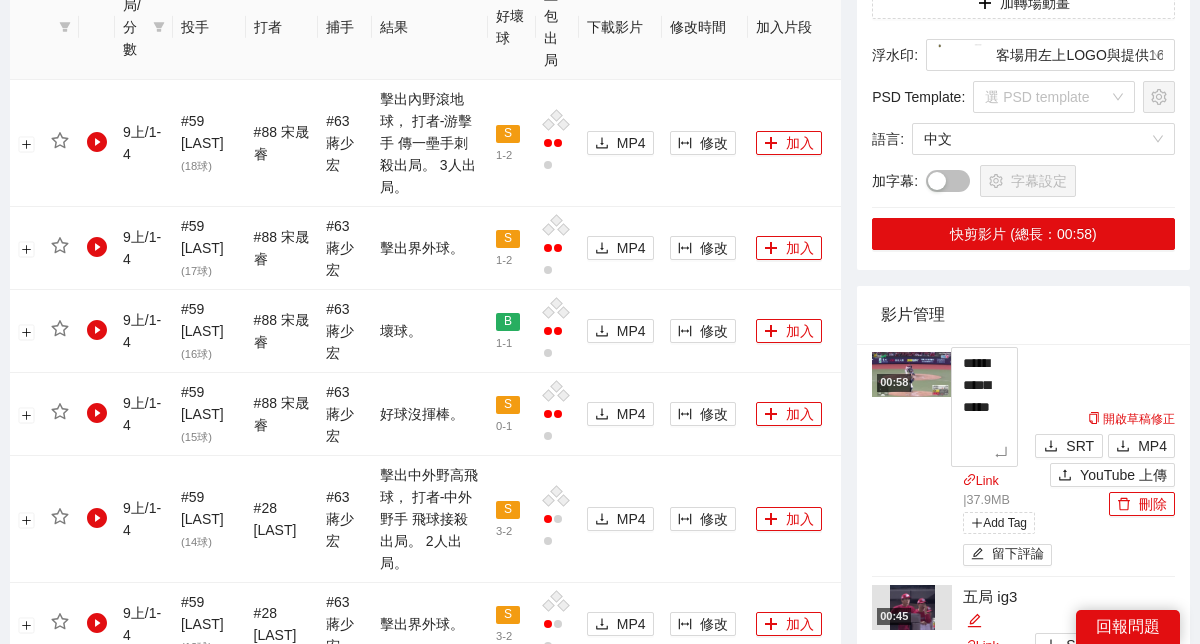 type on "**********" 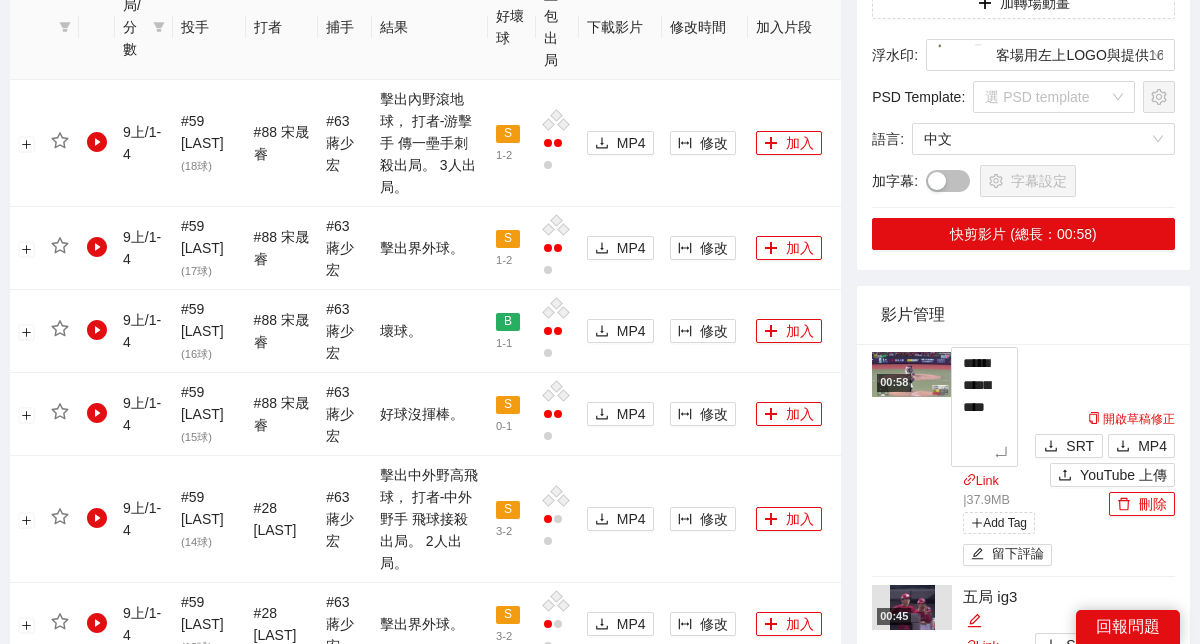 type on "**********" 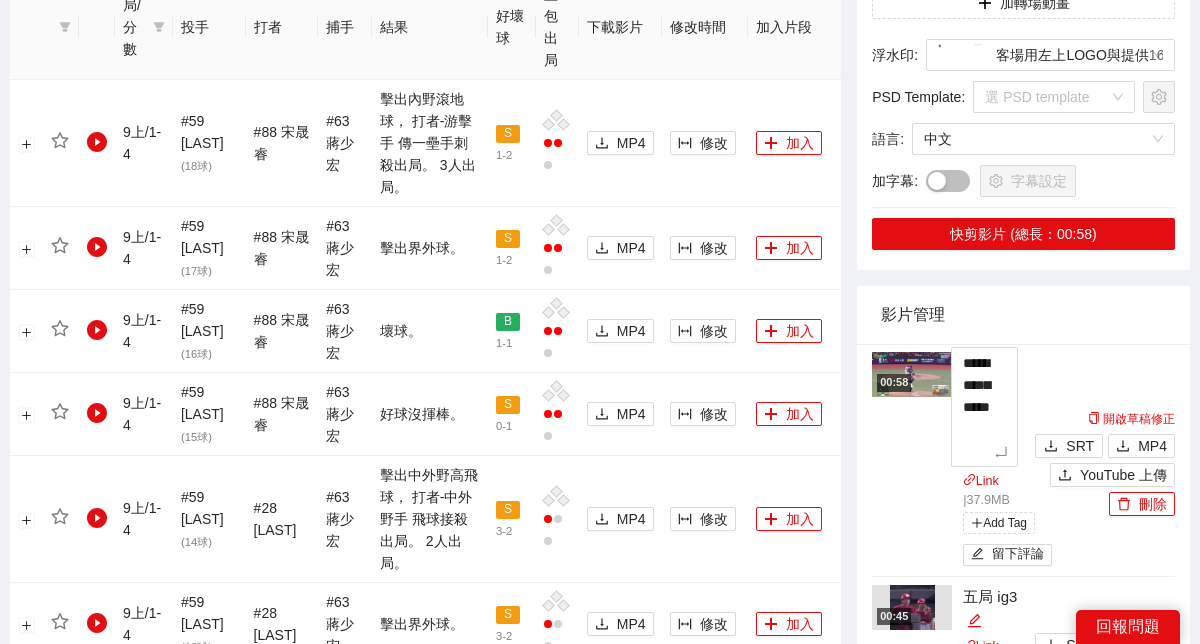 type on "**********" 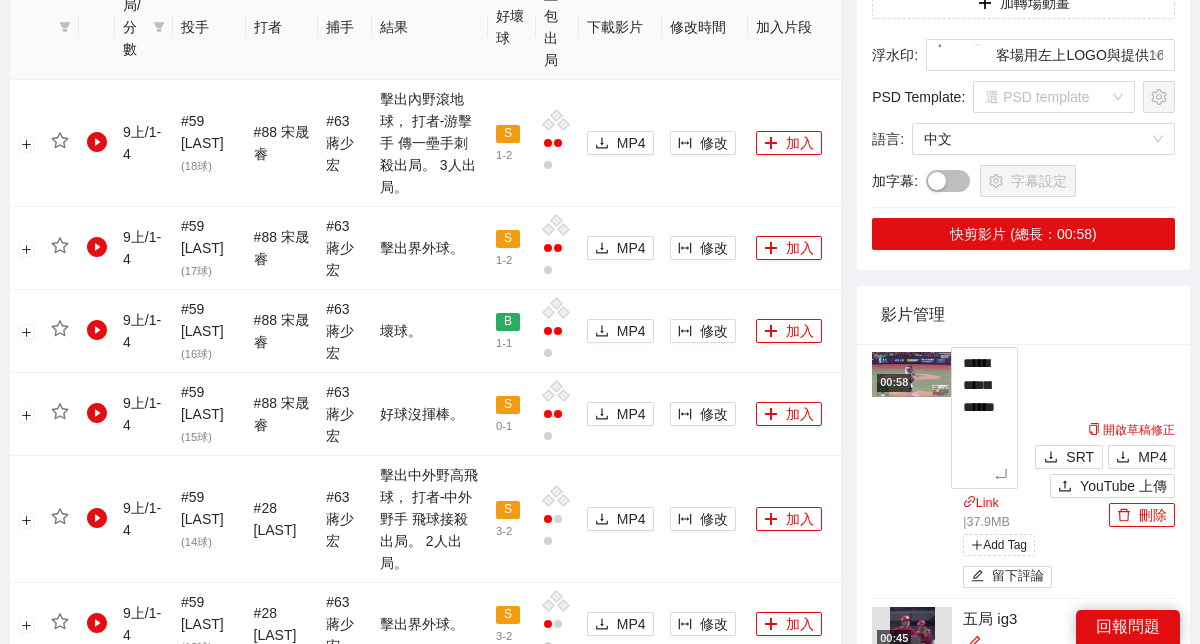 type on "**********" 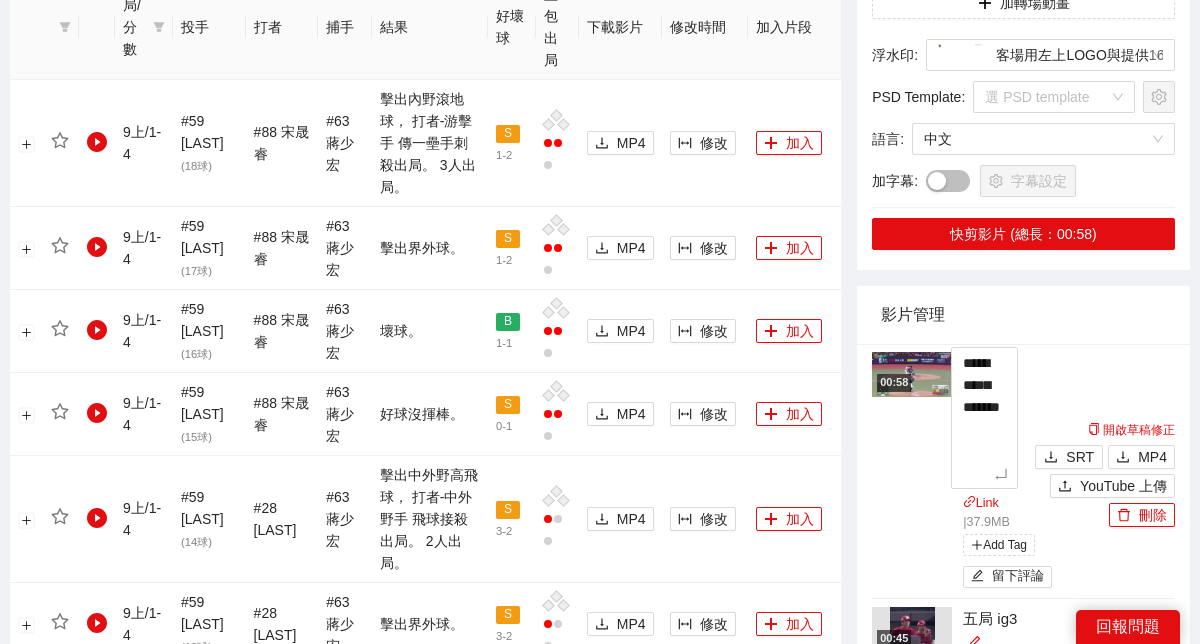 type on "**********" 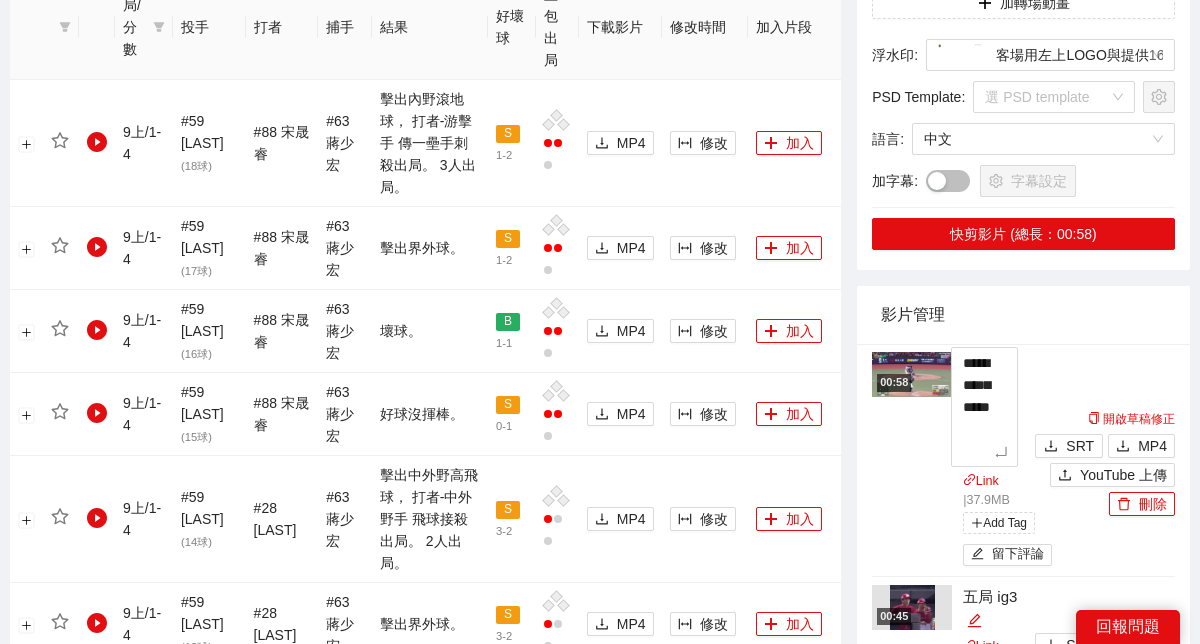 type on "**********" 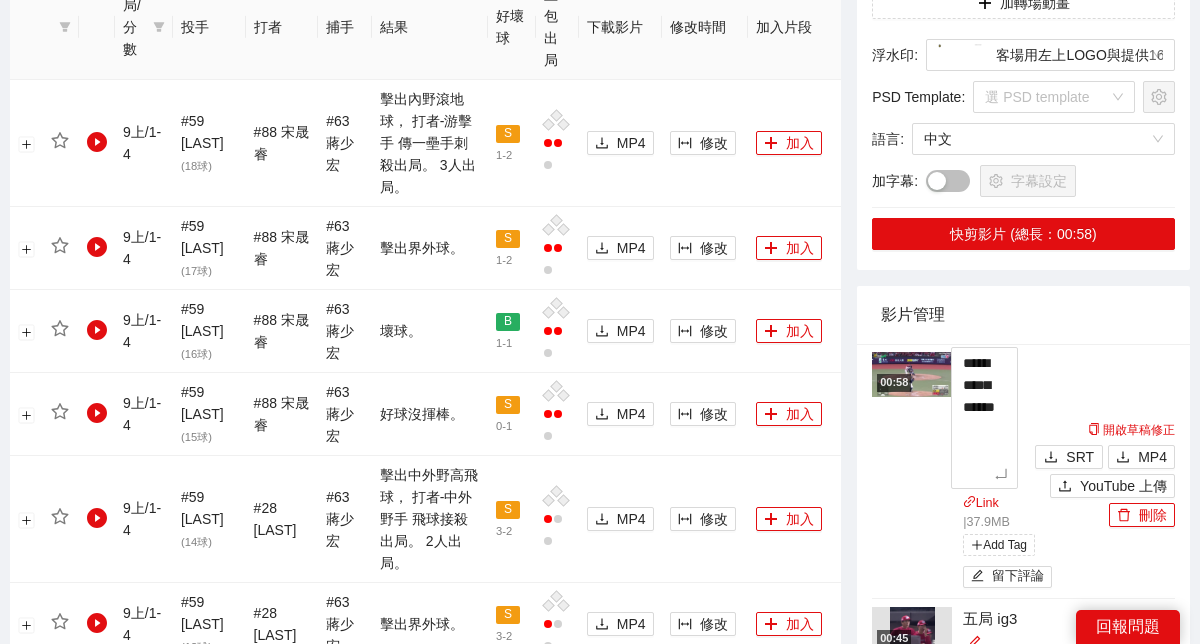 type on "**********" 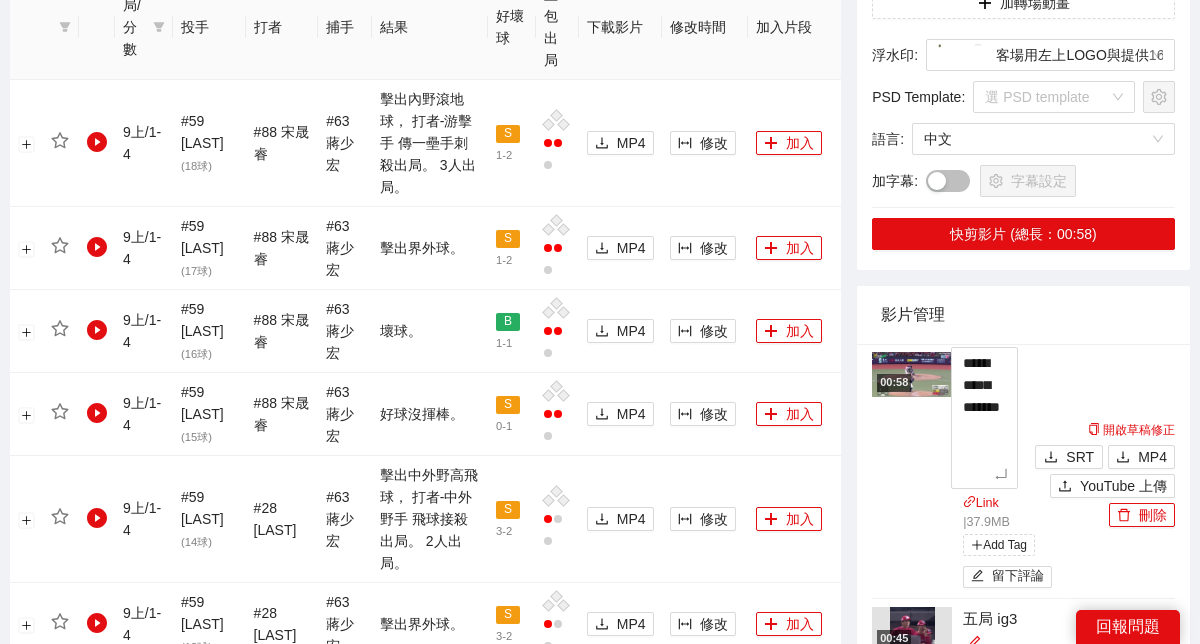 type on "**********" 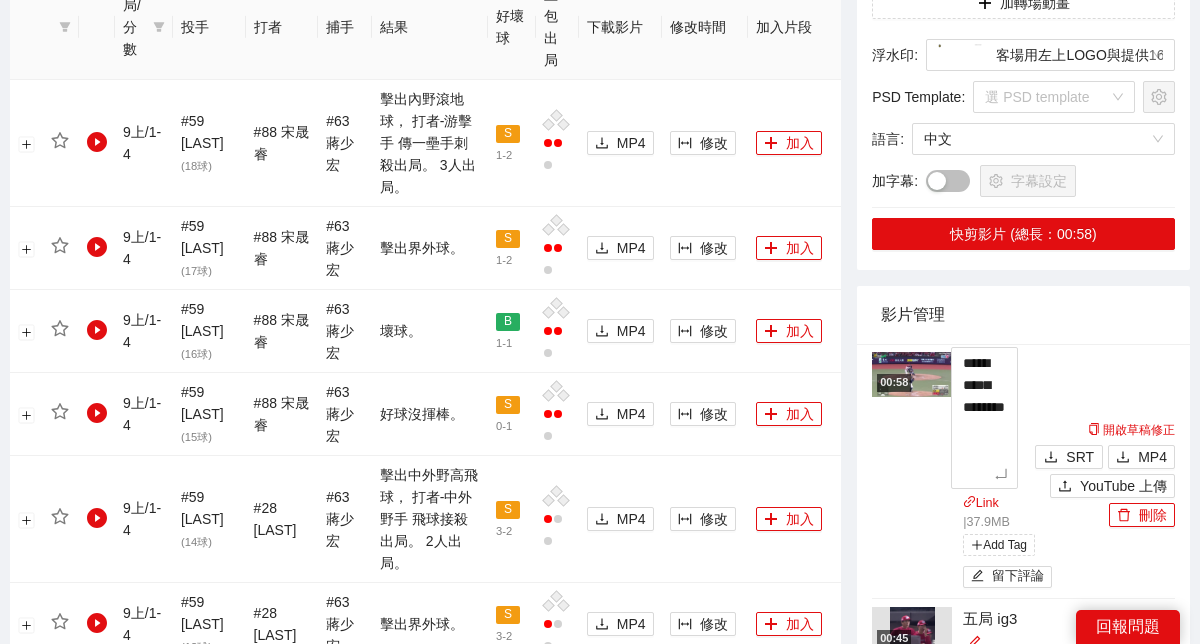 type on "**********" 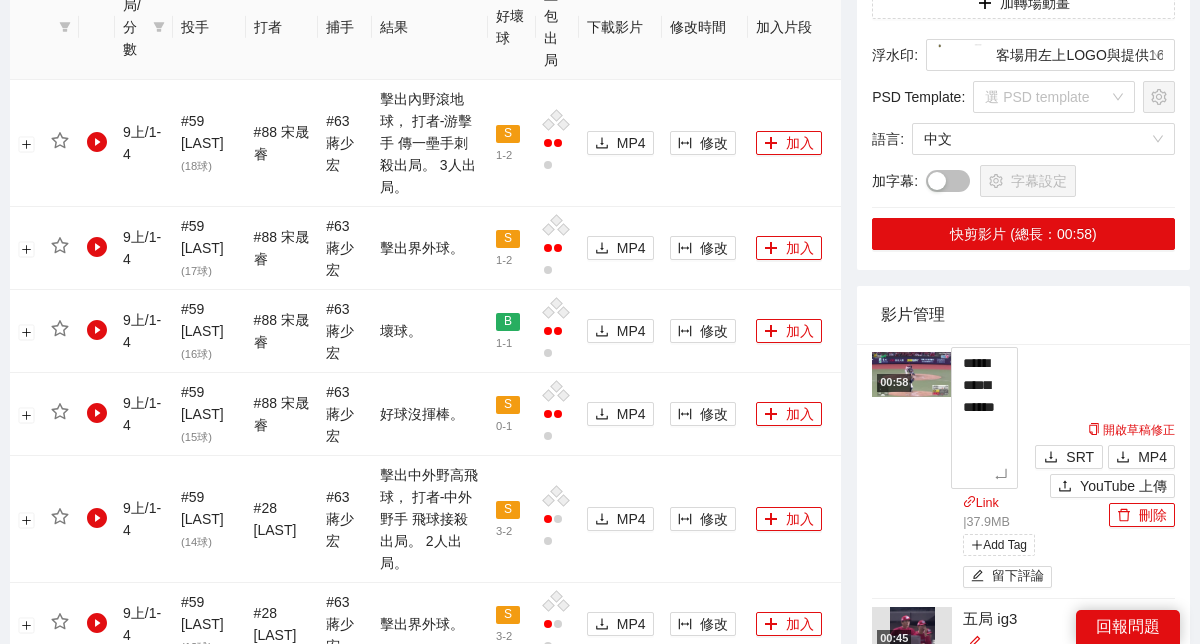type on "**********" 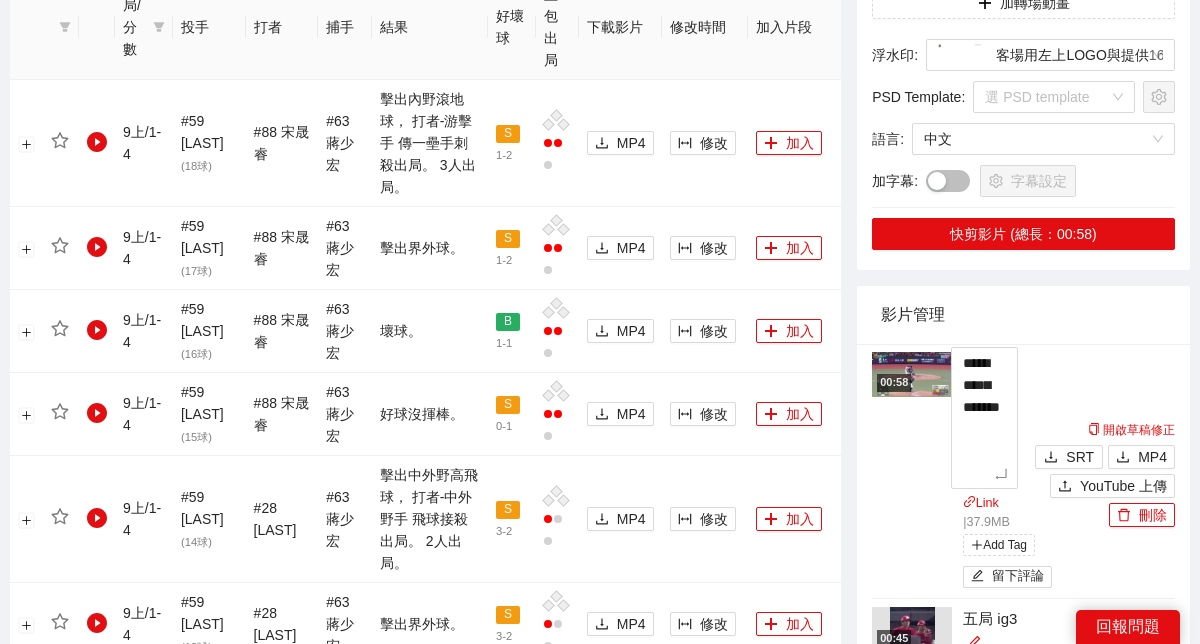 type on "**********" 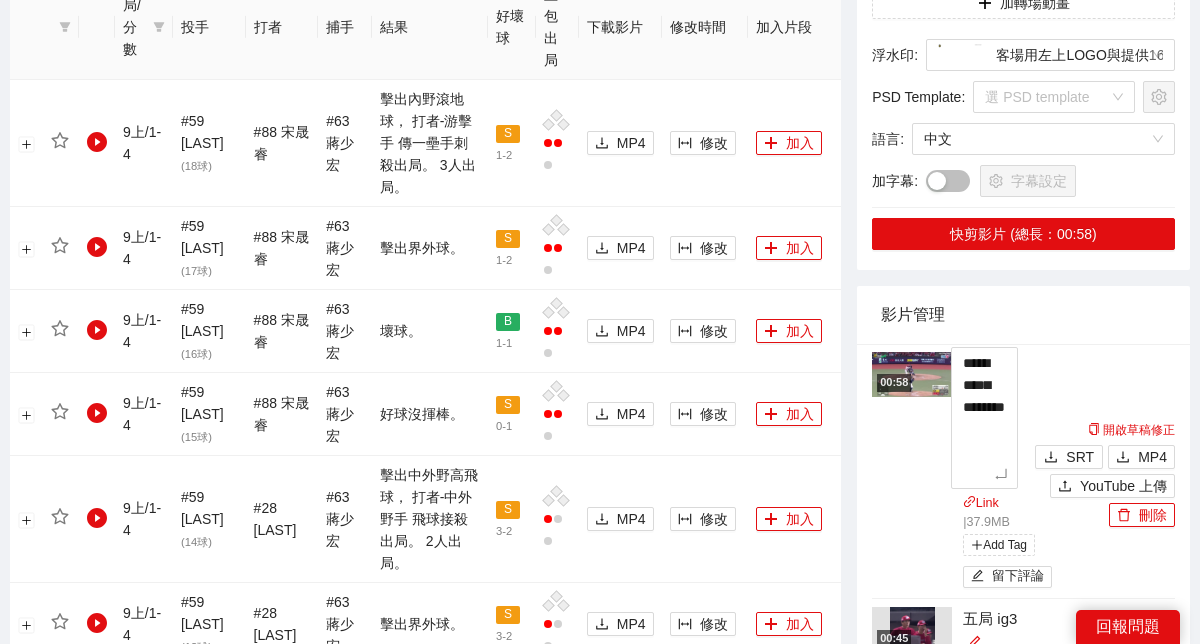 type on "**********" 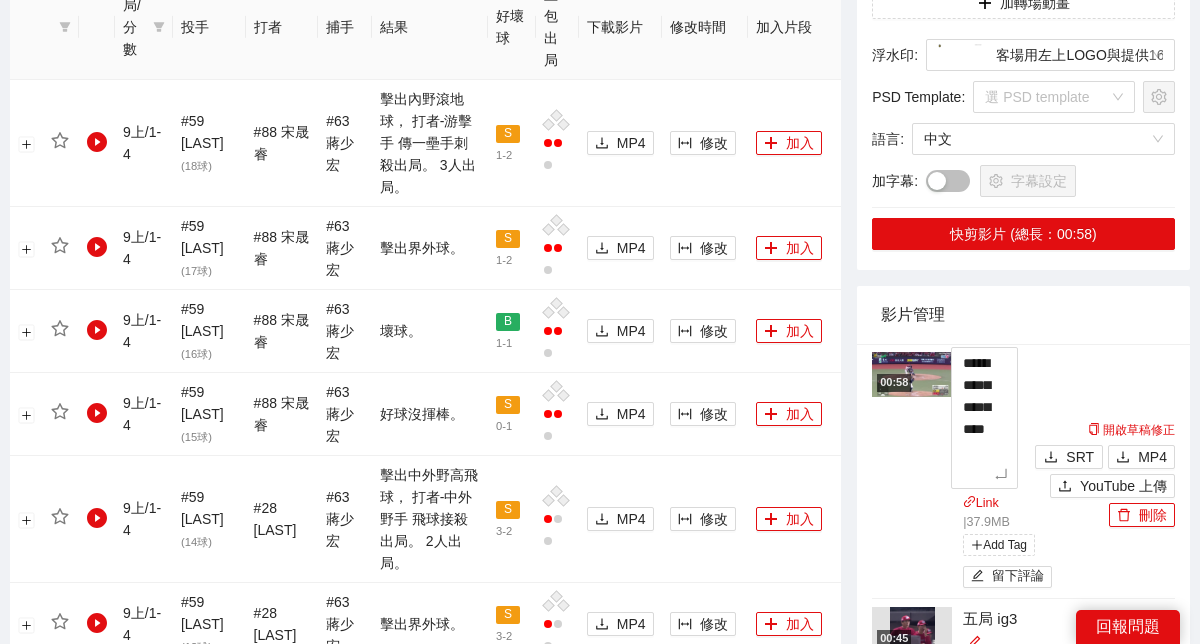 type on "**********" 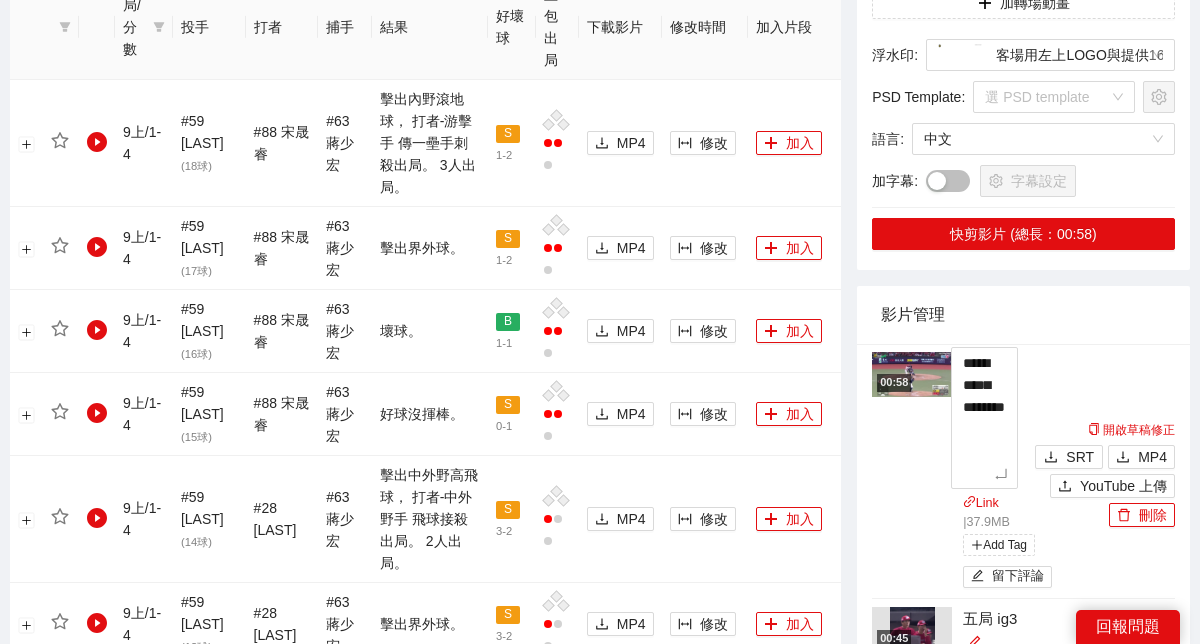 type on "**********" 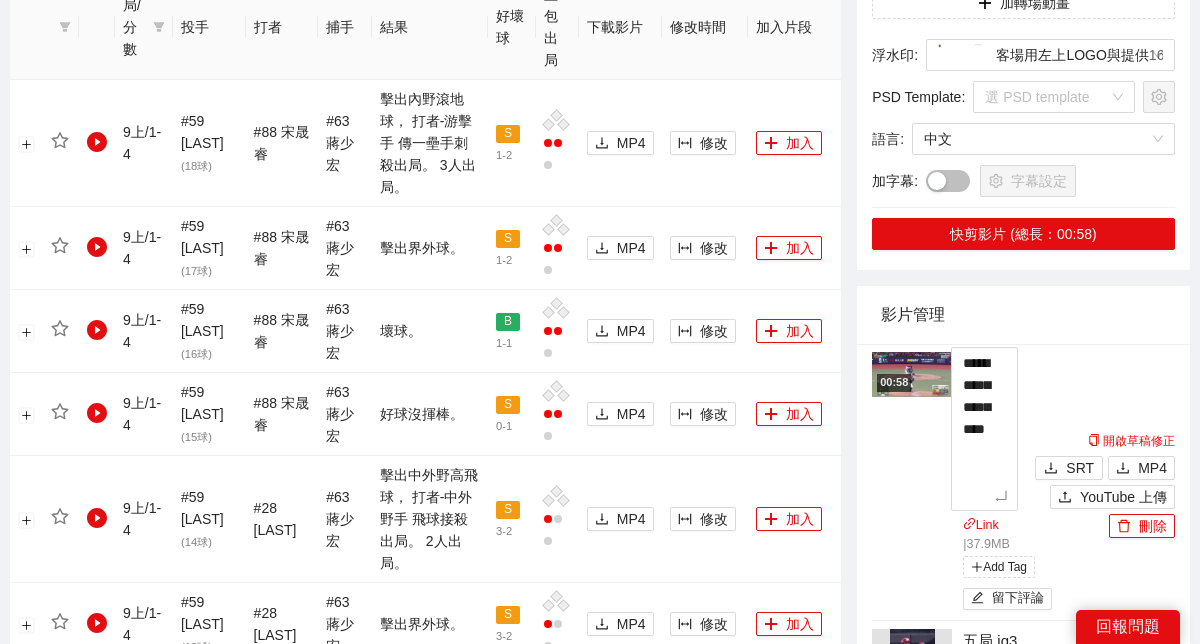 type on "**********" 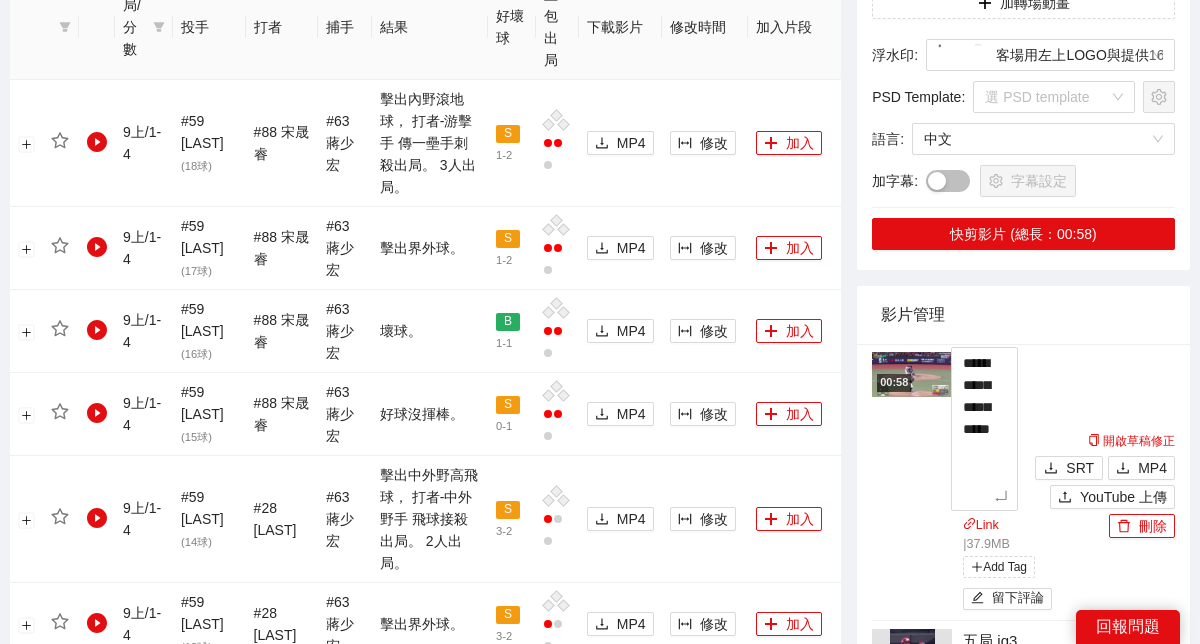type on "**********" 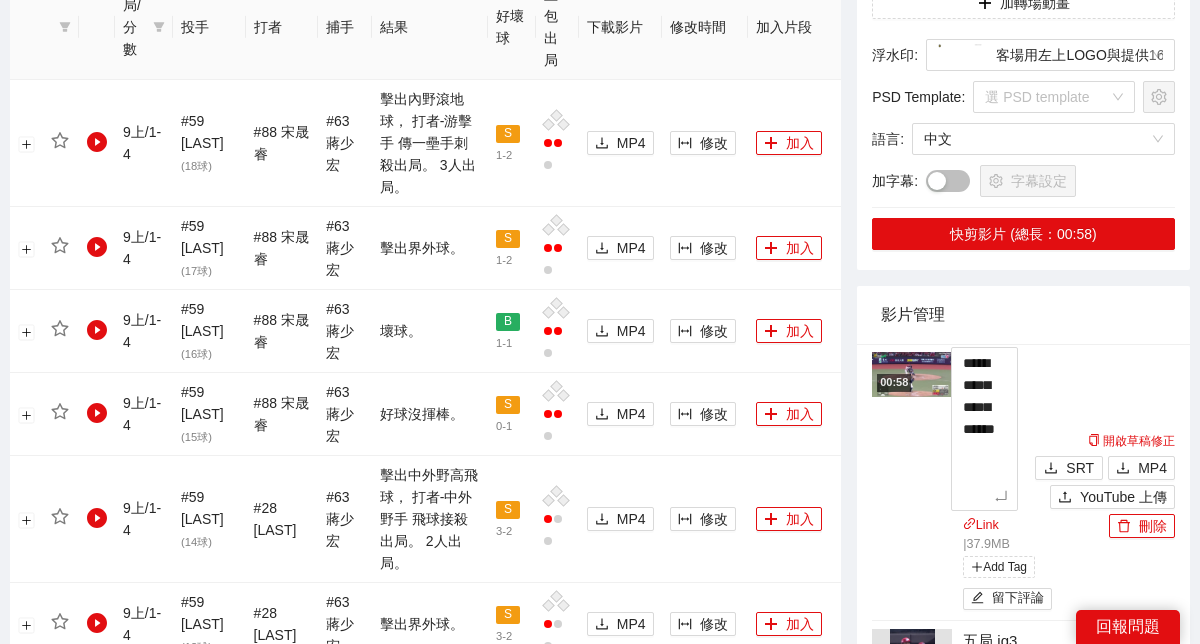 type on "**********" 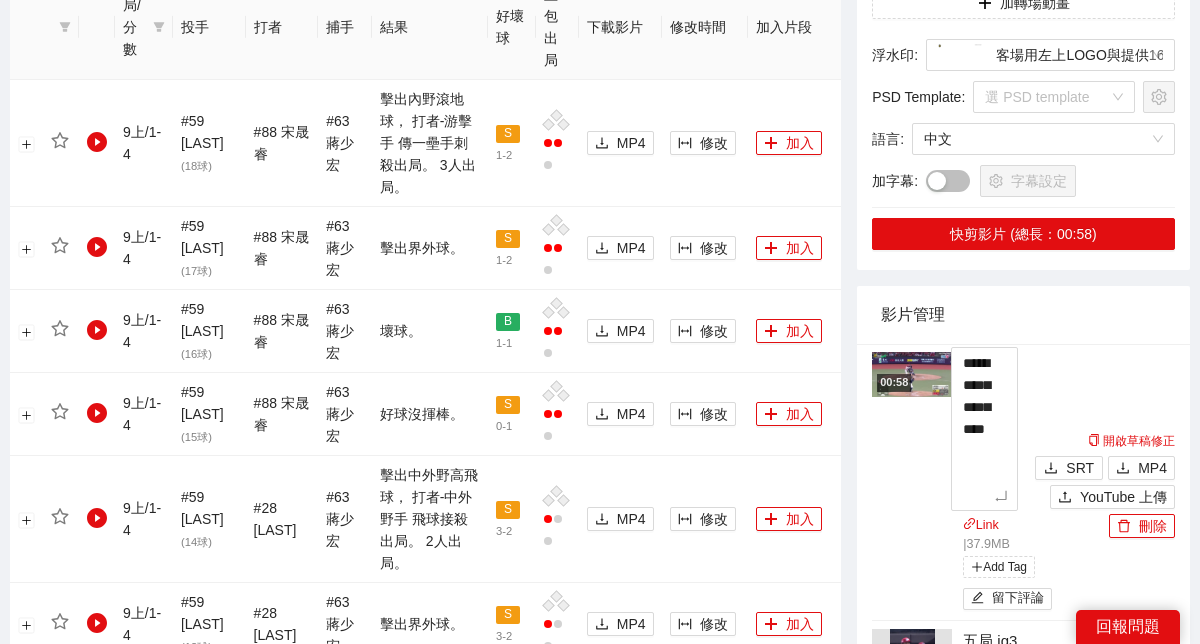 type on "**********" 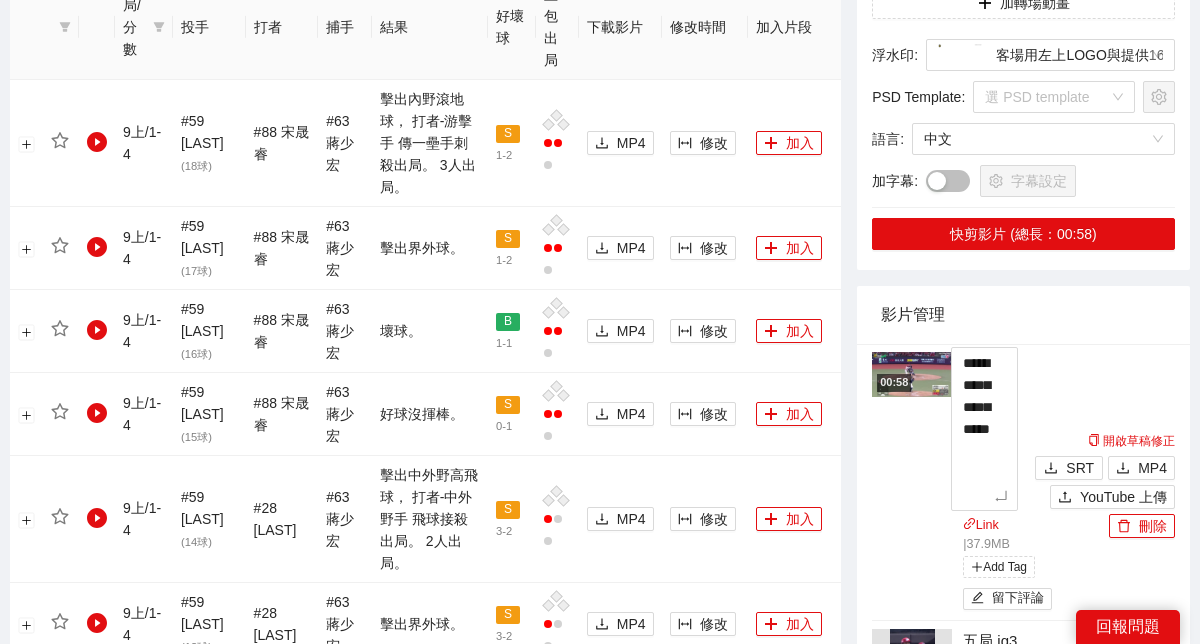 type on "**********" 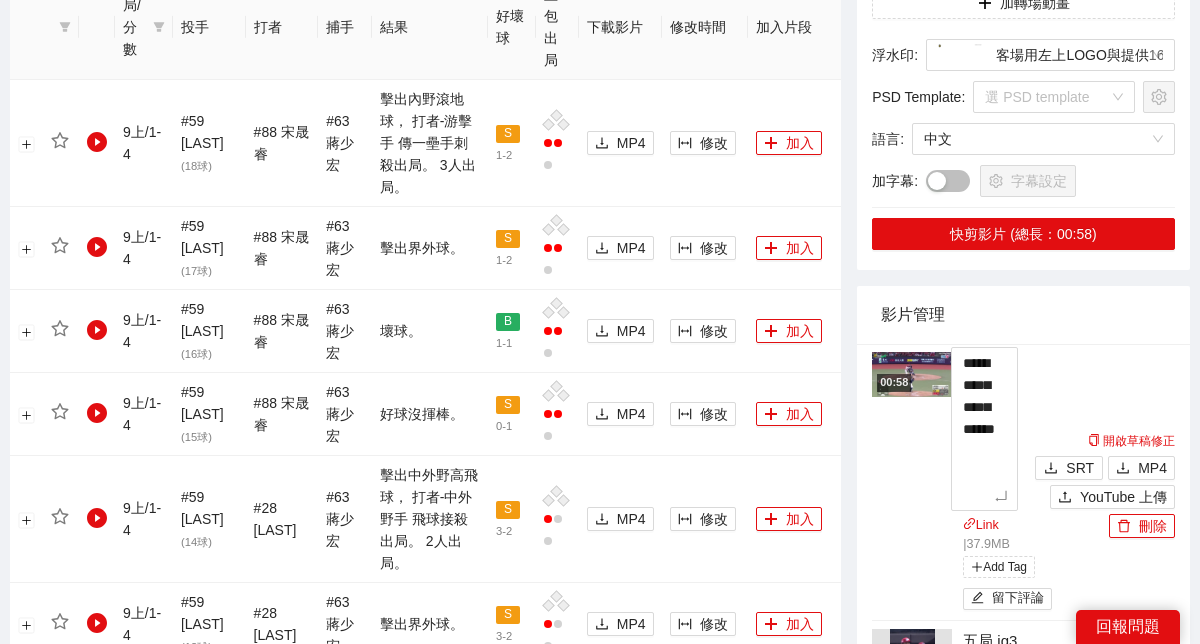 type on "**********" 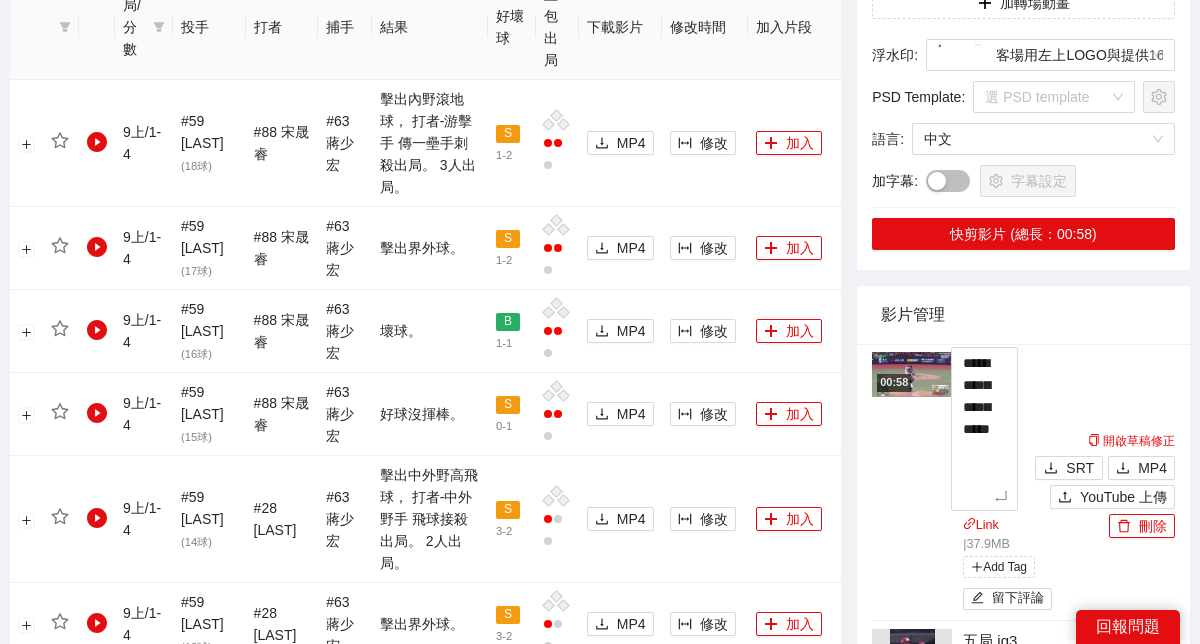 type on "**********" 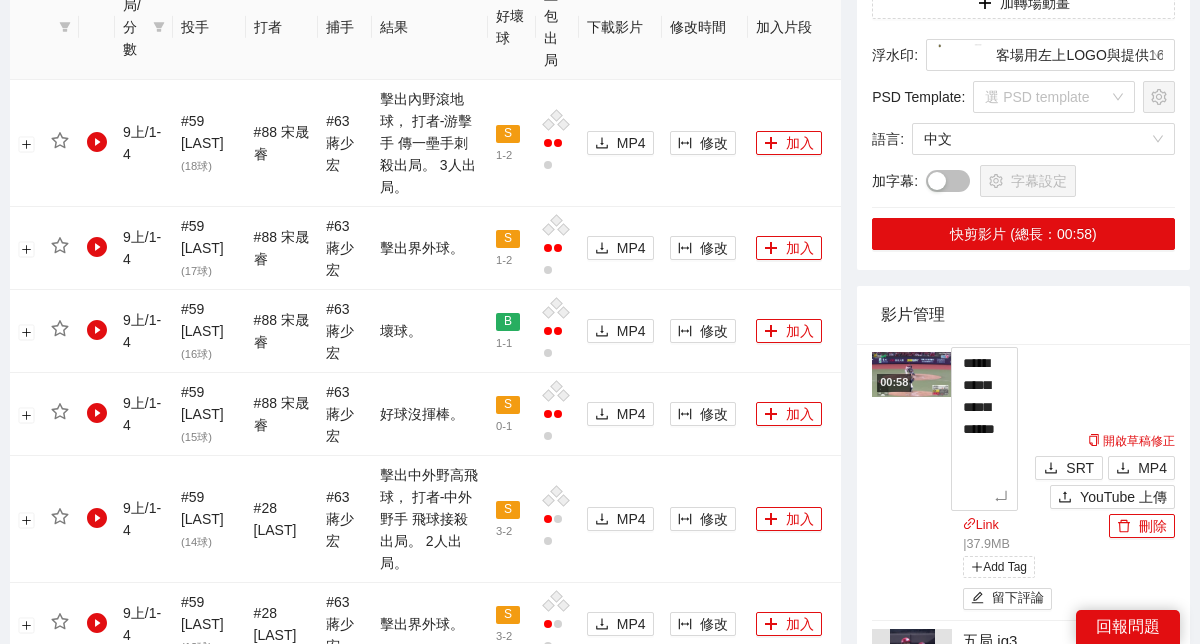 type on "**********" 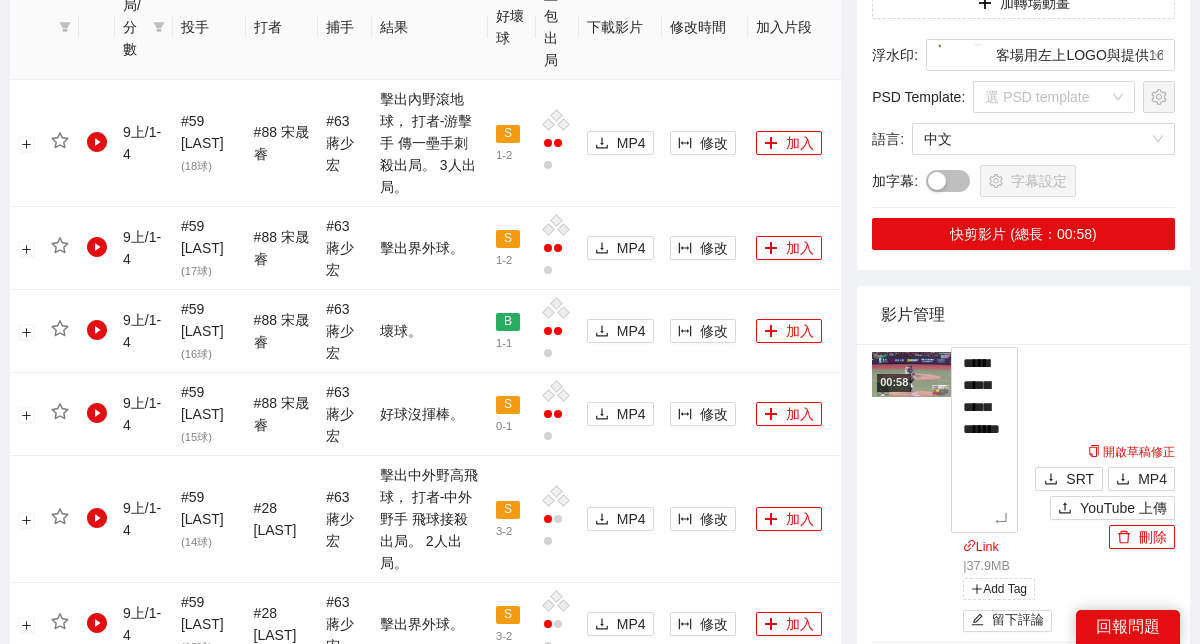 type on "**********" 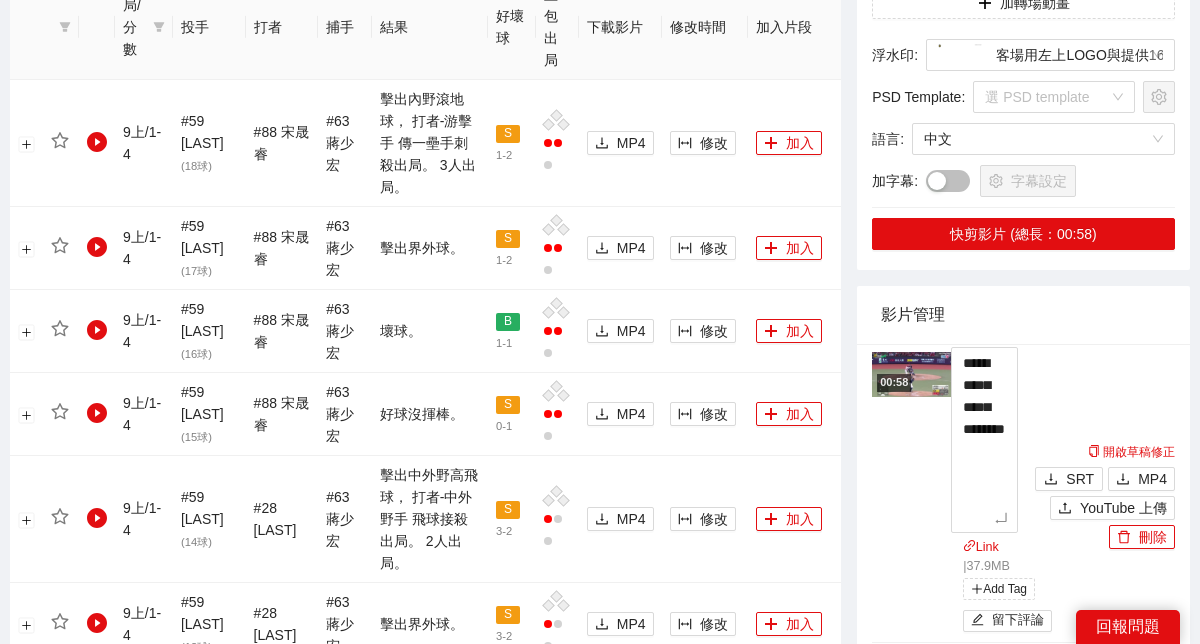 type on "**********" 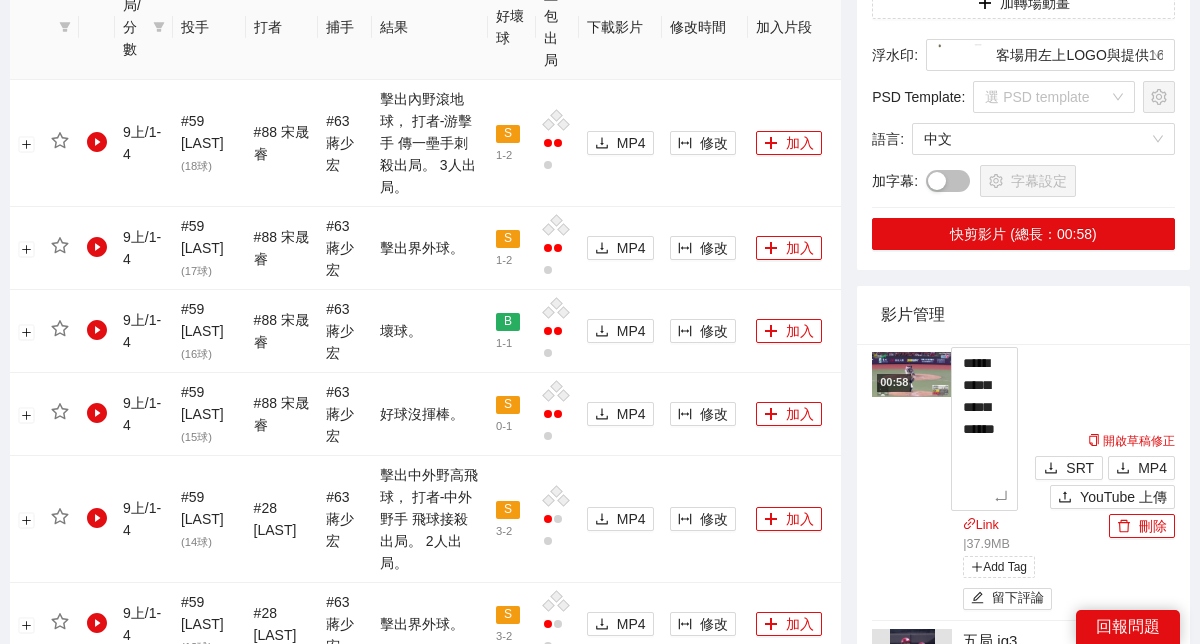 type on "**********" 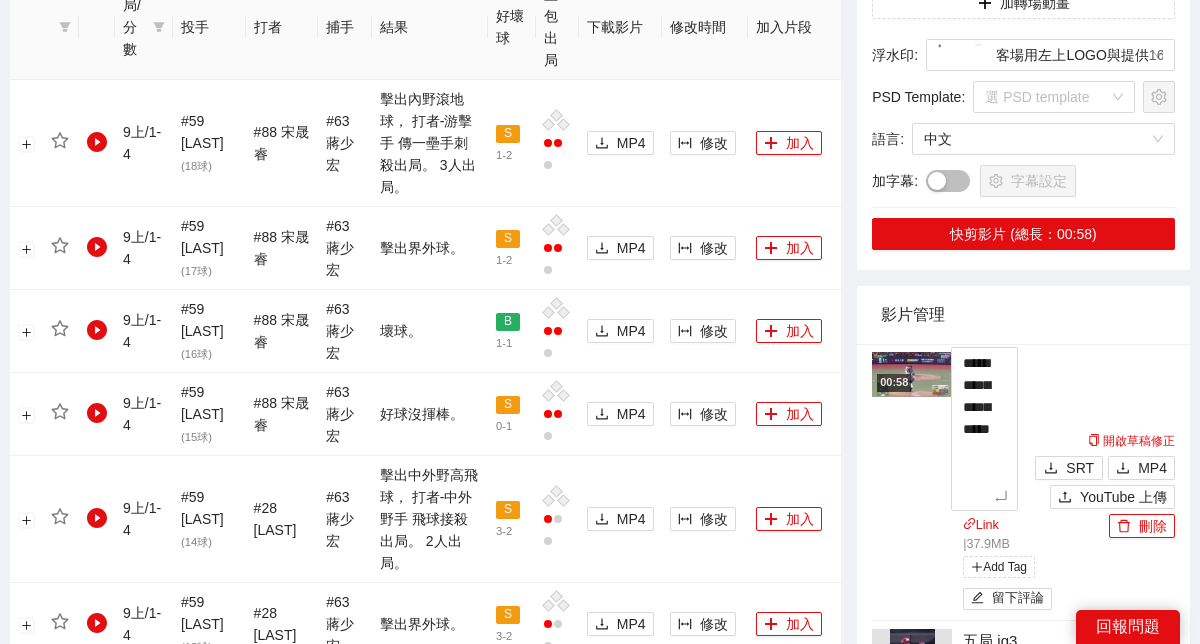 type on "**********" 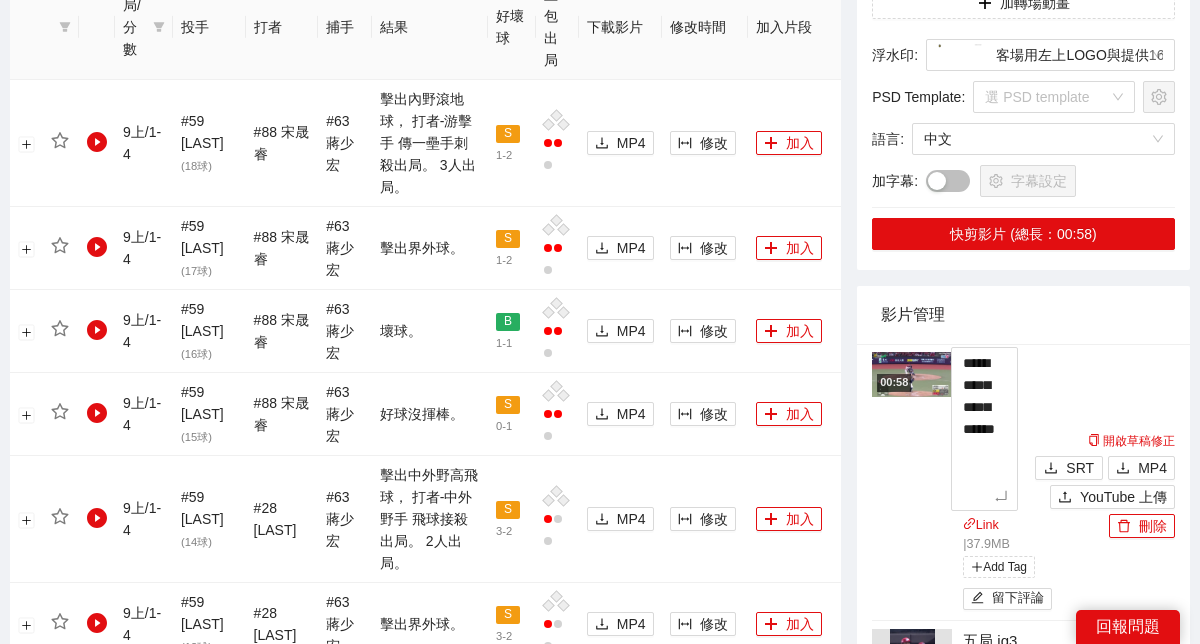 type on "**********" 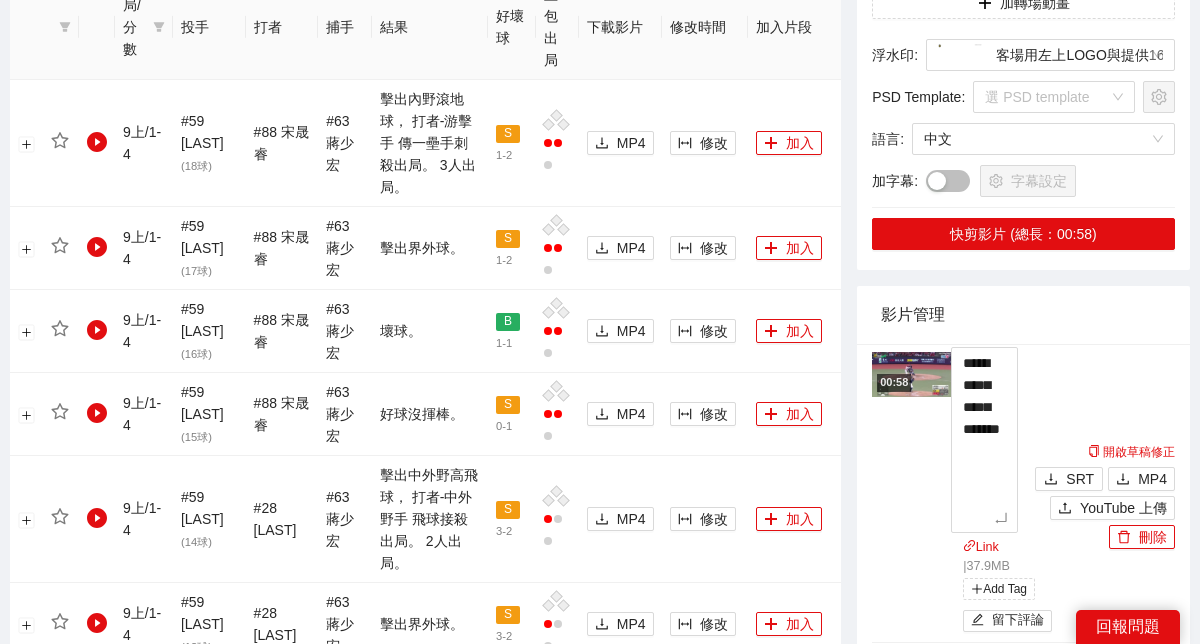 type on "**********" 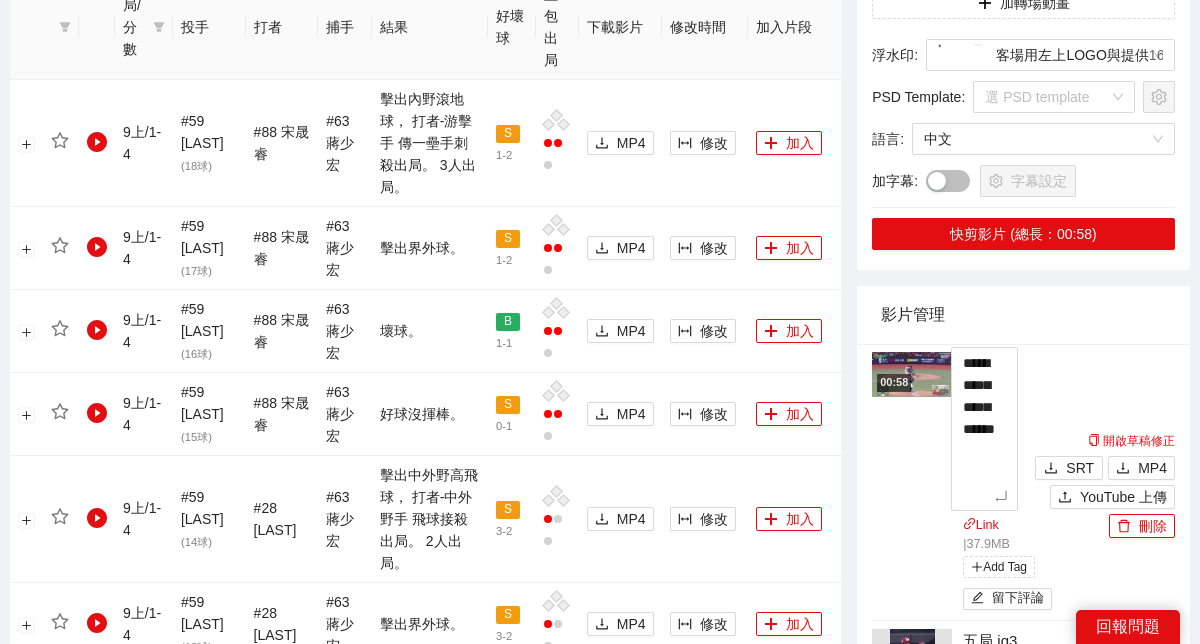type on "**********" 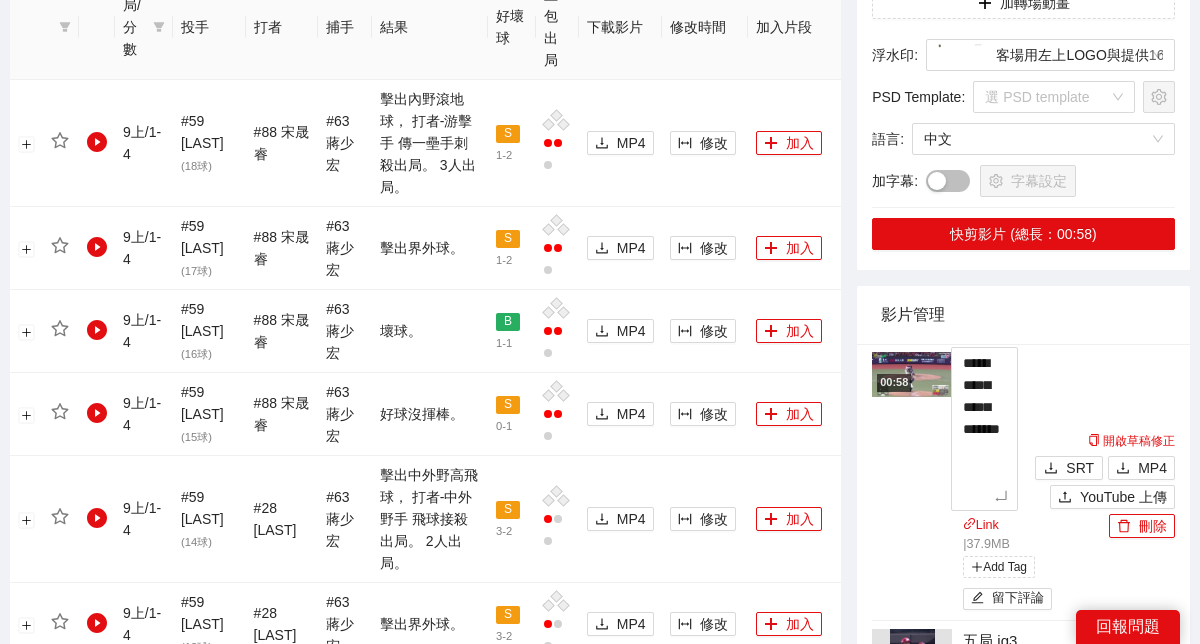 type on "**********" 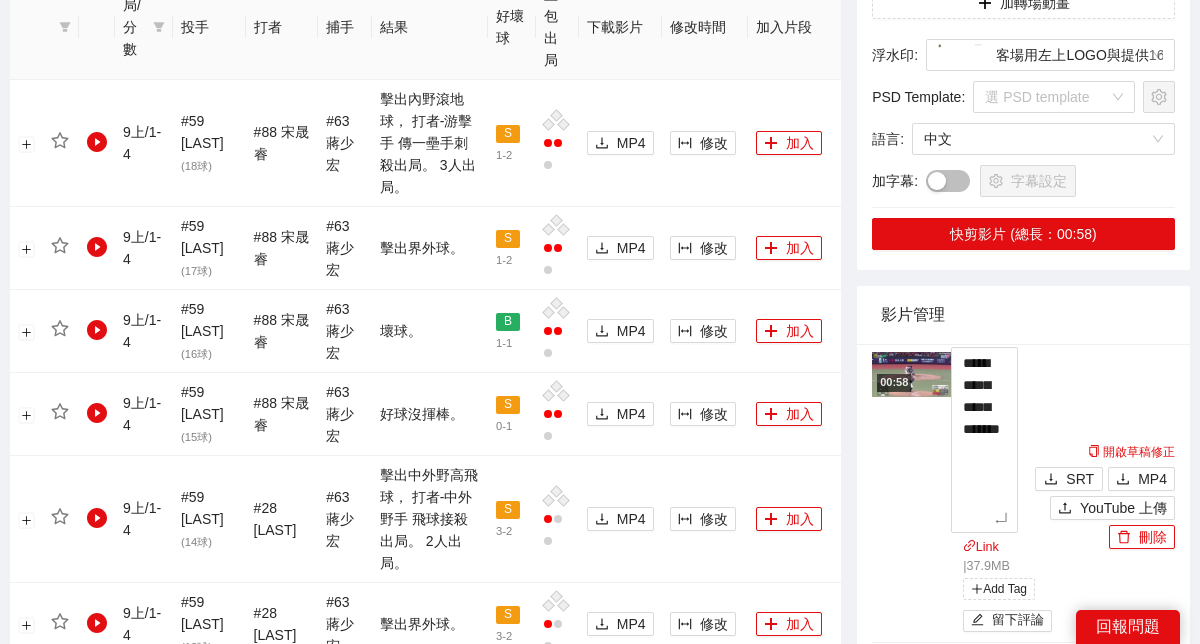 type on "**********" 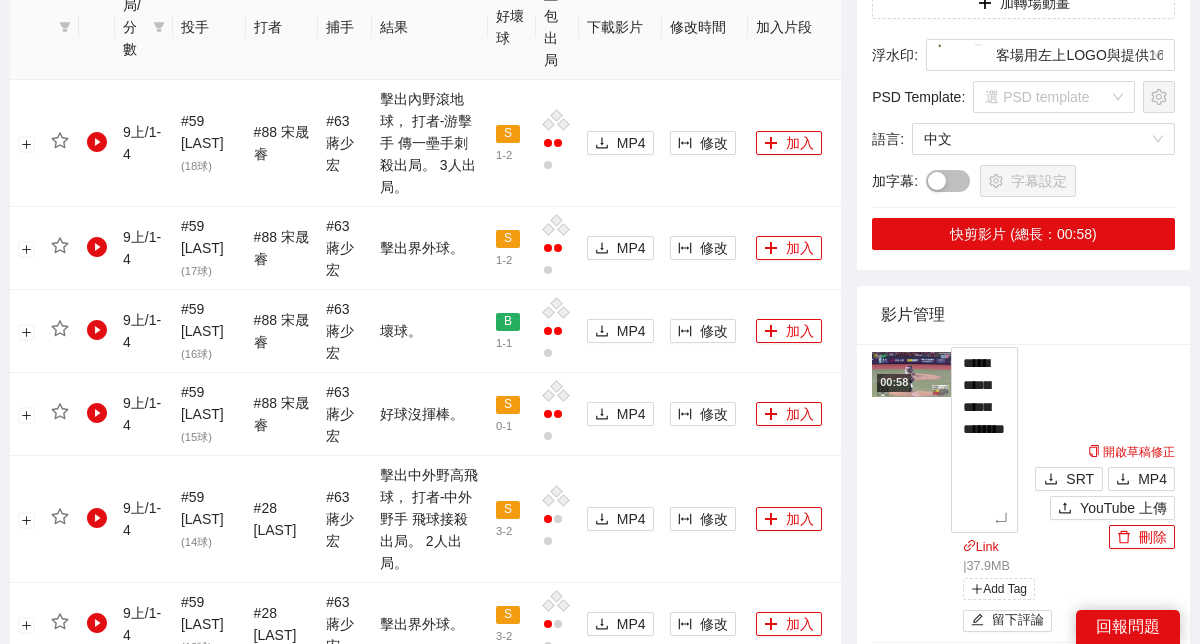 type on "**********" 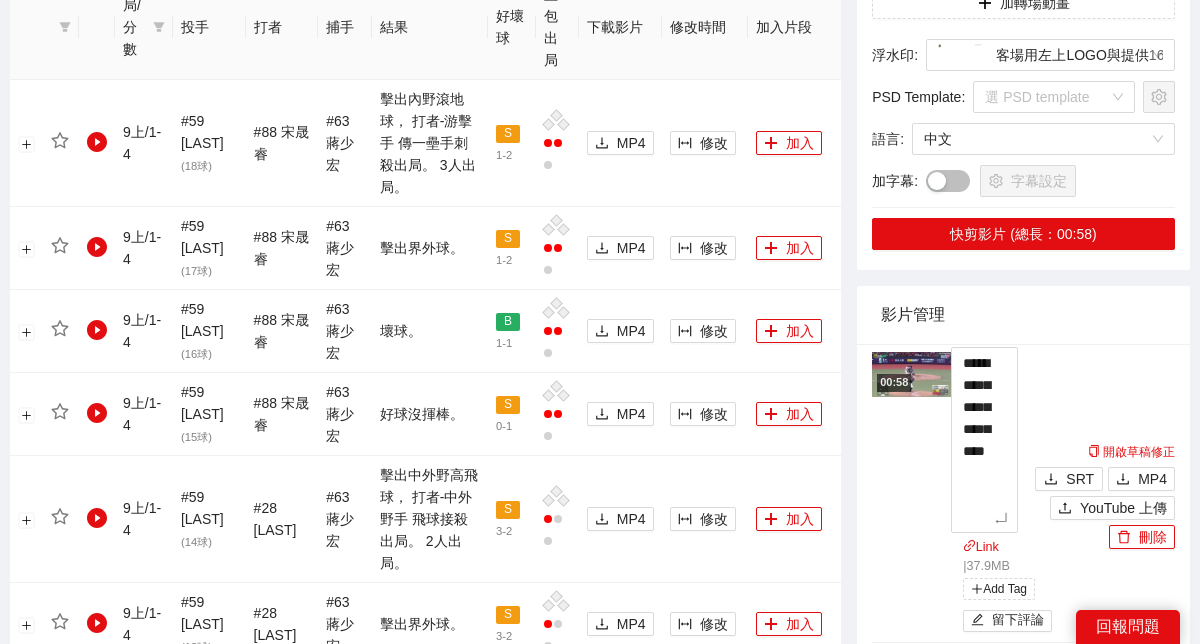 type on "**********" 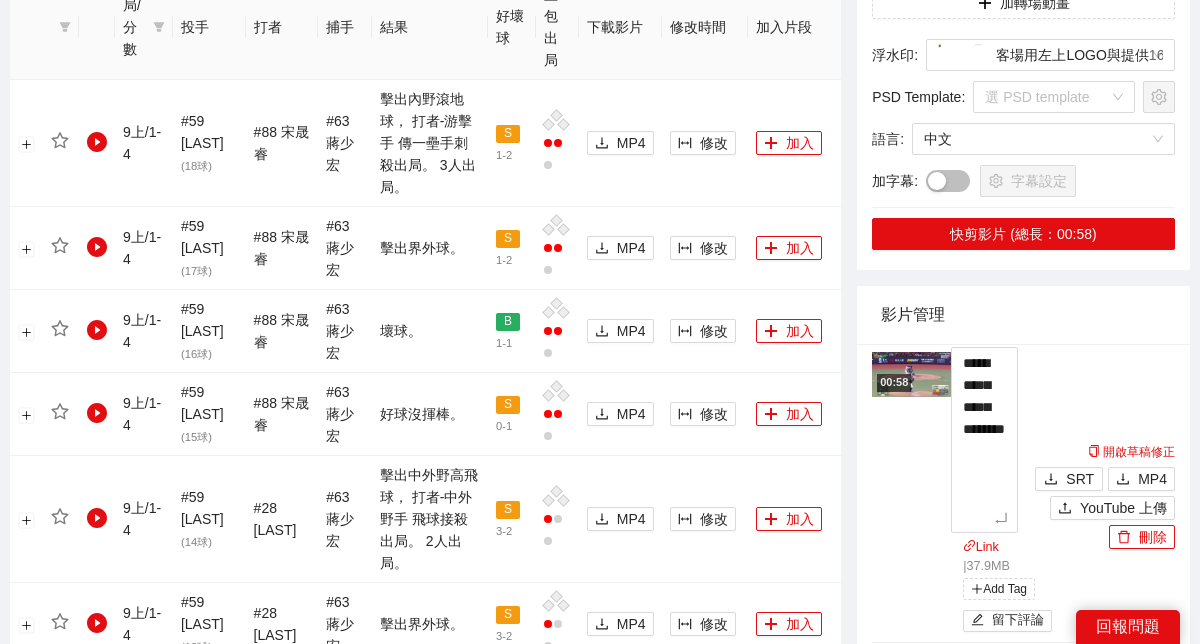 type on "**********" 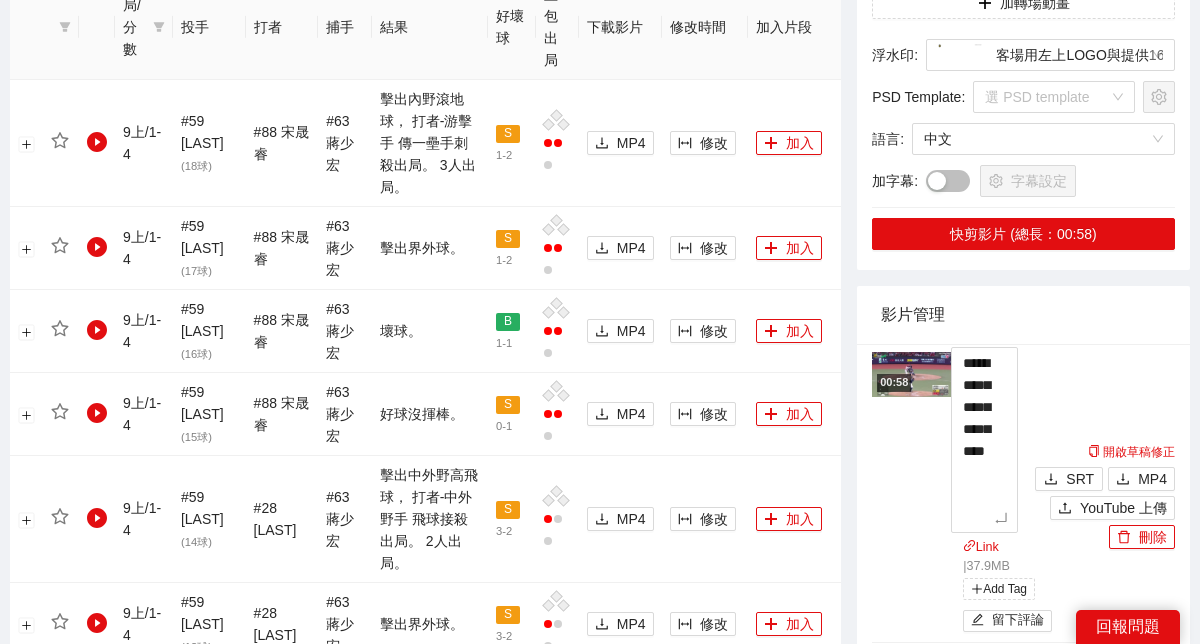 type on "**********" 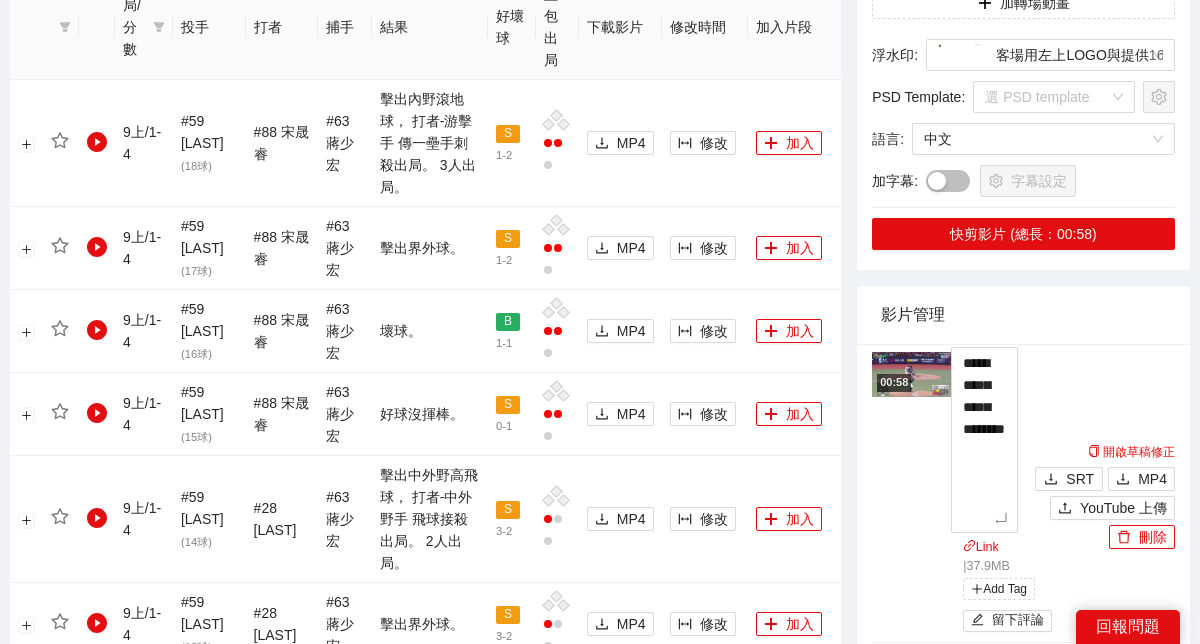 type on "**********" 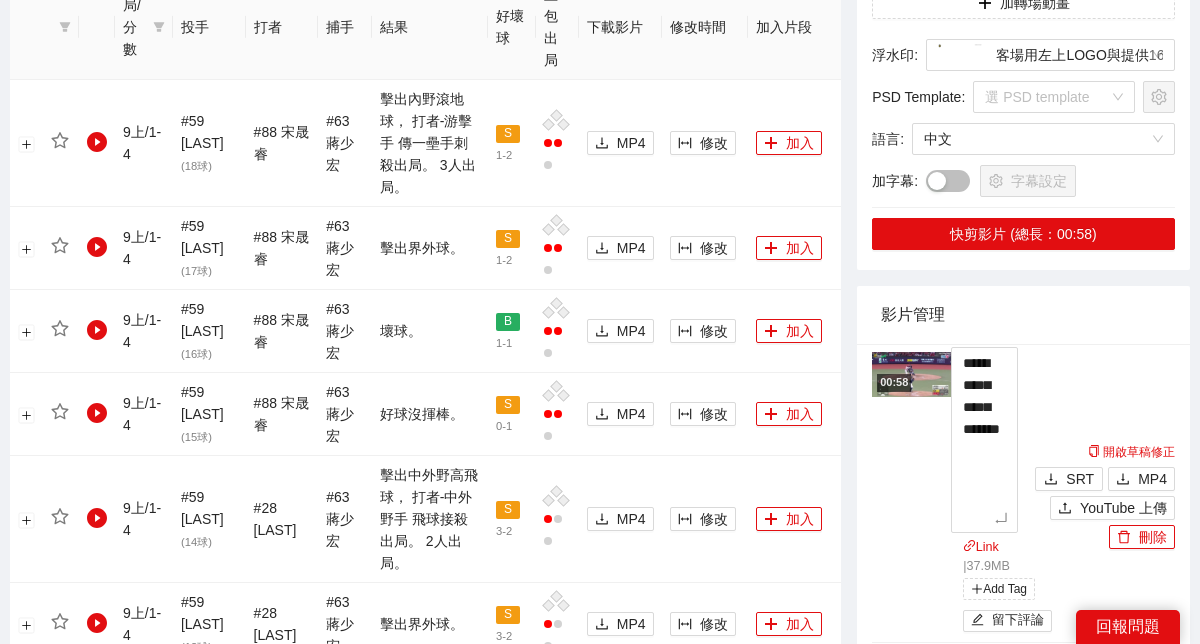 type 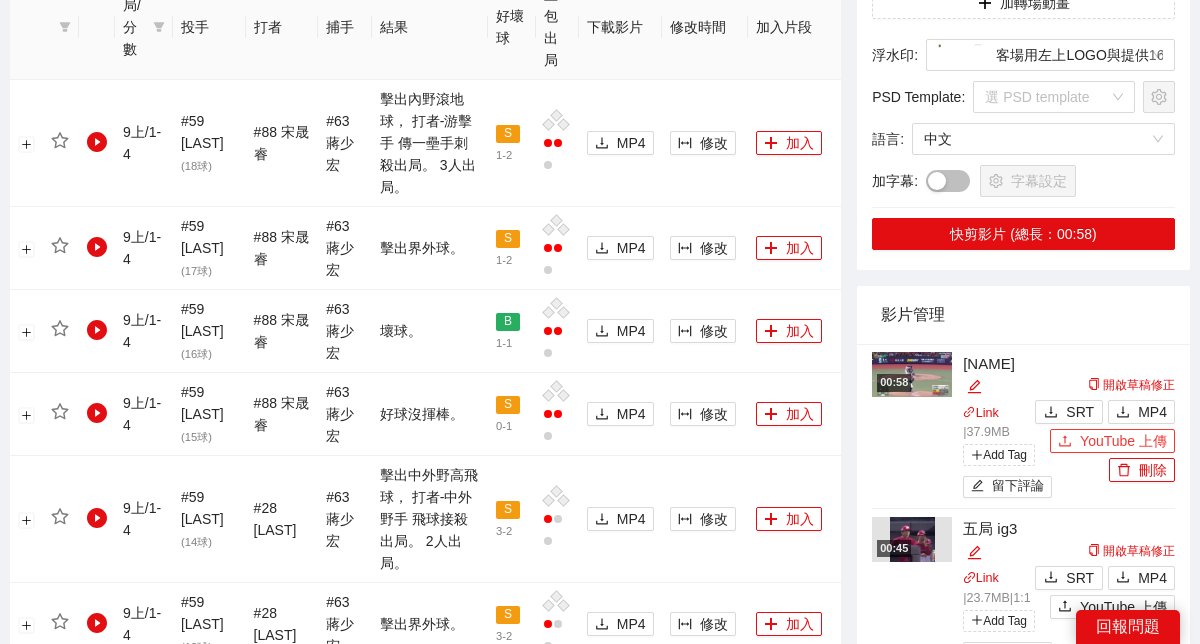 click on "00:58 [NAME]  Link   |  37.9  MB  Add Tag   留下評論   開啟草稿修正 SRT MP4 YouTube 上傳   刪除" at bounding box center (1023, 427) 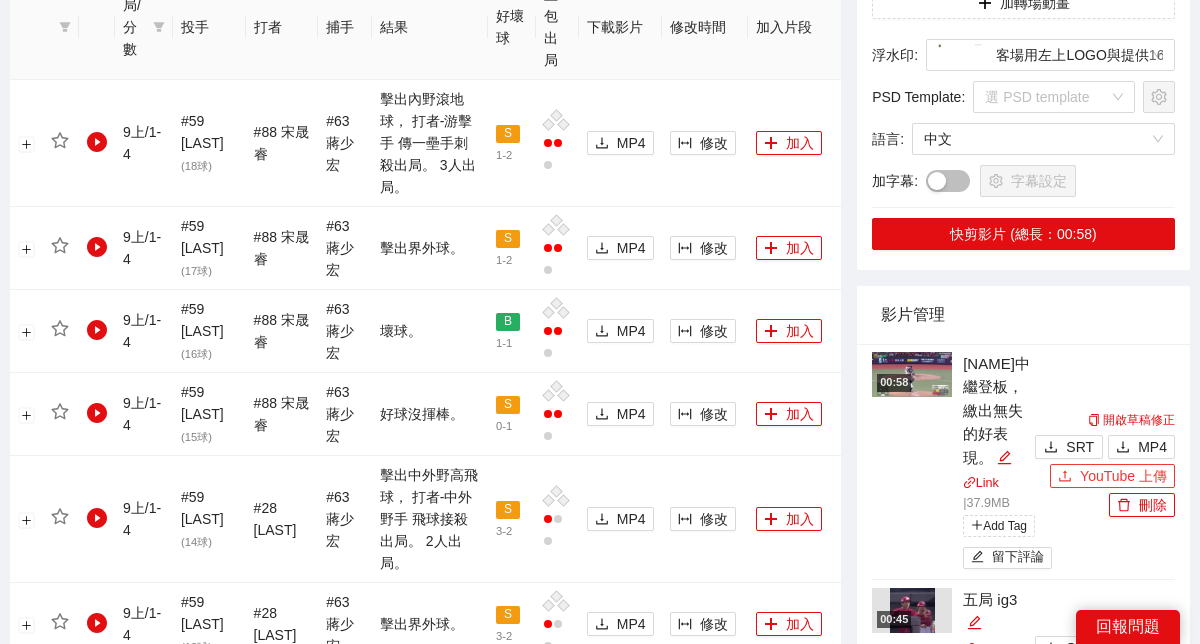 click on "YouTube 上傳" at bounding box center (1112, 476) 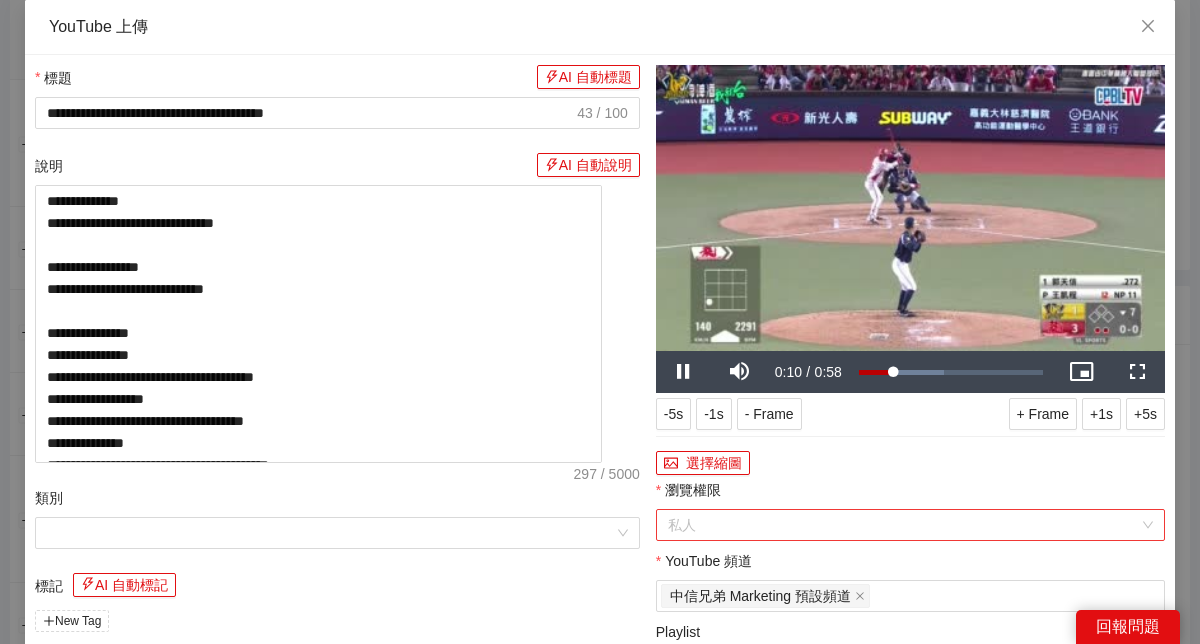 click on "私人" at bounding box center [910, 525] 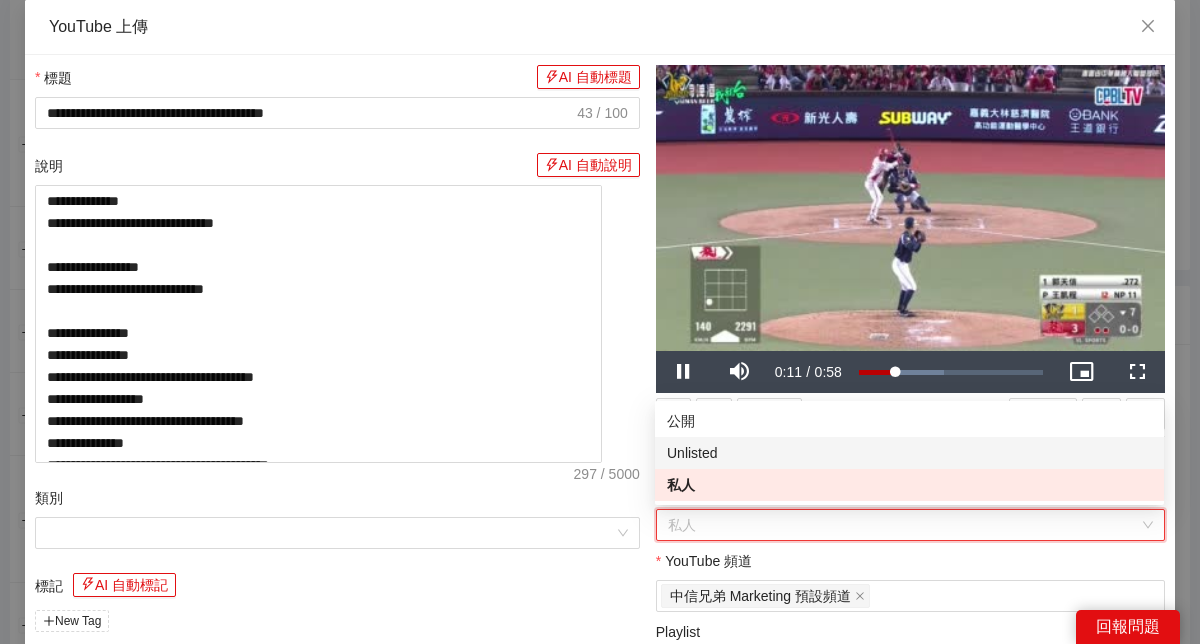 click on "Unlisted" at bounding box center (909, 453) 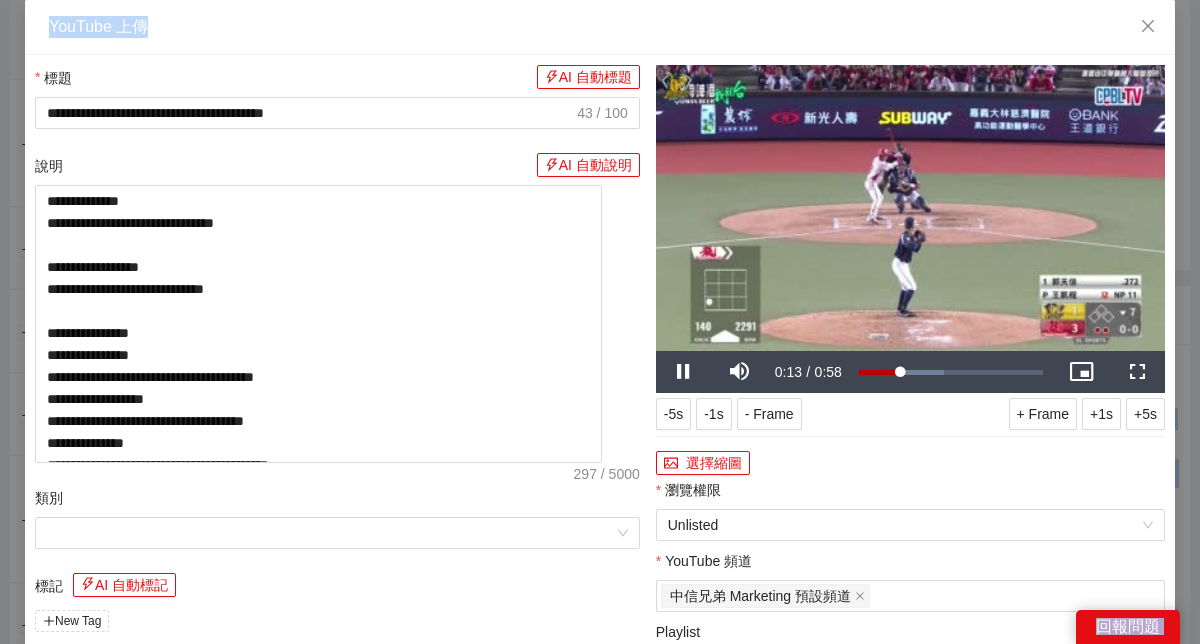 drag, startPoint x: 877, startPoint y: 26, endPoint x: 877, endPoint y: -3, distance: 29 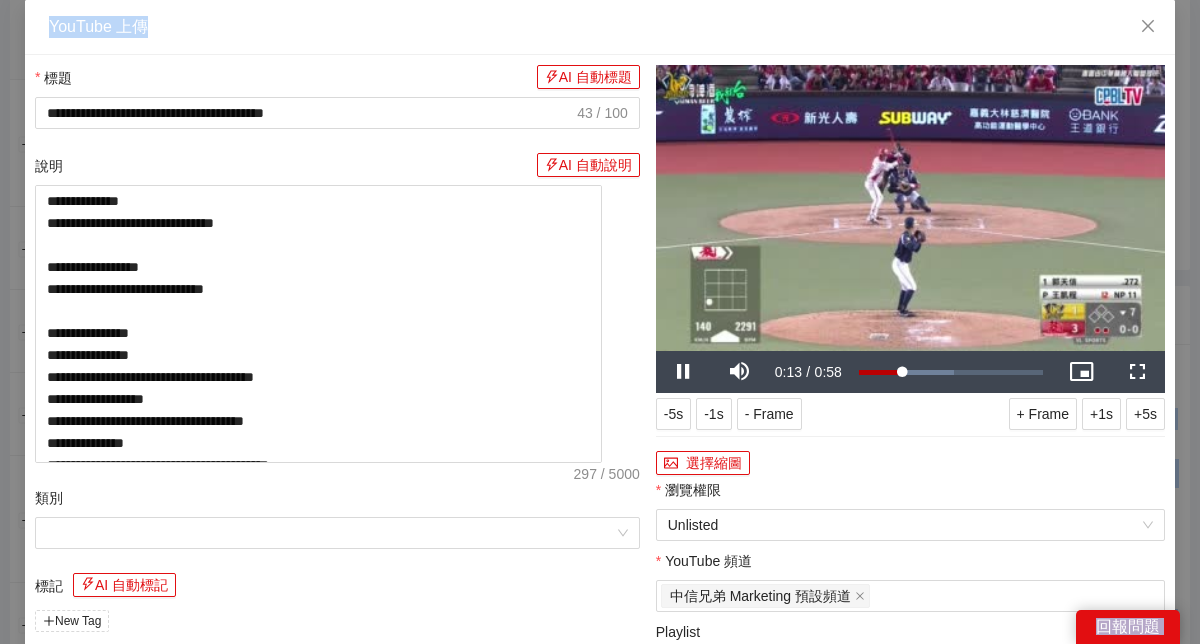 scroll, scrollTop: 167, scrollLeft: 0, axis: vertical 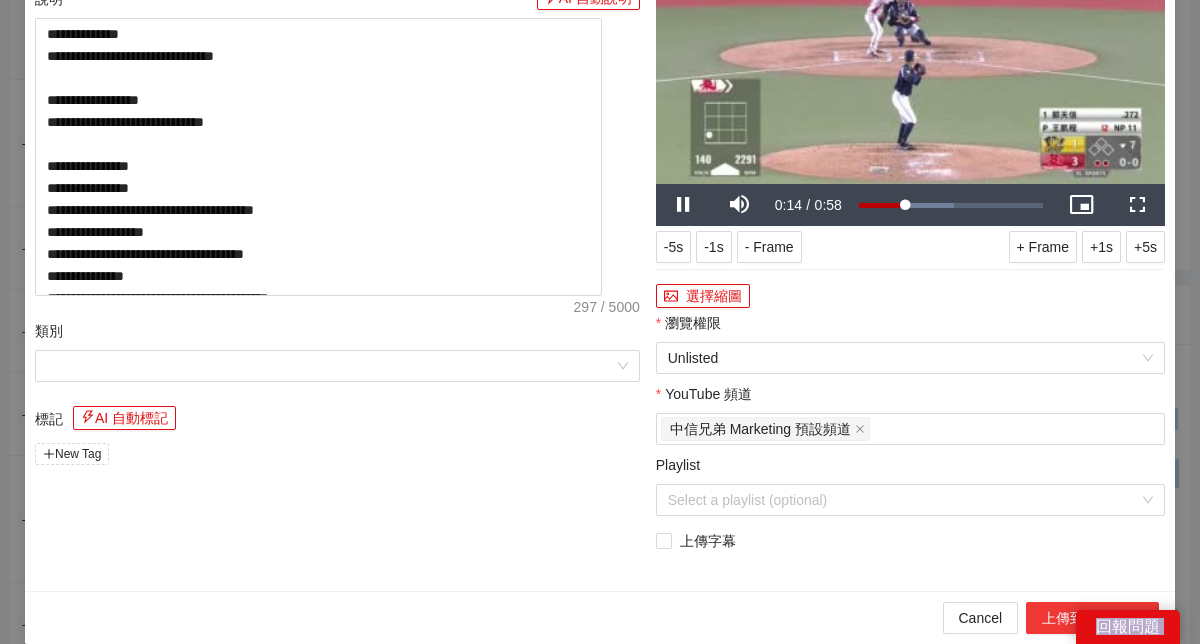 click on "上傳到 YouTube" at bounding box center (1092, 618) 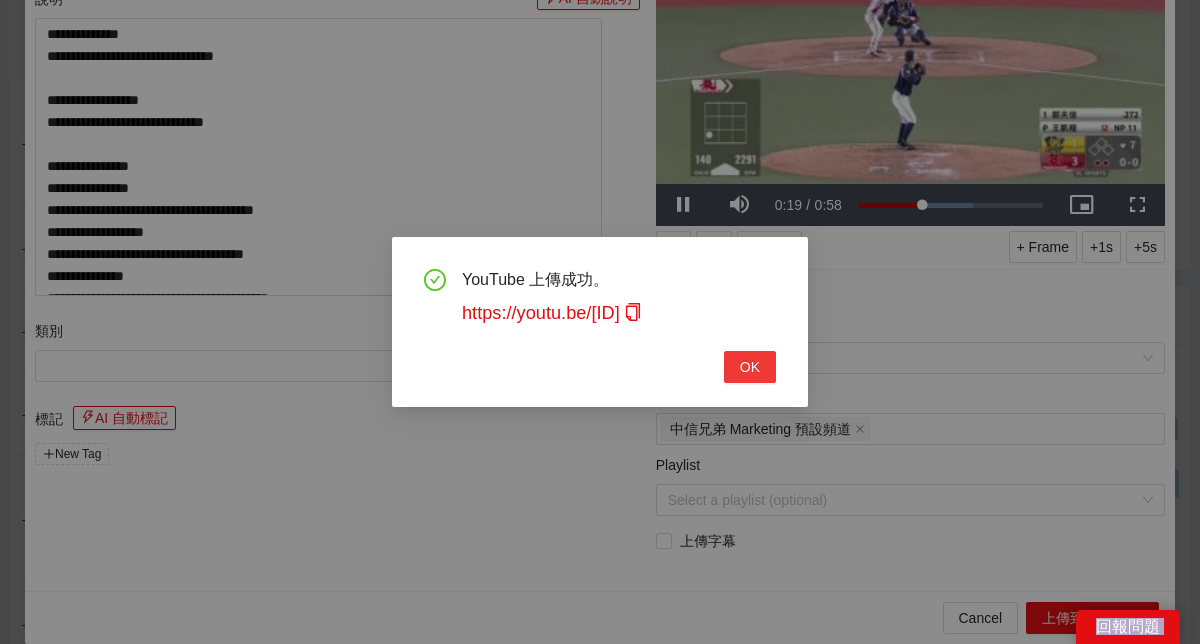 click on "OK" at bounding box center (750, 367) 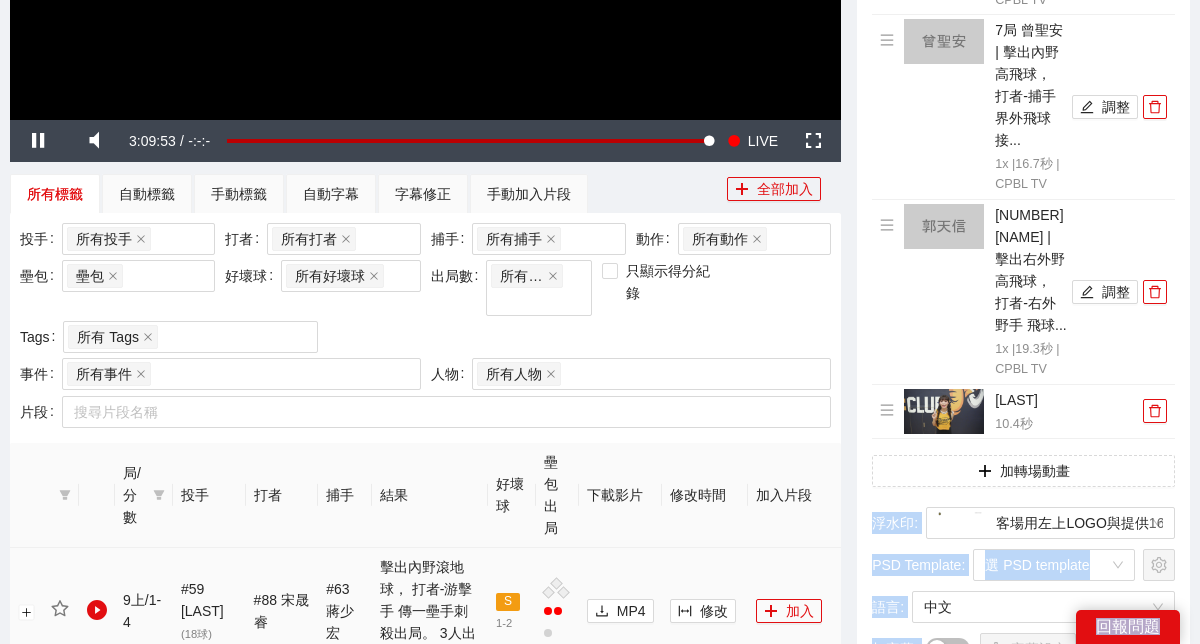 scroll, scrollTop: 0, scrollLeft: 0, axis: both 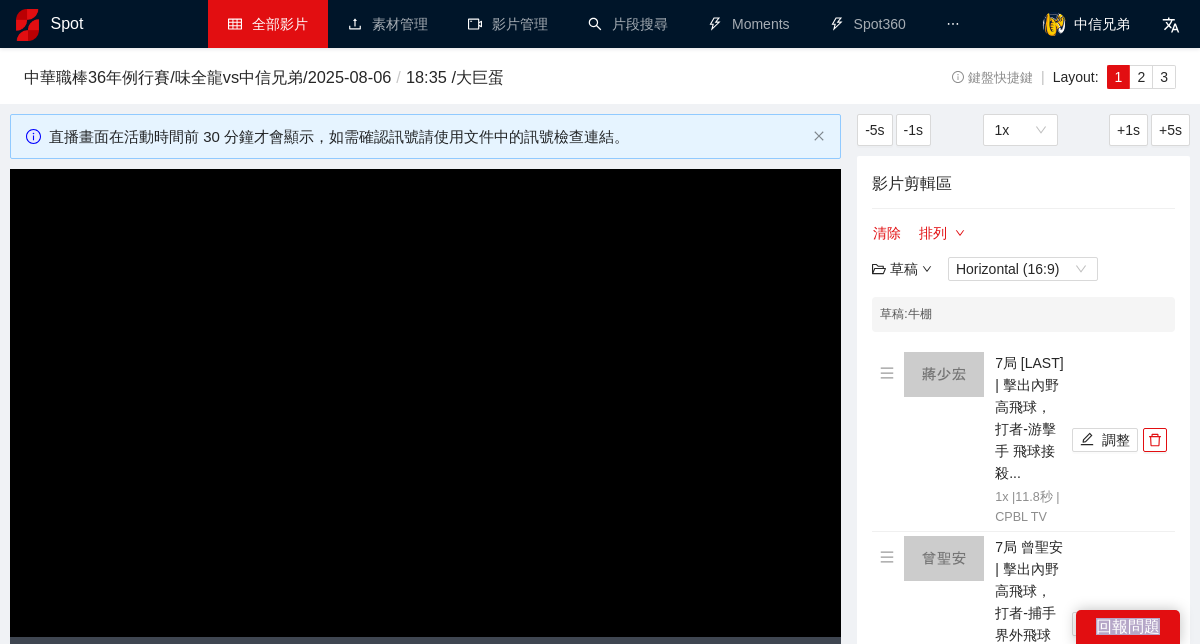 click at bounding box center [425, 403] 